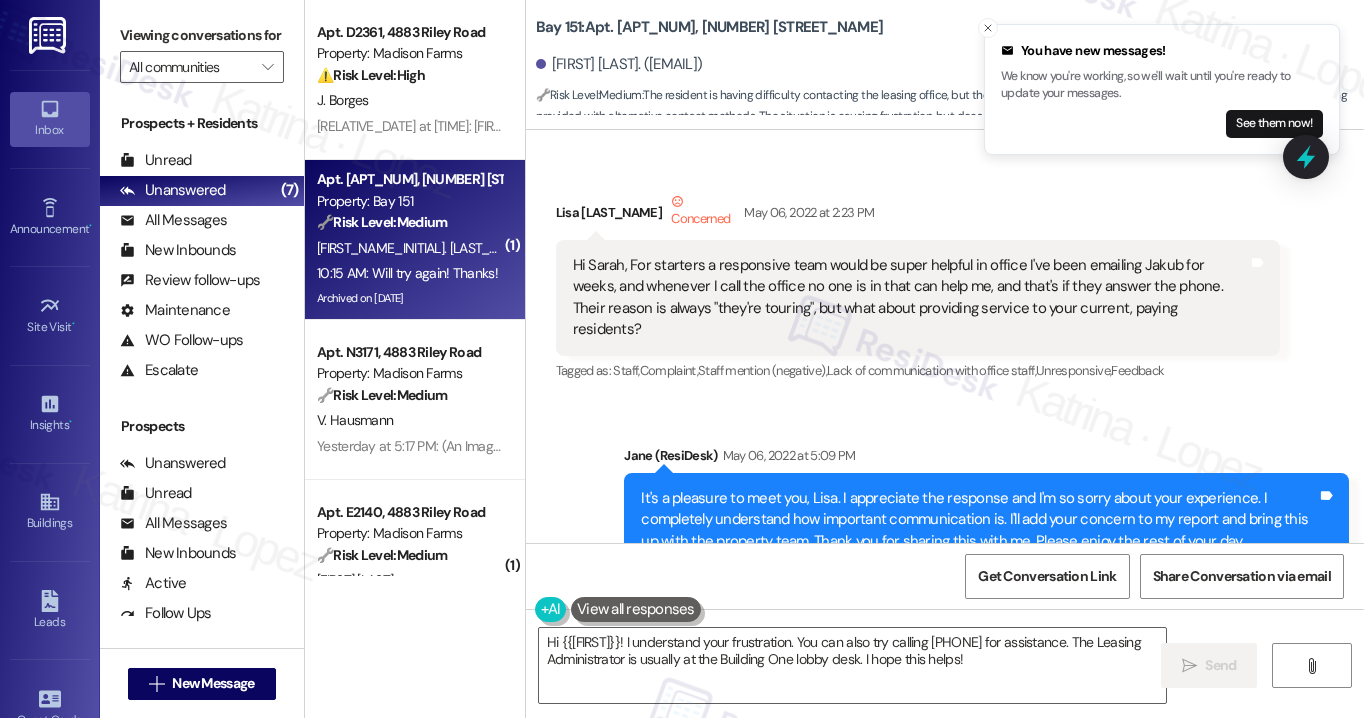 scroll, scrollTop: 0, scrollLeft: 0, axis: both 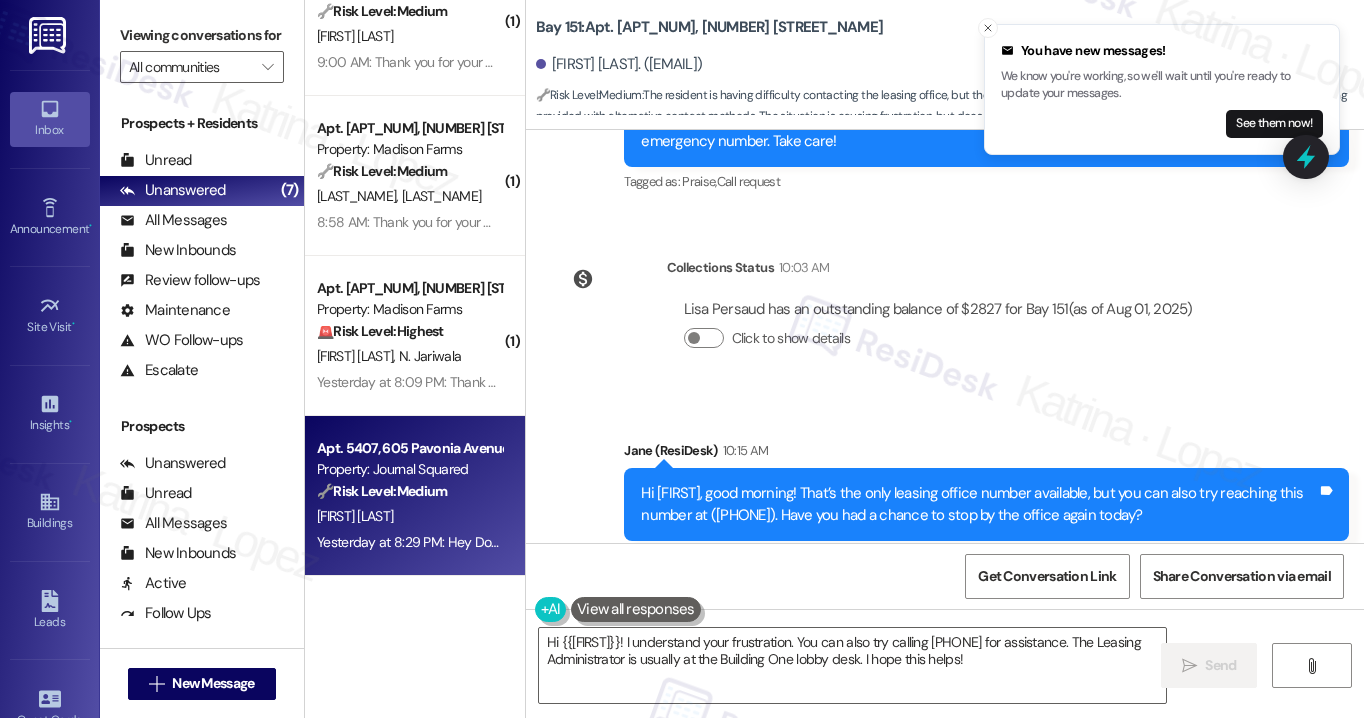 click on "Yesterday at 8:29 PM: Hey Dong Ho, we appreciate your text! We'll be back at 11AM to help you out. If it's urgent, dial our emergency number. Take care! Yesterday at 8:29 PM: Hey Dong Ho, we appreciate your text! We'll be back at 11AM to help you out. If it's urgent, dial our emergency number. Take care!" at bounding box center (753, 542) 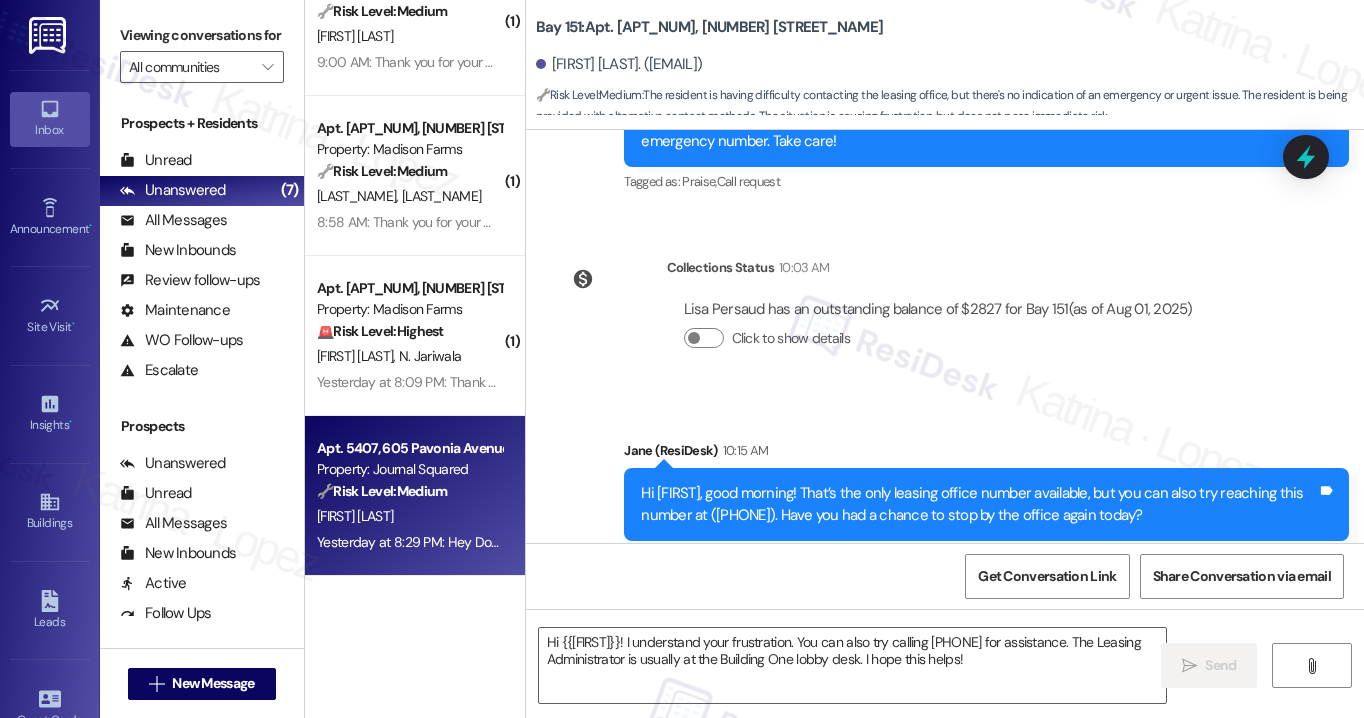 type on "Fetching suggested responses. Please feel free to read through the conversation in the meantime." 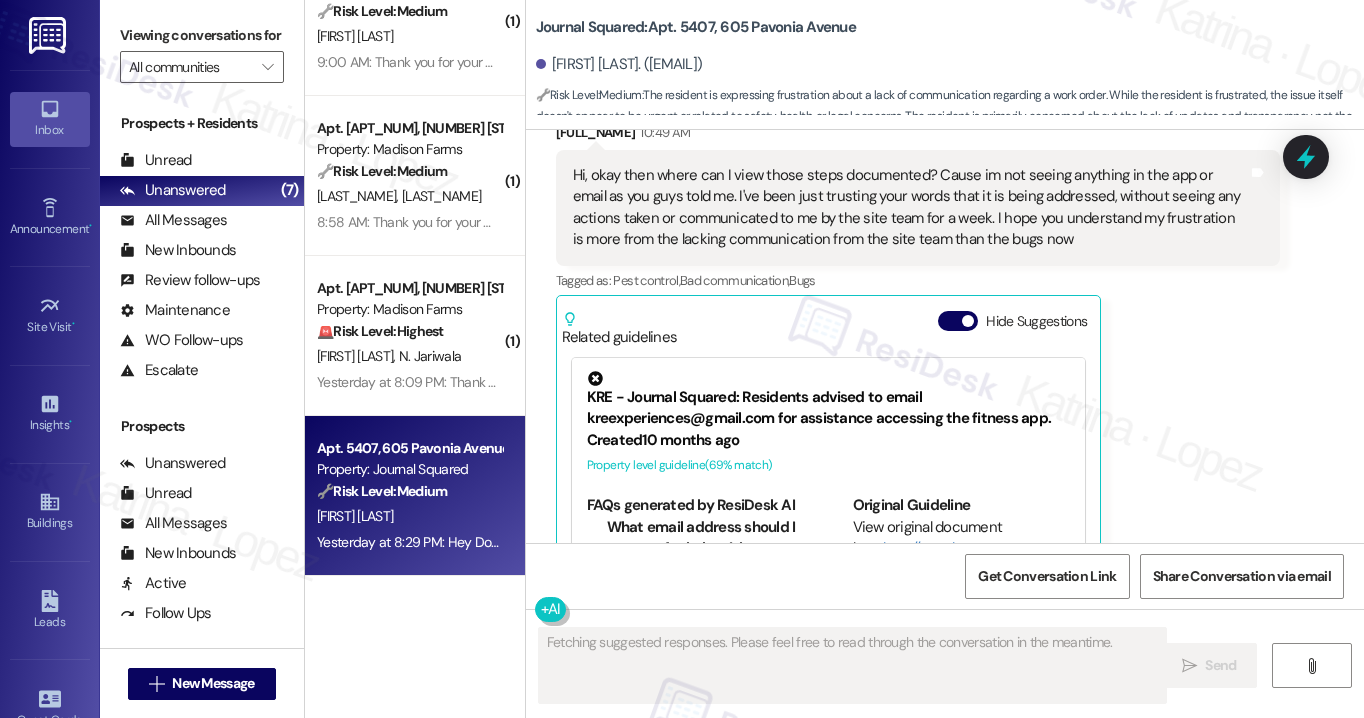 scroll, scrollTop: 14164, scrollLeft: 0, axis: vertical 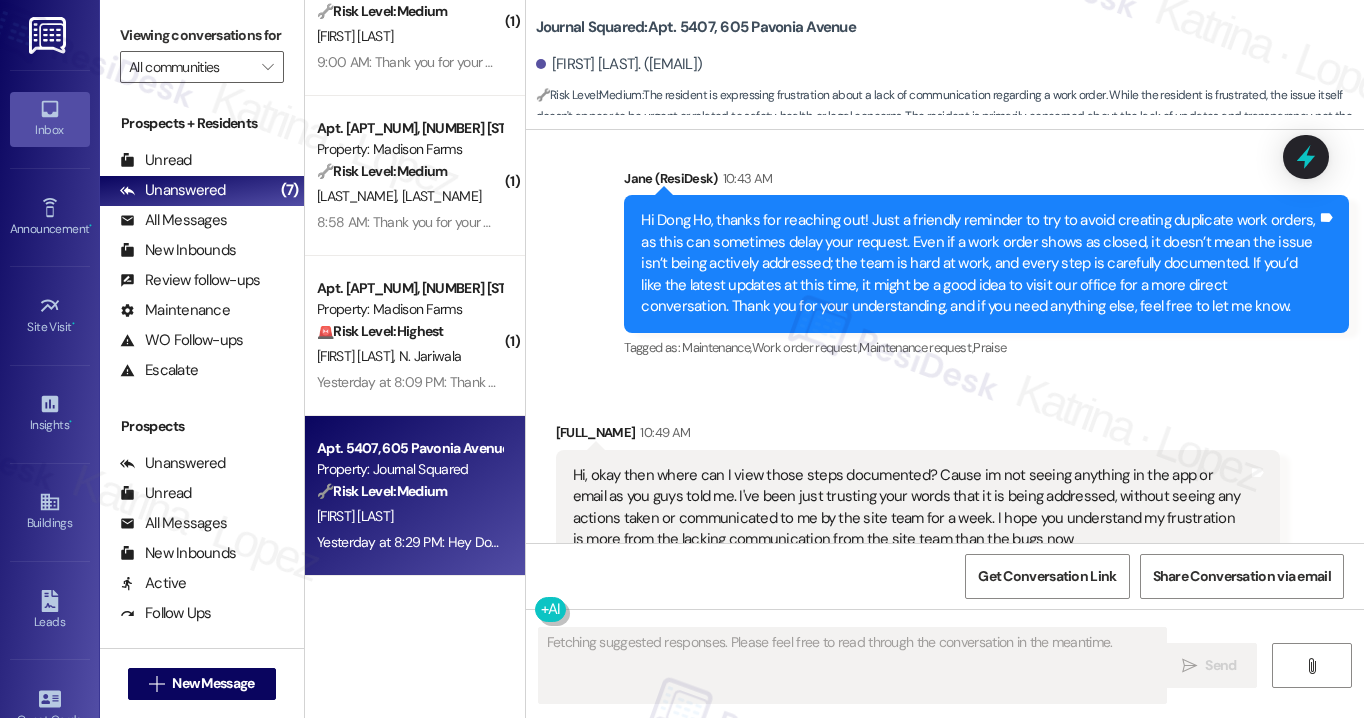 click on "Hi, okay then where can I view those steps documented? Cause im not seeing anything in the app or email as you guys told me. I've been just trusting your words that it is being addressed, without seeing any actions taken or communicated to me by the site team for a week. I hope you understand my frustration is more from the lacking communication from the site team than the bugs now" at bounding box center (911, 508) 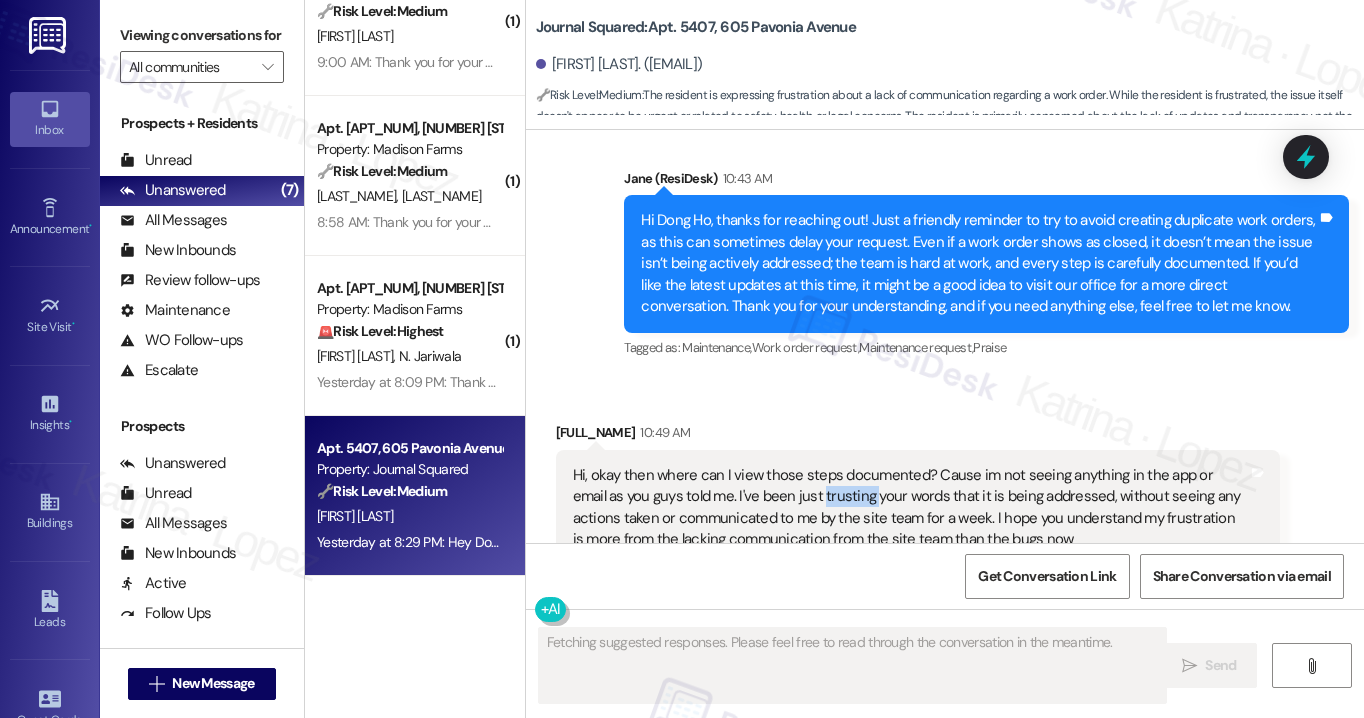 click on "Hi, okay then where can I view those steps documented? Cause im not seeing anything in the app or email as you guys told me. I've been just trusting your words that it is being addressed, without seeing any actions taken or communicated to me by the site team for a week. I hope you understand my frustration is more from the lacking communication from the site team than the bugs now" at bounding box center [911, 508] 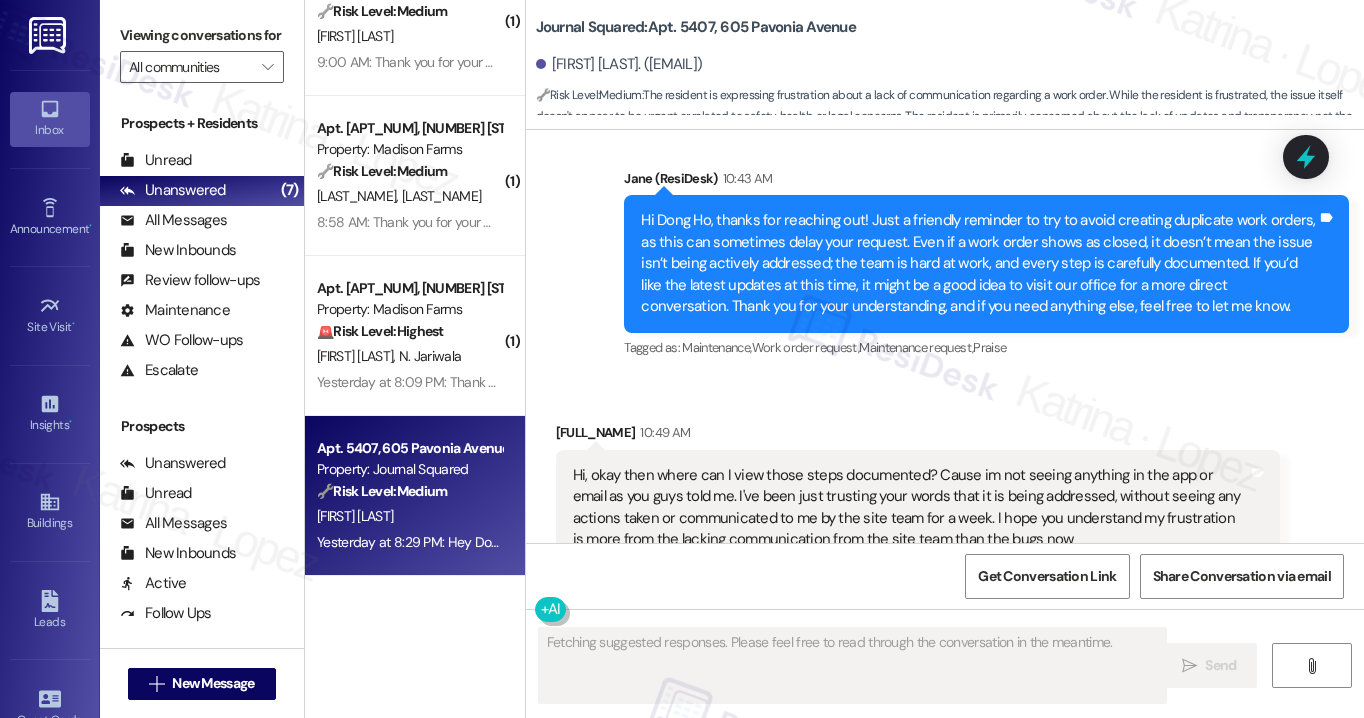 click on "Dong Ho Kim 10:49 AM" at bounding box center [918, 436] 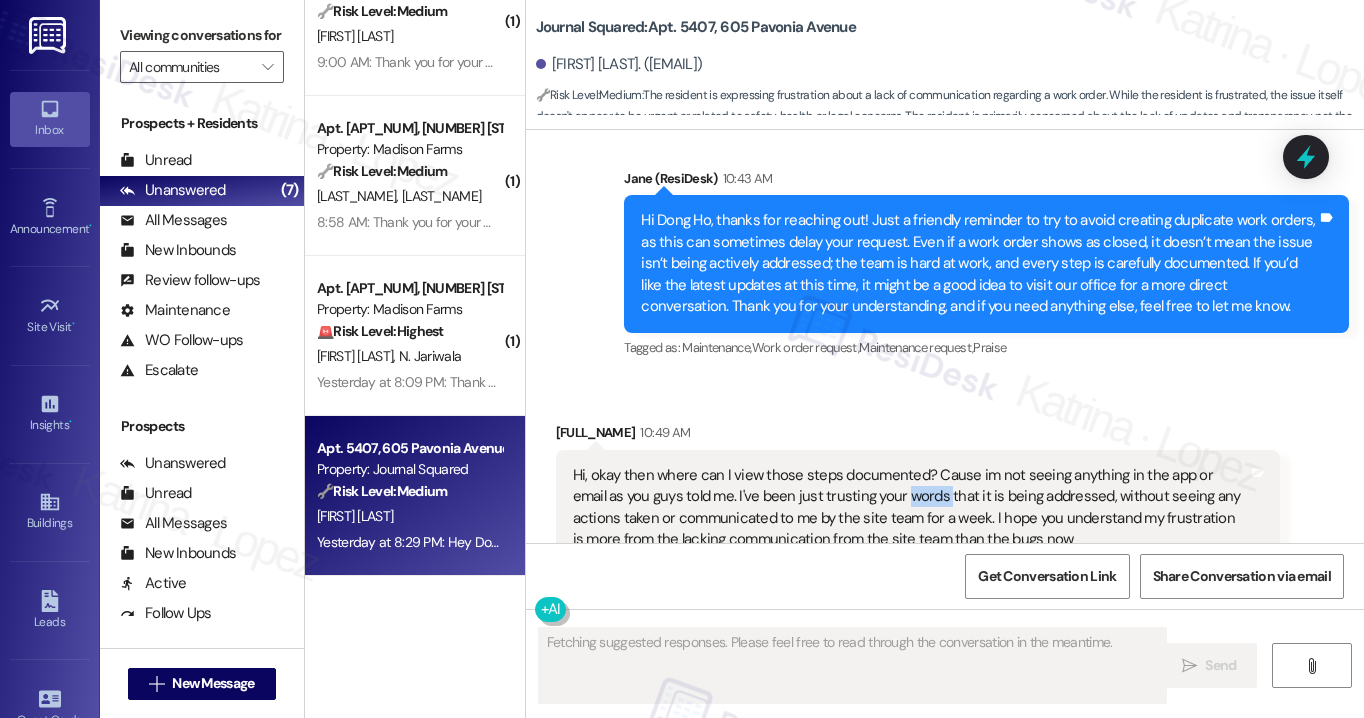 click on "Hi, okay then where can I view those steps documented? Cause im not seeing anything in the app or email as you guys told me. I've been just trusting your words that it is being addressed, without seeing any actions taken or communicated to me by the site team for a week. I hope you understand my frustration is more from the lacking communication from the site team than the bugs now" at bounding box center (911, 508) 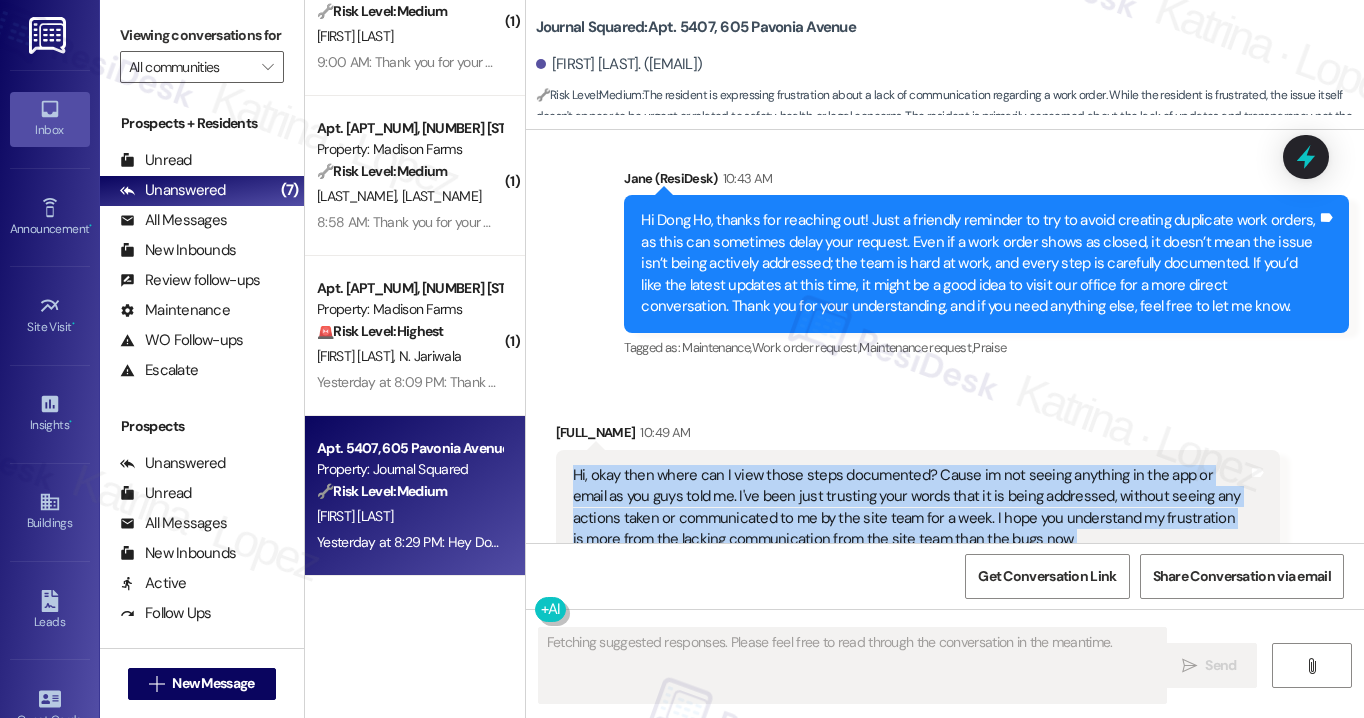 click on "Hi, okay then where can I view those steps documented? Cause im not seeing anything in the app or email as you guys told me. I've been just trusting your words that it is being addressed, without seeing any actions taken or communicated to me by the site team for a week. I hope you understand my frustration is more from the lacking communication from the site team than the bugs now" at bounding box center [911, 508] 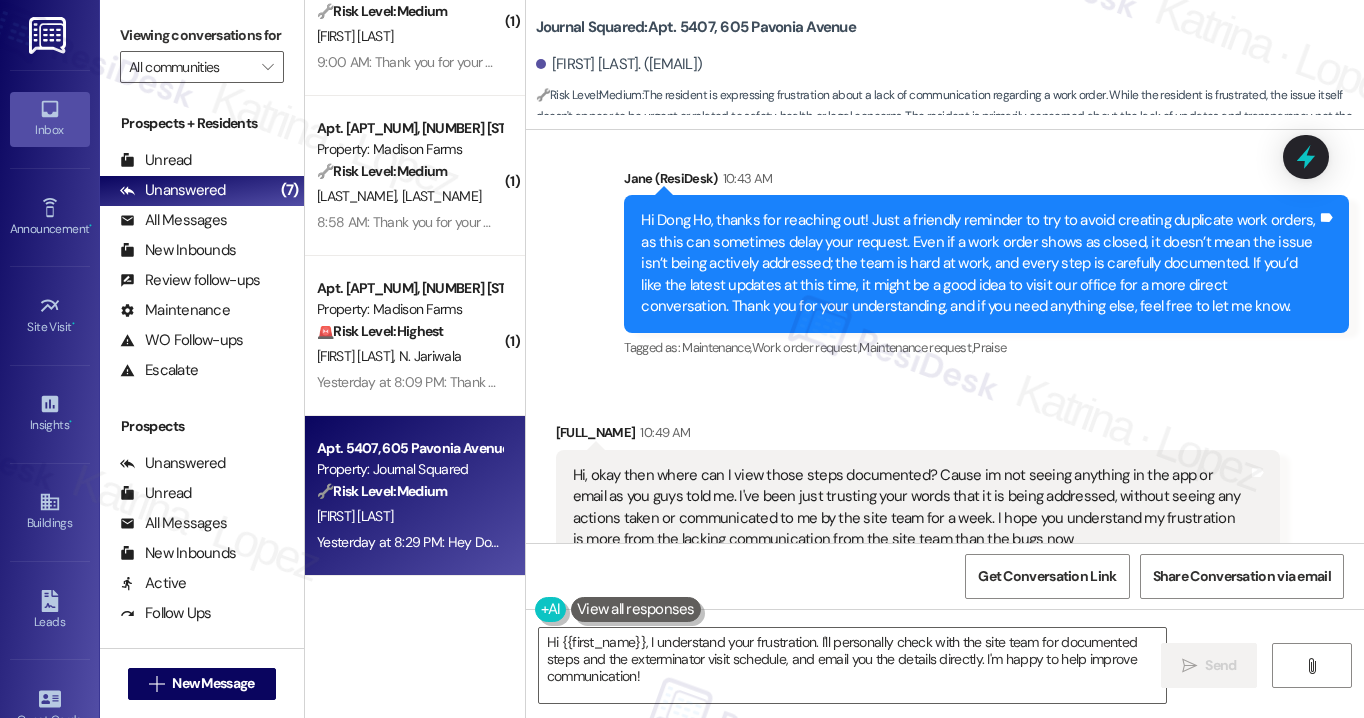 click on "Dong Ho Kim 10:49 AM" at bounding box center (918, 436) 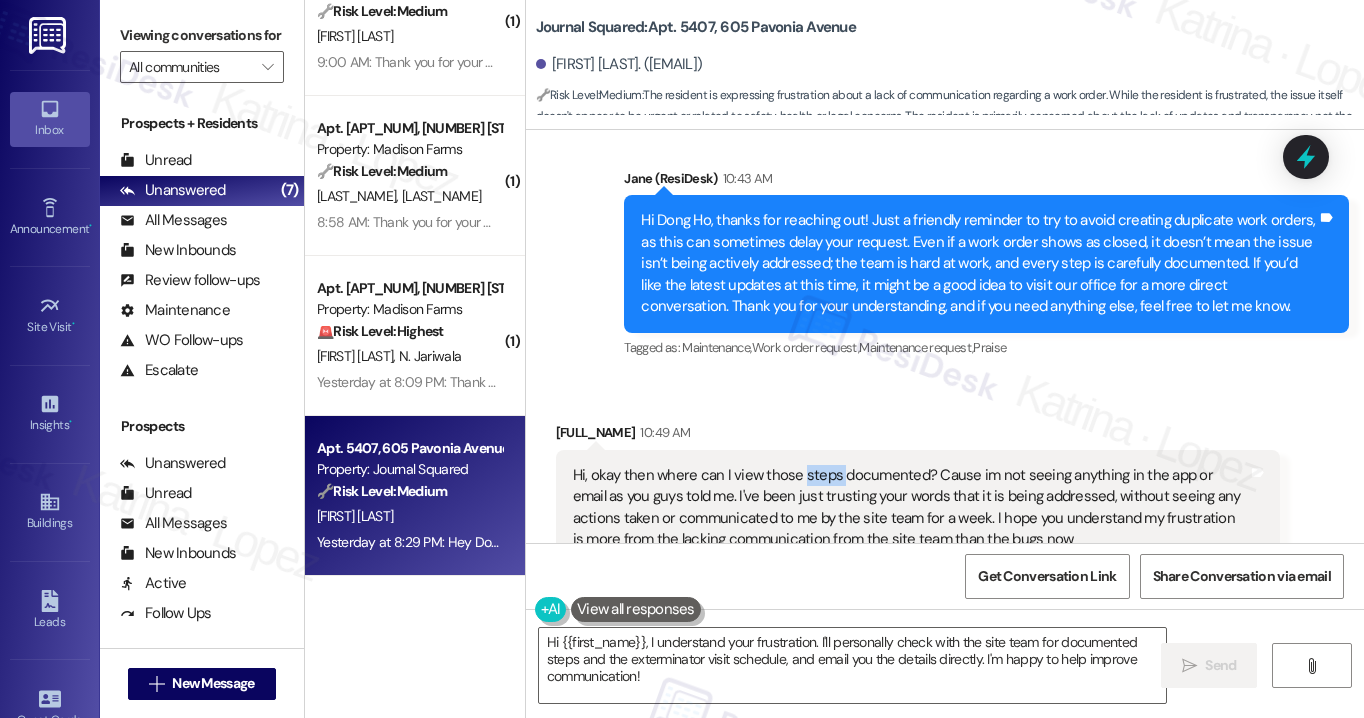 click on "Hi, okay then where can I view those steps documented? Cause im not seeing anything in the app or email as you guys told me. I've been just trusting your words that it is being addressed, without seeing any actions taken or communicated to me by the site team for a week. I hope you understand my frustration is more from the lacking communication from the site team than the bugs now" at bounding box center [911, 508] 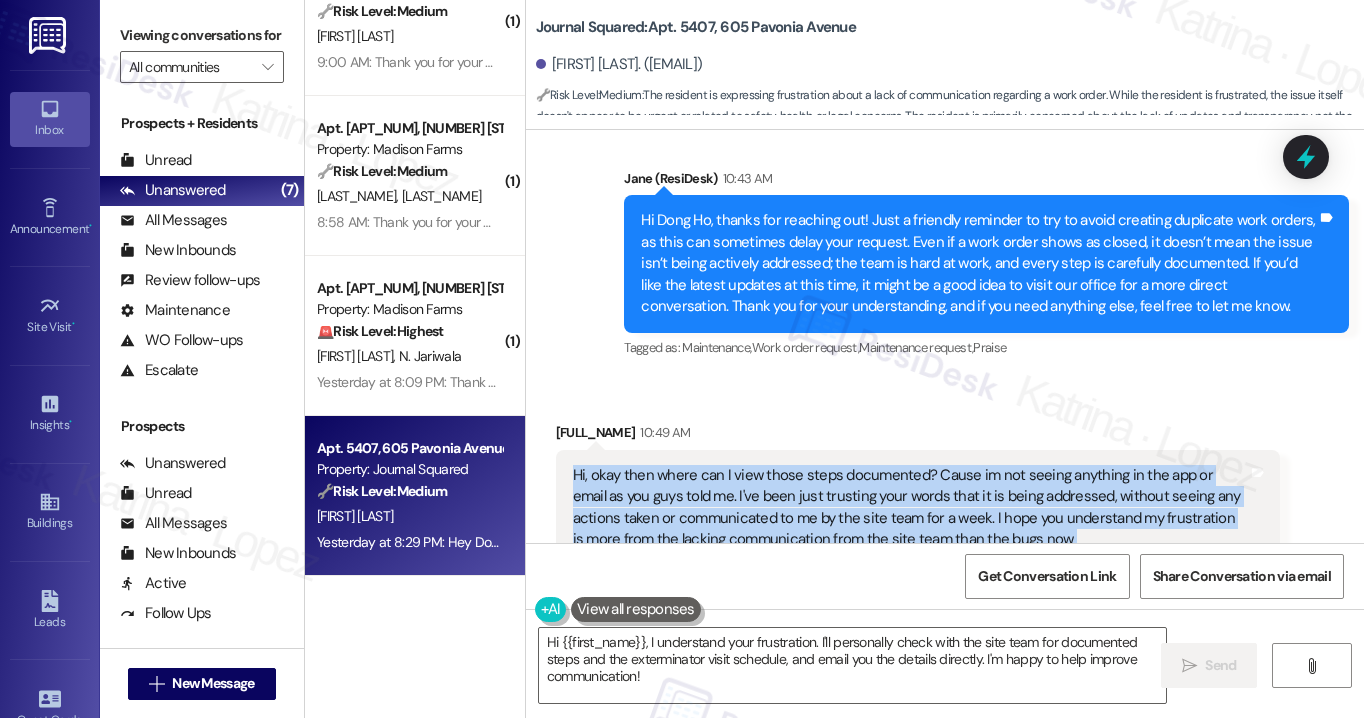 click on "Hi, okay then where can I view those steps documented? Cause im not seeing anything in the app or email as you guys told me. I've been just trusting your words that it is being addressed, without seeing any actions taken or communicated to me by the site team for a week. I hope you understand my frustration is more from the lacking communication from the site team than the bugs now" at bounding box center [911, 508] 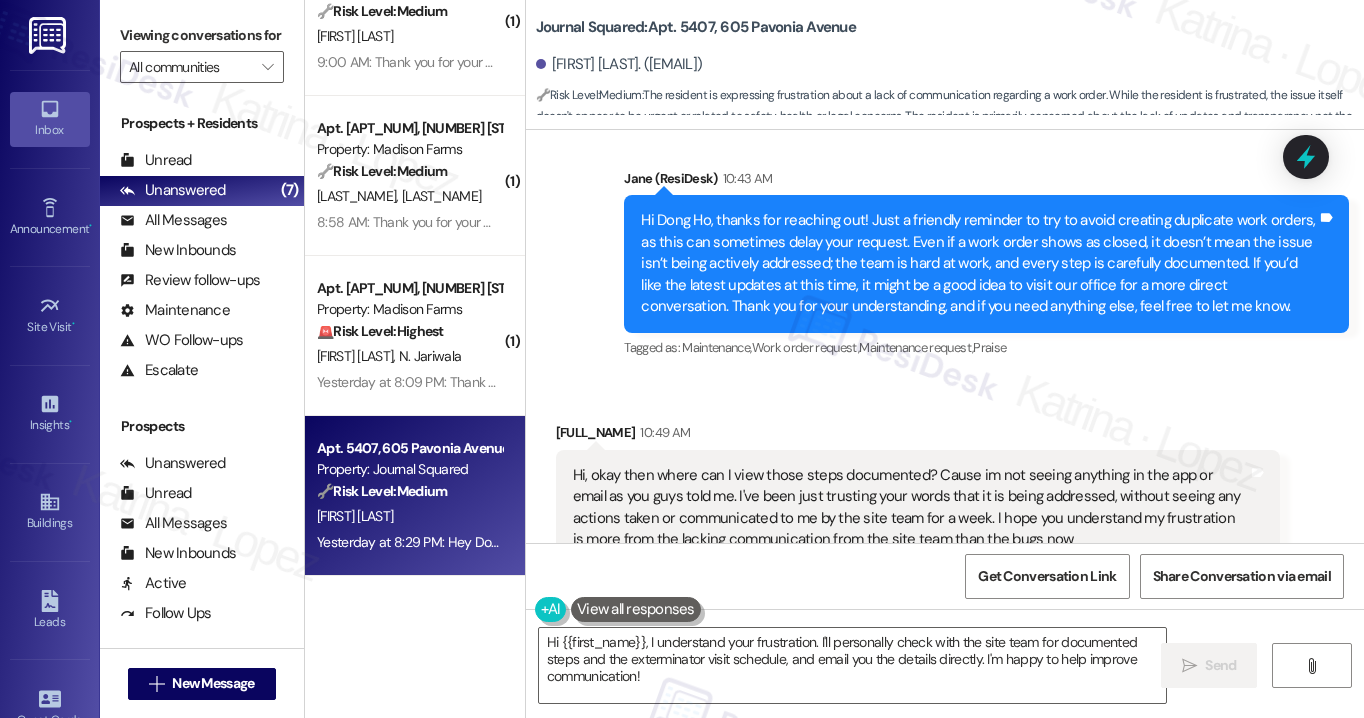 click on "Received via SMS Dong Ho Kim 10:49 AM Hi, okay then where can I view those steps documented? Cause im not seeing anything in the app or email as you guys told me. I've been just trusting your words that it is being addressed, without seeing any actions taken or communicated to me by the site team for a week. I hope you understand my frustration is more from the lacking communication from the site team than the bugs now Tags and notes Tagged as:   Pest control ,  Click to highlight conversations about Pest control Bad communication ,  Click to highlight conversations about Bad communication Bugs Click to highlight conversations about Bugs  Related guidelines Hide Suggestions KRE - Journal Squared: Residents advised to email kreexperiences@gmail.com for assistance accessing the fitness app. Created  10 months ago Property level guideline  ( 69 % match) FAQs generated by ResiDesk AI What email address should I contact for help with accessing the fitness app? How do I download the fitness app? Original Guideline" at bounding box center [918, 682] 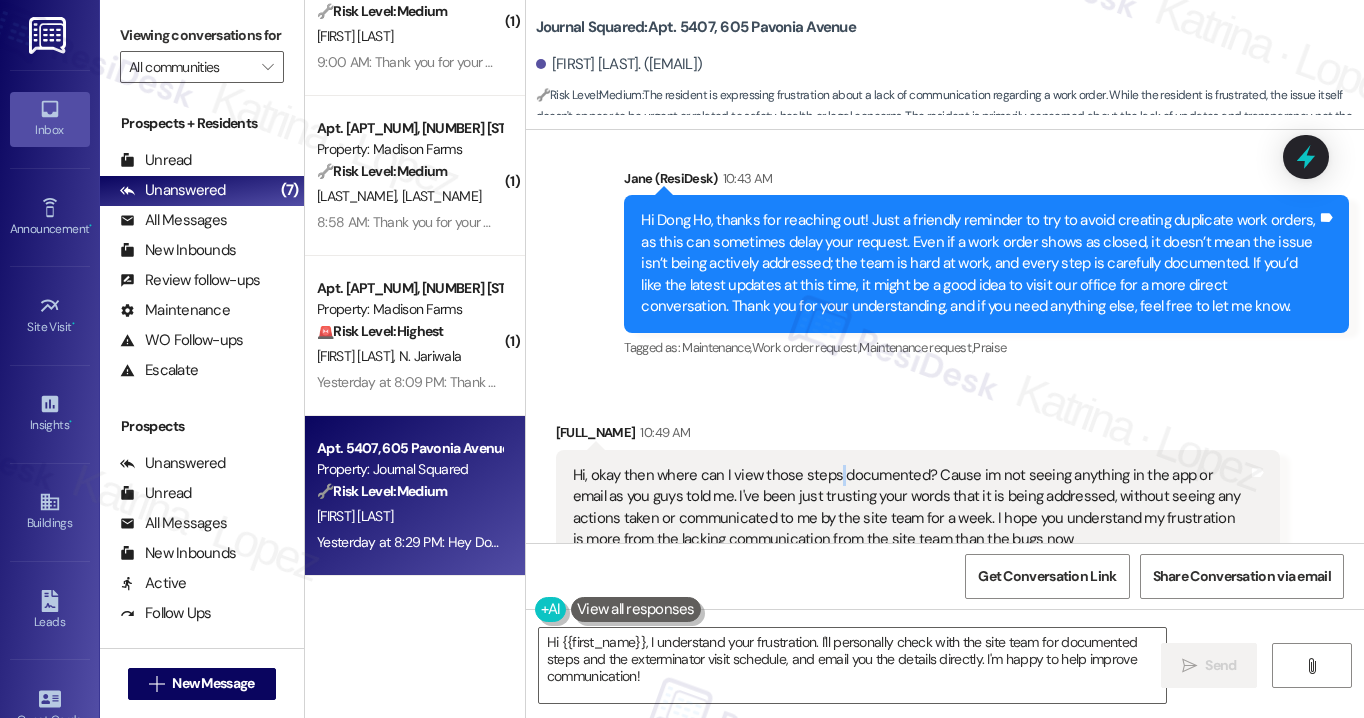 click on "Hi, okay then where can I view those steps documented? Cause im not seeing anything in the app or email as you guys told me. I've been just trusting your words that it is being addressed, without seeing any actions taken or communicated to me by the site team for a week. I hope you understand my frustration is more from the lacking communication from the site team than the bugs now" at bounding box center (911, 508) 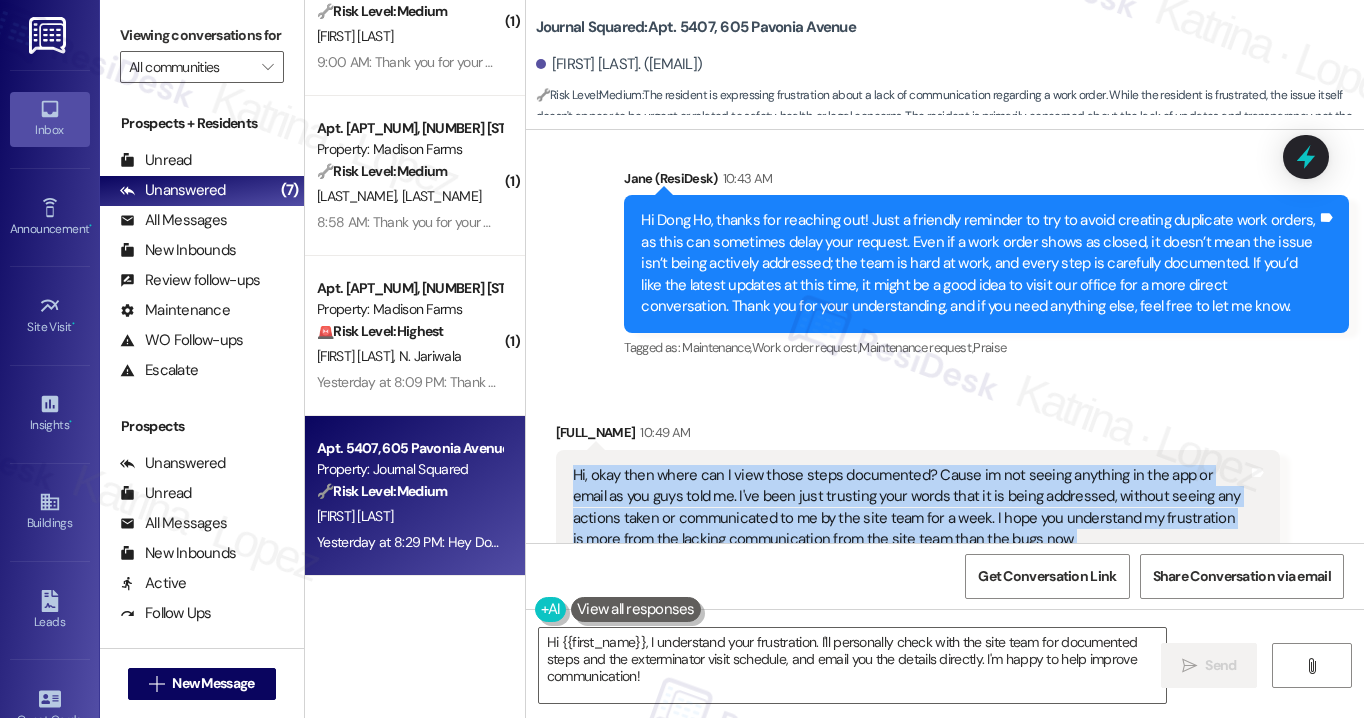 click on "Hi, okay then where can I view those steps documented? Cause im not seeing anything in the app or email as you guys told me. I've been just trusting your words that it is being addressed, without seeing any actions taken or communicated to me by the site team for a week. I hope you understand my frustration is more from the lacking communication from the site team than the bugs now" at bounding box center [911, 508] 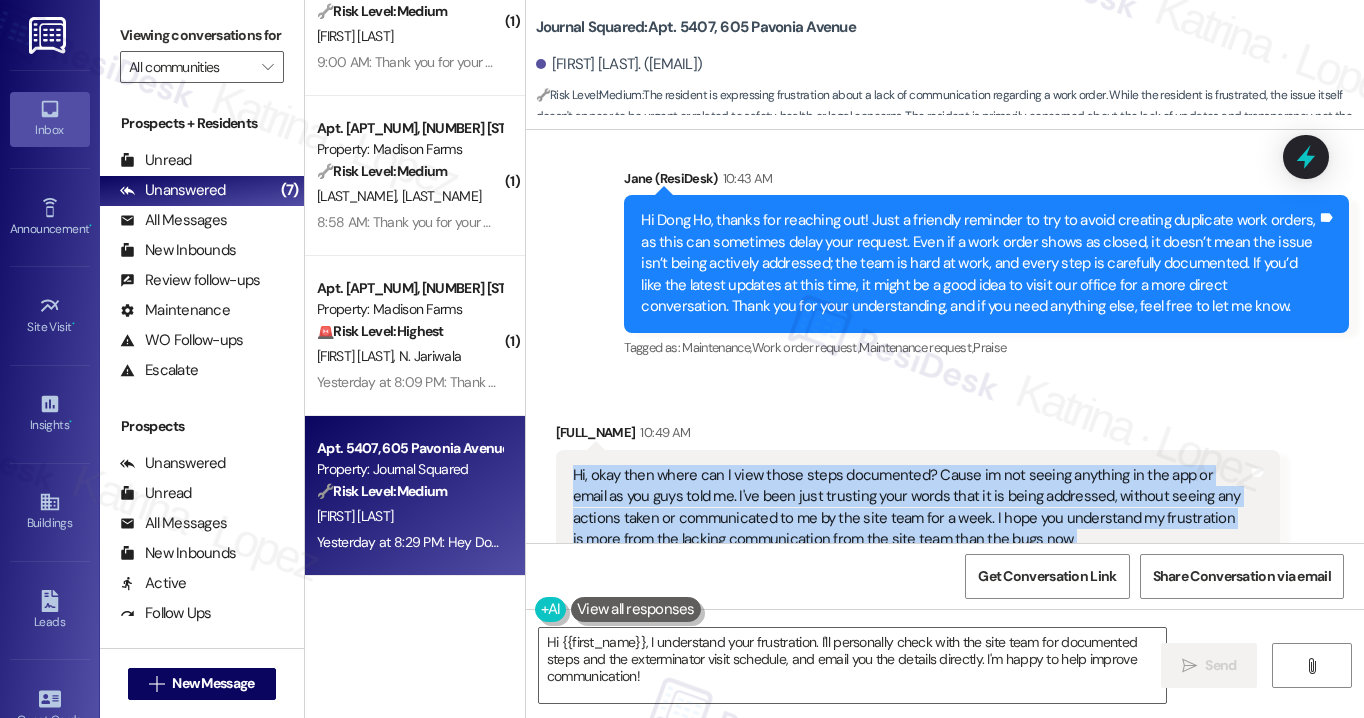 click at bounding box center [968, 621] 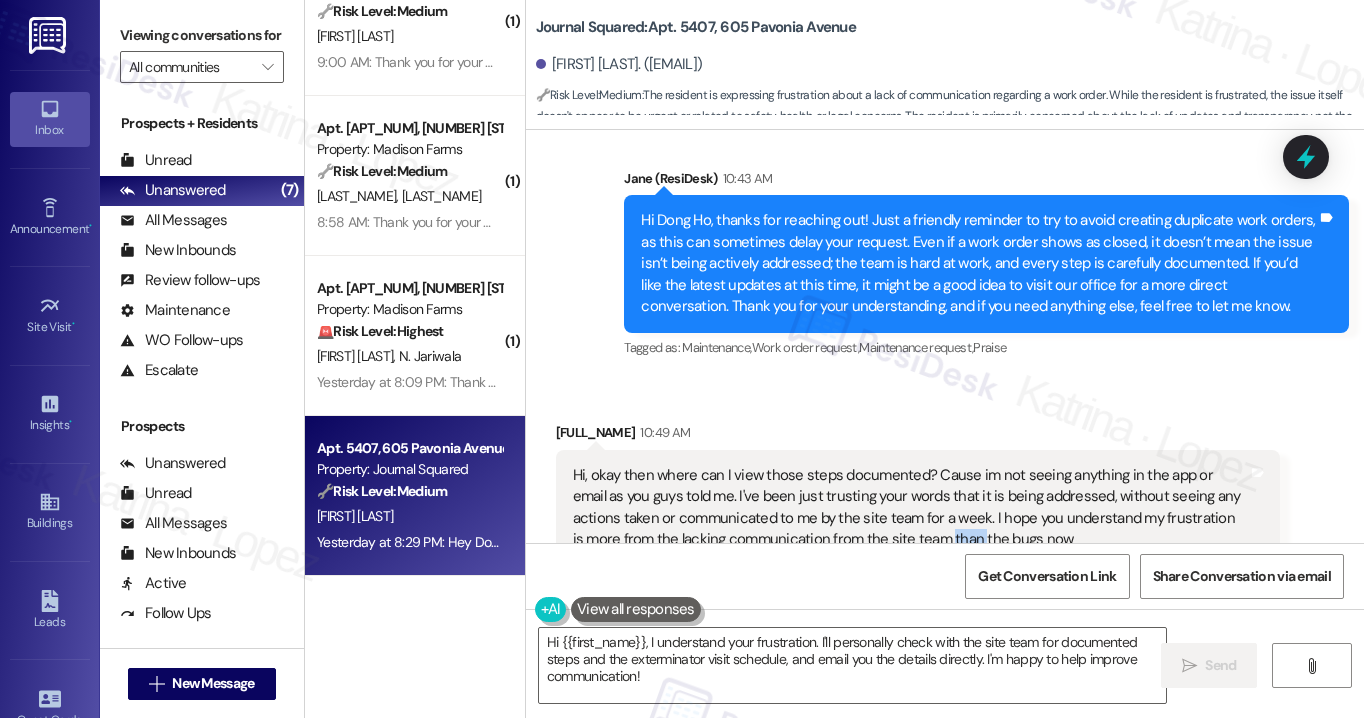 click on "Hi, okay then where can I view those steps documented? Cause im not seeing anything in the app or email as you guys told me. I've been just trusting your words that it is being addressed, without seeing any actions taken or communicated to me by the site team for a week. I hope you understand my frustration is more from the lacking communication from the site team than the bugs now" at bounding box center (911, 508) 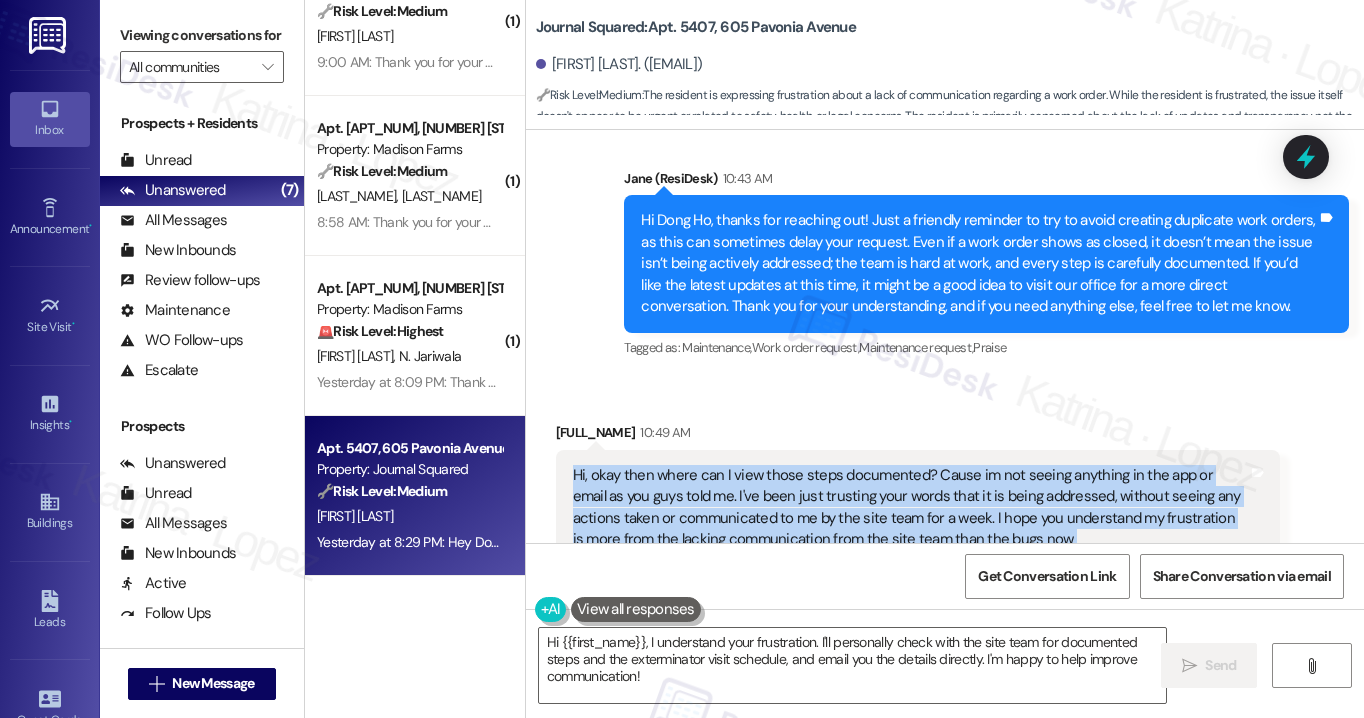 click on "Hi, okay then where can I view those steps documented? Cause im not seeing anything in the app or email as you guys told me. I've been just trusting your words that it is being addressed, without seeing any actions taken or communicated to me by the site team for a week. I hope you understand my frustration is more from the lacking communication from the site team than the bugs now" at bounding box center [911, 508] 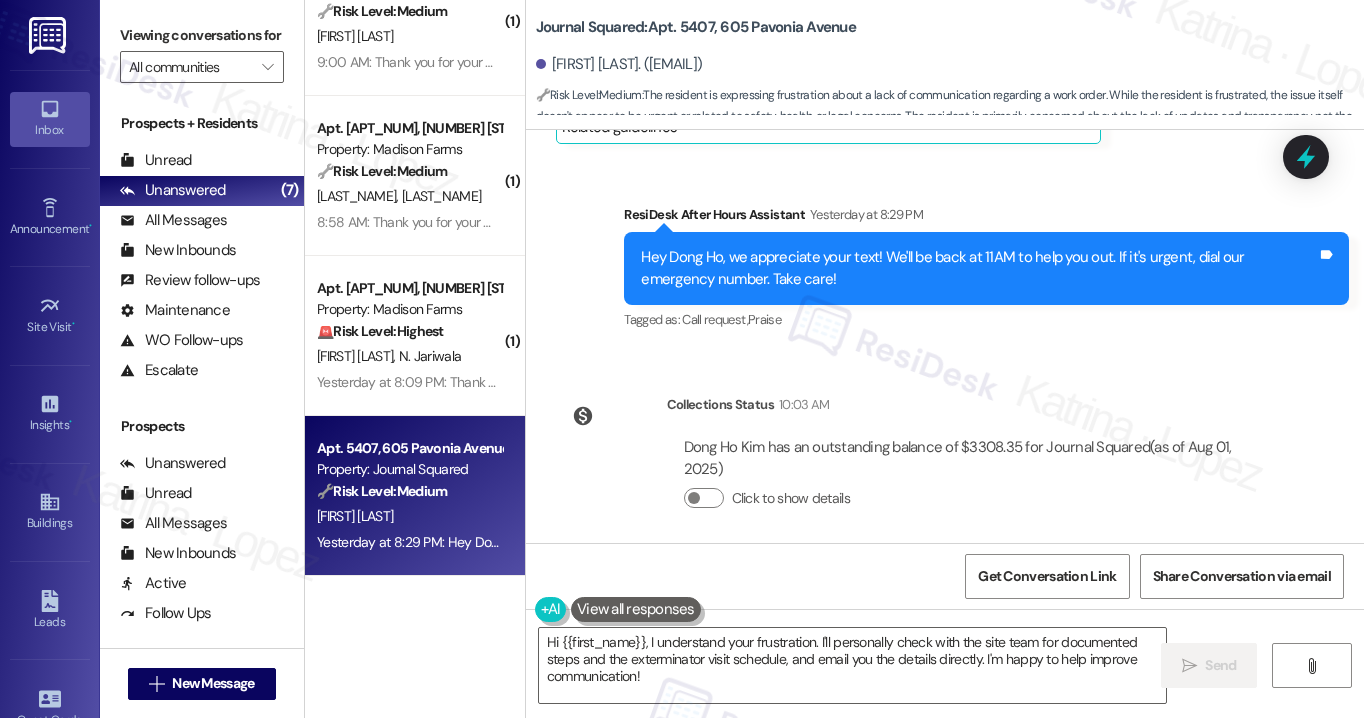 scroll, scrollTop: 14078, scrollLeft: 0, axis: vertical 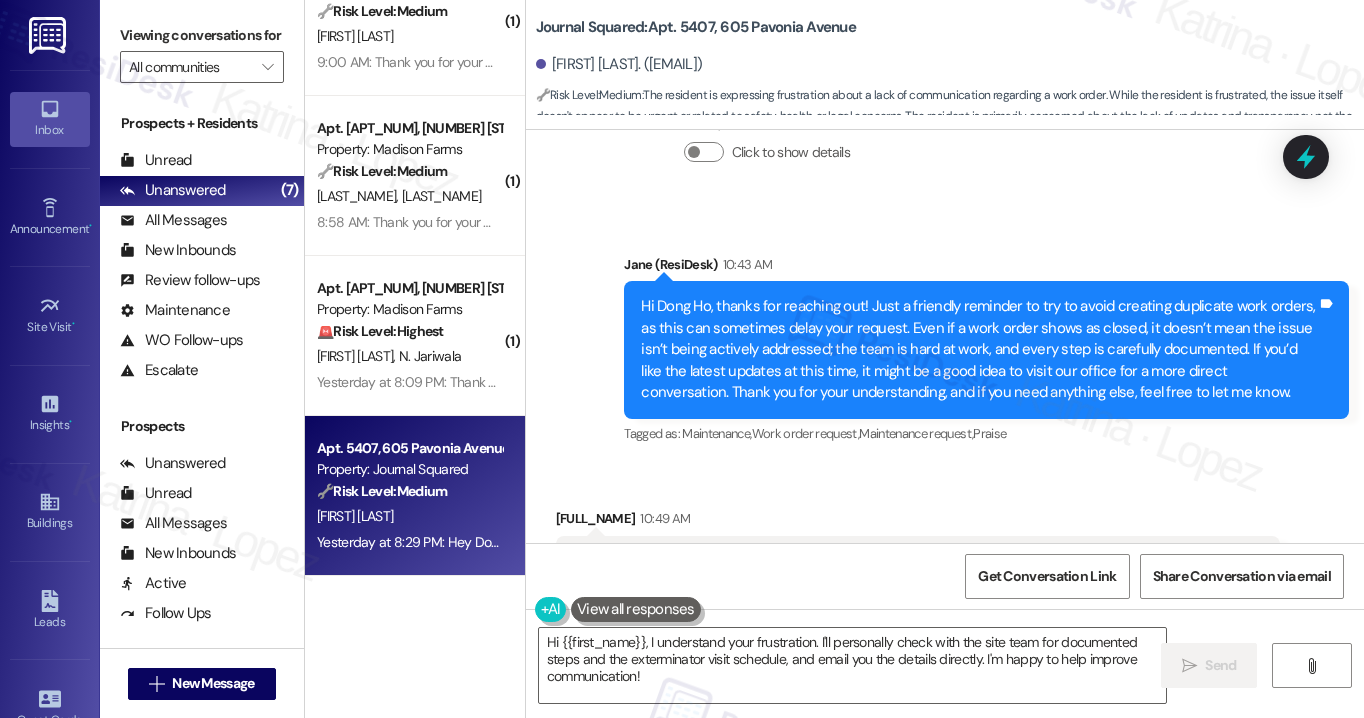 click on "Hi Dong Ho, thanks for reaching out! Just a friendly reminder to try to avoid creating duplicate work orders, as this can sometimes delay your request. Even if a work order shows as closed, it doesn’t mean the issue isn’t being actively addressed; the team is hard at work, and every step is carefully documented. If you’d like the latest updates at this time, it might be a good idea to visit our office for a more direct conversation. Thank you for your understanding, and if you need anything else, feel free to let me know." at bounding box center [979, 349] 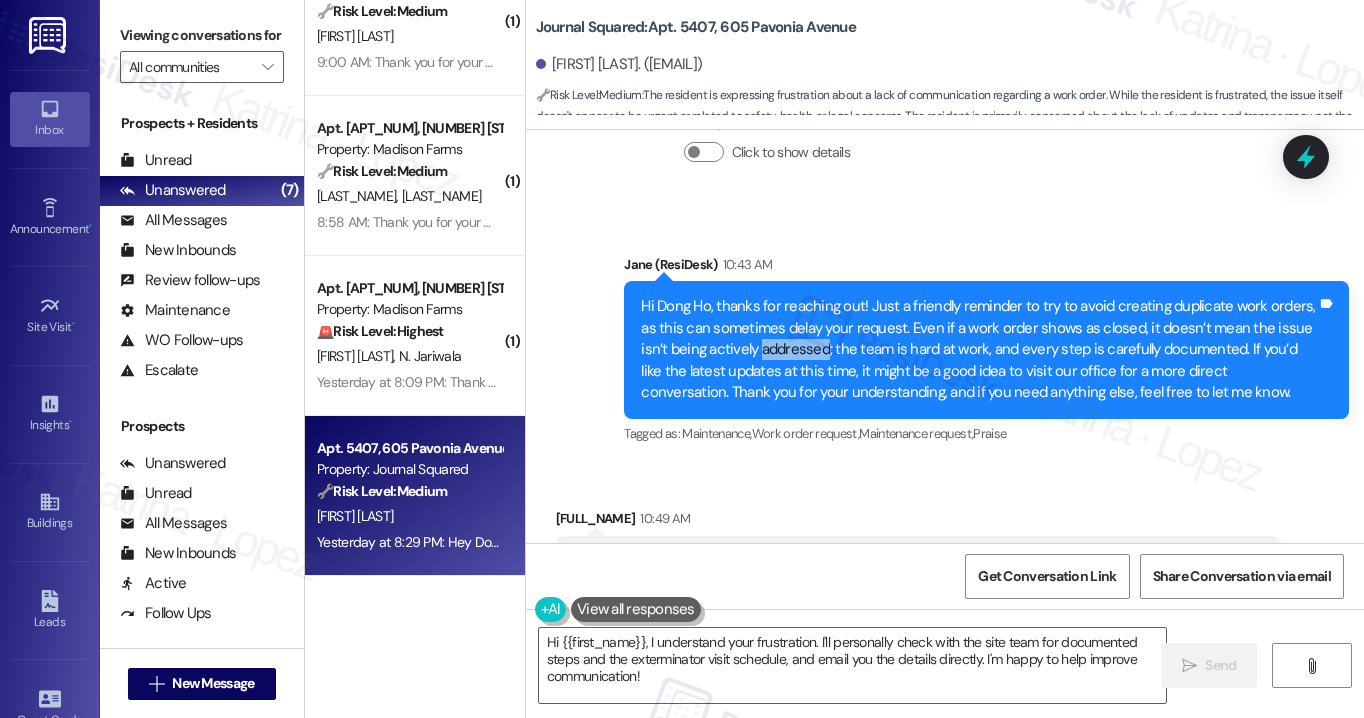 click on "Hi Dong Ho, thanks for reaching out! Just a friendly reminder to try to avoid creating duplicate work orders, as this can sometimes delay your request. Even if a work order shows as closed, it doesn’t mean the issue isn’t being actively addressed; the team is hard at work, and every step is carefully documented. If you’d like the latest updates at this time, it might be a good idea to visit our office for a more direct conversation. Thank you for your understanding, and if you need anything else, feel free to let me know." at bounding box center (979, 349) 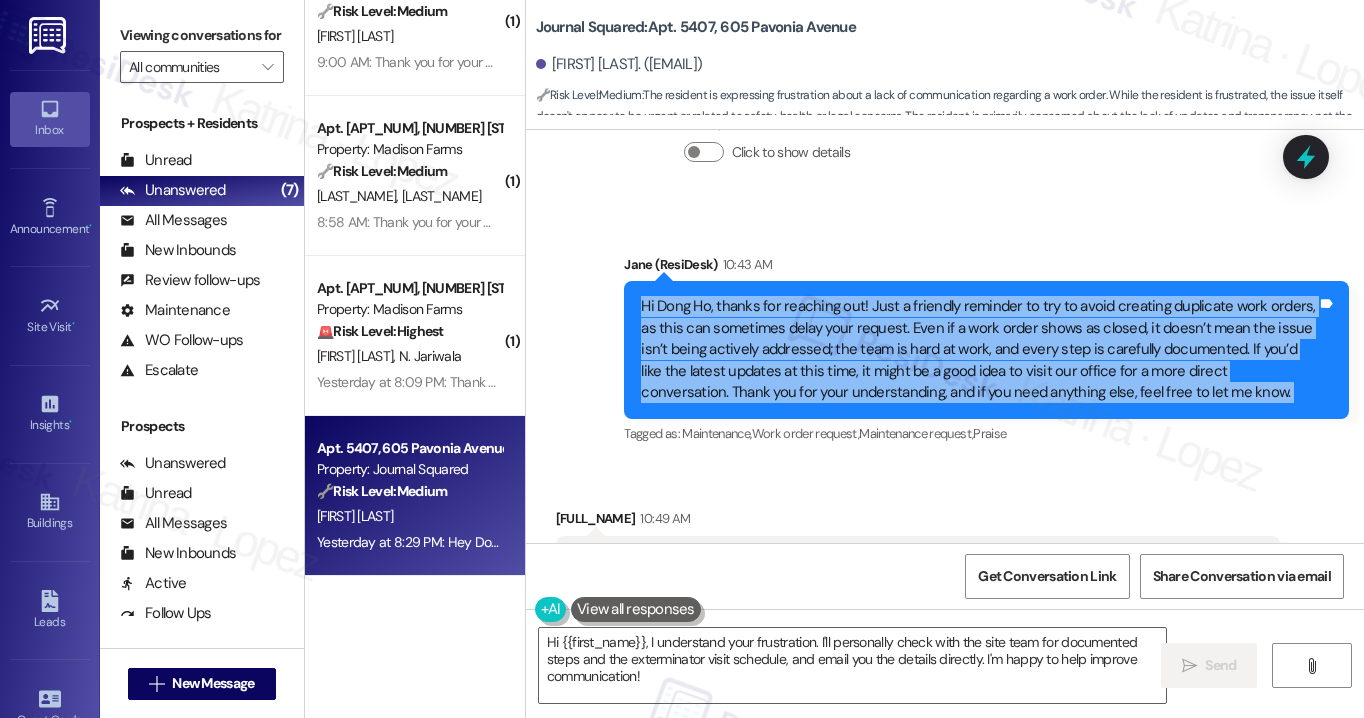 click on "Hi Dong Ho, thanks for reaching out! Just a friendly reminder to try to avoid creating duplicate work orders, as this can sometimes delay your request. Even if a work order shows as closed, it doesn’t mean the issue isn’t being actively addressed; the team is hard at work, and every step is carefully documented. If you’d like the latest updates at this time, it might be a good idea to visit our office for a more direct conversation. Thank you for your understanding, and if you need anything else, feel free to let me know." at bounding box center (979, 349) 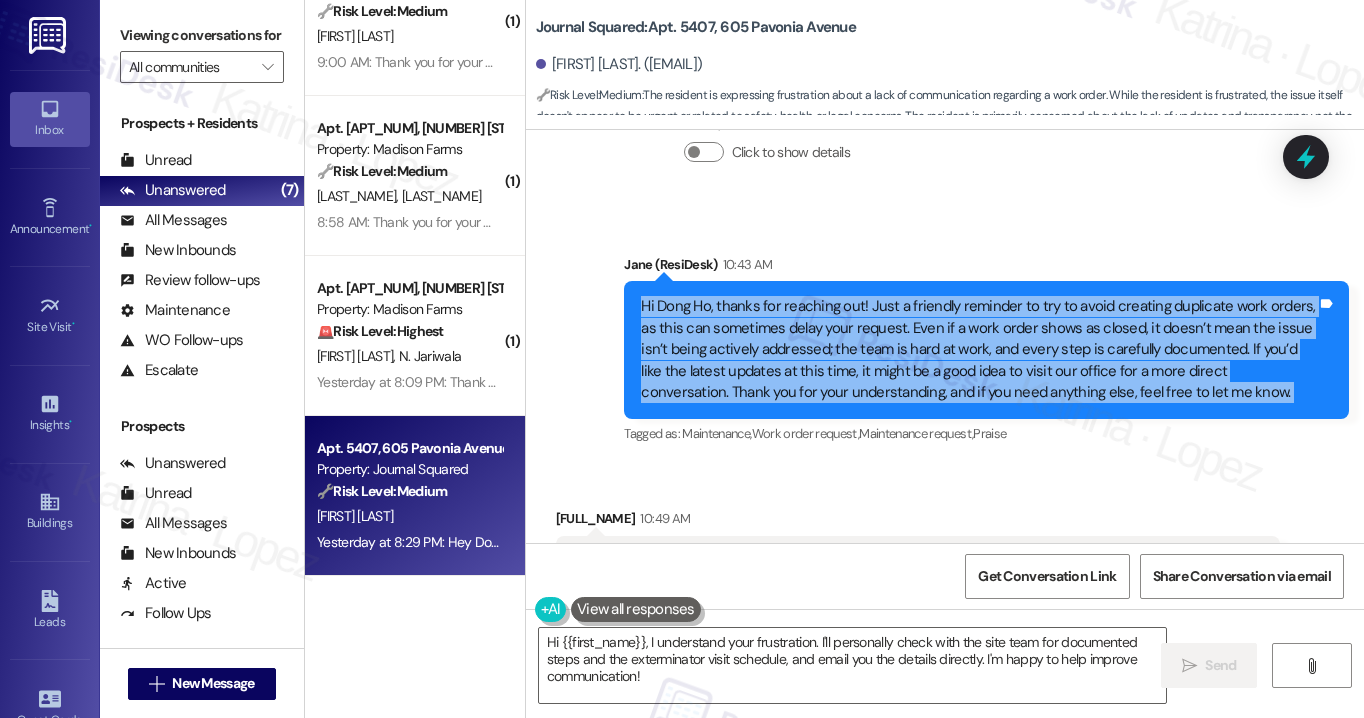 click on "Hi Dong Ho, thanks for reaching out! Just a friendly reminder to try to avoid creating duplicate work orders, as this can sometimes delay your request. Even if a work order shows as closed, it doesn’t mean the issue isn’t being actively addressed; the team is hard at work, and every step is carefully documented. If you’d like the latest updates at this time, it might be a good idea to visit our office for a more direct conversation. Thank you for your understanding, and if you need anything else, feel free to let me know." at bounding box center [979, 349] 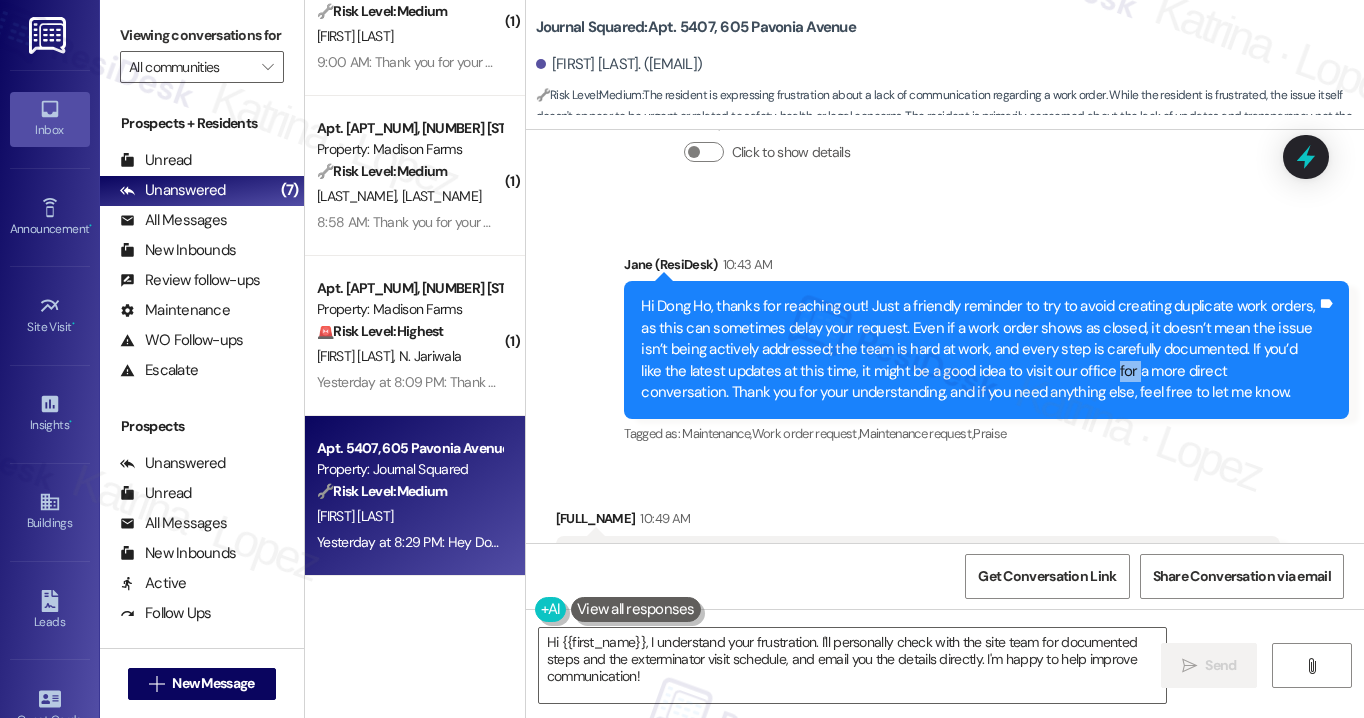 click on "Hi Dong Ho, thanks for reaching out! Just a friendly reminder to try to avoid creating duplicate work orders, as this can sometimes delay your request. Even if a work order shows as closed, it doesn’t mean the issue isn’t being actively addressed; the team is hard at work, and every step is carefully documented. If you’d like the latest updates at this time, it might be a good idea to visit our office for a more direct conversation. Thank you for your understanding, and if you need anything else, feel free to let me know." at bounding box center (979, 349) 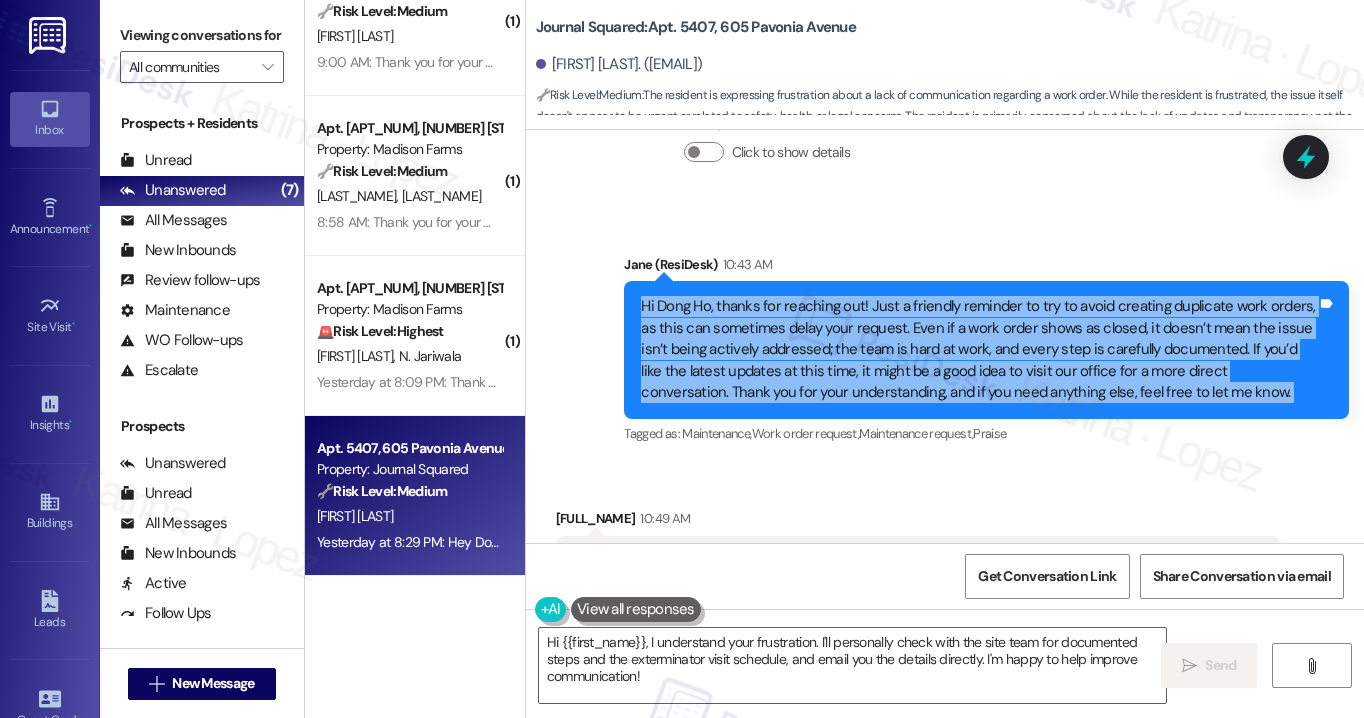 click on "Hi Dong Ho, thanks for reaching out! Just a friendly reminder to try to avoid creating duplicate work orders, as this can sometimes delay your request. Even if a work order shows as closed, it doesn’t mean the issue isn’t being actively addressed; the team is hard at work, and every step is carefully documented. If you’d like the latest updates at this time, it might be a good idea to visit our office for a more direct conversation. Thank you for your understanding, and if you need anything else, feel free to let me know." at bounding box center [979, 349] 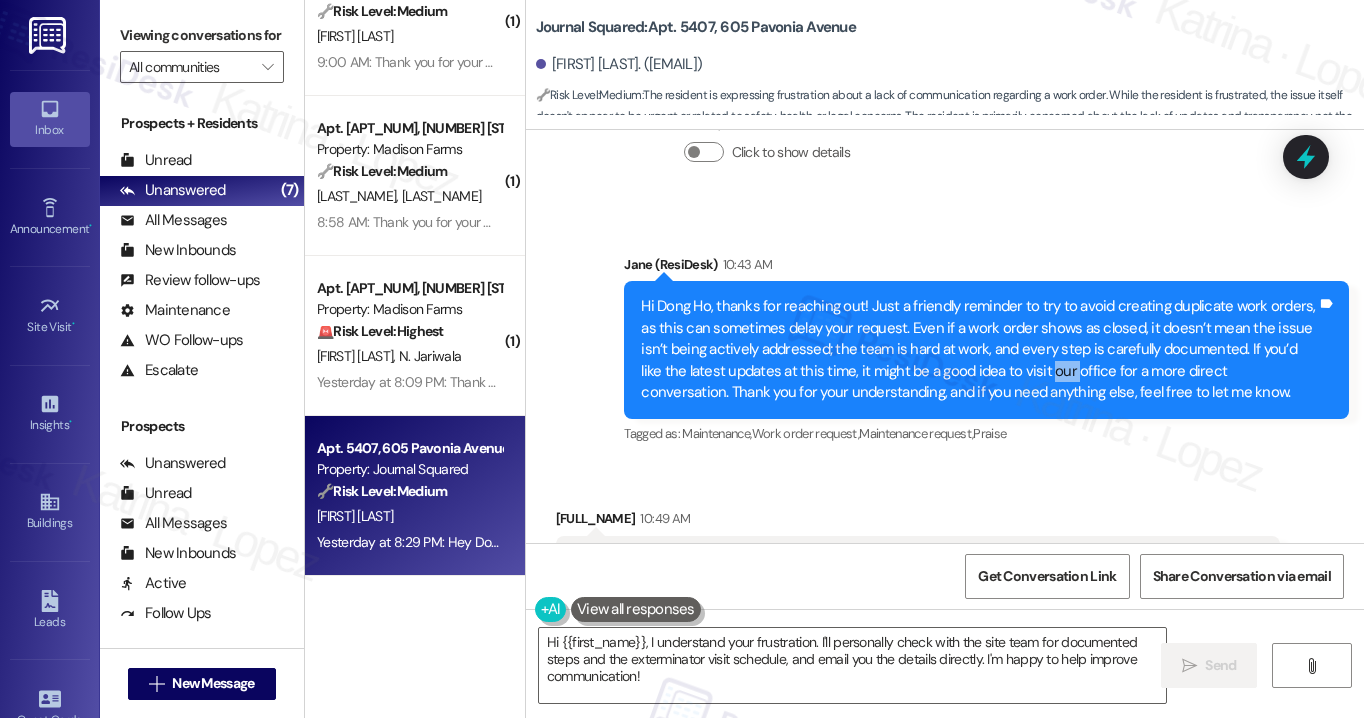 click on "Hi Dong Ho, thanks for reaching out! Just a friendly reminder to try to avoid creating duplicate work orders, as this can sometimes delay your request. Even if a work order shows as closed, it doesn’t mean the issue isn’t being actively addressed; the team is hard at work, and every step is carefully documented. If you’d like the latest updates at this time, it might be a good idea to visit our office for a more direct conversation. Thank you for your understanding, and if you need anything else, feel free to let me know." at bounding box center (979, 349) 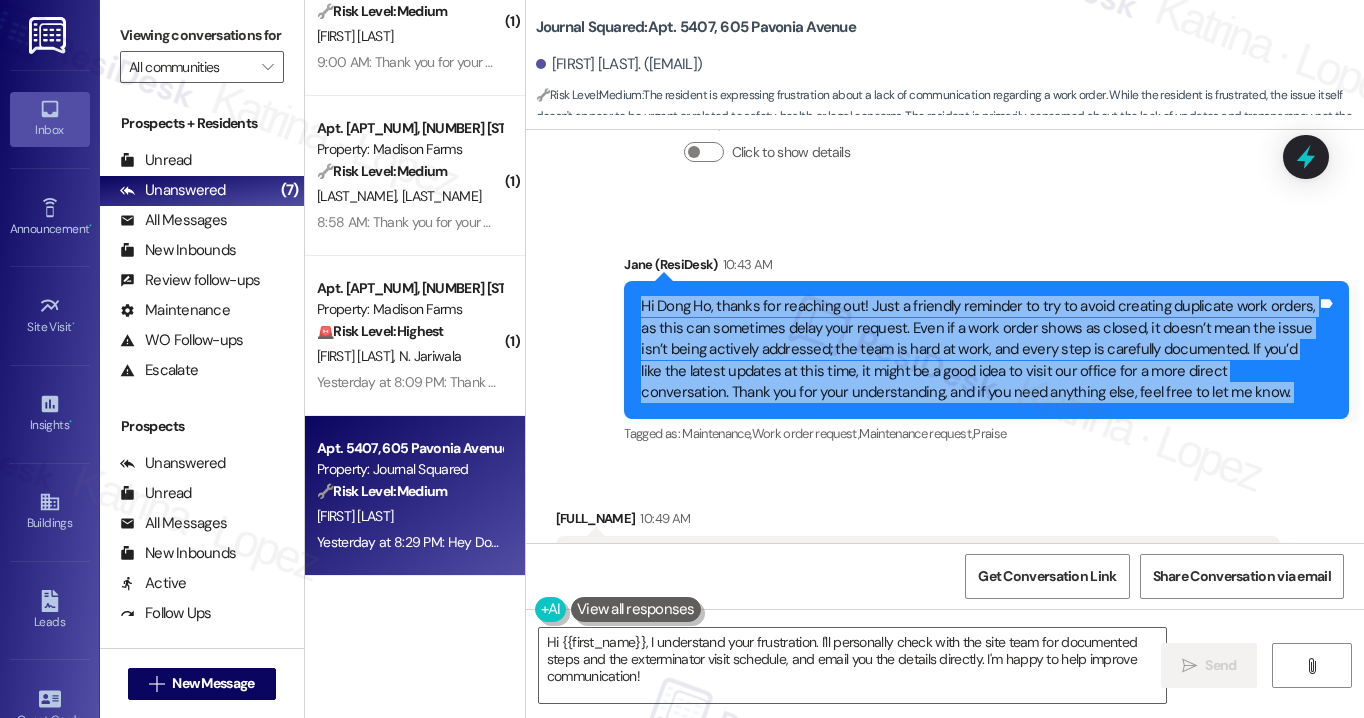click on "Hi Dong Ho, thanks for reaching out! Just a friendly reminder to try to avoid creating duplicate work orders, as this can sometimes delay your request. Even if a work order shows as closed, it doesn’t mean the issue isn’t being actively addressed; the team is hard at work, and every step is carefully documented. If you’d like the latest updates at this time, it might be a good idea to visit our office for a more direct conversation. Thank you for your understanding, and if you need anything else, feel free to let me know." at bounding box center [979, 349] 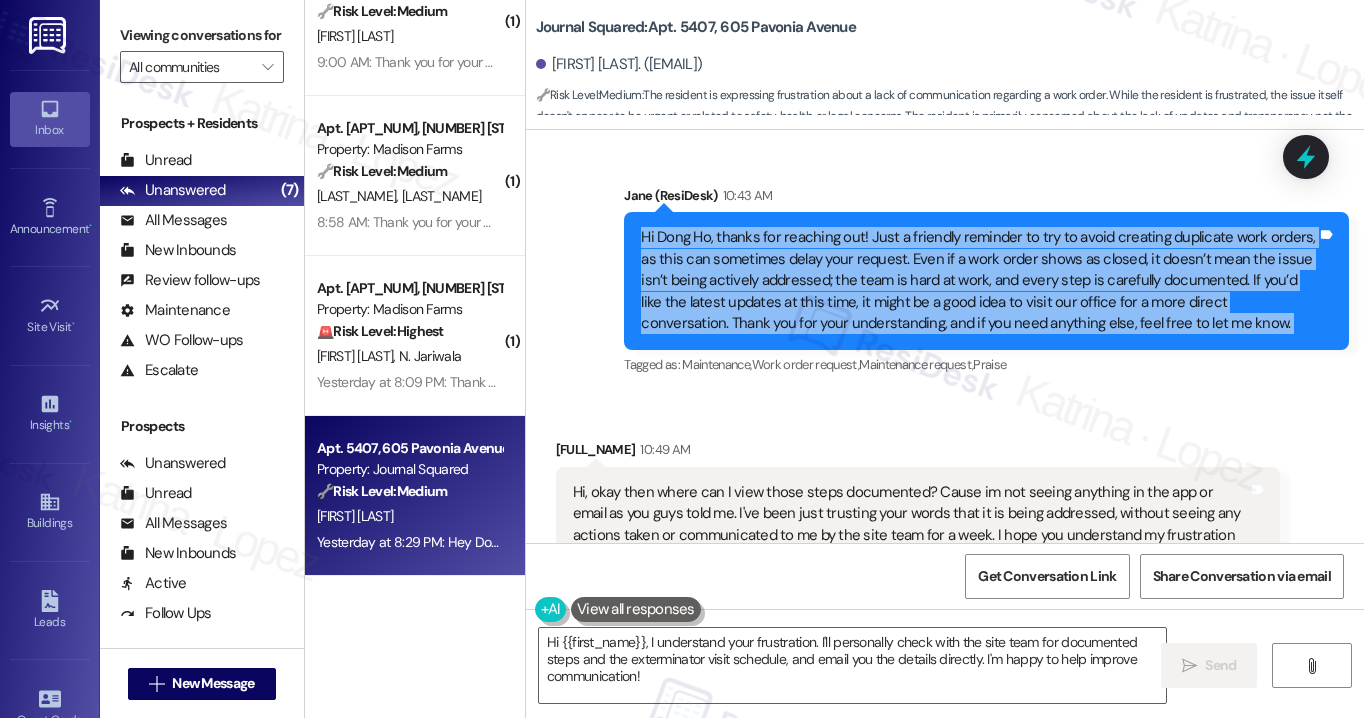 scroll, scrollTop: 14177, scrollLeft: 0, axis: vertical 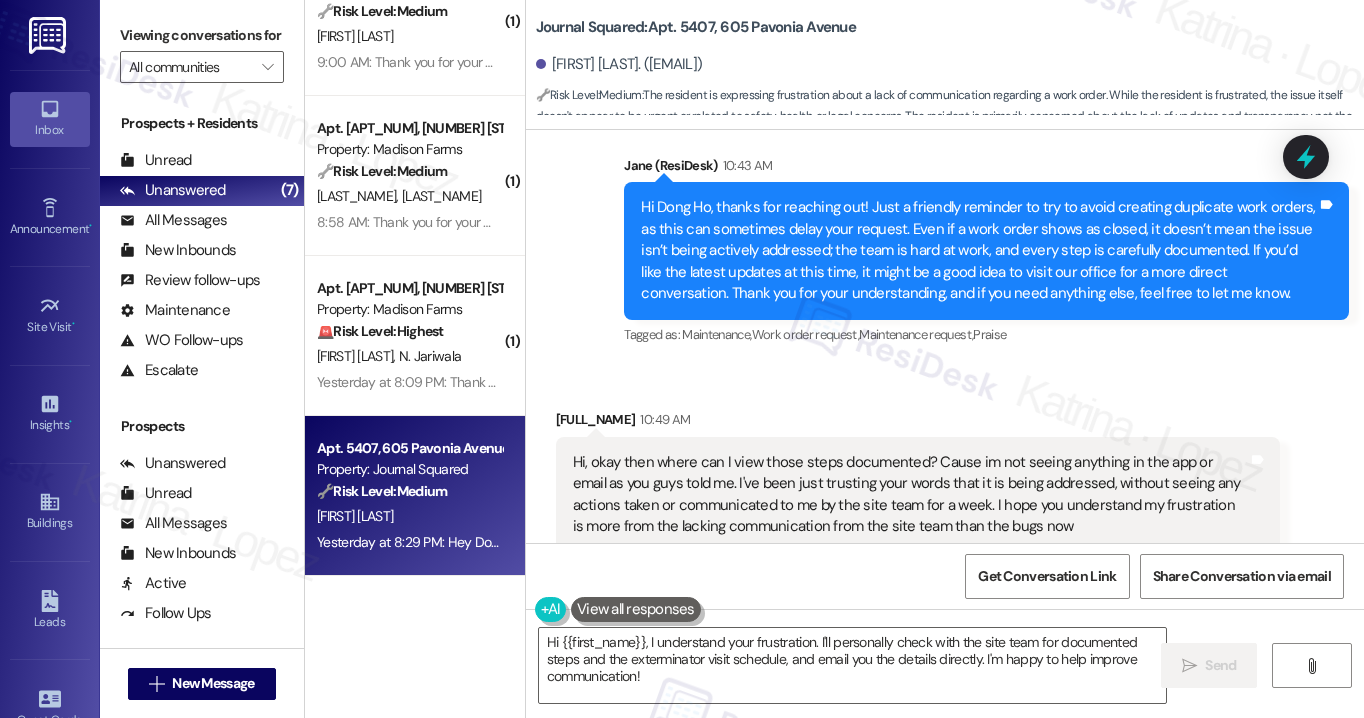 click on "Hi, okay then where can I view those steps documented? Cause im not seeing anything in the app or email as you guys told me. I've been just trusting your words that it is being addressed, without seeing any actions taken or communicated to me by the site team for a week. I hope you understand my frustration is more from the lacking communication from the site team than the bugs now" at bounding box center (911, 495) 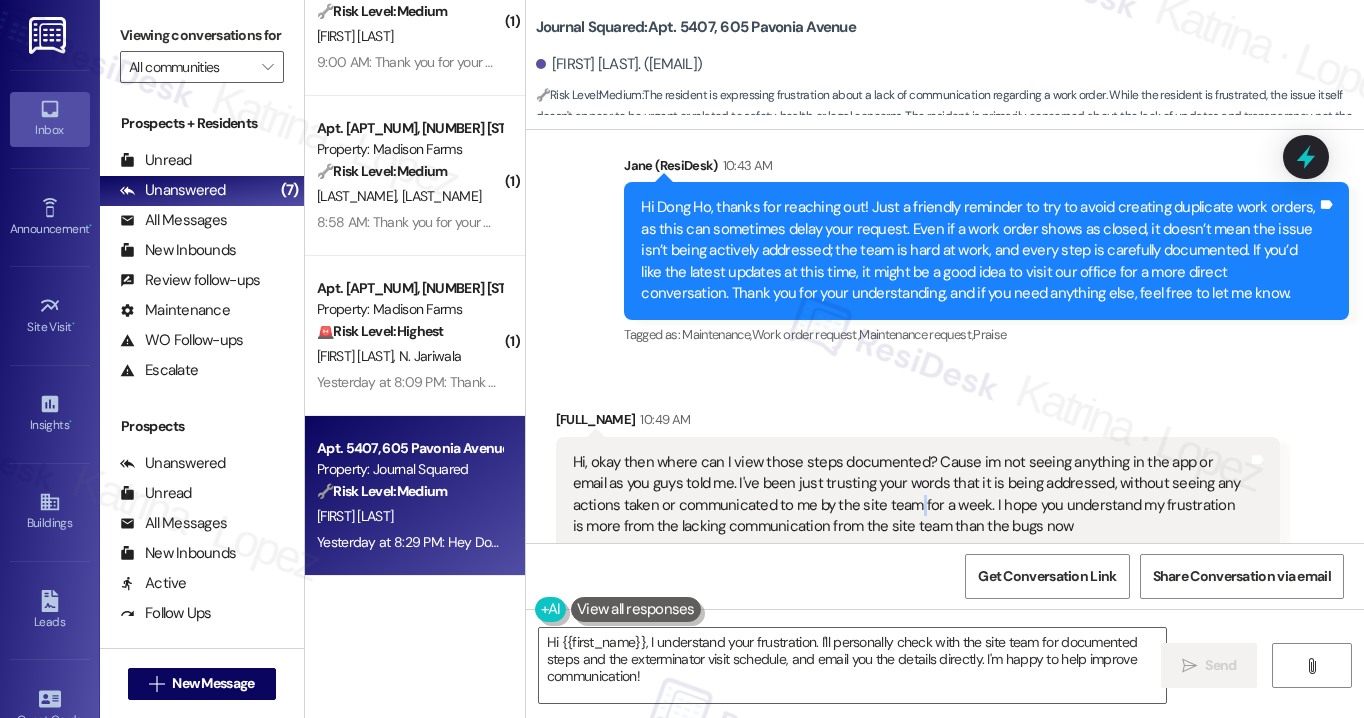 click on "Hi, okay then where can I view those steps documented? Cause im not seeing anything in the app or email as you guys told me. I've been just trusting your words that it is being addressed, without seeing any actions taken or communicated to me by the site team for a week. I hope you understand my frustration is more from the lacking communication from the site team than the bugs now" at bounding box center (911, 495) 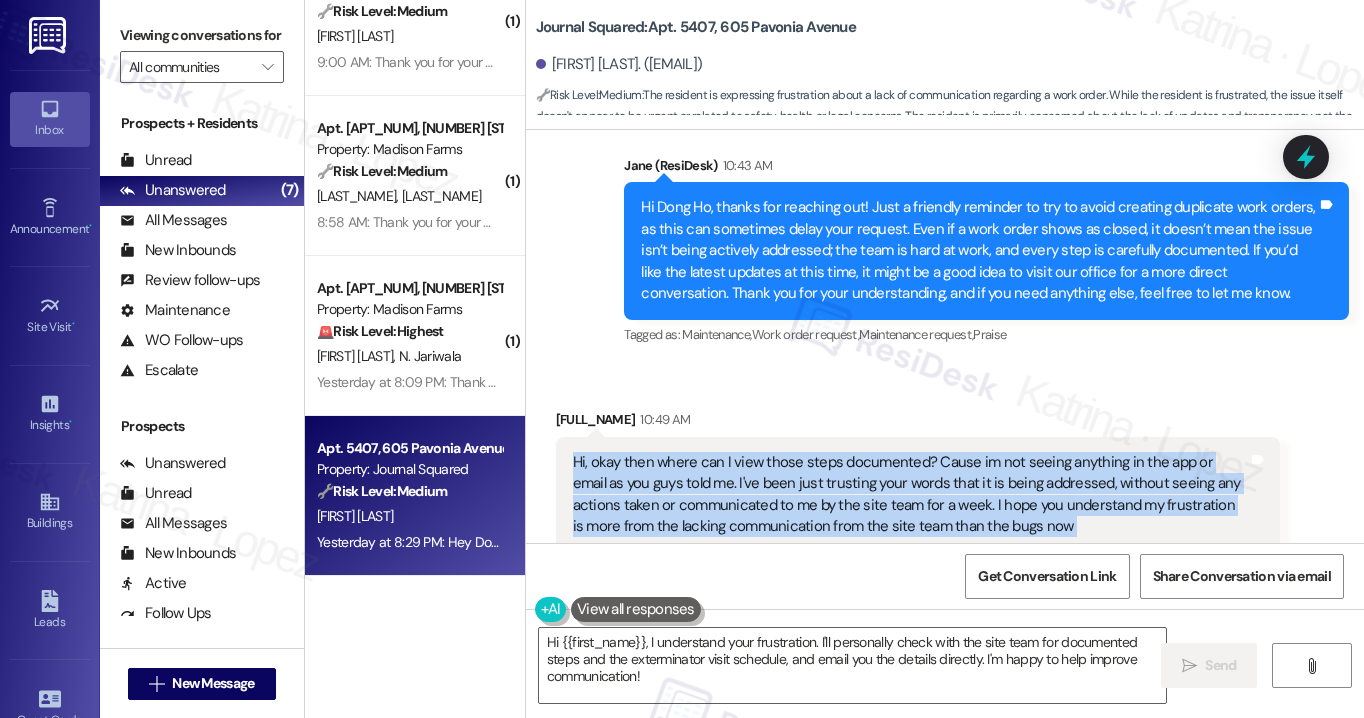 click on "Hi, okay then where can I view those steps documented? Cause im not seeing anything in the app or email as you guys told me. I've been just trusting your words that it is being addressed, without seeing any actions taken or communicated to me by the site team for a week. I hope you understand my frustration is more from the lacking communication from the site team than the bugs now" at bounding box center (911, 495) 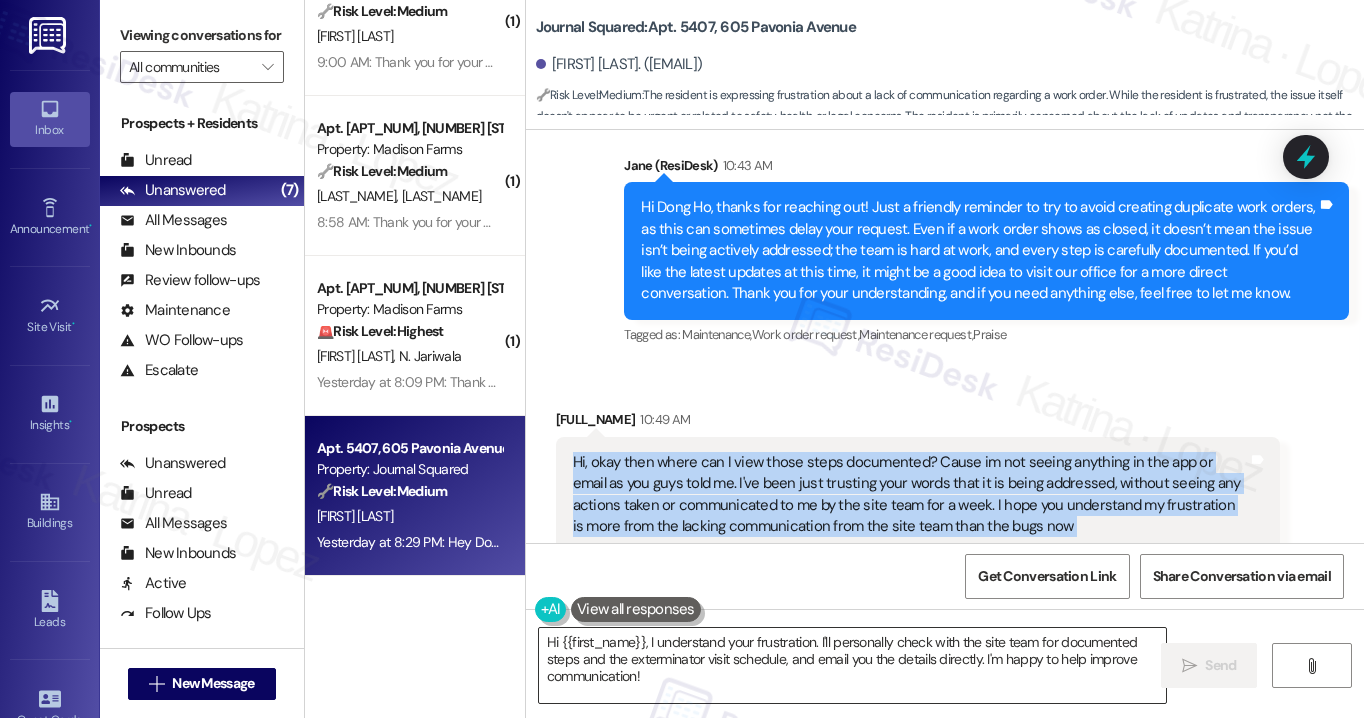 click on "Hi {{first_name}}, I understand your frustration. I'll personally check with the site team for documented steps and the exterminator visit schedule, and email you the details directly. I'm happy to help improve communication!" at bounding box center (852, 665) 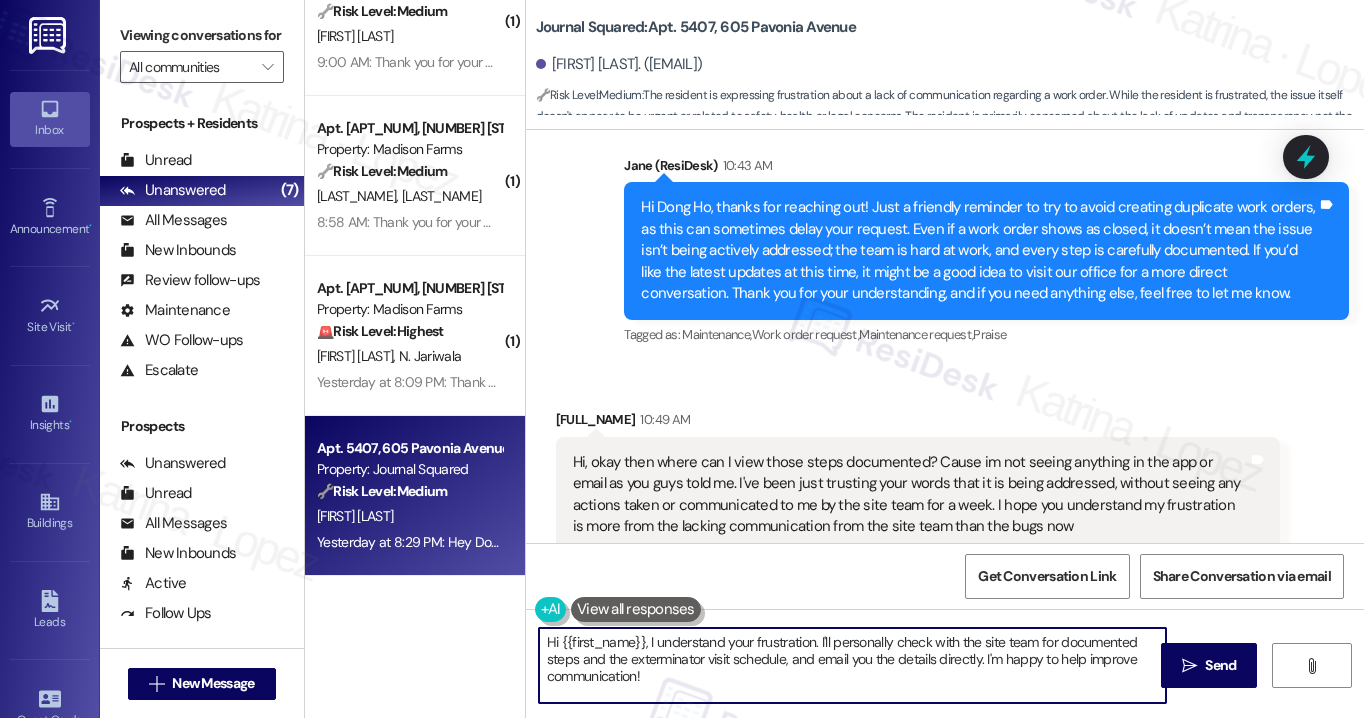 click on "Hi {{first_name}}, I understand your frustration. I'll personally check with the site team for documented steps and the exterminator visit schedule, and email you the details directly. I'm happy to help improve communication!" at bounding box center (852, 665) 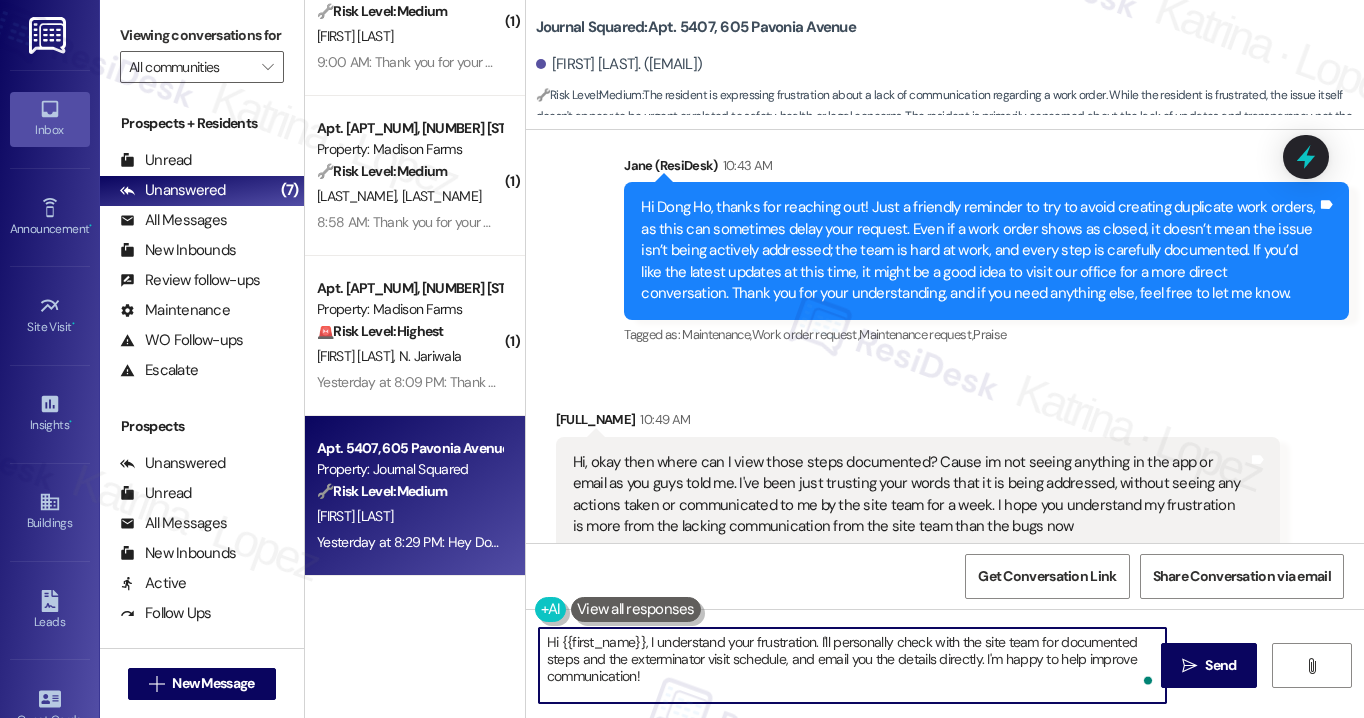 click on "Hi {{first_name}}, I understand your frustration. I'll personally check with the site team for documented steps and the exterminator visit schedule, and email you the details directly. I'm happy to help improve communication!" at bounding box center [852, 665] 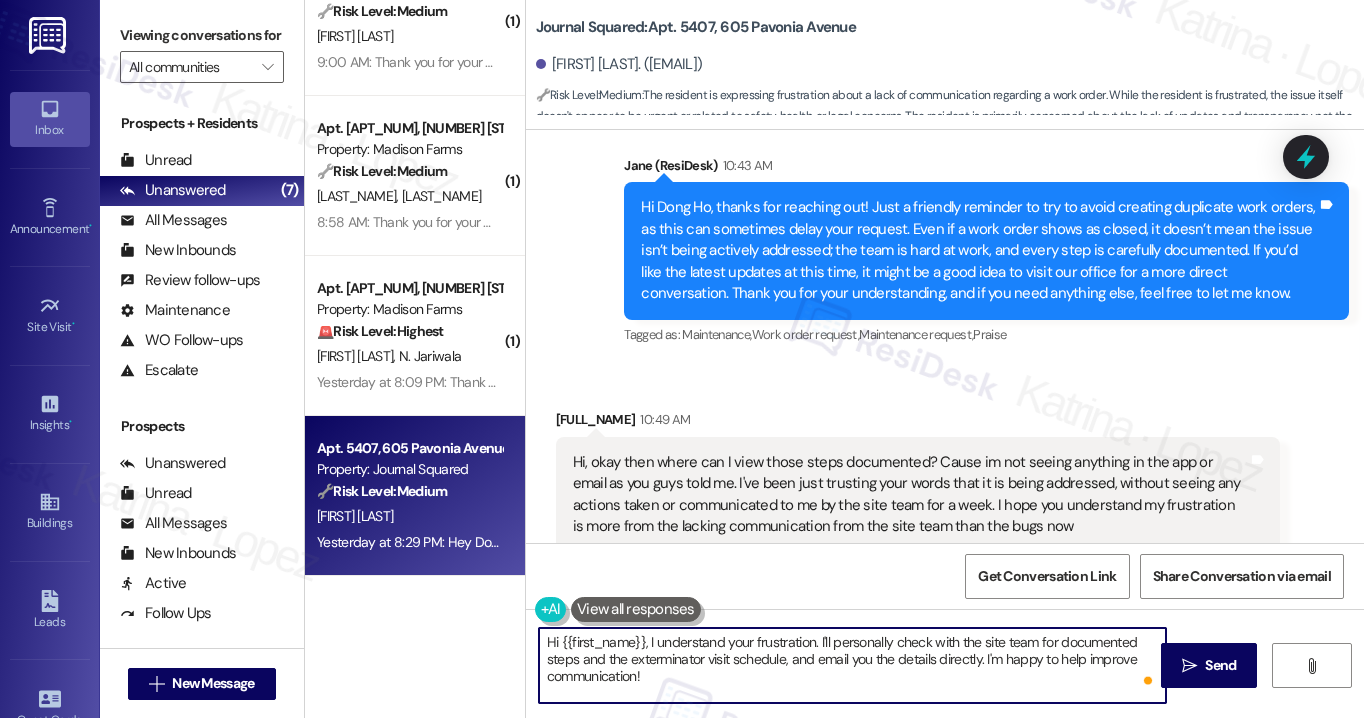 click on "Hi {{first_name}}, I understand your frustration. I'll personally check with the site team for documented steps and the exterminator visit schedule, and email you the details directly. I'm happy to help improve communication!" at bounding box center [852, 665] 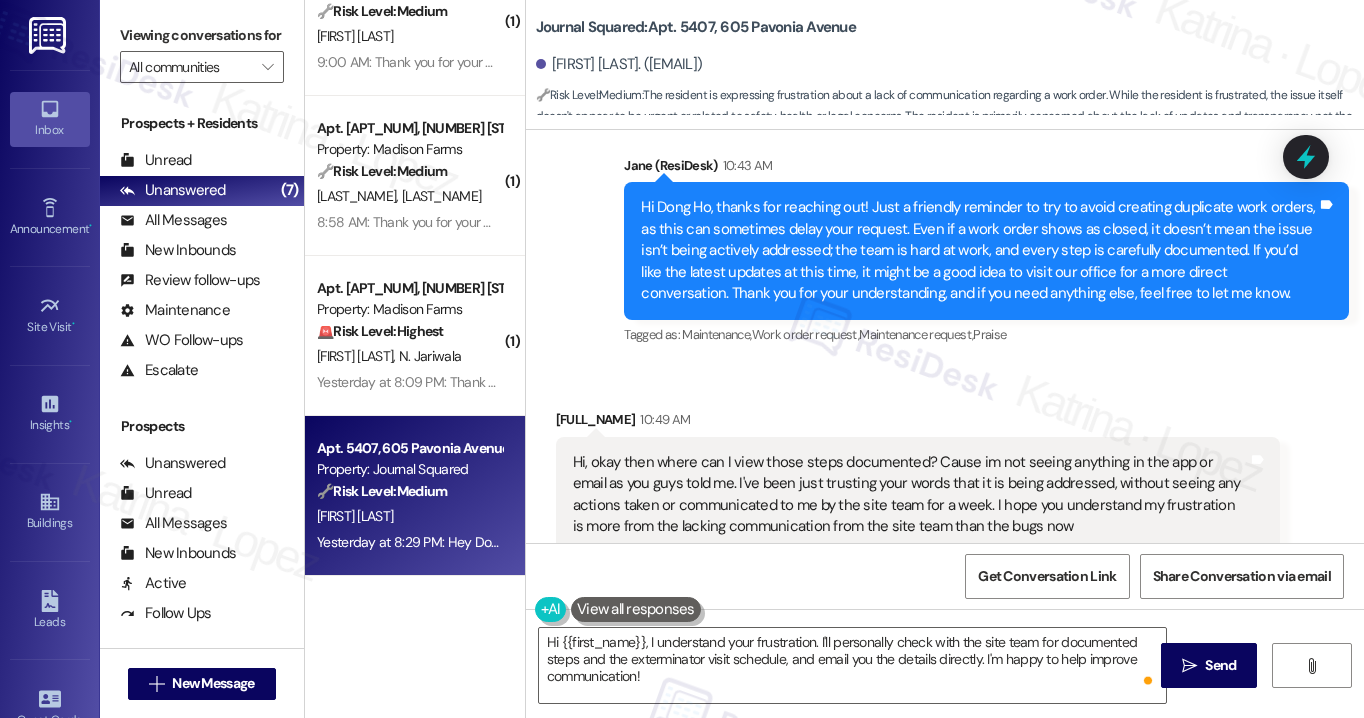 click on "Hi, okay then where can I view those steps documented? Cause im not seeing anything in the app or email as you guys told me. I've been just trusting your words that it is being addressed, without seeing any actions taken or communicated to me by the site team for a week. I hope you understand my frustration is more from the lacking communication from the site team than the bugs now" at bounding box center (911, 495) 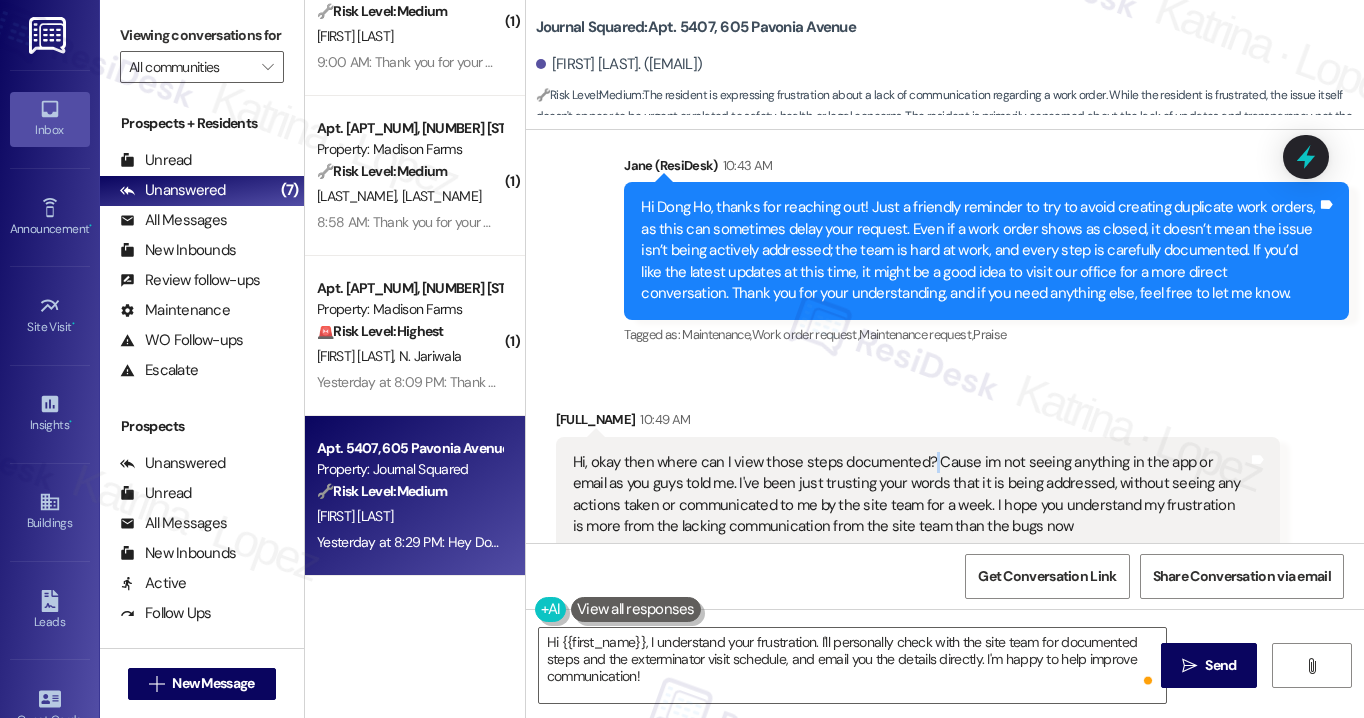 click on "Hi, okay then where can I view those steps documented? Cause im not seeing anything in the app or email as you guys told me. I've been just trusting your words that it is being addressed, without seeing any actions taken or communicated to me by the site team for a week. I hope you understand my frustration is more from the lacking communication from the site team than the bugs now" at bounding box center (911, 495) 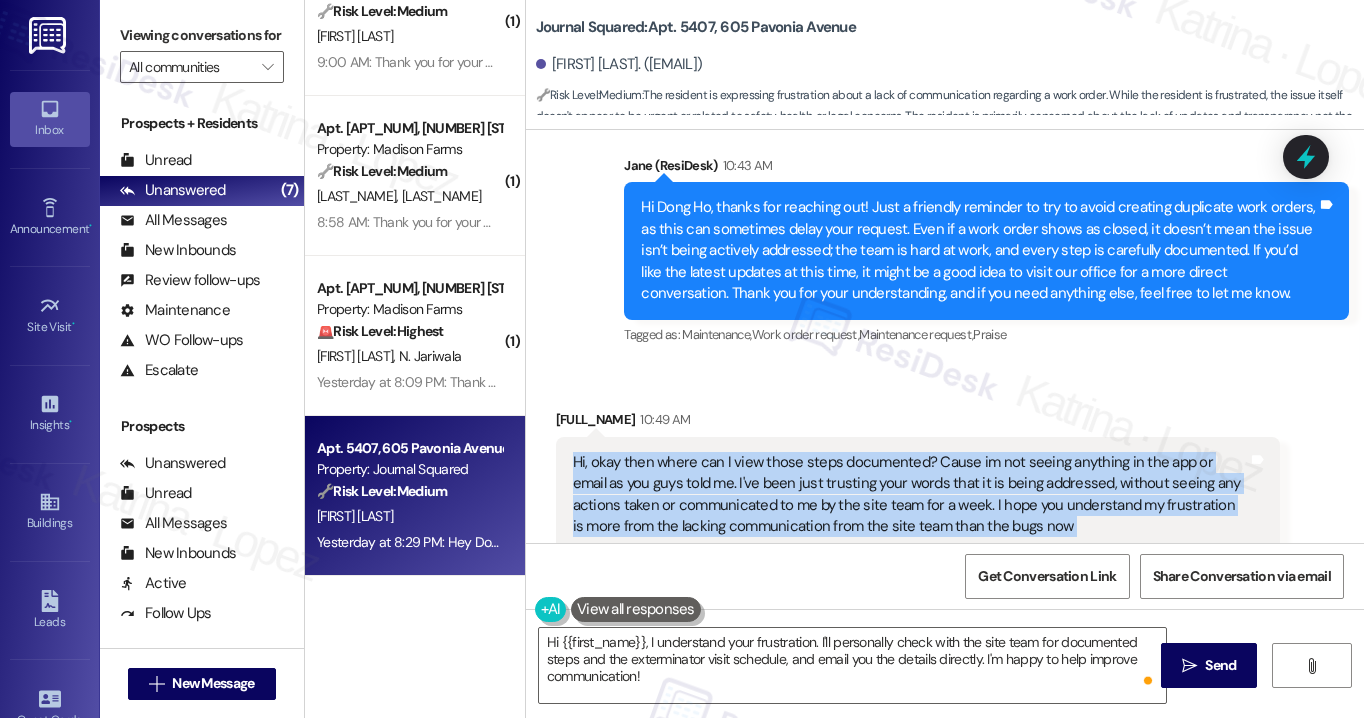 click on "Hi, okay then where can I view those steps documented? Cause im not seeing anything in the app or email as you guys told me. I've been just trusting your words that it is being addressed, without seeing any actions taken or communicated to me by the site team for a week. I hope you understand my frustration is more from the lacking communication from the site team than the bugs now" at bounding box center [911, 495] 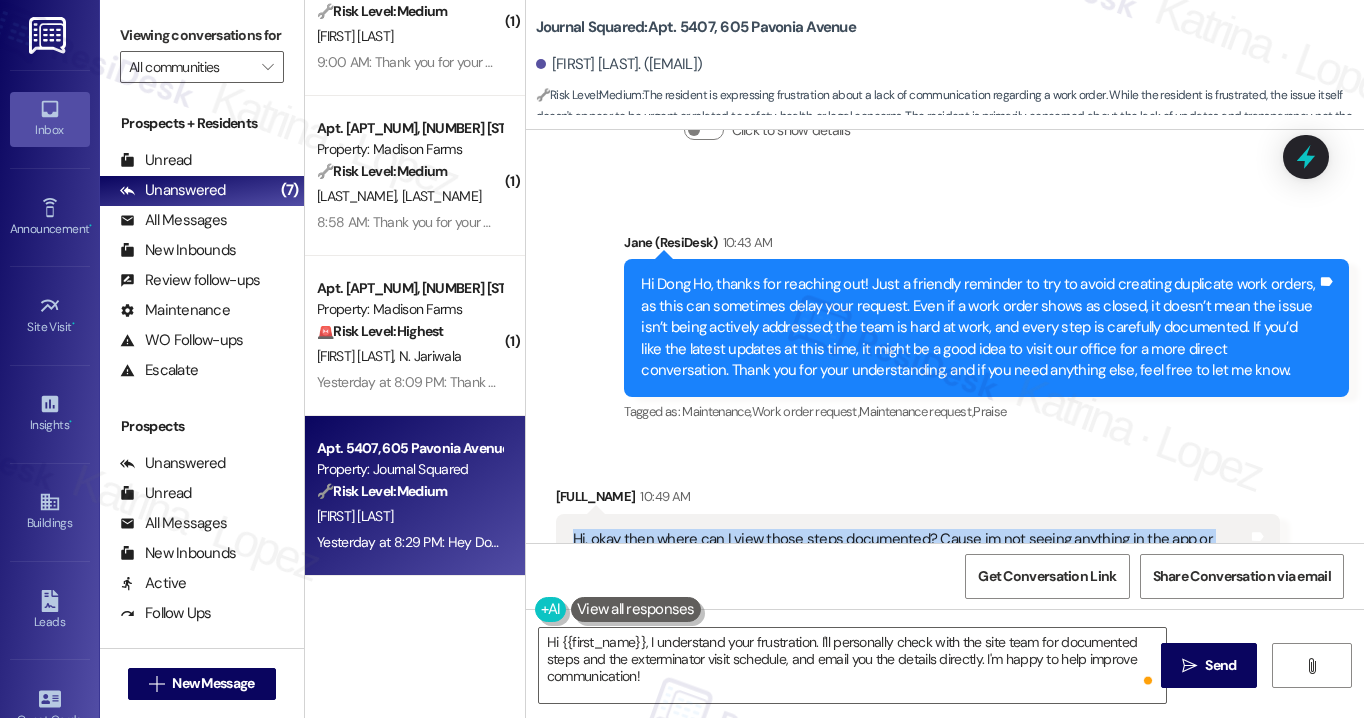 scroll, scrollTop: 14077, scrollLeft: 0, axis: vertical 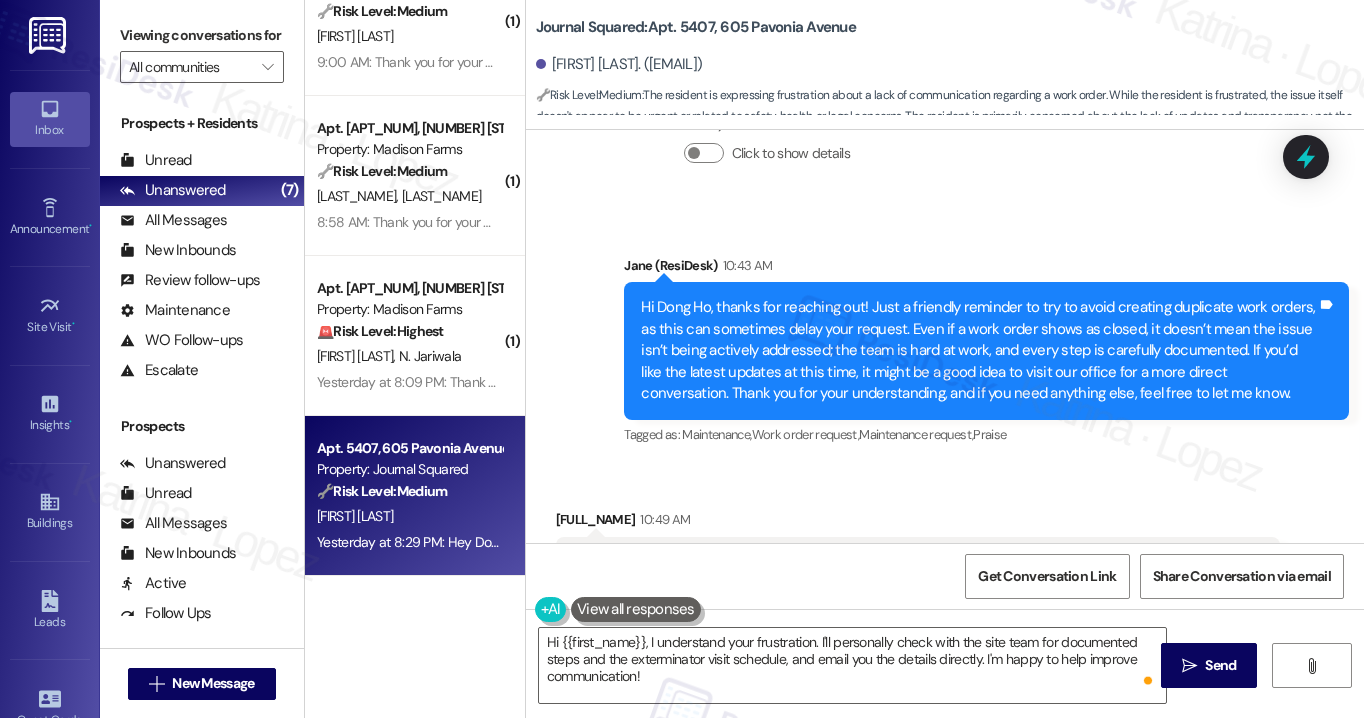 click on "Hi Dong Ho, thanks for reaching out! Just a friendly reminder to try to avoid creating duplicate work orders, as this can sometimes delay your request. Even if a work order shows as closed, it doesn’t mean the issue isn’t being actively addressed; the team is hard at work, and every step is carefully documented. If you’d like the latest updates at this time, it might be a good idea to visit our office for a more direct conversation. Thank you for your understanding, and if you need anything else, feel free to let me know." at bounding box center (979, 350) 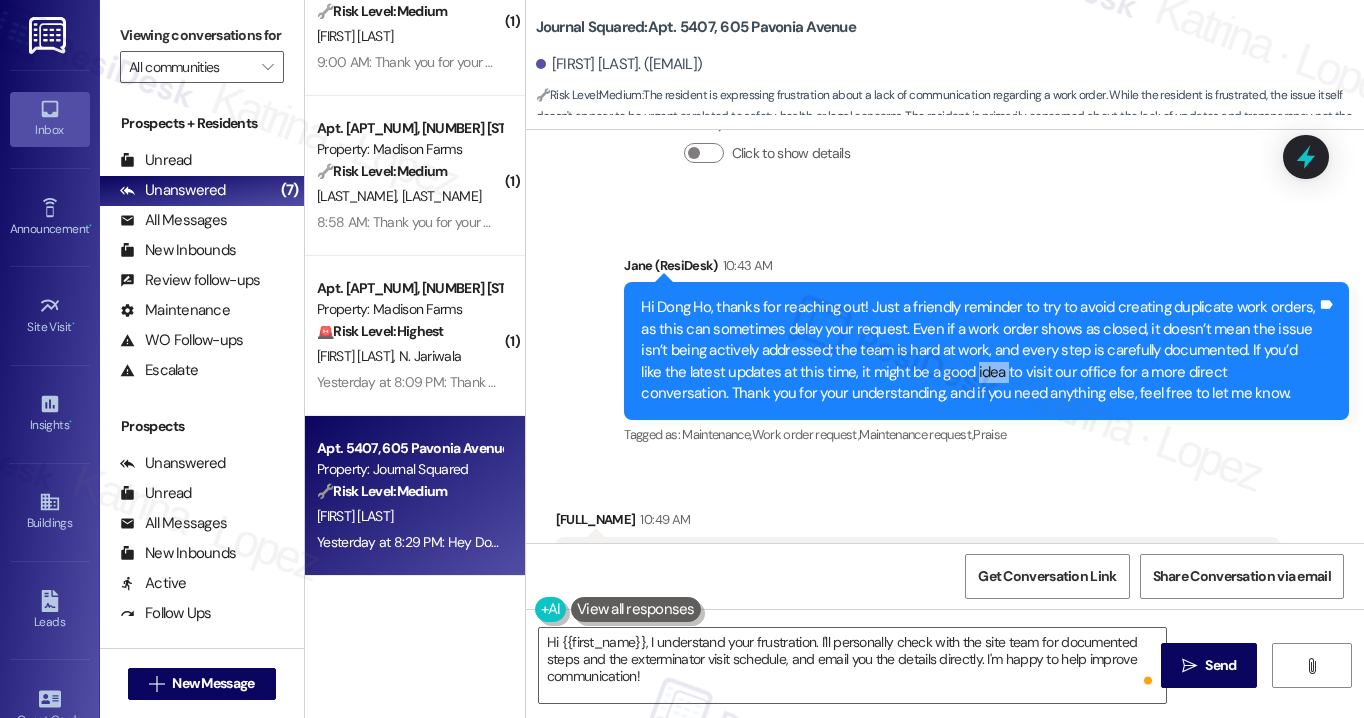click on "Hi Dong Ho, thanks for reaching out! Just a friendly reminder to try to avoid creating duplicate work orders, as this can sometimes delay your request. Even if a work order shows as closed, it doesn’t mean the issue isn’t being actively addressed; the team is hard at work, and every step is carefully documented. If you’d like the latest updates at this time, it might be a good idea to visit our office for a more direct conversation. Thank you for your understanding, and if you need anything else, feel free to let me know." at bounding box center (979, 350) 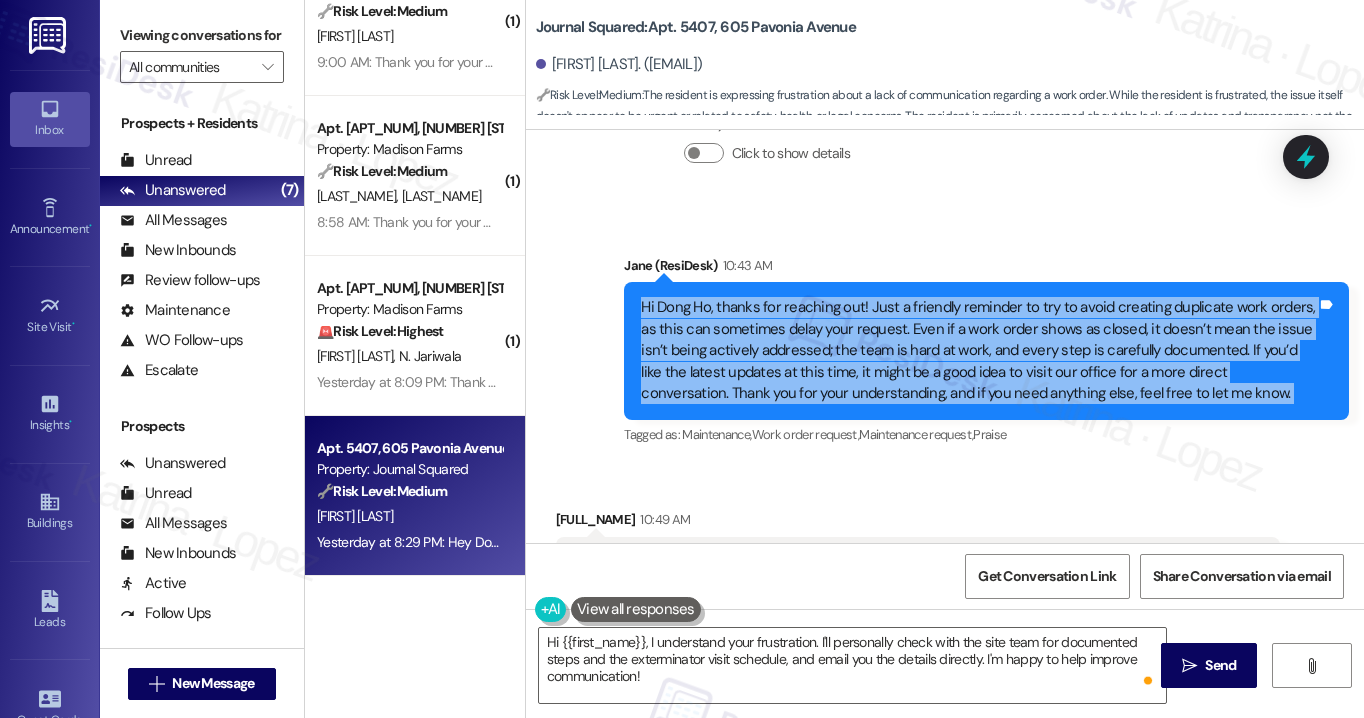 click on "Hi Dong Ho, thanks for reaching out! Just a friendly reminder to try to avoid creating duplicate work orders, as this can sometimes delay your request. Even if a work order shows as closed, it doesn’t mean the issue isn’t being actively addressed; the team is hard at work, and every step is carefully documented. If you’d like the latest updates at this time, it might be a good idea to visit our office for a more direct conversation. Thank you for your understanding, and if you need anything else, feel free to let me know." at bounding box center (979, 350) 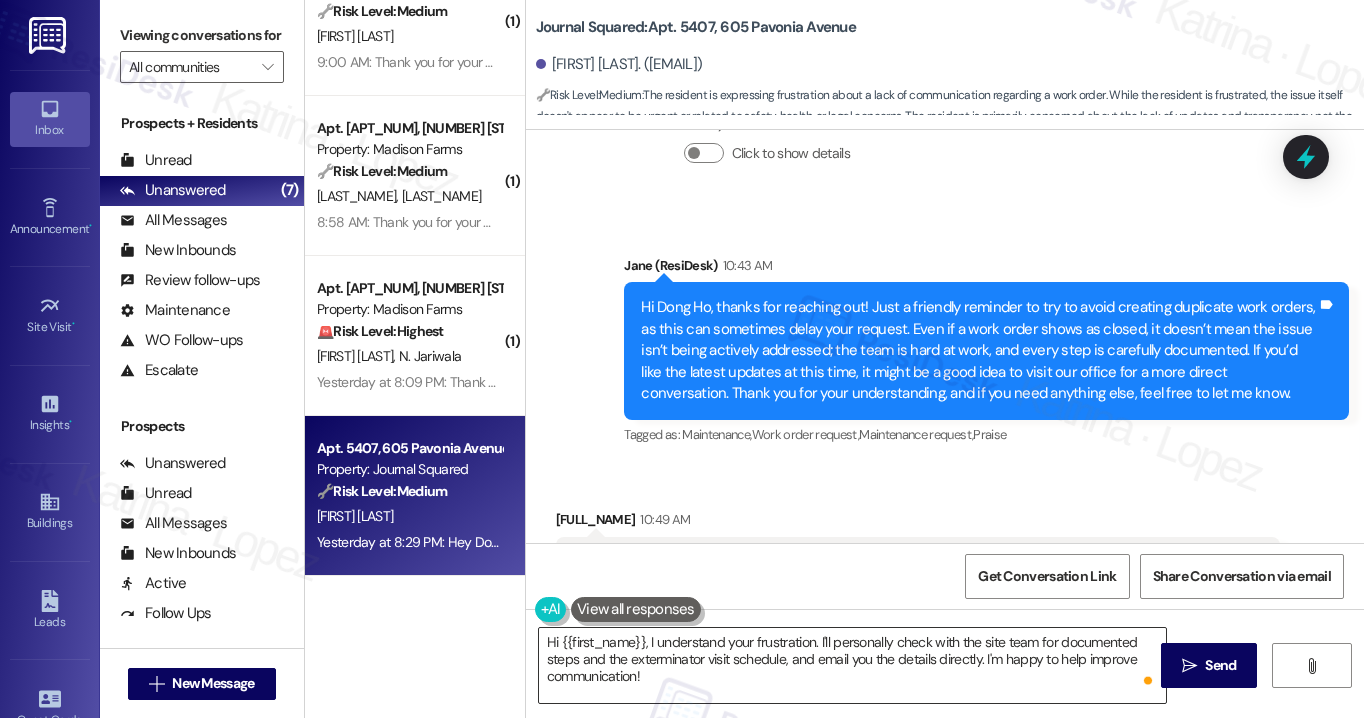 click on "Hi {{first_name}}, I understand your frustration. I'll personally check with the site team for documented steps and the exterminator visit schedule, and email you the details directly. I'm happy to help improve communication!" at bounding box center (852, 665) 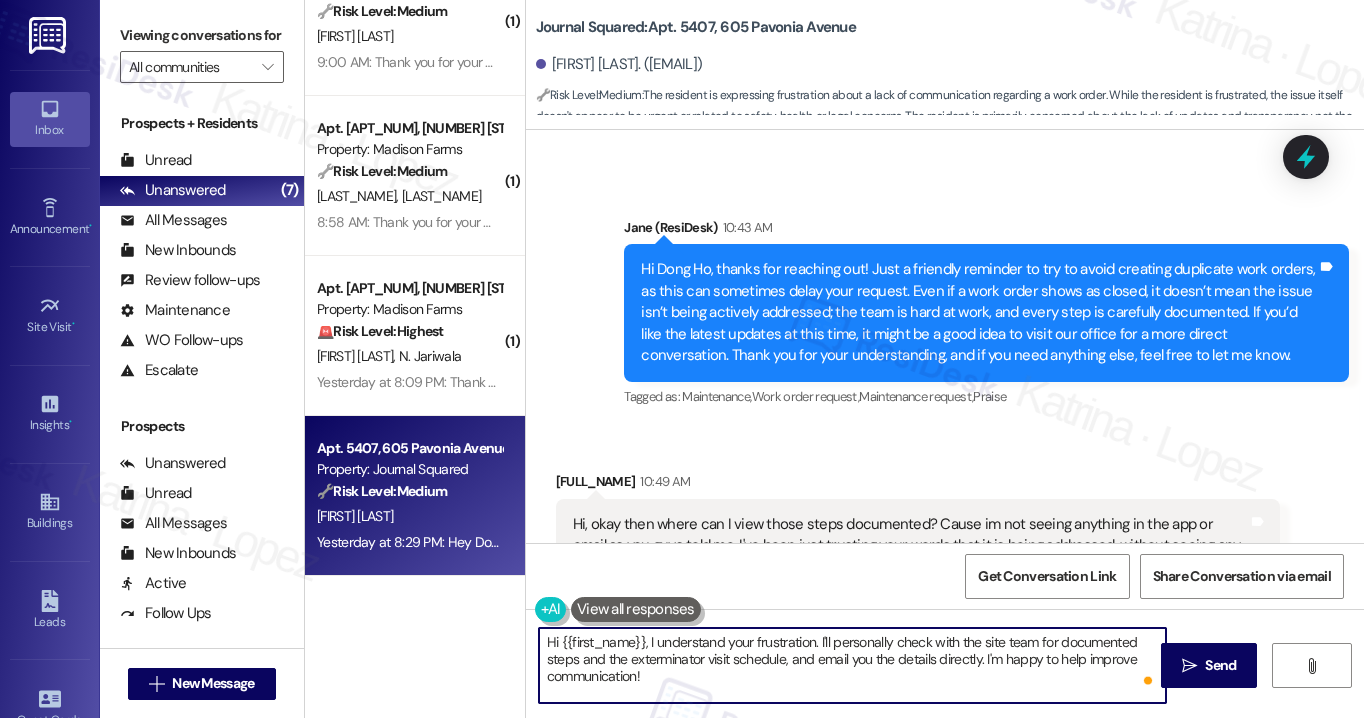 scroll, scrollTop: 14177, scrollLeft: 0, axis: vertical 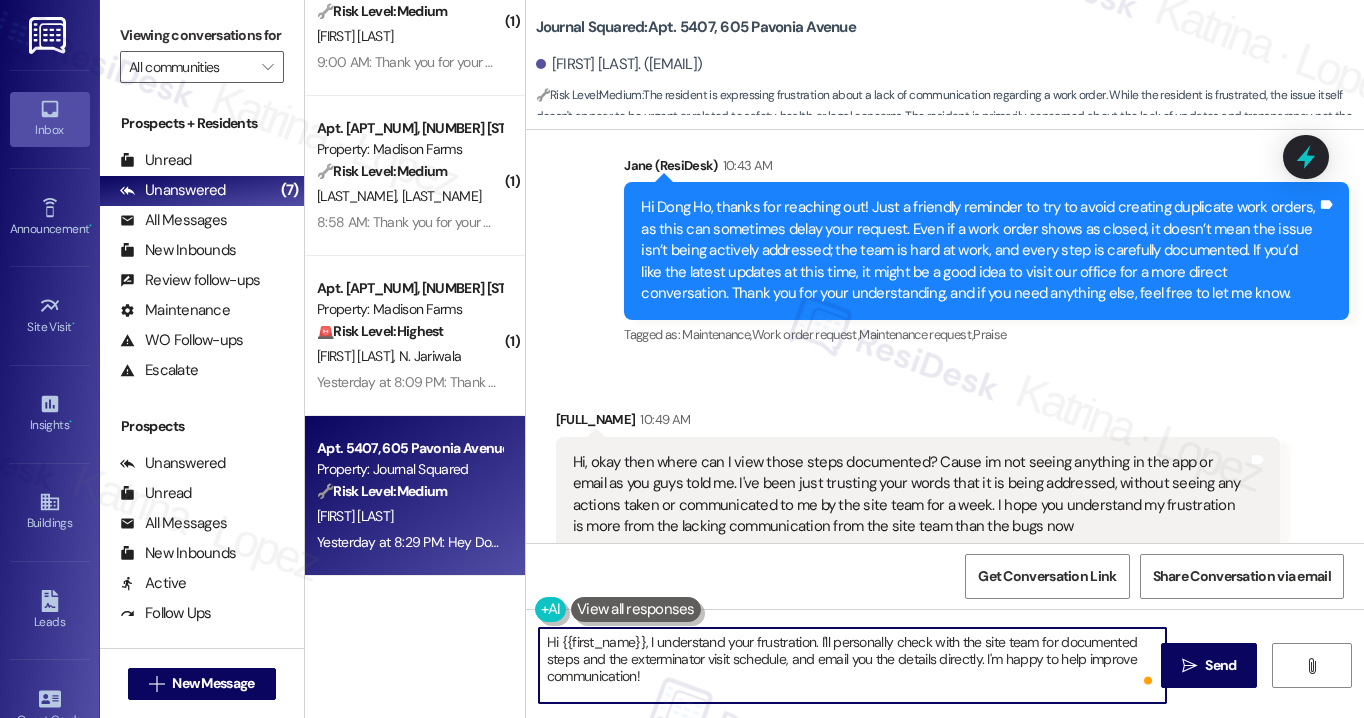 click on "Hi {{first_name}}, I understand your frustration. I'll personally check with the site team for documented steps and the exterminator visit schedule, and email you the details directly. I'm happy to help improve communication!" at bounding box center (852, 665) 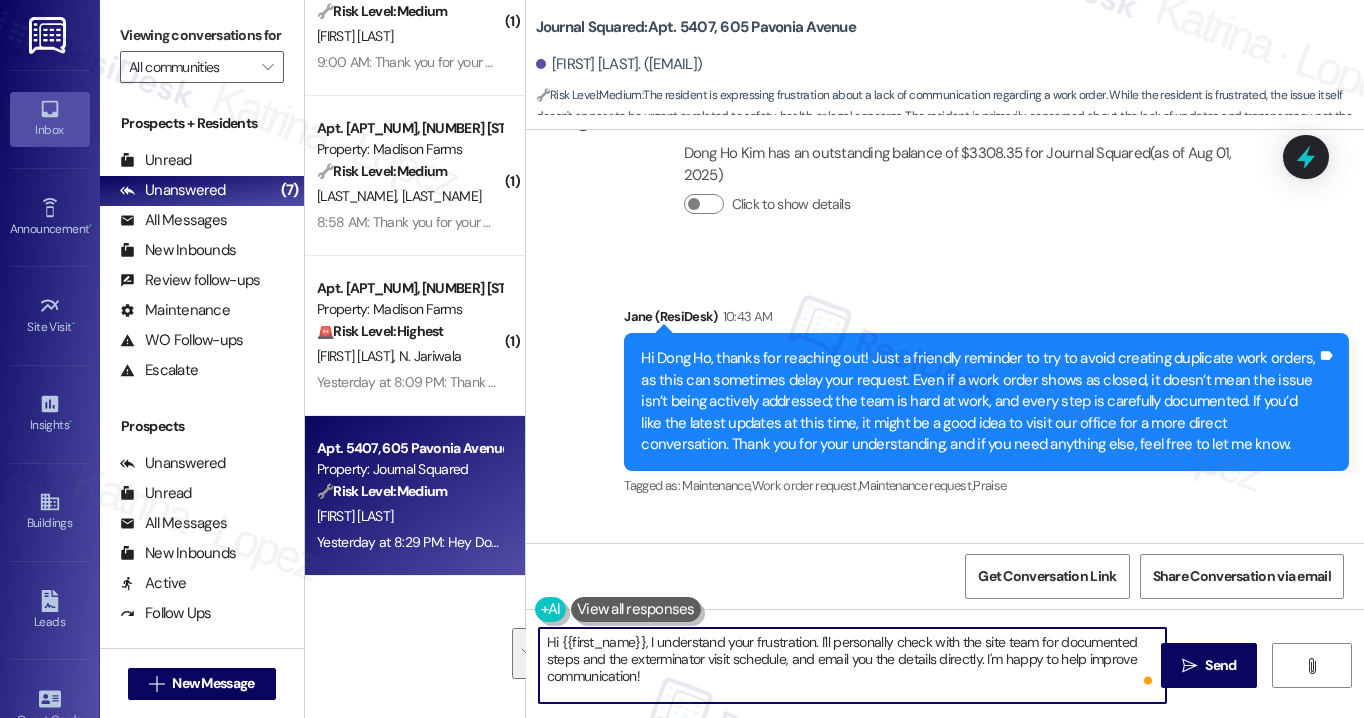 scroll, scrollTop: 13877, scrollLeft: 0, axis: vertical 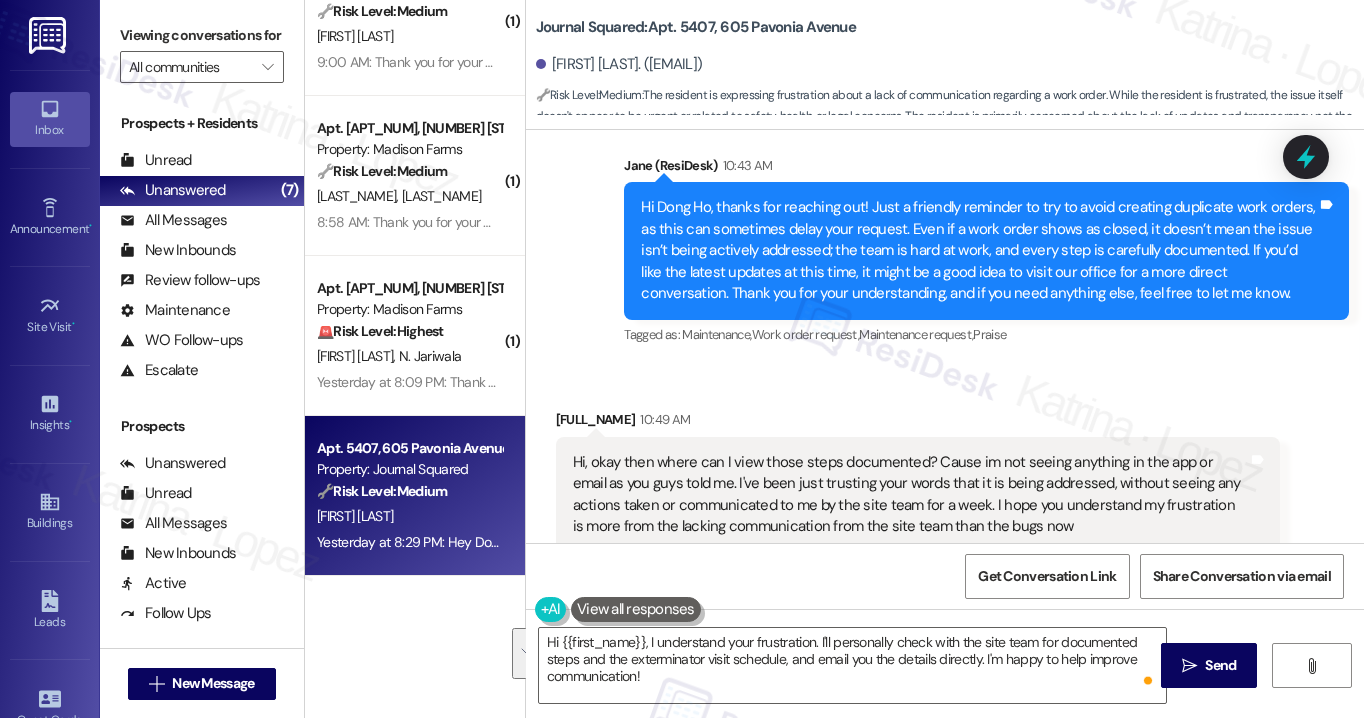 click on "Hi, okay then where can I view those steps documented? Cause im not seeing anything in the app or email as you guys told me. I've been just trusting your words that it is being addressed, without seeing any actions taken or communicated to me by the site team for a week. I hope you understand my frustration is more from the lacking communication from the site team than the bugs now" at bounding box center (911, 495) 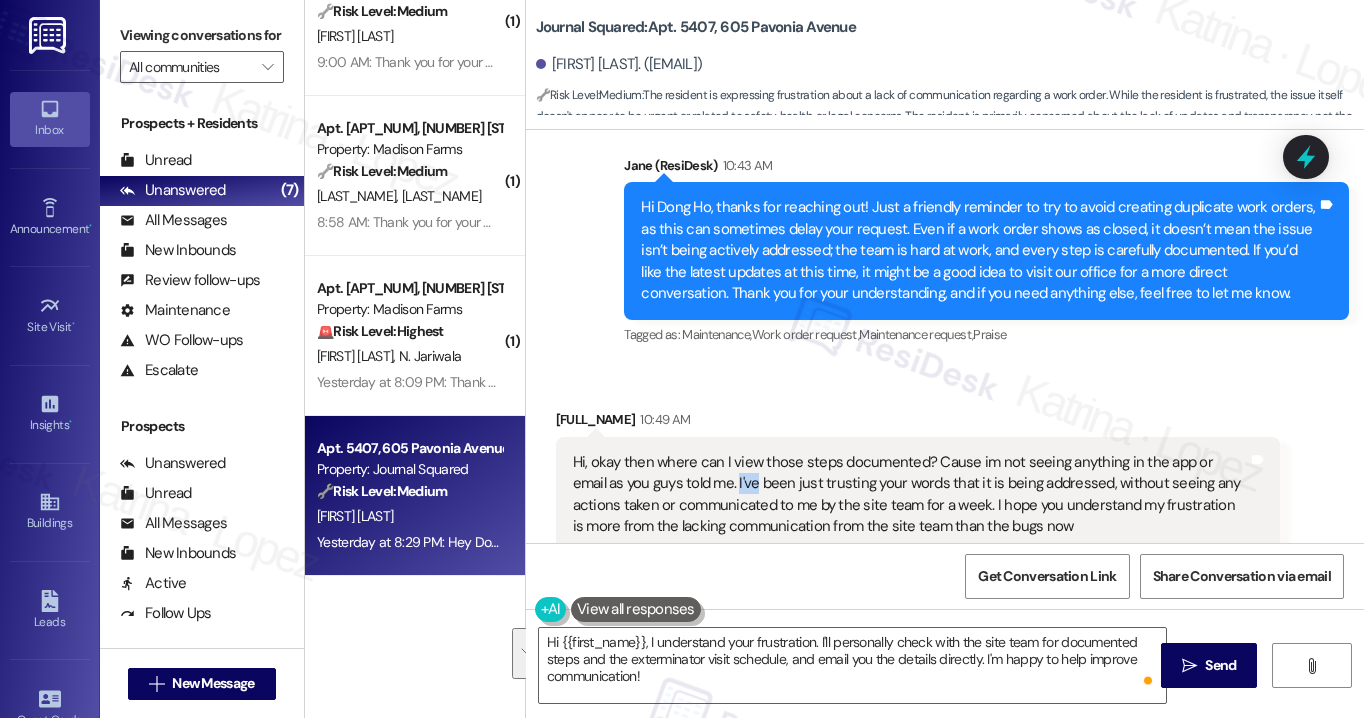 click on "Hi, okay then where can I view those steps documented? Cause im not seeing anything in the app or email as you guys told me. I've been just trusting your words that it is being addressed, without seeing any actions taken or communicated to me by the site team for a week. I hope you understand my frustration is more from the lacking communication from the site team than the bugs now" at bounding box center [911, 495] 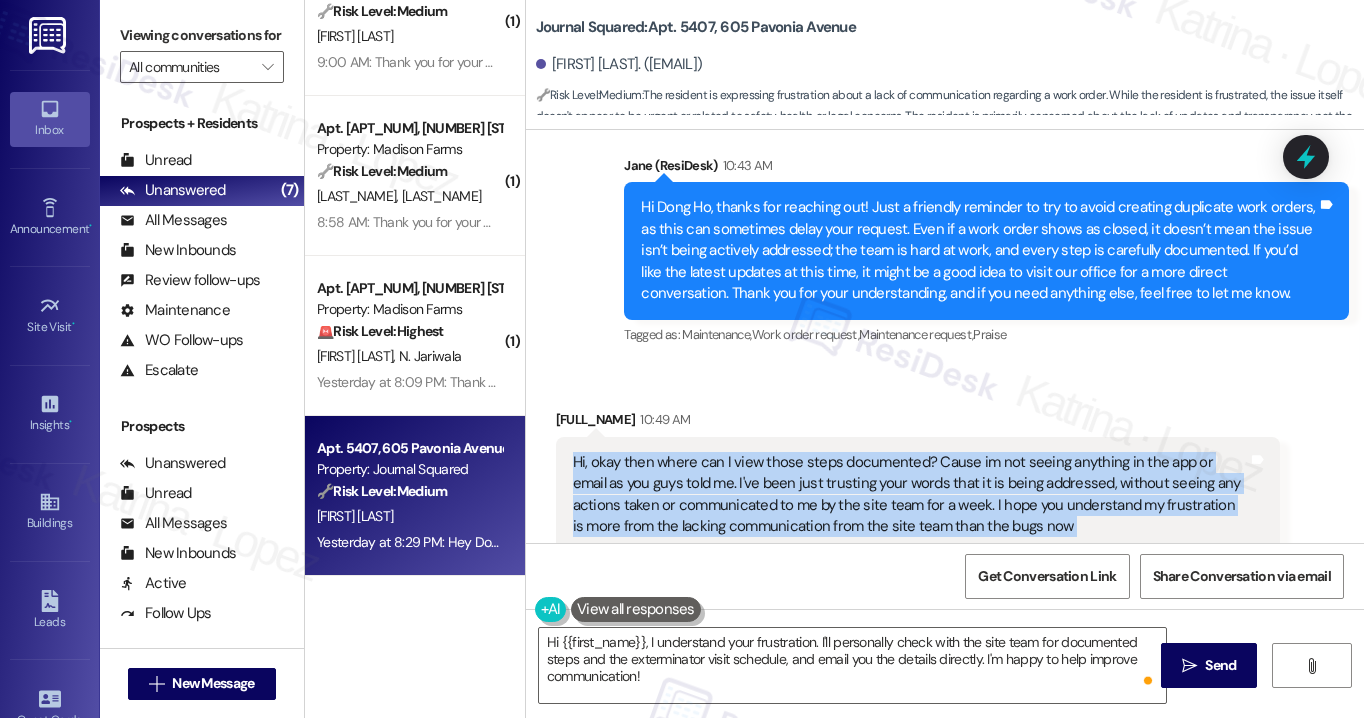 click on "Hi, okay then where can I view those steps documented? Cause im not seeing anything in the app or email as you guys told me. I've been just trusting your words that it is being addressed, without seeing any actions taken or communicated to me by the site team for a week. I hope you understand my frustration is more from the lacking communication from the site team than the bugs now" at bounding box center [911, 495] 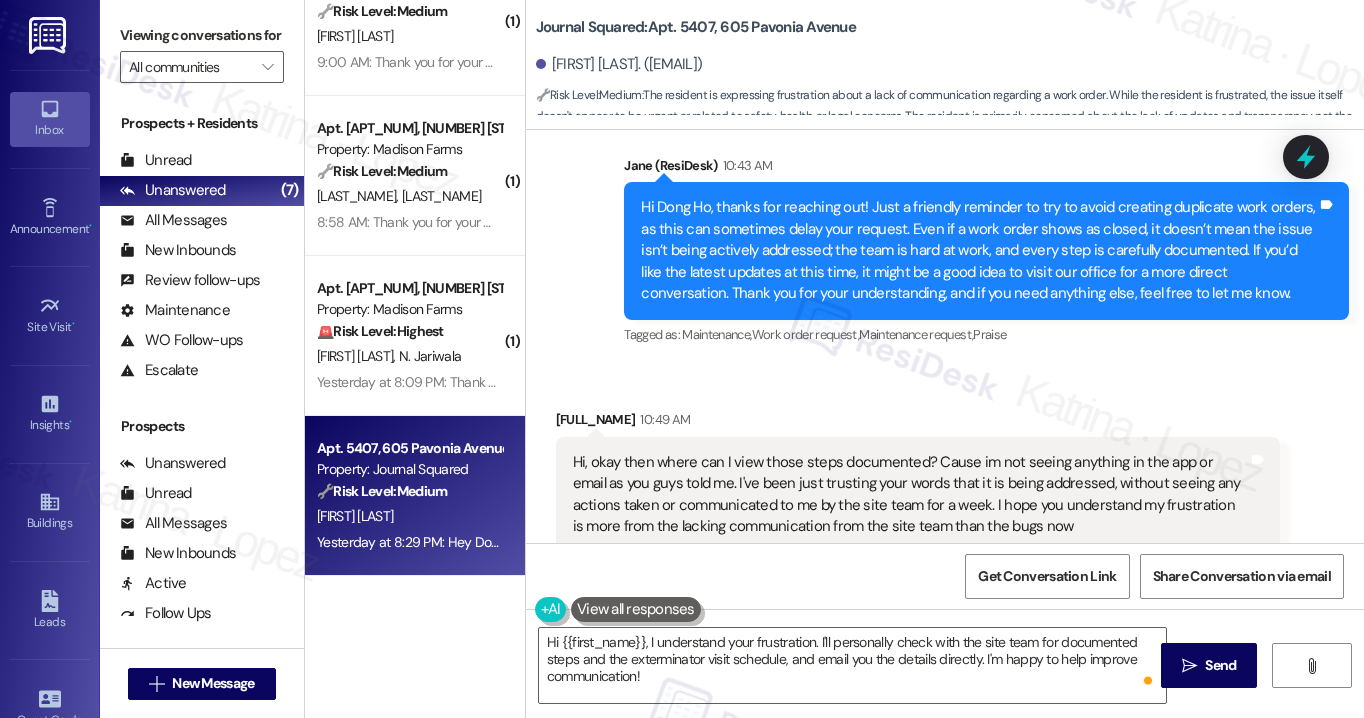 click on "Viewing conversations for" at bounding box center (202, 35) 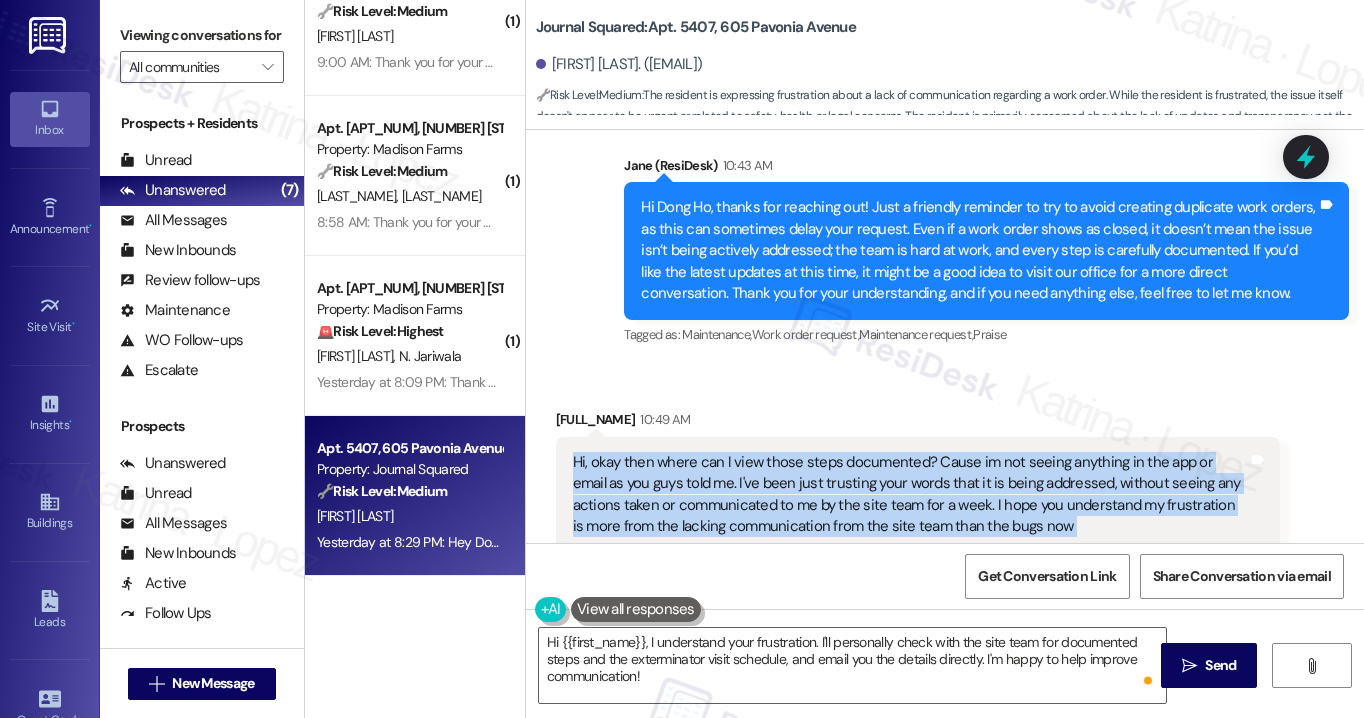 click on "Hi, okay then where can I view those steps documented? Cause im not seeing anything in the app or email as you guys told me. I've been just trusting your words that it is being addressed, without seeing any actions taken or communicated to me by the site team for a week. I hope you understand my frustration is more from the lacking communication from the site team than the bugs now" at bounding box center [911, 495] 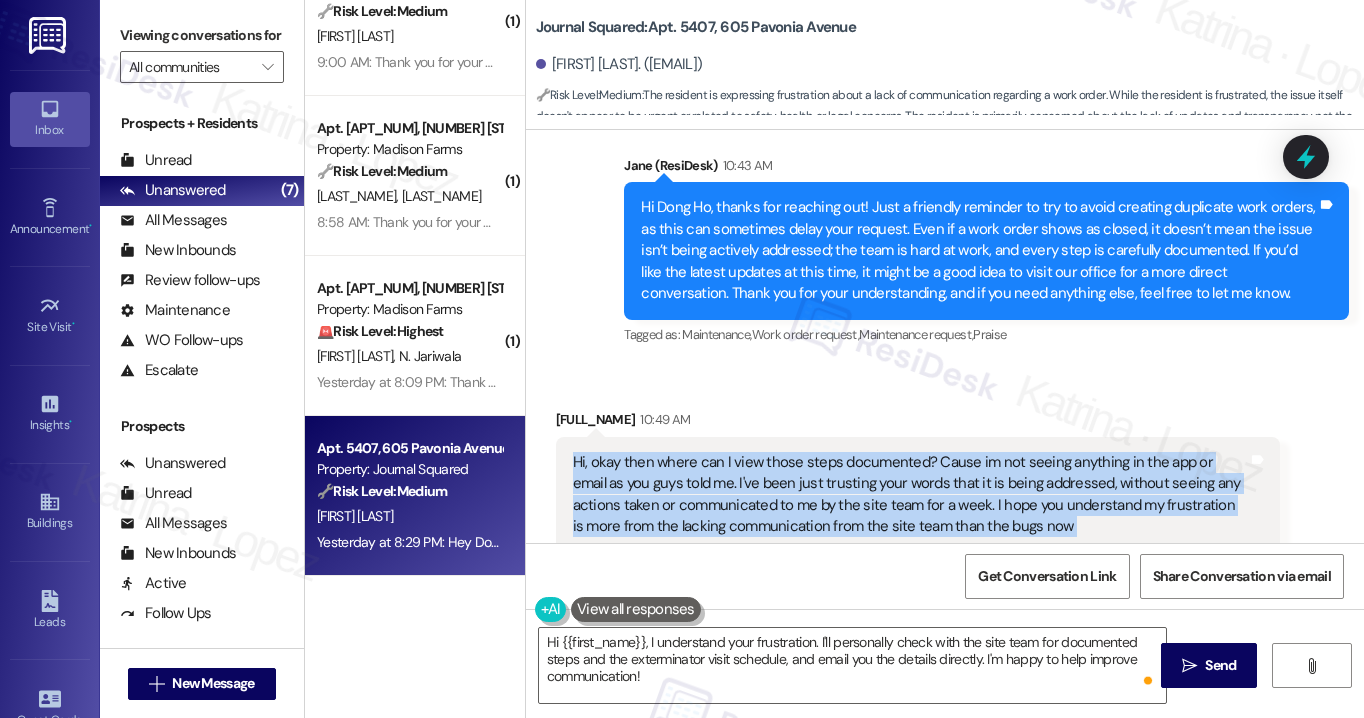click on "Hi, okay then where can I view those steps documented? Cause im not seeing anything in the app or email as you guys told me. I've been just trusting your words that it is being addressed, without seeing any actions taken or communicated to me by the site team for a week. I hope you understand my frustration is more from the lacking communication from the site team than the bugs now" at bounding box center (911, 495) 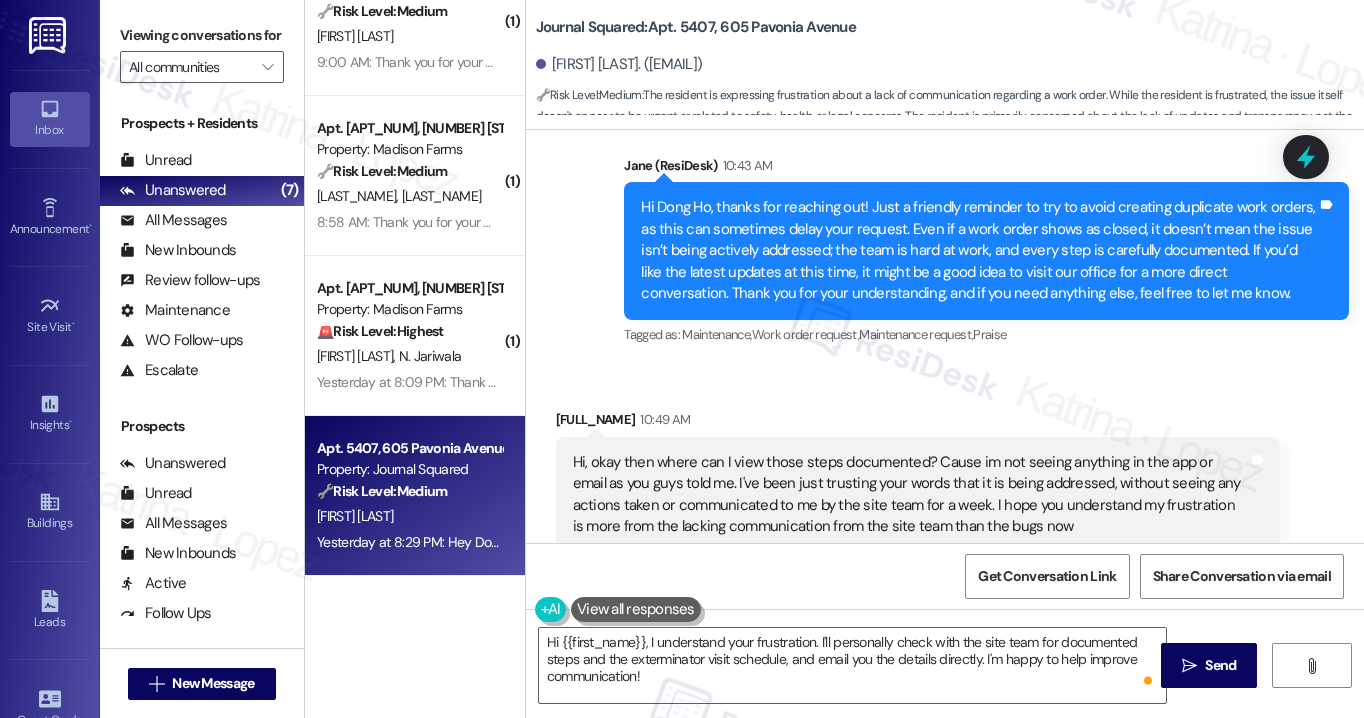 click on "Hi, okay then where can I view those steps documented? Cause im not seeing anything in the app or email as you guys told me. I've been just trusting your words that it is being addressed, without seeing any actions taken or communicated to me by the site team for a week. I hope you understand my frustration is more from the lacking communication from the site team than the bugs now" at bounding box center [911, 495] 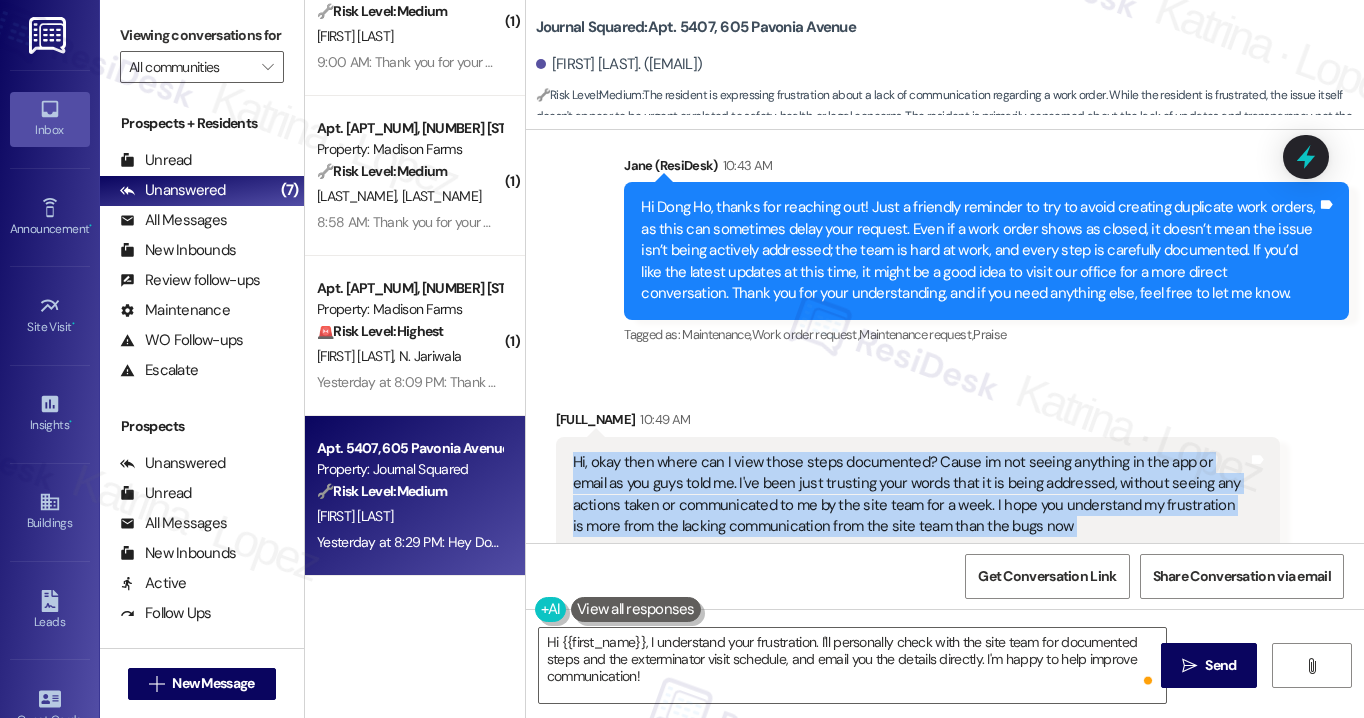 click on "Hi, okay then where can I view those steps documented? Cause im not seeing anything in the app or email as you guys told me. I've been just trusting your words that it is being addressed, without seeing any actions taken or communicated to me by the site team for a week. I hope you understand my frustration is more from the lacking communication from the site team than the bugs now" at bounding box center [911, 495] 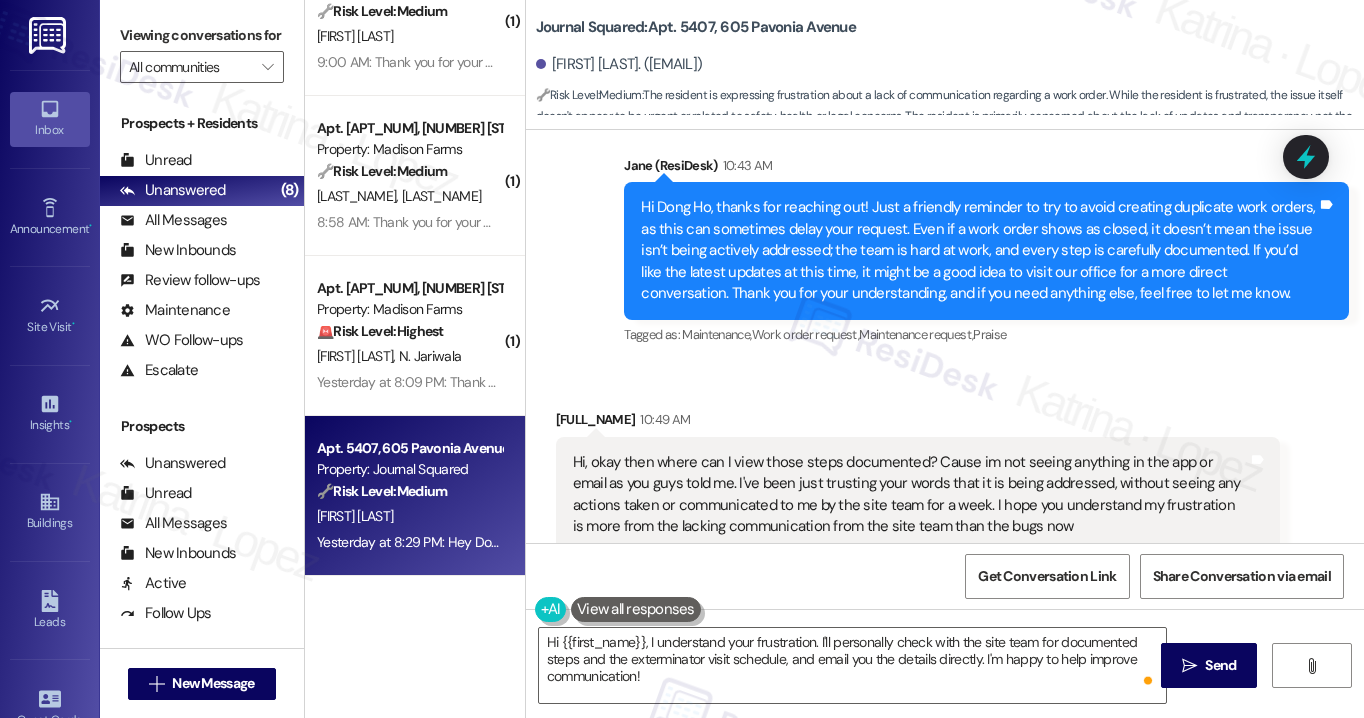 click on "Viewing conversations for" at bounding box center [202, 35] 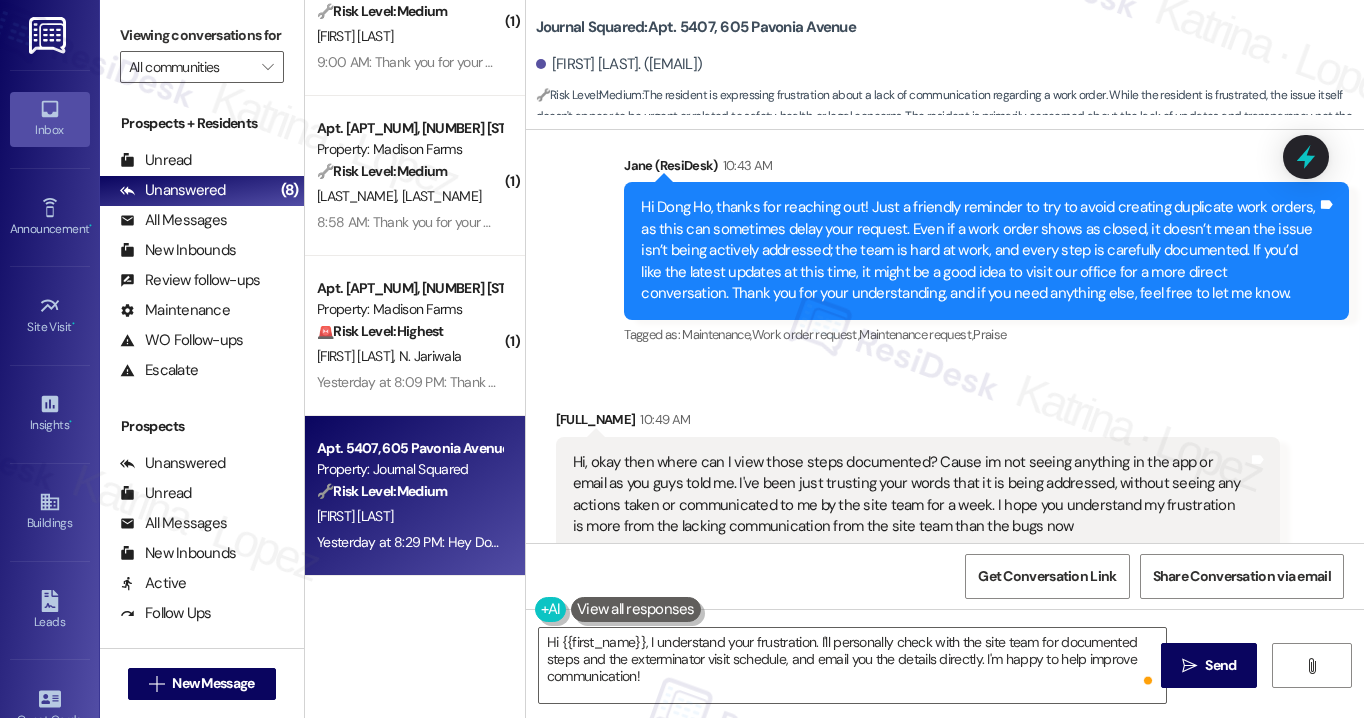 click on "Hi, okay then where can I view those steps documented? Cause im not seeing anything in the app or email as you guys told me. I've been just trusting your words that it is being addressed, without seeing any actions taken or communicated to me by the site team for a week. I hope you understand my frustration is more from the lacking communication from the site team than the bugs now" at bounding box center (911, 495) 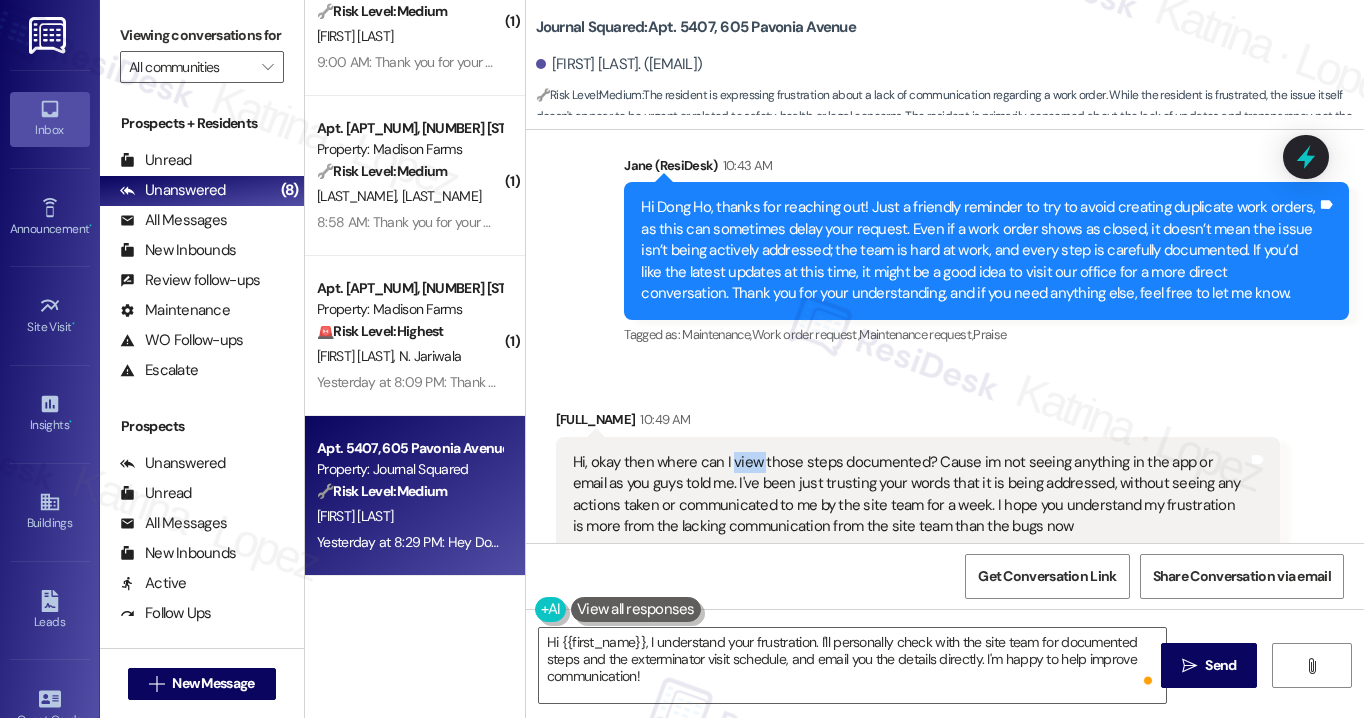 click on "Hi, okay then where can I view those steps documented? Cause im not seeing anything in the app or email as you guys told me. I've been just trusting your words that it is being addressed, without seeing any actions taken or communicated to me by the site team for a week. I hope you understand my frustration is more from the lacking communication from the site team than the bugs now" at bounding box center (911, 495) 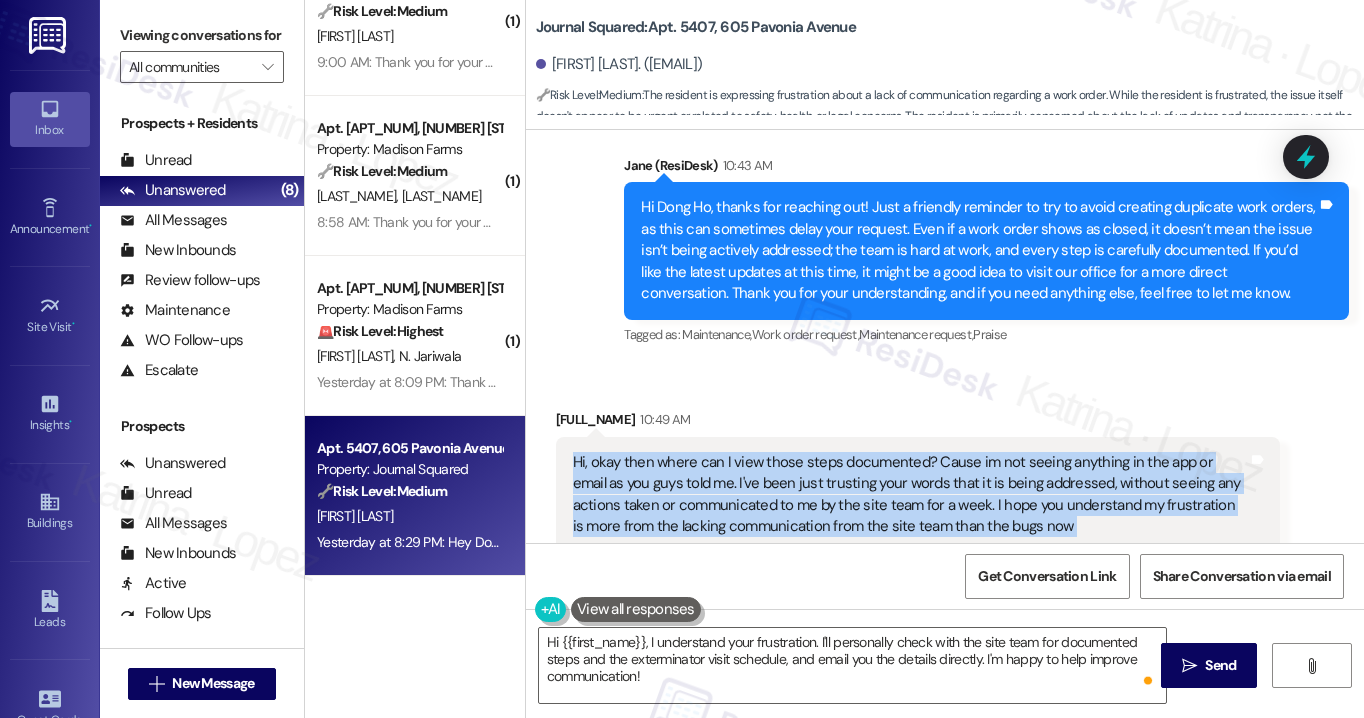 click on "Hi, okay then where can I view those steps documented? Cause im not seeing anything in the app or email as you guys told me. I've been just trusting your words that it is being addressed, without seeing any actions taken or communicated to me by the site team for a week. I hope you understand my frustration is more from the lacking communication from the site team than the bugs now" at bounding box center (911, 495) 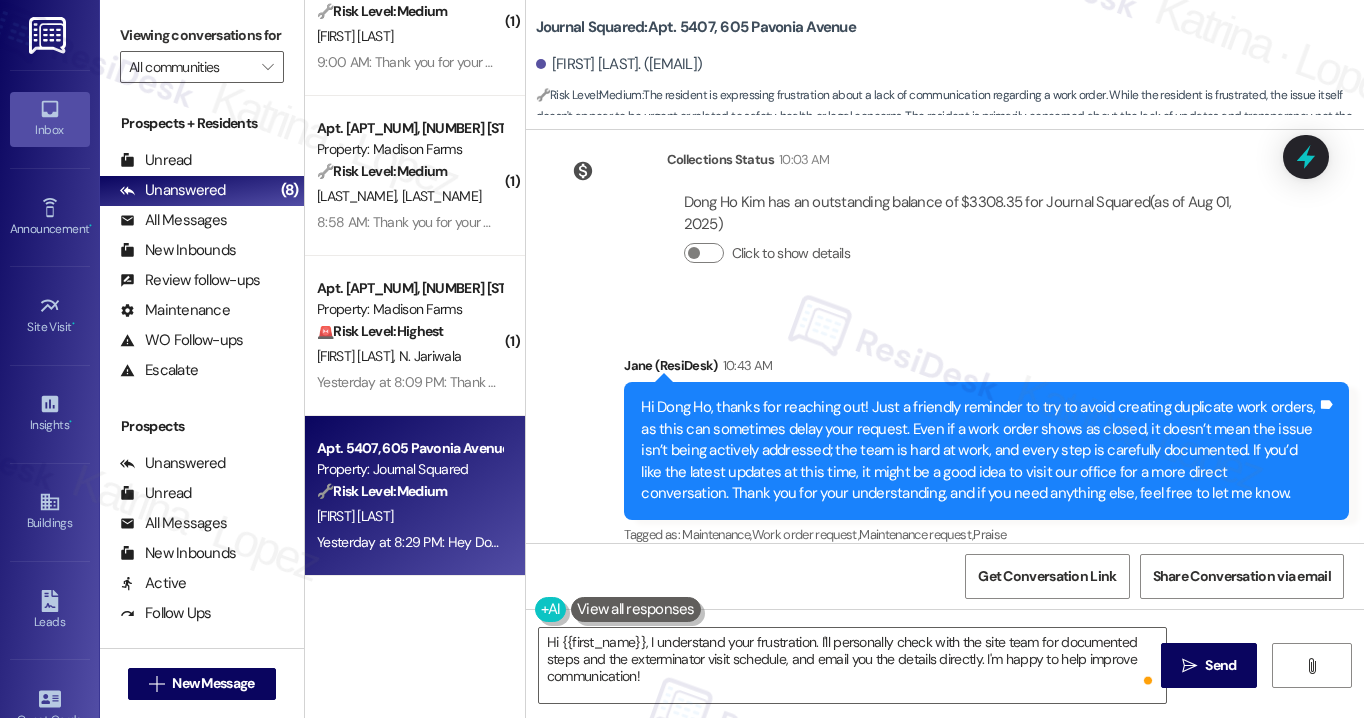 click on "Hi Dong Ho, thanks for reaching out! Just a friendly reminder to try to avoid creating duplicate work orders, as this can sometimes delay your request. Even if a work order shows as closed, it doesn’t mean the issue isn’t being actively addressed; the team is hard at work, and every step is carefully documented. If you’d like the latest updates at this time, it might be a good idea to visit our office for a more direct conversation. Thank you for your understanding, and if you need anything else, feel free to let me know." at bounding box center (979, 450) 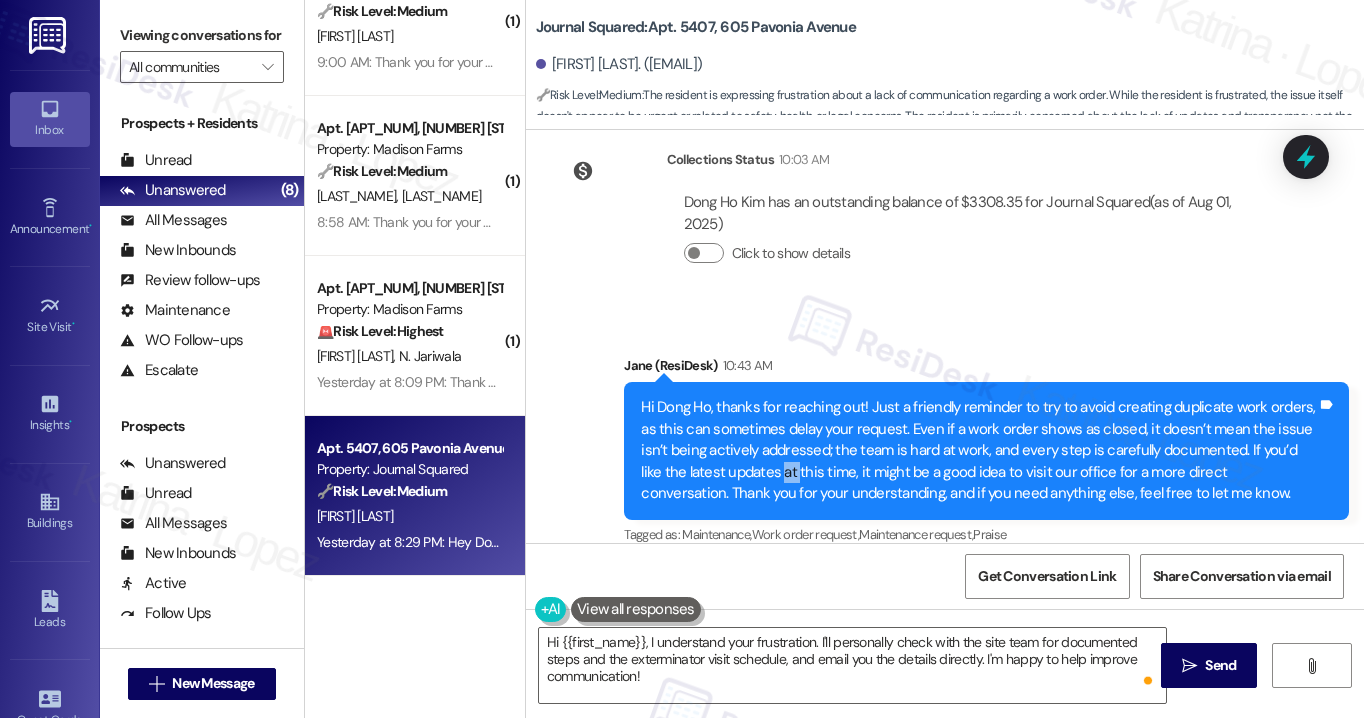 click on "Hi Dong Ho, thanks for reaching out! Just a friendly reminder to try to avoid creating duplicate work orders, as this can sometimes delay your request. Even if a work order shows as closed, it doesn’t mean the issue isn’t being actively addressed; the team is hard at work, and every step is carefully documented. If you’d like the latest updates at this time, it might be a good idea to visit our office for a more direct conversation. Thank you for your understanding, and if you need anything else, feel free to let me know." at bounding box center [979, 450] 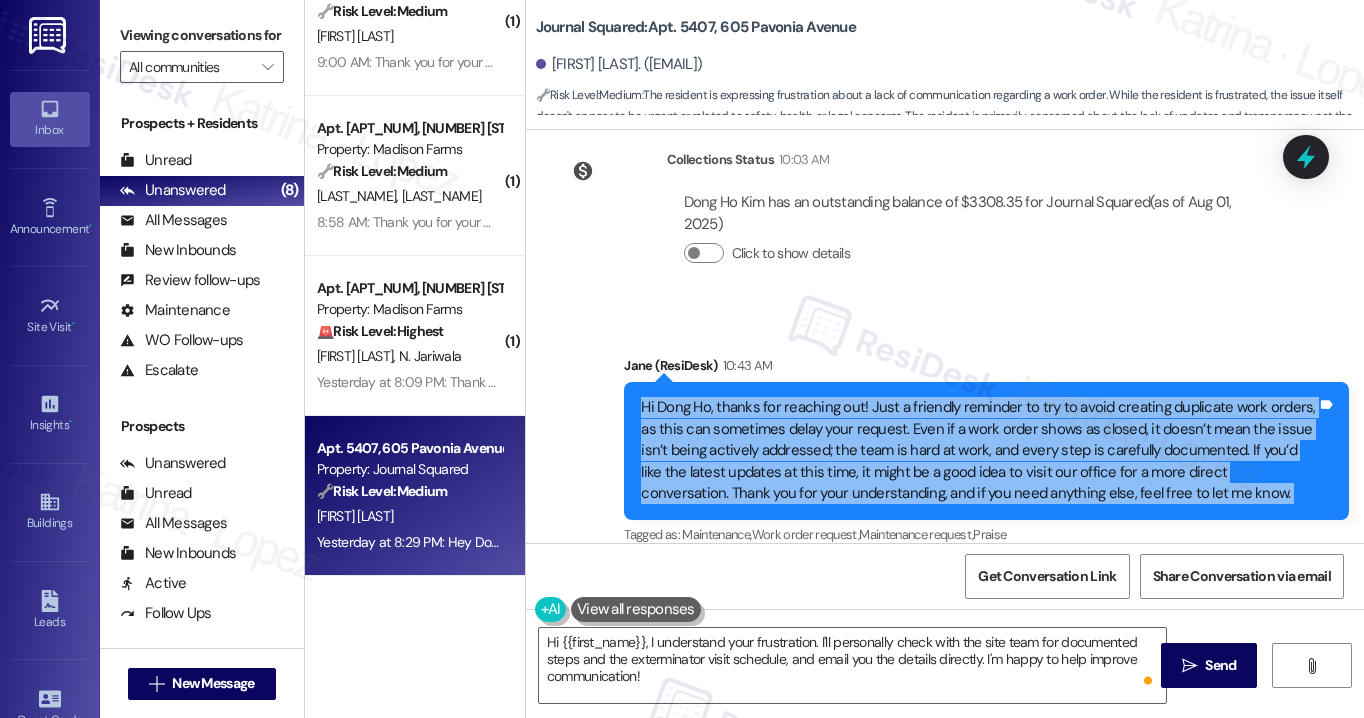 click on "Hi Dong Ho, thanks for reaching out! Just a friendly reminder to try to avoid creating duplicate work orders, as this can sometimes delay your request. Even if a work order shows as closed, it doesn’t mean the issue isn’t being actively addressed; the team is hard at work, and every step is carefully documented. If you’d like the latest updates at this time, it might be a good idea to visit our office for a more direct conversation. Thank you for your understanding, and if you need anything else, feel free to let me know." at bounding box center (979, 450) 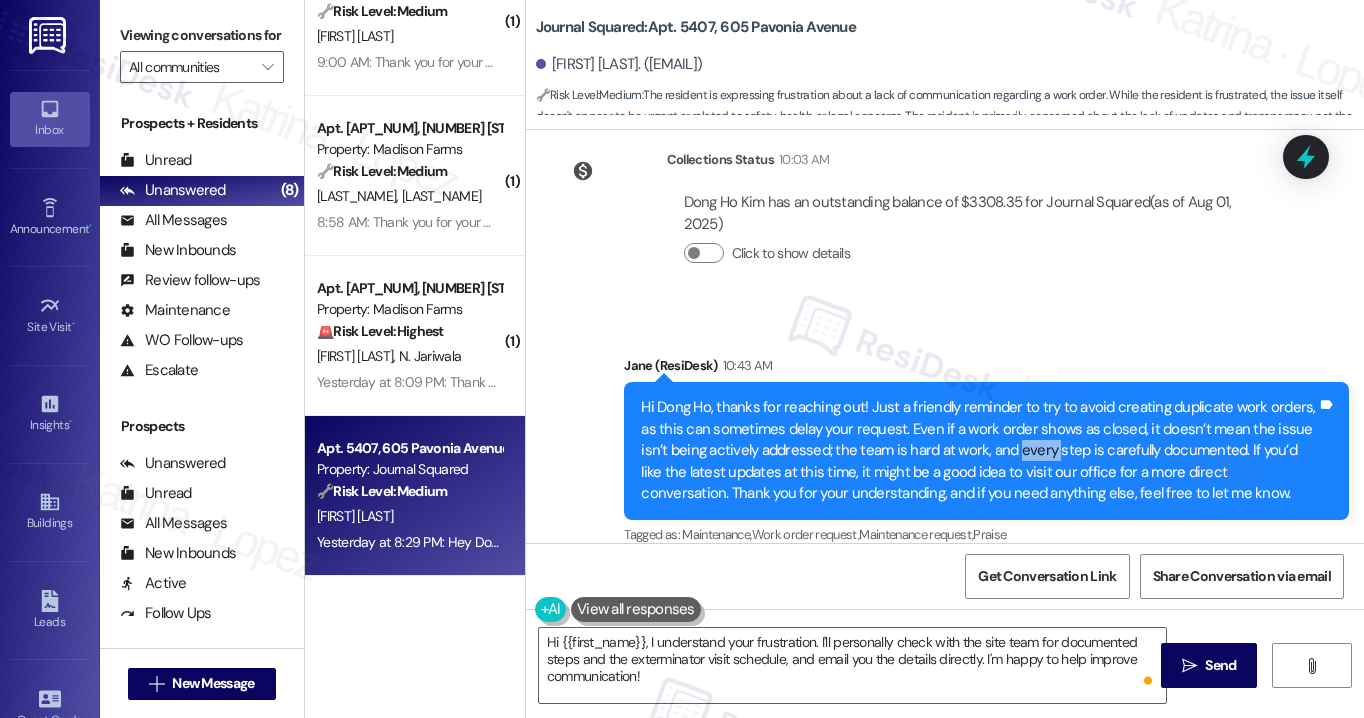 click on "Hi Dong Ho, thanks for reaching out! Just a friendly reminder to try to avoid creating duplicate work orders, as this can sometimes delay your request. Even if a work order shows as closed, it doesn’t mean the issue isn’t being actively addressed; the team is hard at work, and every step is carefully documented. If you’d like the latest updates at this time, it might be a good idea to visit our office for a more direct conversation. Thank you for your understanding, and if you need anything else, feel free to let me know." at bounding box center (979, 450) 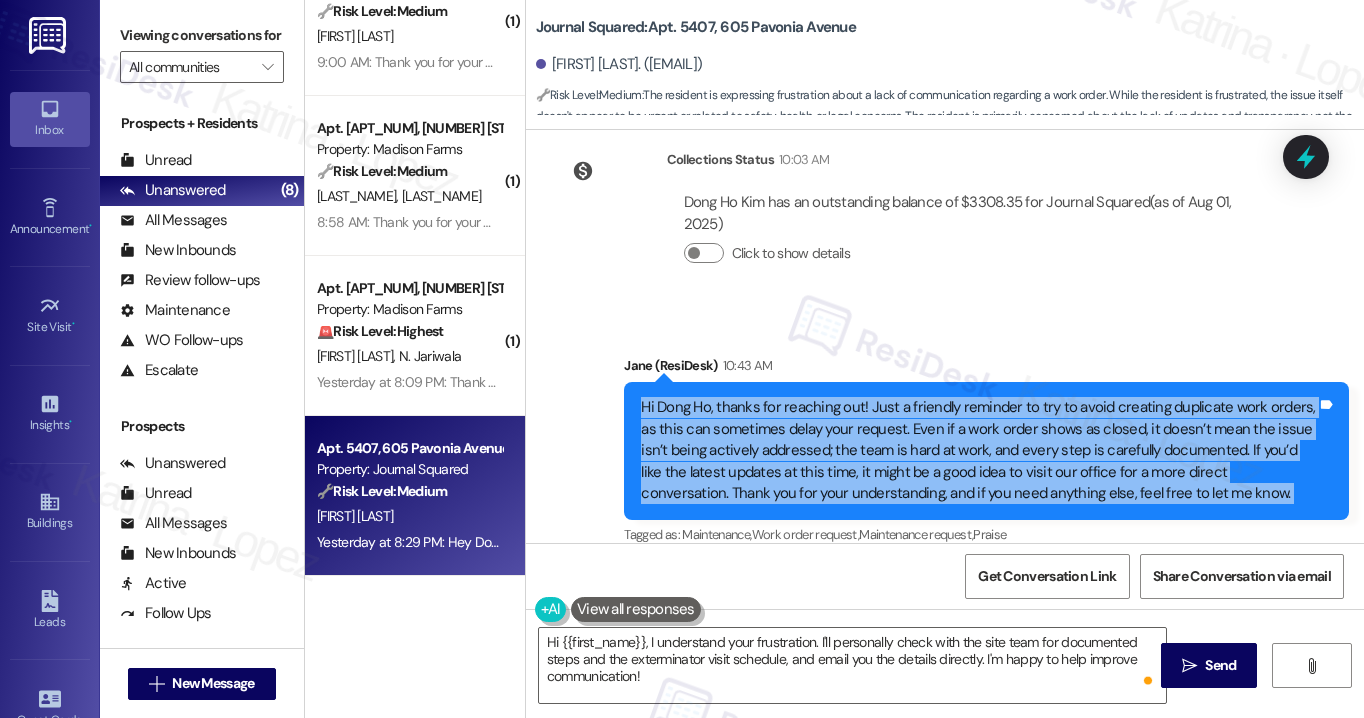 click on "Hi Dong Ho, thanks for reaching out! Just a friendly reminder to try to avoid creating duplicate work orders, as this can sometimes delay your request. Even if a work order shows as closed, it doesn’t mean the issue isn’t being actively addressed; the team is hard at work, and every step is carefully documented. If you’d like the latest updates at this time, it might be a good idea to visit our office for a more direct conversation. Thank you for your understanding, and if you need anything else, feel free to let me know." at bounding box center (979, 450) 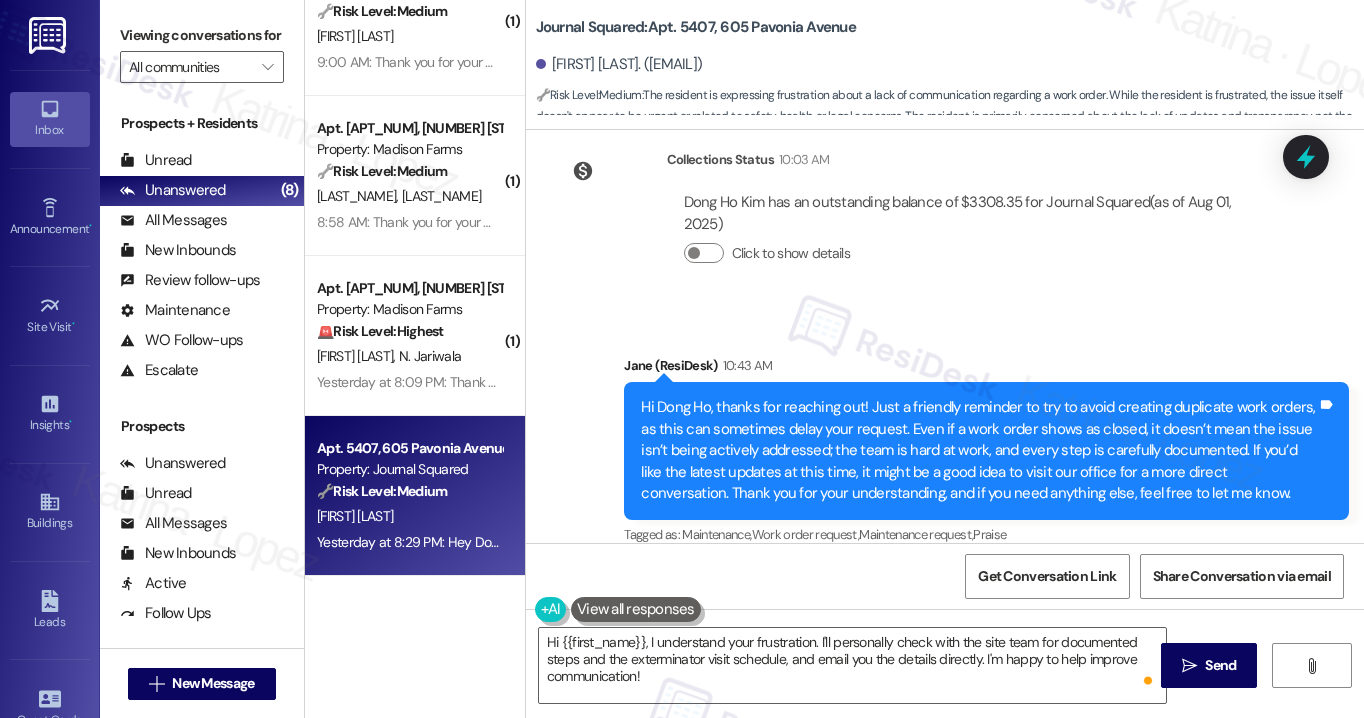 click on "Sent via SMS Jane  (ResiDesk) 10:43 AM Hi Dong Ho, thanks for reaching out! Just a friendly reminder to try to avoid creating duplicate work orders, as this can sometimes delay your request. Even if a work order shows as closed, it doesn’t mean the issue isn’t being actively addressed; the team is hard at work, and every step is carefully documented. If you’d like the latest updates at this time, it might be a good idea to visit our office for a more direct conversation. Thank you for your understanding, and if you need anything else, feel free to let me know. Tags and notes Tagged as:   Maintenance ,  Click to highlight conversations about Maintenance Work order request ,  Click to highlight conversations about Work order request Maintenance request ,  Click to highlight conversations about Maintenance request Praise Click to highlight conversations about Praise" at bounding box center (945, 437) 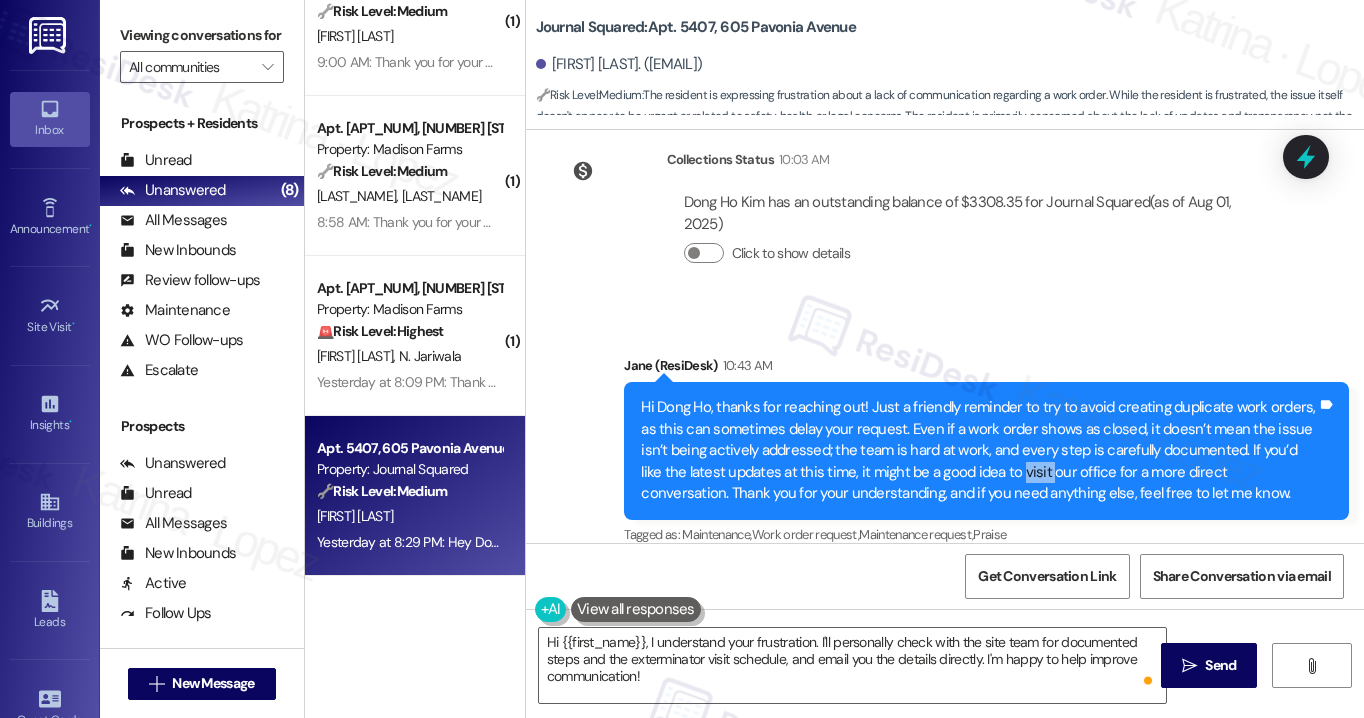 click on "Hi Dong Ho, thanks for reaching out! Just a friendly reminder to try to avoid creating duplicate work orders, as this can sometimes delay your request. Even if a work order shows as closed, it doesn’t mean the issue isn’t being actively addressed; the team is hard at work, and every step is carefully documented. If you’d like the latest updates at this time, it might be a good idea to visit our office for a more direct conversation. Thank you for your understanding, and if you need anything else, feel free to let me know." at bounding box center [979, 450] 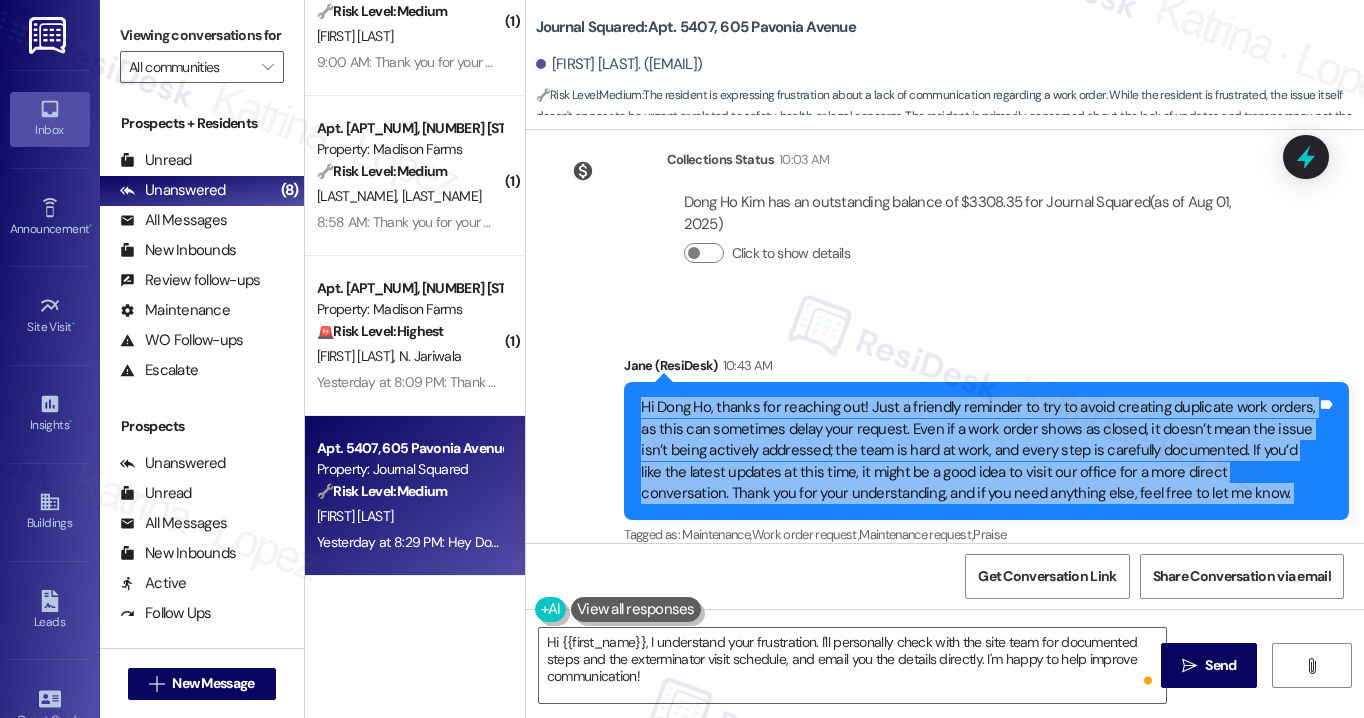 click on "Hi Dong Ho, thanks for reaching out! Just a friendly reminder to try to avoid creating duplicate work orders, as this can sometimes delay your request. Even if a work order shows as closed, it doesn’t mean the issue isn’t being actively addressed; the team is hard at work, and every step is carefully documented. If you’d like the latest updates at this time, it might be a good idea to visit our office for a more direct conversation. Thank you for your understanding, and if you need anything else, feel free to let me know." at bounding box center (979, 450) 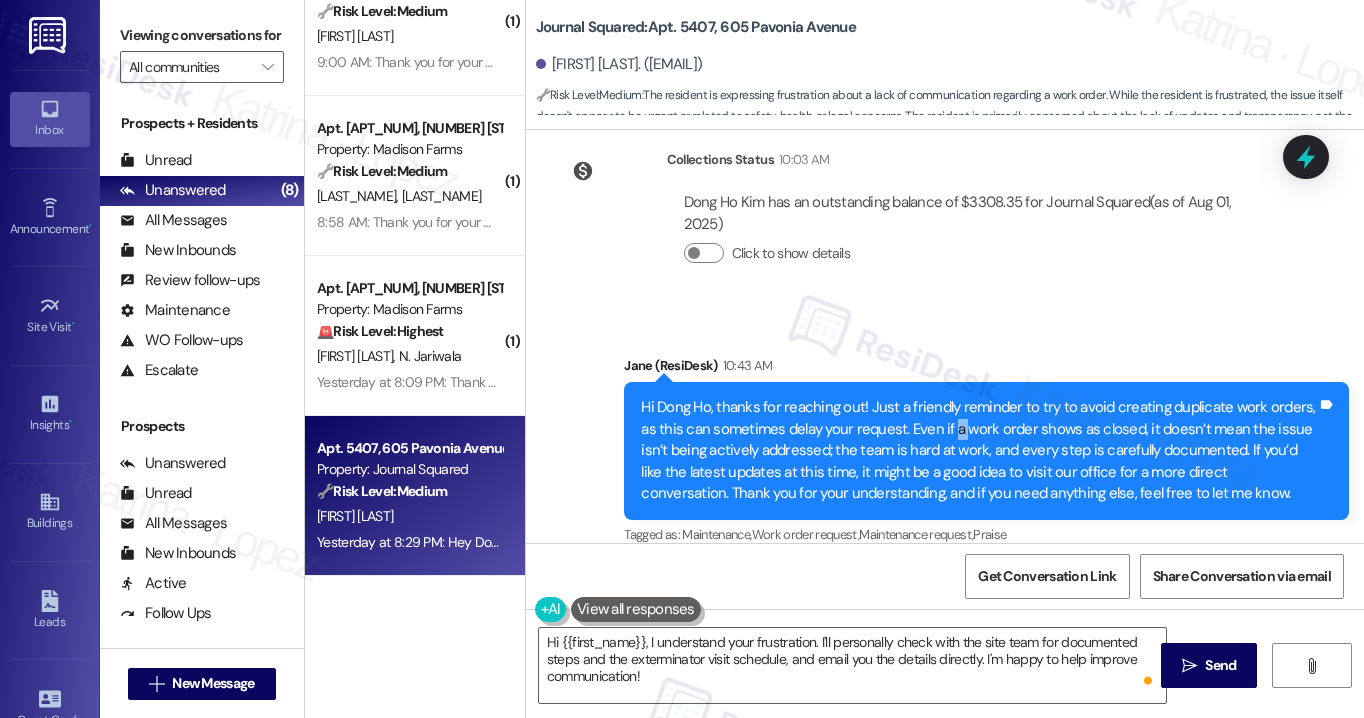click on "Hi Dong Ho, thanks for reaching out! Just a friendly reminder to try to avoid creating duplicate work orders, as this can sometimes delay your request. Even if a work order shows as closed, it doesn’t mean the issue isn’t being actively addressed; the team is hard at work, and every step is carefully documented. If you’d like the latest updates at this time, it might be a good idea to visit our office for a more direct conversation. Thank you for your understanding, and if you need anything else, feel free to let me know." at bounding box center (979, 450) 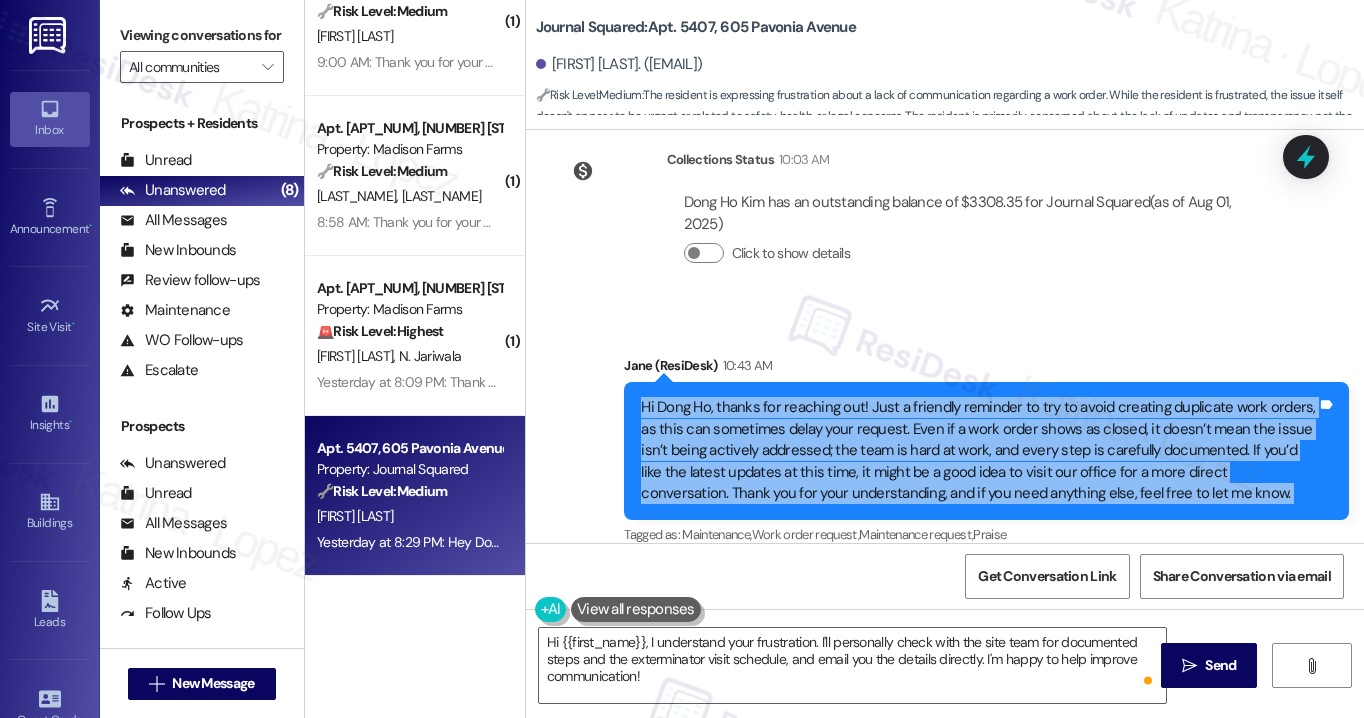 click on "Hi Dong Ho, thanks for reaching out! Just a friendly reminder to try to avoid creating duplicate work orders, as this can sometimes delay your request. Even if a work order shows as closed, it doesn’t mean the issue isn’t being actively addressed; the team is hard at work, and every step is carefully documented. If you’d like the latest updates at this time, it might be a good idea to visit our office for a more direct conversation. Thank you for your understanding, and if you need anything else, feel free to let me know." at bounding box center [979, 450] 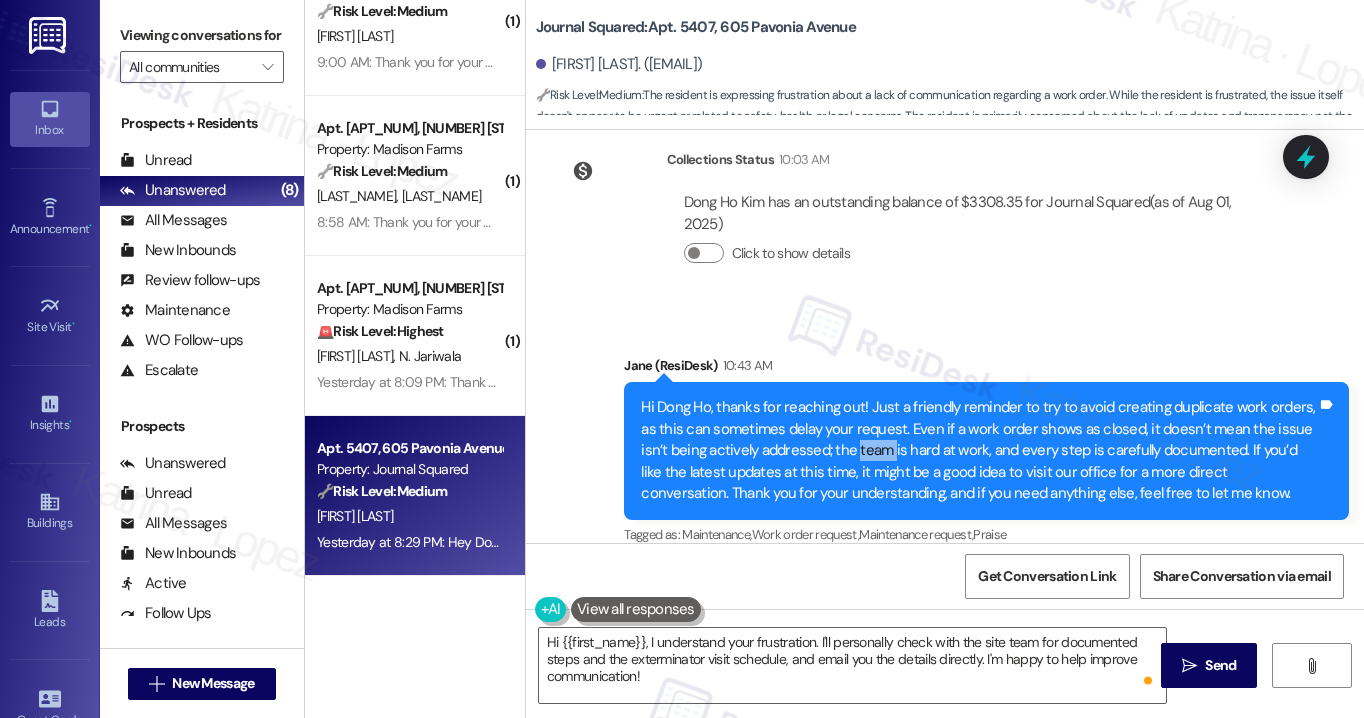 click on "Hi Dong Ho, thanks for reaching out! Just a friendly reminder to try to avoid creating duplicate work orders, as this can sometimes delay your request. Even if a work order shows as closed, it doesn’t mean the issue isn’t being actively addressed; the team is hard at work, and every step is carefully documented. If you’d like the latest updates at this time, it might be a good idea to visit our office for a more direct conversation. Thank you for your understanding, and if you need anything else, feel free to let me know." at bounding box center [979, 450] 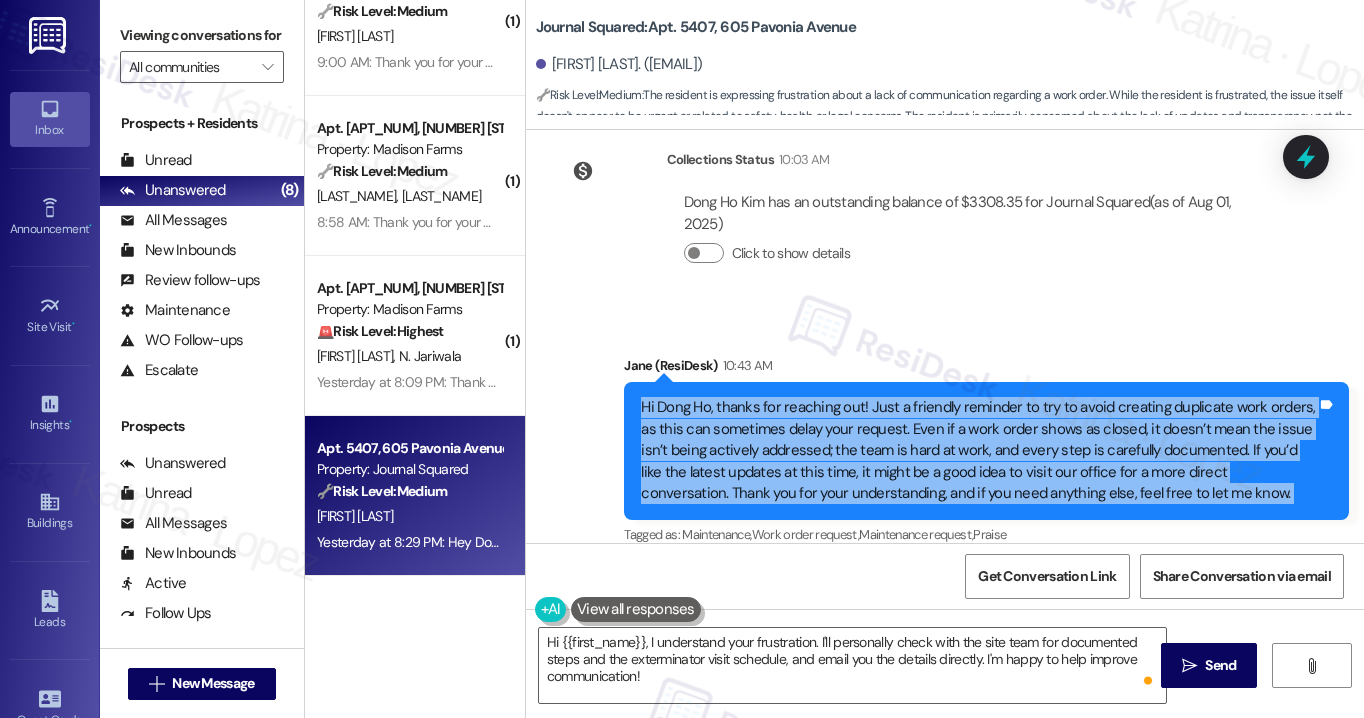 click on "Hi Dong Ho, thanks for reaching out! Just a friendly reminder to try to avoid creating duplicate work orders, as this can sometimes delay your request. Even if a work order shows as closed, it doesn’t mean the issue isn’t being actively addressed; the team is hard at work, and every step is carefully documented. If you’d like the latest updates at this time, it might be a good idea to visit our office for a more direct conversation. Thank you for your understanding, and if you need anything else, feel free to let me know." at bounding box center [979, 450] 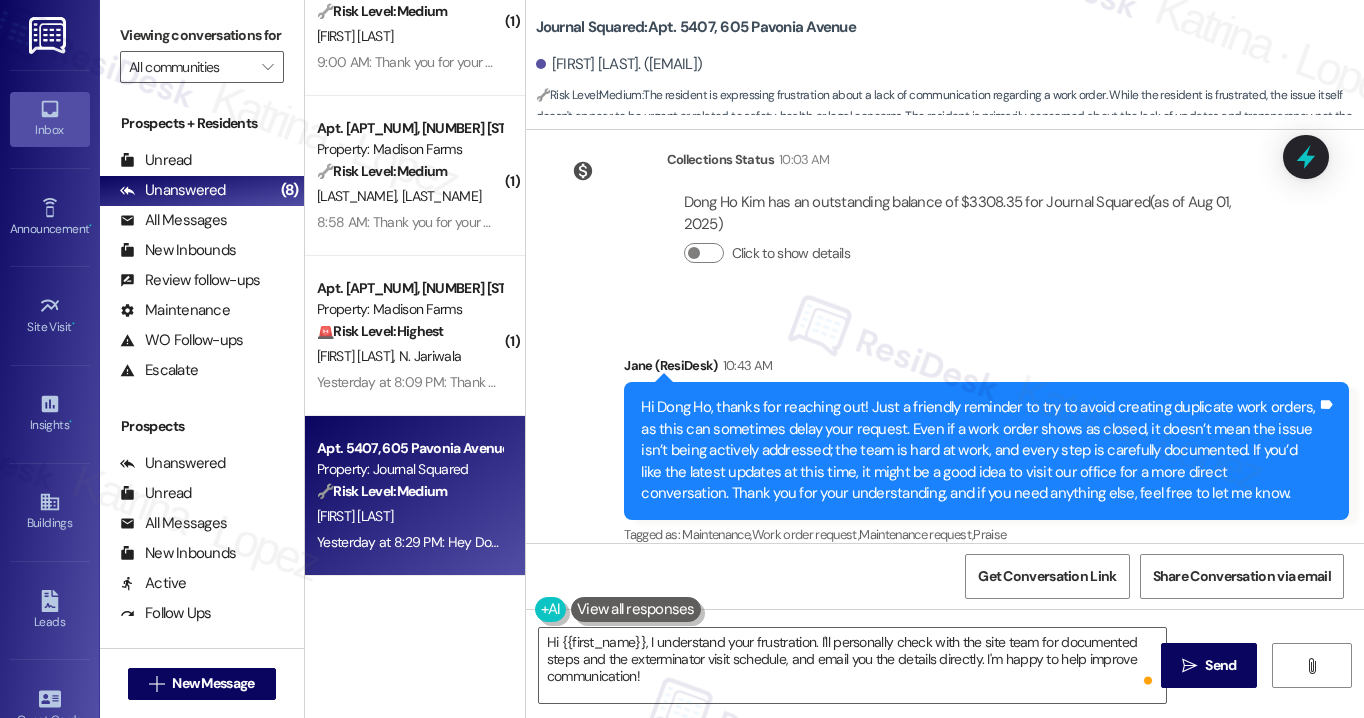 click on "Sent via SMS Jane  (ResiDesk) 10:43 AM Hi Dong Ho, thanks for reaching out! Just a friendly reminder to try to avoid creating duplicate work orders, as this can sometimes delay your request. Even if a work order shows as closed, it doesn’t mean the issue isn’t being actively addressed; the team is hard at work, and every step is carefully documented. If you’d like the latest updates at this time, it might be a good idea to visit our office for a more direct conversation. Thank you for your understanding, and if you need anything else, feel free to let me know. Tags and notes Tagged as:   Maintenance ,  Click to highlight conversations about Maintenance Work order request ,  Click to highlight conversations about Work order request Maintenance request ,  Click to highlight conversations about Maintenance request Praise Click to highlight conversations about Praise" at bounding box center (945, 437) 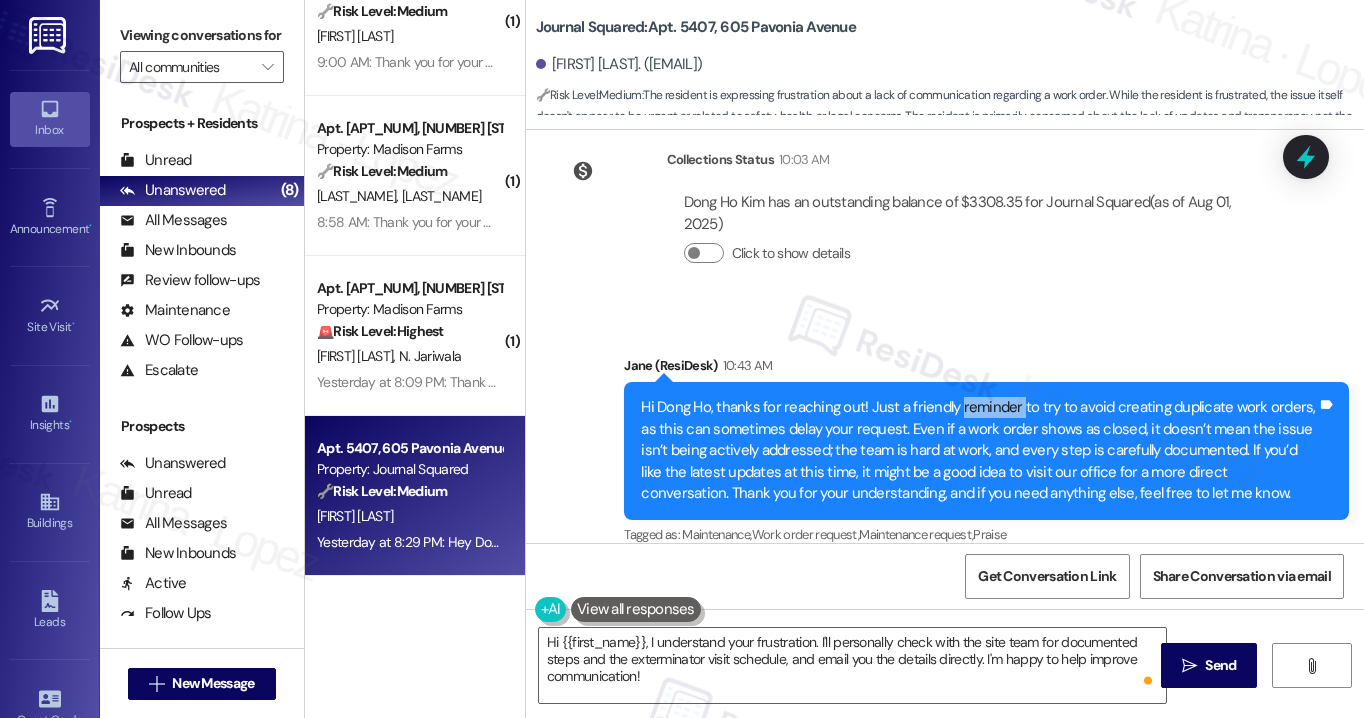 click on "Hi Dong Ho, thanks for reaching out! Just a friendly reminder to try to avoid creating duplicate work orders, as this can sometimes delay your request. Even if a work order shows as closed, it doesn’t mean the issue isn’t being actively addressed; the team is hard at work, and every step is carefully documented. If you’d like the latest updates at this time, it might be a good idea to visit our office for a more direct conversation. Thank you for your understanding, and if you need anything else, feel free to let me know." at bounding box center [979, 450] 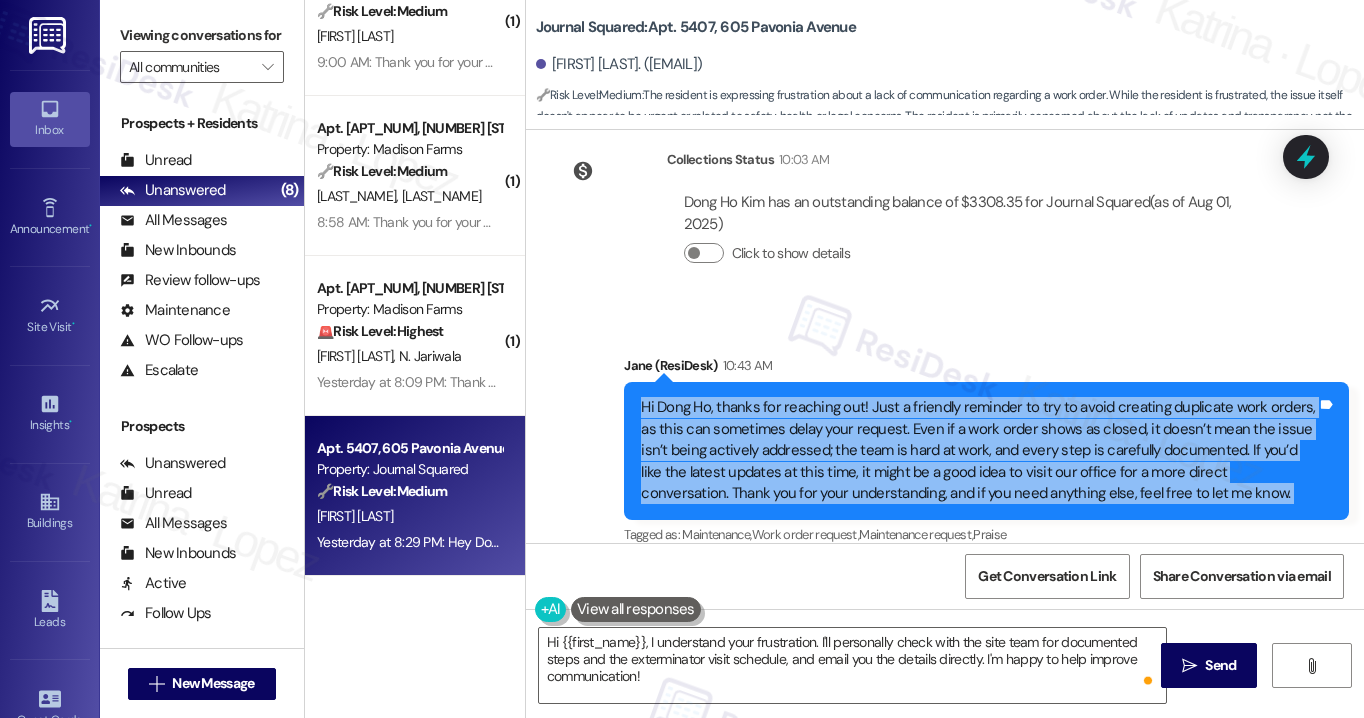 click on "Hi Dong Ho, thanks for reaching out! Just a friendly reminder to try to avoid creating duplicate work orders, as this can sometimes delay your request. Even if a work order shows as closed, it doesn’t mean the issue isn’t being actively addressed; the team is hard at work, and every step is carefully documented. If you’d like the latest updates at this time, it might be a good idea to visit our office for a more direct conversation. Thank you for your understanding, and if you need anything else, feel free to let me know." at bounding box center [979, 450] 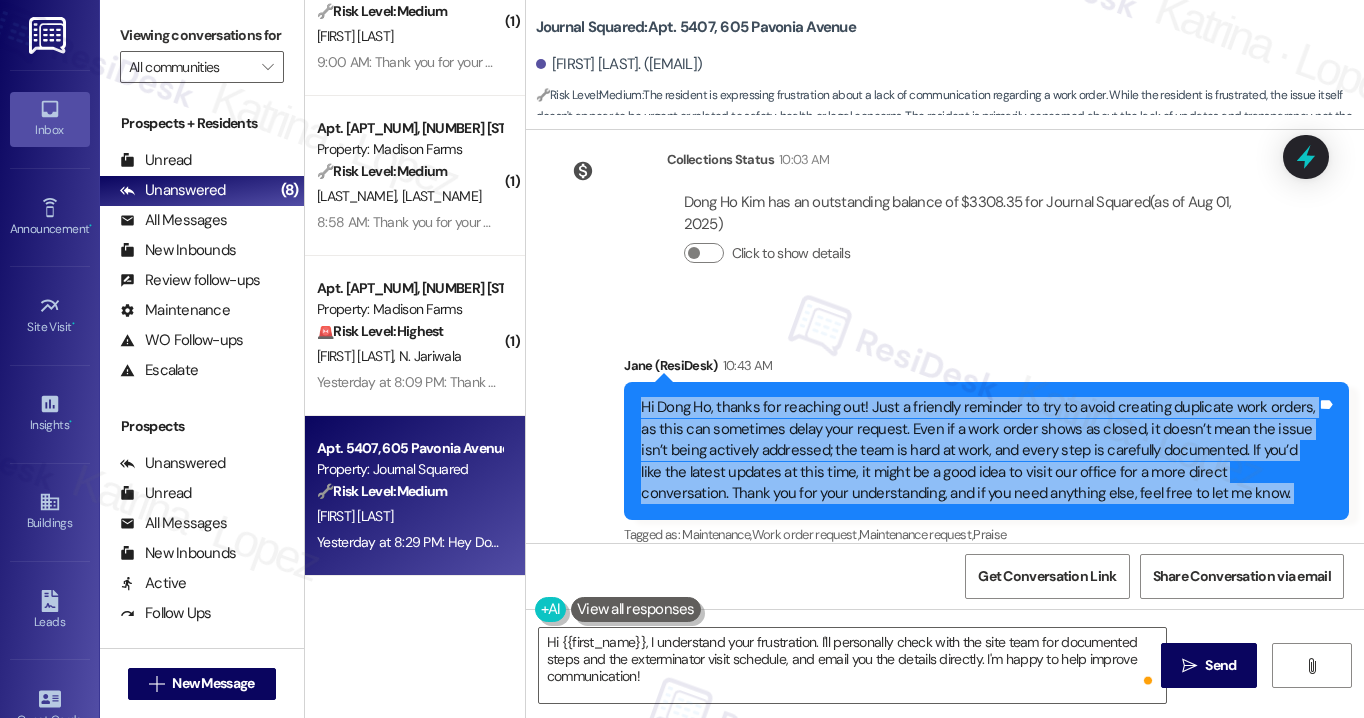 click on "Hi Dong Ho, thanks for reaching out! Just a friendly reminder to try to avoid creating duplicate work orders, as this can sometimes delay your request. Even if a work order shows as closed, it doesn’t mean the issue isn’t being actively addressed; the team is hard at work, and every step is carefully documented. If you’d like the latest updates at this time, it might be a good idea to visit our office for a more direct conversation. Thank you for your understanding, and if you need anything else, feel free to let me know." at bounding box center [979, 450] 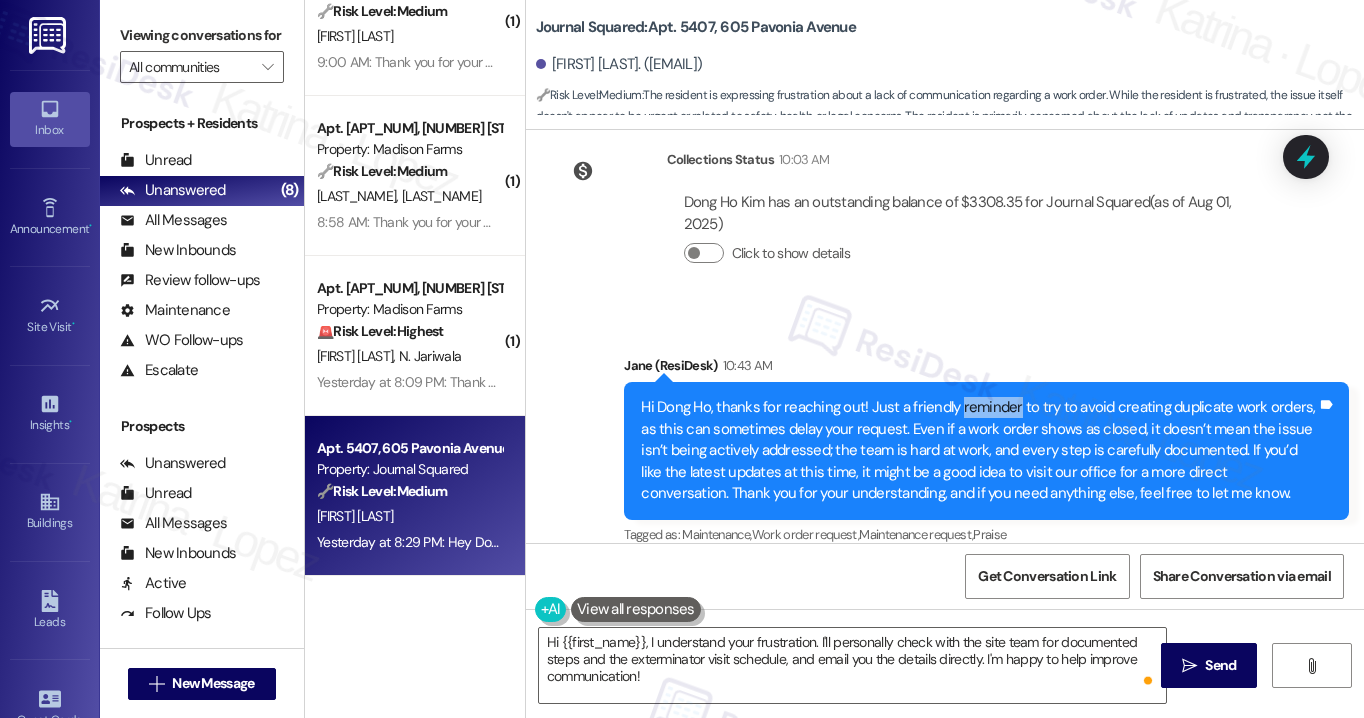 click on "Hi Dong Ho, thanks for reaching out! Just a friendly reminder to try to avoid creating duplicate work orders, as this can sometimes delay your request. Even if a work order shows as closed, it doesn’t mean the issue isn’t being actively addressed; the team is hard at work, and every step is carefully documented. If you’d like the latest updates at this time, it might be a good idea to visit our office for a more direct conversation. Thank you for your understanding, and if you need anything else, feel free to let me know." at bounding box center [979, 450] 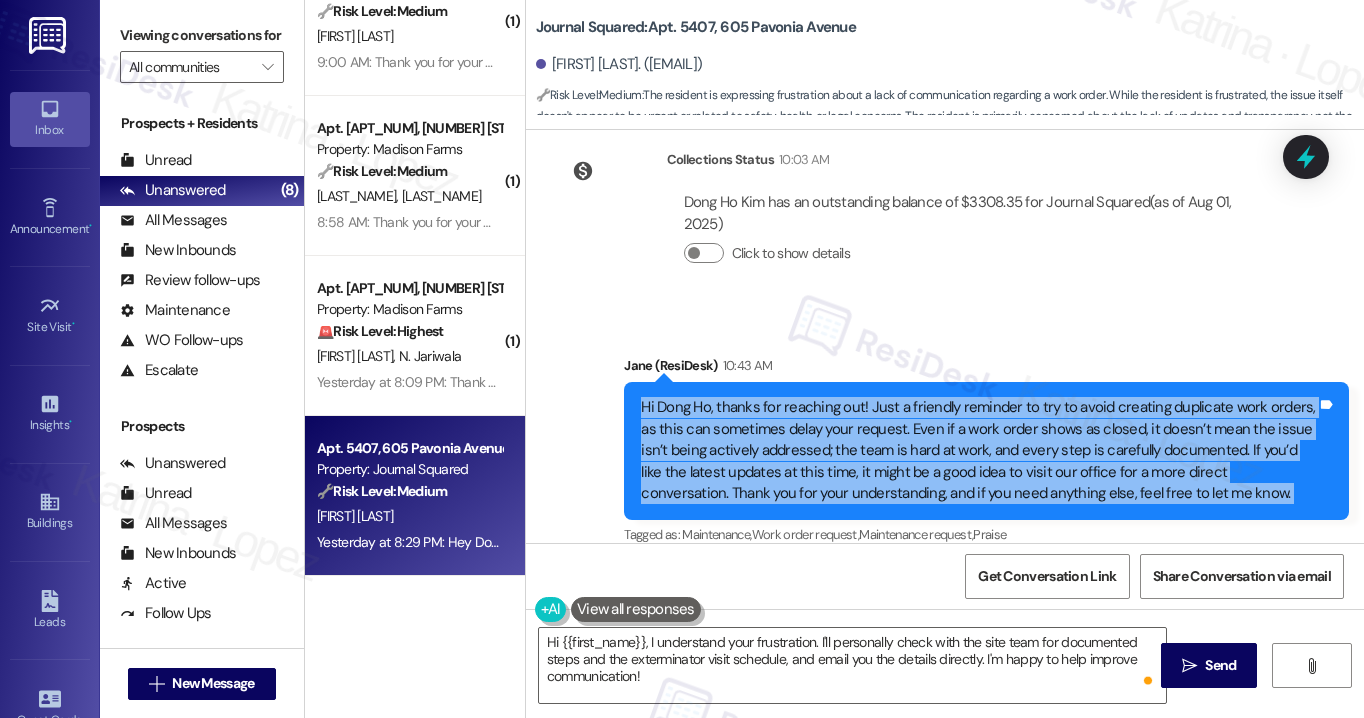 click on "Hi Dong Ho, thanks for reaching out! Just a friendly reminder to try to avoid creating duplicate work orders, as this can sometimes delay your request. Even if a work order shows as closed, it doesn’t mean the issue isn’t being actively addressed; the team is hard at work, and every step is carefully documented. If you’d like the latest updates at this time, it might be a good idea to visit our office for a more direct conversation. Thank you for your understanding, and if you need anything else, feel free to let me know." at bounding box center (979, 450) 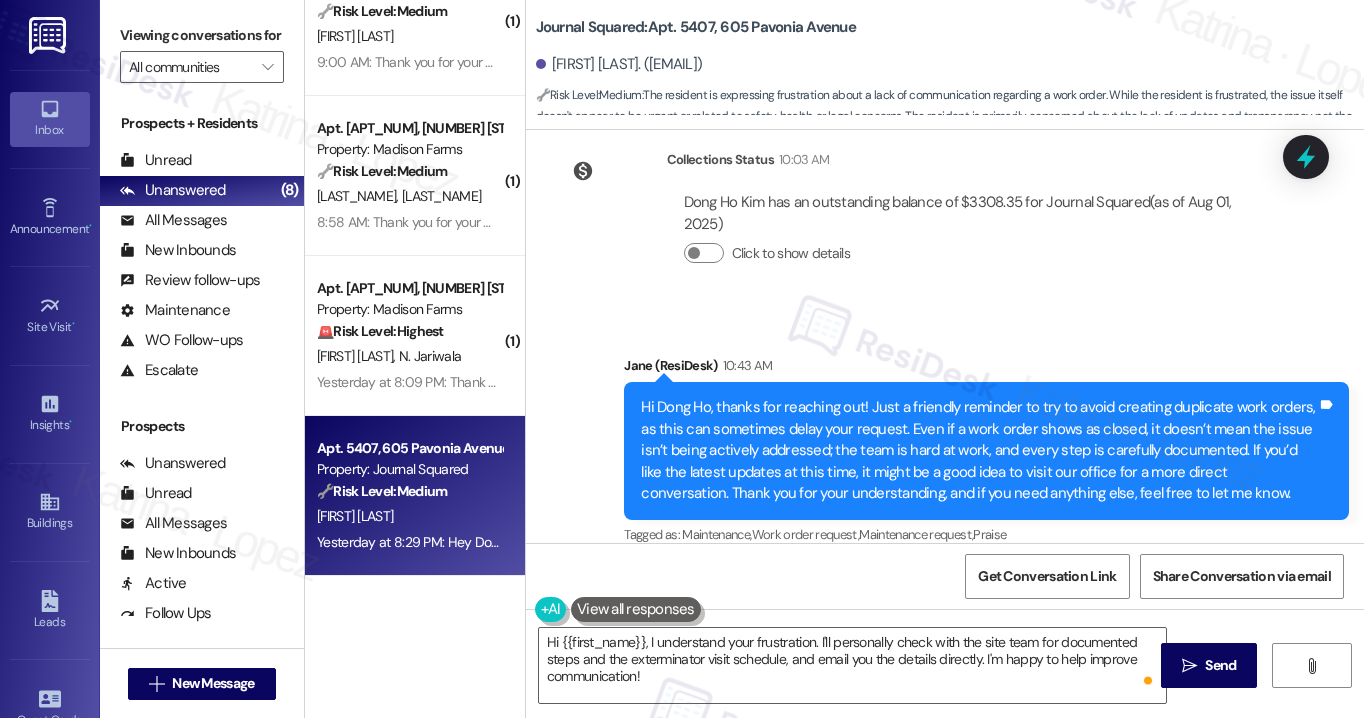 click on "Dong Ho Kim has an outstanding balance of $3308.35 for Journal Squared  (as of Aug 01, 2025) Click to show details" at bounding box center (974, 235) 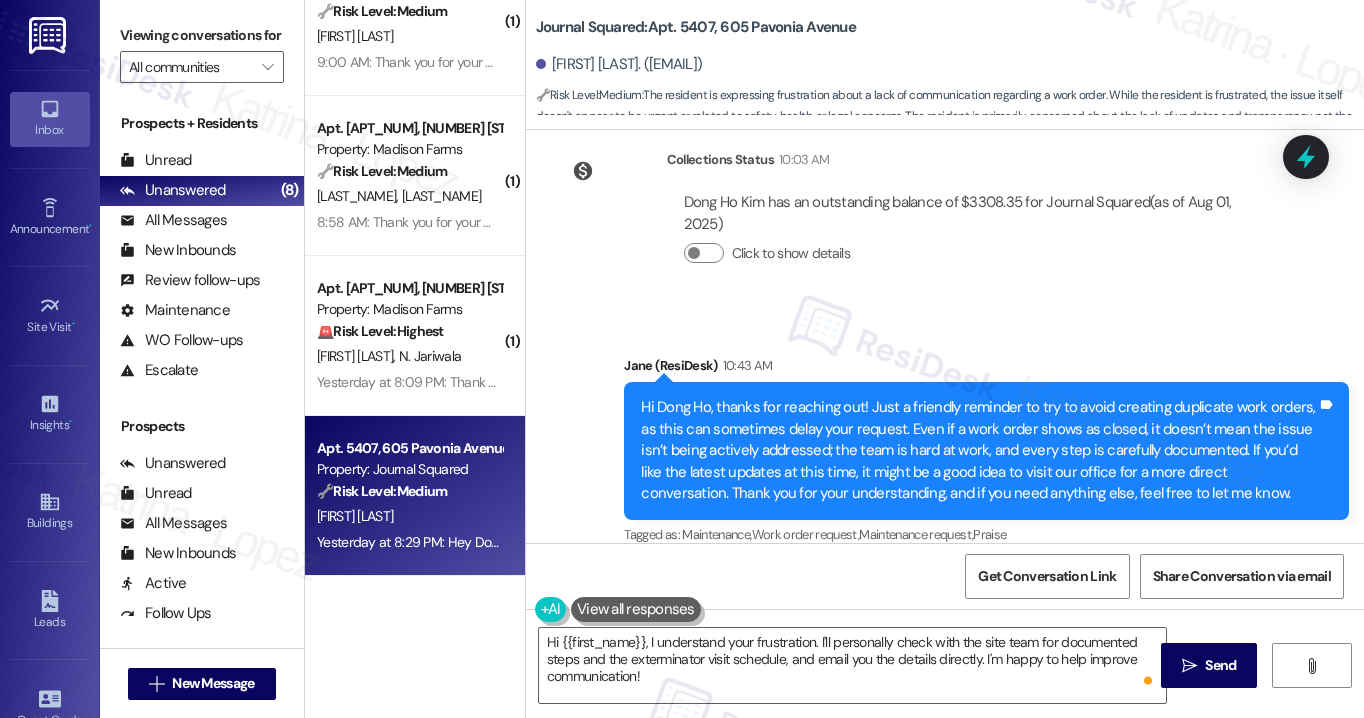 click on "Hi Dong Ho, thanks for reaching out! Just a friendly reminder to try to avoid creating duplicate work orders, as this can sometimes delay your request. Even if a work order shows as closed, it doesn’t mean the issue isn’t being actively addressed; the team is hard at work, and every step is carefully documented. If you’d like the latest updates at this time, it might be a good idea to visit our office for a more direct conversation. Thank you for your understanding, and if you need anything else, feel free to let me know." at bounding box center [979, 450] 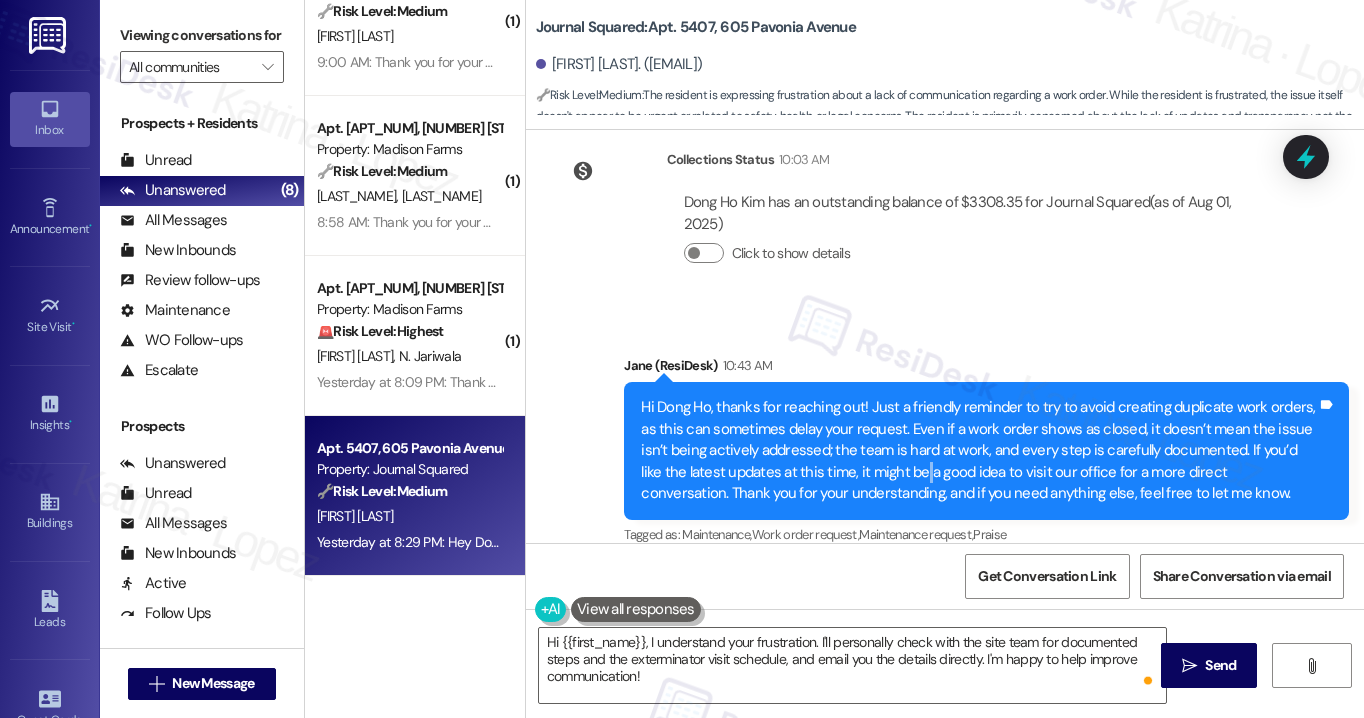 click on "Hi Dong Ho, thanks for reaching out! Just a friendly reminder to try to avoid creating duplicate work orders, as this can sometimes delay your request. Even if a work order shows as closed, it doesn’t mean the issue isn’t being actively addressed; the team is hard at work, and every step is carefully documented. If you’d like the latest updates at this time, it might be a good idea to visit our office for a more direct conversation. Thank you for your understanding, and if you need anything else, feel free to let me know." at bounding box center (979, 450) 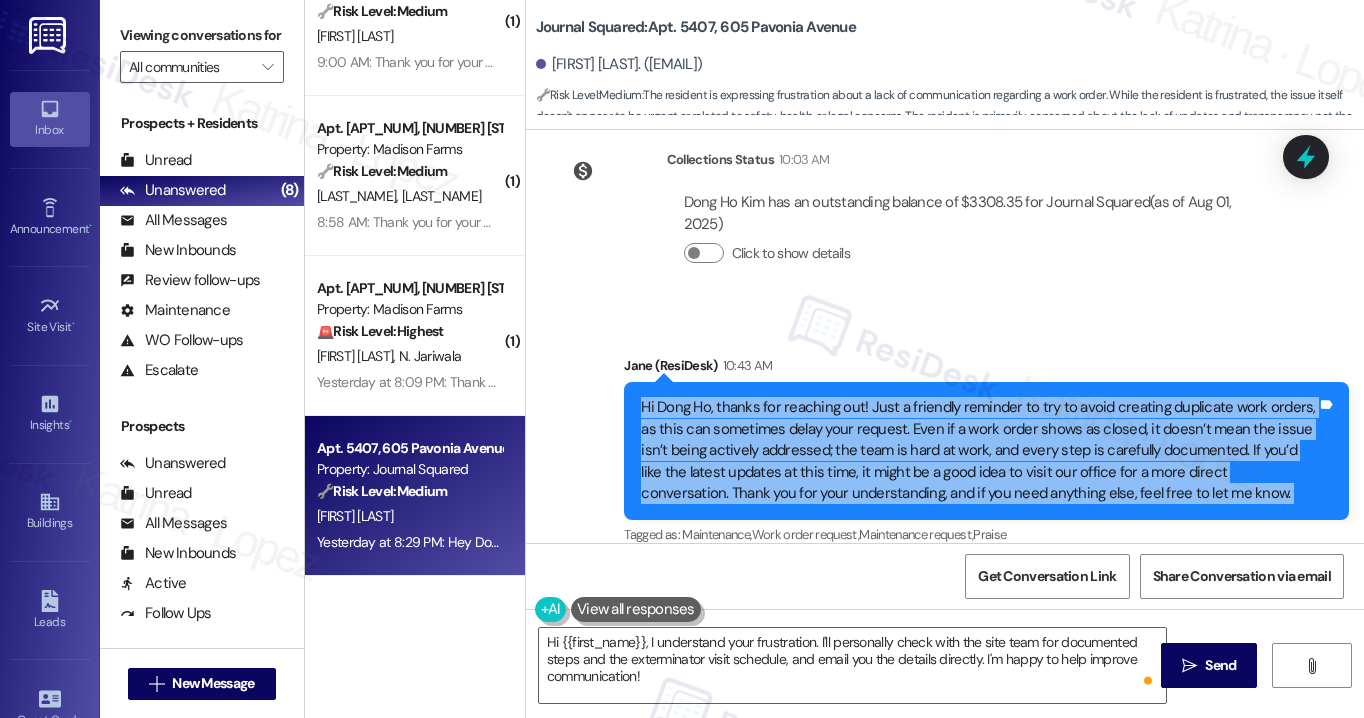 click on "Hi Dong Ho, thanks for reaching out! Just a friendly reminder to try to avoid creating duplicate work orders, as this can sometimes delay your request. Even if a work order shows as closed, it doesn’t mean the issue isn’t being actively addressed; the team is hard at work, and every step is carefully documented. If you’d like the latest updates at this time, it might be a good idea to visit our office for a more direct conversation. Thank you for your understanding, and if you need anything else, feel free to let me know." at bounding box center (979, 450) 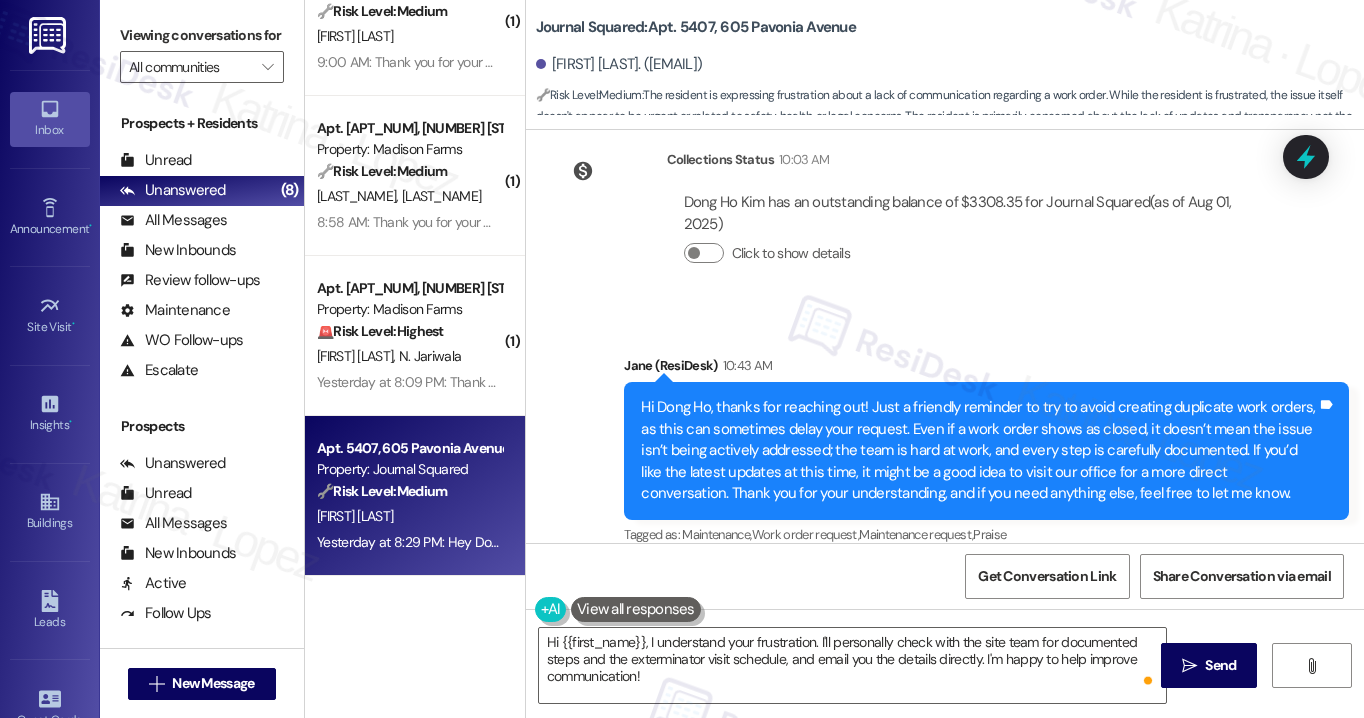 click on "Viewing conversations for" at bounding box center (202, 35) 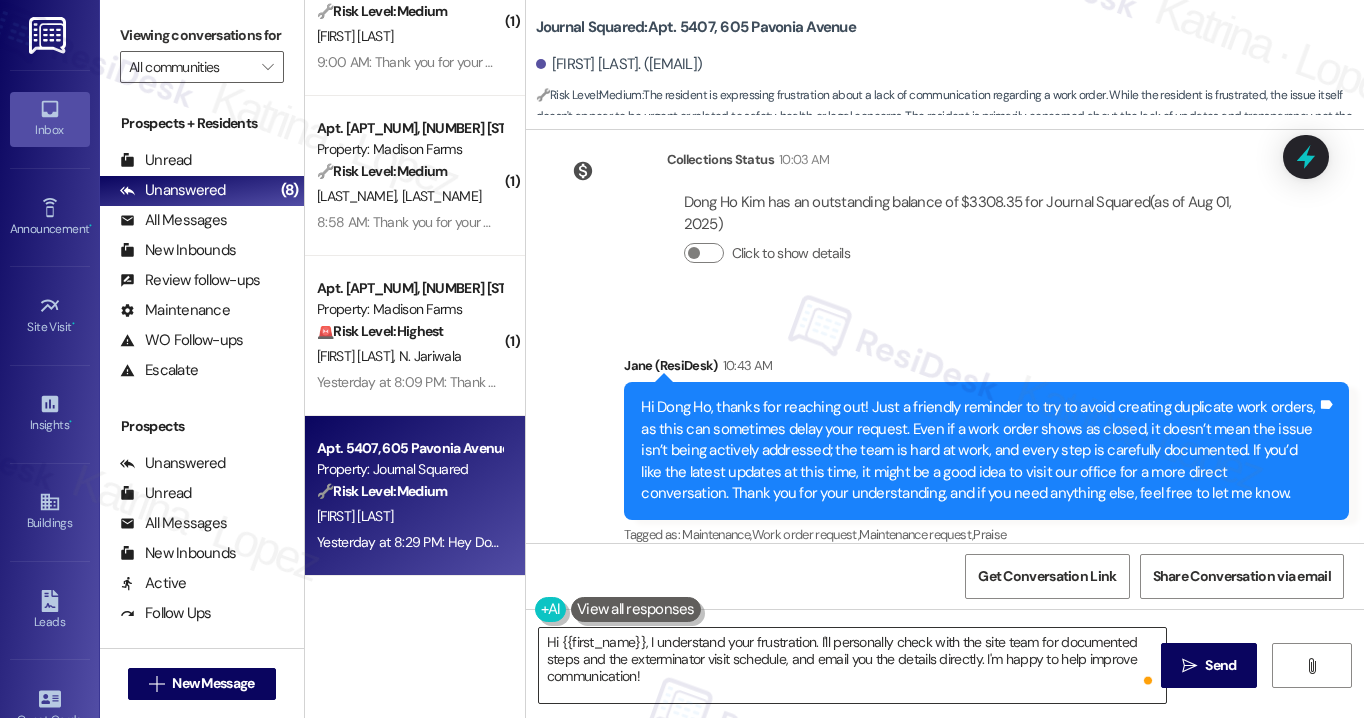 click on "Hi {{first_name}}, I understand your frustration. I'll personally check with the site team for documented steps and the exterminator visit schedule, and email you the details directly. I'm happy to help improve communication!" at bounding box center [852, 665] 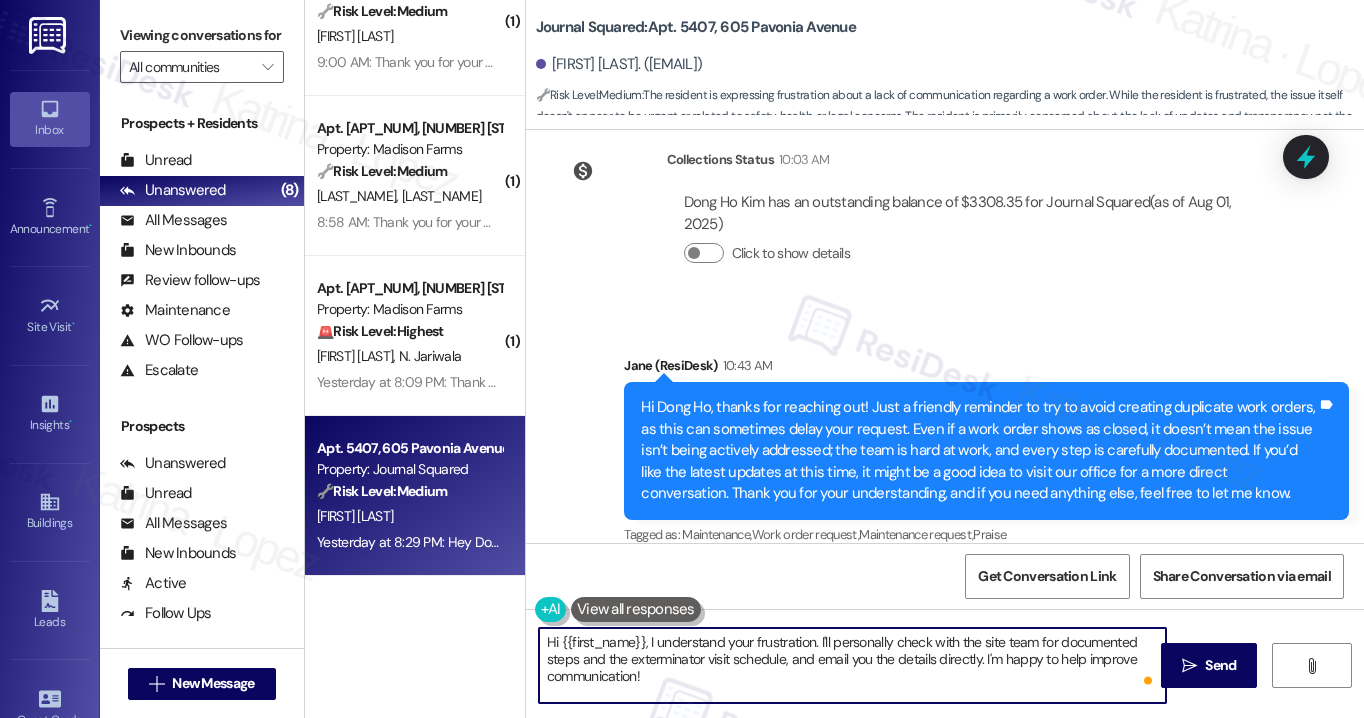 click on "Hi {{first_name}}, I understand your frustration. I'll personally check with the site team for documented steps and the exterminator visit schedule, and email you the details directly. I'm happy to help improve communication!" at bounding box center (852, 665) 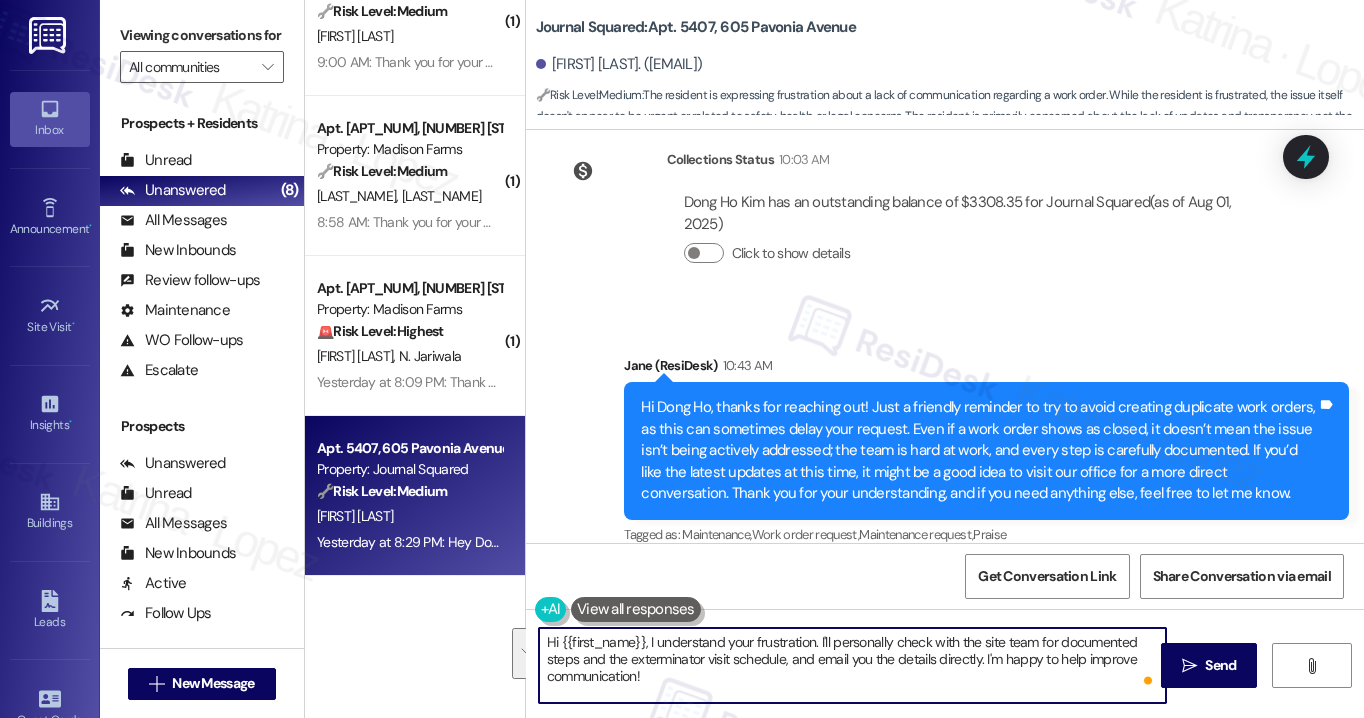 paste on "thank you for sharing this with me. I completely understand your frustration, especially since it feels like the bigger issue is the lack of communication rather than the bugs themselves. The steps are documented on the site team’s end, so I’ll follow up with them and get back to you once I have more info. In the meantime, please don’t hesitate to reach out if any other concerns come up." 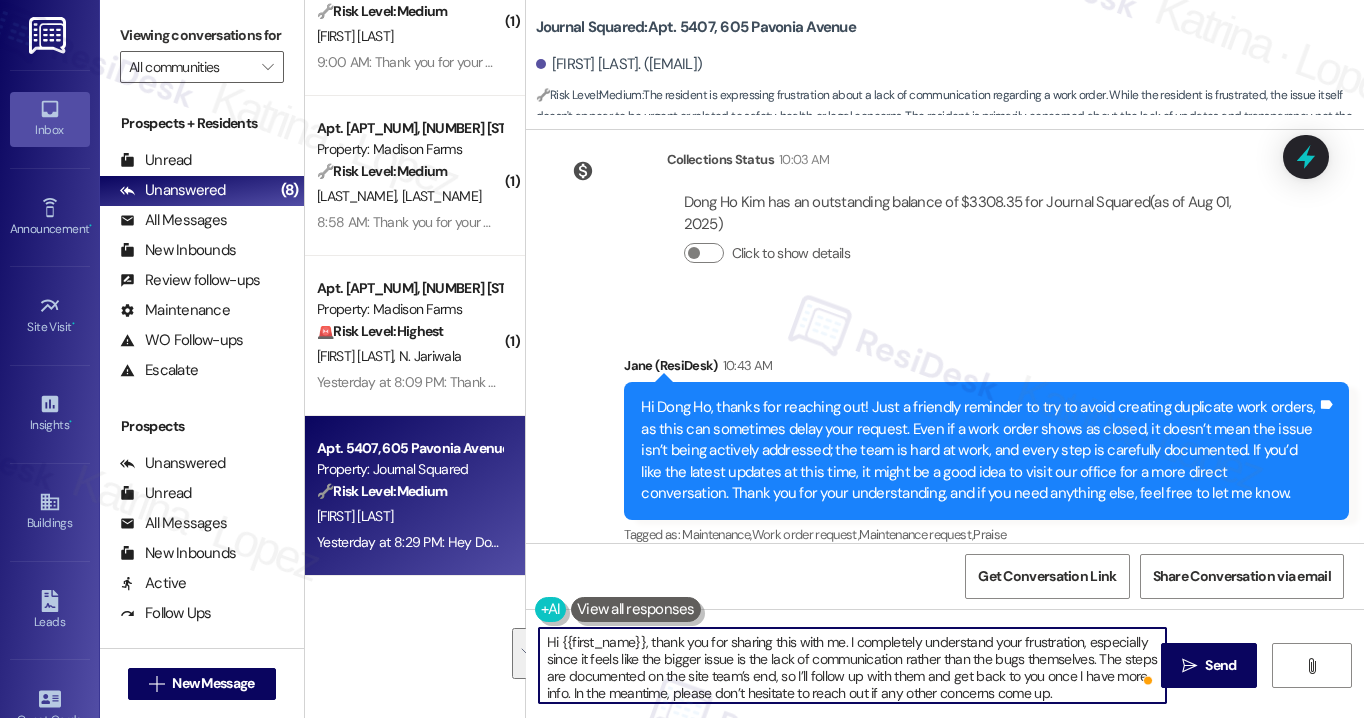 scroll, scrollTop: 33, scrollLeft: 0, axis: vertical 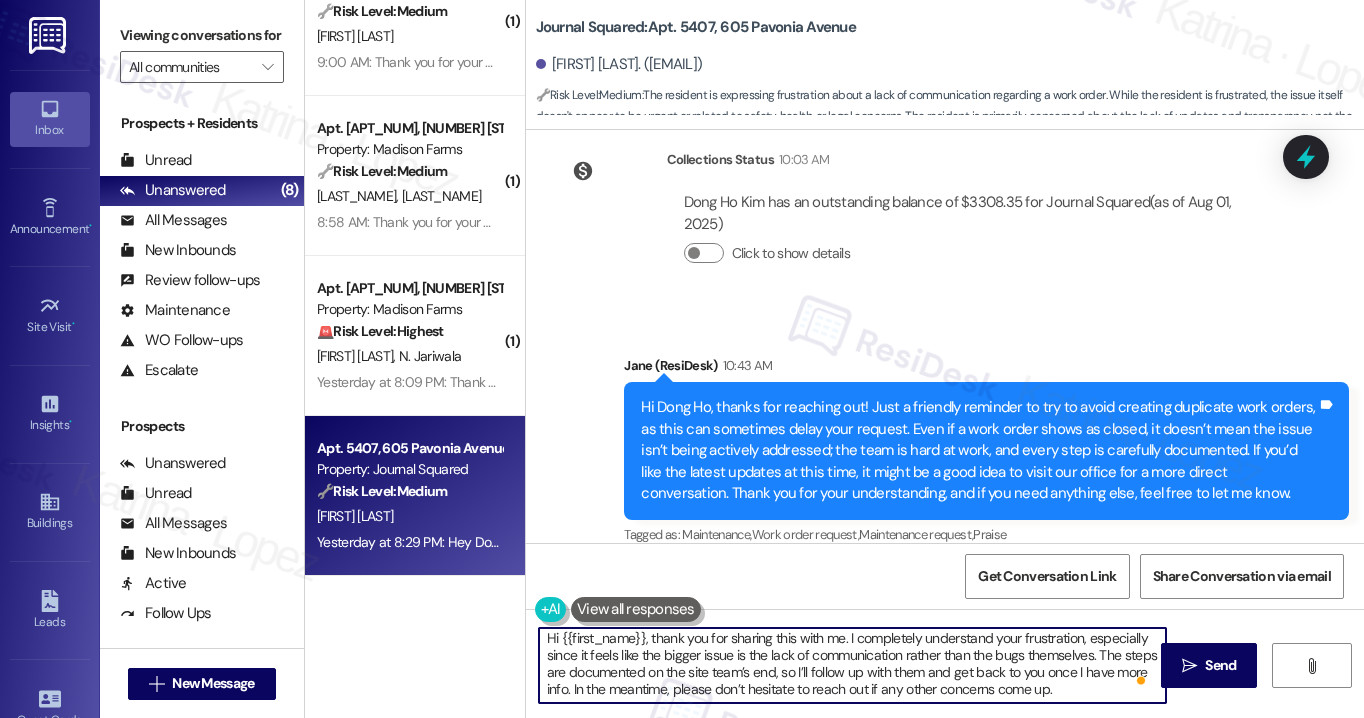 click on "Hi {{first_name}}, thank you for sharing this with me. I completely understand your frustration, especially since it feels like the bigger issue is the lack of communication rather than the bugs themselves. The steps are documented on the site team’s end, so I’ll follow up with them and get back to you once I have more info. In the meantime, please don’t hesitate to reach out if any other concerns come up." at bounding box center (852, 665) 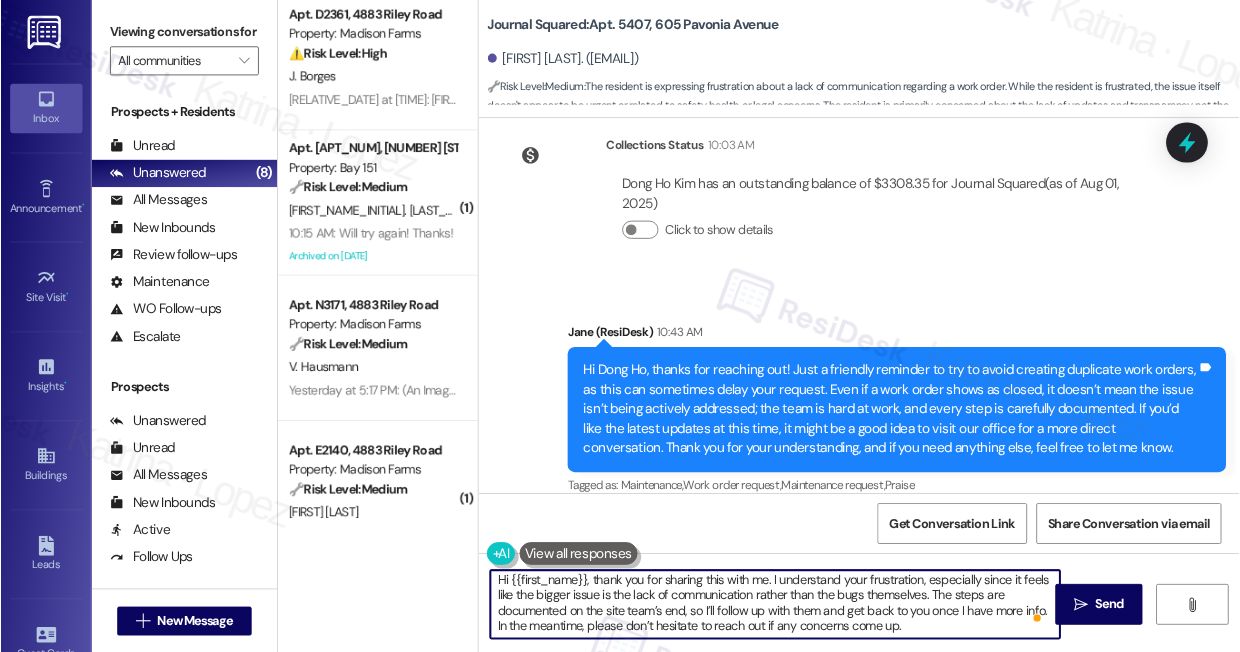 scroll, scrollTop: 0, scrollLeft: 0, axis: both 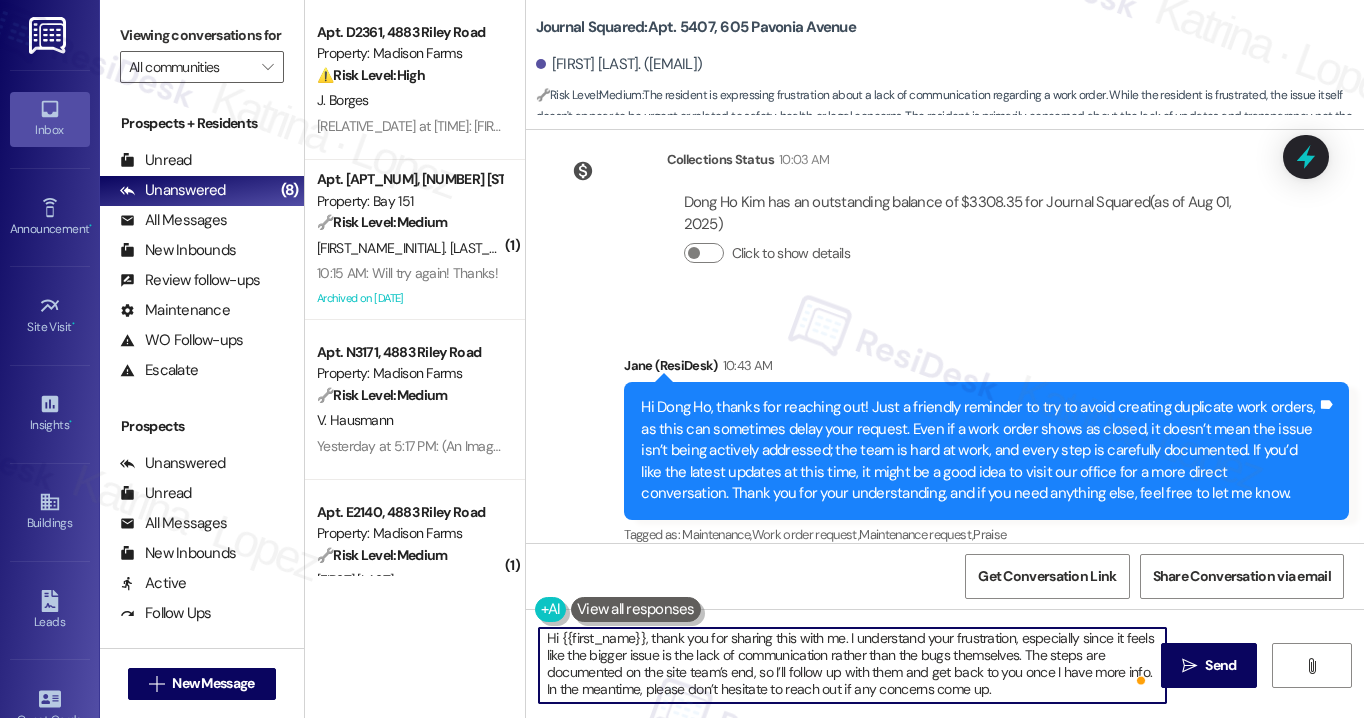 type on "Hi {{first_name}}, thank you for sharing this with me. I understand your frustration, especially since it feels like the bigger issue is the lack of communication rather than the bugs themselves. The steps are documented on the site team’s end, so I’ll follow up with them and get back to you once I have more info. In the meantime, please don’t hesitate to reach out if any other concerns come up." 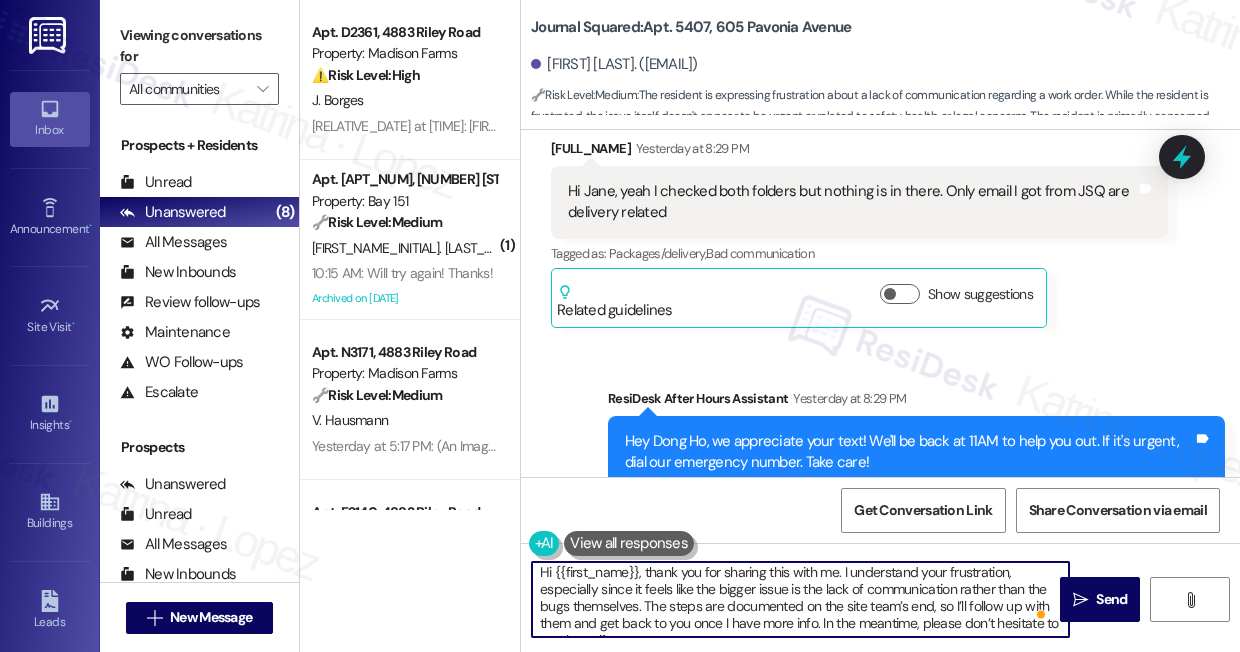 scroll, scrollTop: 13998, scrollLeft: 0, axis: vertical 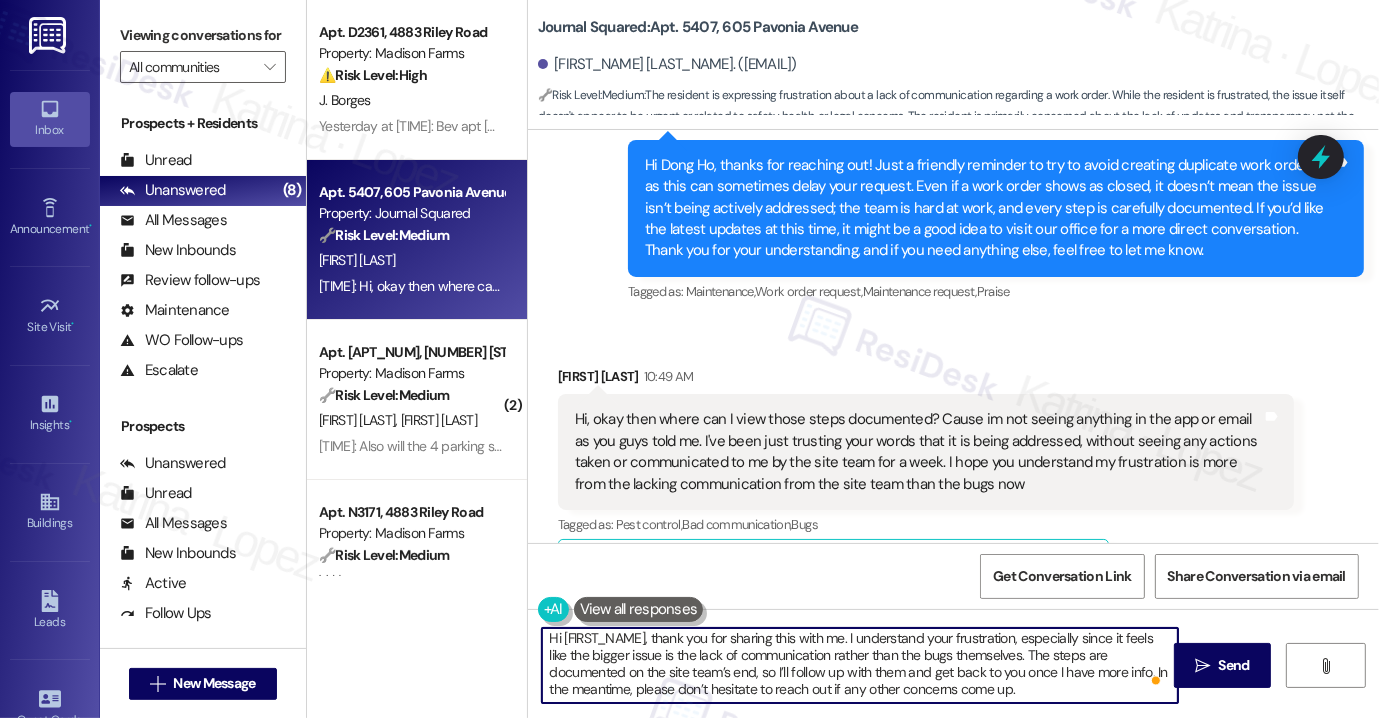 click on "Hi, okay then where can I view those steps documented? Cause im not seeing anything in the app or email as you guys told me. I've been just trusting your words that it is being addressed, without seeing any actions taken or communicated to me by the site team for a week. I hope you understand my frustration is more from the lacking communication from the site team than the bugs now" at bounding box center [918, 452] 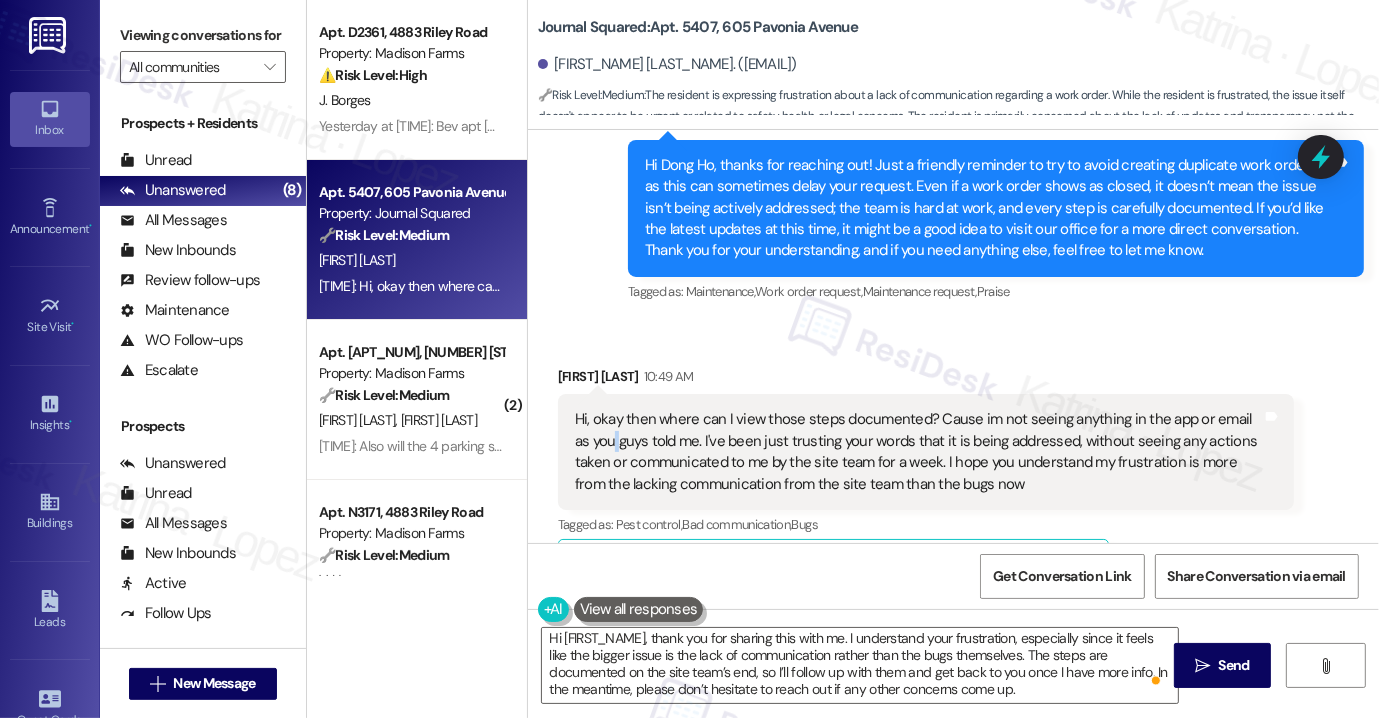 click on "Hi, okay then where can I view those steps documented? Cause im not seeing anything in the app or email as you guys told me. I've been just trusting your words that it is being addressed, without seeing any actions taken or communicated to me by the site team for a week. I hope you understand my frustration is more from the lacking communication from the site team than the bugs now" at bounding box center [918, 452] 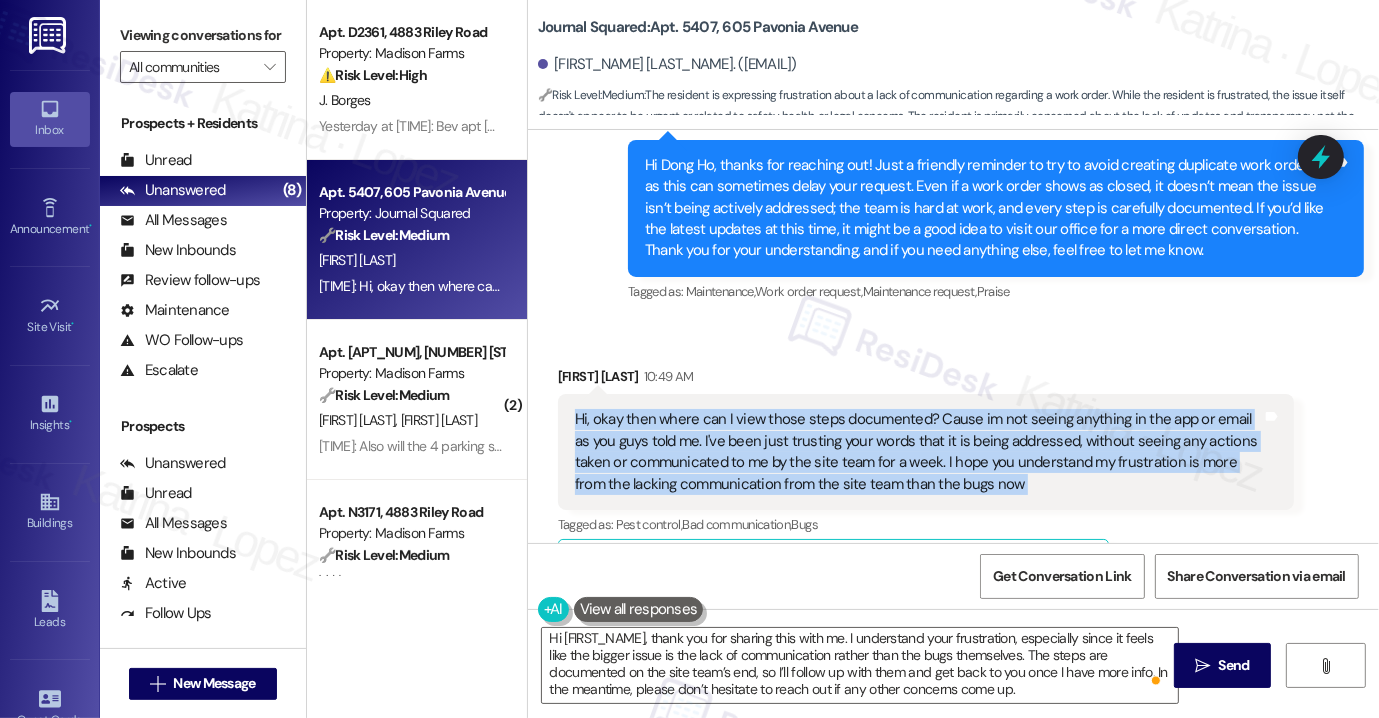 click on "Hi, okay then where can I view those steps documented? Cause im not seeing anything in the app or email as you guys told me. I've been just trusting your words that it is being addressed, without seeing any actions taken or communicated to me by the site team for a week. I hope you understand my frustration is more from the lacking communication from the site team than the bugs now" at bounding box center (918, 452) 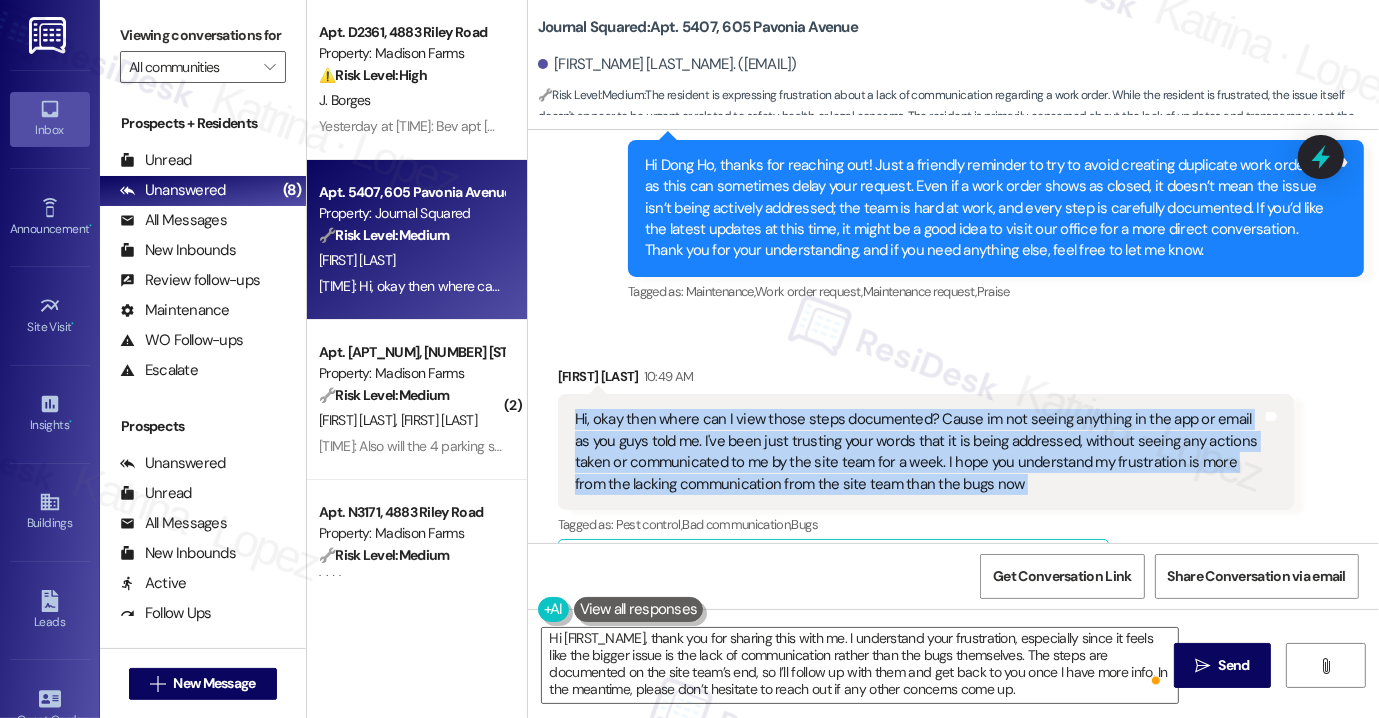 click on "Hi, okay then where can I view those steps documented? Cause im not seeing anything in the app or email as you guys told me. I've been just trusting your words that it is being addressed, without seeing any actions taken or communicated to me by the site team for a week. I hope you understand my frustration is more from the lacking communication from the site team than the bugs now" at bounding box center [918, 452] 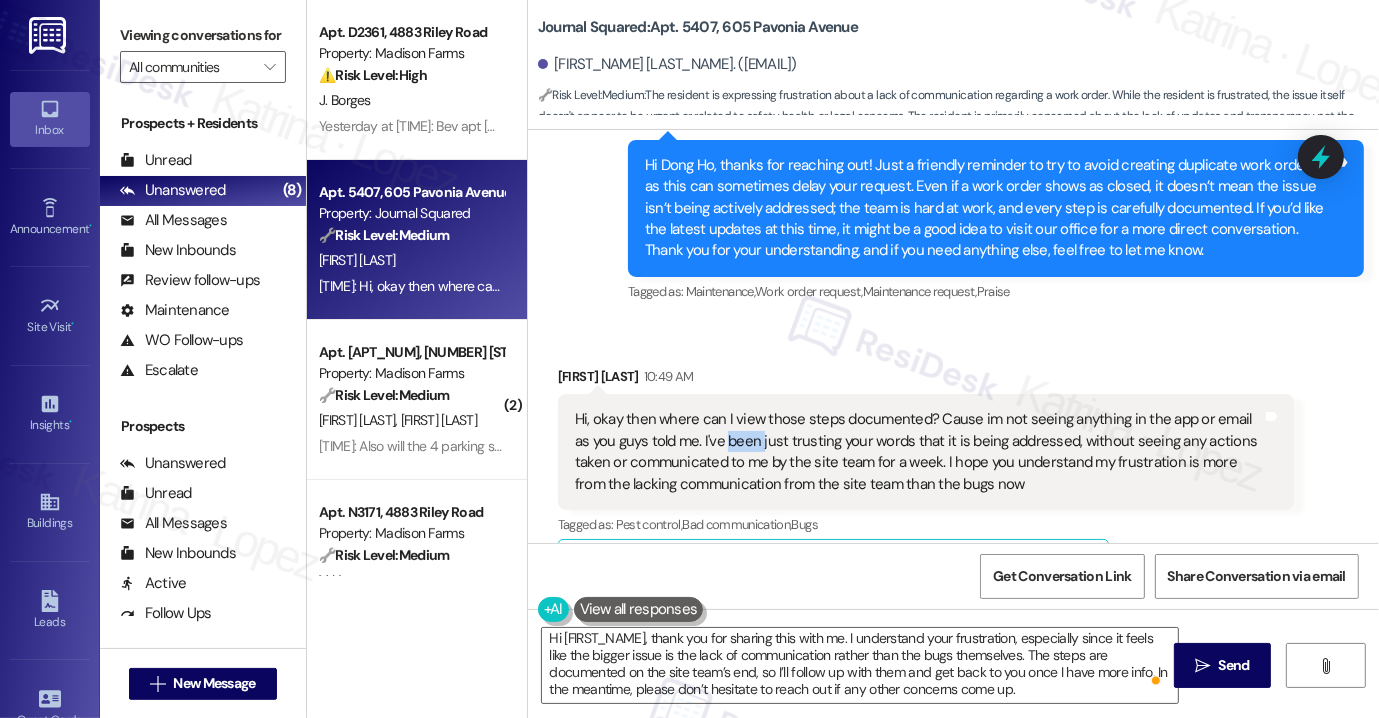 click on "Hi, okay then where can I view those steps documented? Cause im not seeing anything in the app or email as you guys told me. I've been just trusting your words that it is being addressed, without seeing any actions taken or communicated to me by the site team for a week. I hope you understand my frustration is more from the lacking communication from the site team than the bugs now" at bounding box center (918, 452) 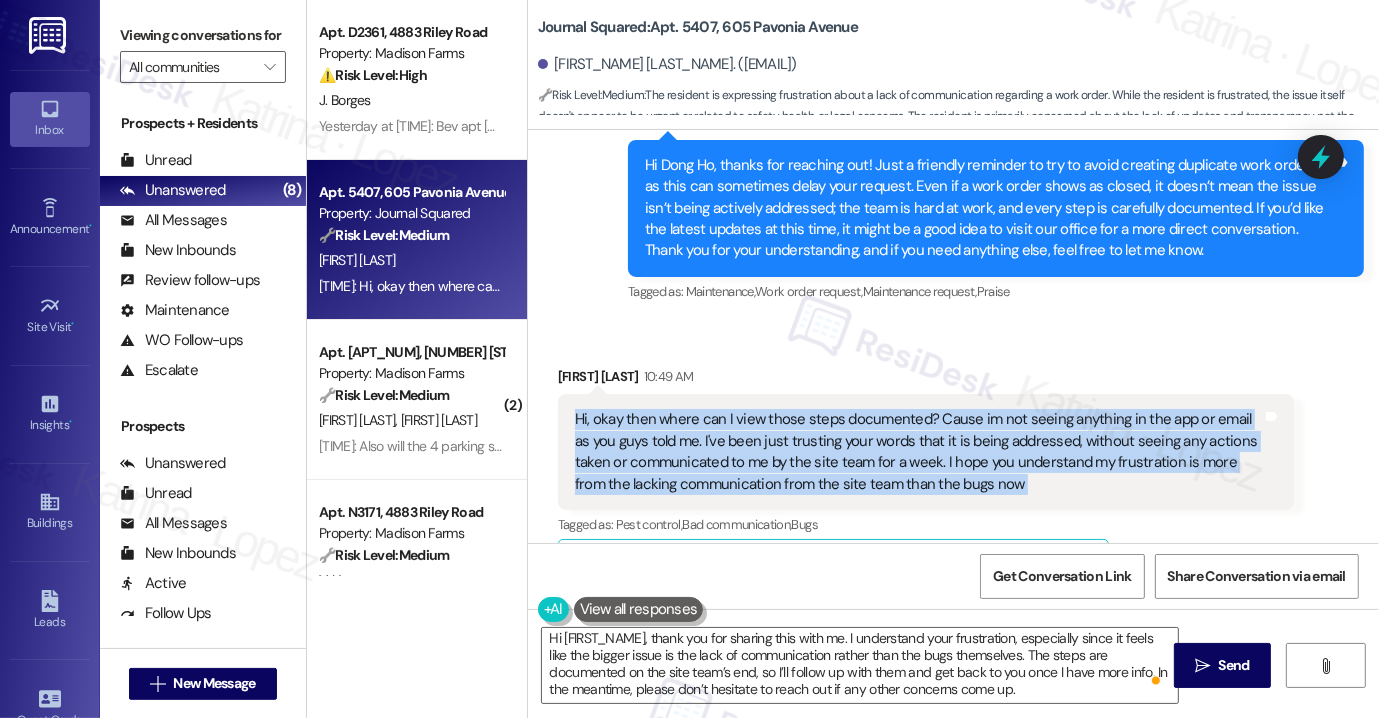 click on "Hi, okay then where can I view those steps documented? Cause im not seeing anything in the app or email as you guys told me. I've been just trusting your words that it is being addressed, without seeing any actions taken or communicated to me by the site team for a week. I hope you understand my frustration is more from the lacking communication from the site team than the bugs now" at bounding box center (918, 452) 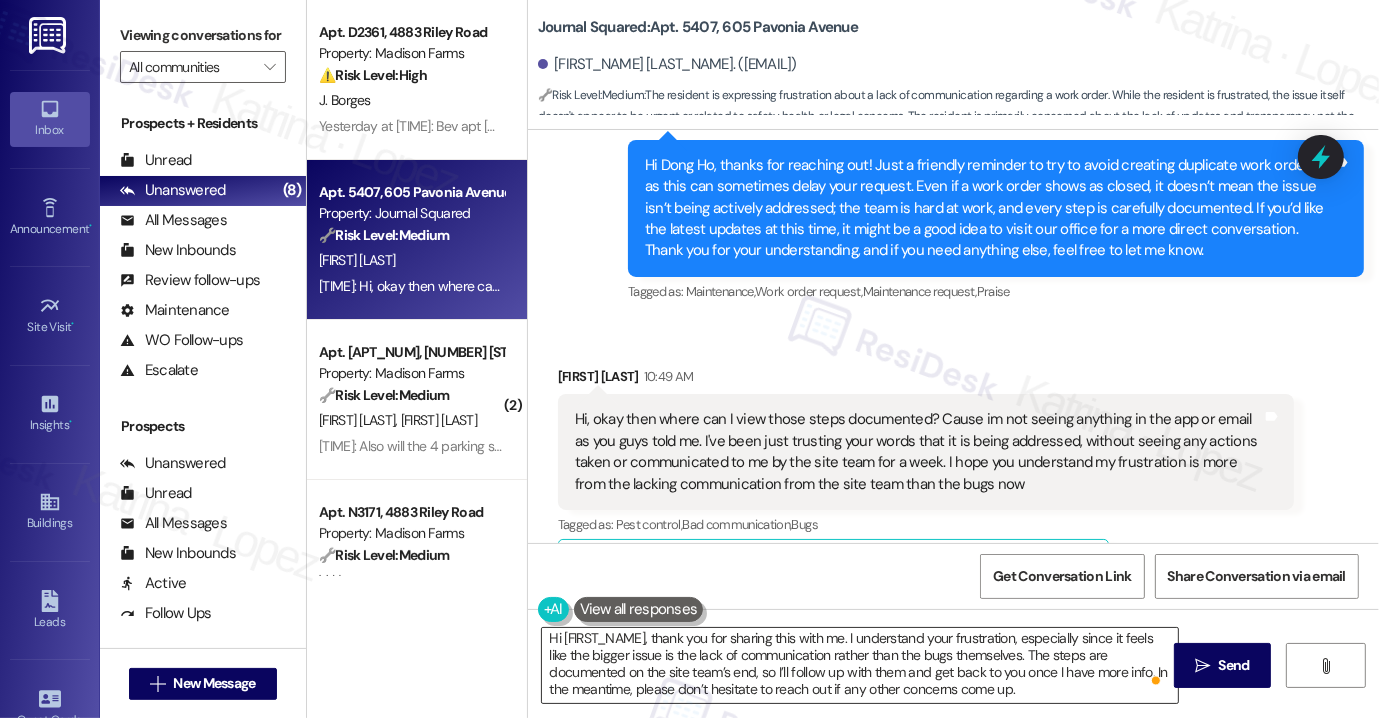 click on "Hi {{first_name}}, thank you for sharing this with me. I understand your frustration, especially since it feels like the bigger issue is the lack of communication rather than the bugs themselves. The steps are documented on the site team’s end, so I’ll follow up with them and get back to you once I have more info. In the meantime, please don’t hesitate to reach out if any other concerns come up." at bounding box center [860, 665] 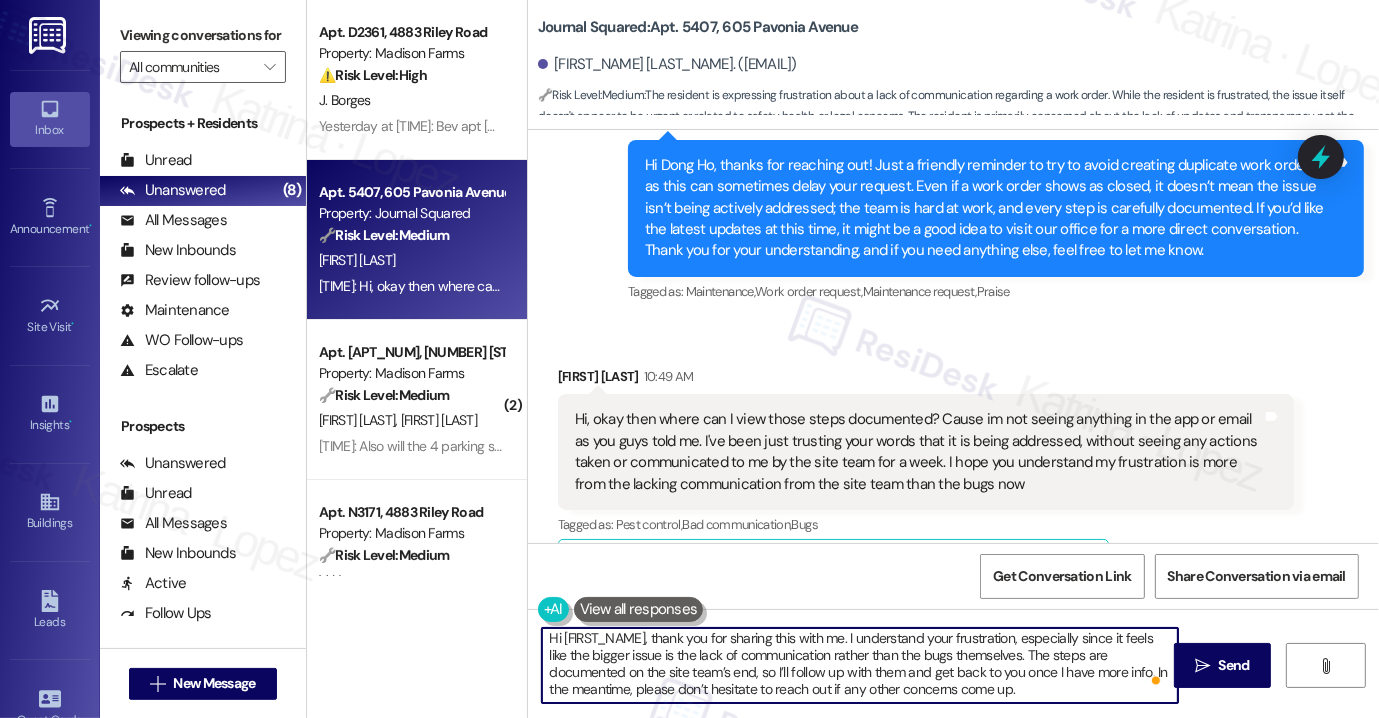 click on "Hi {{first_name}}, thank you for sharing this with me. I understand your frustration, especially since it feels like the bigger issue is the lack of communication rather than the bugs themselves. The steps are documented on the site team’s end, so I’ll follow up with them and get back to you once I have more info. In the meantime, please don’t hesitate to reach out if any other concerns come up." at bounding box center [860, 665] 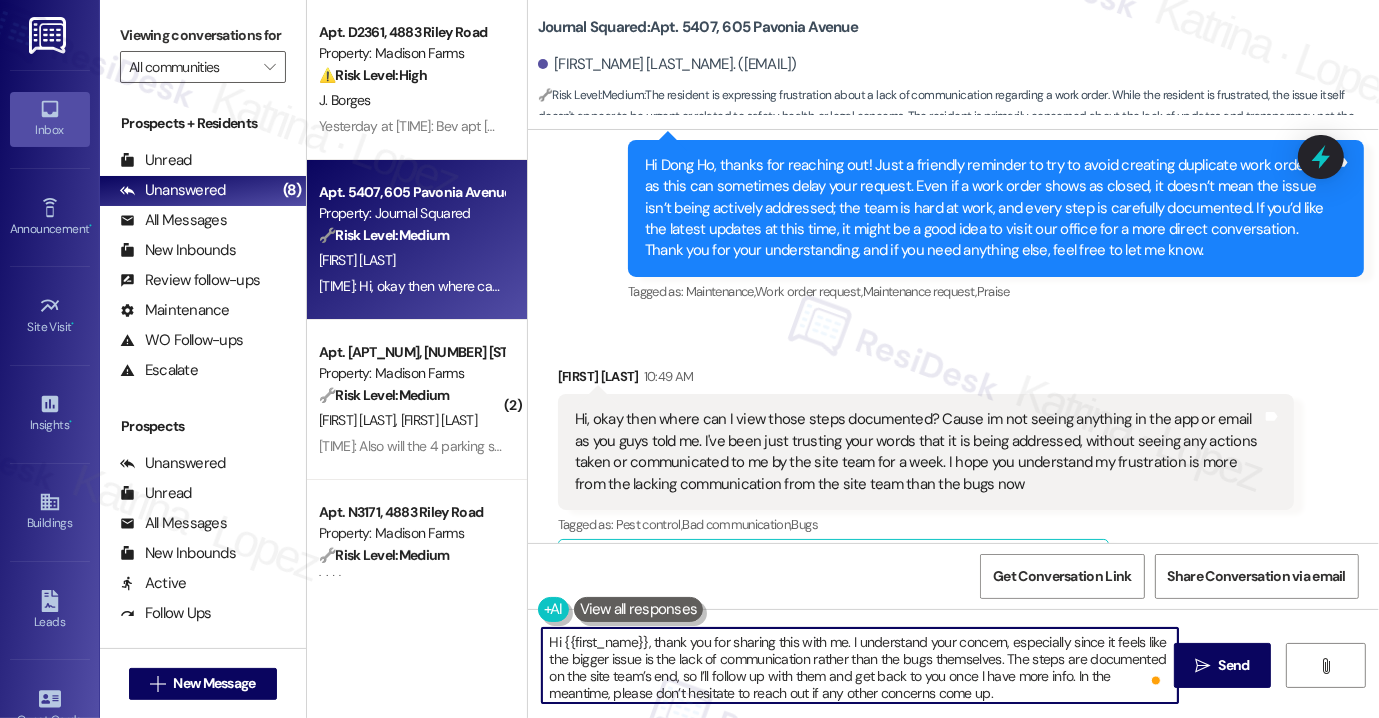 click on "Hi {{first_name}}, thank you for sharing this with me. I understand your concern, especially since it feels like the bigger issue is the lack of communication rather than the bugs themselves. The steps are documented on the site team’s end, so I’ll follow up with them and get back to you once I have more info. In the meantime, please don’t hesitate to reach out if any other concerns come up." at bounding box center (860, 665) 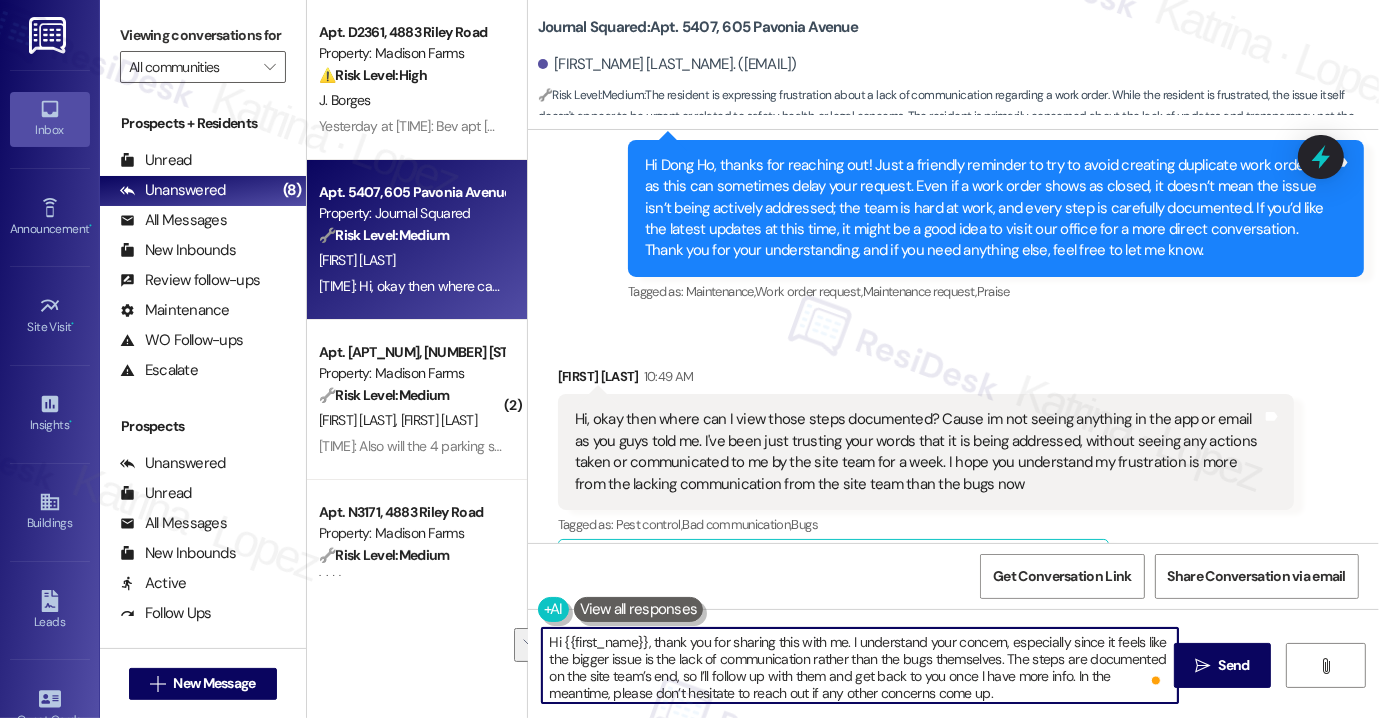 drag, startPoint x: 1002, startPoint y: 661, endPoint x: 842, endPoint y: 640, distance: 161.37224 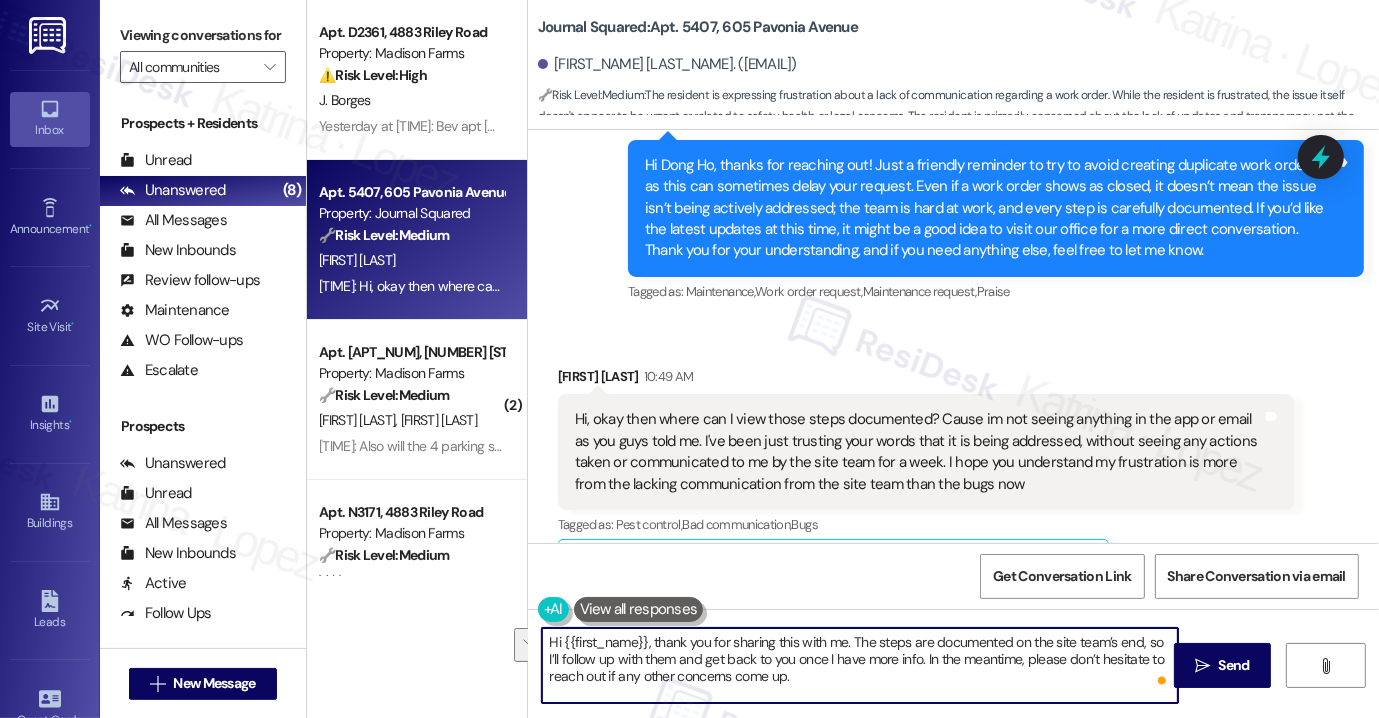 drag, startPoint x: 960, startPoint y: 680, endPoint x: 1102, endPoint y: 628, distance: 151.2217 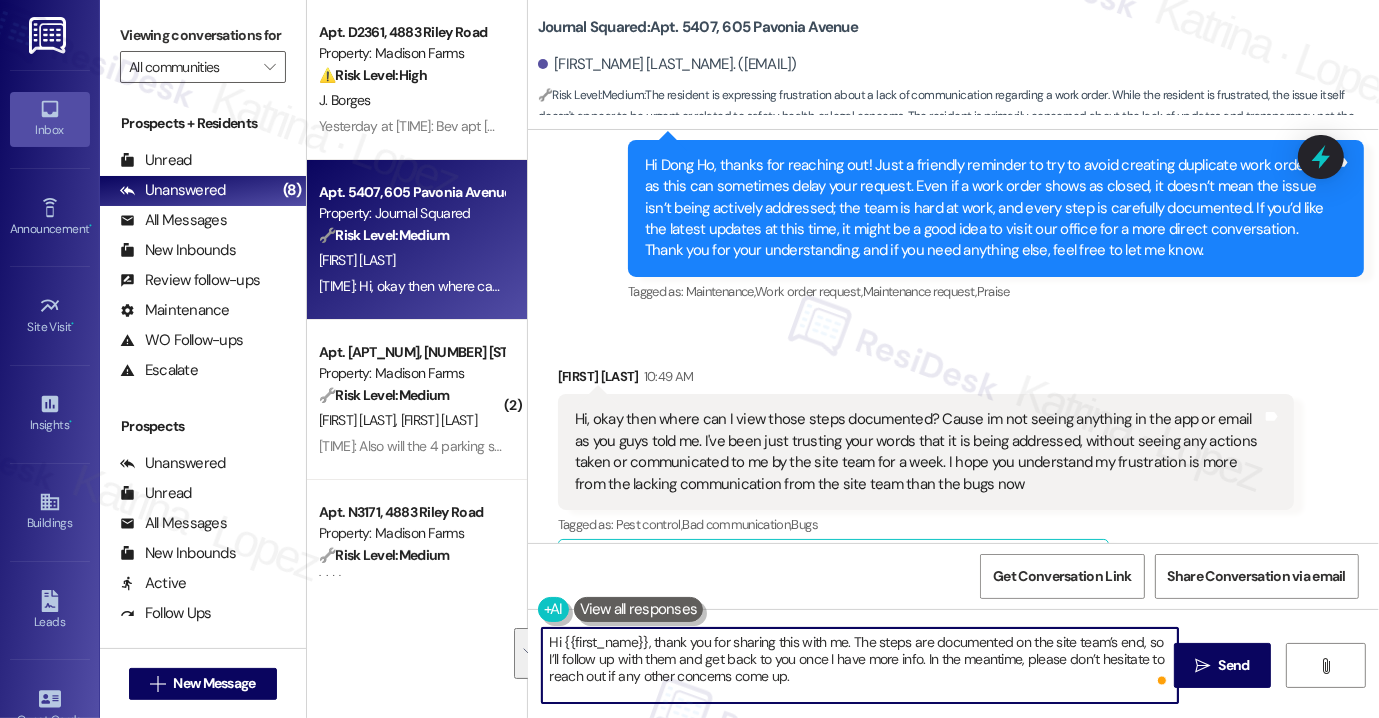 click on "Hi {{first_name}}, thank you for sharing this with me. The steps are documented on the site team’s end, so I’ll follow up with them and get back to you once I have more info. In the meantime, please don’t hesitate to reach out if any other concerns come up." at bounding box center [860, 665] 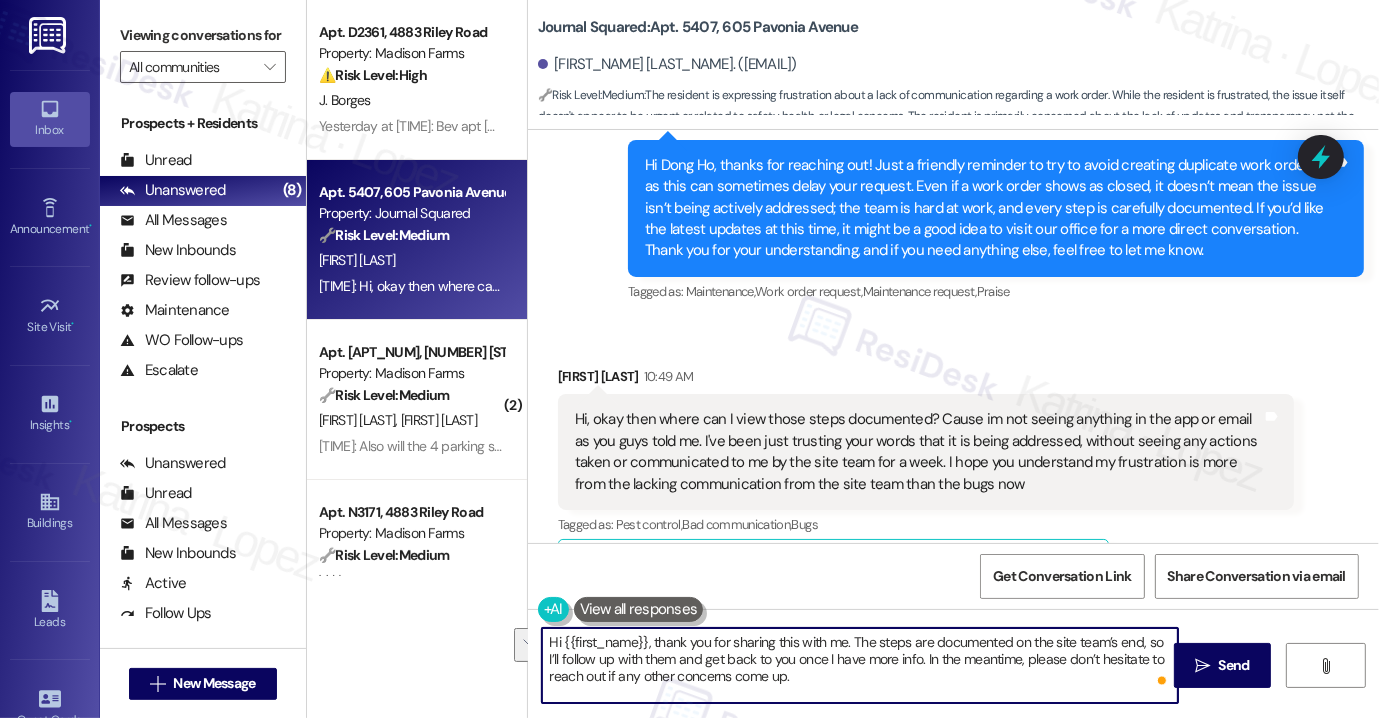 drag, startPoint x: 1140, startPoint y: 642, endPoint x: 1138, endPoint y: 665, distance: 23.086792 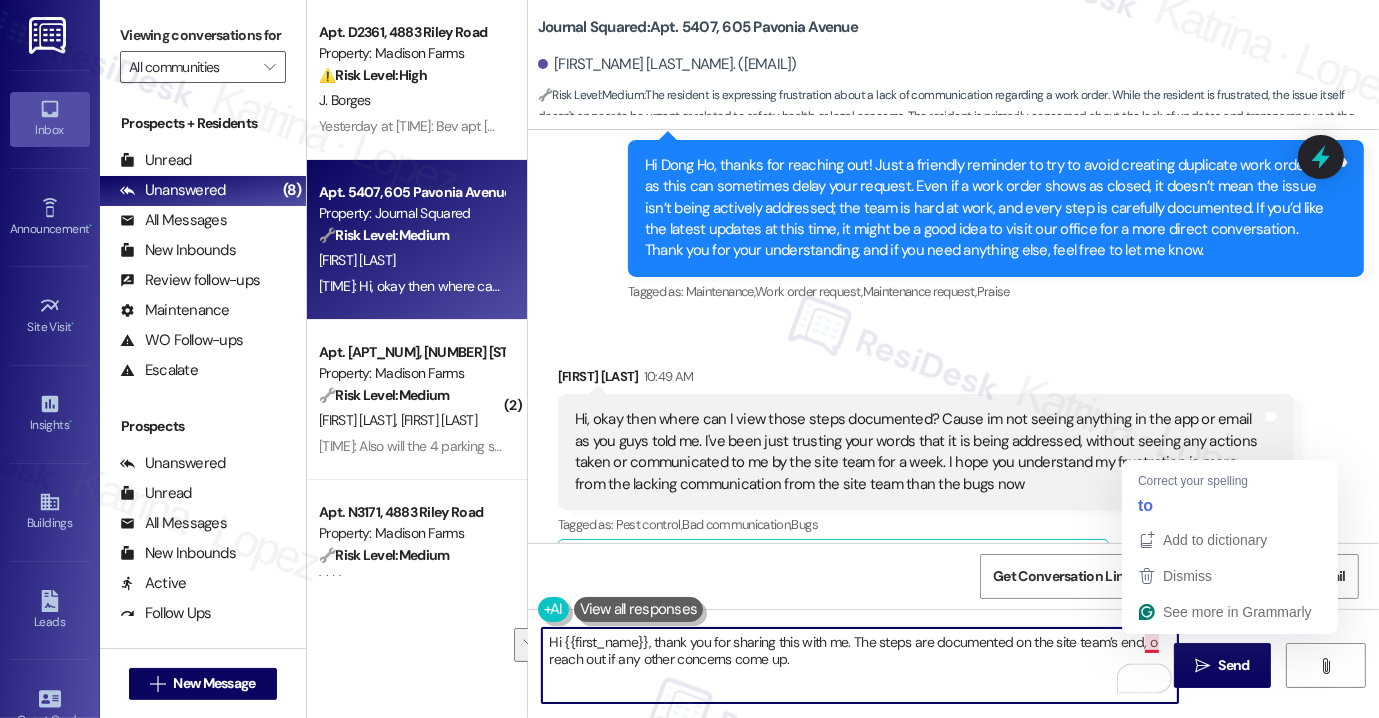 drag, startPoint x: 1079, startPoint y: 673, endPoint x: 1140, endPoint y: 636, distance: 71.34424 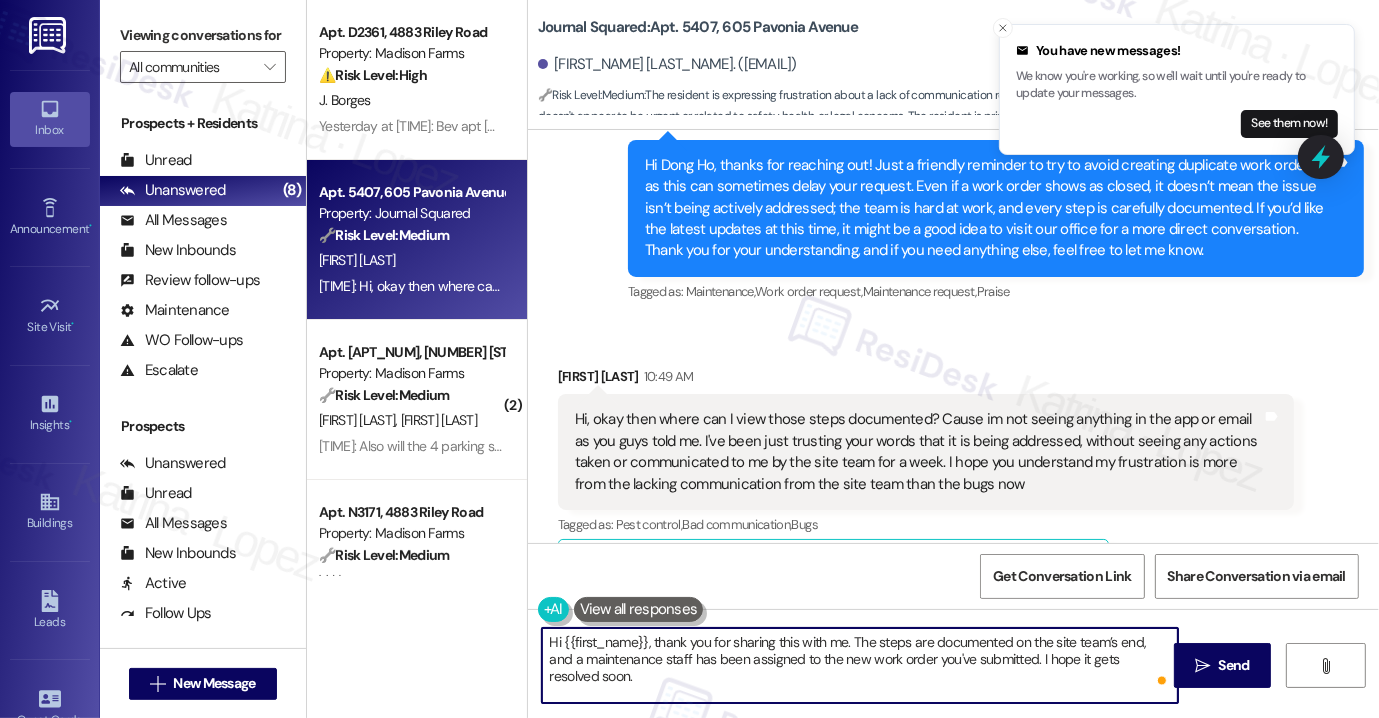 type on "Hi {{first_name}}, thank you for sharing this with me. The steps are documented on the site team’s end, and a maintenance staff has been assigned to the new work order you've submitted. I hope it gets resolved soon." 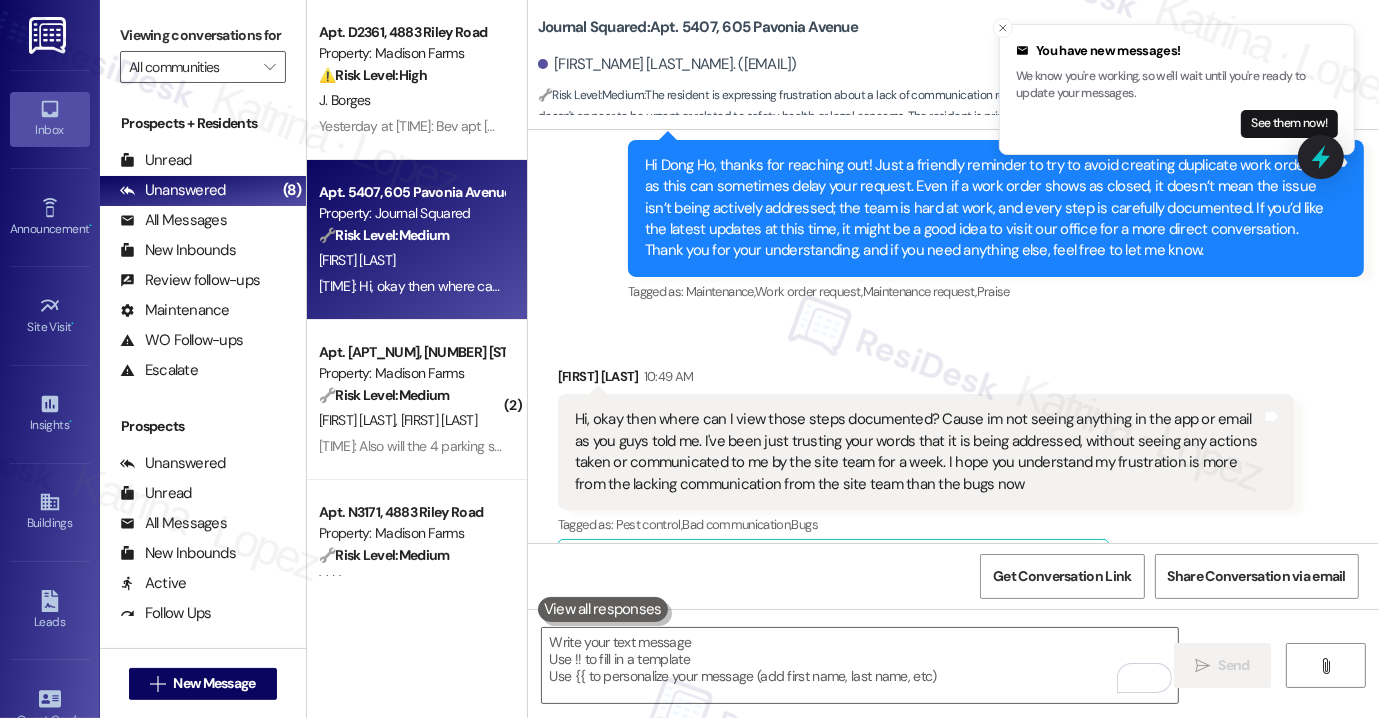 click on "Viewing conversations for All communities " at bounding box center [203, 51] 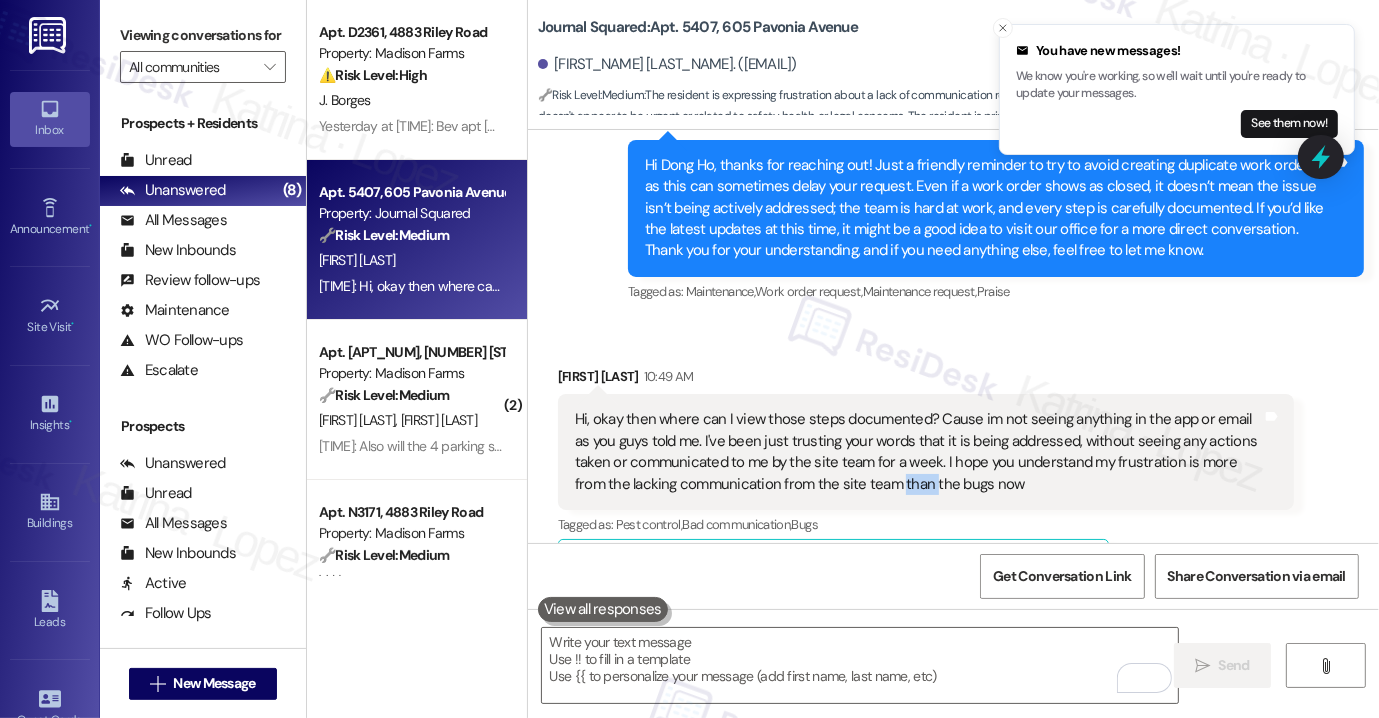 click on "Hi, okay then where can I view those steps documented? Cause im not seeing anything in the app or email as you guys told me. I've been just trusting your words that it is being addressed, without seeing any actions taken or communicated to me by the site team for a week. I hope you understand my frustration is more from the lacking communication from the site team than the bugs now" at bounding box center (918, 452) 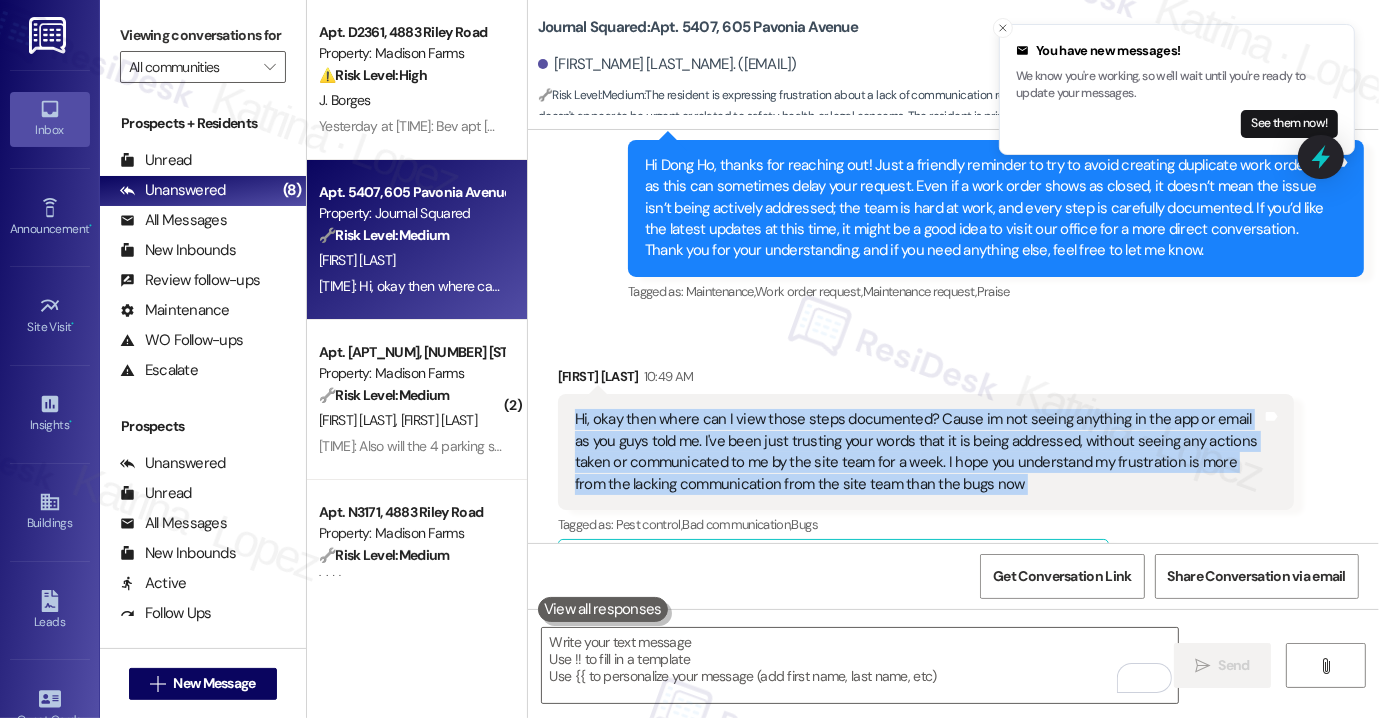 click on "Hi, okay then where can I view those steps documented? Cause im not seeing anything in the app or email as you guys told me. I've been just trusting your words that it is being addressed, without seeing any actions taken or communicated to me by the site team for a week. I hope you understand my frustration is more from the lacking communication from the site team than the bugs now" at bounding box center [918, 452] 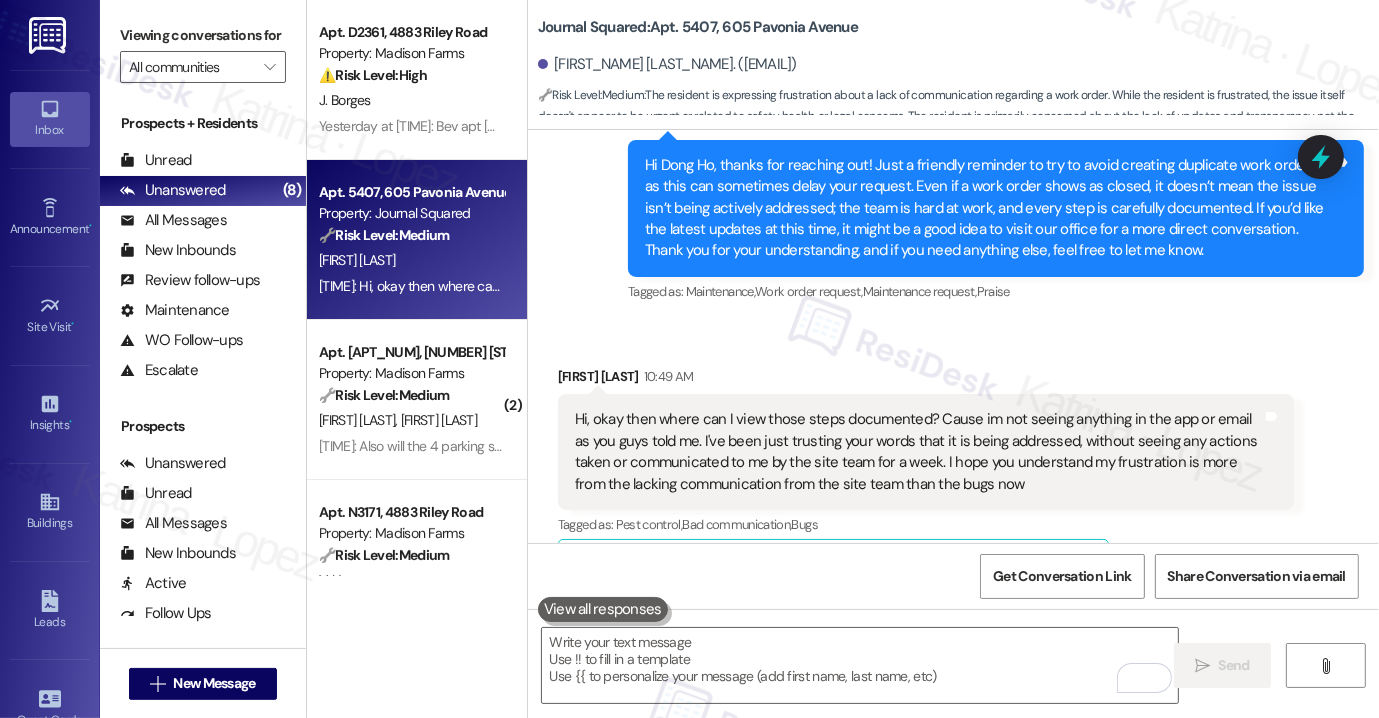 click on "Viewing conversations for" at bounding box center [203, 35] 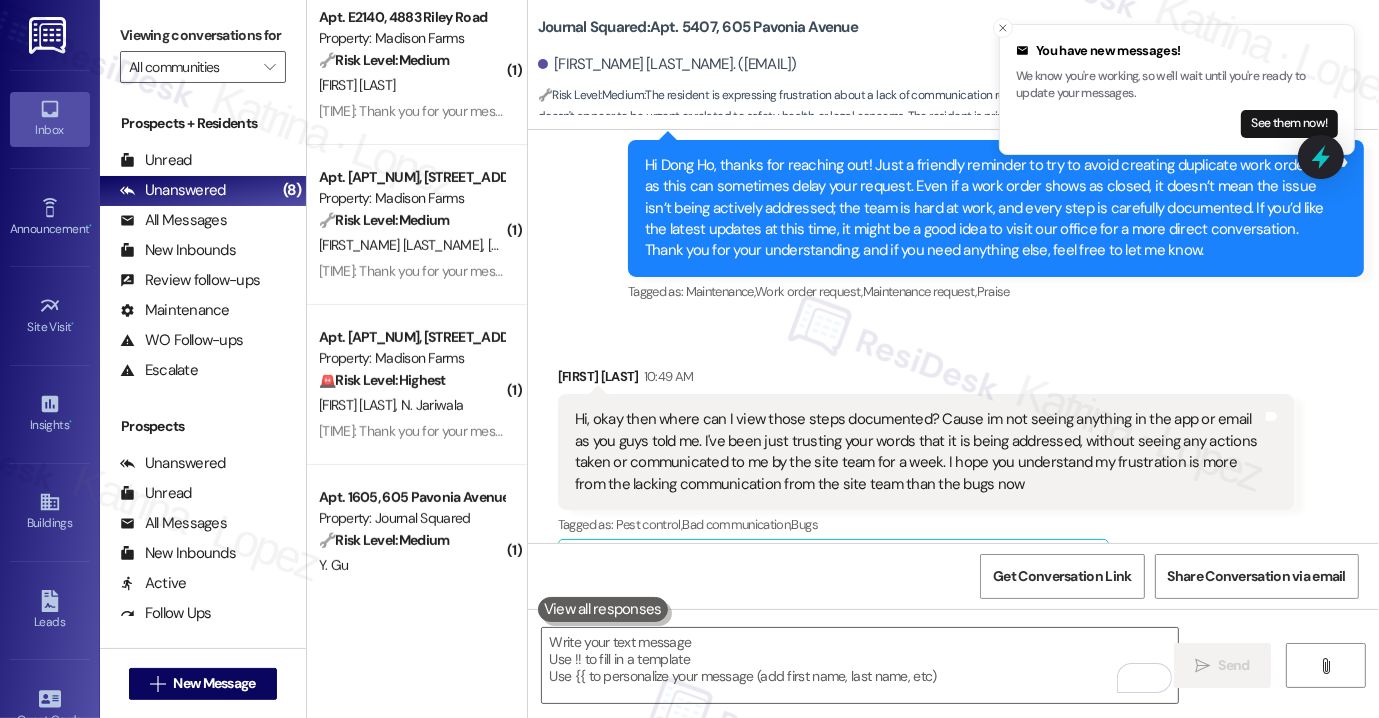 scroll, scrollTop: 704, scrollLeft: 0, axis: vertical 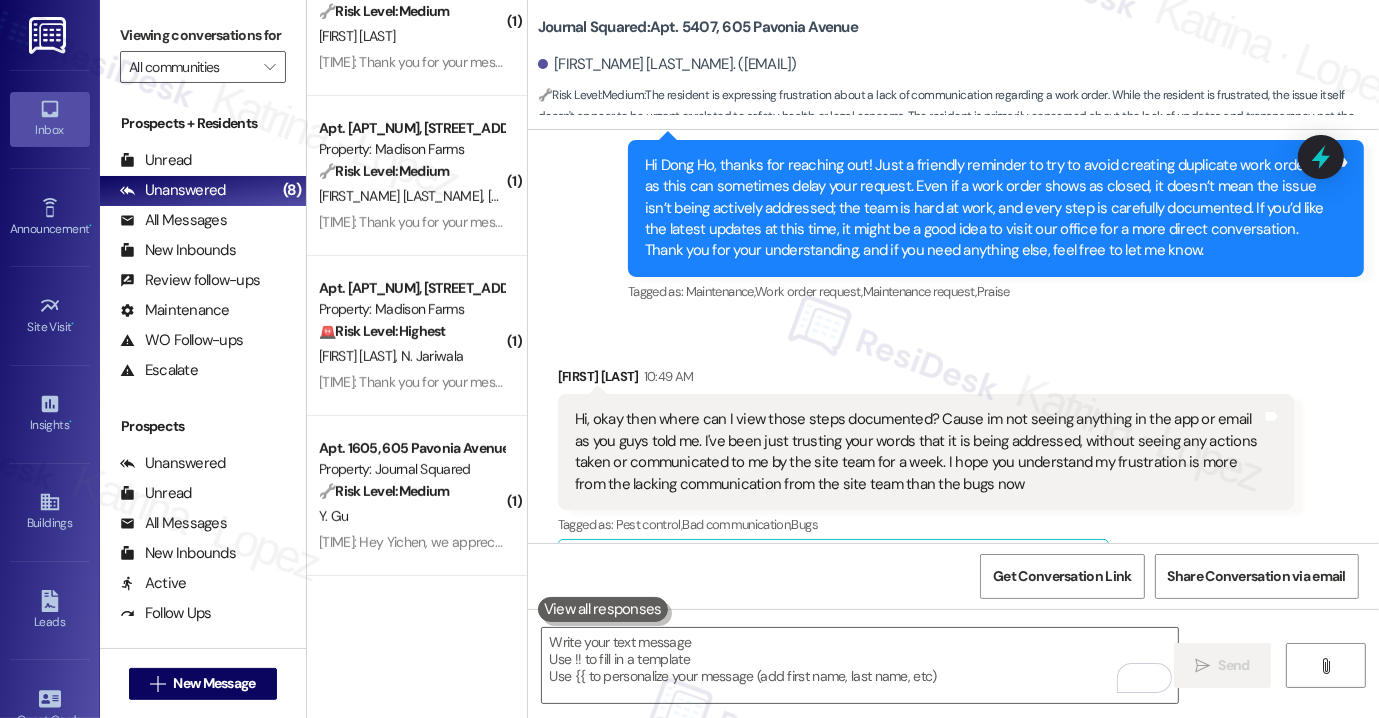 click on "Viewing conversations for" at bounding box center [203, 35] 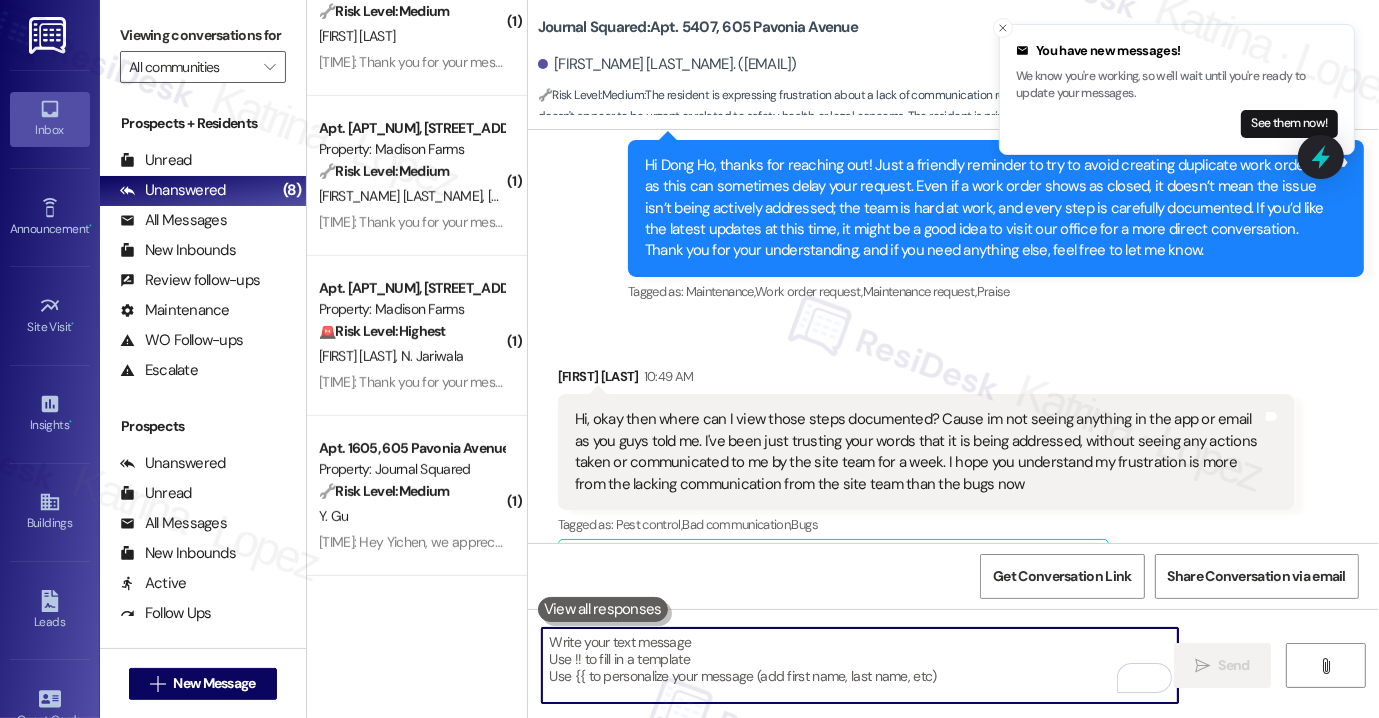 click at bounding box center [860, 665] 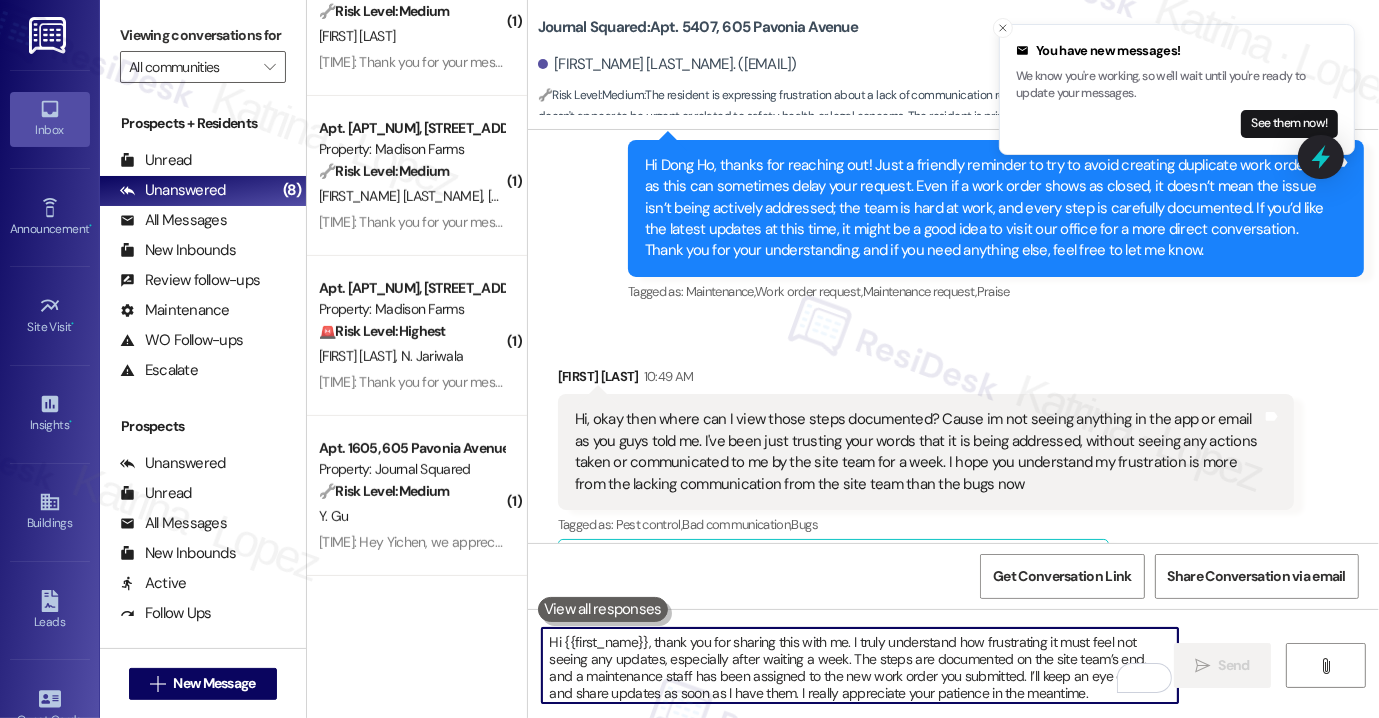 scroll, scrollTop: 33, scrollLeft: 0, axis: vertical 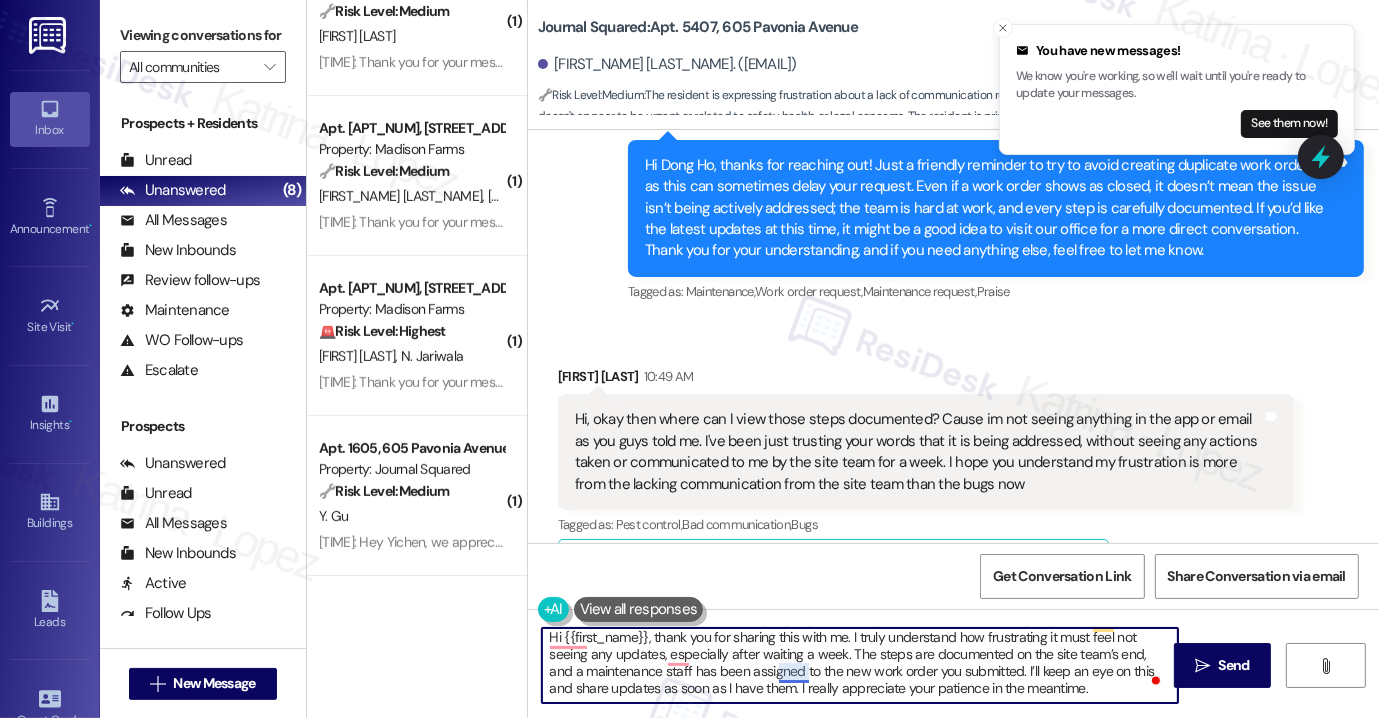 click on "Hi {{first_name}}, thank you for sharing this with me. I truly understand how frustrating it must feel not seeing any updates, especially after waiting a week. The steps are documented on the site team’s end, and a maintenance staff has been assigned to the new work order you submitted. I’ll keep an eye on this and share updates as soon as I have them. I really appreciate your patience in the meantime." at bounding box center (860, 665) 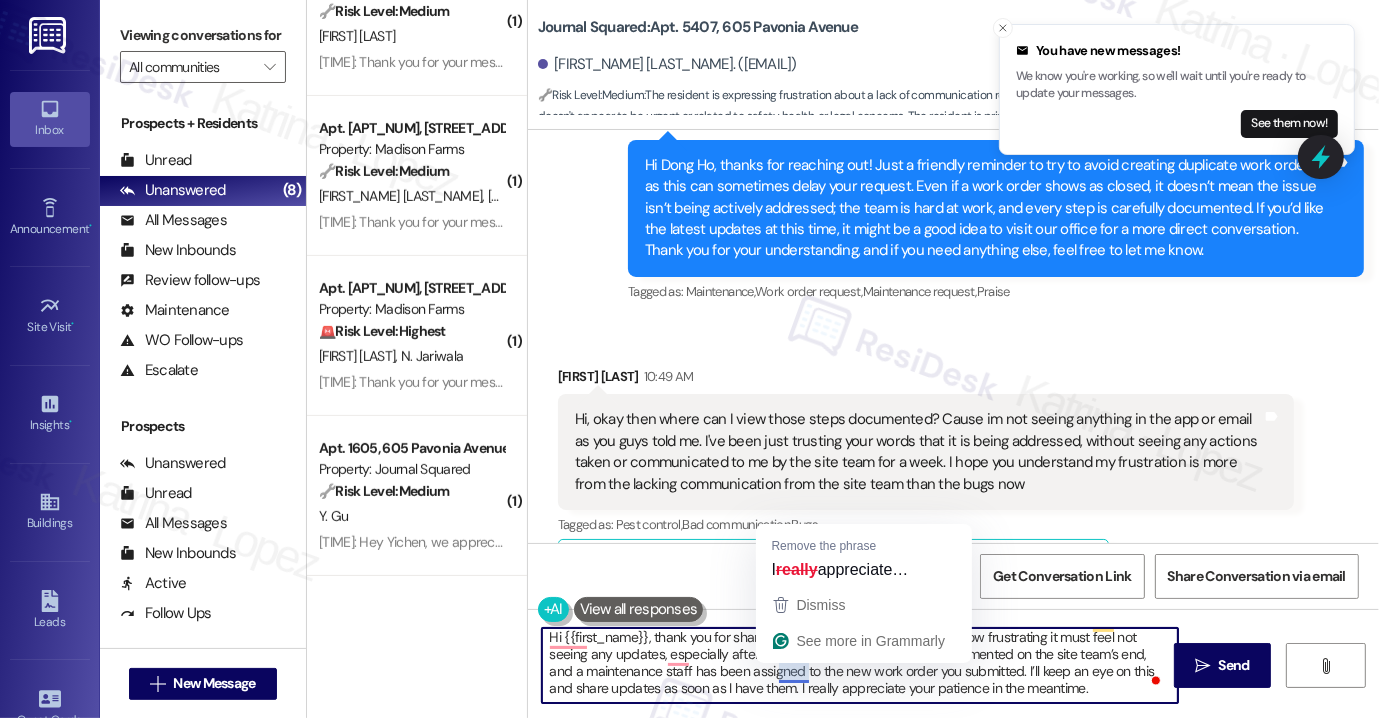 click on "Hi {{first_name}}, thank you for sharing this with me. I truly understand how frustrating it must feel not seeing any updates, especially after waiting a week. The steps are documented on the site team’s end, and a maintenance staff has been assigned to the new work order you submitted. I’ll keep an eye on this and share updates as soon as I have them. I really appreciate your patience in the meantime." at bounding box center (860, 665) 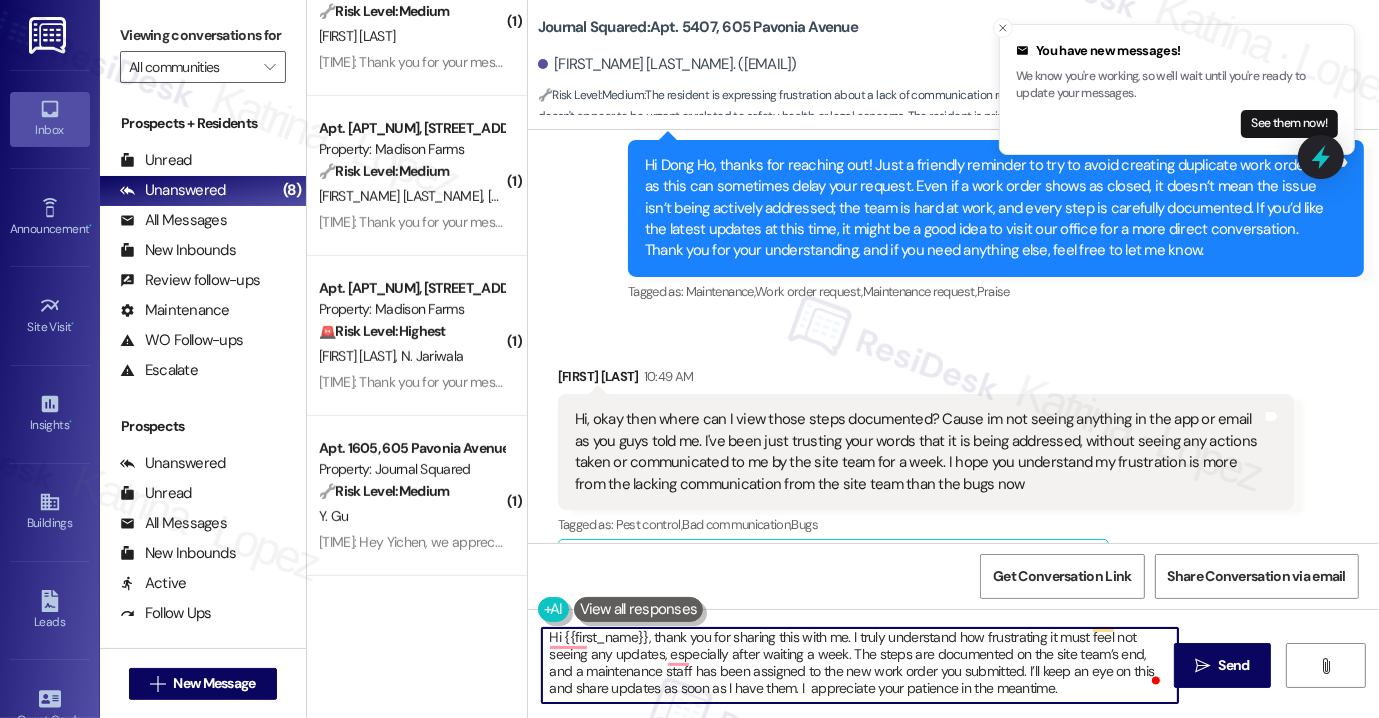 click on "Hi {{first_name}}, thank you for sharing this with me. I truly understand how frustrating it must feel not seeing any updates, especially after waiting a week. The steps are documented on the site team’s end, and a maintenance staff has been assigned to the new work order you submitted. I’ll keep an eye on this and share updates as soon as I have them. I  appreciate your patience in the meantime." at bounding box center [860, 665] 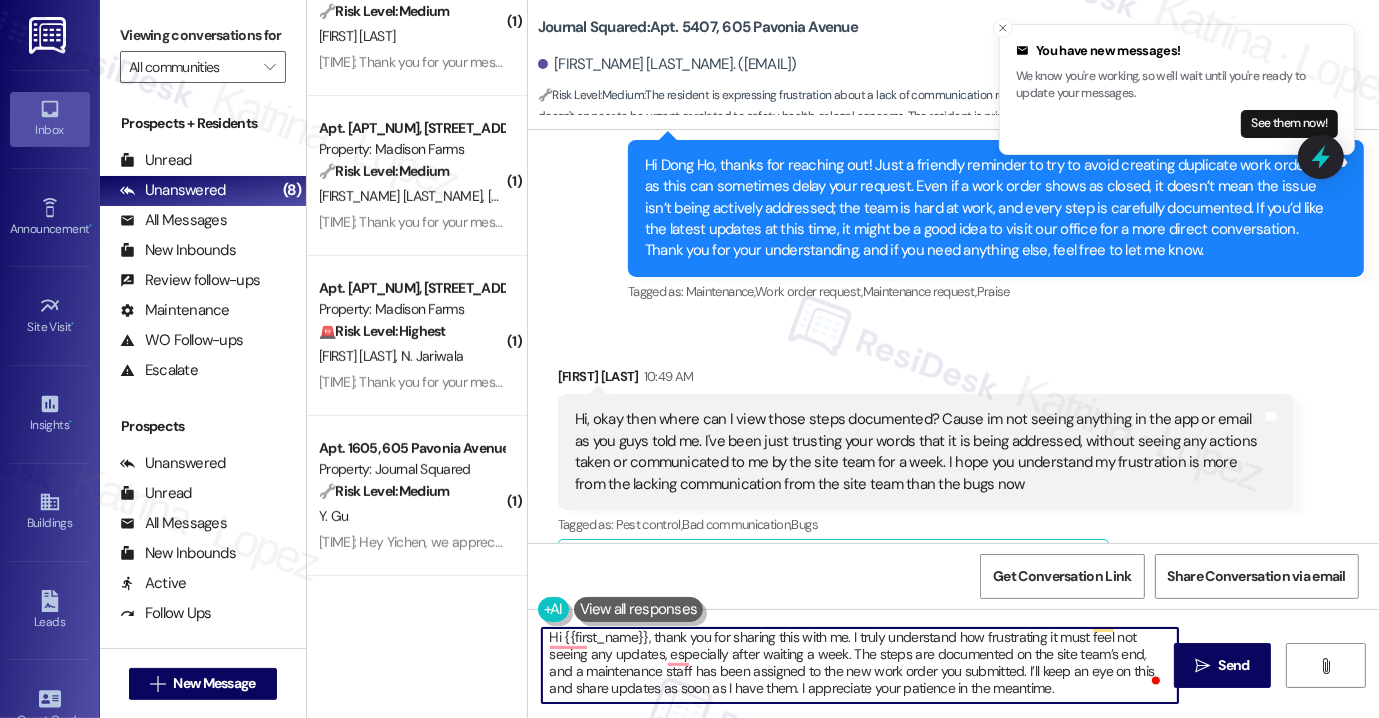 click on "Hi {{first_name}}, thank you for sharing this with me. I truly understand how frustrating it must feel not seeing any updates, especially after waiting a week. The steps are documented on the site team’s end, and a maintenance staff has been assigned to the new work order you submitted. I’ll keep an eye on this and share updates as soon as I have them. I appreciate your patience in the meantime." at bounding box center (860, 665) 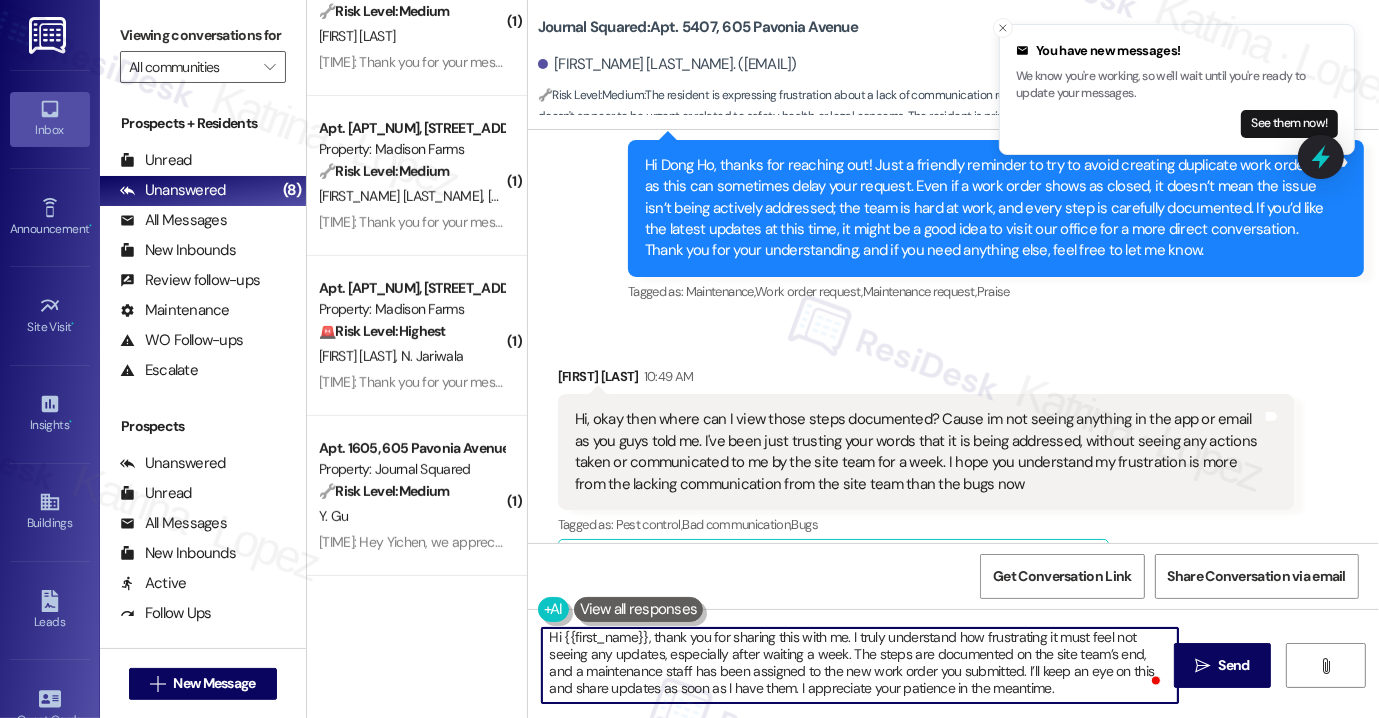 scroll, scrollTop: 4, scrollLeft: 0, axis: vertical 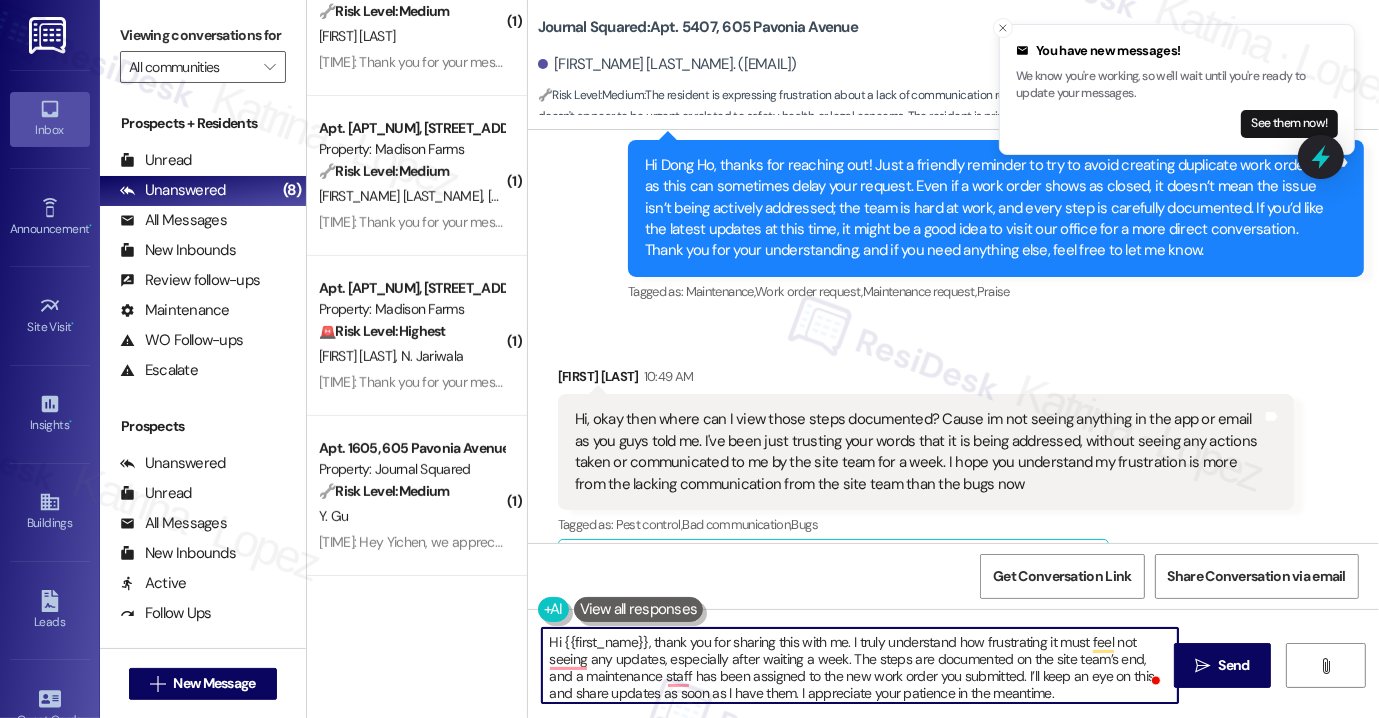 drag, startPoint x: 651, startPoint y: 645, endPoint x: 516, endPoint y: 642, distance: 135.03333 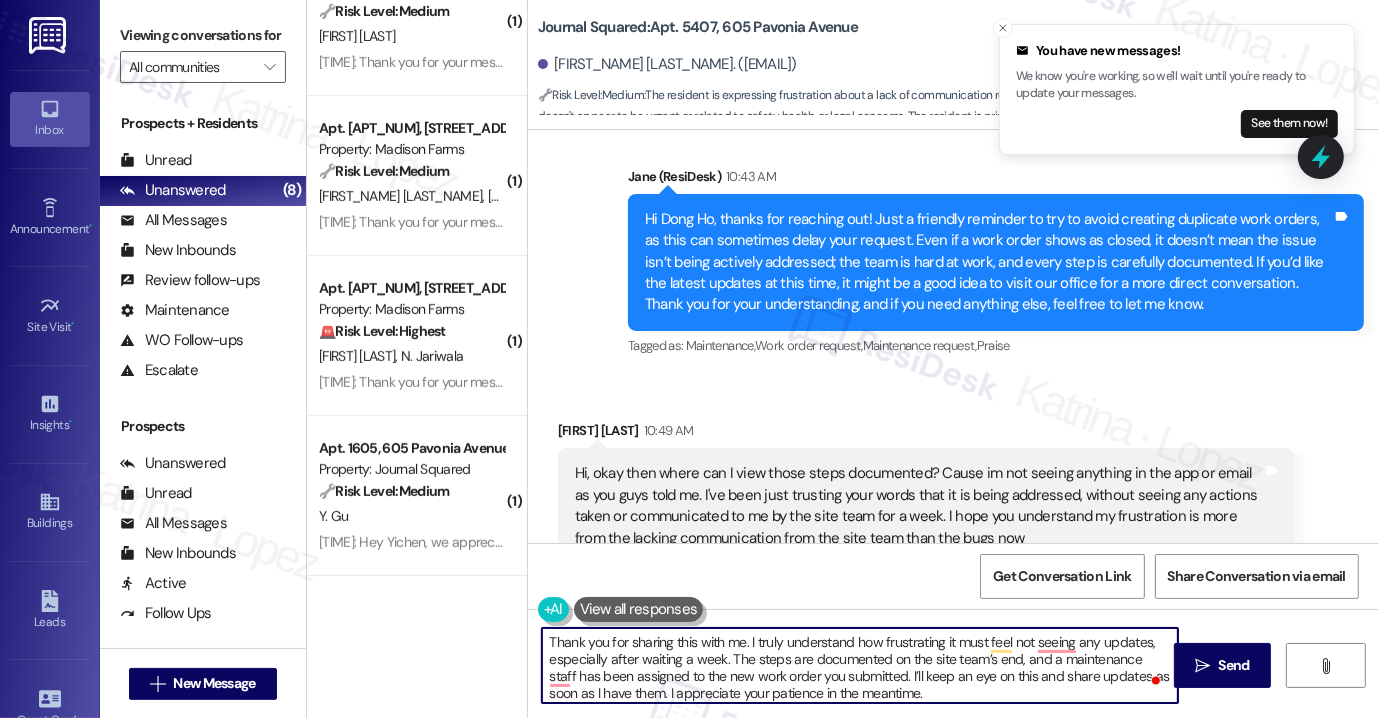 scroll, scrollTop: 14034, scrollLeft: 0, axis: vertical 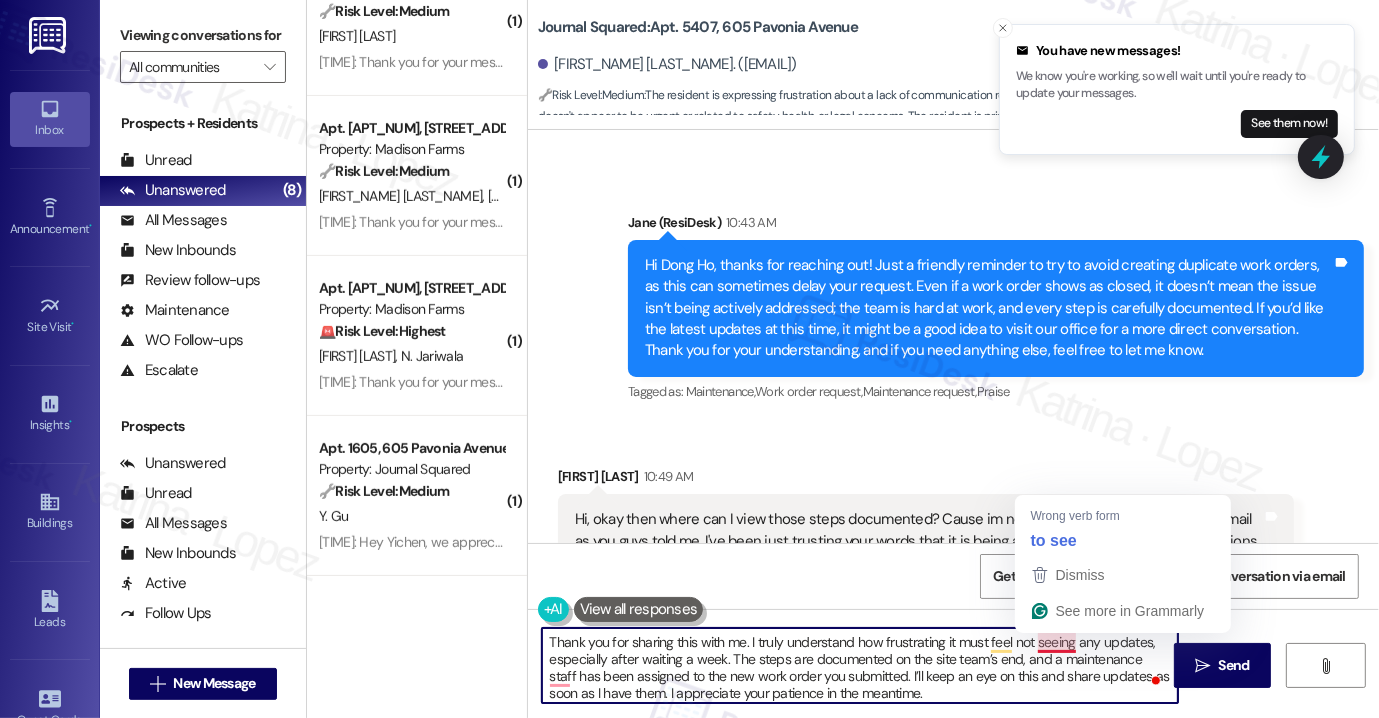 click on "Thank you for sharing this with me. I truly understand how frustrating it must feel not seeing any updates, especially after waiting a week. The steps are documented on the site team’s end, and a maintenance staff has been assigned to the new work order you submitted. I’ll keep an eye on this and share updates as soon as I have them. I appreciate your patience in the meantime." at bounding box center (860, 665) 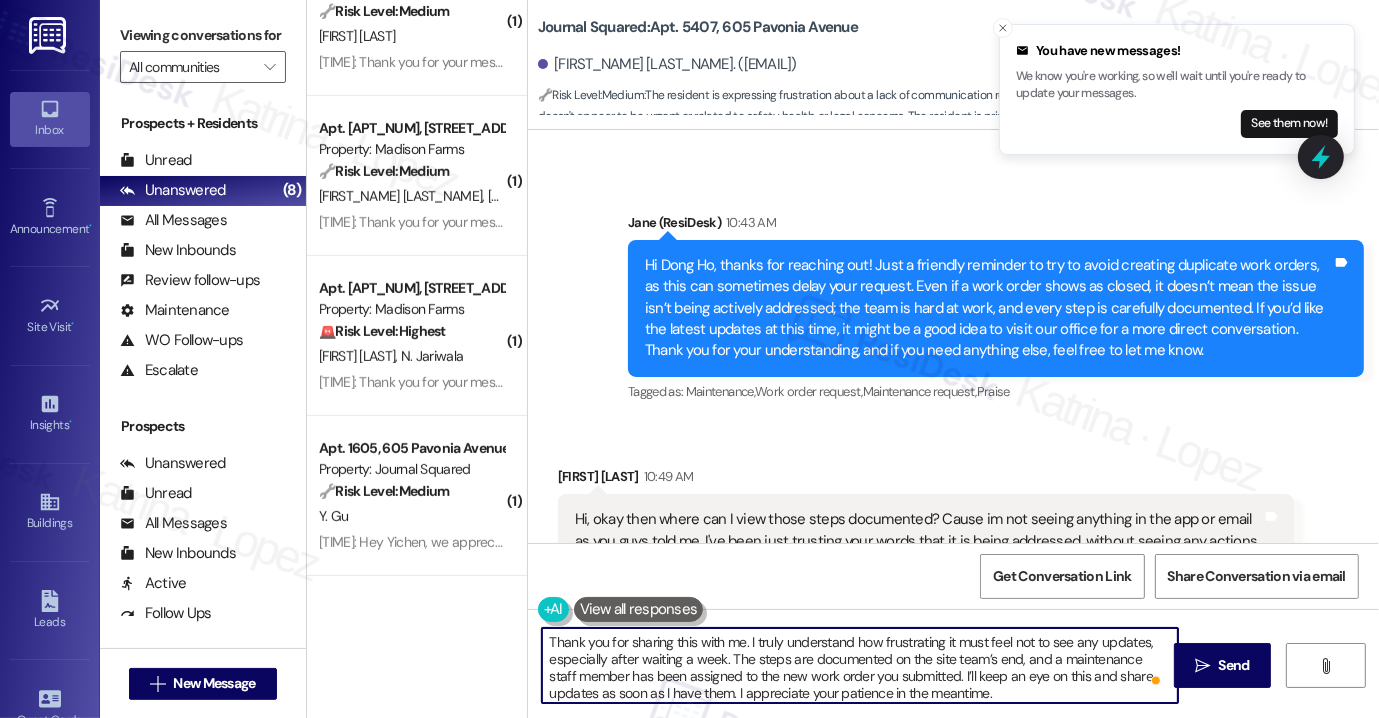 scroll, scrollTop: 4, scrollLeft: 0, axis: vertical 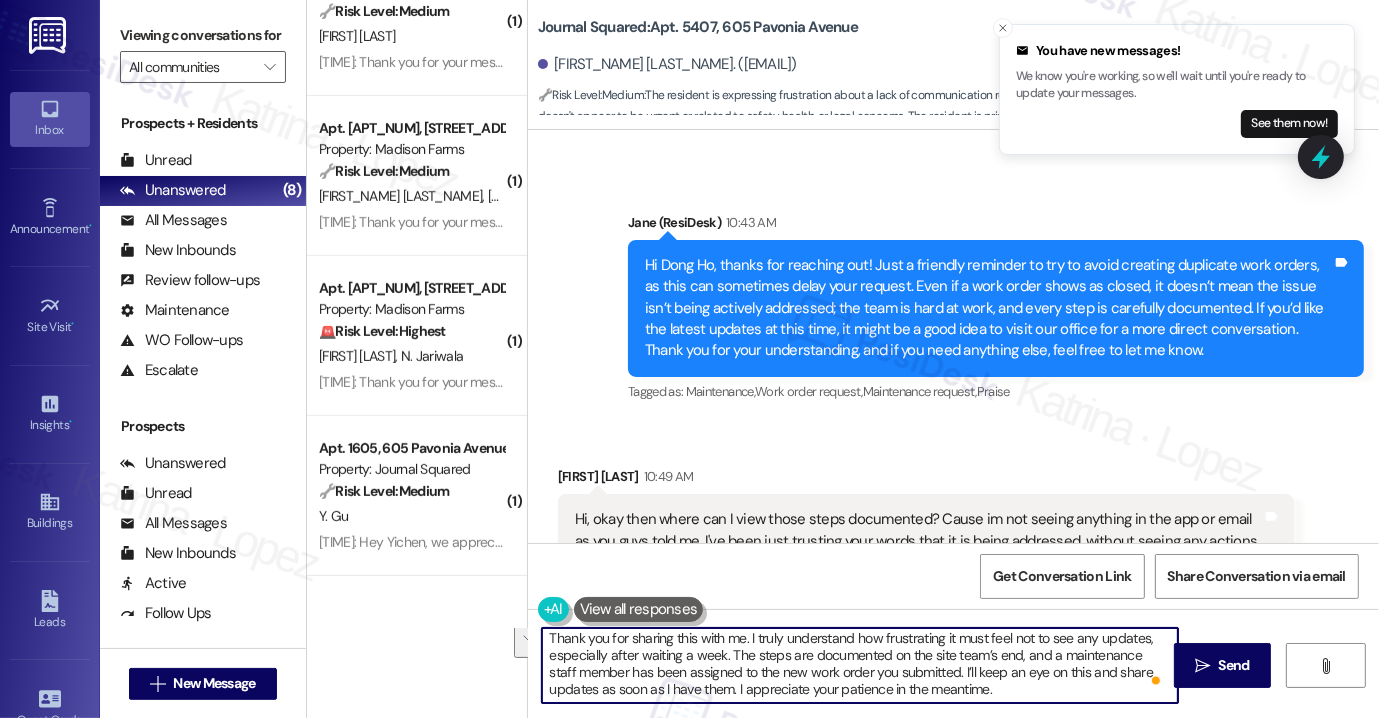 drag, startPoint x: 929, startPoint y: 670, endPoint x: 731, endPoint y: 694, distance: 199.44925 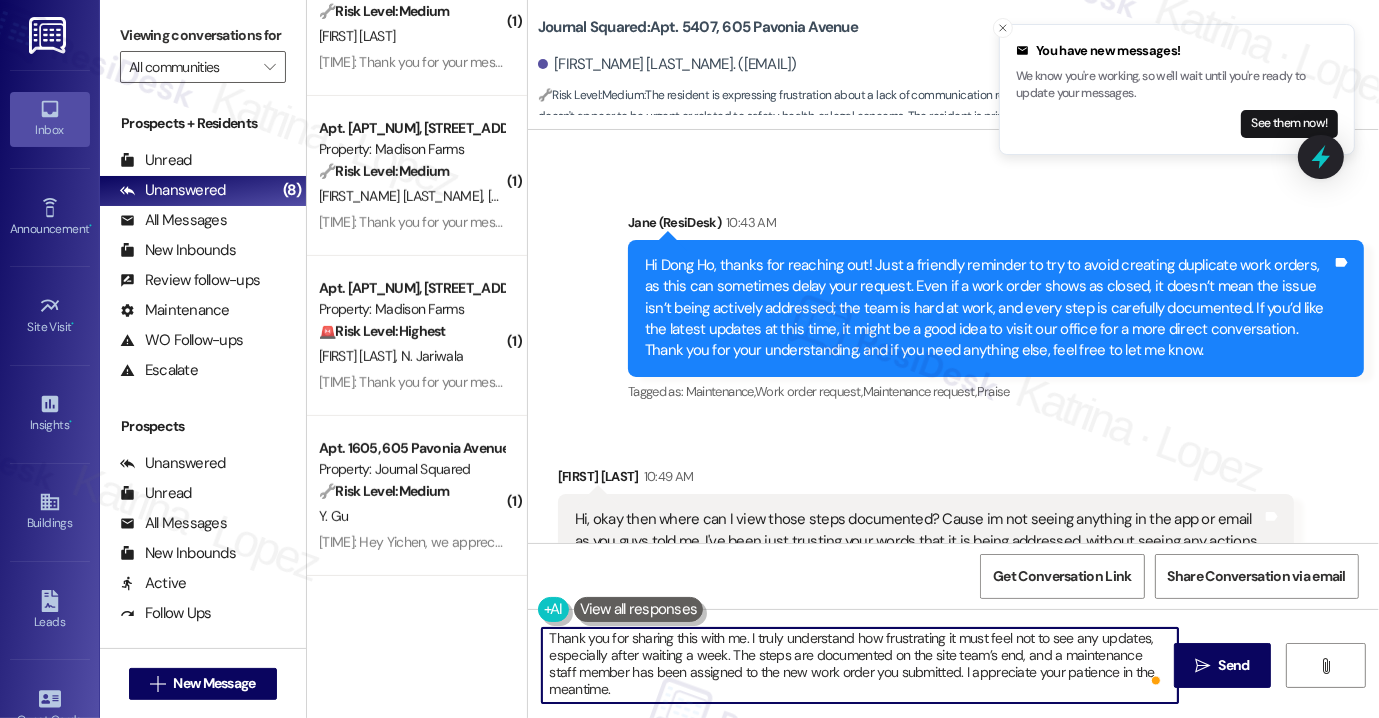 click on "Thank you for sharing this with me. I truly understand how frustrating it must feel not to see any updates, especially after waiting a week. The steps are documented on the site team’s end, and a maintenance staff member has been assigned to the new work order you submitted. I appreciate your patience in the meantime." at bounding box center [860, 665] 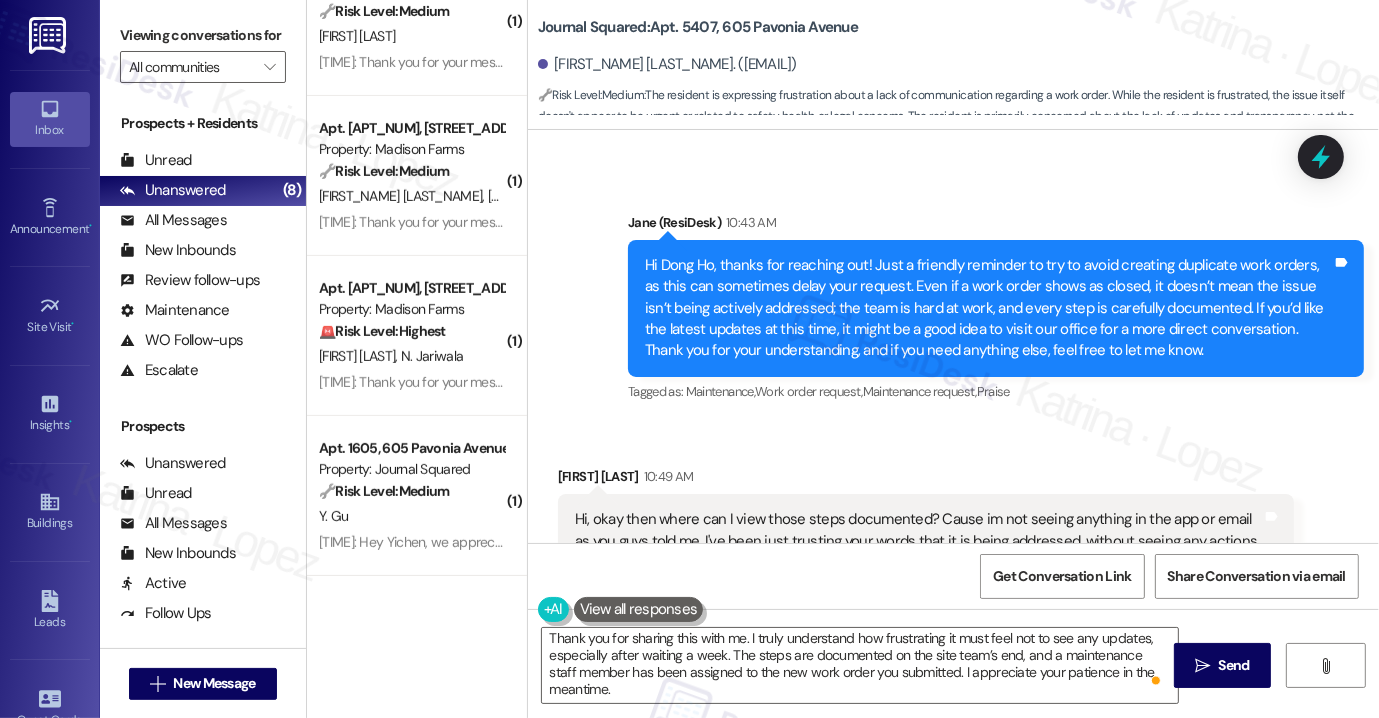 click on "Viewing conversations for" at bounding box center (203, 35) 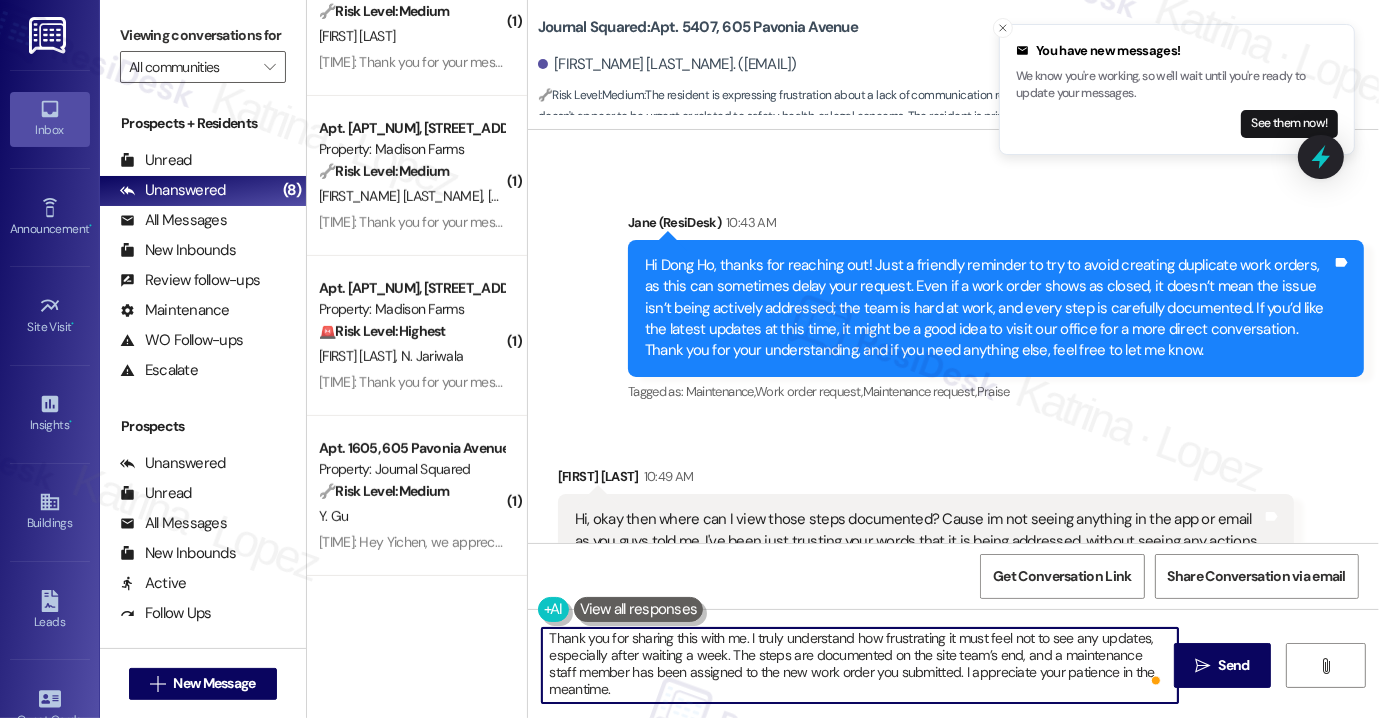 click on "Thank you for sharing this with me. I truly understand how frustrating it must feel not to see any updates, especially after waiting a week. The steps are documented on the site team’s end, and a maintenance staff member has been assigned to the new work order you submitted. I appreciate your patience in the meantime." at bounding box center [860, 665] 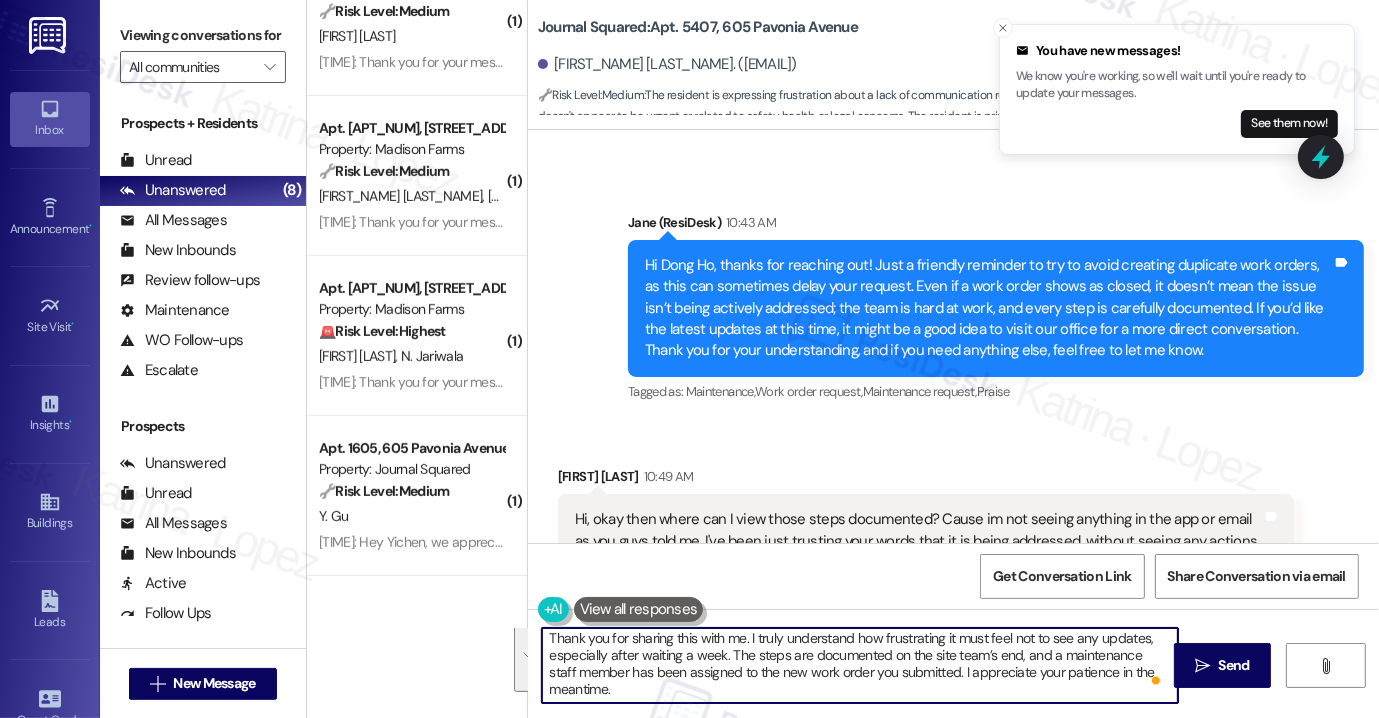 click on "Thank you for sharing this with me. I truly understand how frustrating it must feel not to see any updates, especially after waiting a week. The steps are documented on the site team’s end, and a maintenance staff member has been assigned to the new work order you submitted. I appreciate your patience in the meantime." at bounding box center (860, 665) 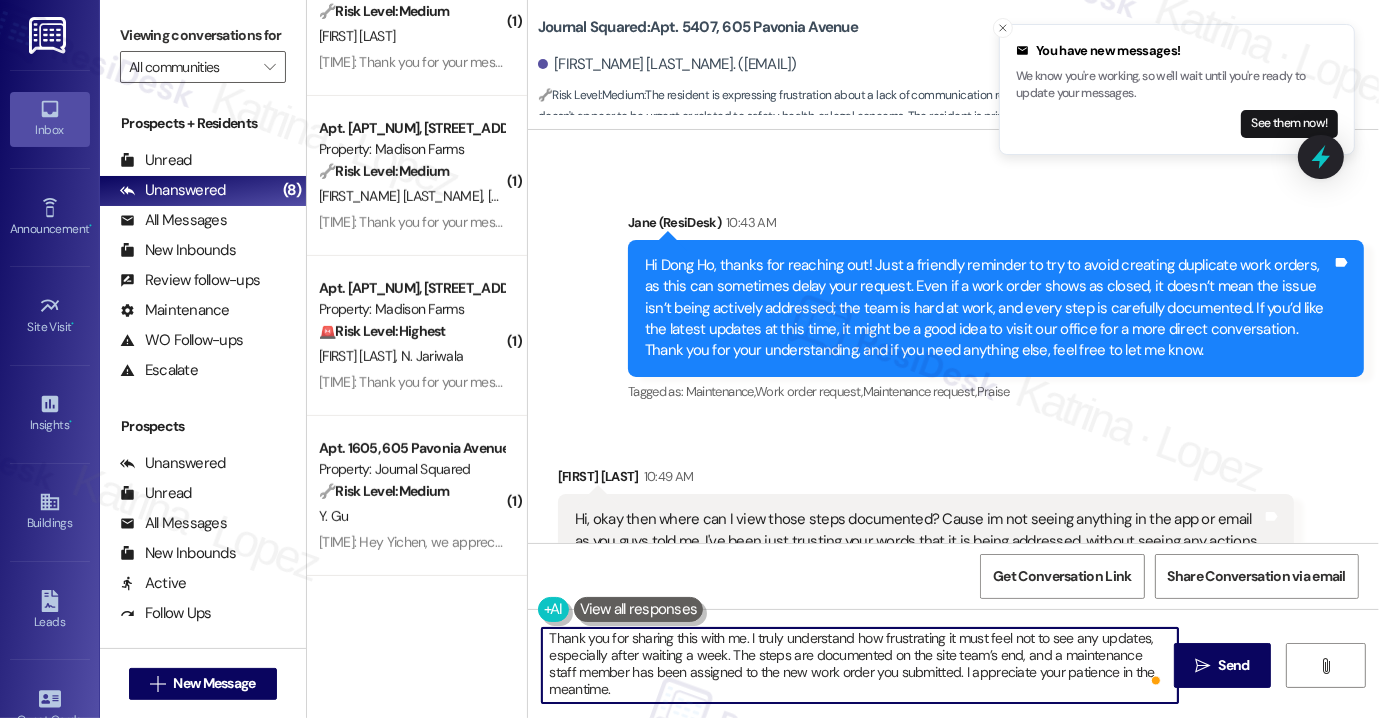 click on "Thank you for sharing this with me. I truly understand how frustrating it must feel not to see any updates, especially after waiting a week. The steps are documented on the site team’s end, and a maintenance staff member has been assigned to the new work order you submitted. I appreciate your patience in the meantime." at bounding box center (860, 665) 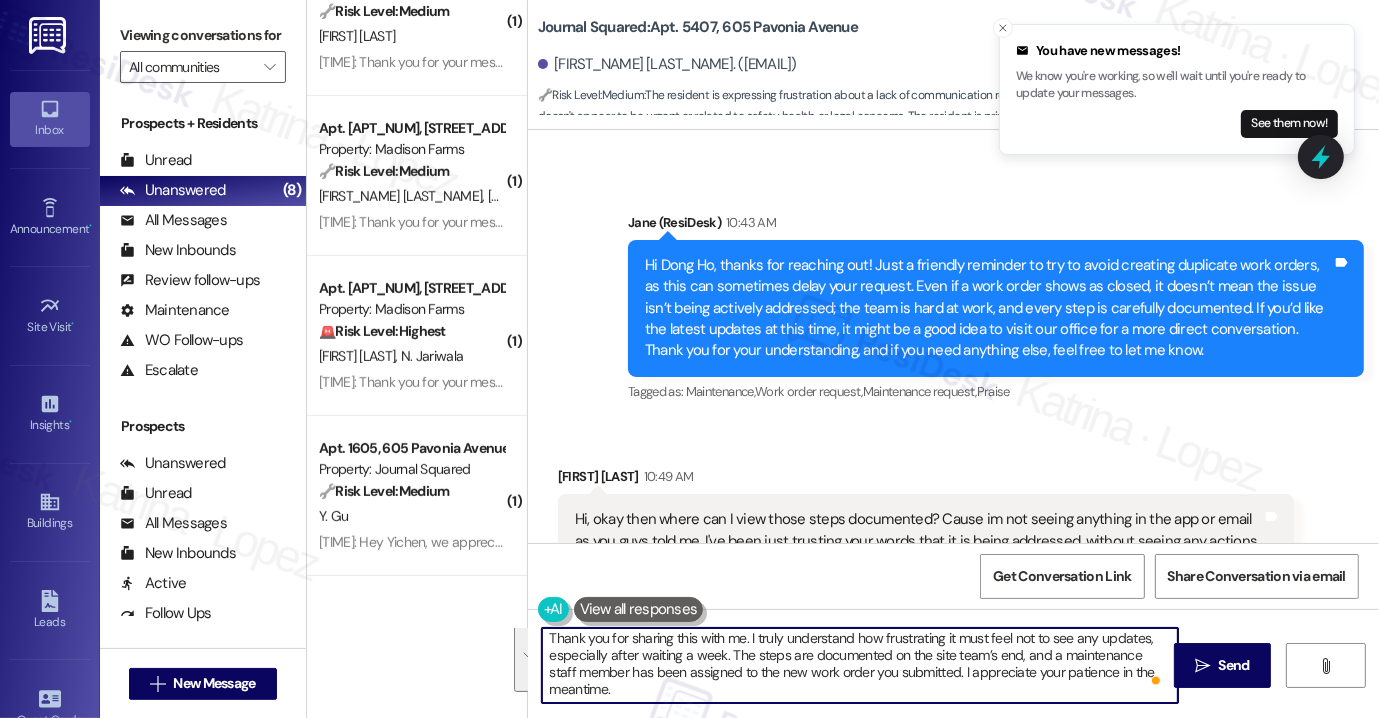 click on "Thank you for sharing this with me. I truly understand how frustrating it must feel not to see any updates, especially after waiting a week. The steps are documented on the site team’s end, and a maintenance staff member has been assigned to the new work order you submitted. I appreciate your patience in the meantime." at bounding box center [860, 665] 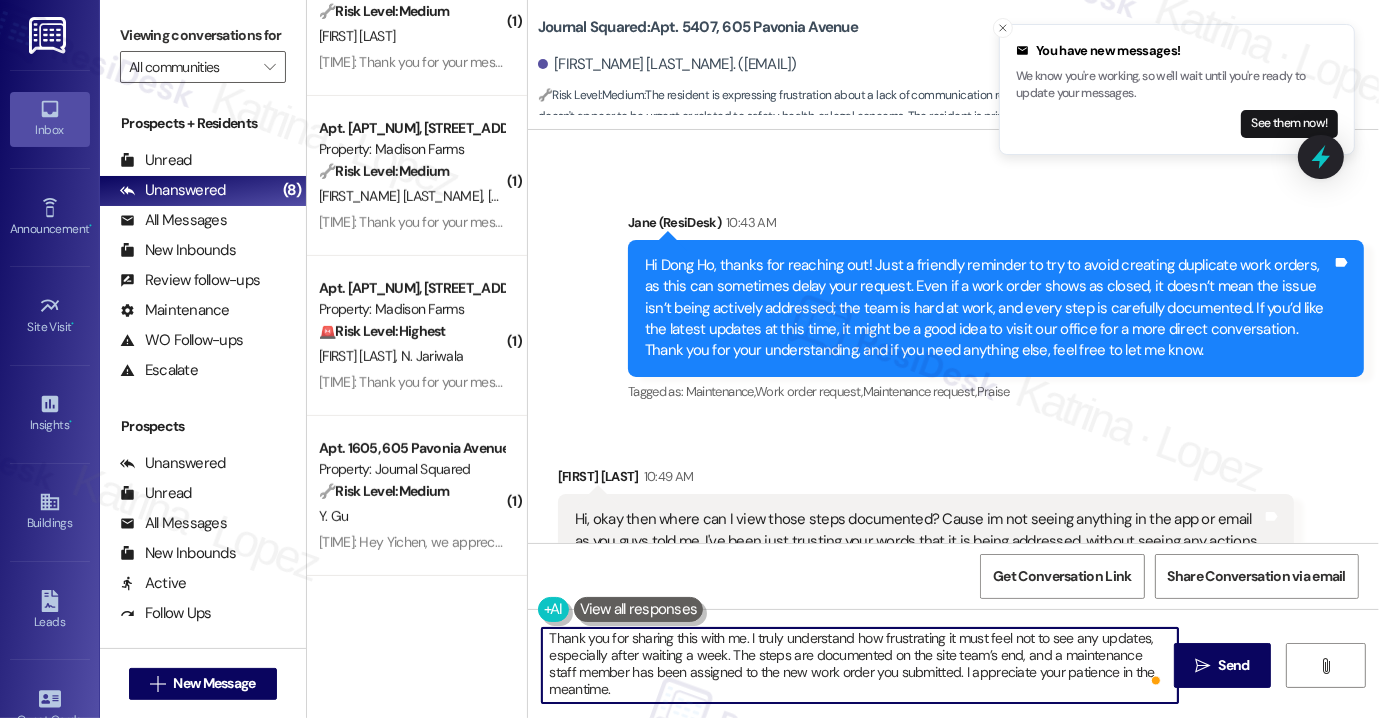 click on "Thank you for sharing this with me. I truly understand how frustrating it must feel not to see any updates, especially after waiting a week. The steps are documented on the site team’s end, and a maintenance staff member has been assigned to the new work order you submitted. I appreciate your patience in the meantime." at bounding box center (860, 665) 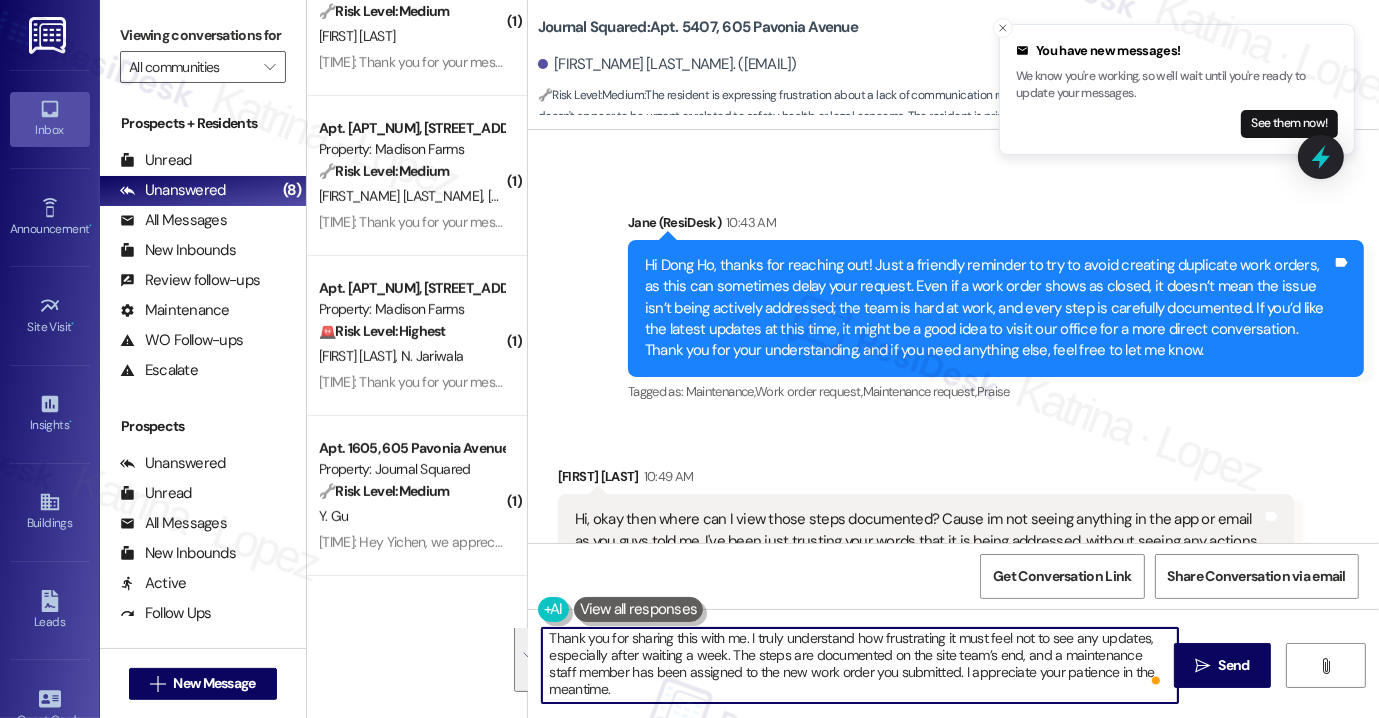 click on "Thank you for sharing this with me. I truly understand how frustrating it must feel not to see any updates, especially after waiting a week. The steps are documented on the site team’s end, and a maintenance staff member has been assigned to the new work order you submitted. I appreciate your patience in the meantime." at bounding box center (860, 665) 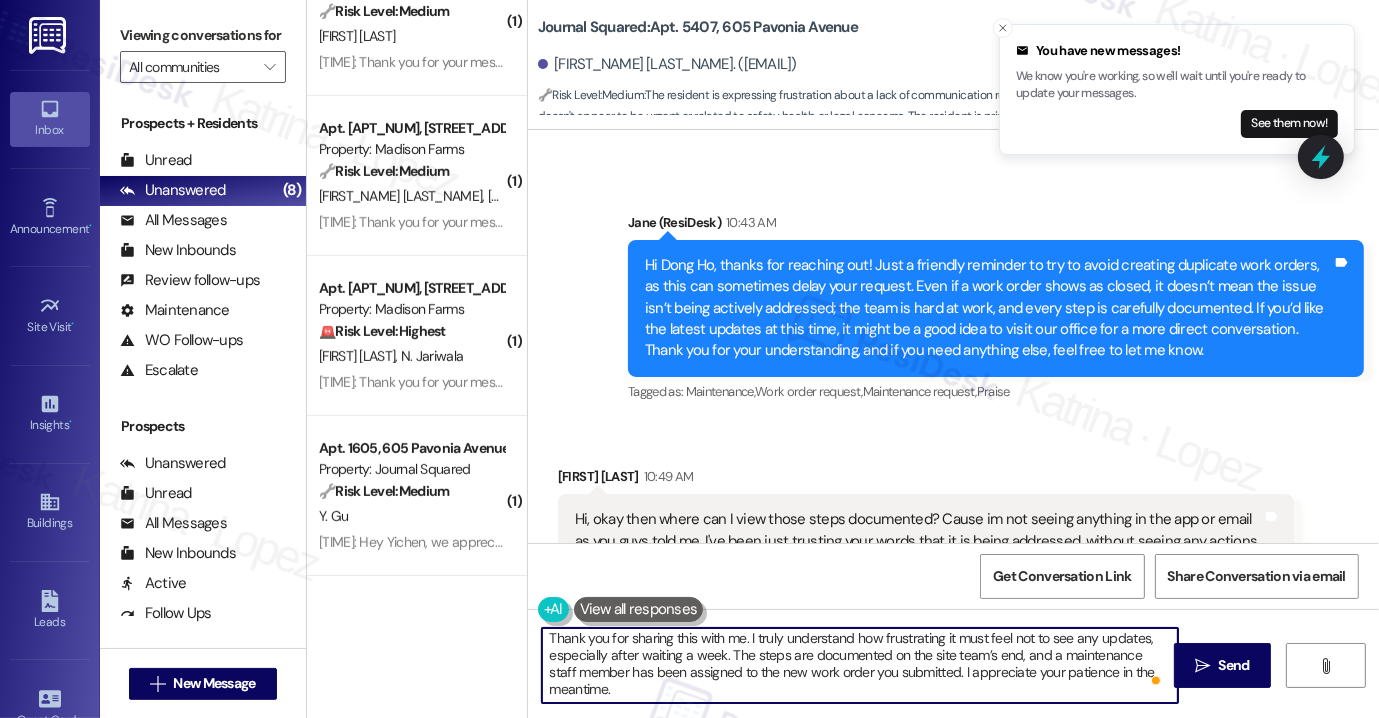 click on "Thank you for sharing this with me. I truly understand how frustrating it must feel not to see any updates, especially after waiting a week. The steps are documented on the site team’s end, and a maintenance staff member has been assigned to the new work order you submitted. I appreciate your patience in the meantime." at bounding box center (860, 665) 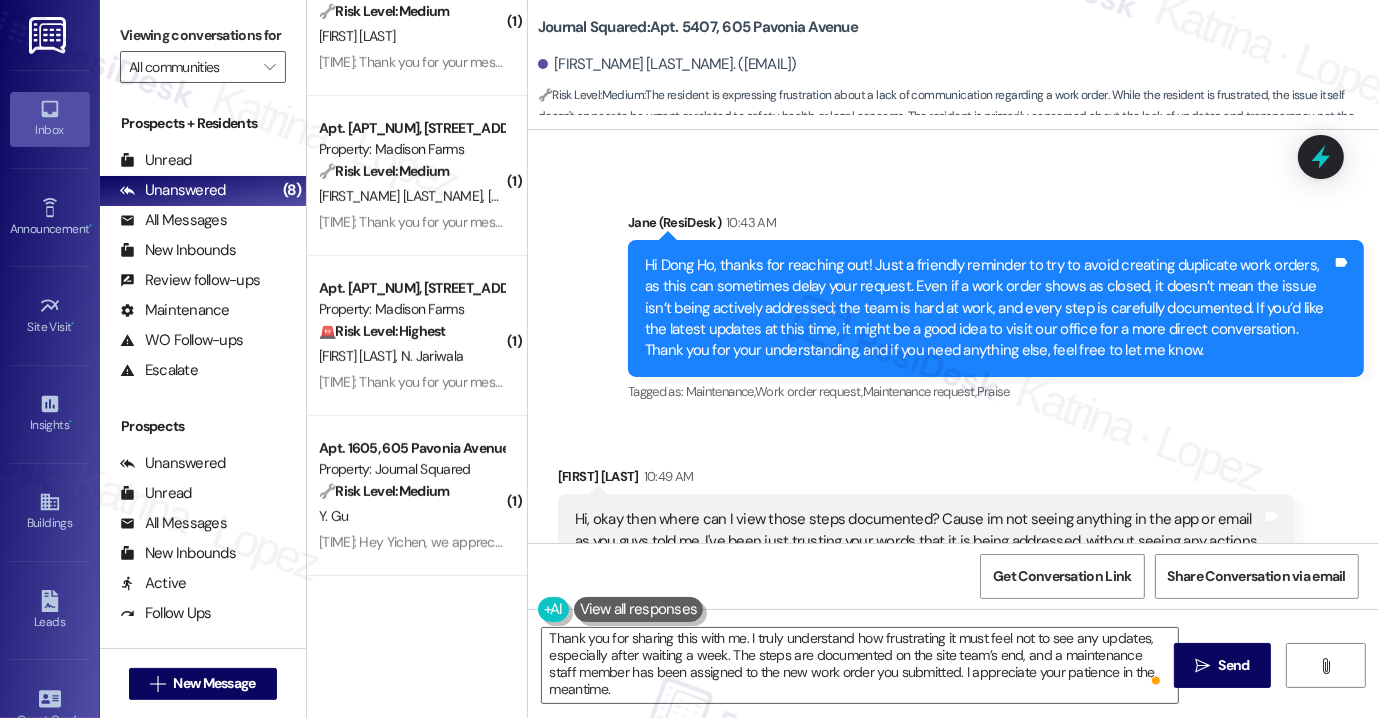 click on "Viewing conversations for" at bounding box center [203, 35] 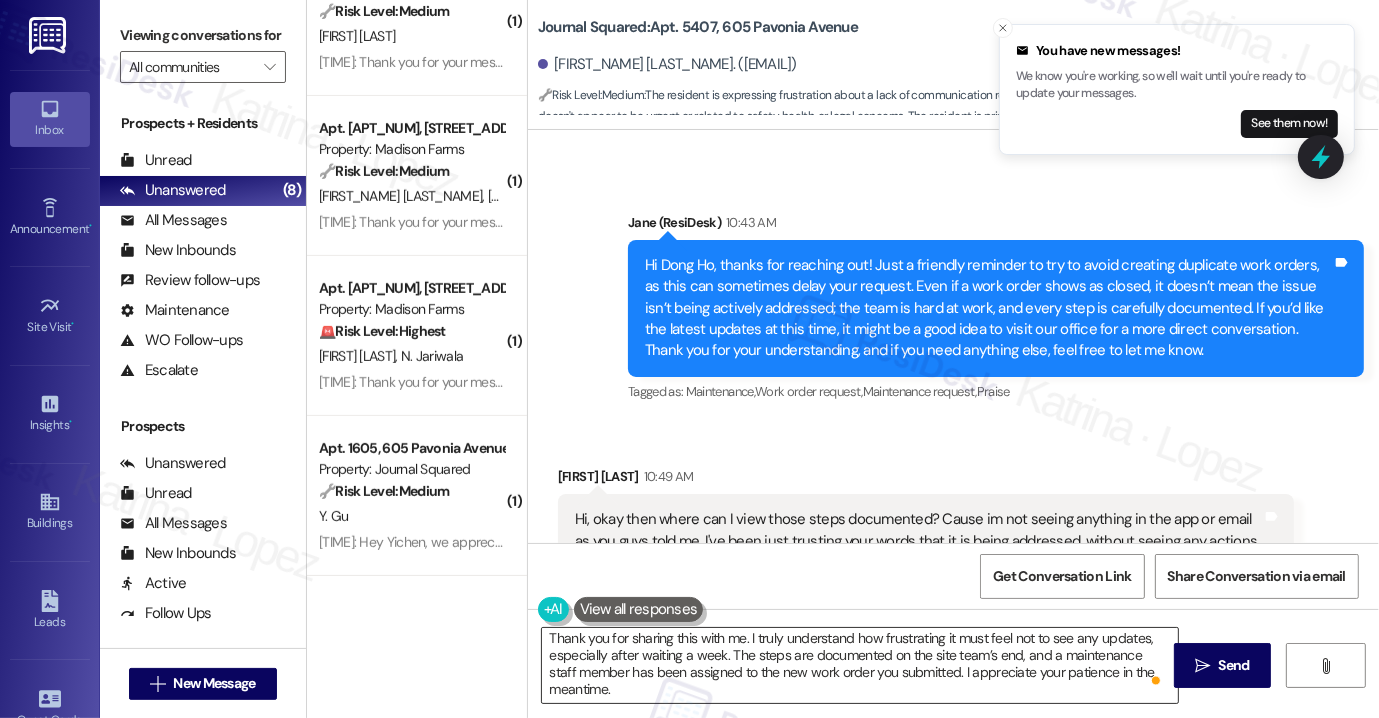 click on "Thank you for sharing this with me. I truly understand how frustrating it must feel not to see any updates, especially after waiting a week. The steps are documented on the site team’s end, and a maintenance staff member has been assigned to the new work order you submitted. I appreciate your patience in the meantime." at bounding box center [860, 665] 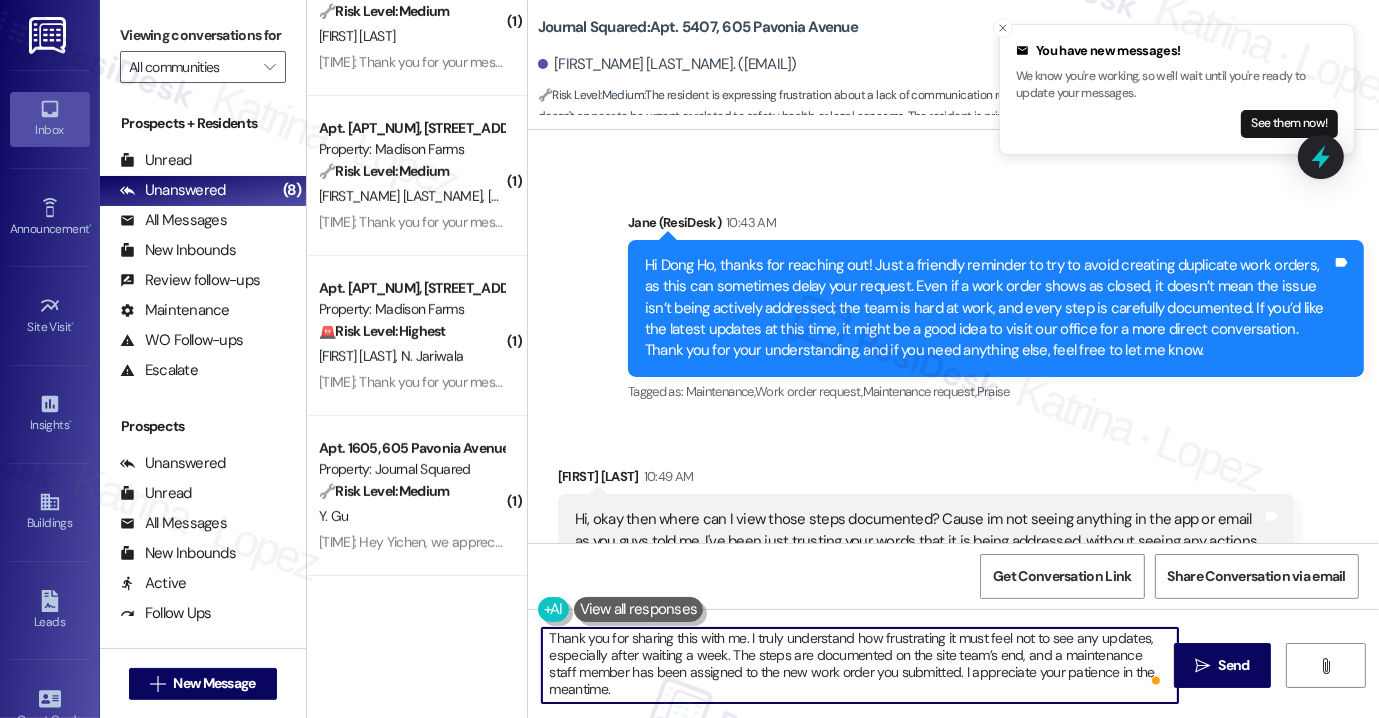 click on "Thank you for sharing this with me. I truly understand how frustrating it must feel not to see any updates, especially after waiting a week. The steps are documented on the site team’s end, and a maintenance staff member has been assigned to the new work order you submitted. I appreciate your patience in the meantime." at bounding box center (860, 665) 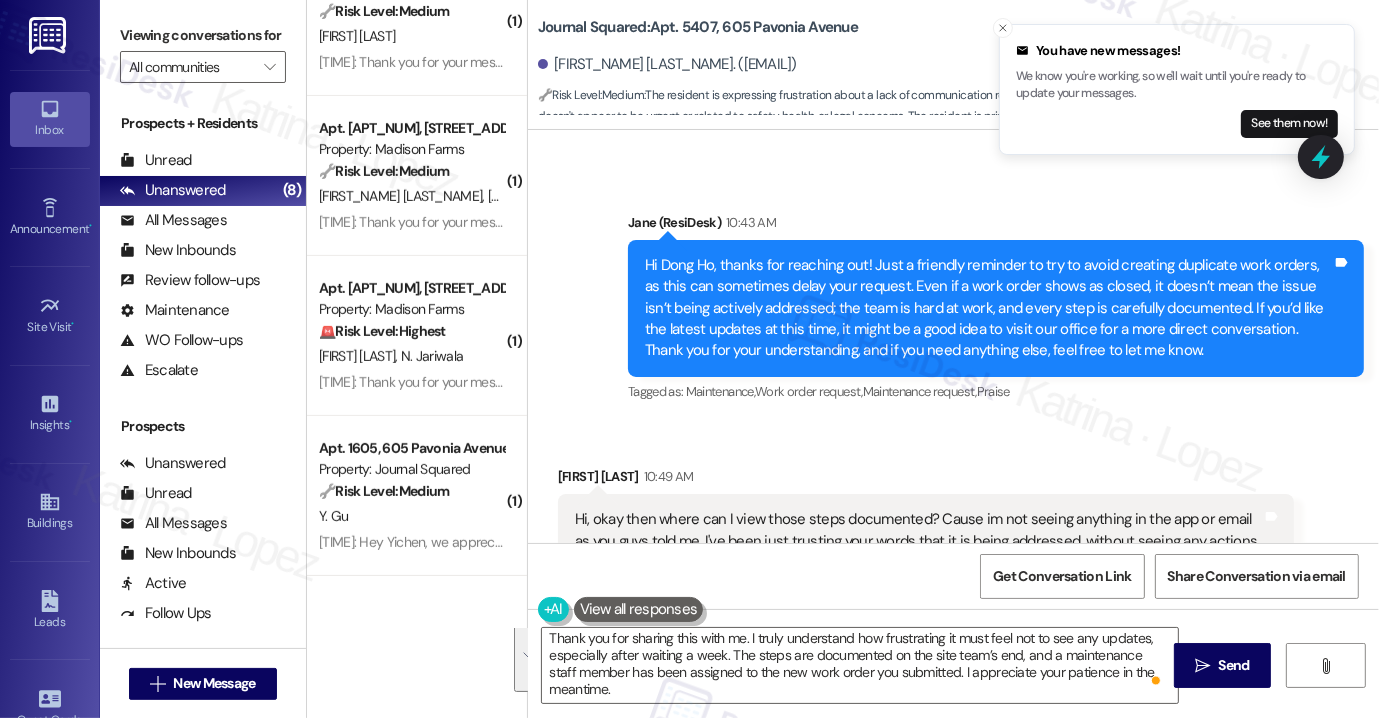 click on "Hi, okay then where can I view those steps documented? Cause im not seeing anything in the app or email as you guys told me. I've been just trusting your words that it is being addressed, without seeing any actions taken or communicated to me by the site team for a week. I hope you understand my frustration is more from the lacking communication from the site team than the bugs now" at bounding box center [918, 552] 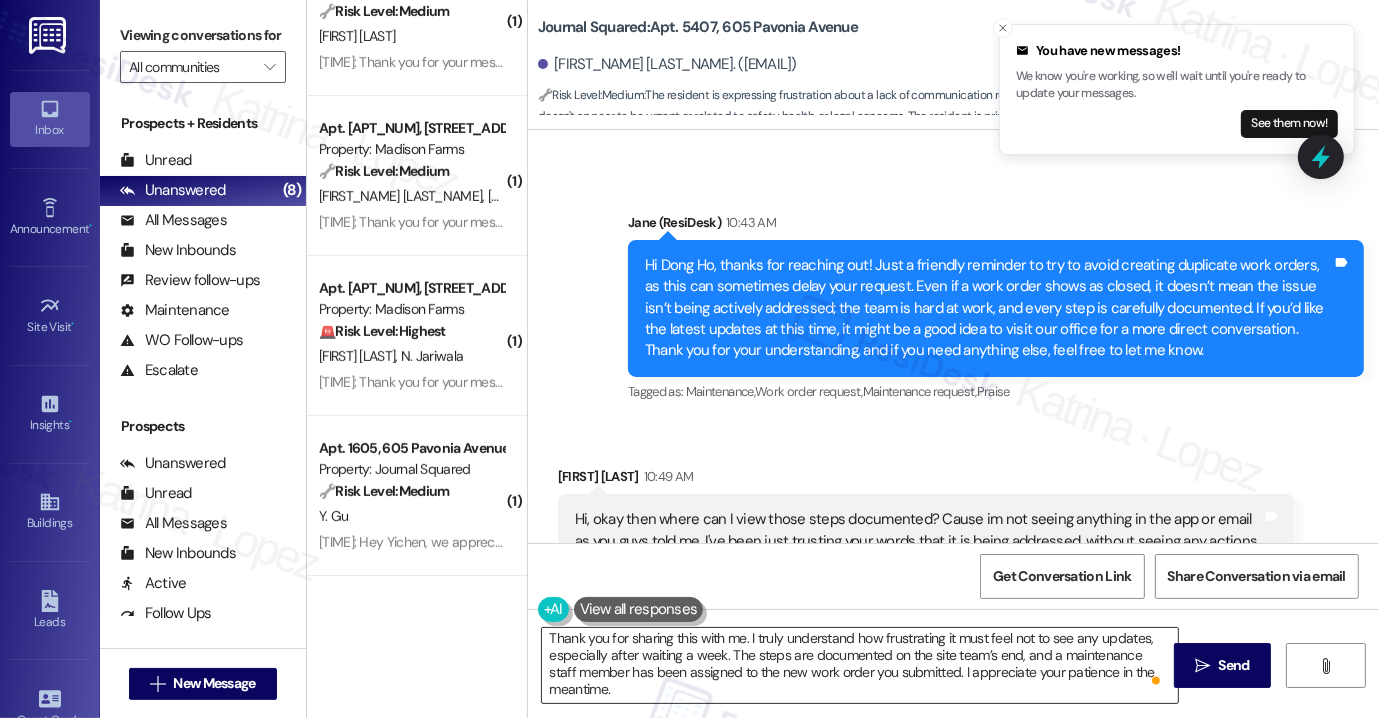 click on "Thank you for sharing this with me. I truly understand how frustrating it must feel not to see any updates, especially after waiting a week. The steps are documented on the site team’s end, and a maintenance staff member has been assigned to the new work order you submitted. I appreciate your patience in the meantime." at bounding box center (860, 665) 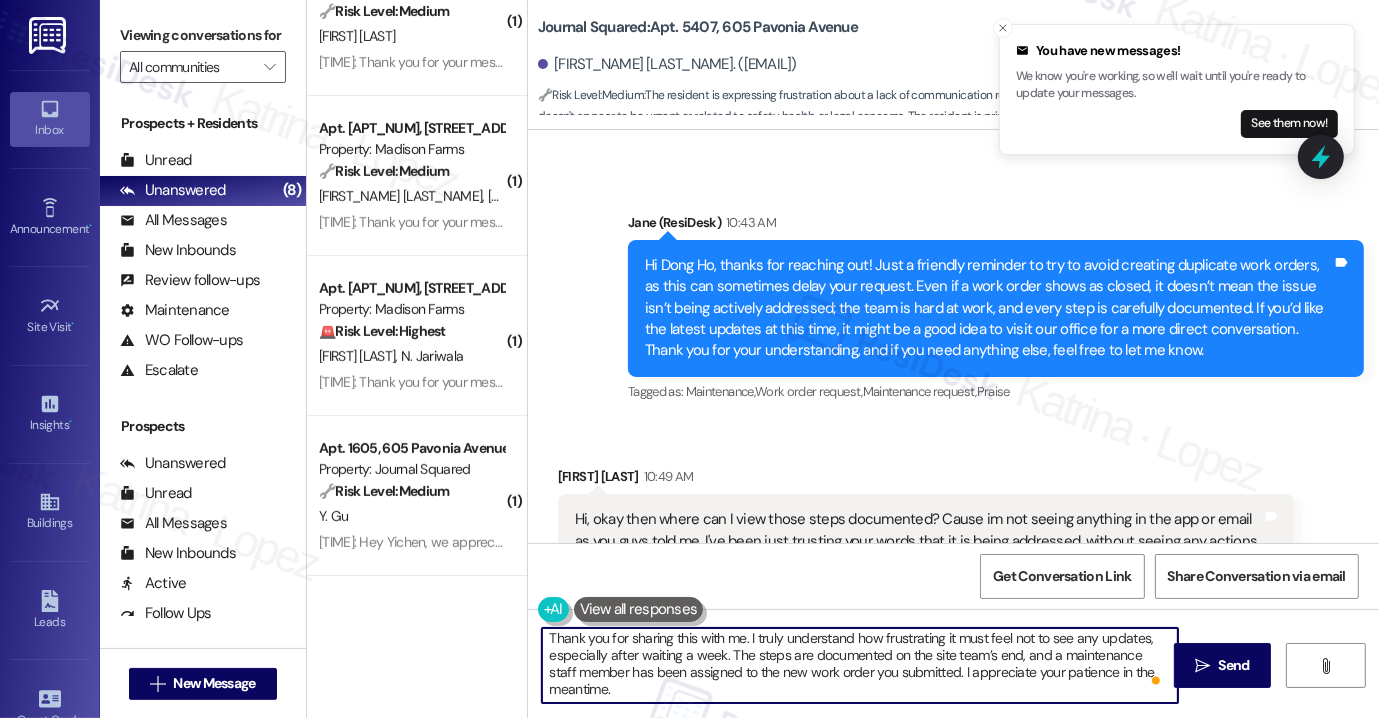 click on "Thank you for sharing this with me. I truly understand how frustrating it must feel not to see any updates, especially after waiting a week. The steps are documented on the site team’s end, and a maintenance staff member has been assigned to the new work order you submitted. I appreciate your patience in the meantime." at bounding box center (860, 665) 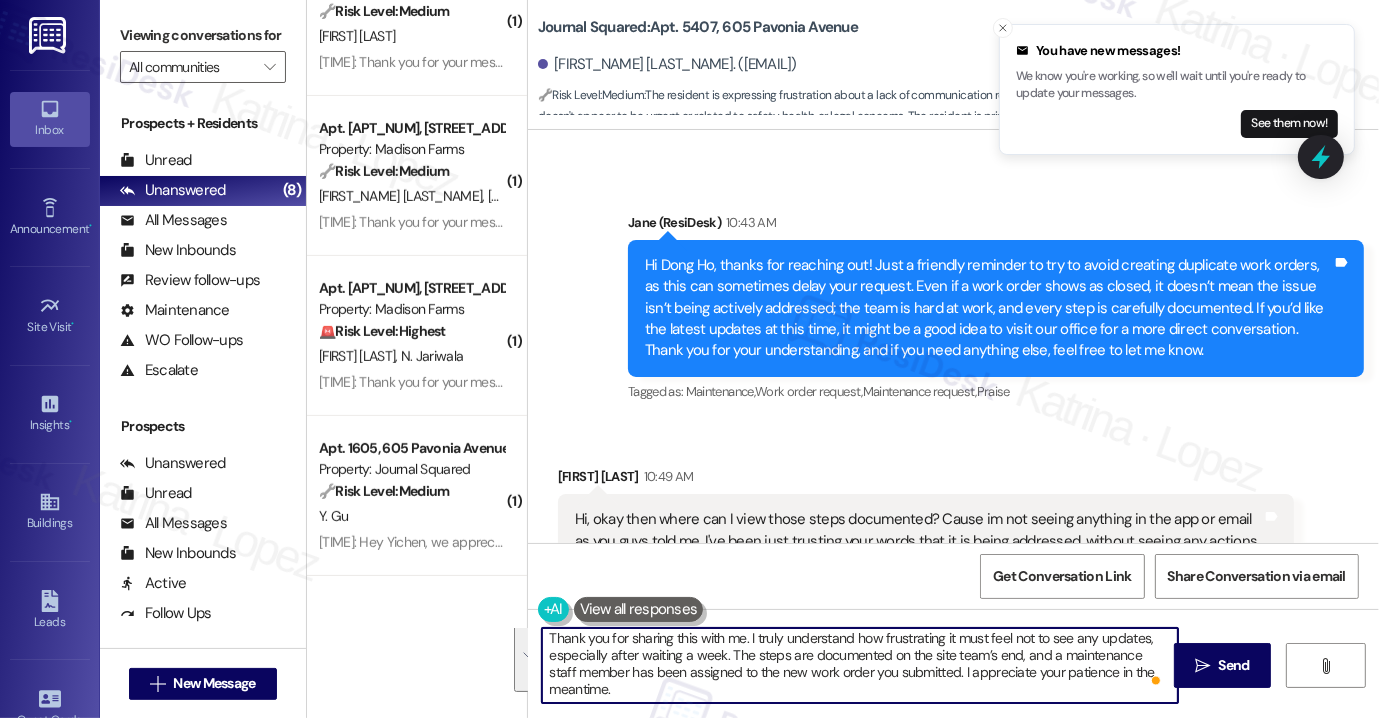 click on "Thank you for sharing this with me. I truly understand how frustrating it must feel not to see any updates, especially after waiting a week. The steps are documented on the site team’s end, and a maintenance staff member has been assigned to the new work order you submitted. I appreciate your patience in the meantime." at bounding box center [860, 665] 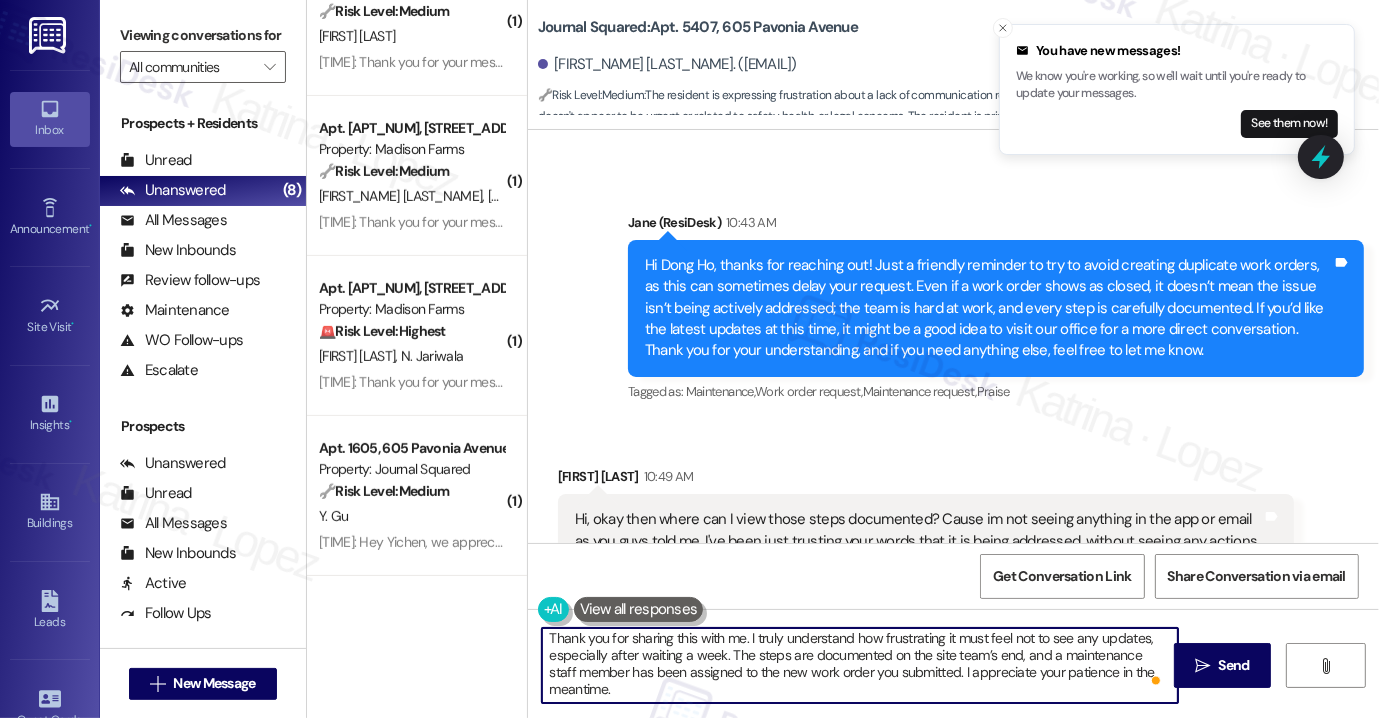 click on "Thank you for sharing this with me. I truly understand how frustrating it must feel not to see any updates, especially after waiting a week. The steps are documented on the site team’s end, and a maintenance staff member has been assigned to the new work order you submitted. I appreciate your patience in the meantime." at bounding box center [860, 665] 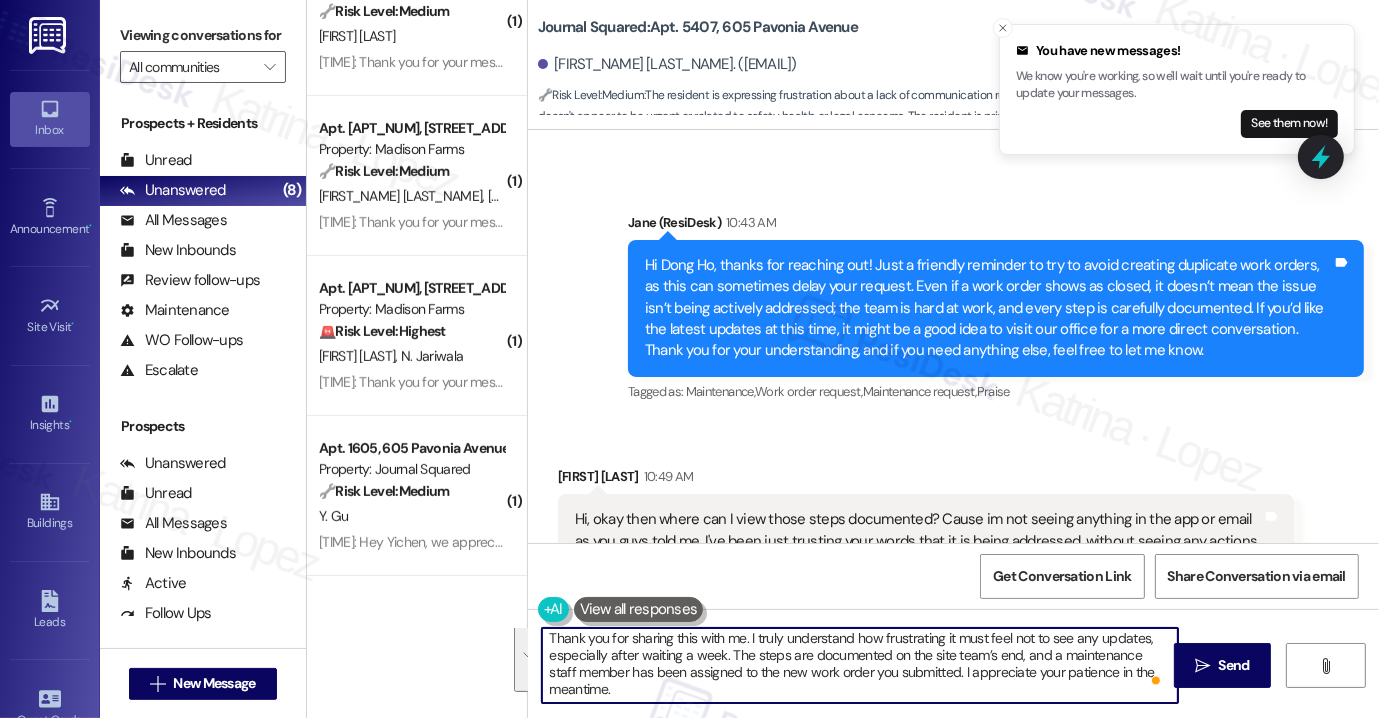 click on "Thank you for sharing this with me. I truly understand how frustrating it must feel not to see any updates, especially after waiting a week. The steps are documented on the site team’s end, and a maintenance staff member has been assigned to the new work order you submitted. I appreciate your patience in the meantime." at bounding box center [860, 665] 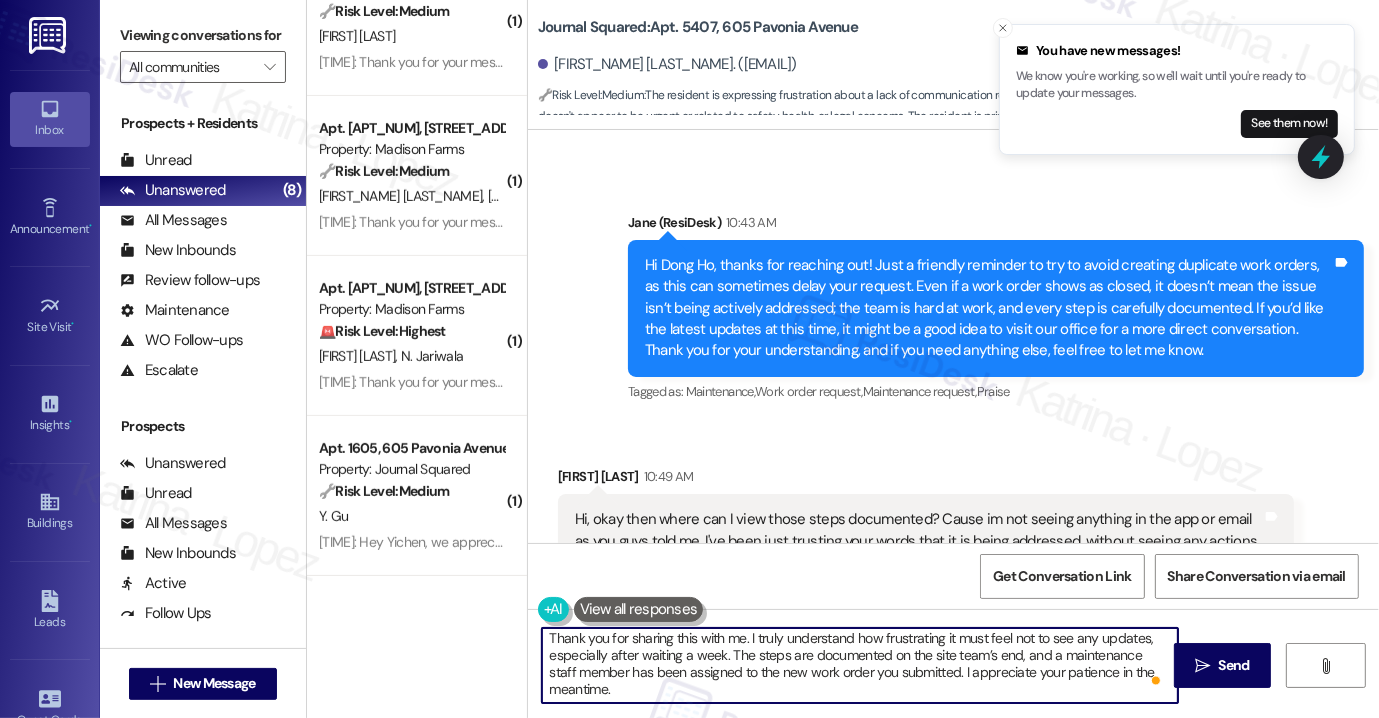 click on "Thank you for sharing this with me. I truly understand how frustrating it must feel not to see any updates, especially after waiting a week. The steps are documented on the site team’s end, and a maintenance staff member has been assigned to the new work order you submitted. I appreciate your patience in the meantime." at bounding box center [860, 665] 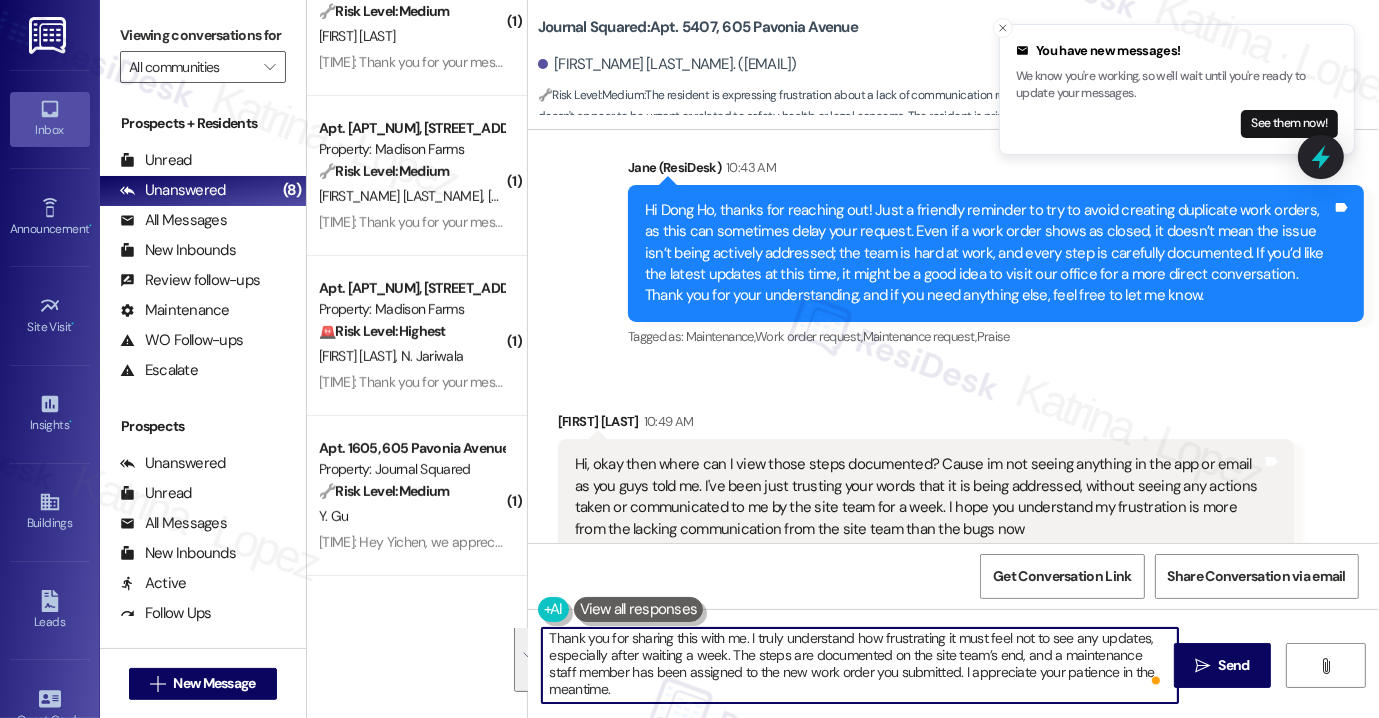 scroll, scrollTop: 14135, scrollLeft: 0, axis: vertical 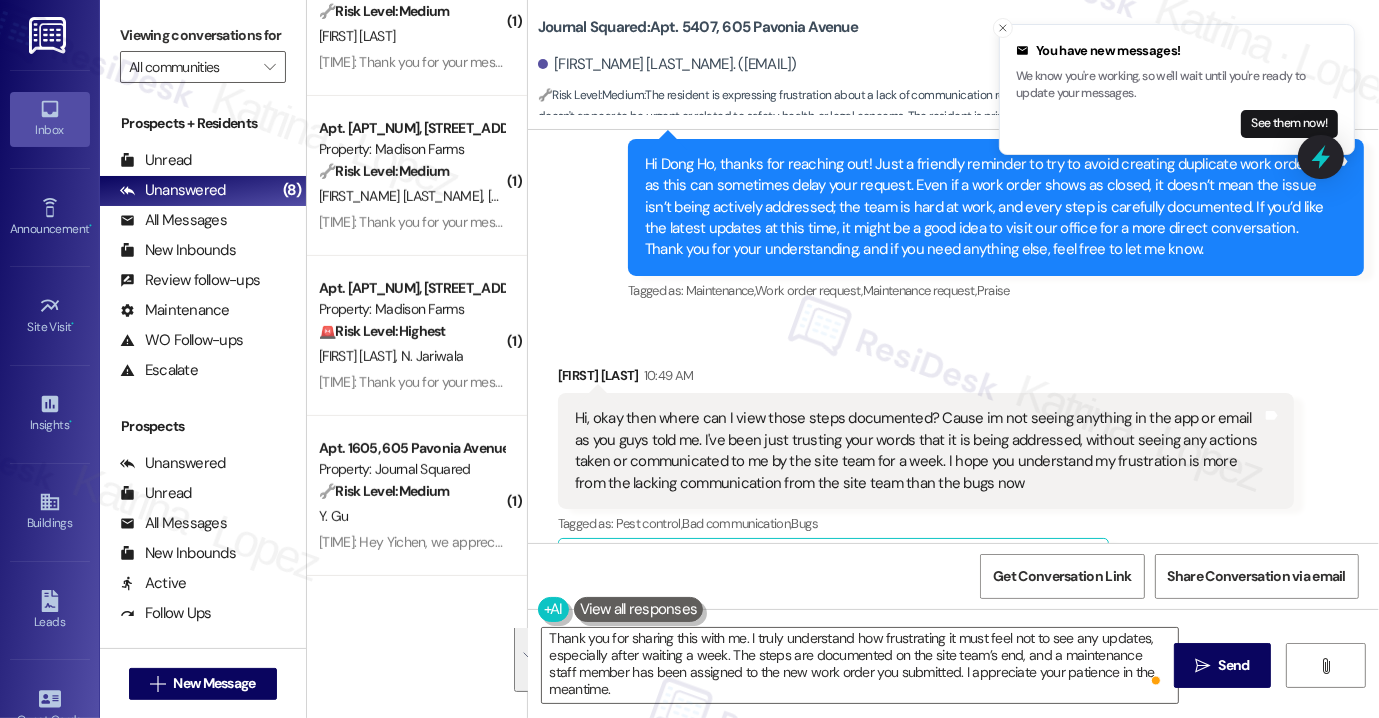 click on "Show suggestions" at bounding box center (963, 564) 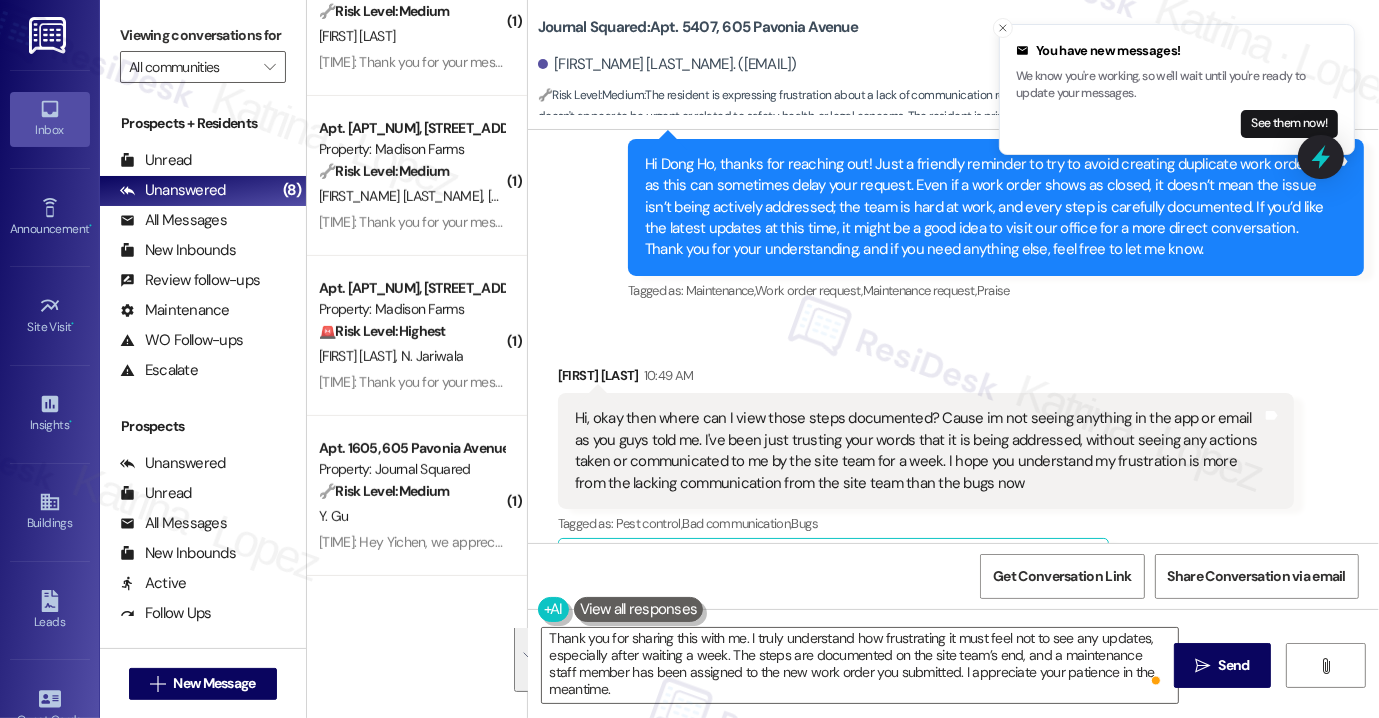 click at bounding box center [977, 564] 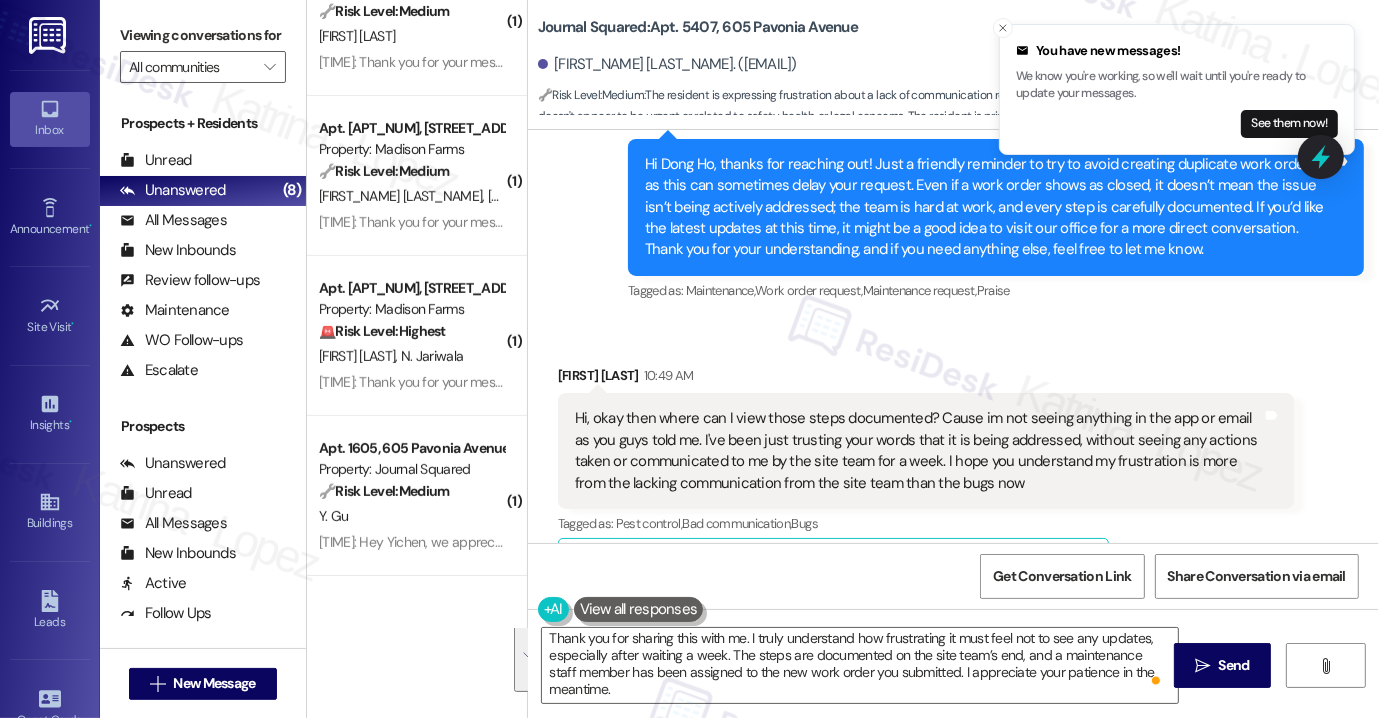 click on "Show suggestions" at bounding box center (963, 564) 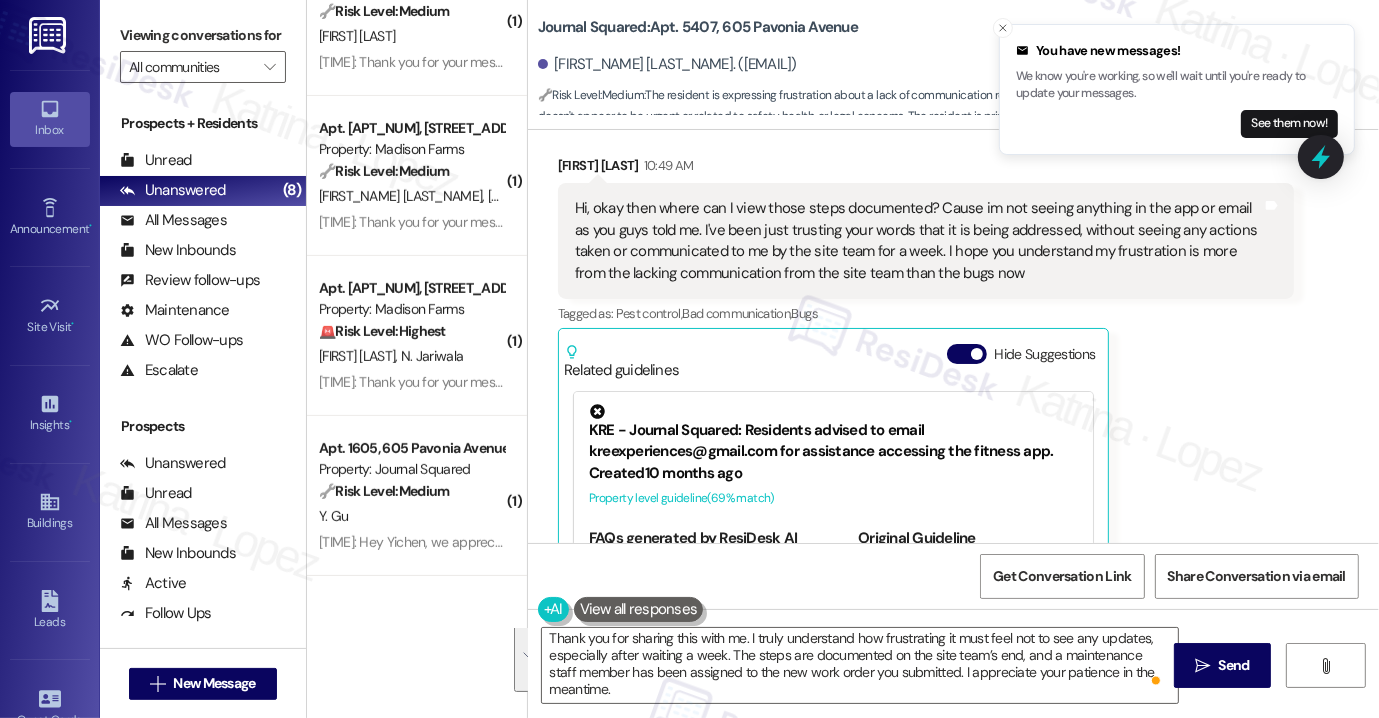 scroll, scrollTop: 14421, scrollLeft: 0, axis: vertical 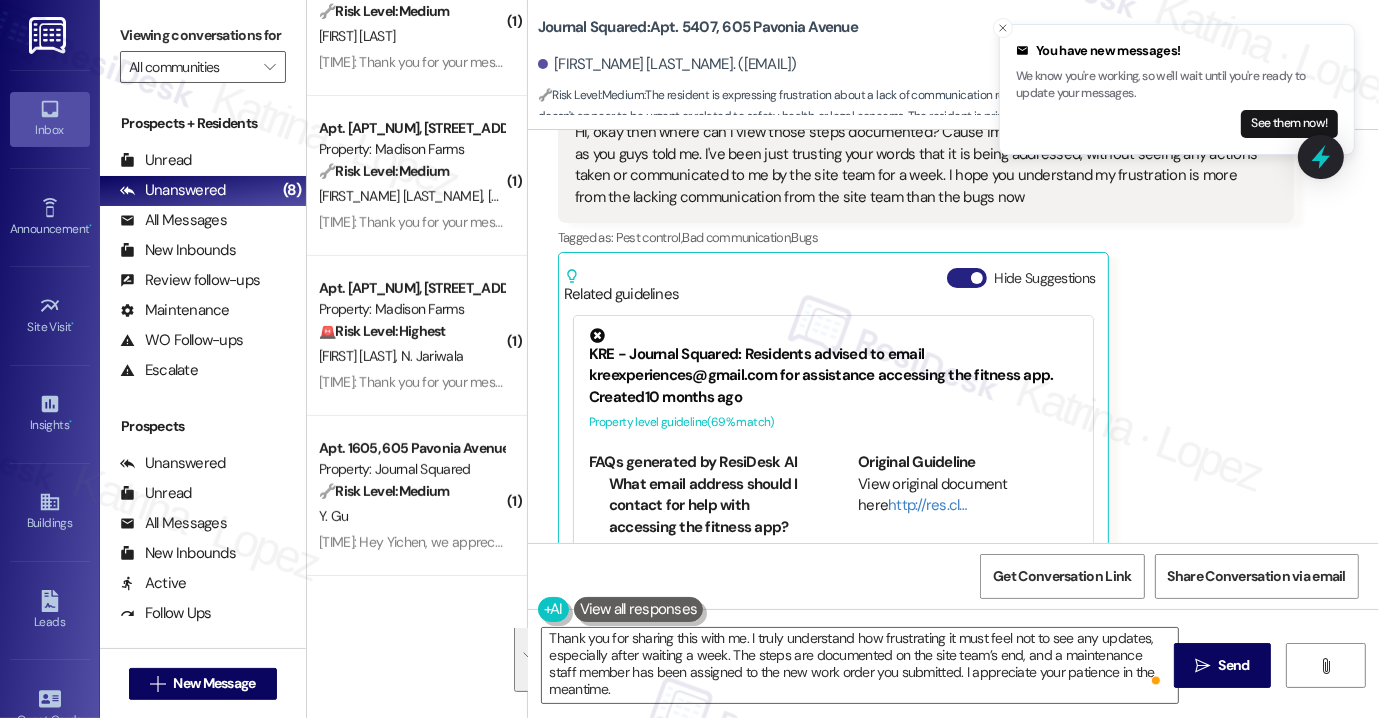 click on "Hide Suggestions" at bounding box center (967, 278) 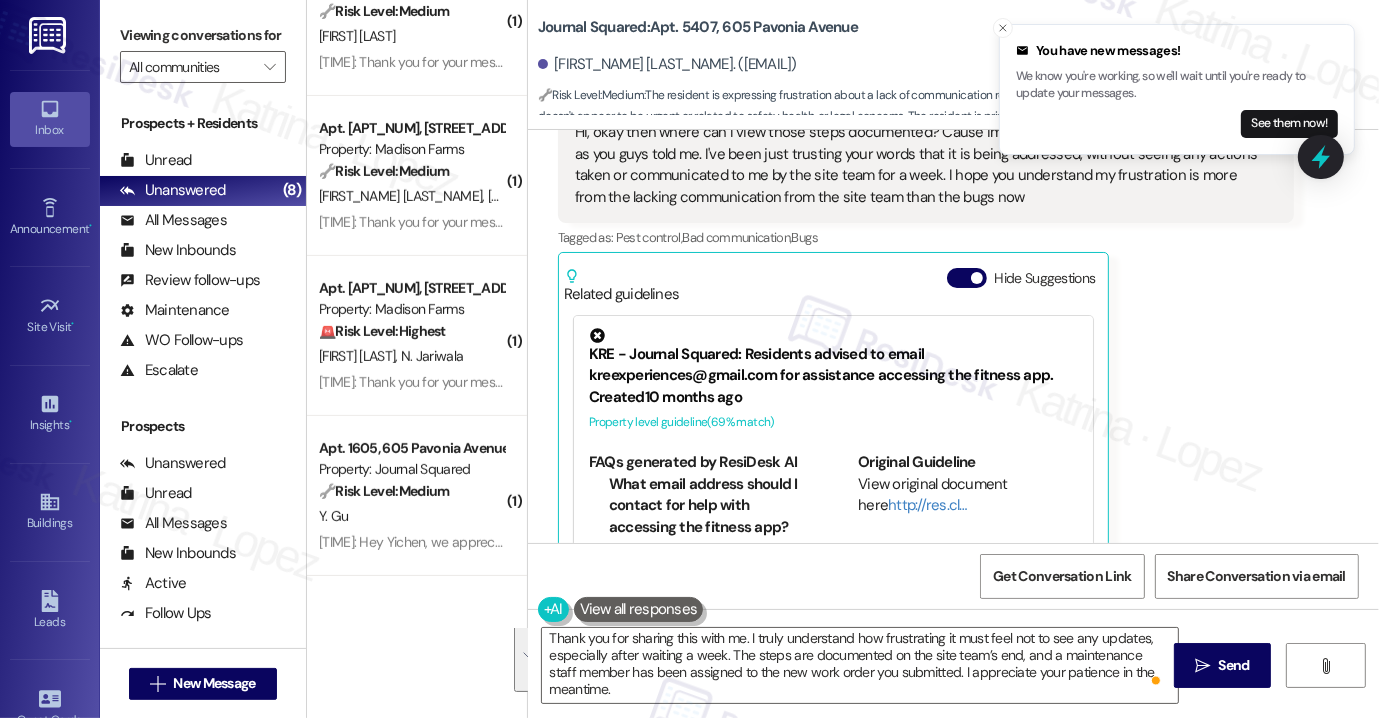 scroll, scrollTop: 14135, scrollLeft: 0, axis: vertical 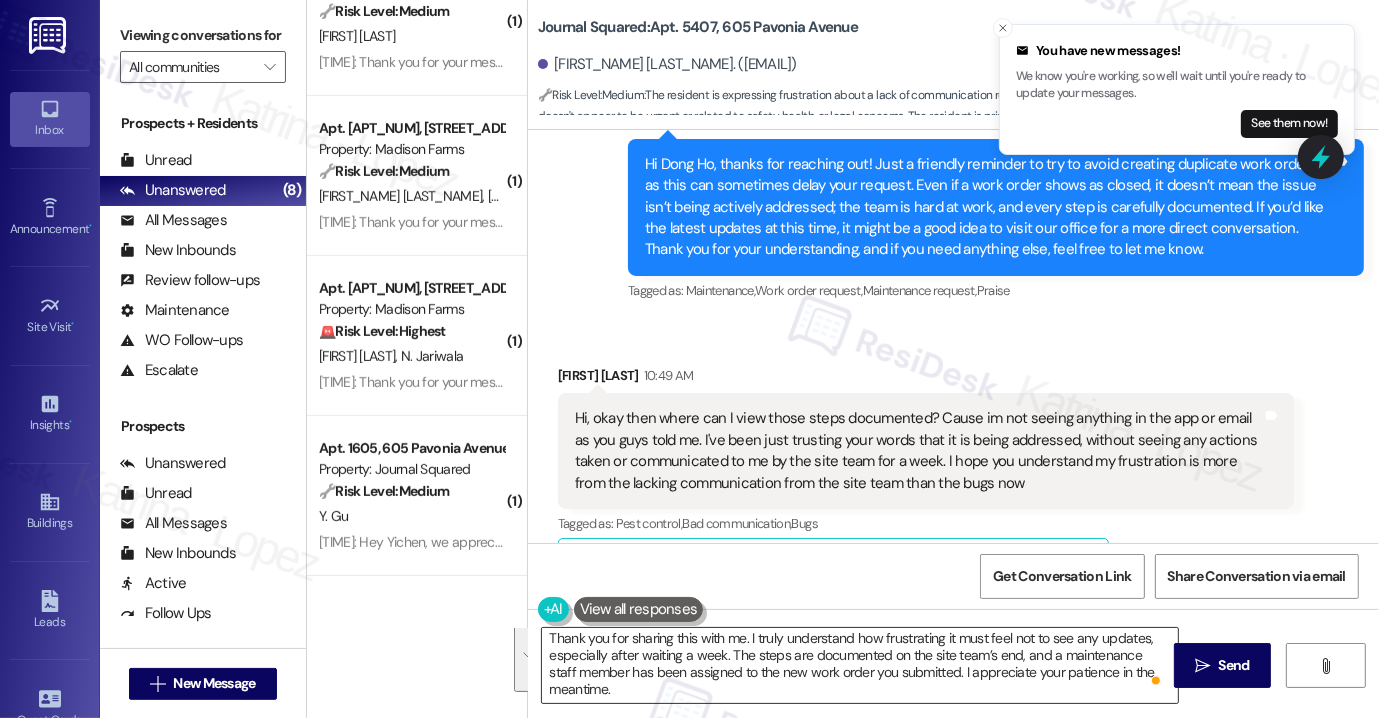 drag, startPoint x: 1196, startPoint y: 661, endPoint x: 1027, endPoint y: 648, distance: 169.49927 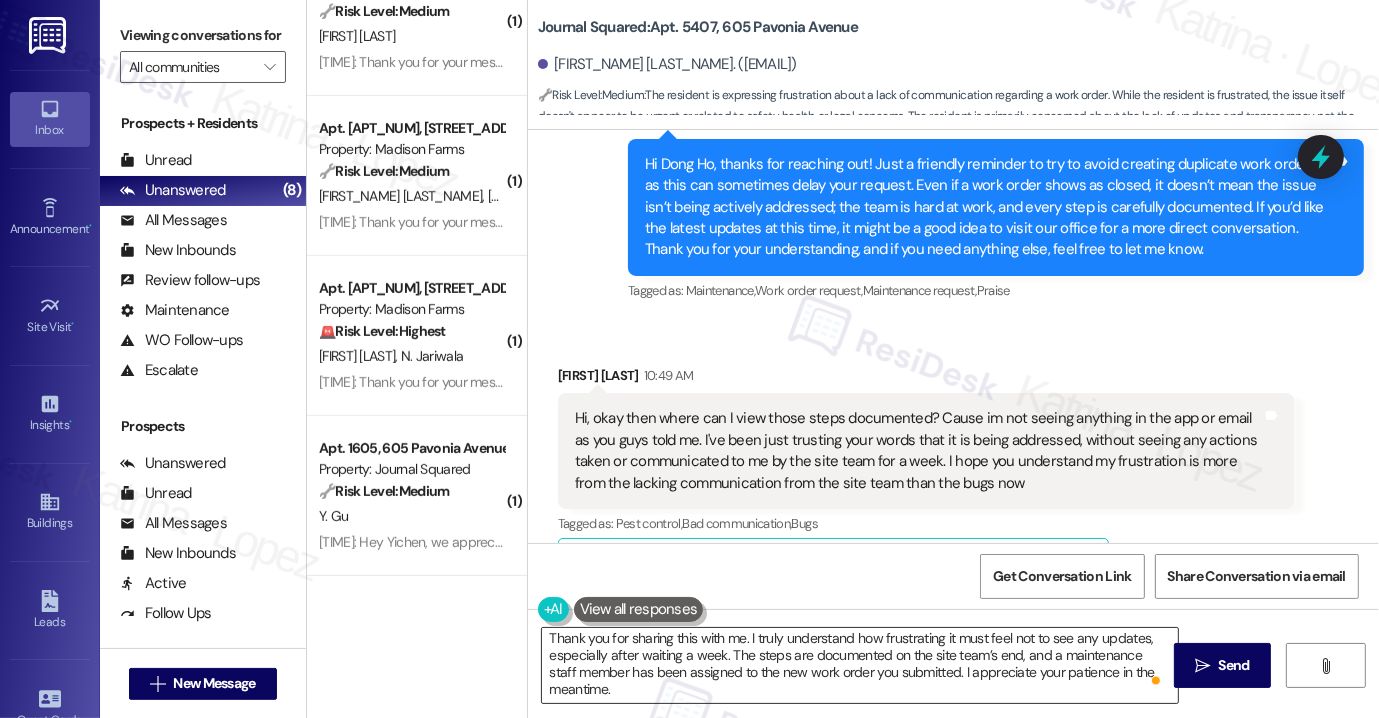 click on "Thank you for sharing this with me. I truly understand how frustrating it must feel not to see any updates, especially after waiting a week. The steps are documented on the site team’s end, and a maintenance staff member has been assigned to the new work order you submitted. I appreciate your patience in the meantime." at bounding box center [860, 665] 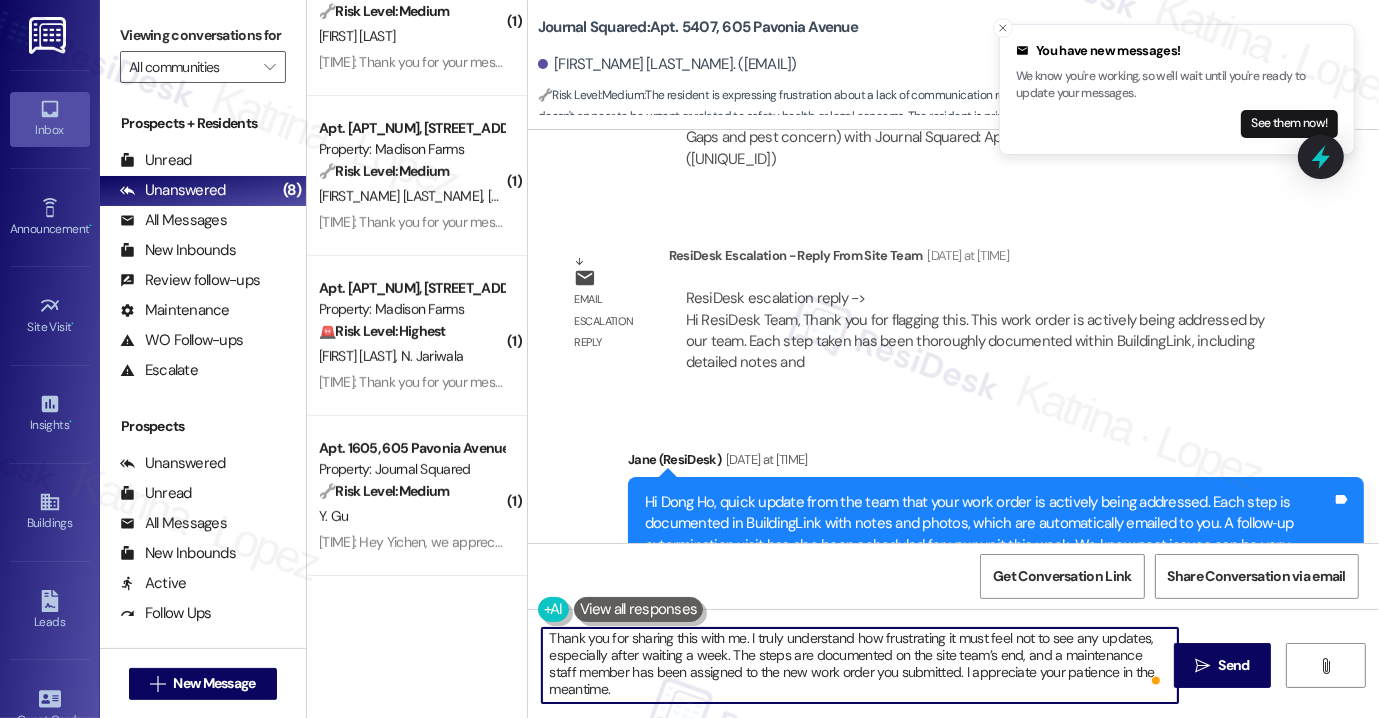 scroll, scrollTop: 12635, scrollLeft: 0, axis: vertical 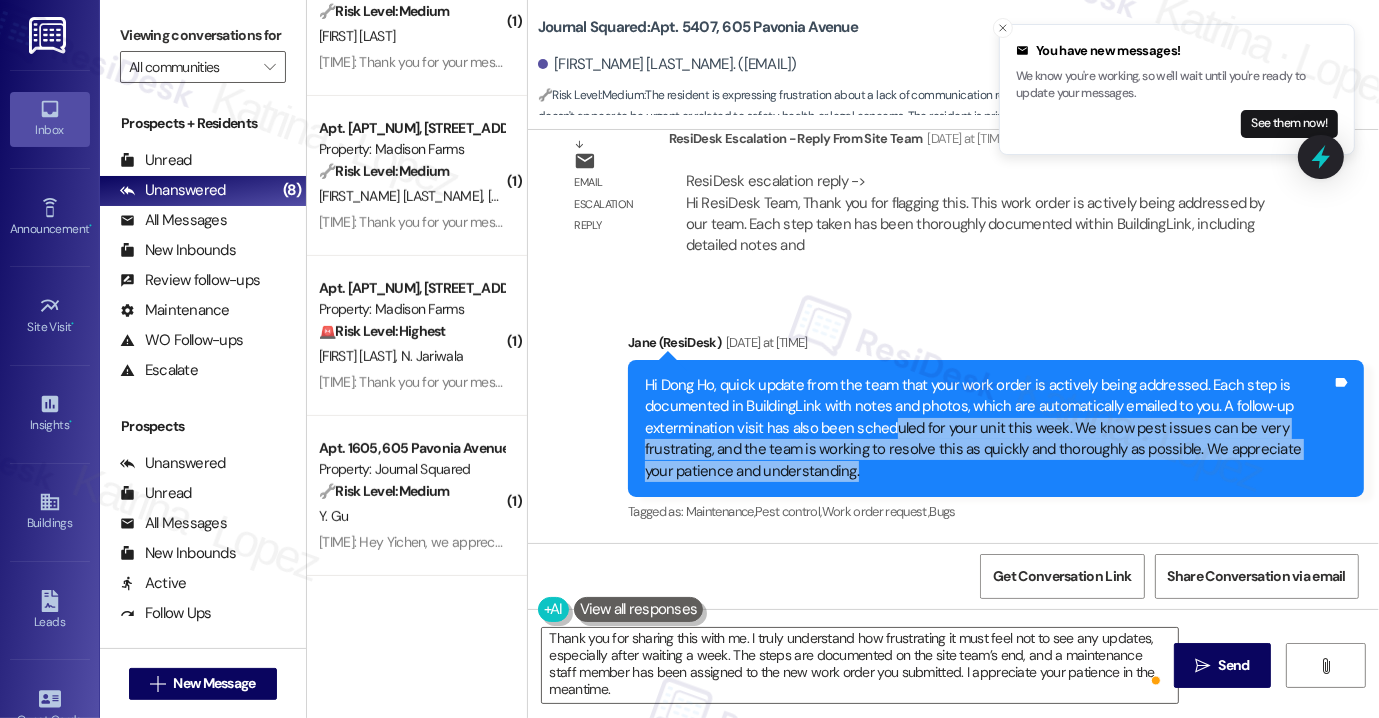 drag, startPoint x: 885, startPoint y: 351, endPoint x: 1040, endPoint y: 394, distance: 160.85397 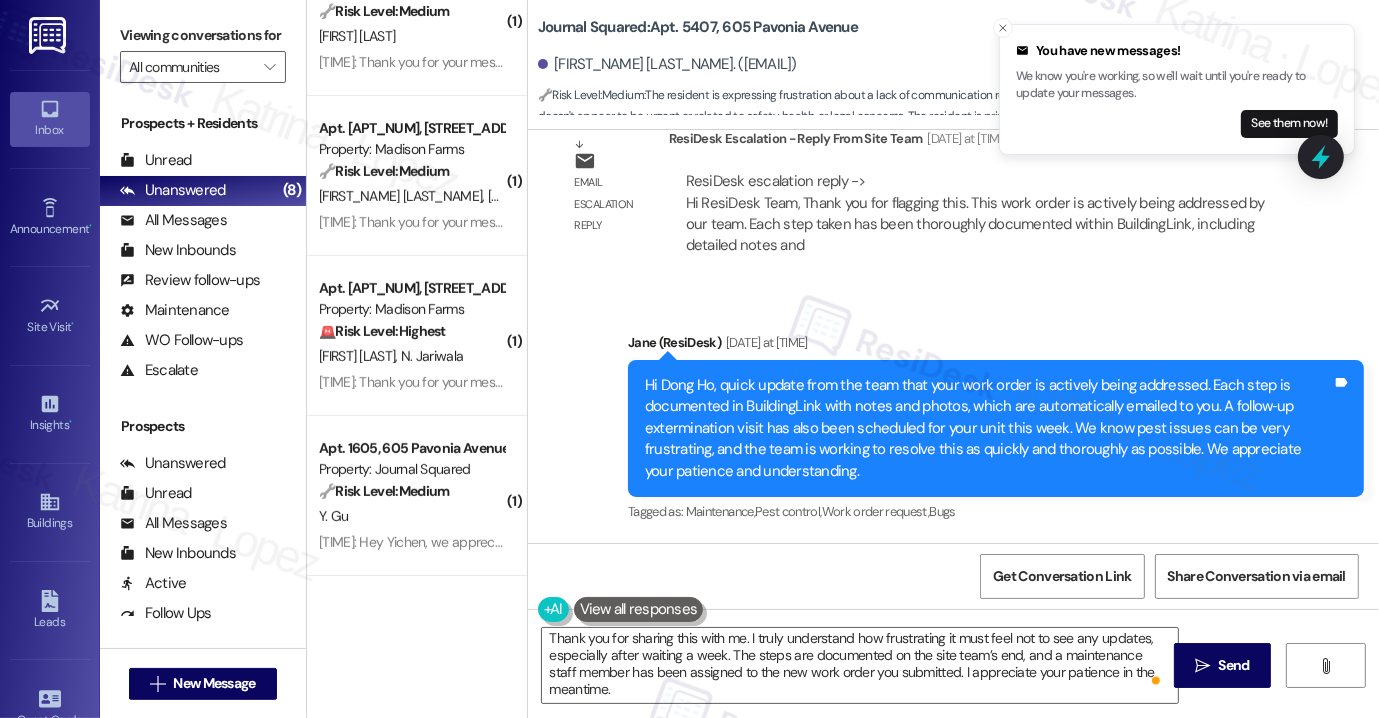 click on "Hi Dong Ho, quick update from the team that your work order is actively being addressed. Each step is documented in BuildingLink with notes and photos, which are automatically emailed to you. A follow‑up extermination visit has also been scheduled for your unit this week. We know pest issues can be very frustrating, and the team is working to resolve this as quickly and thoroughly as possible. We appreciate your patience and understanding." at bounding box center [988, 428] 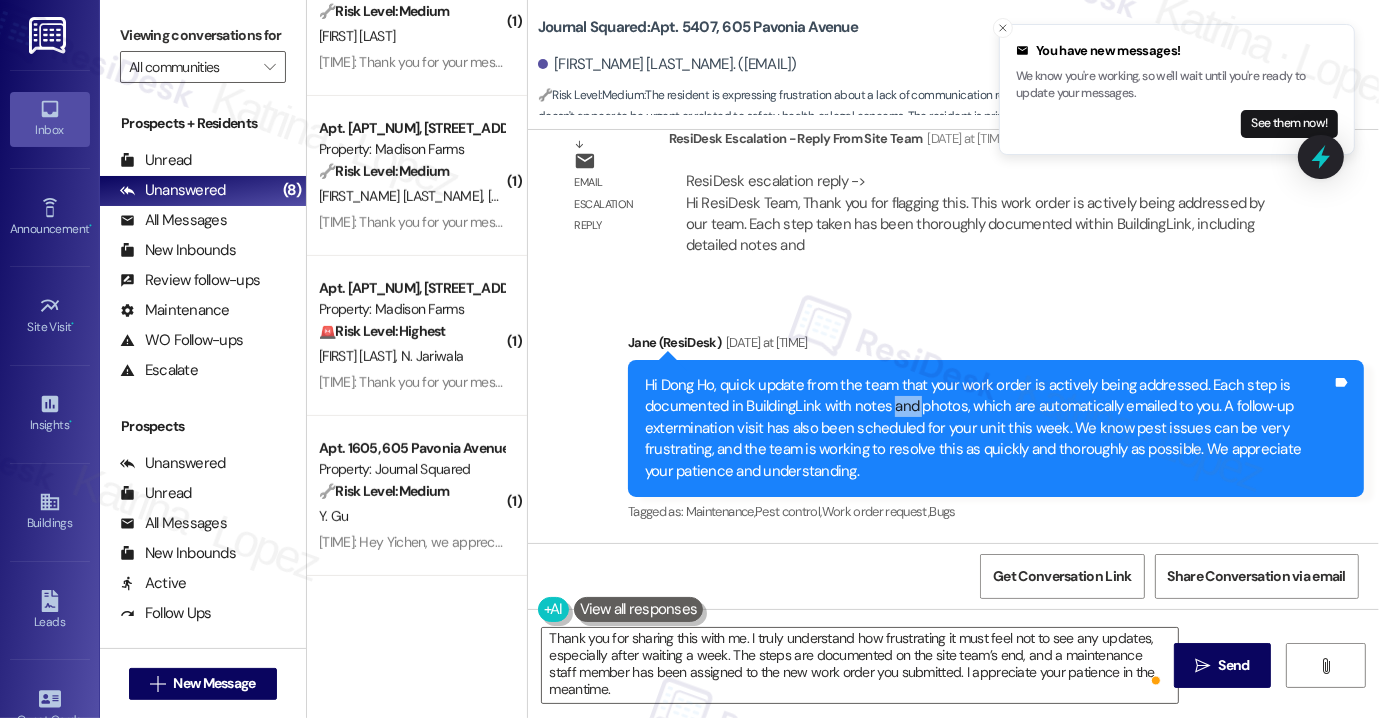 click on "Hi Dong Ho, quick update from the team that your work order is actively being addressed. Each step is documented in BuildingLink with notes and photos, which are automatically emailed to you. A follow‑up extermination visit has also been scheduled for your unit this week. We know pest issues can be very frustrating, and the team is working to resolve this as quickly and thoroughly as possible. We appreciate your patience and understanding." at bounding box center (988, 428) 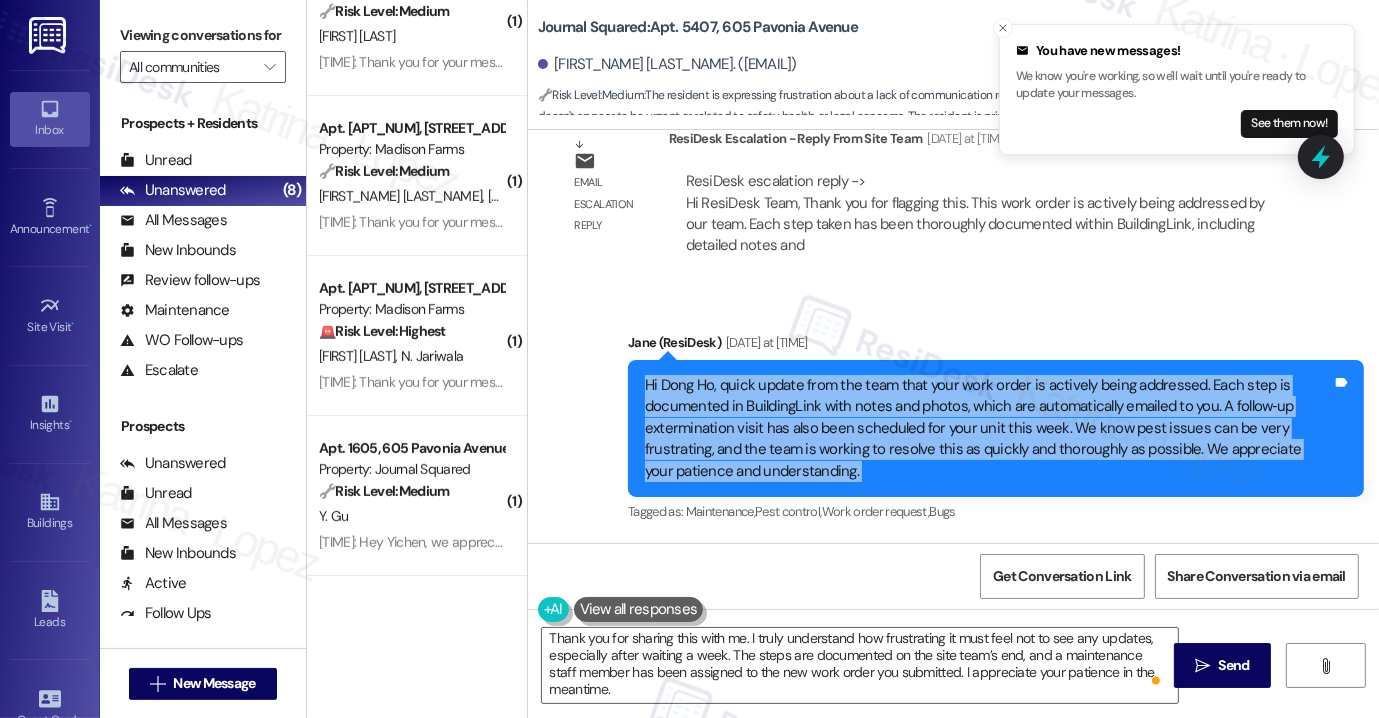 click on "Hi Dong Ho, quick update from the team that your work order is actively being addressed. Each step is documented in BuildingLink with notes and photos, which are automatically emailed to you. A follow‑up extermination visit has also been scheduled for your unit this week. We know pest issues can be very frustrating, and the team is working to resolve this as quickly and thoroughly as possible. We appreciate your patience and understanding." at bounding box center (988, 428) 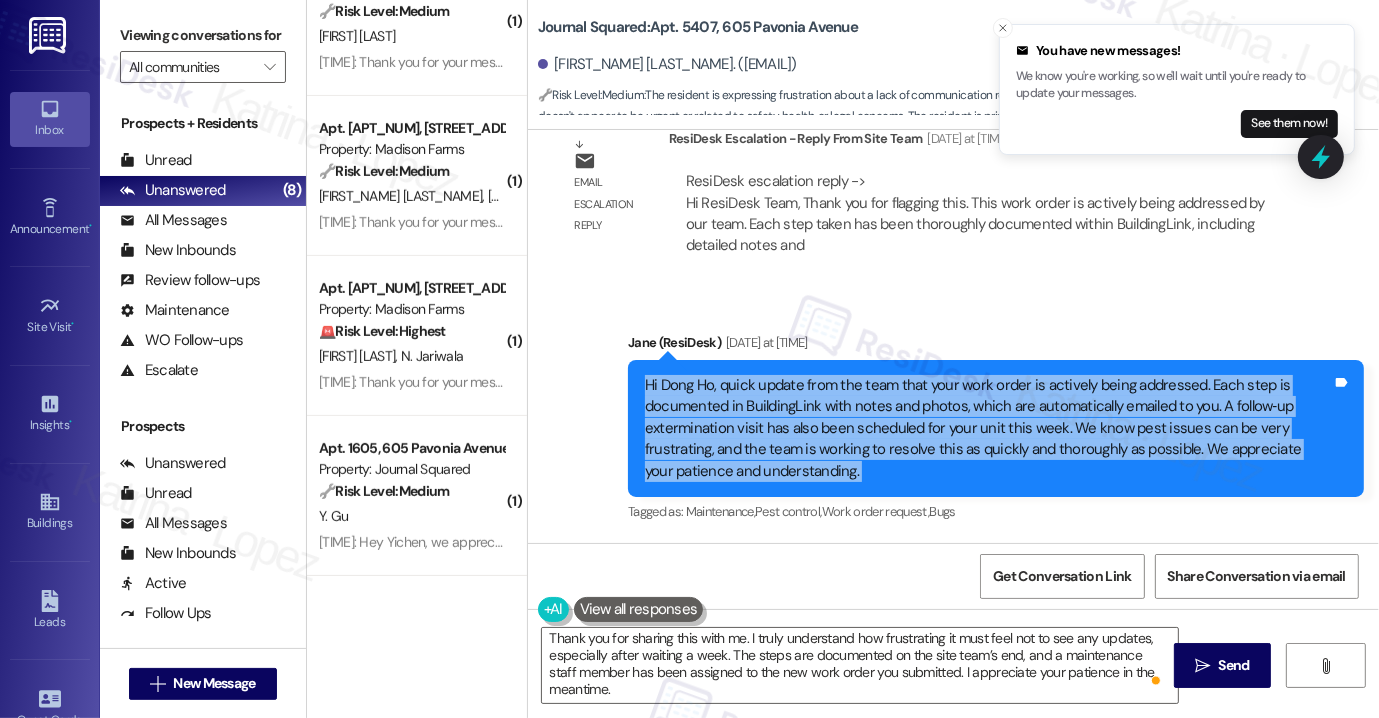 click on "Hi Dong Ho, quick update from the team that your work order is actively being addressed. Each step is documented in BuildingLink with notes and photos, which are automatically emailed to you. A follow‑up extermination visit has also been scheduled for your unit this week. We know pest issues can be very frustrating, and the team is working to resolve this as quickly and thoroughly as possible. We appreciate your patience and understanding." at bounding box center (988, 428) 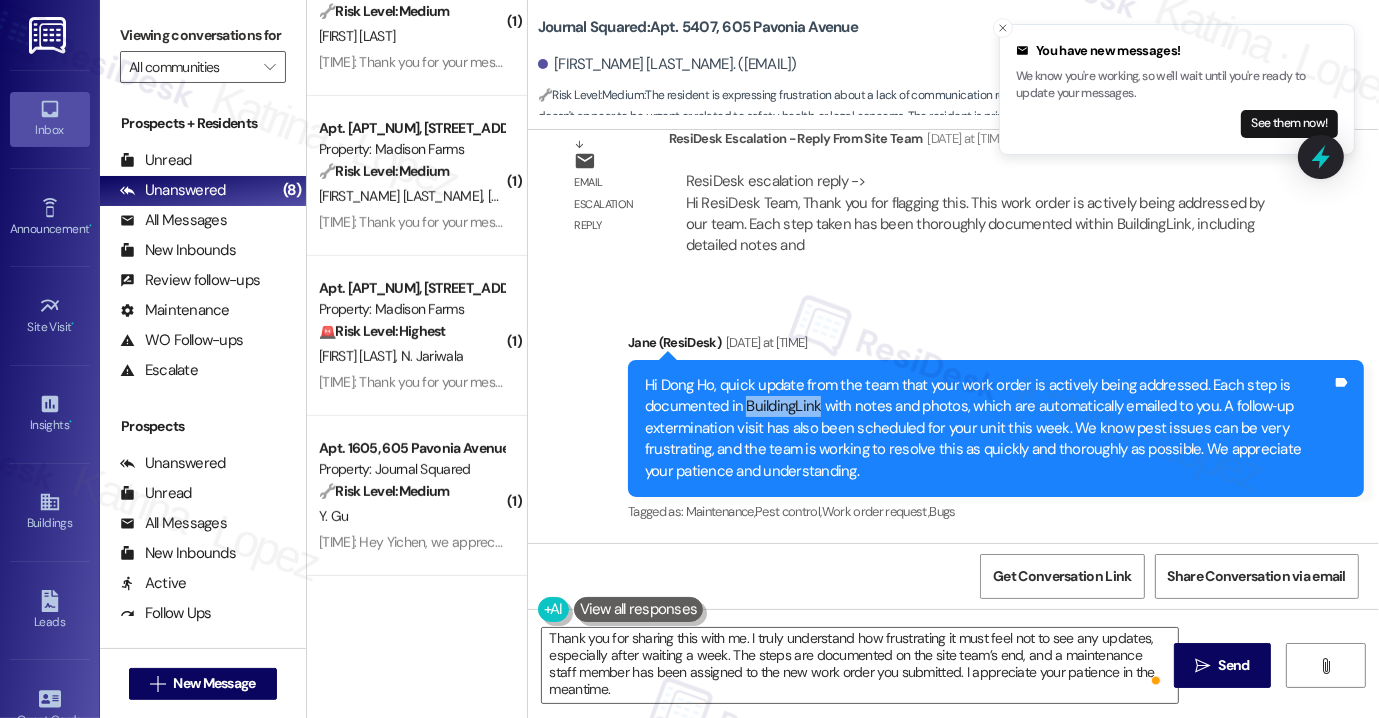 click on "Hi Dong Ho, quick update from the team that your work order is actively being addressed. Each step is documented in BuildingLink with notes and photos, which are automatically emailed to you. A follow‑up extermination visit has also been scheduled for your unit this week. We know pest issues can be very frustrating, and the team is working to resolve this as quickly and thoroughly as possible. We appreciate your patience and understanding." at bounding box center (988, 428) 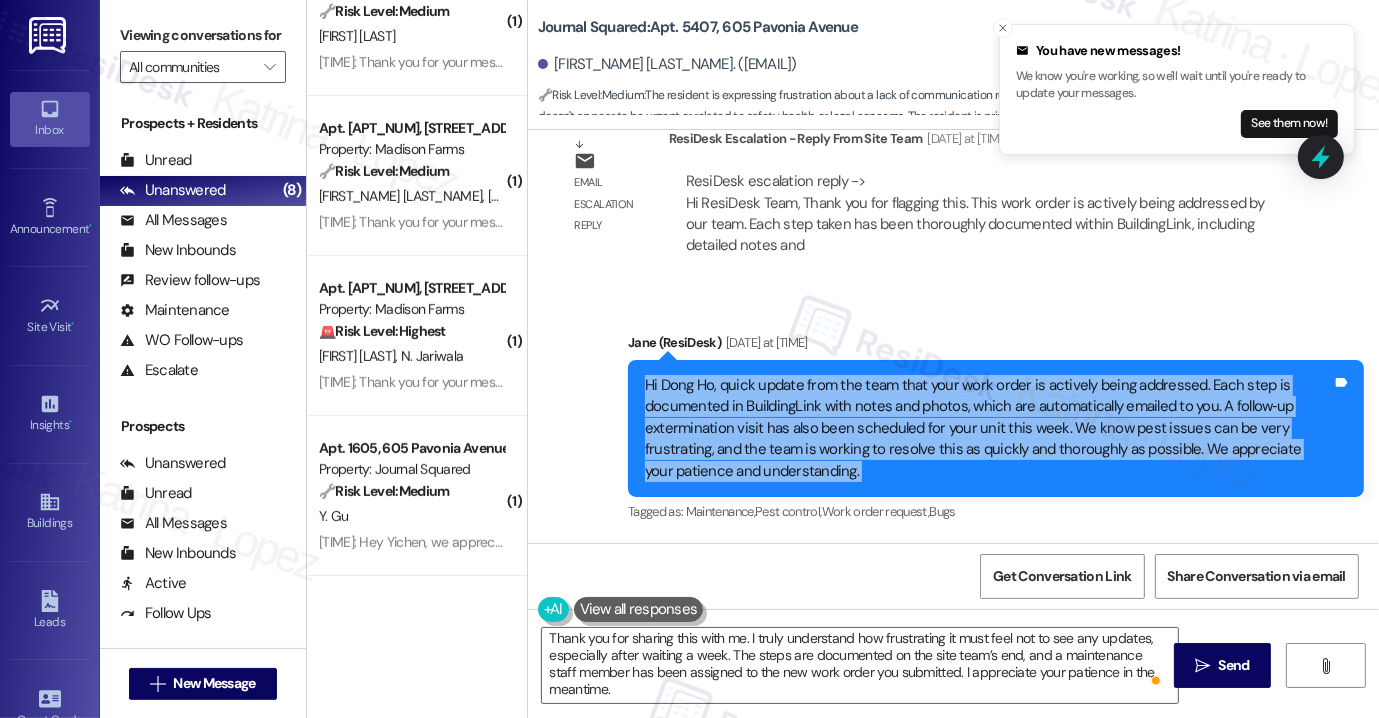 click on "Hi Dong Ho, quick update from the team that your work order is actively being addressed. Each step is documented in BuildingLink with notes and photos, which are automatically emailed to you. A follow‑up extermination visit has also been scheduled for your unit this week. We know pest issues can be very frustrating, and the team is working to resolve this as quickly and thoroughly as possible. We appreciate your patience and understanding." at bounding box center (988, 428) 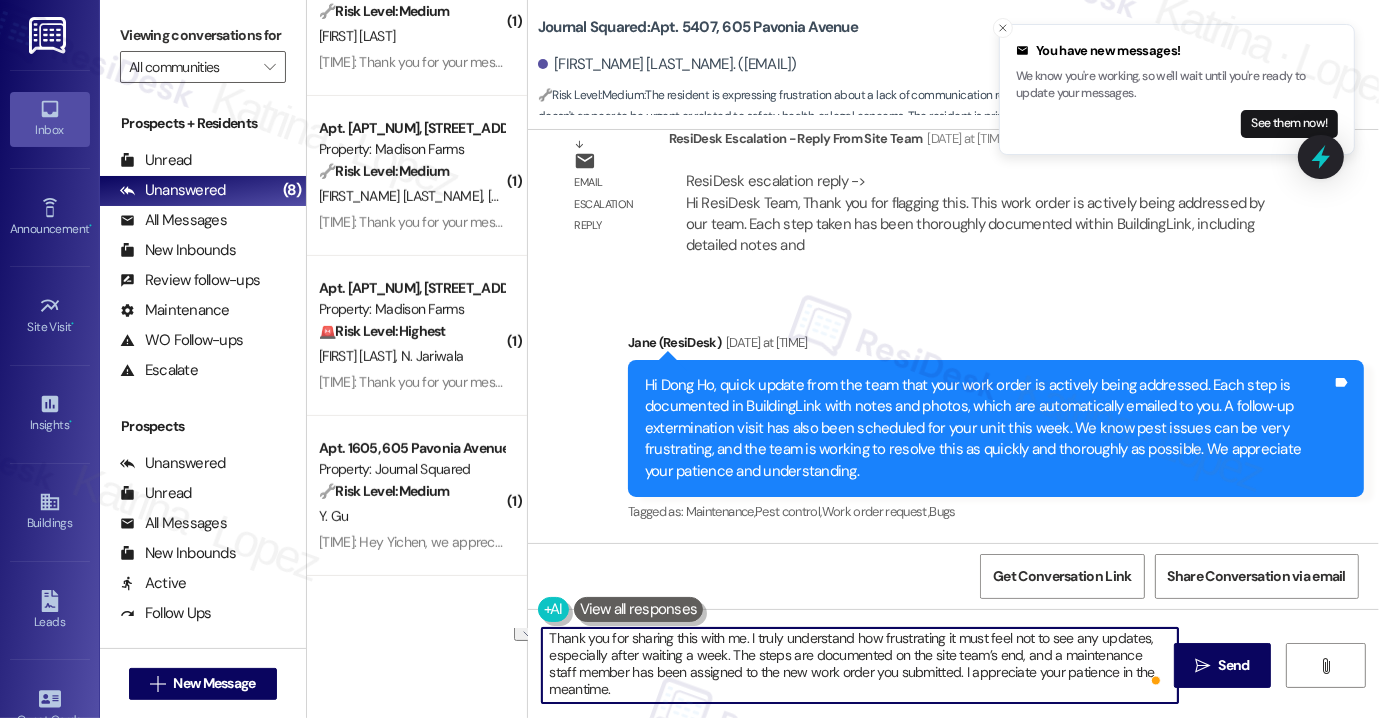 drag, startPoint x: 923, startPoint y: 651, endPoint x: 1012, endPoint y: 651, distance: 89 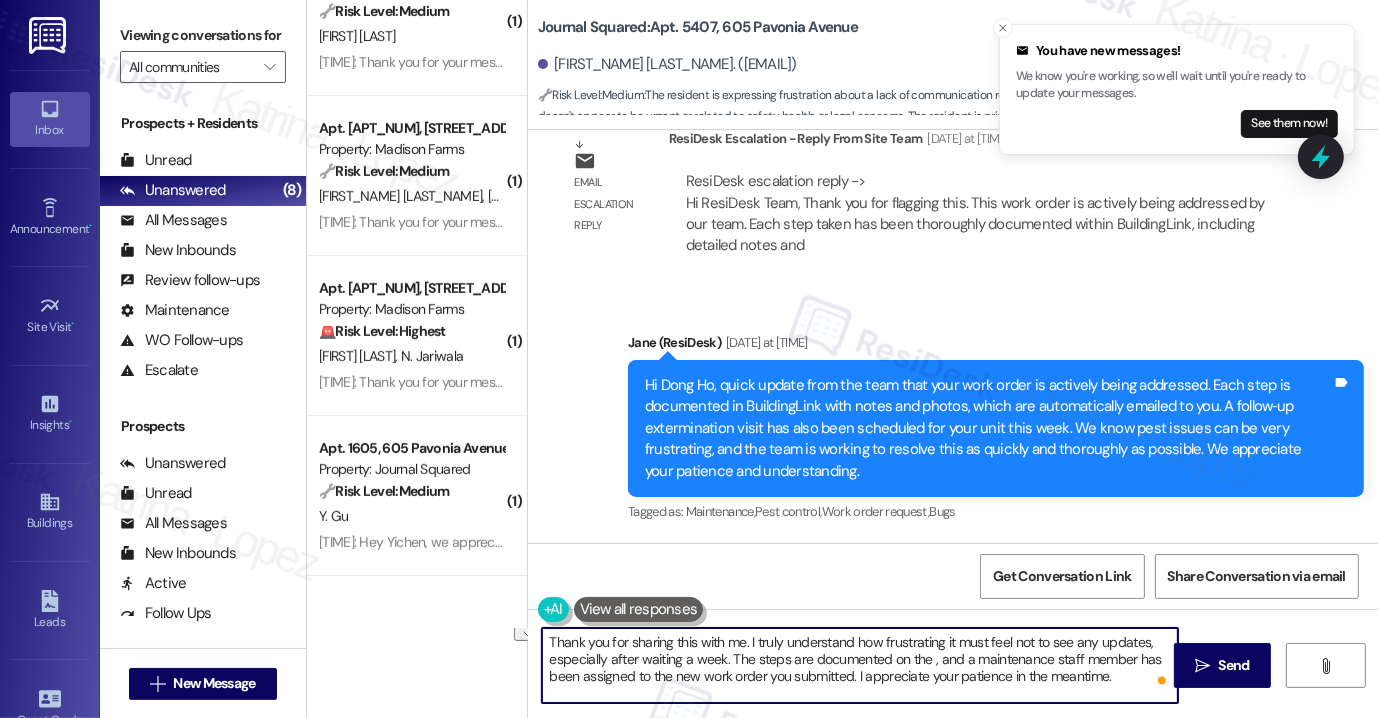 scroll, scrollTop: 0, scrollLeft: 0, axis: both 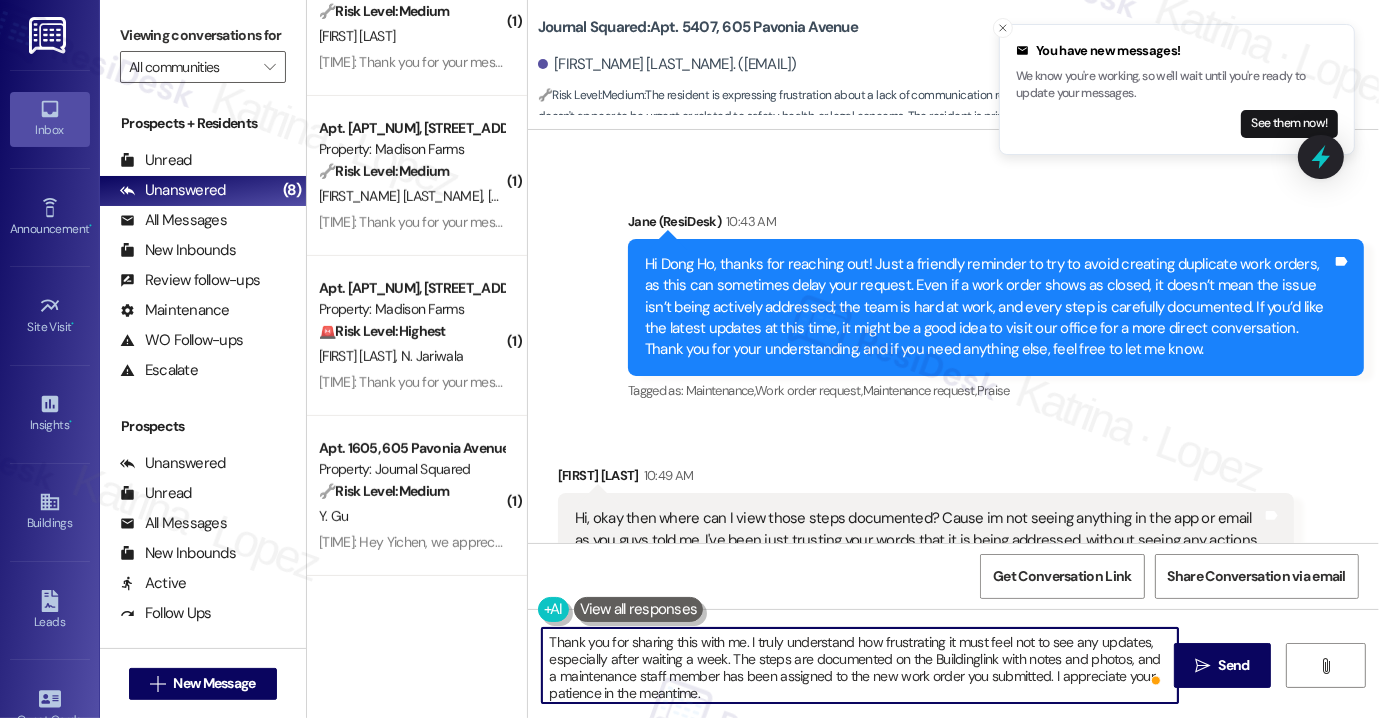 click on "Thank you for sharing this with me. I truly understand how frustrating it must feel not to see any updates, especially after waiting a week. The steps are documented on the Buildinglink with notes and photos, and a maintenance staff member has been assigned to the new work order you submitted. I appreciate your patience in the meantime." at bounding box center [860, 665] 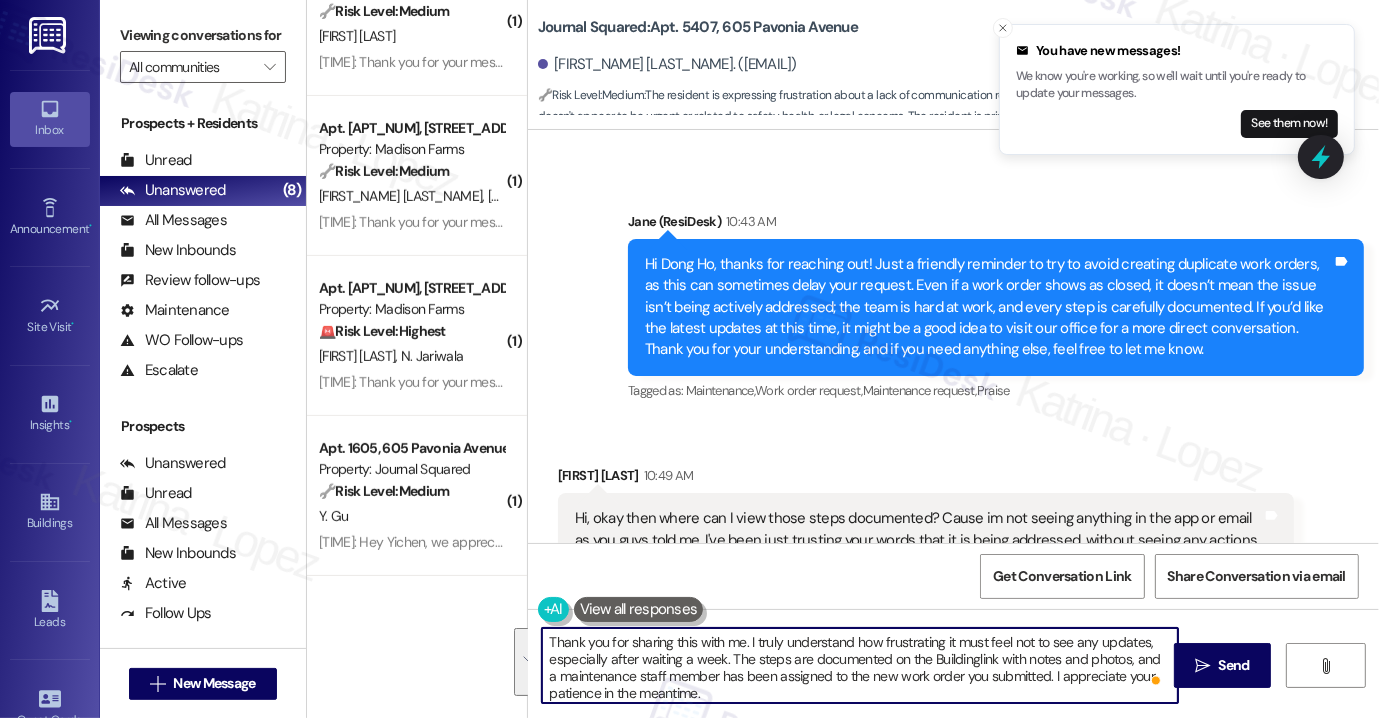 scroll, scrollTop: 4, scrollLeft: 0, axis: vertical 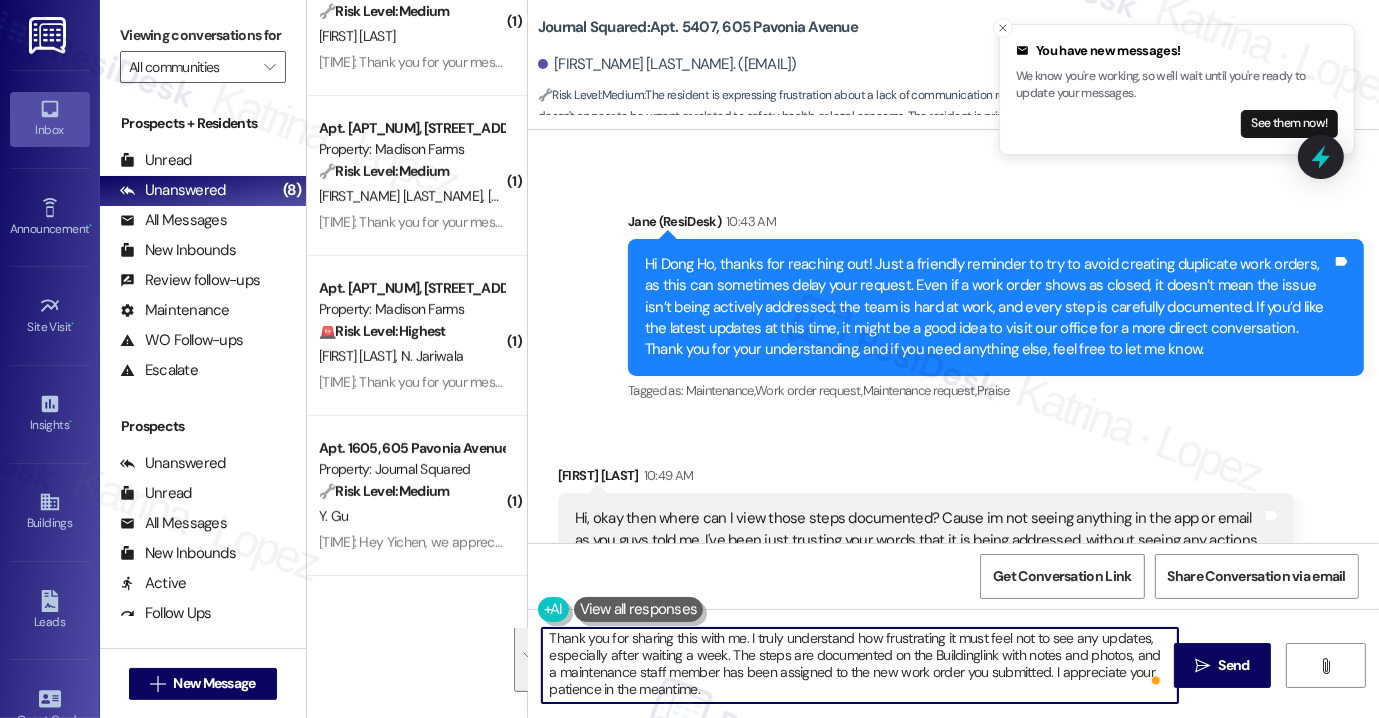 click on "Thank you for sharing this with me. I truly understand how frustrating it must feel not to see any updates, especially after waiting a week. The steps are documented on the Buildinglink with notes and photos, and a maintenance staff member has been assigned to the new work order you submitted. I appreciate your patience in the meantime." at bounding box center [860, 665] 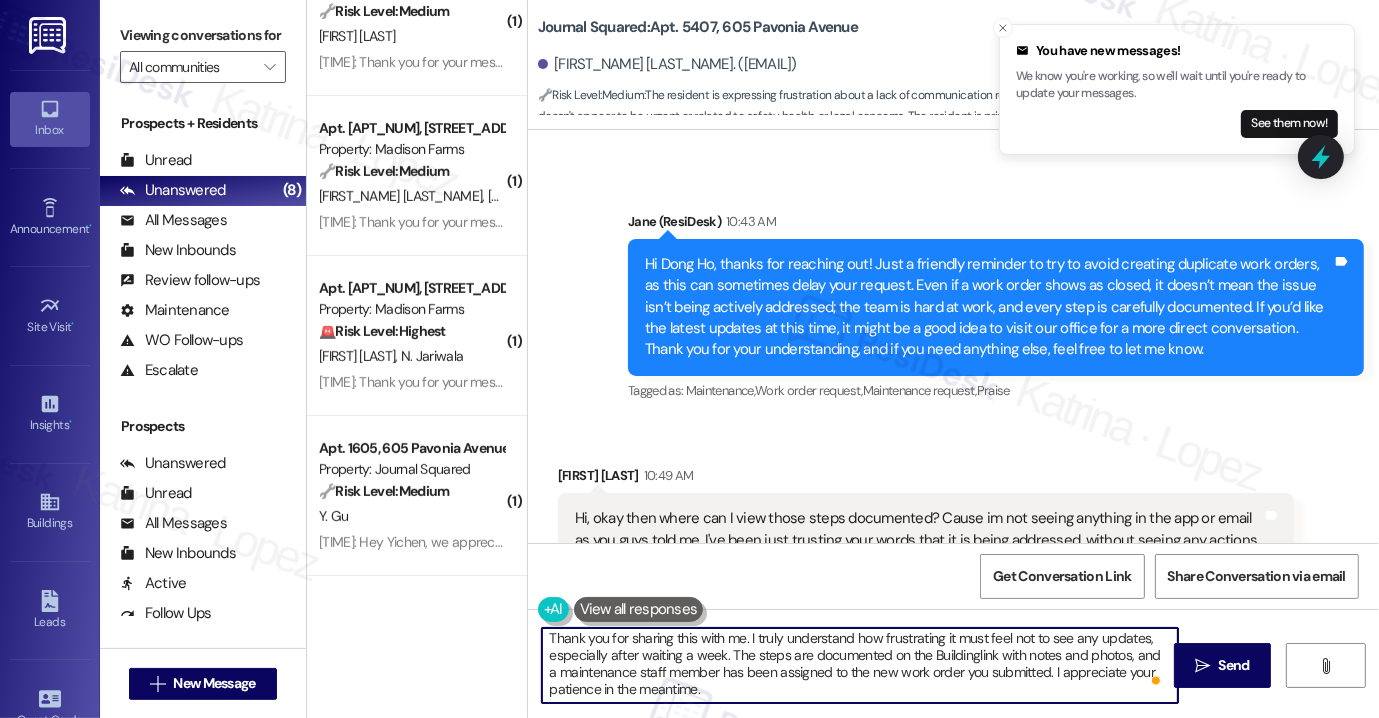 click on "Thank you for sharing this with me. I truly understand how frustrating it must feel not to see any updates, especially after waiting a week. The steps are documented on the Buildinglink with notes and photos, and a maintenance staff member has been assigned to the new work order you submitted. I appreciate your patience in the meantime." at bounding box center (860, 665) 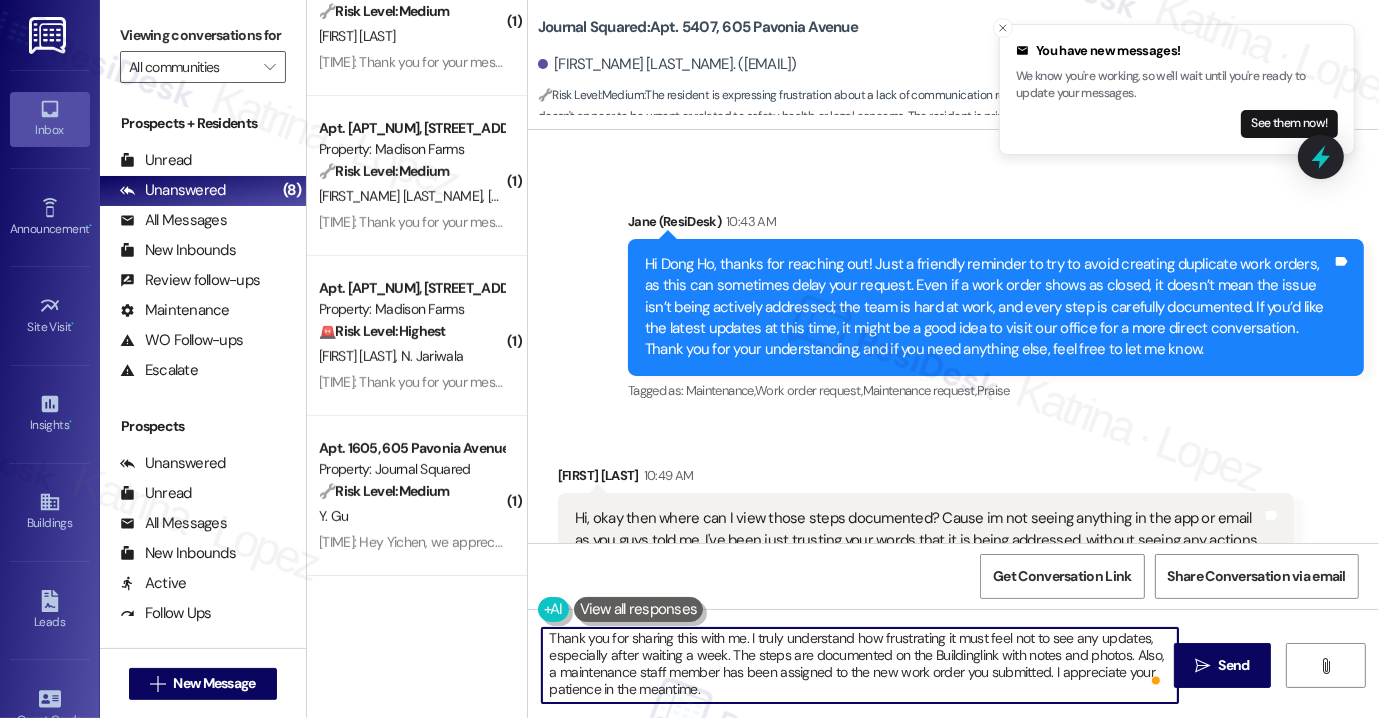 click on "Thank you for sharing this with me. I truly understand how frustrating it must feel not to see any updates, especially after waiting a week. The steps are documented on the Buildinglink with notes and photos. Also, a maintenance staff member has been assigned to the new work order you submitted. I appreciate your patience in the meantime." at bounding box center (860, 665) 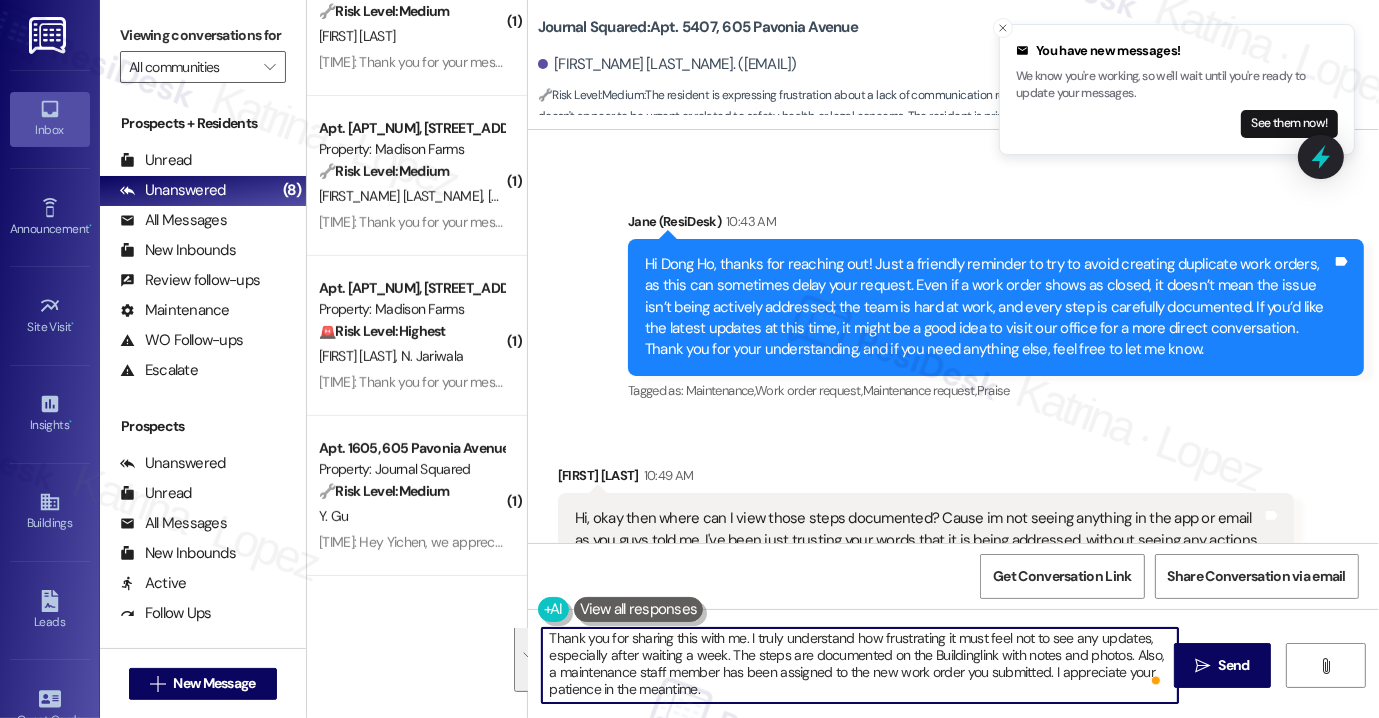 click on "Thank you for sharing this with me. I truly understand how frustrating it must feel not to see any updates, especially after waiting a week. The steps are documented on the Buildinglink with notes and photos. Also, a maintenance staff member has been assigned to the new work order you submitted. I appreciate your patience in the meantime." at bounding box center [860, 665] 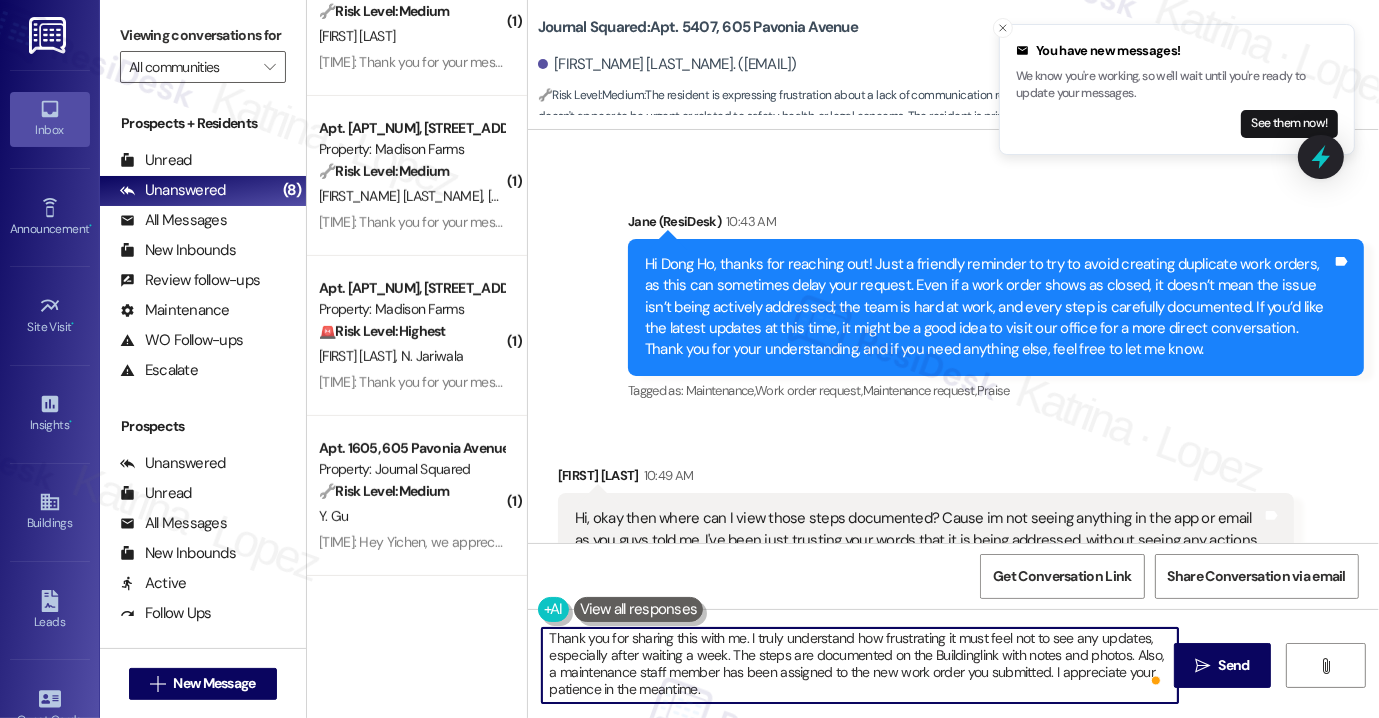 click on "Thank you for sharing this with me. I truly understand how frustrating it must feel not to see any updates, especially after waiting a week. The steps are documented on the Buildinglink with notes and photos. Also, a maintenance staff member has been assigned to the new work order you submitted. I appreciate your patience in the meantime." at bounding box center [860, 665] 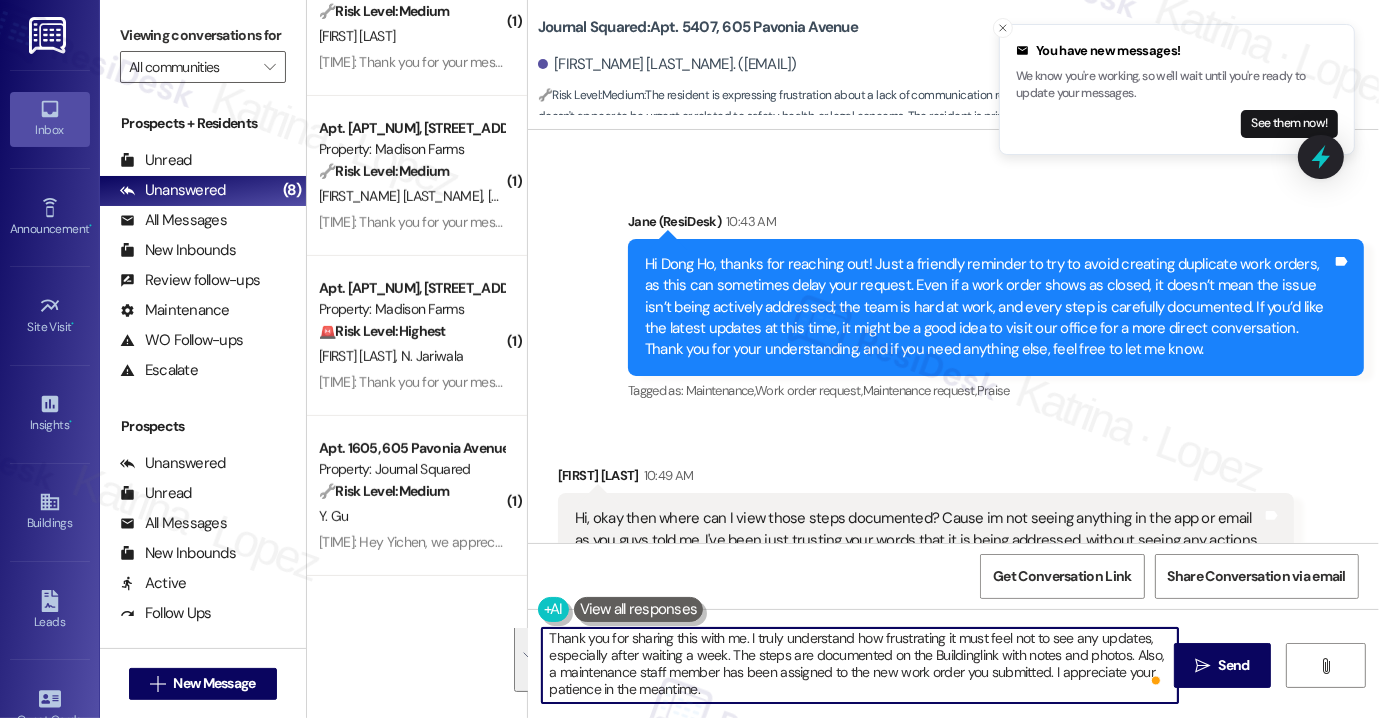 click on "Thank you for sharing this with me. I truly understand how frustrating it must feel not to see any updates, especially after waiting a week. The steps are documented on the Buildinglink with notes and photos. Also, a maintenance staff member has been assigned to the new work order you submitted. I appreciate your patience in the meantime." at bounding box center (860, 665) 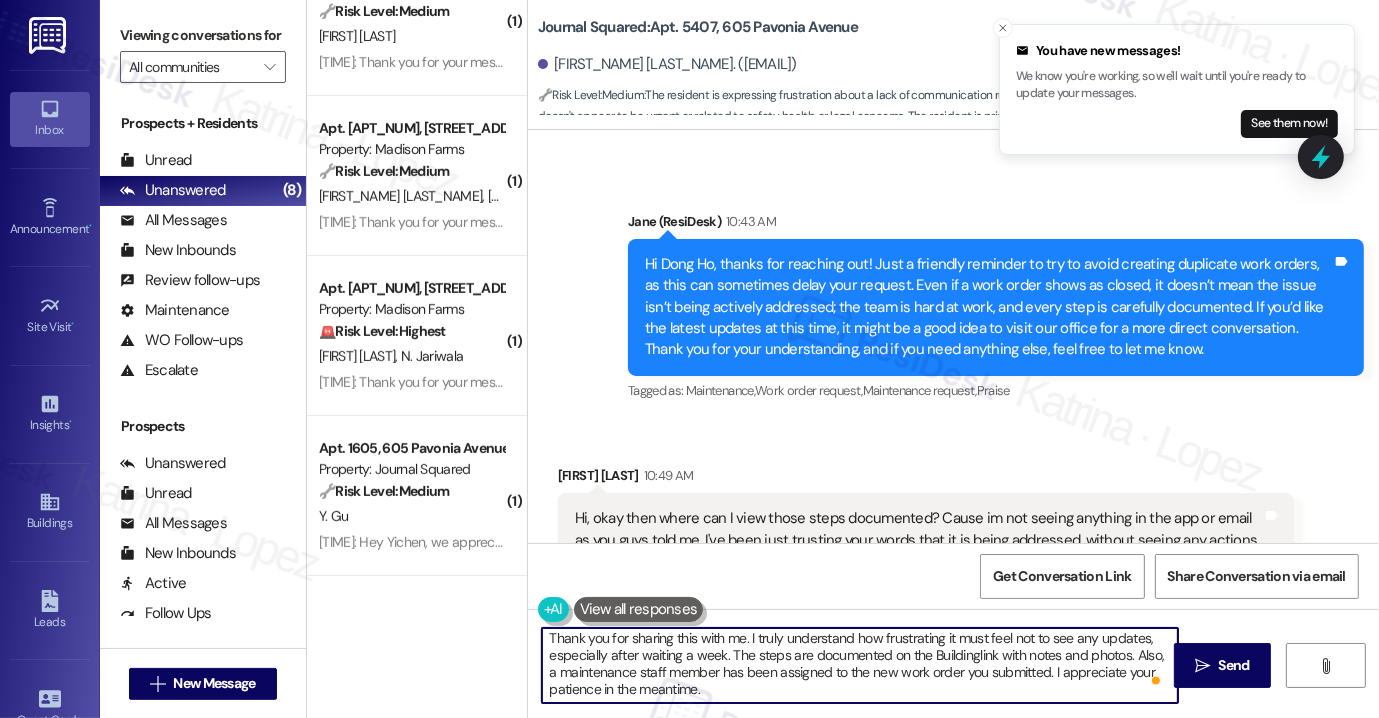 click on "Thank you for sharing this with me. I truly understand how frustrating it must feel not to see any updates, especially after waiting a week. The steps are documented on the Buildinglink with notes and photos. Also, a maintenance staff member has been assigned to the new work order you submitted. I appreciate your patience in the meantime." at bounding box center [860, 665] 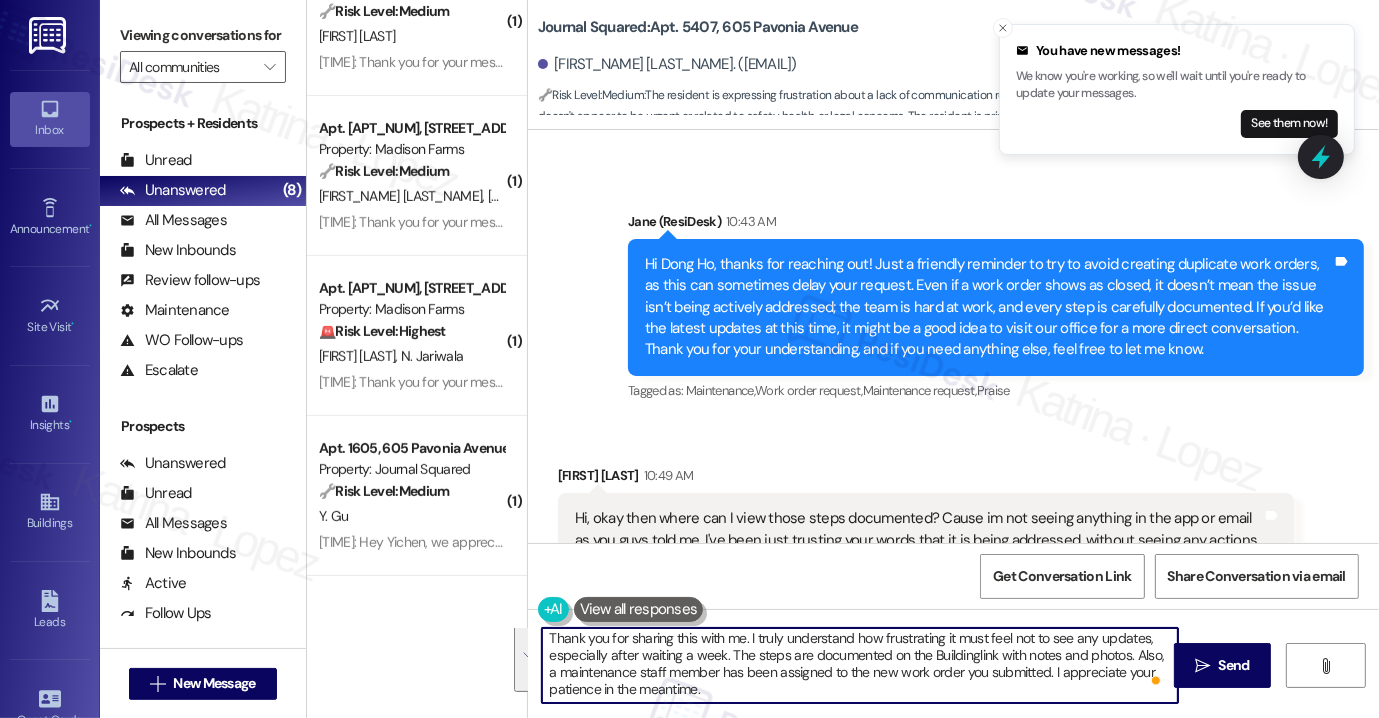 click on "Thank you for sharing this with me. I truly understand how frustrating it must feel not to see any updates, especially after waiting a week. The steps are documented on the Buildinglink with notes and photos. Also, a maintenance staff member has been assigned to the new work order you submitted. I appreciate your patience in the meantime." at bounding box center (860, 665) 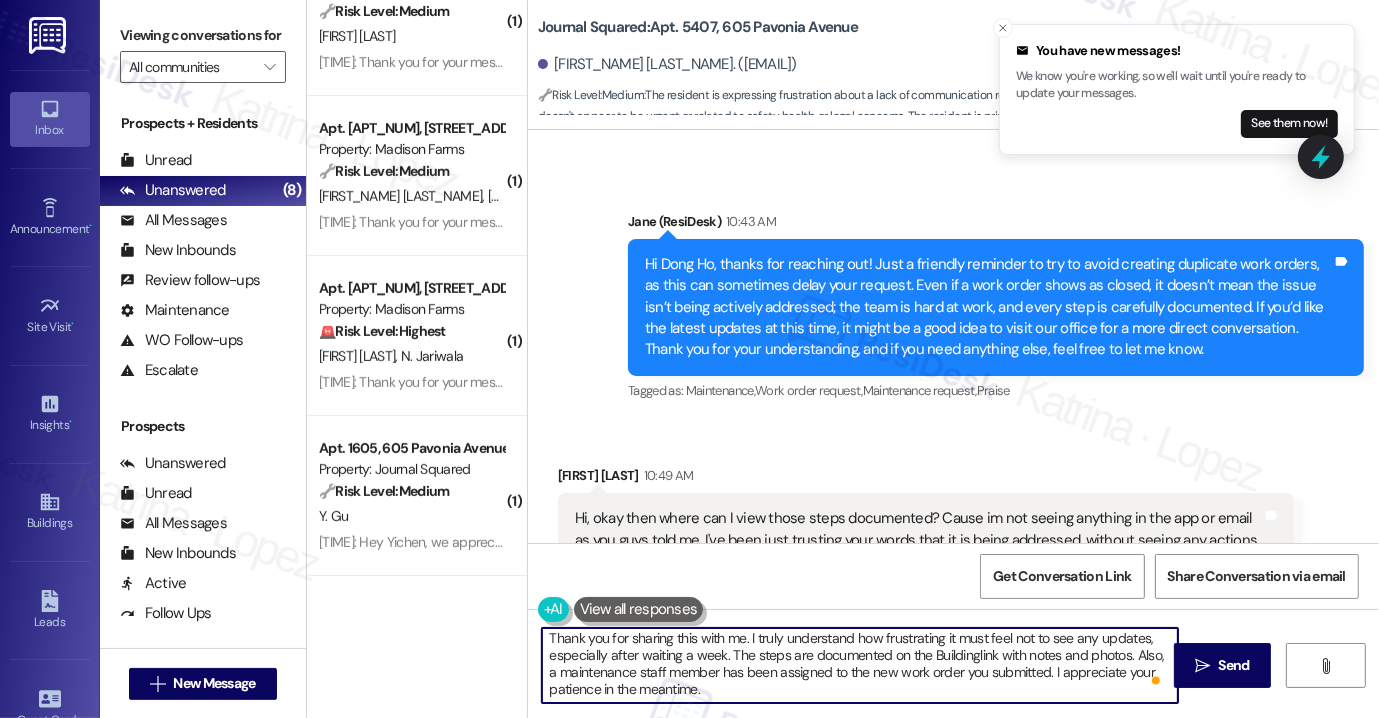 click on "Thank you for sharing this with me. I truly understand how frustrating it must feel not to see any updates, especially after waiting a week. The steps are documented on the Buildinglink with notes and photos. Also, a maintenance staff member has been assigned to the new work order you submitted. I appreciate your patience in the meantime." at bounding box center [860, 665] 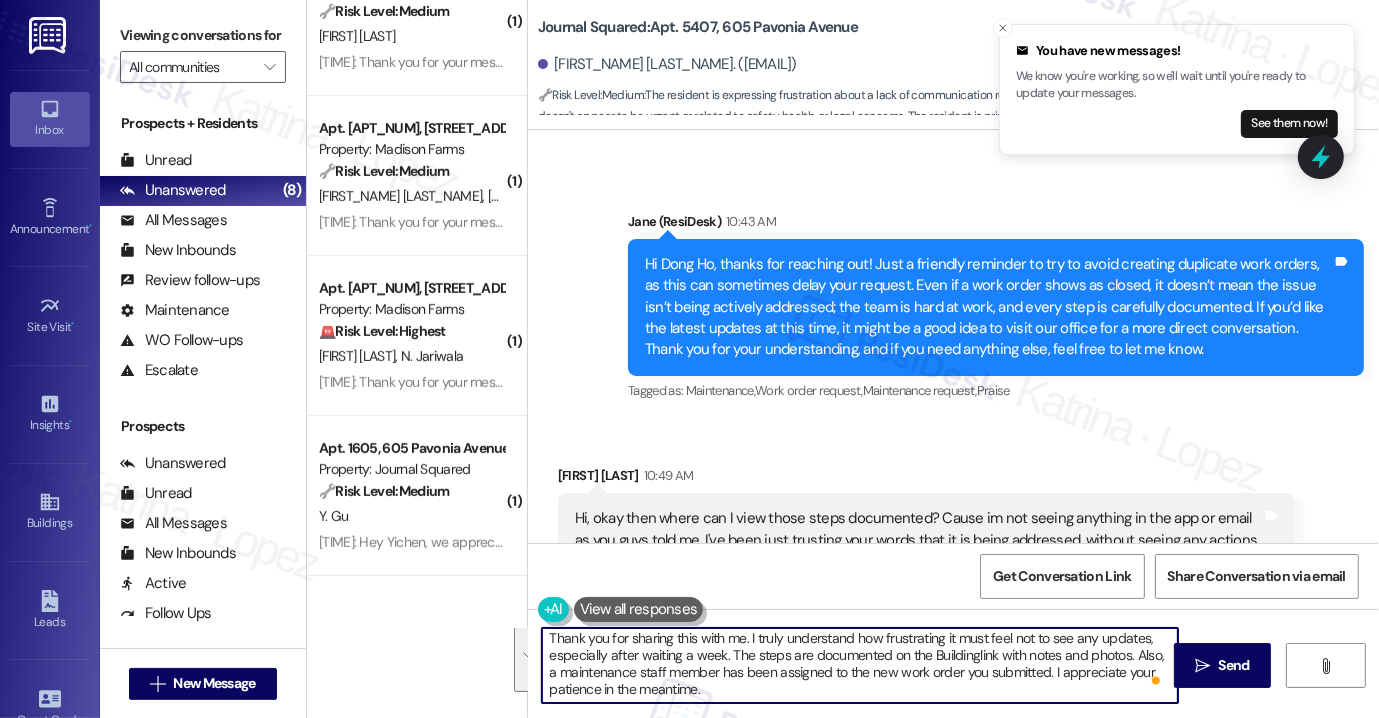 click on "Thank you for sharing this with me. I truly understand how frustrating it must feel not to see any updates, especially after waiting a week. The steps are documented on the Buildinglink with notes and photos. Also, a maintenance staff member has been assigned to the new work order you submitted. I appreciate your patience in the meantime." at bounding box center (860, 665) 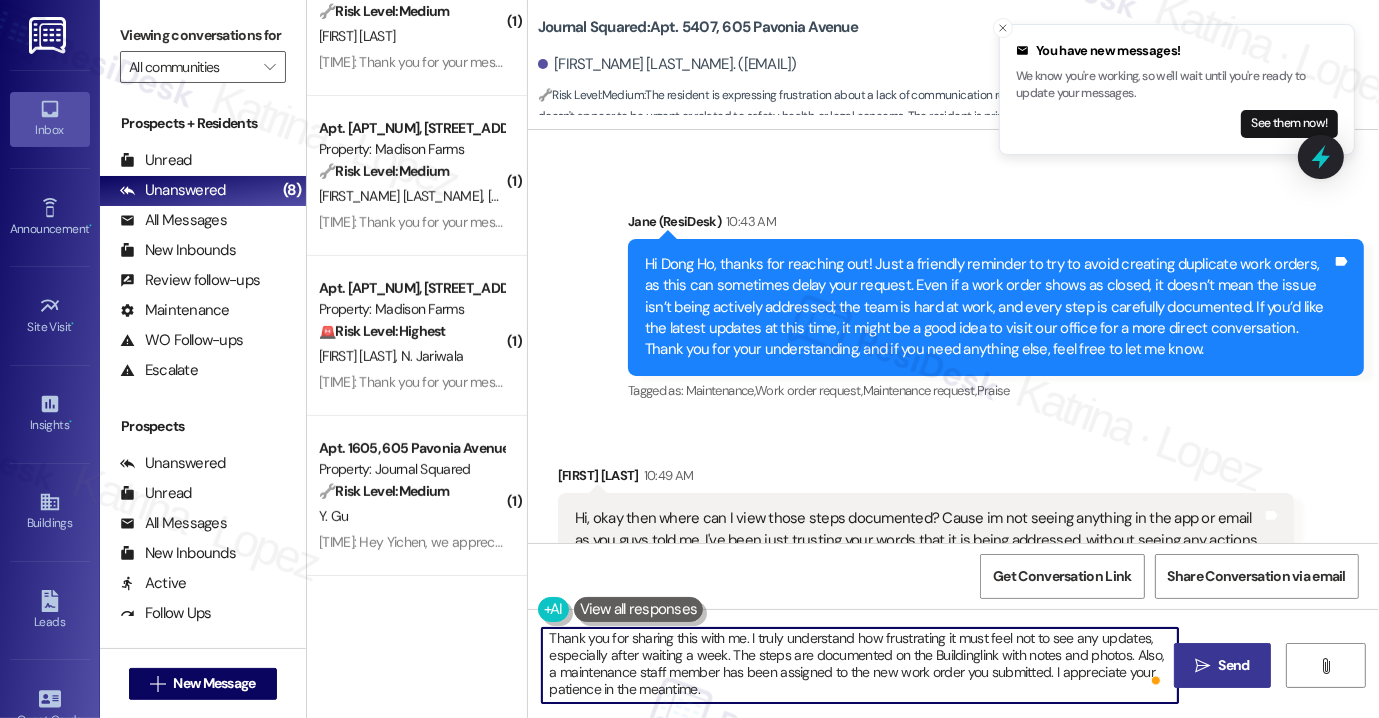 type on "Thank you for sharing this with me. I truly understand how frustrating it must feel not to see any updates, especially after waiting a week. The steps are documented on the Buildinglink with notes and photos. Also, a maintenance staff member has been assigned to the new work order you submitted. I appreciate your patience in the meantime." 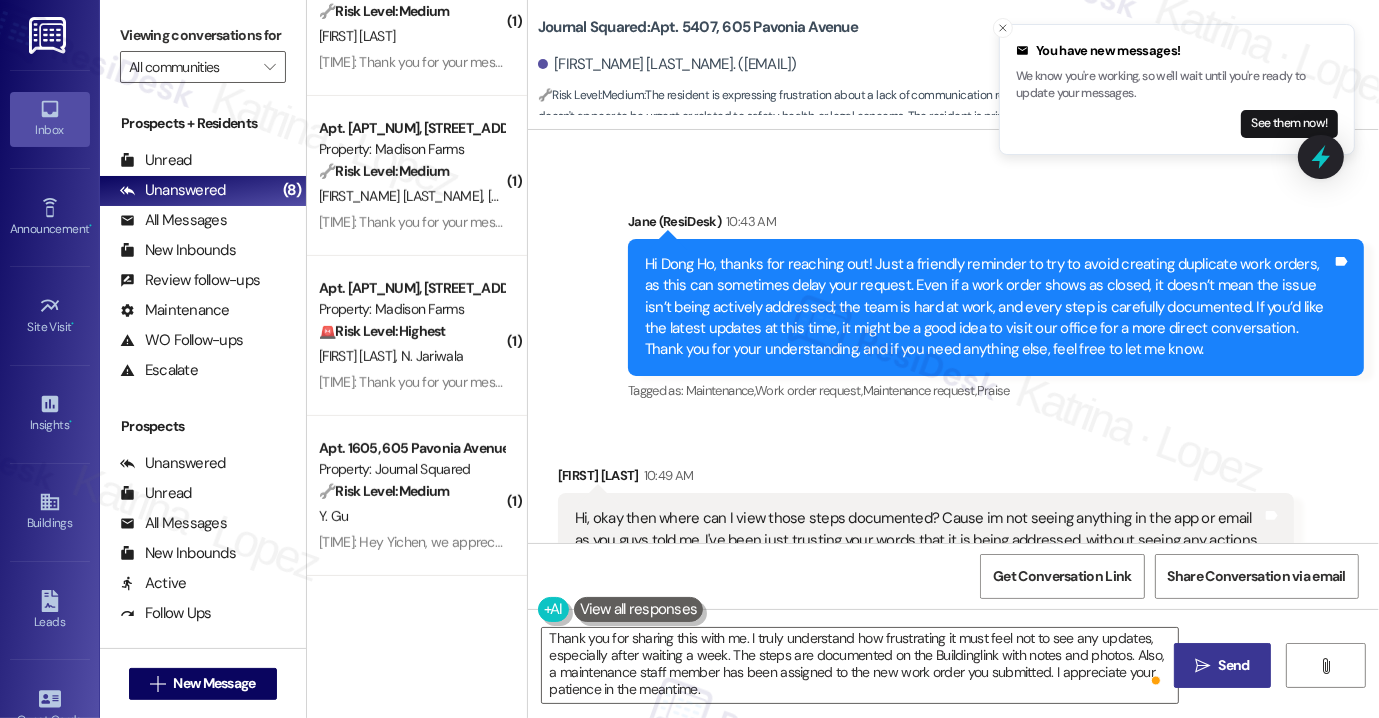 click on "" at bounding box center [1202, 666] 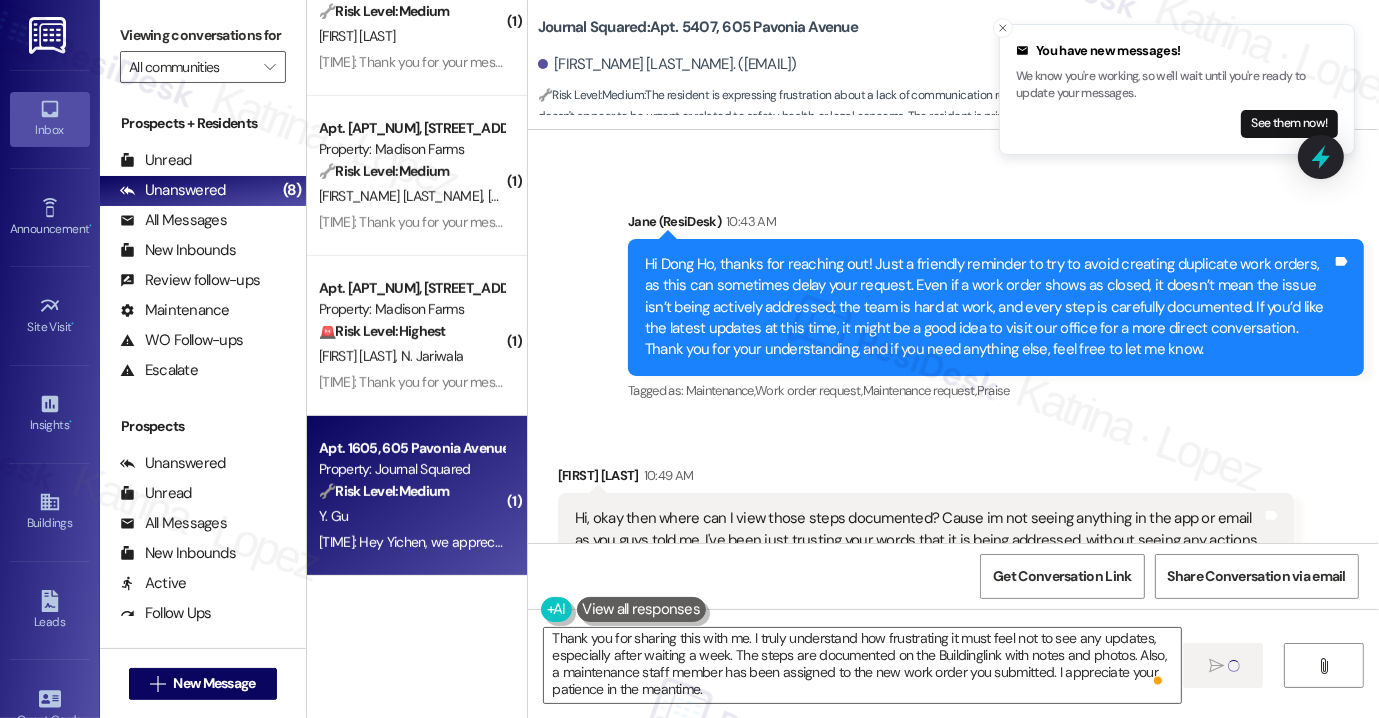 scroll, scrollTop: 0, scrollLeft: 0, axis: both 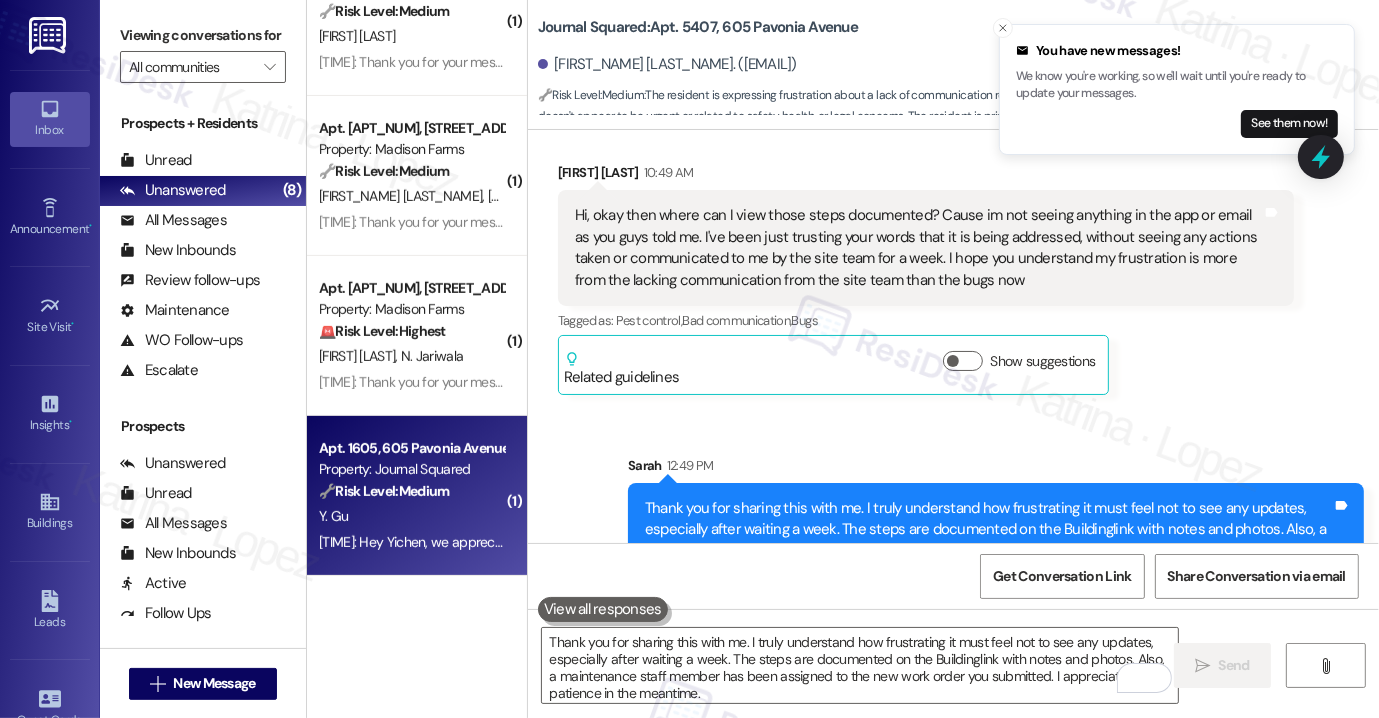 click on "Y. Gu" at bounding box center (411, 516) 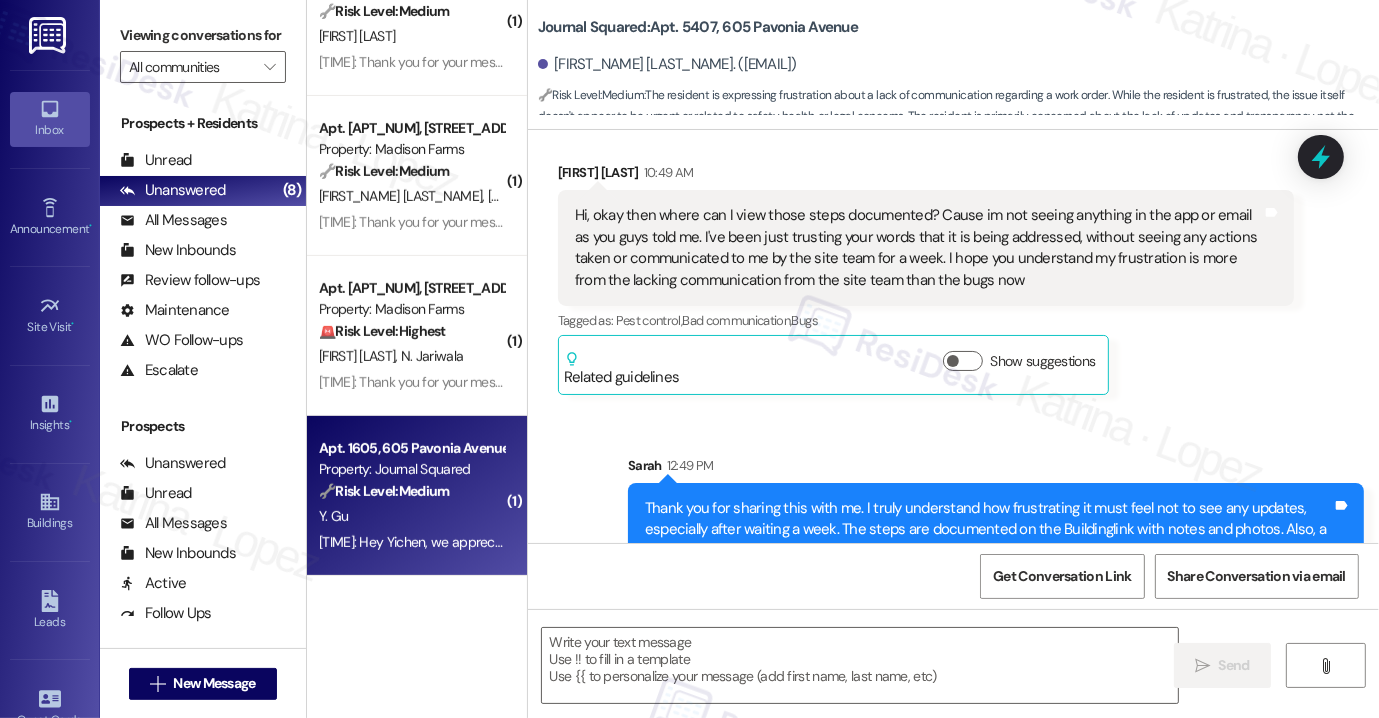 type on "Fetching suggested responses. Please feel free to read through the conversation in the meantime." 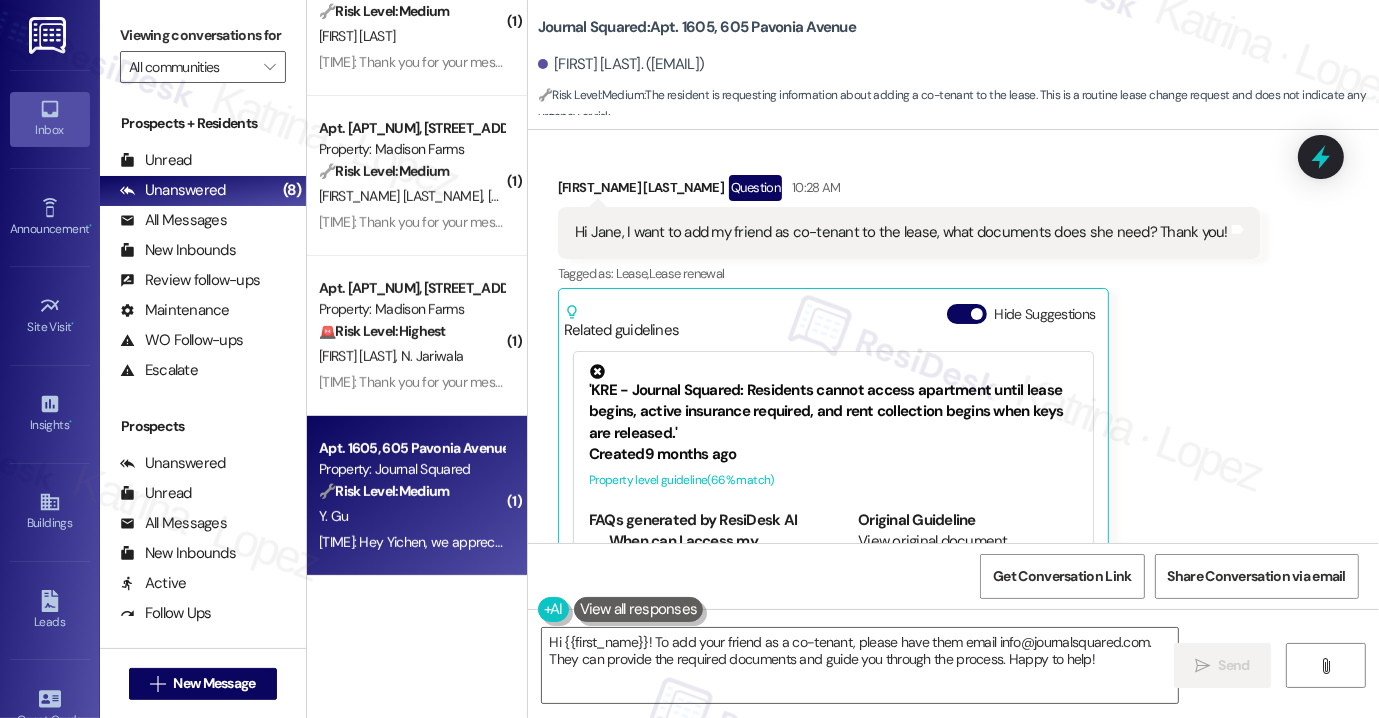 scroll, scrollTop: 10886, scrollLeft: 0, axis: vertical 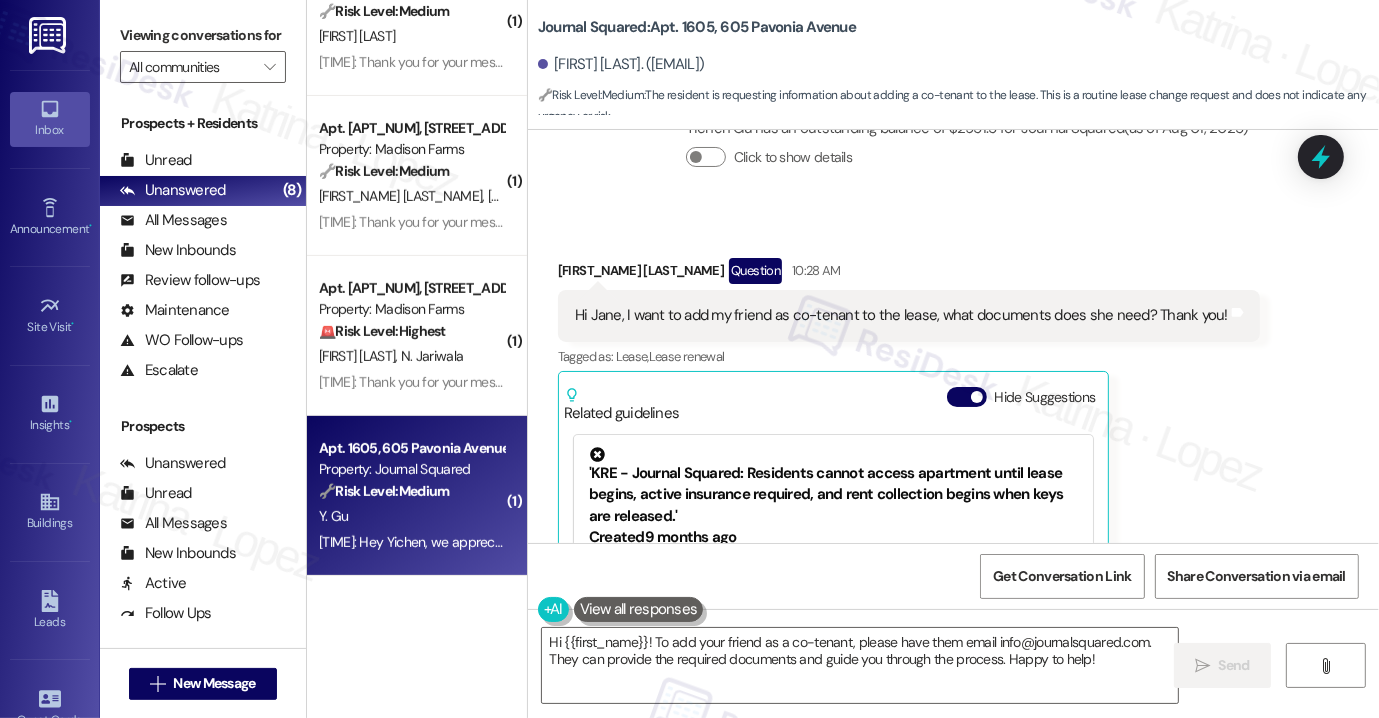 click on "Hi Jane, I want to add my friend as co-tenant to the lease, what documents does she need? Thank you!" at bounding box center (901, 315) 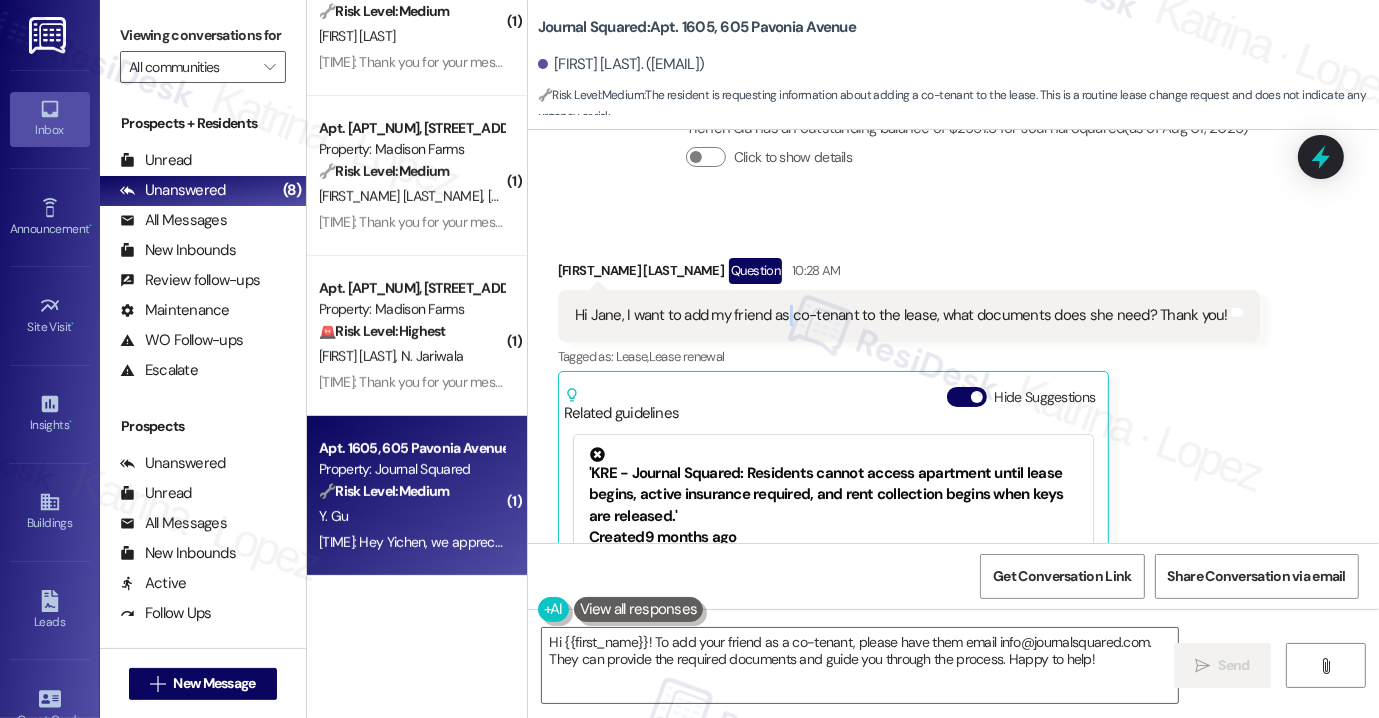 click on "Hi Jane, I want to add my friend as co-tenant to the lease, what documents does she need? Thank you!" at bounding box center [901, 315] 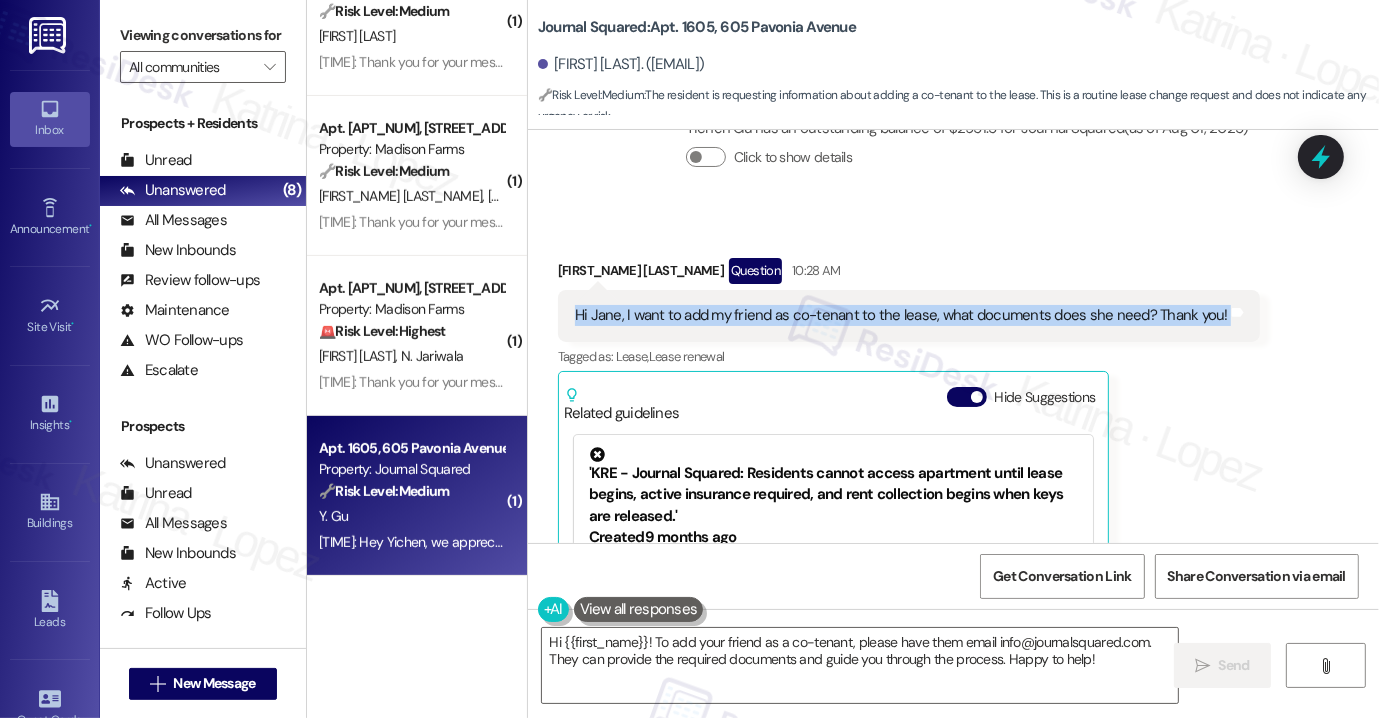click on "Hi Jane, I want to add my friend as co-tenant to the lease, what documents does she need? Thank you!" at bounding box center [901, 315] 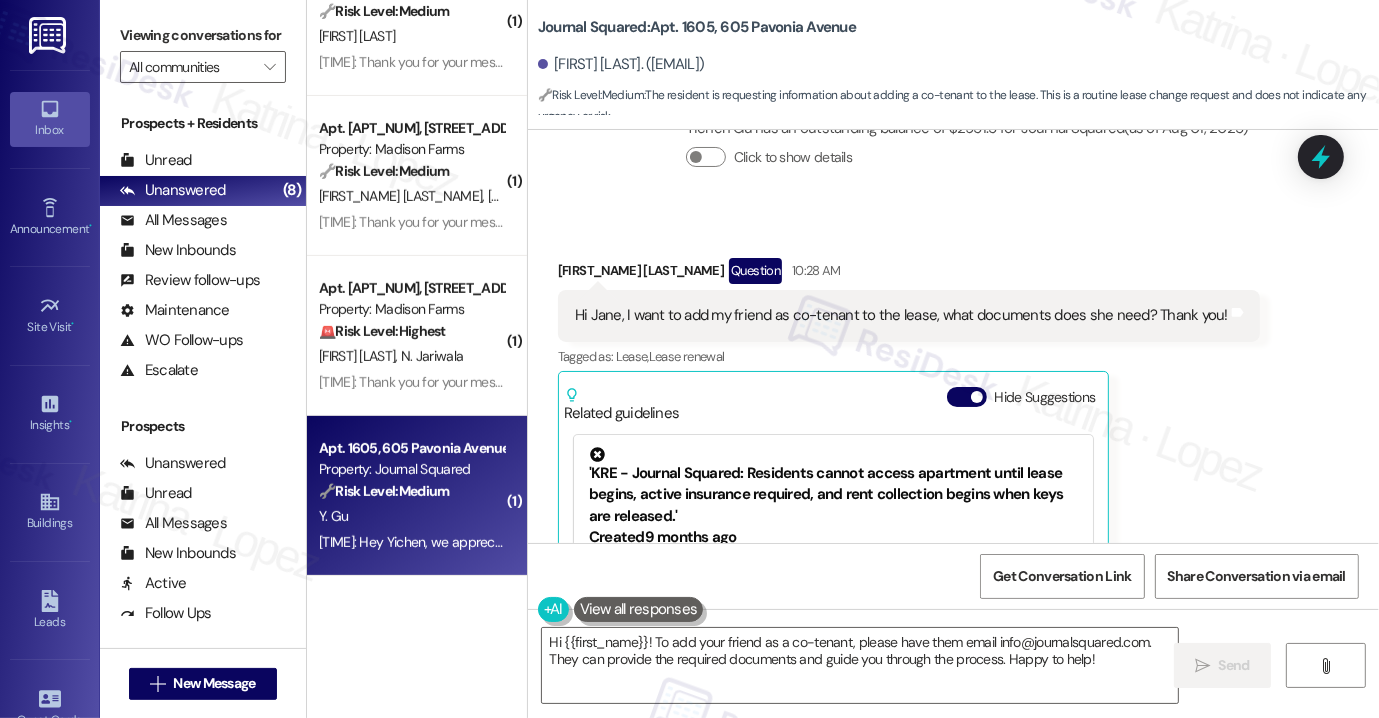 click on "Received via SMS Yichen Gu Question 10:28 AM Hi Jane, I want to add my friend as co-tenant to the lease, what documents does she need? Thank you! Tags and notes Tagged as:   Lease ,  Click to highlight conversations about Lease Lease renewal Click to highlight conversations about Lease renewal  Related guidelines Hide Suggestions 'KRE - Journal Squared: Residents cannot access apartment until lease begins, active insurance required, and rent collection begins when keys are released.' Created  9 months ago Property level guideline  ( 66 % match) FAQs generated by ResiDesk AI When can I access my apartment? You can access your apartment on the date your lease begins, not before. Why can't I move in early if the apartment is ready? We cannot allow early access due to insurance and rent collection requirements that begin on your lease start date. What do I need to provide before getting my keys? You need to have active insurance on file and begin paying rent before we can release the keys. Original Guideline" at bounding box center [953, 472] 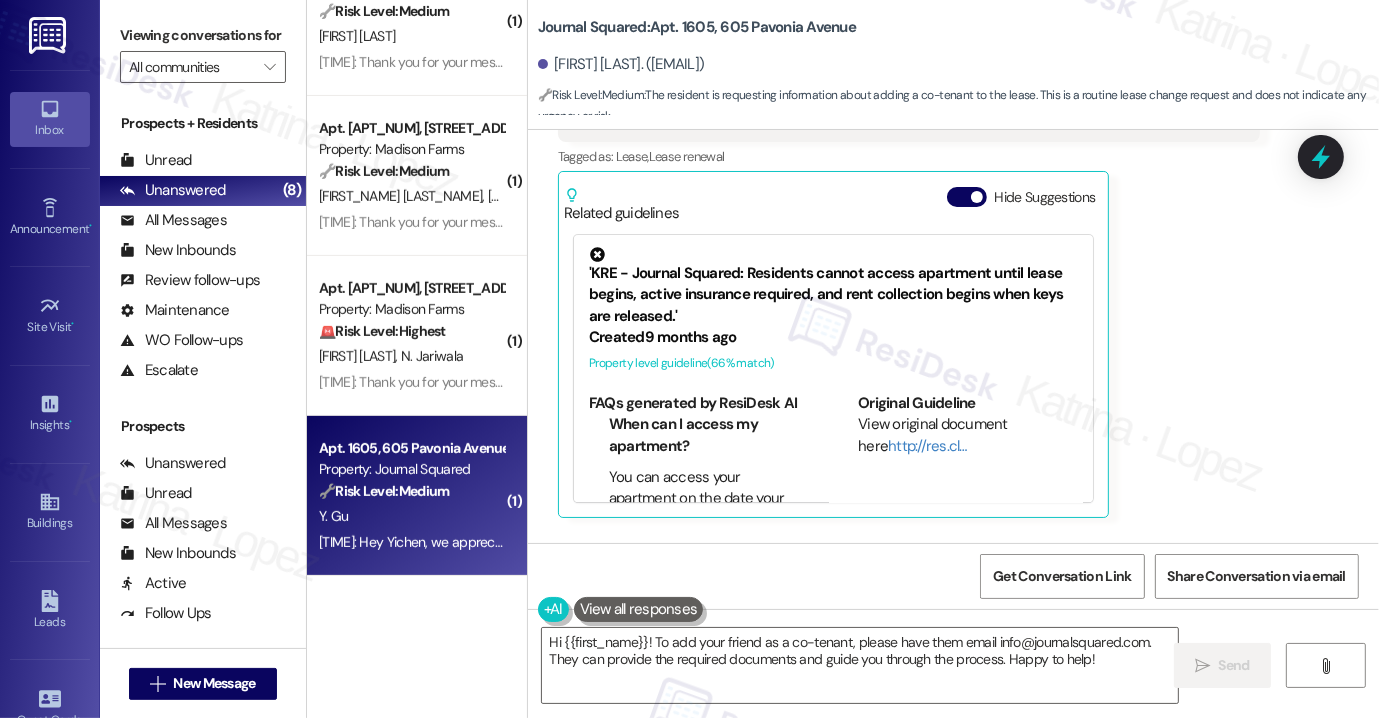 scroll, scrollTop: 11186, scrollLeft: 0, axis: vertical 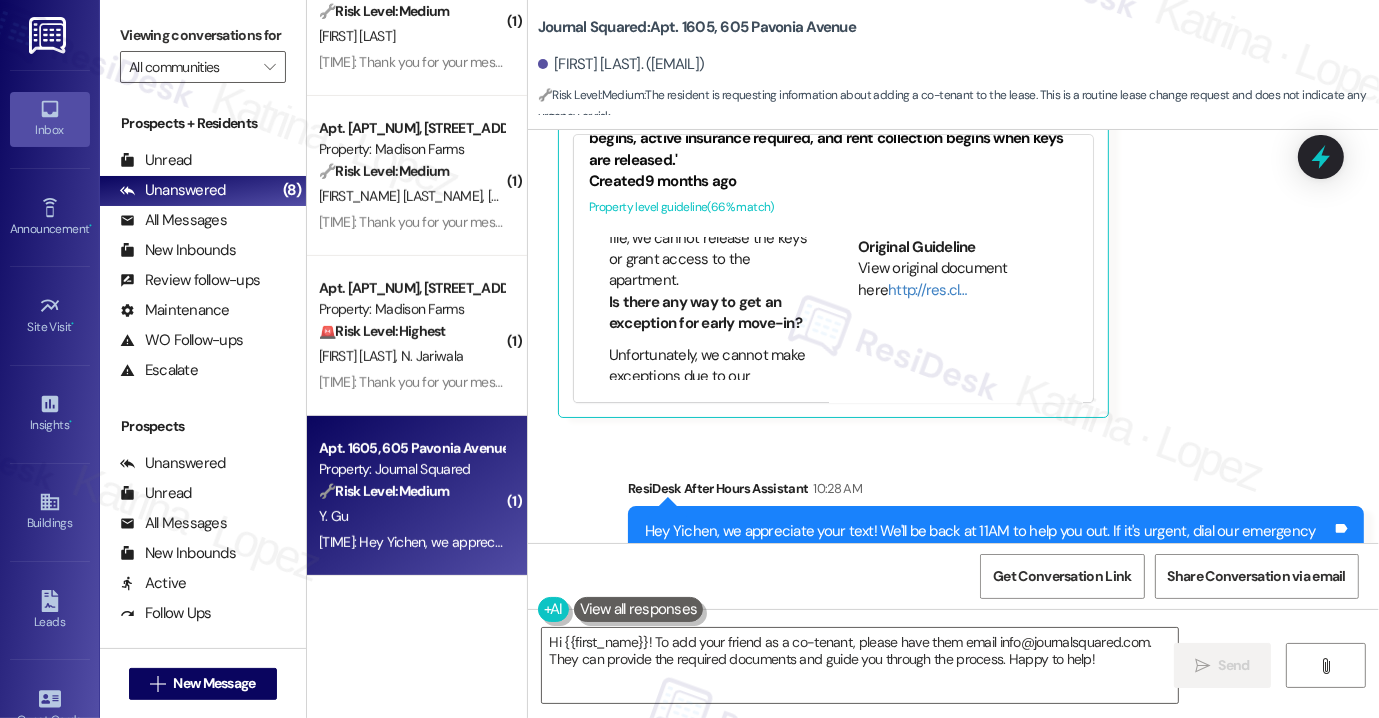 click on "Viewing conversations for" at bounding box center (203, 35) 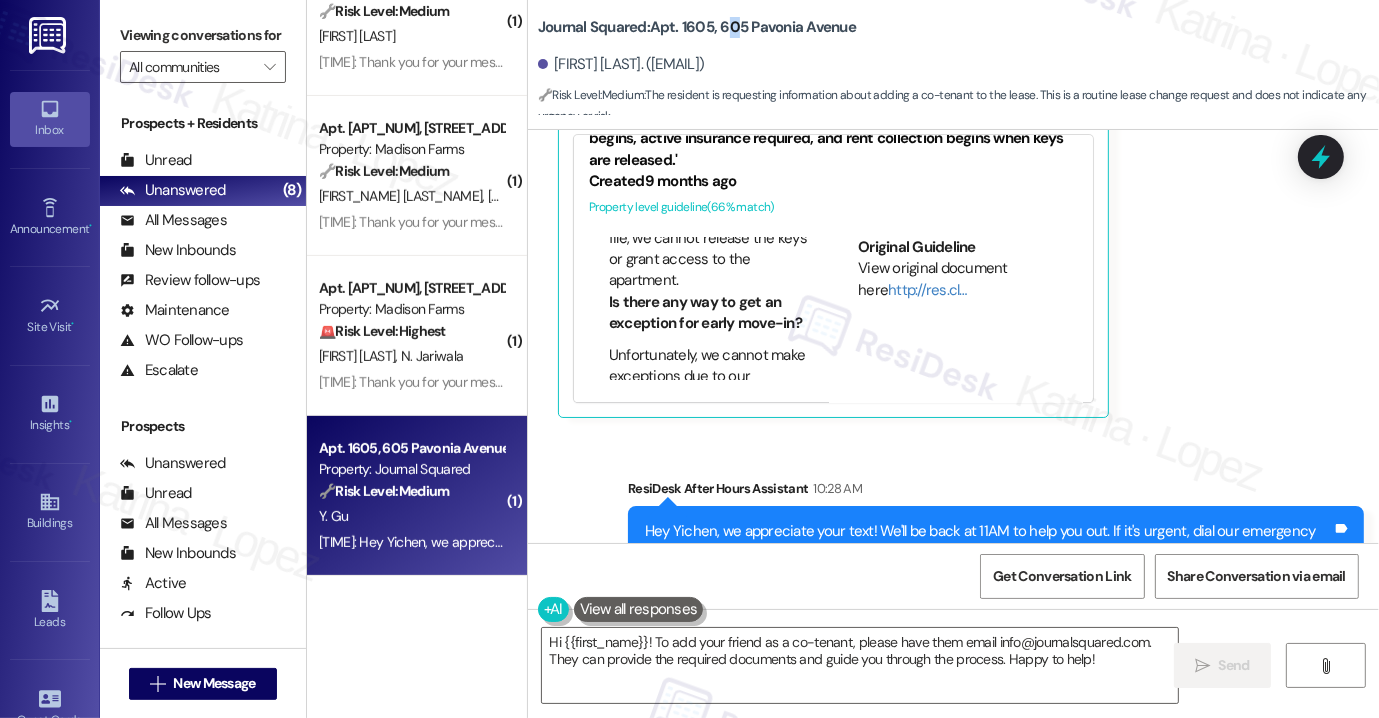 drag, startPoint x: 735, startPoint y: 33, endPoint x: 716, endPoint y: 33, distance: 19 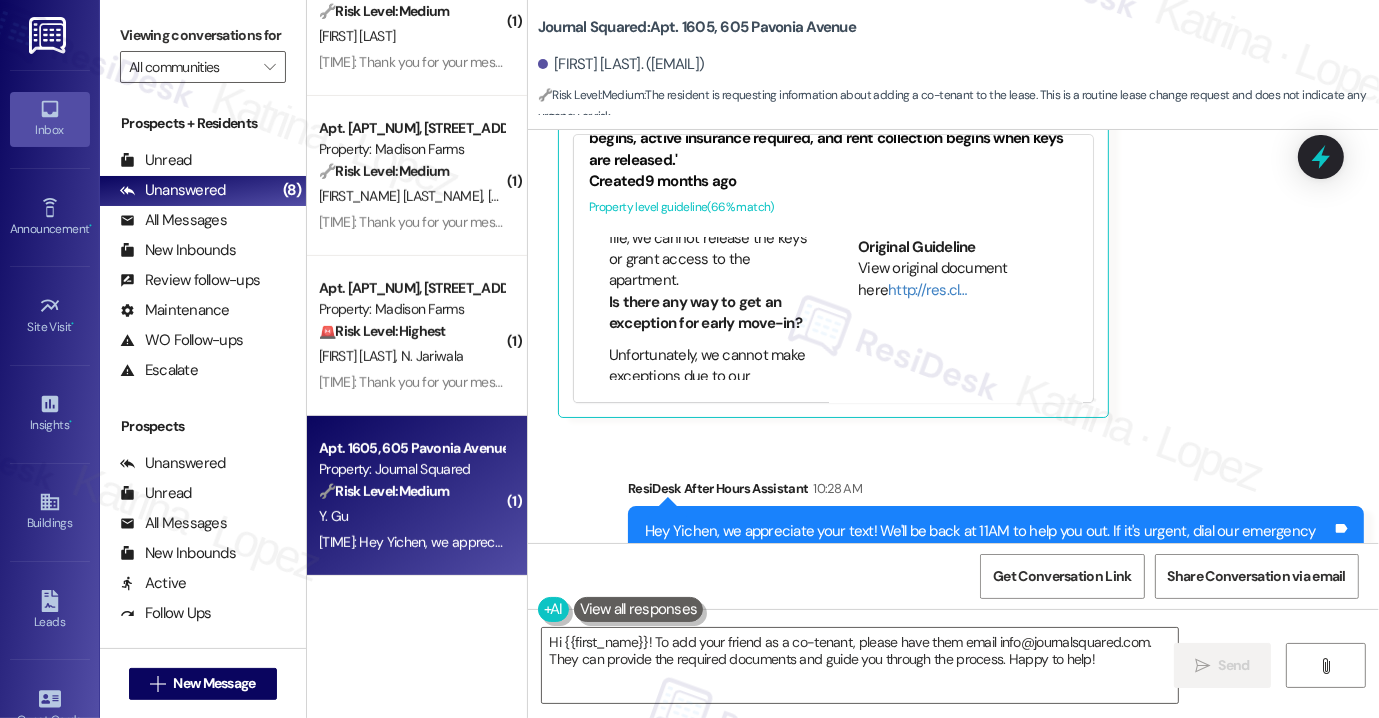 click on "Journal Squared:  Apt. 1605, 605 Pavonia Avenue" at bounding box center (697, 27) 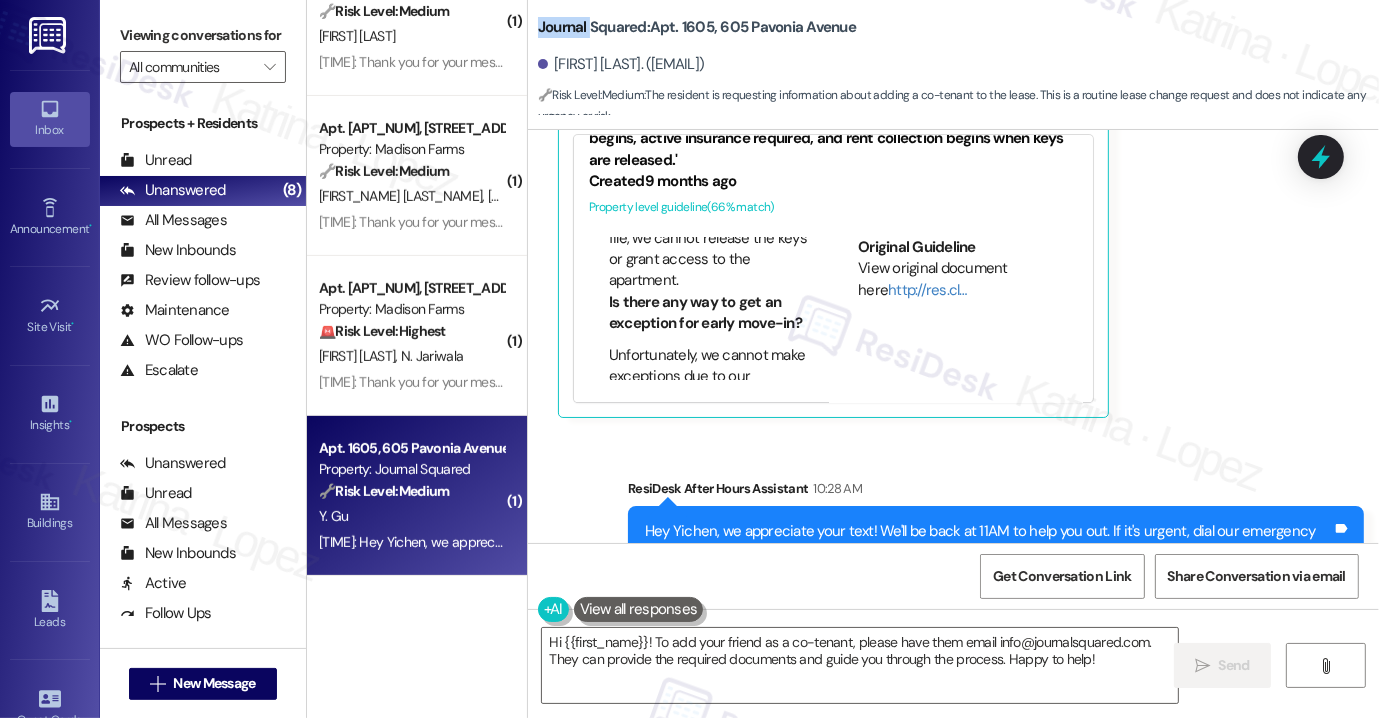 click on "Journal Squared:  Apt. 1605, 605 Pavonia Avenue" at bounding box center [697, 27] 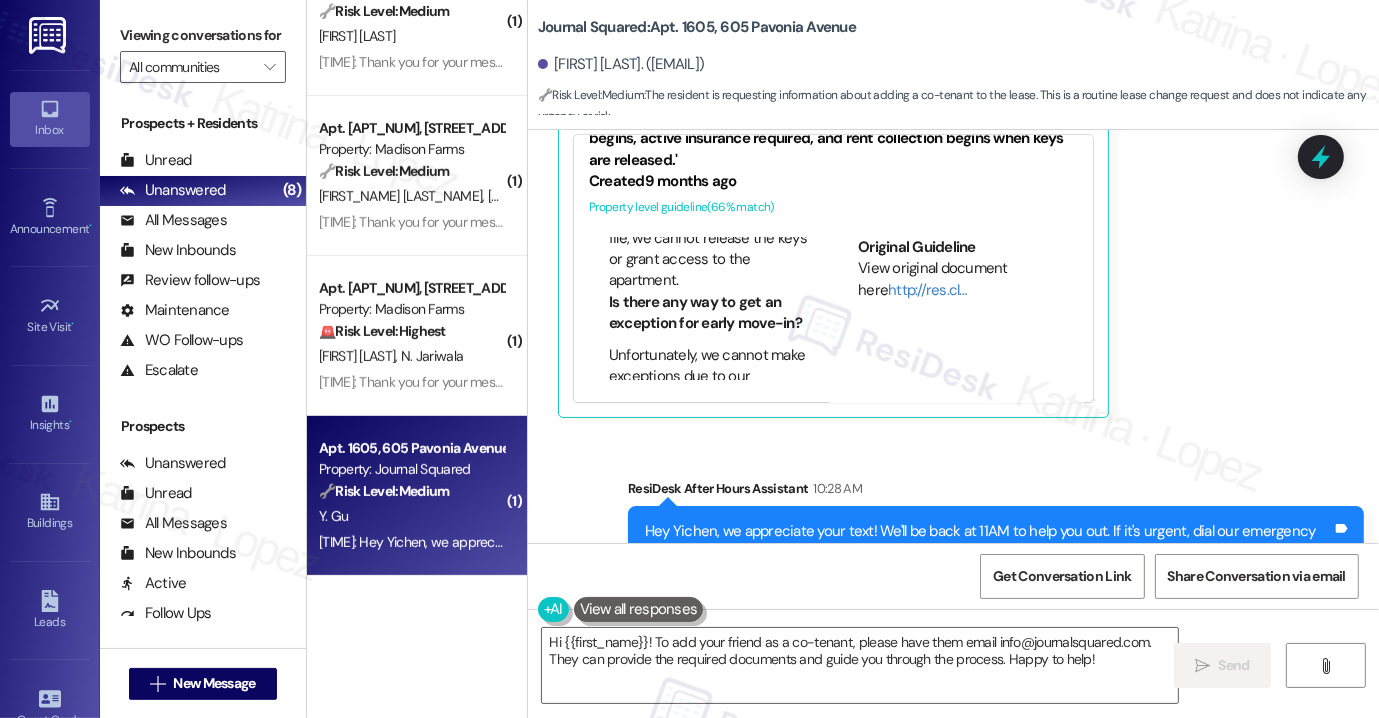 click on "Viewing conversations for" at bounding box center [203, 35] 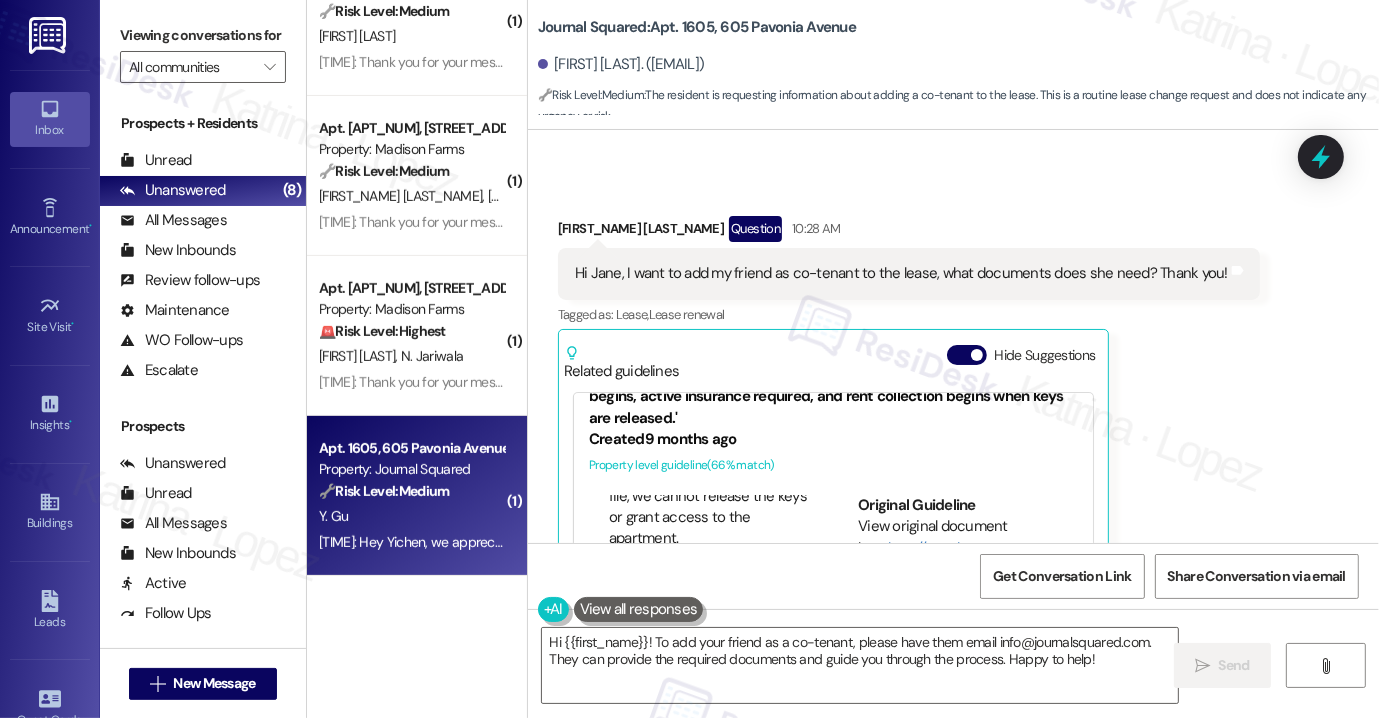 scroll, scrollTop: 10686, scrollLeft: 0, axis: vertical 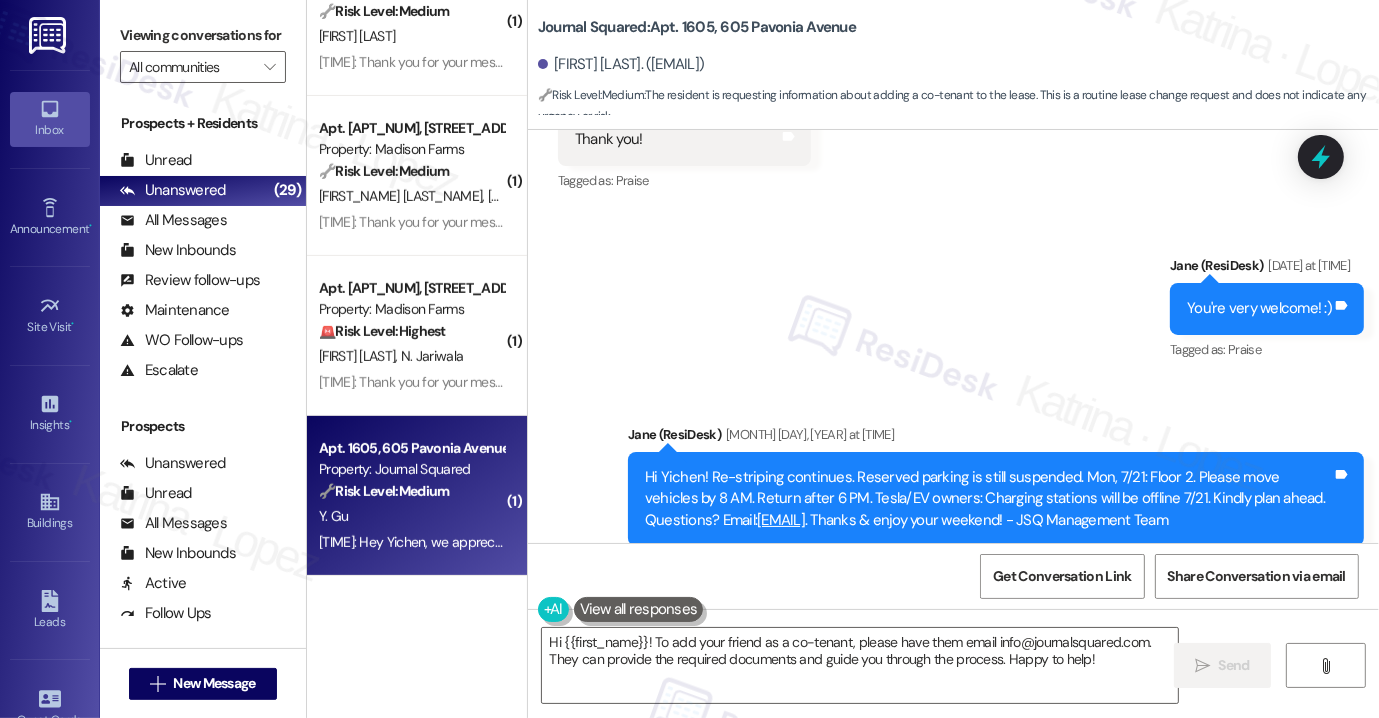 click on "Viewing conversations for" at bounding box center [203, 35] 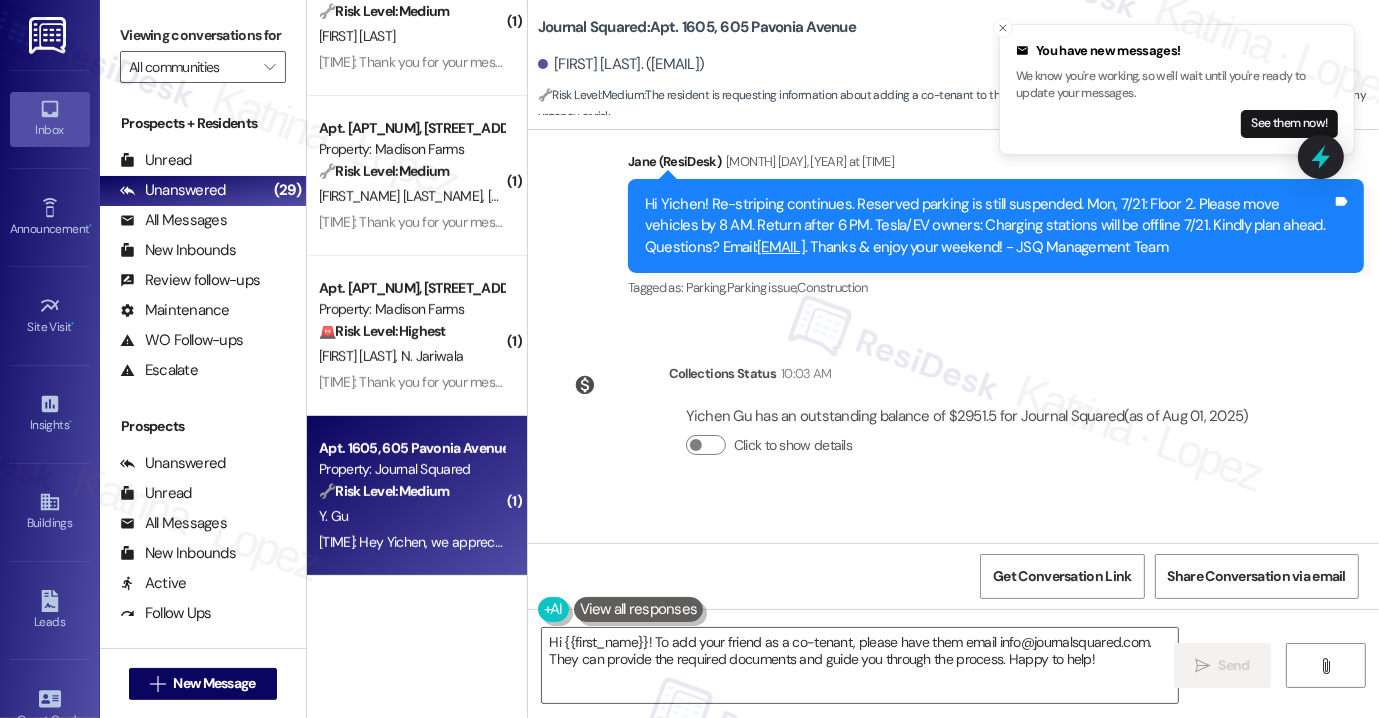 scroll, scrollTop: 10725, scrollLeft: 0, axis: vertical 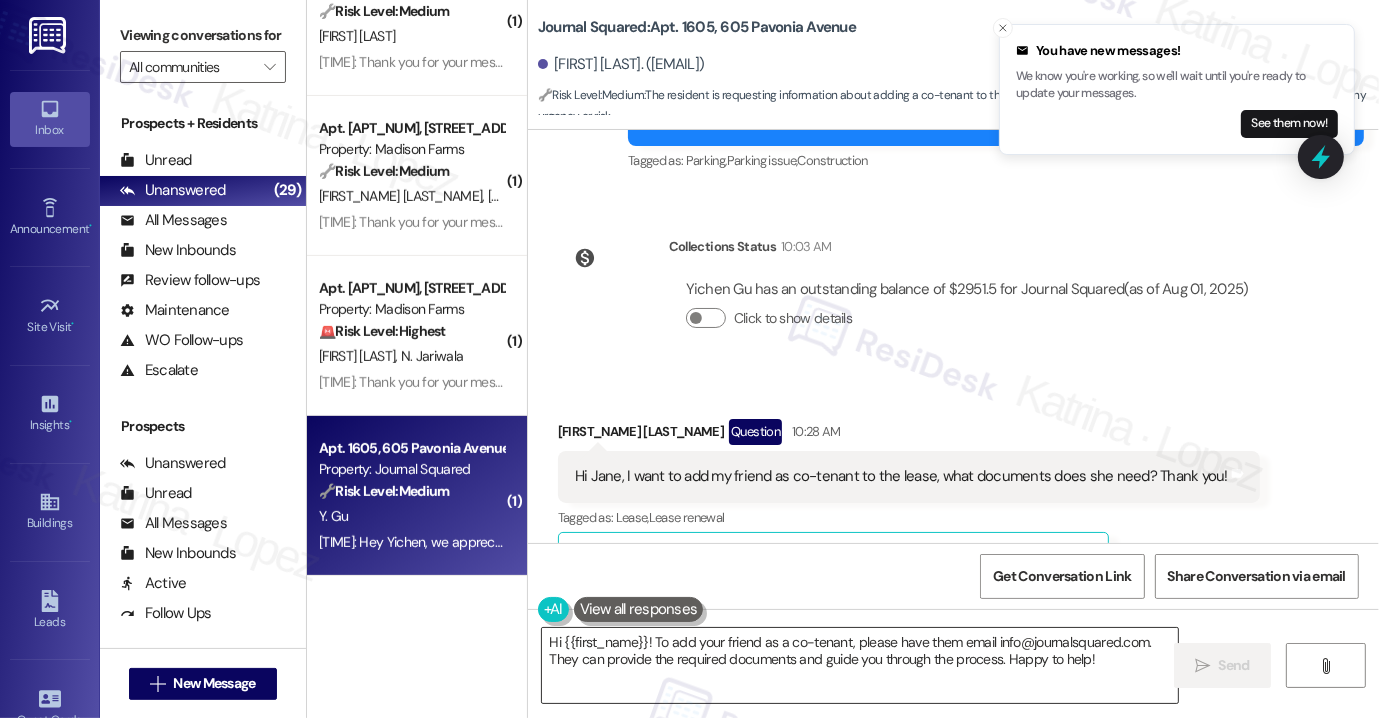 click on "Hi {{first_name}}! To add your friend as a co-tenant, please have them email info@journalsquared.com. They can provide the required documents and guide you through the process. Happy to help!" at bounding box center (860, 665) 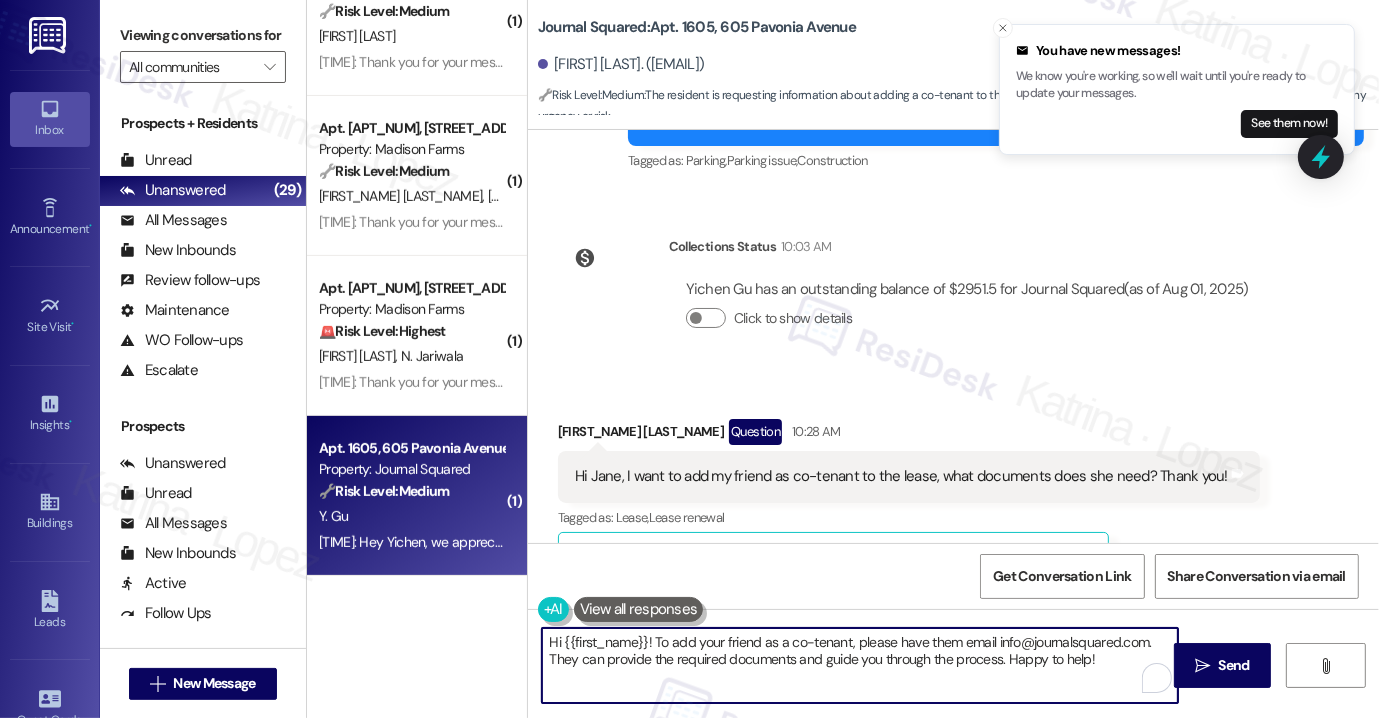 click on "Hi {{first_name}}! To add your friend as a co-tenant, please have them email info@journalsquared.com. They can provide the required documents and guide you through the process. Happy to help!" at bounding box center [860, 665] 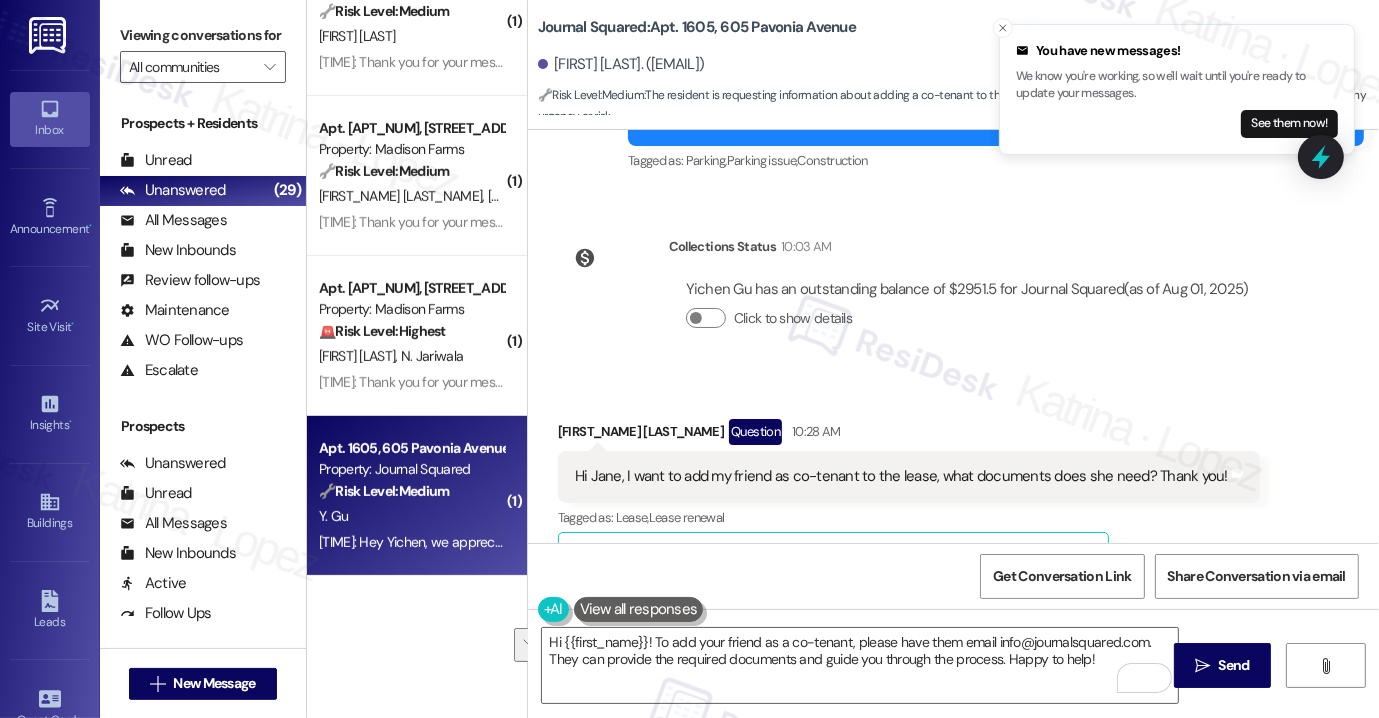 click on "Viewing conversations for" at bounding box center [203, 35] 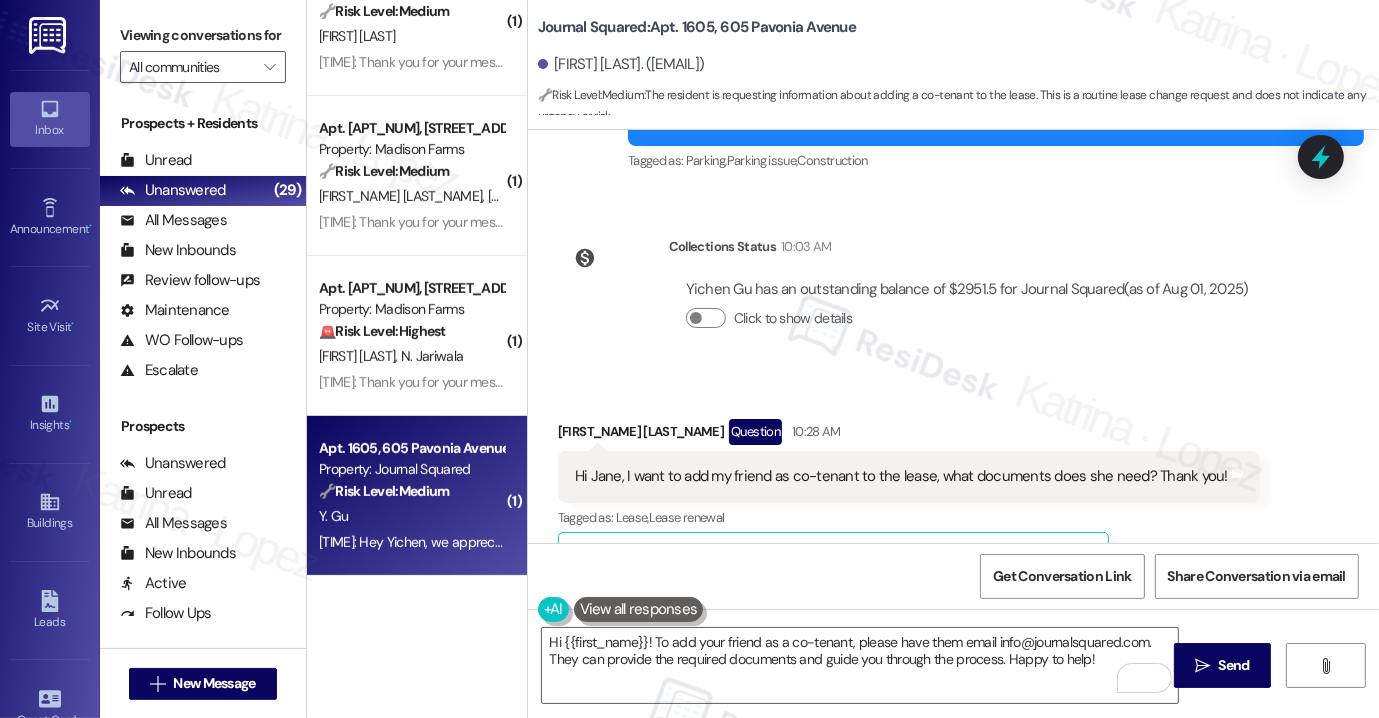 click on "Viewing conversations for All communities " at bounding box center (203, 51) 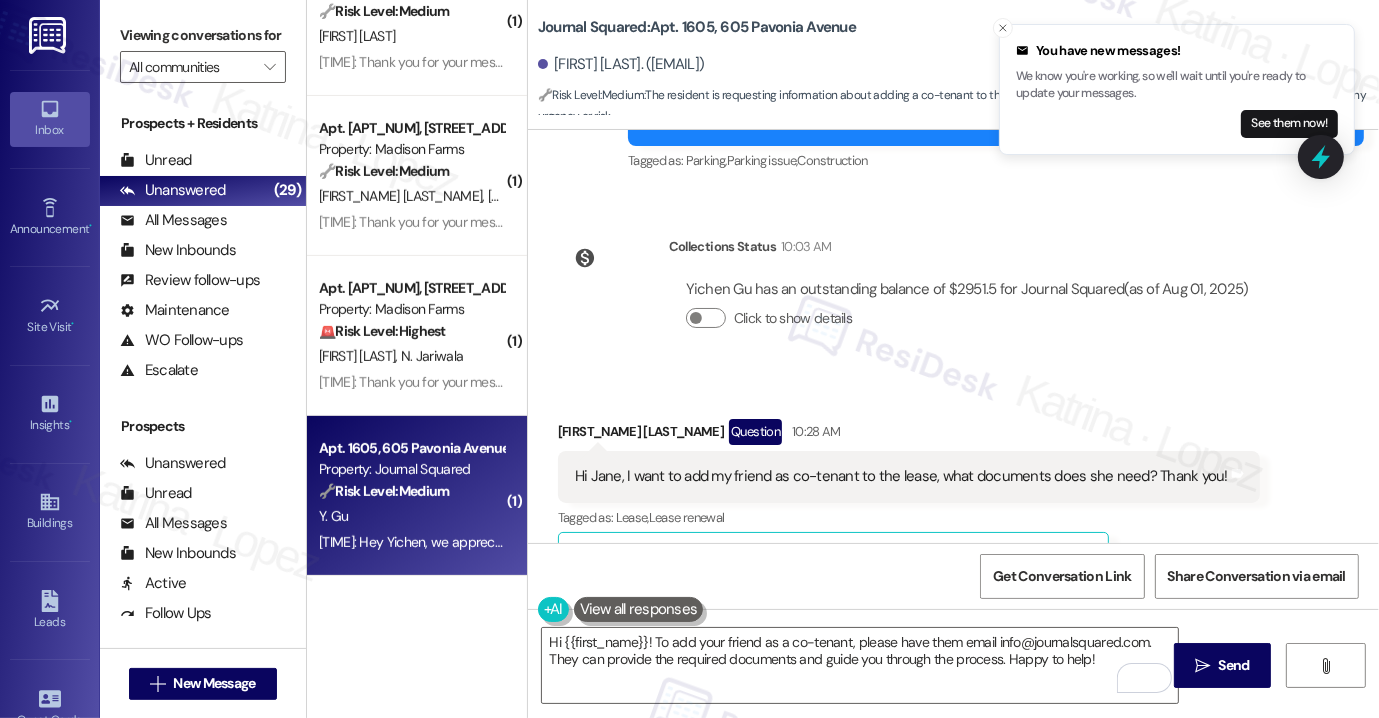 scroll, scrollTop: 11225, scrollLeft: 0, axis: vertical 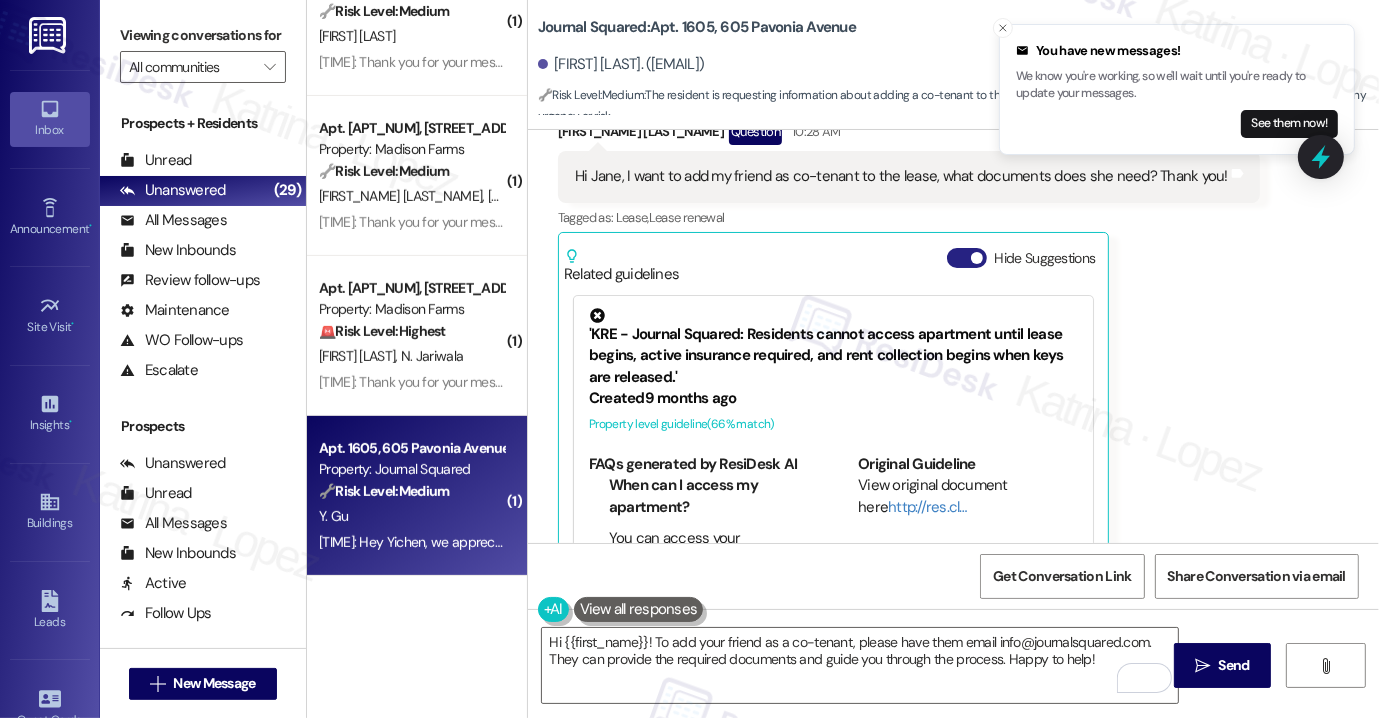 click on "Hide Suggestions" at bounding box center (967, 258) 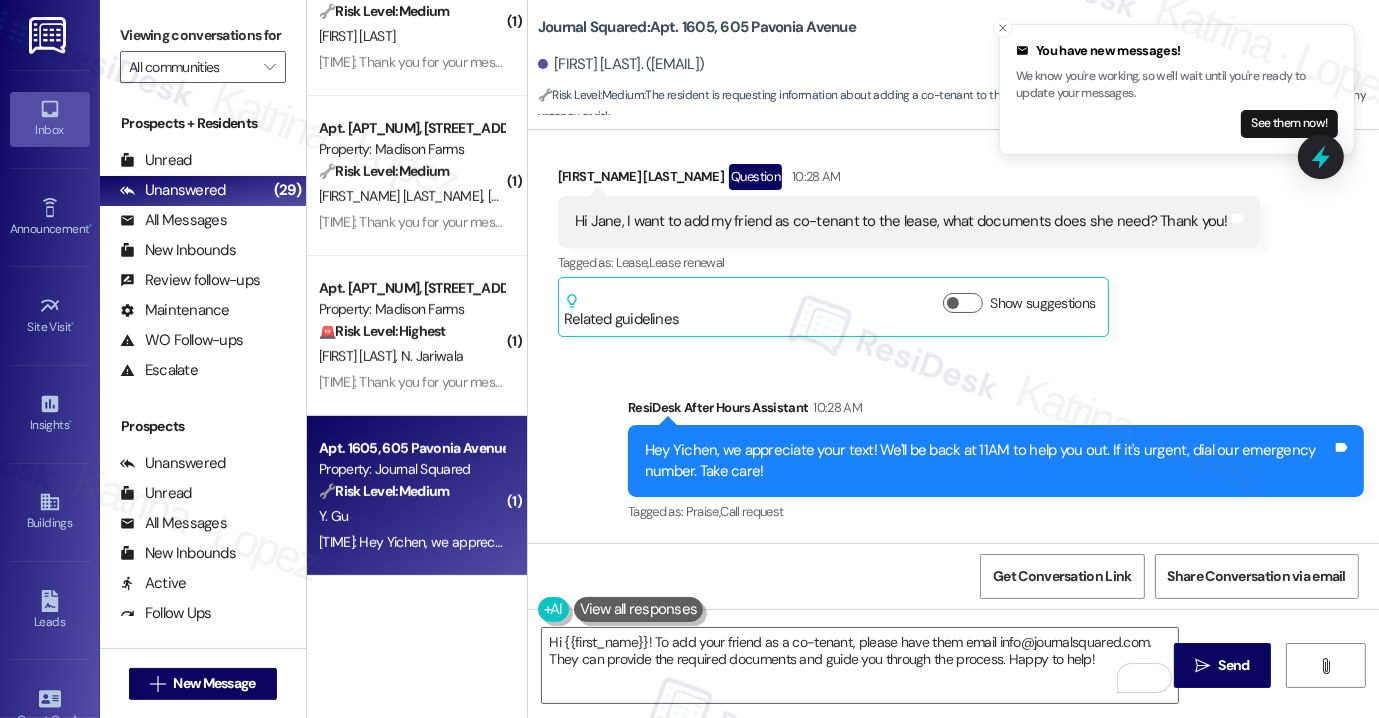 scroll, scrollTop: 10999, scrollLeft: 0, axis: vertical 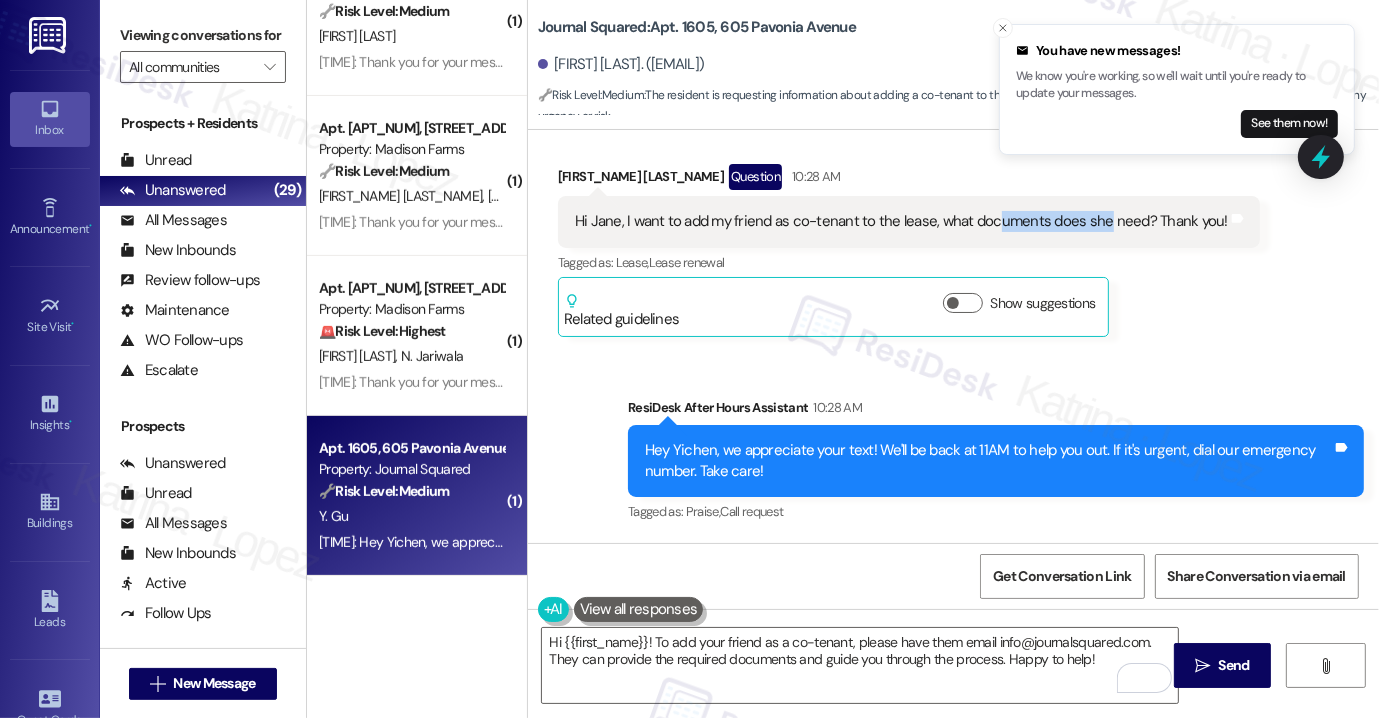 drag, startPoint x: 983, startPoint y: 229, endPoint x: 1097, endPoint y: 233, distance: 114.07015 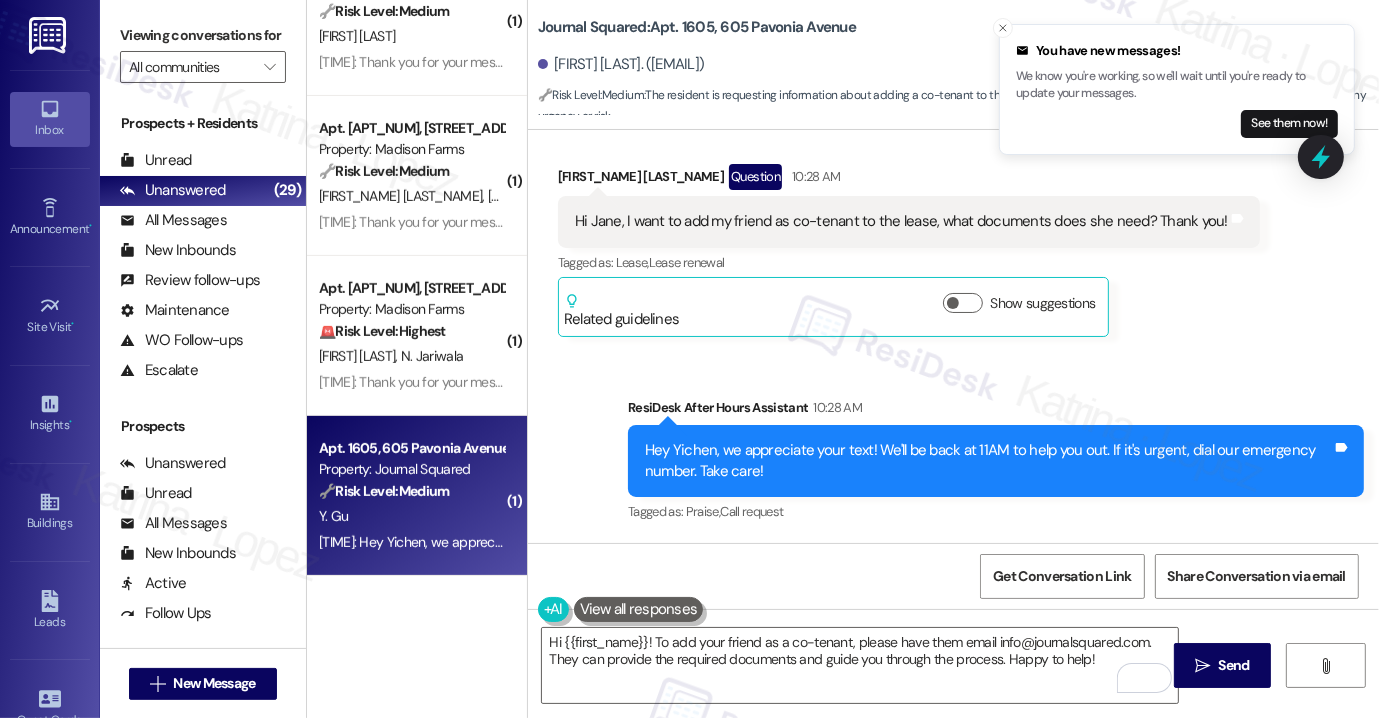 click on "Viewing conversations for" at bounding box center [203, 35] 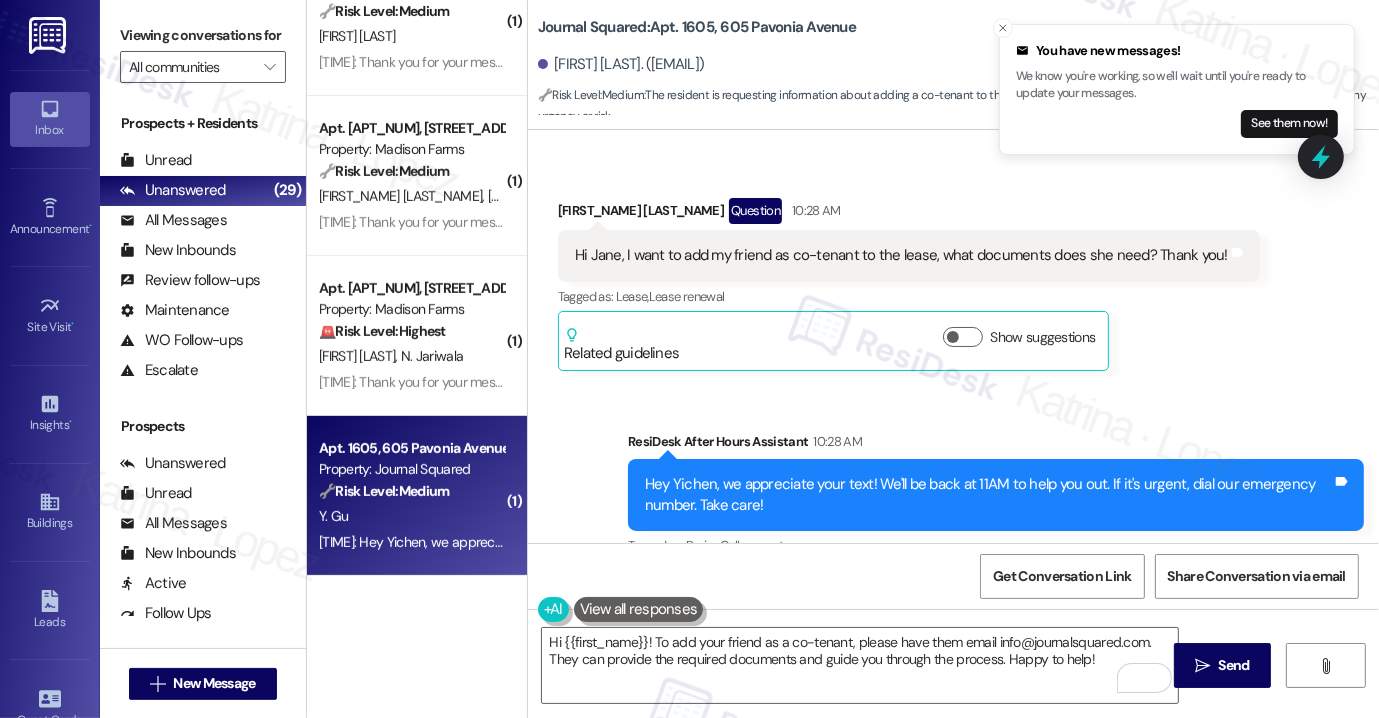 scroll, scrollTop: 10899, scrollLeft: 0, axis: vertical 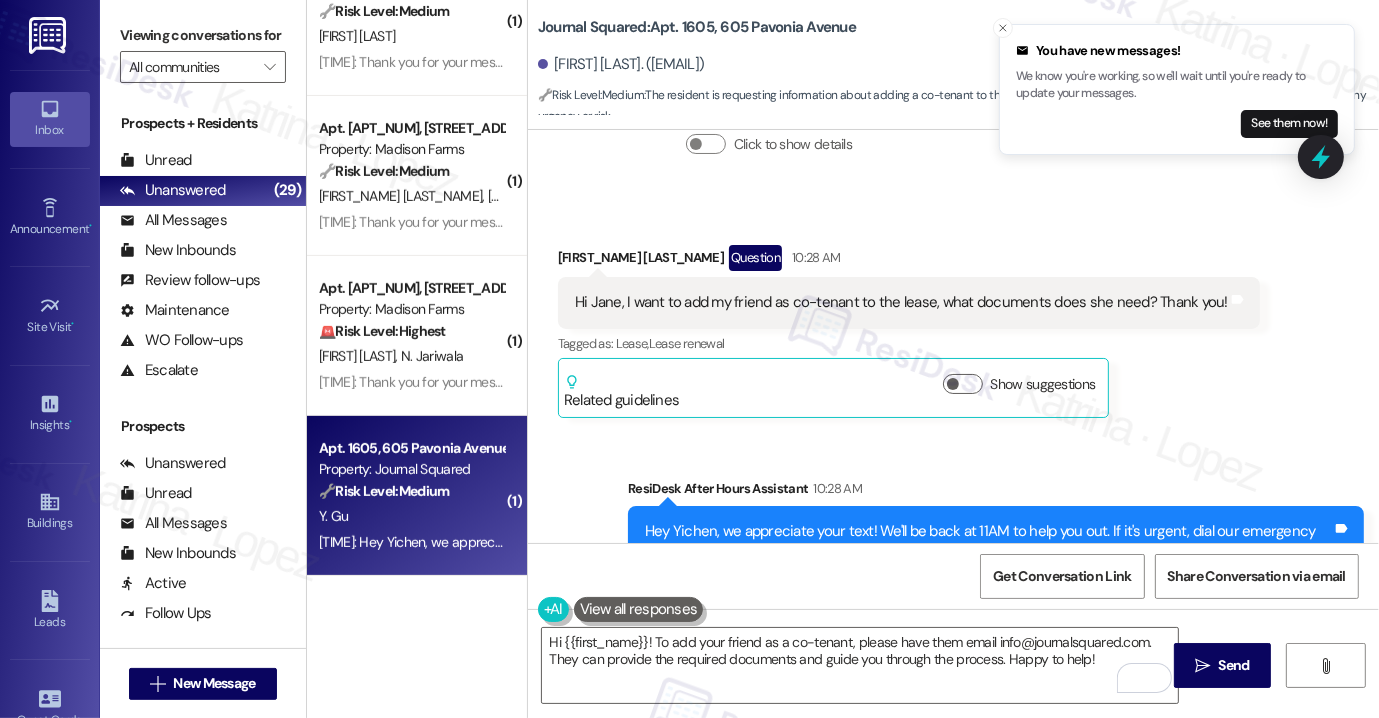 click on "Hi Jane, I want to add my friend as co-tenant to the lease, what documents does she need? Thank you!" at bounding box center (901, 302) 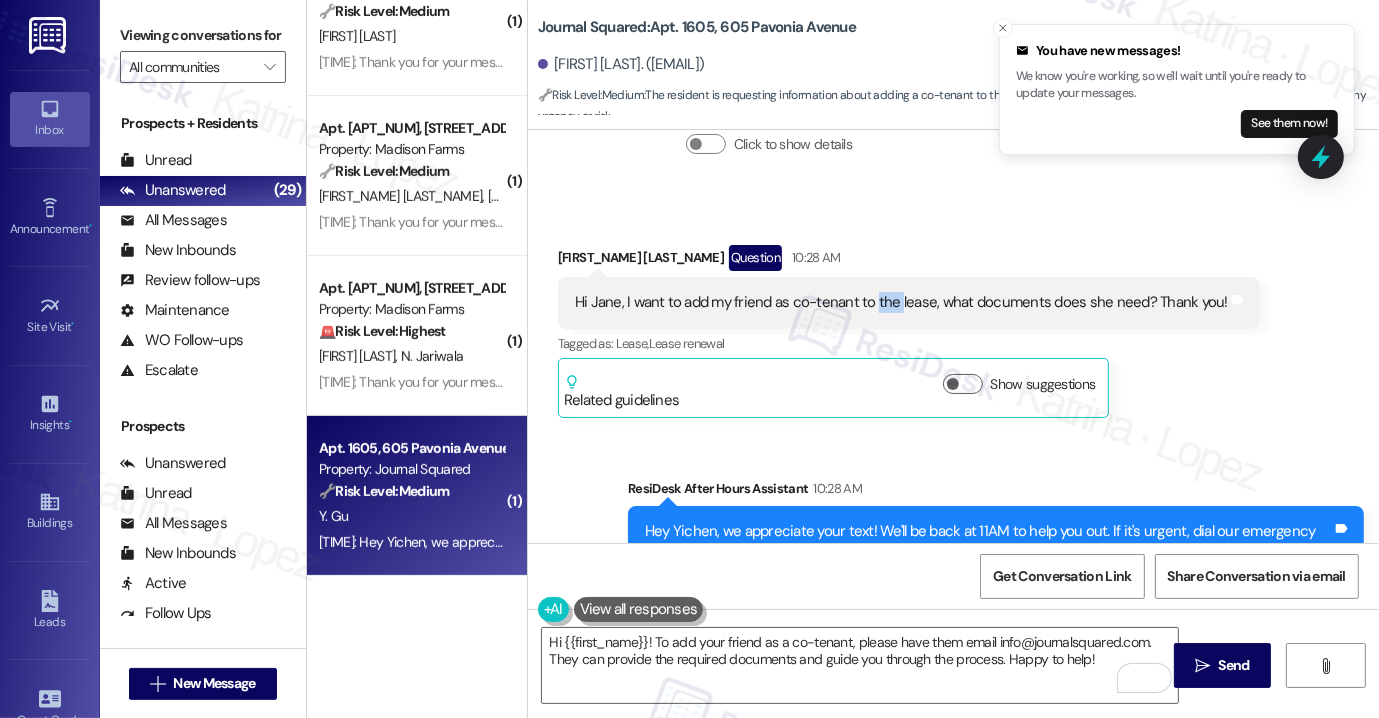 click on "Hi Jane, I want to add my friend as co-tenant to the lease, what documents does she need? Thank you!" at bounding box center (901, 302) 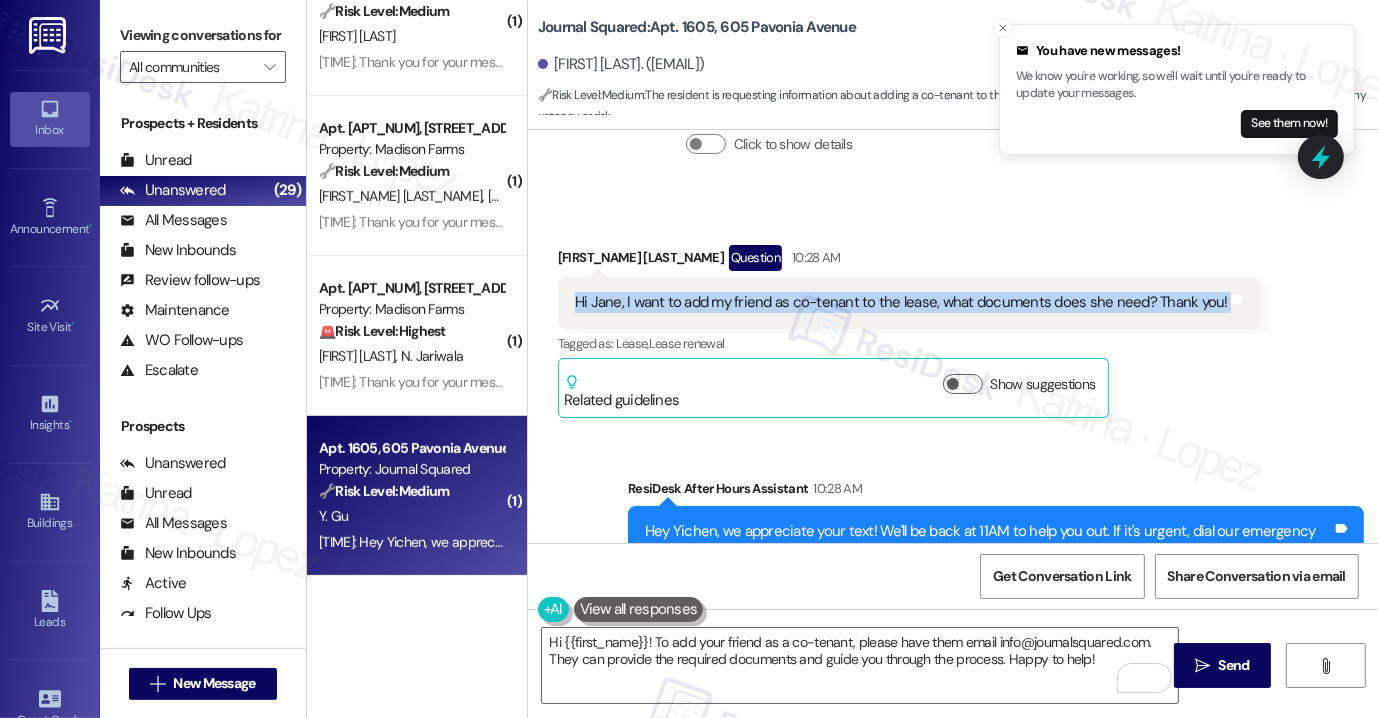click on "Hi Jane, I want to add my friend as co-tenant to the lease, what documents does she need? Thank you!" at bounding box center [901, 302] 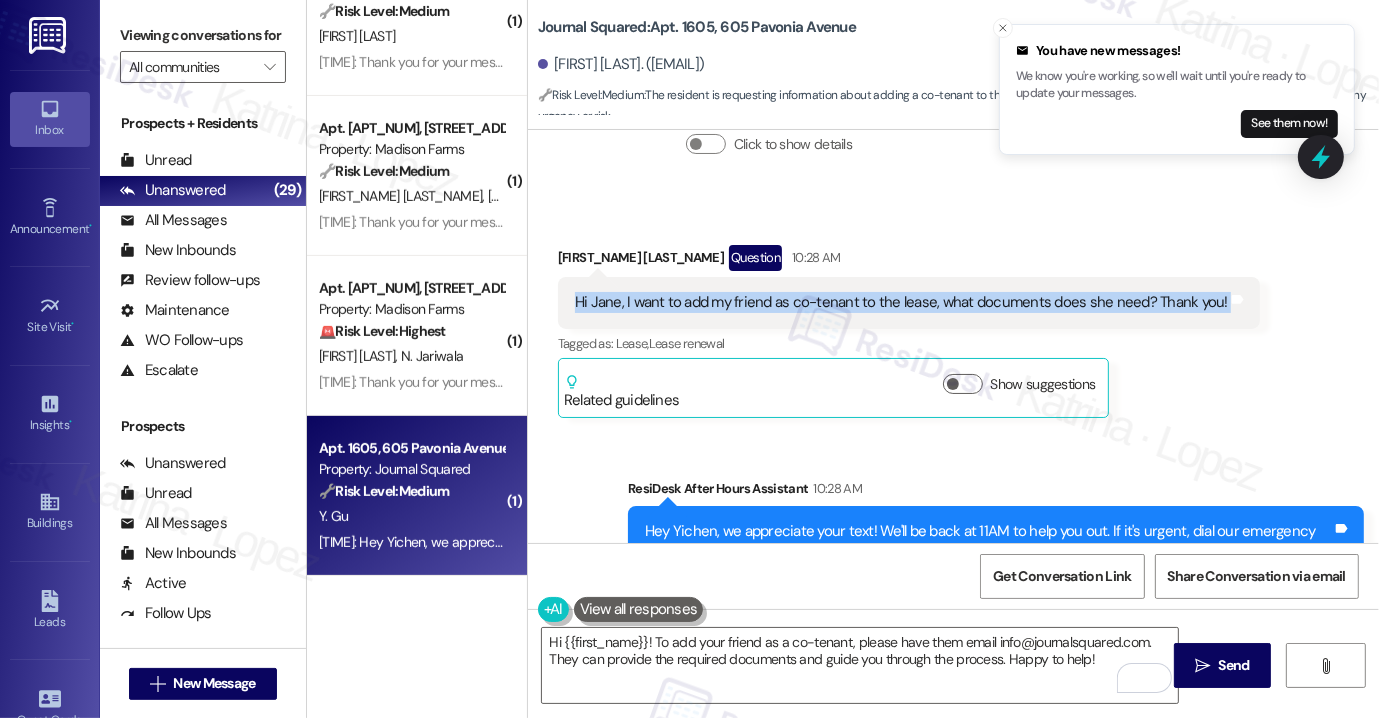 scroll, scrollTop: 10539, scrollLeft: 0, axis: vertical 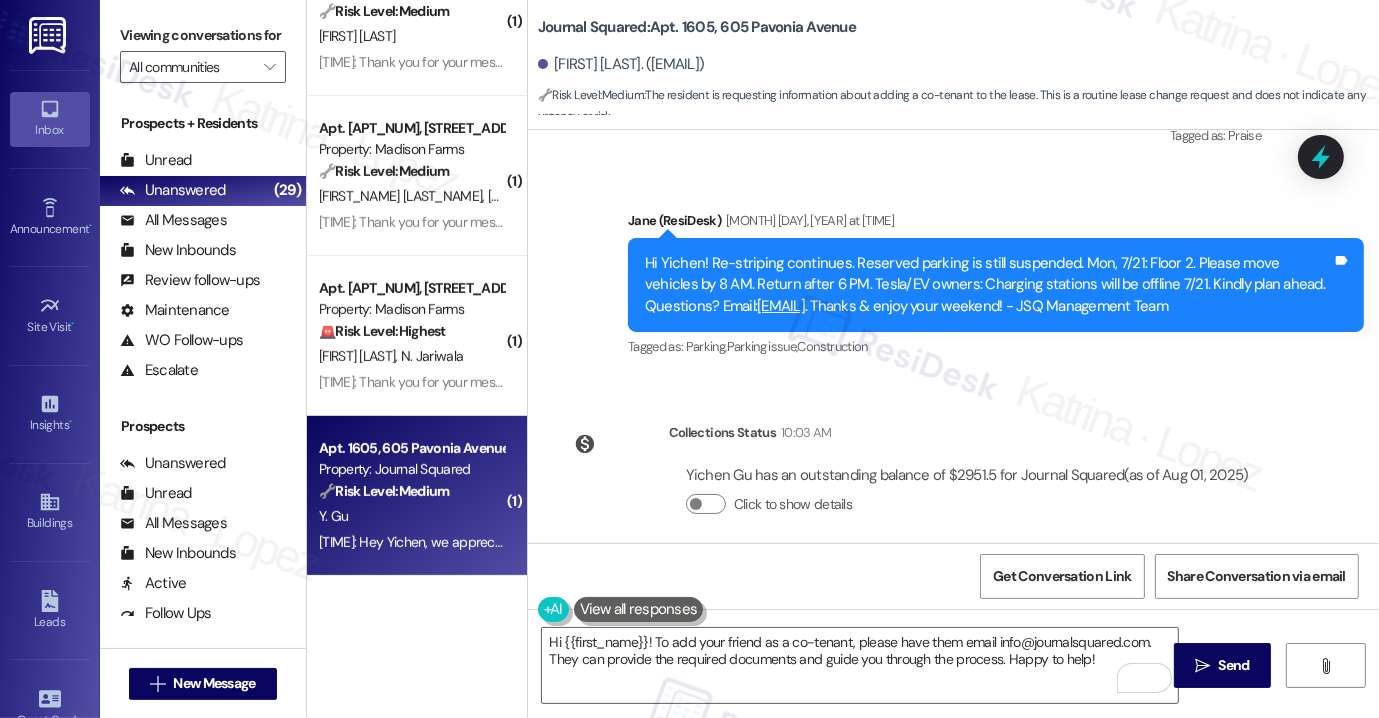 click on "Viewing conversations for" at bounding box center [203, 35] 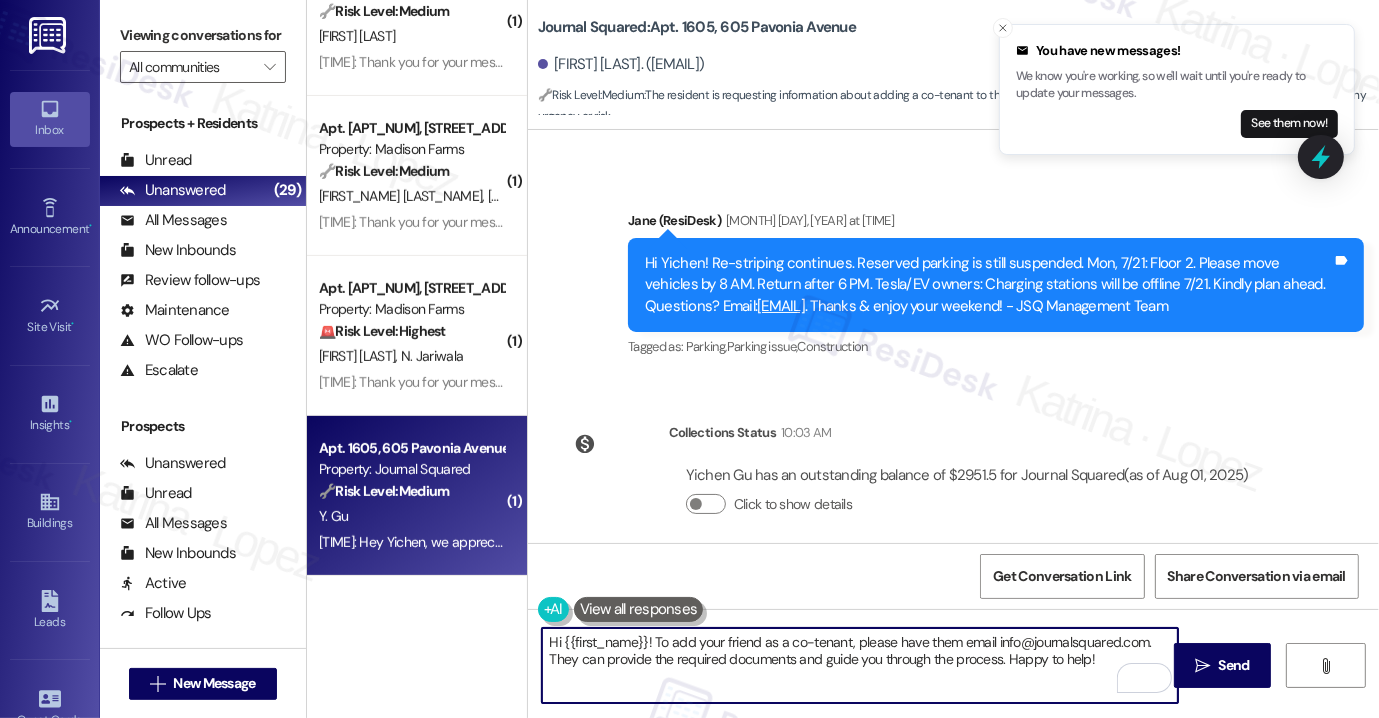 drag, startPoint x: 682, startPoint y: 653, endPoint x: 976, endPoint y: 662, distance: 294.13773 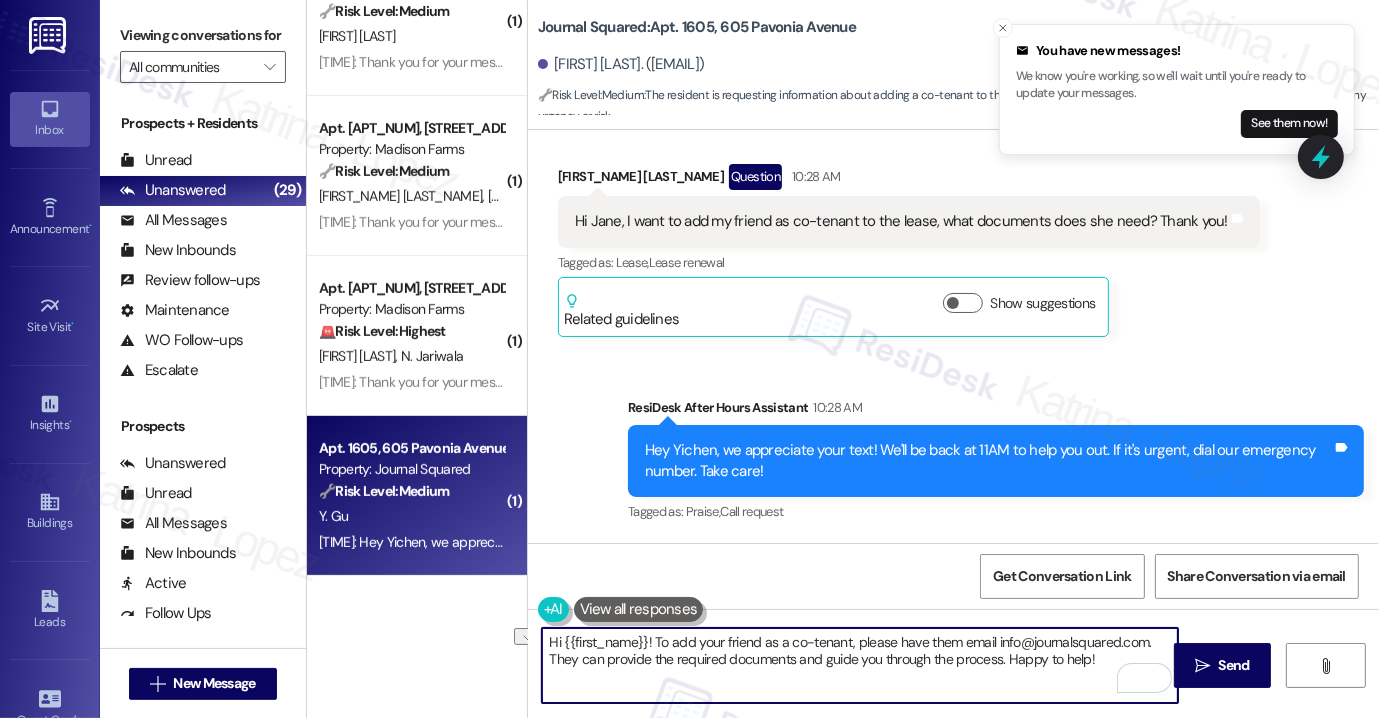 scroll, scrollTop: 10999, scrollLeft: 0, axis: vertical 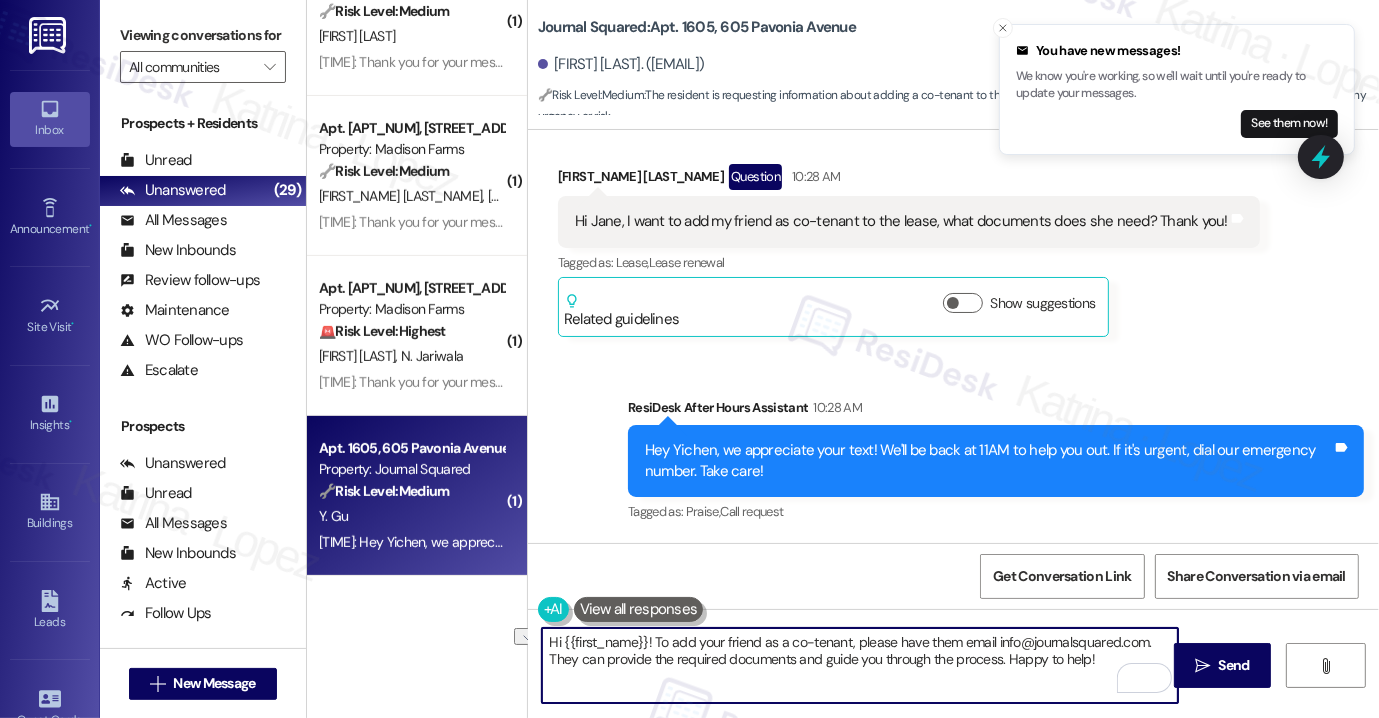 drag, startPoint x: 1095, startPoint y: 657, endPoint x: 1000, endPoint y: 650, distance: 95.257545 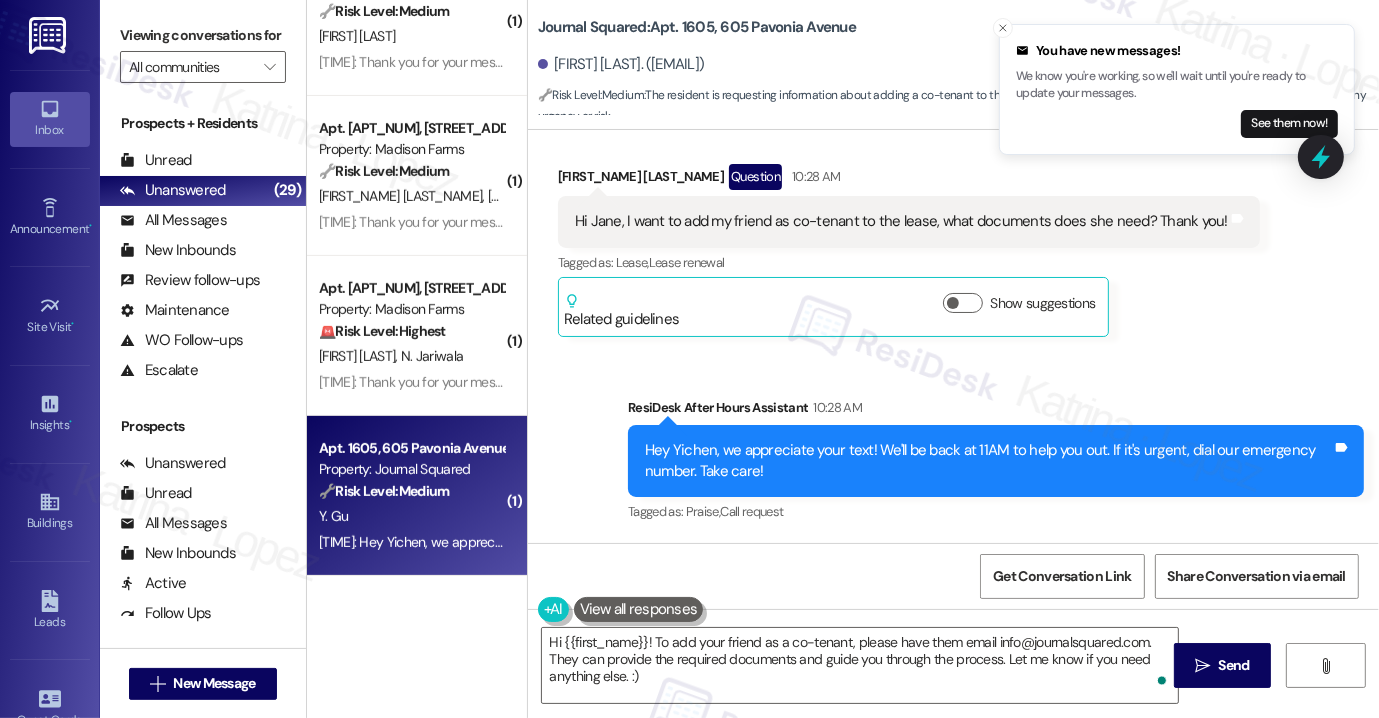 click on "Viewing conversations for" at bounding box center (203, 35) 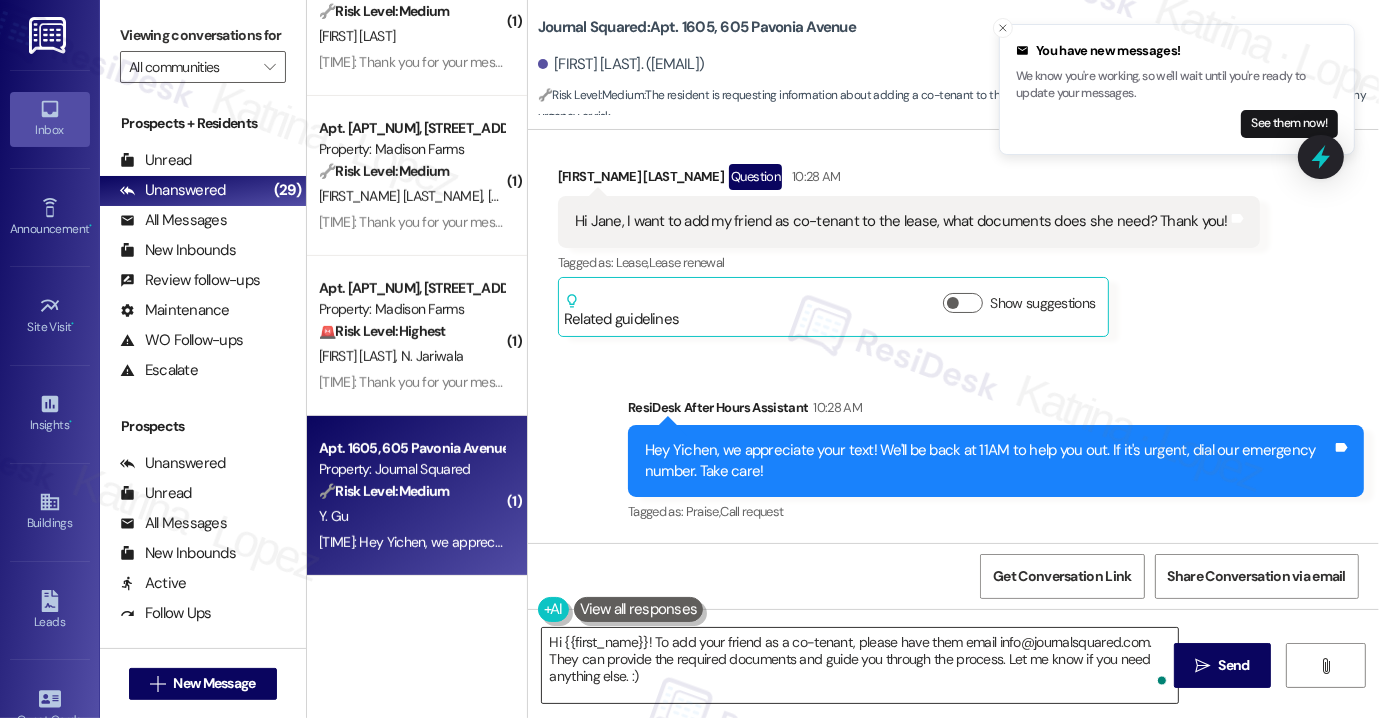click on "Hi {{first_name}}! To add your friend as a co-tenant, please have them email info@journalsquared.com. They can provide the required documents and guide you through the process. Let me know if you need anything else. :)" at bounding box center (860, 665) 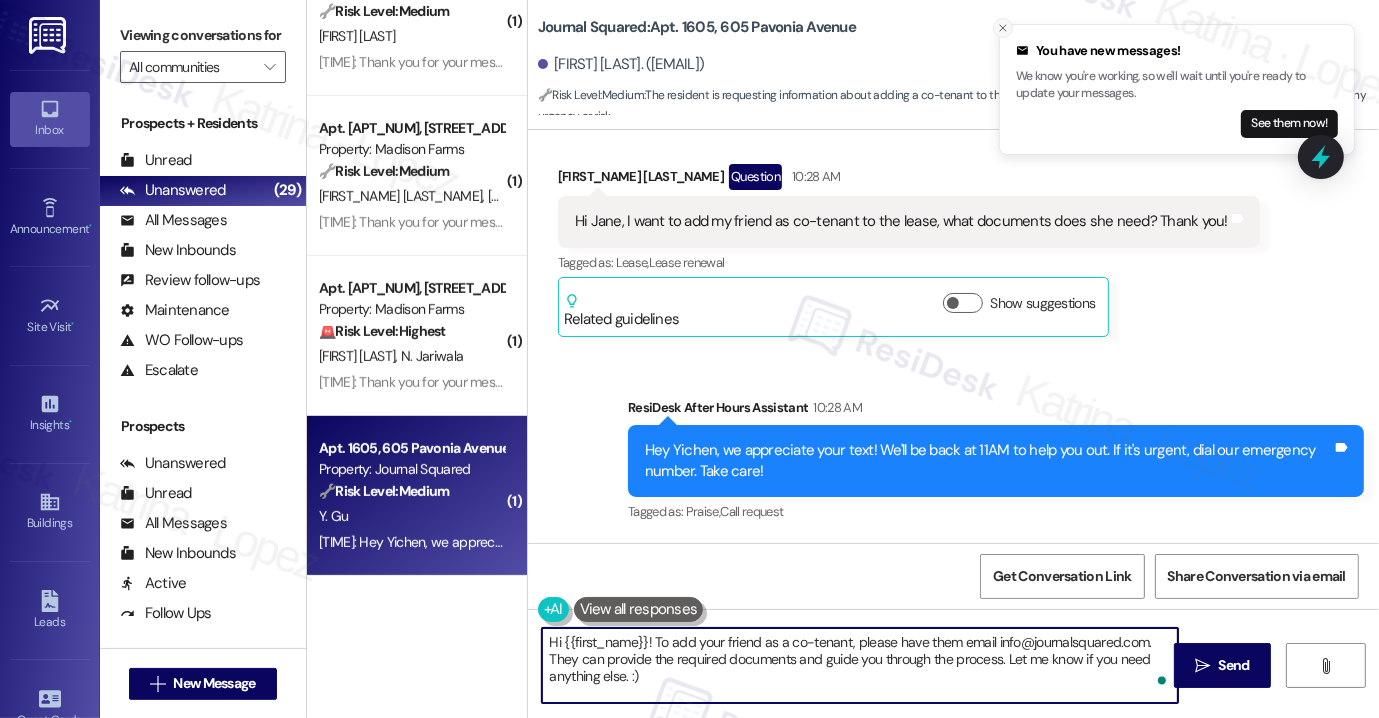 click 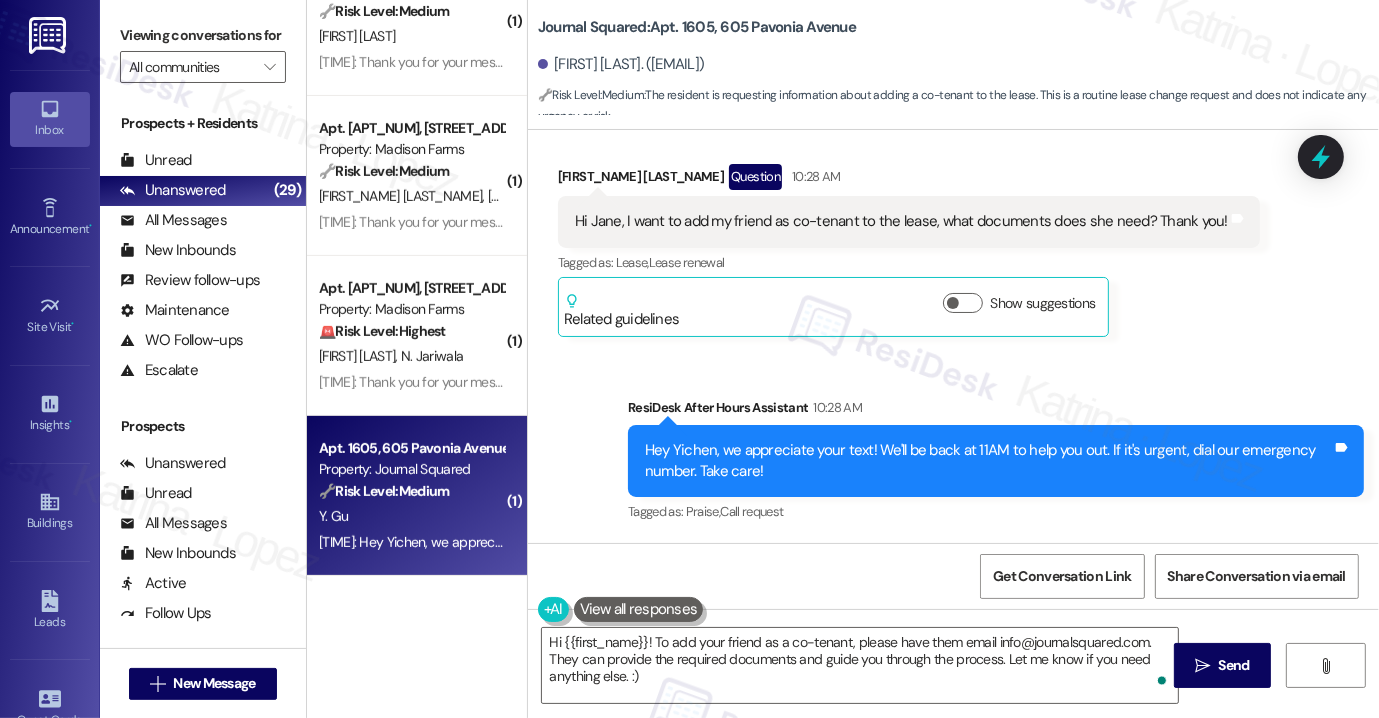 click on "Hi Jane, I want to add my friend as co-tenant to the lease, what documents does she need? Thank you!" at bounding box center (901, 221) 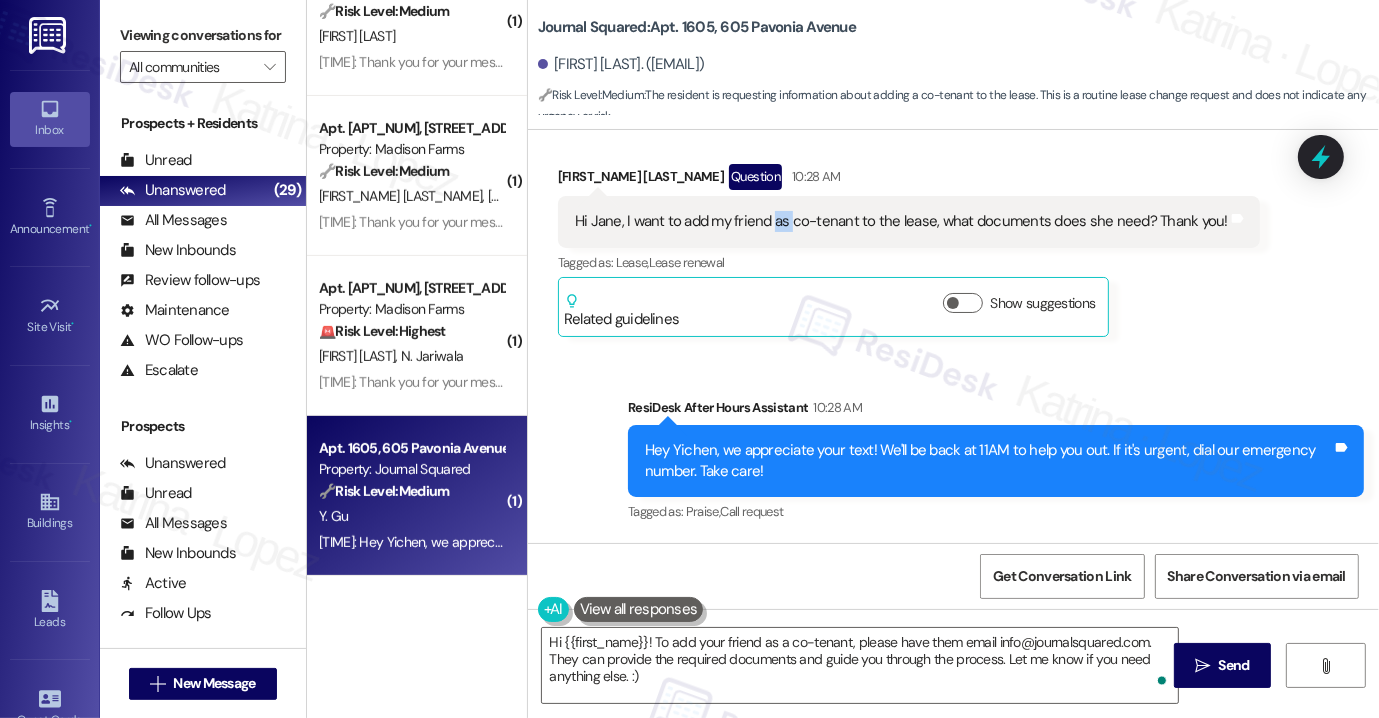 click on "Hi Jane, I want to add my friend as co-tenant to the lease, what documents does she need? Thank you!" at bounding box center [901, 221] 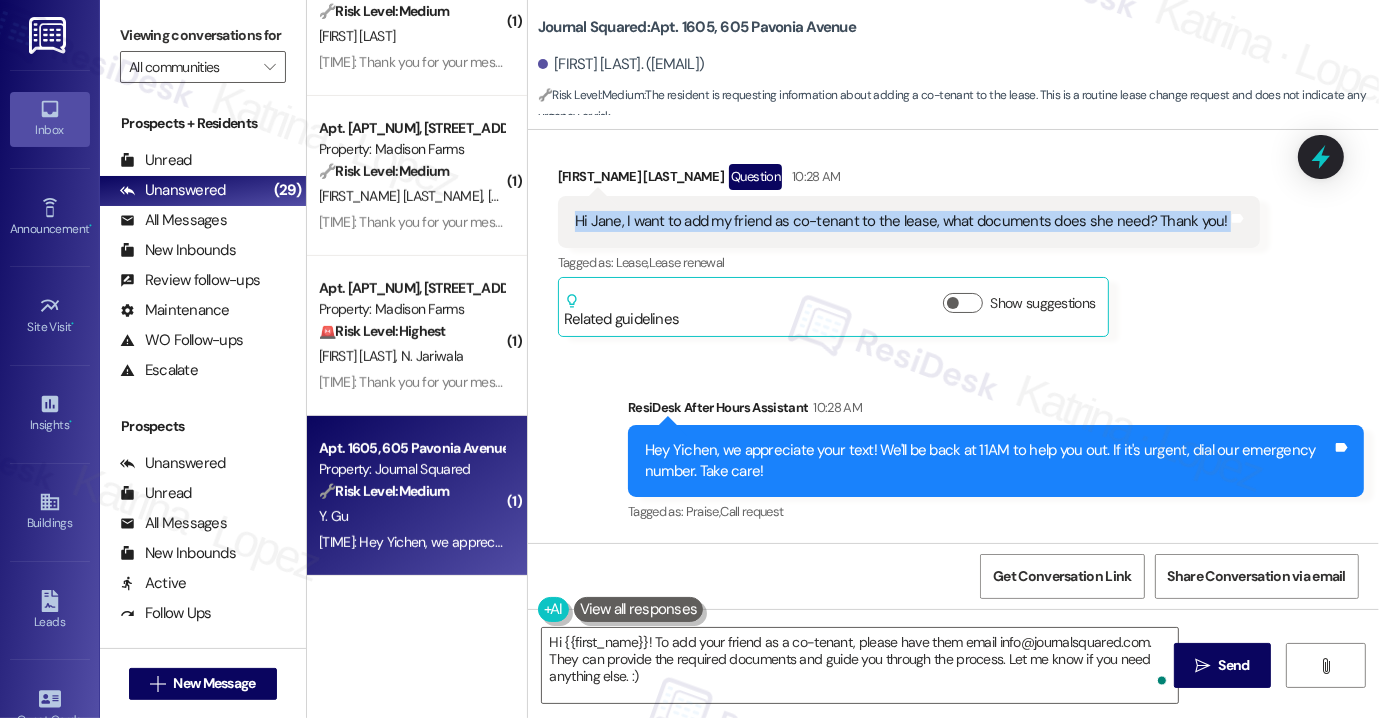 click on "Hi Jane, I want to add my friend as co-tenant to the lease, what documents does she need? Thank you!" at bounding box center [901, 221] 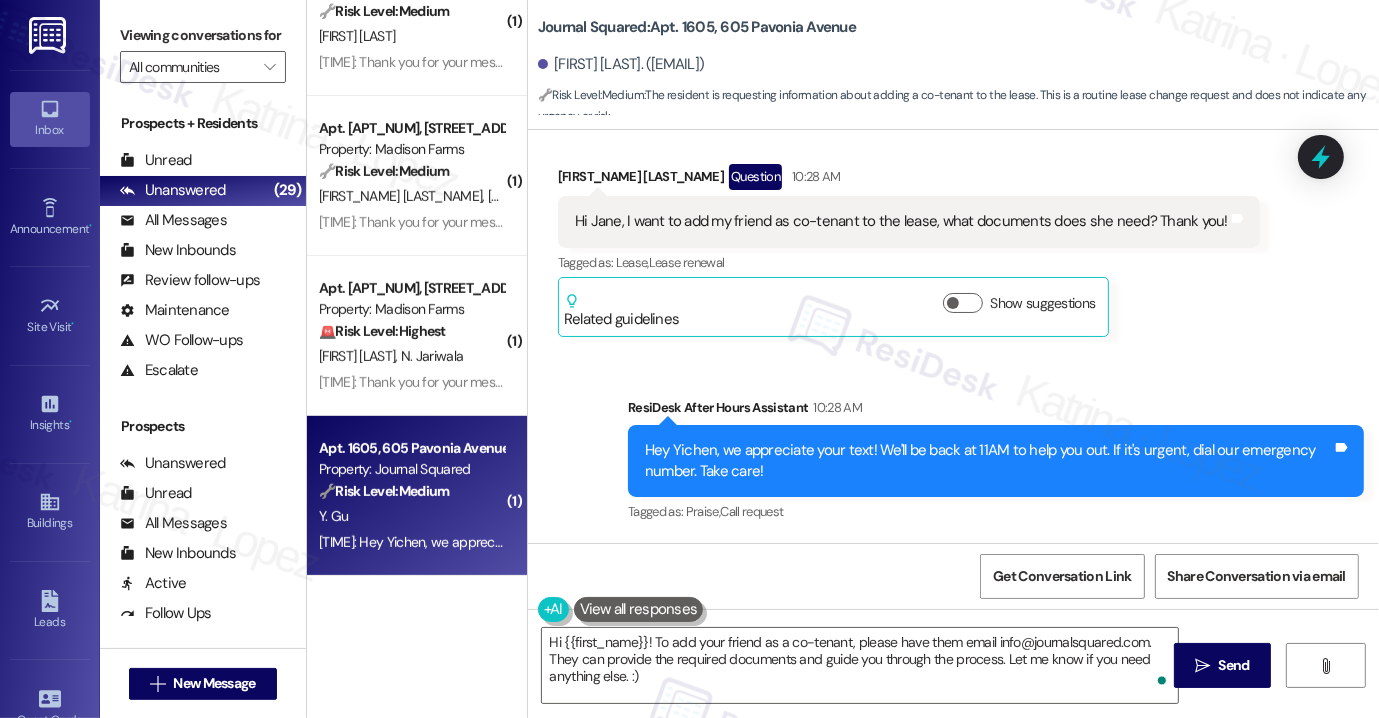 click on "Viewing conversations for" at bounding box center [203, 35] 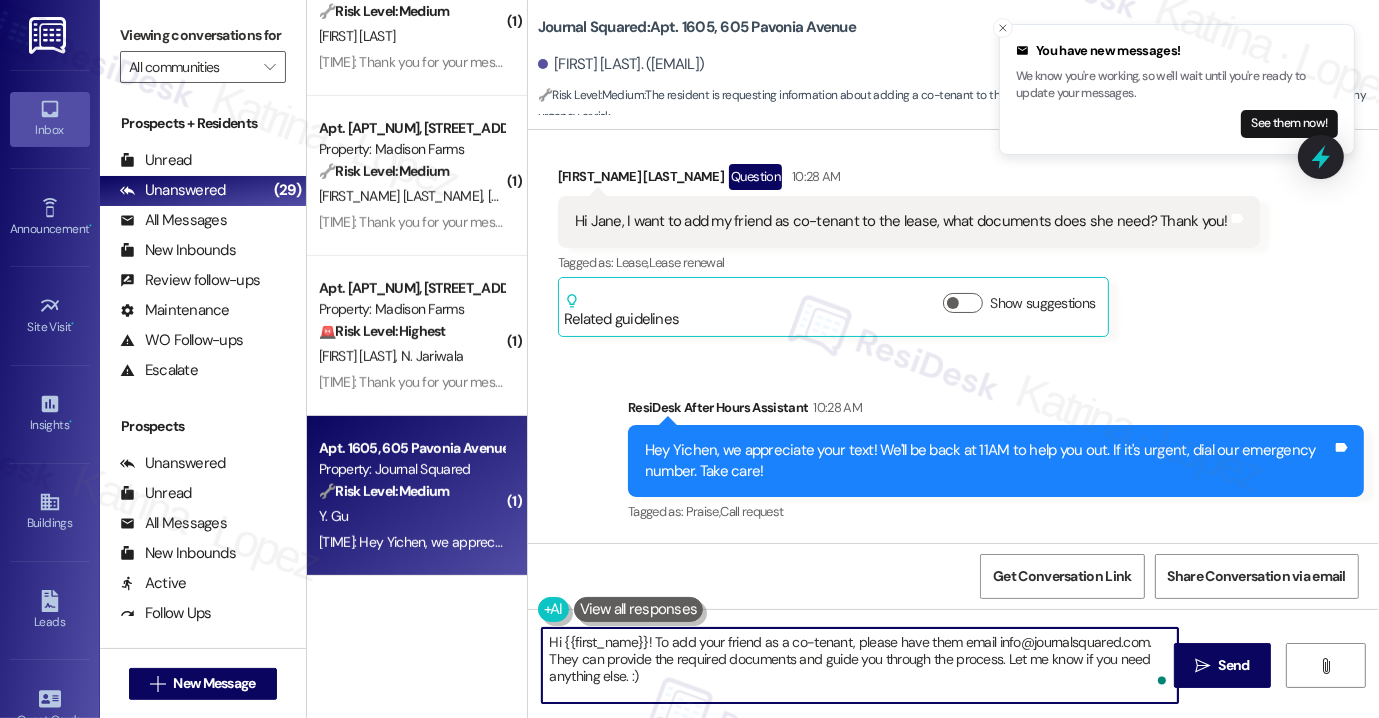 click on "Hi {{first_name}}! To add your friend as a co-tenant, please have them email info@journalsquared.com. They can provide the required documents and guide you through the process. Let me know if you need anything else. :)" at bounding box center [860, 665] 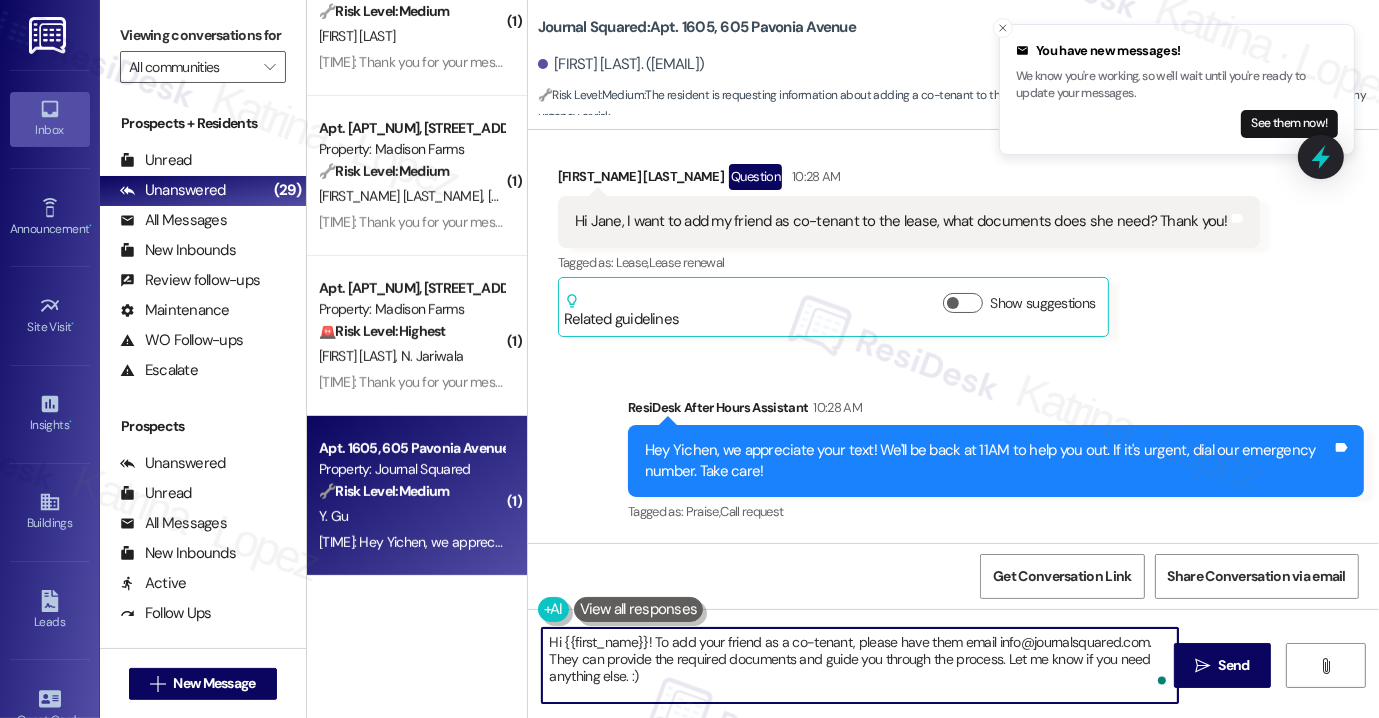 click on "Hi {{first_name}}! To add your friend as a co-tenant, please have them email info@journalsquared.com. They can provide the required documents and guide you through the process. Let me know if you need anything else. :)" at bounding box center [860, 665] 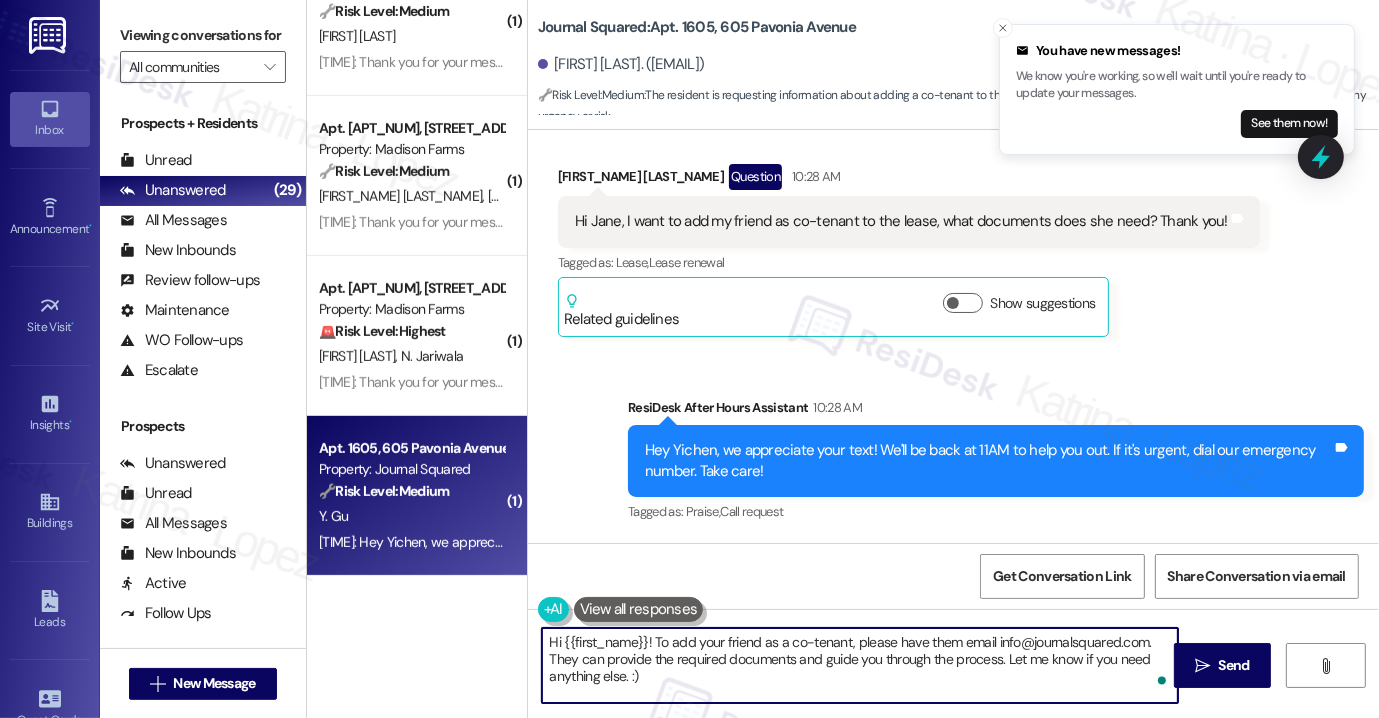 click on "Hi {{first_name}}! To add your friend as a co-tenant, please have them email info@journalsquared.com. They can provide the required documents and guide you through the process. Let me know if you need anything else. :)" at bounding box center (860, 665) 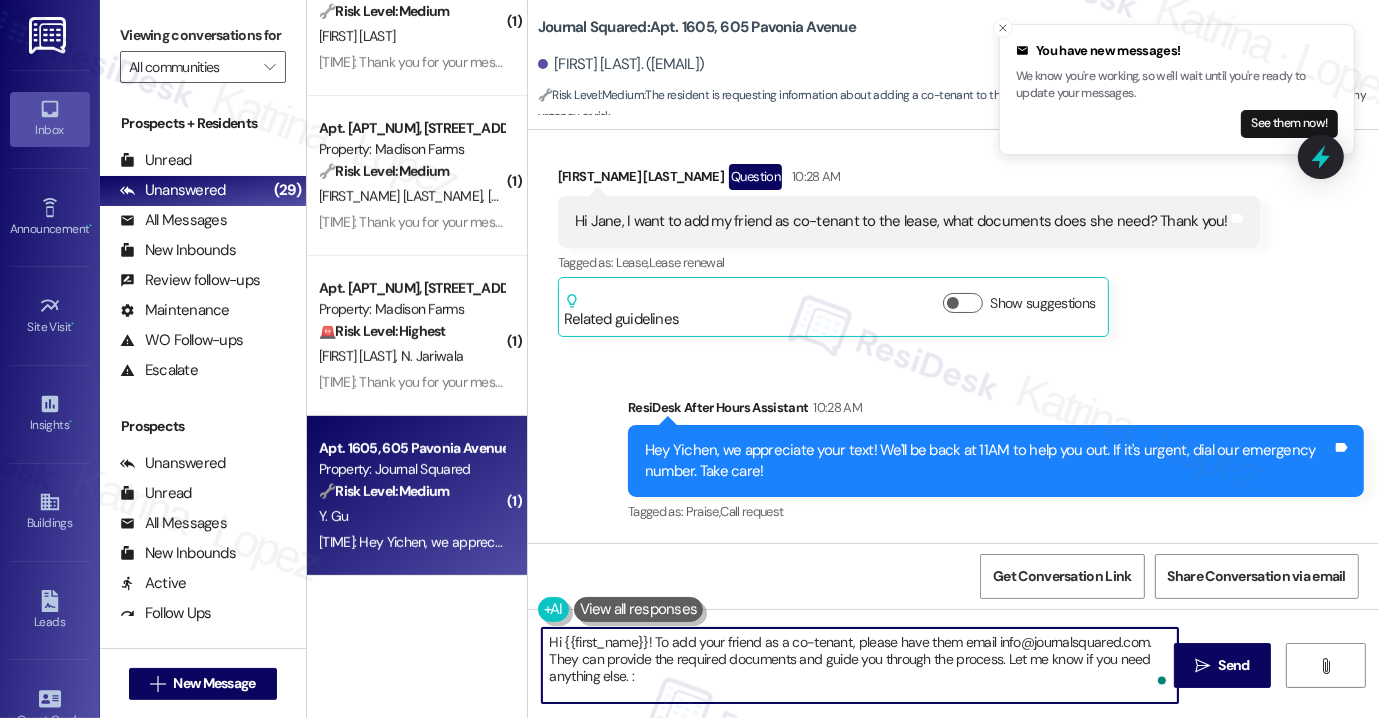 type on "Hi {{first_name}}! To add your friend as a co-tenant, please have them email info@journalsquared.com. They can provide the required documents and guide you through the process. Let me know if you need anything else." 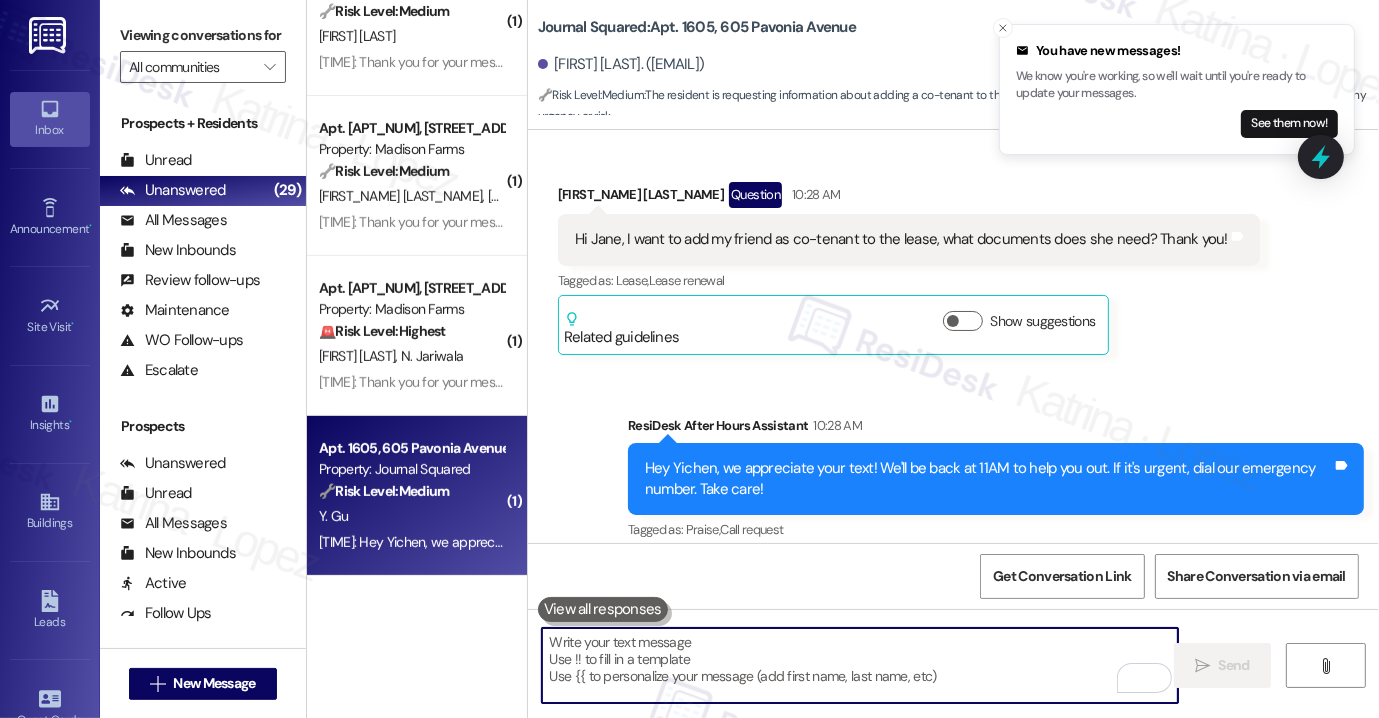 scroll, scrollTop: 10960, scrollLeft: 0, axis: vertical 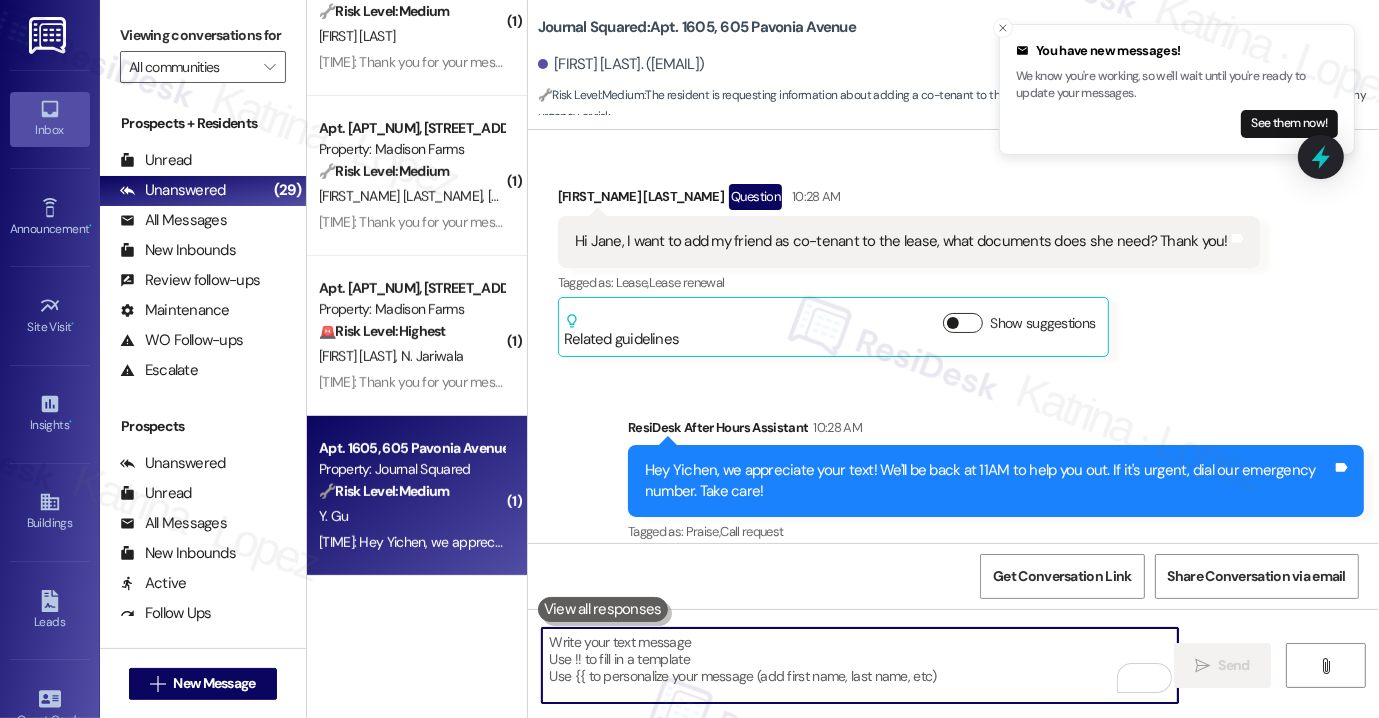 type 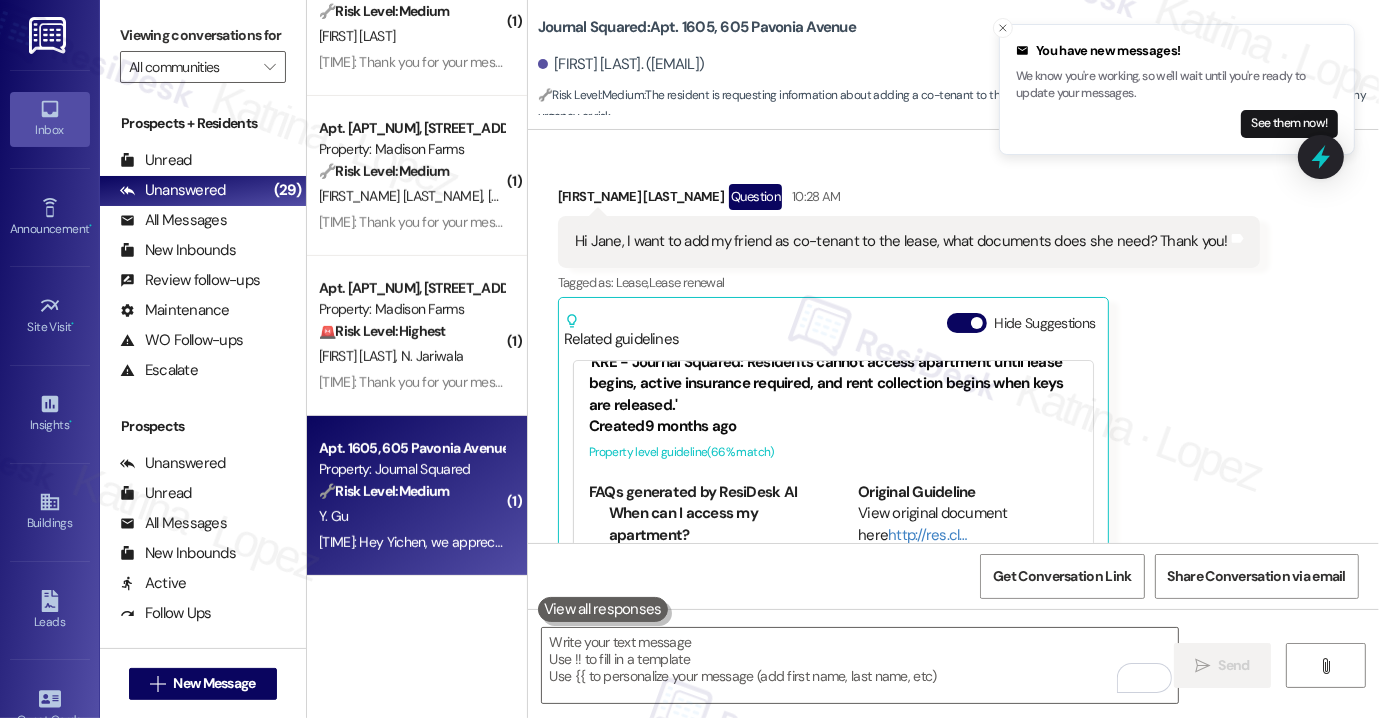scroll, scrollTop: 56, scrollLeft: 0, axis: vertical 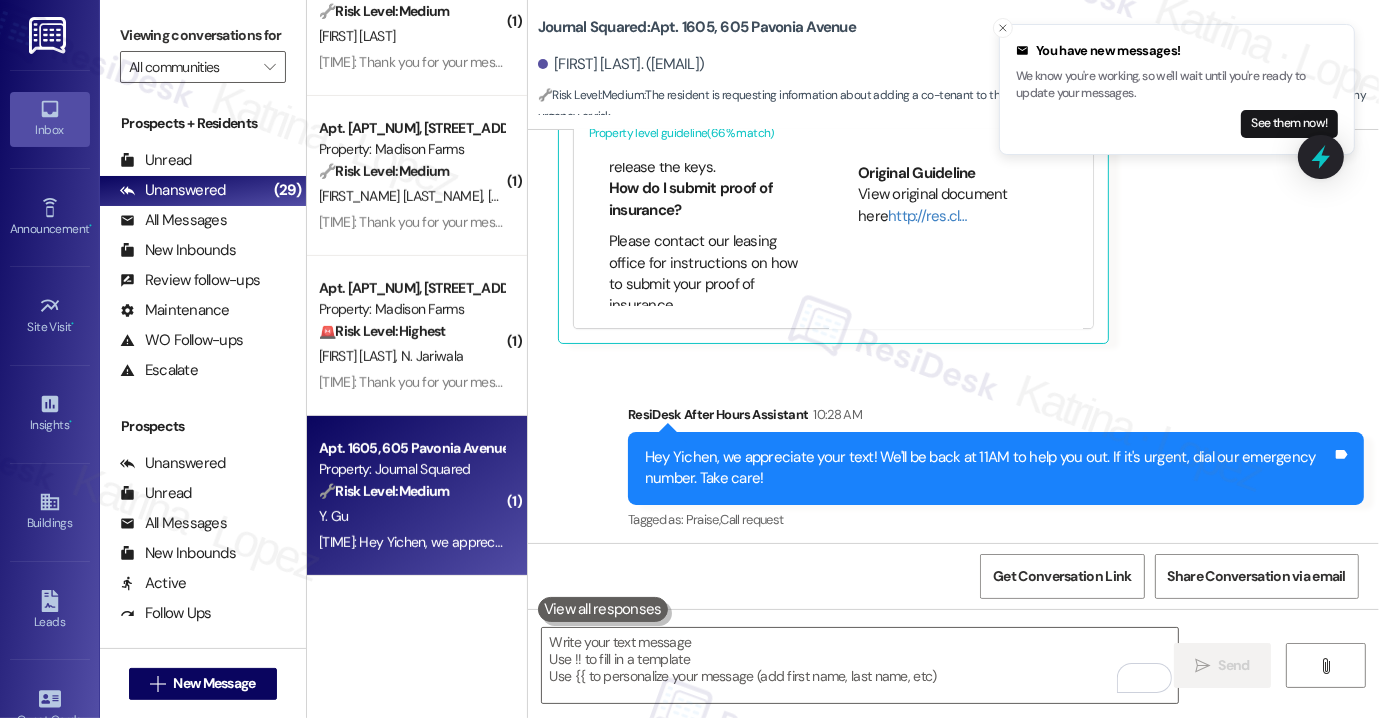 click on "Please contact our leasing office for instructions on how to submit your proof of insurance." at bounding box center [709, 274] 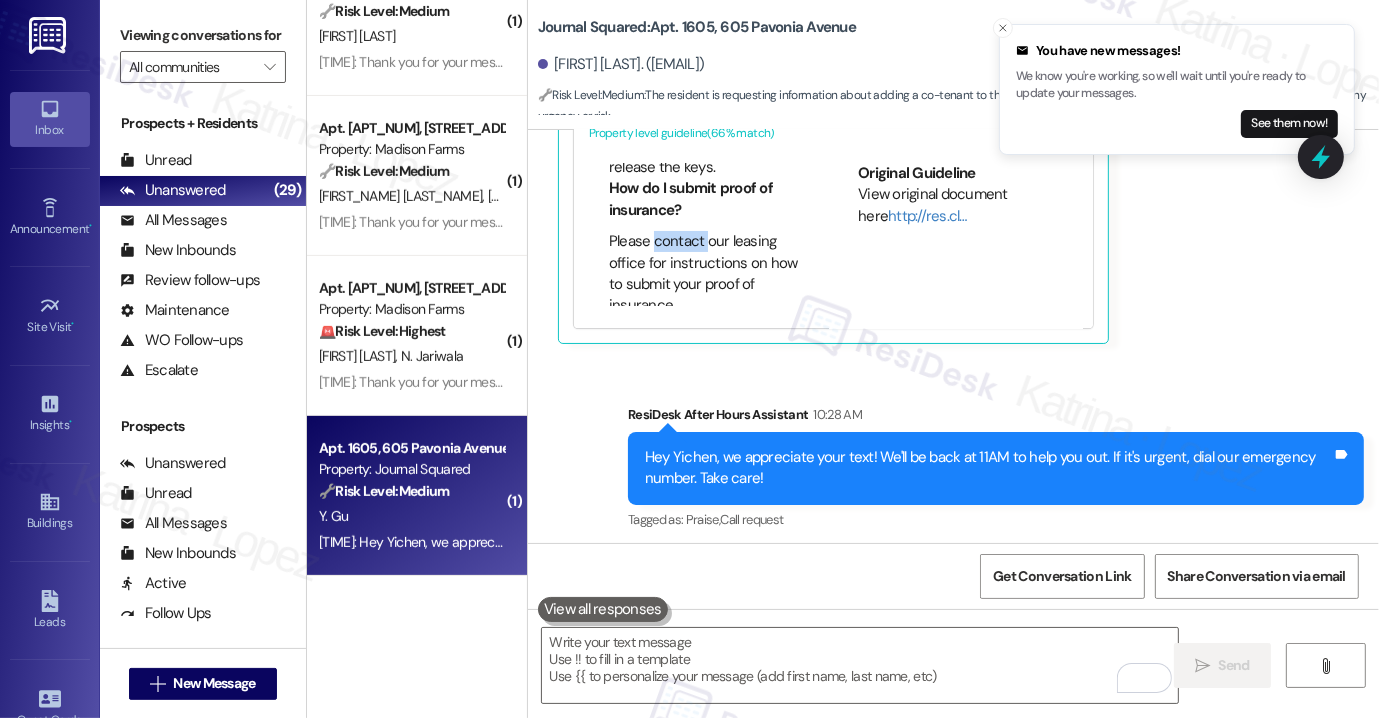 click on "Please contact our leasing office for instructions on how to submit your proof of insurance." at bounding box center (709, 274) 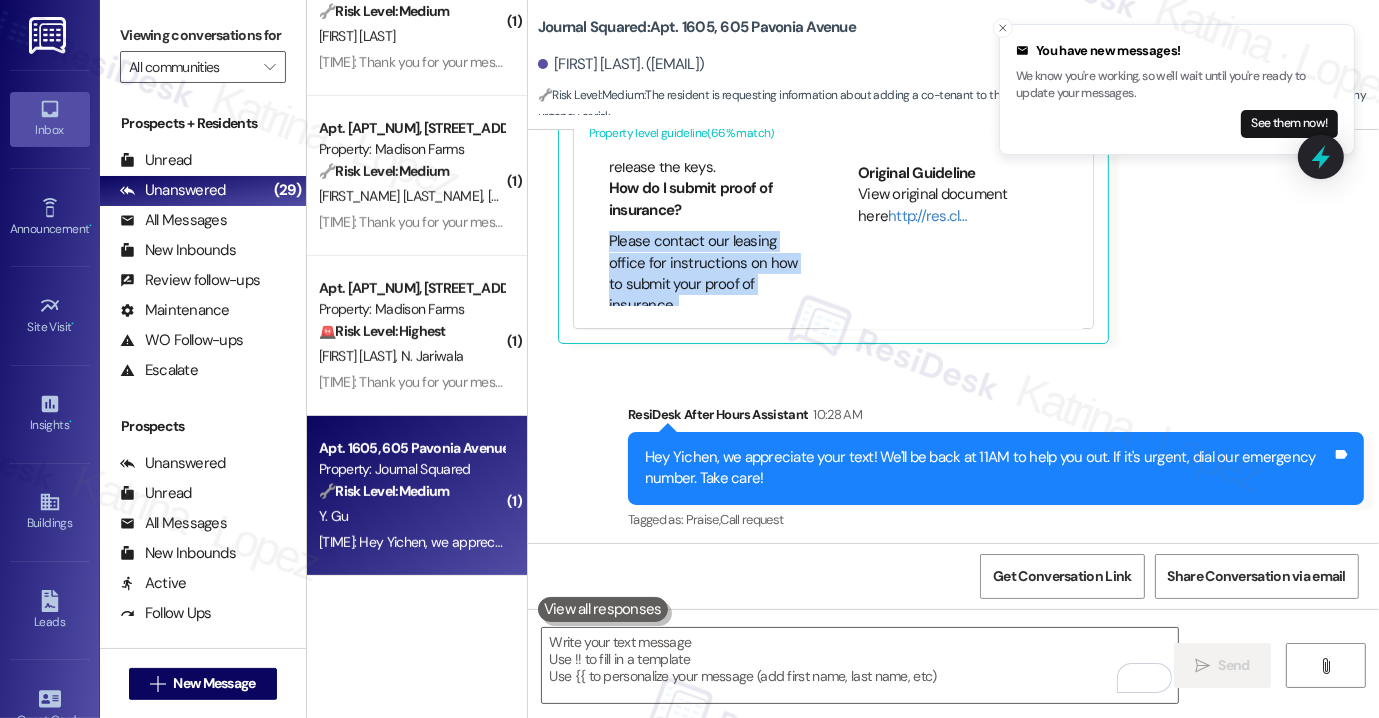 click on "Please contact our leasing office for instructions on how to submit your proof of insurance." at bounding box center (709, 274) 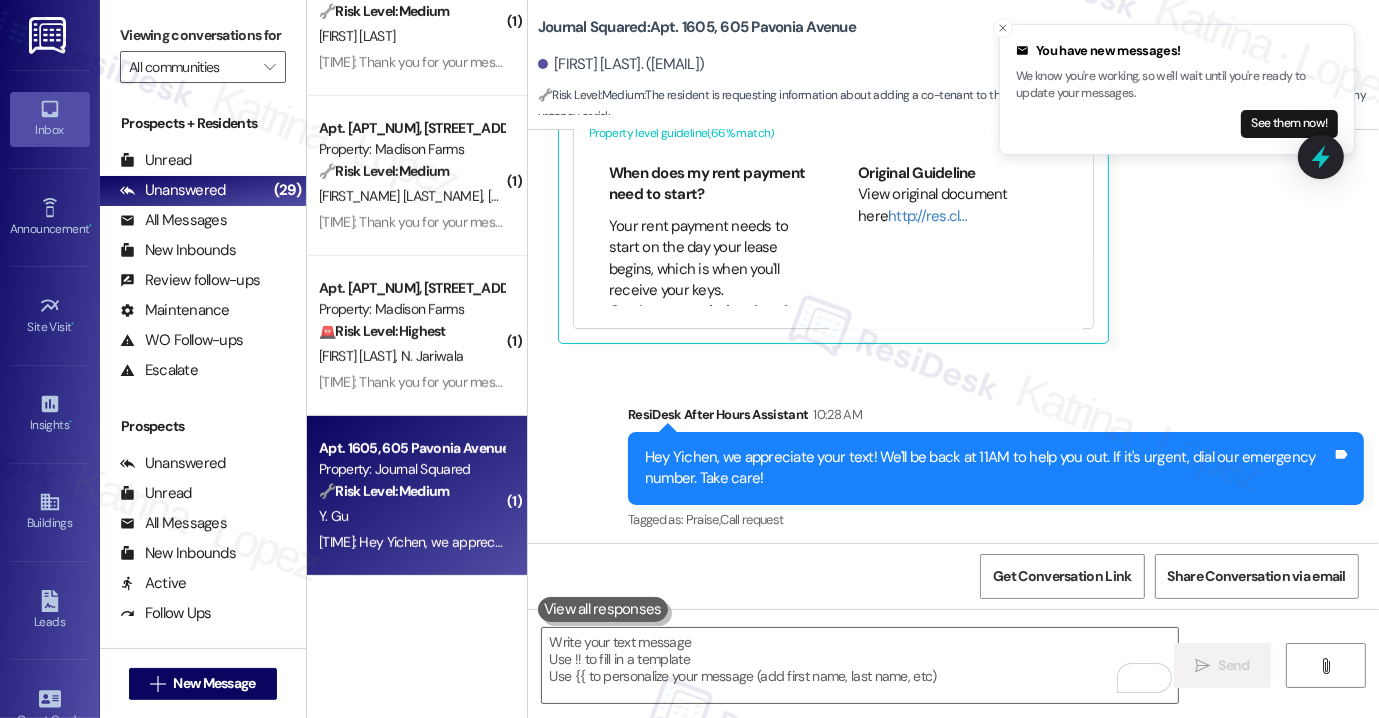 scroll, scrollTop: 600, scrollLeft: 0, axis: vertical 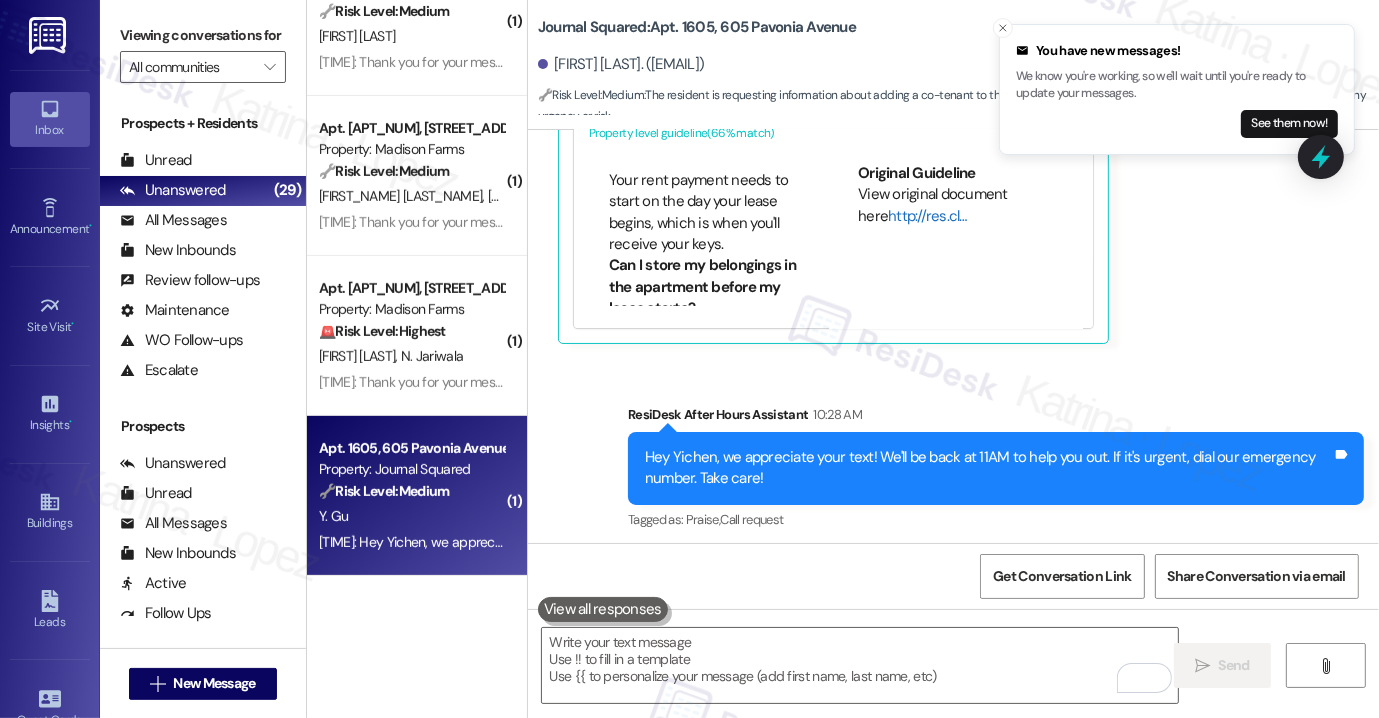 click on "http://res.cl…" at bounding box center [927, 216] 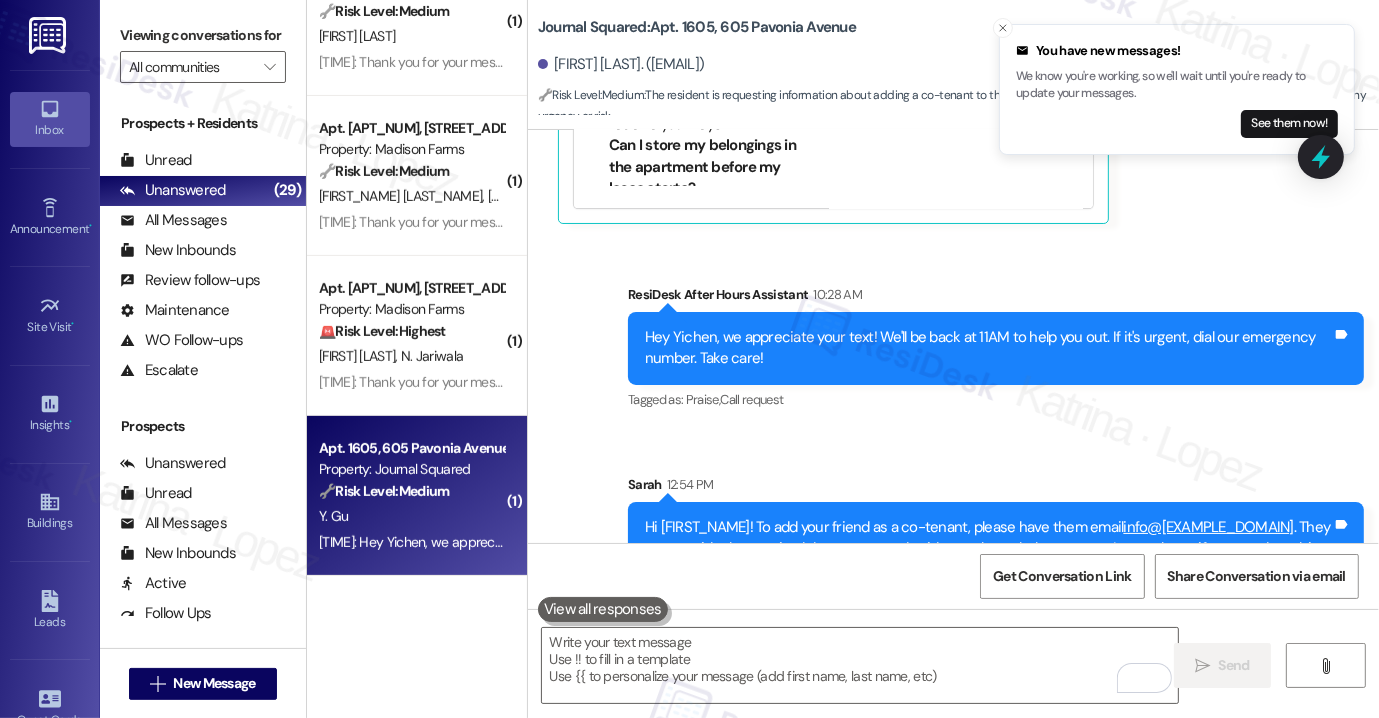 scroll, scrollTop: 11446, scrollLeft: 0, axis: vertical 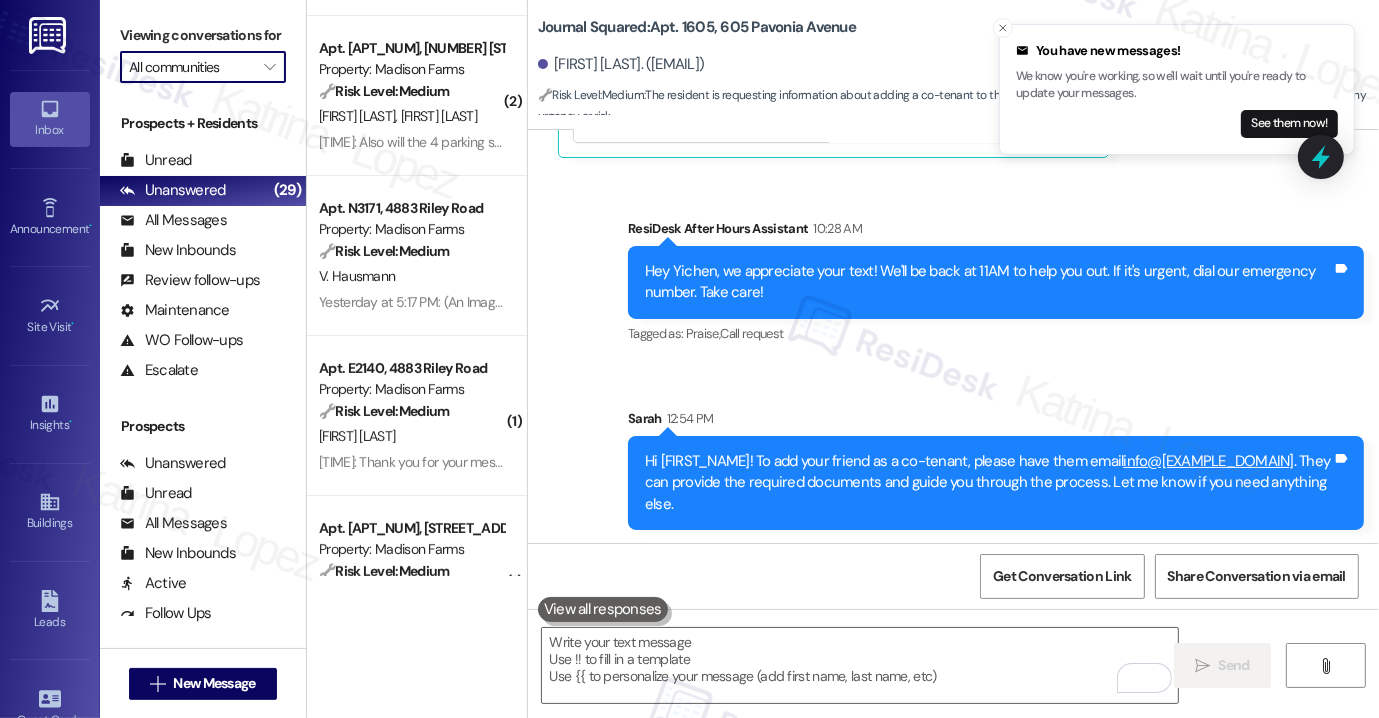 click on "All communities" at bounding box center (191, 67) 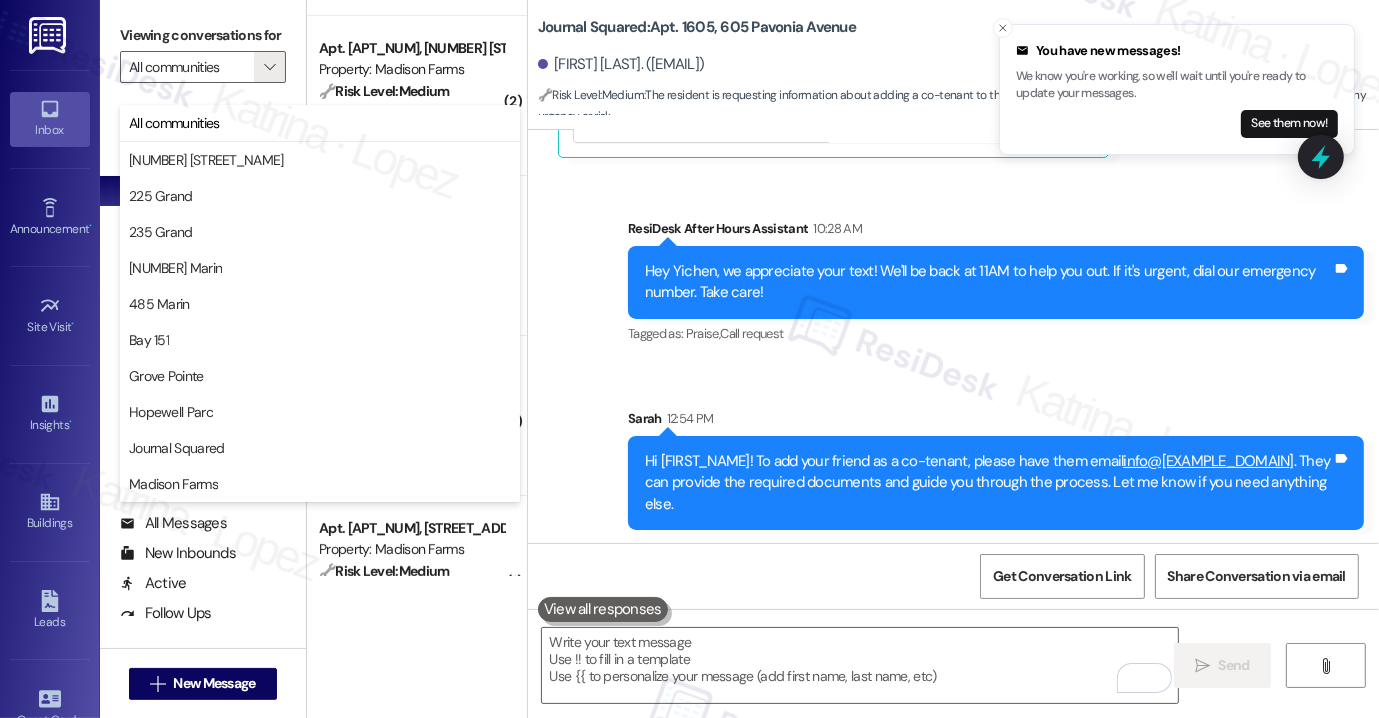 click on "Viewing conversations for" at bounding box center [203, 35] 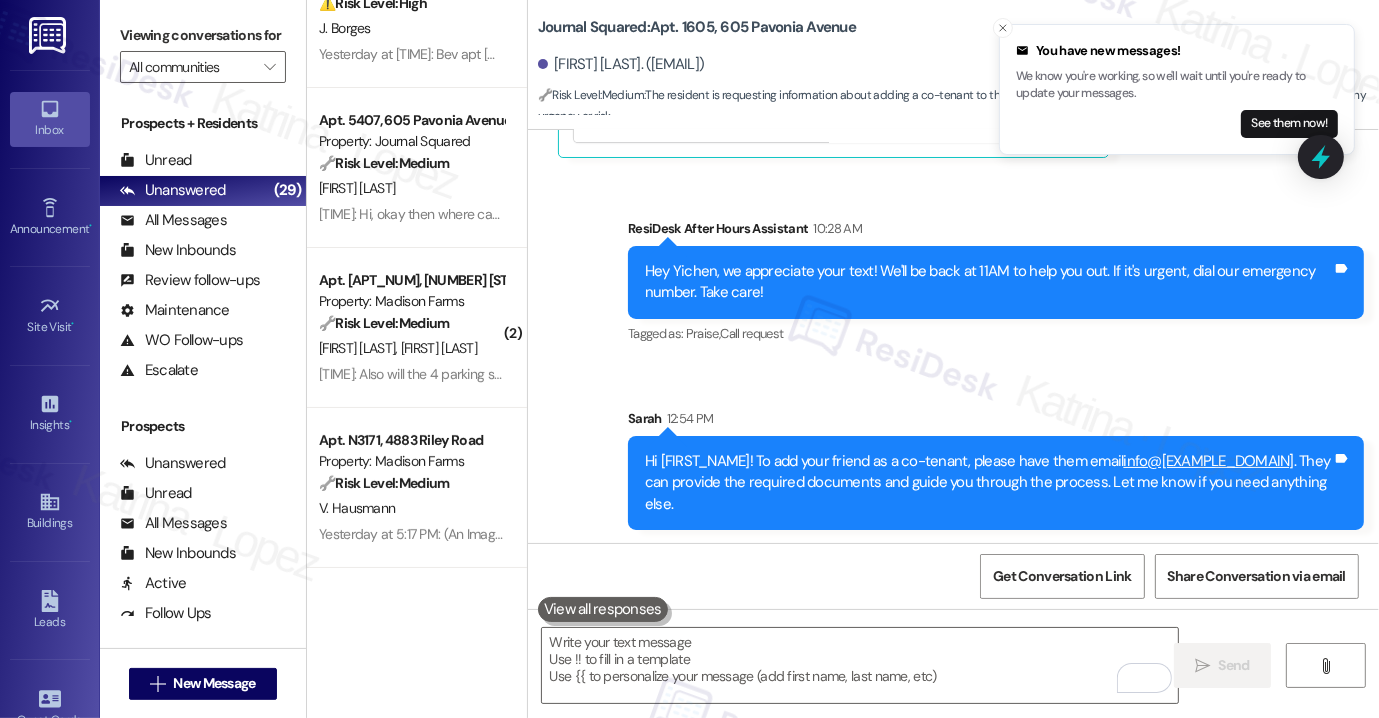 scroll, scrollTop: 0, scrollLeft: 0, axis: both 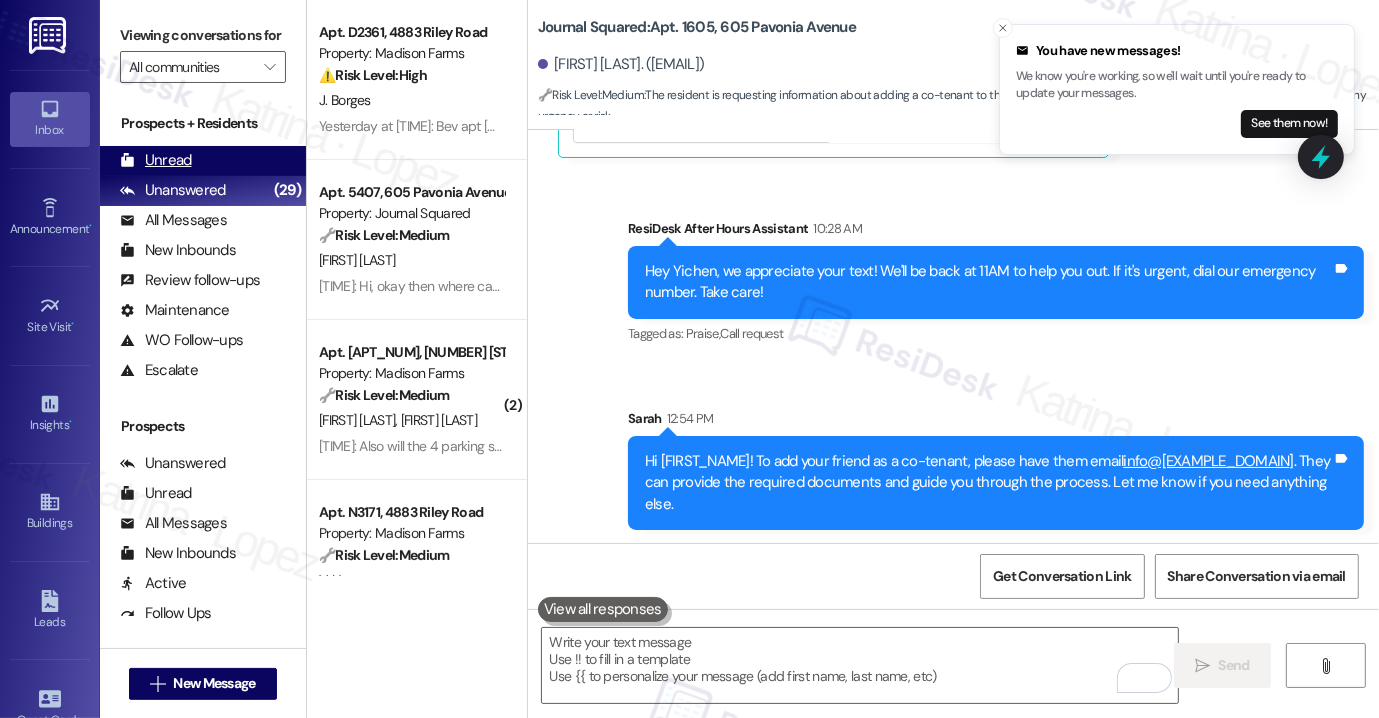 click on "Unread (0)" at bounding box center (203, 161) 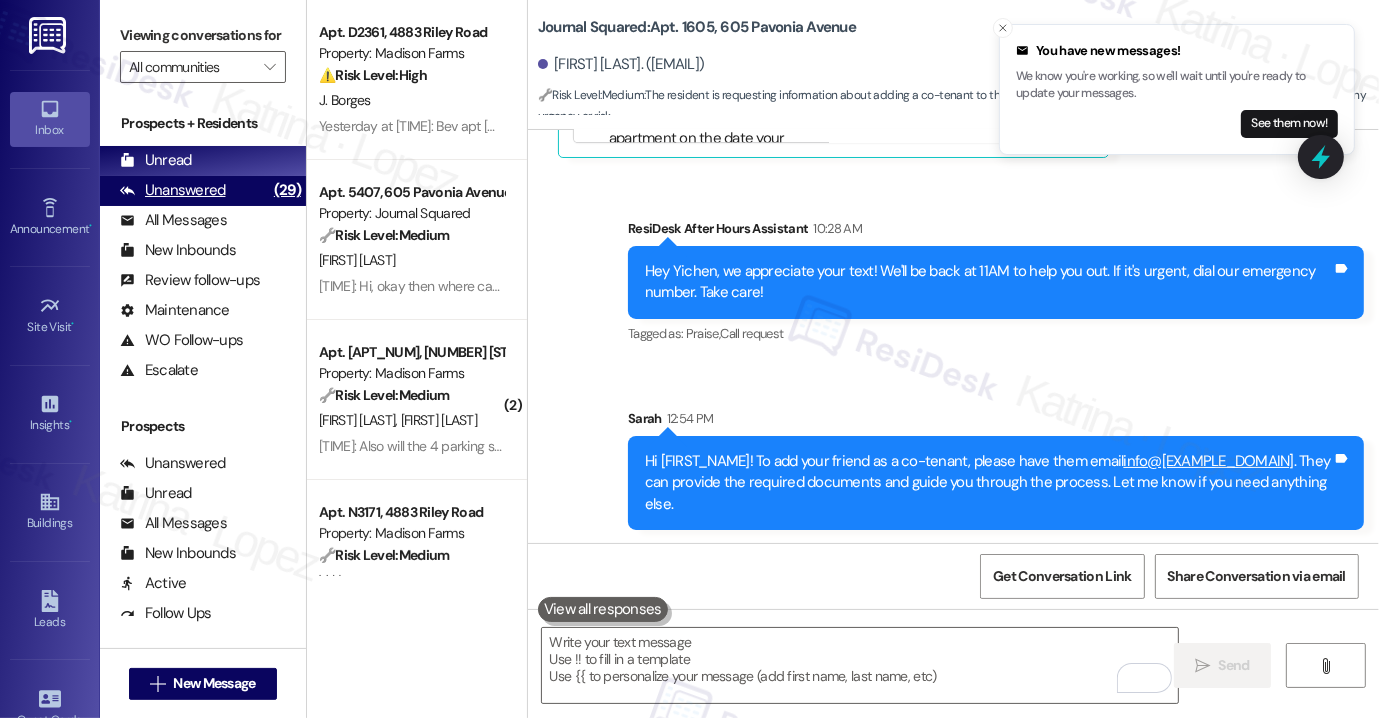 click on "Unanswered" at bounding box center [173, 190] 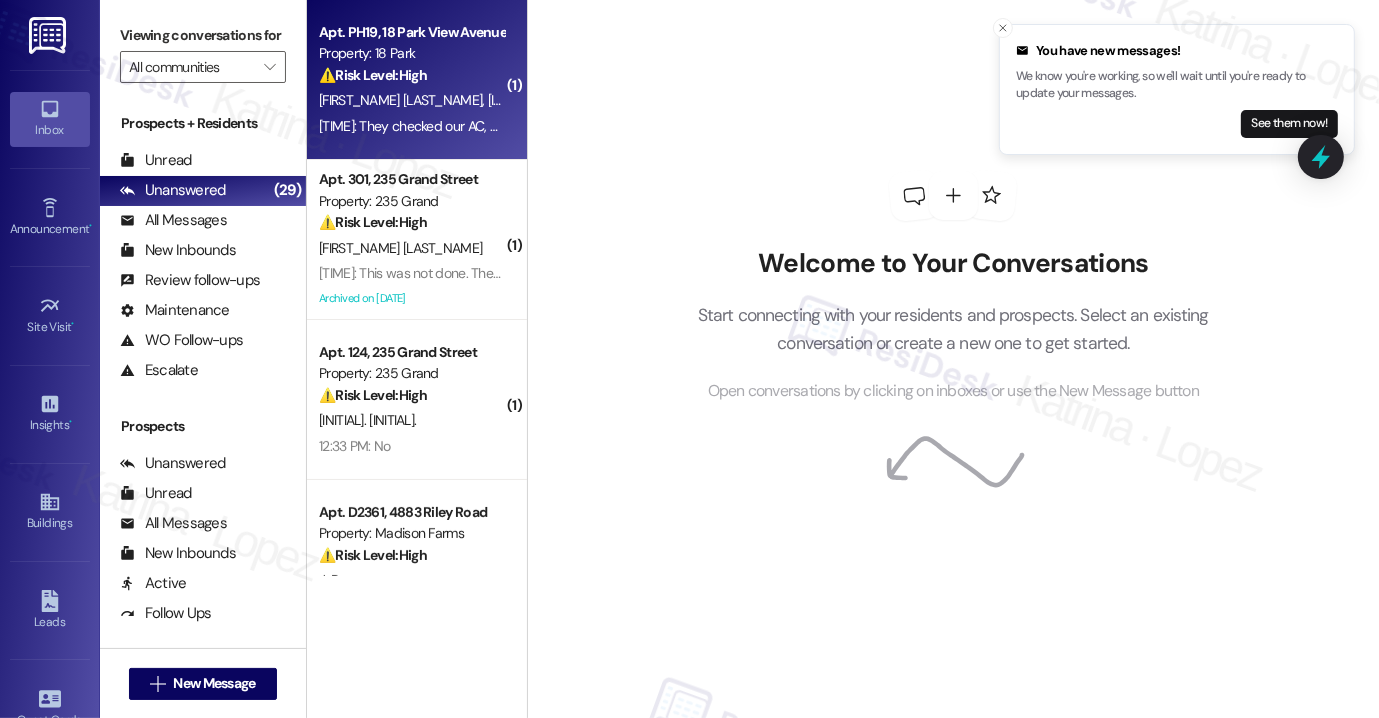 click on "12:37 PM: They checked our AC, but the AC in the bed room doesn't work. We can turn it on for a few minutes but it just shuts off and doesn't matter what temperature we put  12:37 PM: They checked our AC, but the AC in the bed room doesn't work. We can turn it on for a few minutes but it just shuts off and doesn't matter what temperature we put" at bounding box center (814, 126) 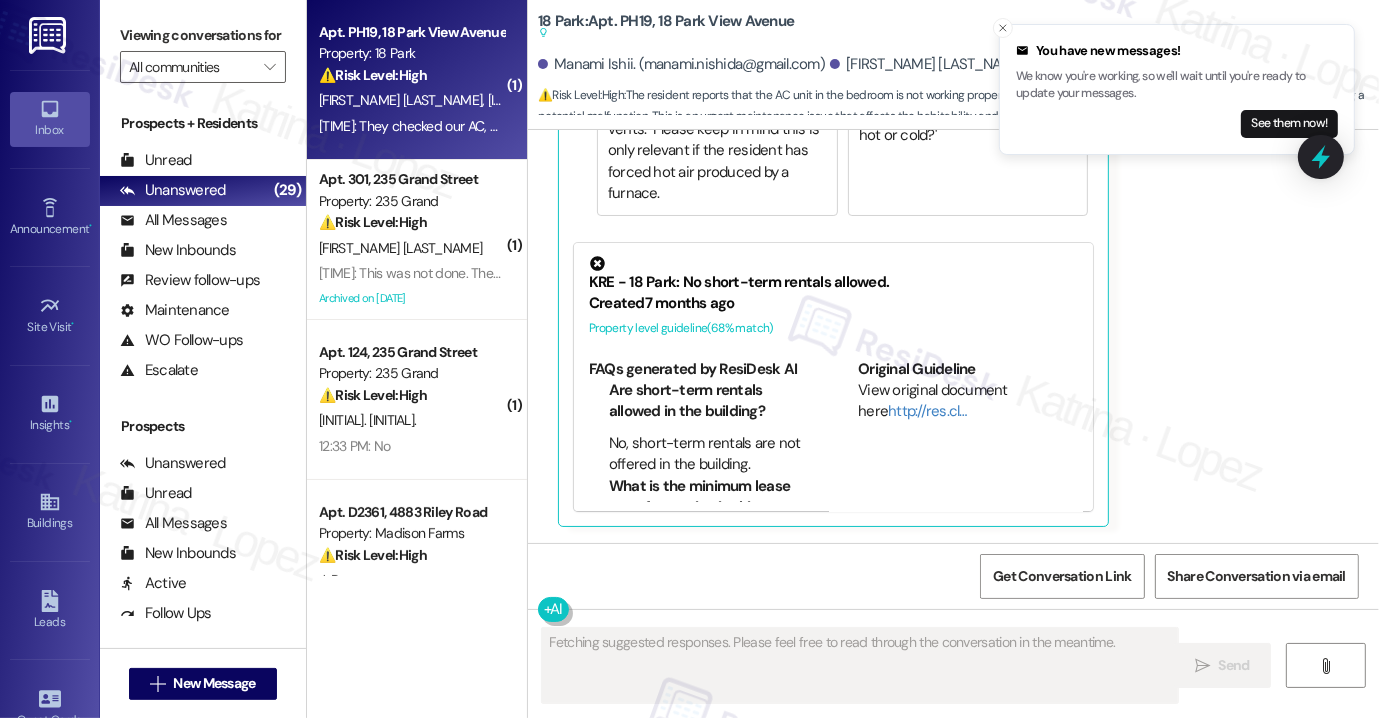 scroll, scrollTop: 5892, scrollLeft: 0, axis: vertical 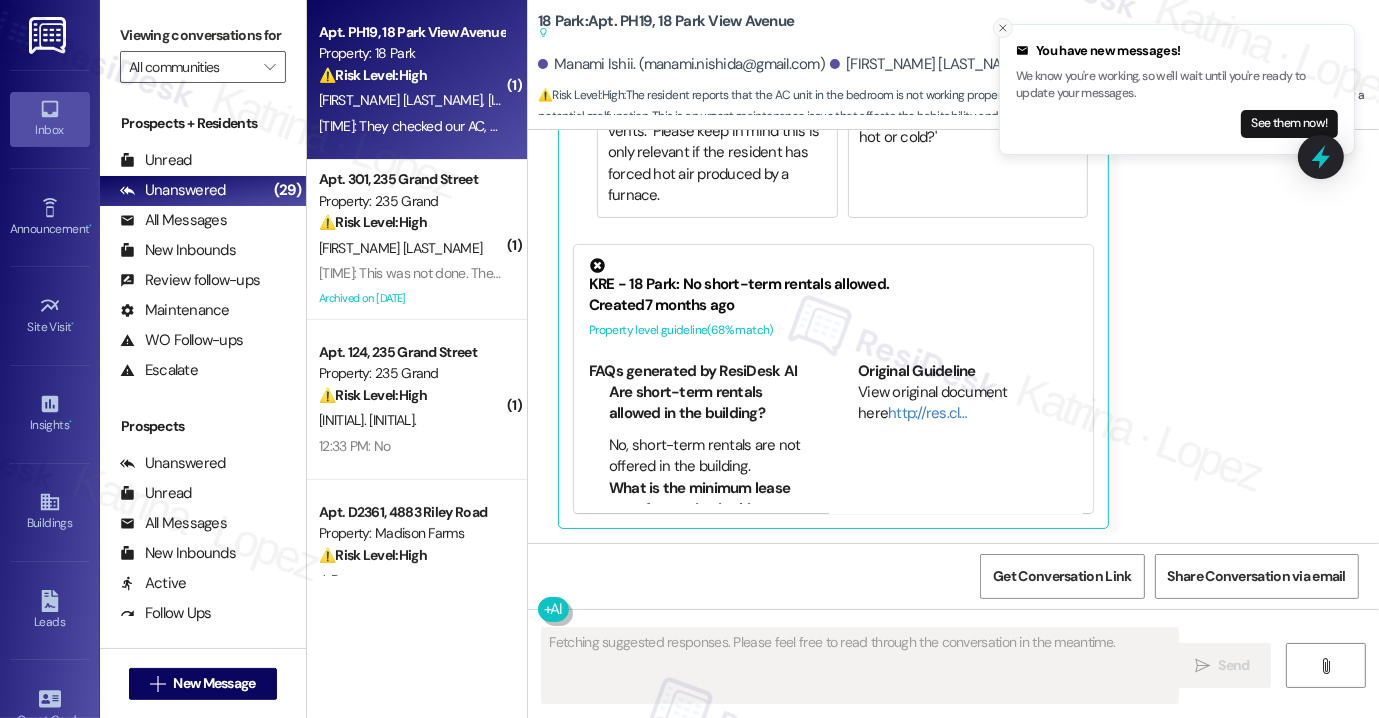 click 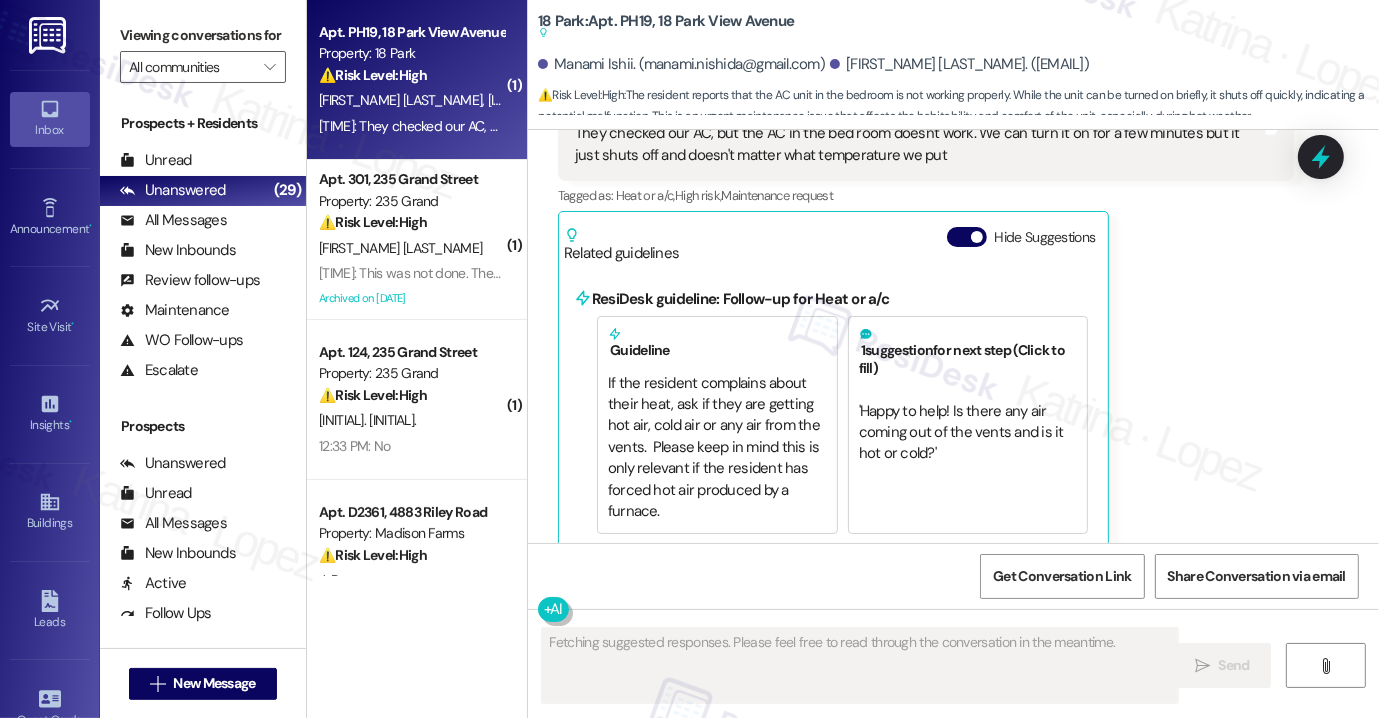 scroll, scrollTop: 5392, scrollLeft: 0, axis: vertical 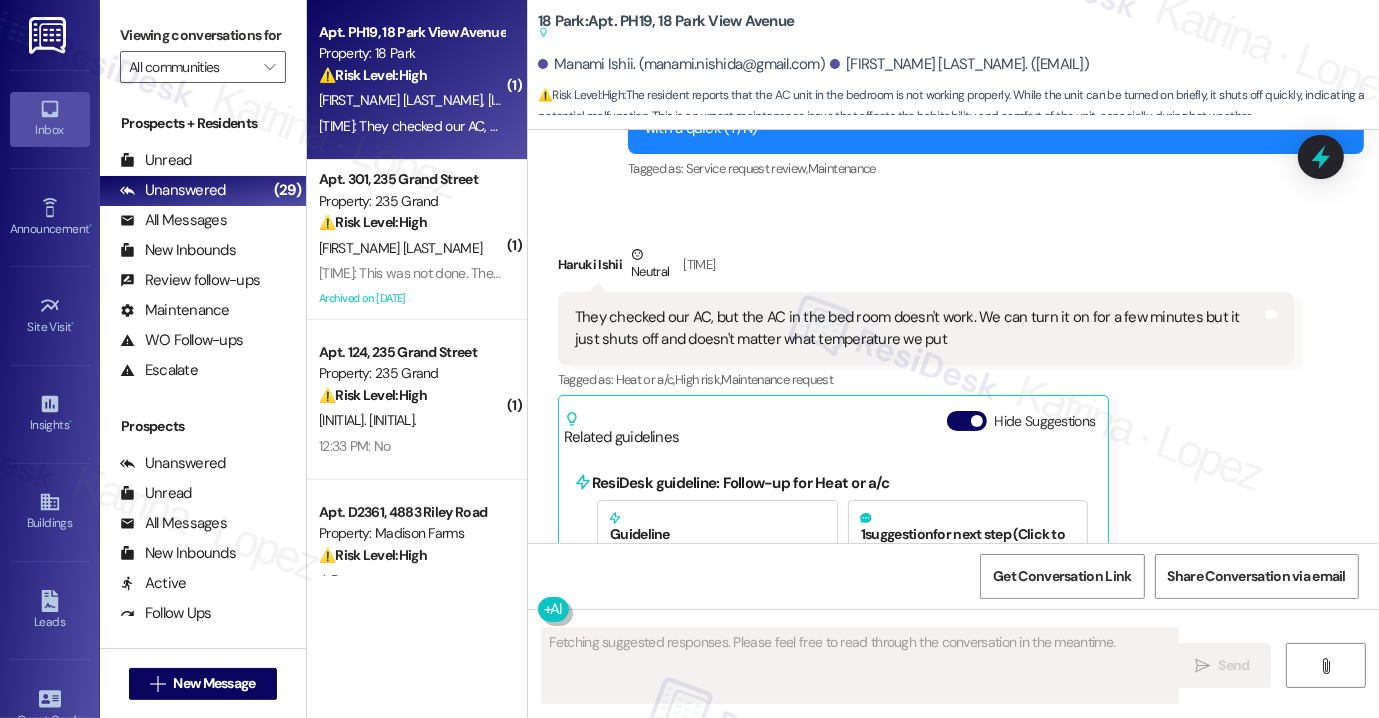 click on "They checked our AC, but the AC in the bed room doesn't work. We can turn it on for a few minutes but it just shuts off and doesn't matter what temperature we put" at bounding box center [918, 328] 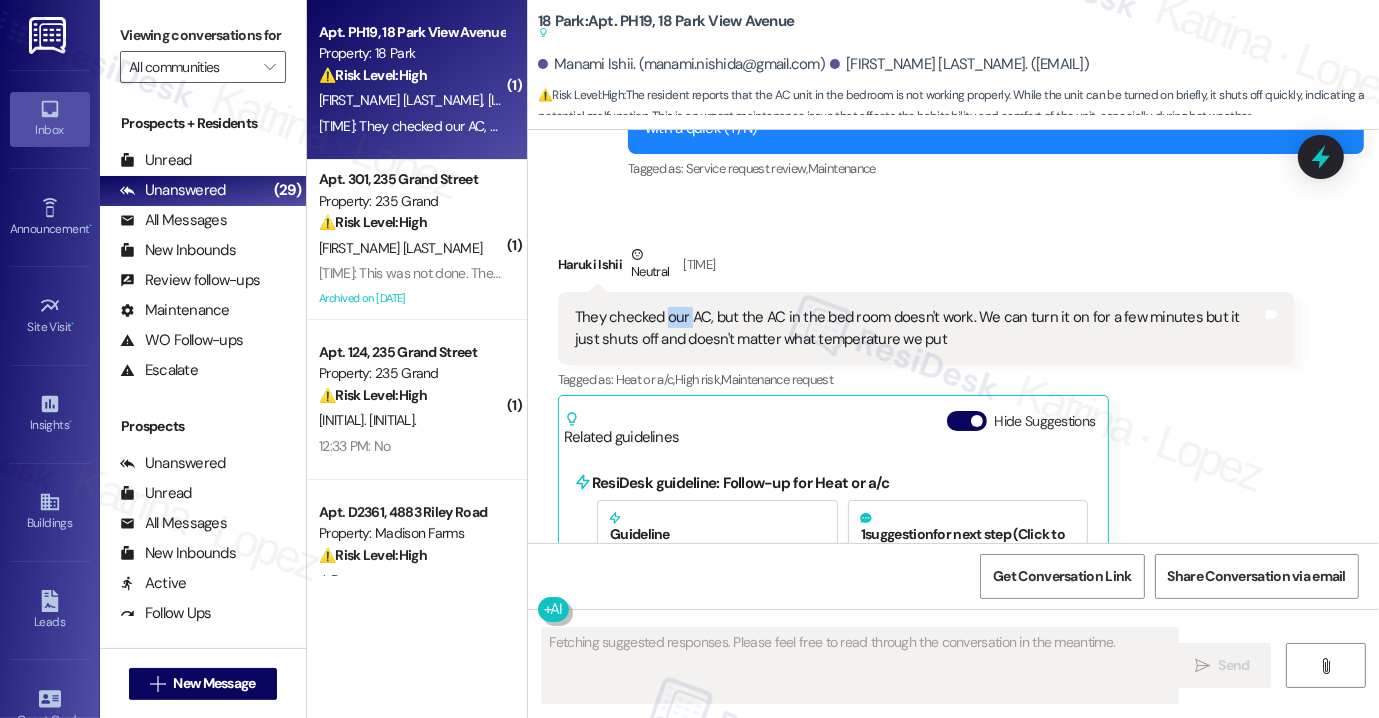 click on "They checked our AC, but the AC in the bed room doesn't work. We can turn it on for a few minutes but it just shuts off and doesn't matter what temperature we put" at bounding box center [918, 328] 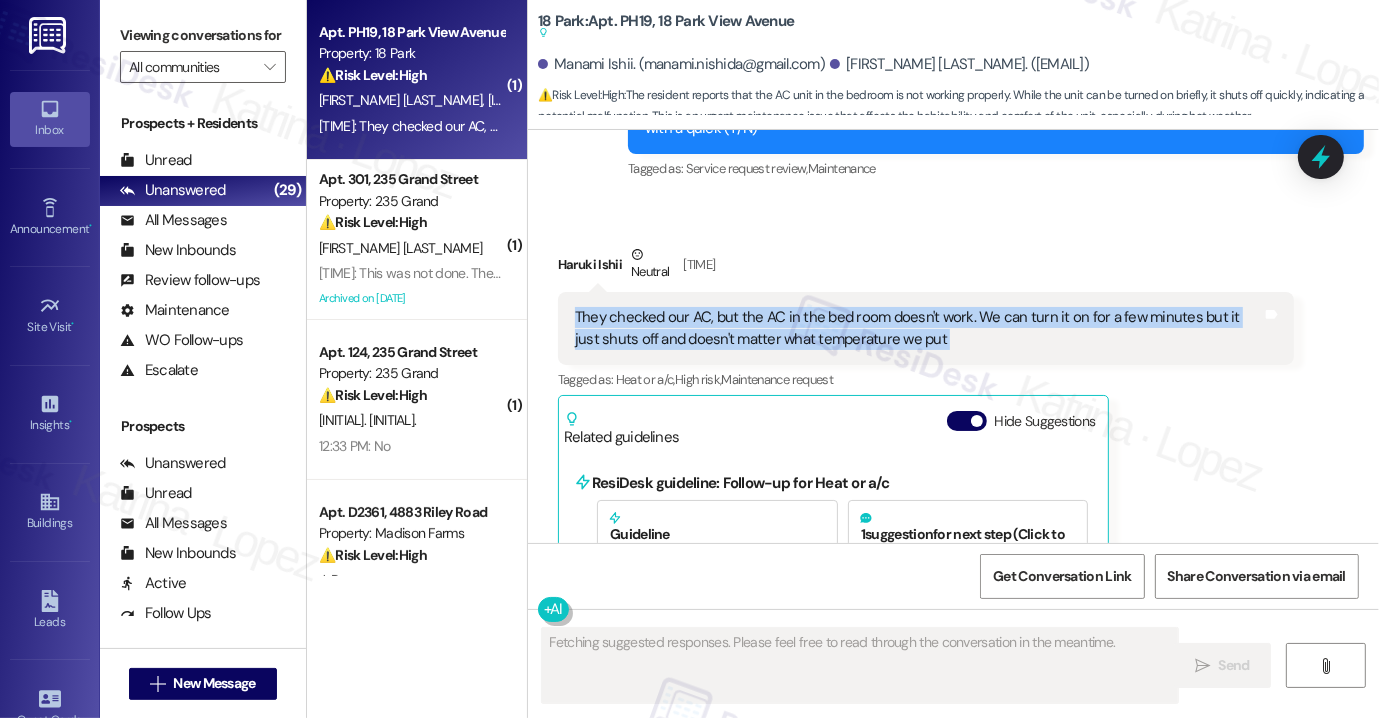 click on "They checked our AC, but the AC in the bed room doesn't work. We can turn it on for a few minutes but it just shuts off and doesn't matter what temperature we put" at bounding box center [918, 328] 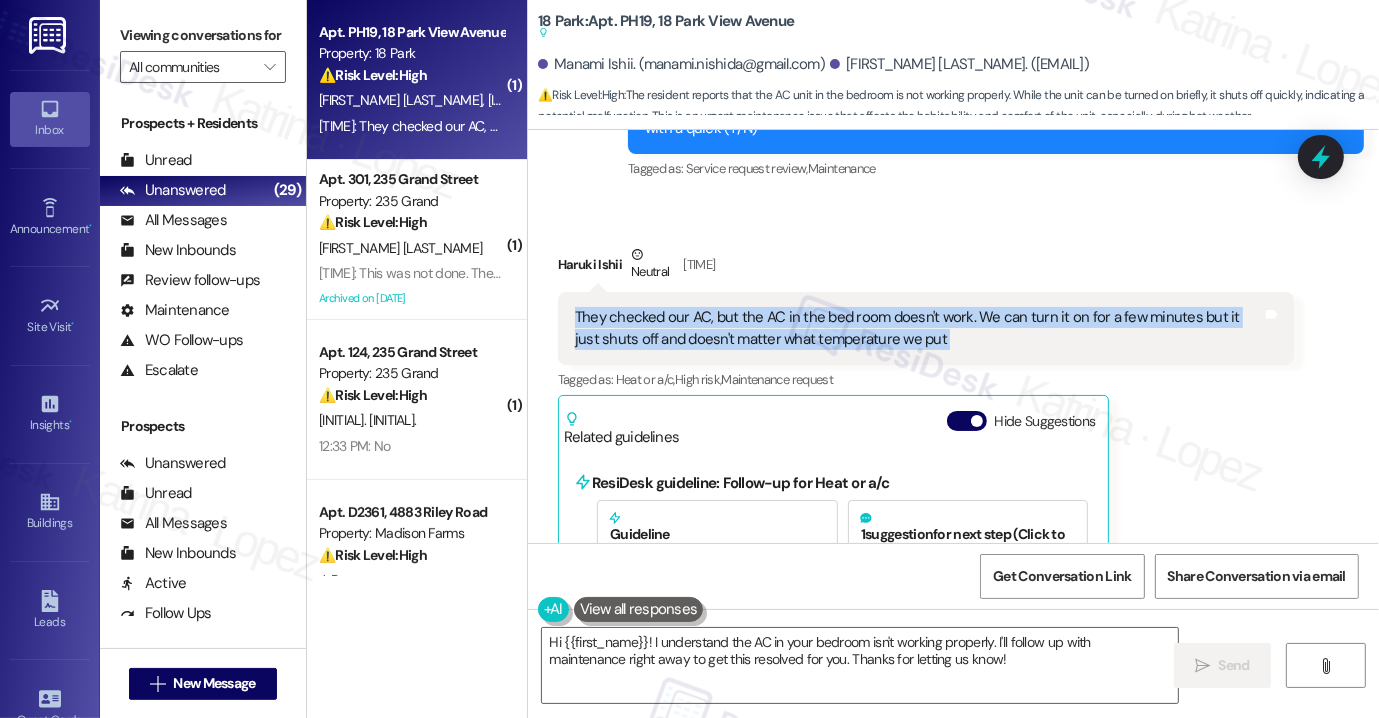 click on "They checked our AC, but the AC in the bed room doesn't work. We can turn it on for a few minutes but it just shuts off and doesn't matter what temperature we put" at bounding box center (918, 328) 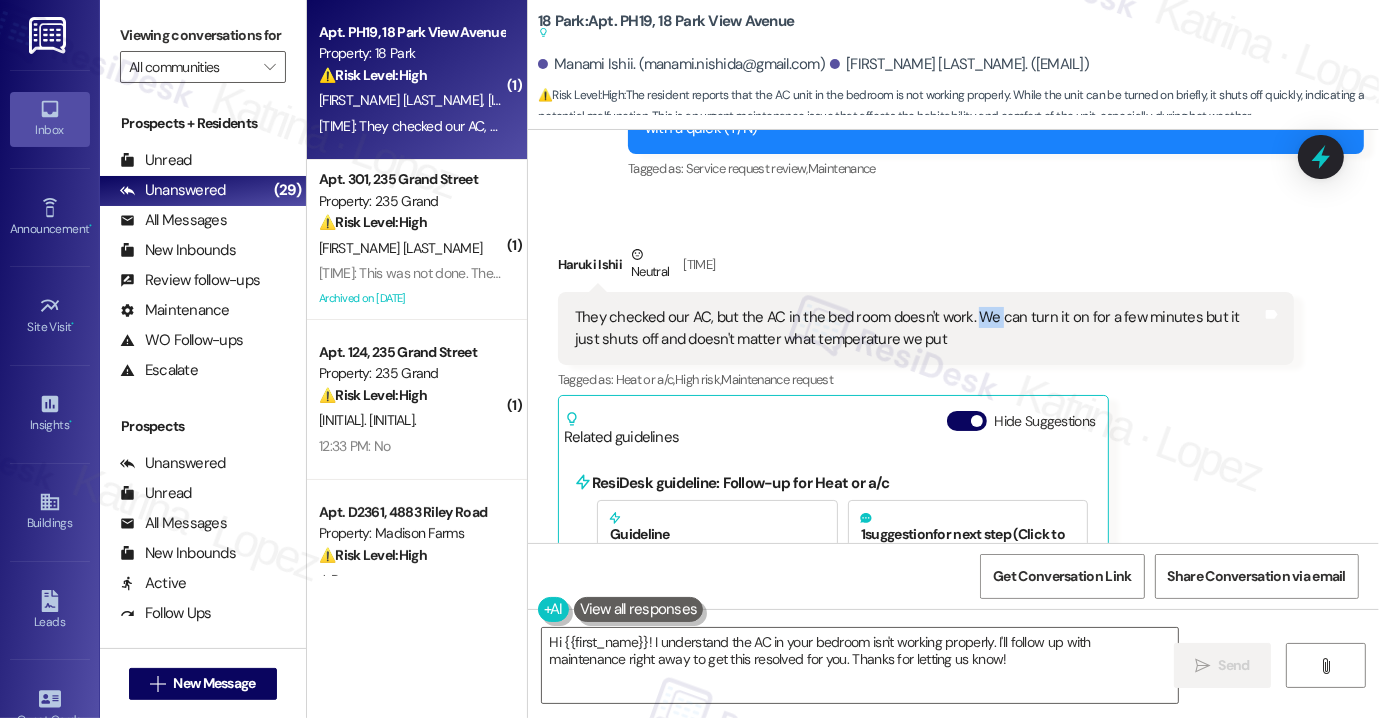 click on "They checked our AC, but the AC in the bed room doesn't work. We can turn it on for a few minutes but it just shuts off and doesn't matter what temperature we put" at bounding box center (918, 328) 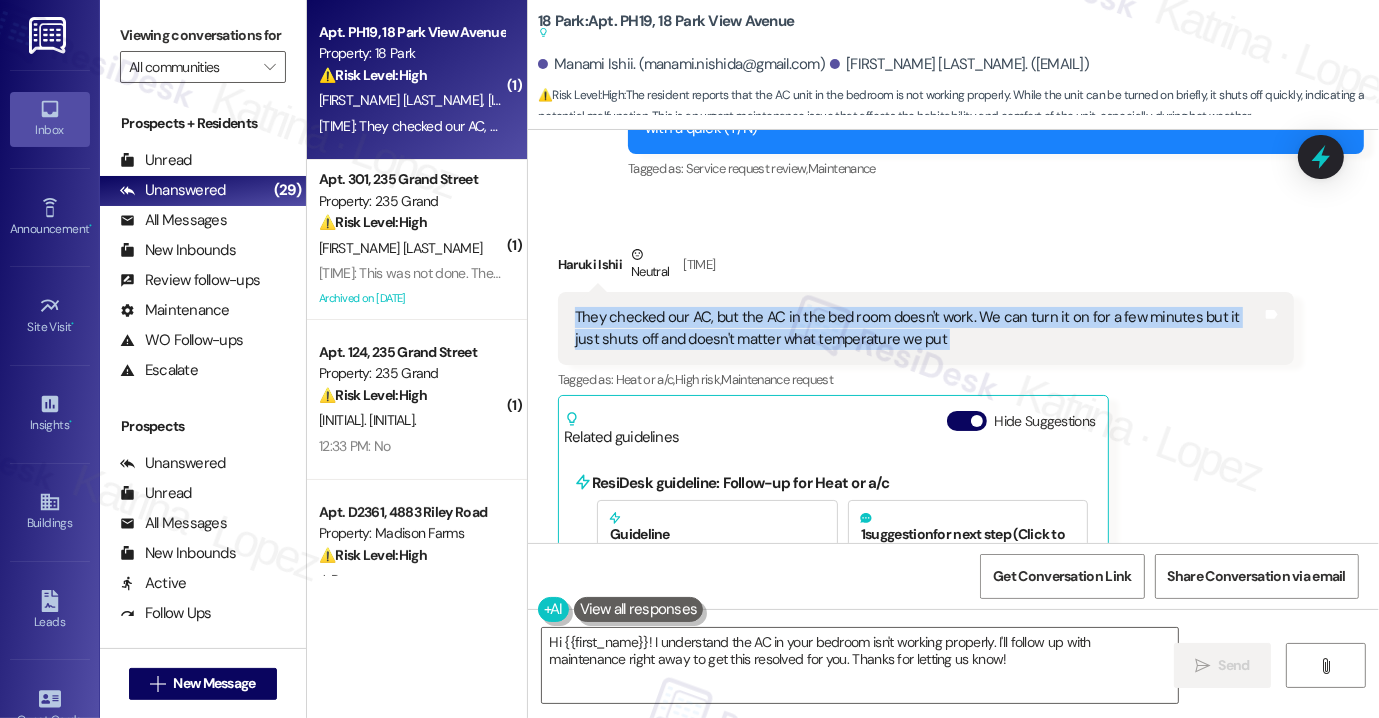 click on "They checked our AC, but the AC in the bed room doesn't work. We can turn it on for a few minutes but it just shuts off and doesn't matter what temperature we put" at bounding box center (918, 328) 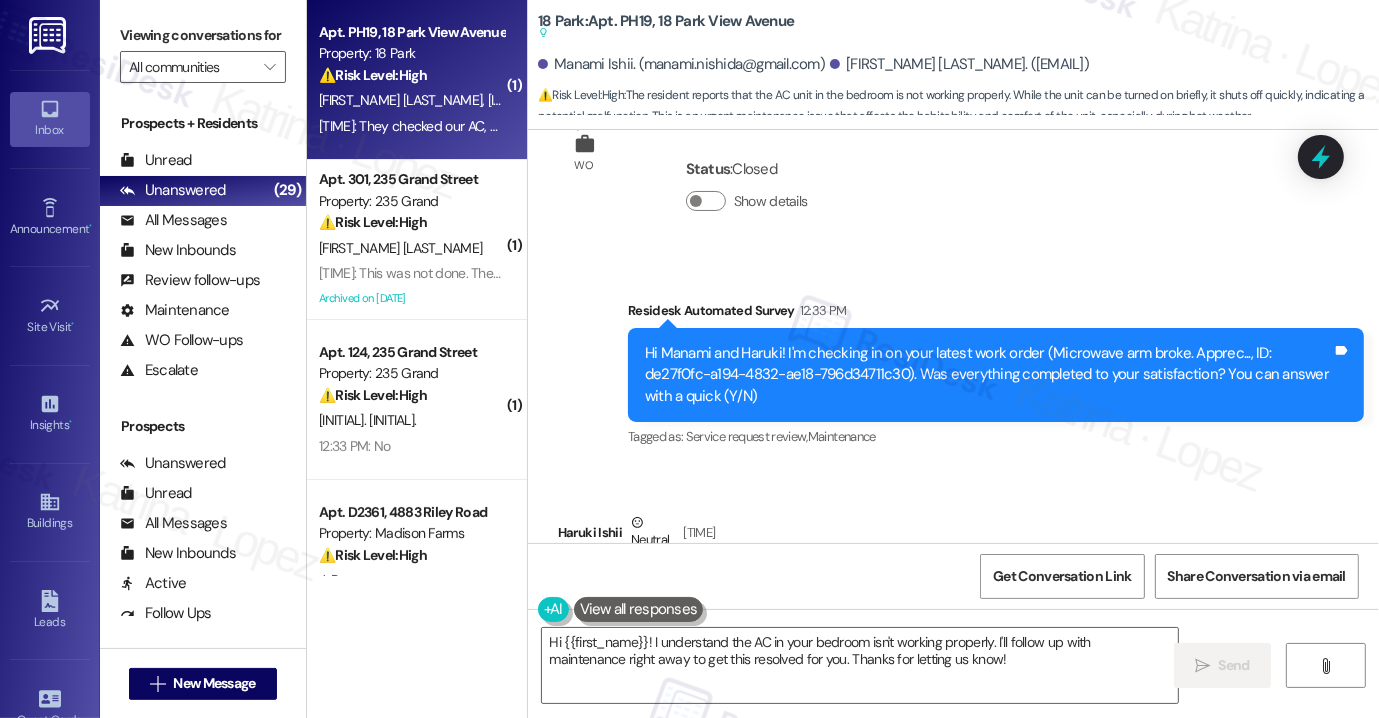 scroll, scrollTop: 5092, scrollLeft: 0, axis: vertical 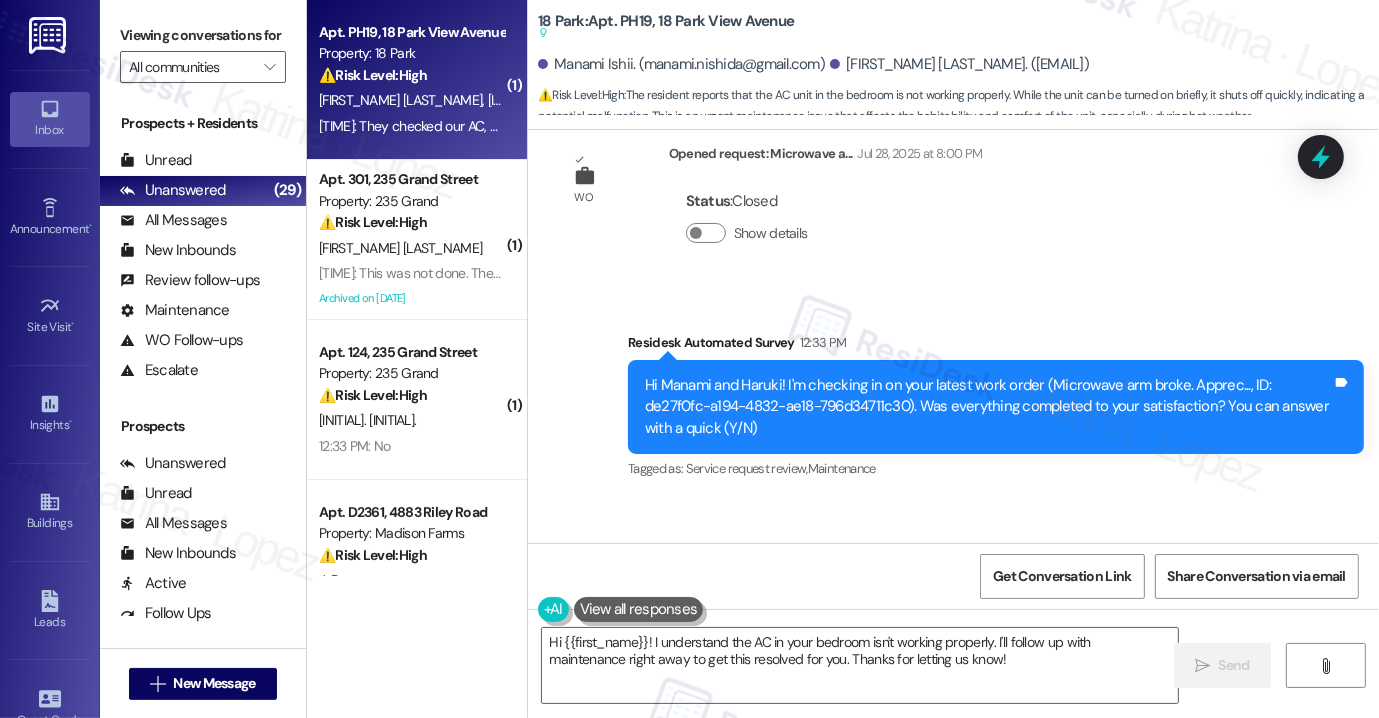 click on "Hi Manami and Haruki! I'm checking in on your latest work order (Microwave arm broke. Apprec..., ID: de27f0fc-a194-4832-ae18-796d34711c30). Was everything completed to your satisfaction? You can answer with a quick (Y/N)" at bounding box center (988, 407) 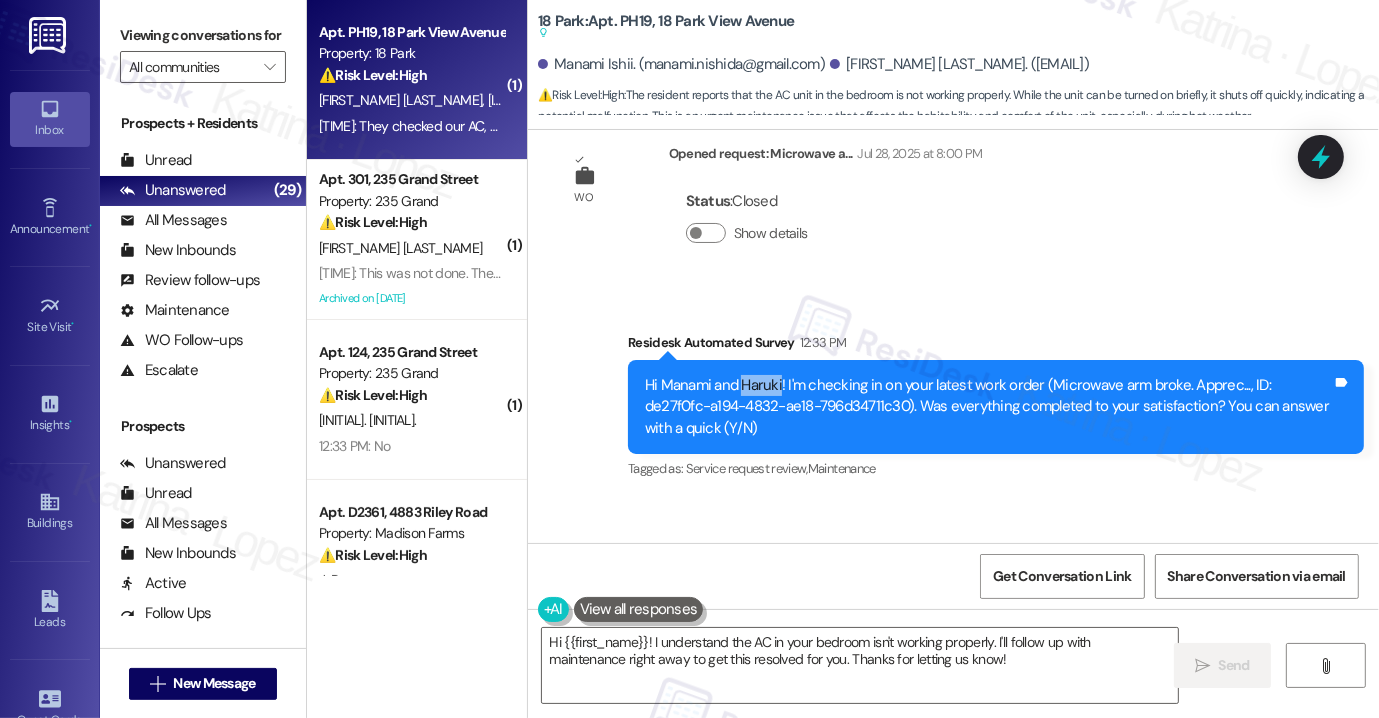 click on "Hi Manami and Haruki! I'm checking in on your latest work order (Microwave arm broke. Apprec..., ID: de27f0fc-a194-4832-ae18-796d34711c30). Was everything completed to your satisfaction? You can answer with a quick (Y/N)" at bounding box center [988, 407] 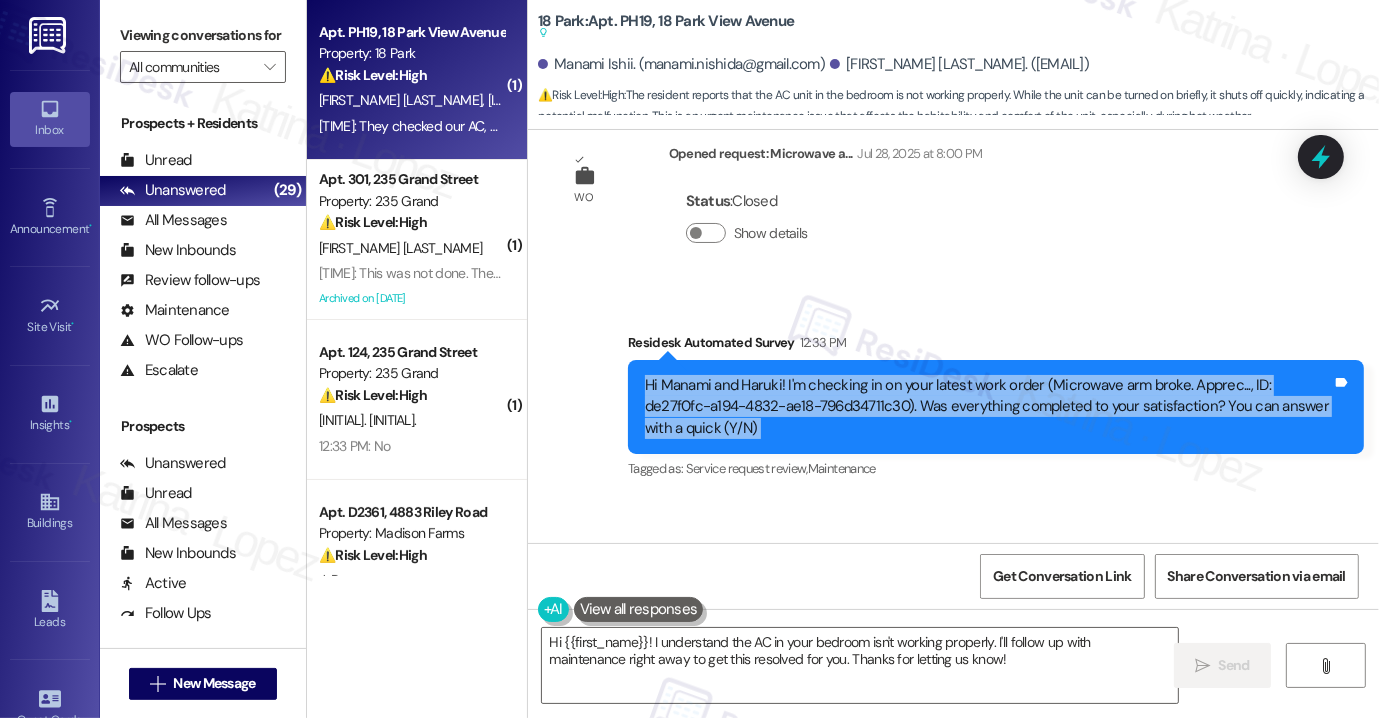 click on "Hi Manami and Haruki! I'm checking in on your latest work order (Microwave arm broke. Apprec..., ID: de27f0fc-a194-4832-ae18-796d34711c30). Was everything completed to your satisfaction? You can answer with a quick (Y/N)" at bounding box center (988, 407) 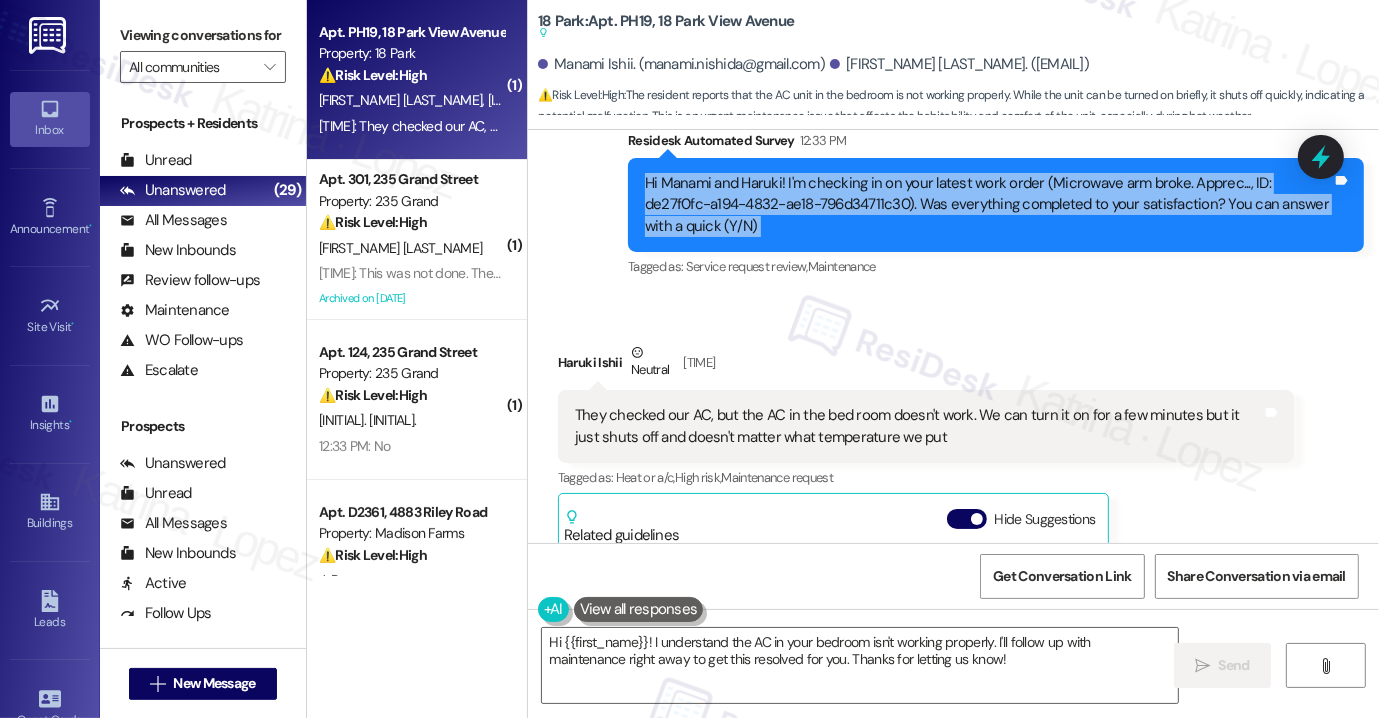 scroll, scrollTop: 5392, scrollLeft: 0, axis: vertical 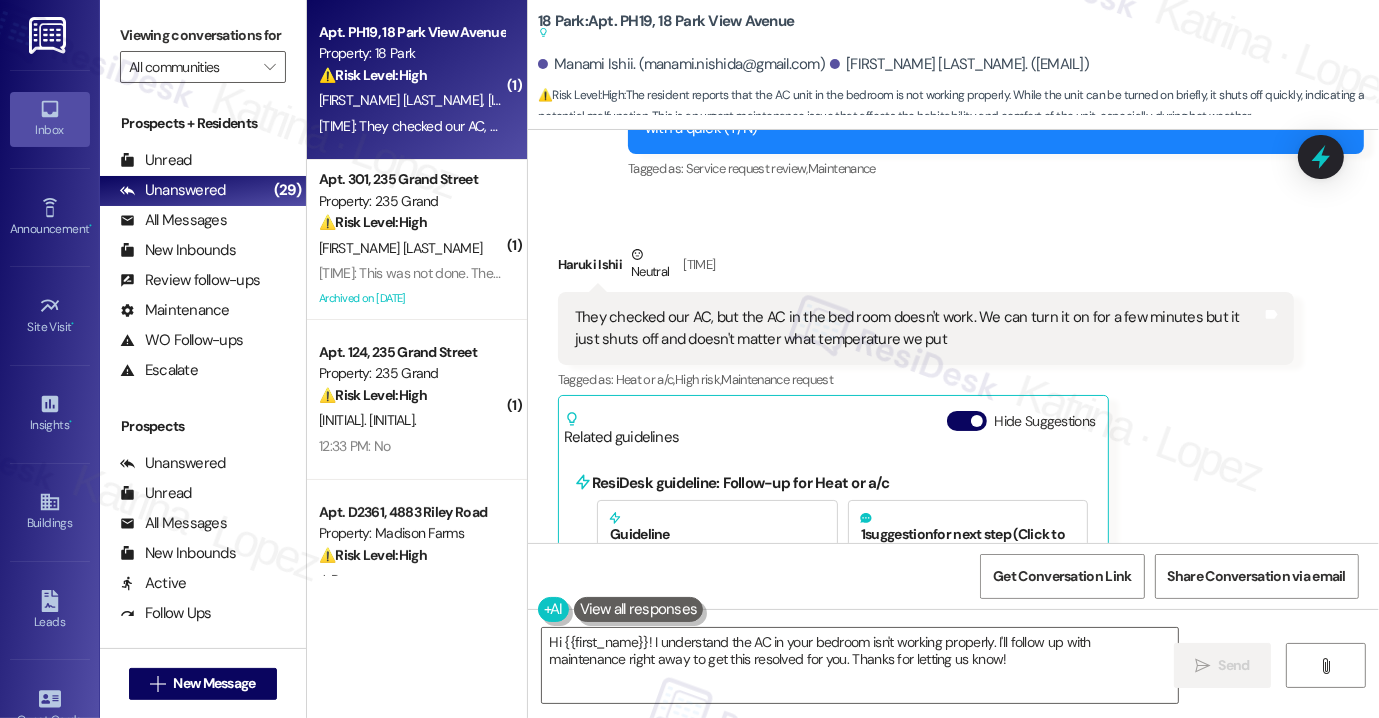 click on "They checked our AC, but the AC in the bed room doesn't work. We can turn it on for a few minutes but it just shuts off and doesn't matter what temperature we put" at bounding box center (918, 328) 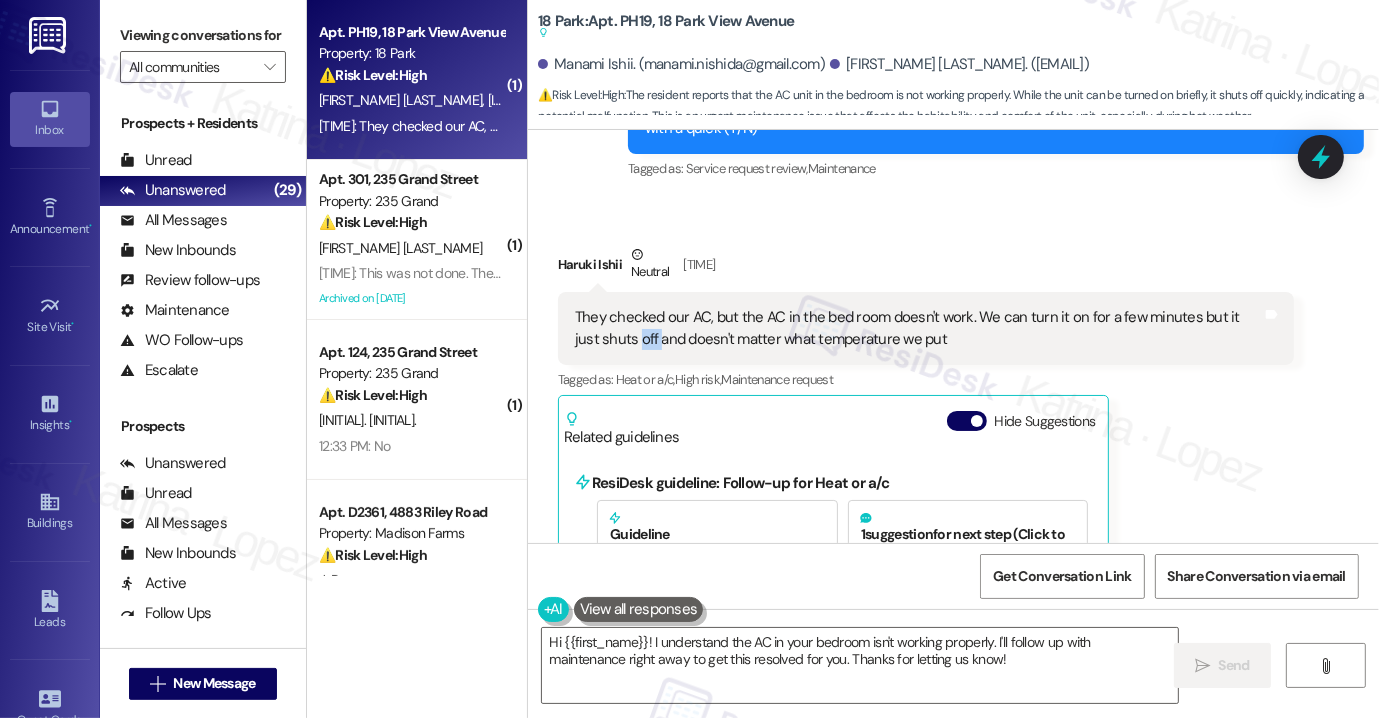 click on "They checked our AC, but the AC in the bed room doesn't work. We can turn it on for a few minutes but it just shuts off and doesn't matter what temperature we put" at bounding box center (918, 328) 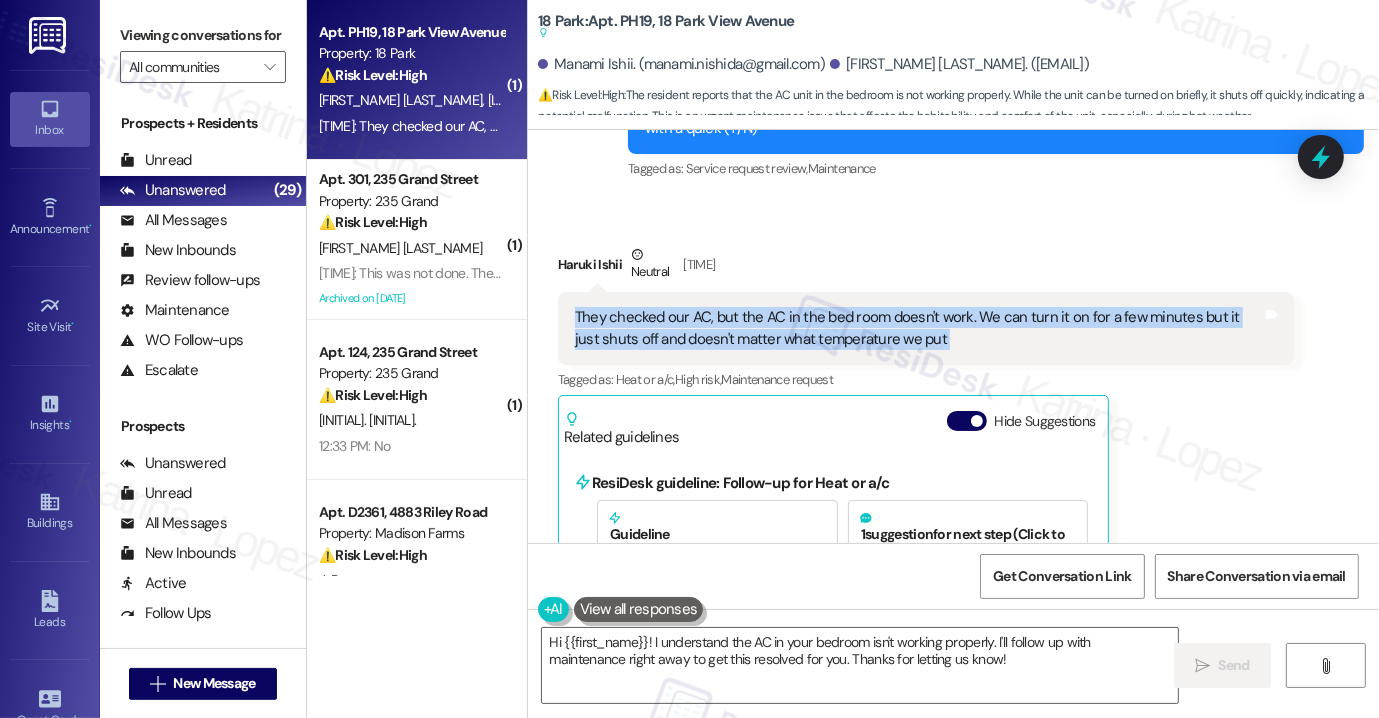click on "They checked our AC, but the AC in the bed room doesn't work. We can turn it on for a few minutes but it just shuts off and doesn't matter what temperature we put" at bounding box center (918, 328) 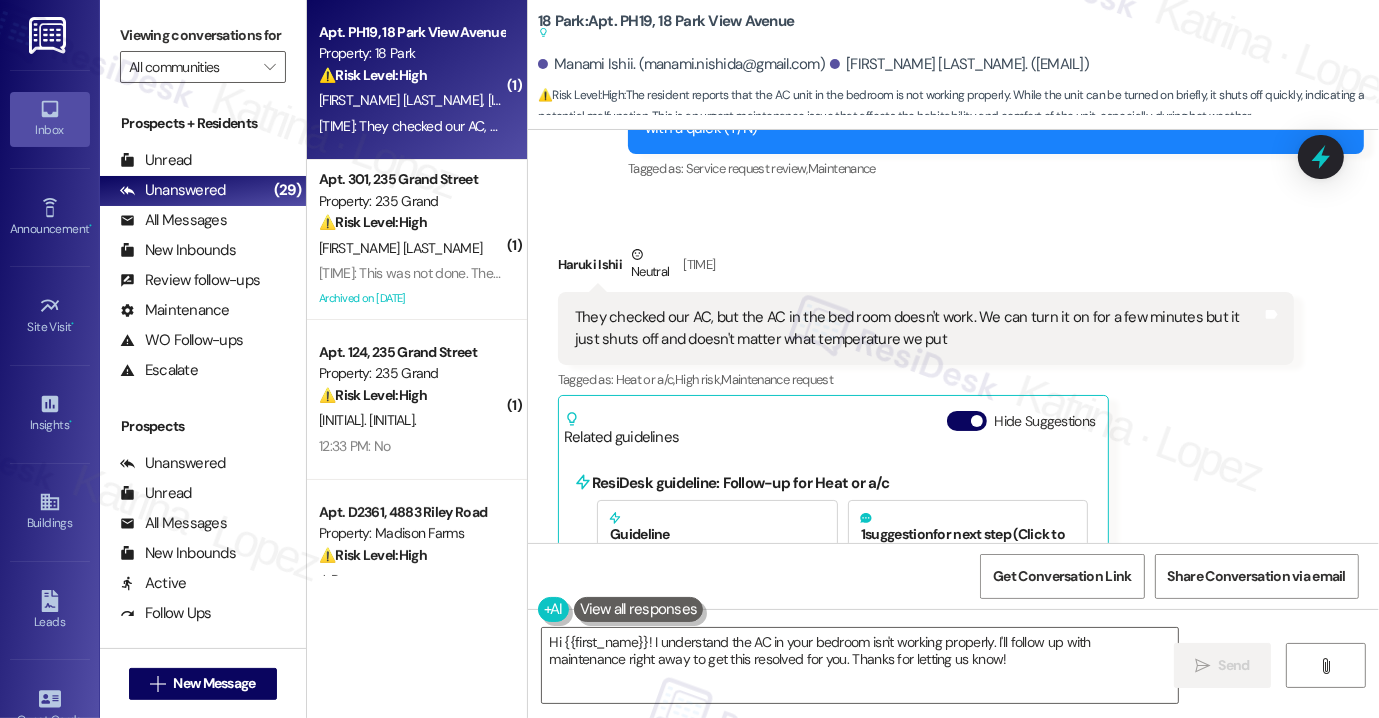 click on "They checked our AC, but the AC in the bed room doesn't work. We can turn it on for a few minutes but it just shuts off and doesn't matter what temperature we put" at bounding box center [918, 328] 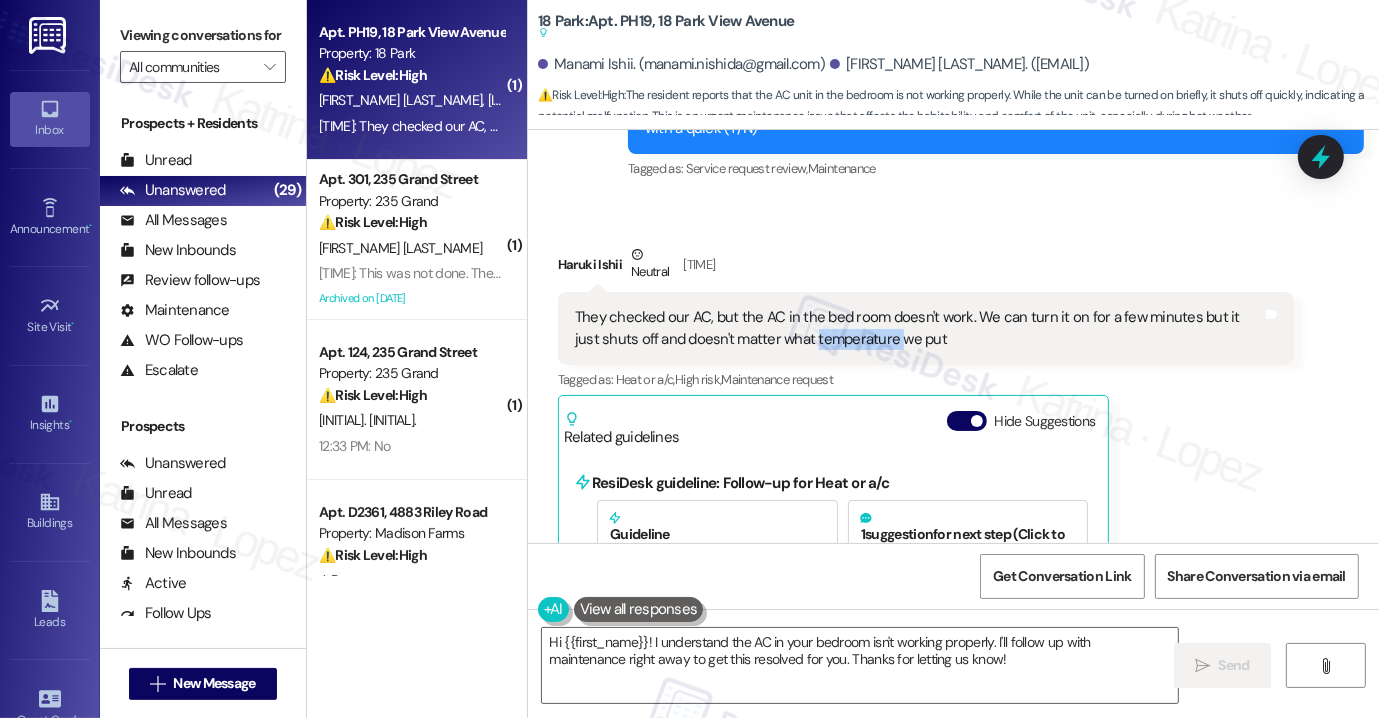 click on "They checked our AC, but the AC in the bed room doesn't work. We can turn it on for a few minutes but it just shuts off and doesn't matter what temperature we put" at bounding box center [918, 328] 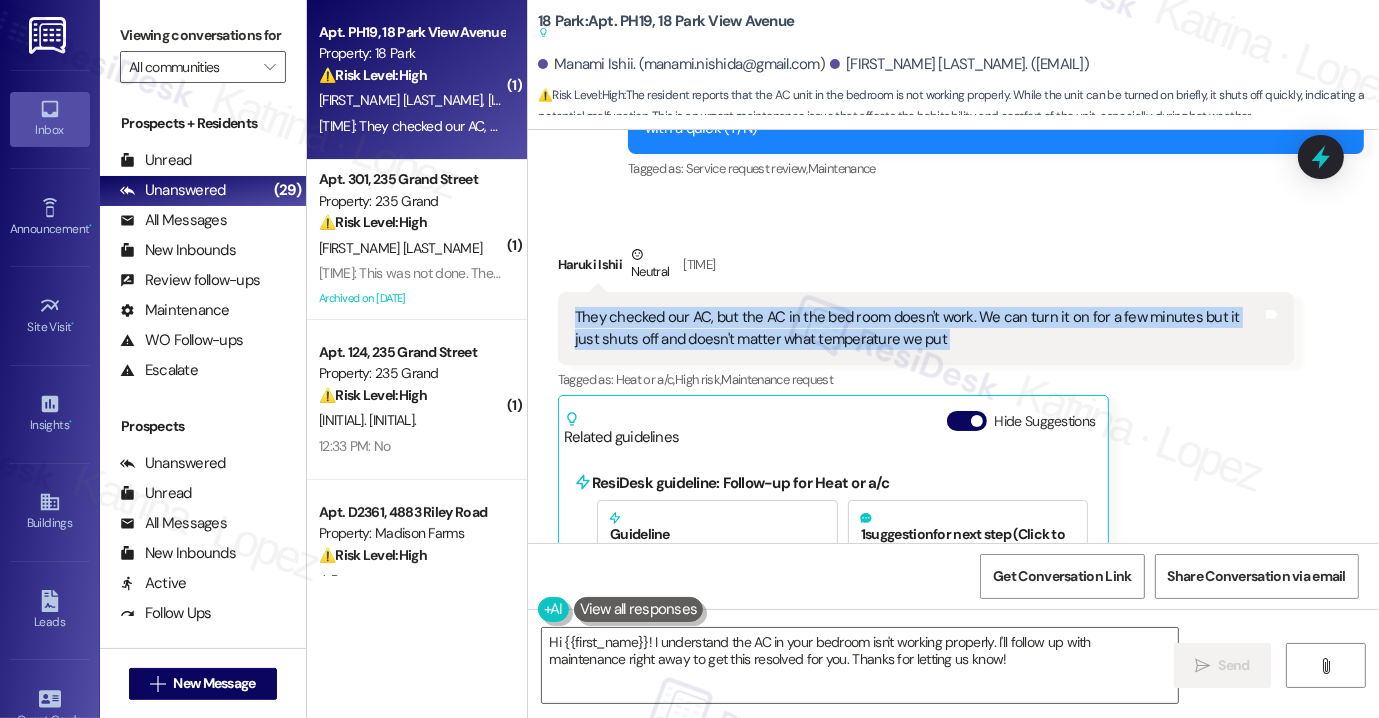 click on "They checked our AC, but the AC in the bed room doesn't work. We can turn it on for a few minutes but it just shuts off and doesn't matter what temperature we put" at bounding box center (918, 328) 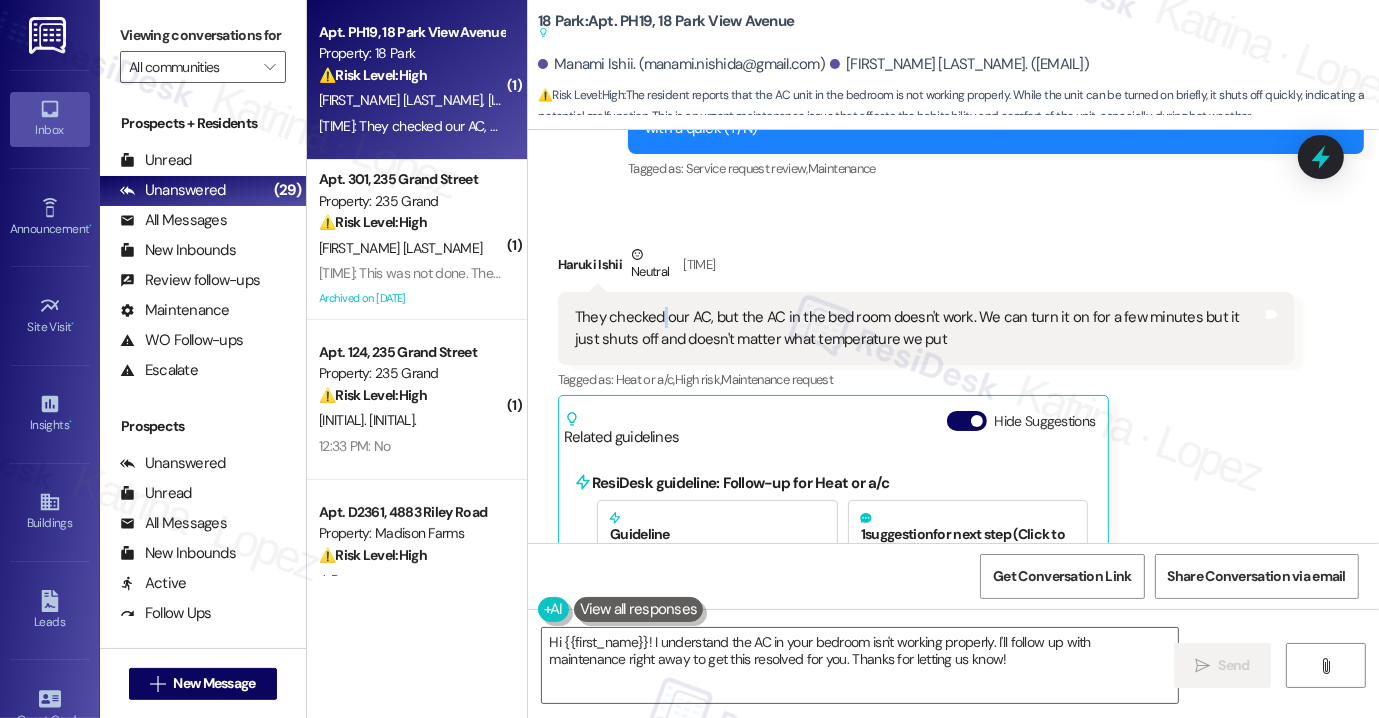 click on "They checked our AC, but the AC in the bed room doesn't work. We can turn it on for a few minutes but it just shuts off and doesn't matter what temperature we put" at bounding box center [918, 328] 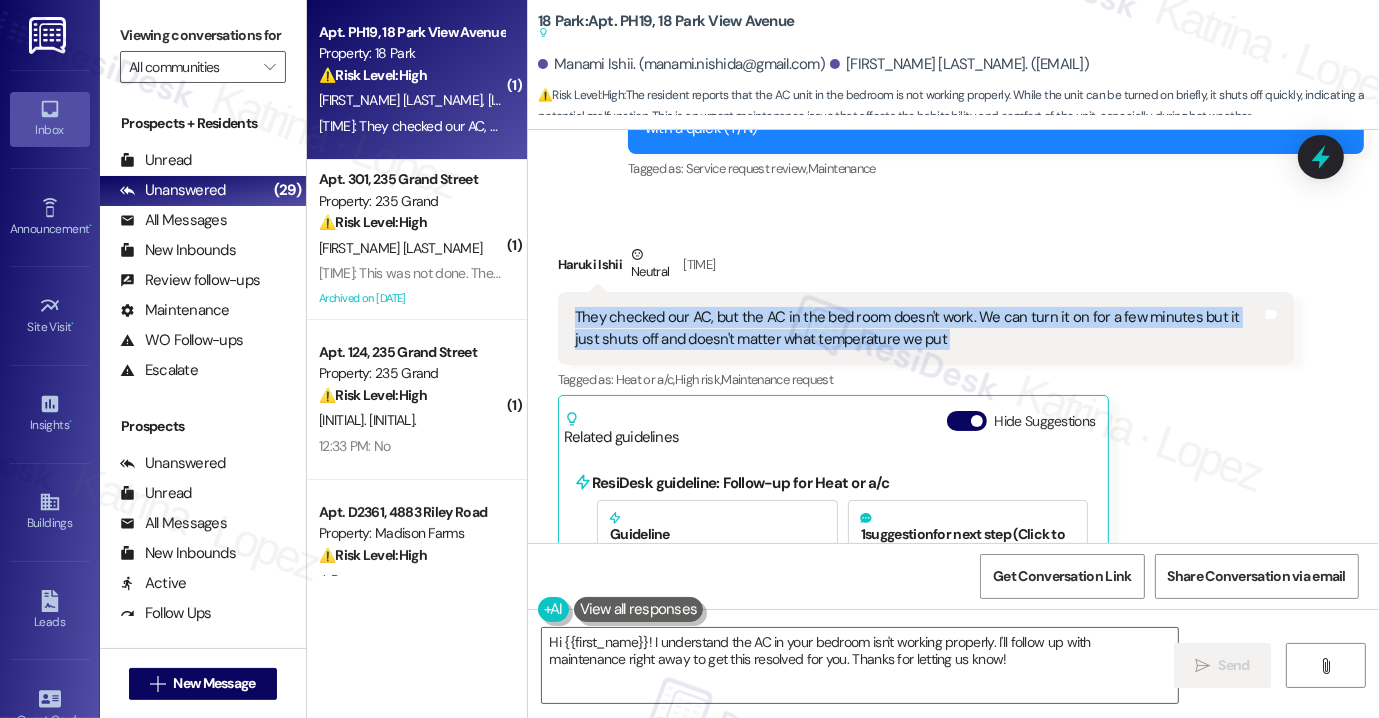 click on "They checked our AC, but the AC in the bed room doesn't work. We can turn it on for a few minutes but it just shuts off and doesn't matter what temperature we put" at bounding box center (918, 328) 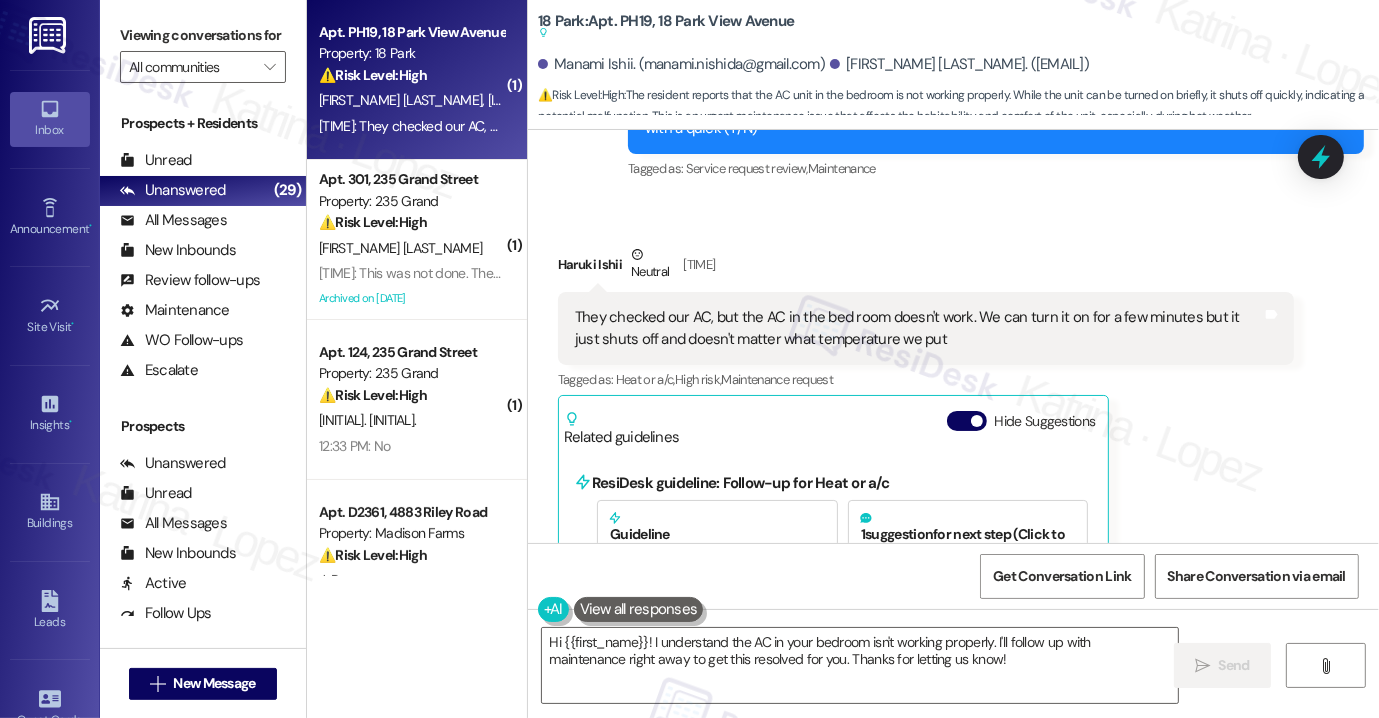 click on "18 Park:  Apt. PH19, 18 Park View Avenue   Suggested actions and notes available for this message and will show as you scroll through." at bounding box center [666, 27] 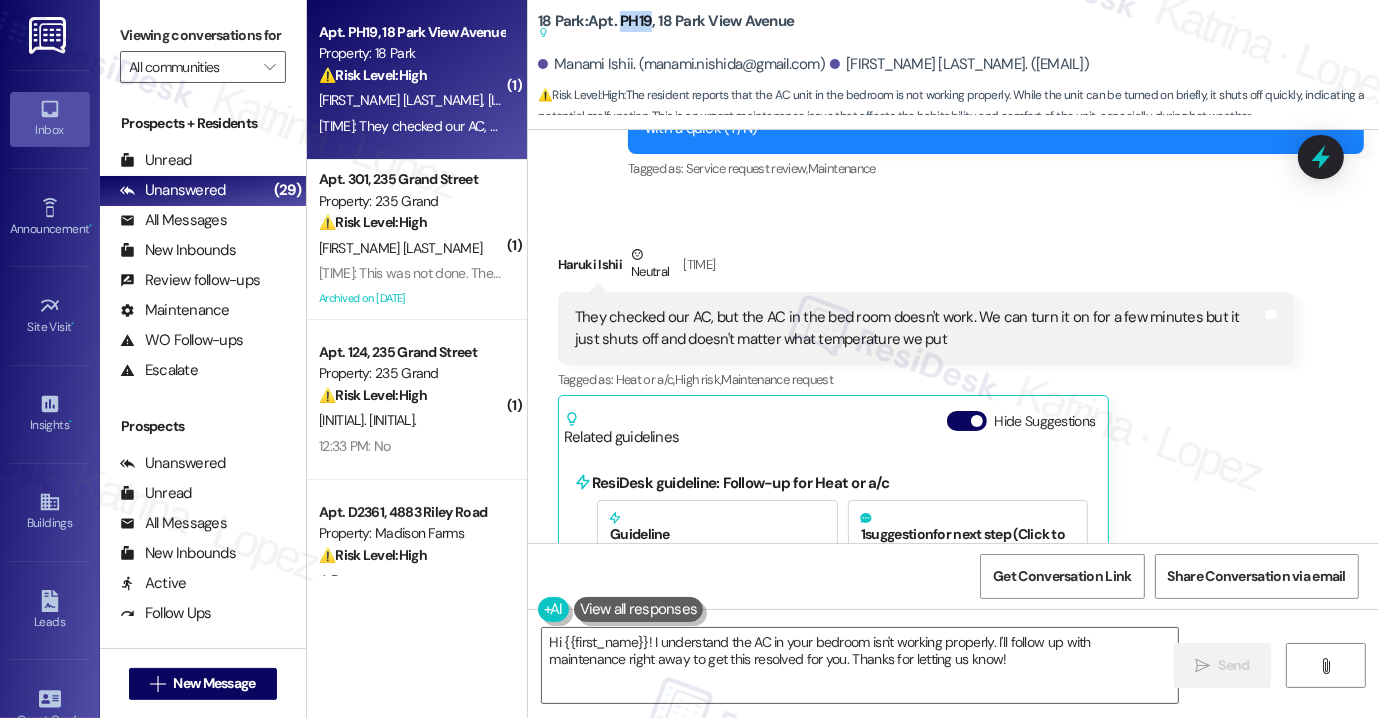 click on "18 Park:  Apt. PH19, 18 Park View Avenue   Suggested actions and notes available for this message and will show as you scroll through." at bounding box center [666, 27] 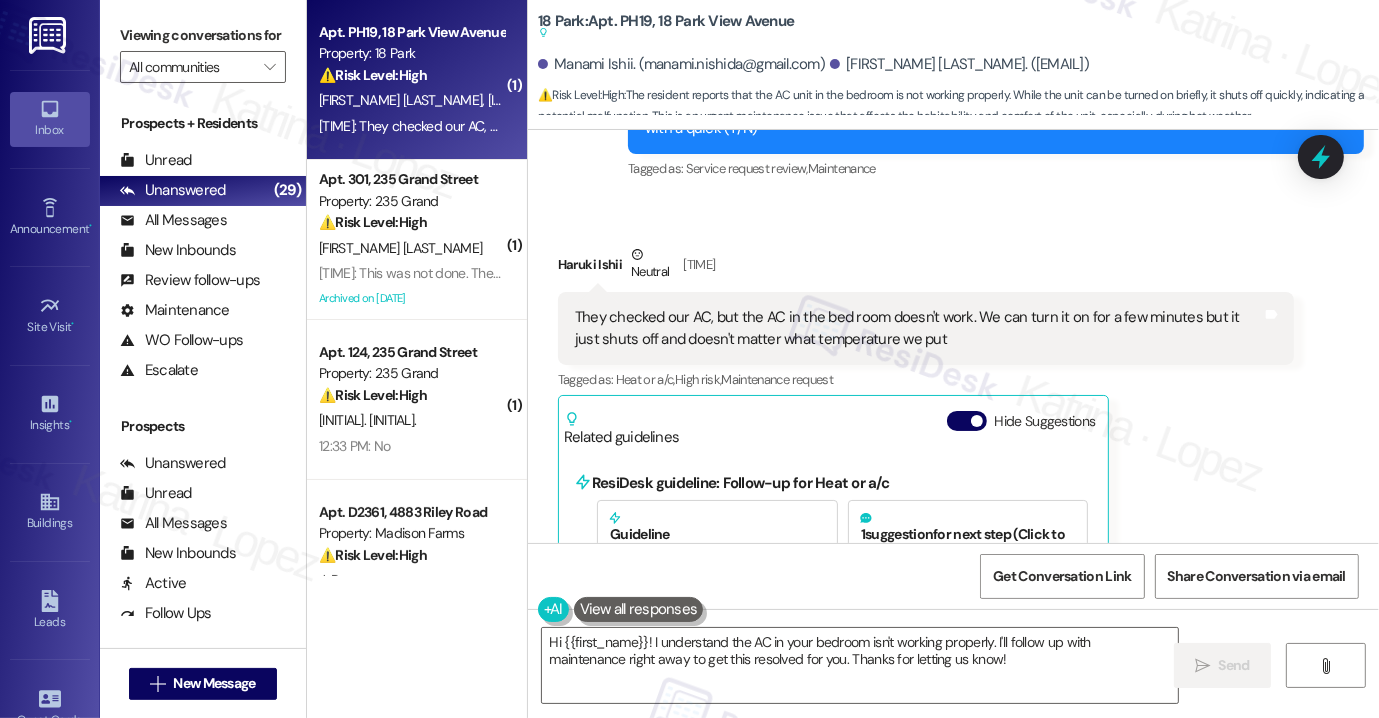 click on "Viewing conversations for" at bounding box center [203, 35] 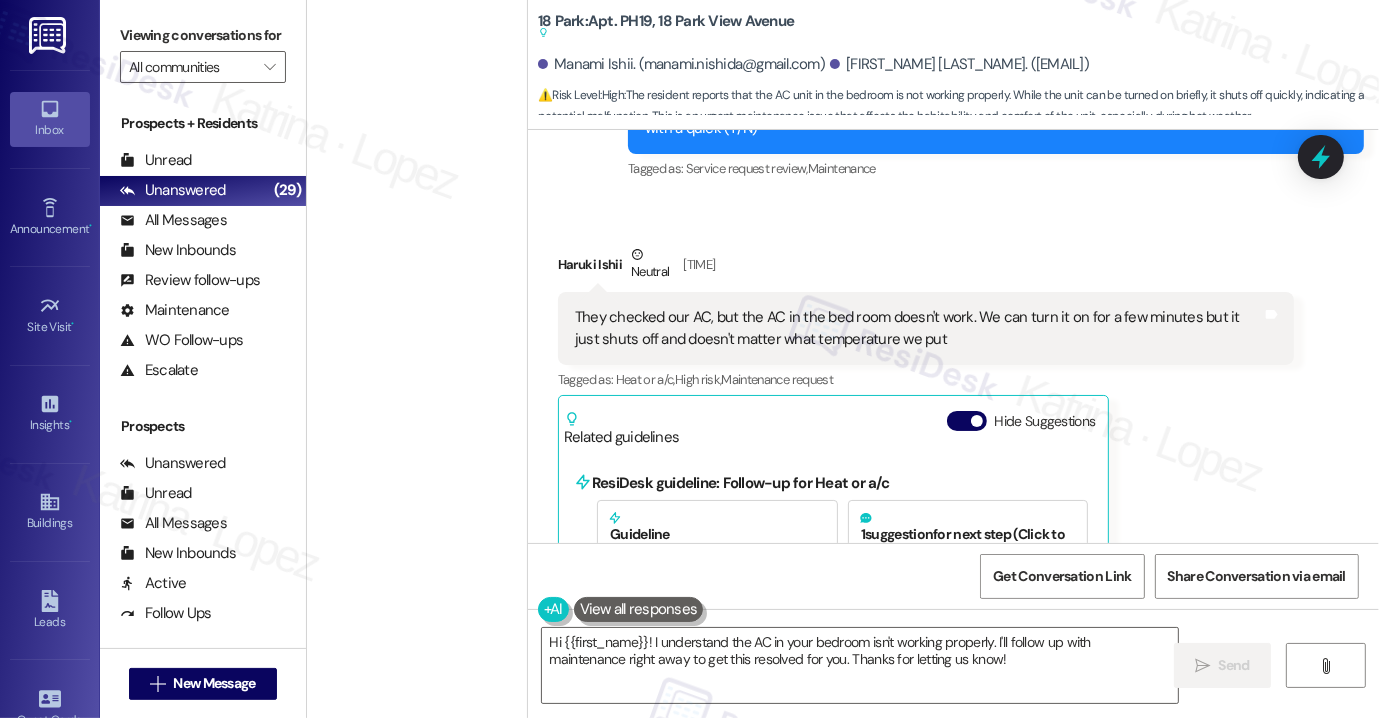 scroll, scrollTop: 0, scrollLeft: 0, axis: both 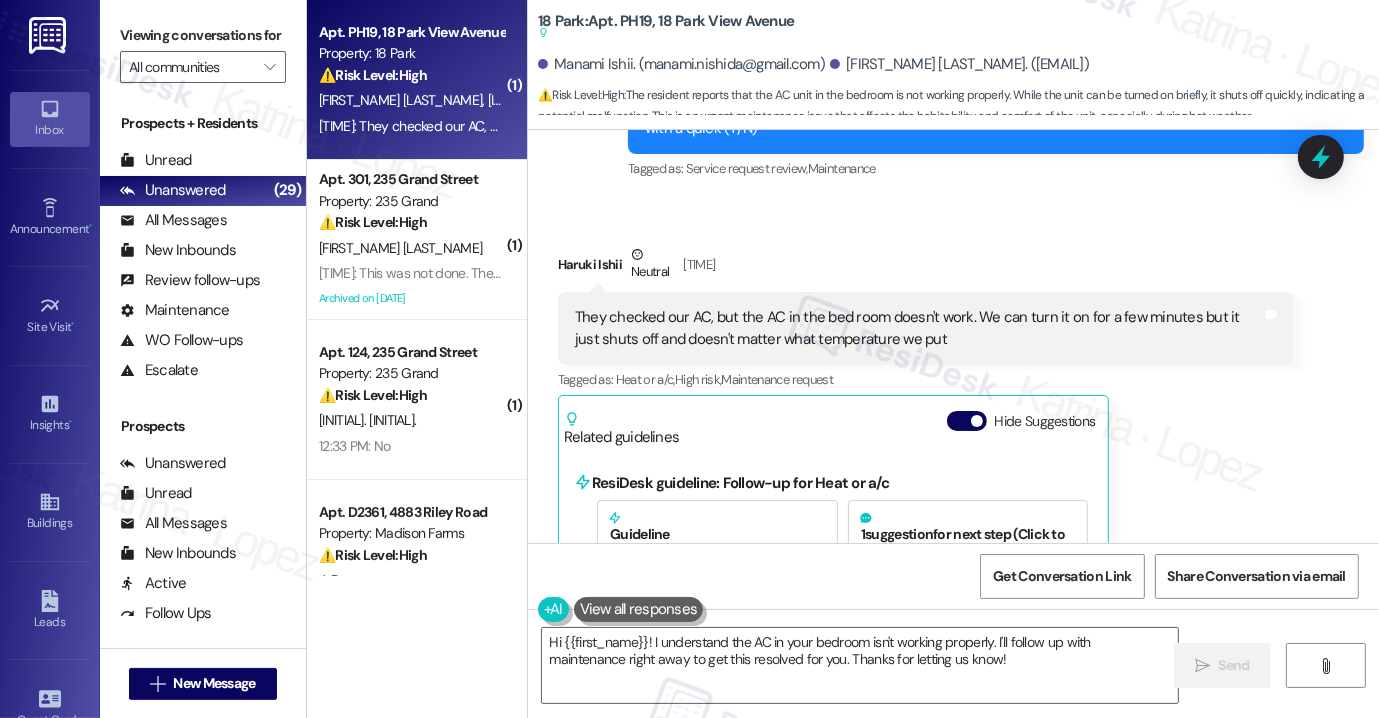 click on "Viewing conversations for" at bounding box center [203, 35] 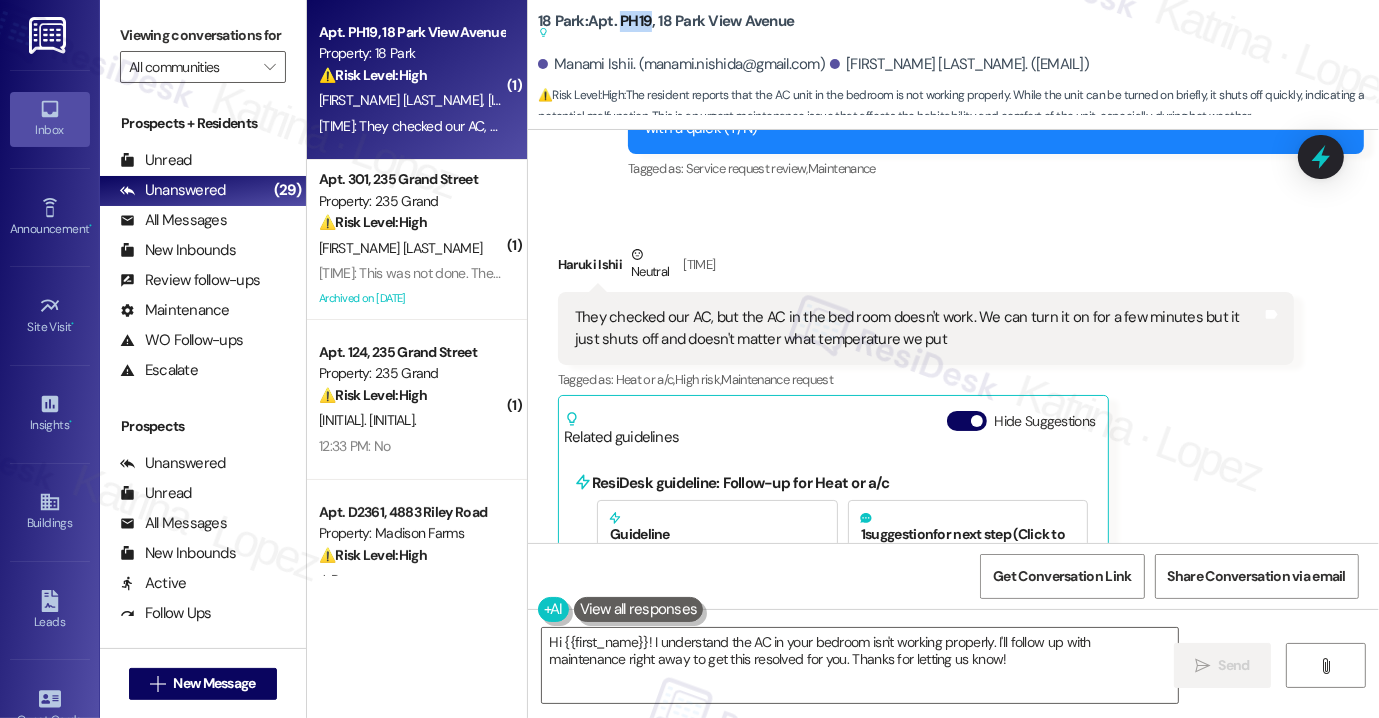 click on "18 Park:  Apt. PH19, 18 Park View Avenue   Suggested actions and notes available for this message and will show as you scroll through." at bounding box center (666, 27) 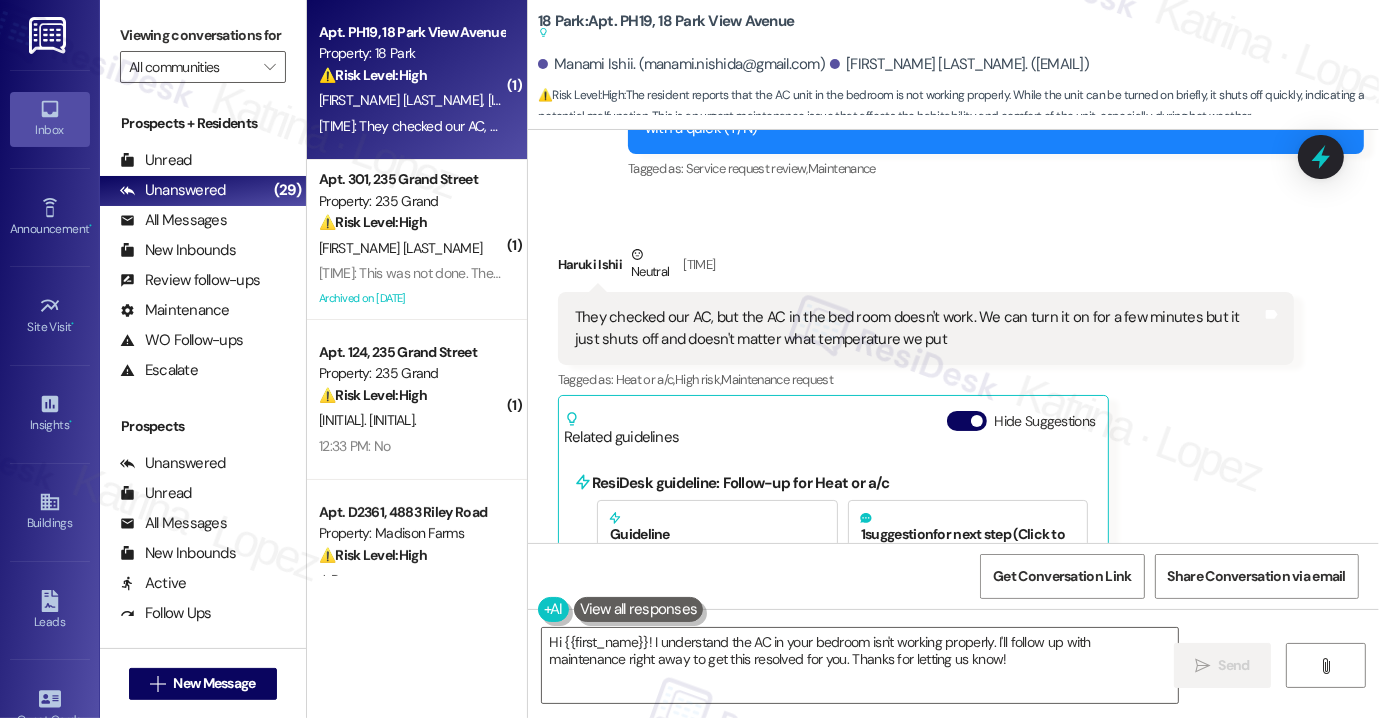 click on "Viewing conversations for" at bounding box center (203, 35) 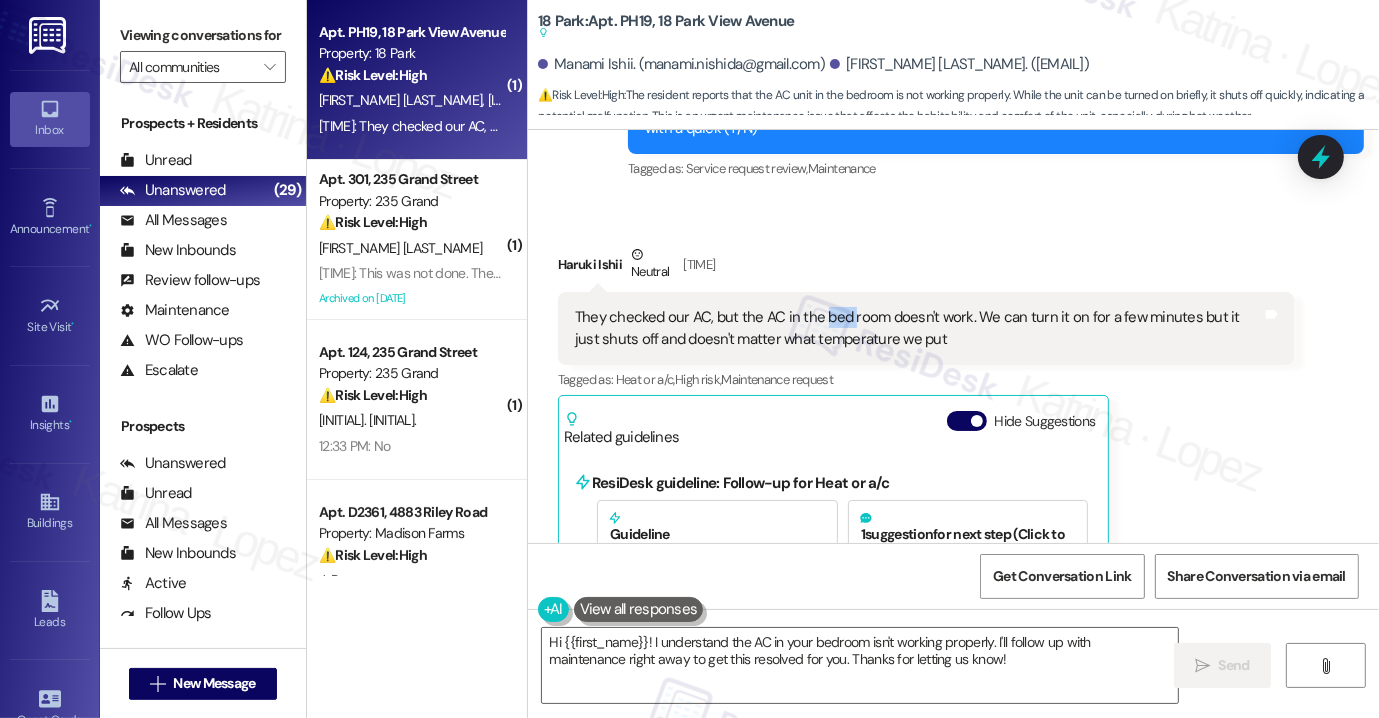 click on "They checked our AC, but the AC in the bed room doesn't work. We can turn it on for a few minutes but it just shuts off and doesn't matter what temperature we put" at bounding box center [918, 328] 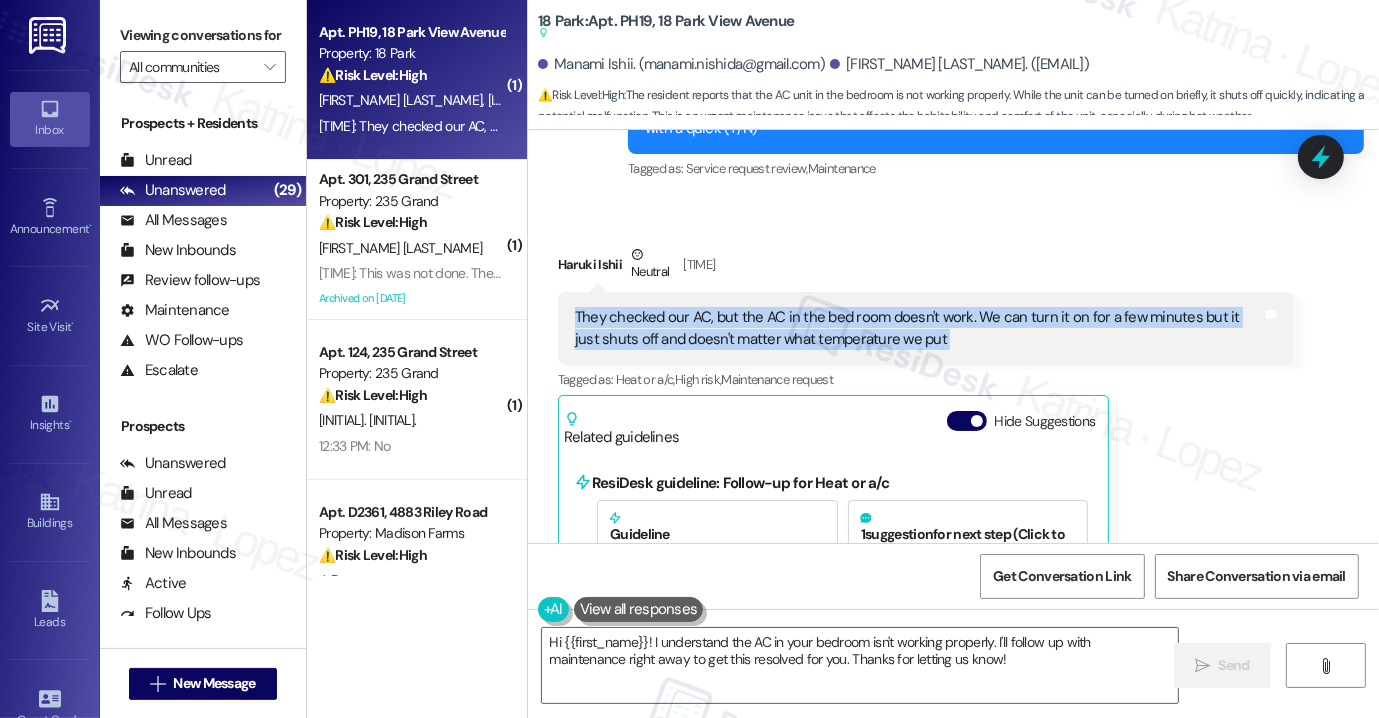 click on "They checked our AC, but the AC in the bed room doesn't work. We can turn it on for a few minutes but it just shuts off and doesn't matter what temperature we put" at bounding box center [918, 328] 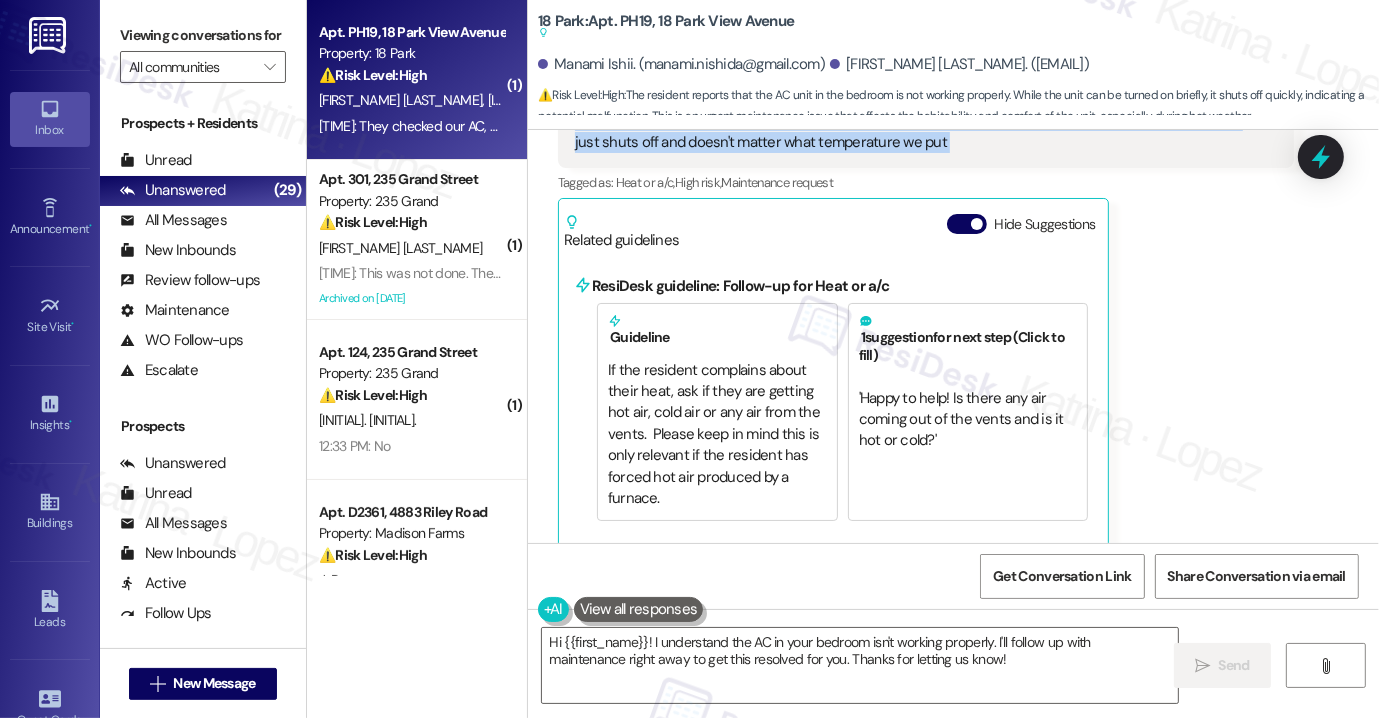 scroll, scrollTop: 5592, scrollLeft: 0, axis: vertical 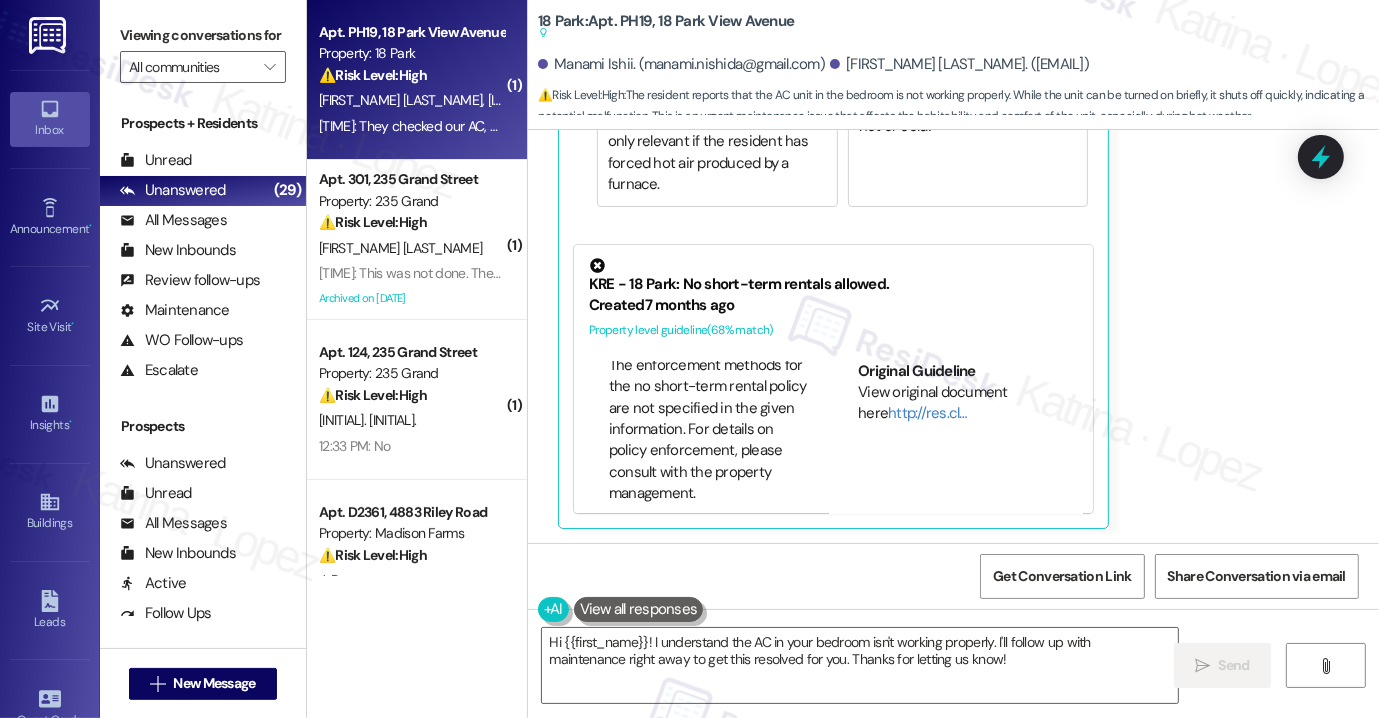 click on "Viewing conversations for" at bounding box center (203, 35) 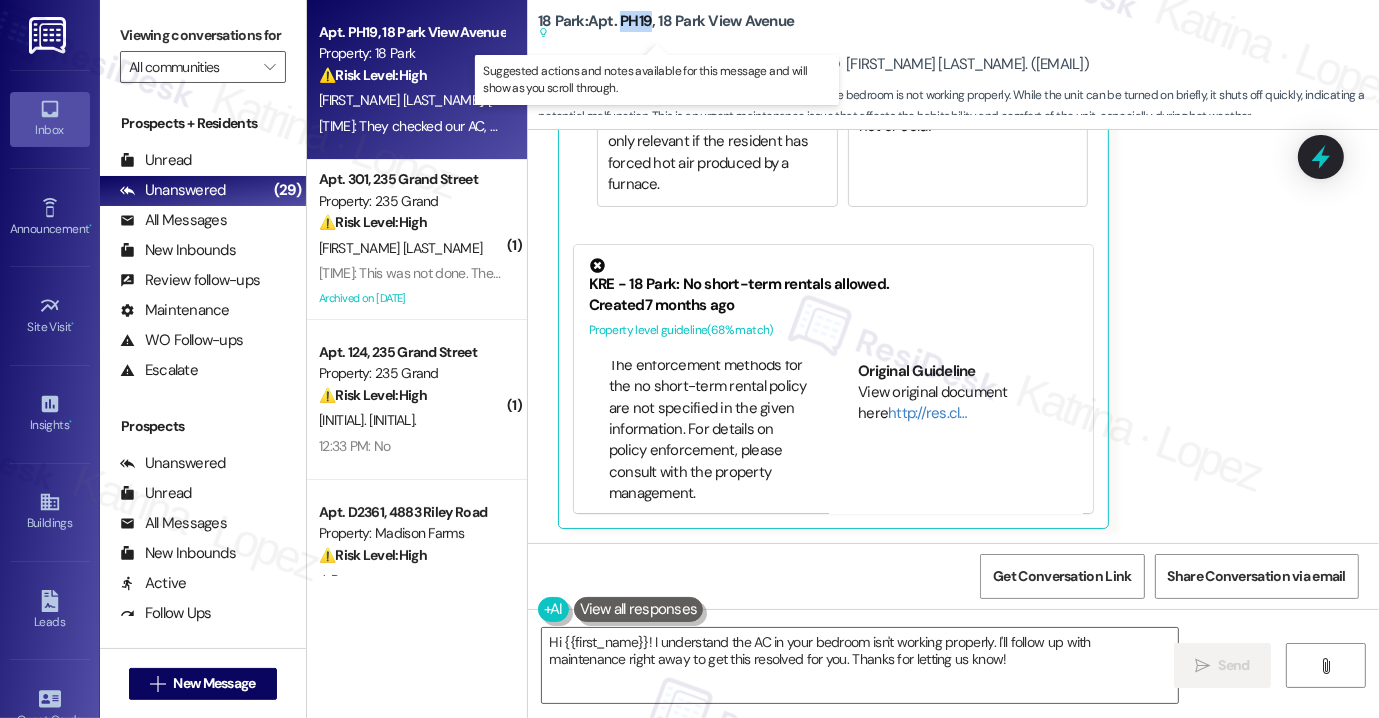 click at bounding box center (666, 32) 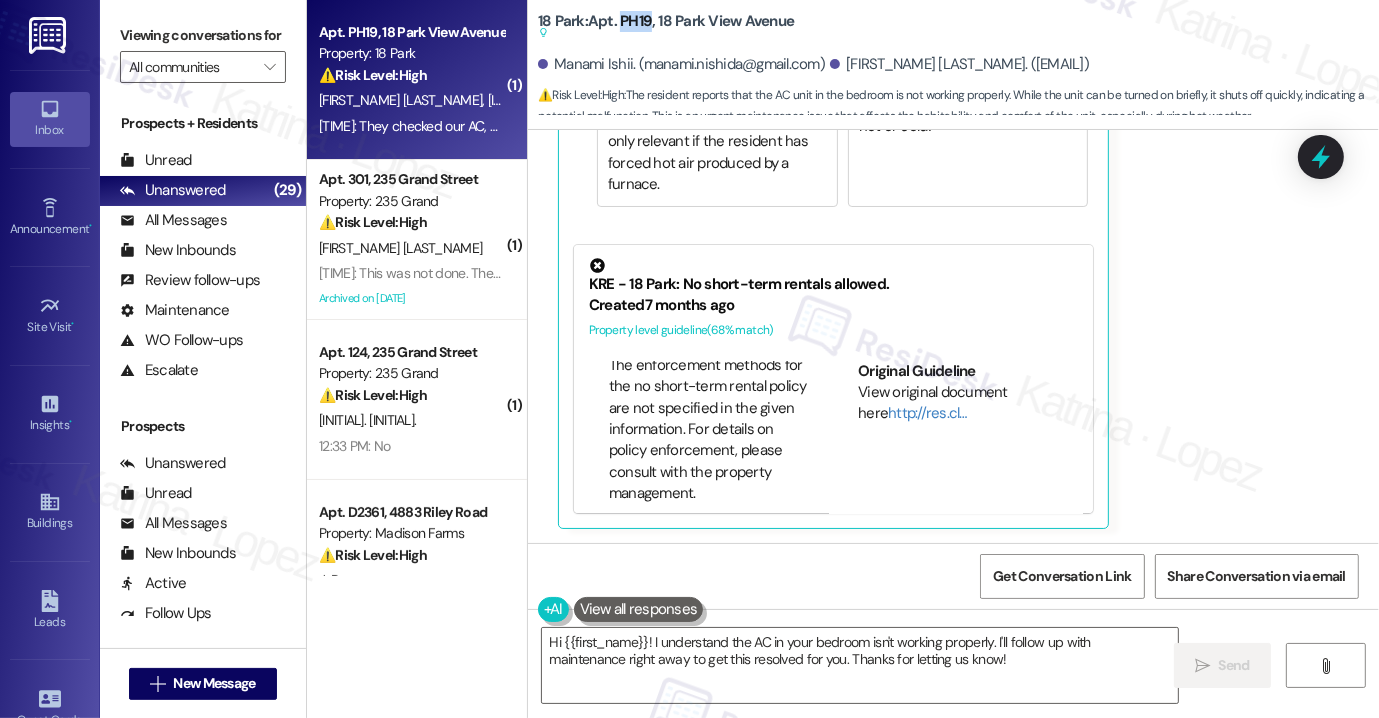 copy on "PH19" 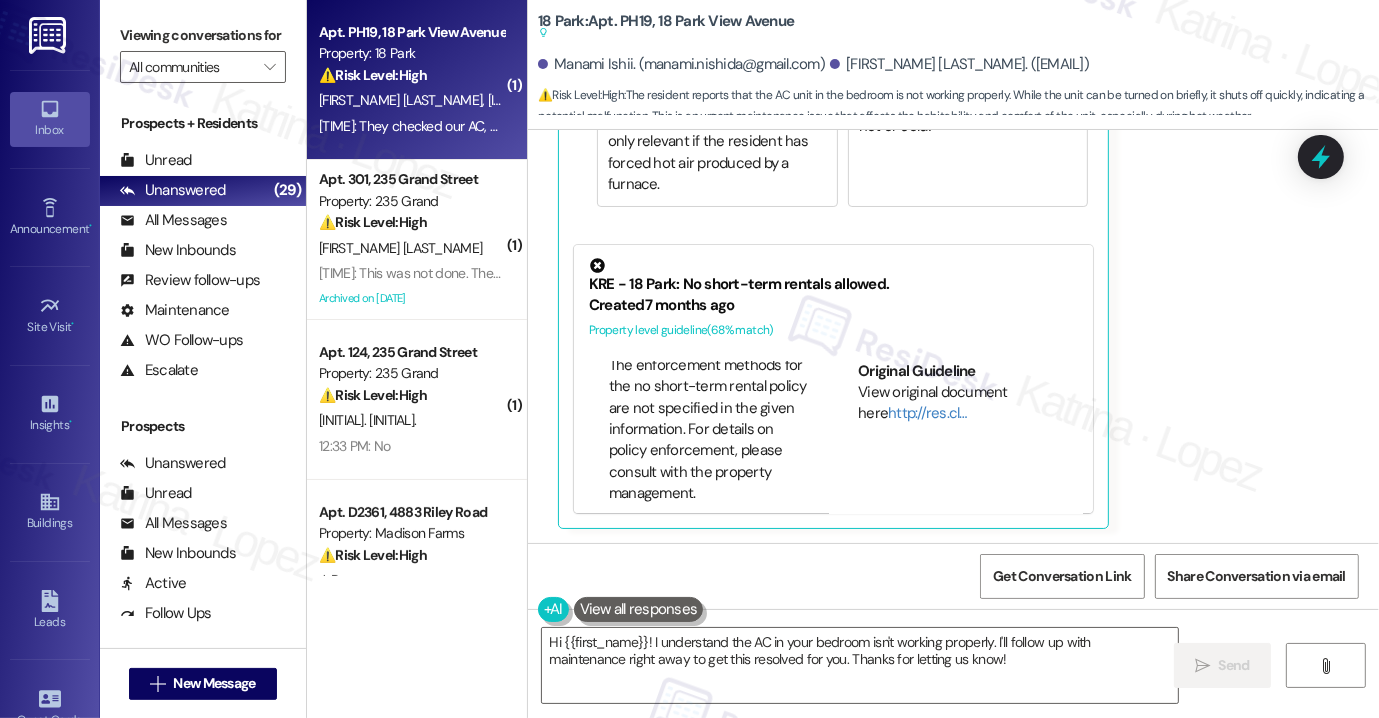 click on "Viewing conversations for" at bounding box center [203, 35] 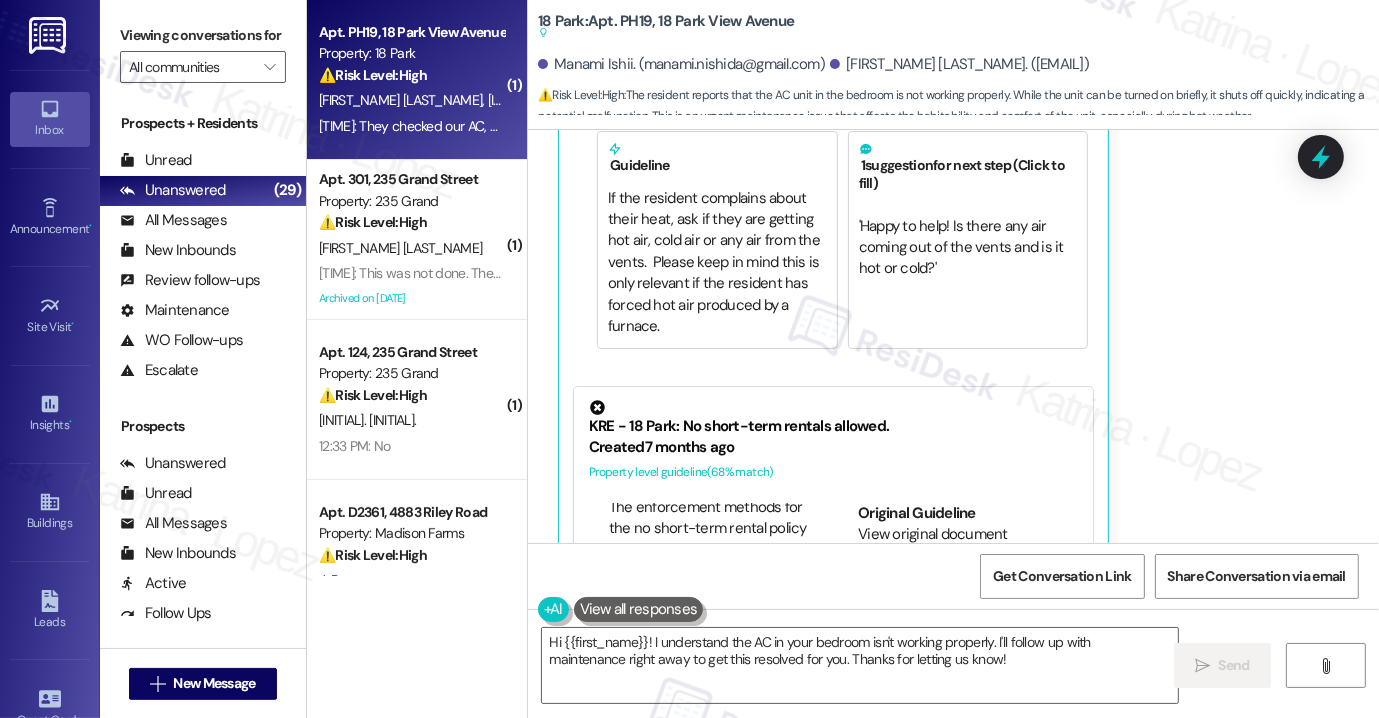 scroll, scrollTop: 5692, scrollLeft: 0, axis: vertical 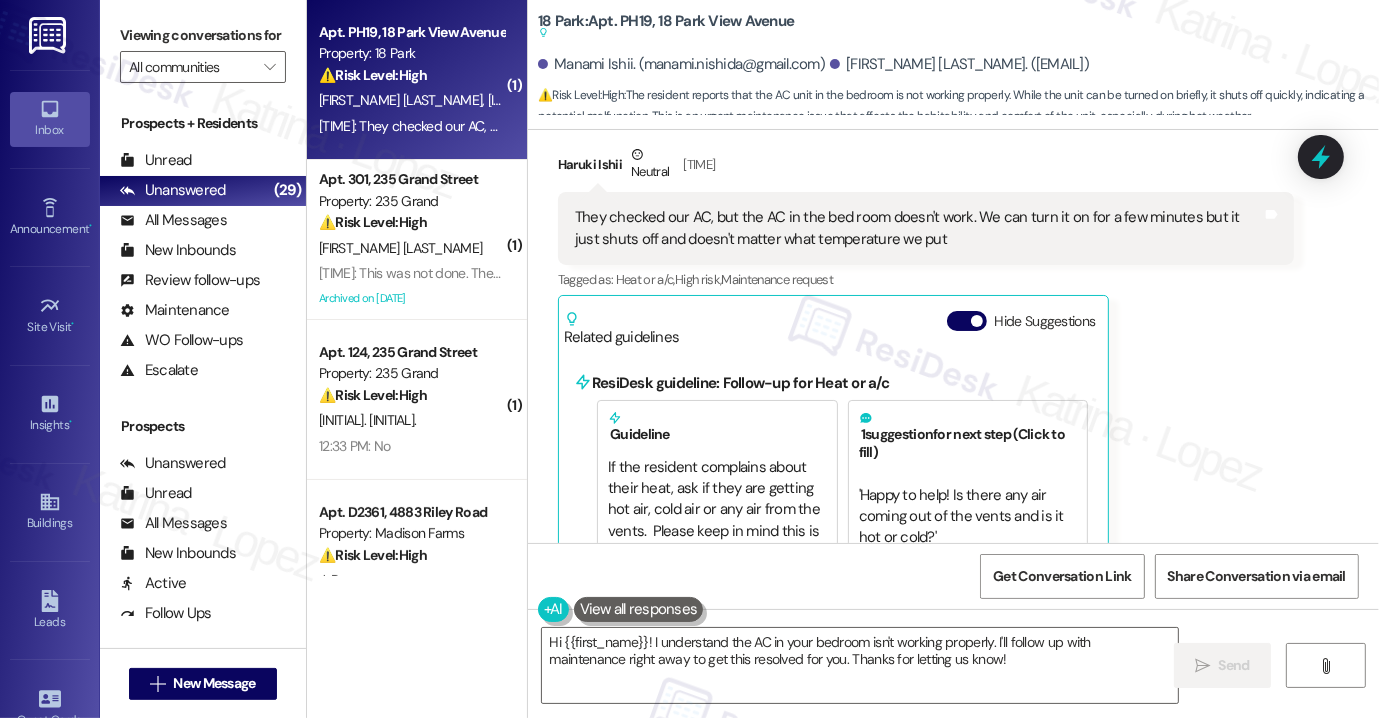 click on "They checked our AC, but the AC in the bed room doesn't work. We can turn it on for a few minutes but it just shuts off and doesn't matter what temperature we put" at bounding box center [918, 228] 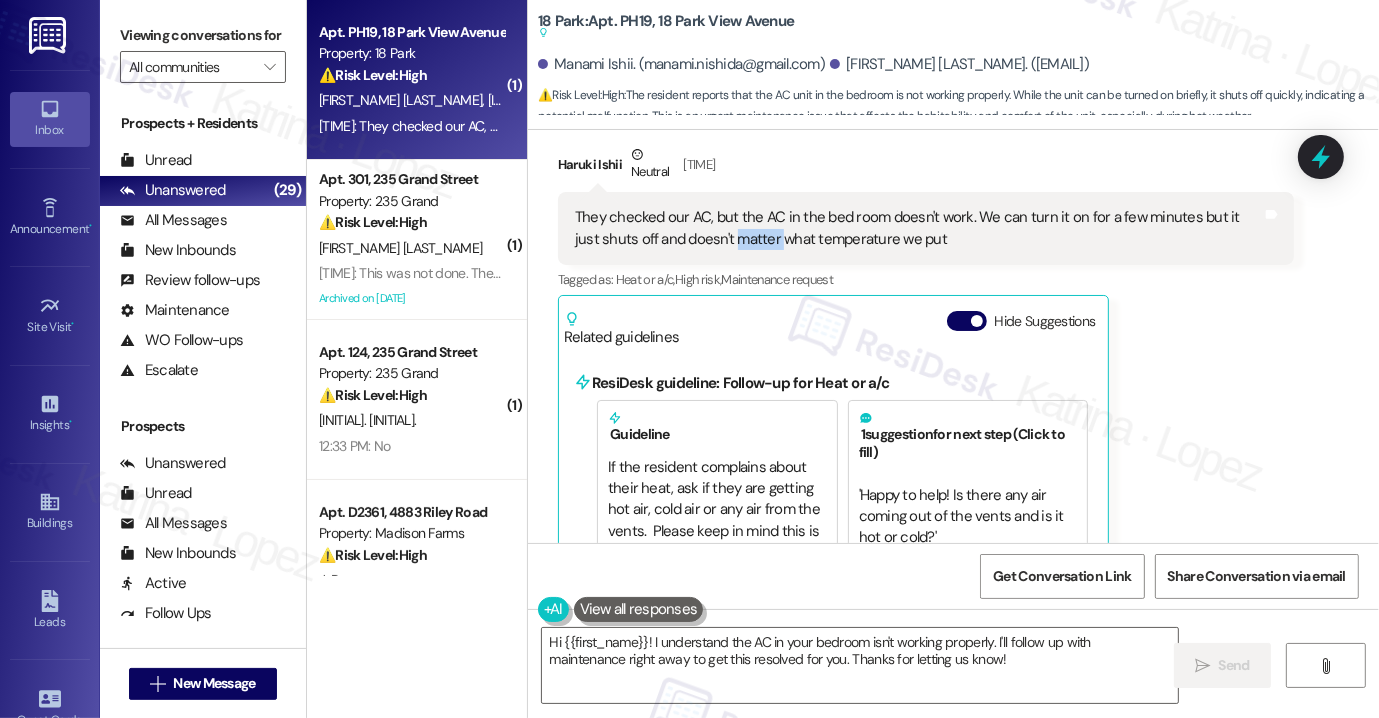 click on "They checked our AC, but the AC in the bed room doesn't work. We can turn it on for a few minutes but it just shuts off and doesn't matter what temperature we put" at bounding box center [918, 228] 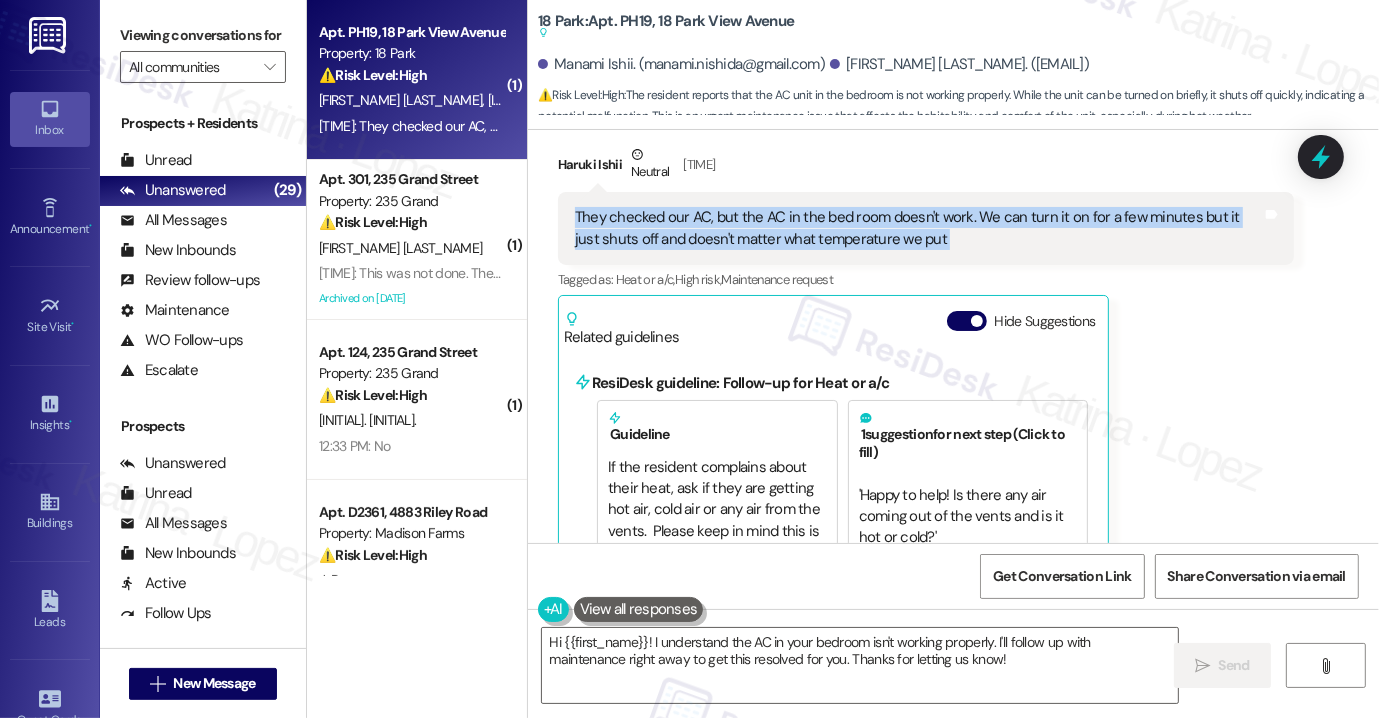 click on "They checked our AC, but the AC in the bed room doesn't work. We can turn it on for a few minutes but it just shuts off and doesn't matter what temperature we put" at bounding box center (918, 228) 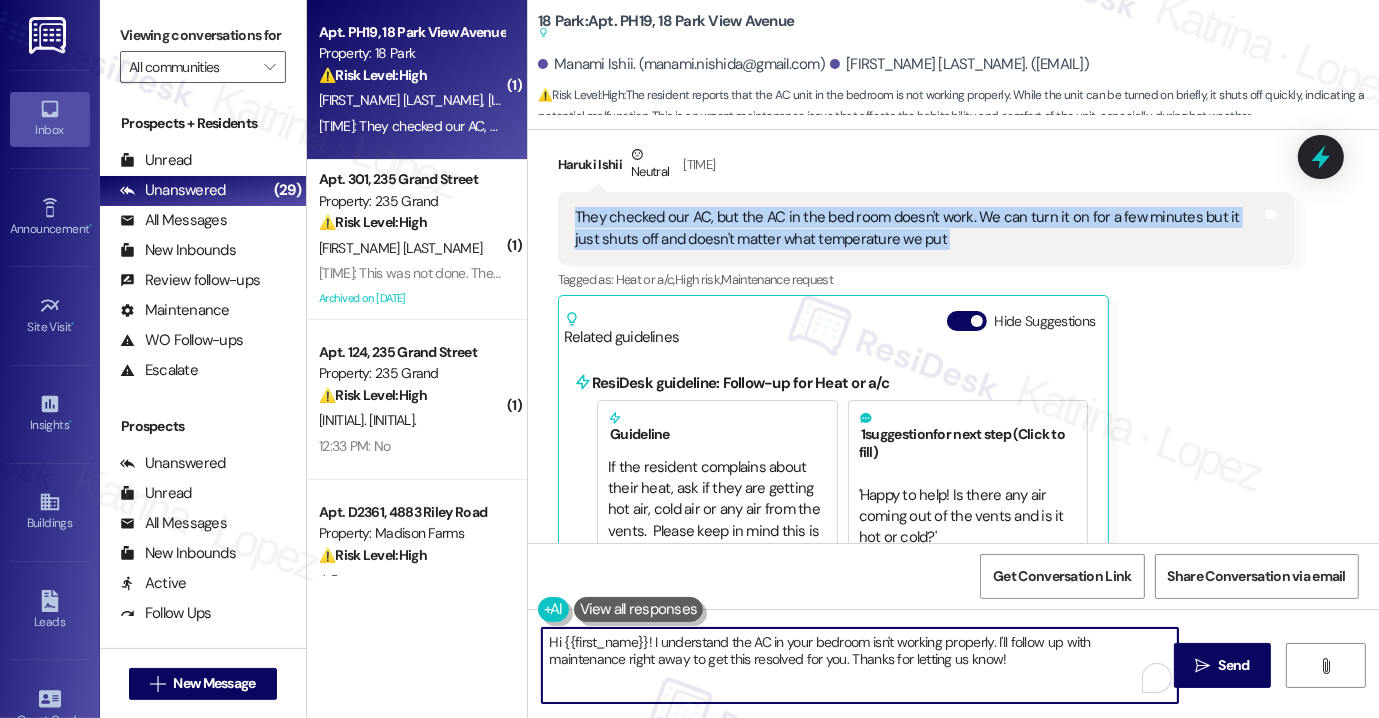 drag, startPoint x: 969, startPoint y: 649, endPoint x: 1007, endPoint y: 660, distance: 39.56008 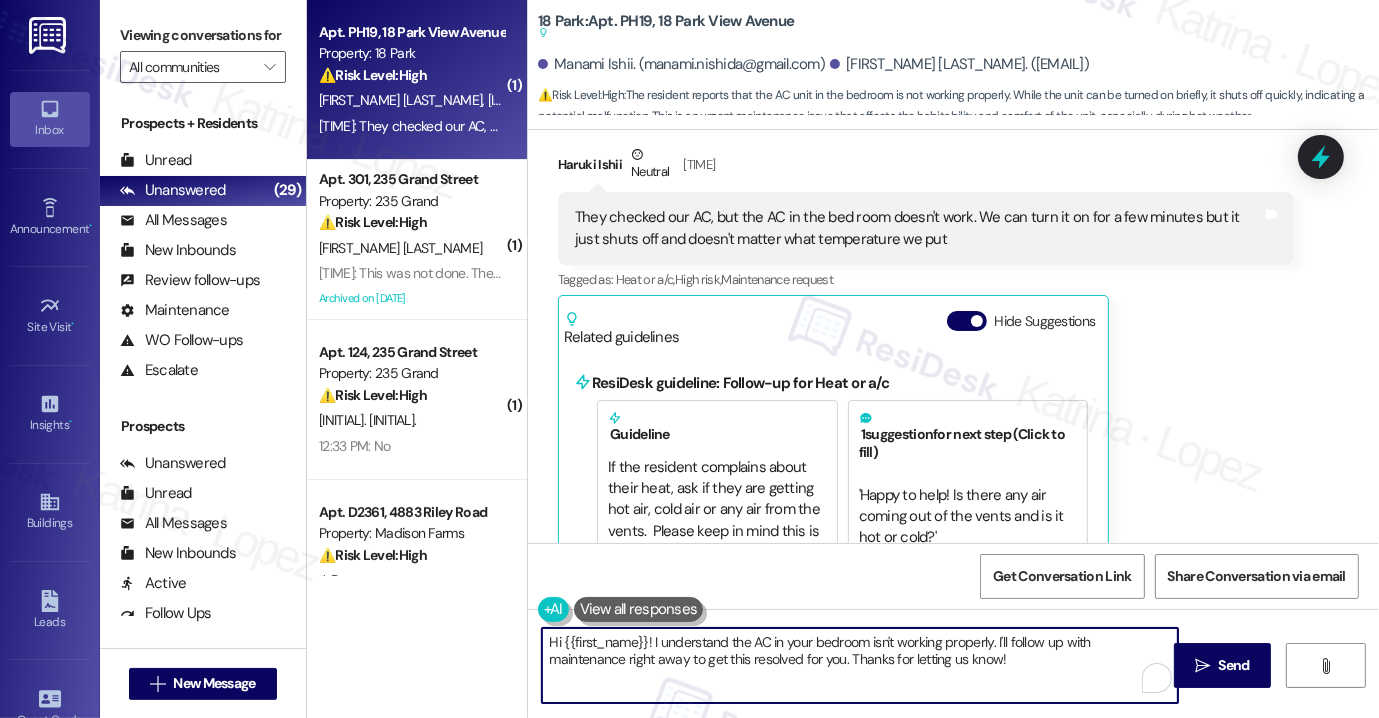 drag, startPoint x: 1013, startPoint y: 661, endPoint x: 994, endPoint y: 636, distance: 31.400637 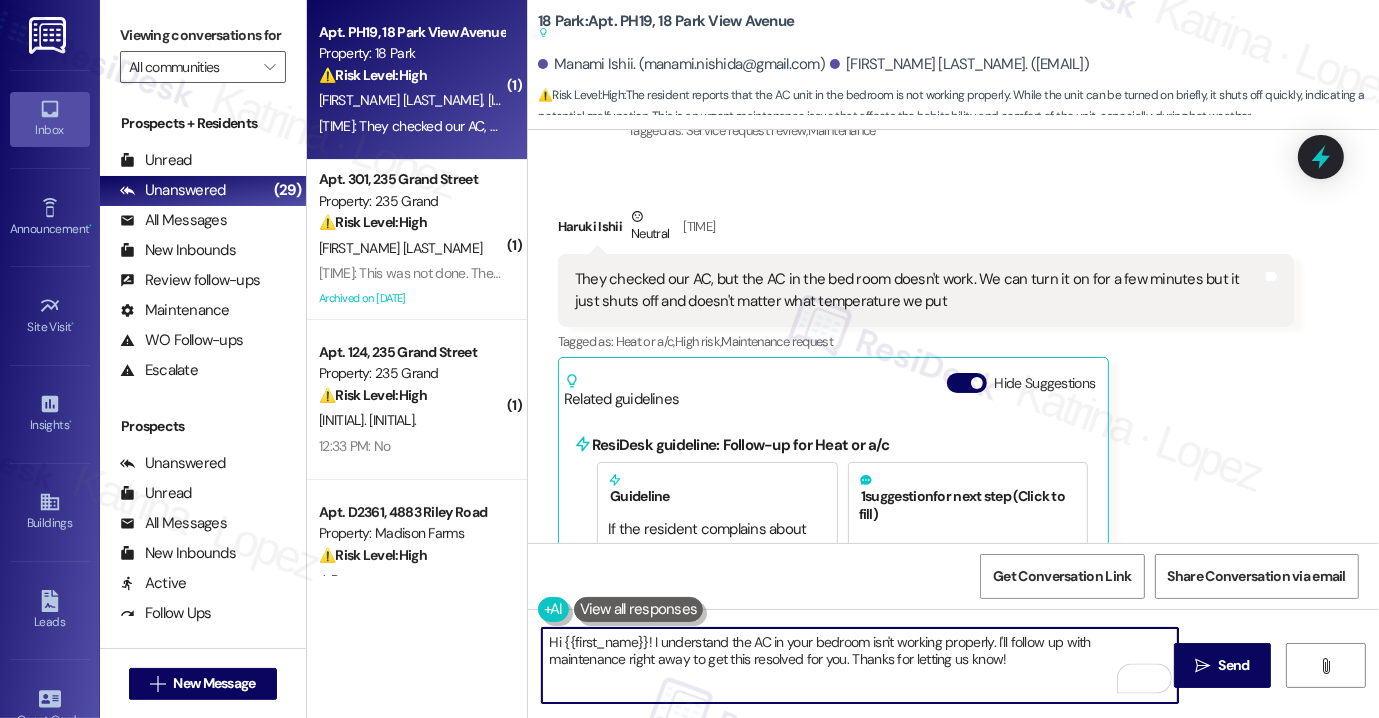 scroll, scrollTop: 5392, scrollLeft: 0, axis: vertical 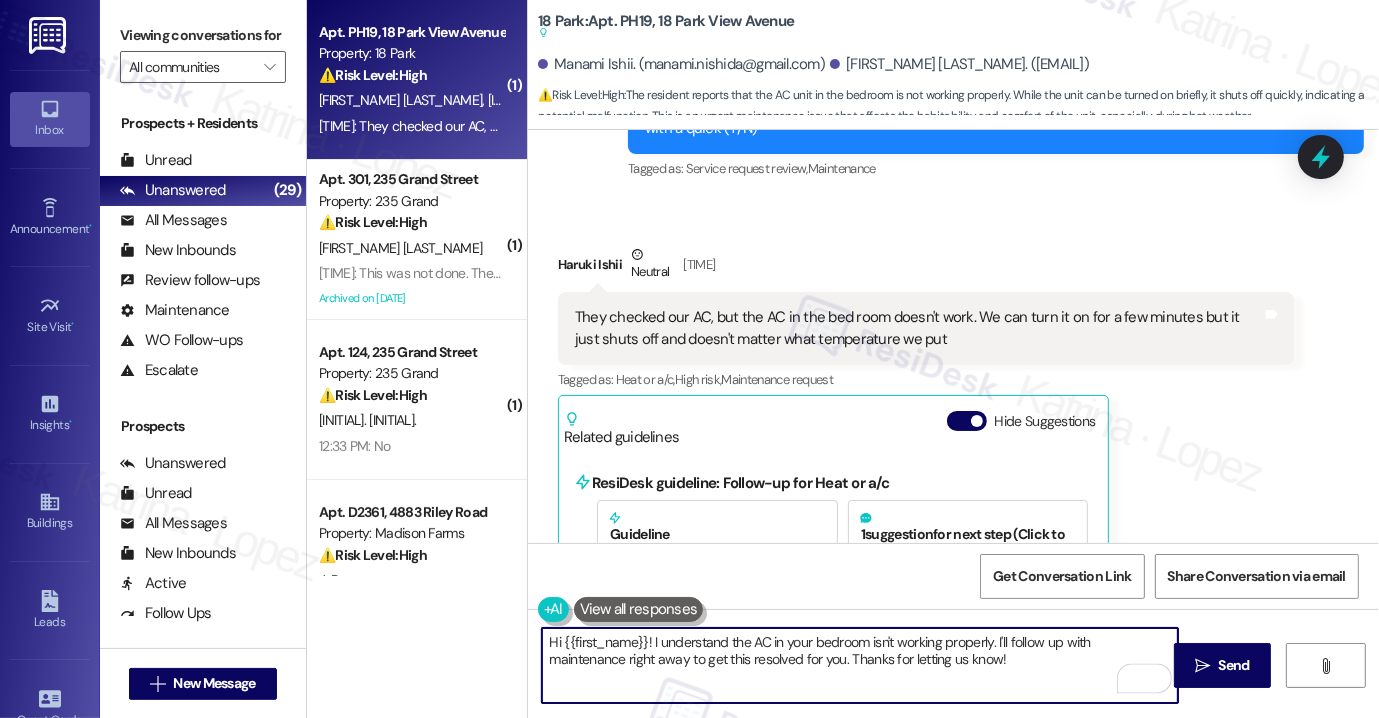 click on "They checked our AC, but the AC in the bed room doesn't work. We can turn it on for a few minutes but it just shuts off and doesn't matter what temperature we put  Tags and notes" at bounding box center (926, 328) 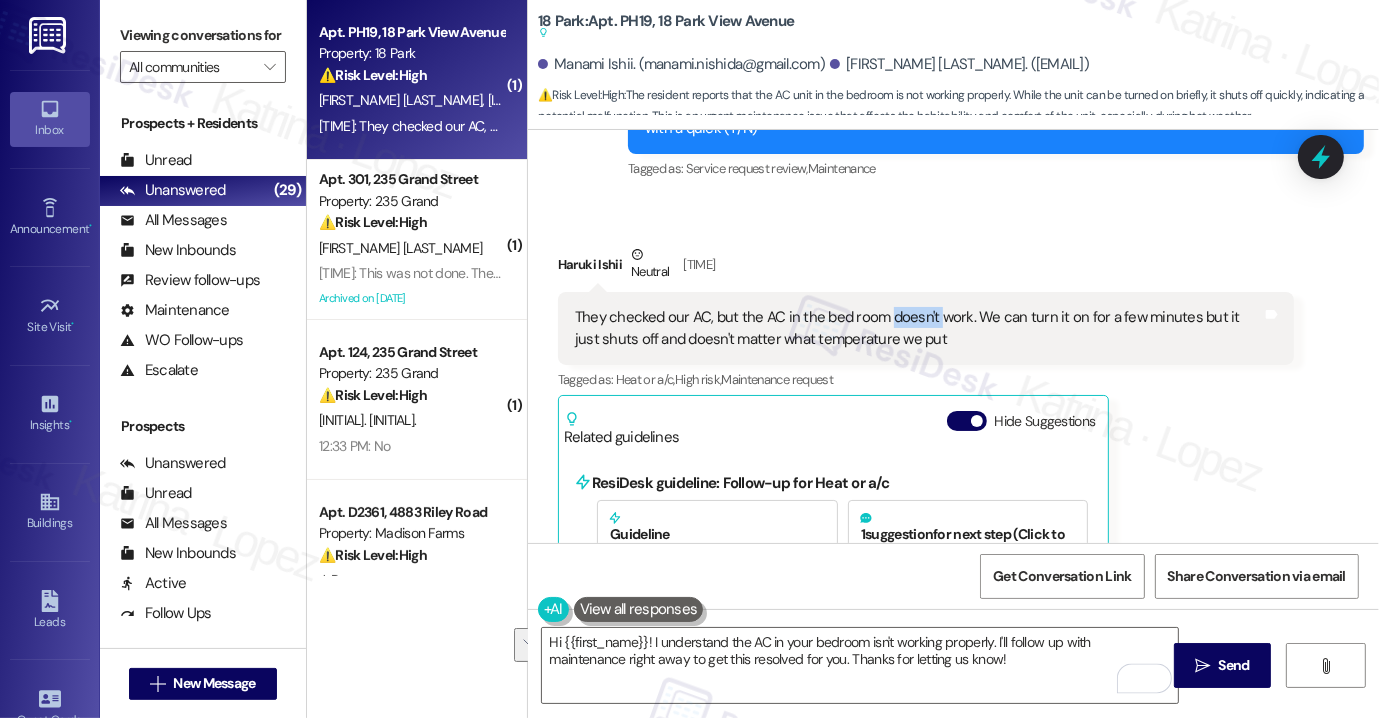 click on "They checked our AC, but the AC in the bed room doesn't work. We can turn it on for a few minutes but it just shuts off and doesn't matter what temperature we put  Tags and notes" at bounding box center [926, 328] 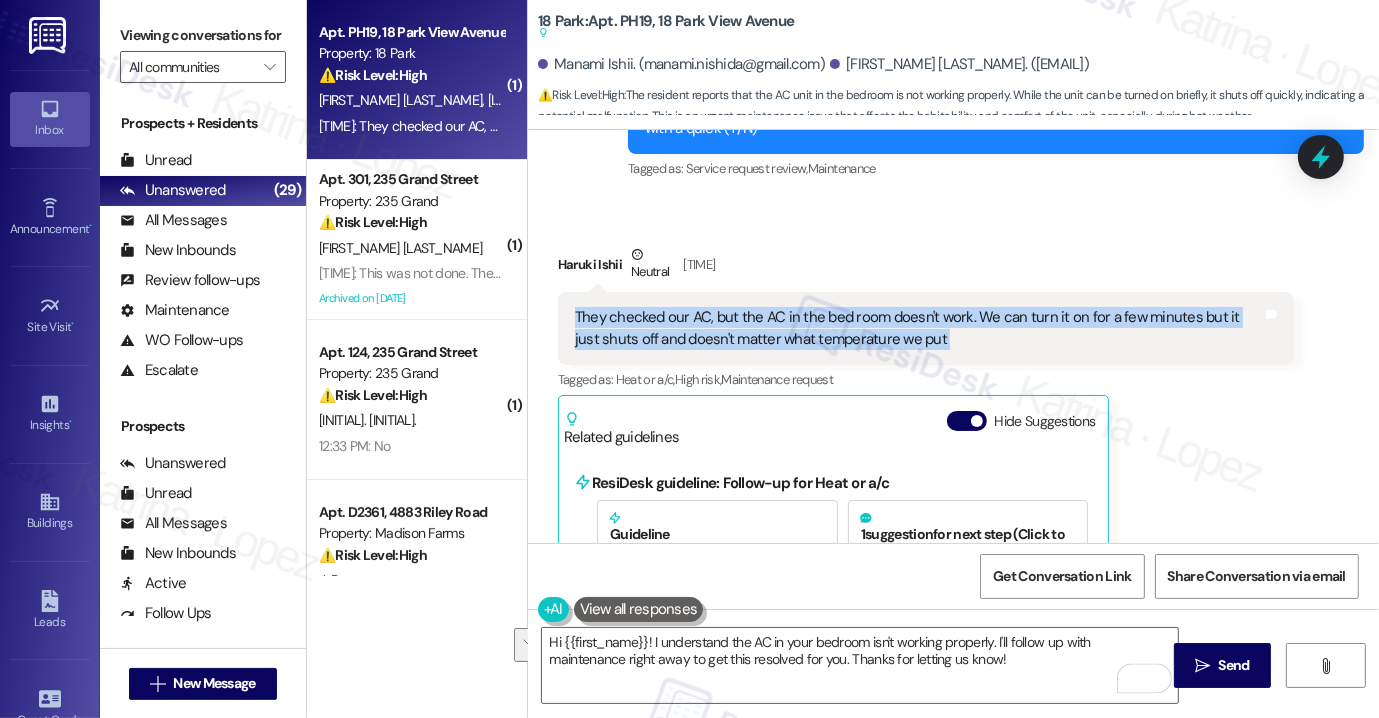 click on "They checked our AC, but the AC in the bed room doesn't work. We can turn it on for a few minutes but it just shuts off and doesn't matter what temperature we put  Tags and notes" at bounding box center [926, 328] 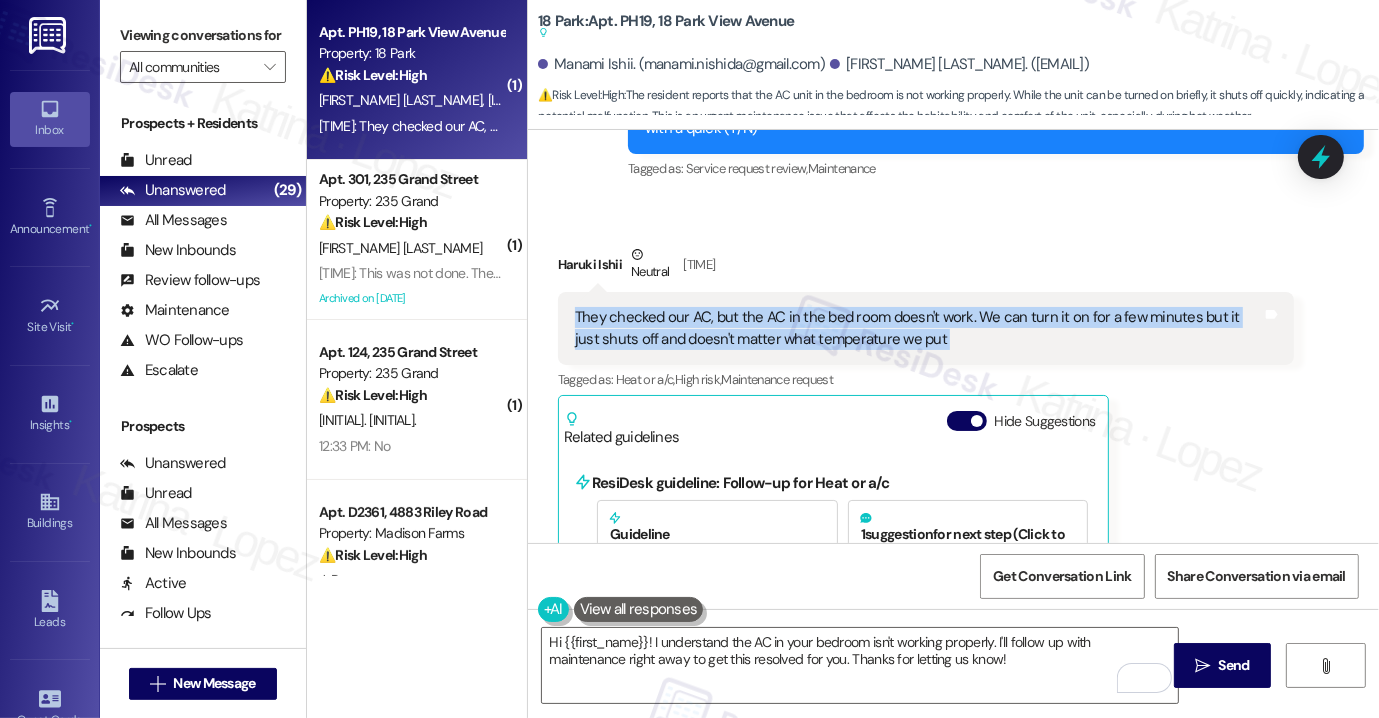 scroll, scrollTop: 5192, scrollLeft: 0, axis: vertical 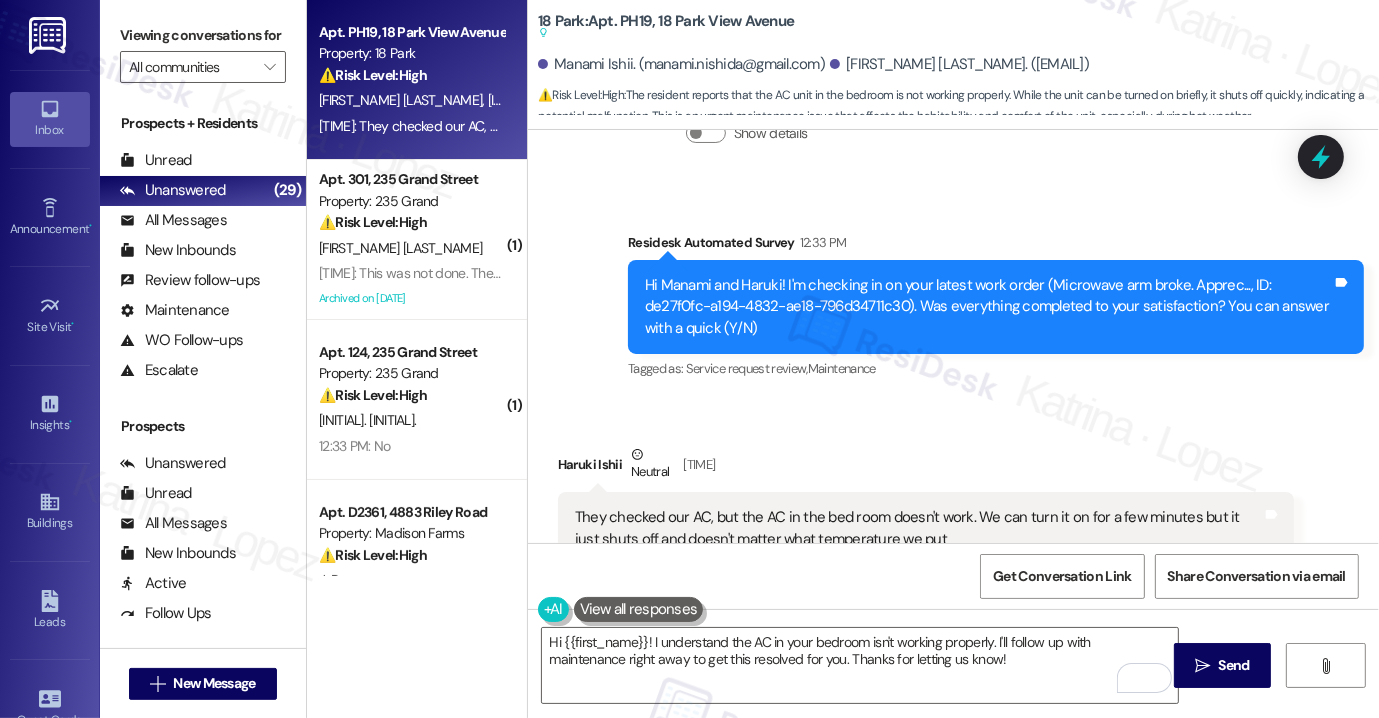 click on "Viewing conversations for" at bounding box center [203, 35] 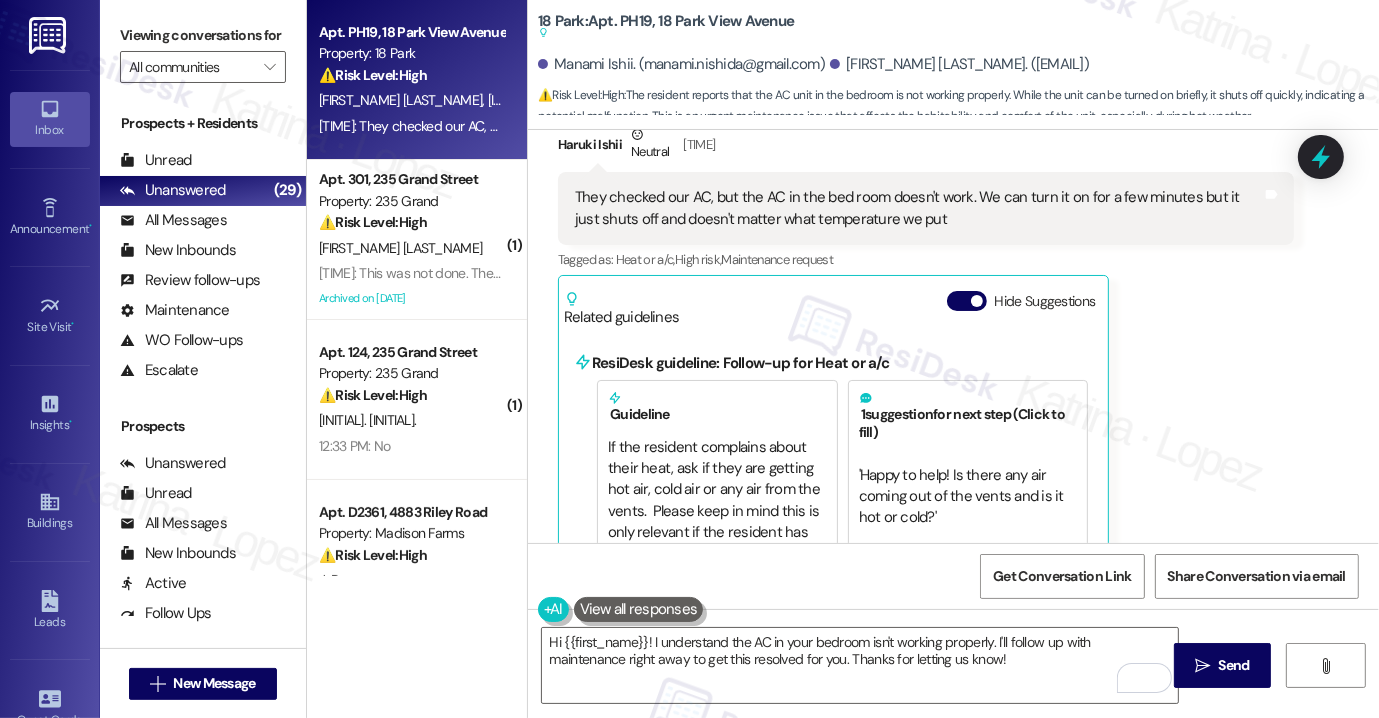 scroll, scrollTop: 5292, scrollLeft: 0, axis: vertical 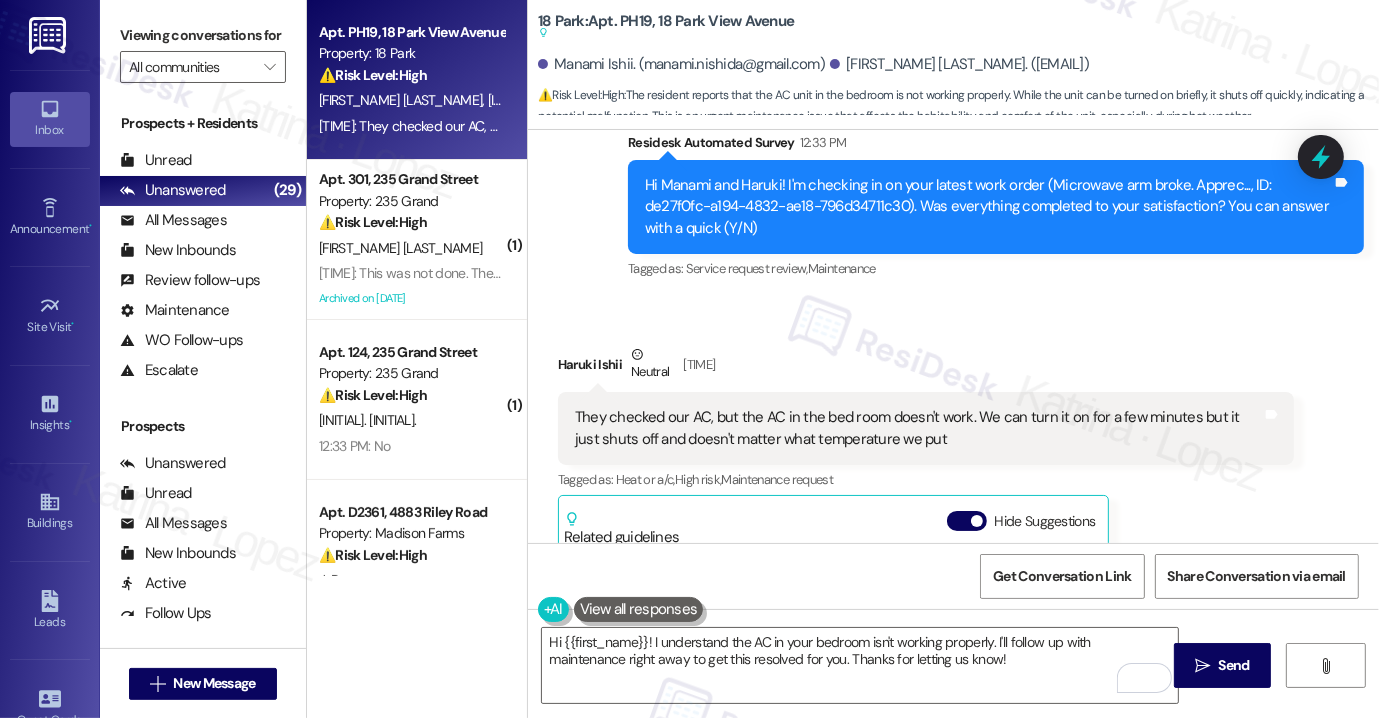 click on "Viewing conversations for" at bounding box center [203, 35] 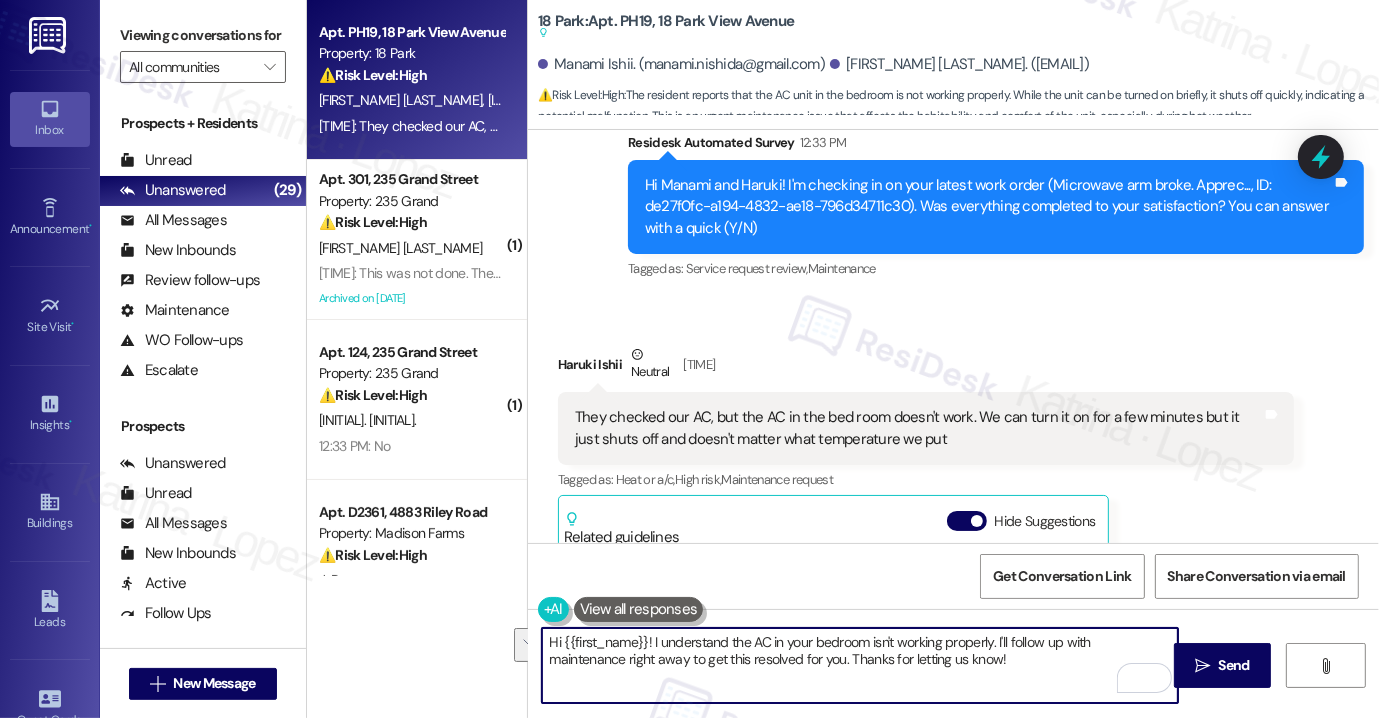 drag, startPoint x: 992, startPoint y: 637, endPoint x: 1039, endPoint y: 657, distance: 51.078373 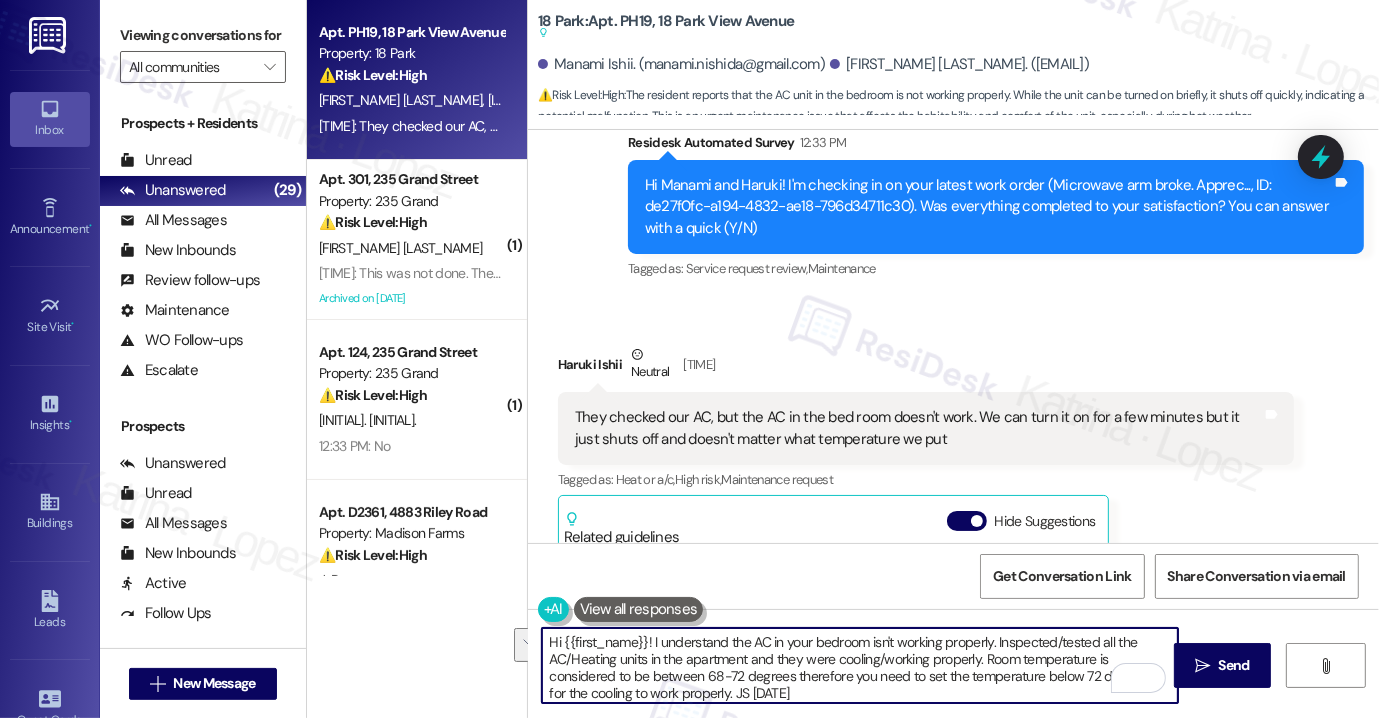 scroll, scrollTop: 16, scrollLeft: 0, axis: vertical 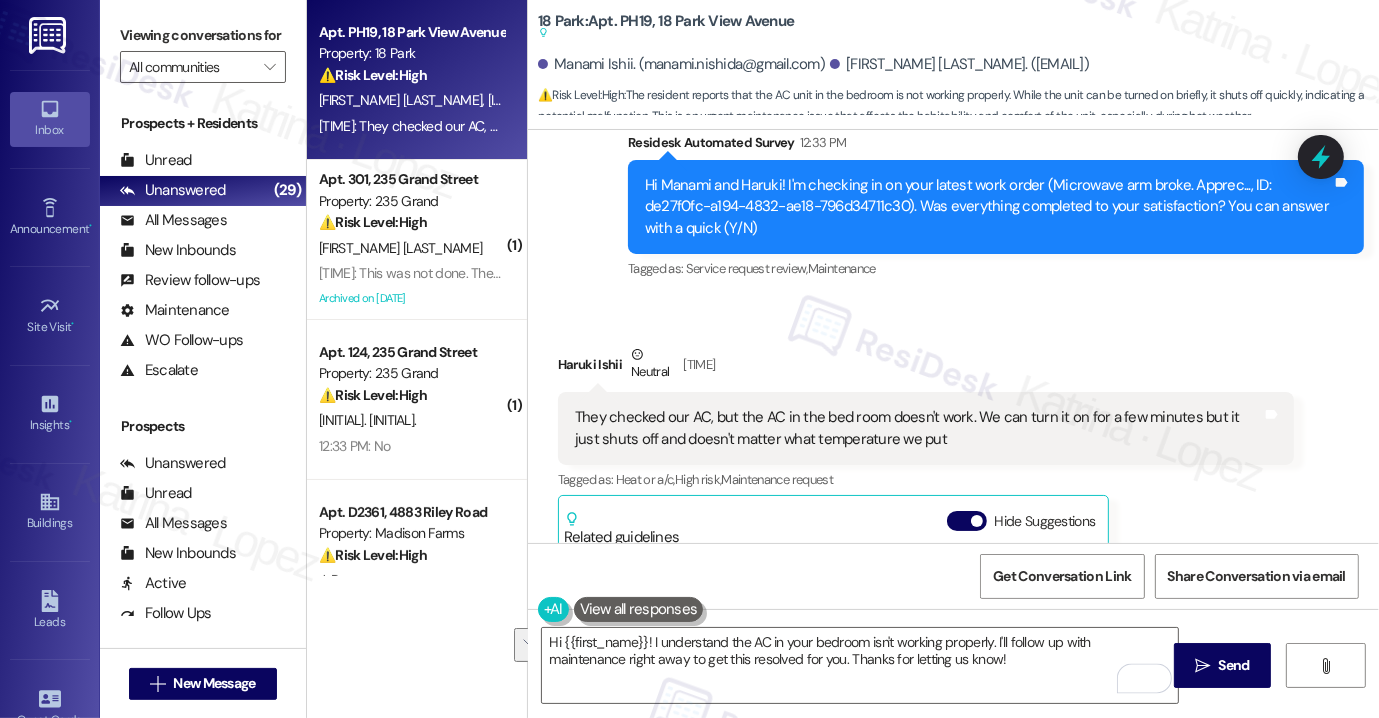 drag, startPoint x: 256, startPoint y: 39, endPoint x: 275, endPoint y: 39, distance: 19 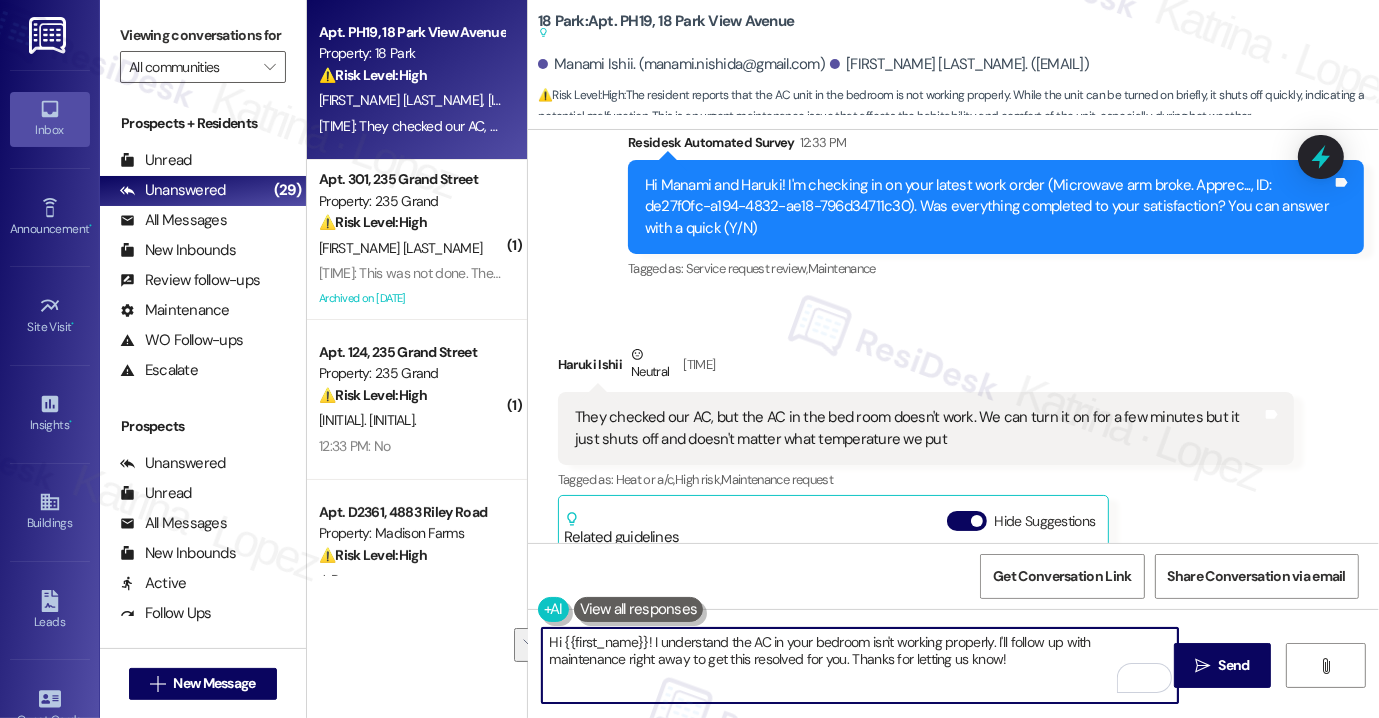 drag, startPoint x: 976, startPoint y: 662, endPoint x: 993, endPoint y: 634, distance: 32.75668 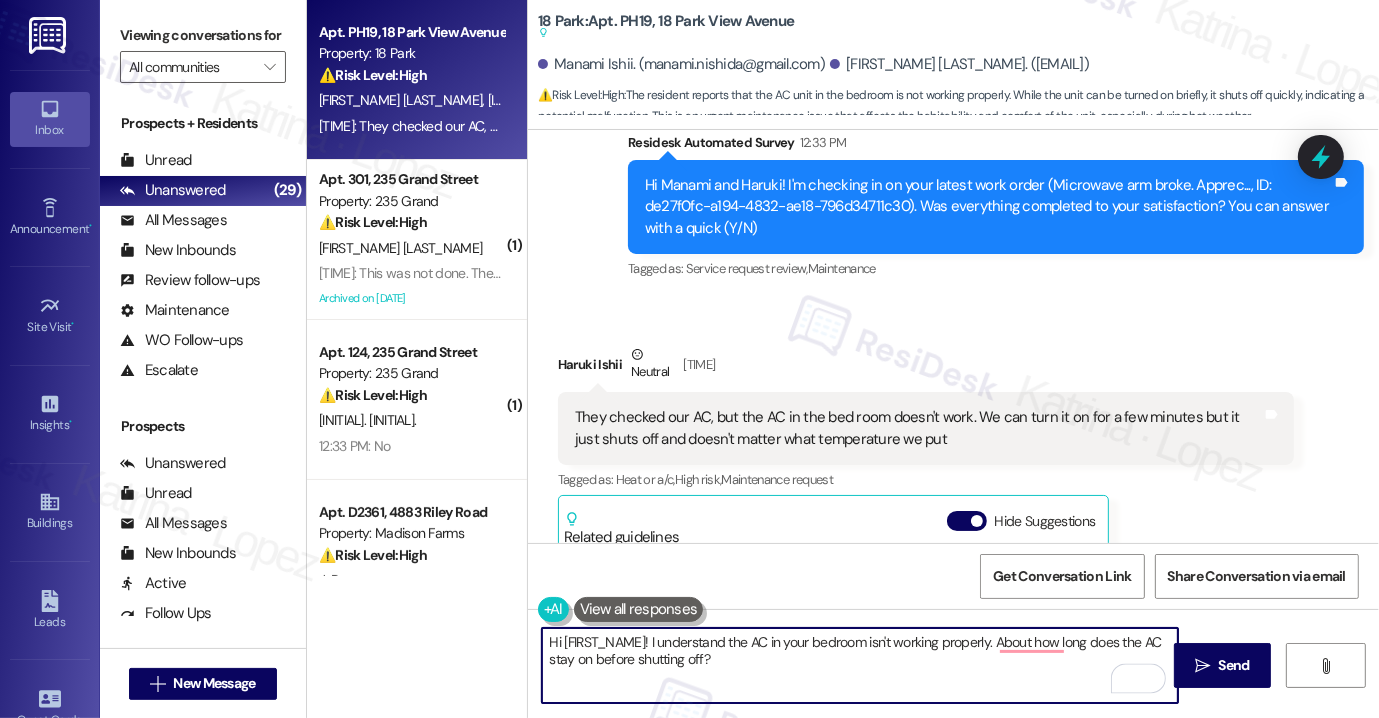 click on "They checked our AC, but the AC in the bed room doesn't work. We can turn it on for a few minutes but it just shuts off and doesn't matter what temperature we put" at bounding box center (918, 428) 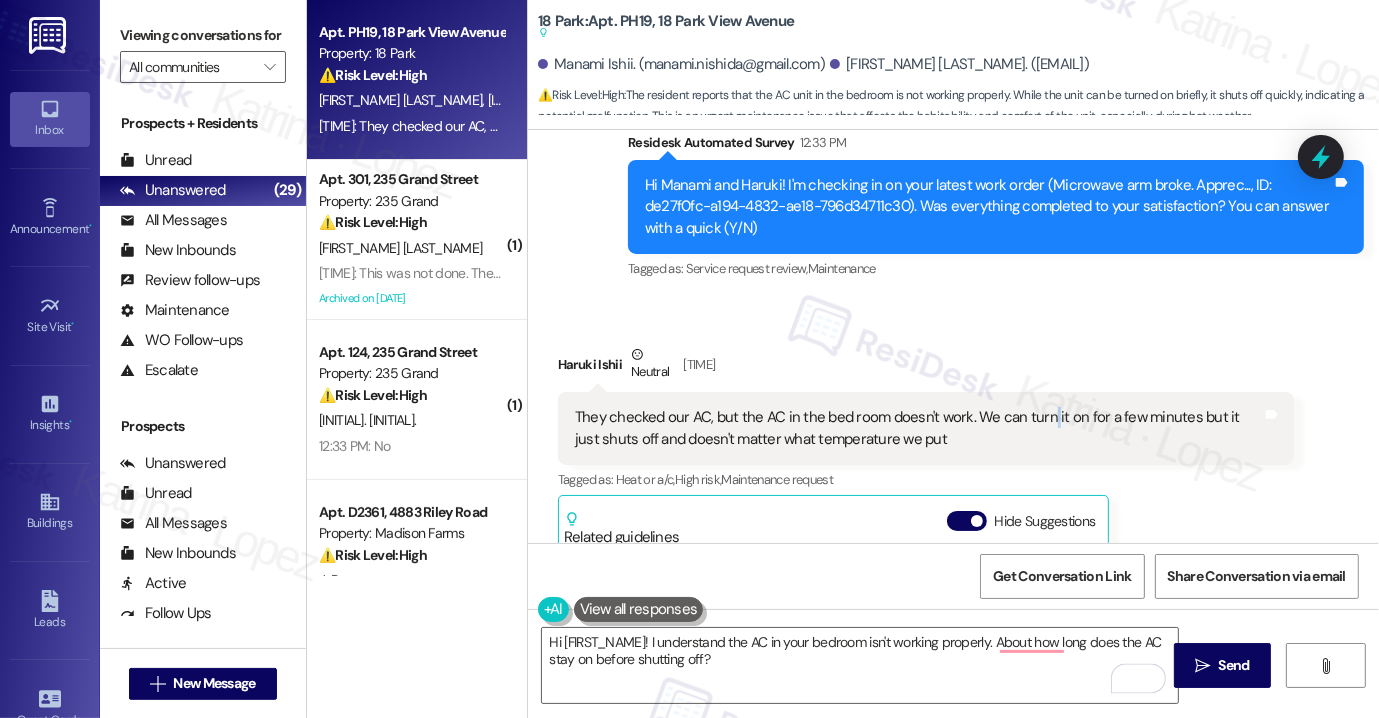 click on "They checked our AC, but the AC in the bed room doesn't work. We can turn it on for a few minutes but it just shuts off and doesn't matter what temperature we put" at bounding box center (918, 428) 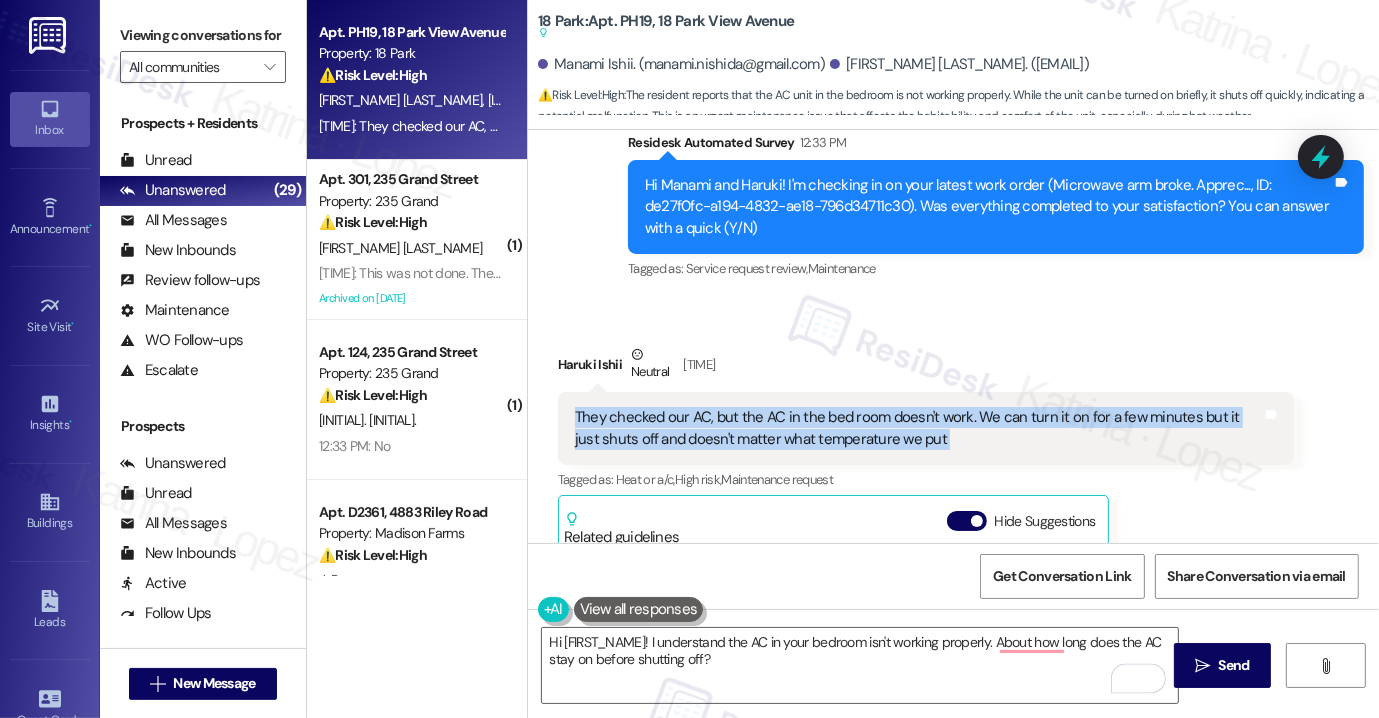 drag, startPoint x: 1037, startPoint y: 408, endPoint x: 1022, endPoint y: 410, distance: 15.132746 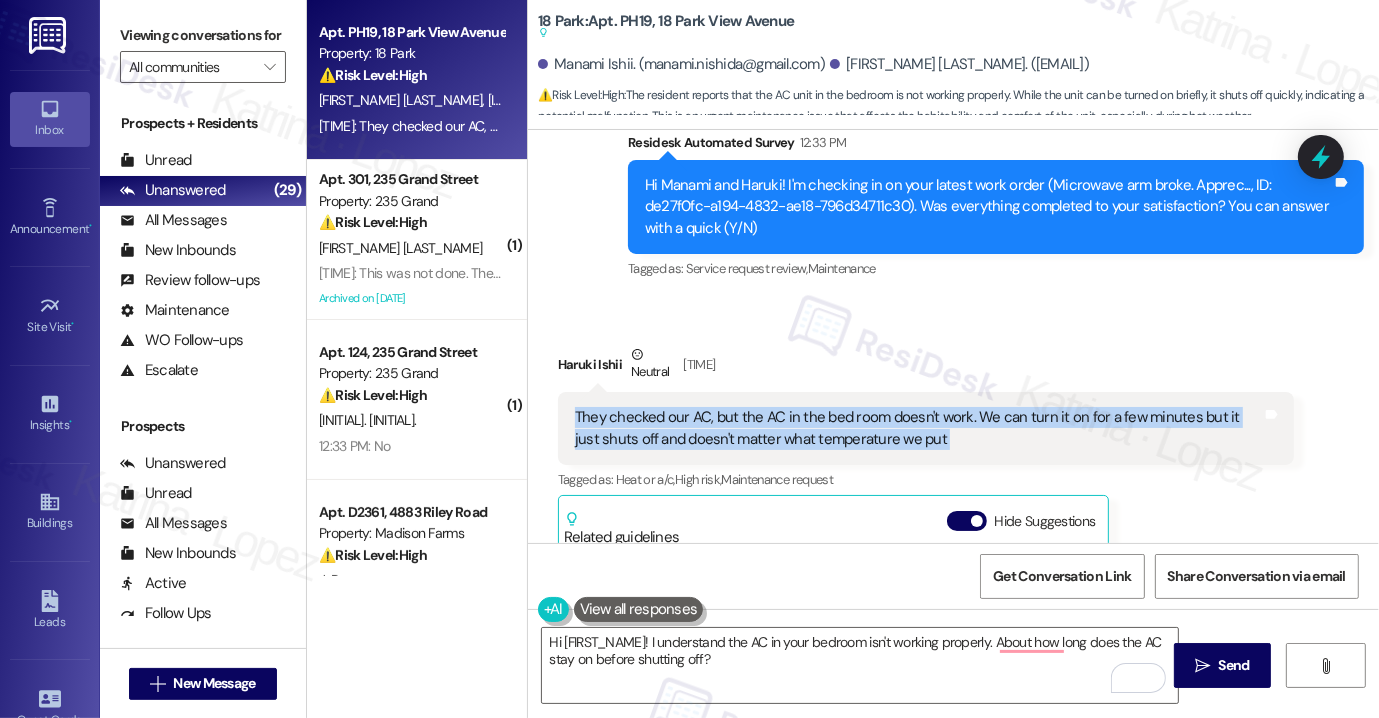 click on "They checked our AC, but the AC in the bed room doesn't work. We can turn it on for a few minutes but it just shuts off and doesn't matter what temperature we put" at bounding box center [918, 428] 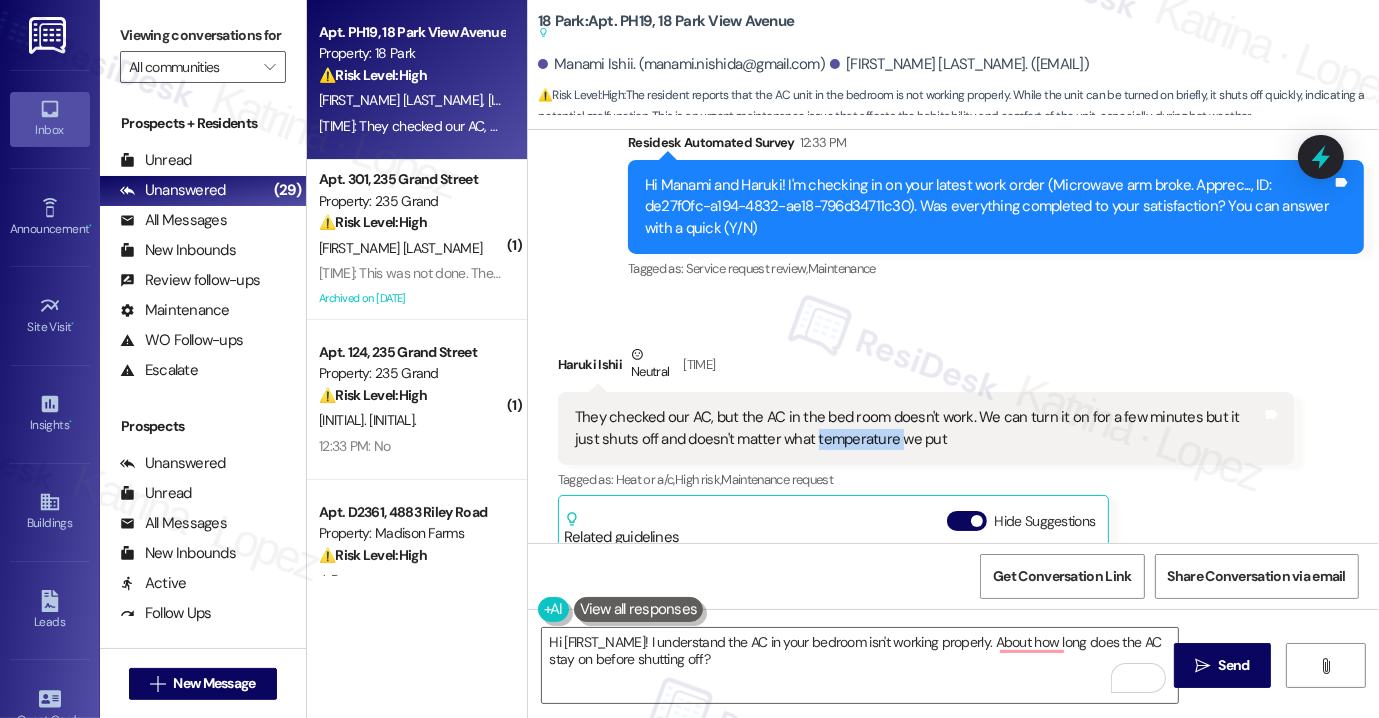 click on "They checked our AC, but the AC in the bed room doesn't work. We can turn it on for a few minutes but it just shuts off and doesn't matter what temperature we put" at bounding box center (918, 428) 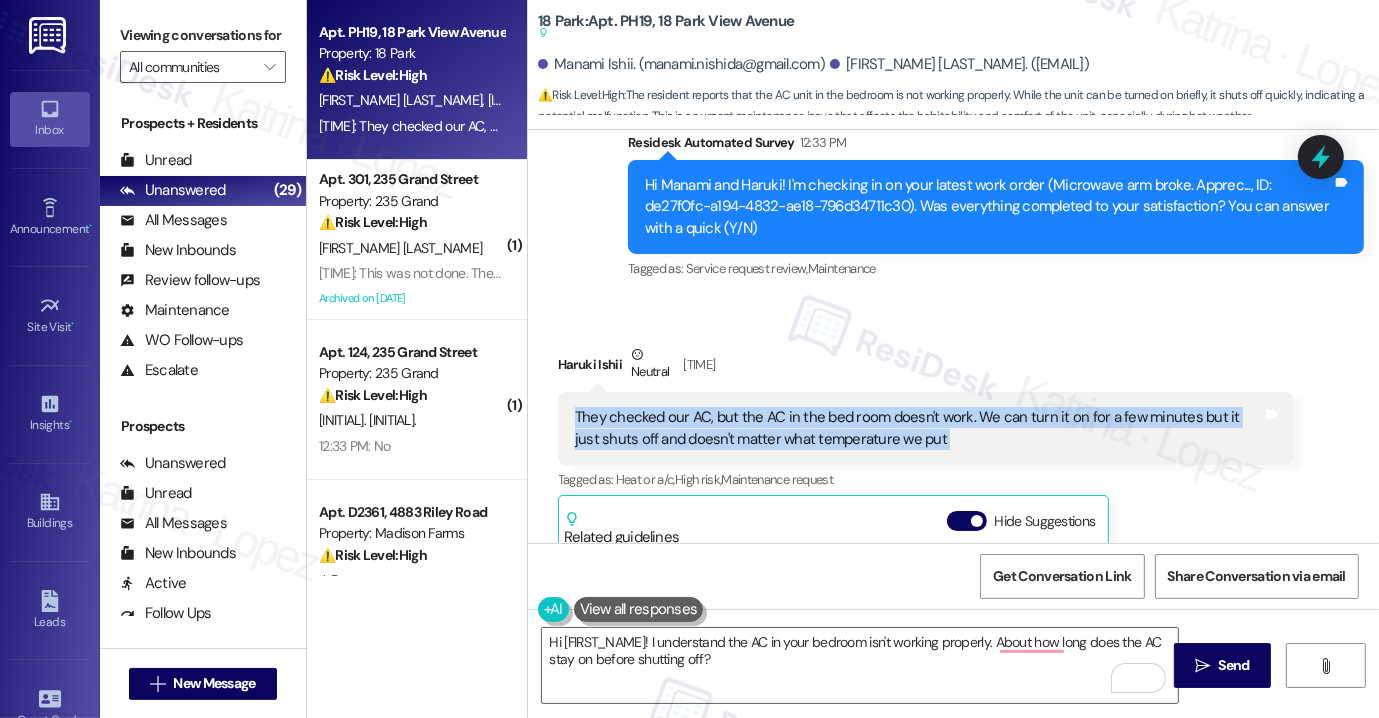 click on "They checked our AC, but the AC in the bed room doesn't work. We can turn it on for a few minutes but it just shuts off and doesn't matter what temperature we put" at bounding box center [918, 428] 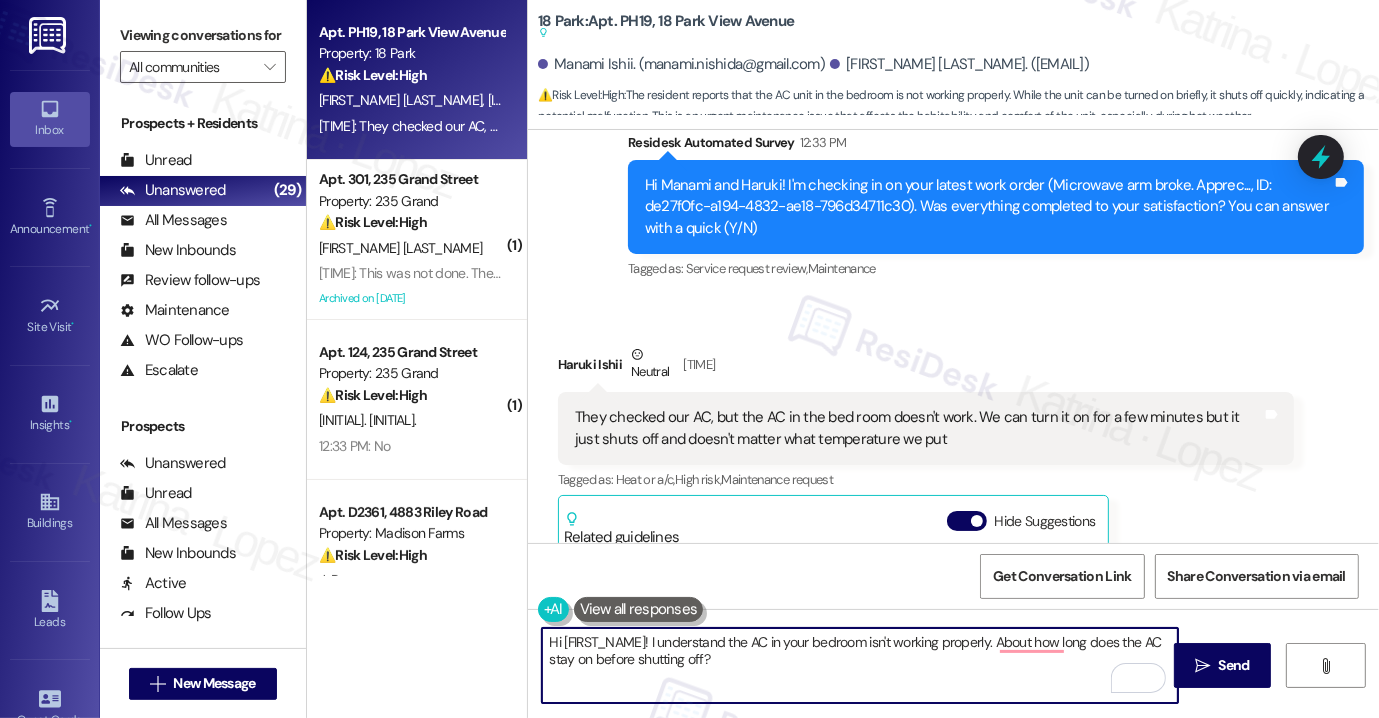 click on "Hi {{first_name}}! I understand the AC in your bedroom isn't working properly. About how long does the AC stay on before shutting off?" at bounding box center [860, 665] 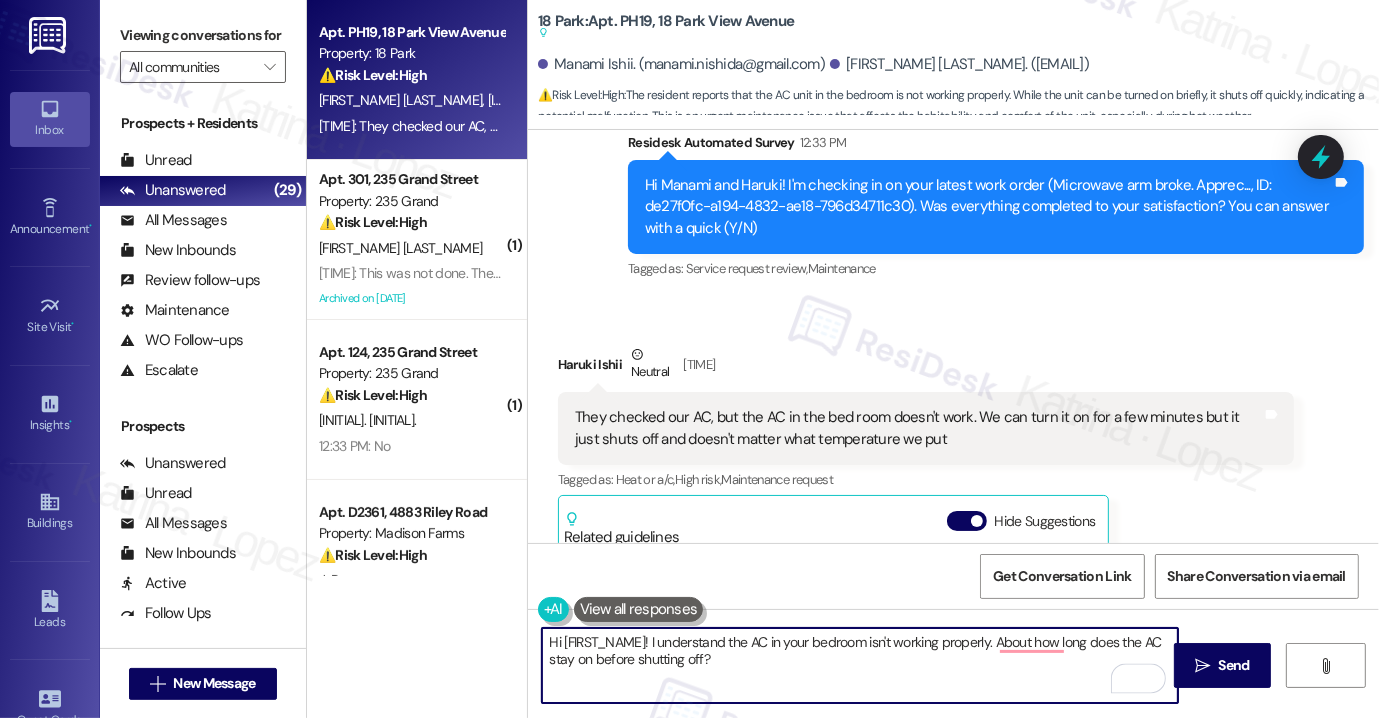 paste on "Have you noticed if it shuts off at a certain temperature setting, or regardless of the setting?" 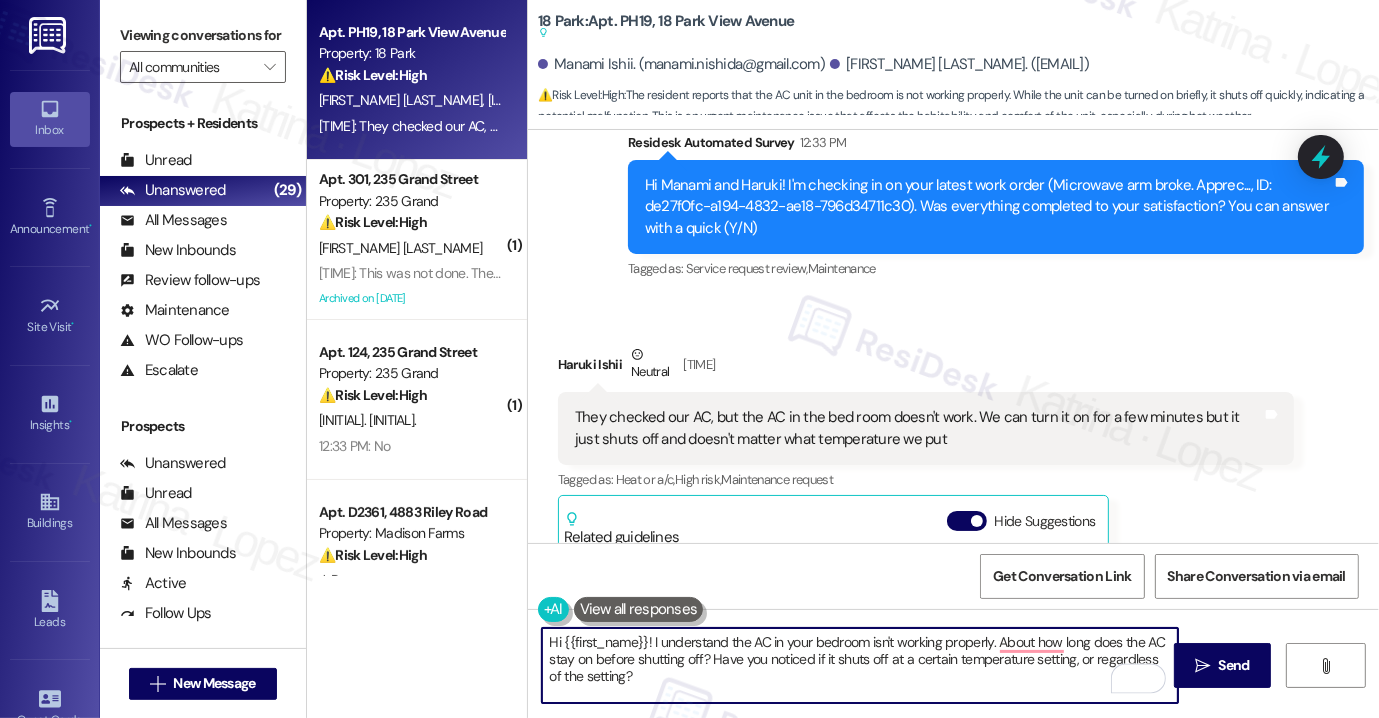 scroll, scrollTop: 16, scrollLeft: 0, axis: vertical 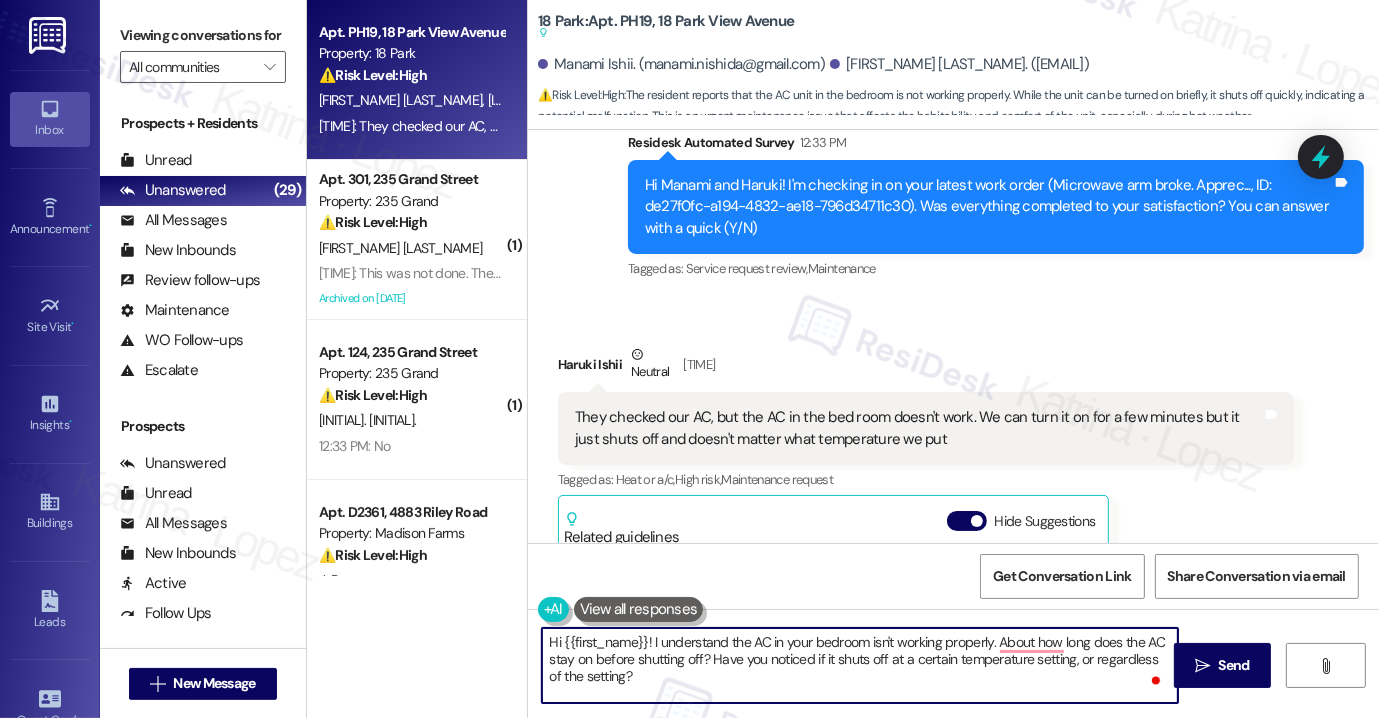 click on "Haruki Ishii   Neutral 12:37 PM" at bounding box center (926, 368) 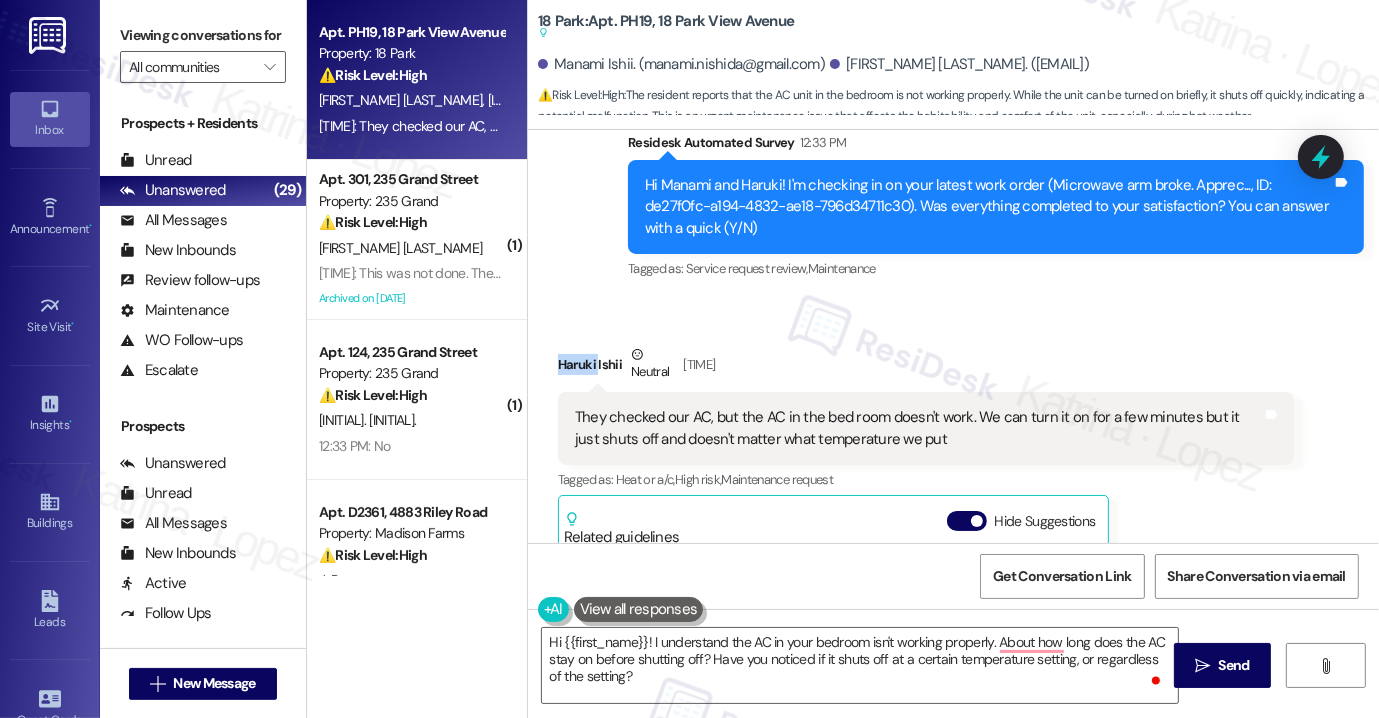click on "Haruki Ishii   Neutral 12:37 PM" at bounding box center (926, 368) 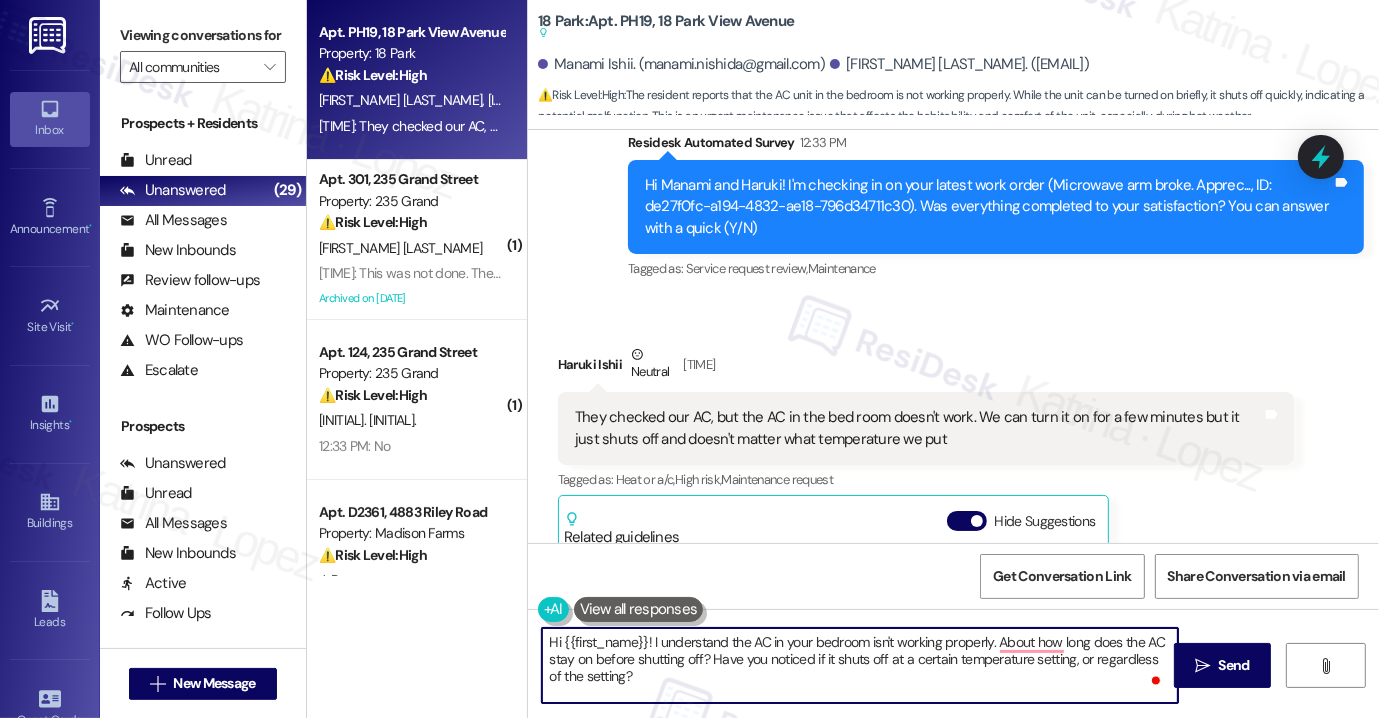drag, startPoint x: 558, startPoint y: 641, endPoint x: 642, endPoint y: 620, distance: 86.58522 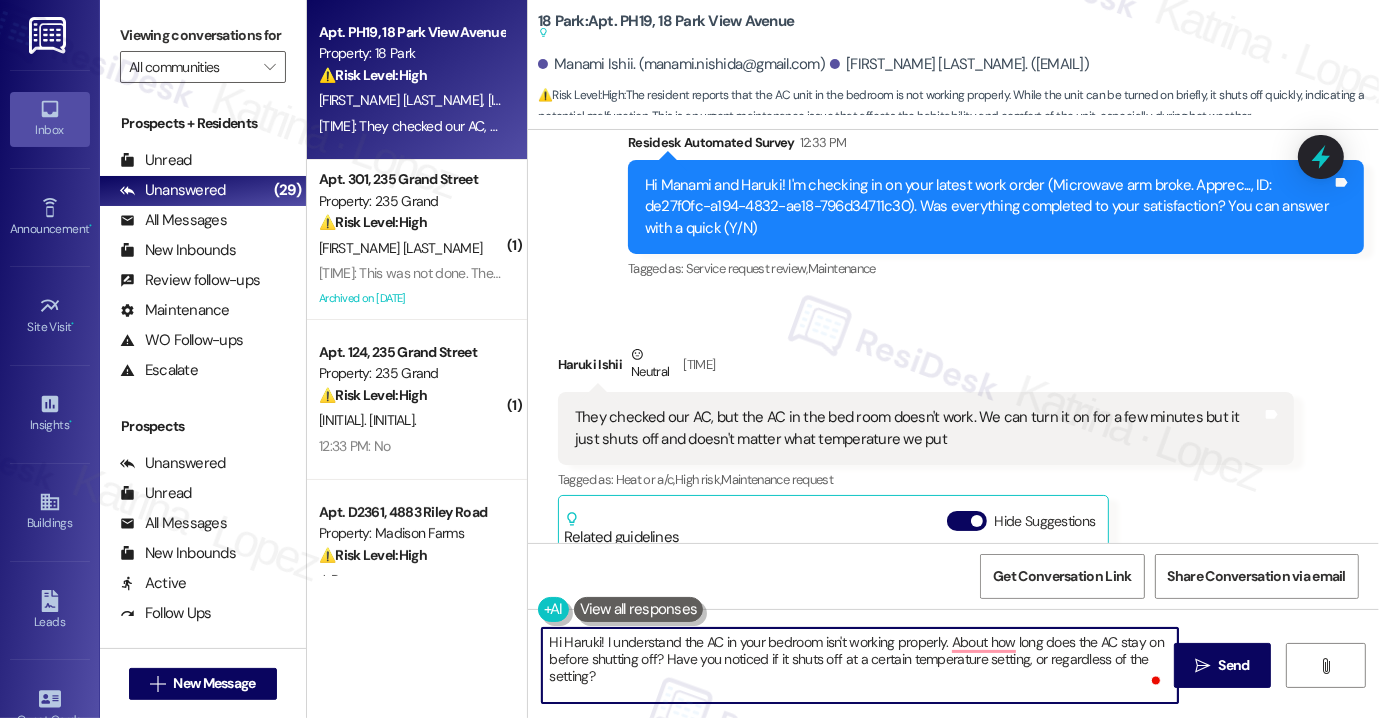 click on "Hi Haruki! I understand the AC in your bedroom isn't working properly. About how long does the AC stay on before shutting off? Have you noticed if it shuts off at a certain temperature setting, or regardless of the setting?" at bounding box center (860, 665) 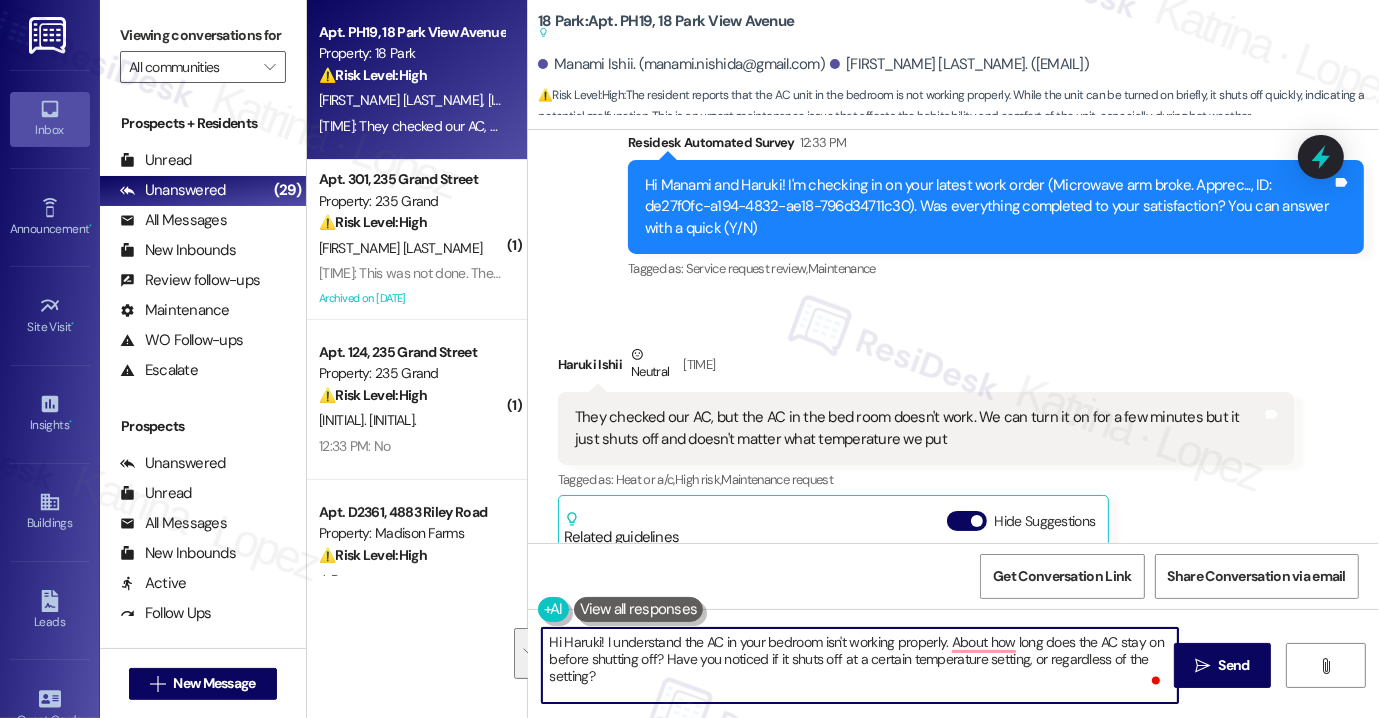 click on "Hi Haruki! I understand the AC in your bedroom isn't working properly. About how long does the AC stay on before shutting off? Have you noticed if it shuts off at a certain temperature setting, or regardless of the setting?" at bounding box center (860, 665) 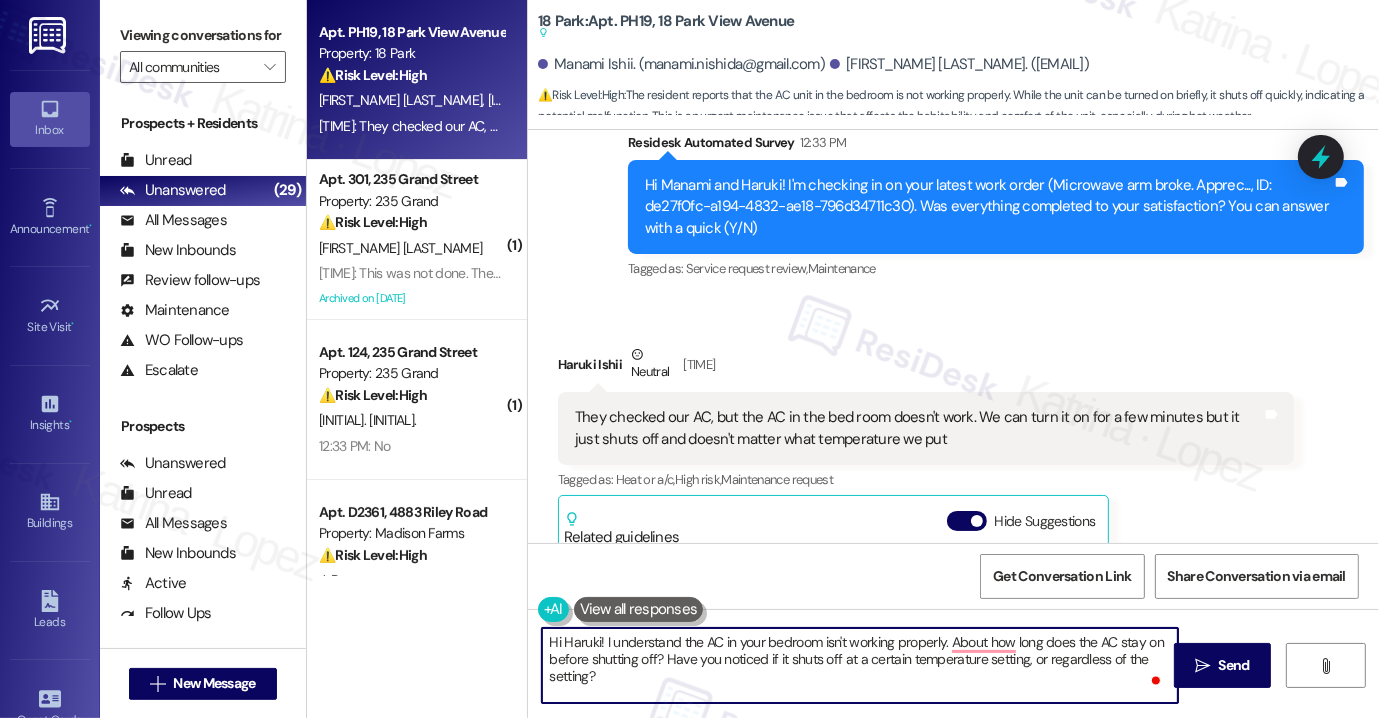 click on "Hi Haruki! I understand the AC in your bedroom isn't working properly. About how long does the AC stay on before shutting off? Have you noticed if it shuts off at a certain temperature setting, or regardless of the setting?" at bounding box center [860, 665] 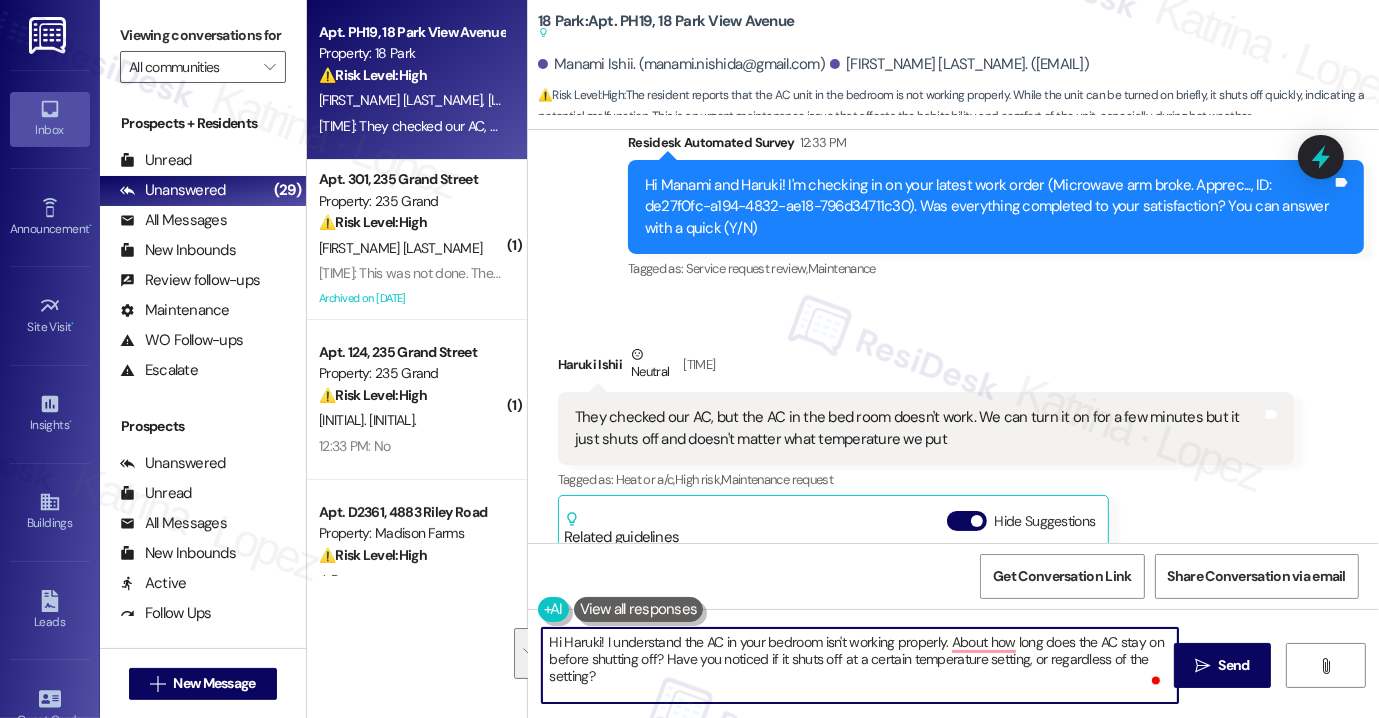 click on "Hi Haruki! I understand the AC in your bedroom isn't working properly. About how long does the AC stay on before shutting off? Have you noticed if it shuts off at a certain temperature setting, or regardless of the setting?" at bounding box center [860, 665] 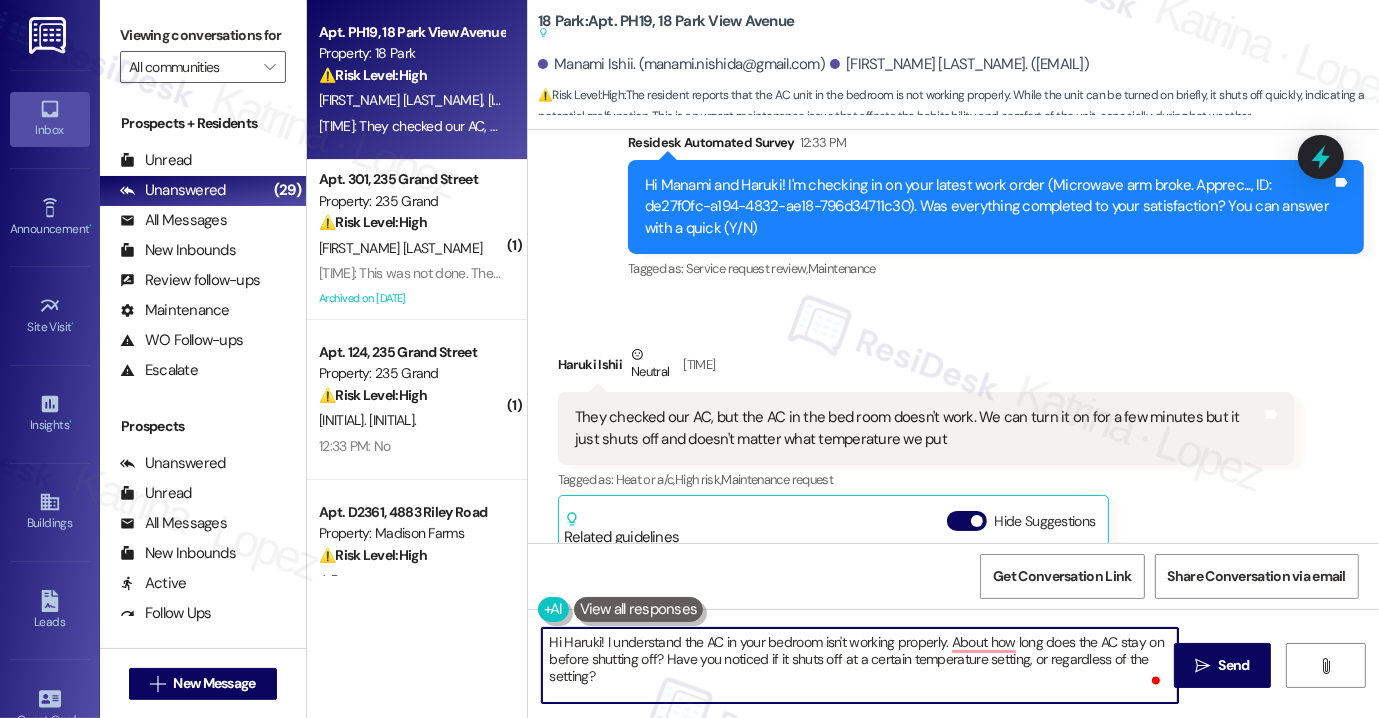 click on "They checked our AC, but the AC in the bed room doesn't work. We can turn it on for a few minutes but it just shuts off and doesn't matter what temperature we put" at bounding box center (918, 428) 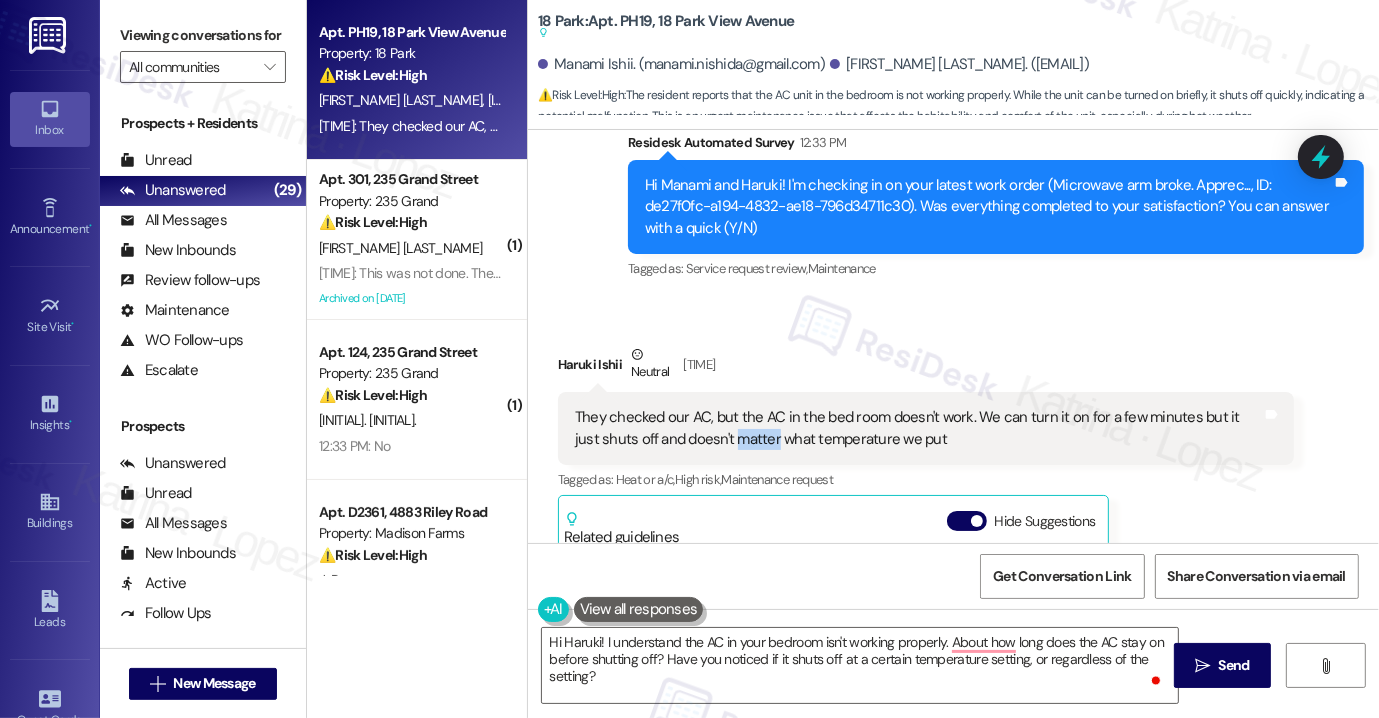 click on "They checked our AC, but the AC in the bed room doesn't work. We can turn it on for a few minutes but it just shuts off and doesn't matter what temperature we put" at bounding box center (918, 428) 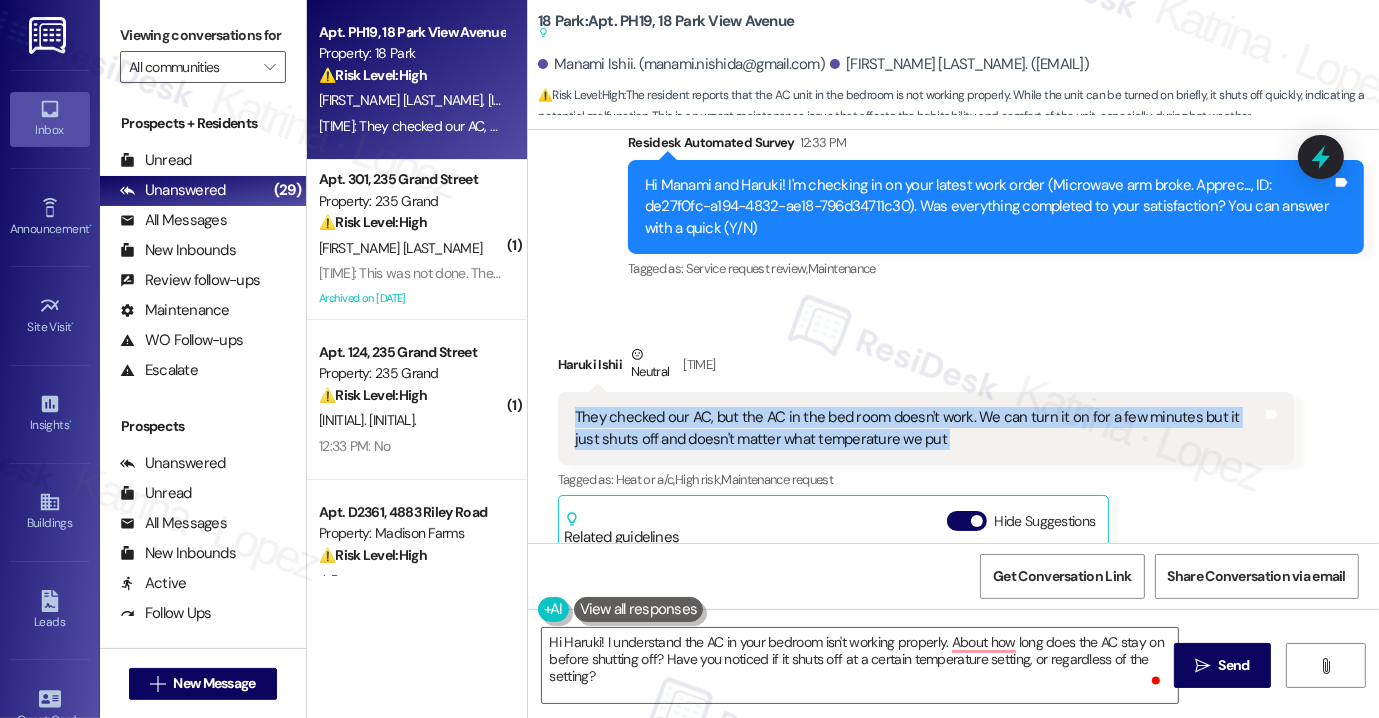 click on "They checked our AC, but the AC in the bed room doesn't work. We can turn it on for a few minutes but it just shuts off and doesn't matter what temperature we put" at bounding box center [918, 428] 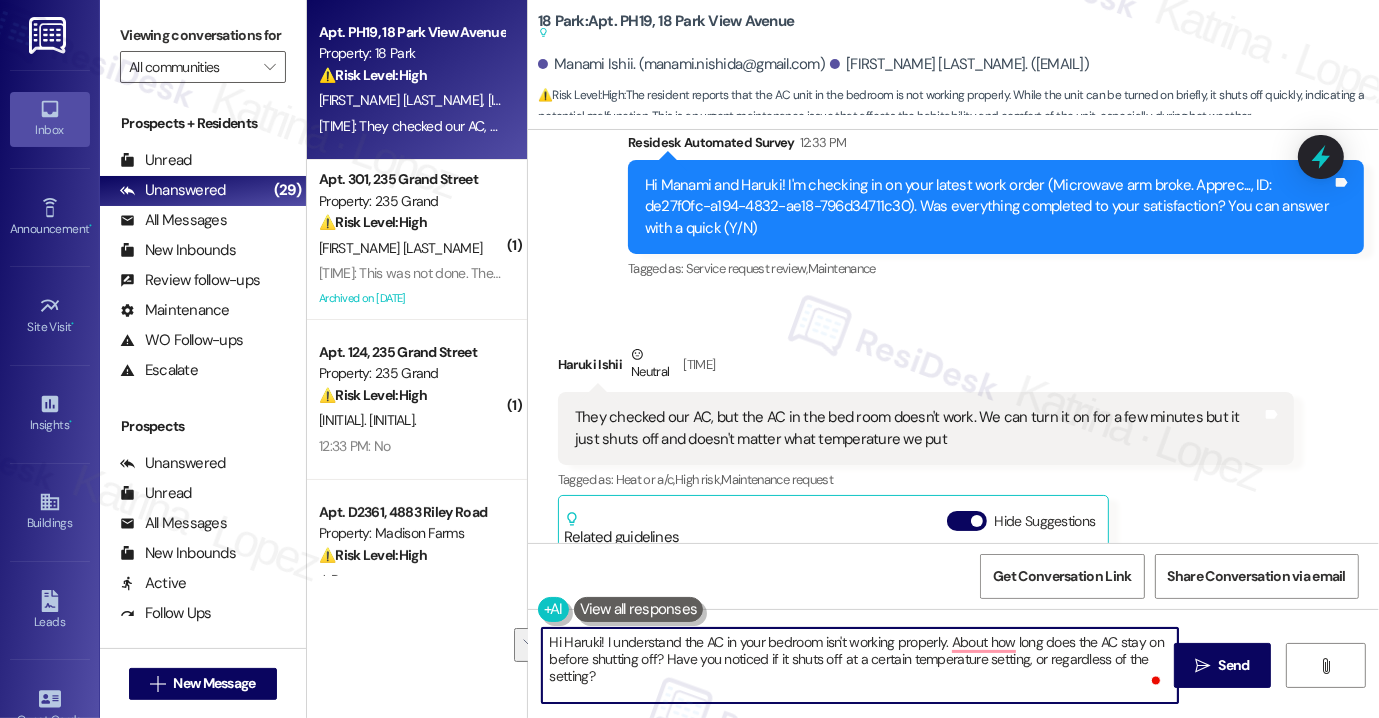 drag, startPoint x: 895, startPoint y: 660, endPoint x: 904, endPoint y: 673, distance: 15.811388 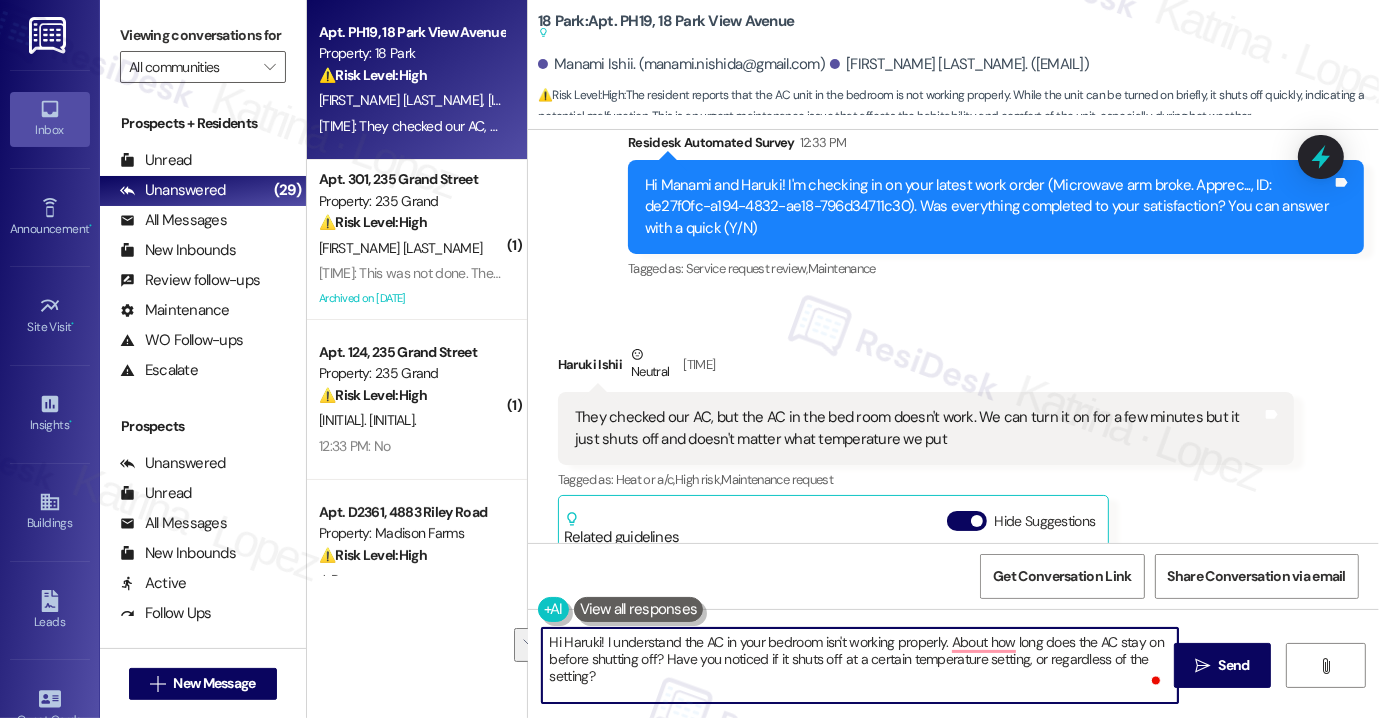 drag, startPoint x: 823, startPoint y: 673, endPoint x: 660, endPoint y: 658, distance: 163.68874 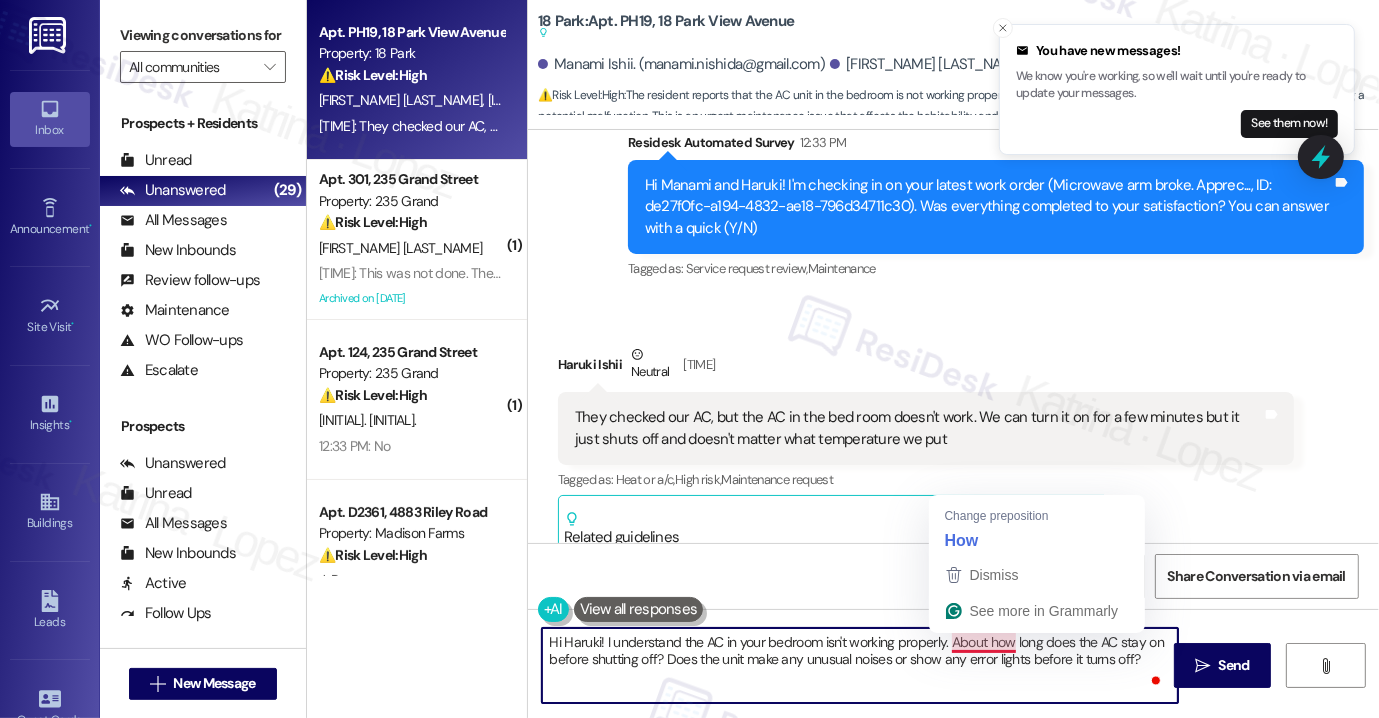 click on "Hi Haruki! I understand the AC in your bedroom isn't working properly. About how long does the AC stay on before shutting off? Does the unit make any unusual noises or show any error lights before it turns off?" at bounding box center (860, 665) 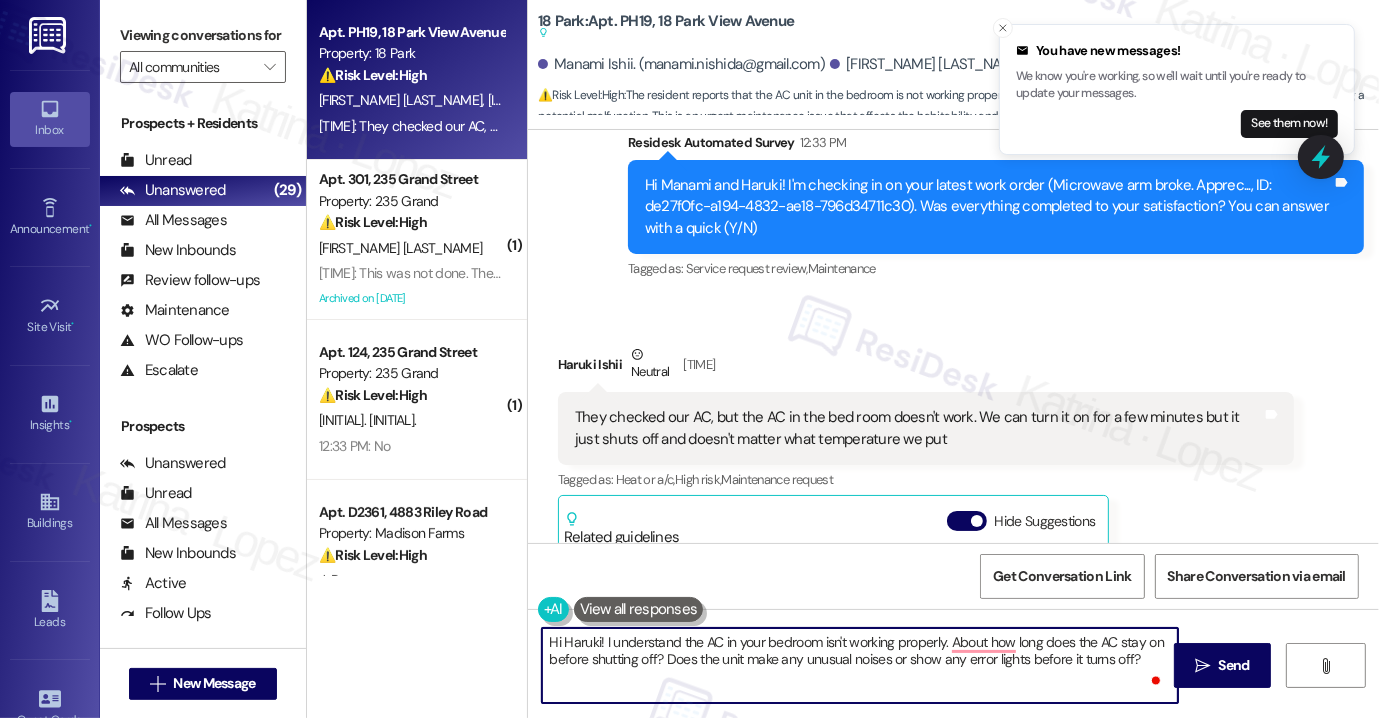 click on "Hi Haruki! I understand the AC in your bedroom isn't working properly. About how long does the AC stay on before shutting off? Does the unit make any unusual noises or show any error lights before it turns off?" at bounding box center [860, 665] 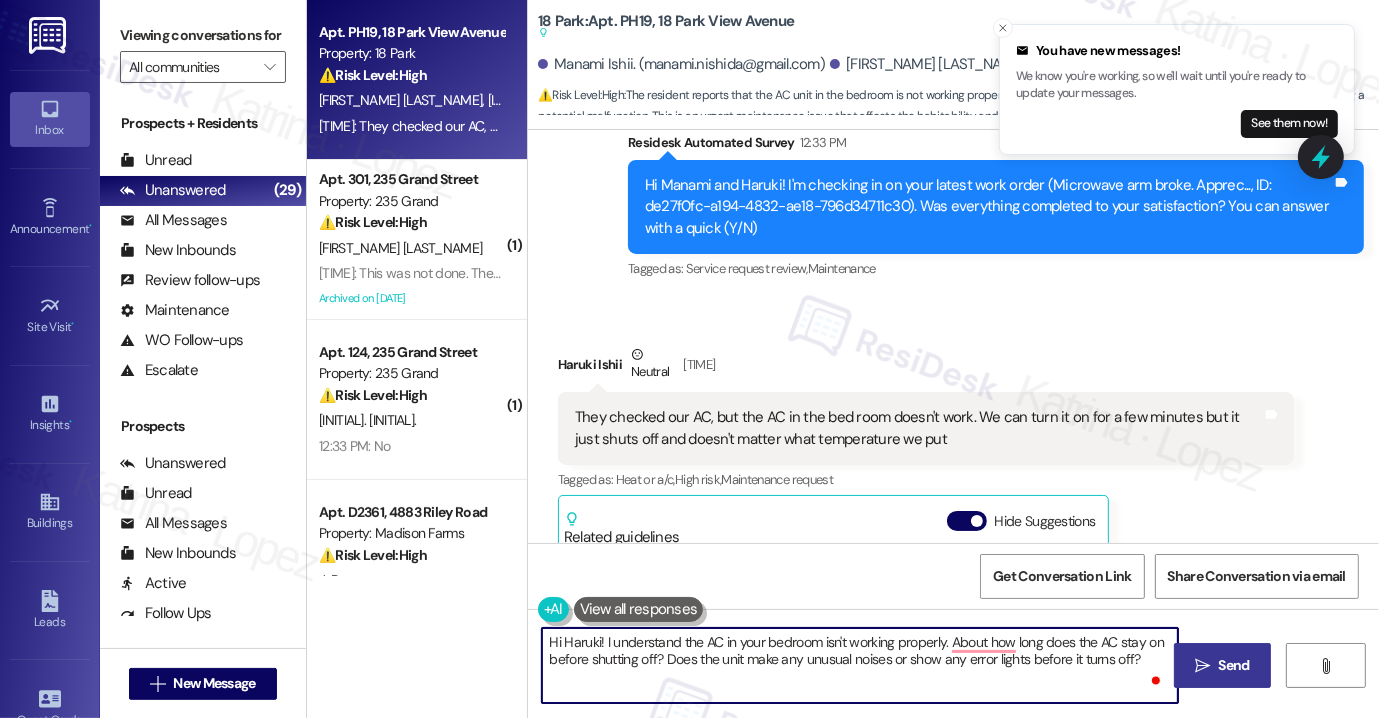 type on "Hi Haruki! I understand the AC in your bedroom isn't working properly. About how long does the AC stay on before shutting off? Does the unit make any unusual noises or show any error lights before it turns off?" 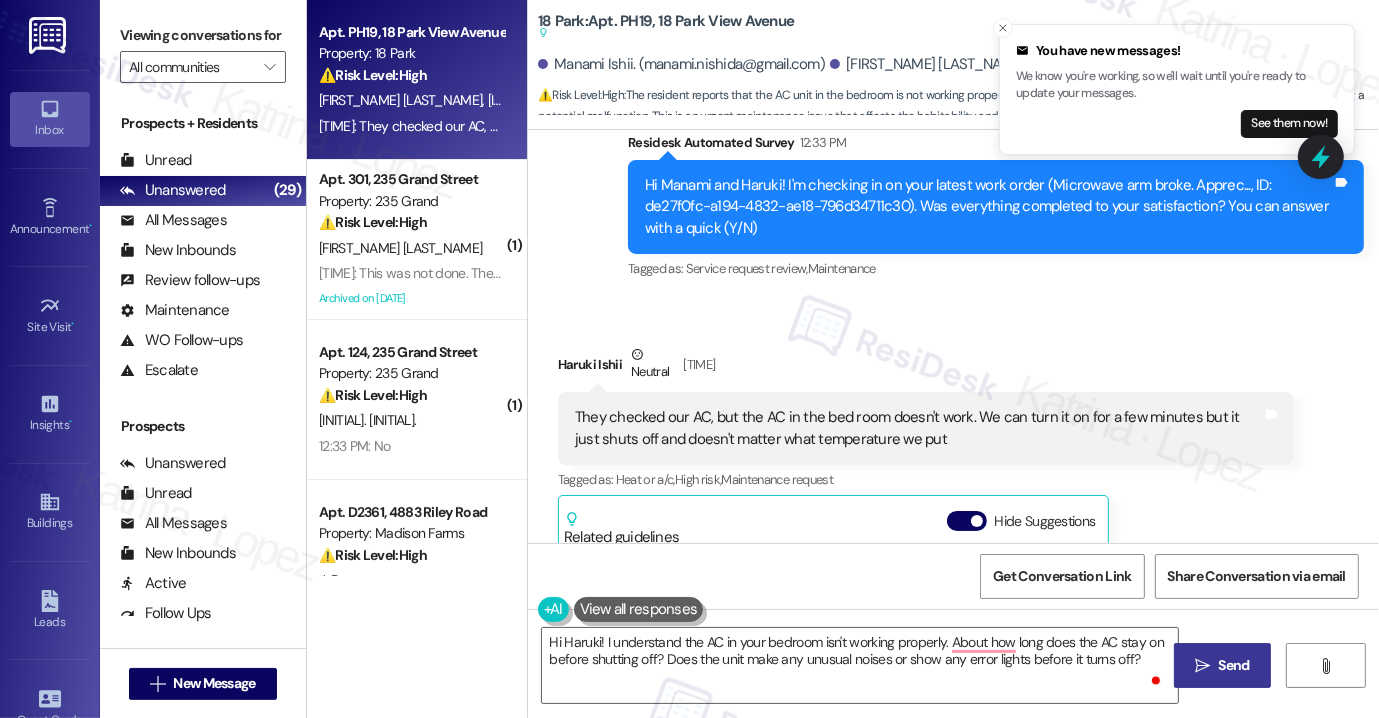 click on " Send" at bounding box center [1222, 665] 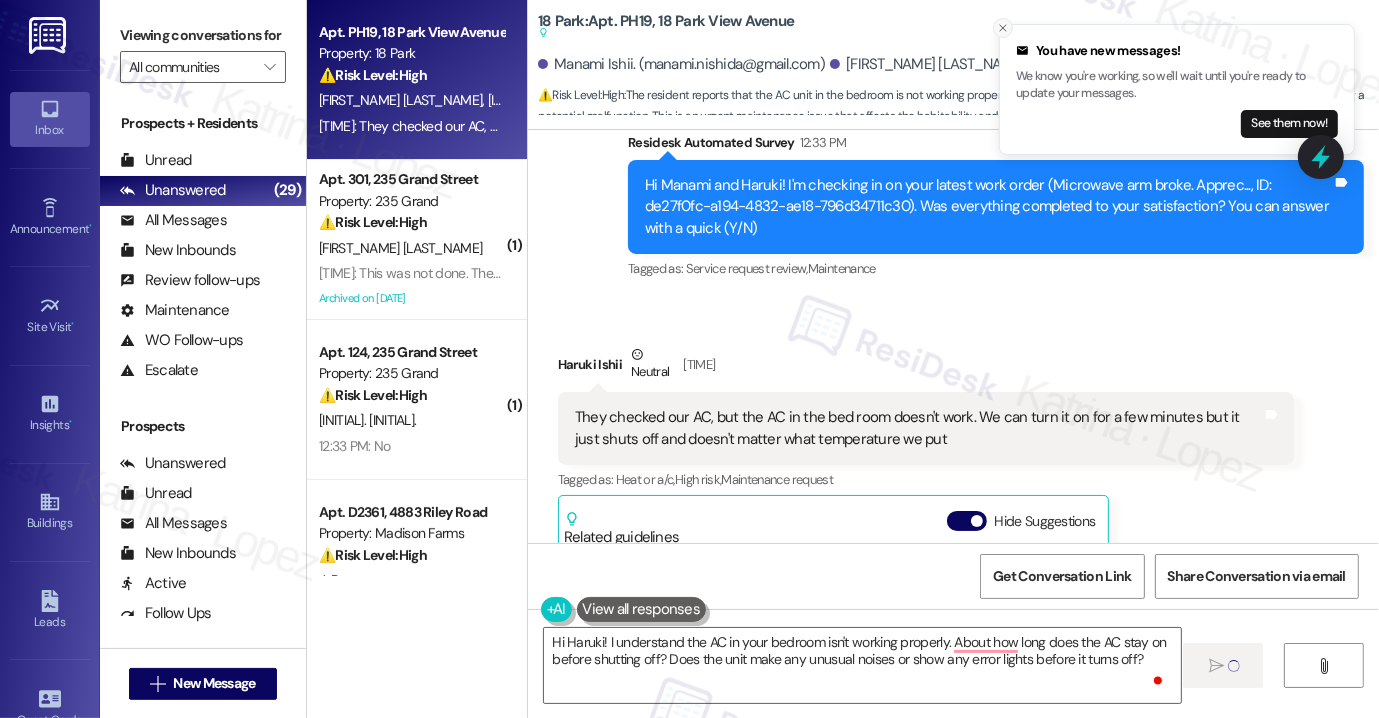 click 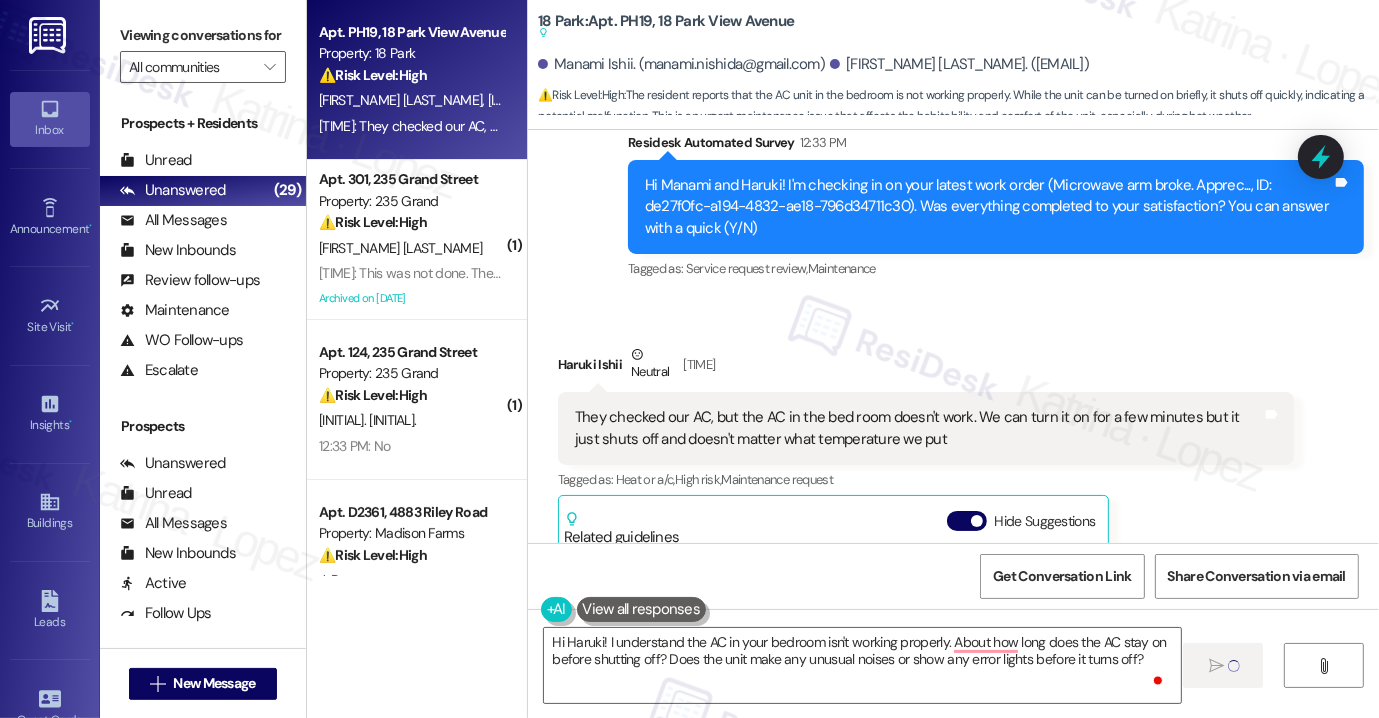 type 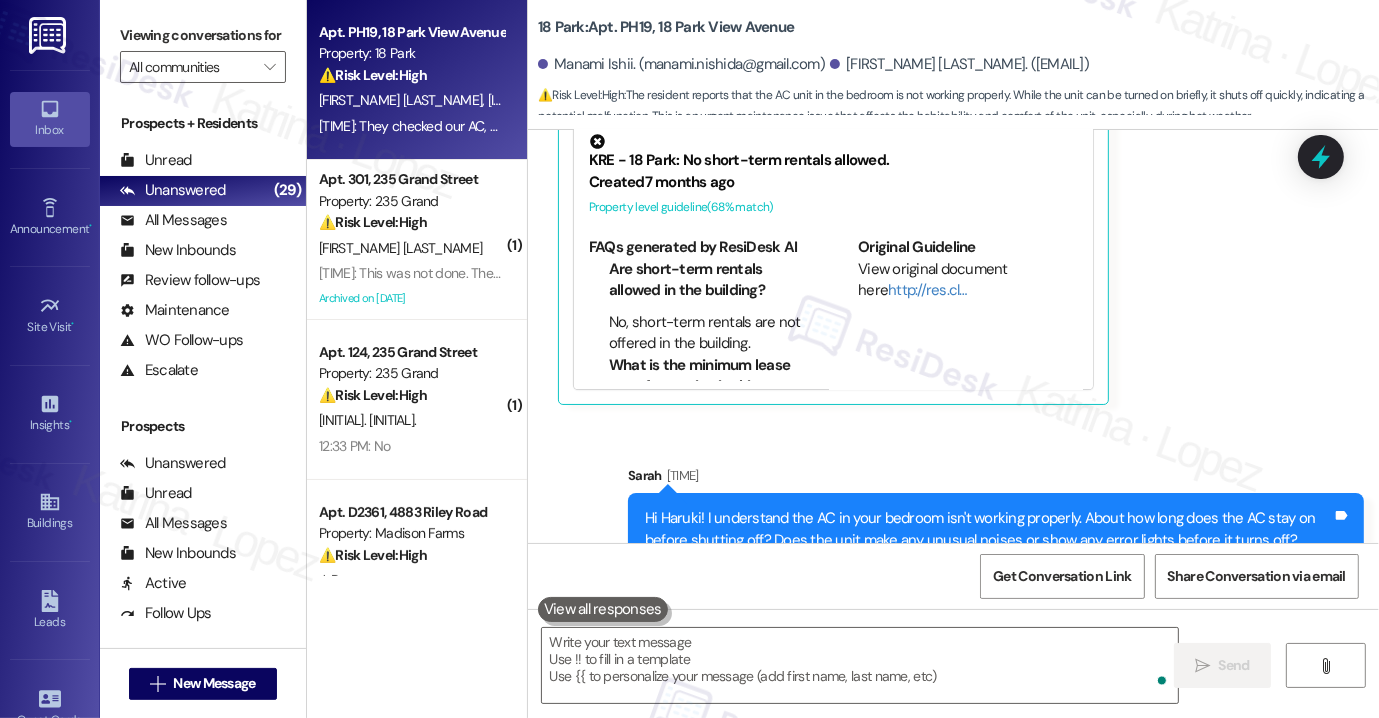 scroll, scrollTop: 5766, scrollLeft: 0, axis: vertical 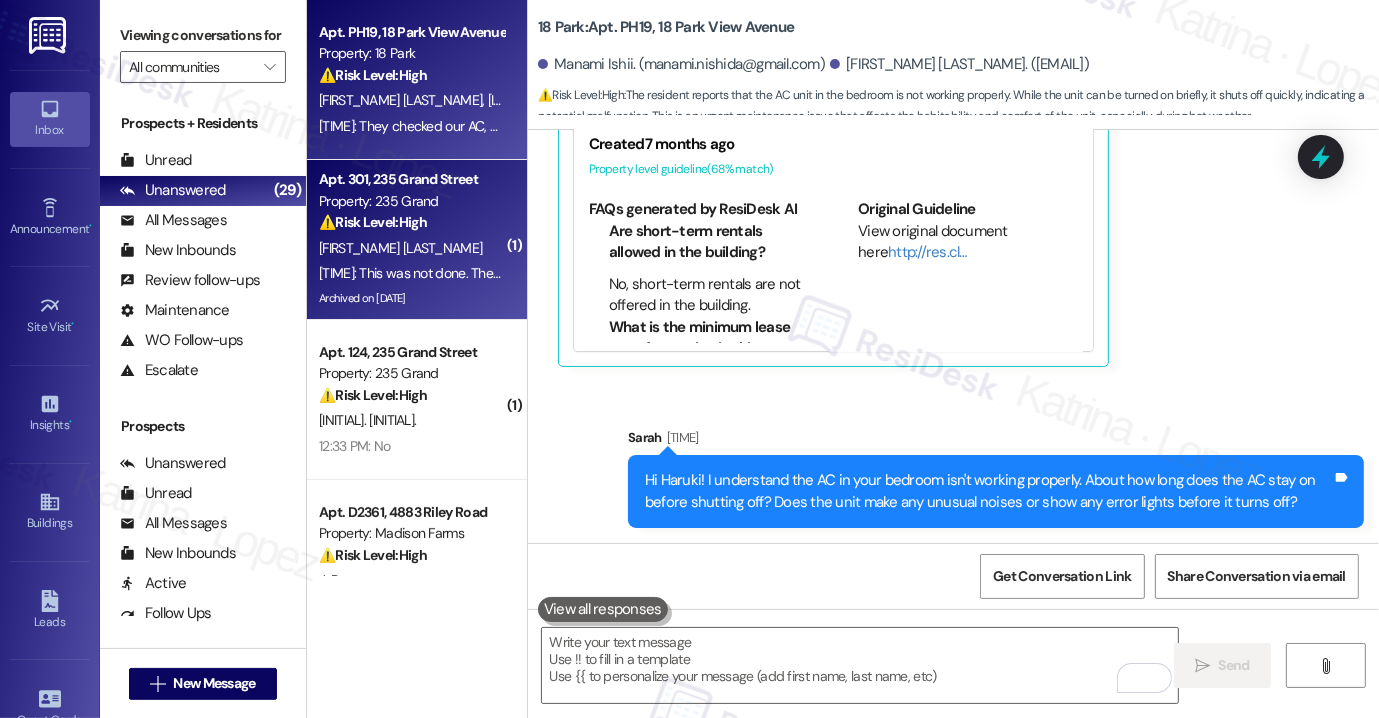 click on "A. Wang" at bounding box center (411, 248) 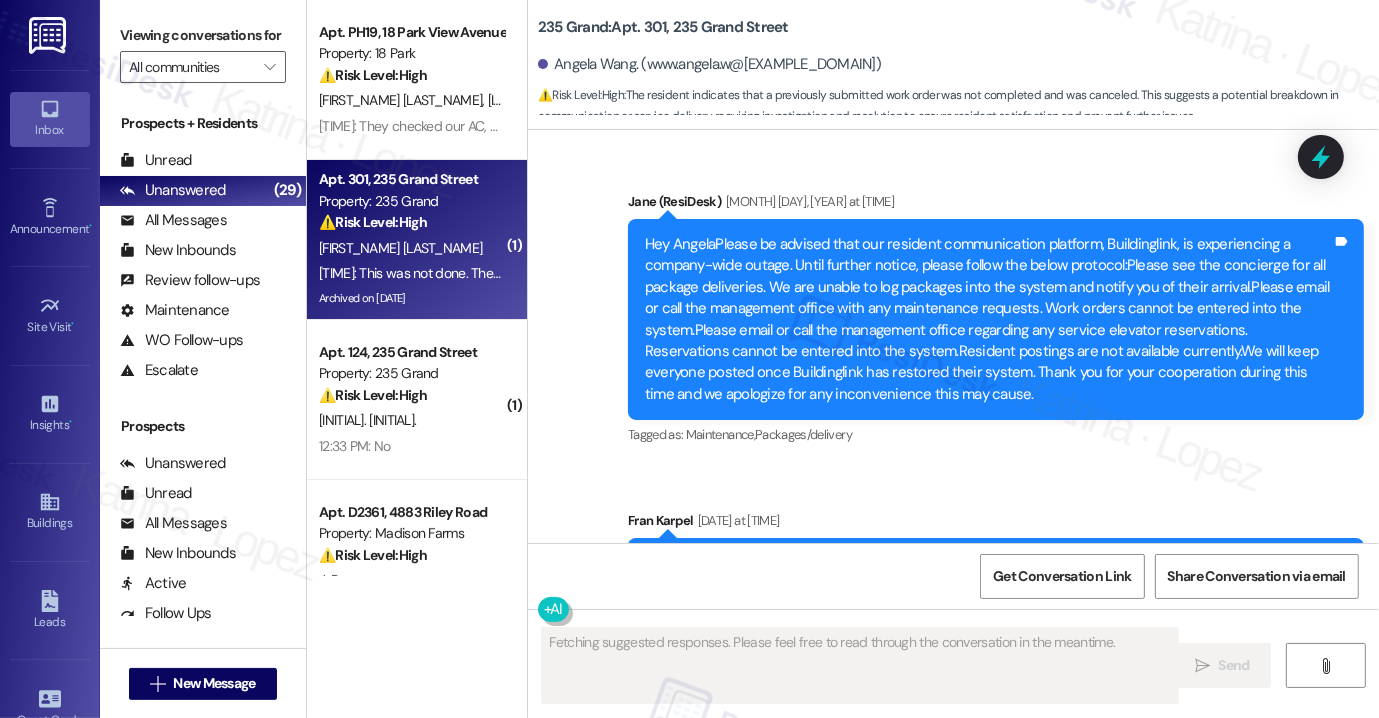 scroll, scrollTop: 21475, scrollLeft: 0, axis: vertical 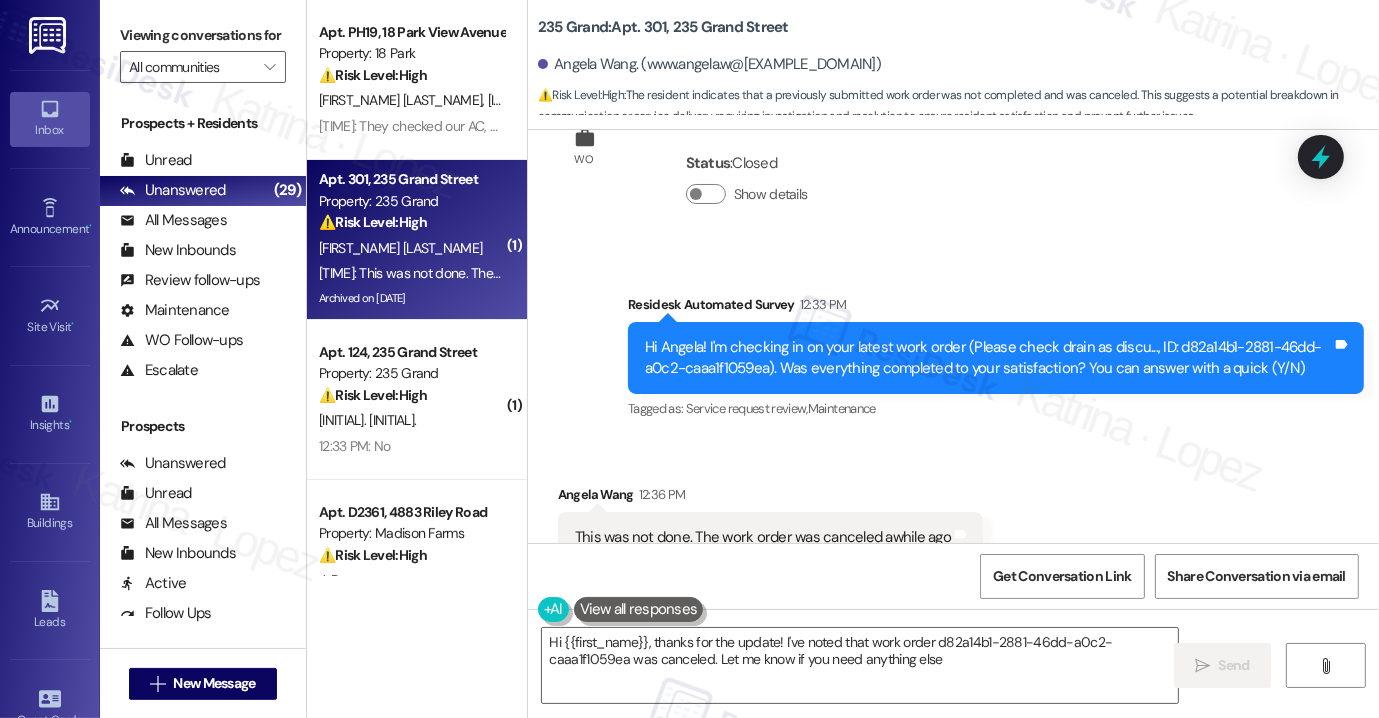 type on "Hi {{first_name}}, thanks for the update! I've noted that work order d82a14b1-2881-46dd-a0c2-caaa1f1059ea was canceled. Let me know if you need anything else!" 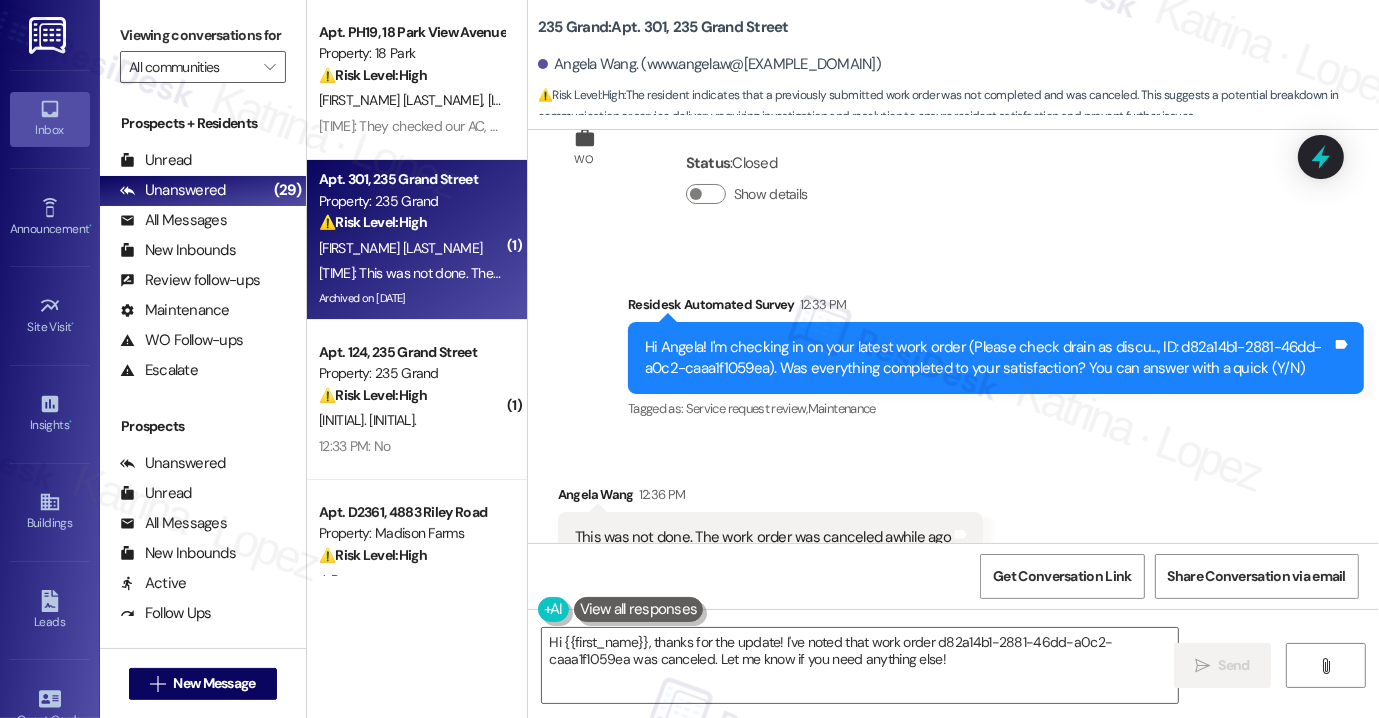 click on "235 Grand:  Apt. 301, 235 Grand Street" at bounding box center (663, 27) 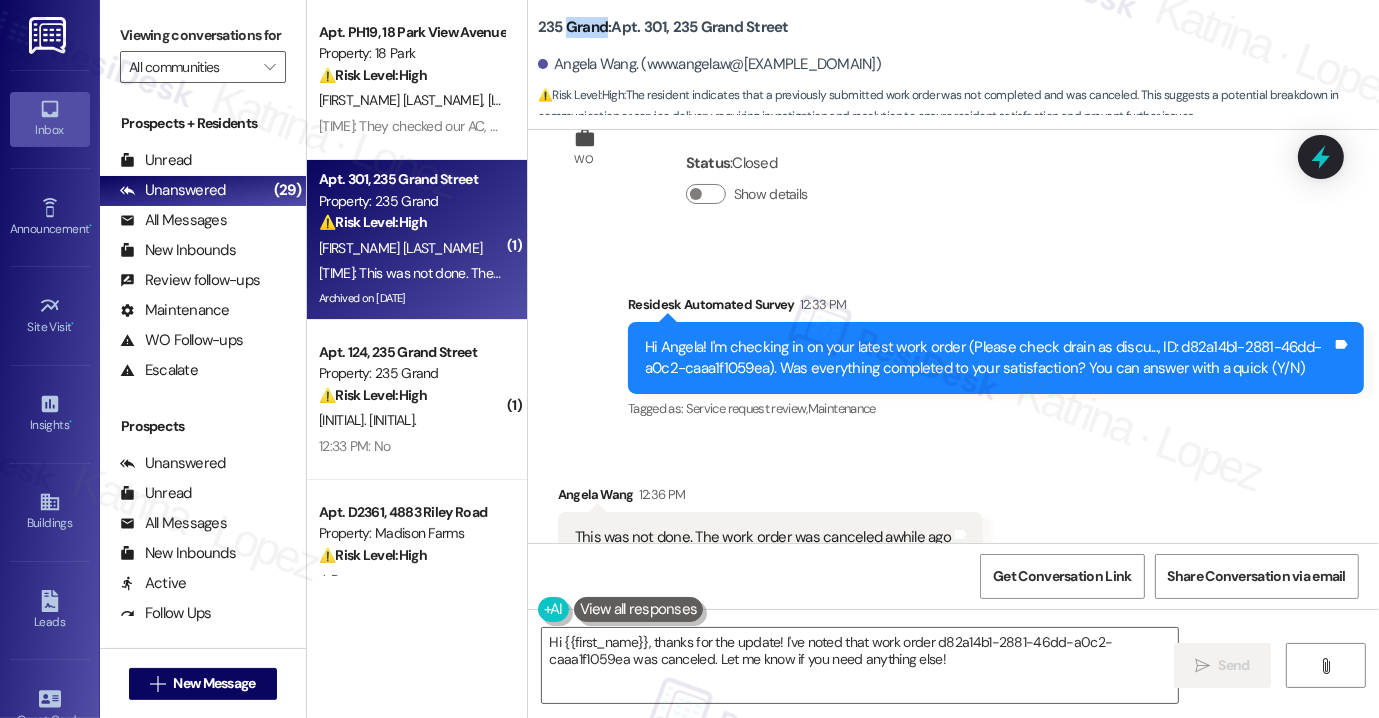 click on "235 Grand:  Apt. 301, 235 Grand Street" at bounding box center (663, 27) 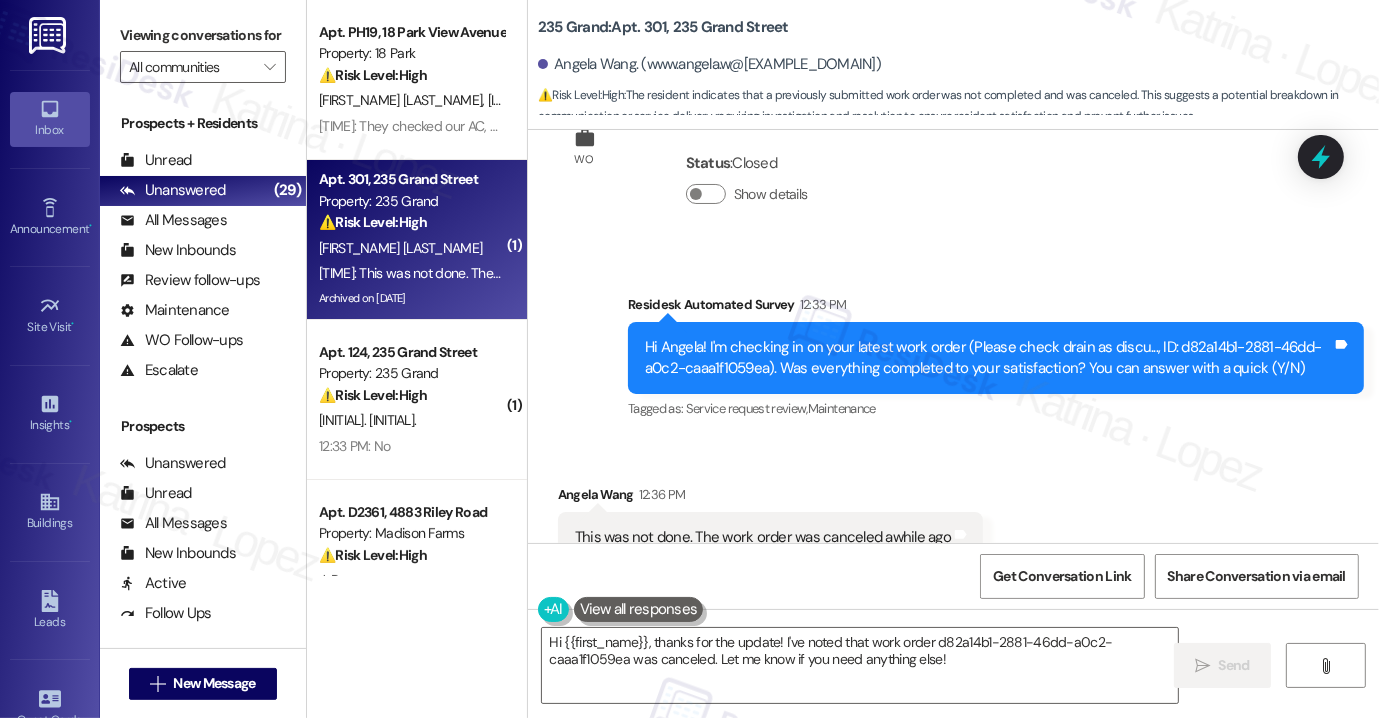 click on "235 Grand:  Apt. 301, 235 Grand Street" at bounding box center (663, 27) 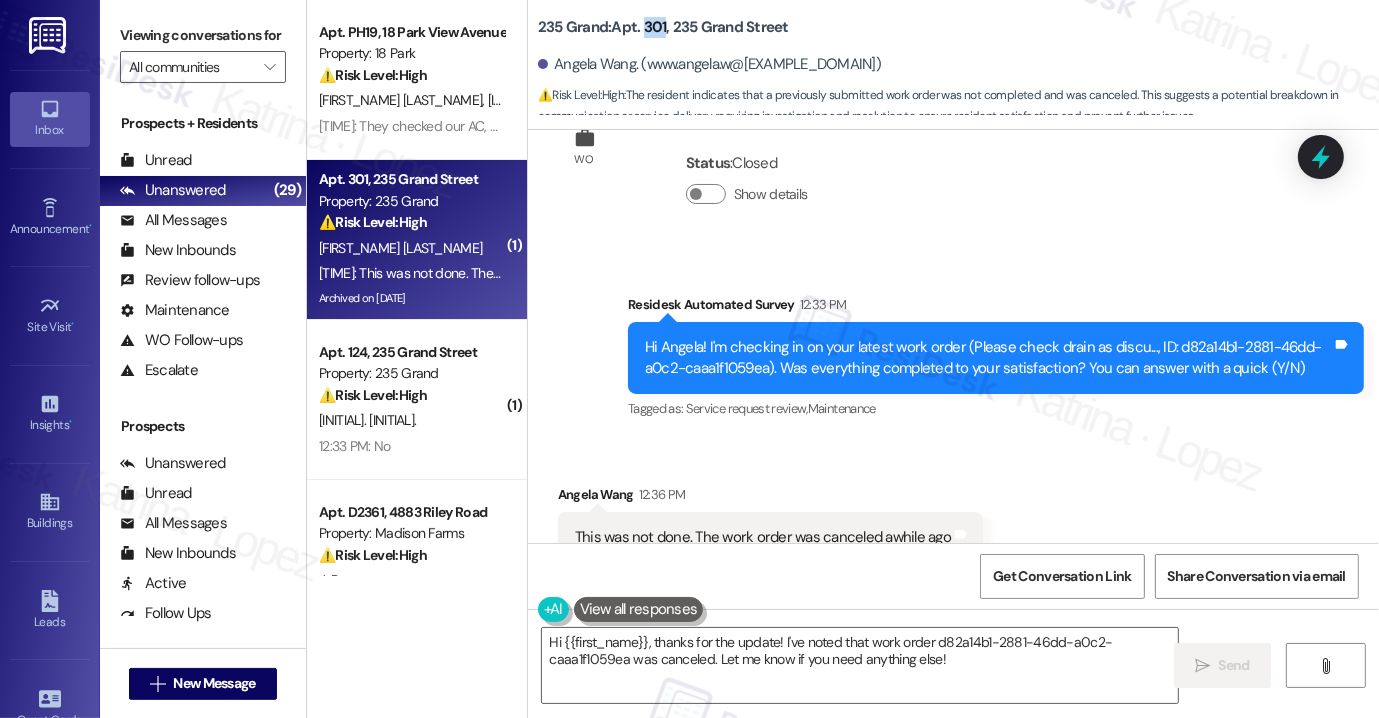 click on "235 Grand:  Apt. 301, 235 Grand Street" at bounding box center (663, 27) 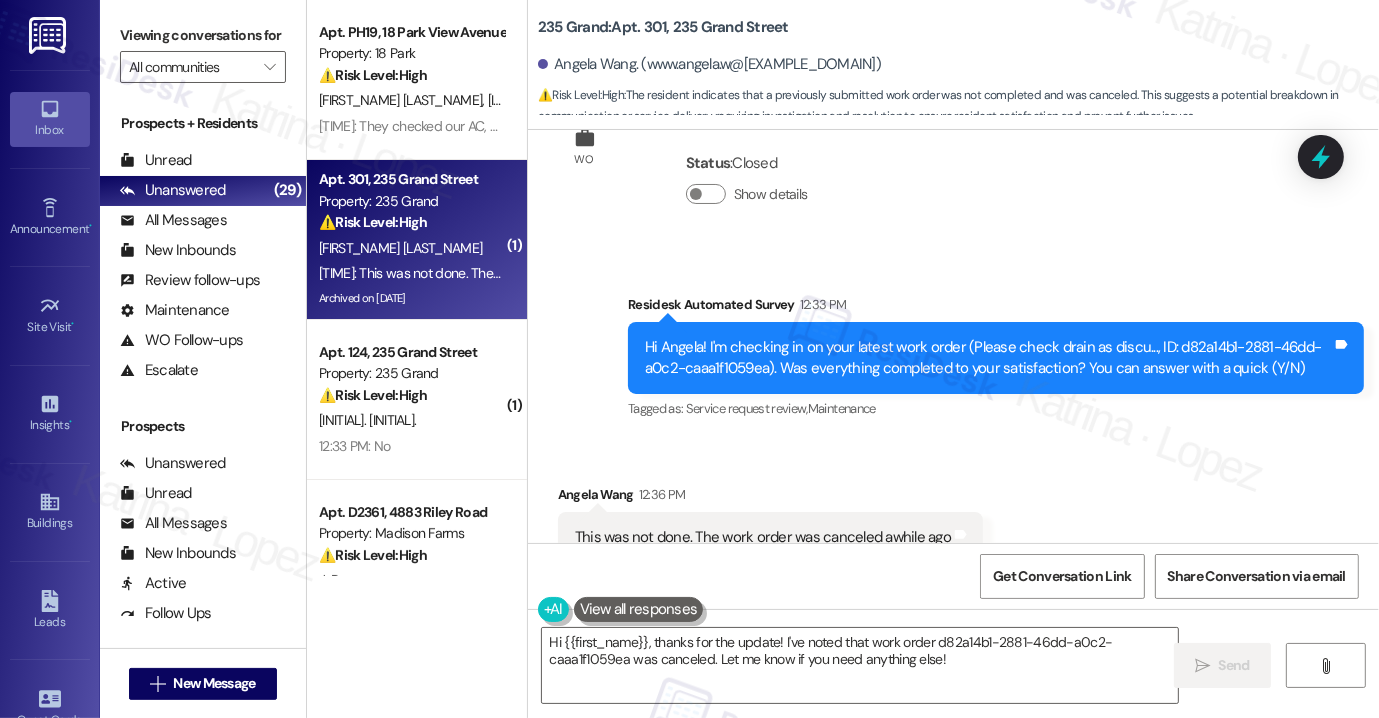 click on "Viewing conversations for" at bounding box center (203, 35) 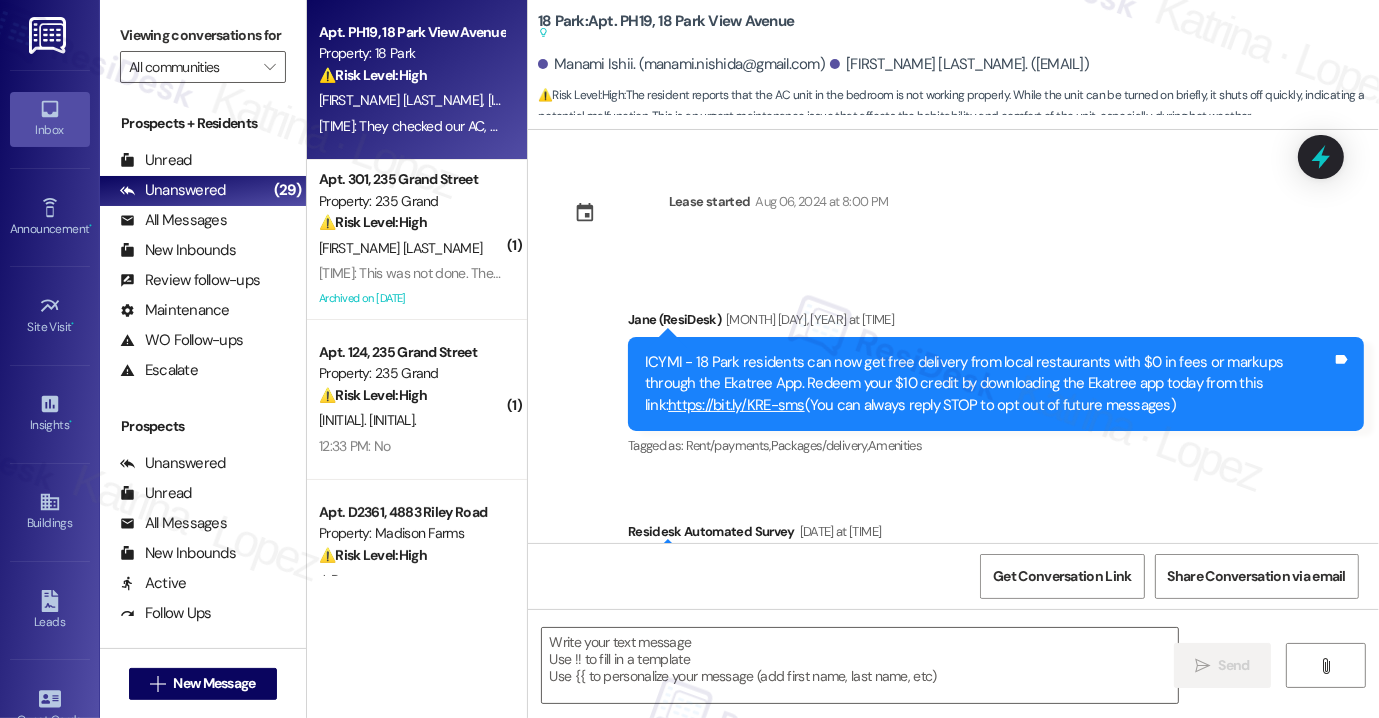 scroll, scrollTop: 5892, scrollLeft: 0, axis: vertical 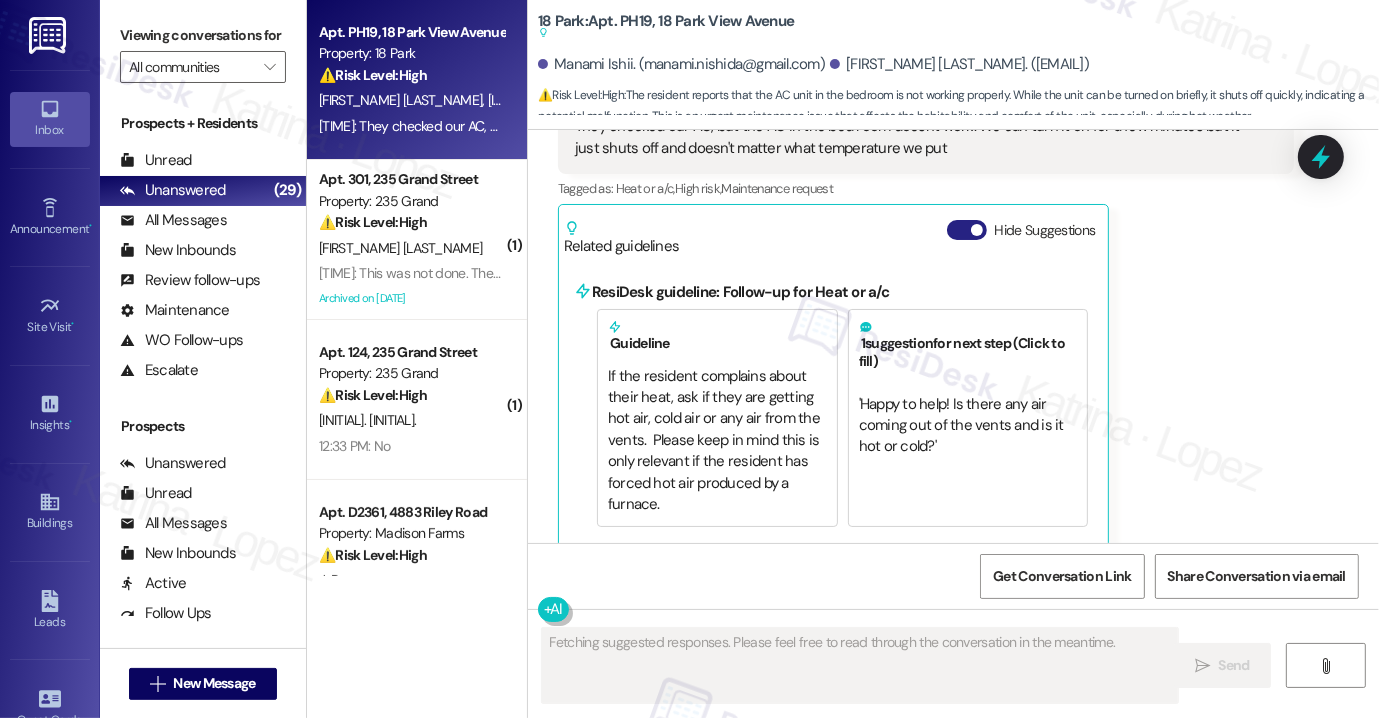 click on "Hide Suggestions" at bounding box center (967, 230) 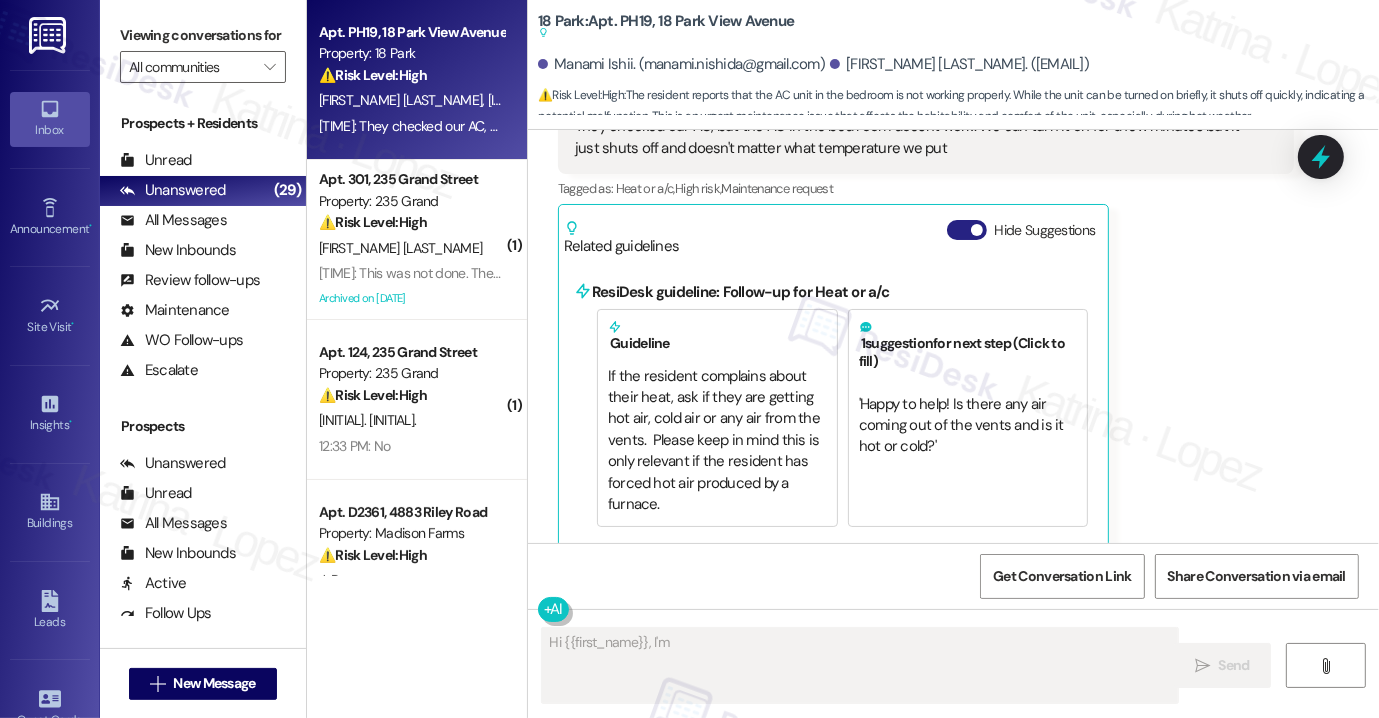 scroll, scrollTop: 5508, scrollLeft: 0, axis: vertical 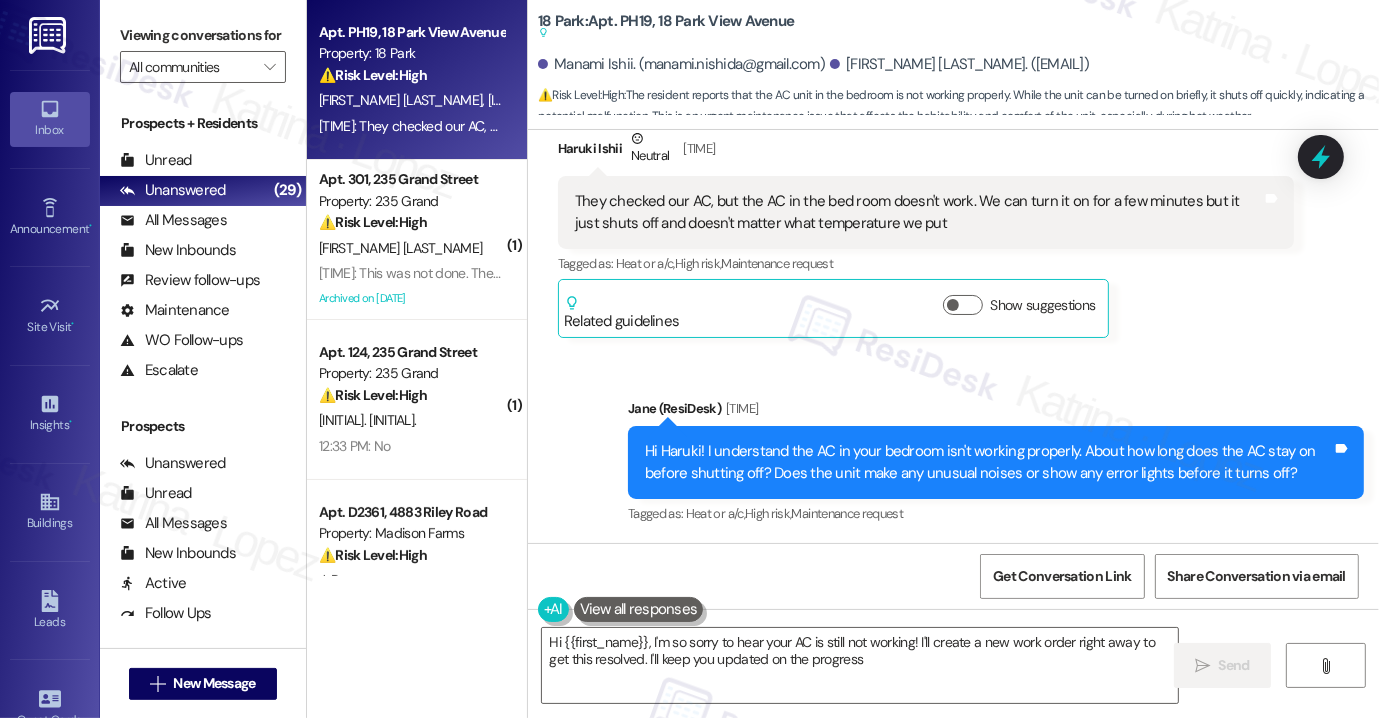 type on "Hi {{first_name}}, I'm so sorry to hear your AC is still not working! I'll create a new work order right away to get this resolved. I'll keep you updated on the progress." 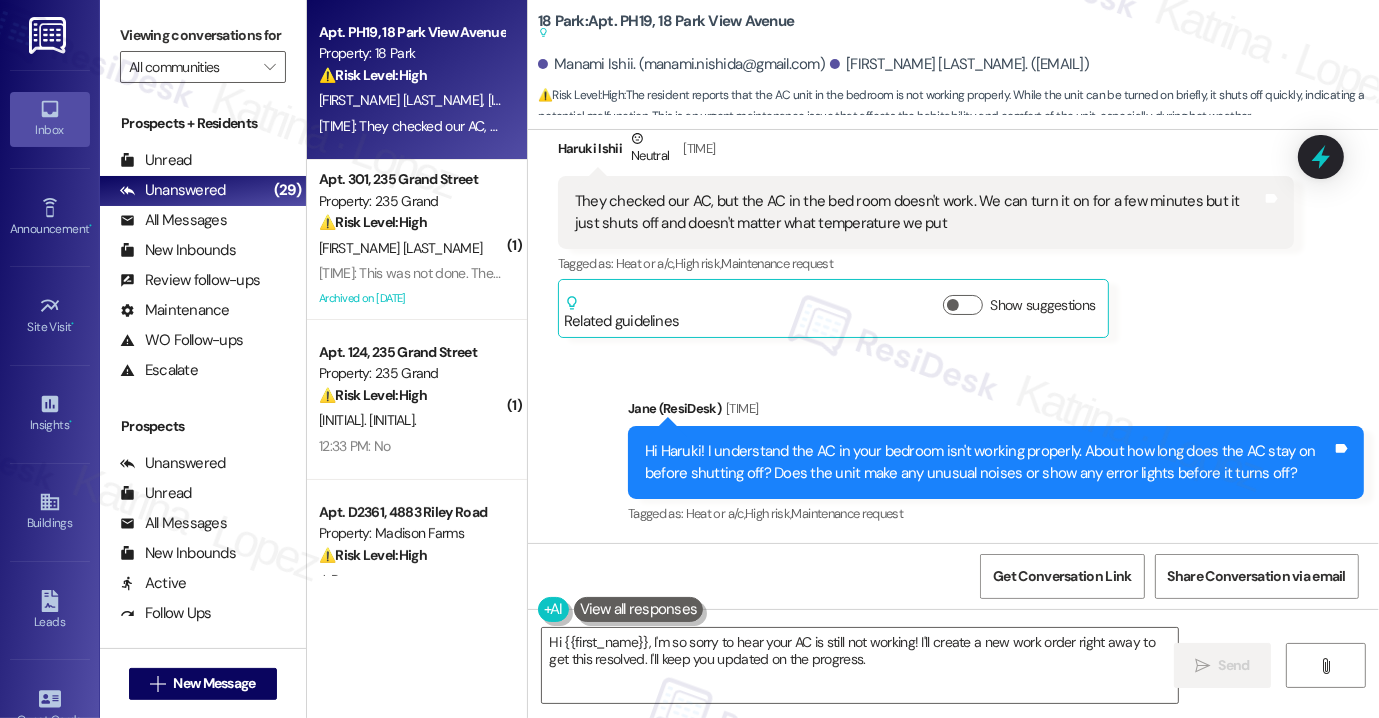 click on "Haruki Ishii   Neutral 12:37 PM" at bounding box center [926, 152] 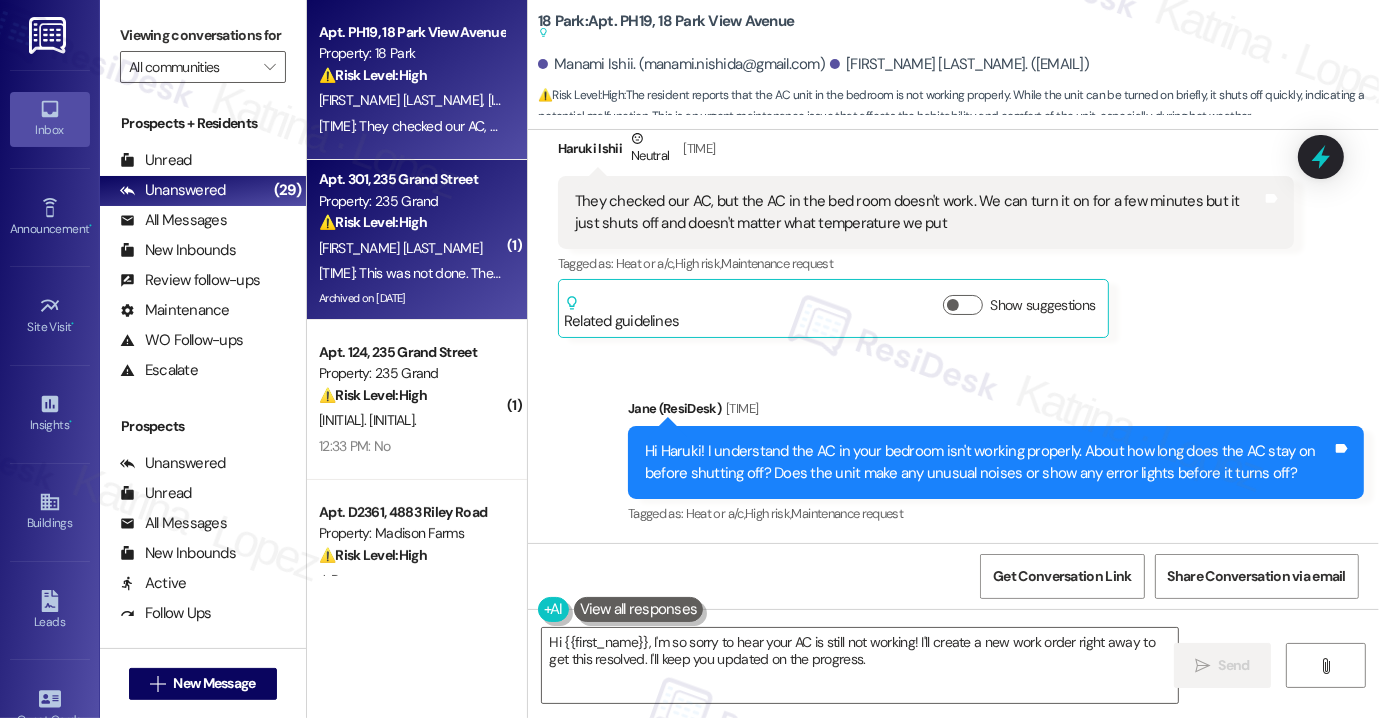 click on "12:36 PM: This was not done. The work order was canceled awhile ago 12:36 PM: This was not done. The work order was canceled awhile ago" at bounding box center (411, 273) 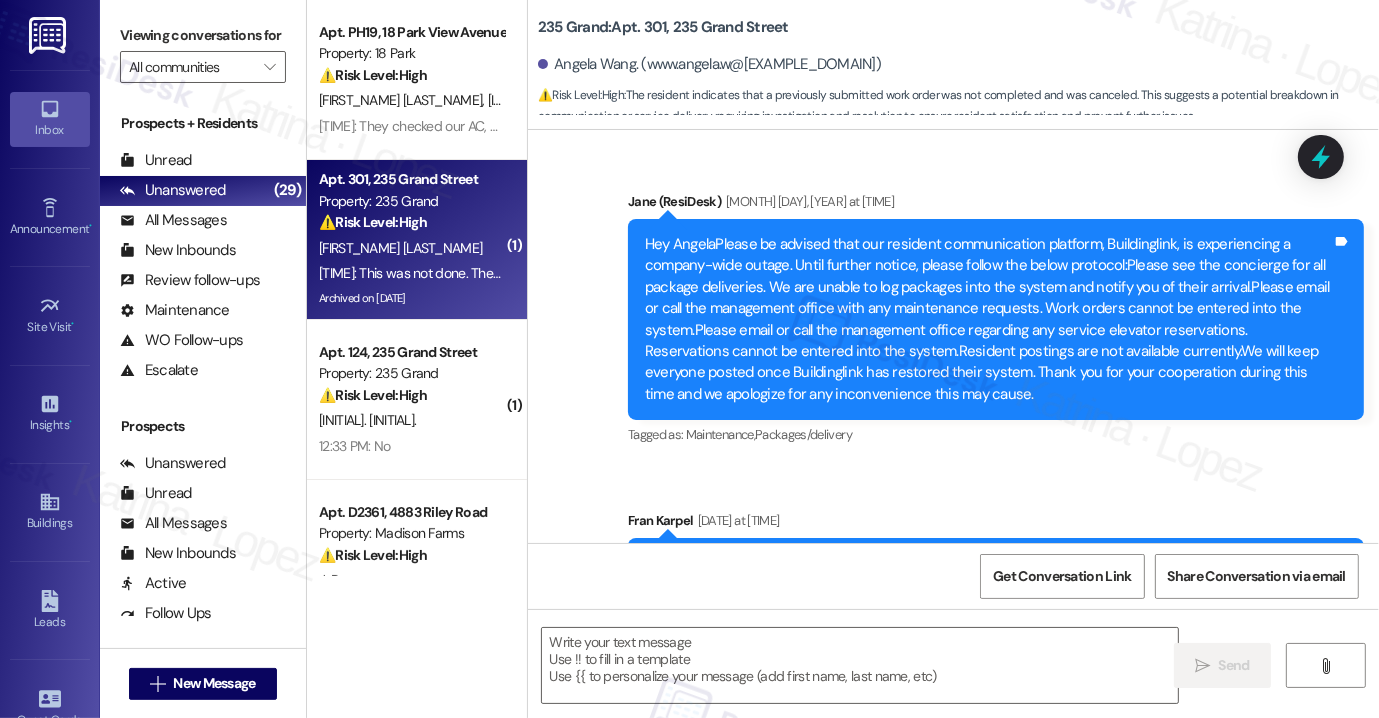 scroll, scrollTop: 21474, scrollLeft: 0, axis: vertical 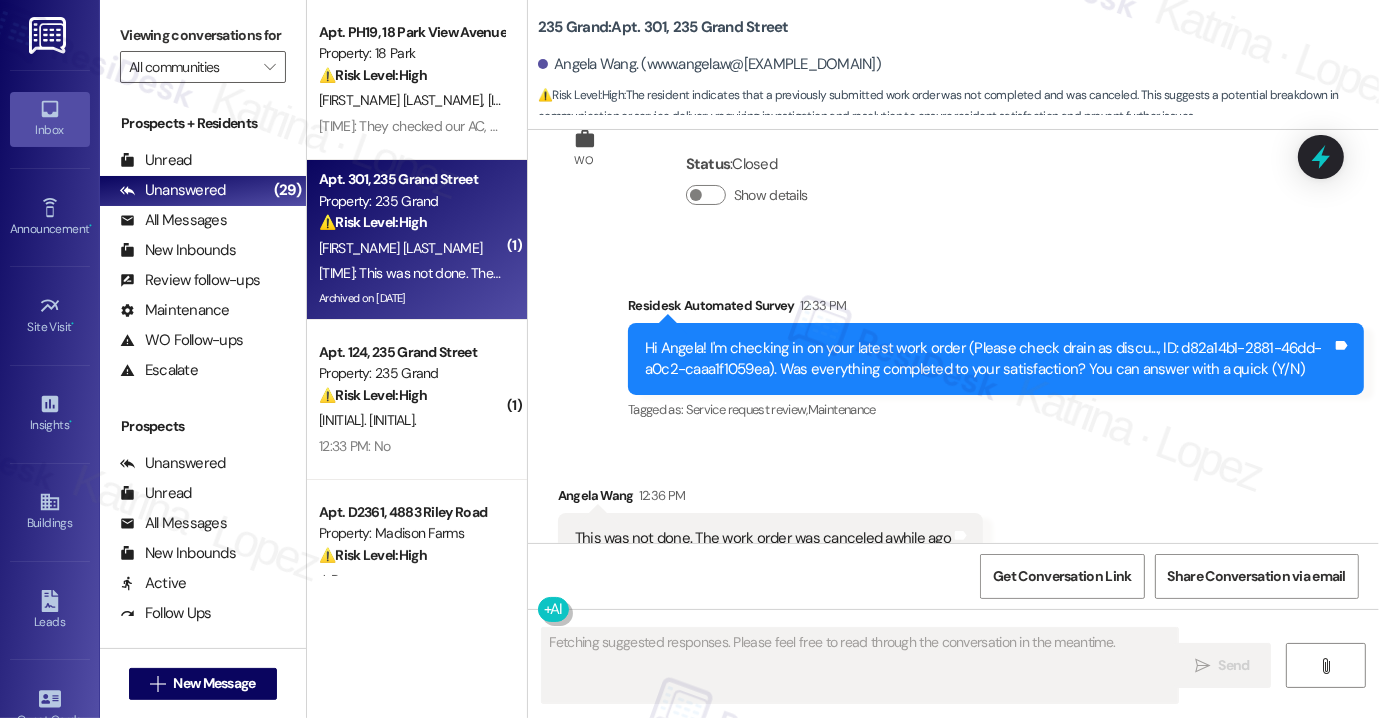 click on "235 Grand:  Apt. 301, 235 Grand Street" at bounding box center (663, 27) 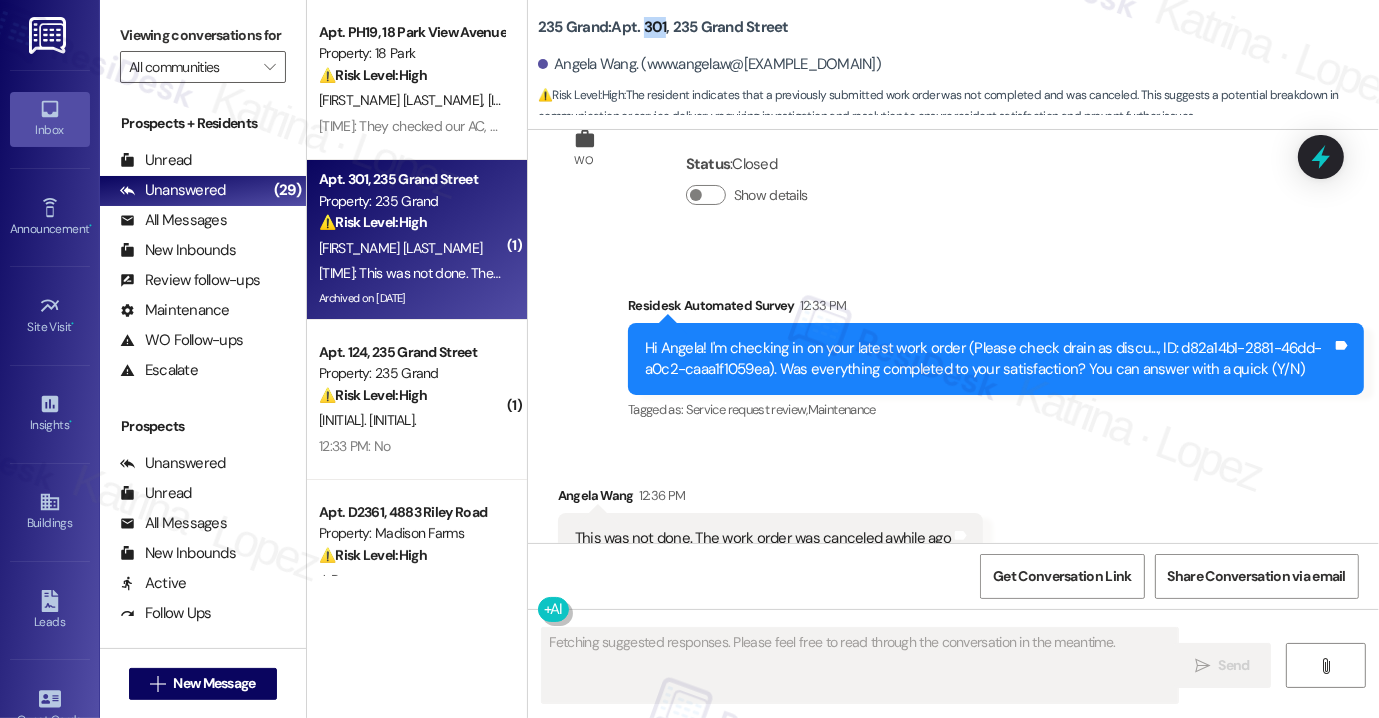 click on "235 Grand:  Apt. 301, 235 Grand Street" at bounding box center (663, 27) 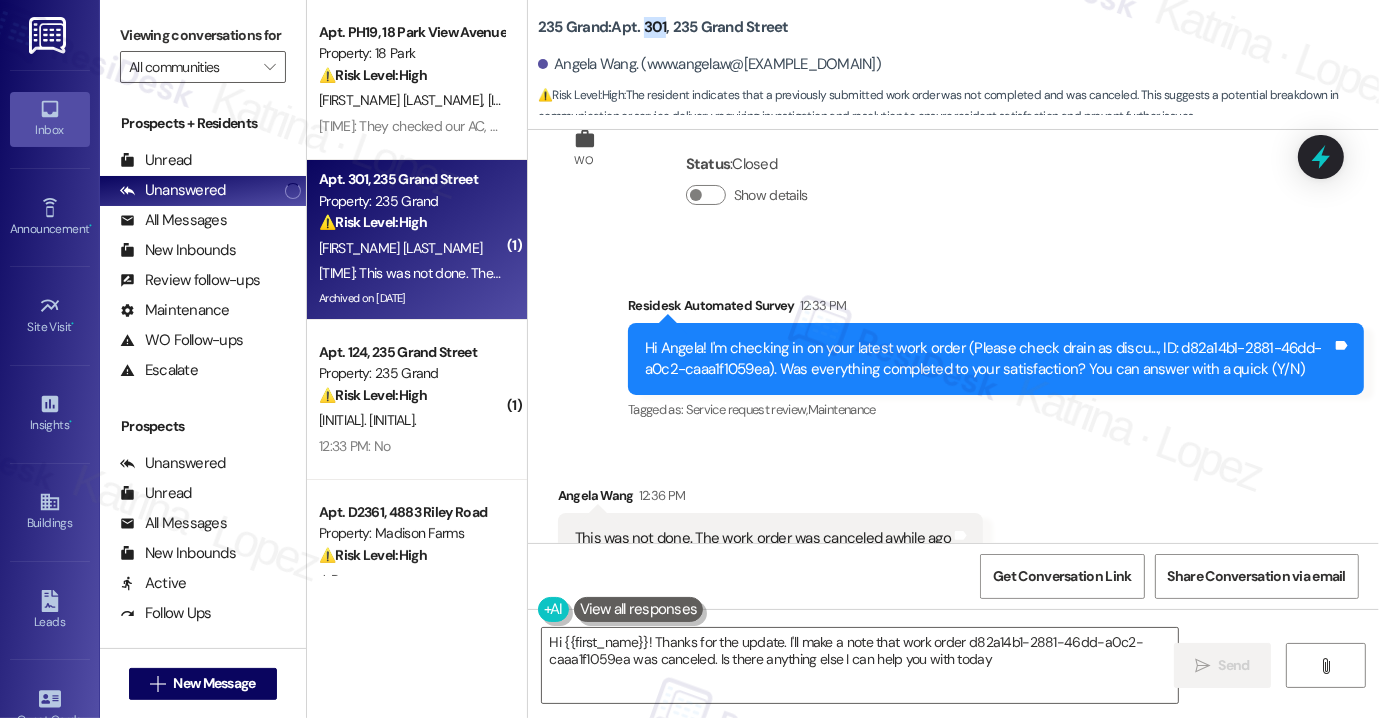 type on "Hi {{first_name}}! Thanks for the update. I'll make a note that work order d82a14b1-2881-46dd-a0c2-caaa1f1059ea was canceled. Is there anything else I can help you with today?" 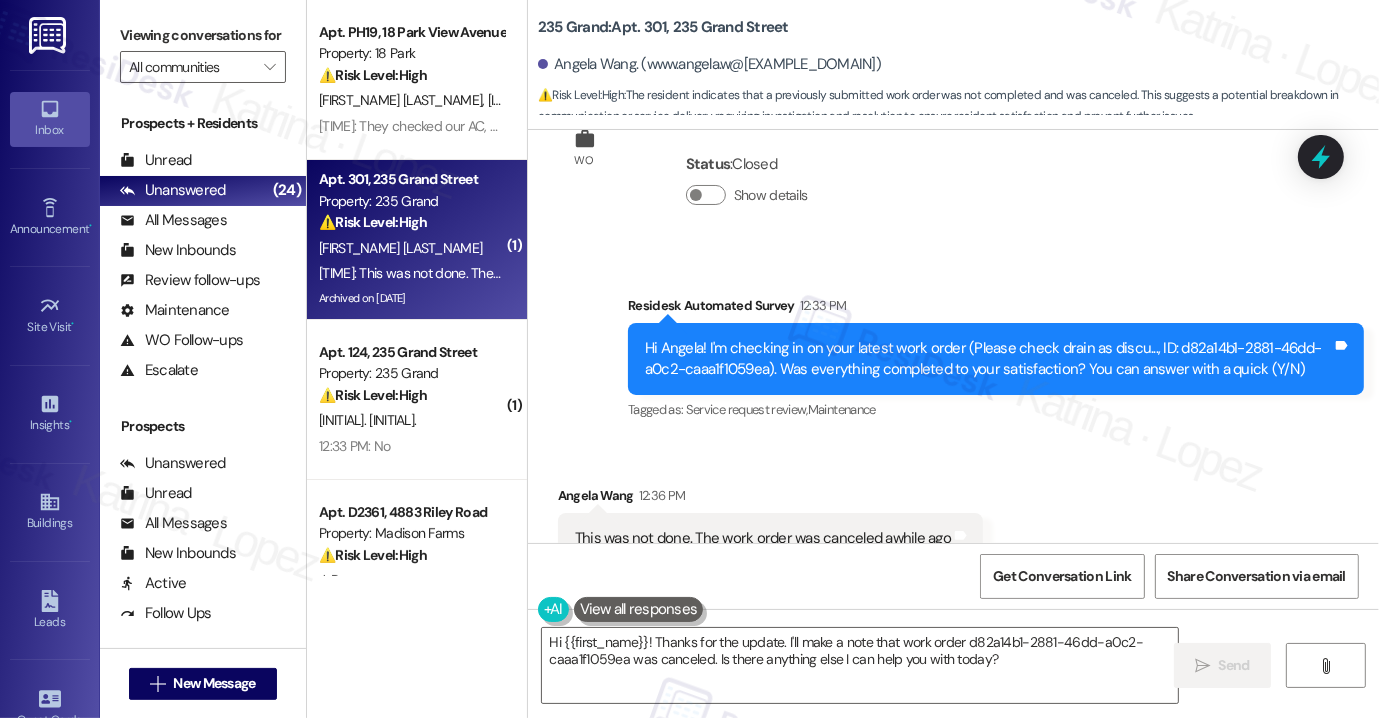 click on "Viewing conversations for" at bounding box center (203, 35) 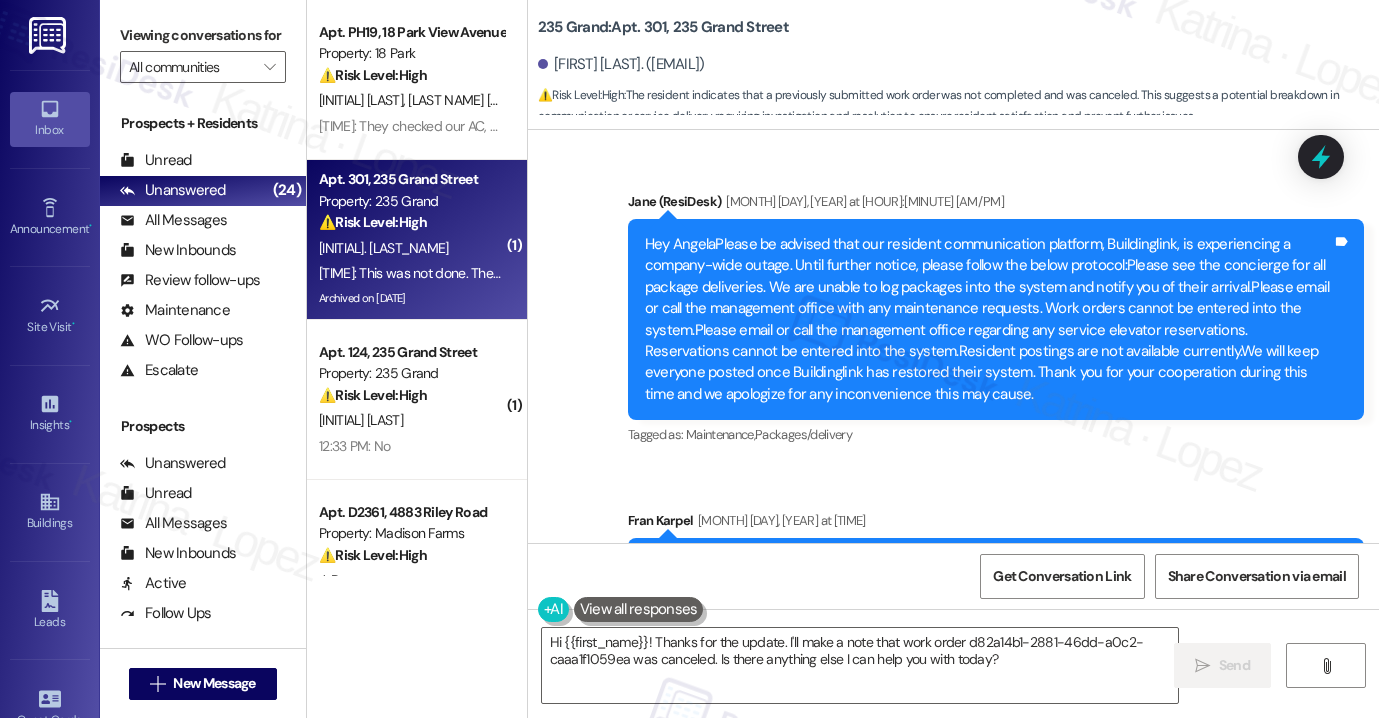scroll, scrollTop: 0, scrollLeft: 0, axis: both 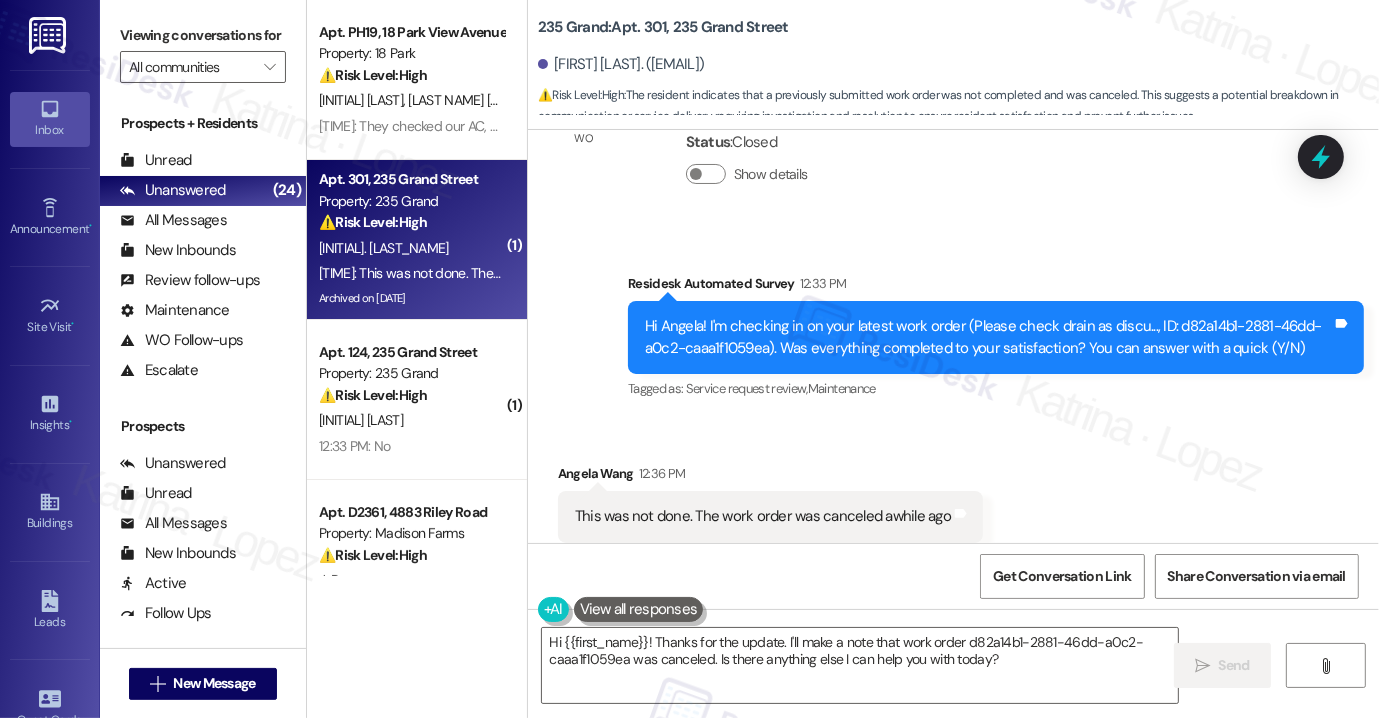 click on "Viewing conversations for" at bounding box center (203, 35) 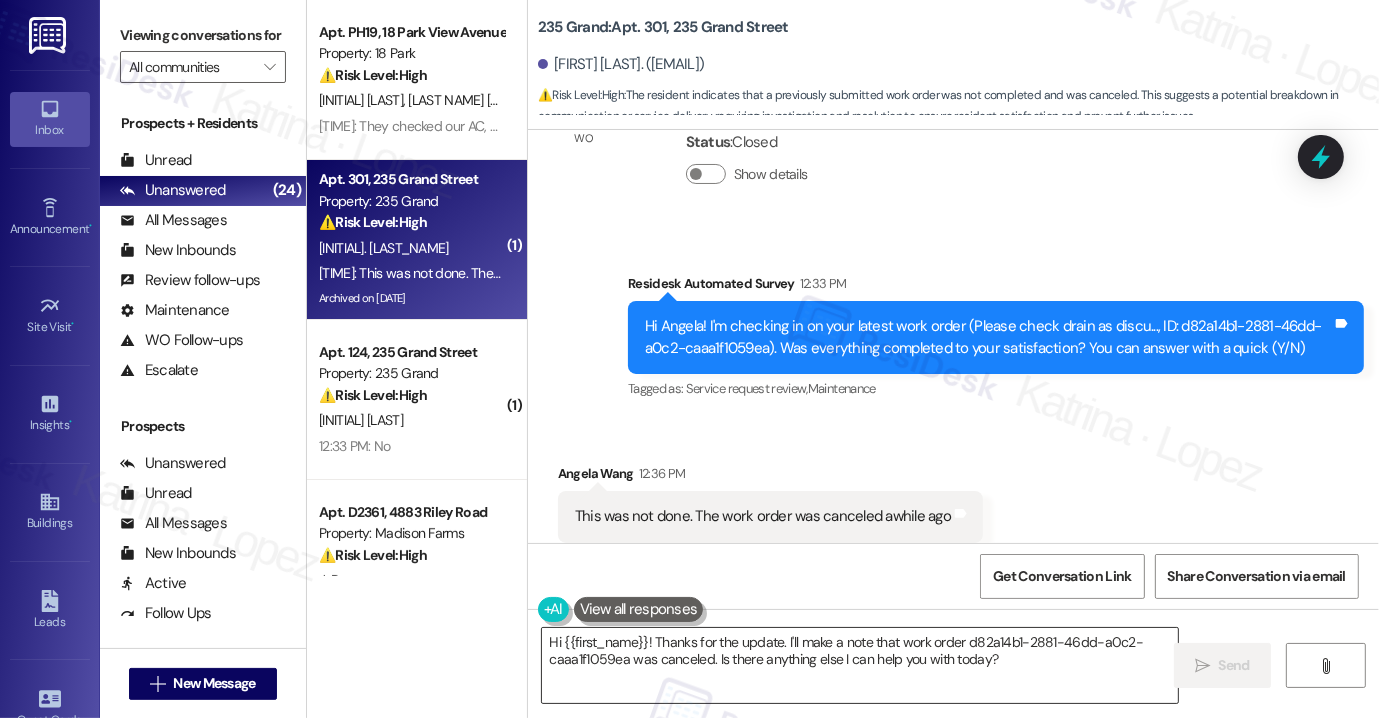 click on "Hi {{first_name}}! Thanks for the update. I'll make a note that work order d82a14b1-2881-46dd-a0c2-caaa1f1059ea was canceled. Is there anything else I can help you with today?" at bounding box center (860, 665) 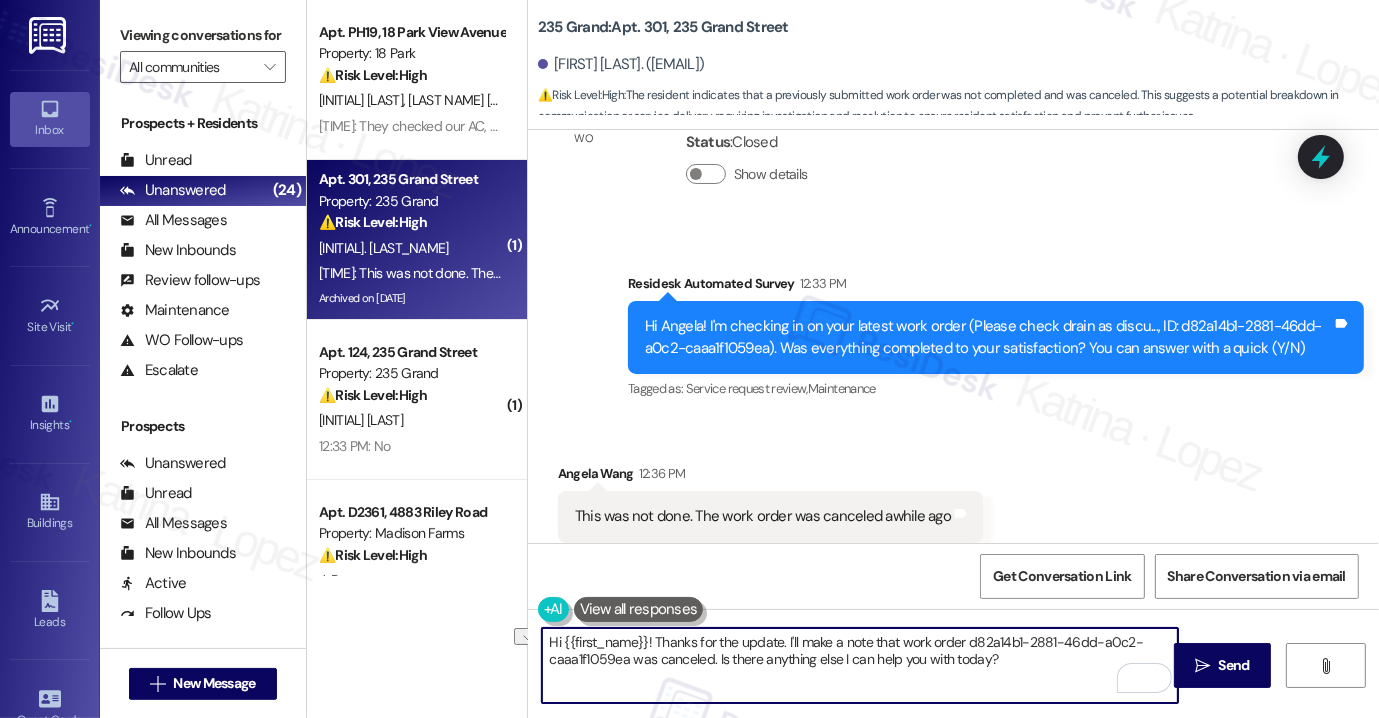 drag, startPoint x: 648, startPoint y: 638, endPoint x: 775, endPoint y: 635, distance: 127.03543 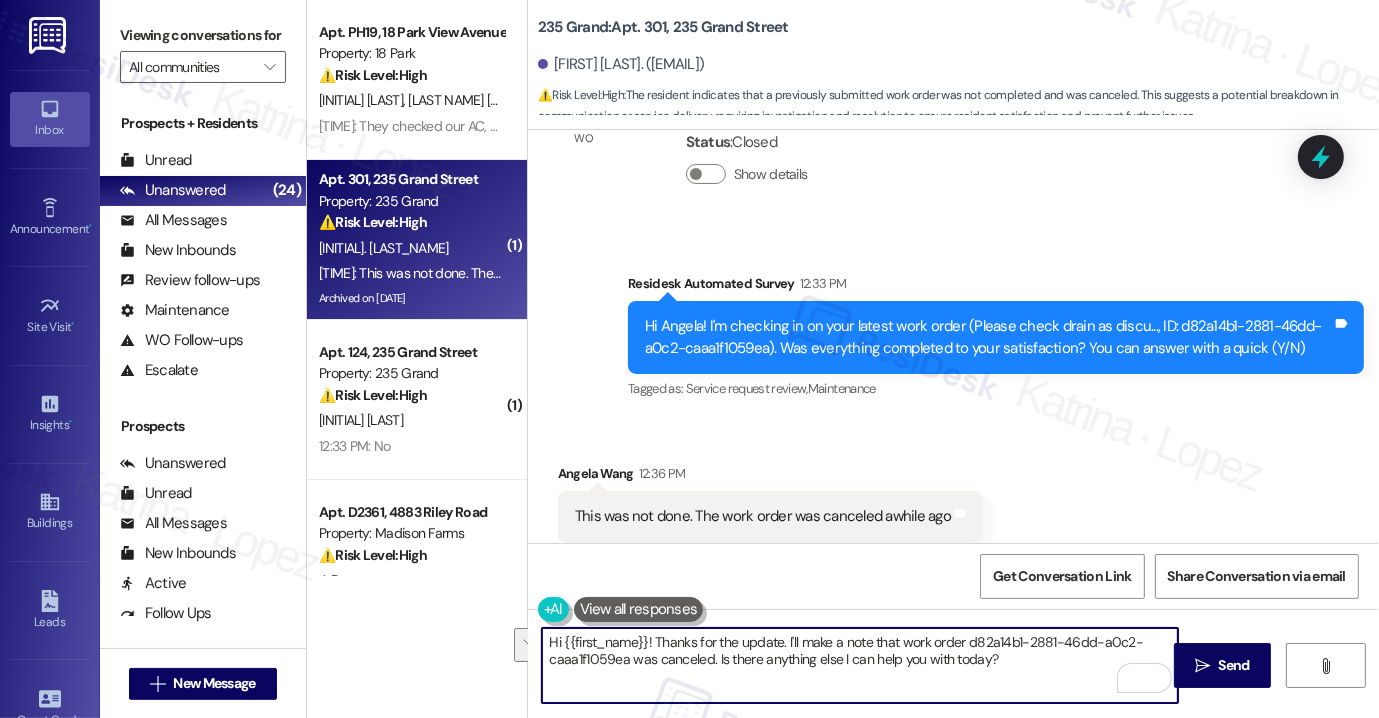 drag, startPoint x: 942, startPoint y: 662, endPoint x: 773, endPoint y: 640, distance: 170.42593 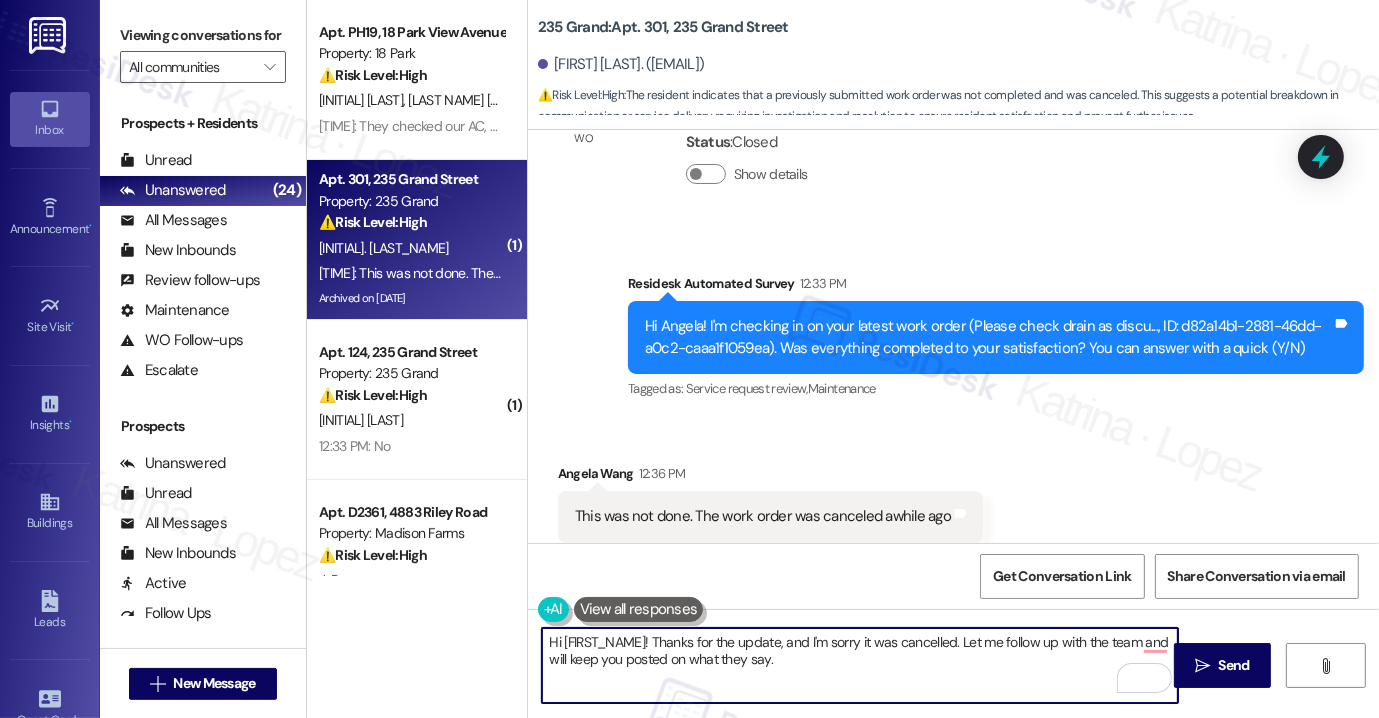 click on "Angela Wang 12:36 PM" at bounding box center (770, 477) 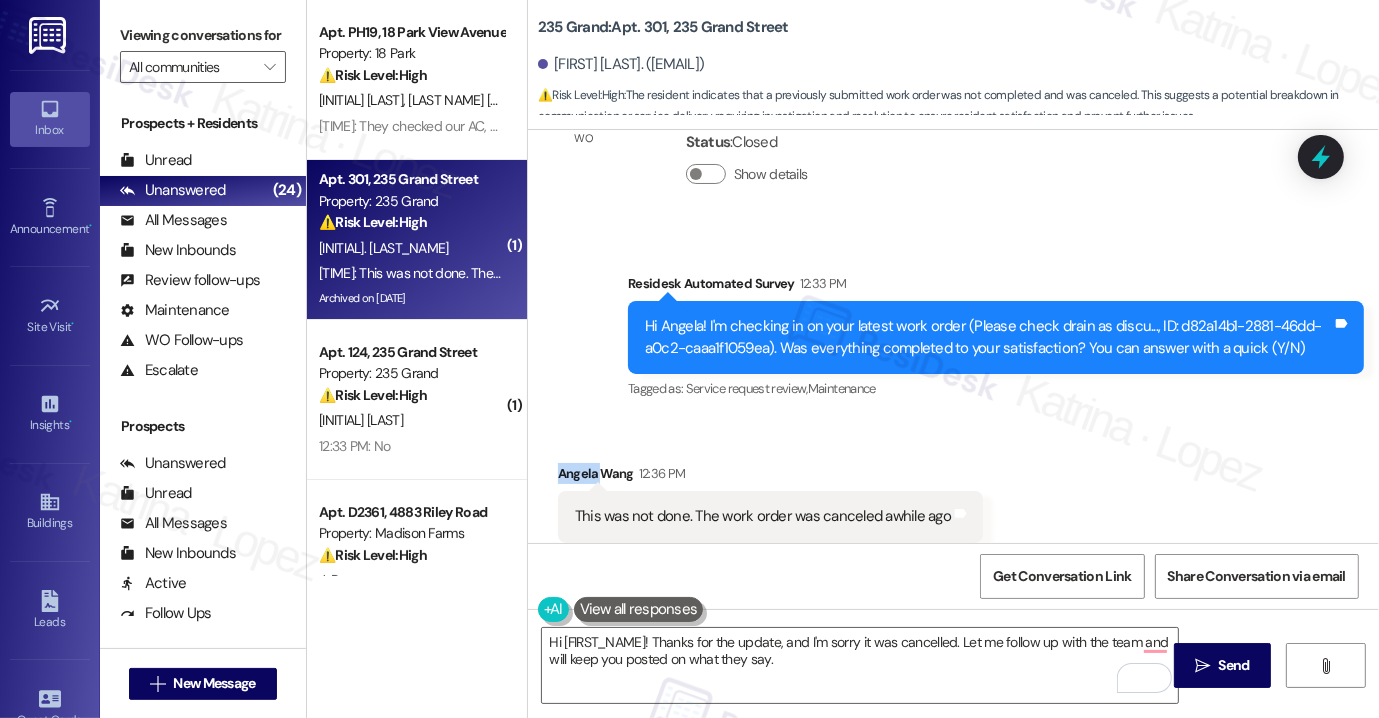click on "Angela Wang 12:36 PM" at bounding box center [770, 477] 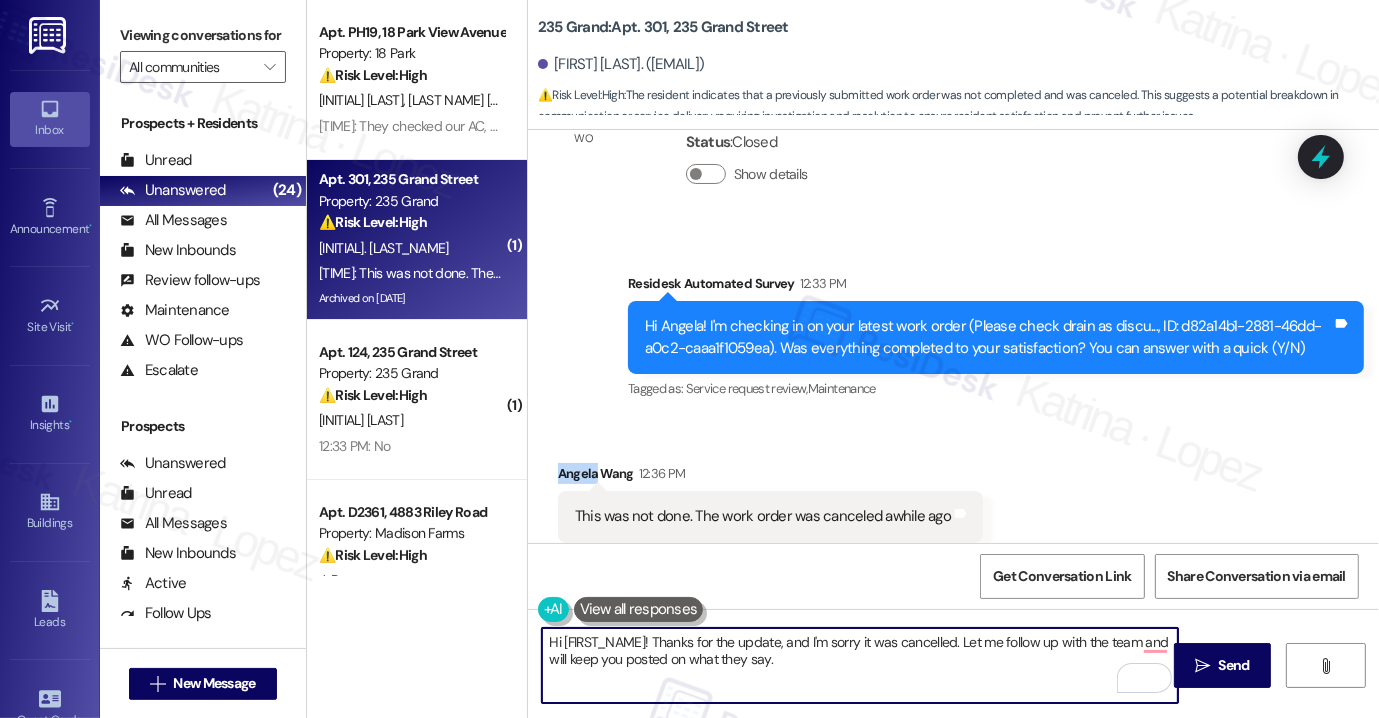 click on "Hi {{first_name}}! Thanks for the update, and I'm sorry it was cancelled. Let me follow up with the team and will keep you posted on what they say." at bounding box center [860, 665] 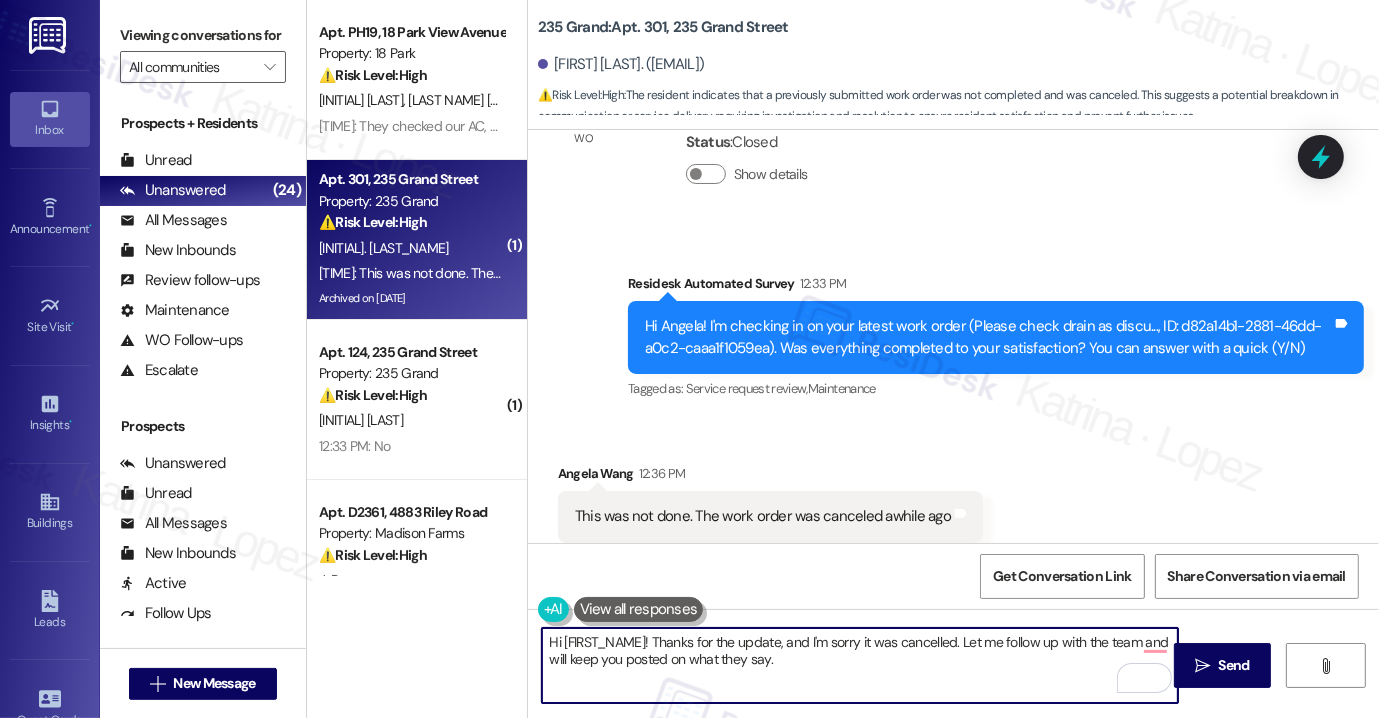 click on "Hi {{first_name}}! Thanks for the update, and I'm sorry it was cancelled. Let me follow up with the team and will keep you posted on what they say." at bounding box center (860, 665) 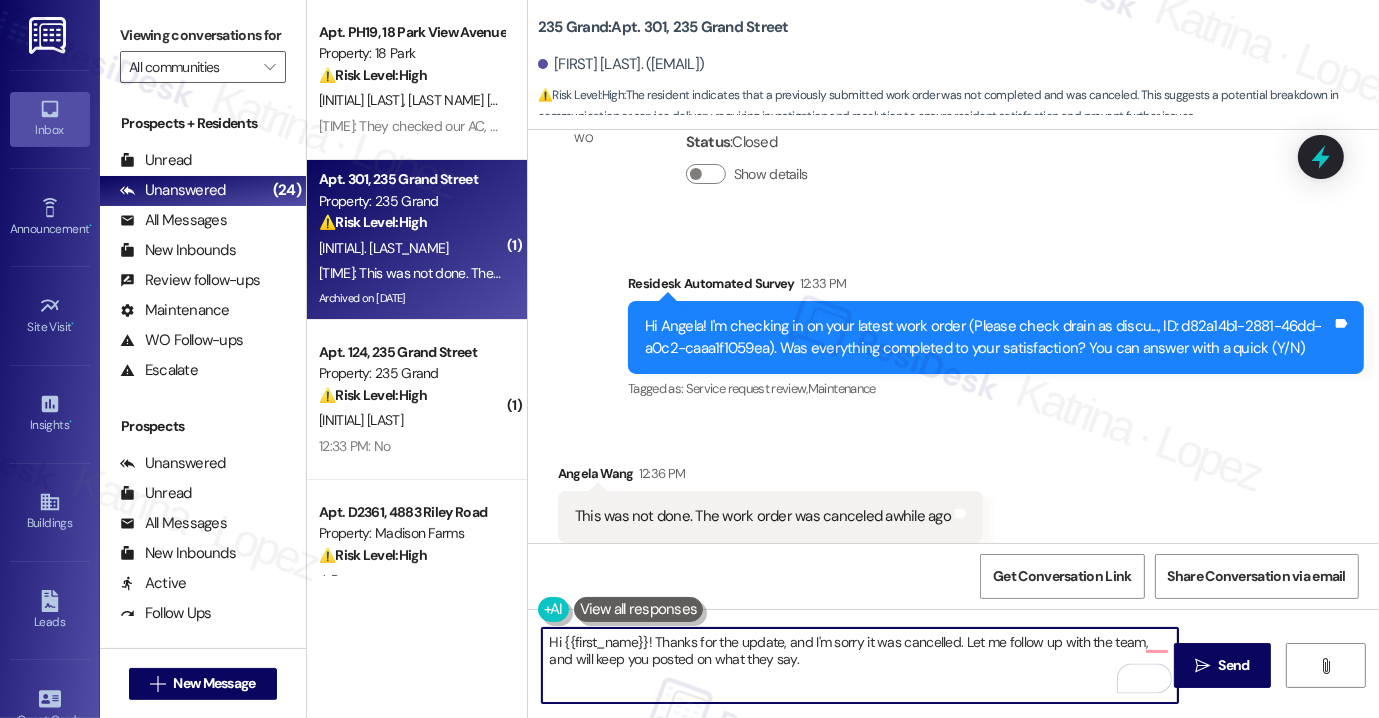 click on "Hi {{first_name}}! Thanks for the update, and I'm sorry it was cancelled. Let me follow up with the team, and will keep you posted on what they say." at bounding box center (860, 665) 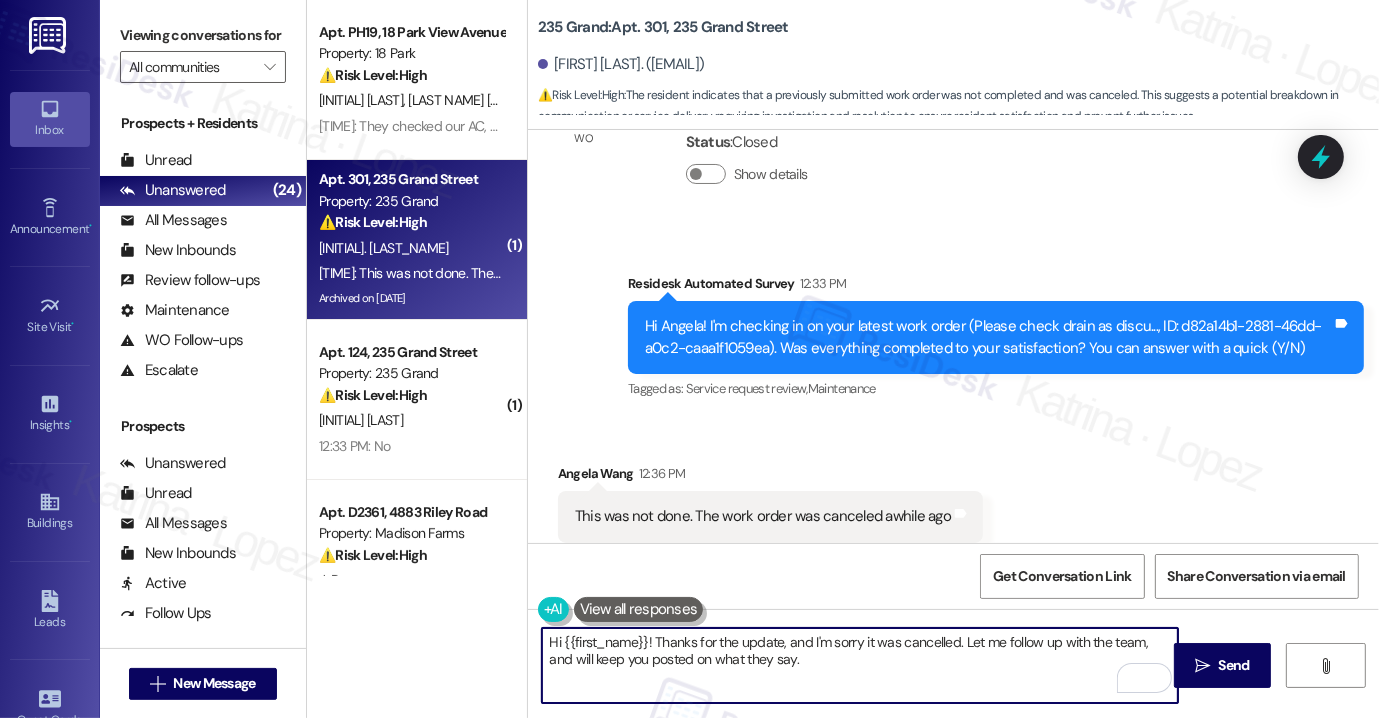 drag, startPoint x: 821, startPoint y: 681, endPoint x: 831, endPoint y: 673, distance: 12.806249 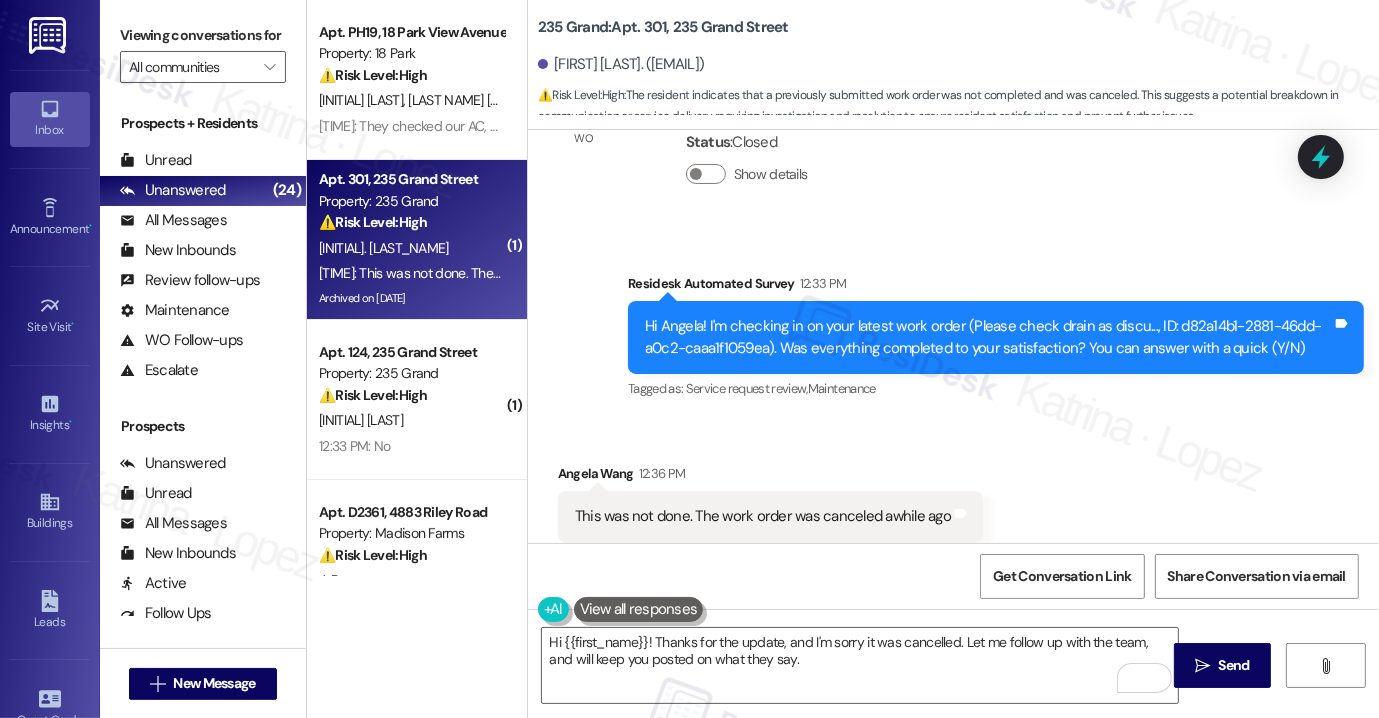 click on "Angela Wang. (www.angela.w@gmail.com)" at bounding box center (958, 65) 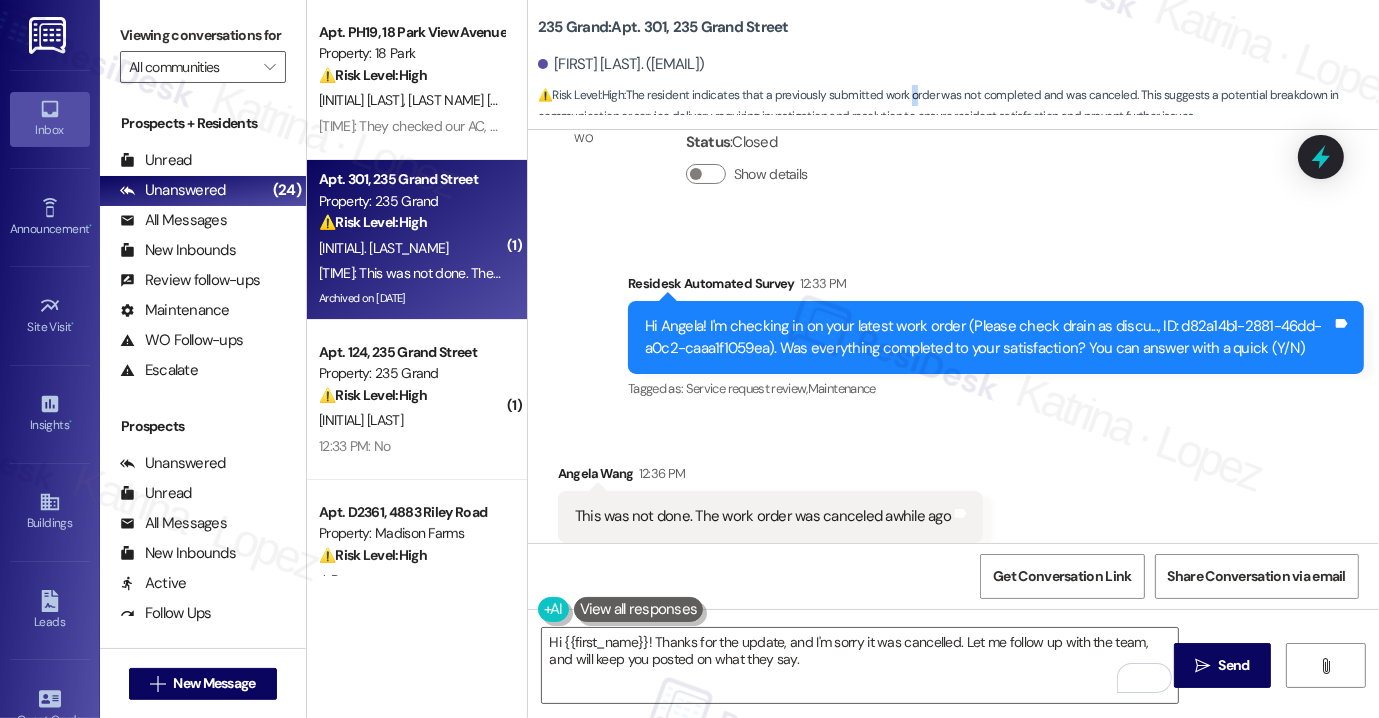 click on "⚠️  Risk Level:  High :  The resident indicates that a previously submitted work order was not completed and was canceled. This suggests a potential breakdown in communication or service delivery, requiring investigation and resolution to ensure resident satisfaction and prevent further issues." at bounding box center (958, 106) 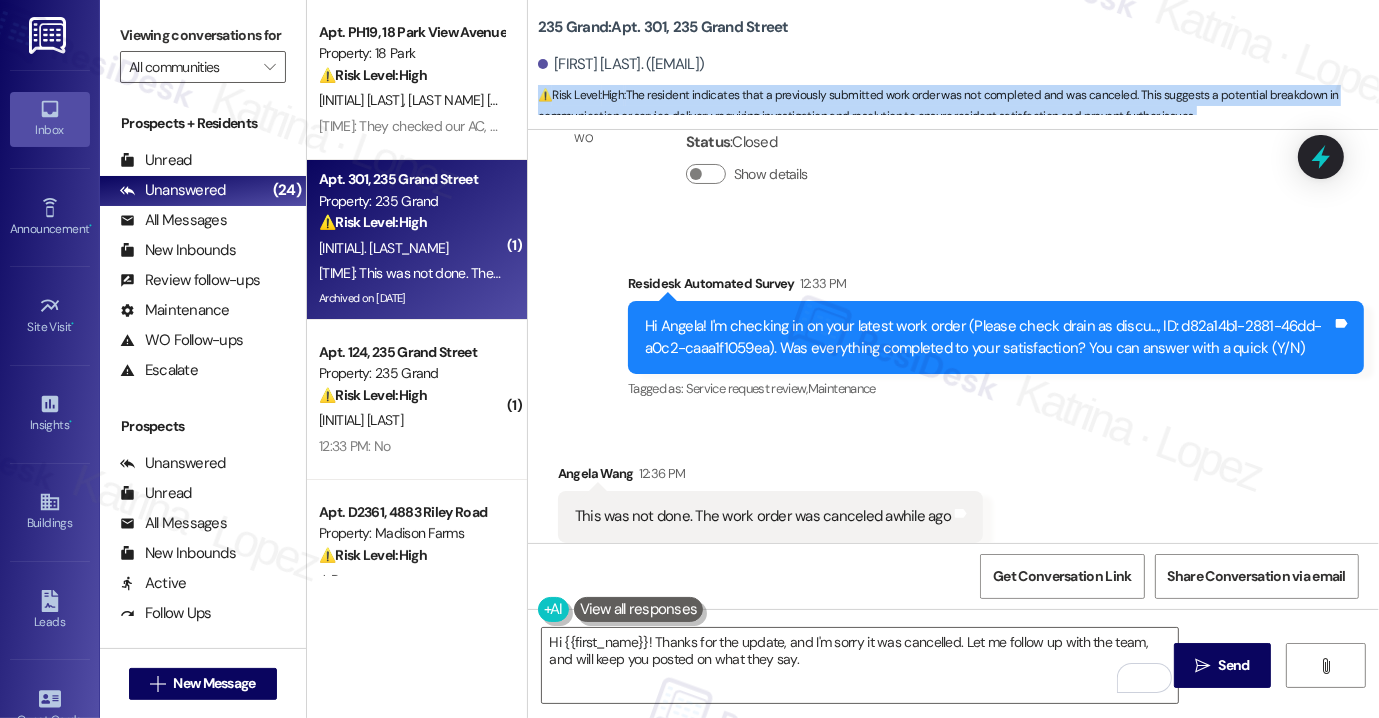 click on "⚠️  Risk Level:  High :  The resident indicates that a previously submitted work order was not completed and was canceled. This suggests a potential breakdown in communication or service delivery, requiring investigation and resolution to ensure resident satisfaction and prevent further issues." at bounding box center [958, 106] 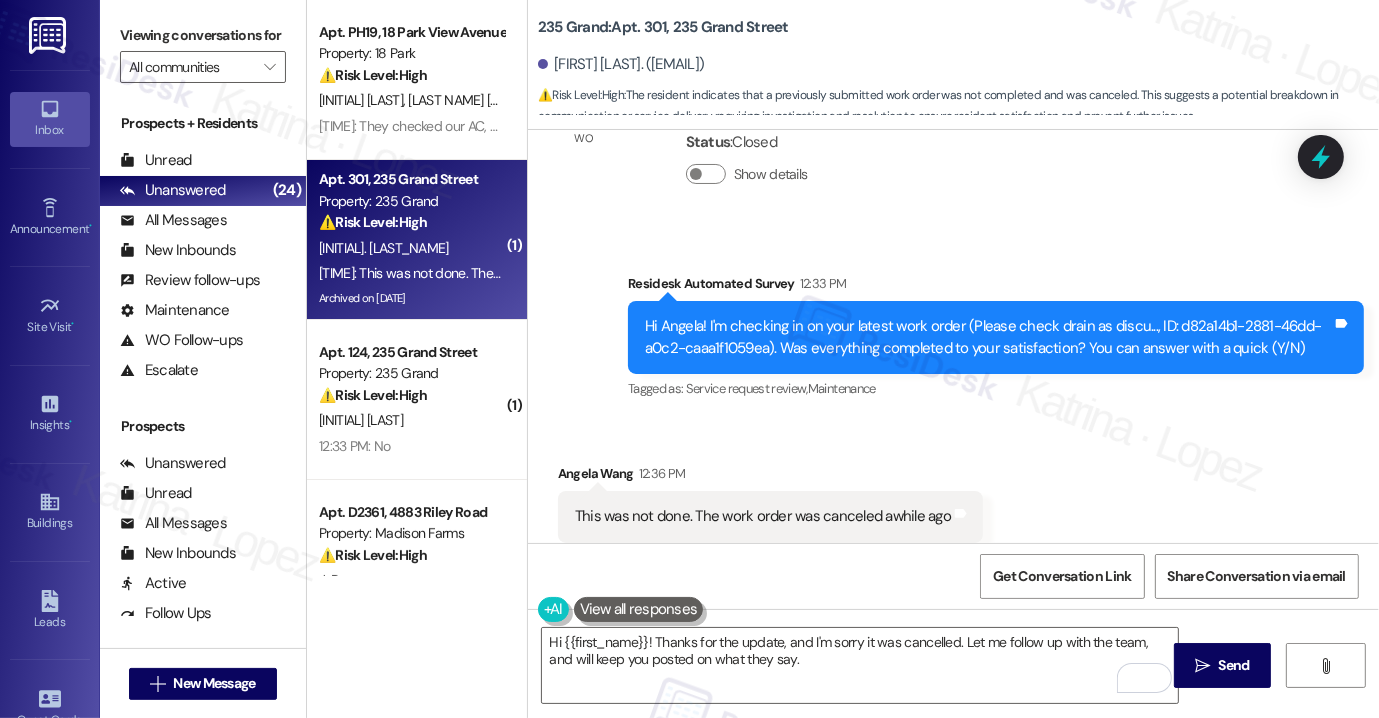 click on "Hi Angela! I'm checking in on your latest work order (Please check drain as discu..., ID: d82a14b1-2881-46dd-a0c2-caaa1f1059ea). Was everything completed to your satisfaction? You can answer with a quick (Y/N)" at bounding box center (988, 337) 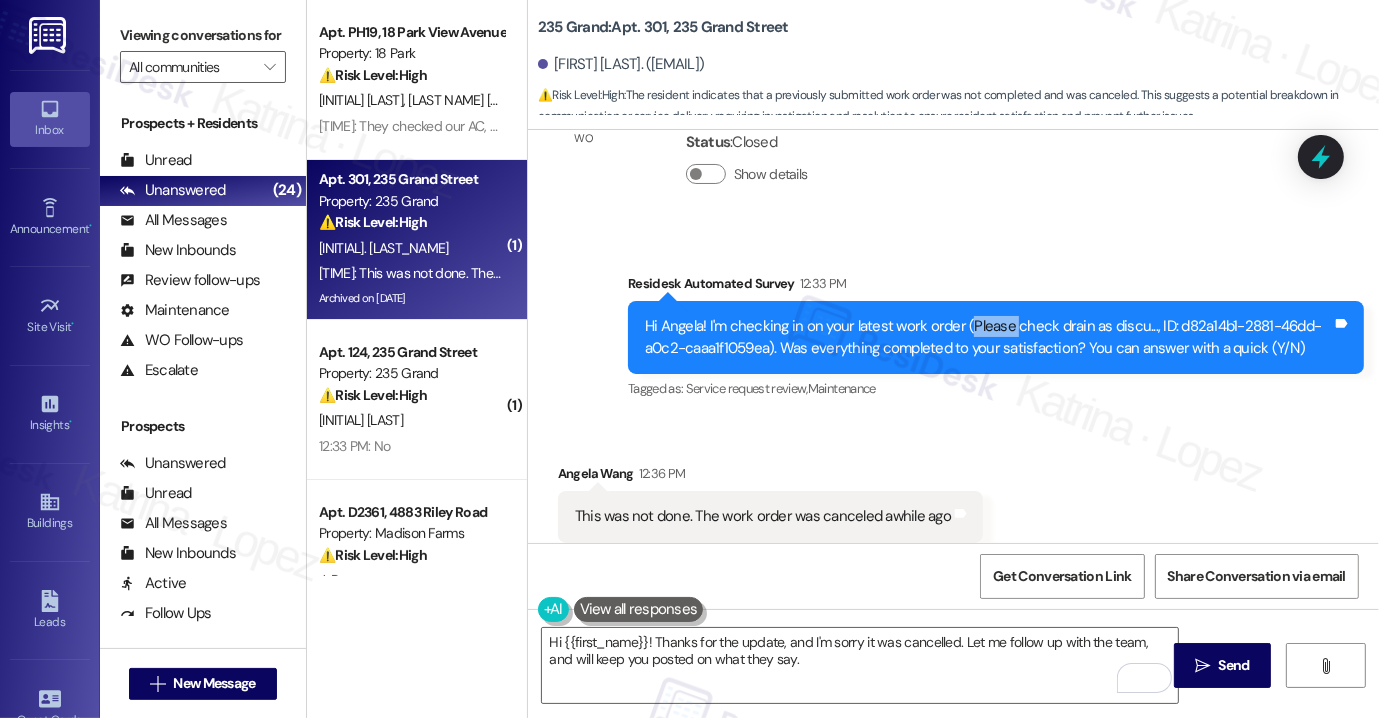click on "Hi Angela! I'm checking in on your latest work order (Please check drain as discu..., ID: d82a14b1-2881-46dd-a0c2-caaa1f1059ea). Was everything completed to your satisfaction? You can answer with a quick (Y/N)" at bounding box center [988, 337] 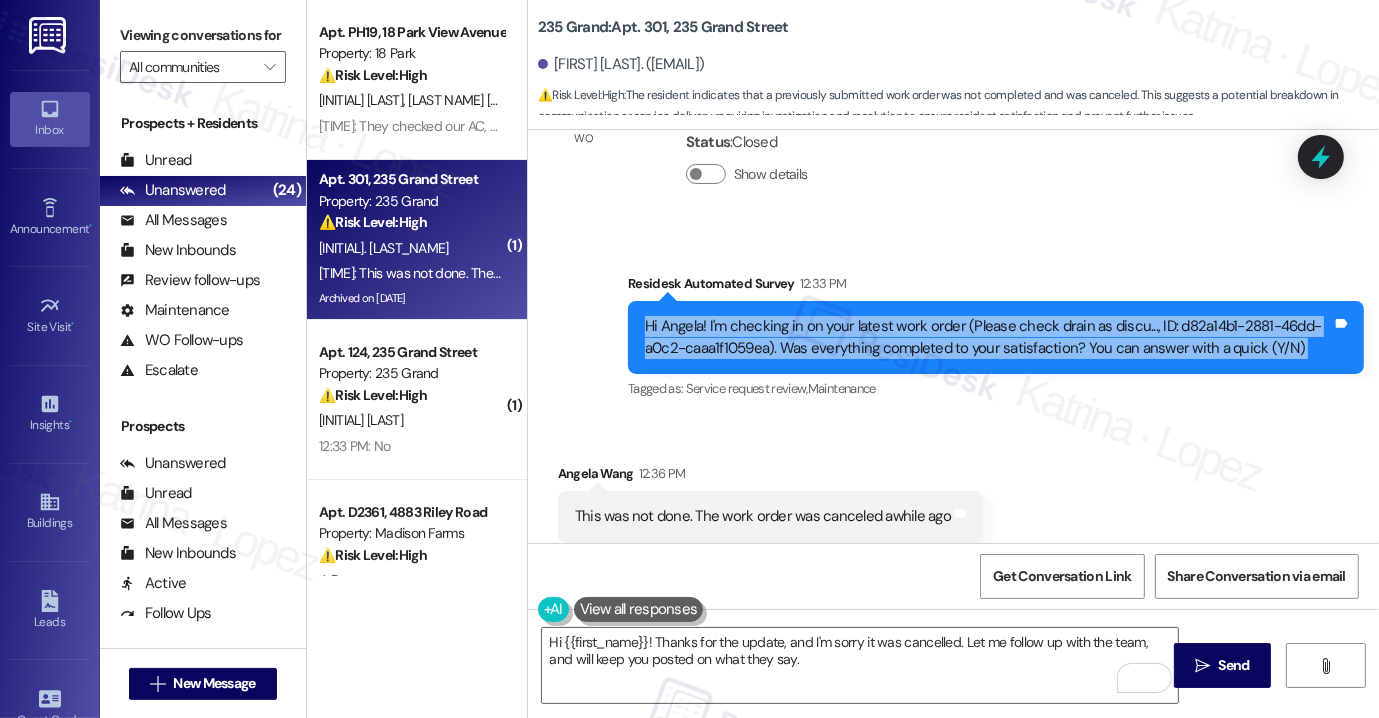 click on "Hi Angela! I'm checking in on your latest work order (Please check drain as discu..., ID: d82a14b1-2881-46dd-a0c2-caaa1f1059ea). Was everything completed to your satisfaction? You can answer with a quick (Y/N)" at bounding box center (988, 337) 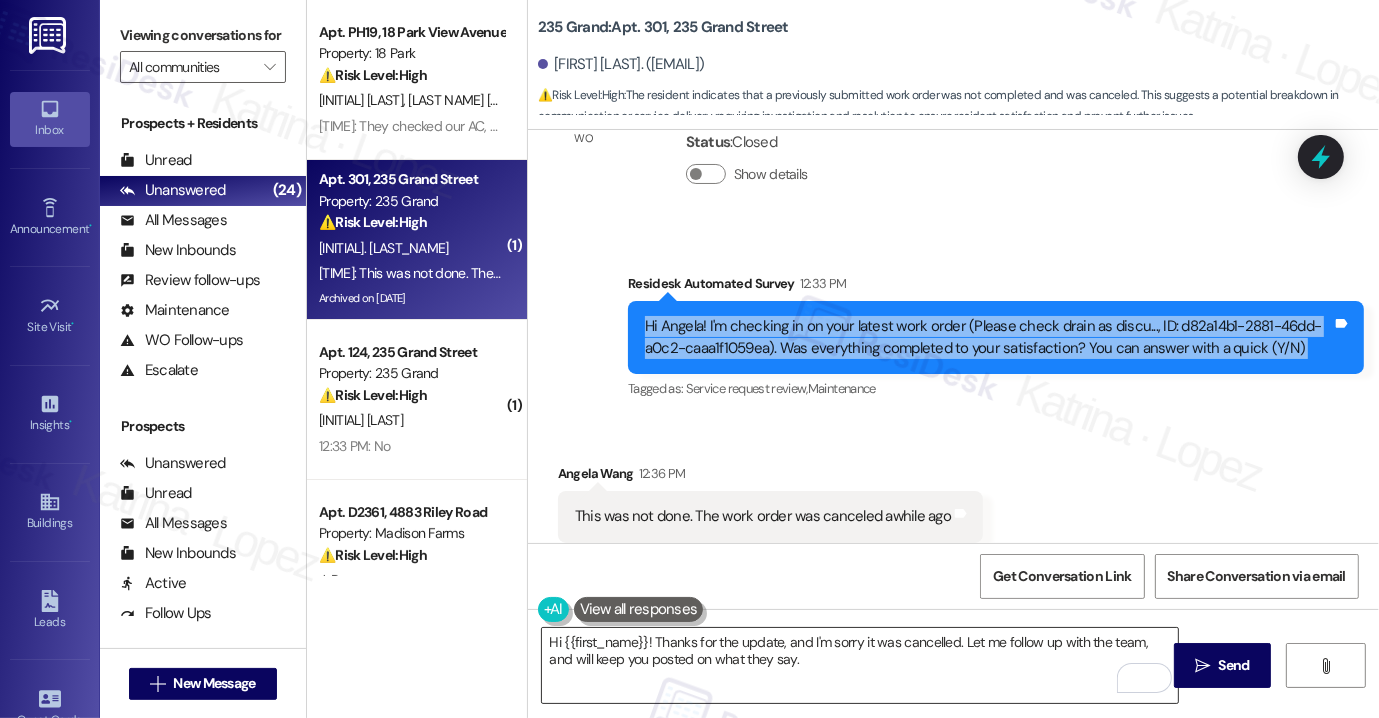 click on "Hi {{first_name}}! Thanks for the update, and I'm sorry it was cancelled. Let me follow up with the team, and will keep you posted on what they say." at bounding box center [860, 665] 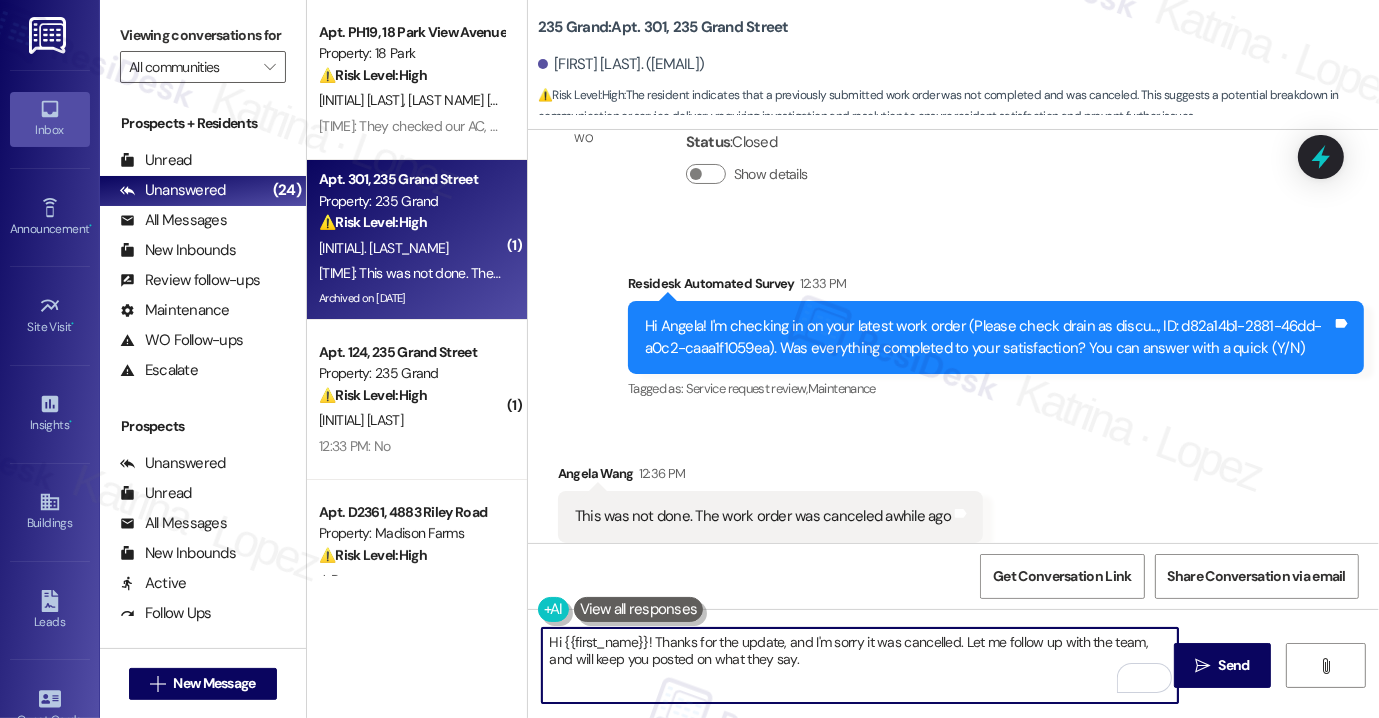 click on "Hi {{first_name}}! Thanks for the update, and I'm sorry it was cancelled. Let me follow up with the team, and will keep you posted on what they say." at bounding box center (860, 665) 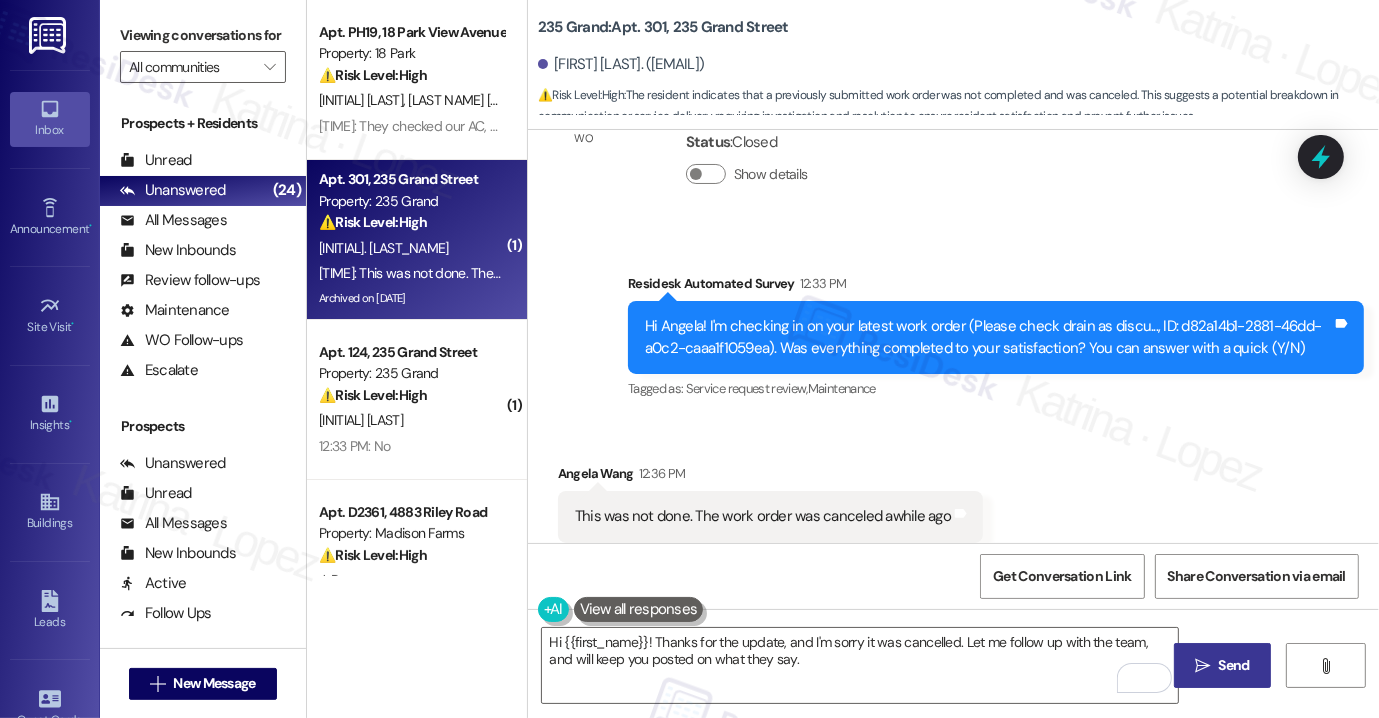 click on "Send" at bounding box center [1234, 665] 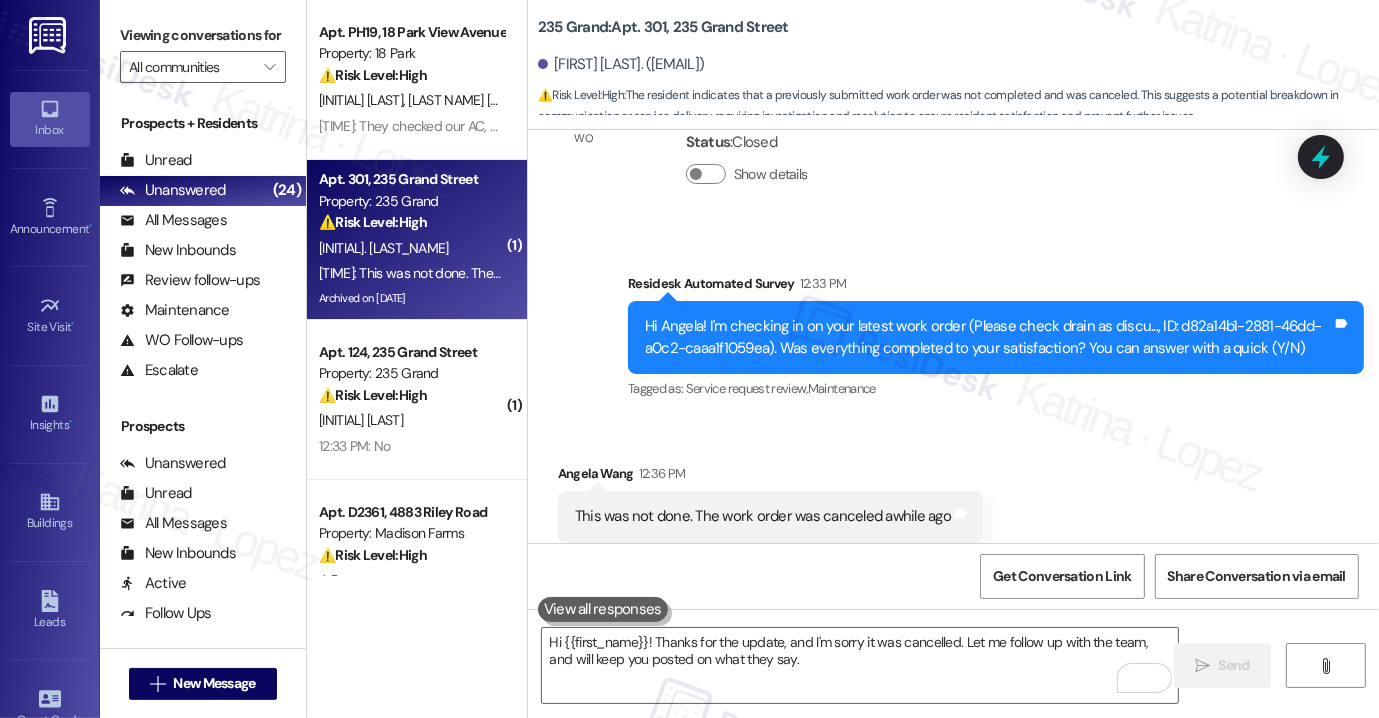 click on "⚠️  Risk Level:  High :  The resident indicates that a previously submitted work order was not completed and was canceled. This suggests a potential breakdown in communication or service delivery, requiring investigation and resolution to ensure resident satisfaction and prevent further issues." at bounding box center [958, 106] 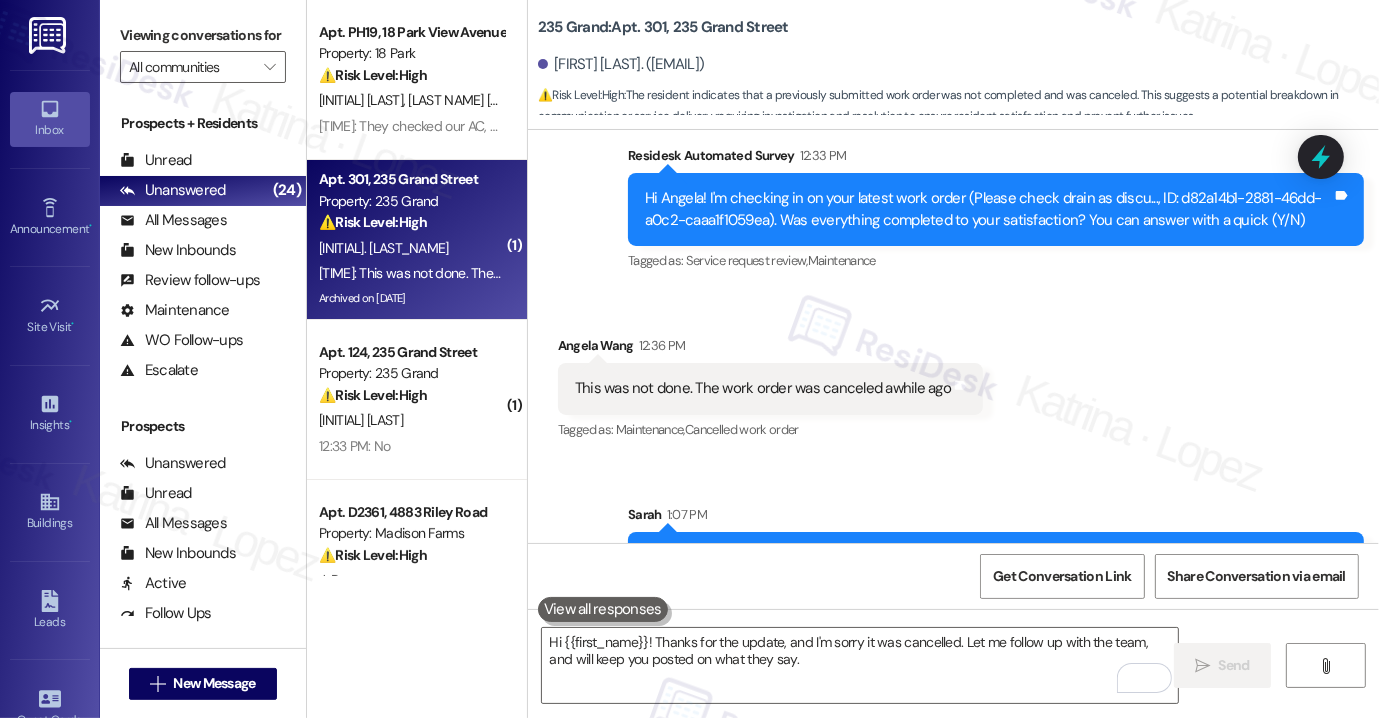 scroll, scrollTop: 21636, scrollLeft: 0, axis: vertical 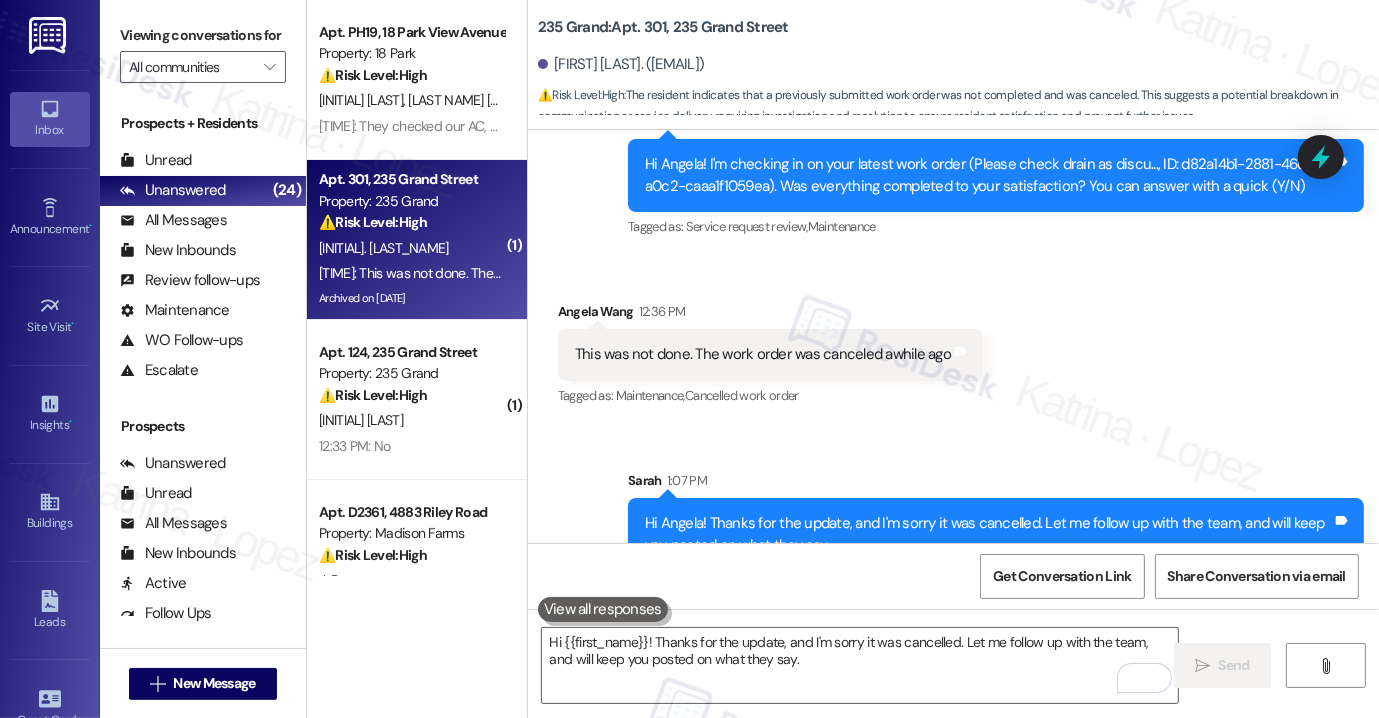 click on "Sent via SMS Sarah 1:07 PM Hi Angela! Thanks for the update, and I'm sorry it was cancelled. Let me follow up with the team, and will keep you posted on what they say. Tags and notes" at bounding box center [953, 505] 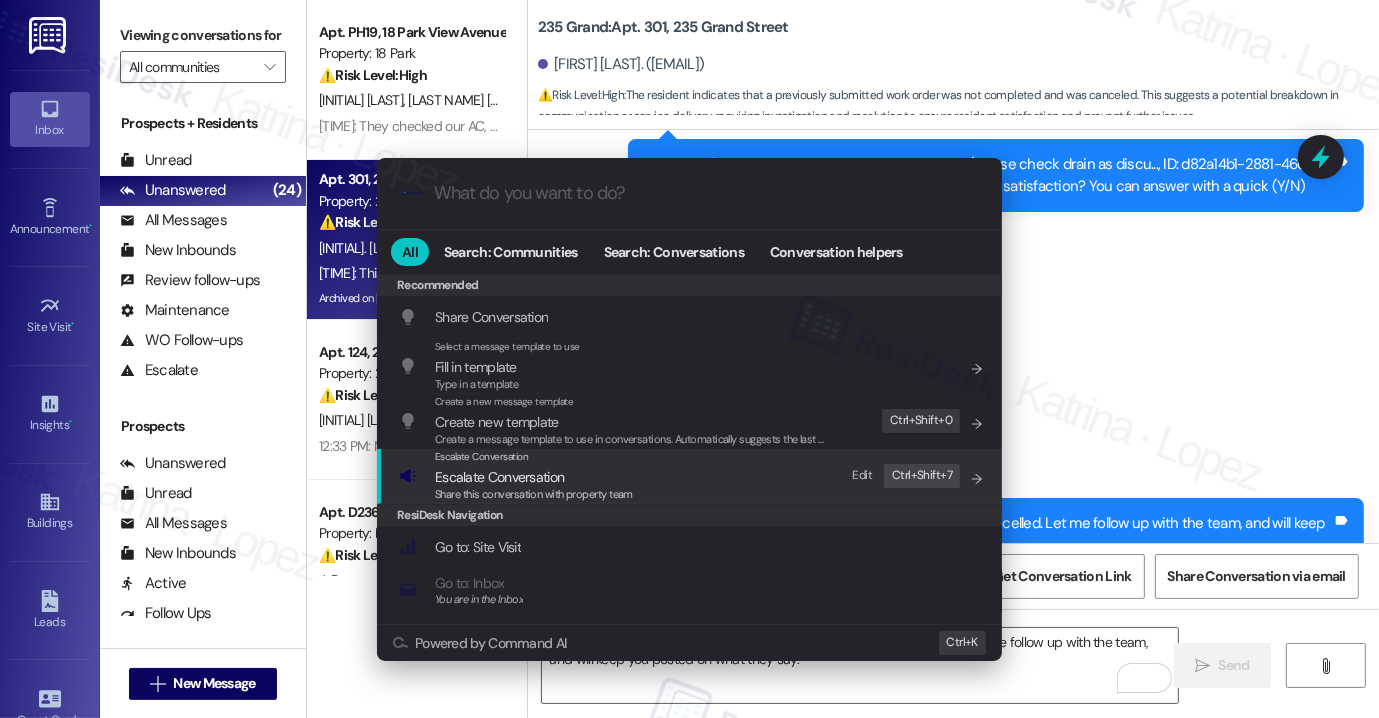 click on "Escalate Conversation" at bounding box center (534, 477) 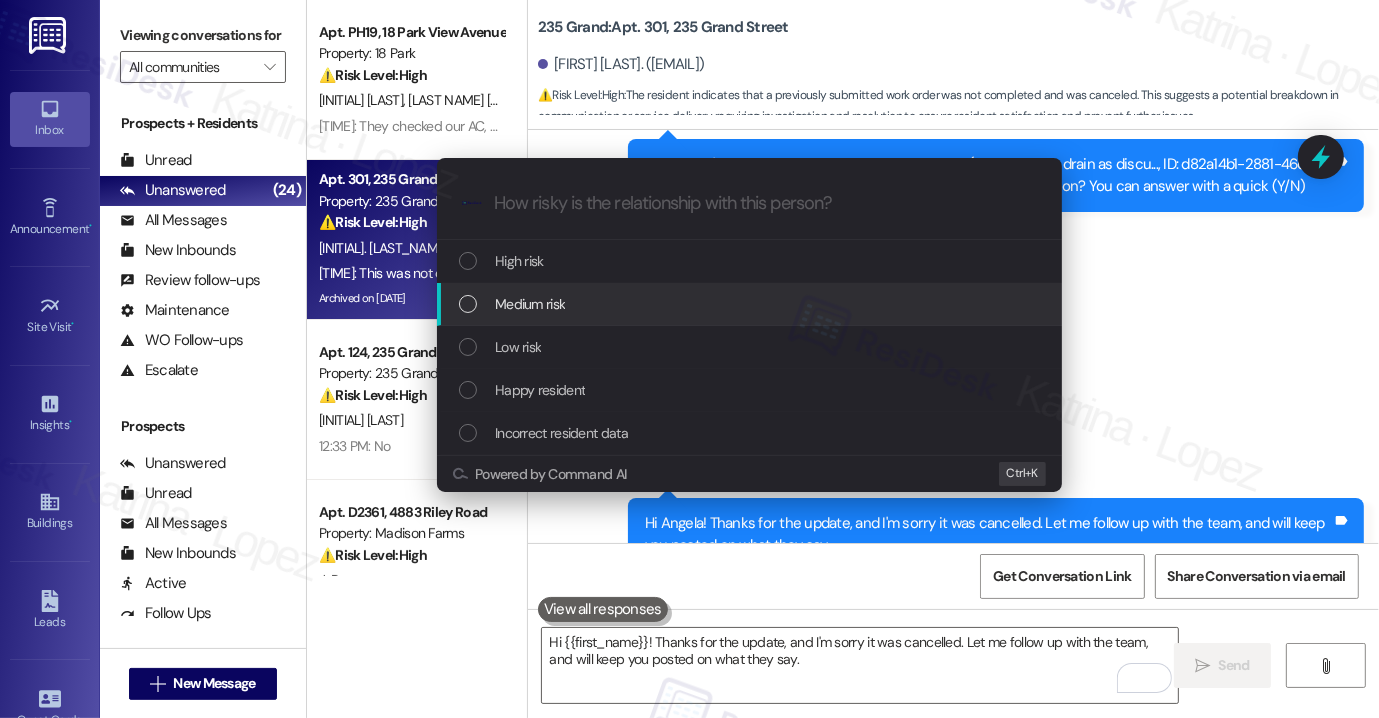 click on "Medium risk" at bounding box center (749, 304) 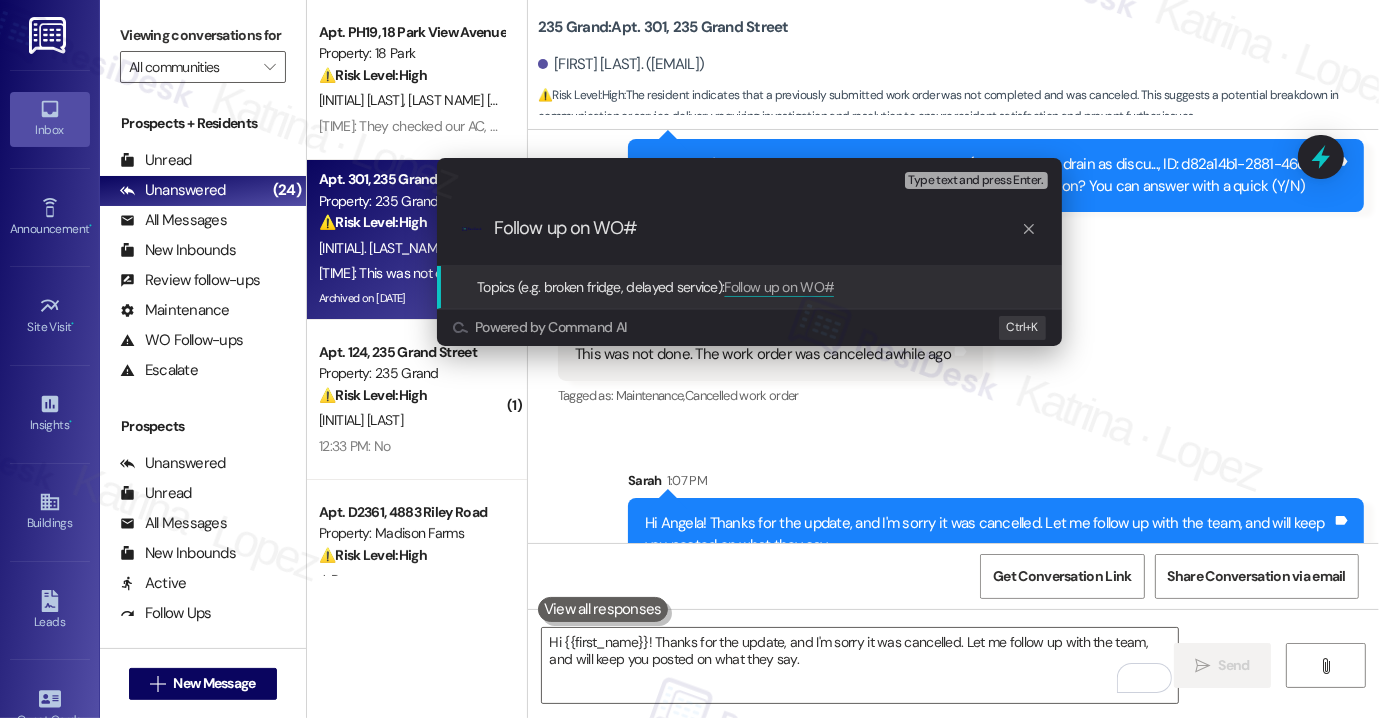 paste on "17528" 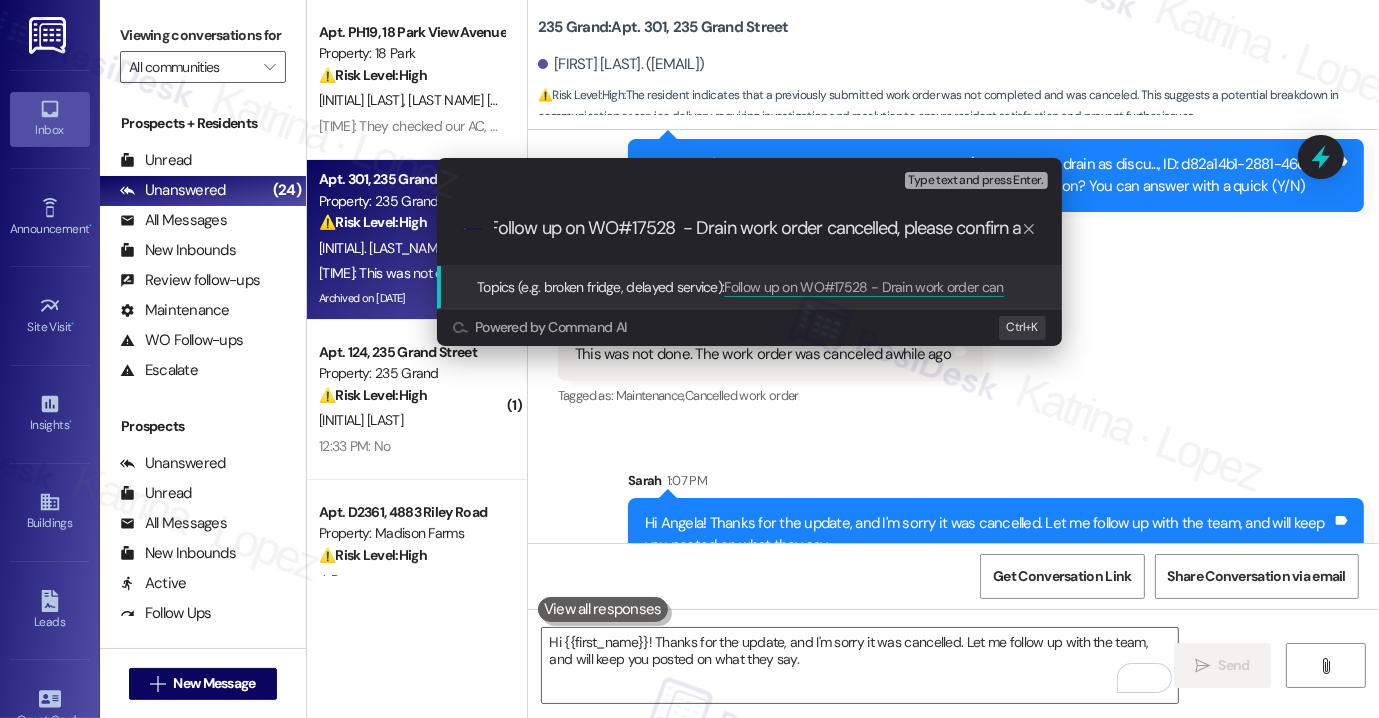 scroll, scrollTop: 0, scrollLeft: 0, axis: both 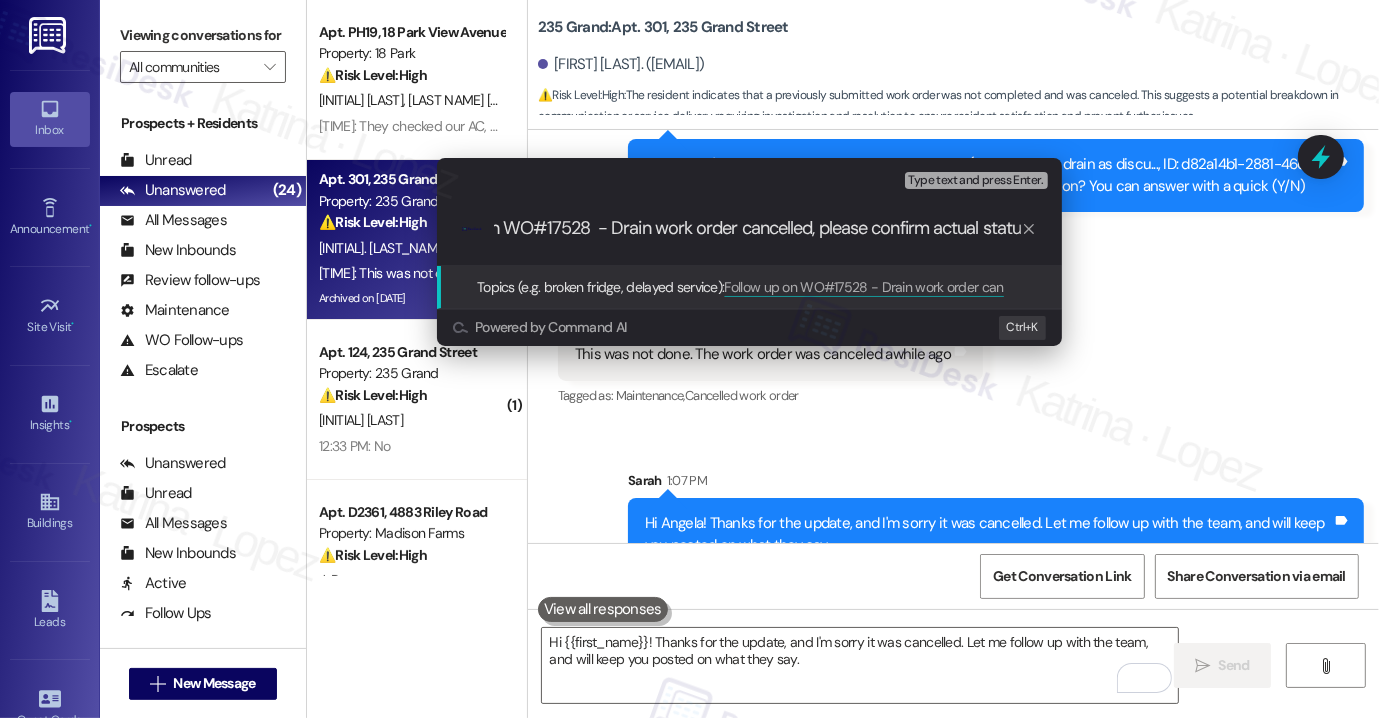 type on "Follow up on WO#17528  - Drain work order cancelled, please confirm actual status" 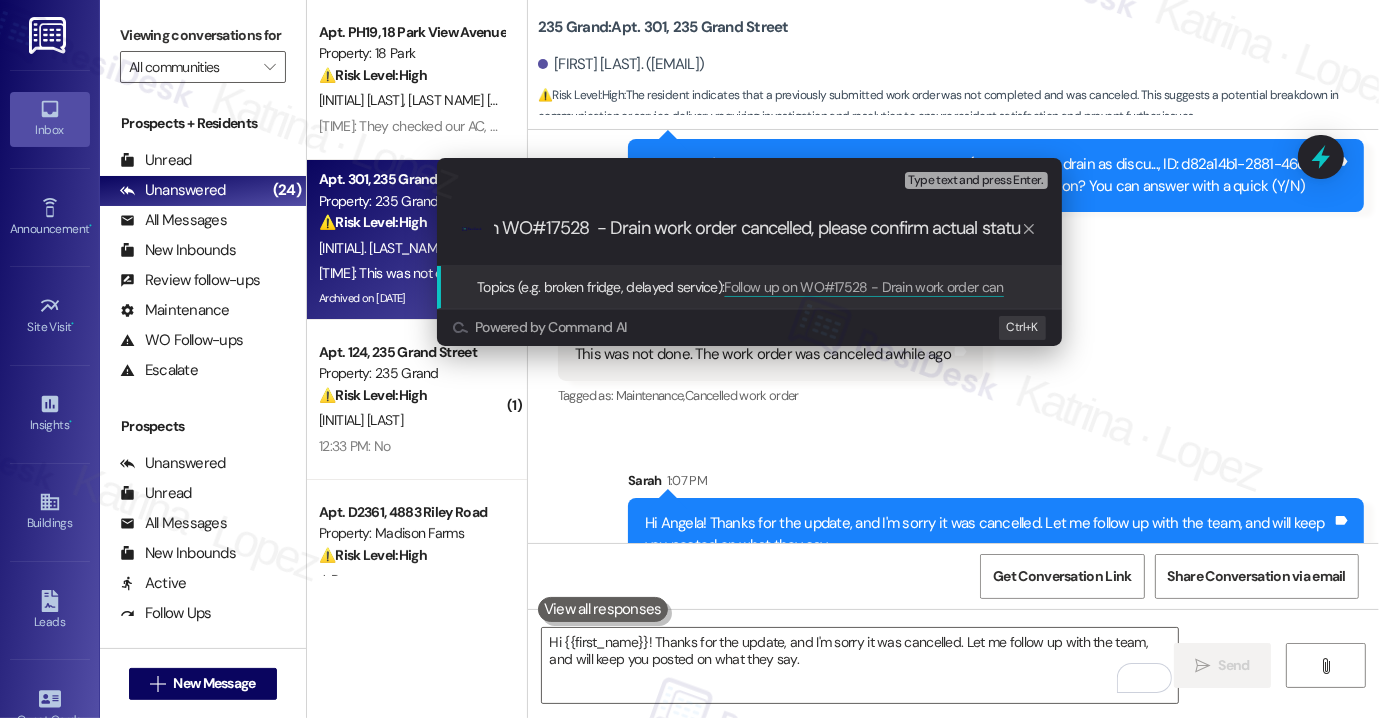 scroll, scrollTop: 0, scrollLeft: 99, axis: horizontal 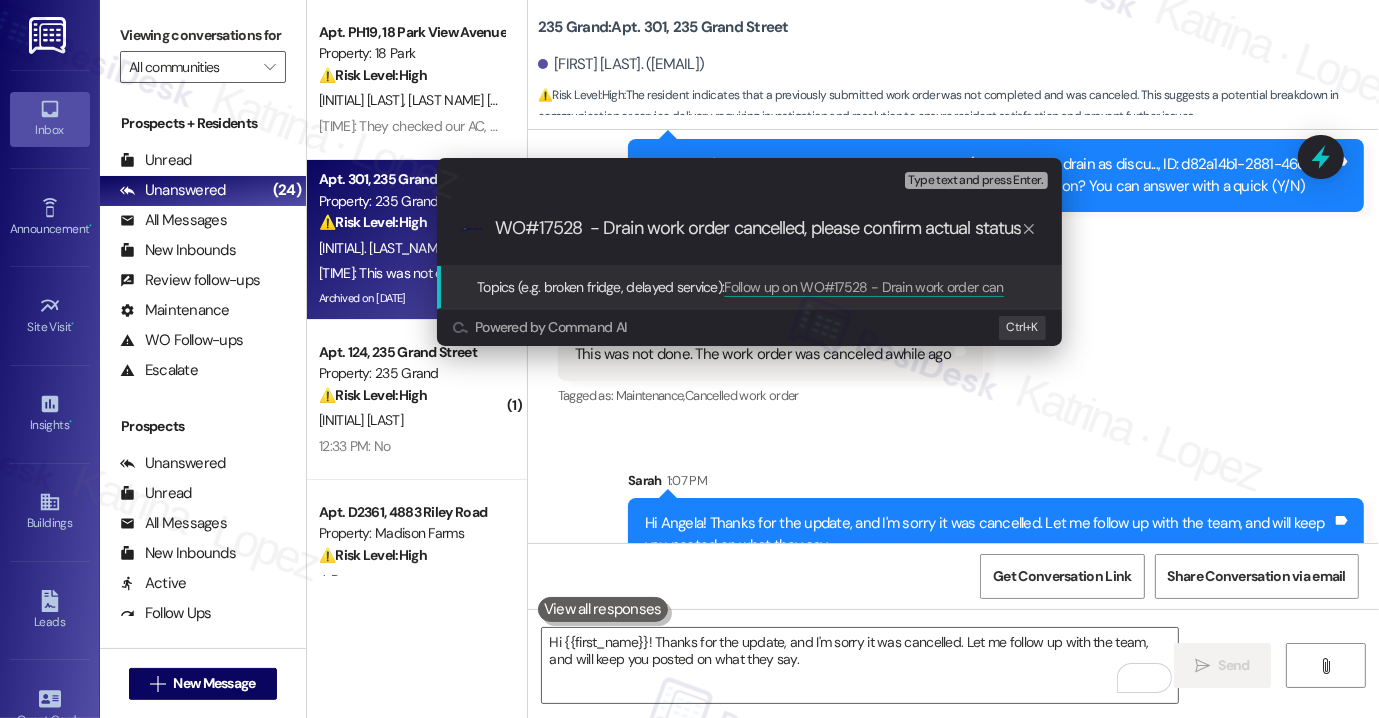 type 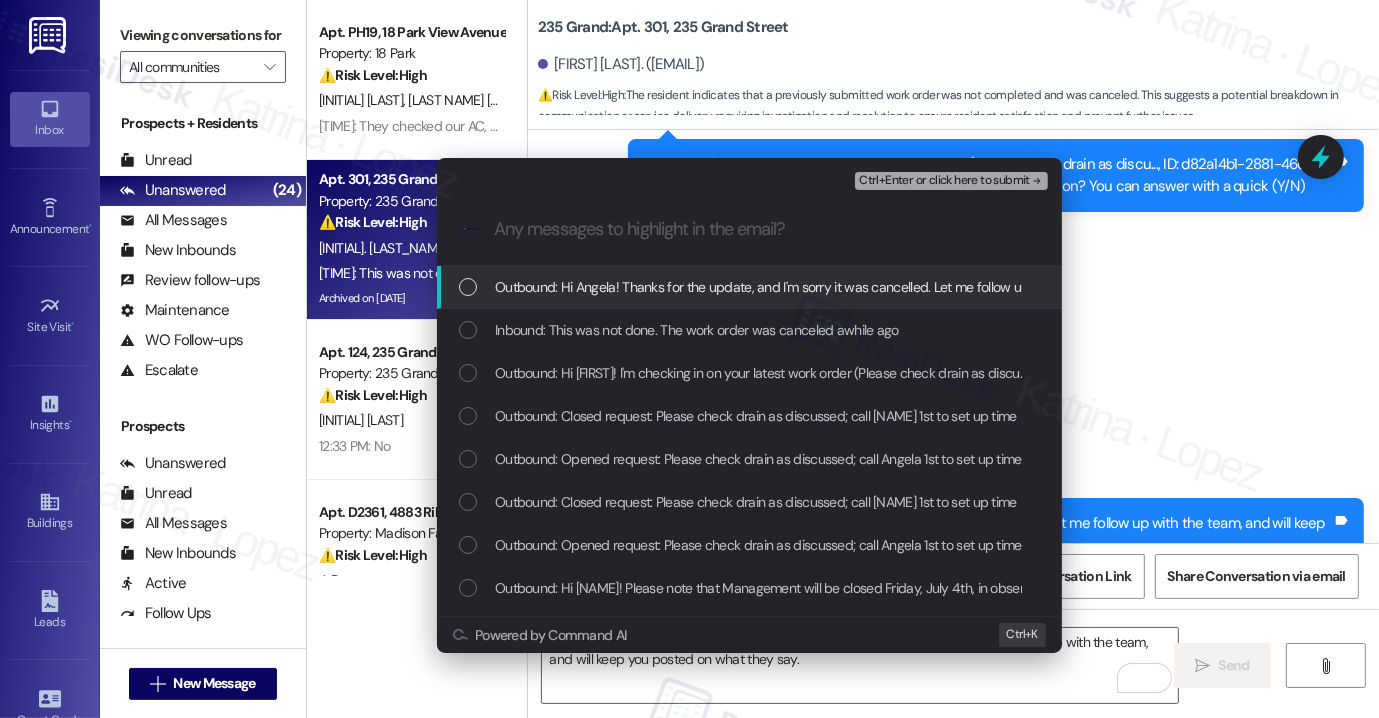 scroll, scrollTop: 0, scrollLeft: 0, axis: both 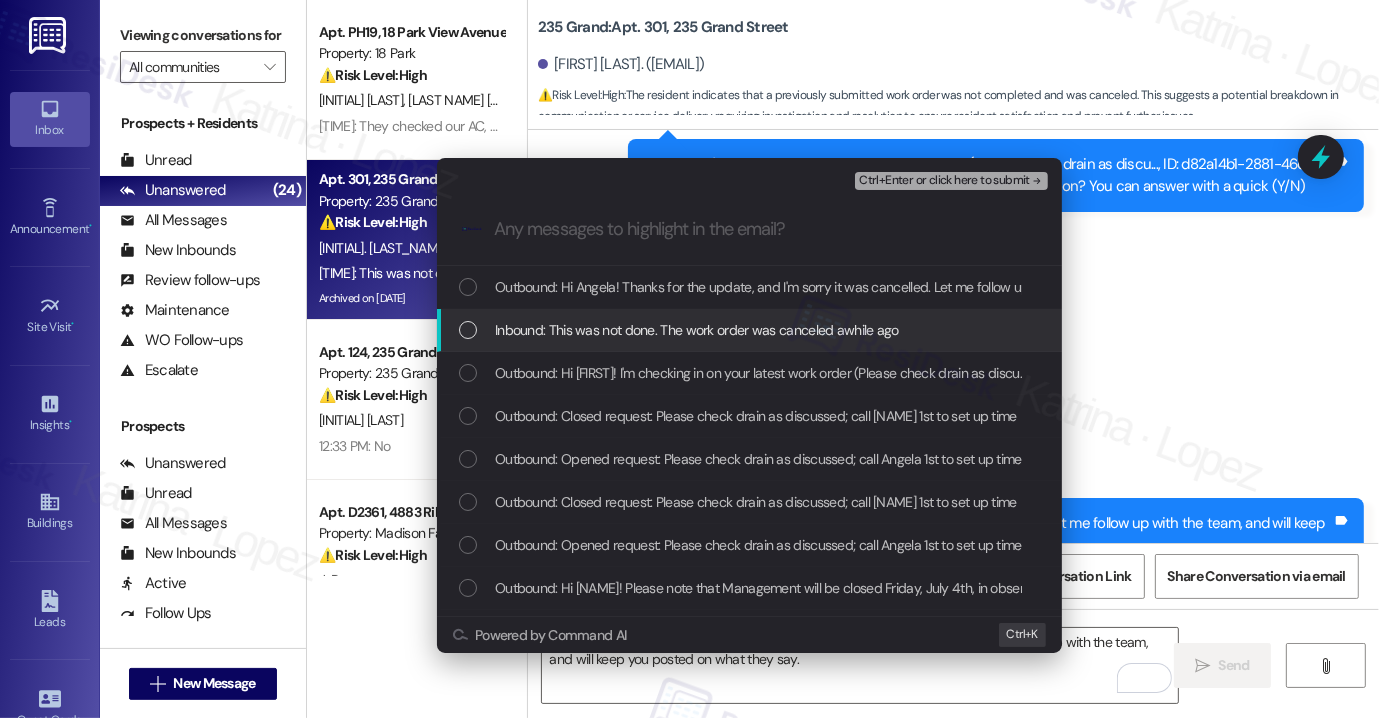 click on "Inbound: This was not done. The work order was canceled awhile ago" at bounding box center [697, 330] 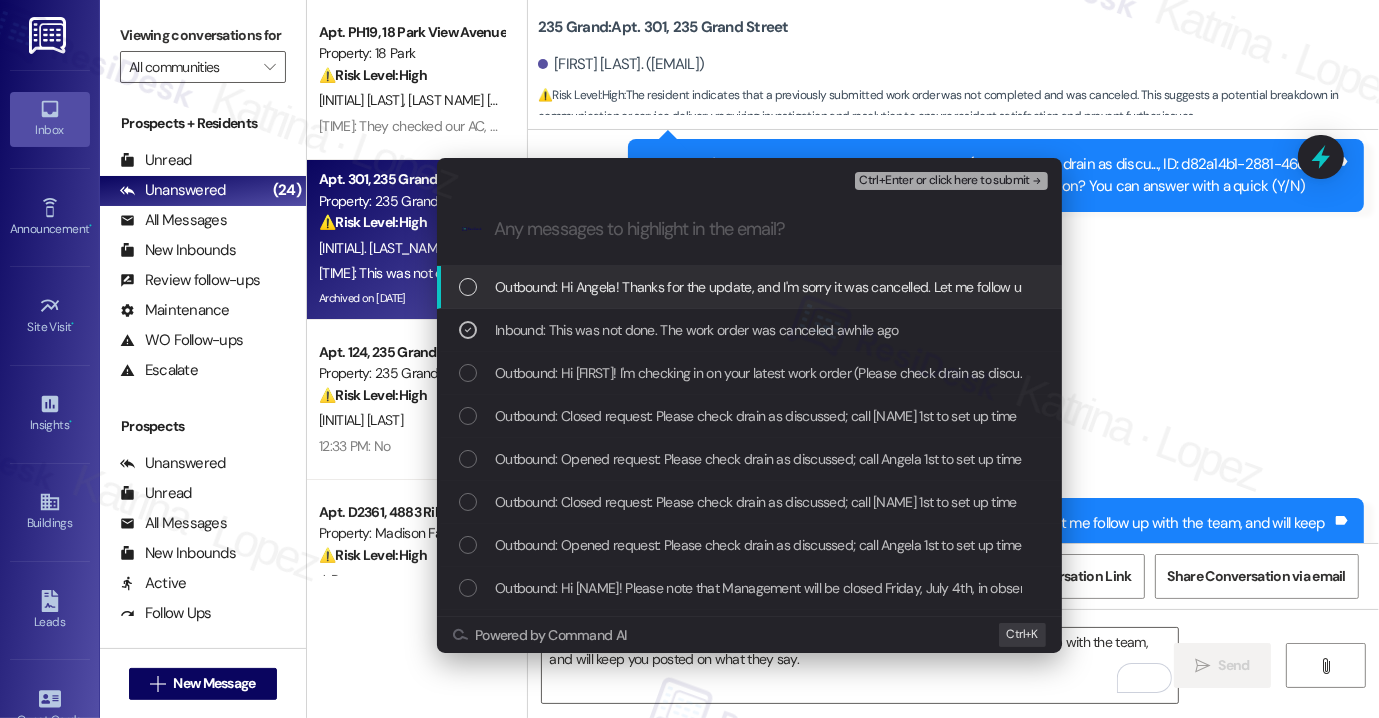 click on "Ctrl+Enter or click here to submit" at bounding box center (944, 181) 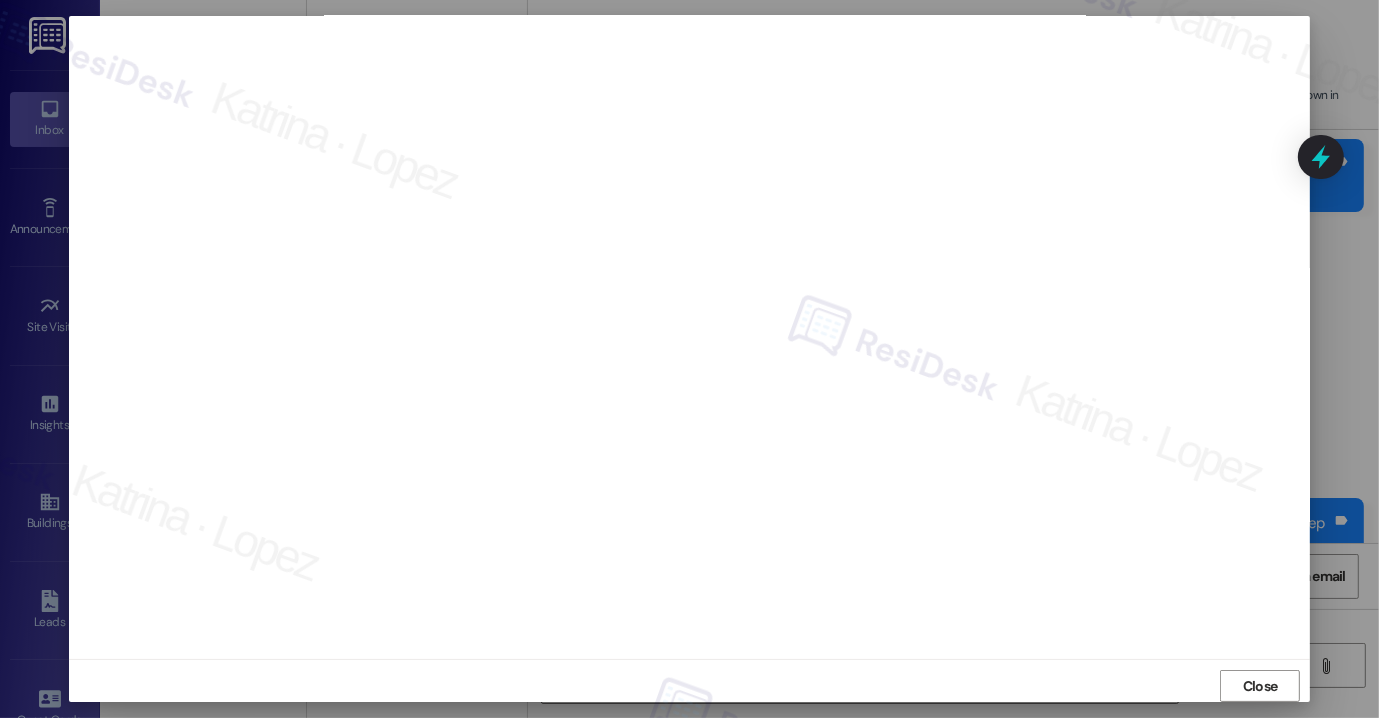 scroll, scrollTop: 12, scrollLeft: 0, axis: vertical 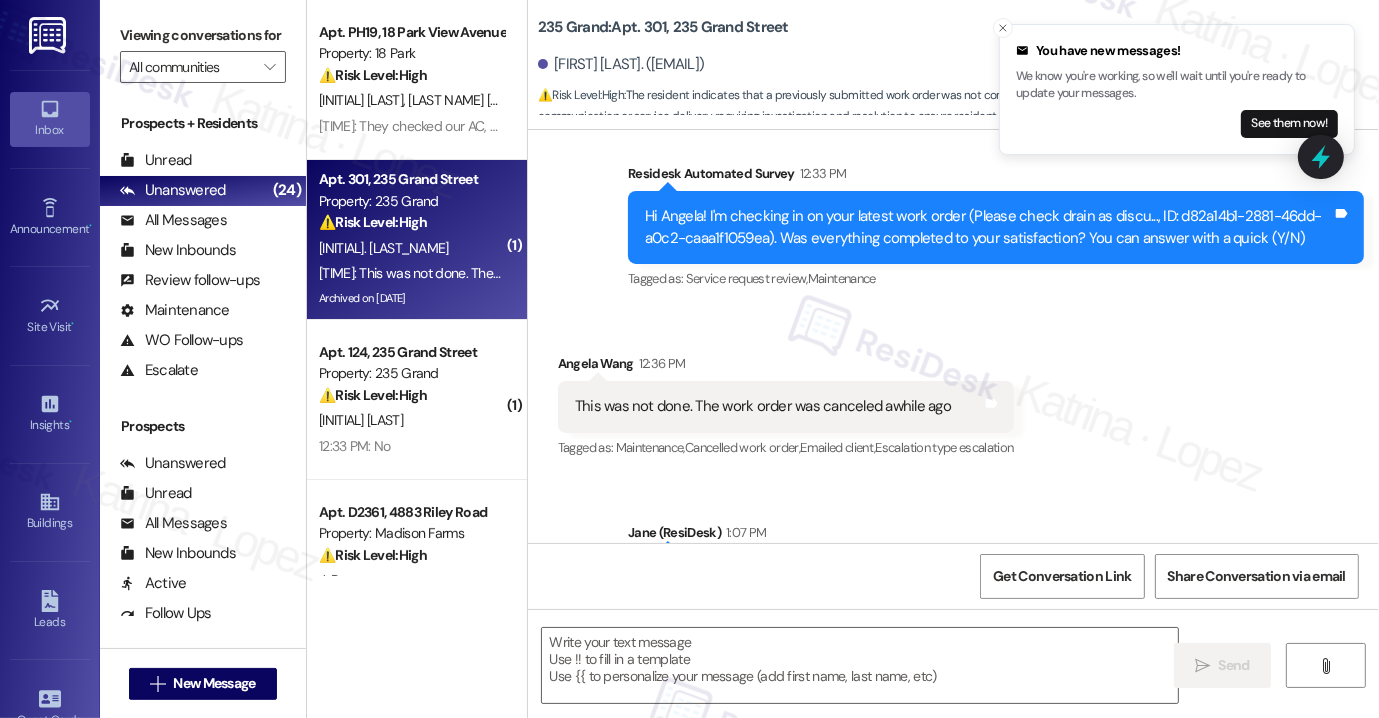 type on "Fetching suggested responses. Please feel free to read through the conversation in the meantime." 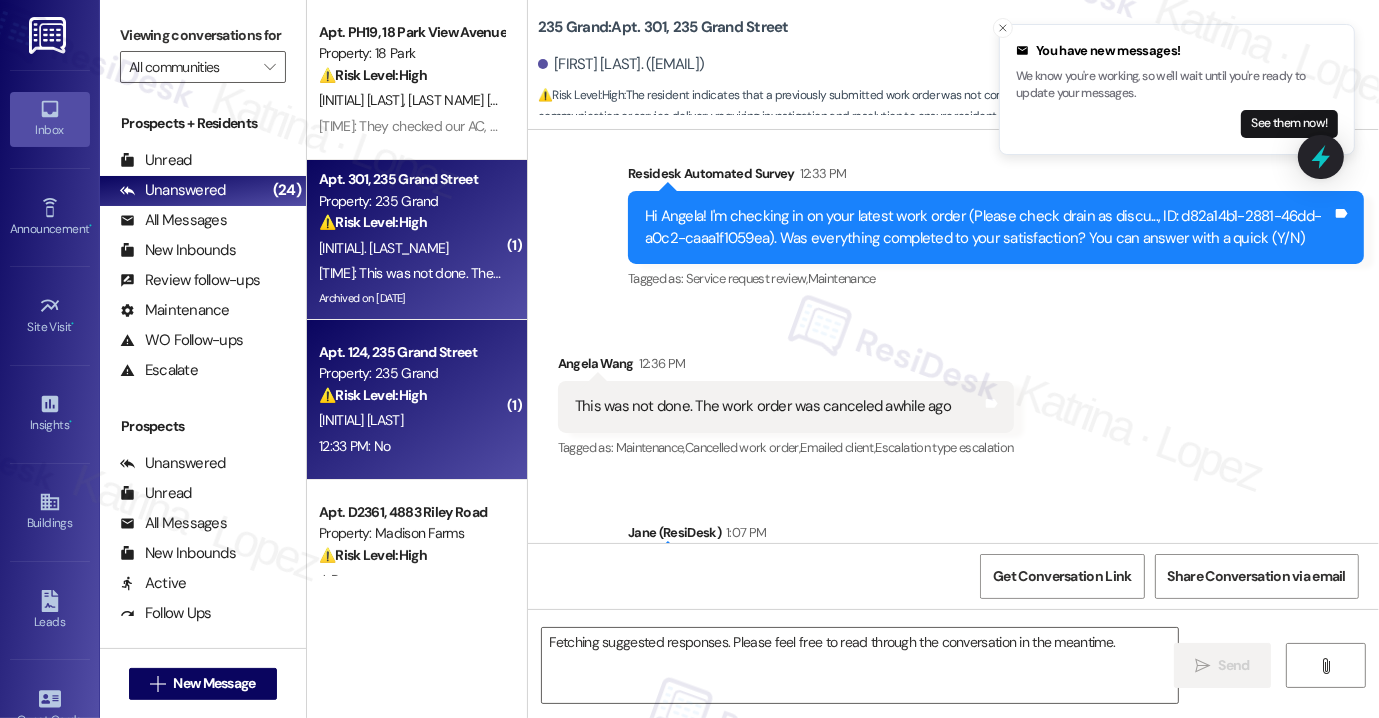 scroll, scrollTop: 21474, scrollLeft: 0, axis: vertical 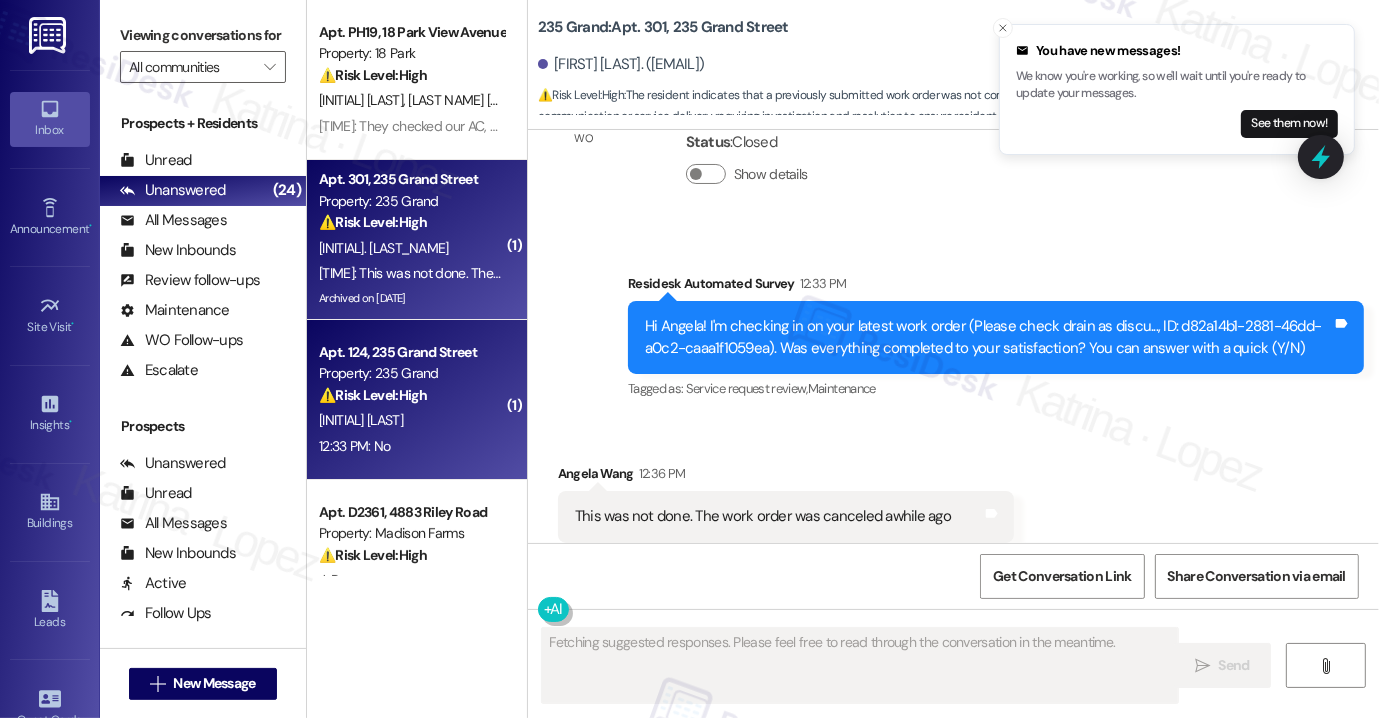 click on "[LAST] [LAST]" at bounding box center [411, 420] 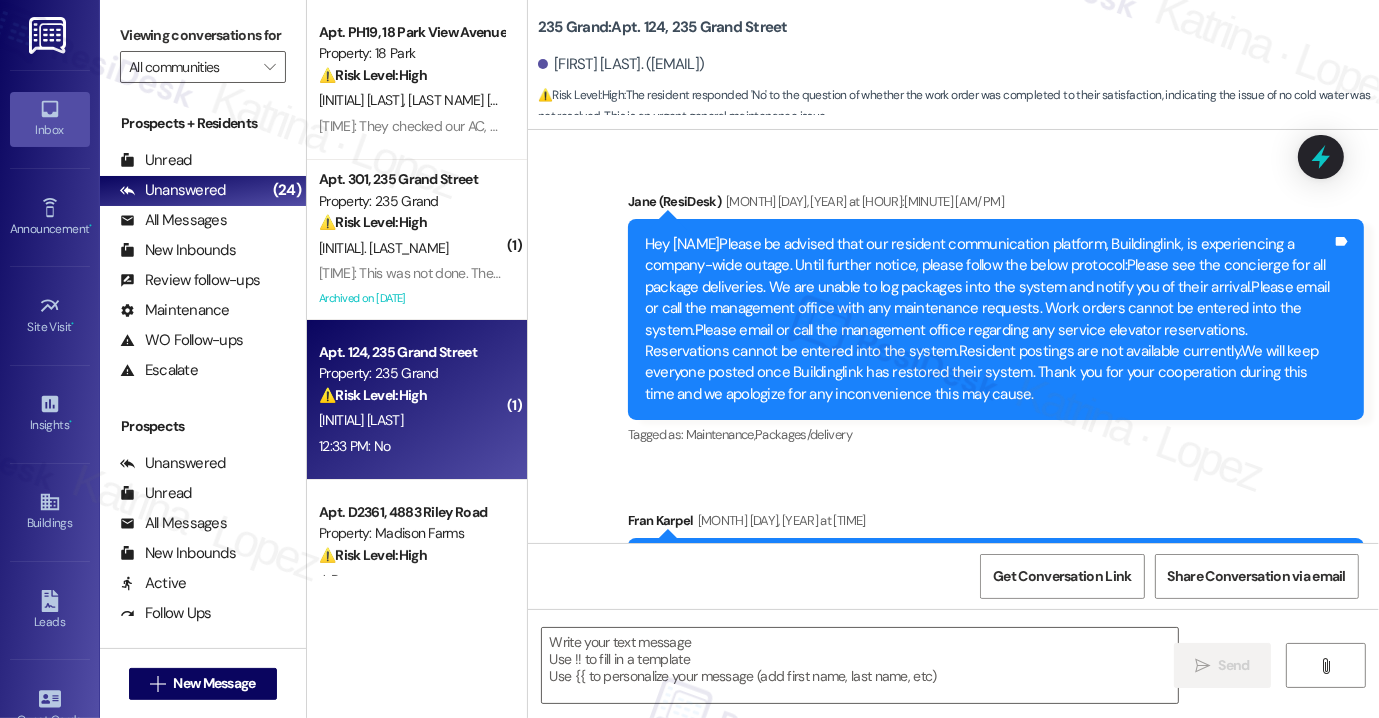 scroll, scrollTop: 15553, scrollLeft: 0, axis: vertical 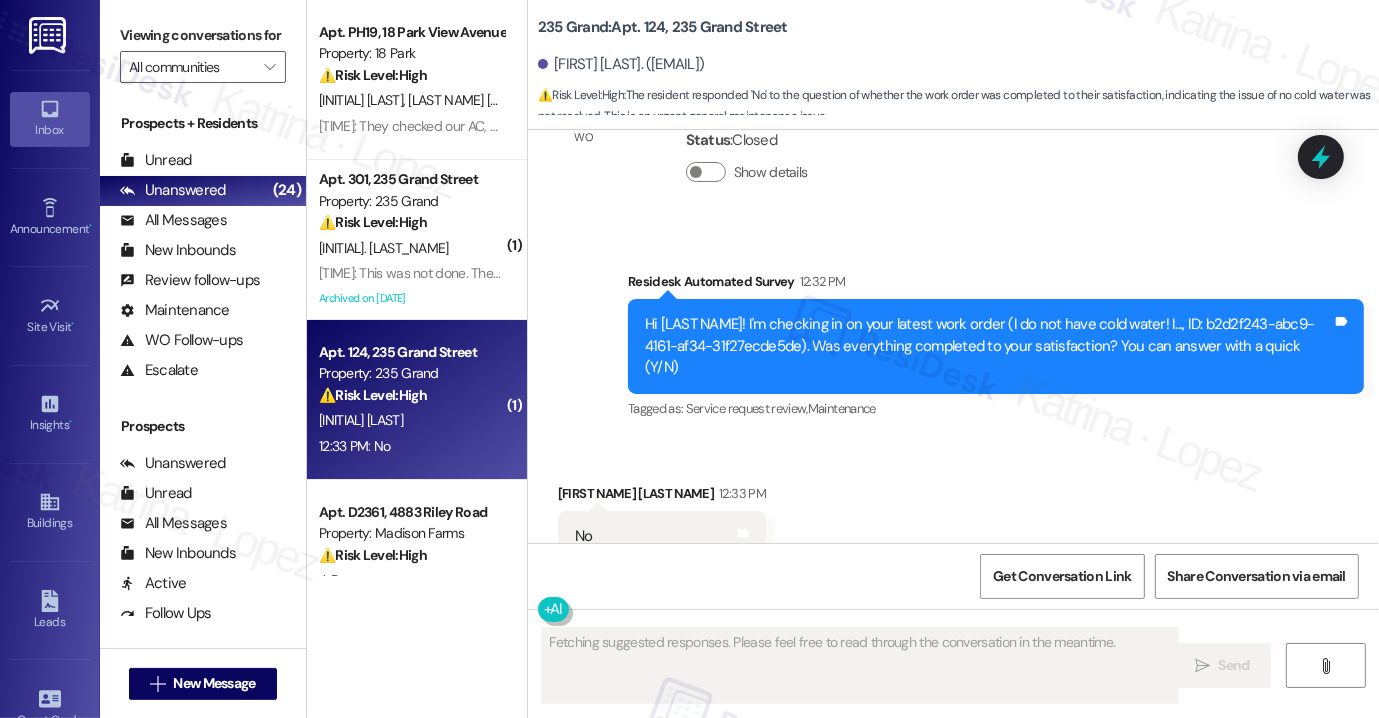 click on "235 Grand:  Apt. 124, 235 Grand Street" at bounding box center [663, 27] 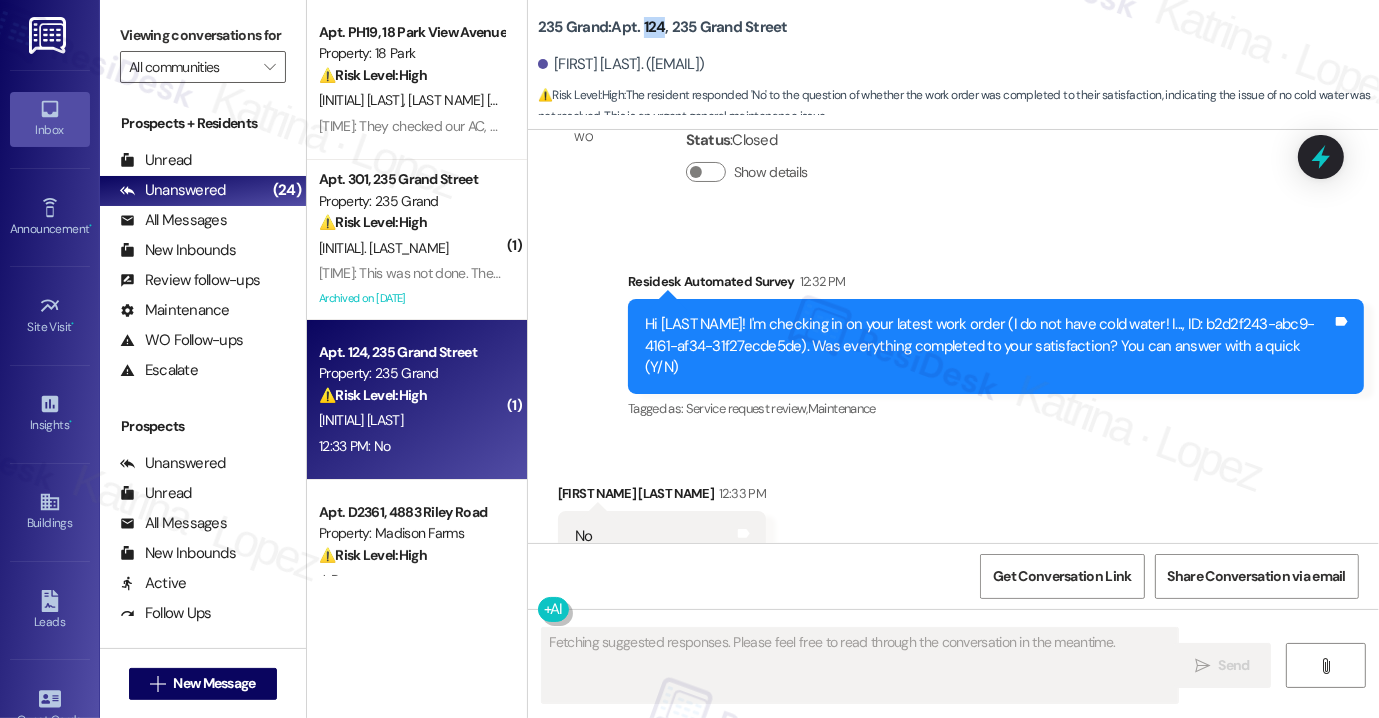 click on "235 Grand:  Apt. 124, 235 Grand Street" at bounding box center (663, 27) 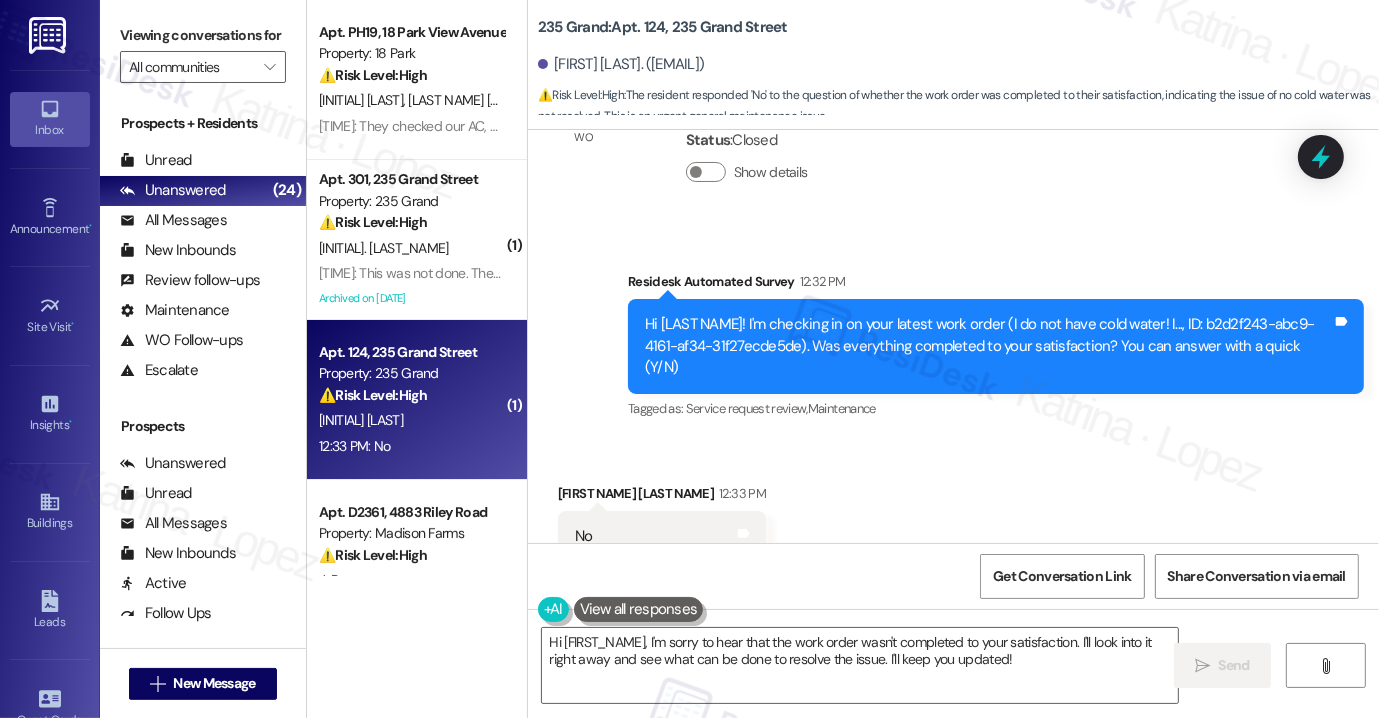 click on "Viewing conversations for" at bounding box center [203, 35] 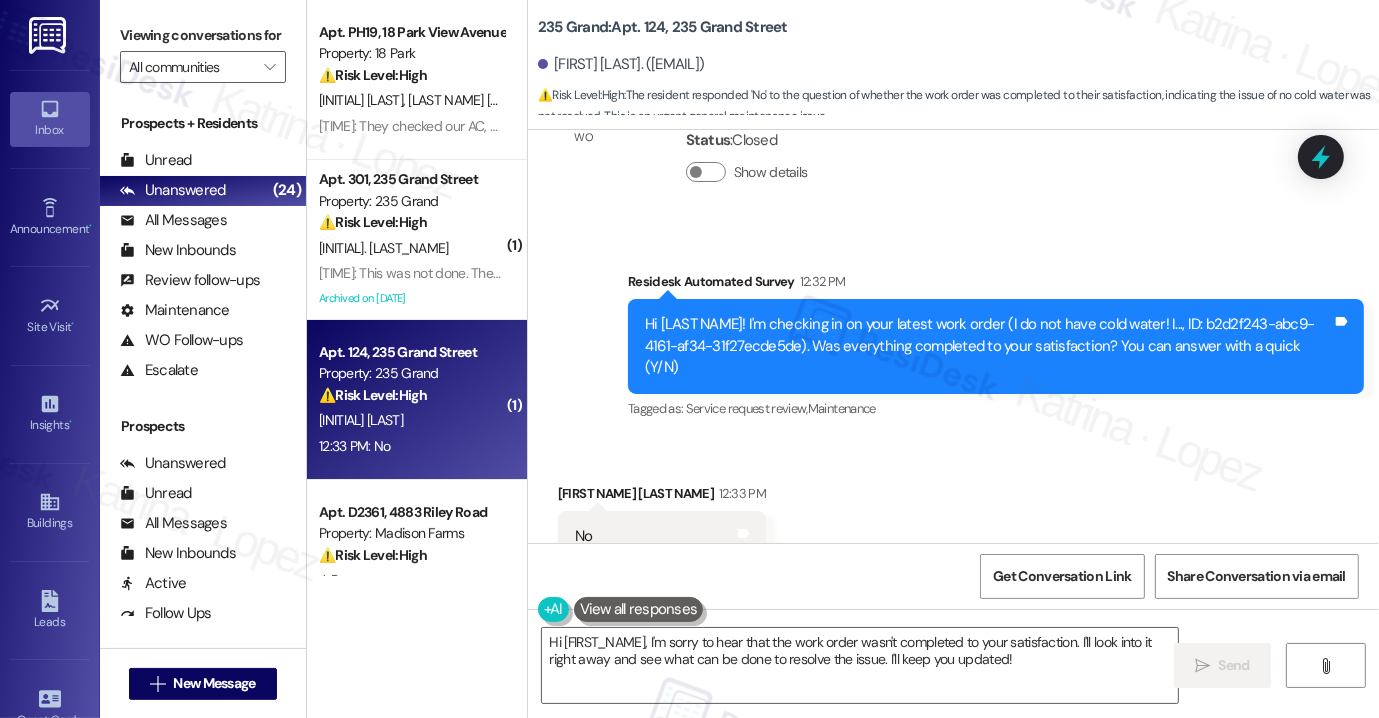 click on "235 Grand:  Apt. 124, 235 Grand Street" at bounding box center [663, 27] 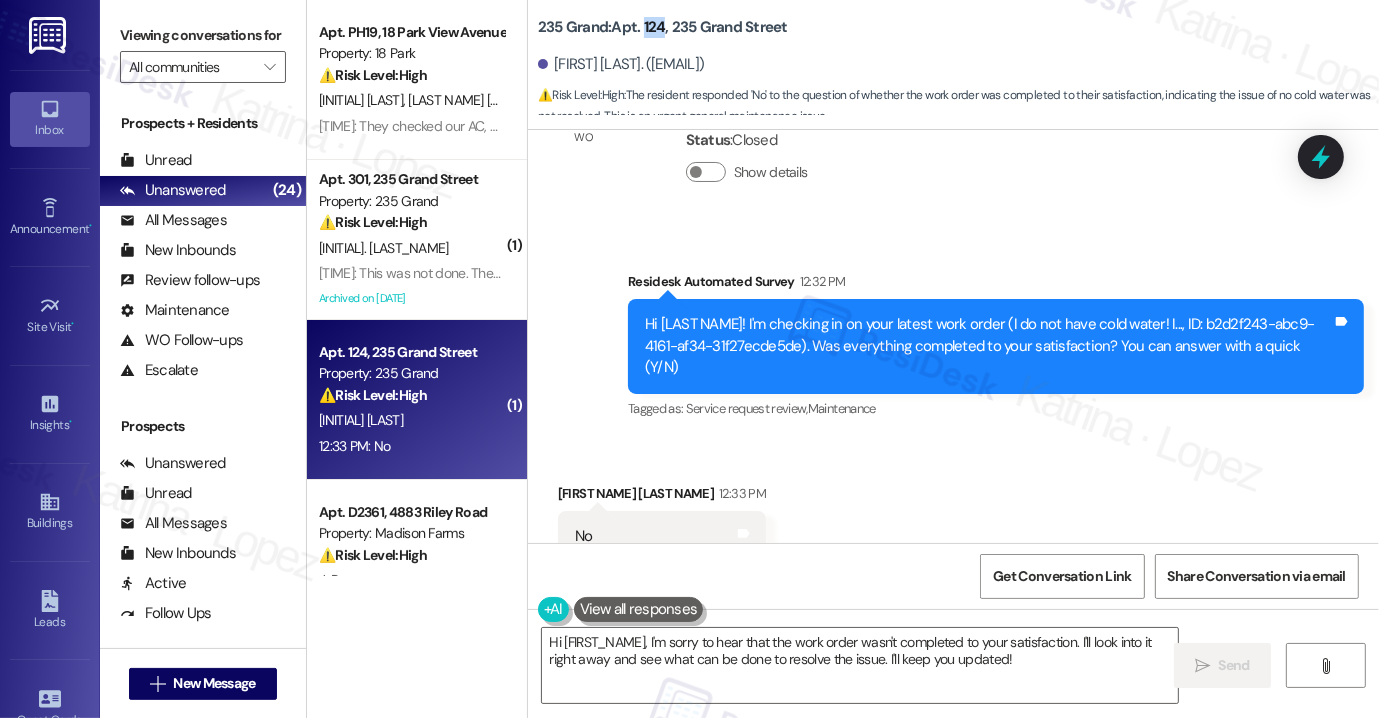 click on "235 Grand:  Apt. 124, 235 Grand Street" at bounding box center [663, 27] 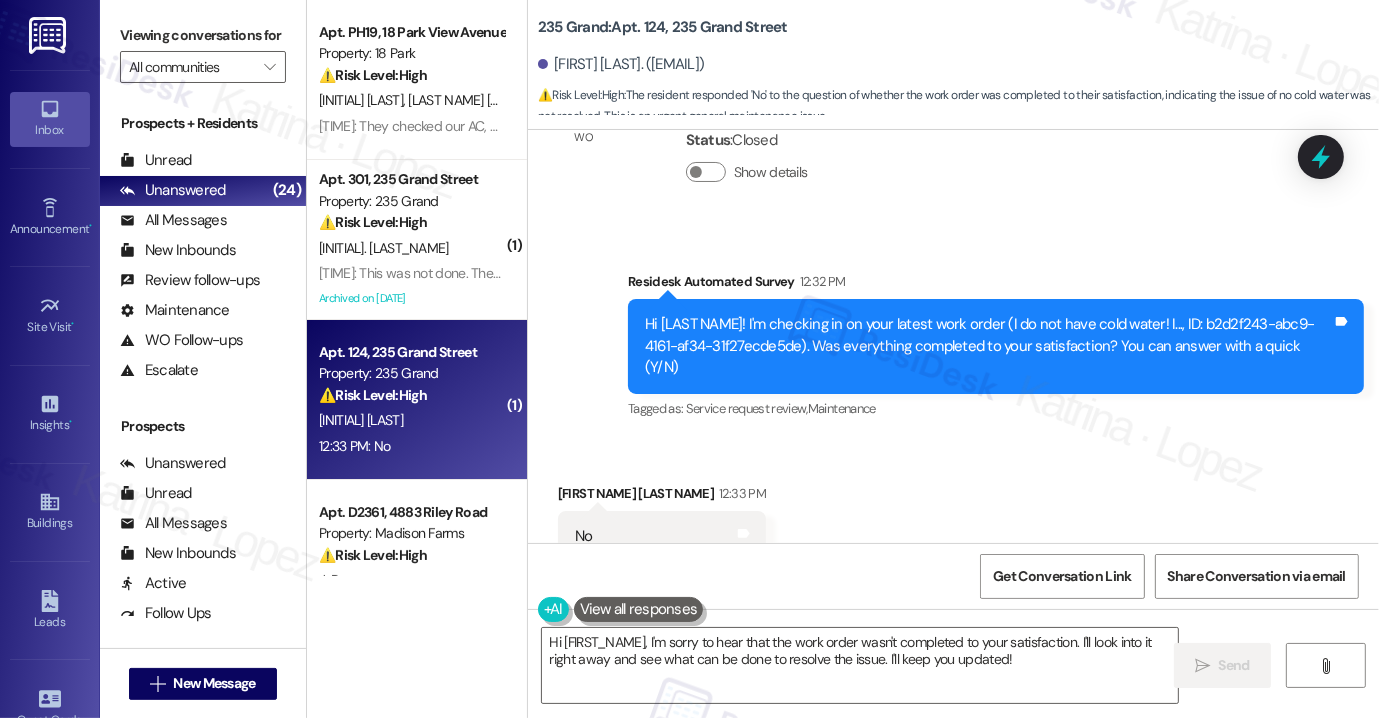 click on "Viewing conversations for" at bounding box center [203, 35] 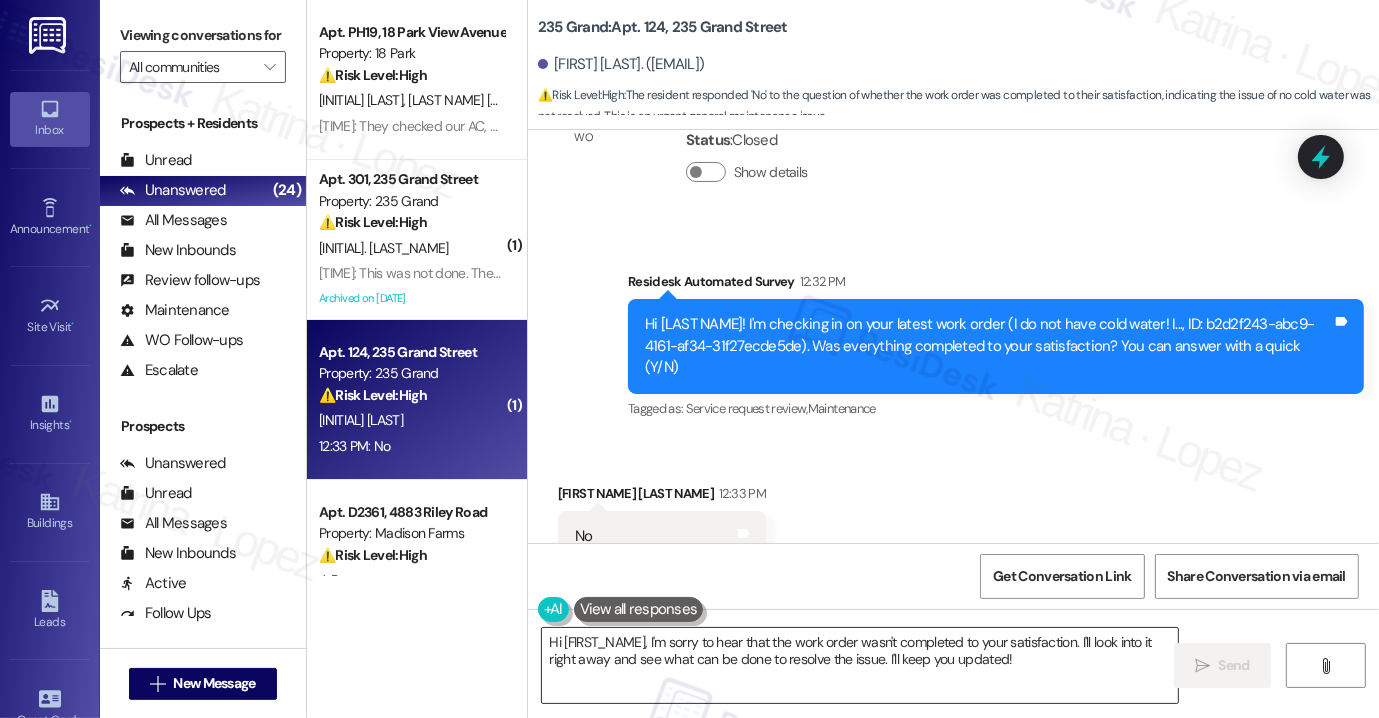 click on "Hi {{first_name}}, I'm sorry to hear that the work order wasn't completed to your satisfaction. I'll look into it right away and see what can be done to resolve the issue. I'll keep you updated!" at bounding box center [860, 665] 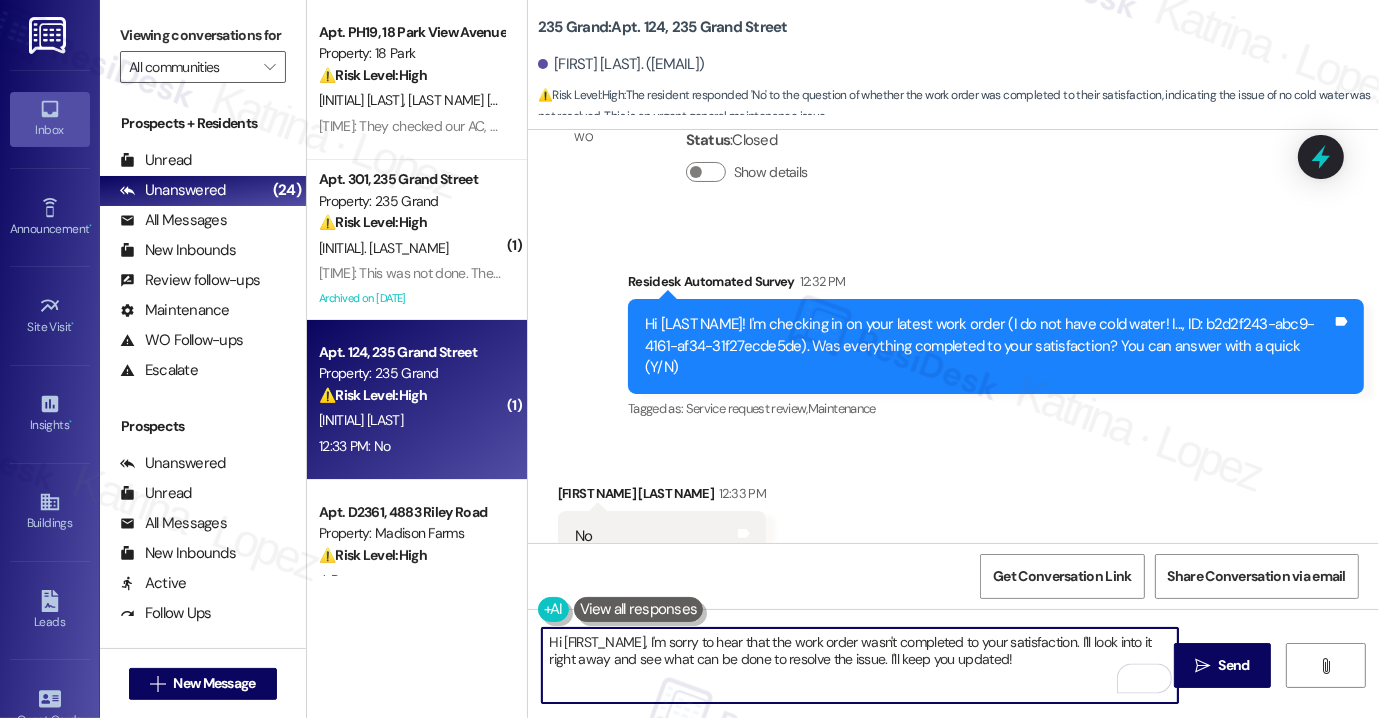 drag, startPoint x: 1027, startPoint y: 657, endPoint x: 1078, endPoint y: 640, distance: 53.75872 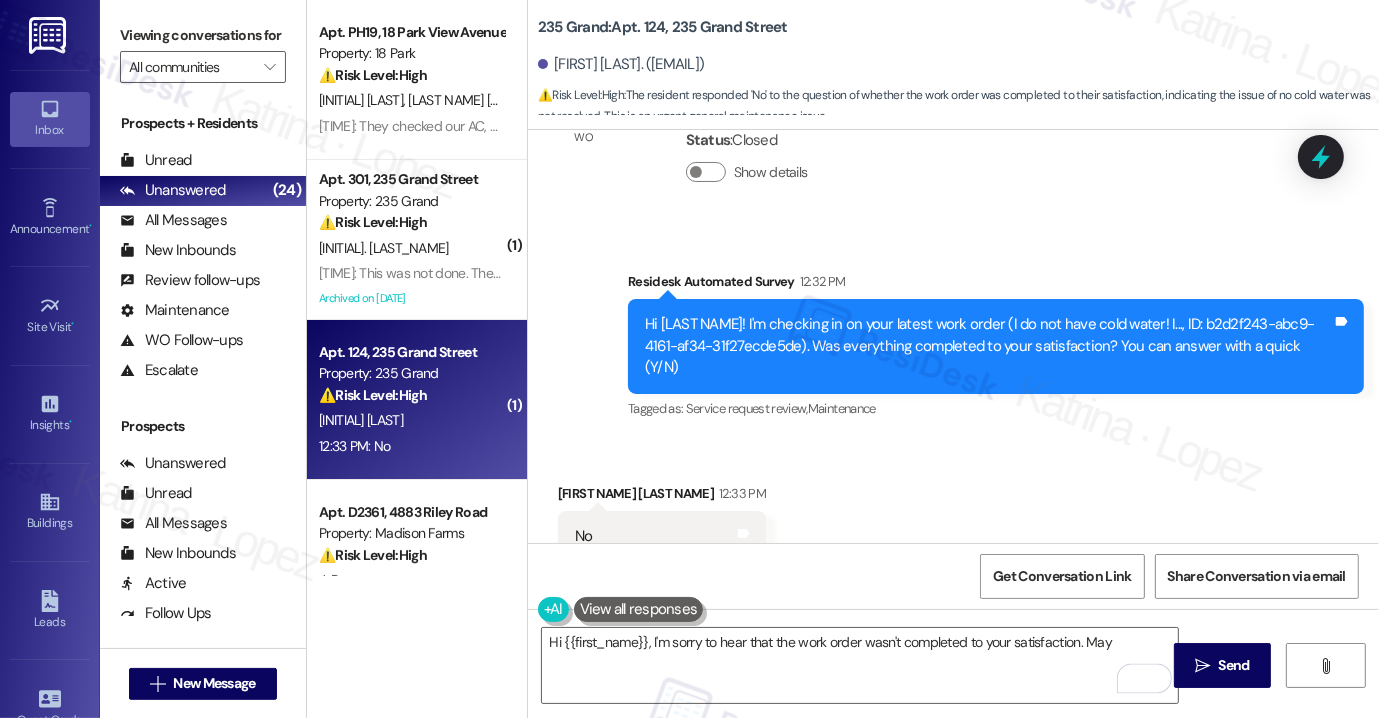 click at bounding box center (639, 609) 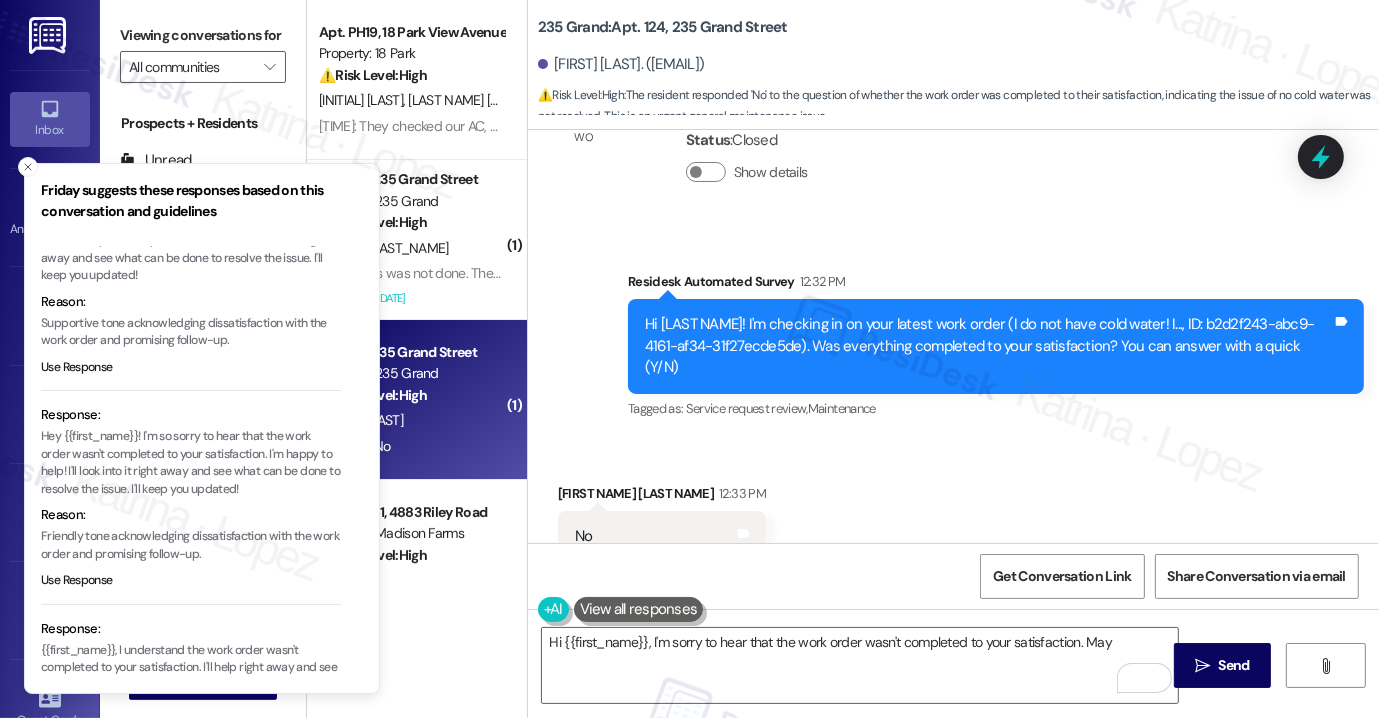 scroll, scrollTop: 100, scrollLeft: 0, axis: vertical 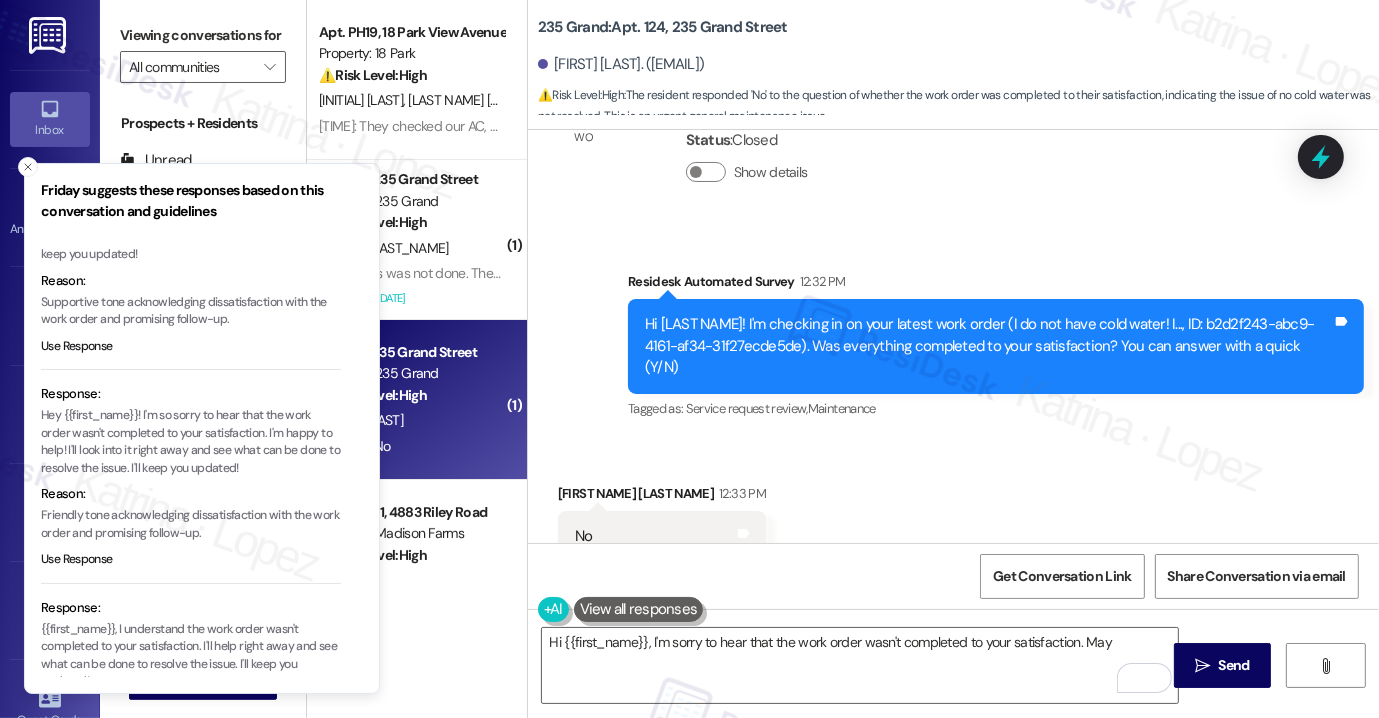click on "Hey {{first_name}}! I'm so sorry to hear that the work order wasn't completed to your satisfaction. I'm happy to help! I'll look into it right away and see what can be done to resolve the issue. I'll keep you updated!" at bounding box center (191, 442) 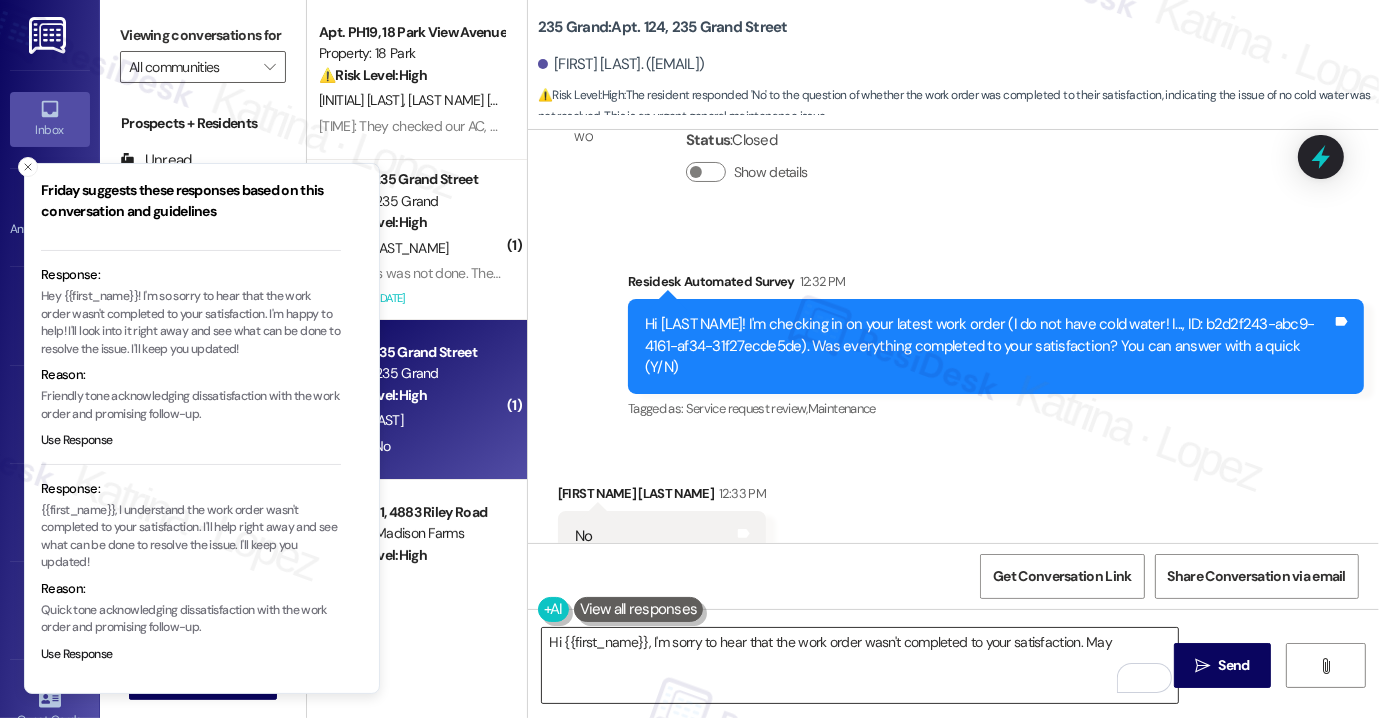 click on "Hi {{first_name}}, I'm sorry to hear that the work order wasn't completed to your satisfaction. May" at bounding box center (860, 665) 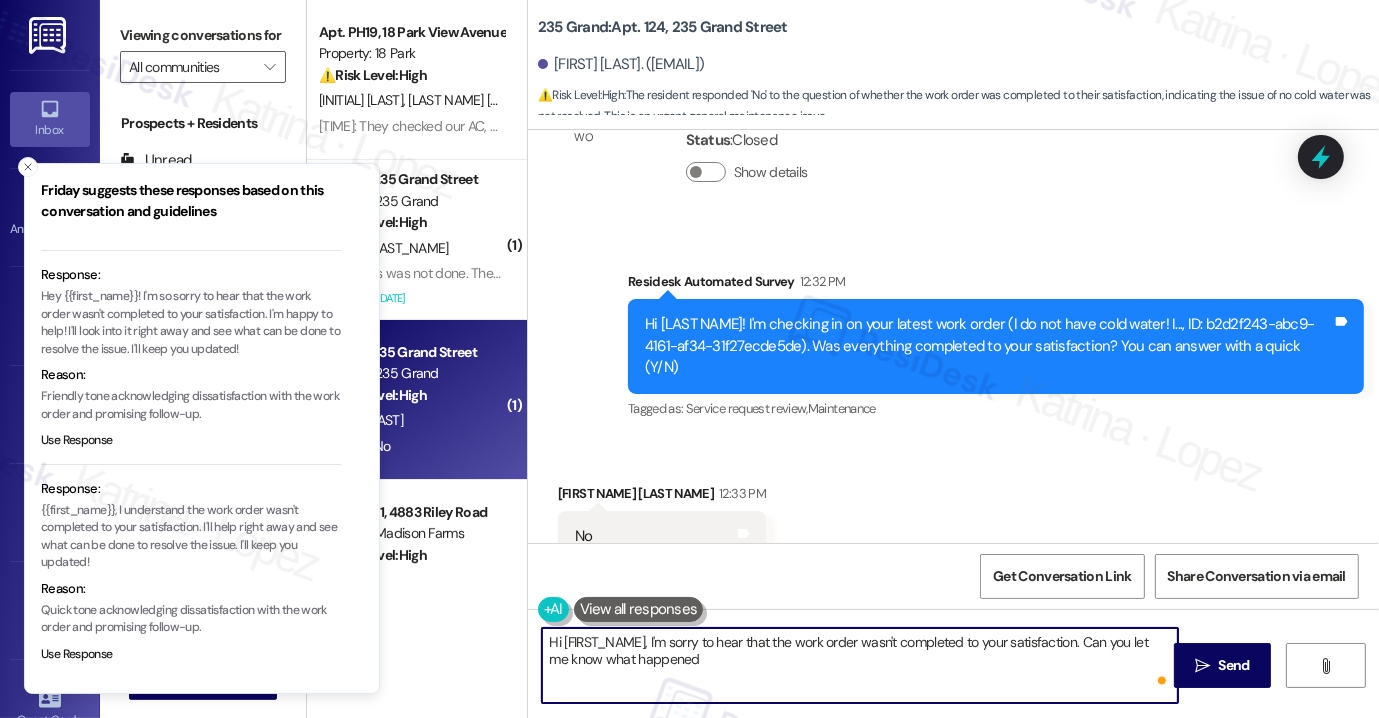 type on "Hi {{first_name}}, I'm sorry to hear that the work order wasn't completed to your satisfaction. Can you let me know what happened?" 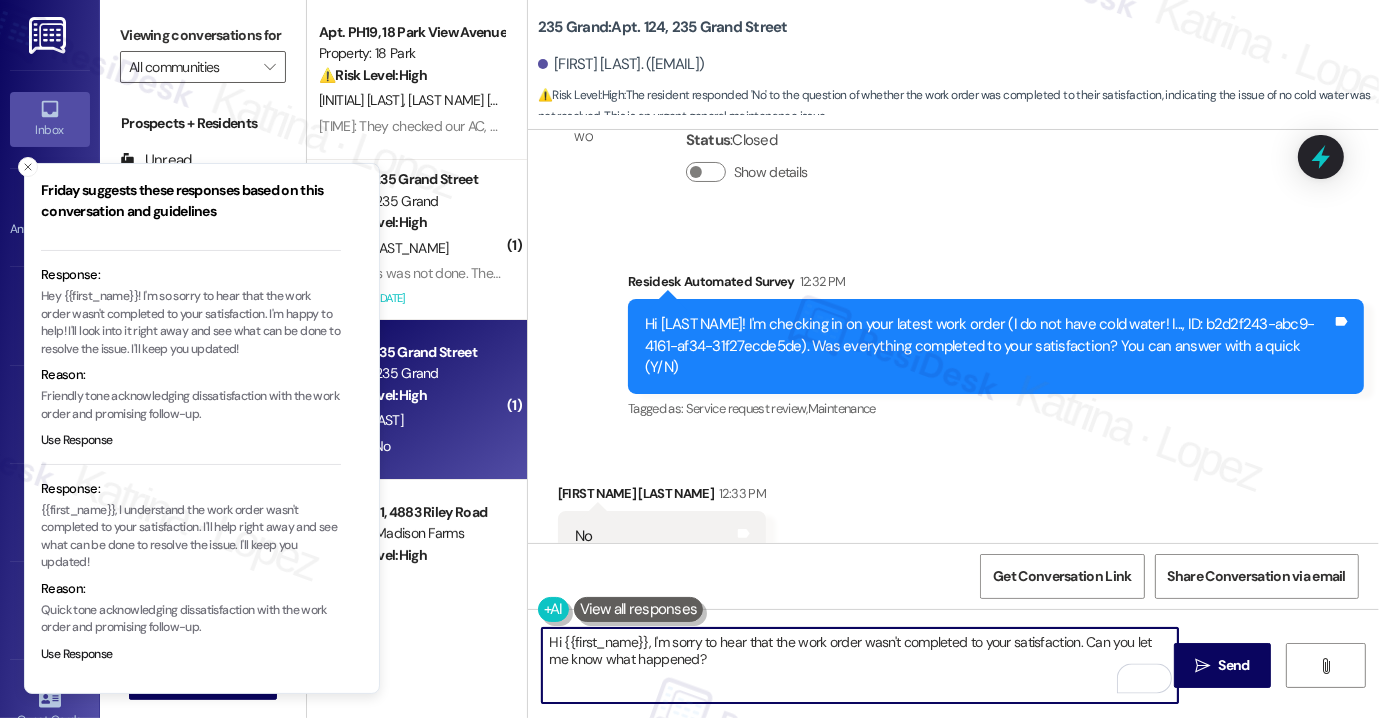 click on "Hi {{first_name}}, I'm sorry to hear that the work order wasn't completed to your satisfaction. Can you let me know what happened?" at bounding box center (860, 665) 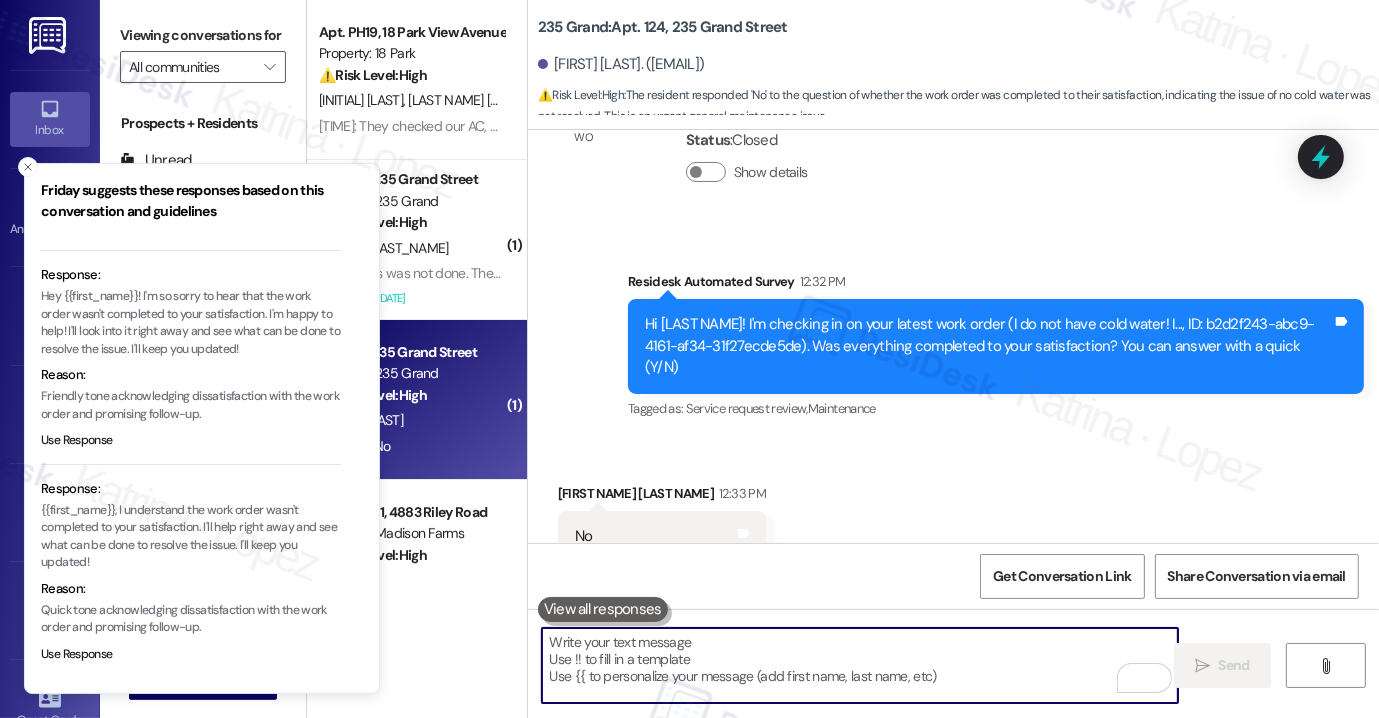 click at bounding box center [860, 665] 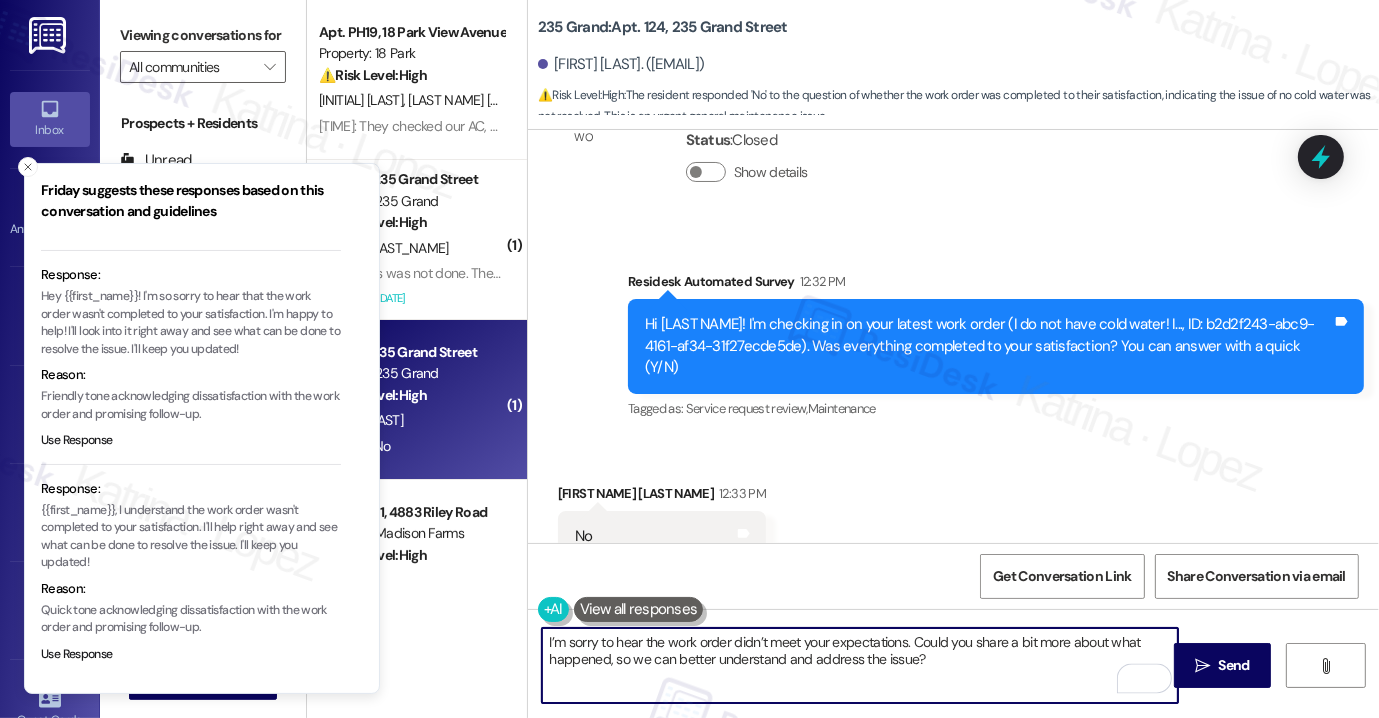 click on "I’m sorry to hear the work order didn’t meet your expectations. Could you share a bit more about what happened, so we can better understand and address the issue?" at bounding box center (860, 665) 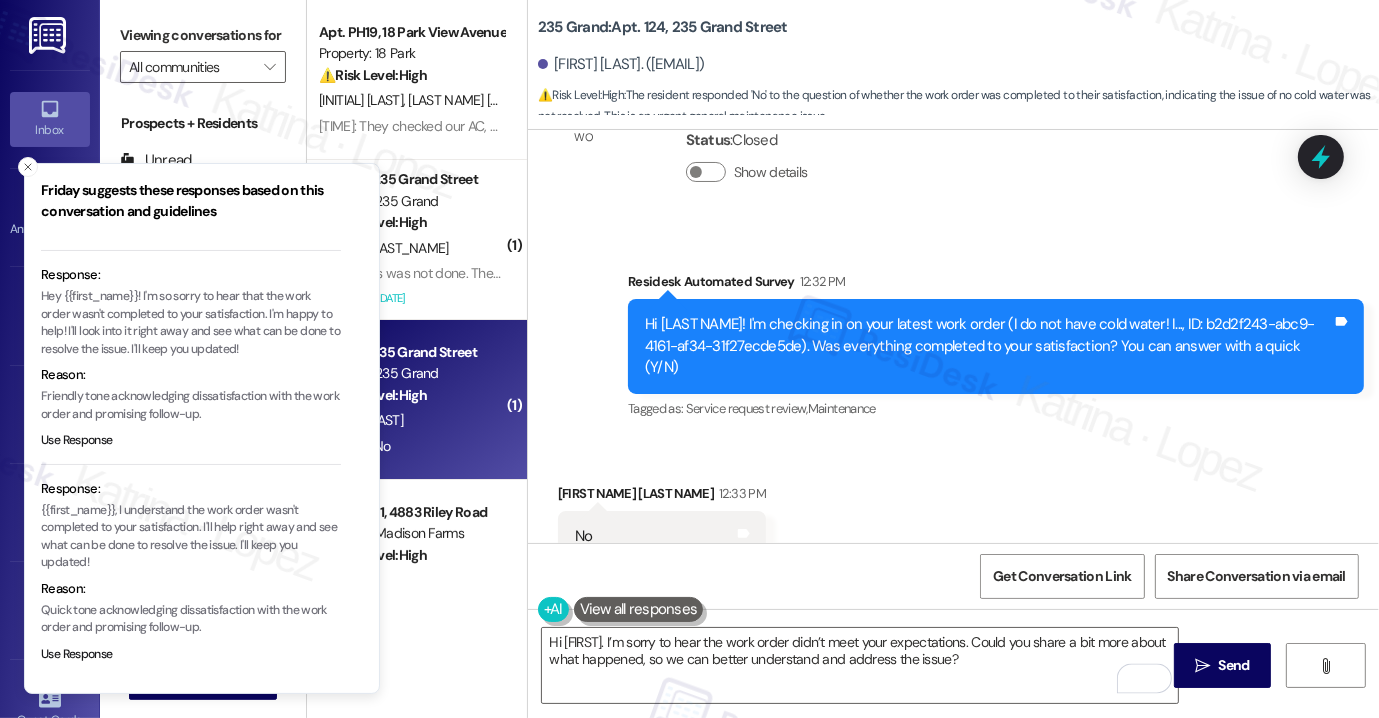 click on "Jessica Wang 12:33 PM" at bounding box center [662, 497] 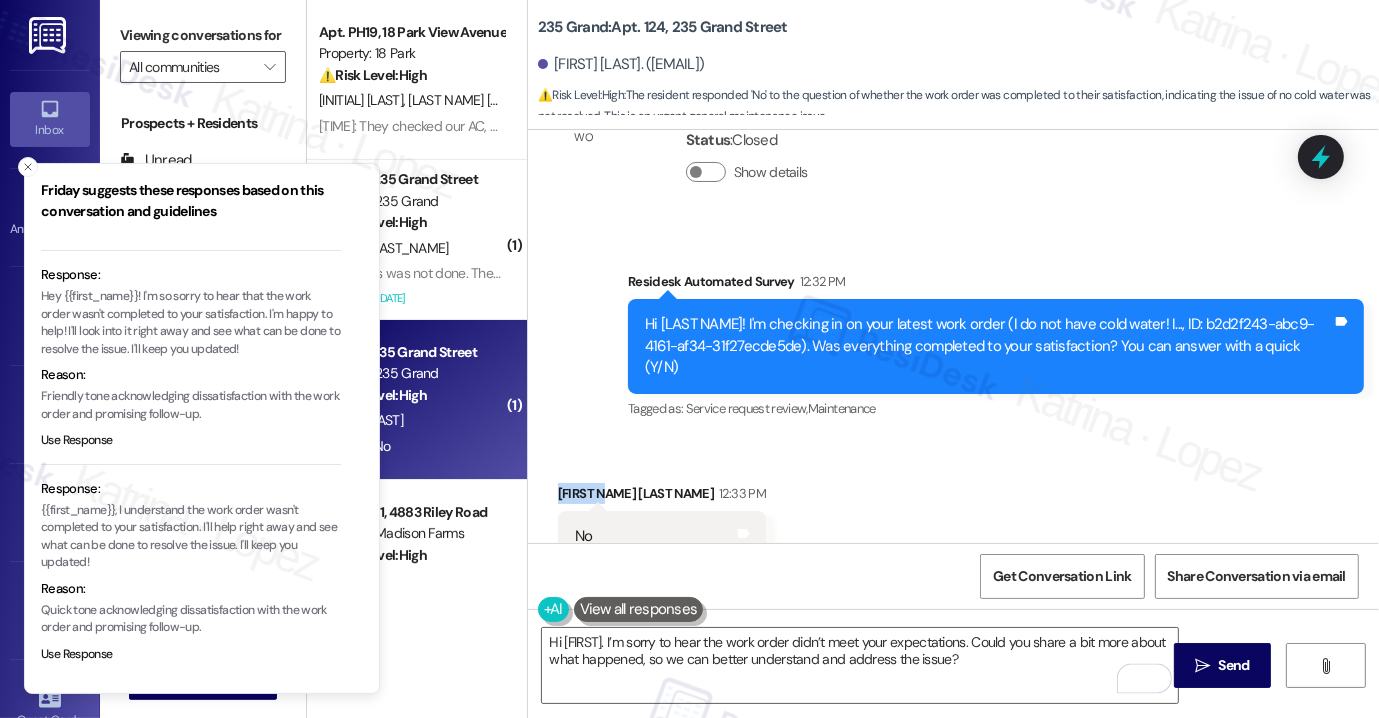 click on "Jessica Wang 12:33 PM" at bounding box center (662, 497) 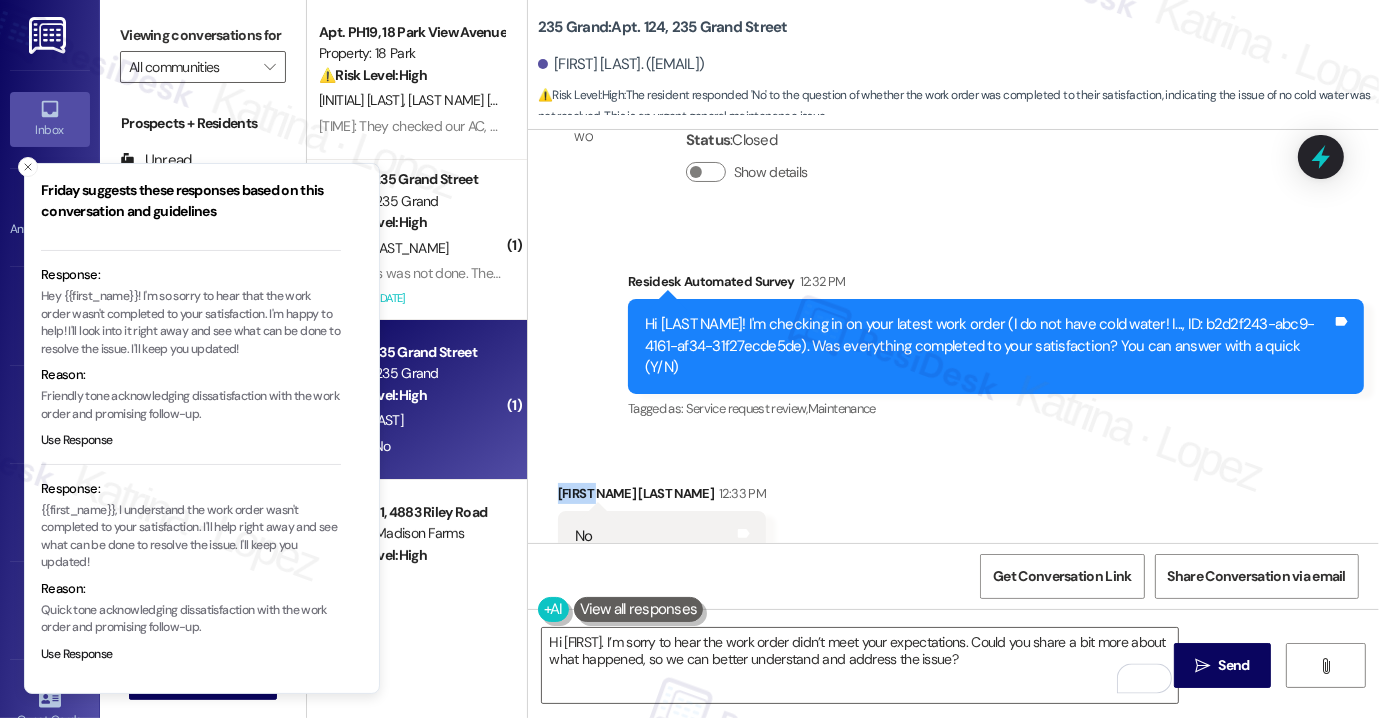 copy on "Jessica" 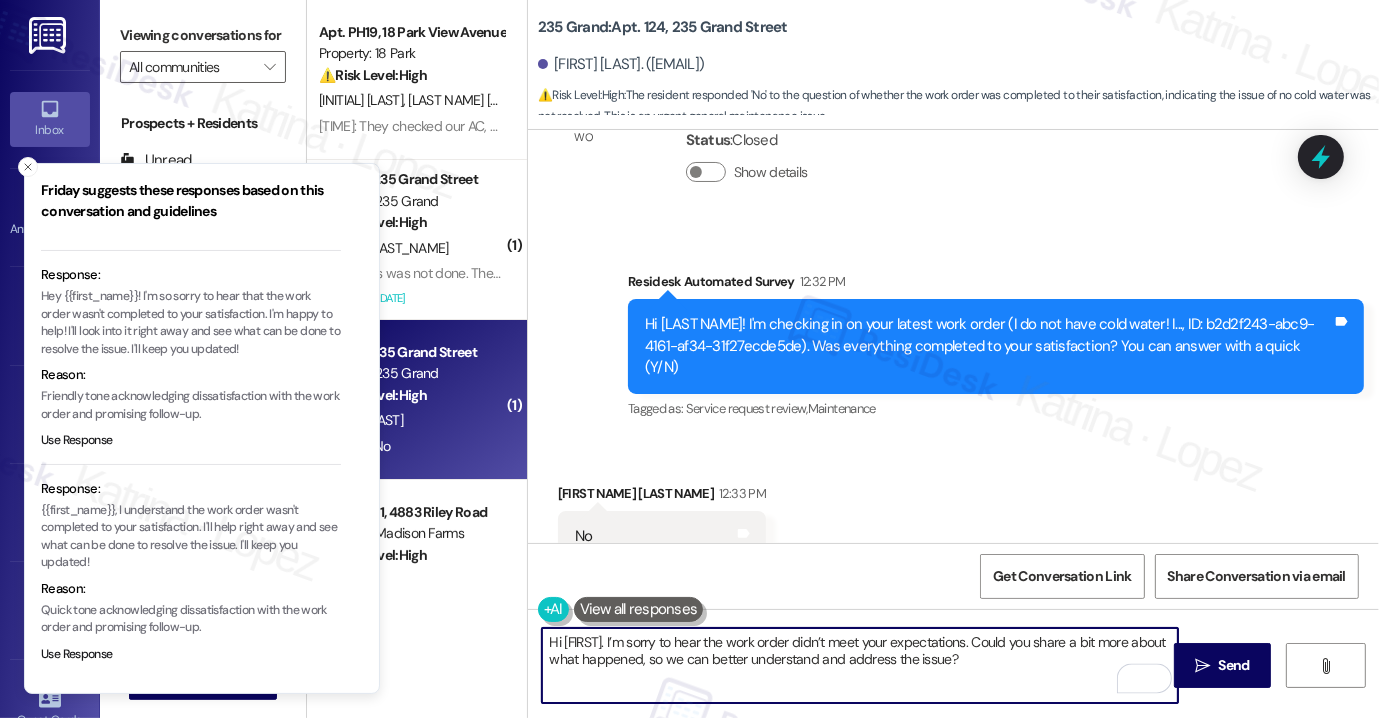click on "Hi Jessica. I’m sorry to hear the work order didn’t meet your expectations. Could you share a bit more about what happened, so we can better understand and address the issue?" at bounding box center (860, 665) 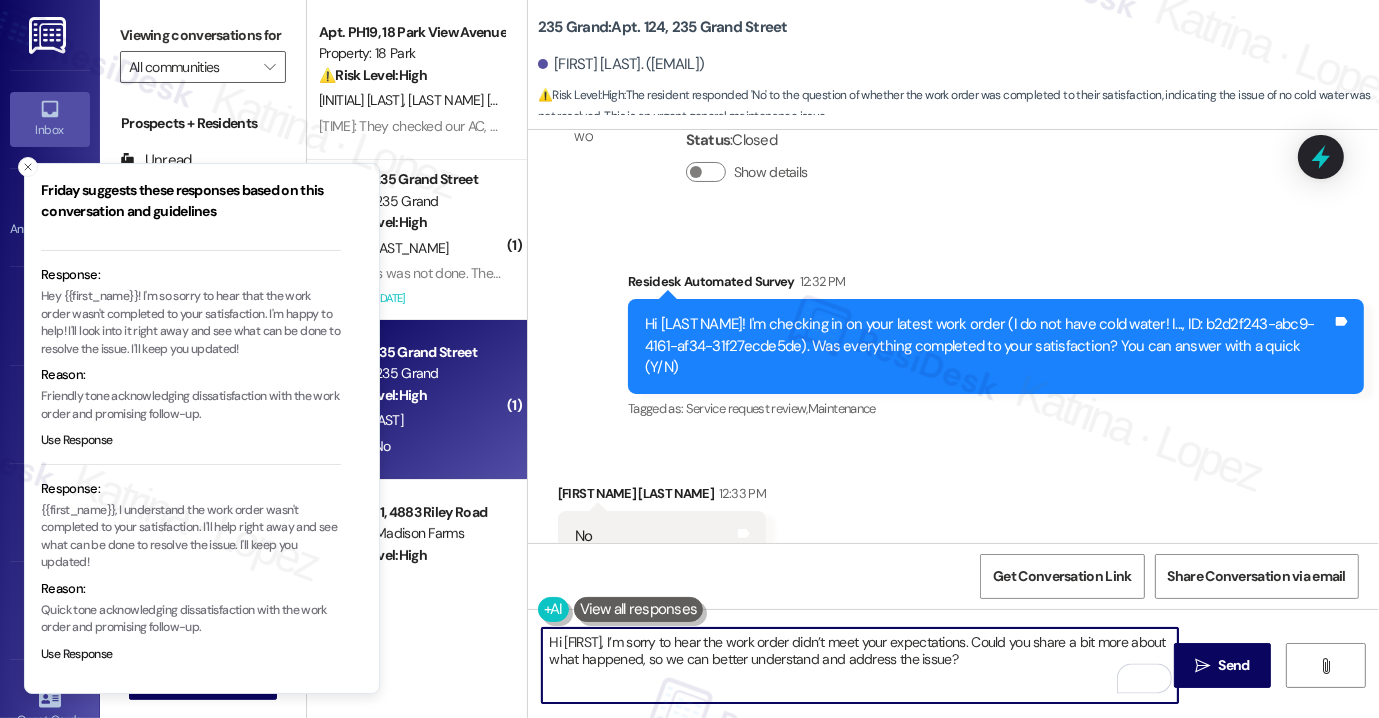 click on "Hi Jessica, I’m sorry to hear the work order didn’t meet your expectations. Could you share a bit more about what happened, so we can better understand and address the issue?" at bounding box center (860, 665) 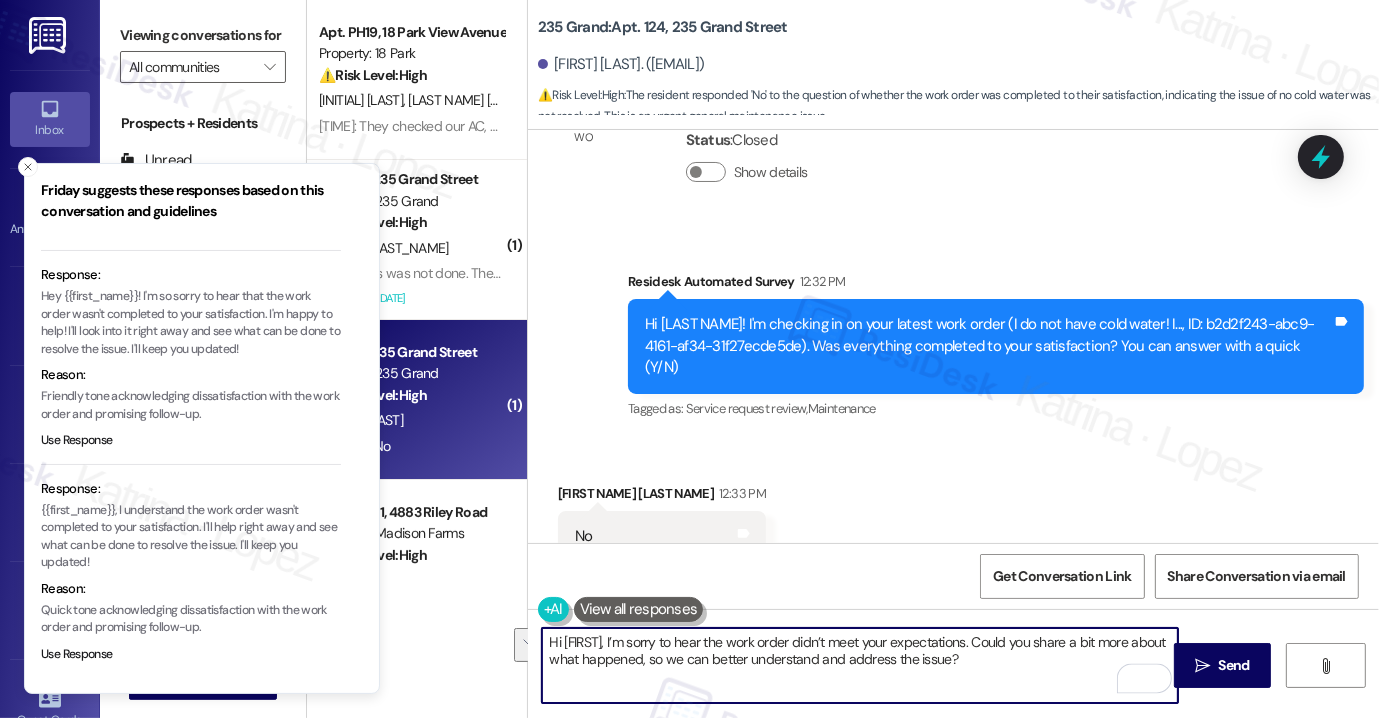 type on "Hi Jessica, I’m sorry to hear the work order didn’t meet your expectations. Could you share a bit more about what happened, so we can better understand and address the issue?" 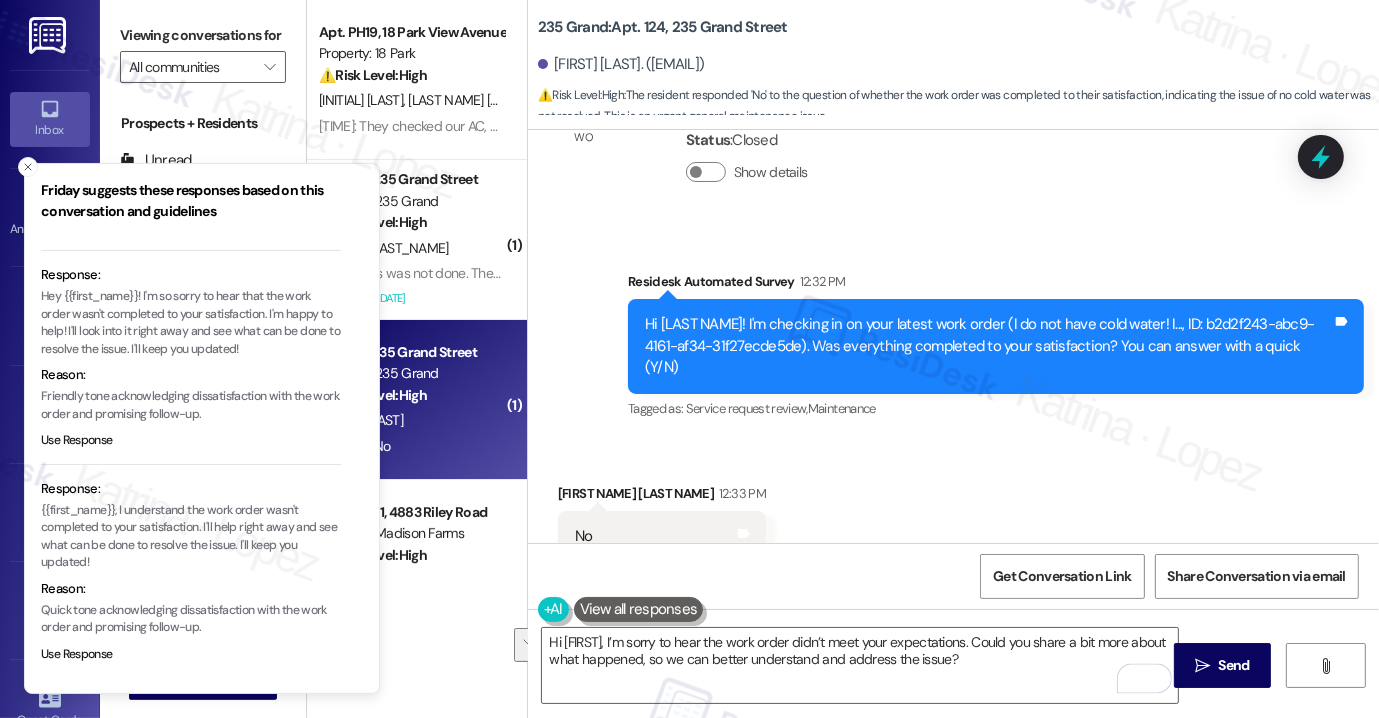 click on "Received via SMS Jessica Wang 12:33 PM No Tags and notes Tagged as:   Negative response Click to highlight conversations about Negative response" at bounding box center [953, 522] 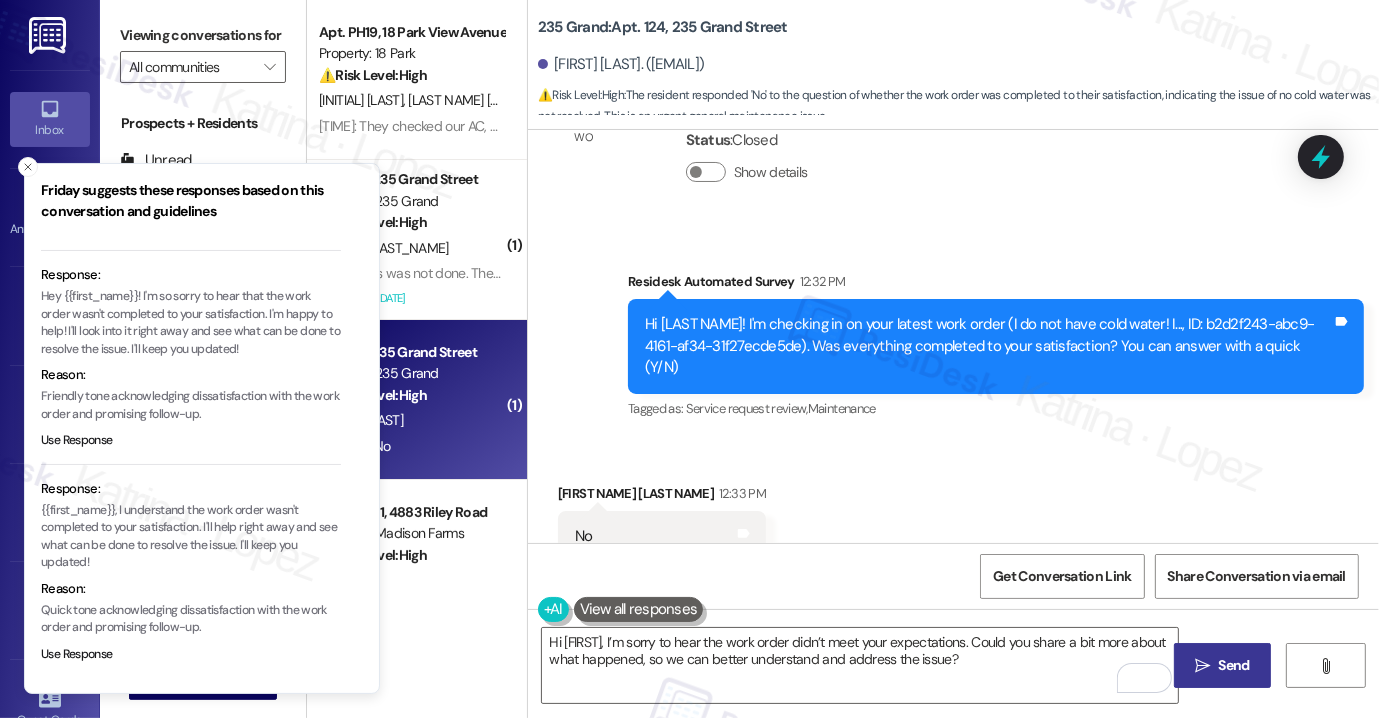 click on " Send" at bounding box center [1222, 665] 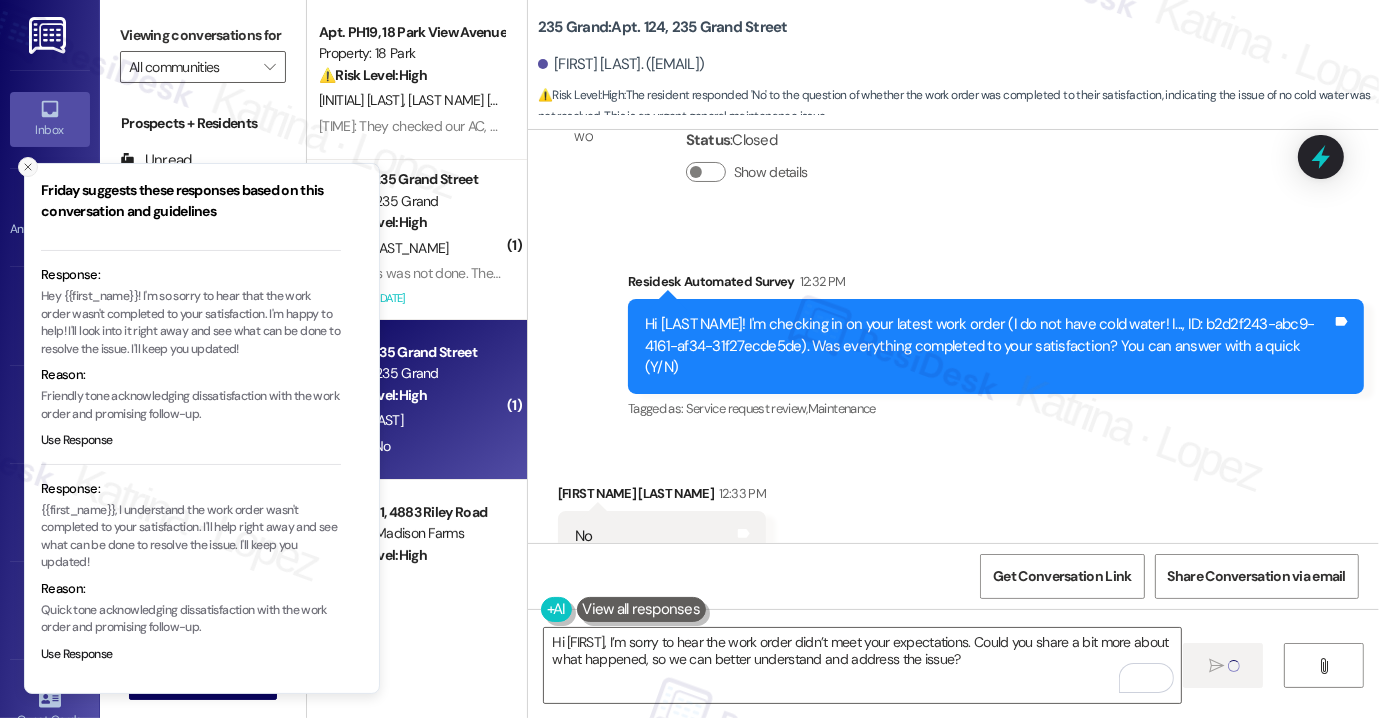 click 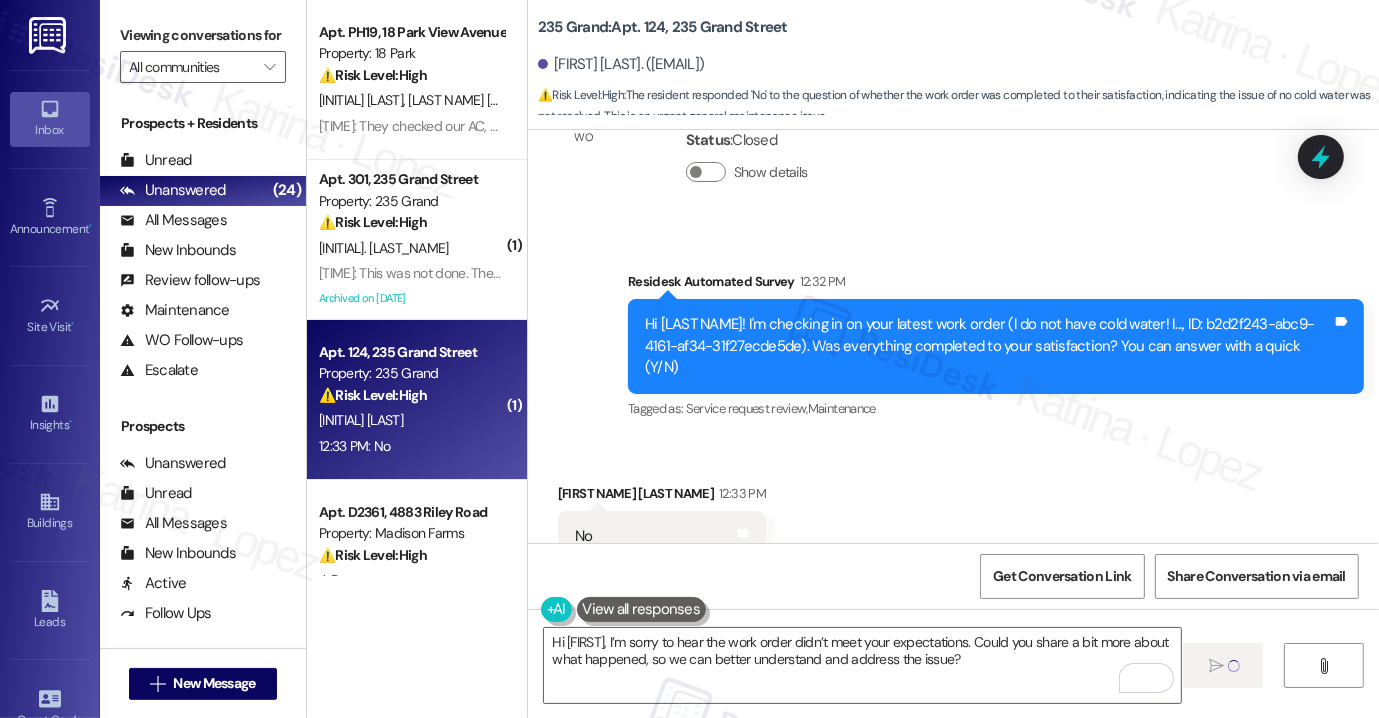 type 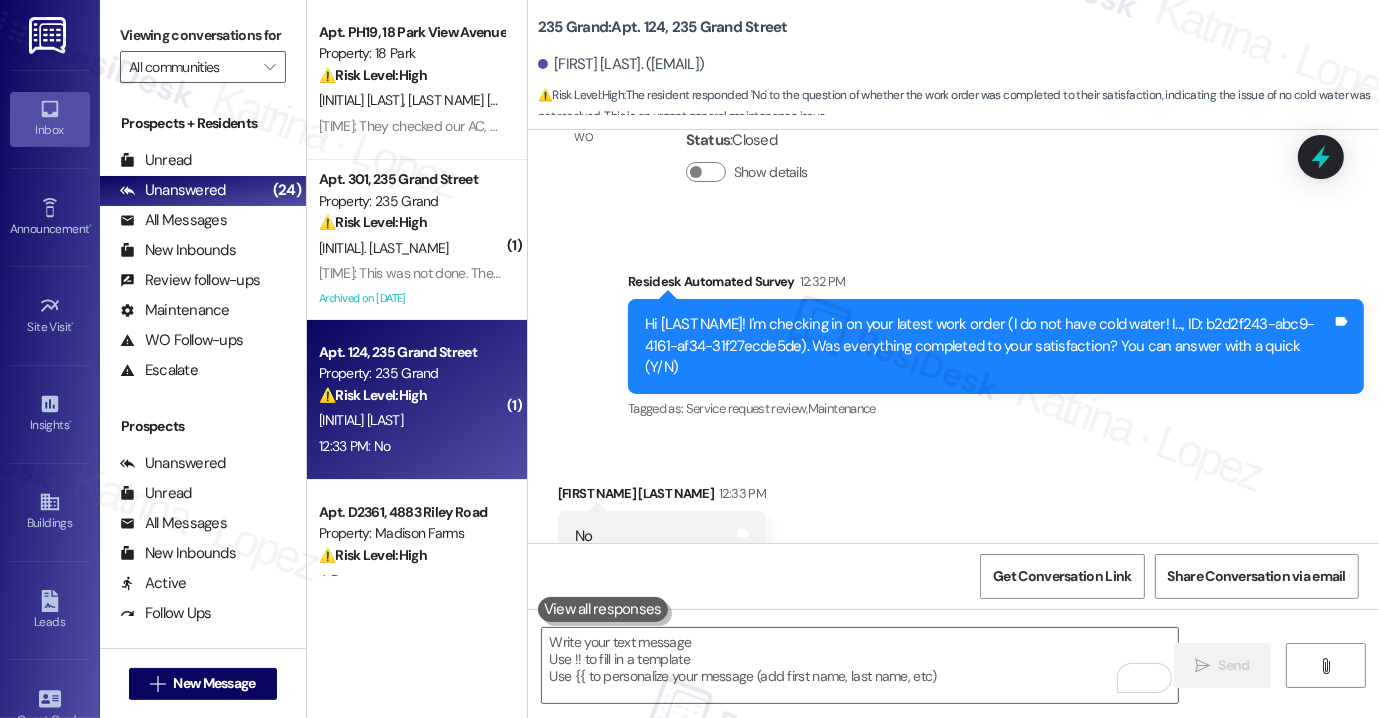 scroll, scrollTop: 15715, scrollLeft: 0, axis: vertical 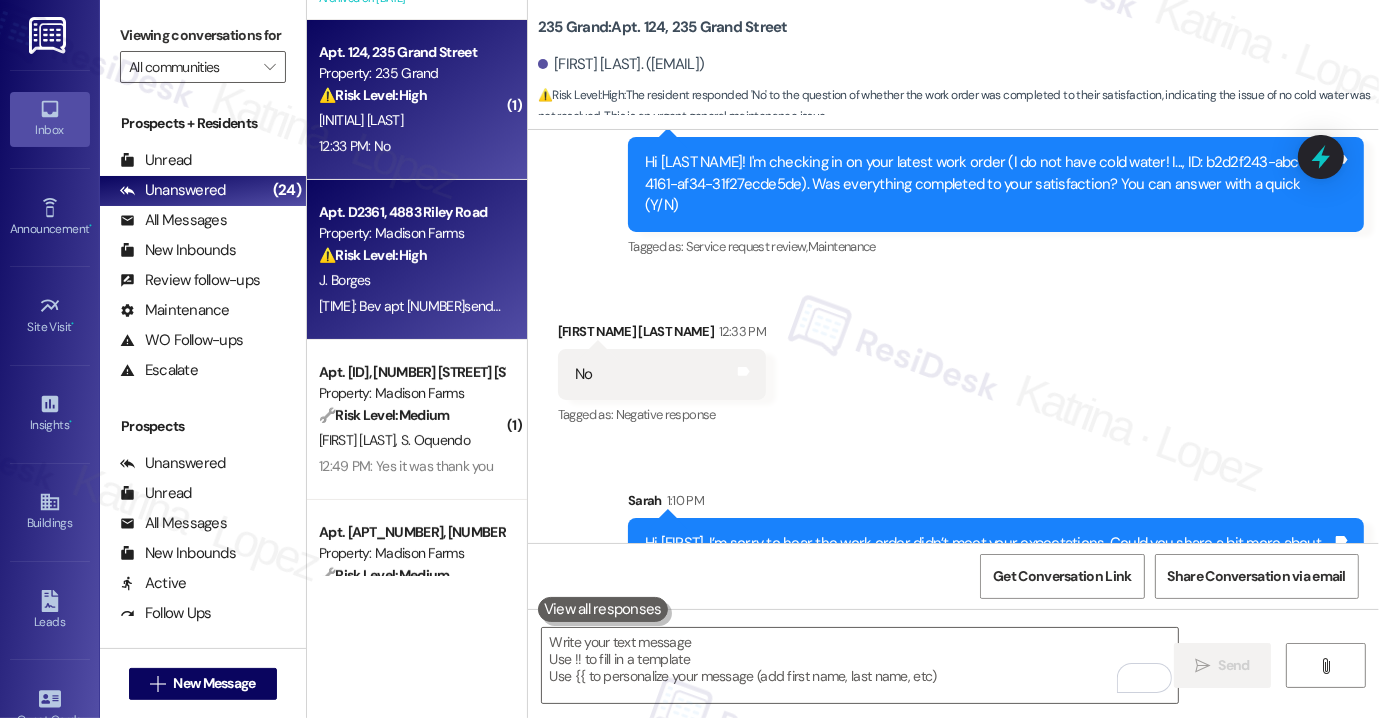 click on "⚠️  Risk Level:  High" at bounding box center (373, 255) 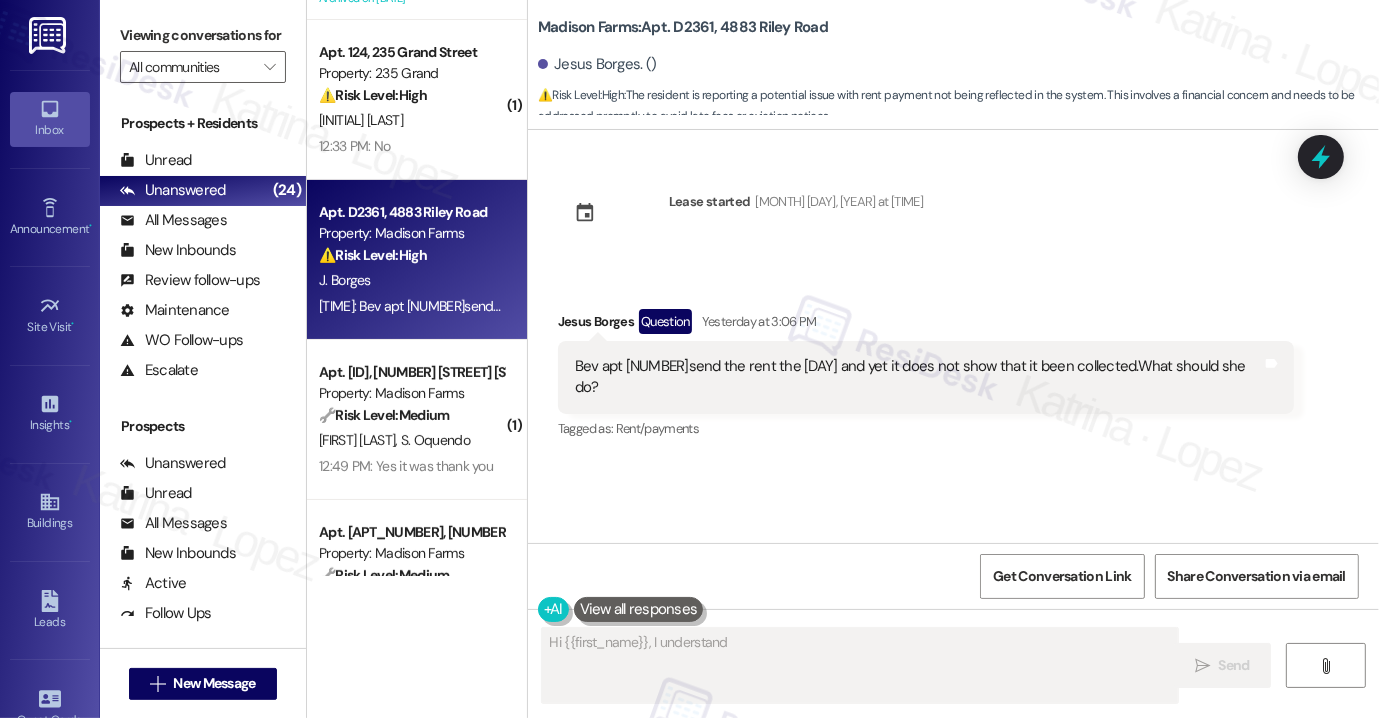 scroll, scrollTop: 0, scrollLeft: 0, axis: both 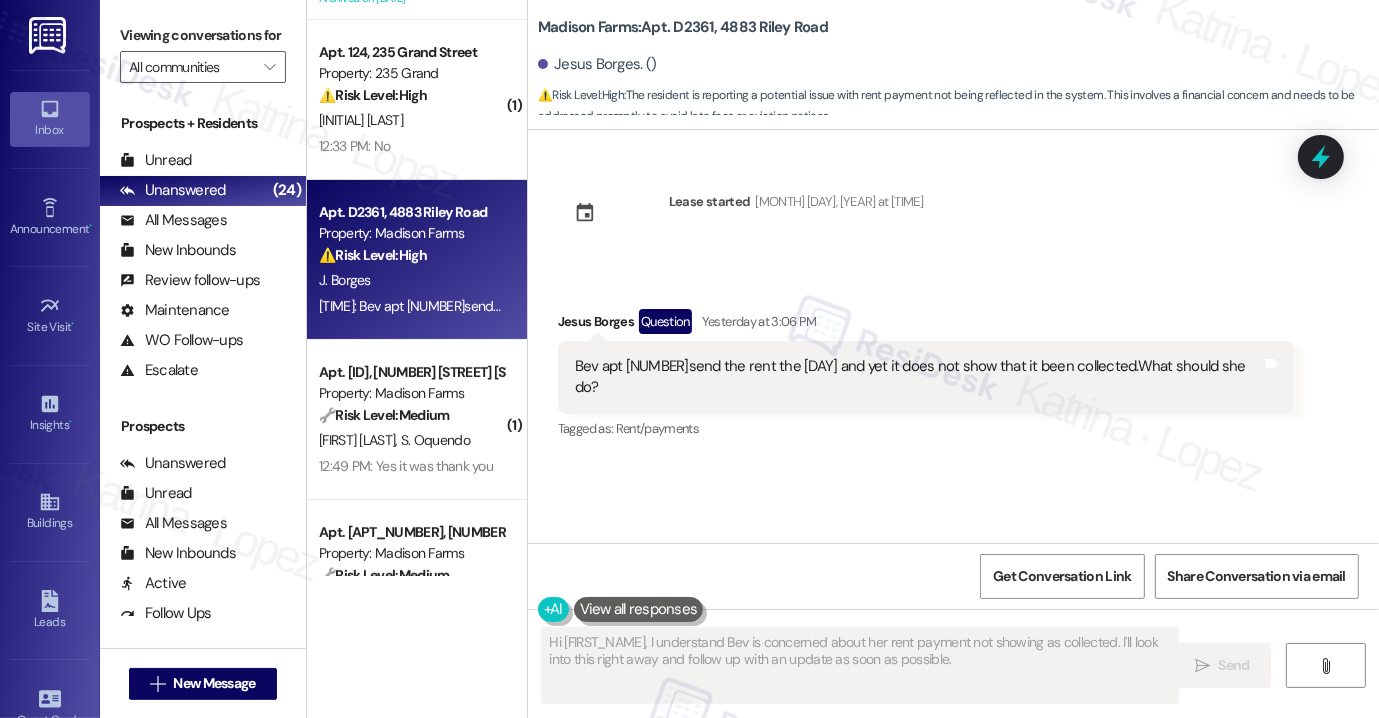 click on "Bev apt 2361send the rent the 19 and yet it does not show that it been collected.What should she do?" at bounding box center [918, 377] 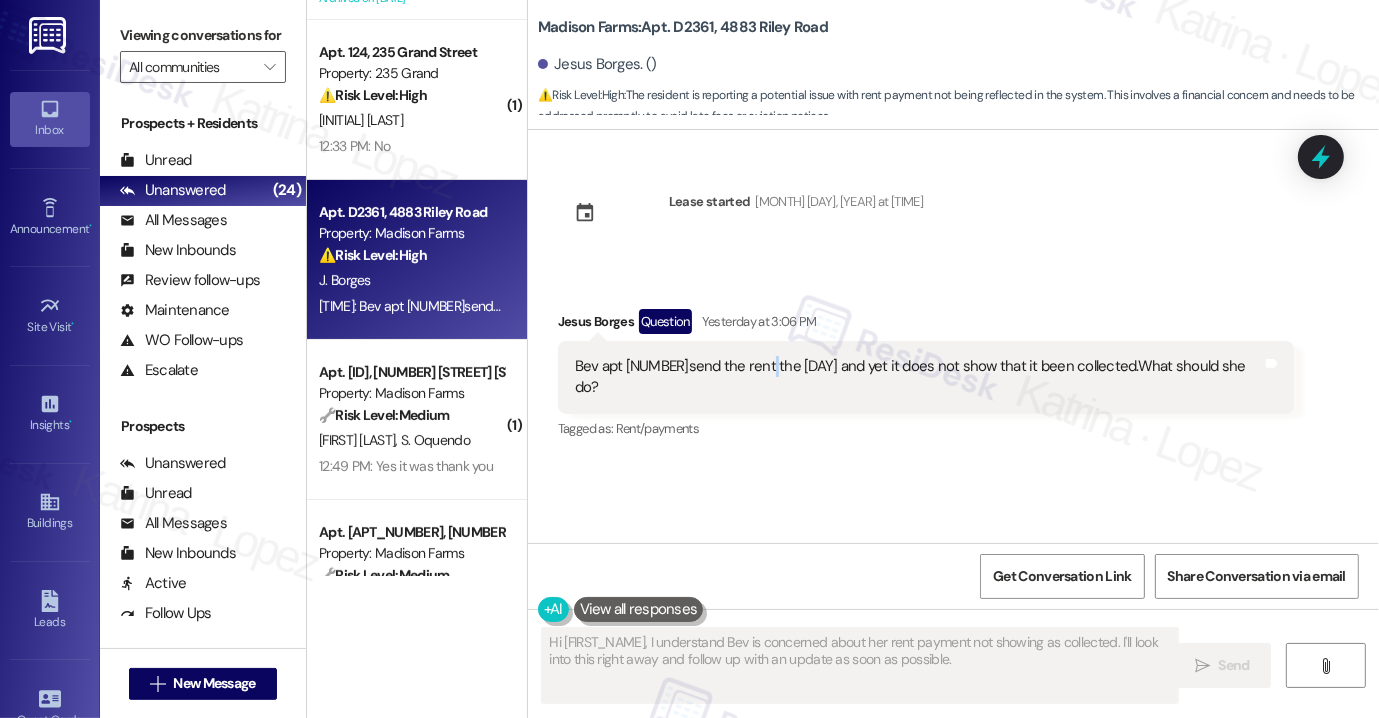 click on "Bev apt 2361send the rent the 19 and yet it does not show that it been collected.What should she do?" at bounding box center (918, 377) 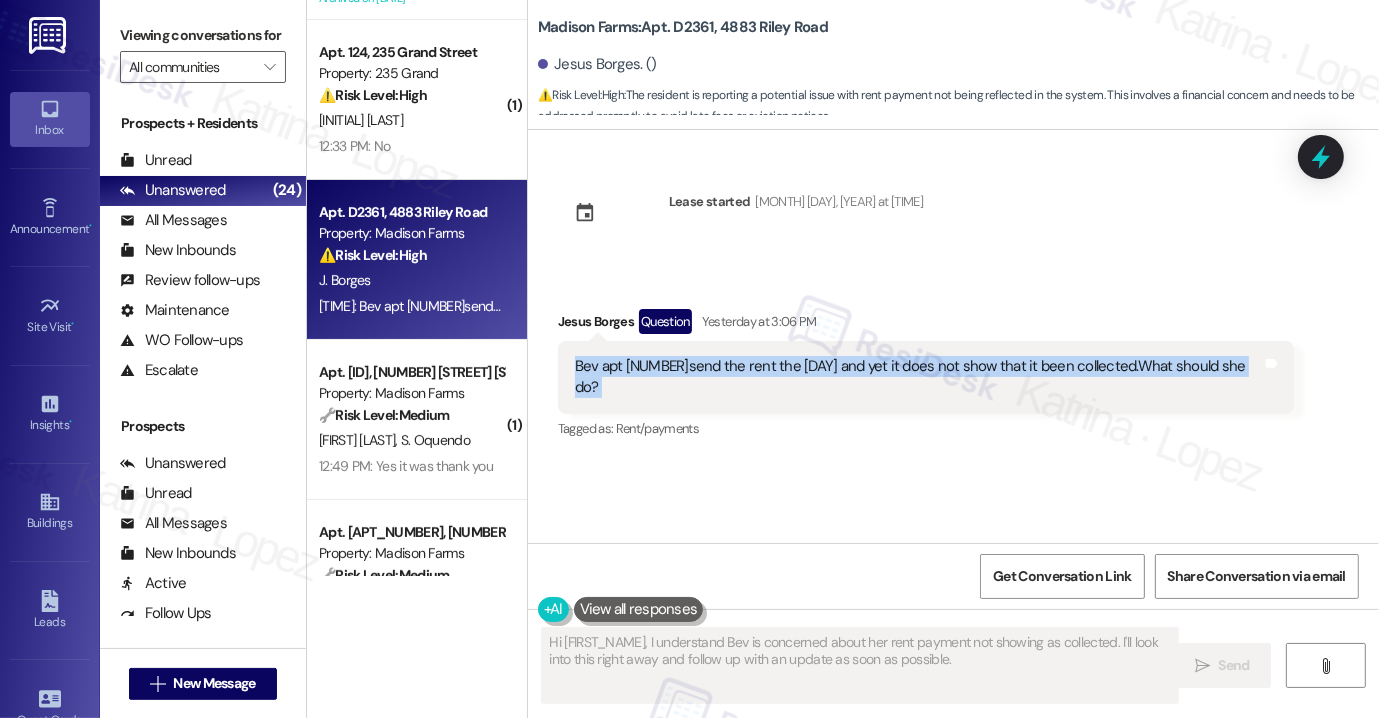 click on "Bev apt 2361send the rent the 19 and yet it does not show that it been collected.What should she do?" at bounding box center (918, 377) 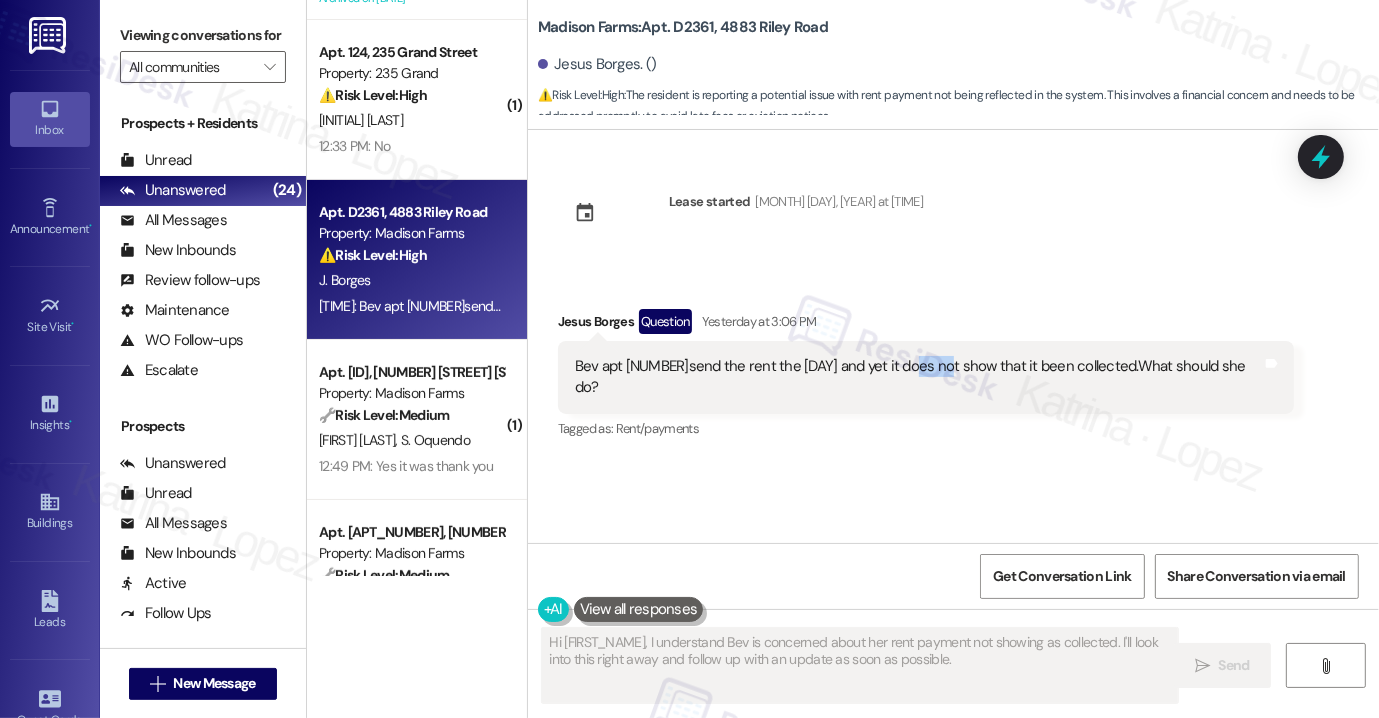 click on "Bev apt 2361send the rent the 19 and yet it does not show that it been collected.What should she do?" at bounding box center (918, 377) 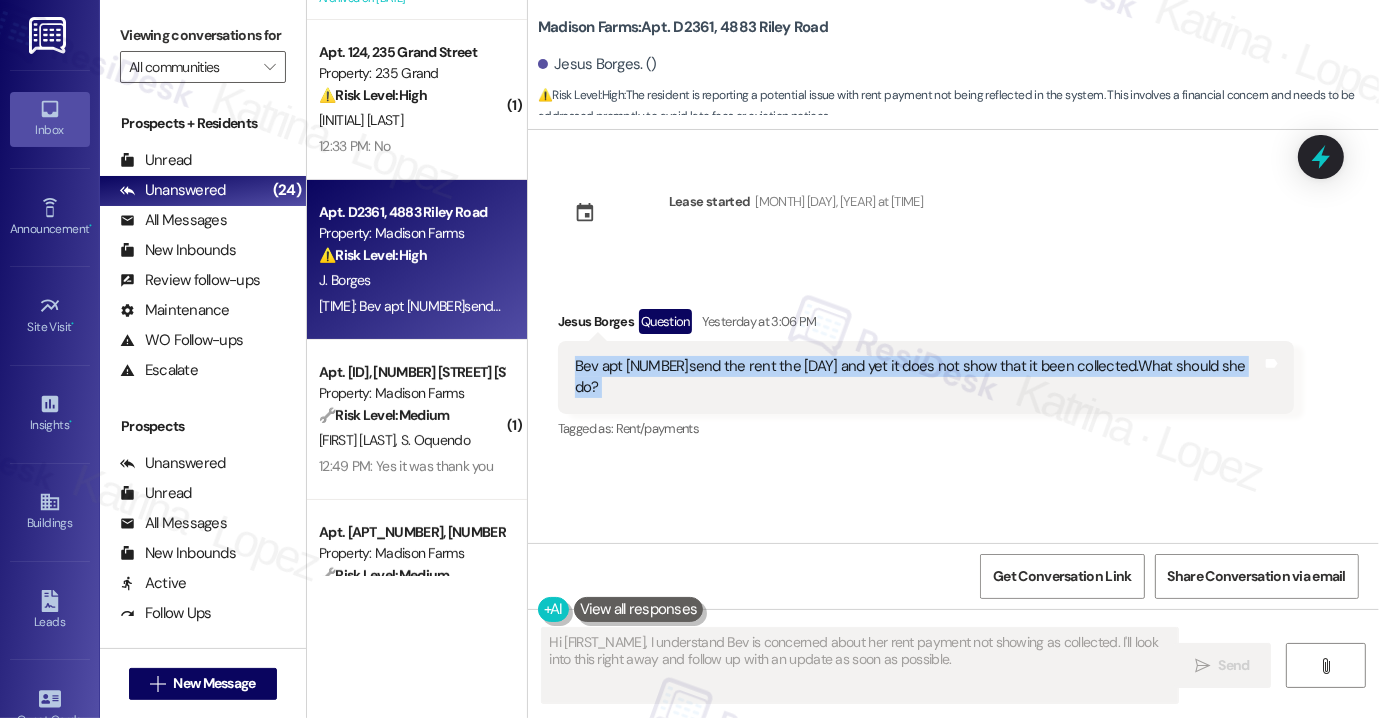 click on "Bev apt 2361send the rent the 19 and yet it does not show that it been collected.What should she do?" at bounding box center [918, 377] 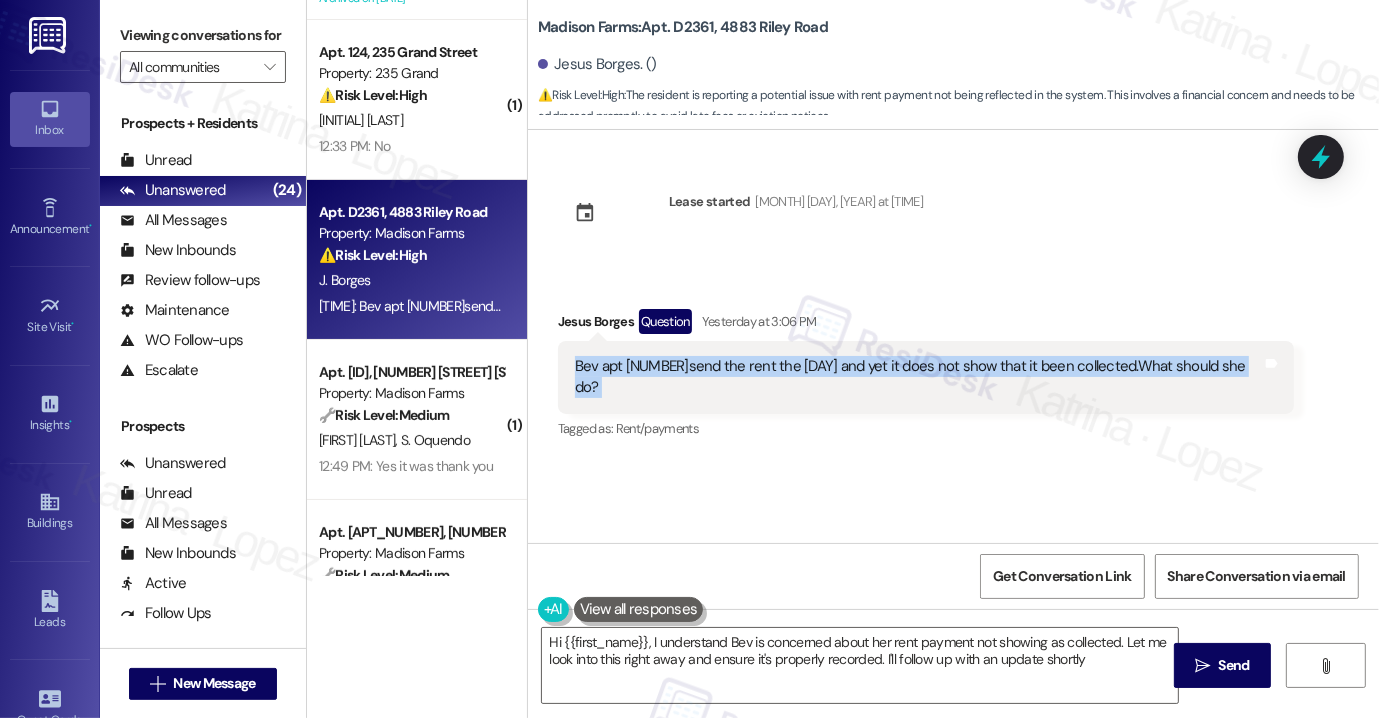 type on "Hi {{first_name}}, I understand Bev is concerned about her rent payment not showing as collected. Let me look into this right away and ensure it's properly recorded. I'll follow up with an update shortly!" 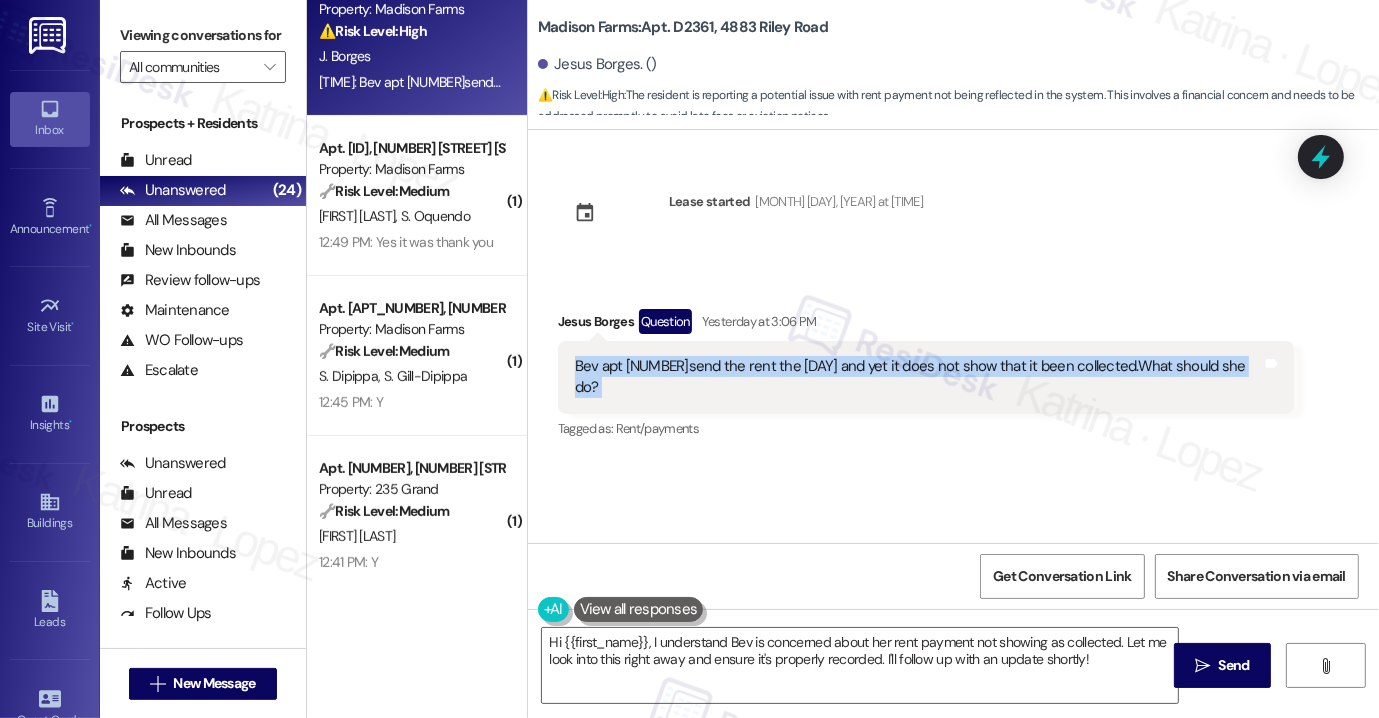 scroll, scrollTop: 700, scrollLeft: 0, axis: vertical 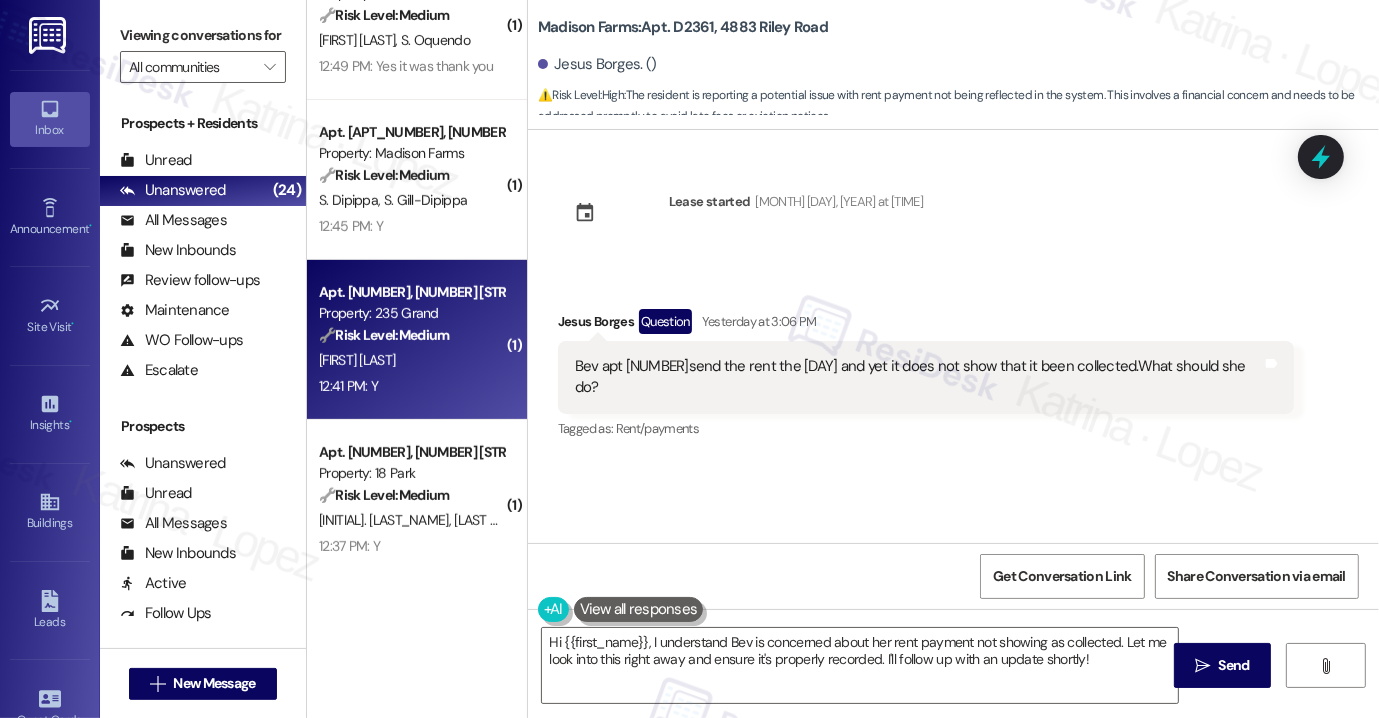 click on "🔧  Risk Level:  Medium" at bounding box center [384, 335] 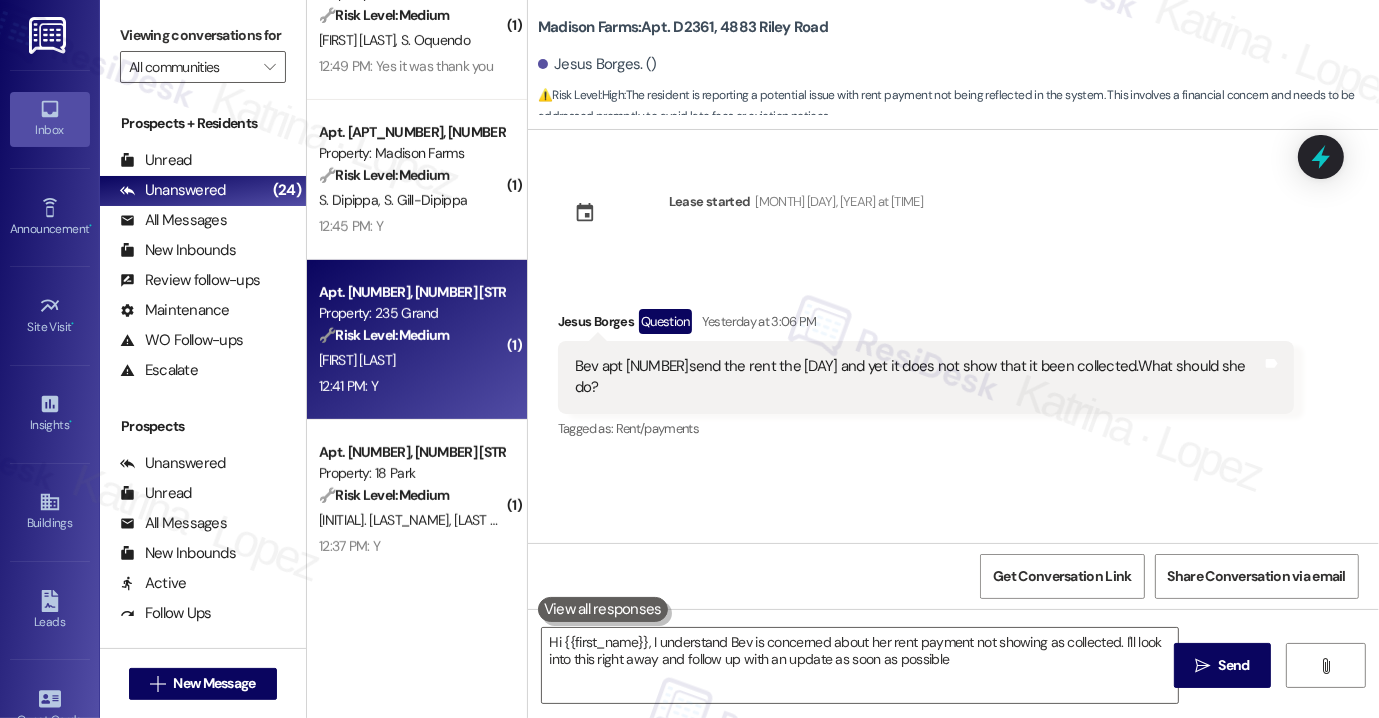 type on "Hi {{first_name}}, I understand Bev is concerned about her rent payment not showing as collected. I'll look into this right away and follow up with an update as soon as possible." 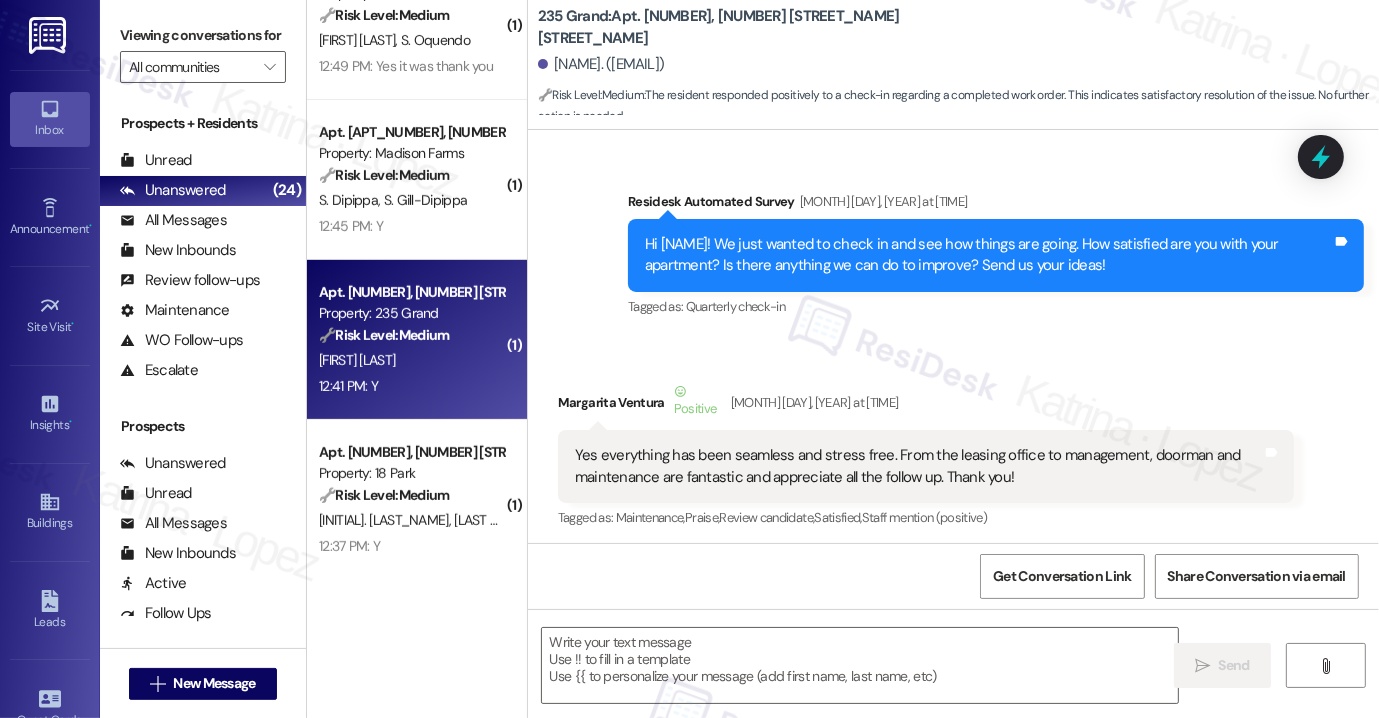 scroll, scrollTop: 14479, scrollLeft: 0, axis: vertical 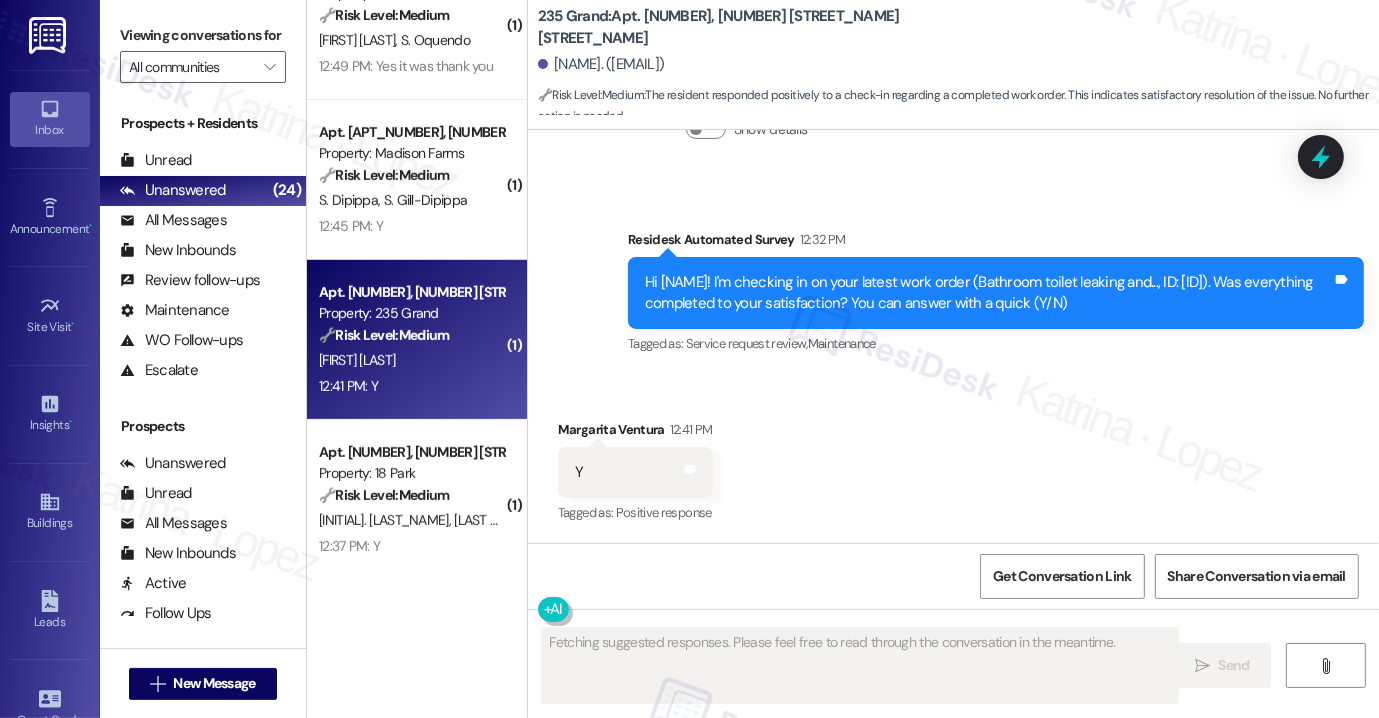 click on "Hi Margarita! I'm checking in on your latest work order (Bathroom toilet leaking and..., ID: 5b1598d5-a7f9-484f-85b8-be0a6ebc3483). Was everything completed to your satisfaction? You can answer with a quick (Y/N) Tags and notes" at bounding box center [996, 293] 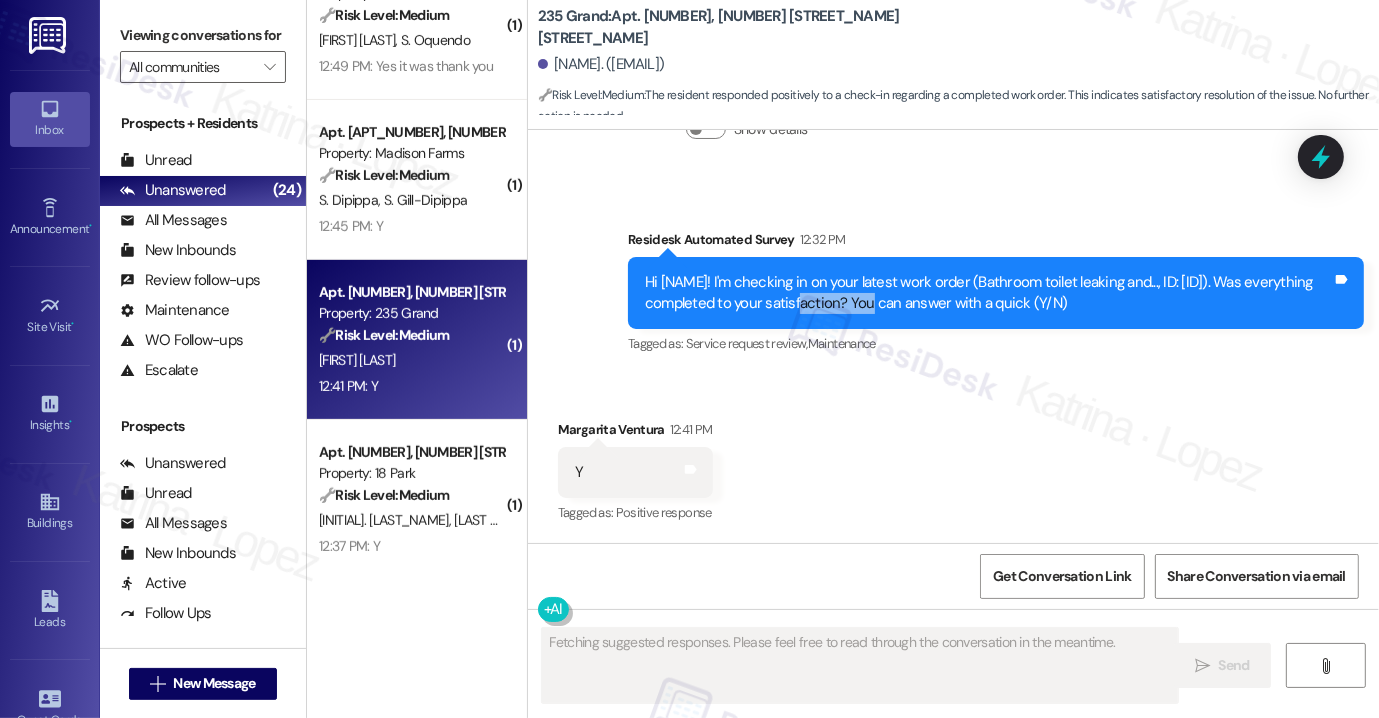 click on "Hi Margarita! I'm checking in on your latest work order (Bathroom toilet leaking and..., ID: 5b1598d5-a7f9-484f-85b8-be0a6ebc3483). Was everything completed to your satisfaction? You can answer with a quick (Y/N) Tags and notes" at bounding box center (996, 293) 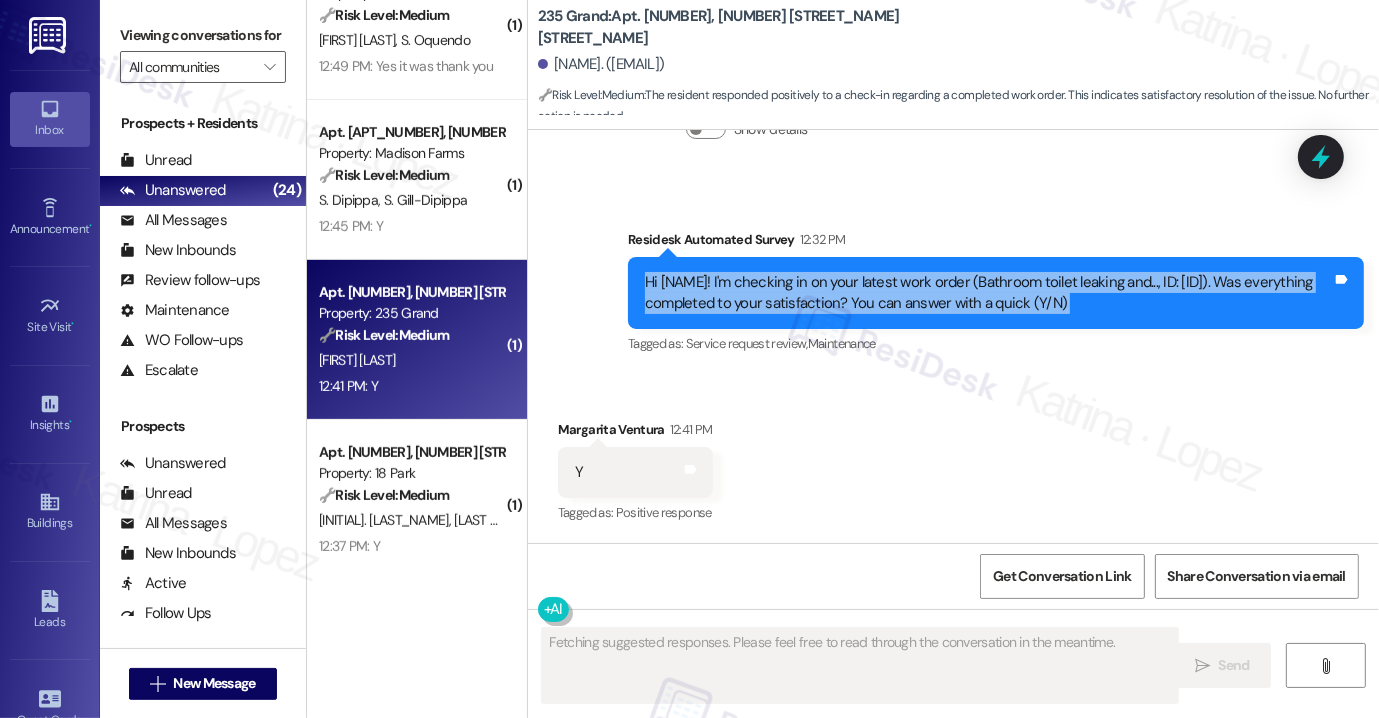 click on "Hi Margarita! I'm checking in on your latest work order (Bathroom toilet leaking and..., ID: 5b1598d5-a7f9-484f-85b8-be0a6ebc3483). Was everything completed to your satisfaction? You can answer with a quick (Y/N) Tags and notes" at bounding box center [996, 293] 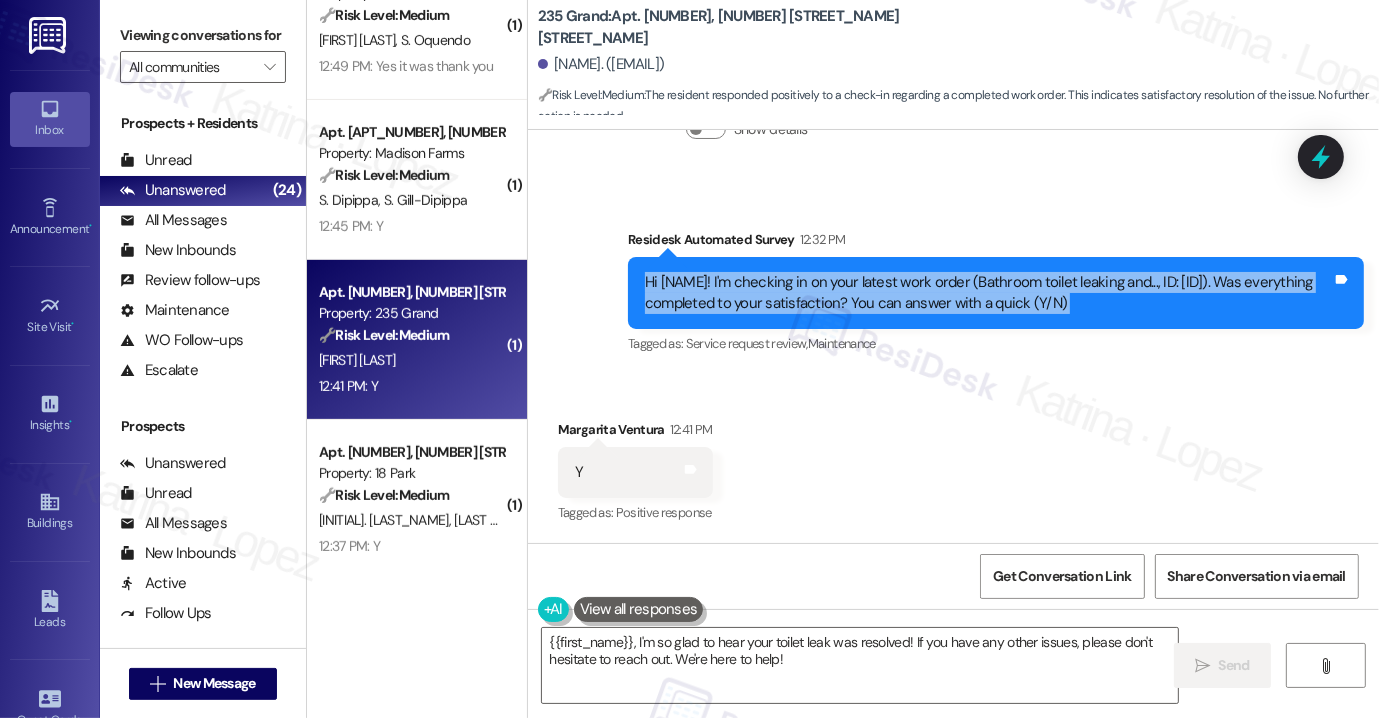 click on "Viewing conversations for" at bounding box center [203, 35] 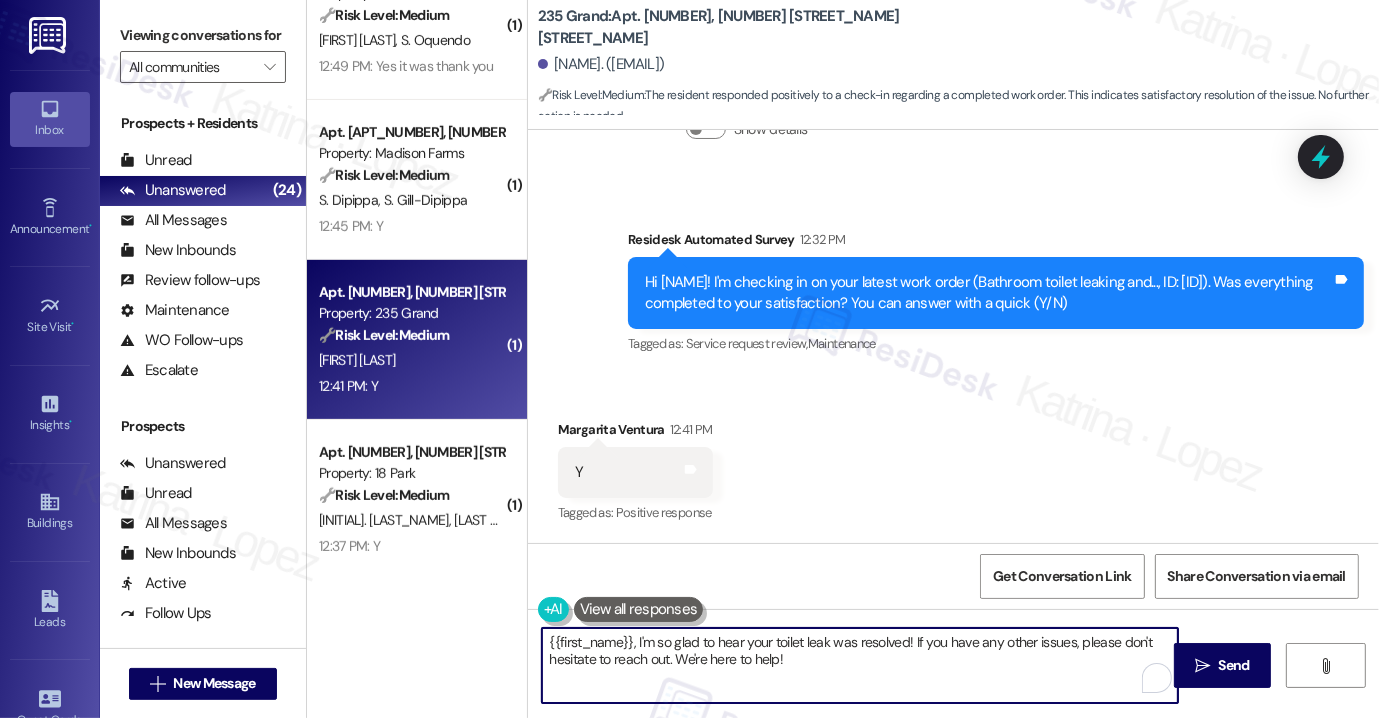 drag, startPoint x: 885, startPoint y: 665, endPoint x: 906, endPoint y: 633, distance: 38.27532 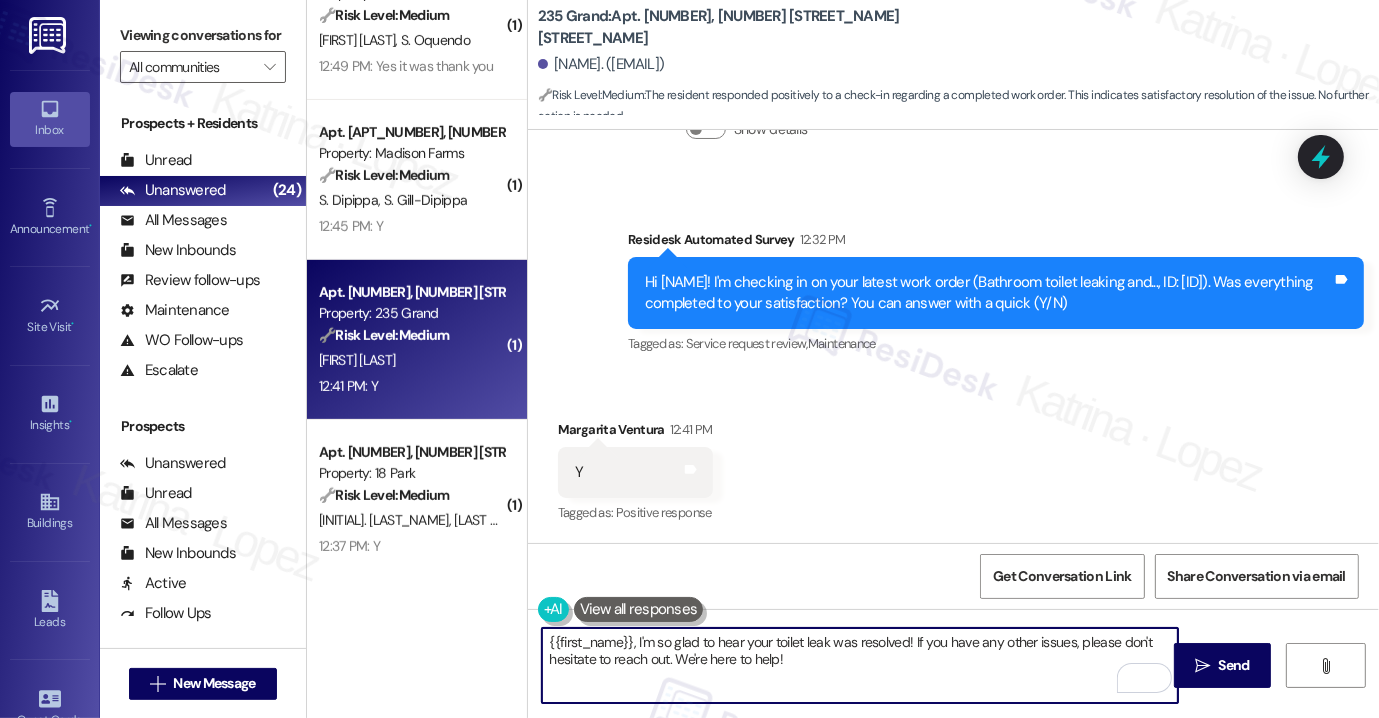paste on "I may also ask....has {{property}} been living up to your expectations so far?" 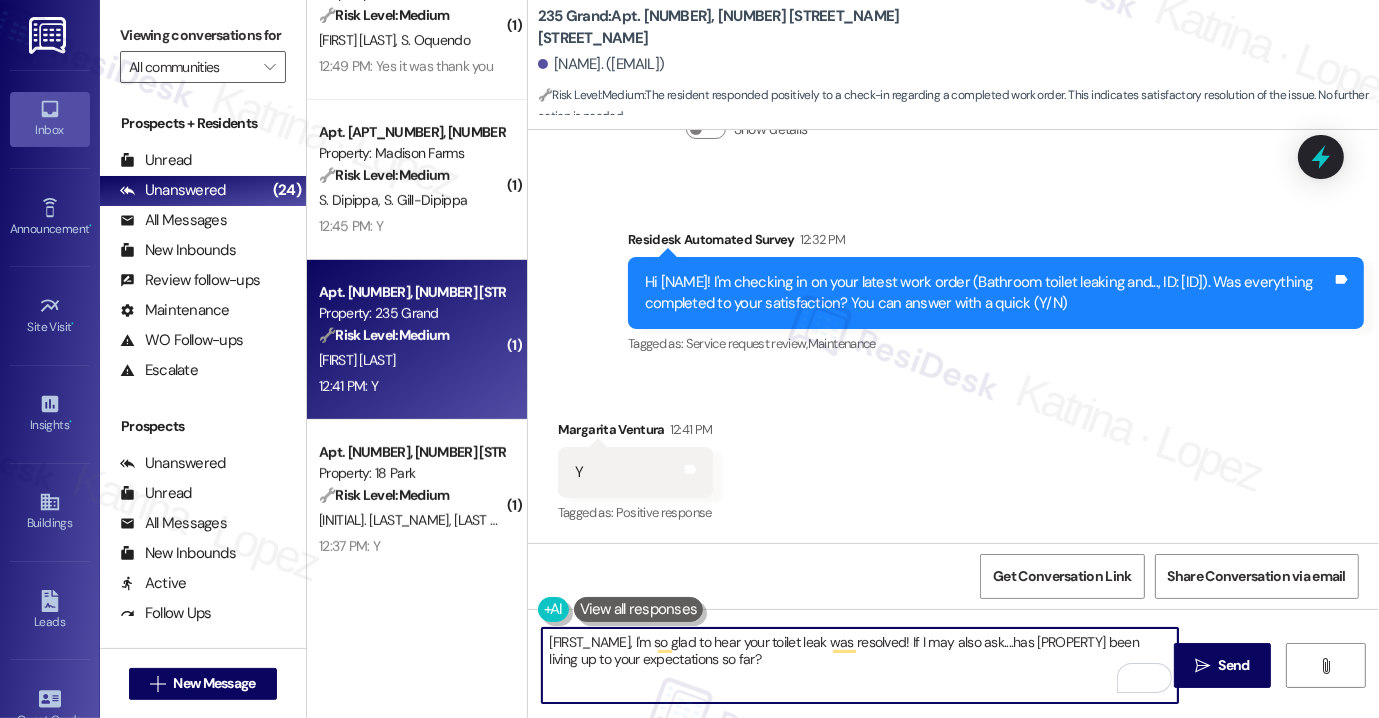 click on "{{first_name}}, I'm so glad to hear your toilet leak was resolved! If I may also ask....has {{property}} been living up to your expectations so far?" at bounding box center [860, 665] 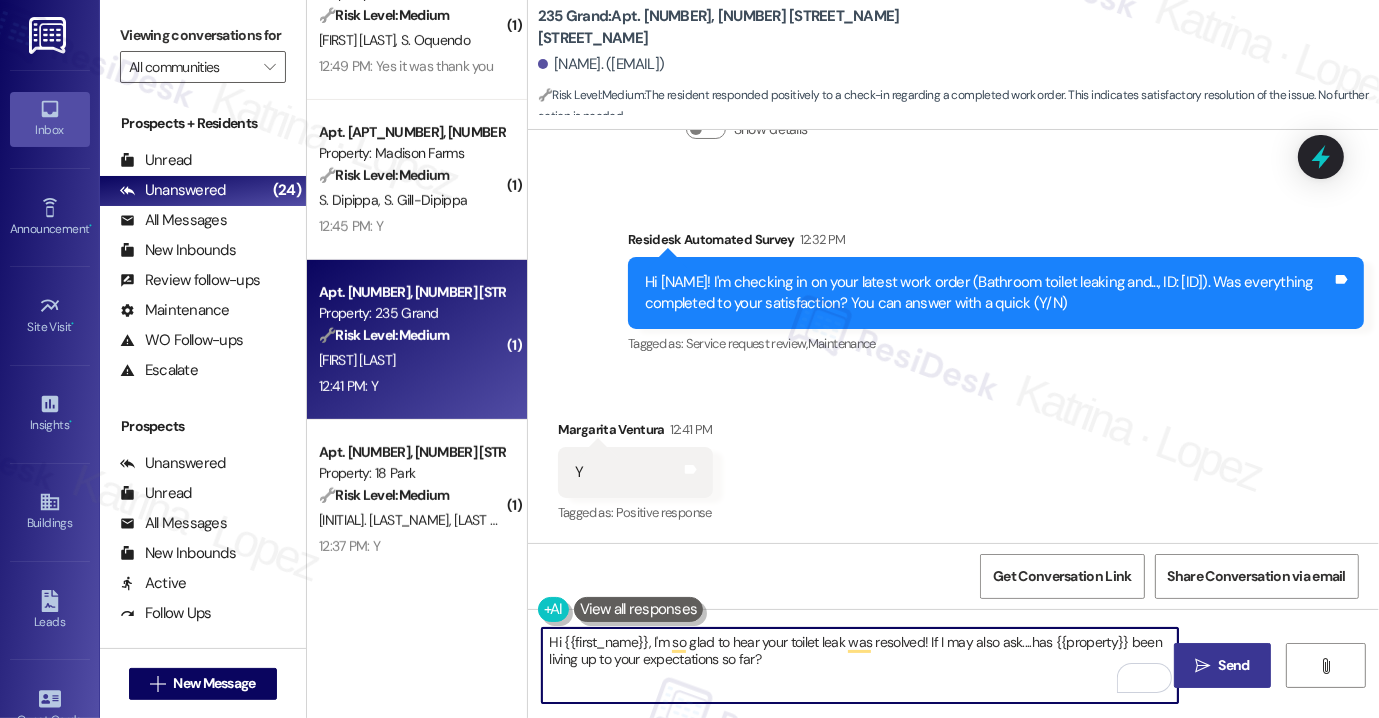 type on "Hi {{first_name}}, I'm so glad to hear your toilet leak was resolved! If I may also ask....has {{property}} been living up to your expectations so far?" 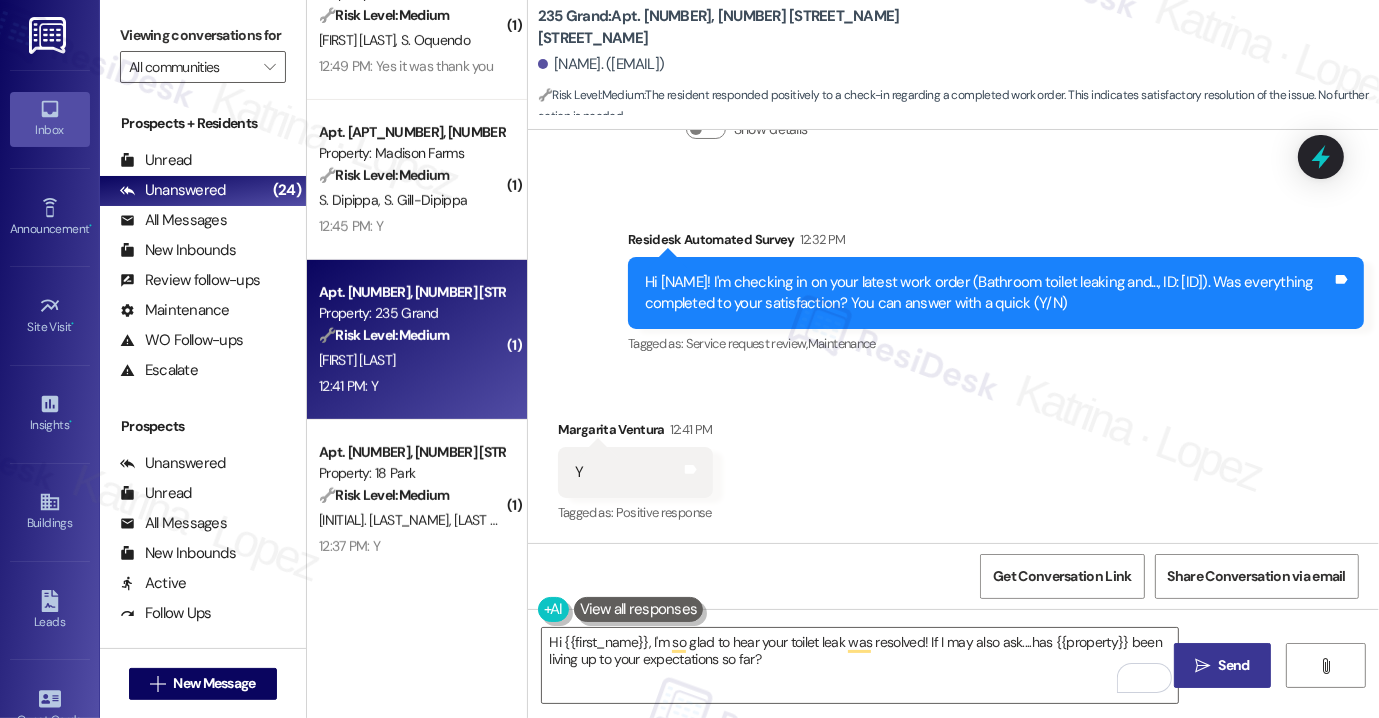 click on "" at bounding box center (1202, 666) 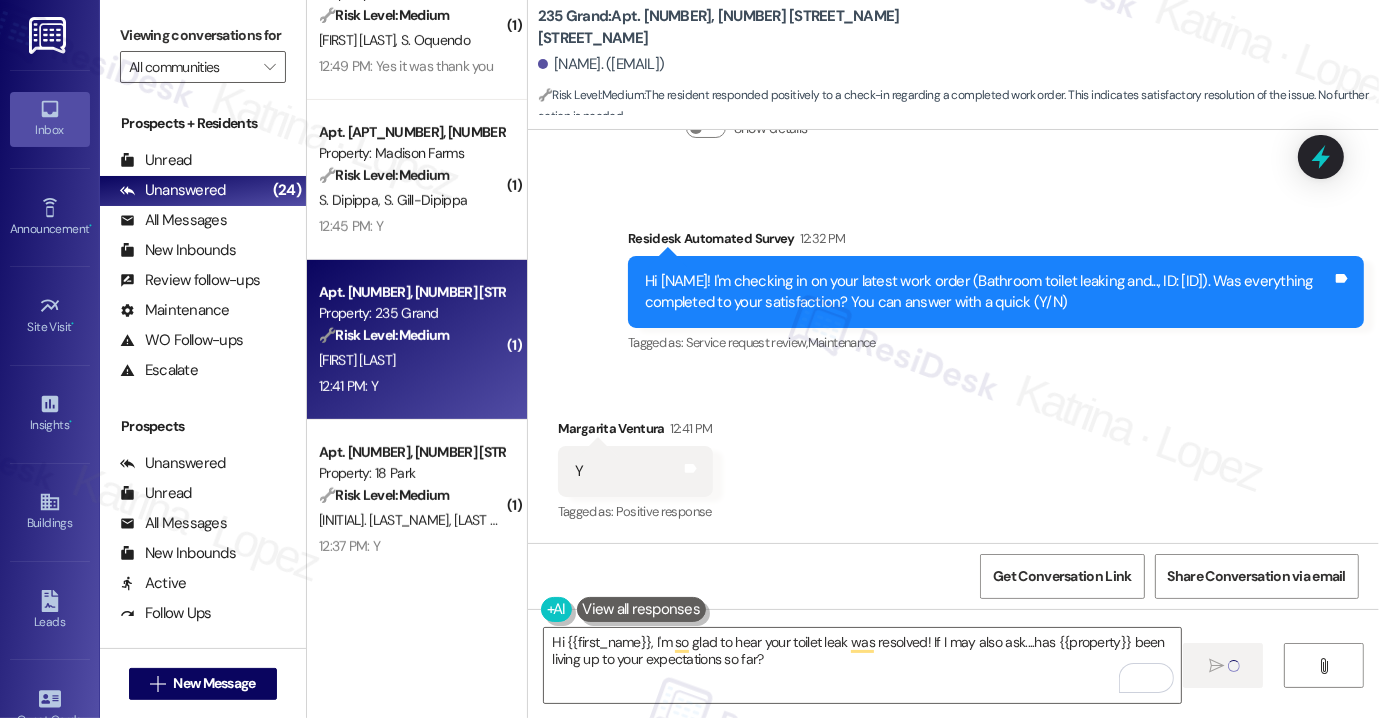 type 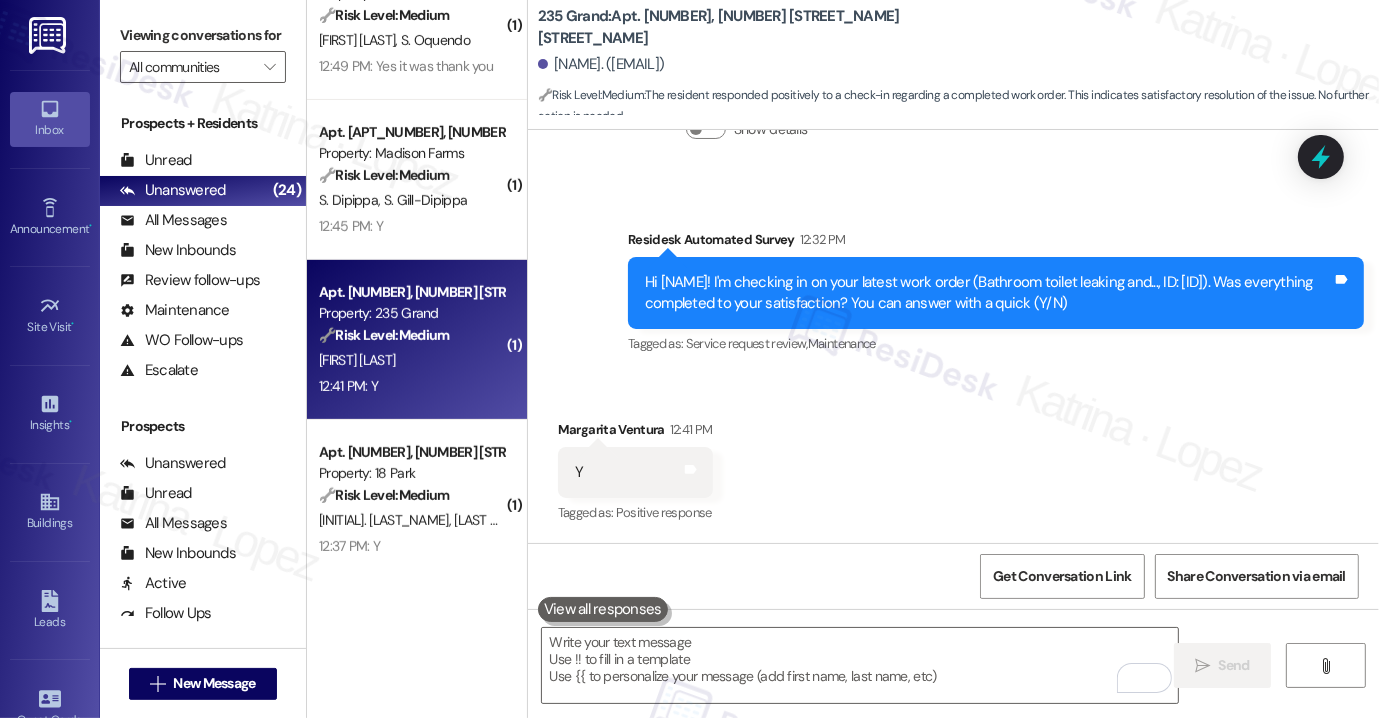 scroll, scrollTop: 14640, scrollLeft: 0, axis: vertical 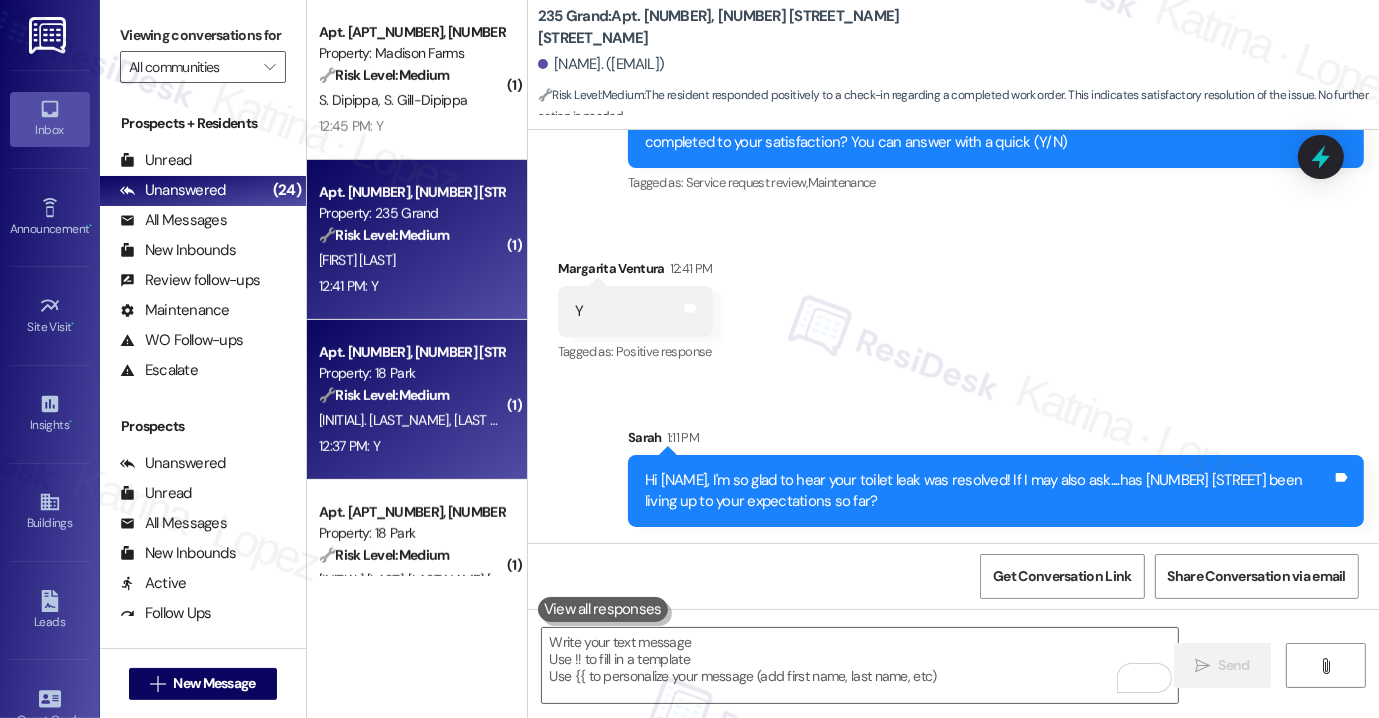 click on "🔧  Risk Level:  Medium The resident is simply confirming the completion of a work order. This is a routine follow-up and does not indicate any issues or concerns." at bounding box center [411, 395] 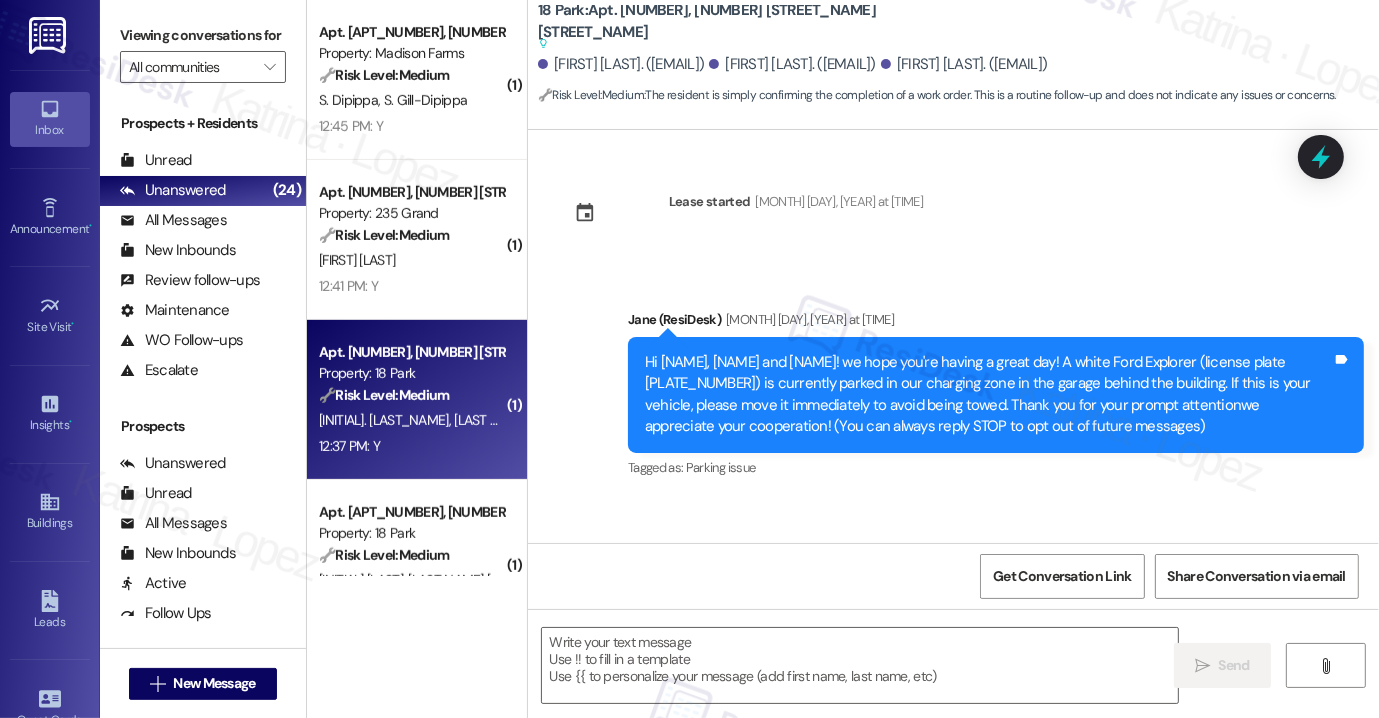 scroll, scrollTop: 6963, scrollLeft: 0, axis: vertical 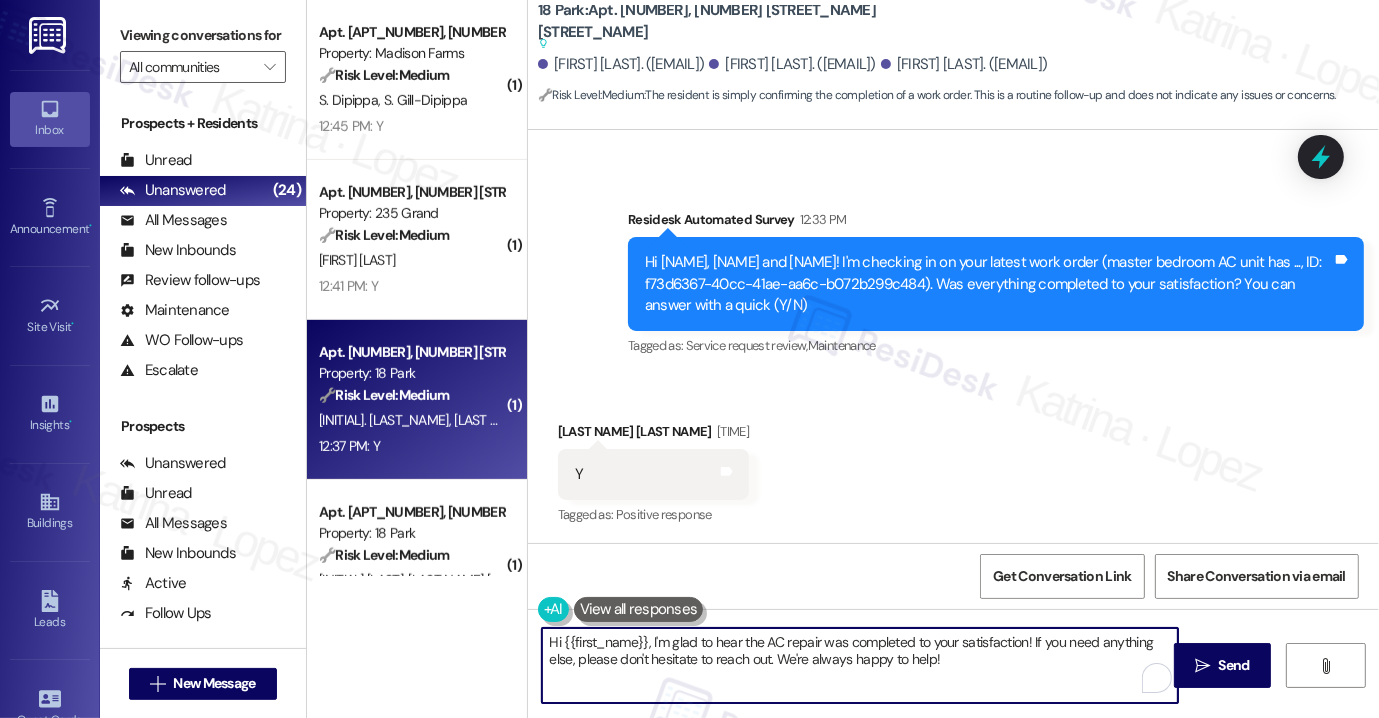 drag, startPoint x: 977, startPoint y: 649, endPoint x: 1029, endPoint y: 631, distance: 55.027267 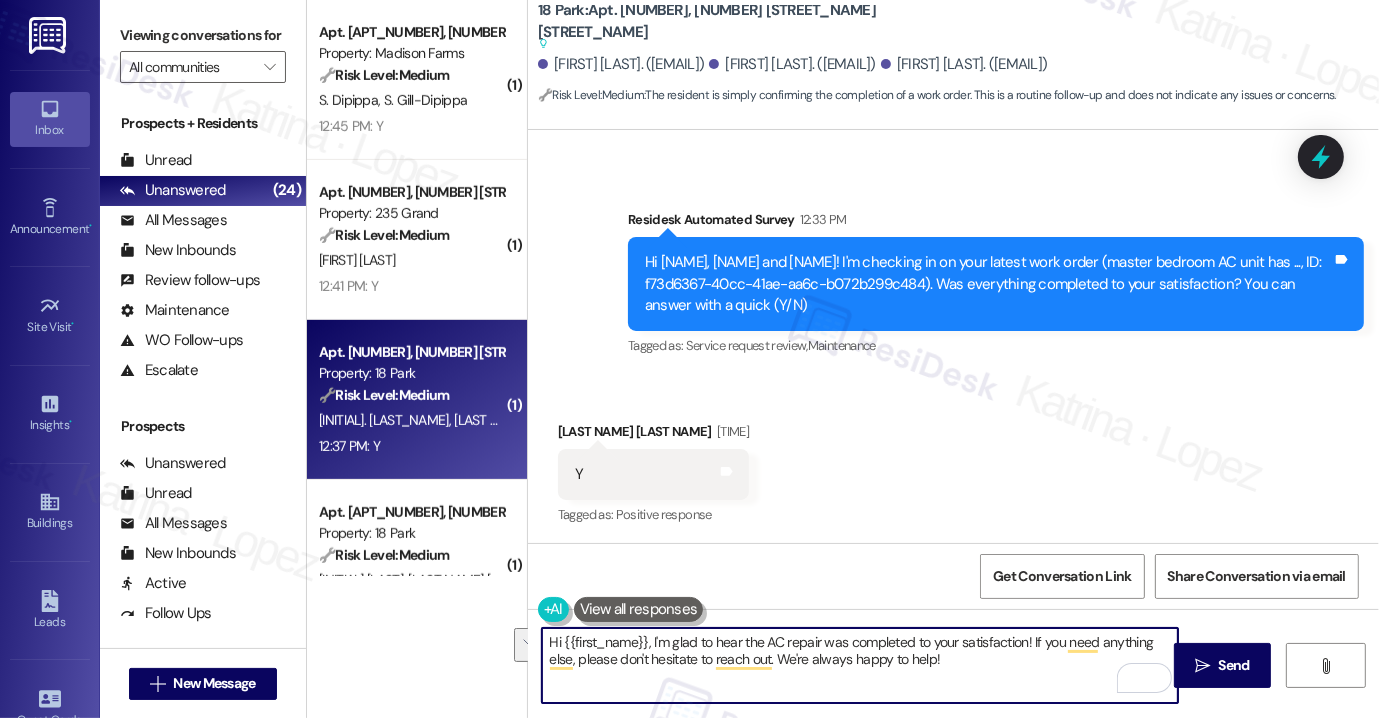 drag, startPoint x: 1031, startPoint y: 652, endPoint x: 1024, endPoint y: 639, distance: 14.764823 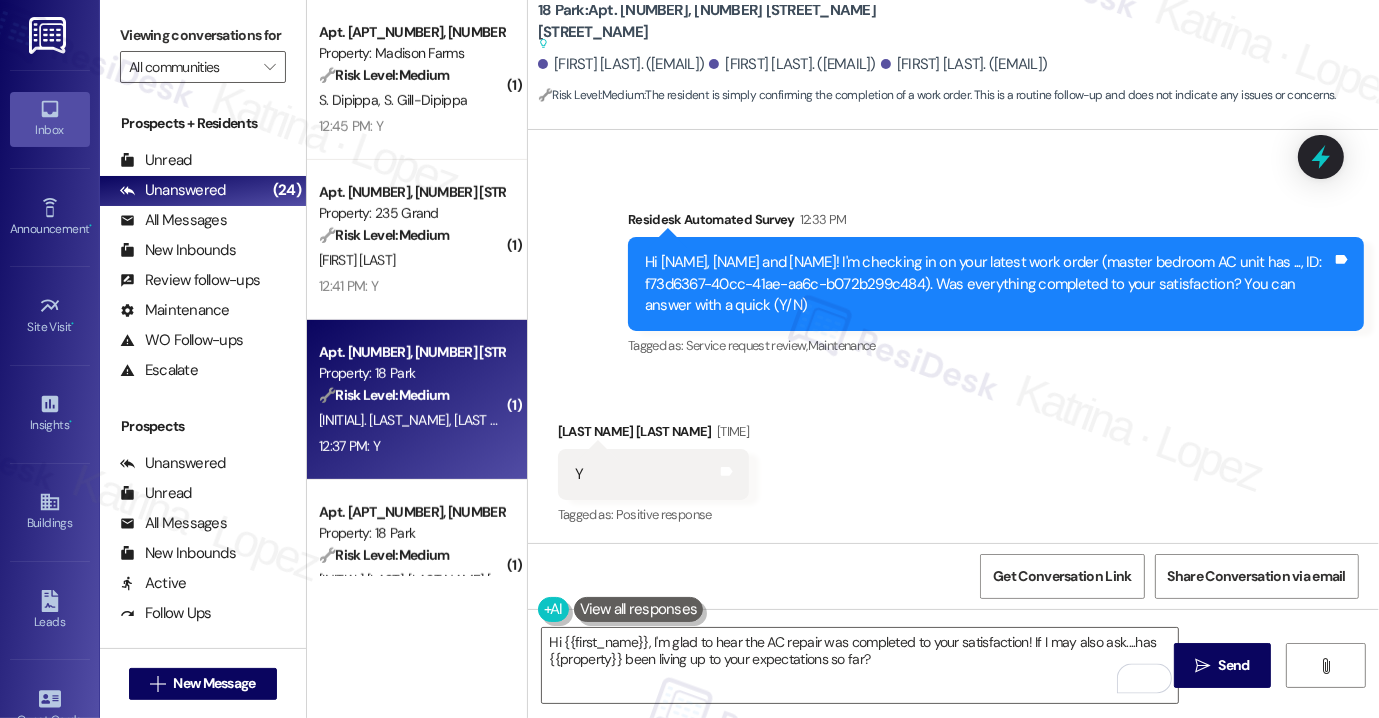 click on "Zhongyuan Xu 12:37 PM" at bounding box center (653, 435) 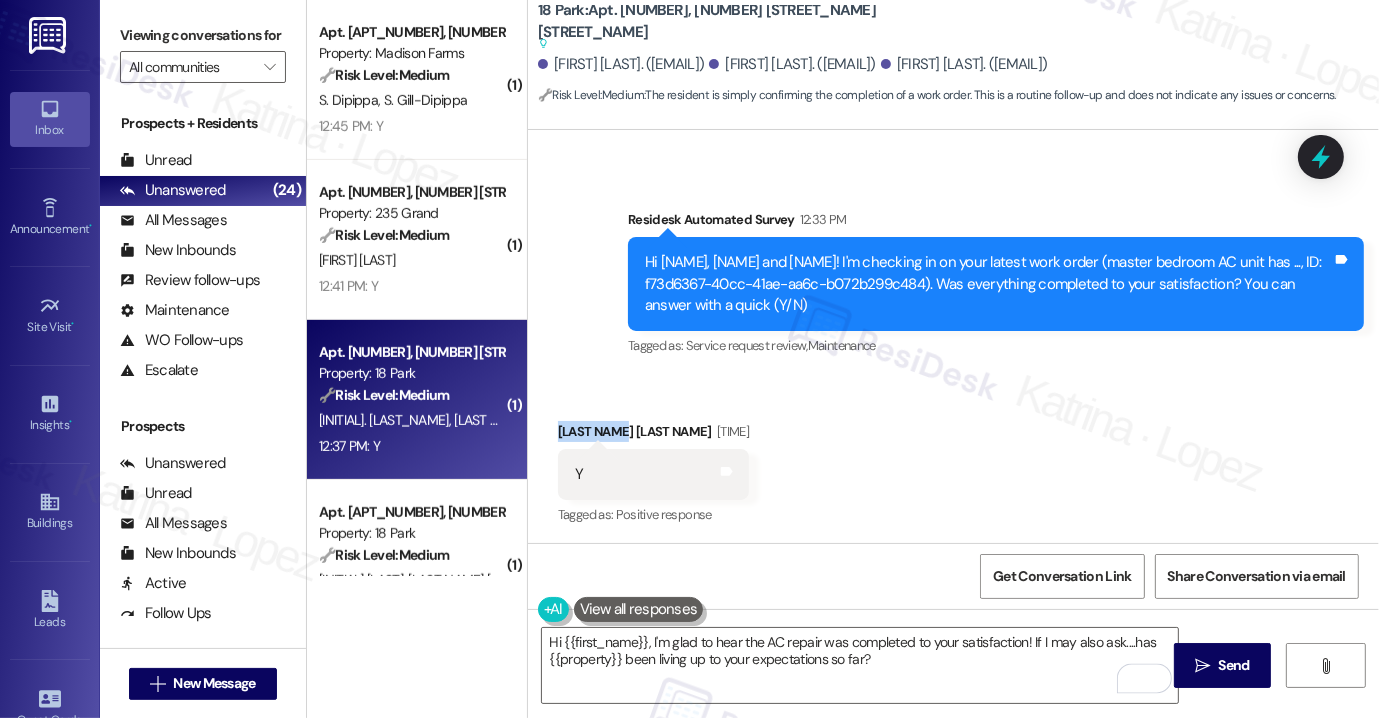 click on "Zhongyuan Xu 12:37 PM" at bounding box center (653, 435) 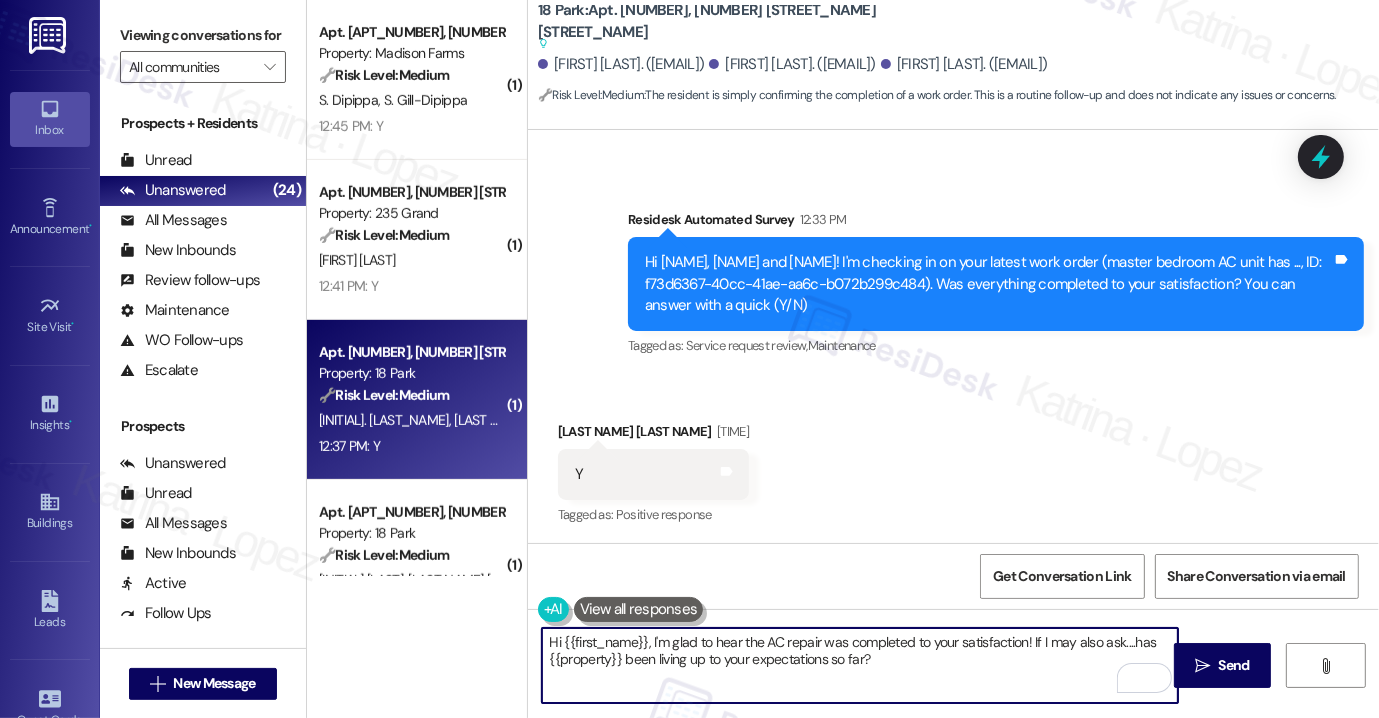 drag, startPoint x: 557, startPoint y: 646, endPoint x: 641, endPoint y: 625, distance: 86.58522 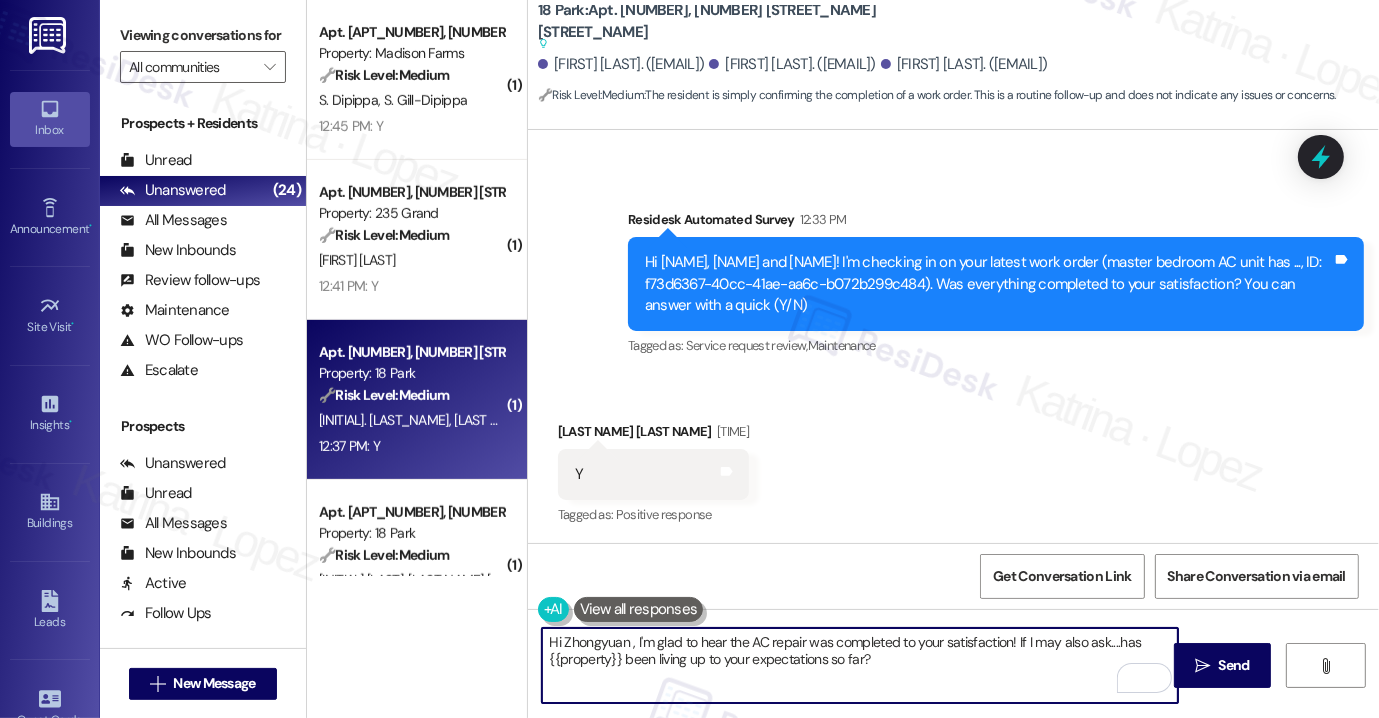 drag, startPoint x: 641, startPoint y: 625, endPoint x: 674, endPoint y: 607, distance: 37.589893 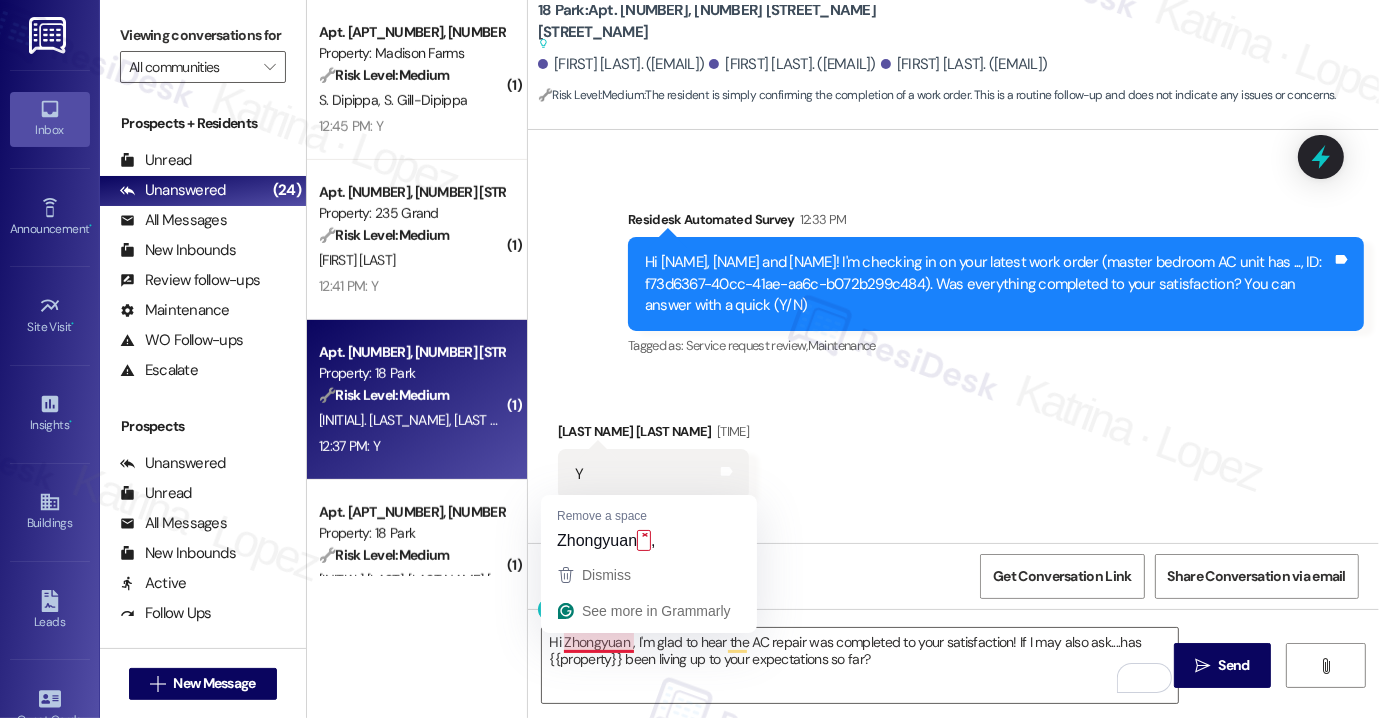 type on "Hi Zhongyuan, I'm glad to hear the AC repair was completed to your satisfaction! If I may also ask....has {{property}} been living up to your expectations so far?" 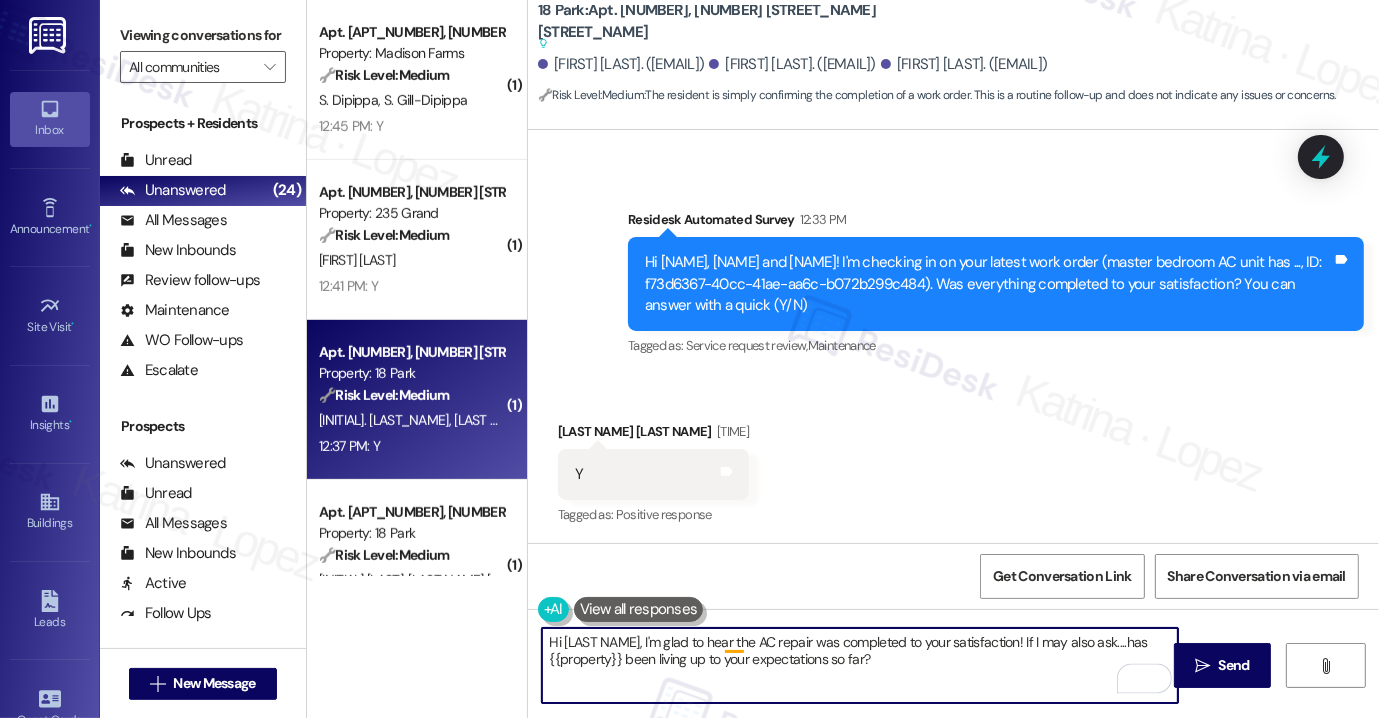 click on "Hi Zhongyuan, I'm glad to hear the AC repair was completed to your satisfaction! If I may also ask....has {{property}} been living up to your expectations so far?" at bounding box center [860, 665] 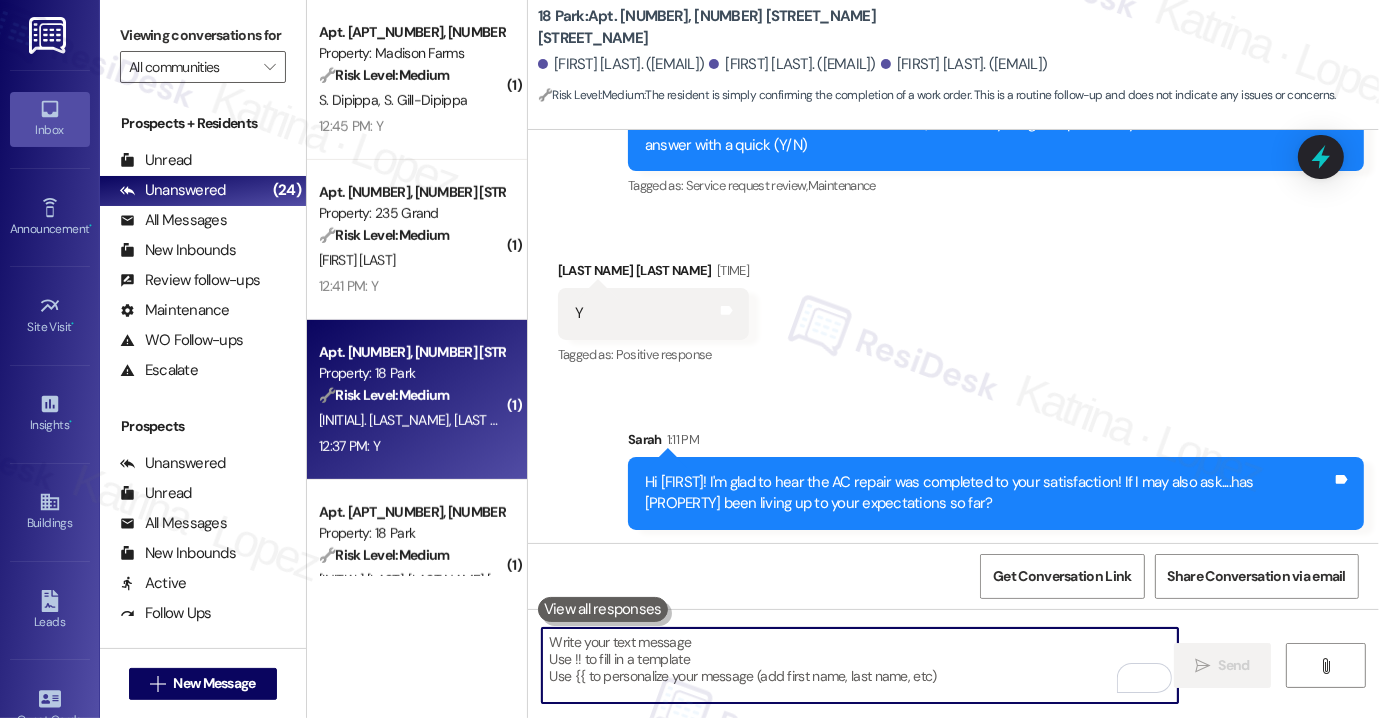 scroll, scrollTop: 7065, scrollLeft: 0, axis: vertical 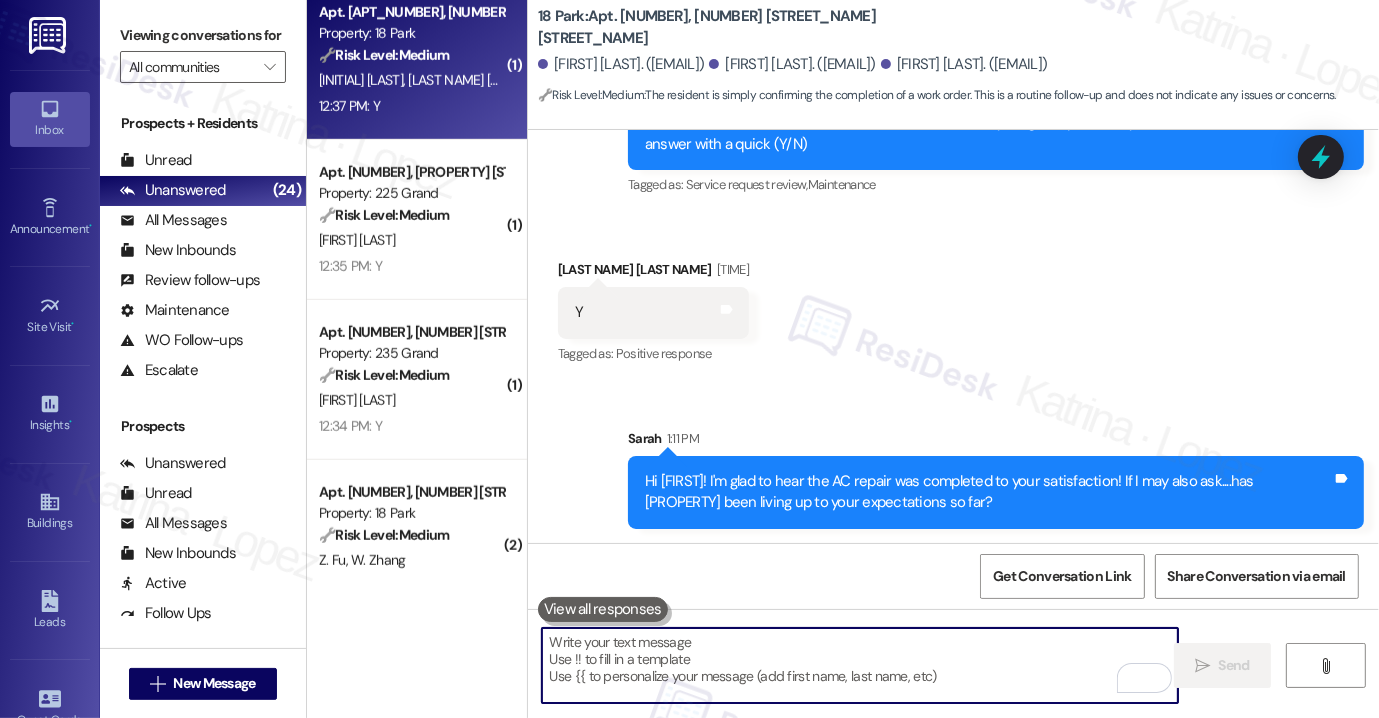 type 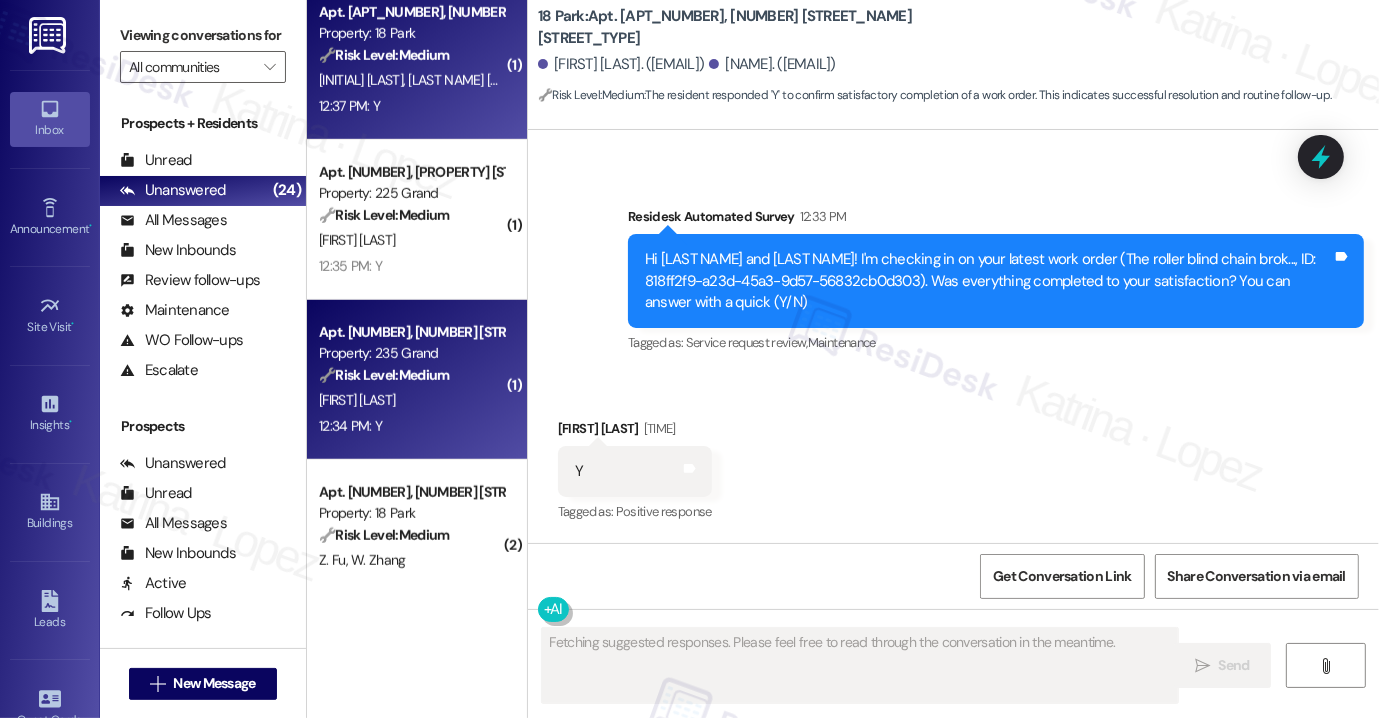 scroll, scrollTop: 5005, scrollLeft: 0, axis: vertical 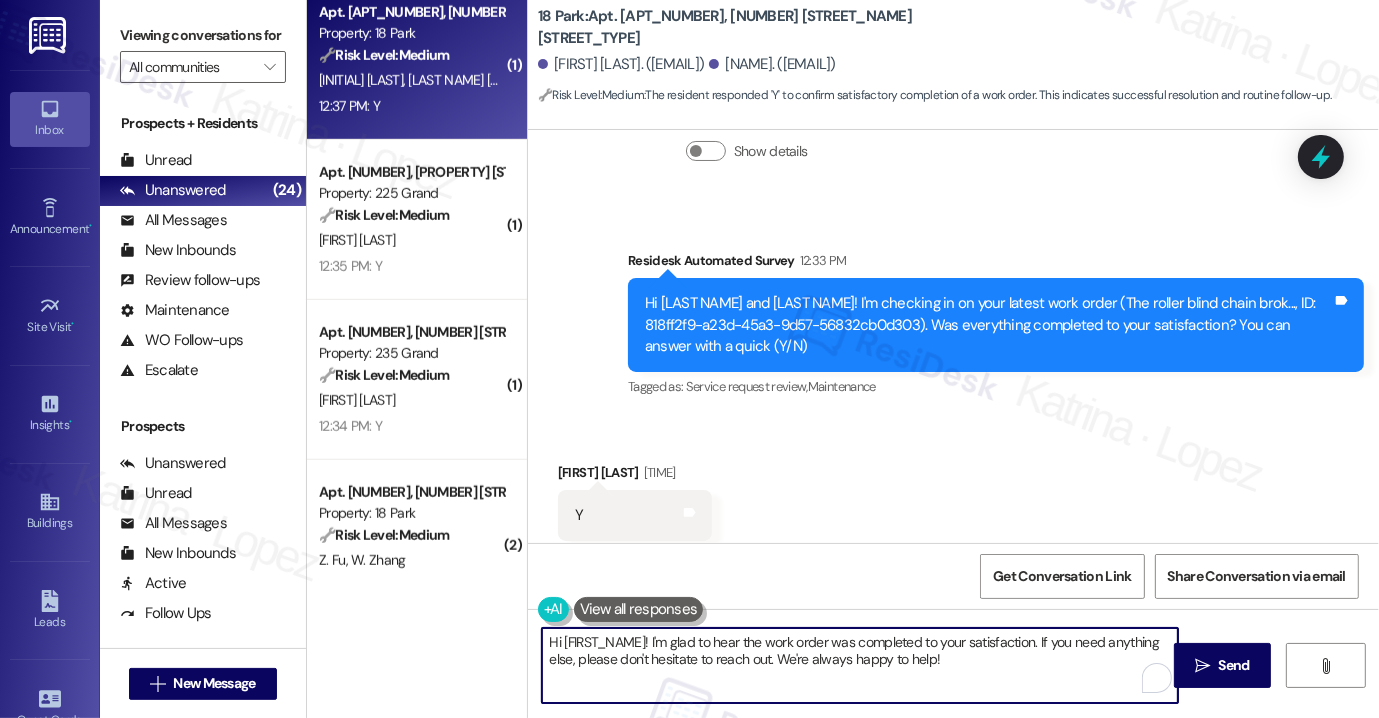 click on "Hi {{first_name}}! I'm glad to hear the work order was completed to your satisfaction. If you need anything else, please don't hesitate to reach out. We're always happy to help!" at bounding box center (860, 665) 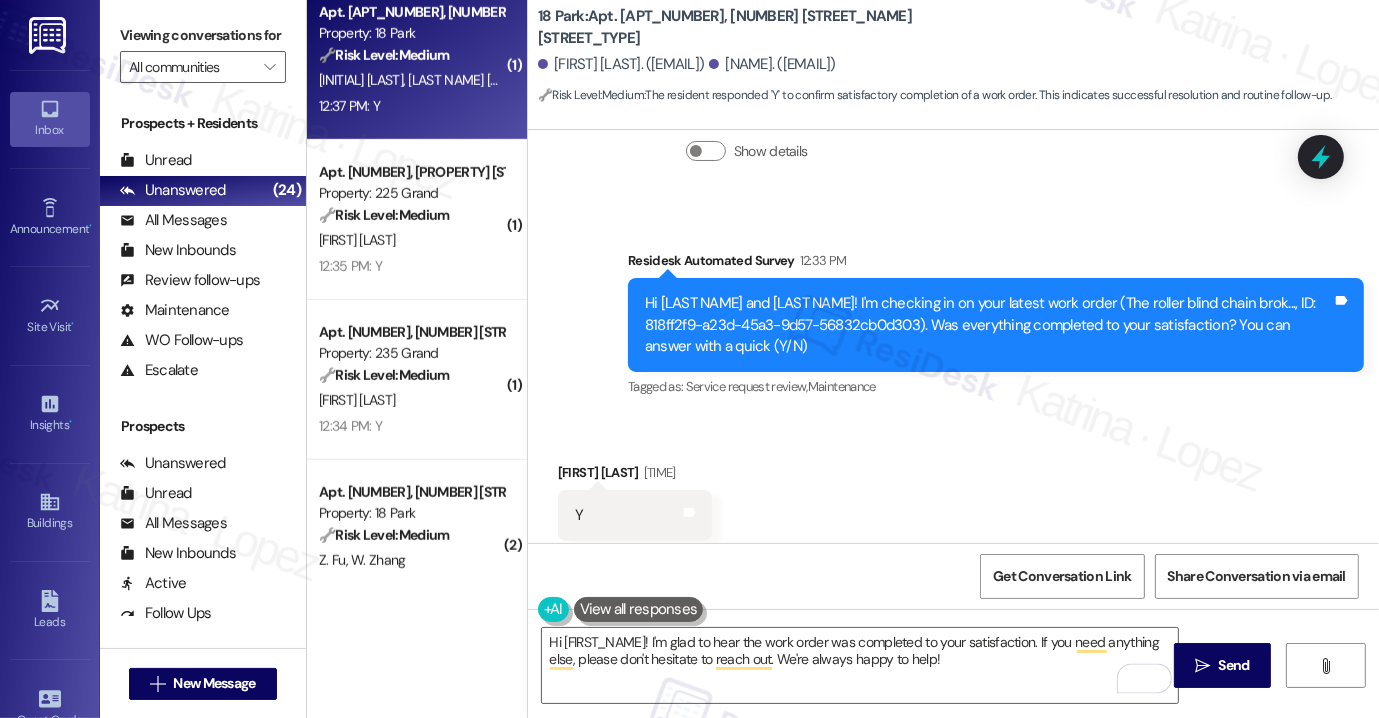 click on "Viewing conversations for" at bounding box center (203, 35) 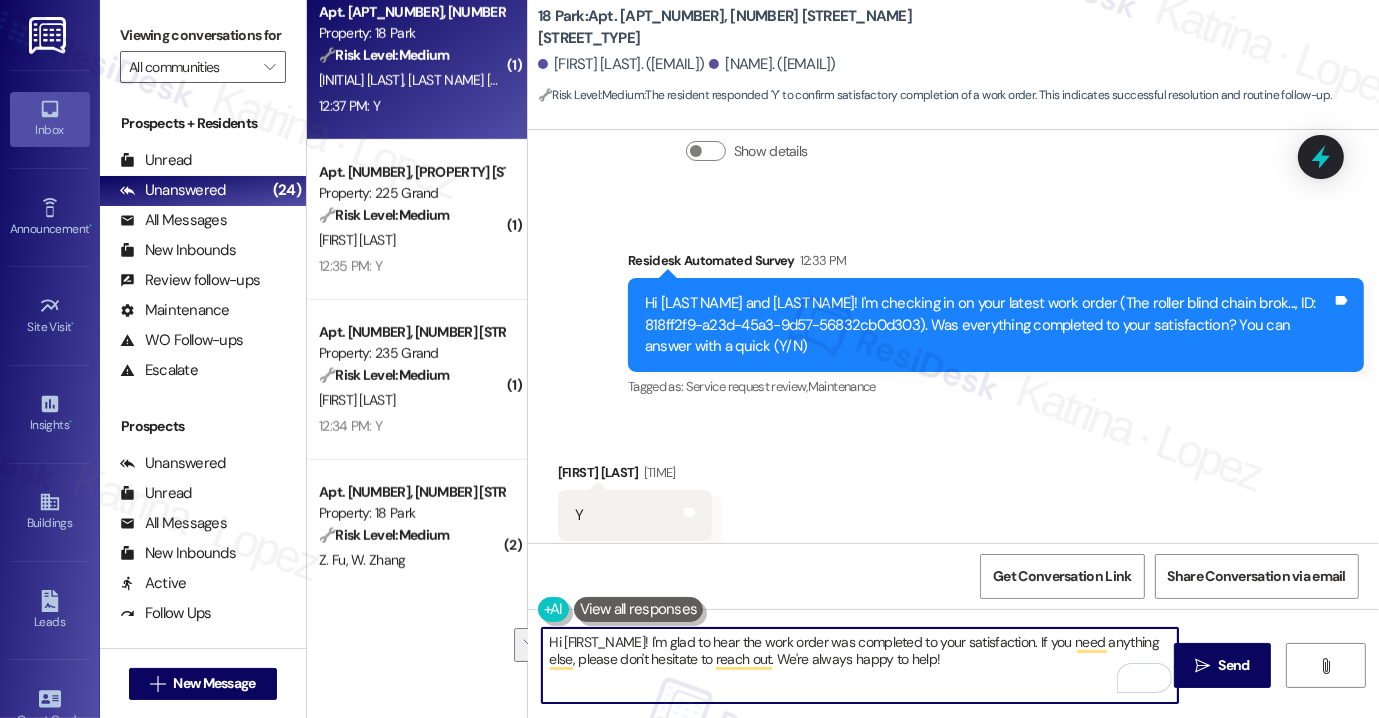 paste on "If I may also ask....has {{property}} been living up to your expectations so far?" 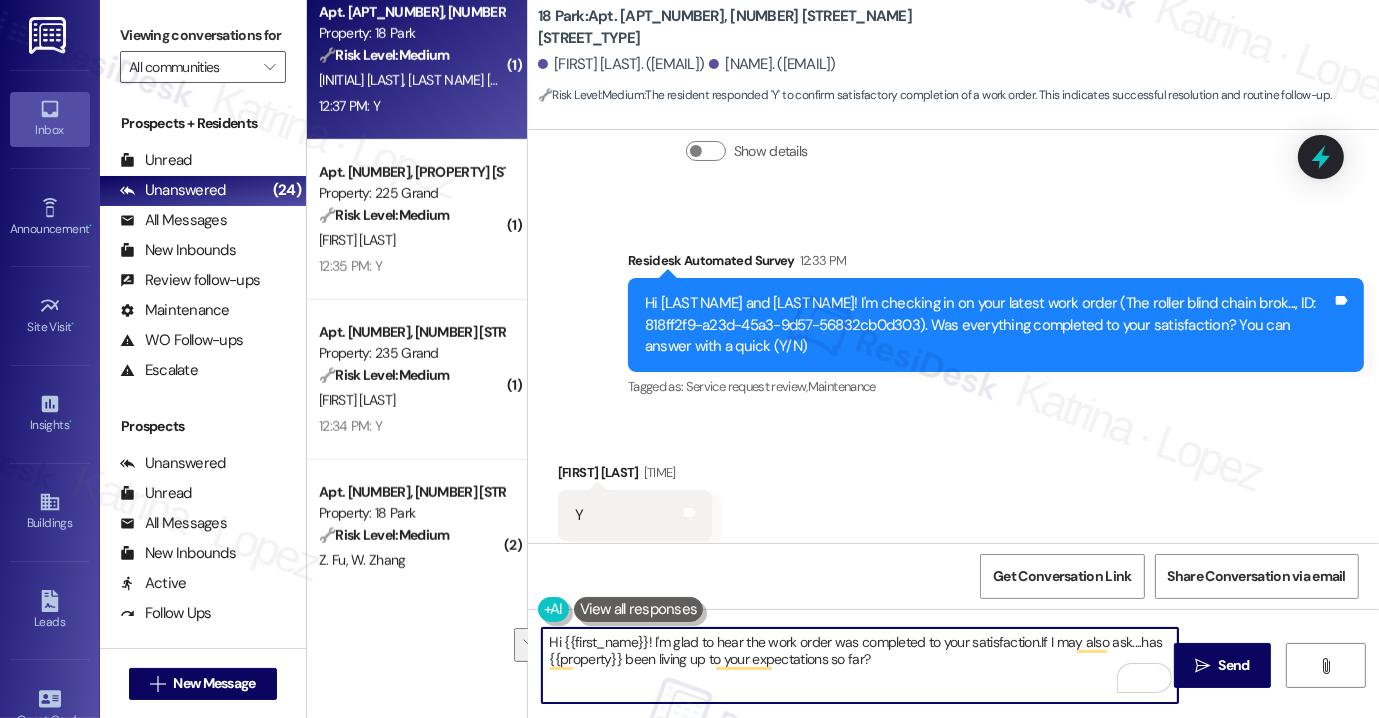 drag, startPoint x: 986, startPoint y: 658, endPoint x: 1032, endPoint y: 634, distance: 51.884487 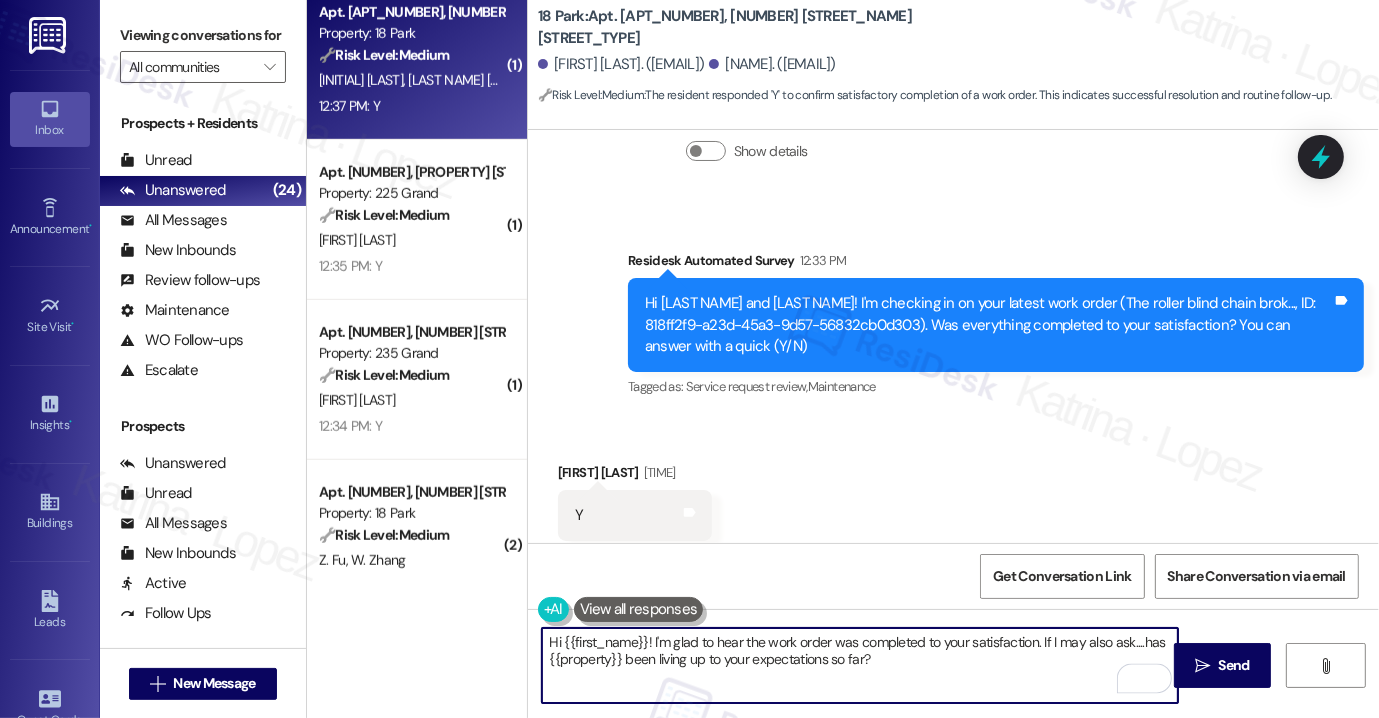 click on "Jing Zhang 12:37 PM" at bounding box center (635, 476) 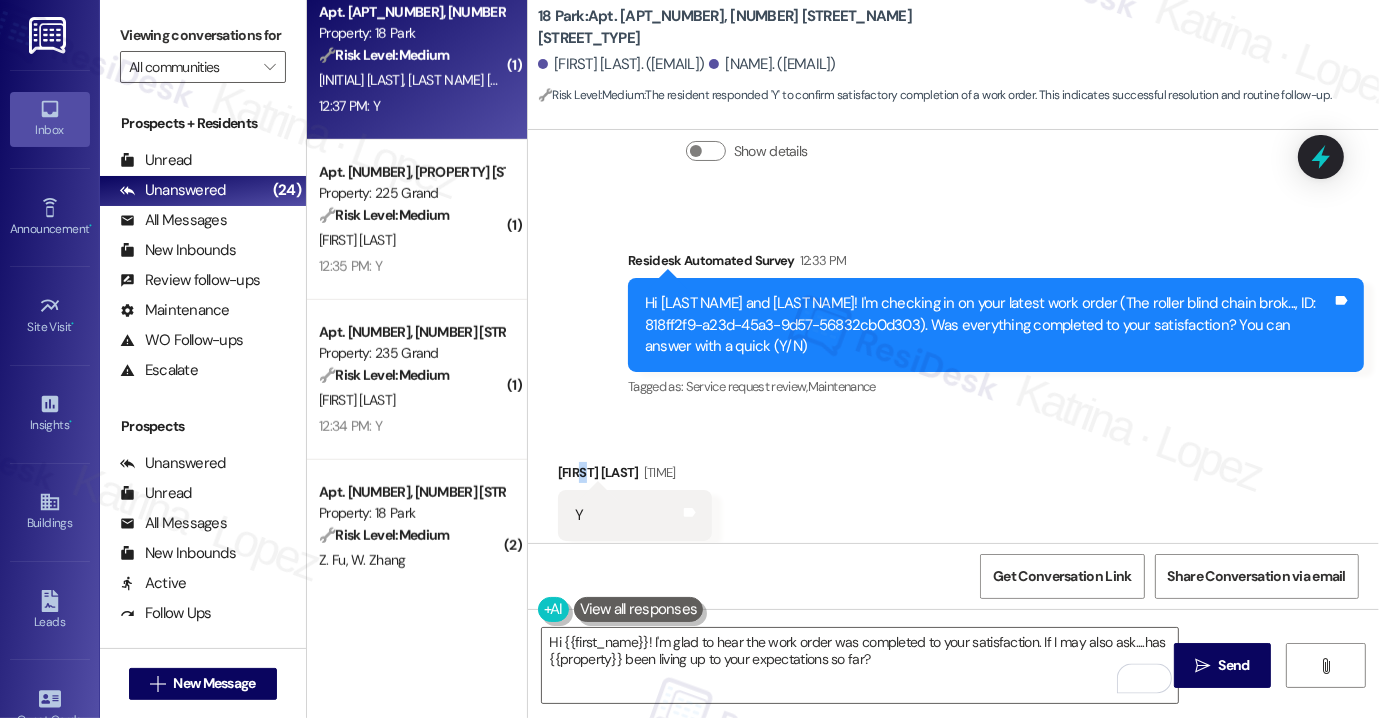 click on "Jing Zhang 12:37 PM" at bounding box center [635, 476] 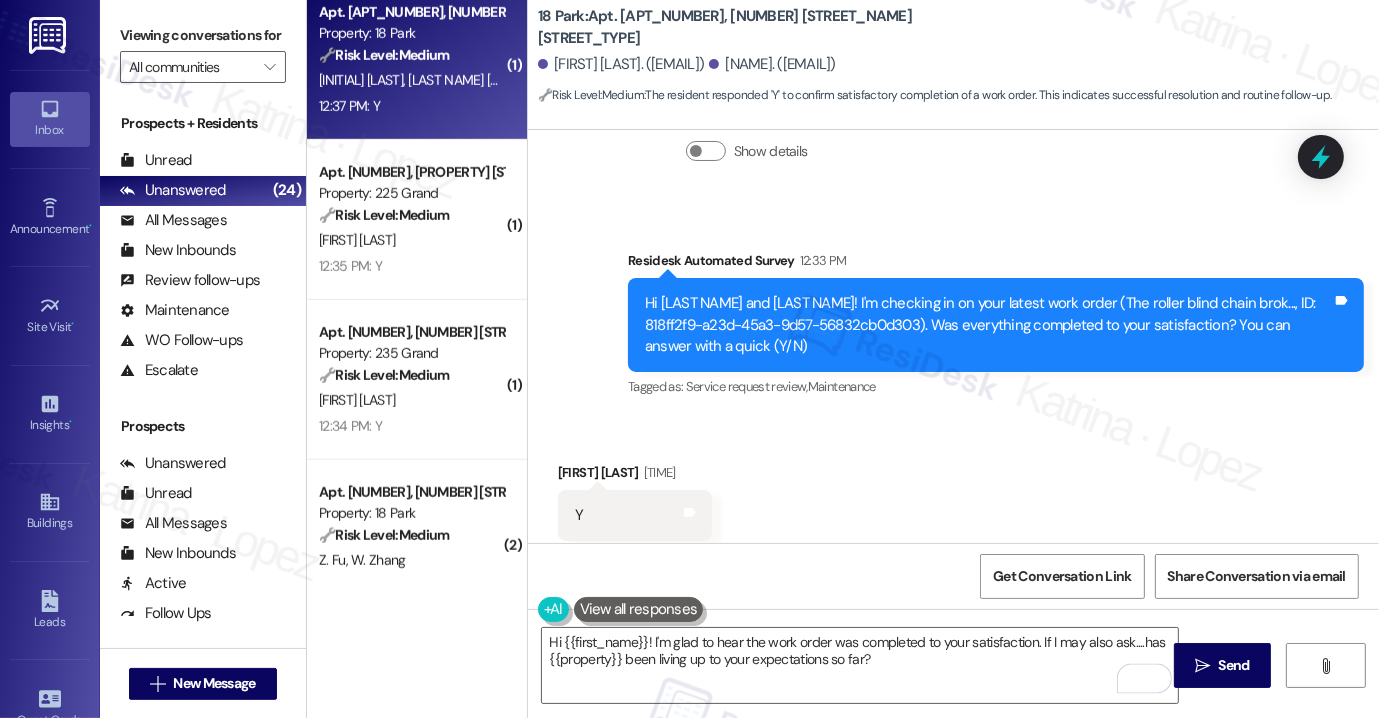 click on "Jing Zhang 12:37 PM" at bounding box center (635, 476) 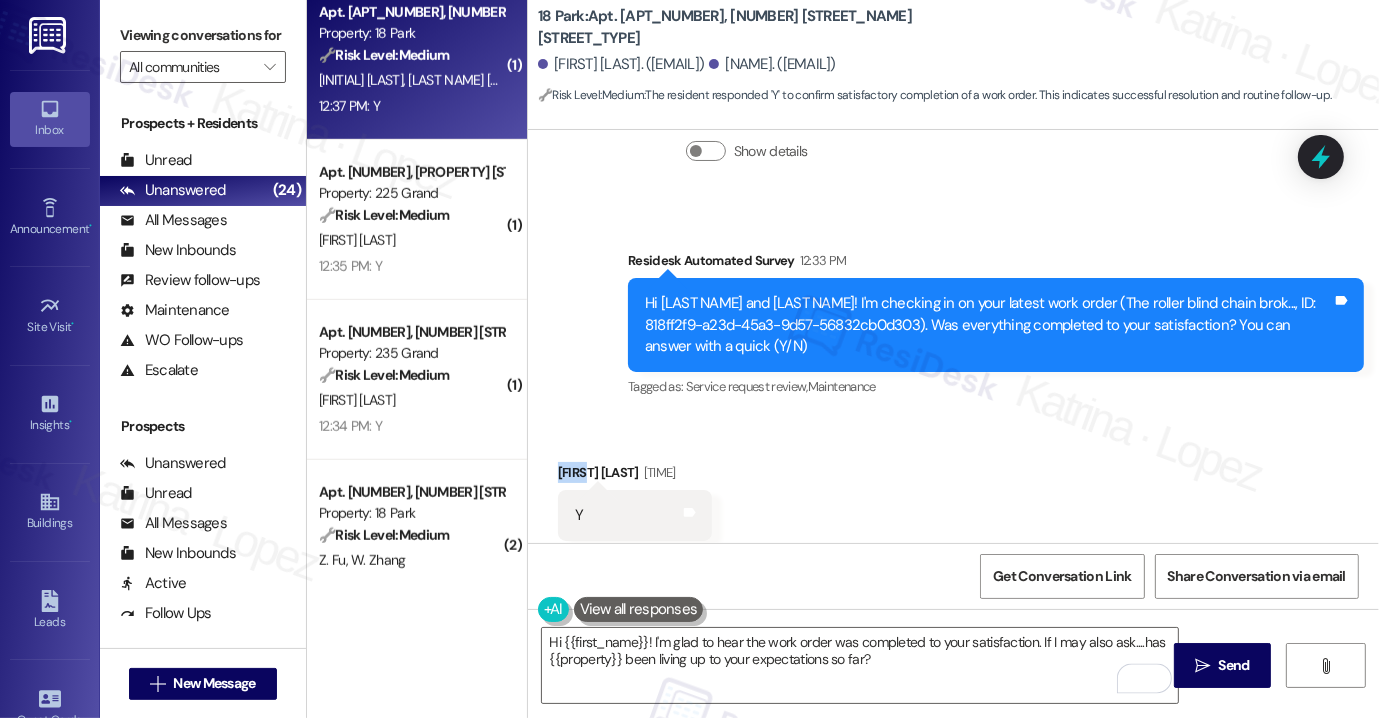 click on "Jing Zhang 12:37 PM" at bounding box center (635, 476) 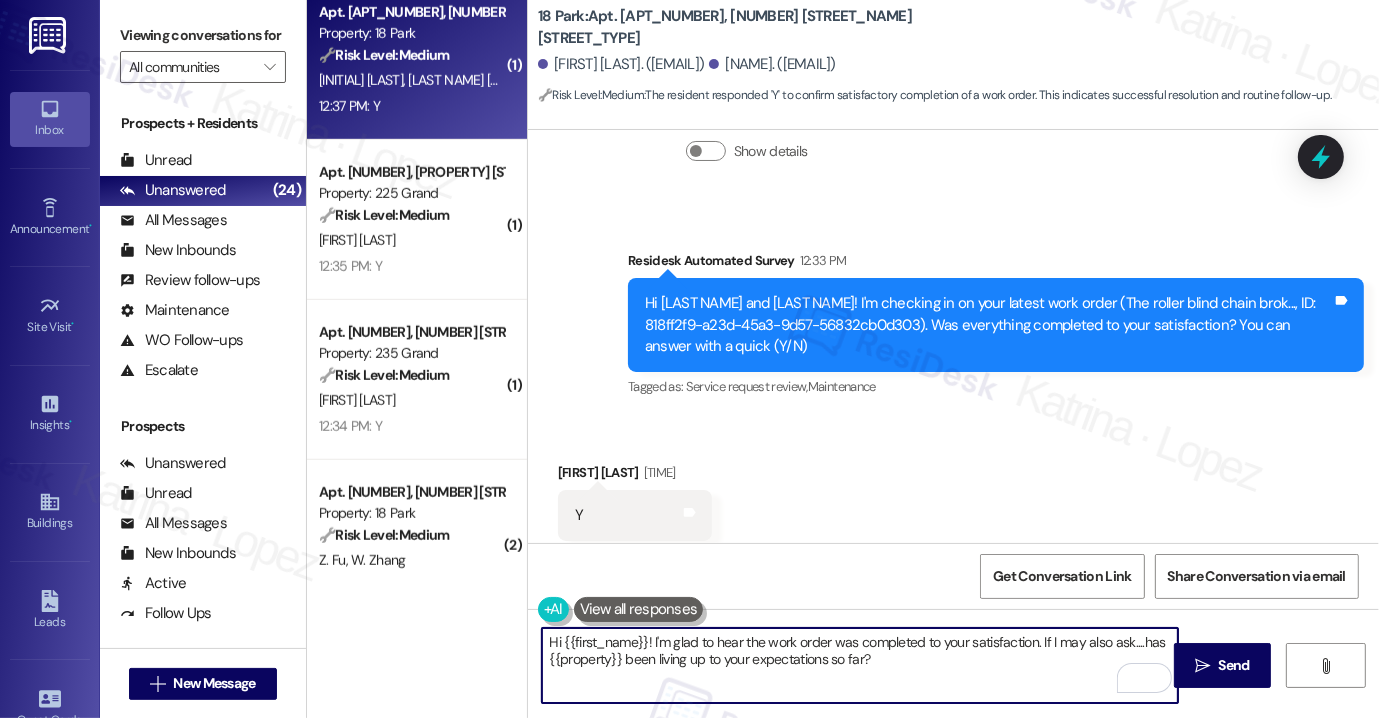 drag, startPoint x: 559, startPoint y: 644, endPoint x: 644, endPoint y: 623, distance: 87.555695 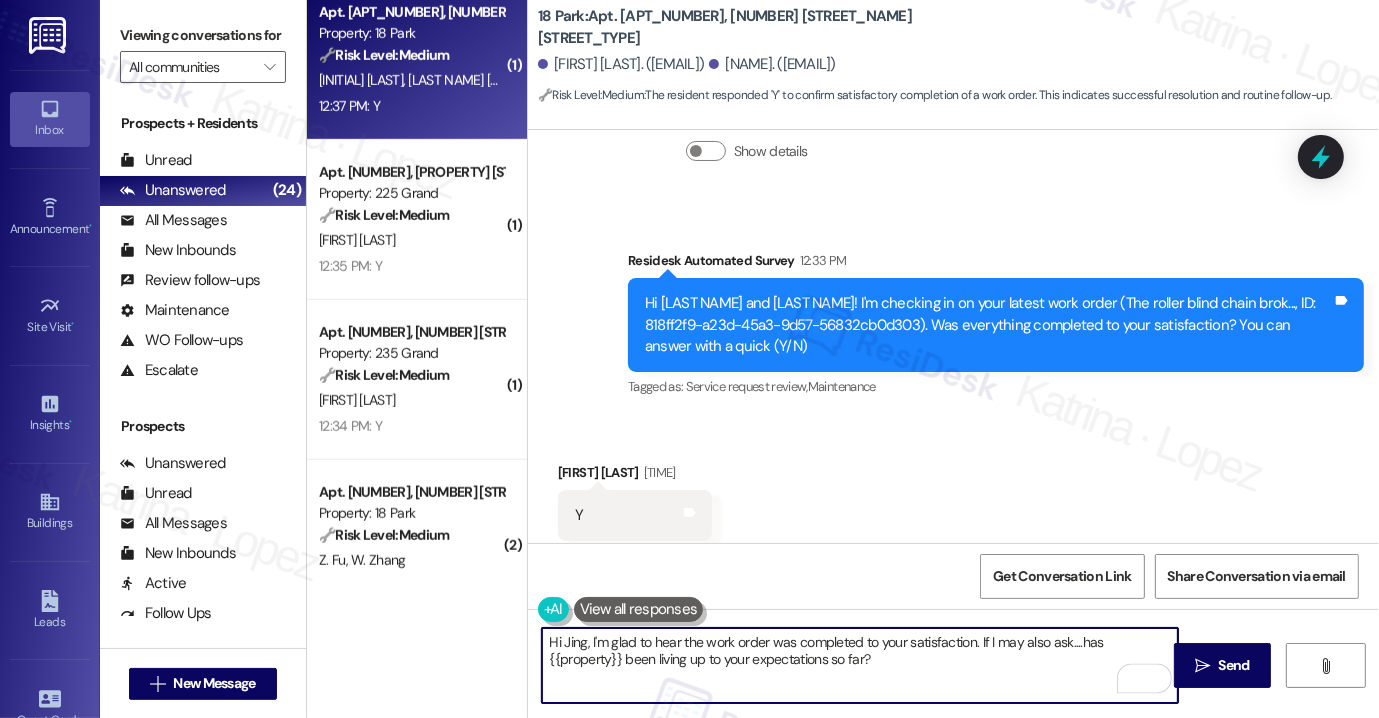 click on "Hi Jing, I'm glad to hear the work order was completed to your satisfaction. If I may also ask....has {{property}} been living up to your expectations so far?" at bounding box center (860, 665) 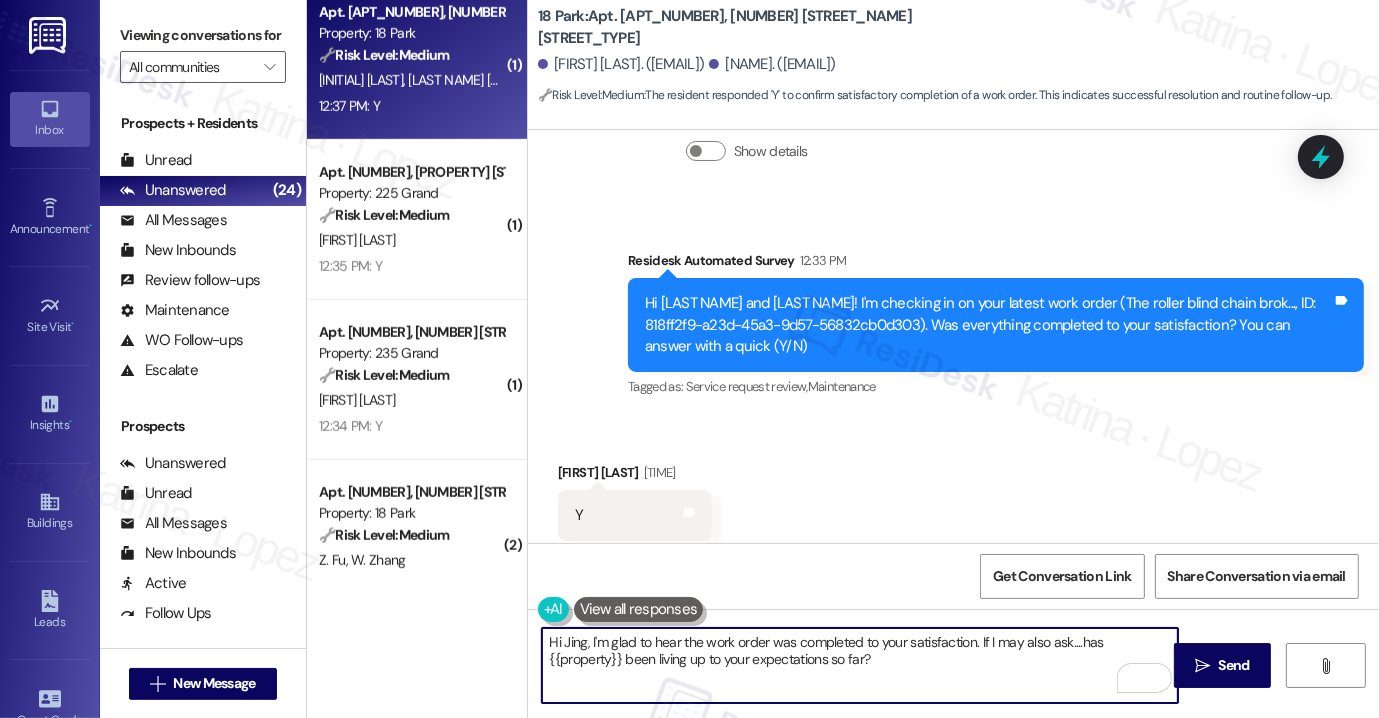 click on "Hi Jing, I'm glad to hear the work order was completed to your satisfaction. If I may also ask....has {{property}} been living up to your expectations so far?" at bounding box center (860, 665) 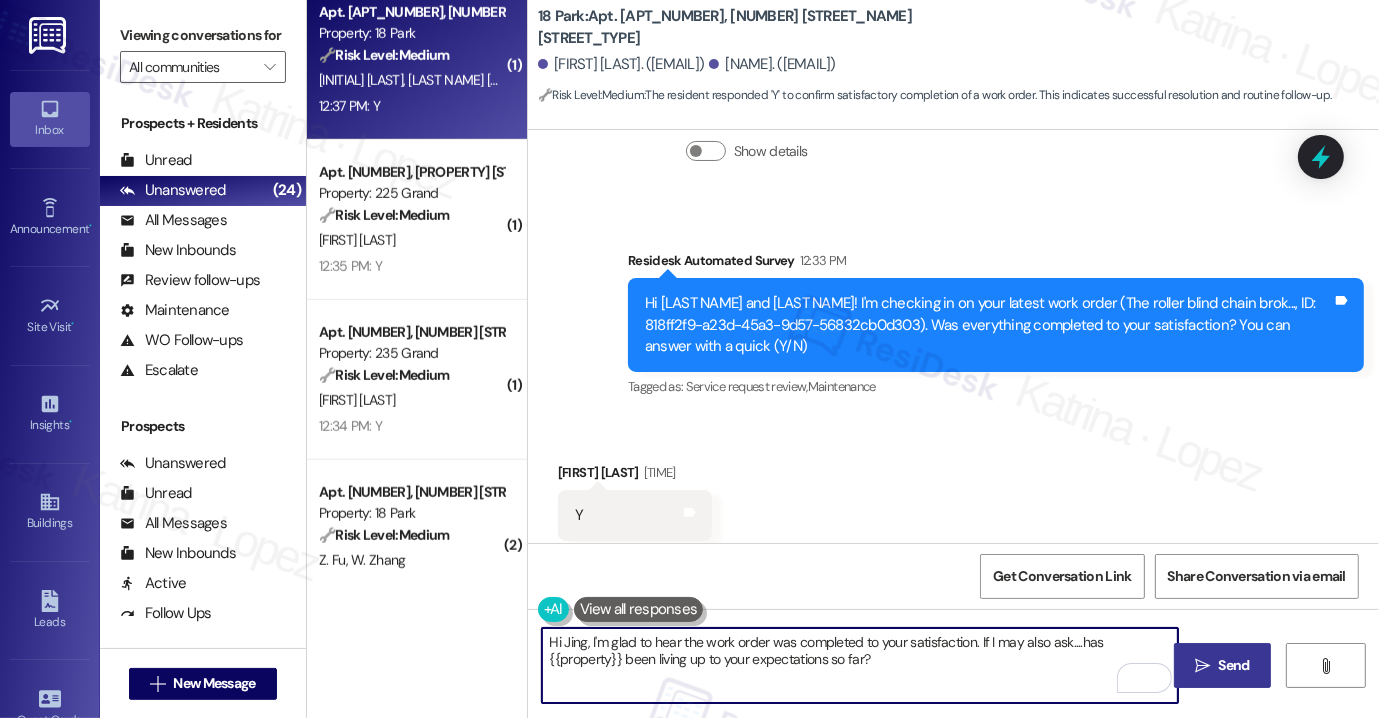 click on " Send" at bounding box center [1222, 665] 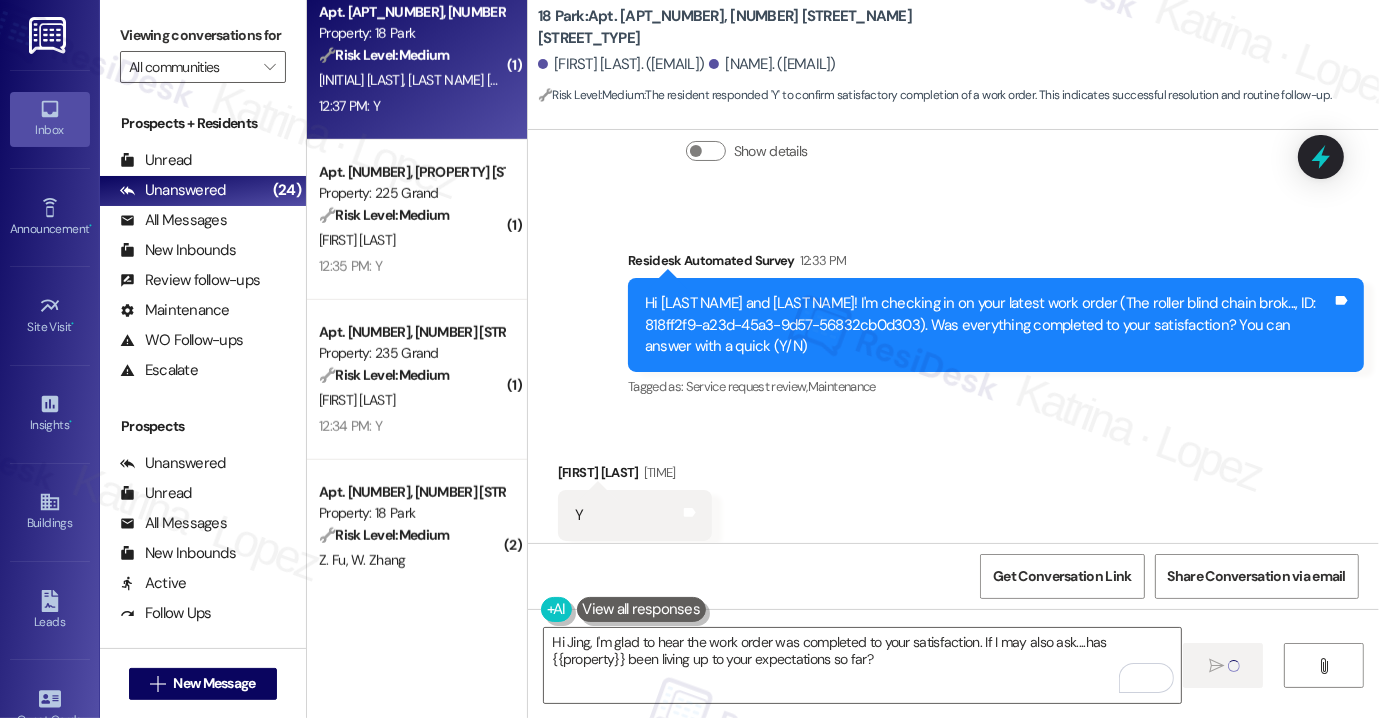 type 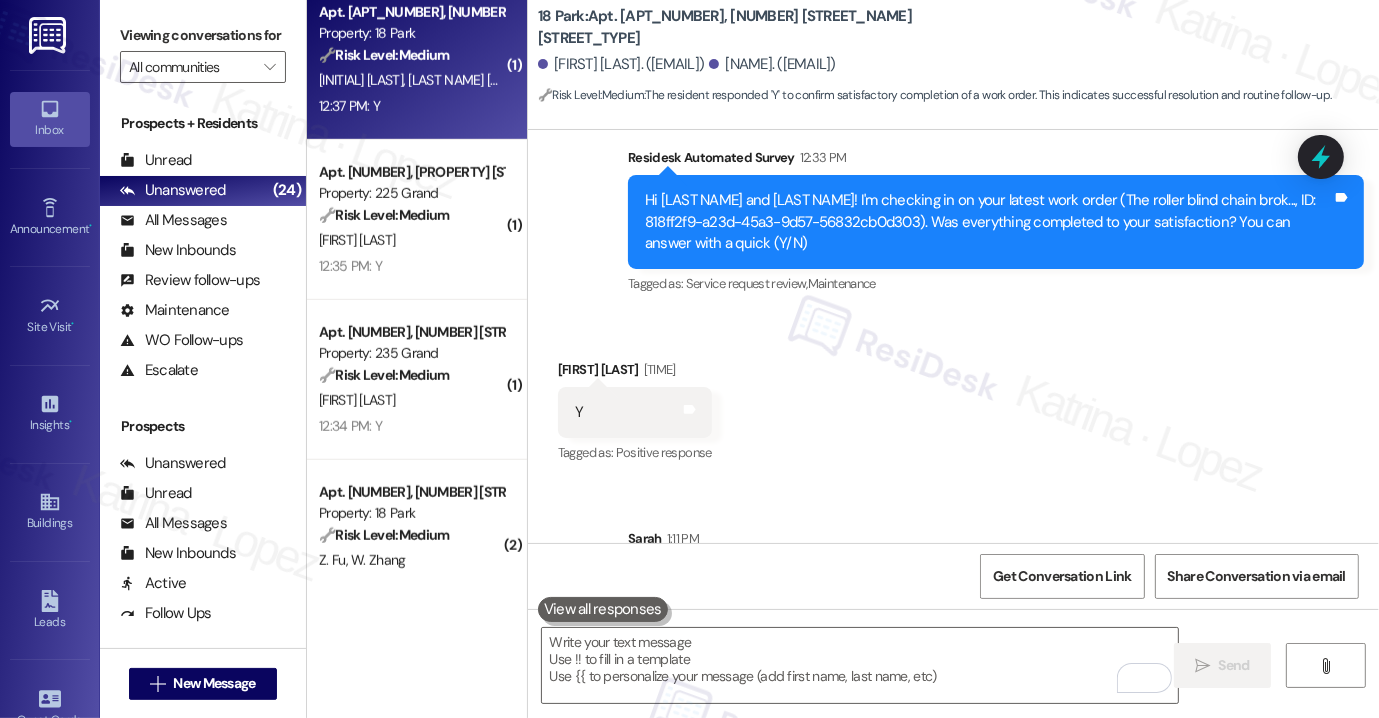 scroll, scrollTop: 5166, scrollLeft: 0, axis: vertical 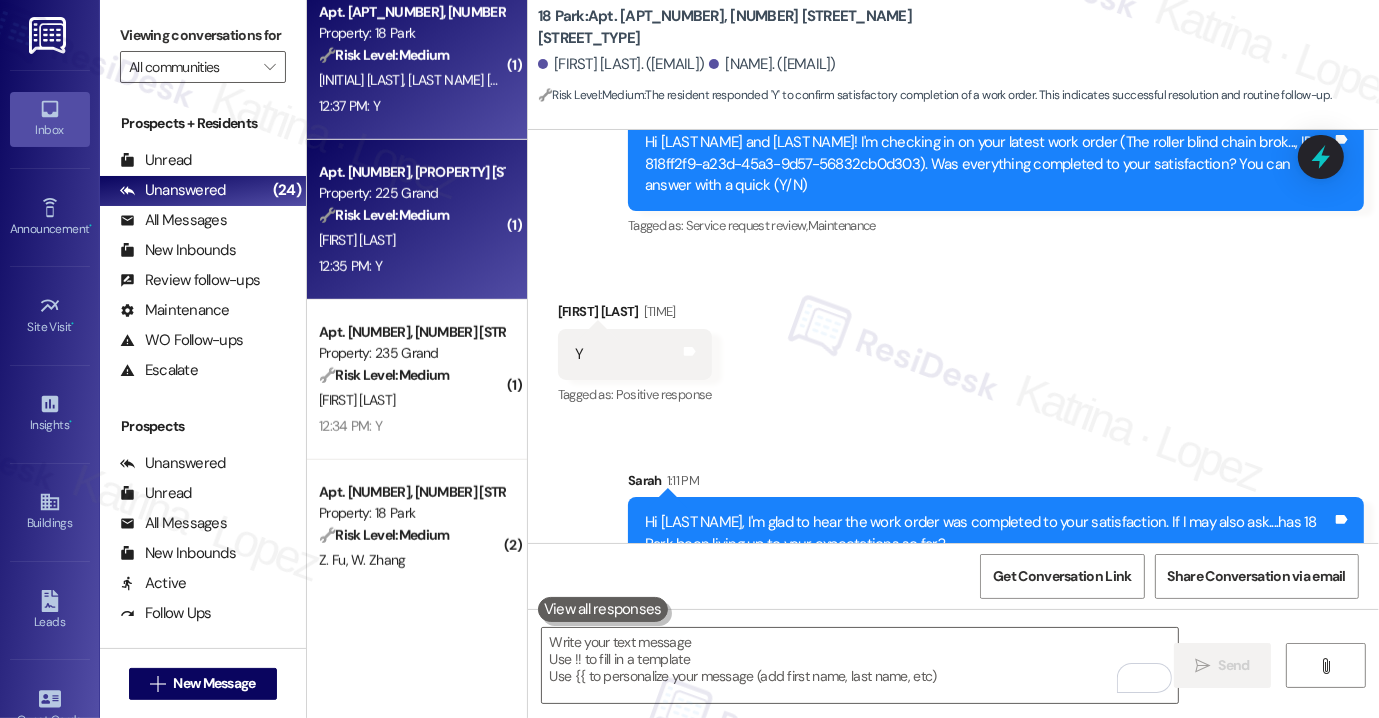 click on "[INITIAL]. [LAST]" at bounding box center [411, 240] 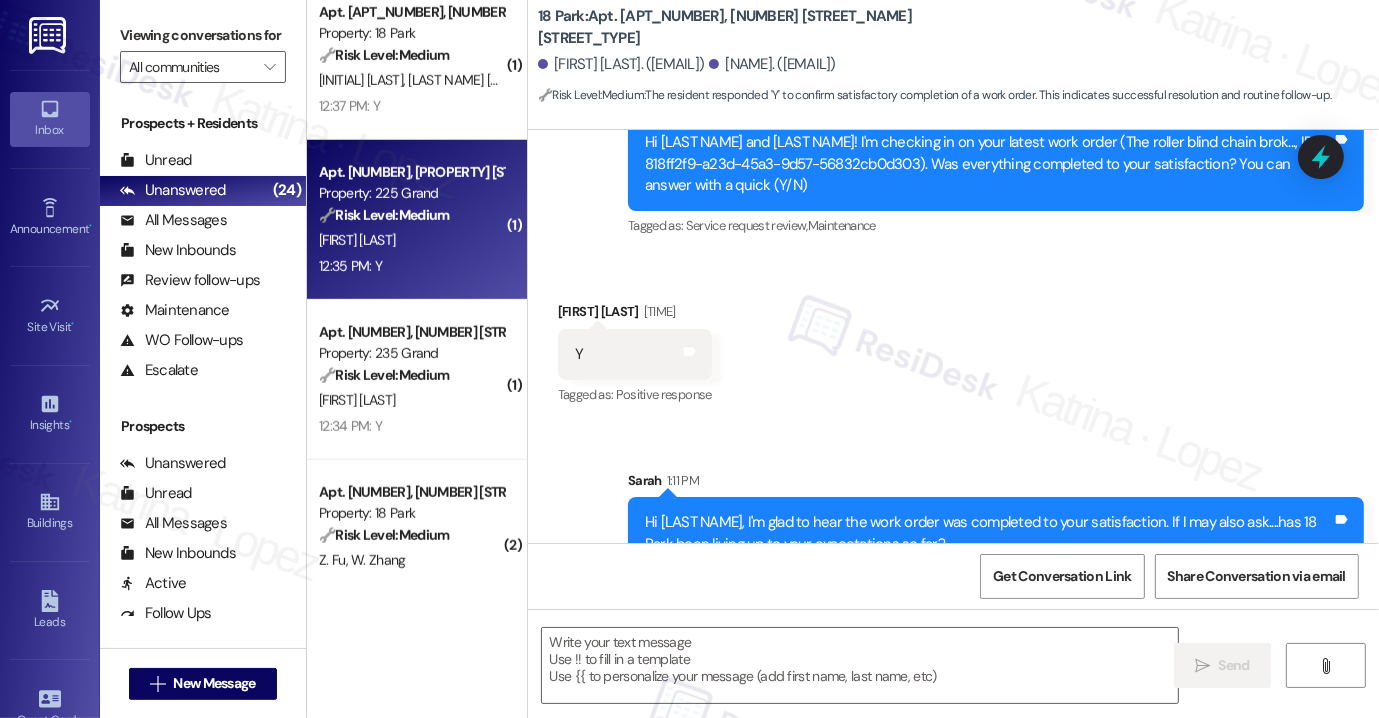 type on "Fetching suggested responses. Please feel free to read through the conversation in the meantime." 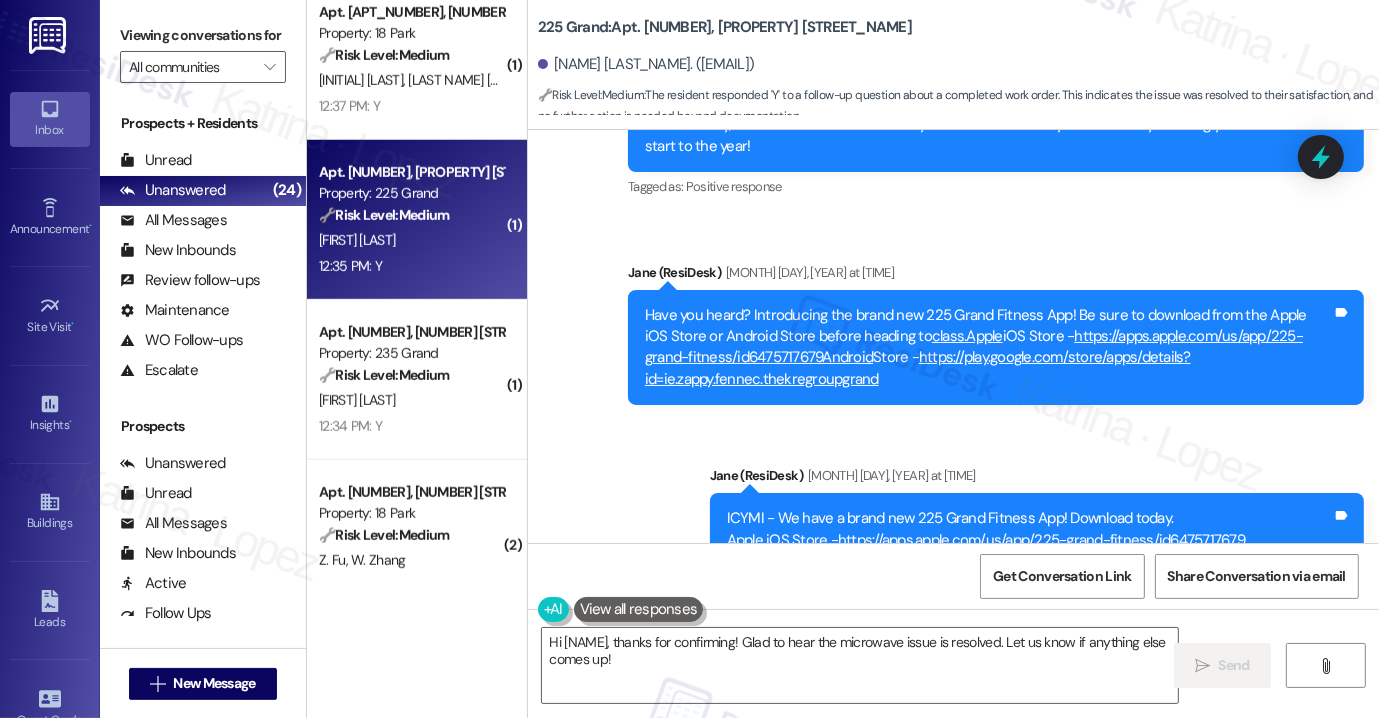 scroll, scrollTop: 1865, scrollLeft: 0, axis: vertical 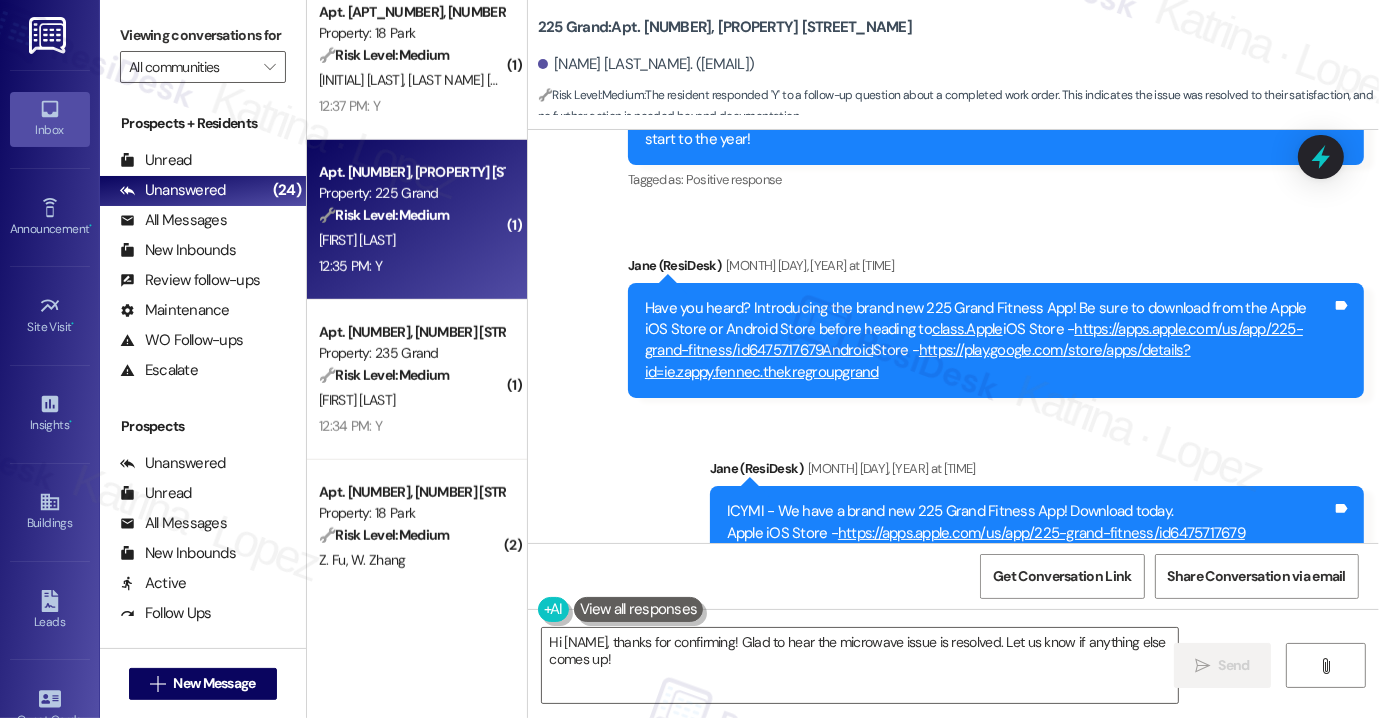 click on "Viewing conversations for All communities " at bounding box center [203, 51] 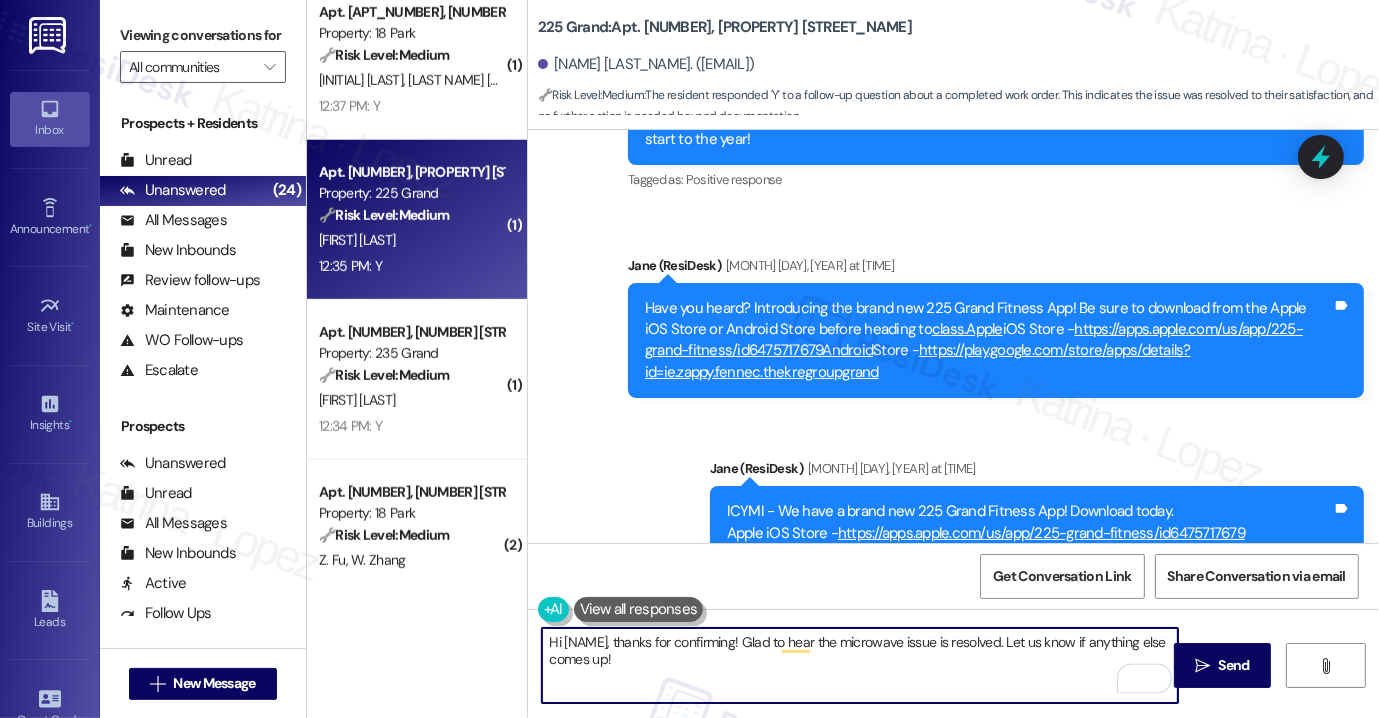 drag, startPoint x: 762, startPoint y: 669, endPoint x: 1040, endPoint y: 625, distance: 281.46048 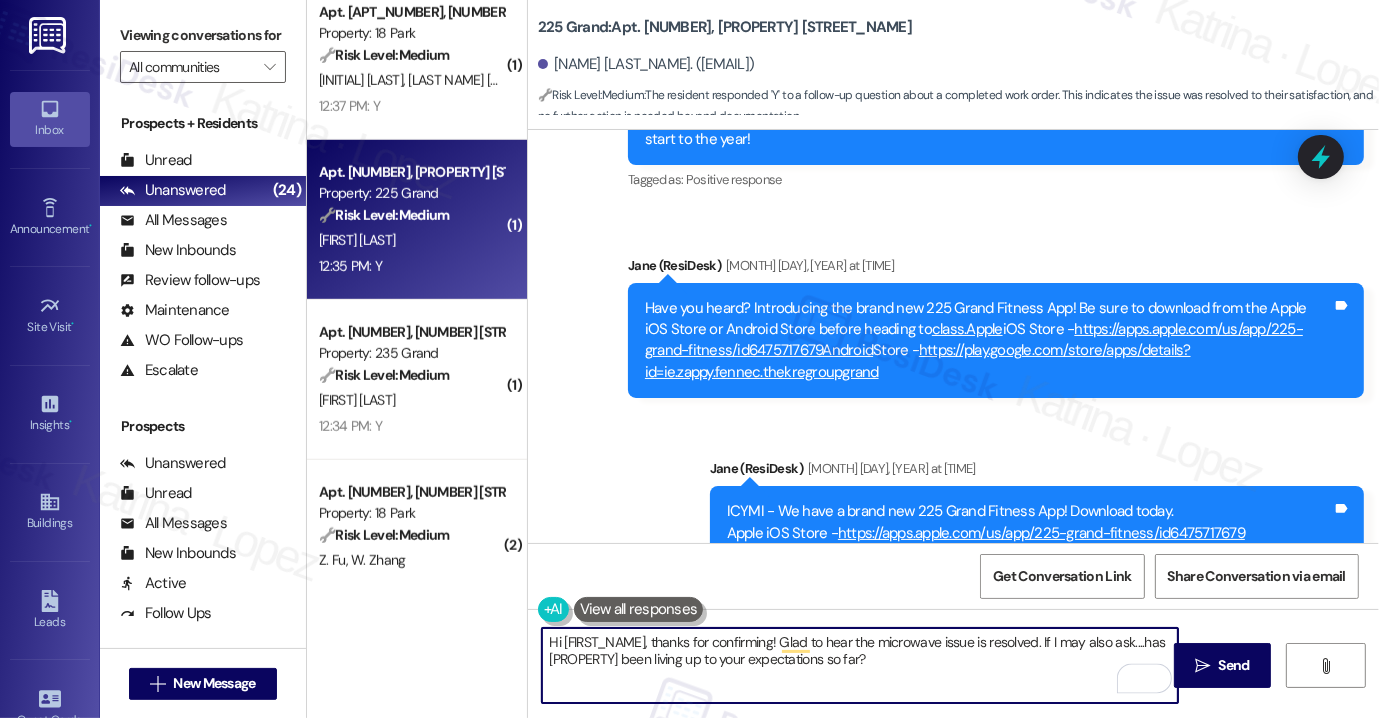 type on "Hi {{first_name}}, thanks for confirming! Glad to hear the microwave issue is resolved. If I may also ask....has {{property}} been living up to your expectations so far?" 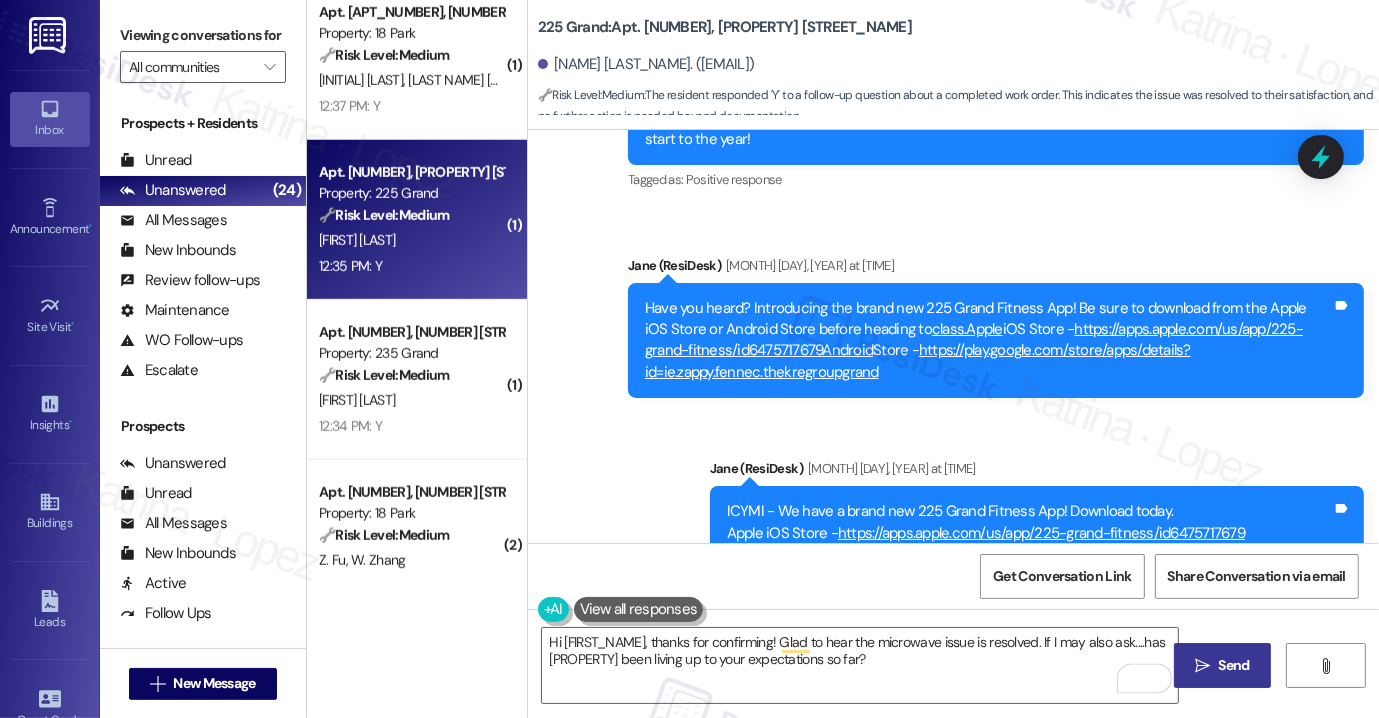 drag, startPoint x: 1209, startPoint y: 698, endPoint x: 1219, endPoint y: 681, distance: 19.723083 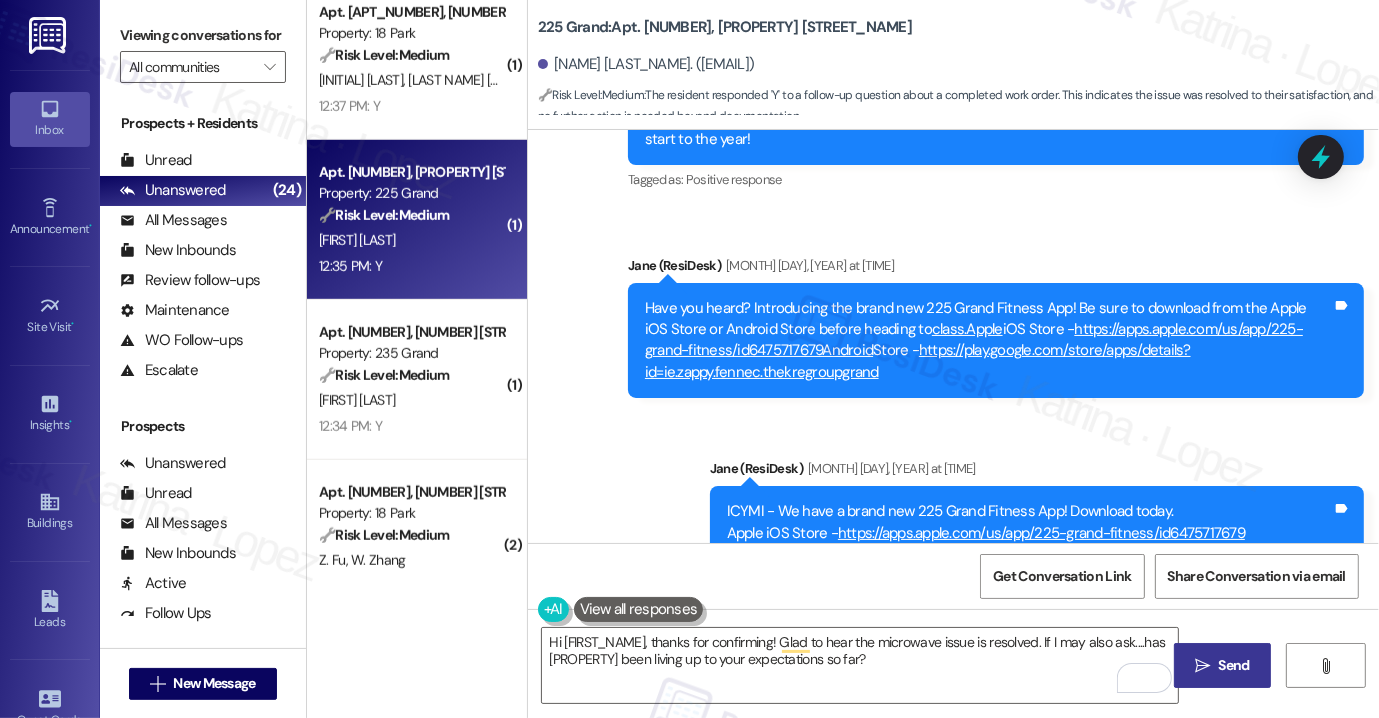 click on " Send" at bounding box center (1222, 665) 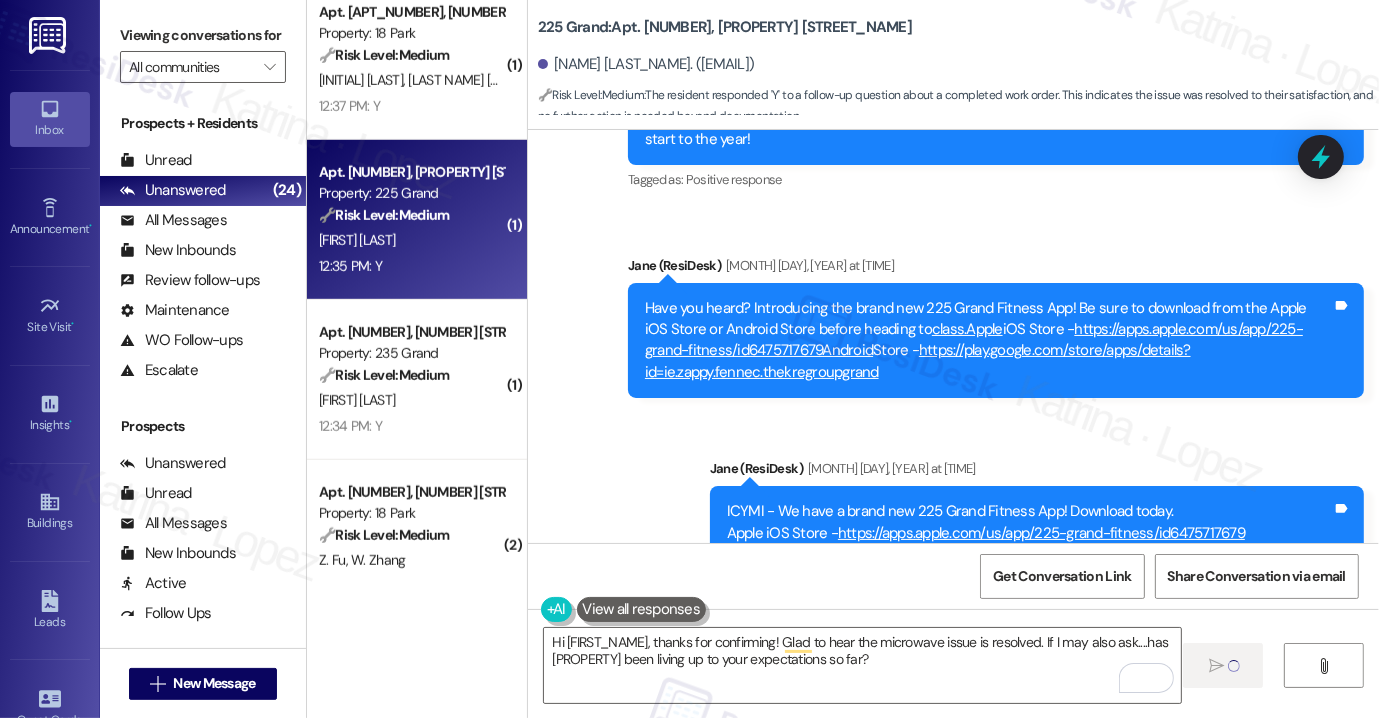 type 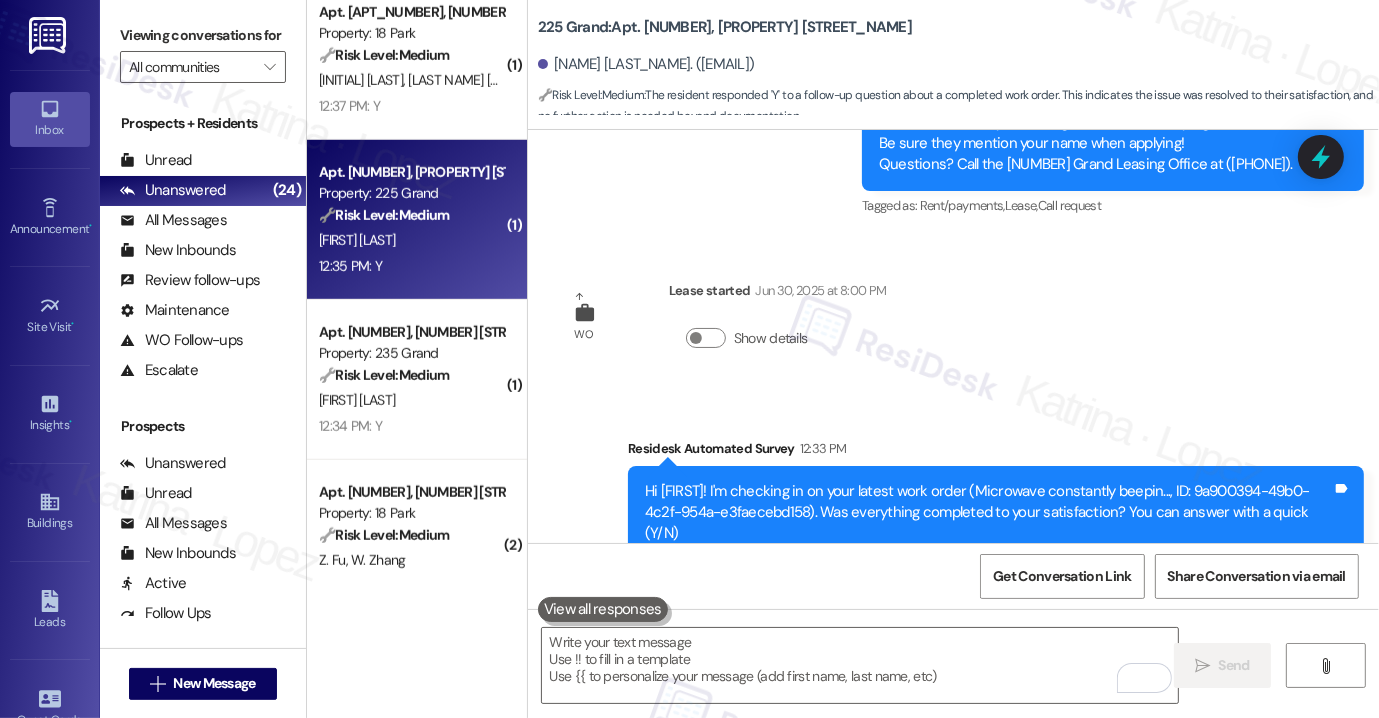 scroll, scrollTop: 4917, scrollLeft: 0, axis: vertical 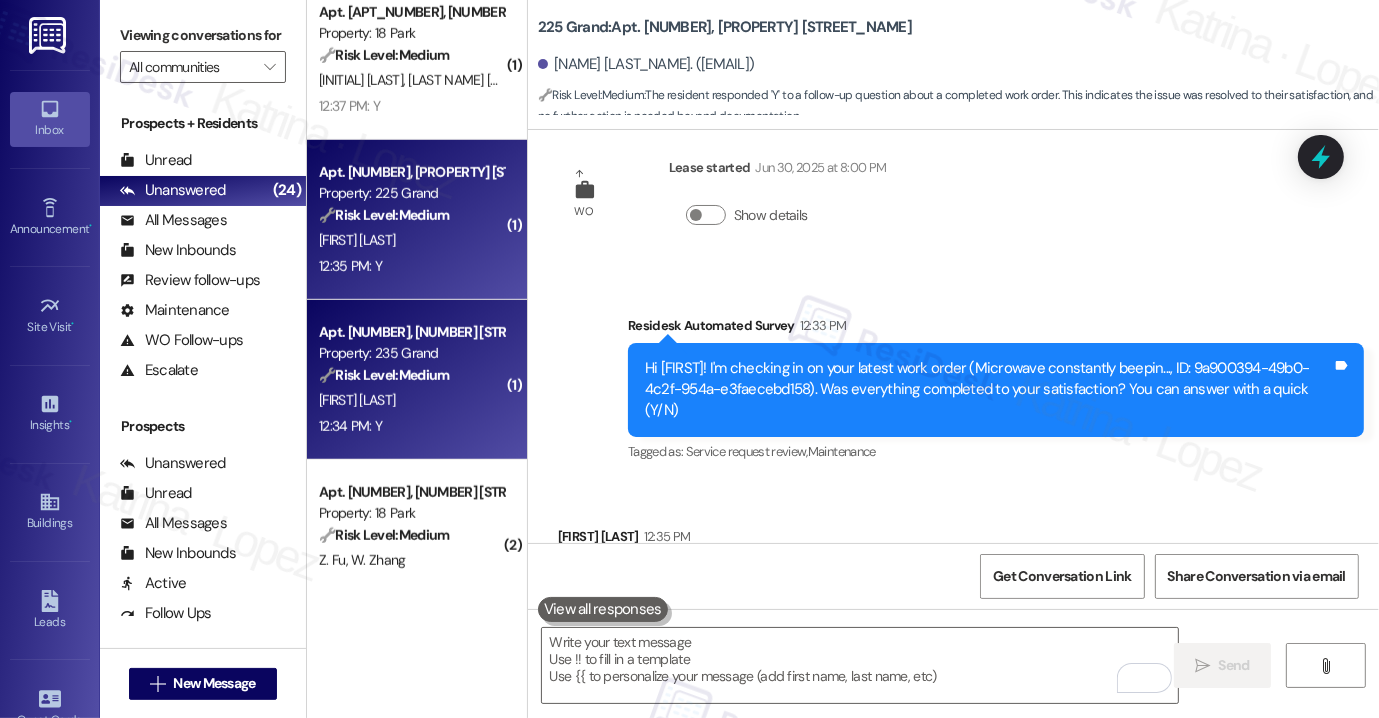 click on "Apt. [NUMBER], [NUMBER] [STREET]" at bounding box center (411, 332) 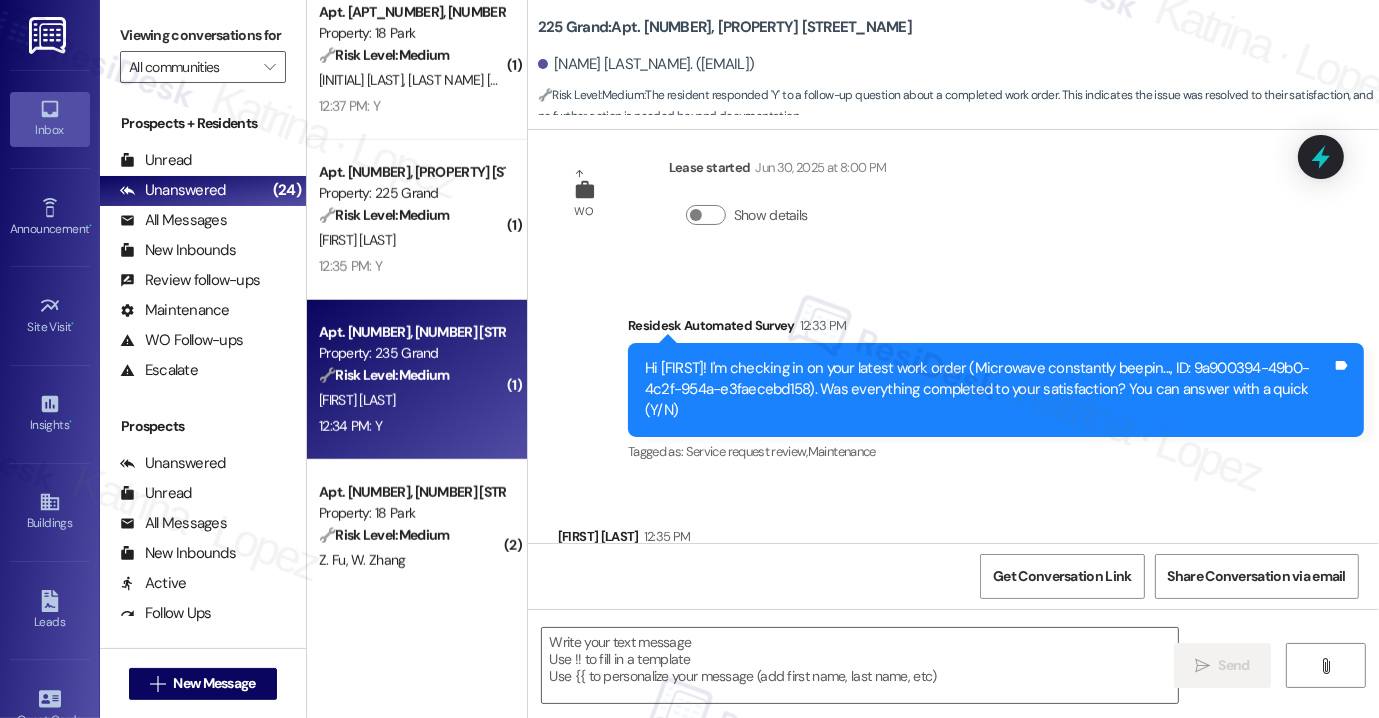 type on "Fetching suggested responses. Please feel free to read through the conversation in the meantime." 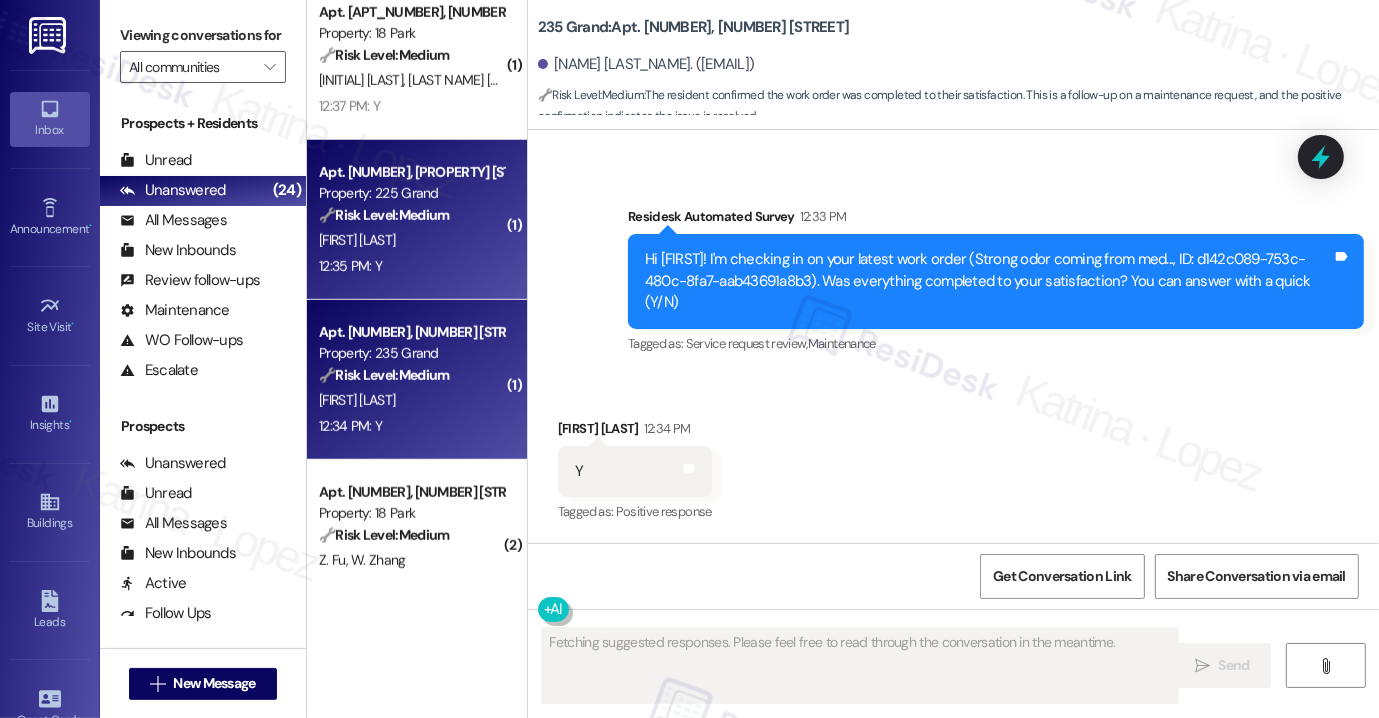 scroll, scrollTop: 2600, scrollLeft: 0, axis: vertical 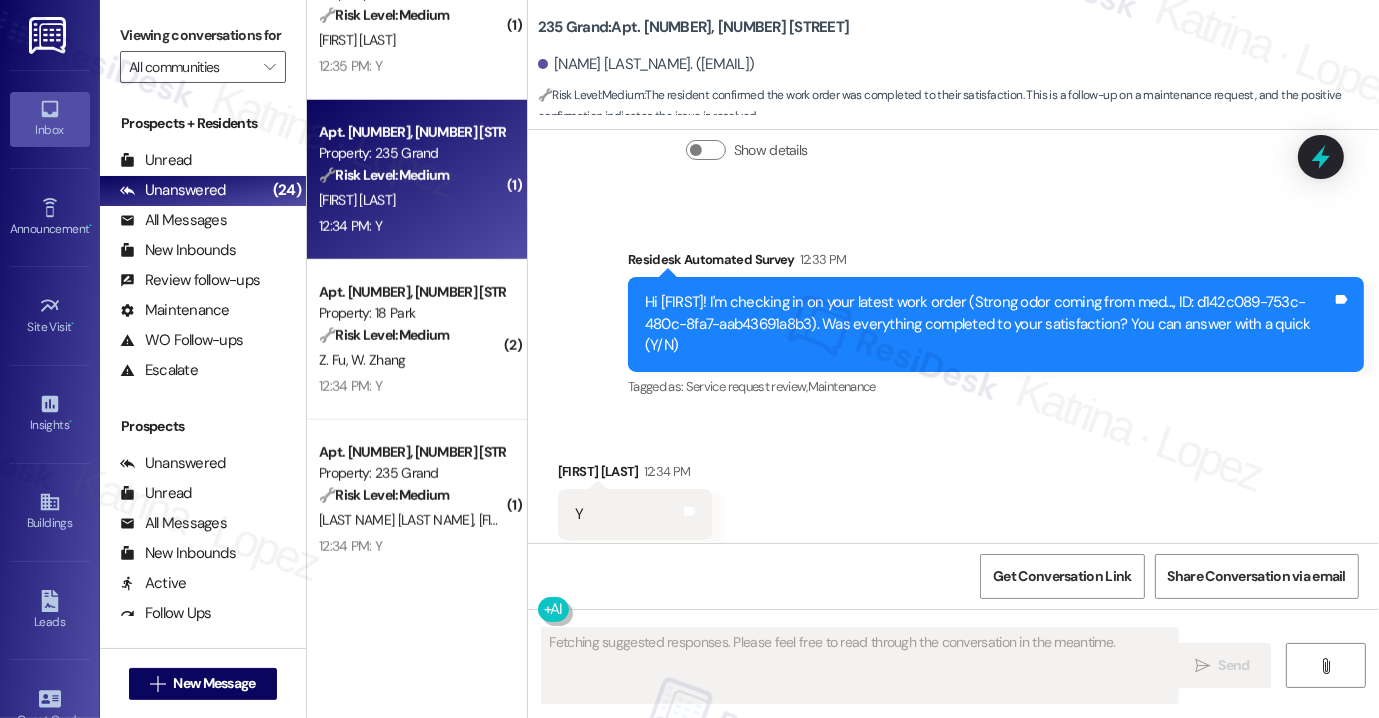 type 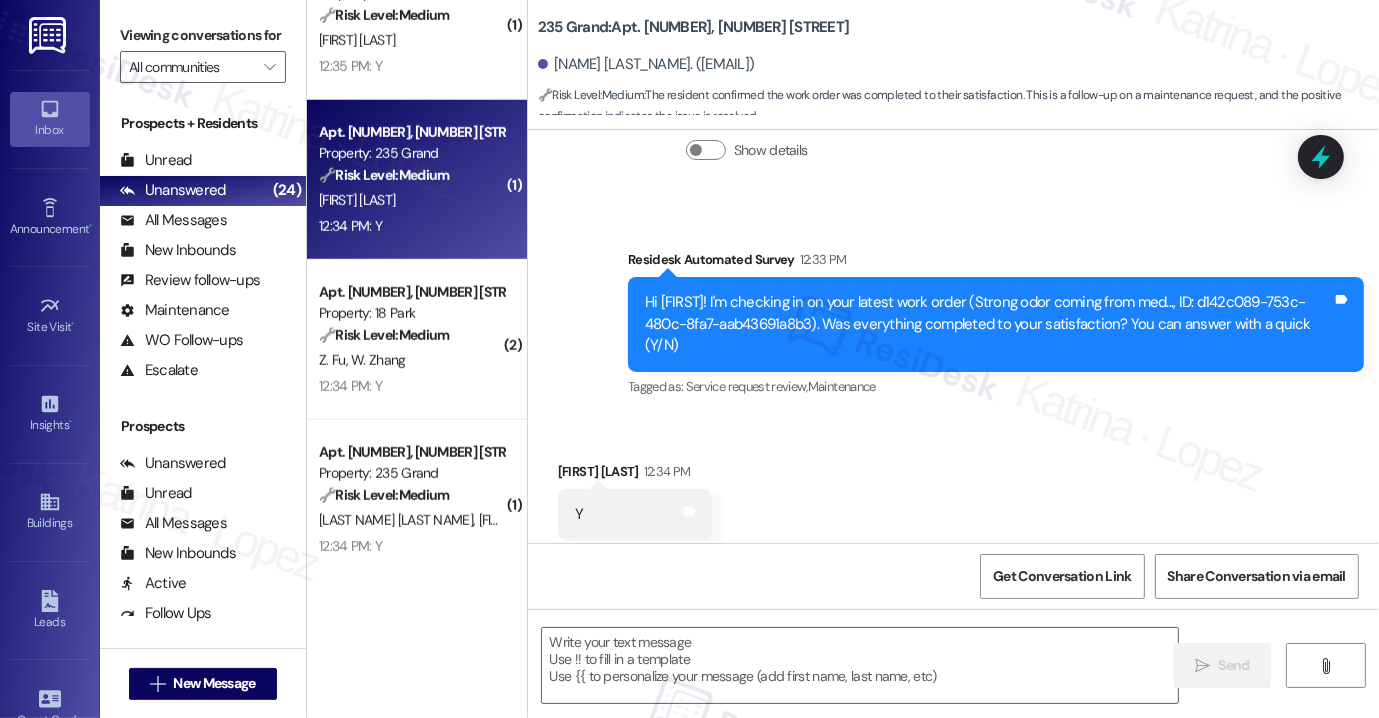 click on "Viewing conversations for All communities " at bounding box center [203, 51] 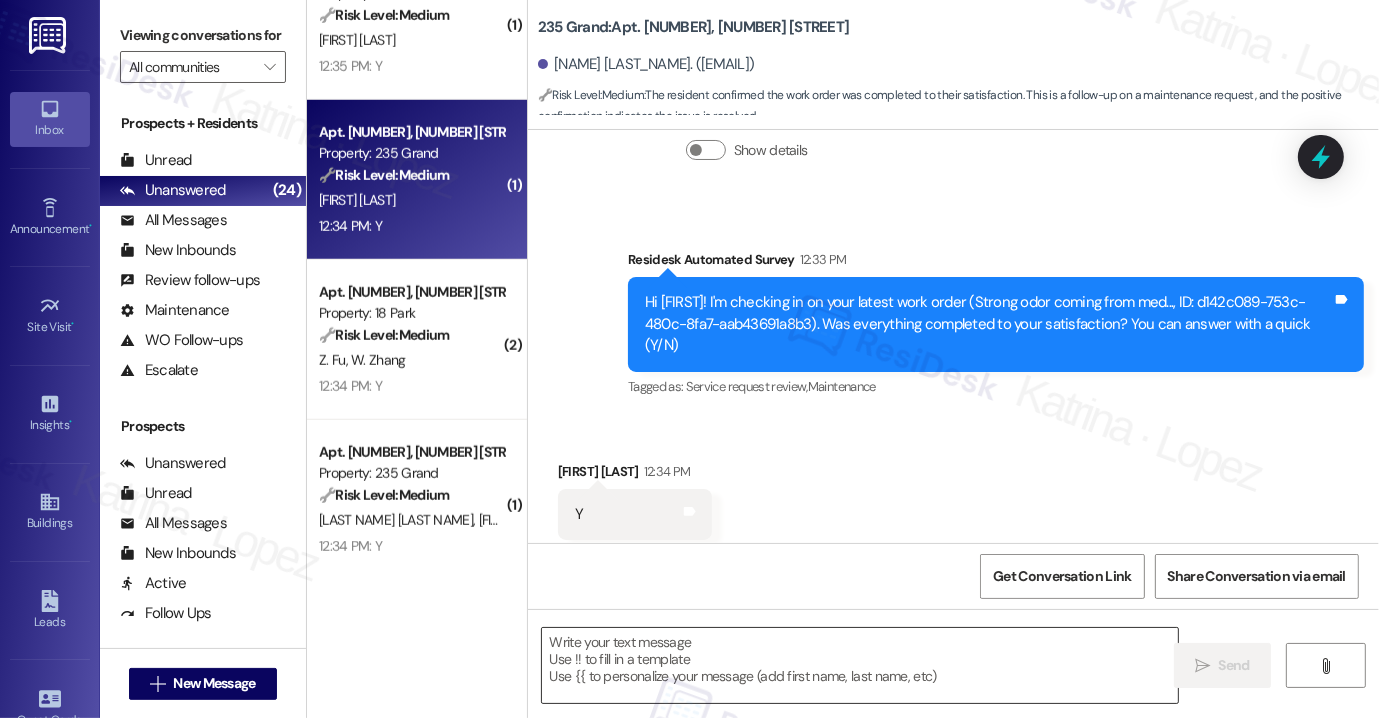 click at bounding box center [860, 665] 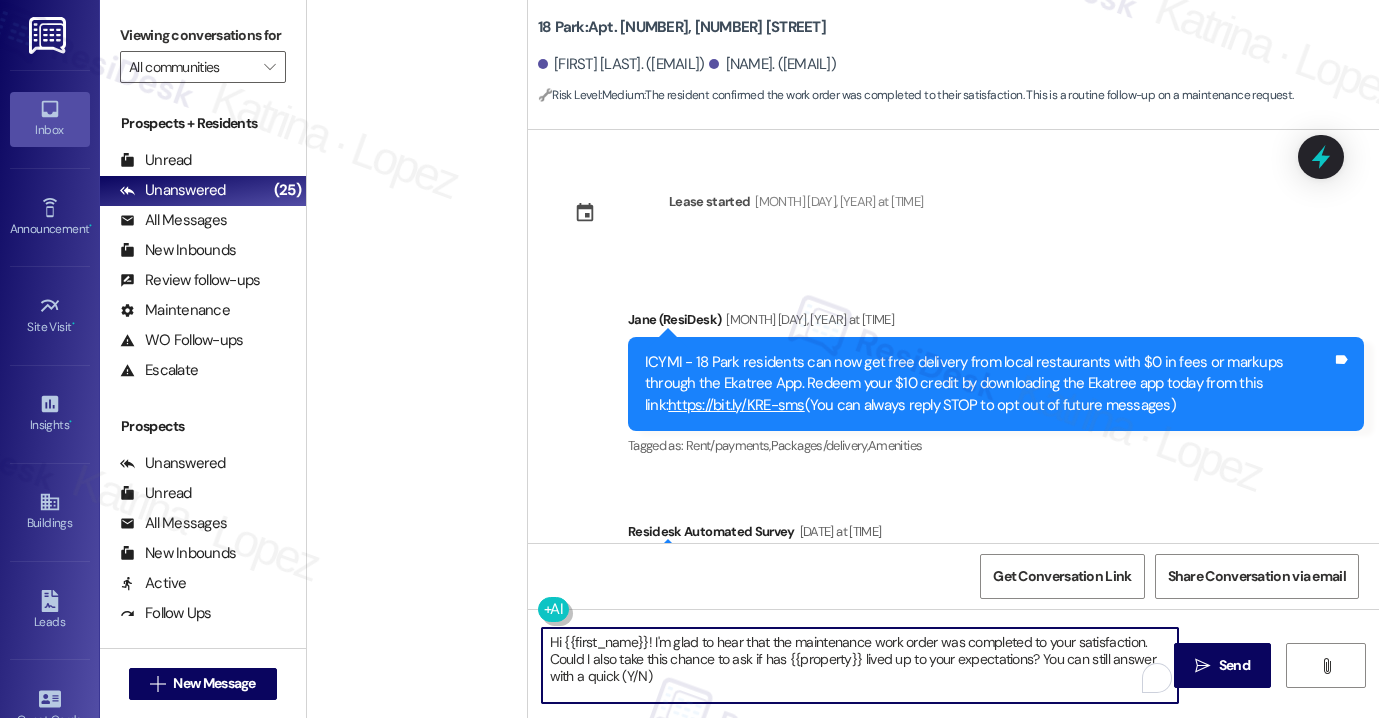 scroll, scrollTop: 0, scrollLeft: 0, axis: both 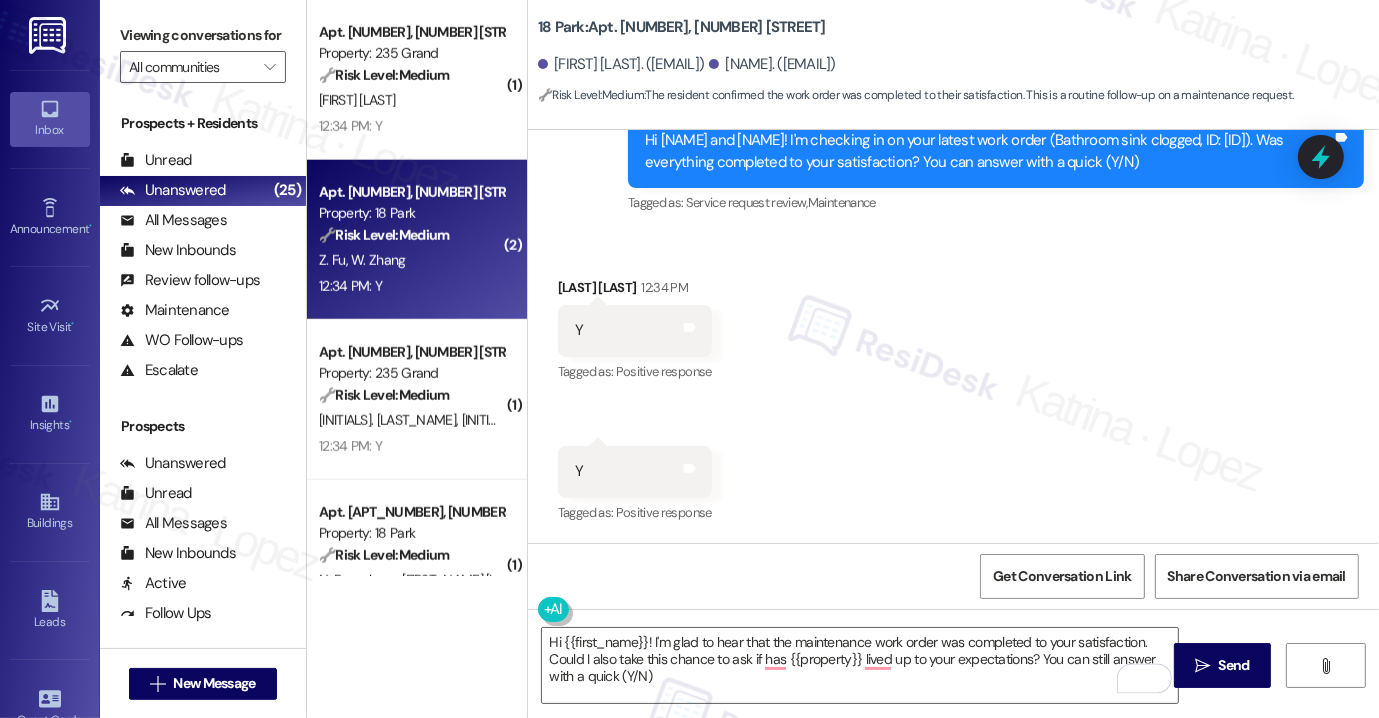 click on "Hi [FIRST] [TIME]" at bounding box center [635, 291] 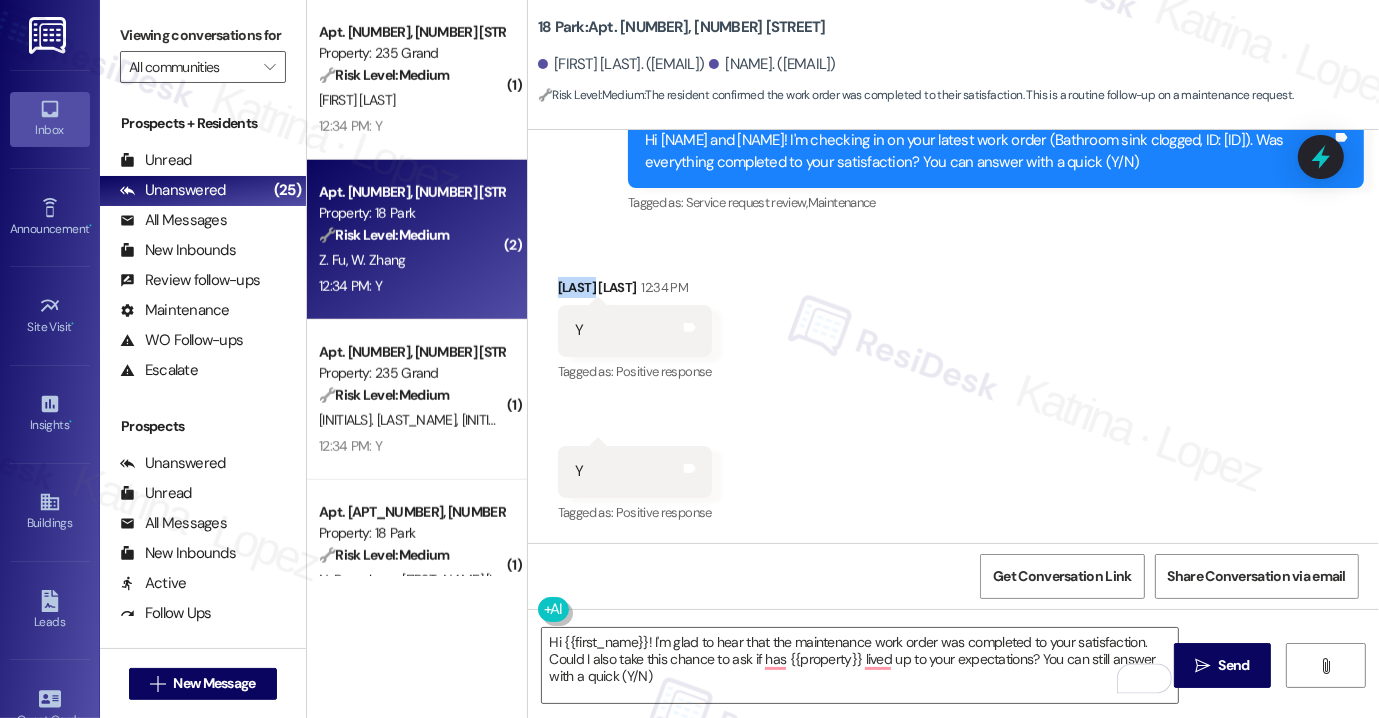 click on "Hi [FIRST] [TIME]" at bounding box center [635, 291] 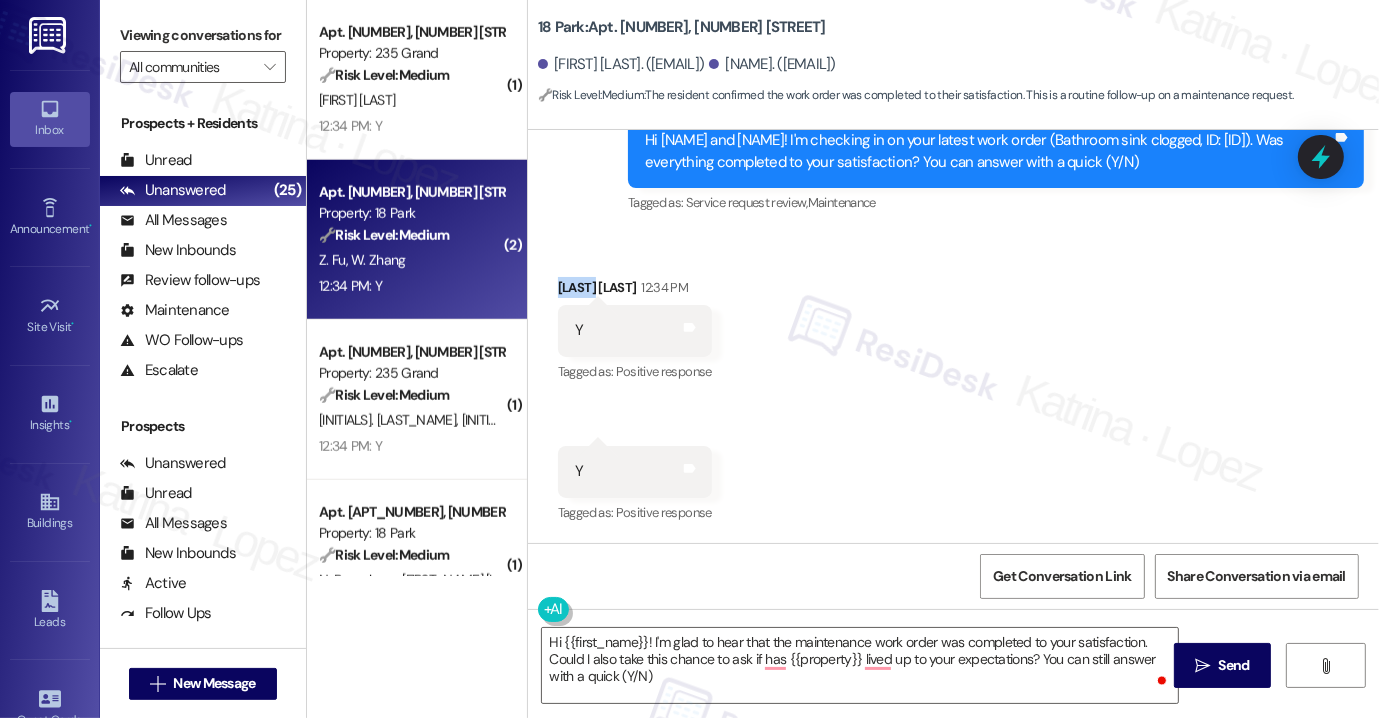 copy on "[NAME]" 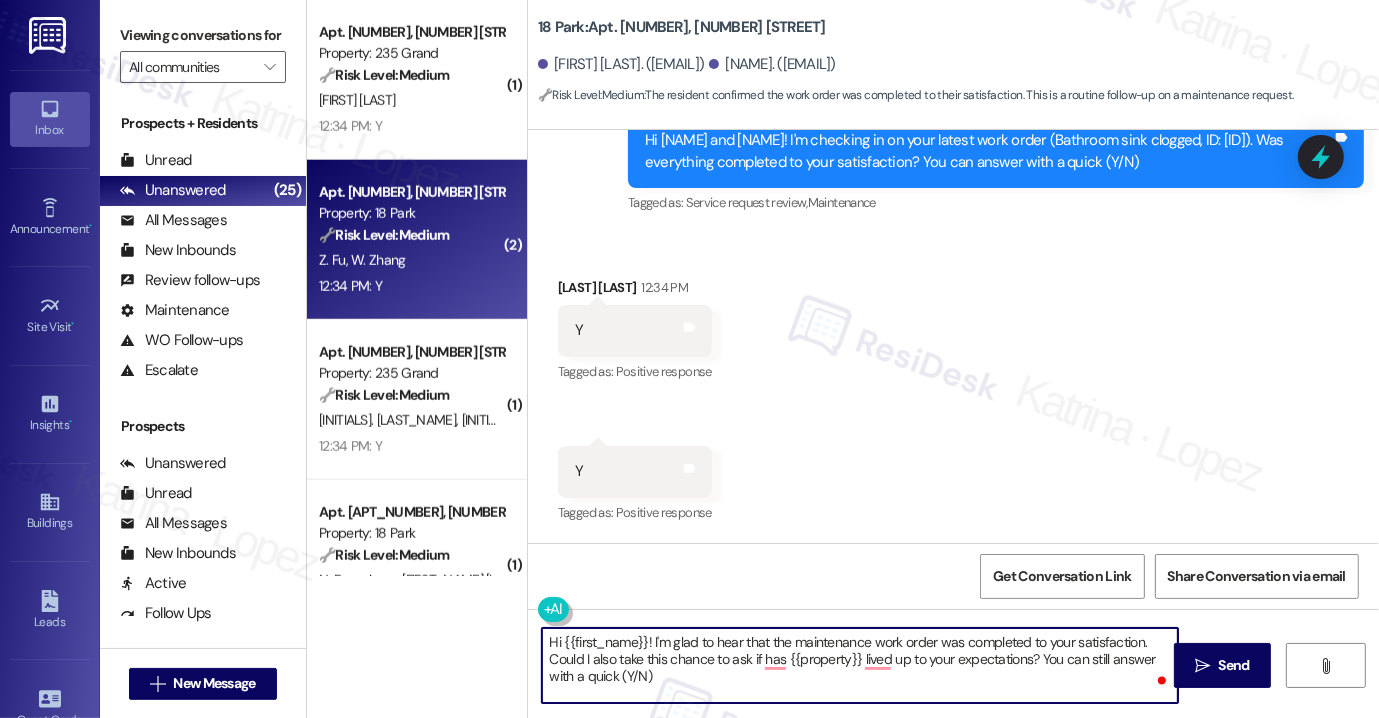 drag, startPoint x: 557, startPoint y: 639, endPoint x: 641, endPoint y: 611, distance: 88.54378 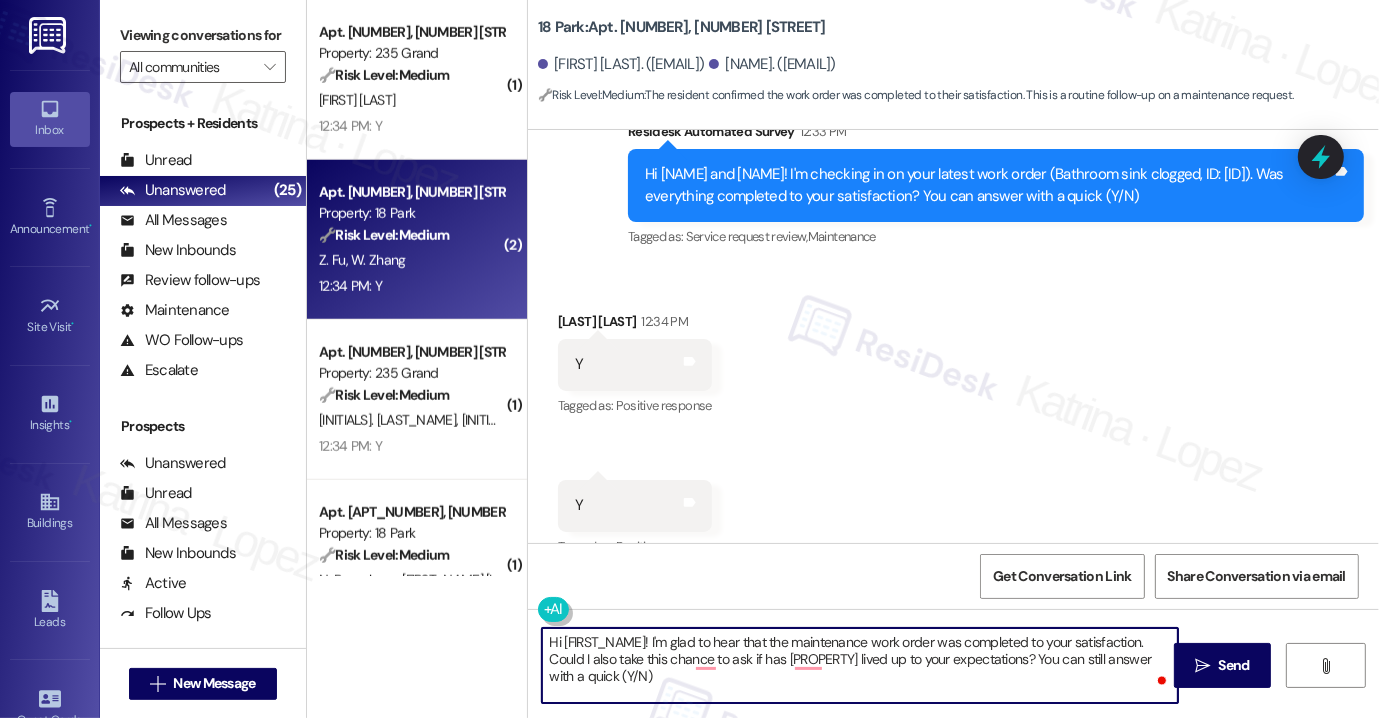 scroll, scrollTop: 4049, scrollLeft: 0, axis: vertical 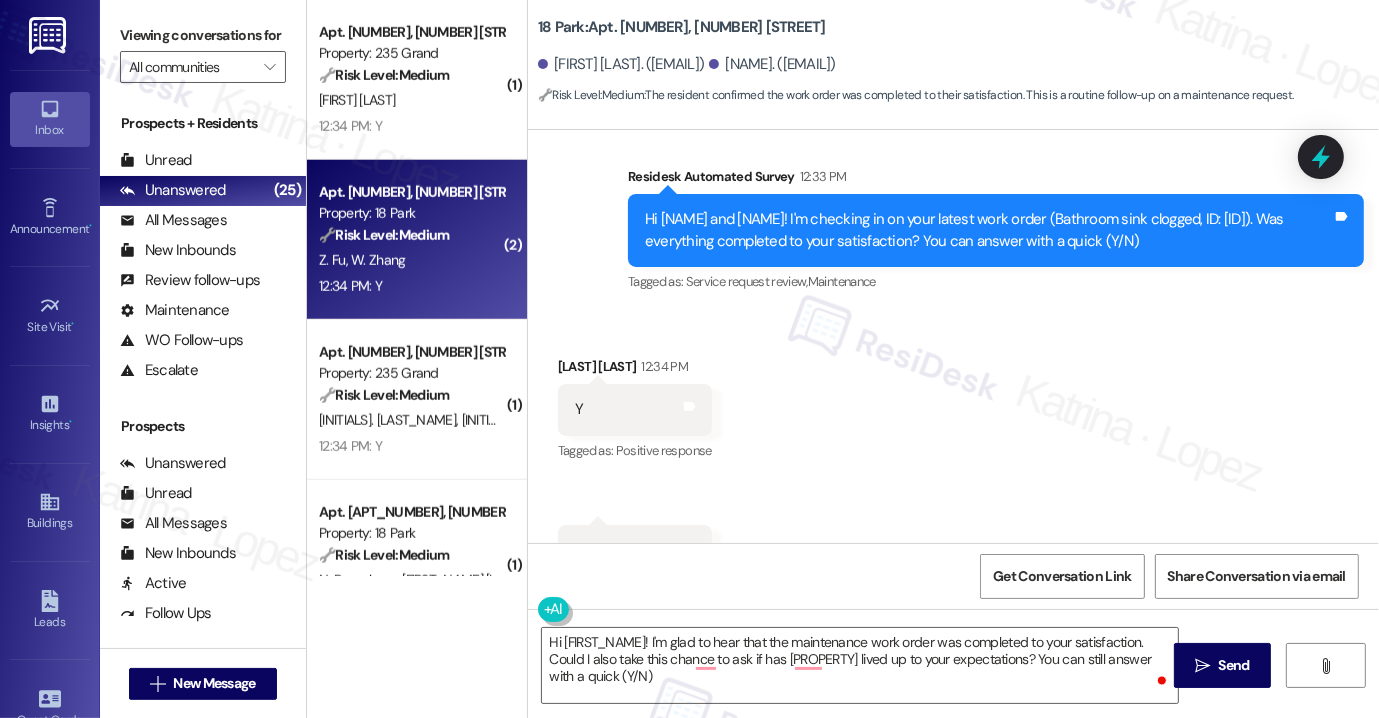 click on "Hi [NAME] and [NAME]! I'm checking in on your latest work order (Bathroom sink clogged, ID: [ID]). Was everything completed to your satisfaction? You can answer with a quick (Y/N)" at bounding box center [988, 230] 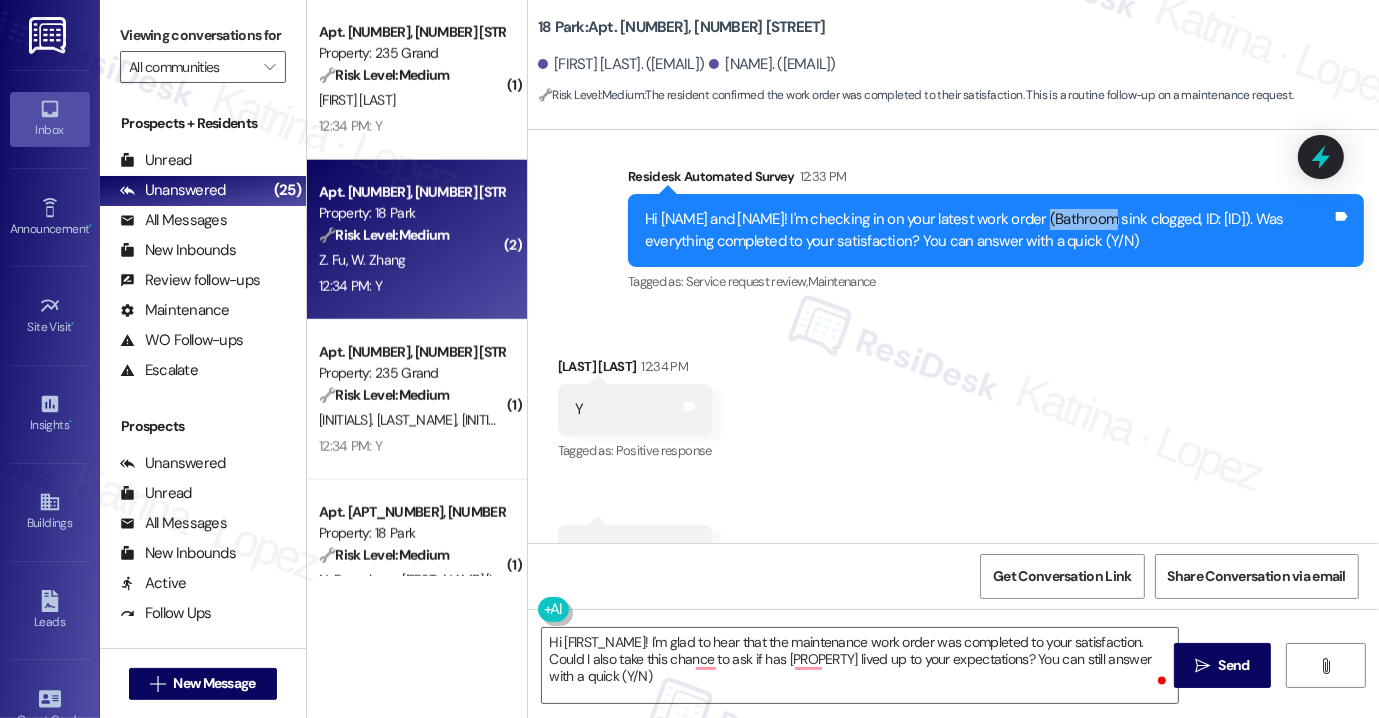click on "Hi [NAME] and [NAME]! I'm checking in on your latest work order (Bathroom sink clogged, ID: [ID]). Was everything completed to your satisfaction? You can answer with a quick (Y/N)" at bounding box center (988, 230) 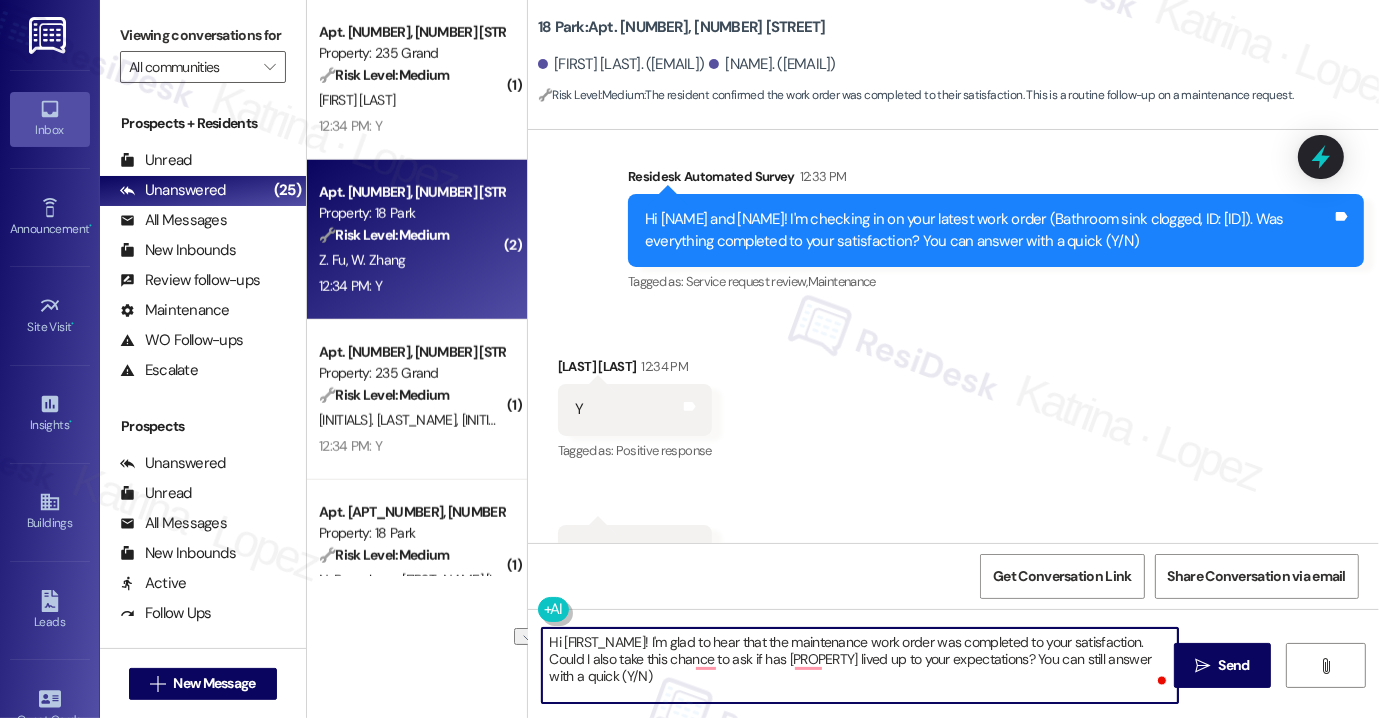 drag, startPoint x: 816, startPoint y: 644, endPoint x: 876, endPoint y: 636, distance: 60.530983 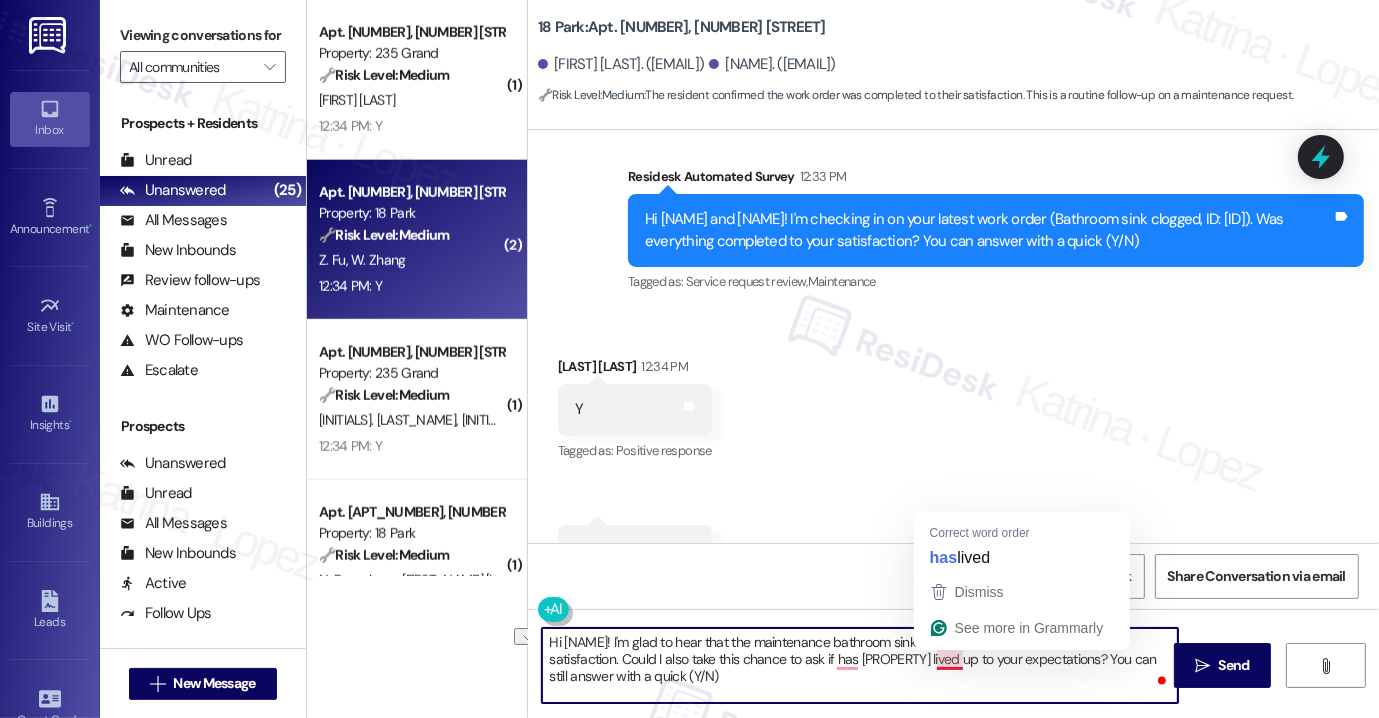 drag, startPoint x: 831, startPoint y: 667, endPoint x: 1104, endPoint y: 653, distance: 273.35873 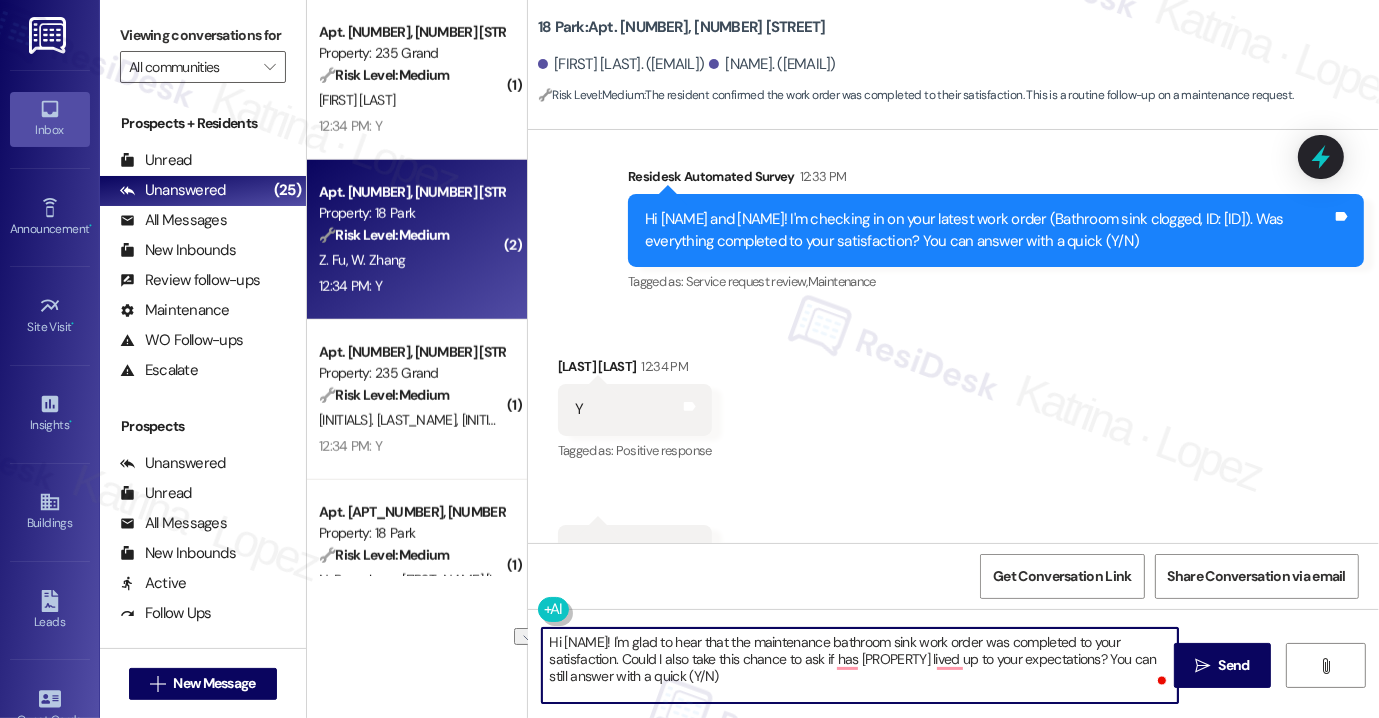 click on "Hi [NAME]! I'm glad to hear that the maintenance bathroom sink work order was completed to your satisfaction. Could I also take this chance to ask if has [PROPERTY] lived up to your expectations? You can still answer with a quick (Y/N)" at bounding box center (860, 665) 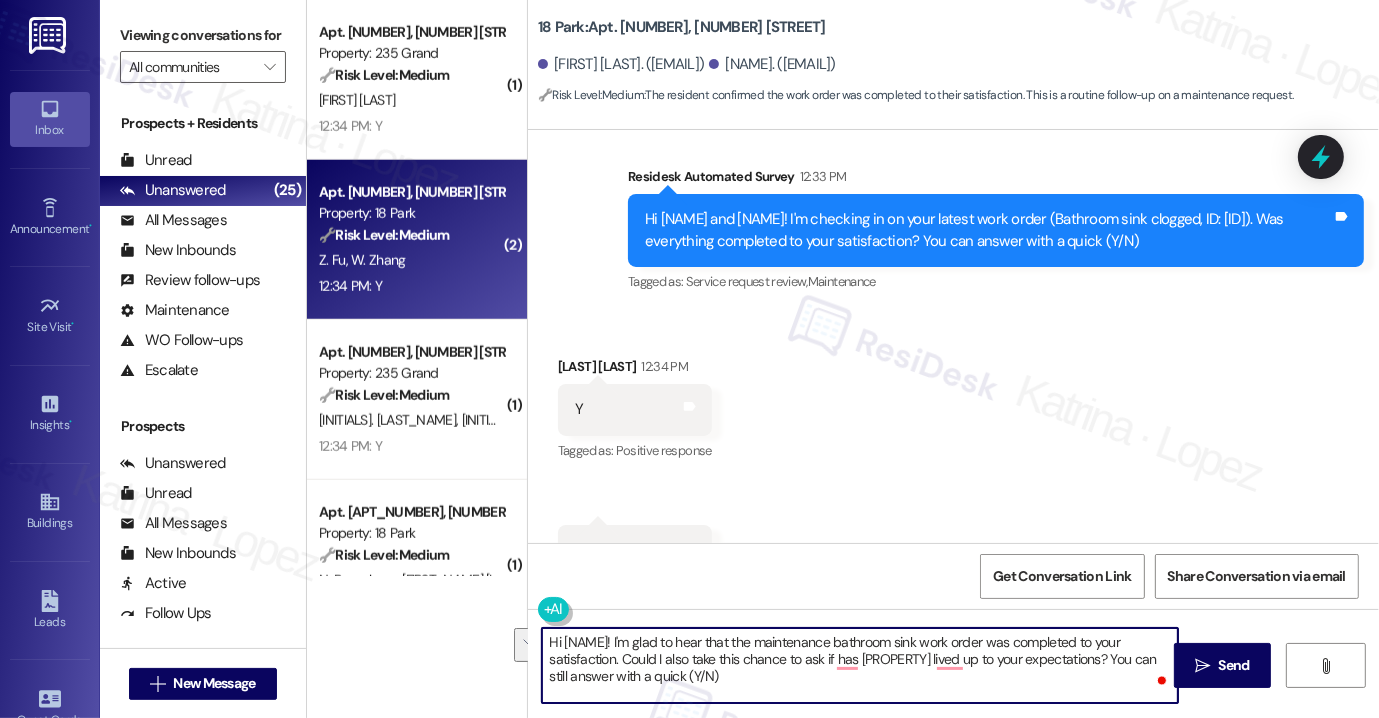 drag, startPoint x: 1109, startPoint y: 655, endPoint x: 1124, endPoint y: 691, distance: 39 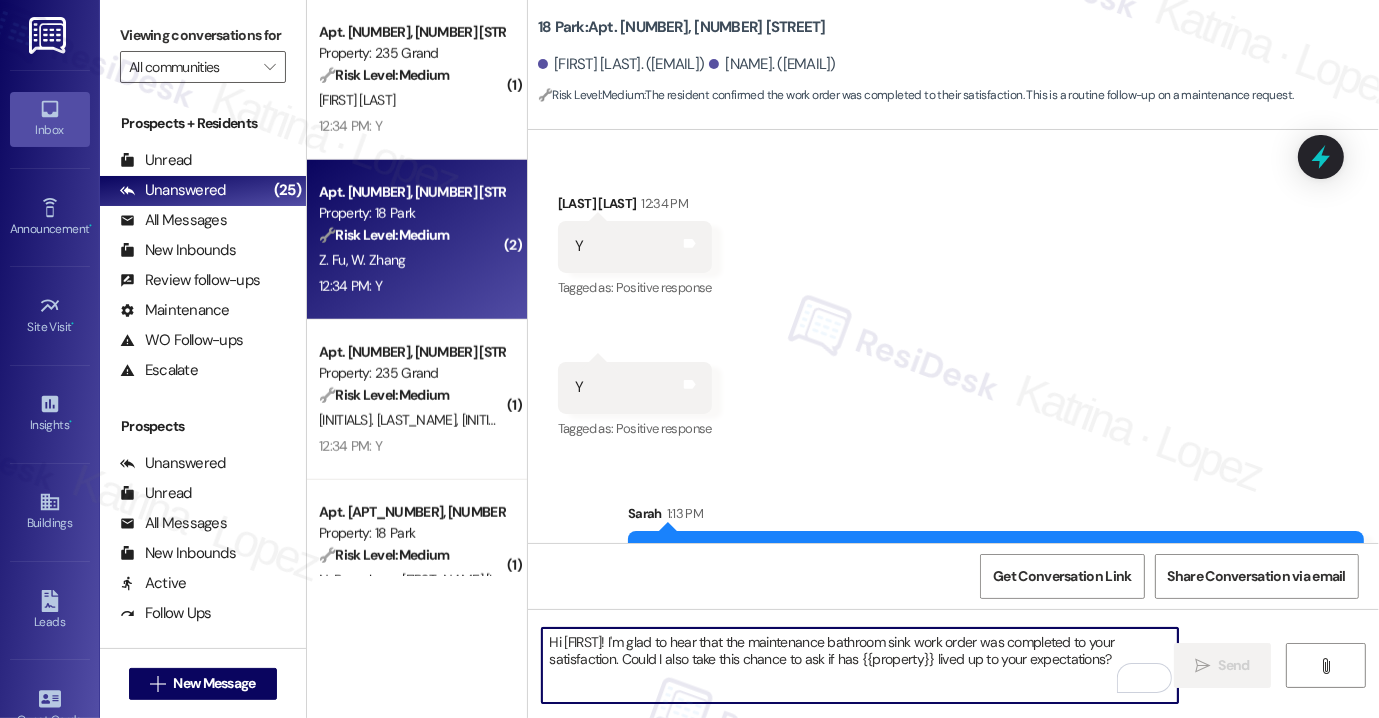 scroll, scrollTop: 4310, scrollLeft: 0, axis: vertical 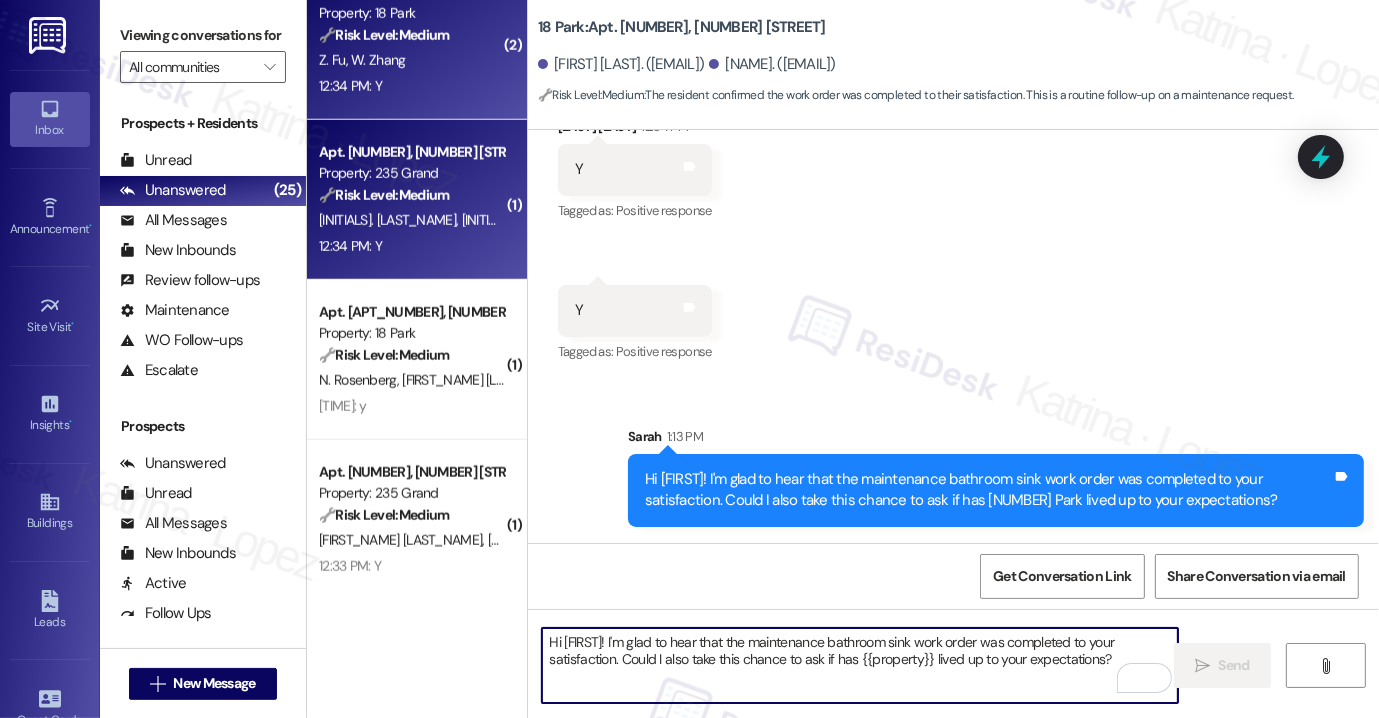 type 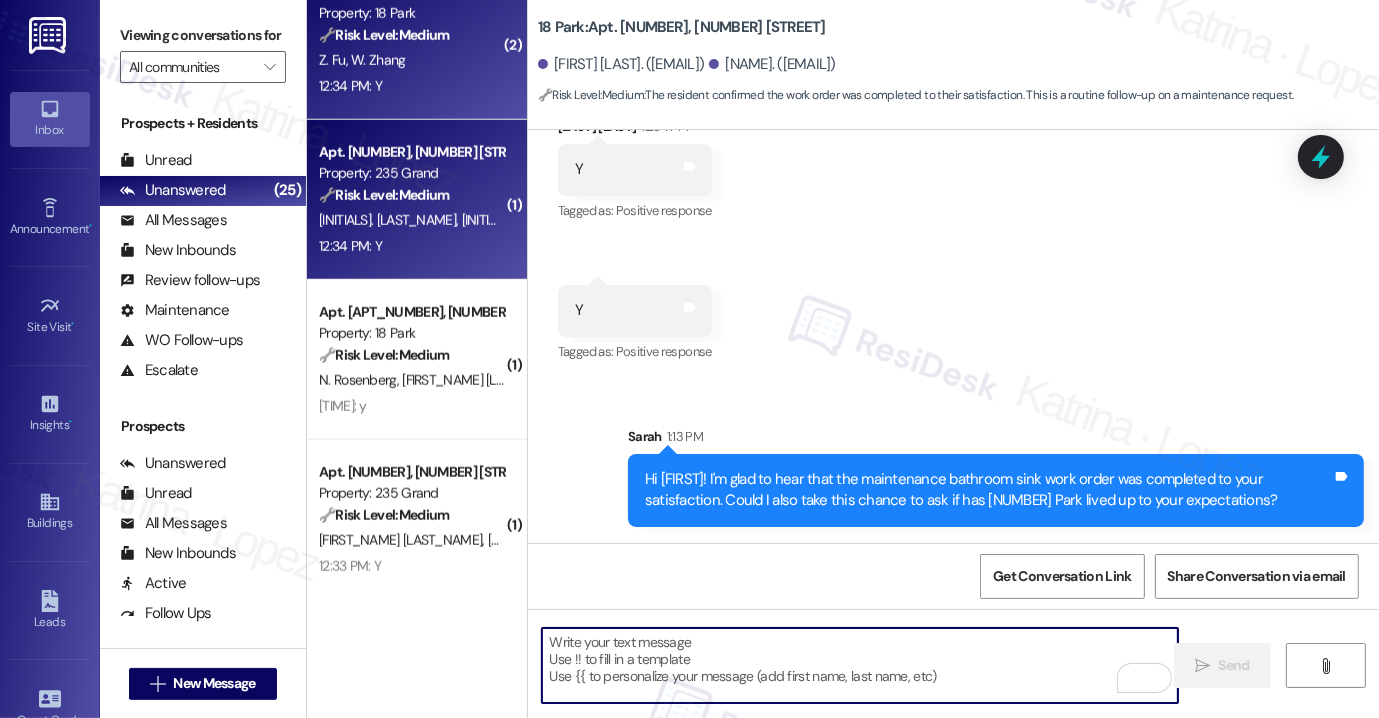 click on "[LAST] [LAST] [LAST]" at bounding box center (411, 220) 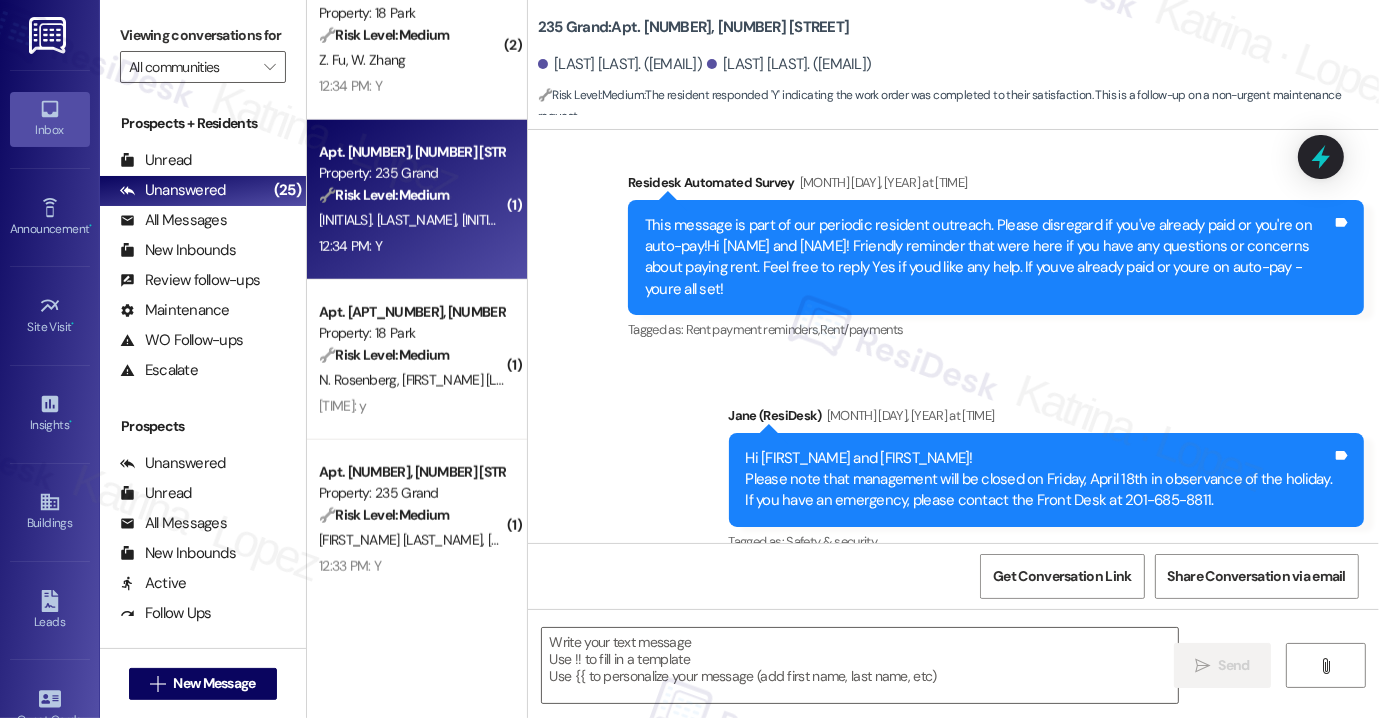 type on "Fetching suggested responses. Please feel free to read through the conversation in the meantime." 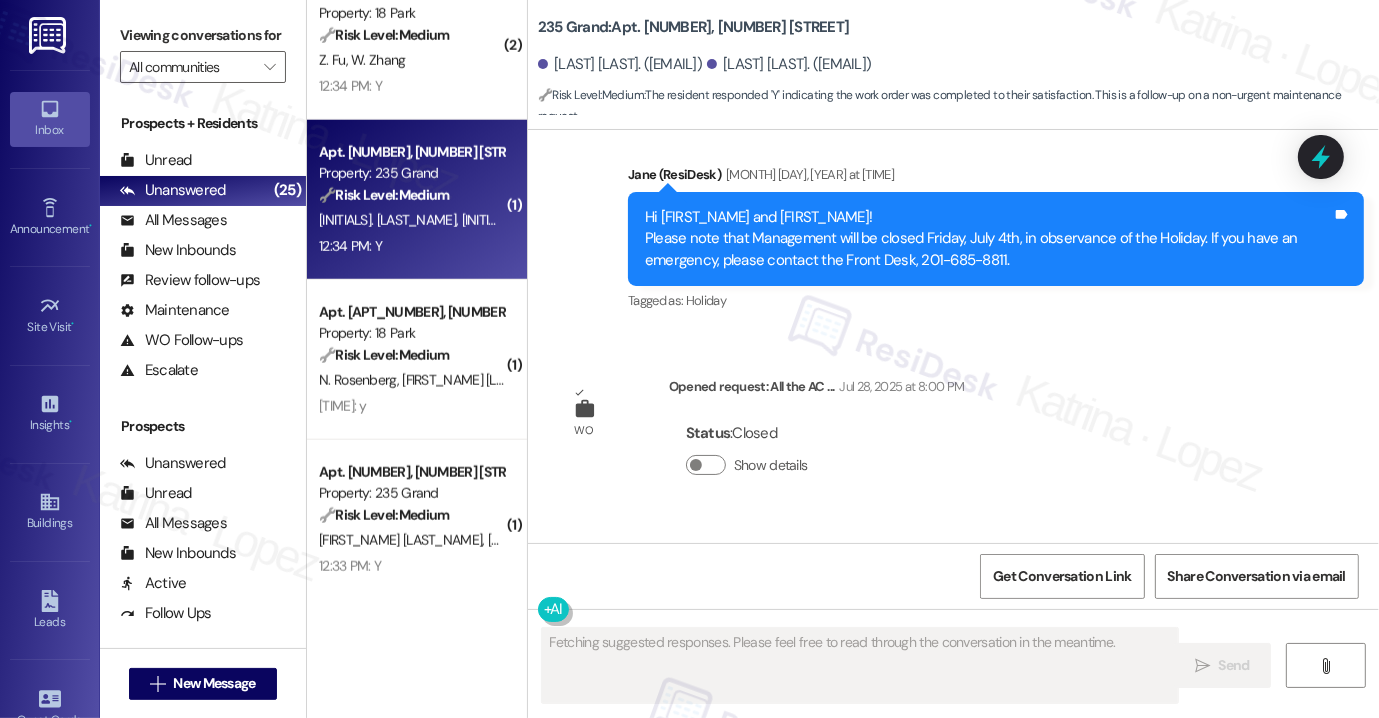 scroll, scrollTop: 3577, scrollLeft: 0, axis: vertical 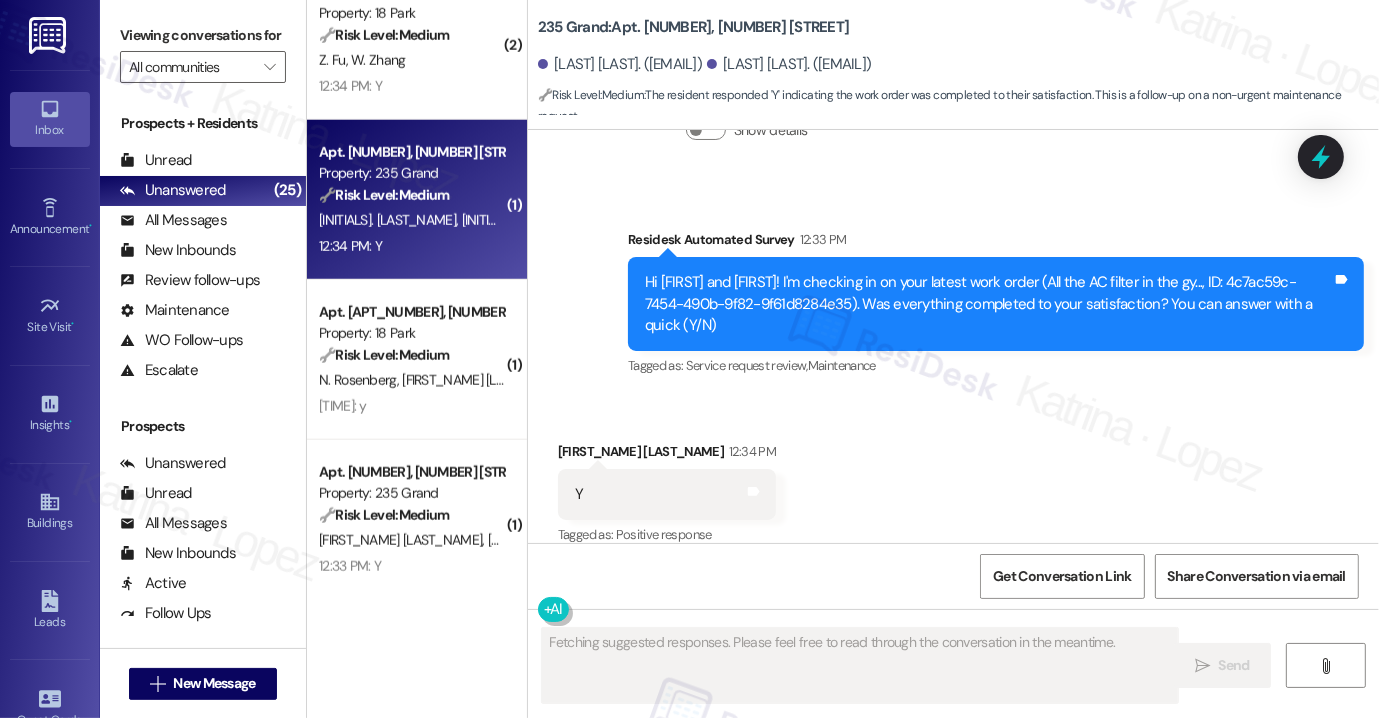 type 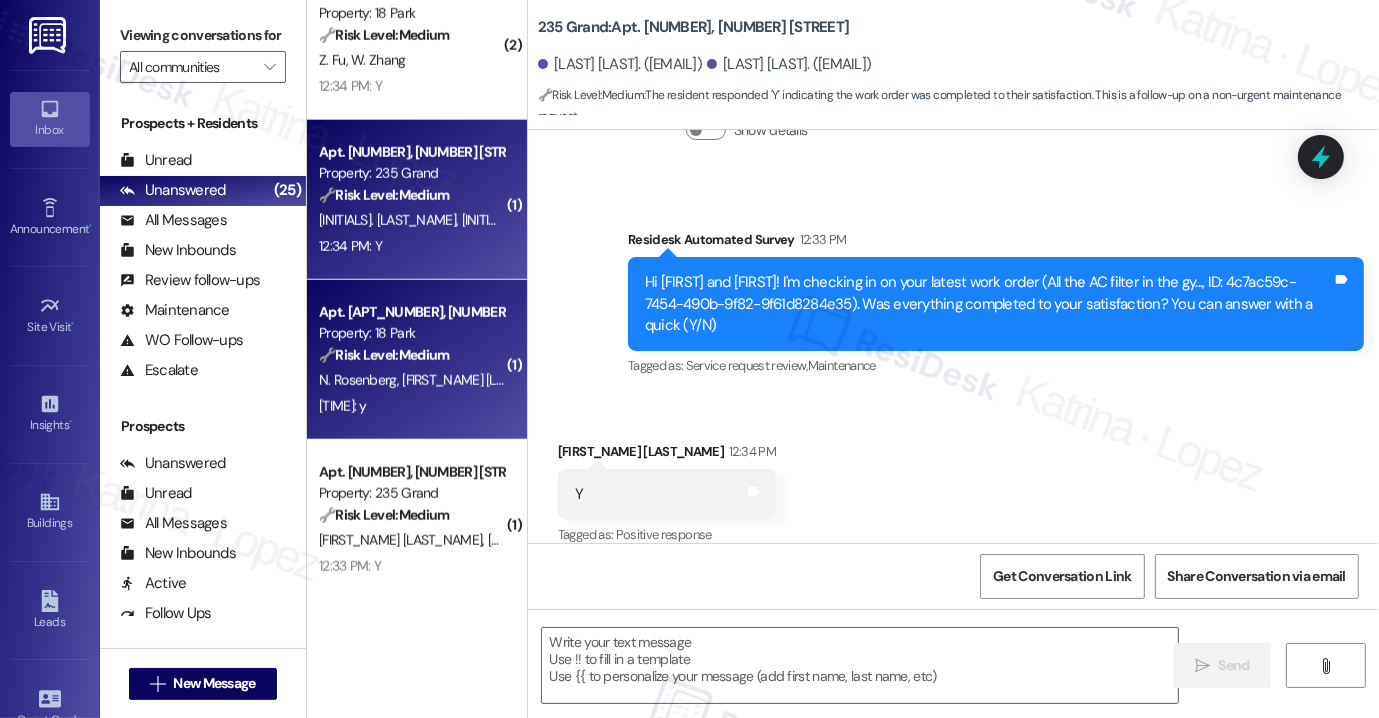 click on "Property: 18 Park" at bounding box center [411, 333] 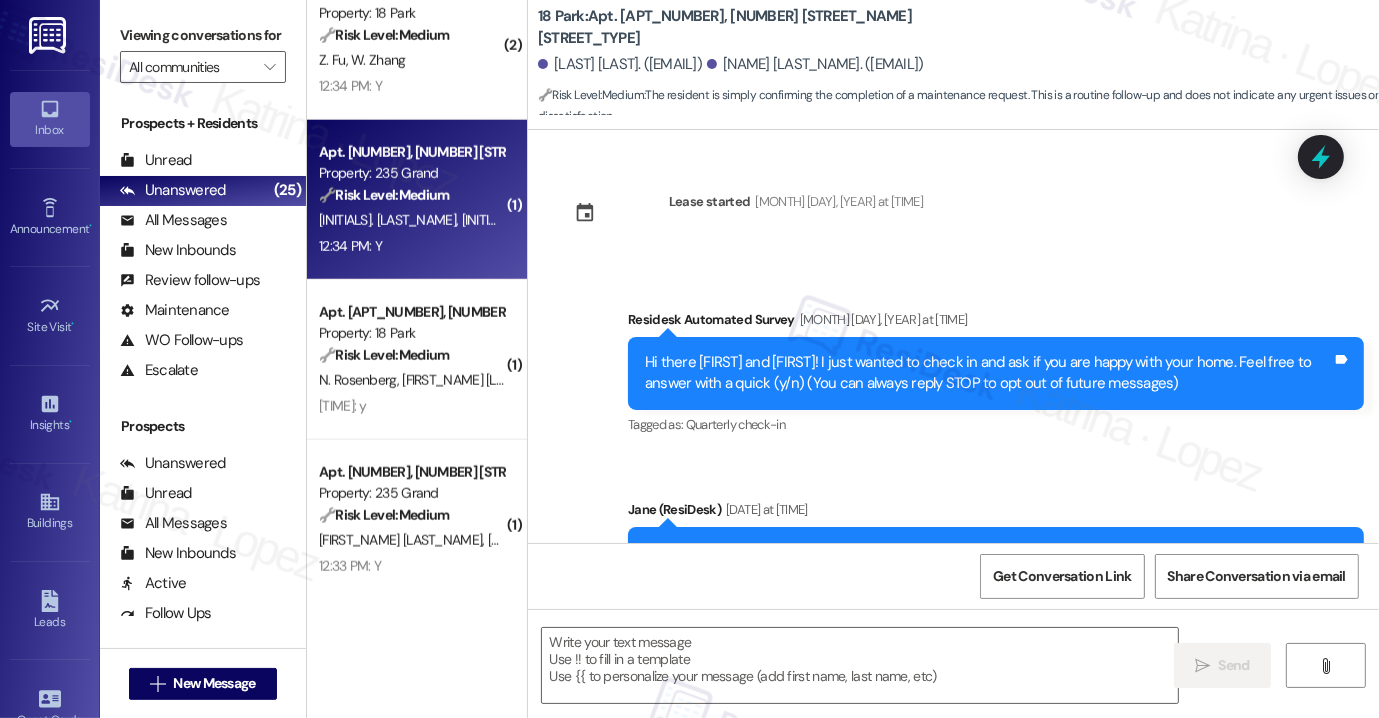 scroll, scrollTop: 3578, scrollLeft: 0, axis: vertical 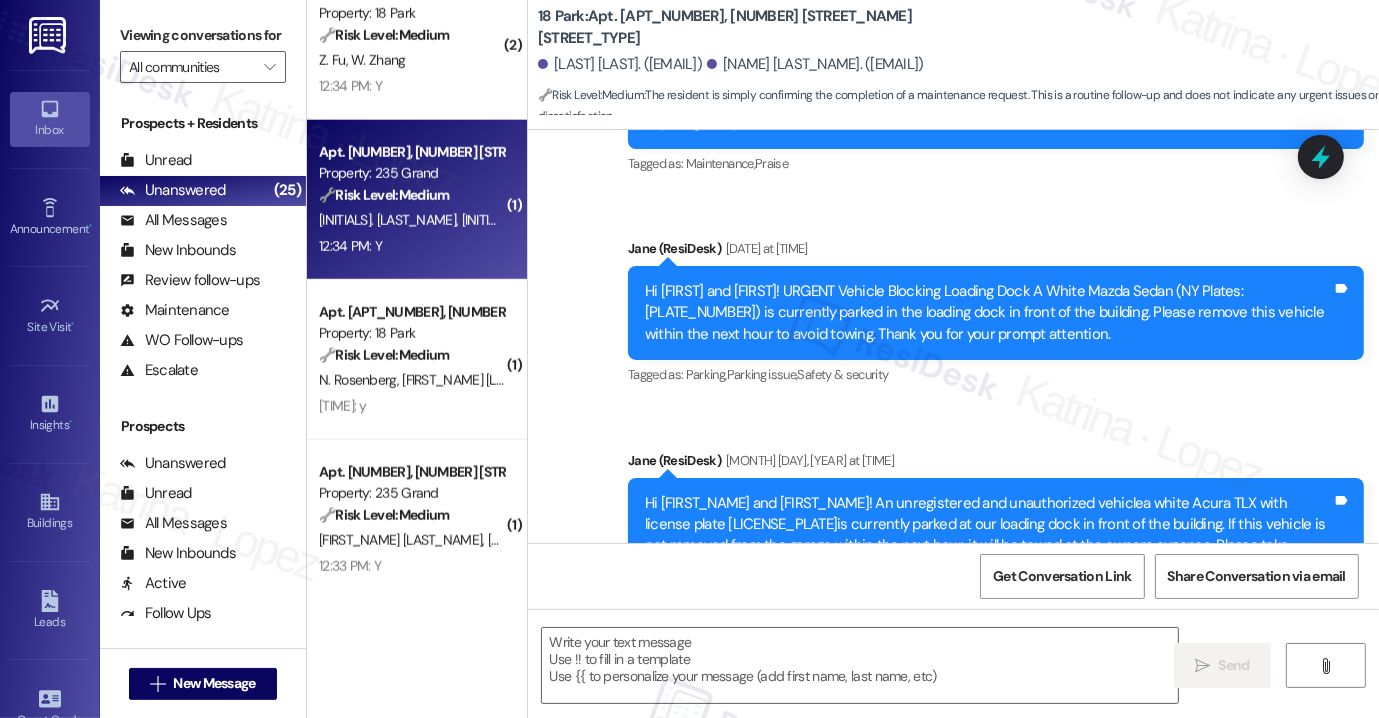 type on "Fetching suggested responses. Please feel free to read through the conversation in the meantime." 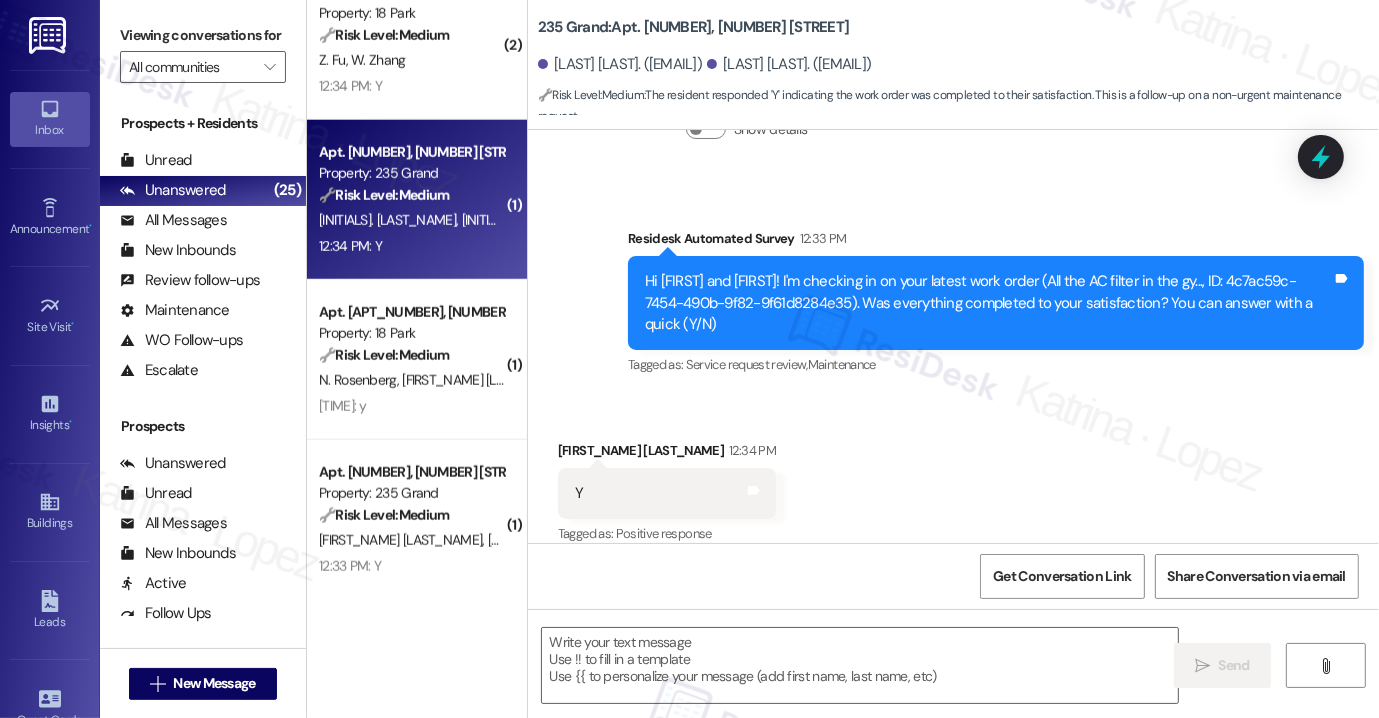 click on "Viewing conversations for" at bounding box center [203, 35] 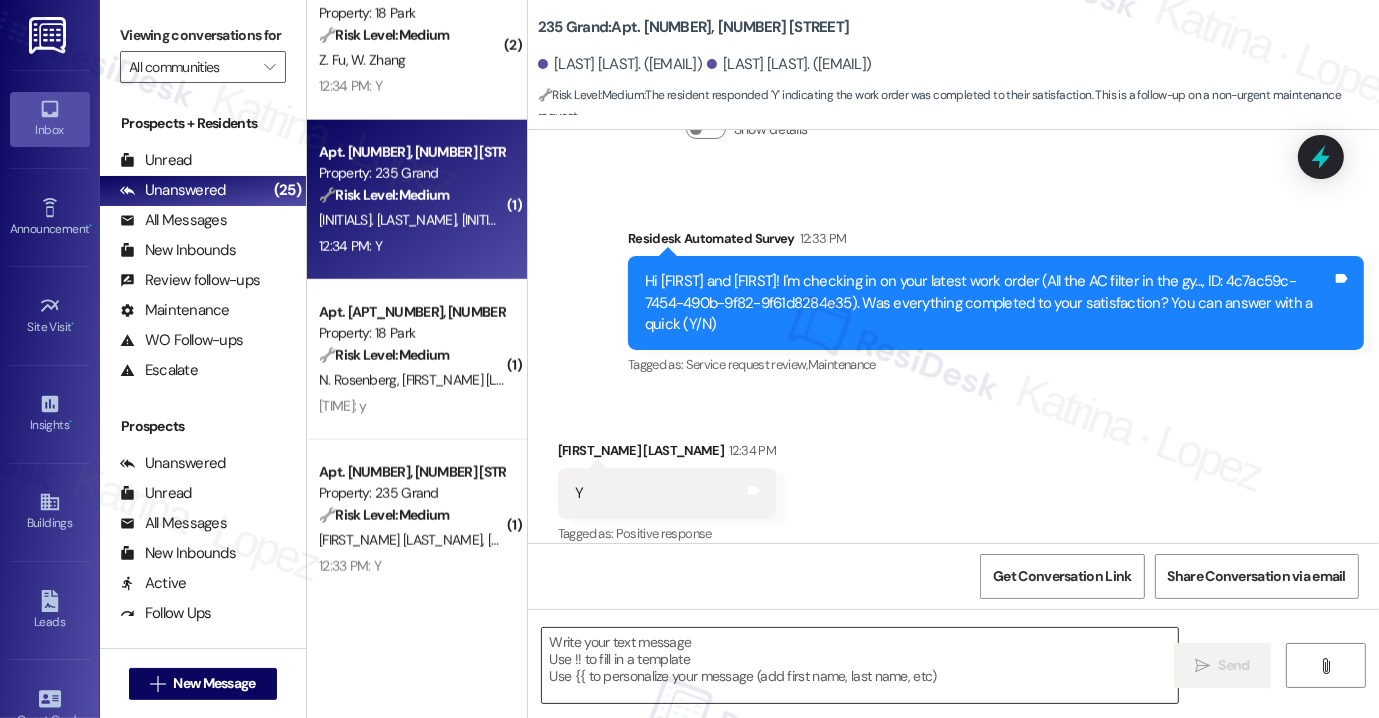 click at bounding box center (860, 665) 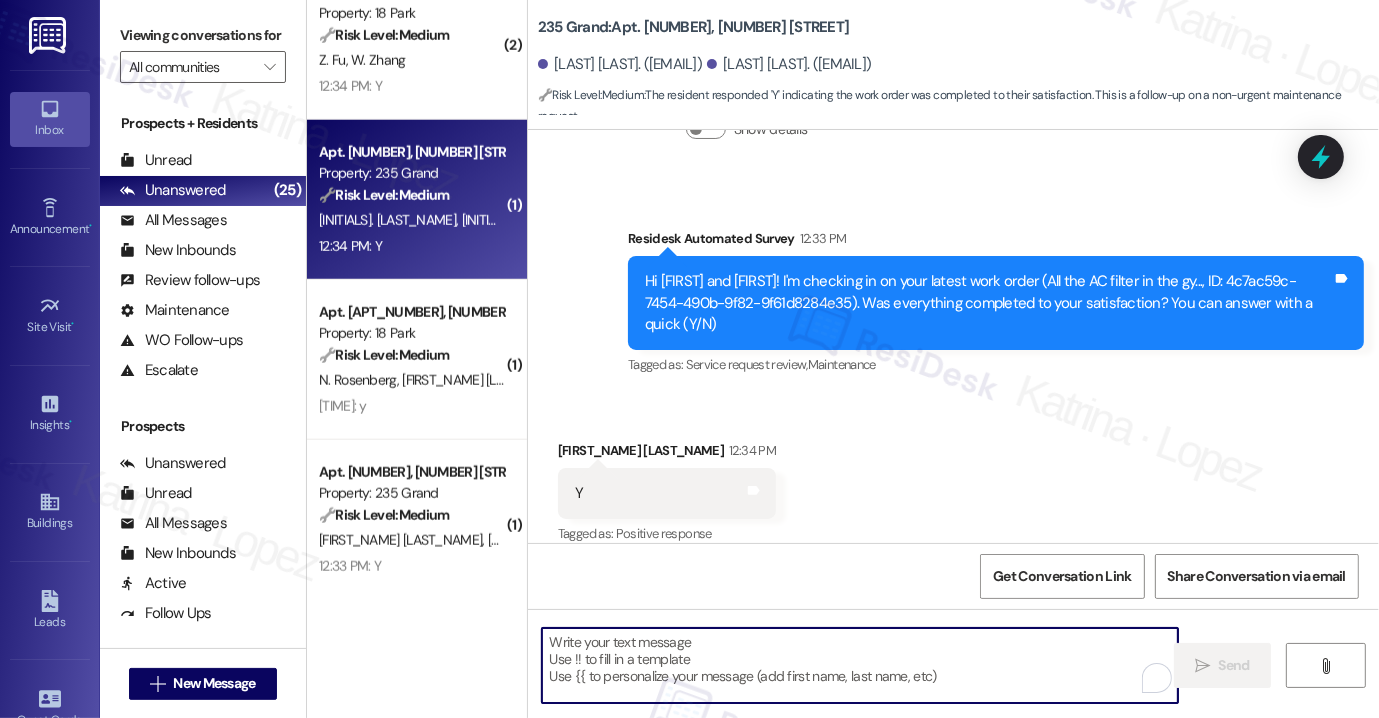 paste on "Hi {{first_name}}! I'm glad to hear that the maintenance work order was completed to your satisfaction. Could I also take this chance to ask if has {{property}} lived up to your expectations? You can still answer with a quick (Y/N)" 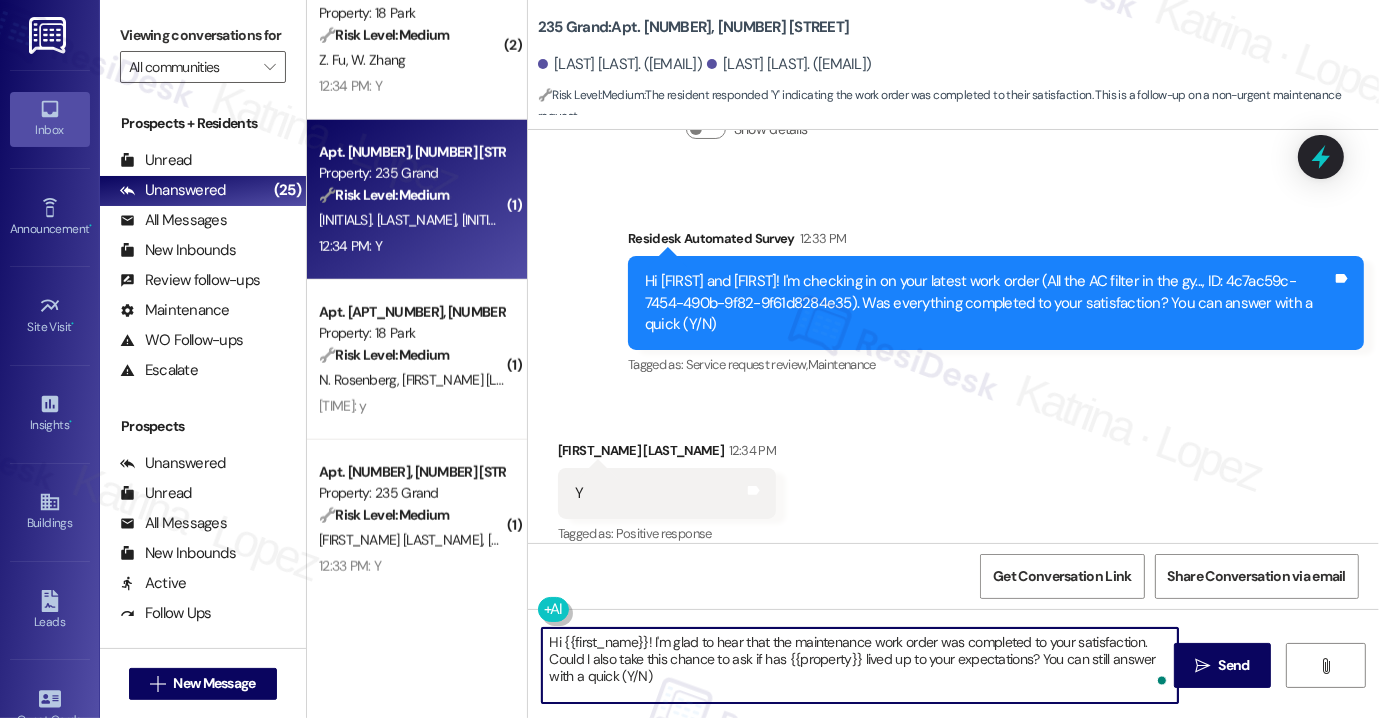 click on "[FIRST] [LAST] [TIME]" at bounding box center (667, 454) 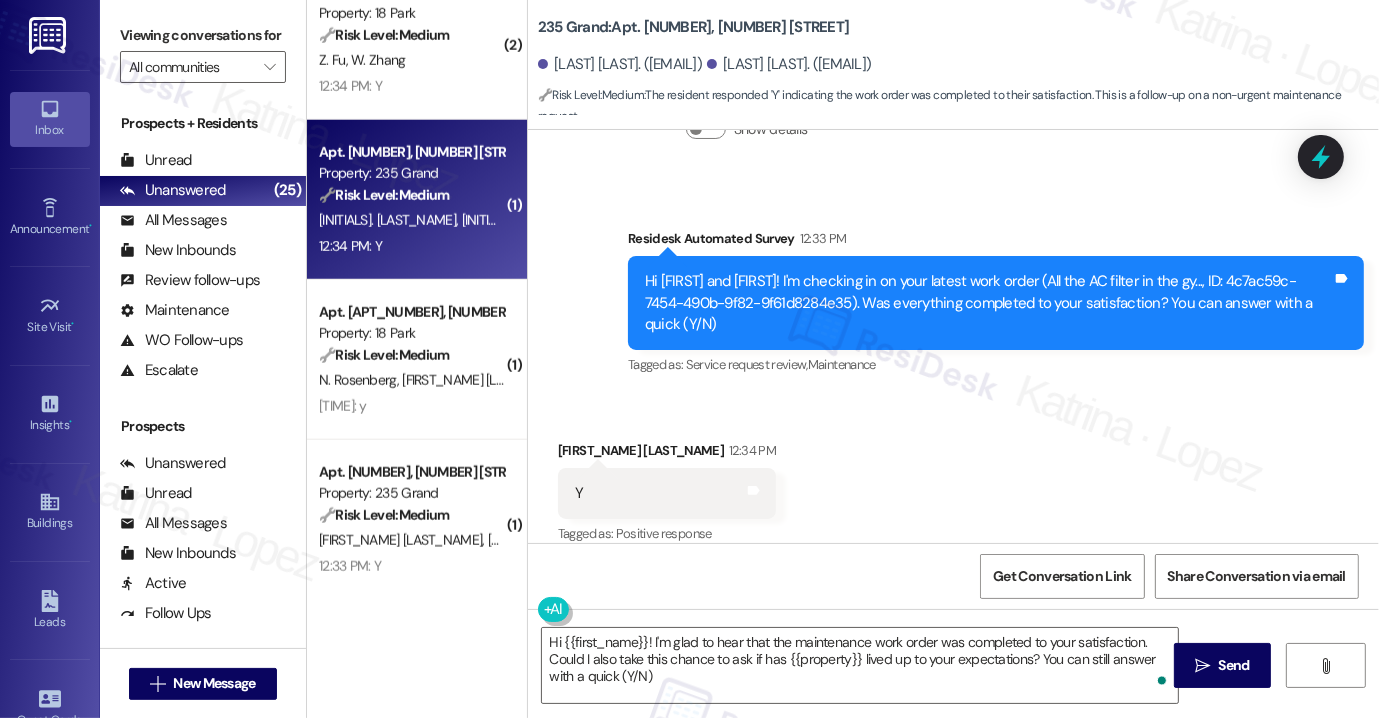 click on "[FIRST] [LAST] [TIME]" at bounding box center [667, 454] 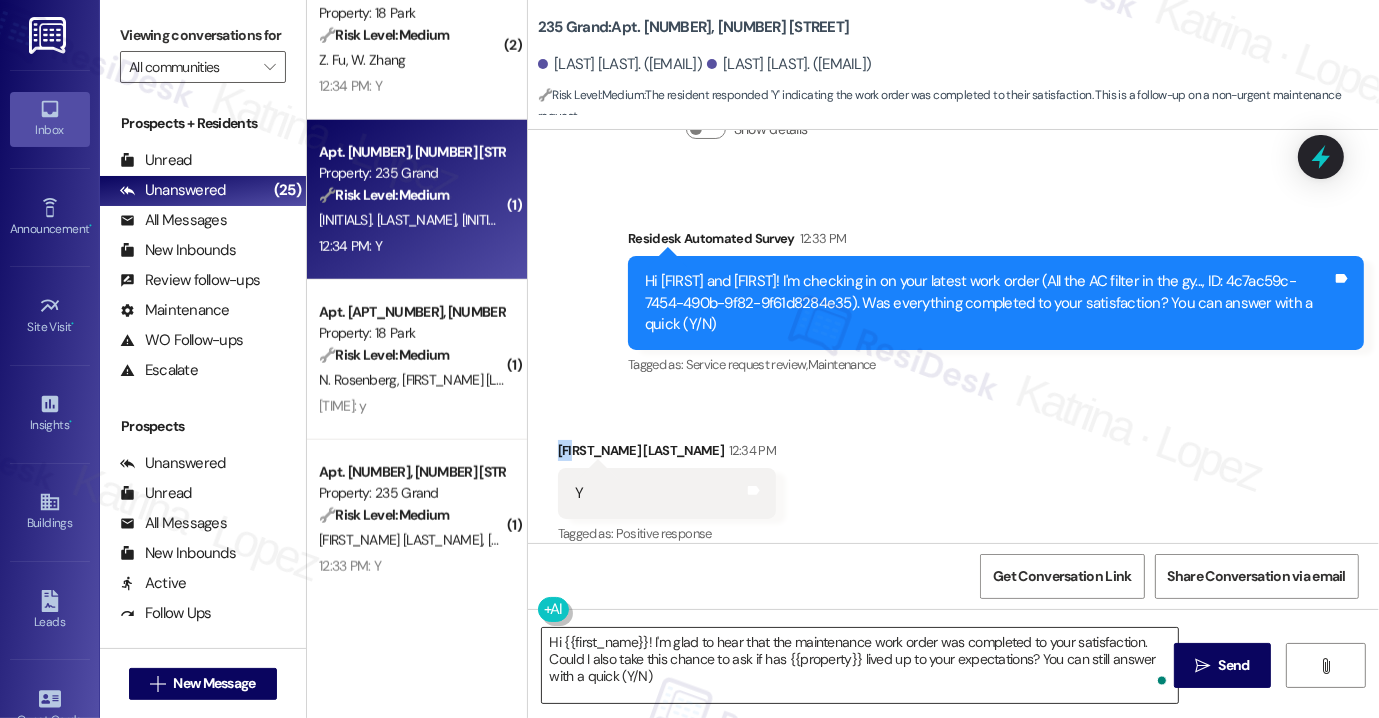 copy on "[FIRST_NAME]" 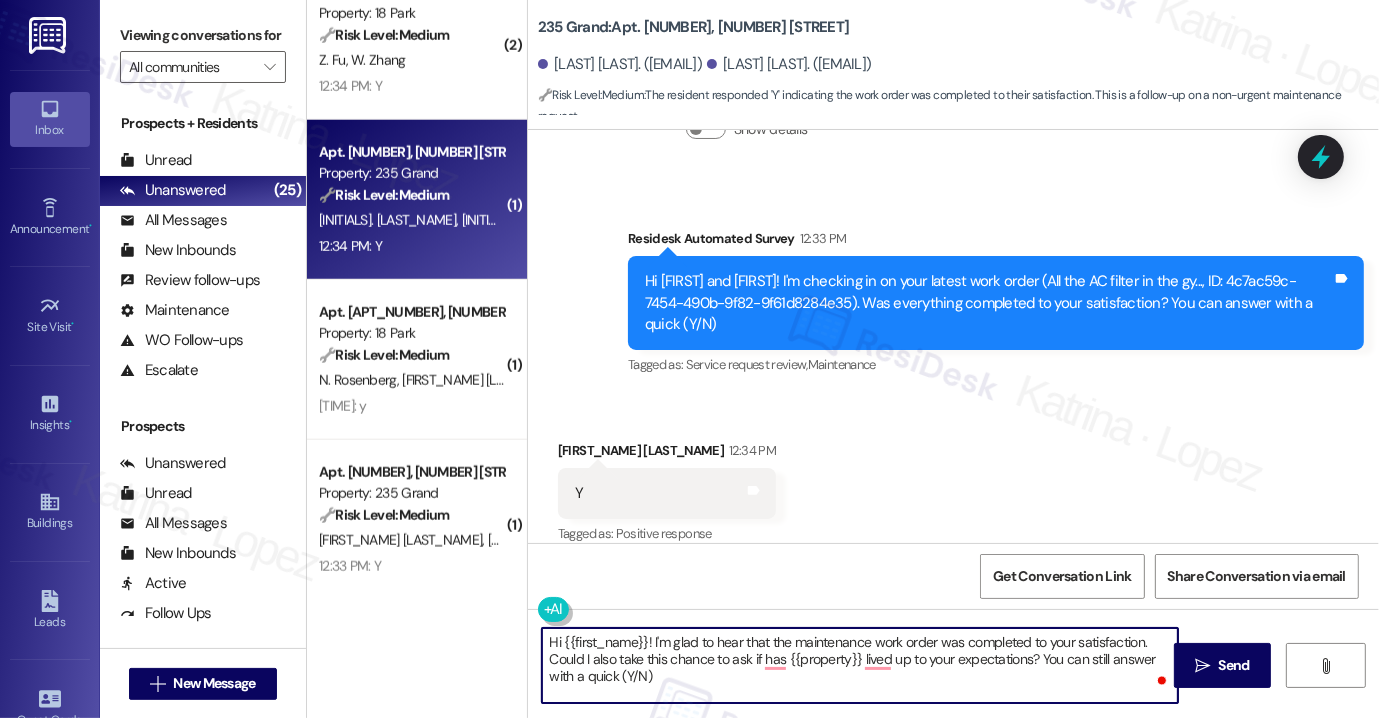drag, startPoint x: 556, startPoint y: 640, endPoint x: 644, endPoint y: 625, distance: 89.26926 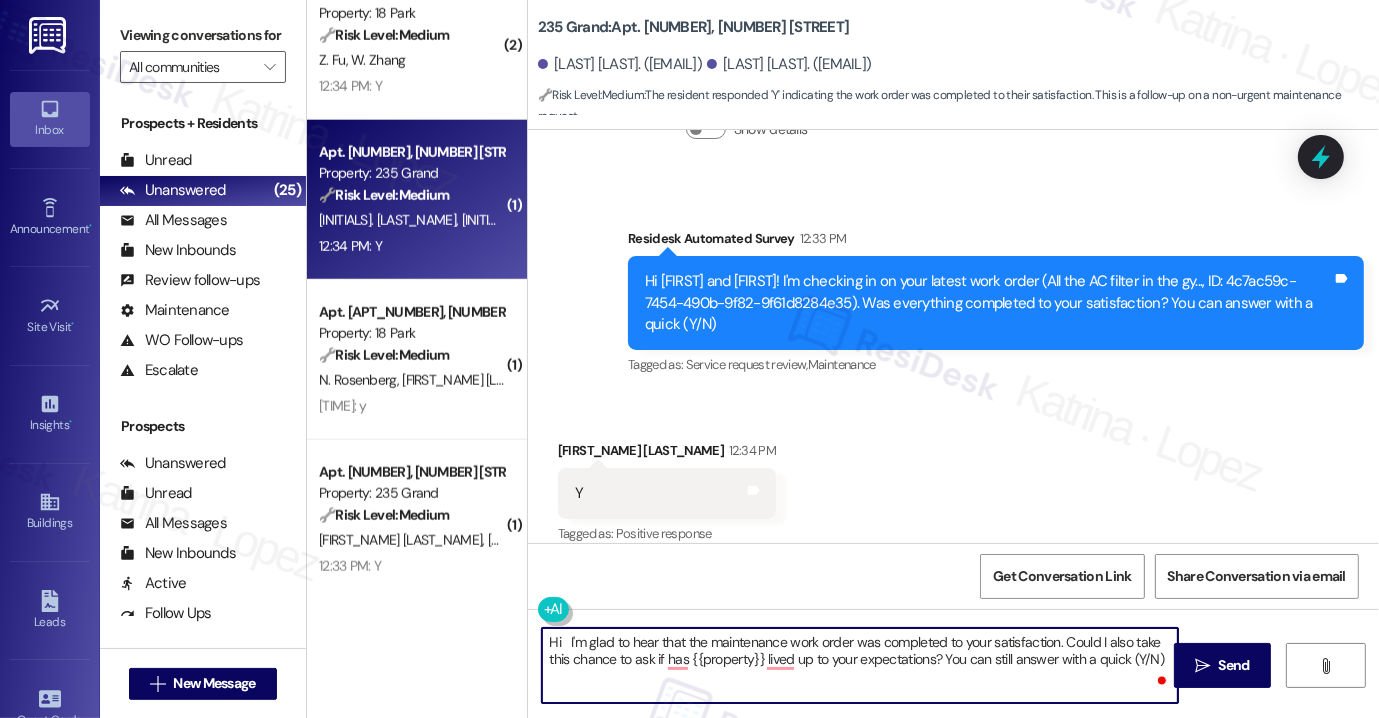 paste on "[FIRST_NAME]" 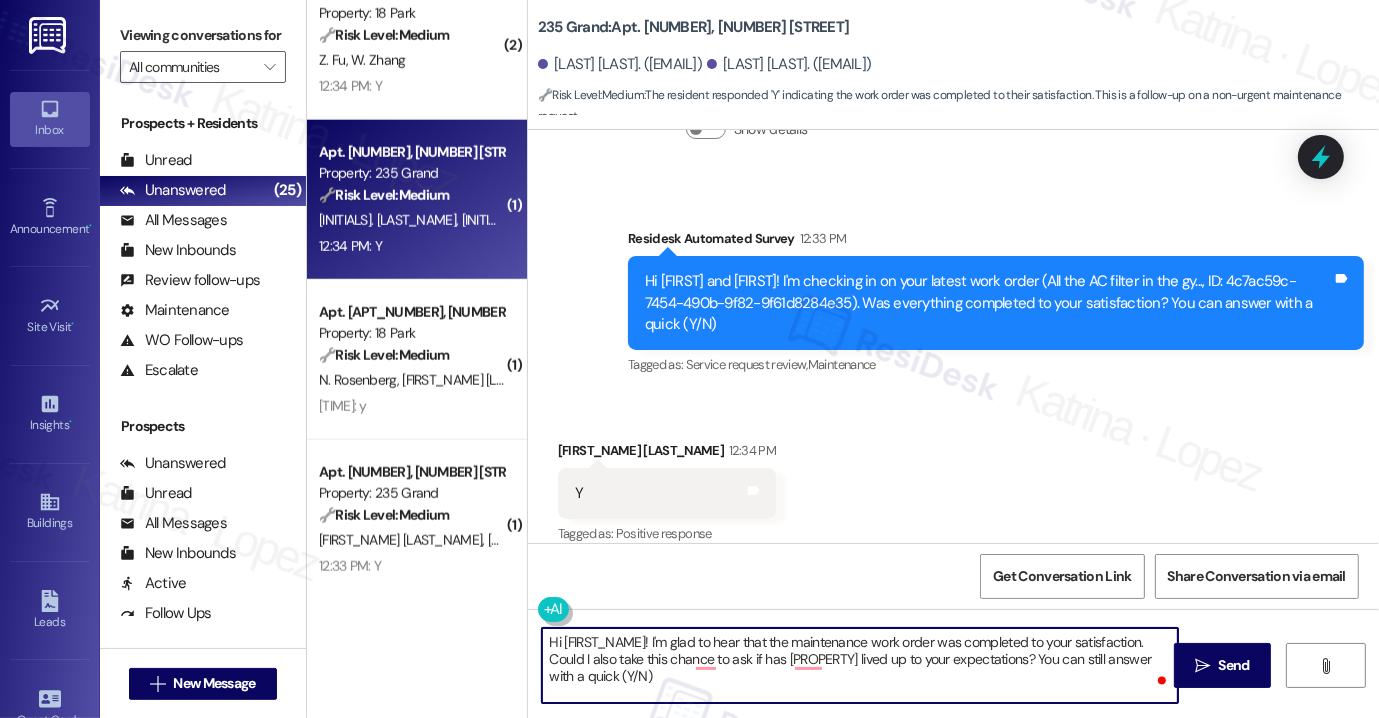 click on "Hi [FIRST_NAME]! I'm glad to hear that the maintenance work order was completed to your satisfaction. Could I also take this chance to ask if has [PROPERTY] lived up to your expectations? You can still answer with a quick (Y/N)" at bounding box center (860, 665) 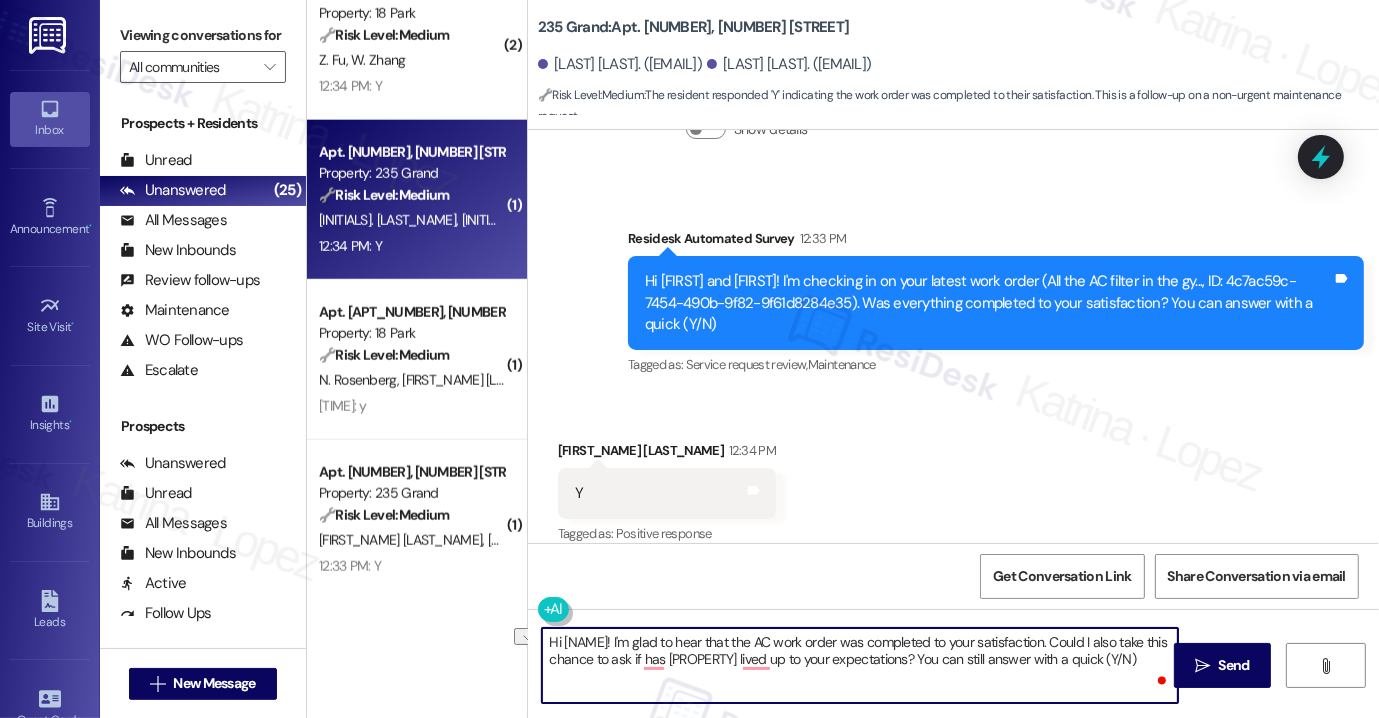 drag, startPoint x: 1146, startPoint y: 655, endPoint x: 912, endPoint y: 654, distance: 234.00214 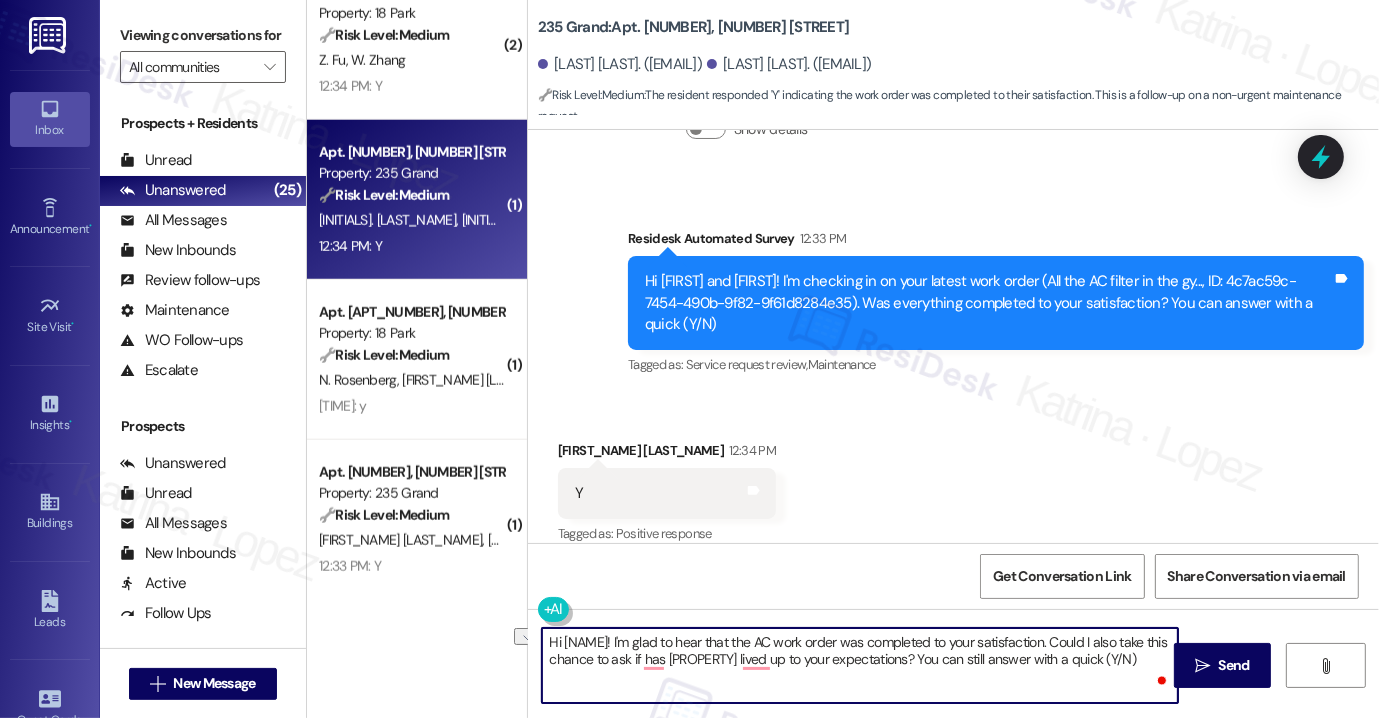 type on "Hi [FIRST]! I'm glad to hear that the AC work order was completed to your satisfaction. Could I also take this chance to ask if has [PROPERTY] lived up to your expectations?" 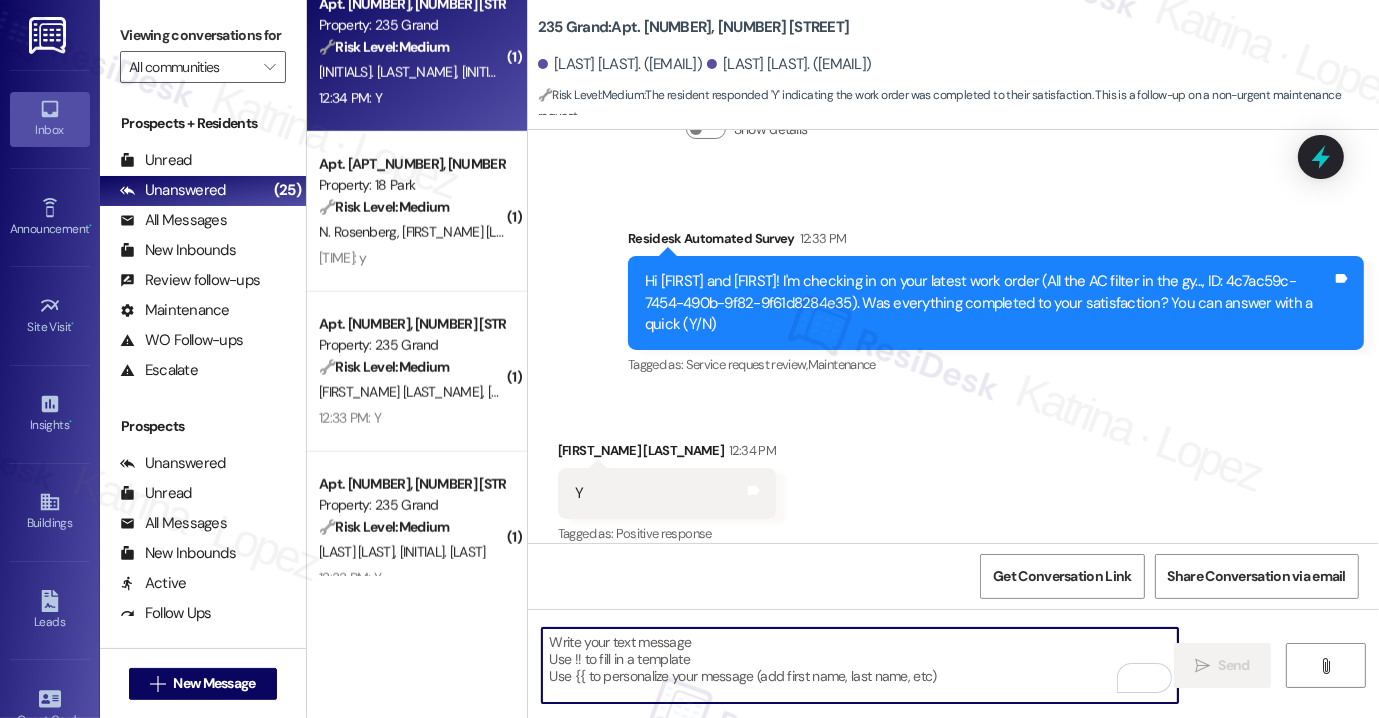 scroll, scrollTop: 2100, scrollLeft: 0, axis: vertical 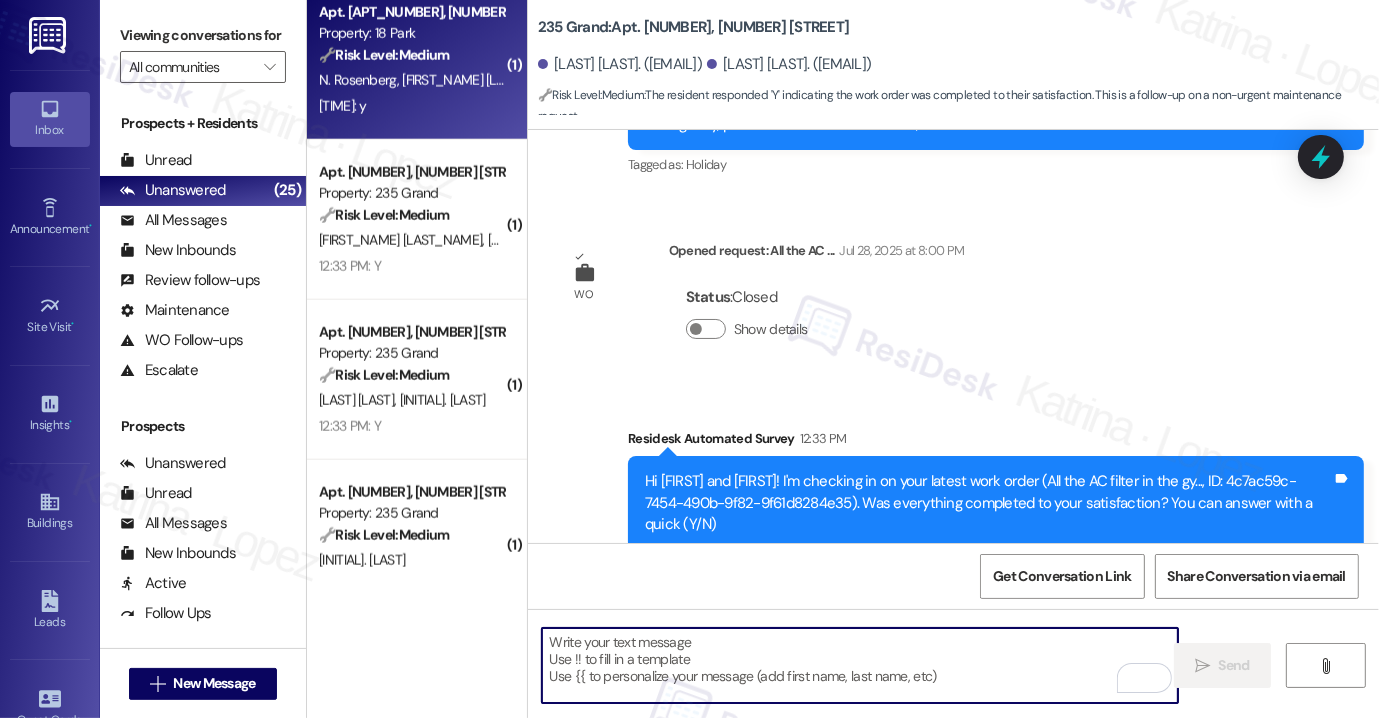 type 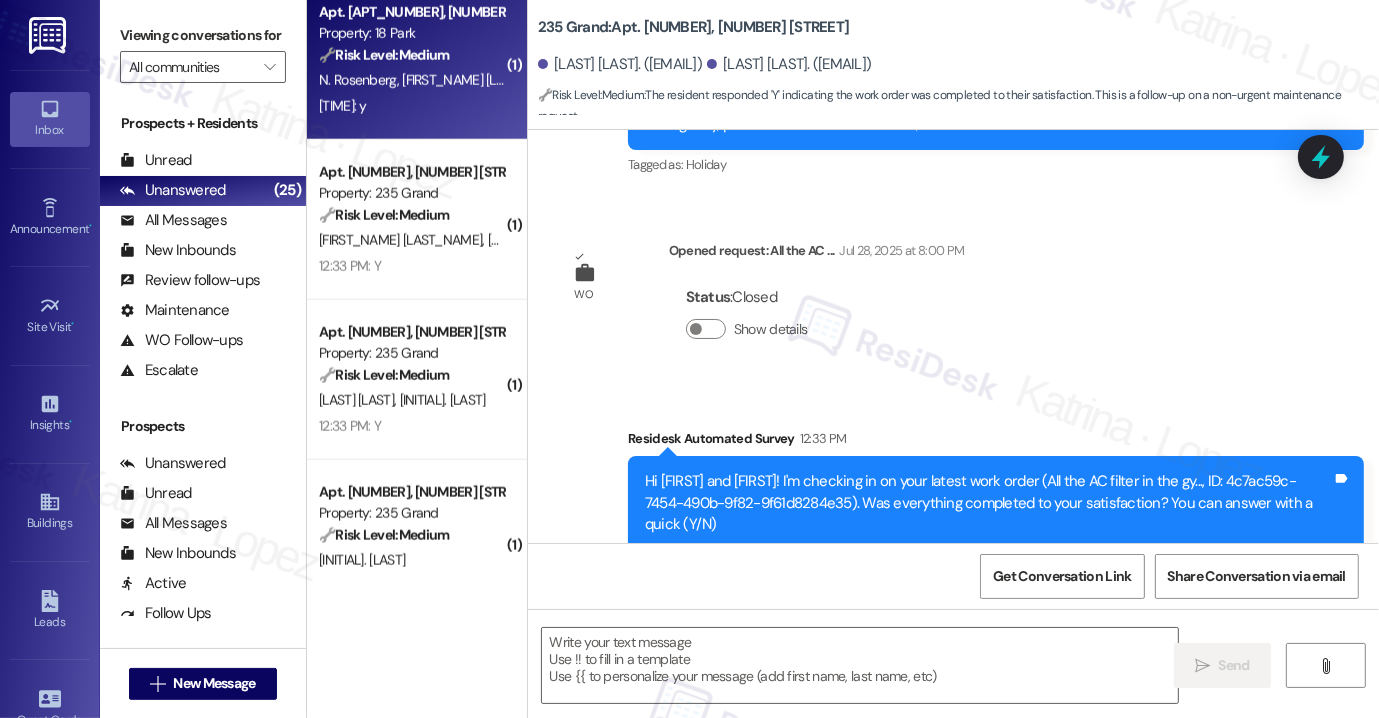 type on "Fetching suggested responses. Please feel free to read through the conversation in the meantime." 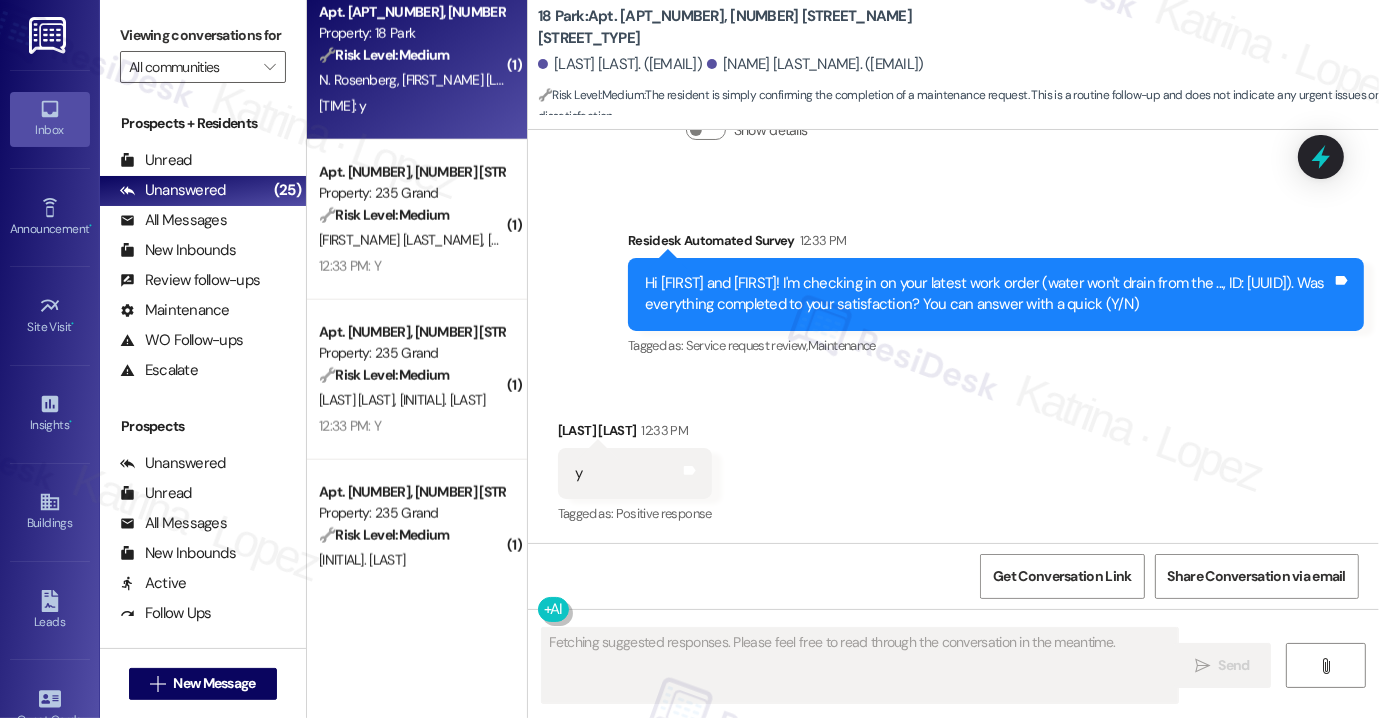 scroll, scrollTop: 5217, scrollLeft: 0, axis: vertical 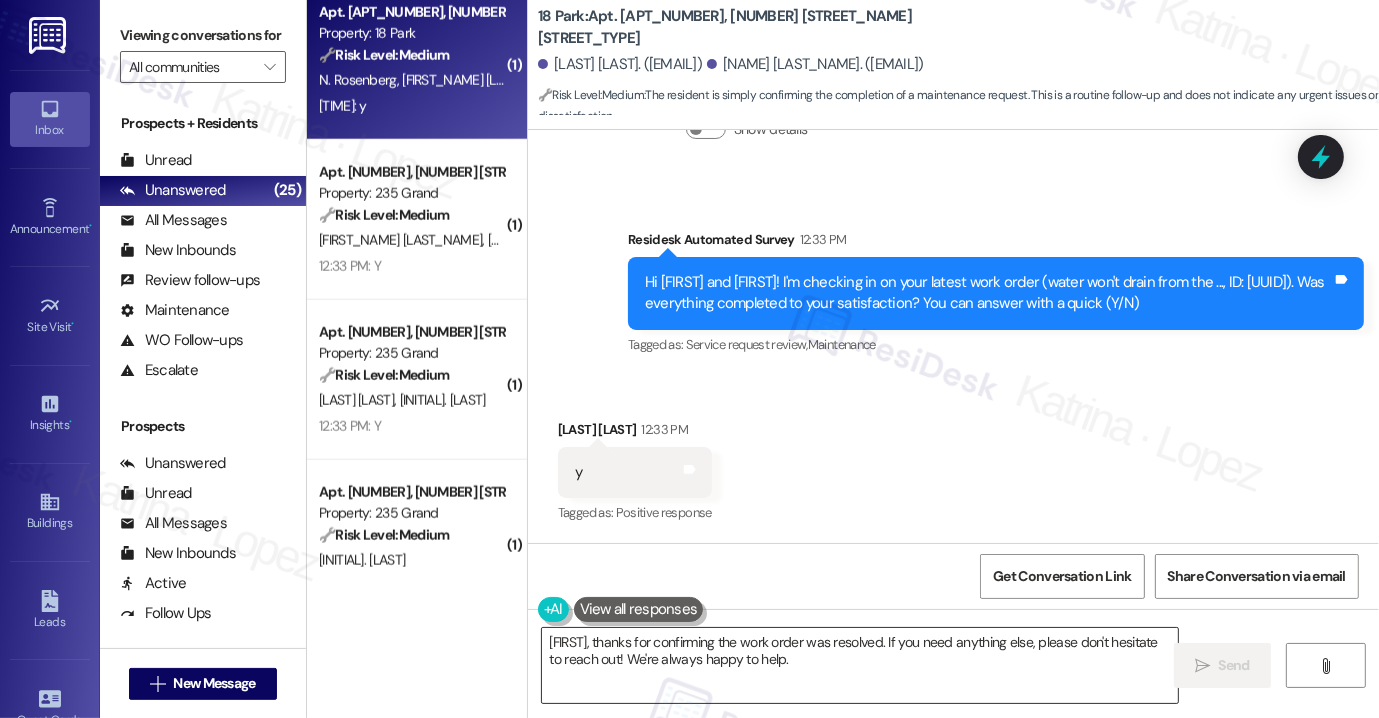 click on "[FIRST], thanks for confirming the work order was resolved. If you need anything else, please don't hesitate to reach out! We're always happy to help." at bounding box center (860, 665) 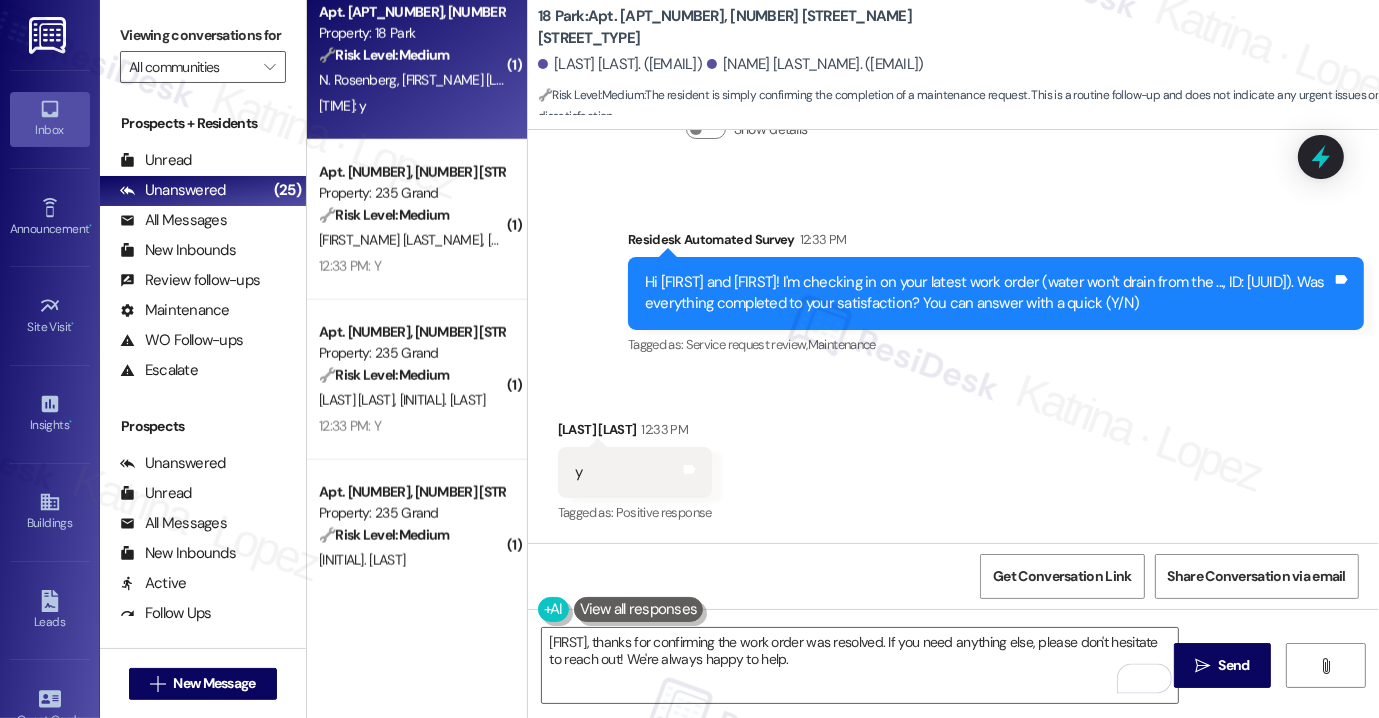 click on "Viewing conversations for" at bounding box center [203, 35] 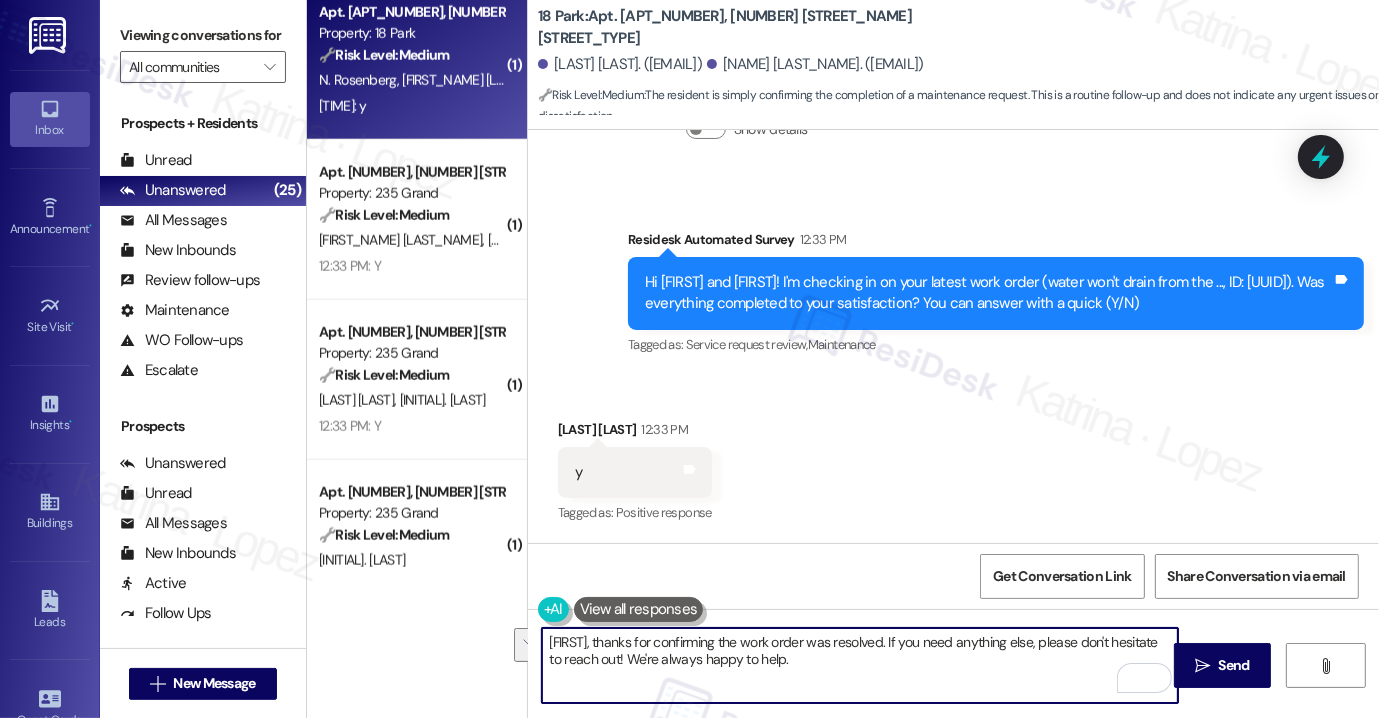 drag, startPoint x: 892, startPoint y: 661, endPoint x: 925, endPoint y: 636, distance: 41.400482 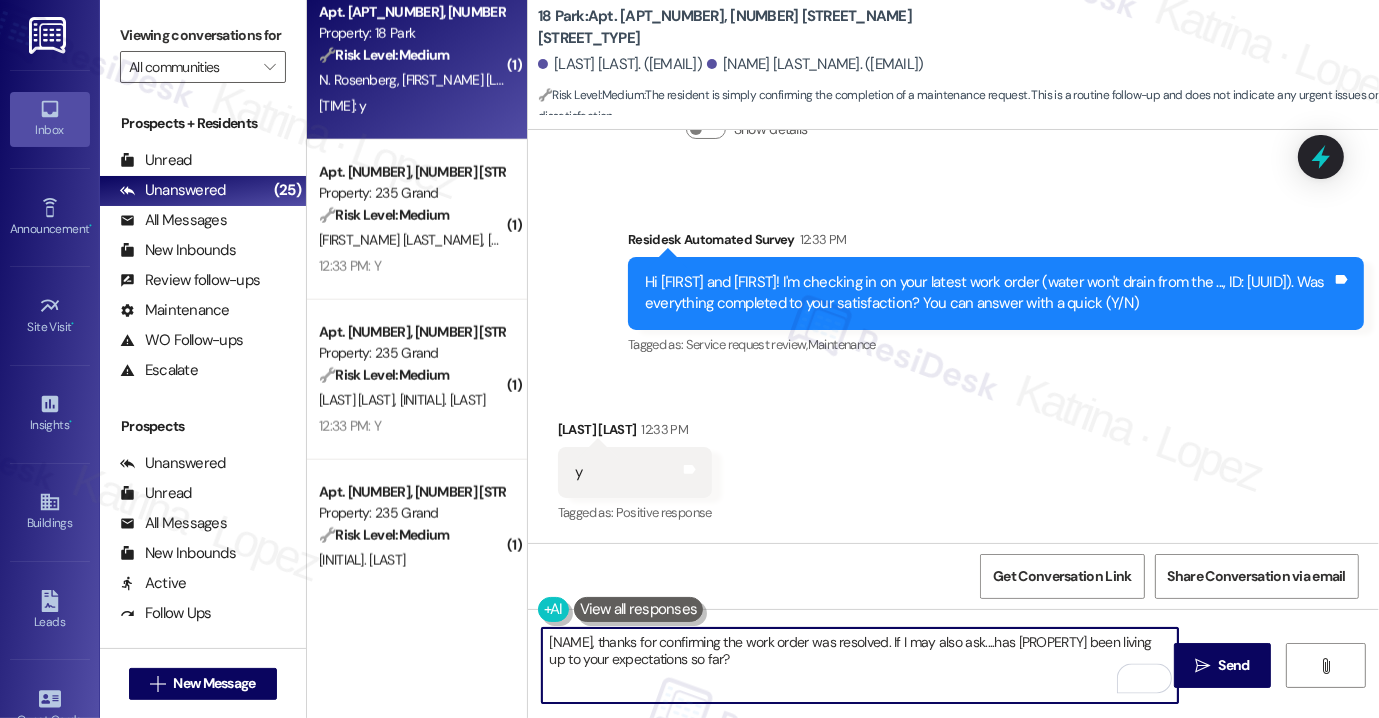 click on "[NAME], thanks for confirming the work order was resolved. If I may also ask....has [PROPERTY] been living up to your expectations so far?" at bounding box center [860, 665] 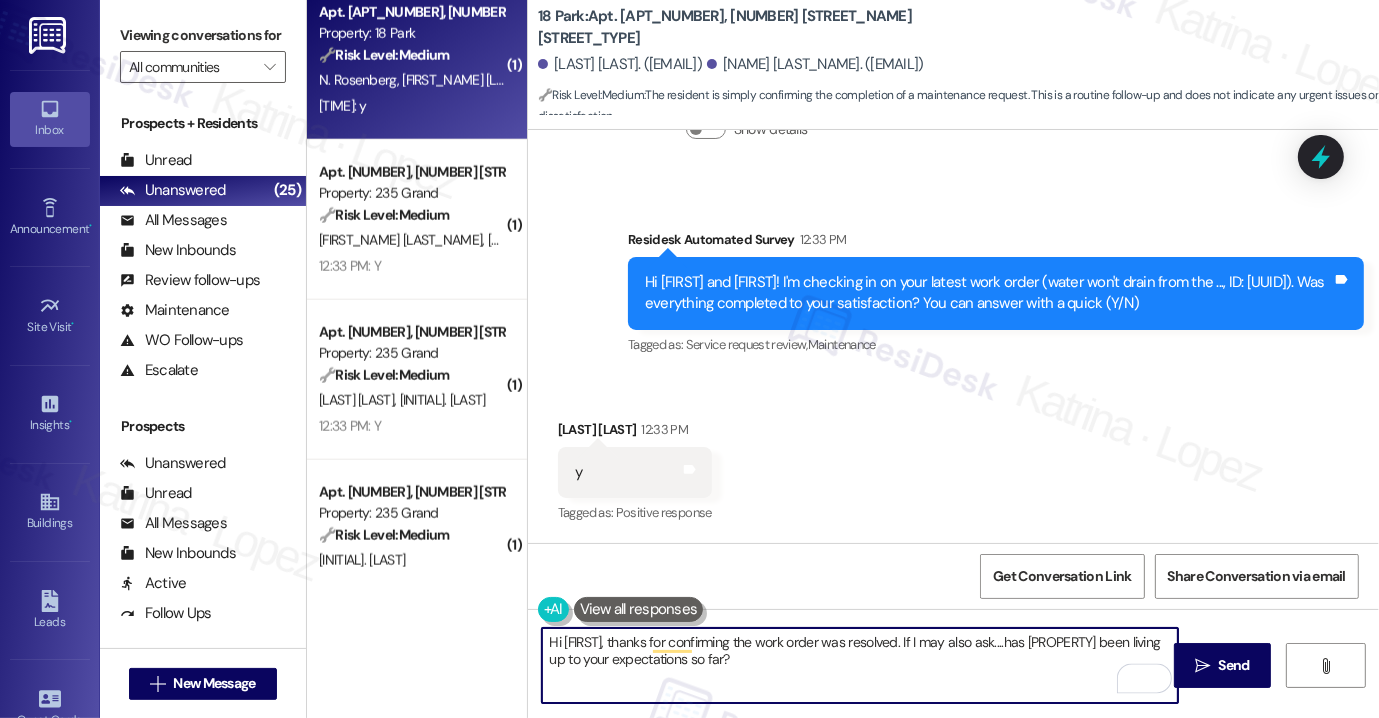 click on "Hi [FIRST], thanks for confirming the work order was resolved. If I may also ask....has [PROPERTY] been living up to your expectations so far?" at bounding box center (860, 665) 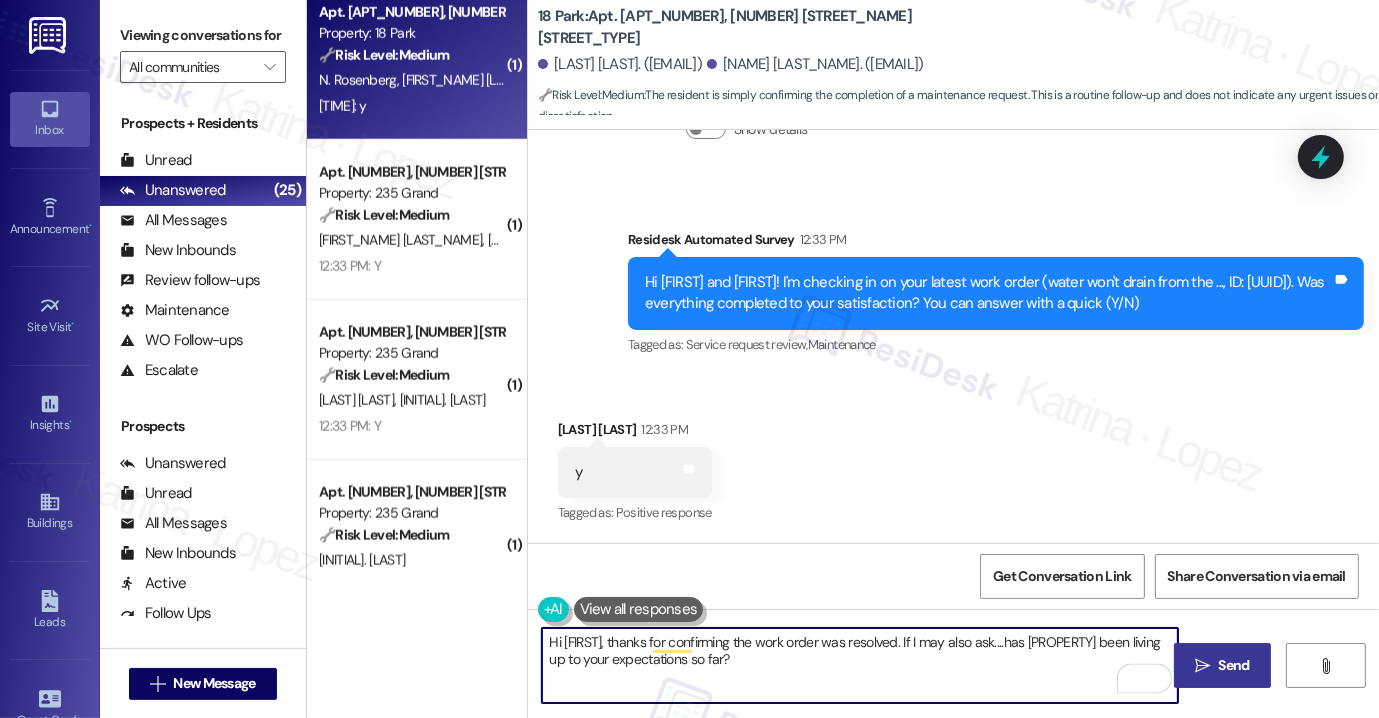 type on "Hi [FIRST], thanks for confirming the work order was resolved. If I may also ask....has [PROPERTY] been living up to your expectations so far?" 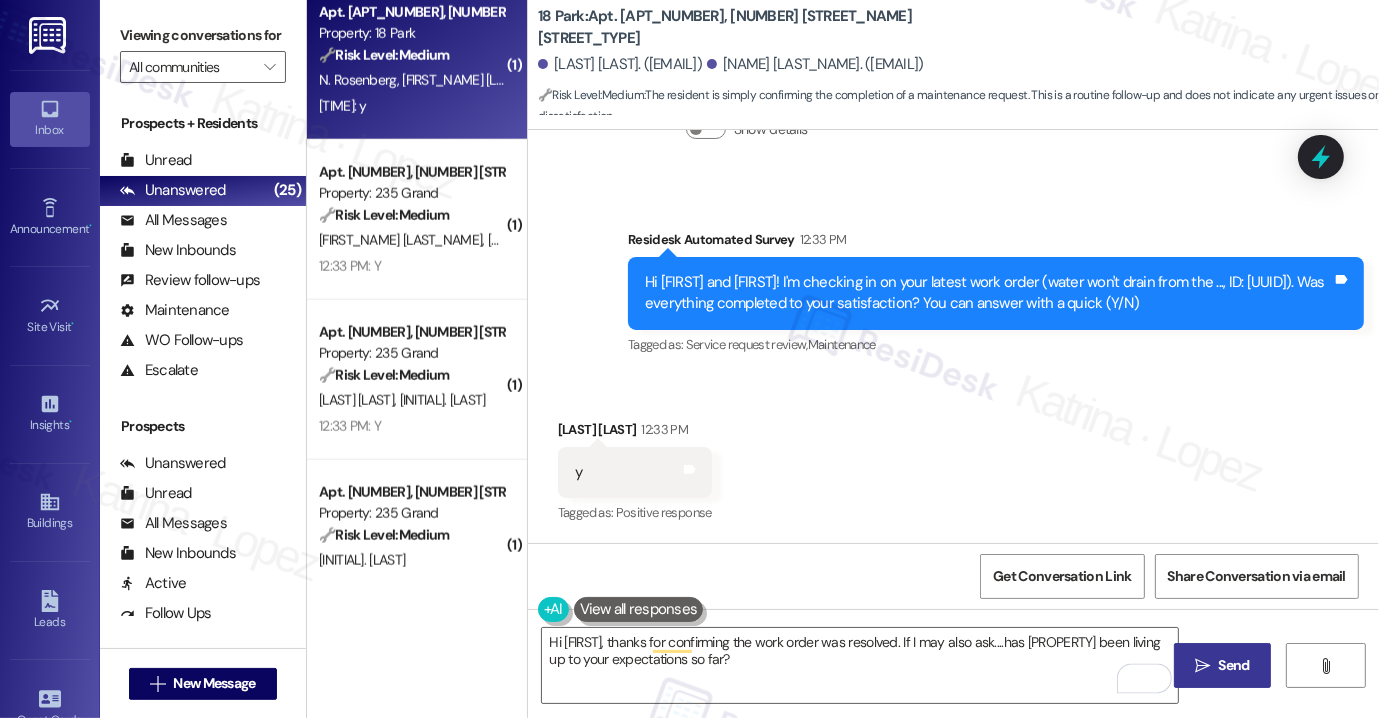 click on "Send" at bounding box center (1234, 665) 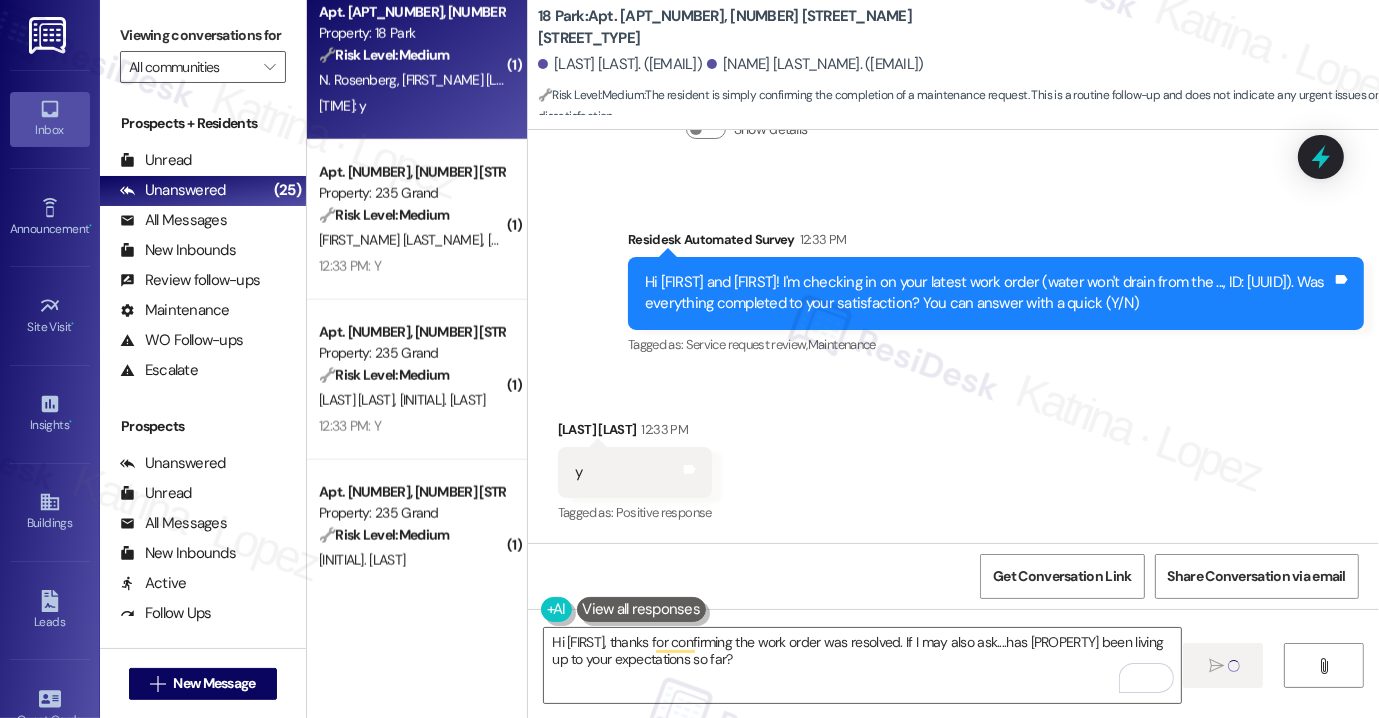 type 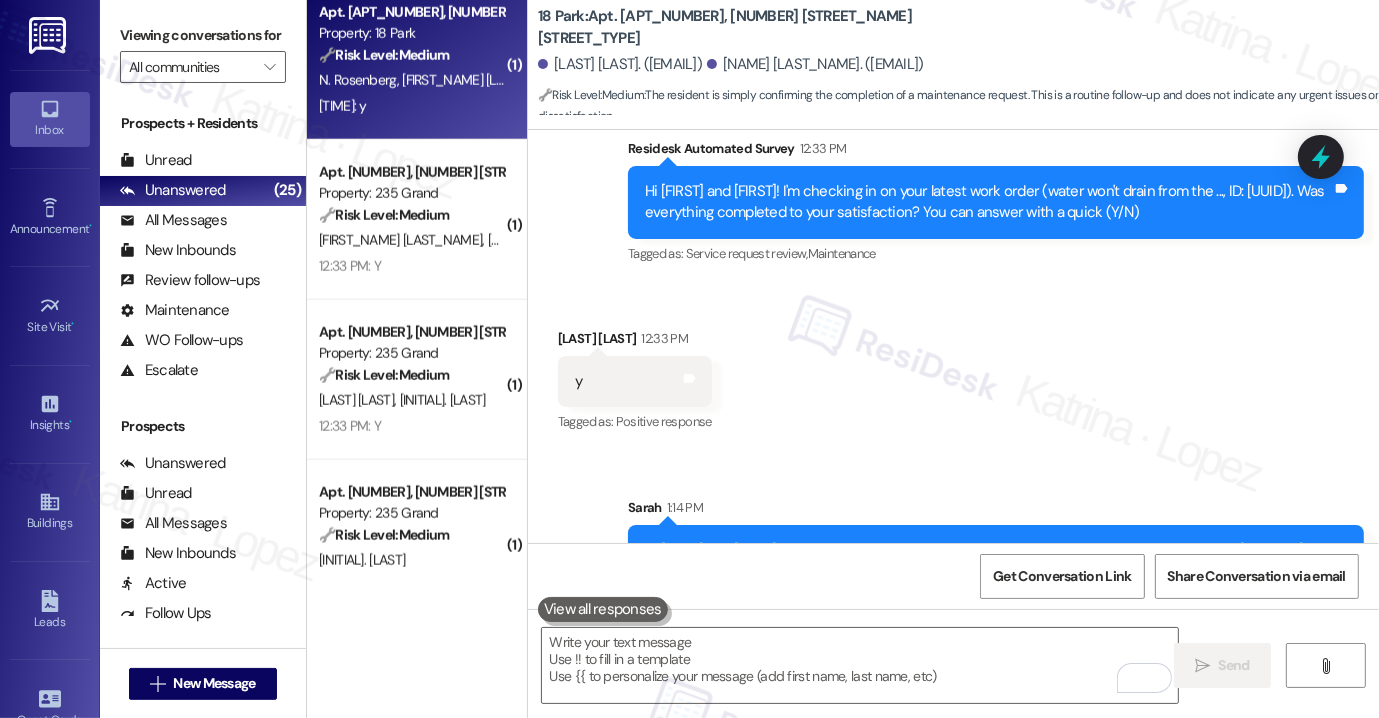 scroll, scrollTop: 5378, scrollLeft: 0, axis: vertical 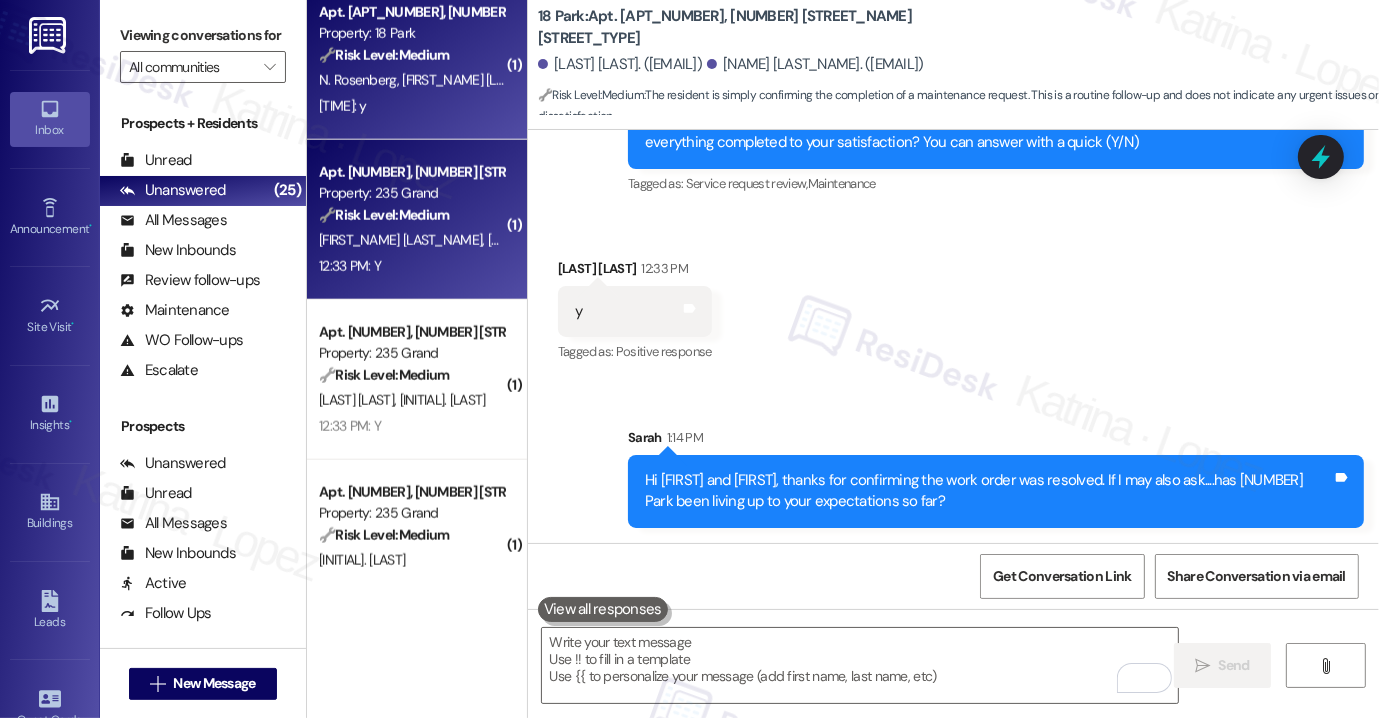 click on "[TIME]: Y [TIME]: Y" at bounding box center (411, 266) 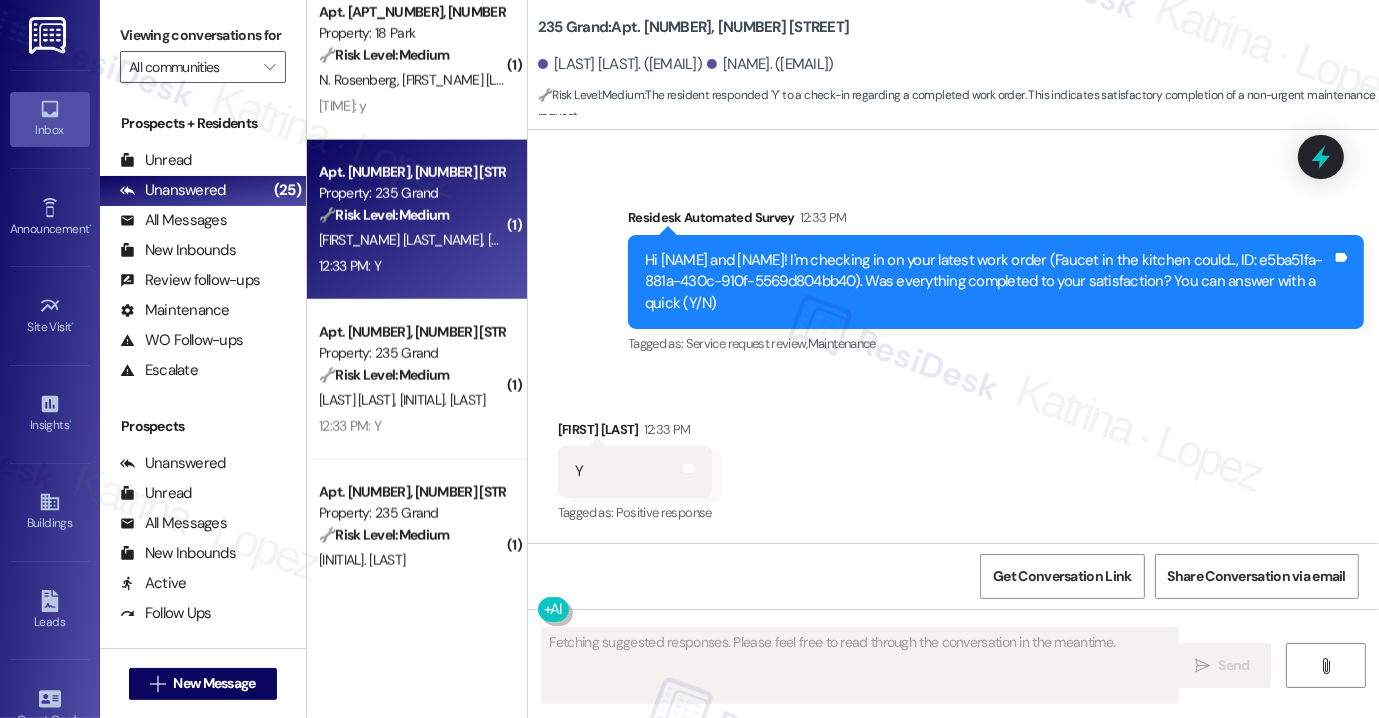 scroll, scrollTop: 4889, scrollLeft: 0, axis: vertical 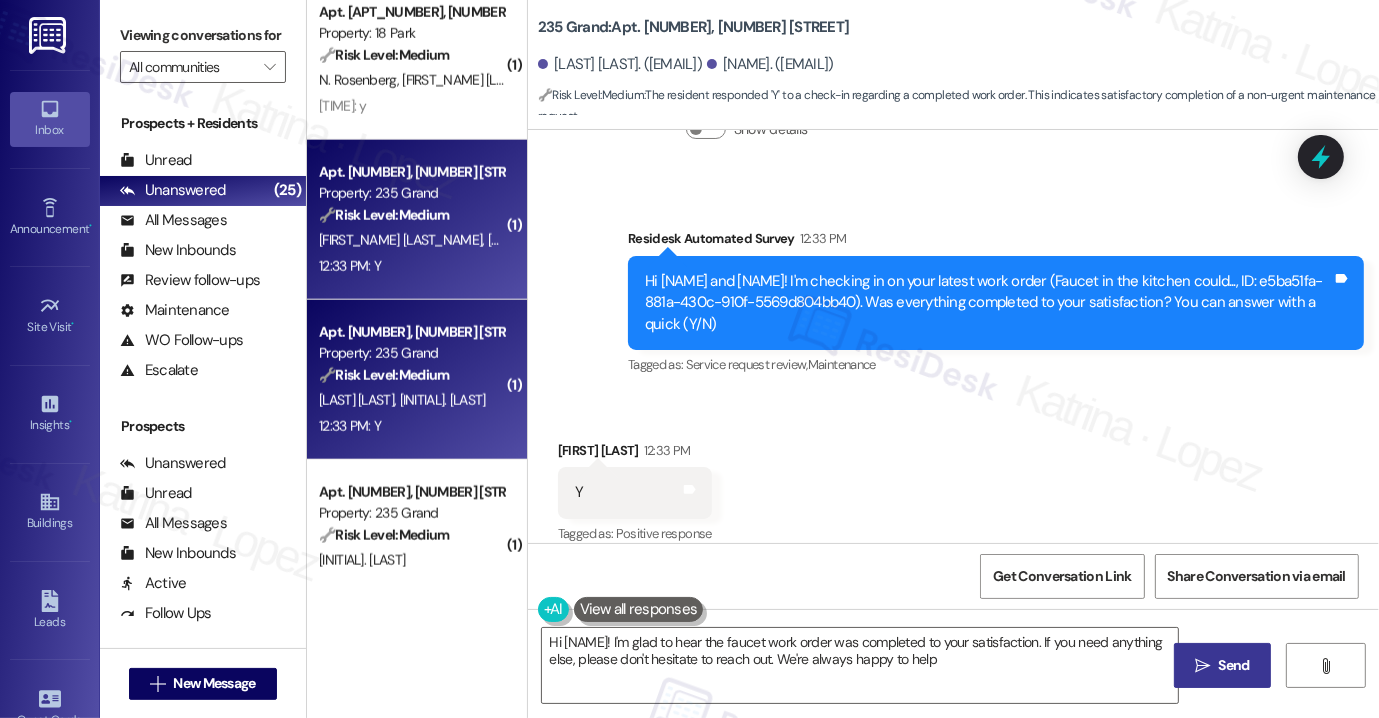 type on "Hi {{first_name}}! I'm glad to hear the faucet work order was completed to your satisfaction. If you need anything else, please don't hesitate to reach out. We're always happy to help!" 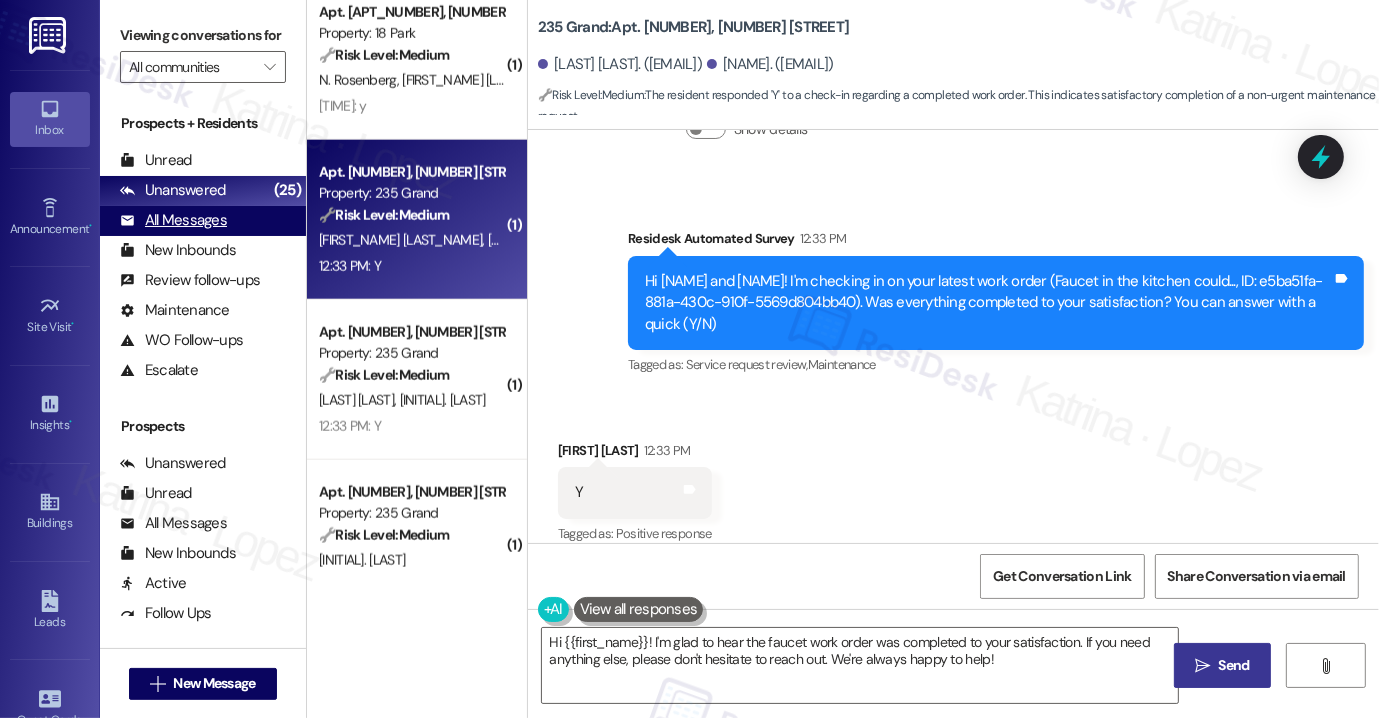 click on "All Messages" at bounding box center (173, 220) 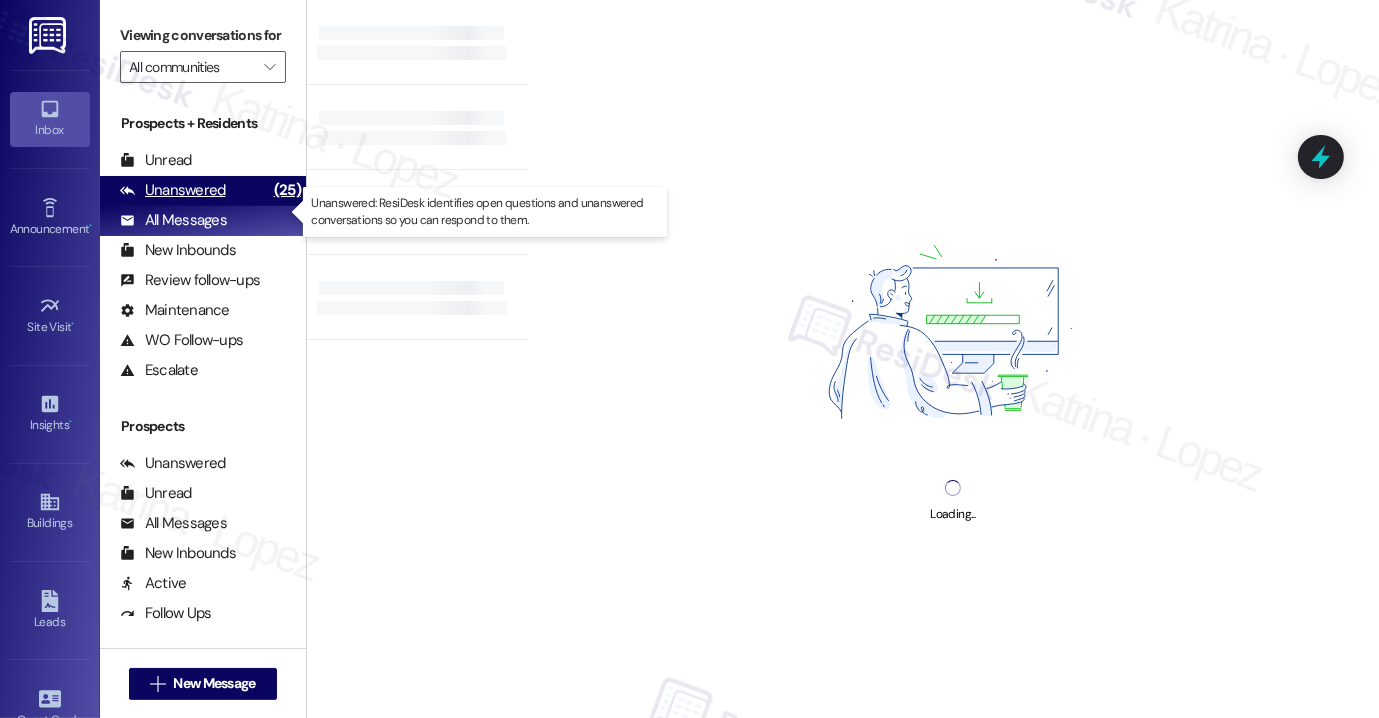 click on "Unanswered" at bounding box center [173, 190] 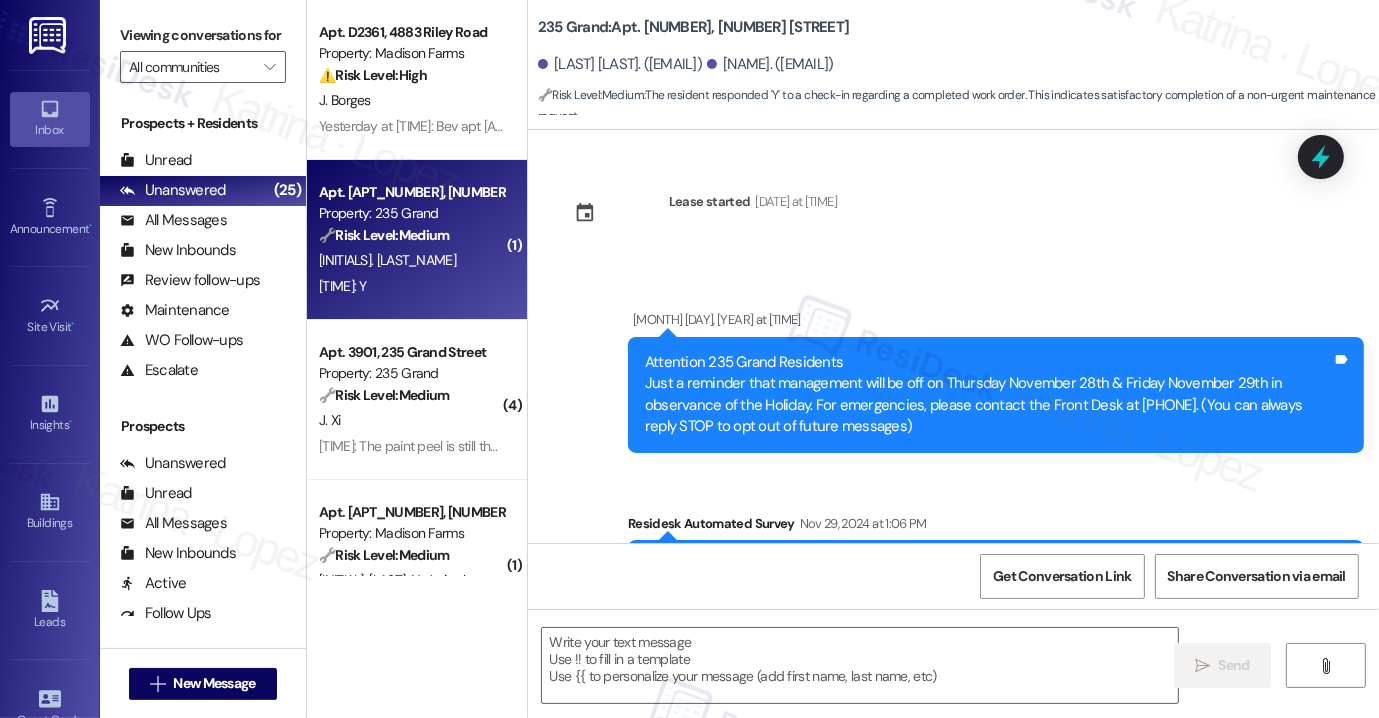 type on "Fetching suggested responses. Please feel free to read through the conversation in the meantime." 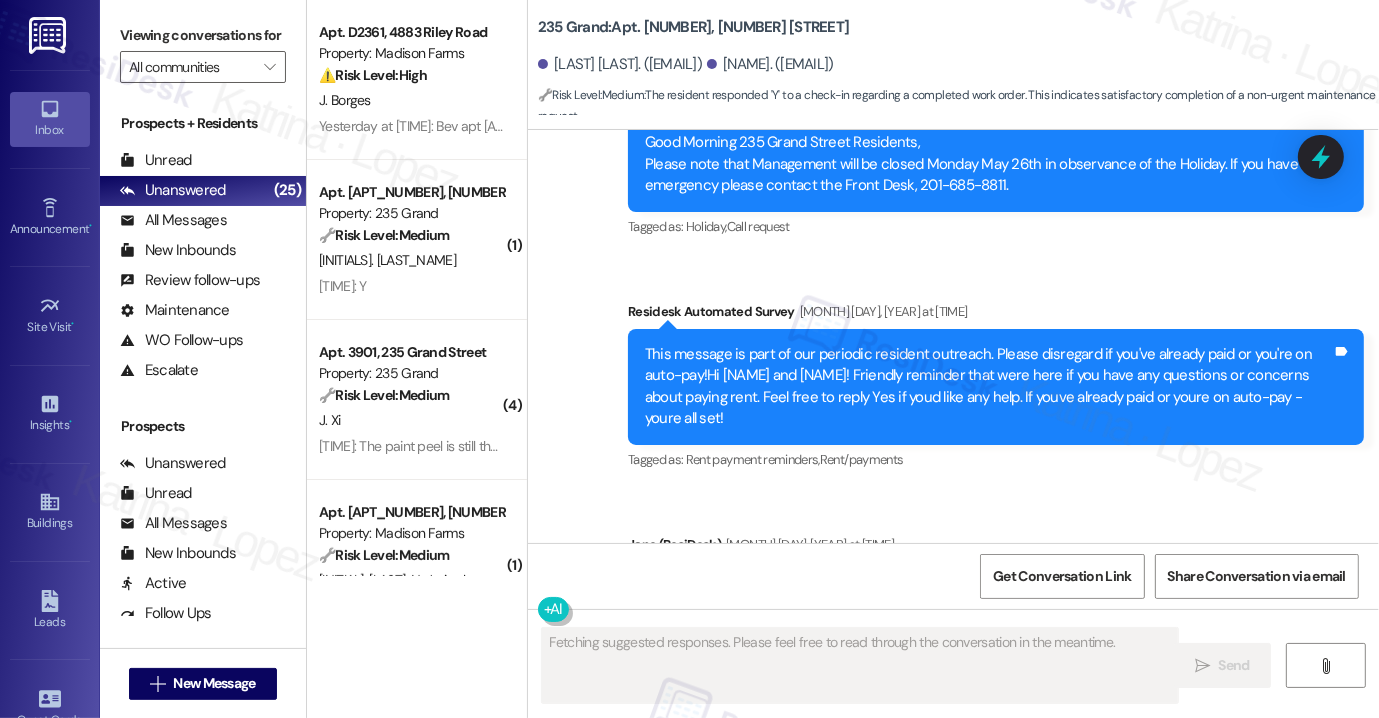 scroll, scrollTop: 4615, scrollLeft: 0, axis: vertical 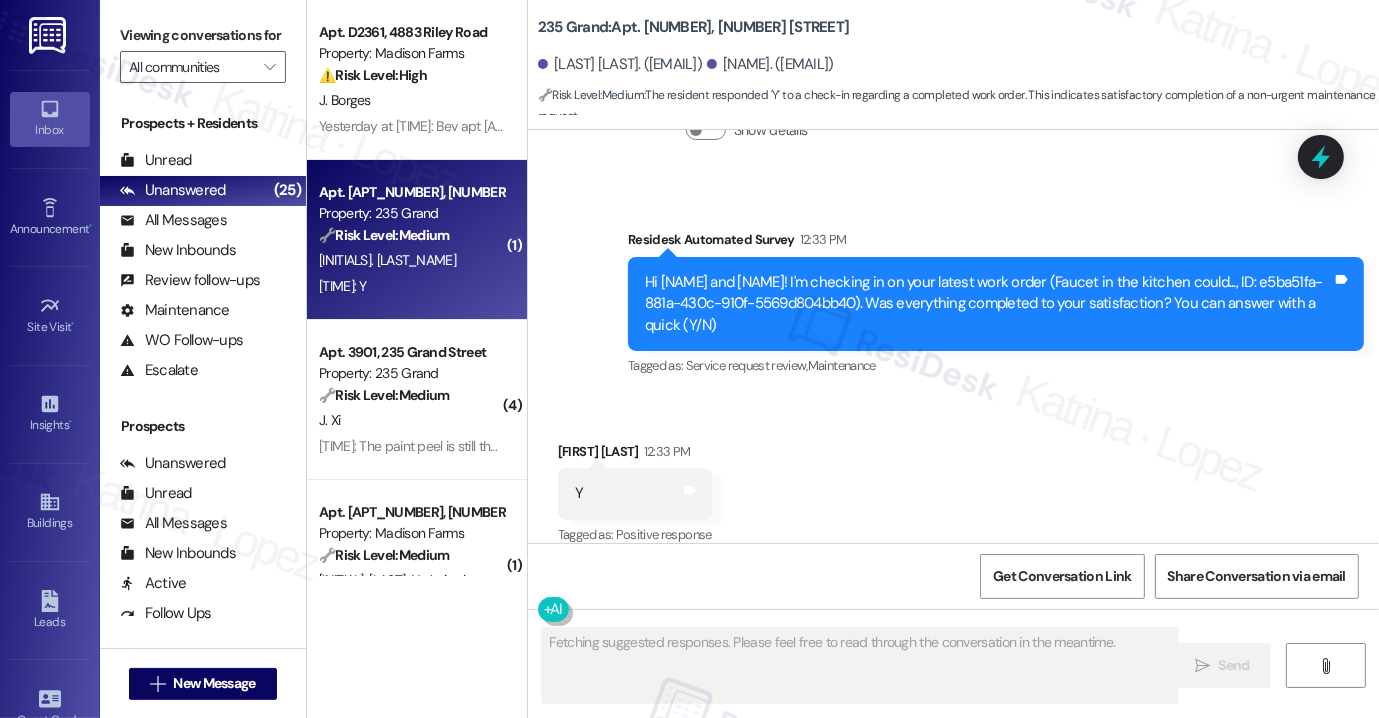 click on "1:08 PM: Y 1:08 PM: Y" at bounding box center [411, 286] 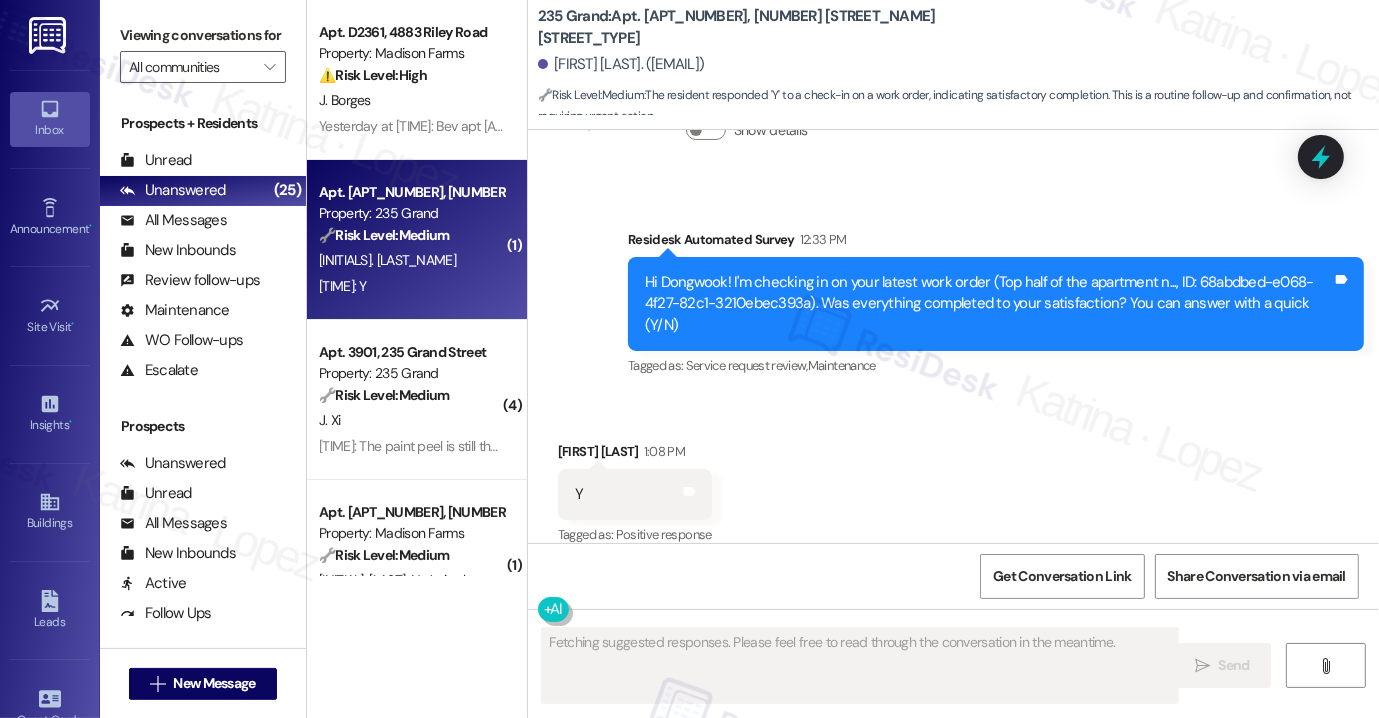 scroll, scrollTop: 5378, scrollLeft: 0, axis: vertical 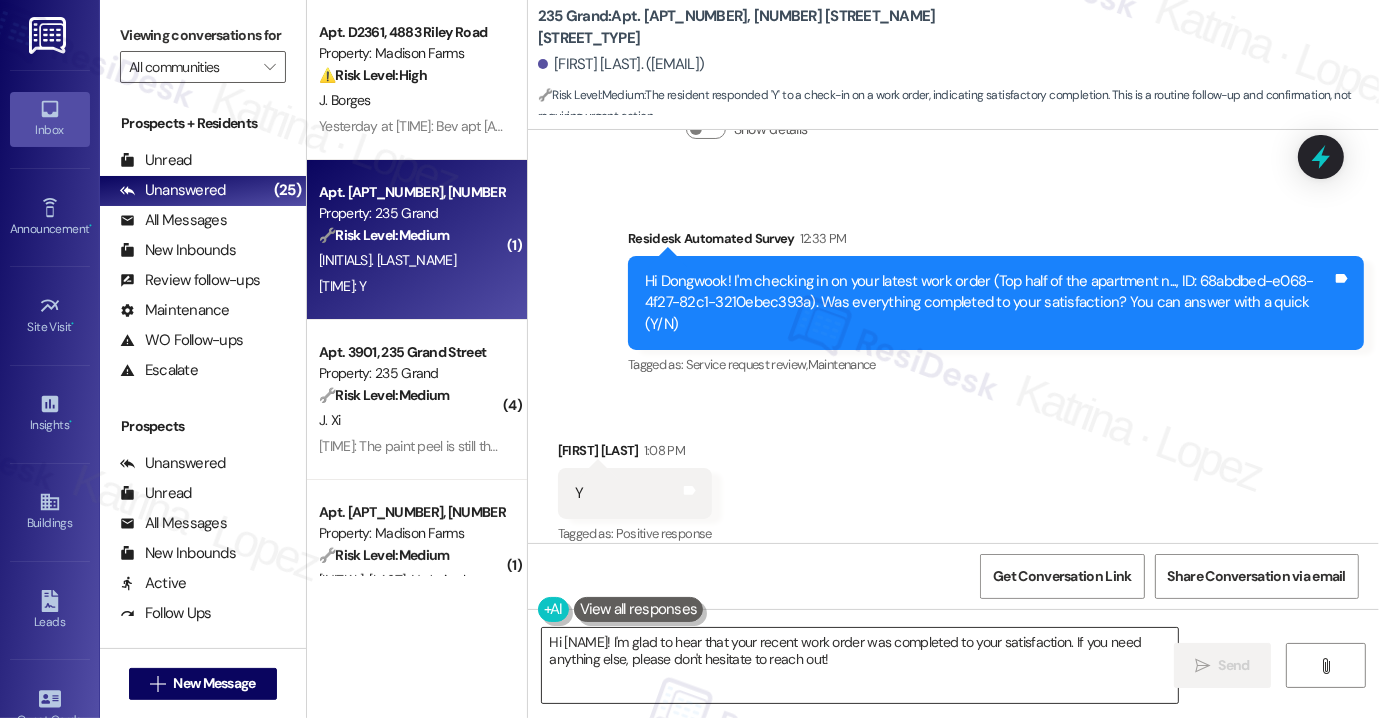 click on "Hi [NAME]! I'm glad to hear that your recent work order was completed to your satisfaction. If you need anything else, please don't hesitate to reach out!" at bounding box center [860, 665] 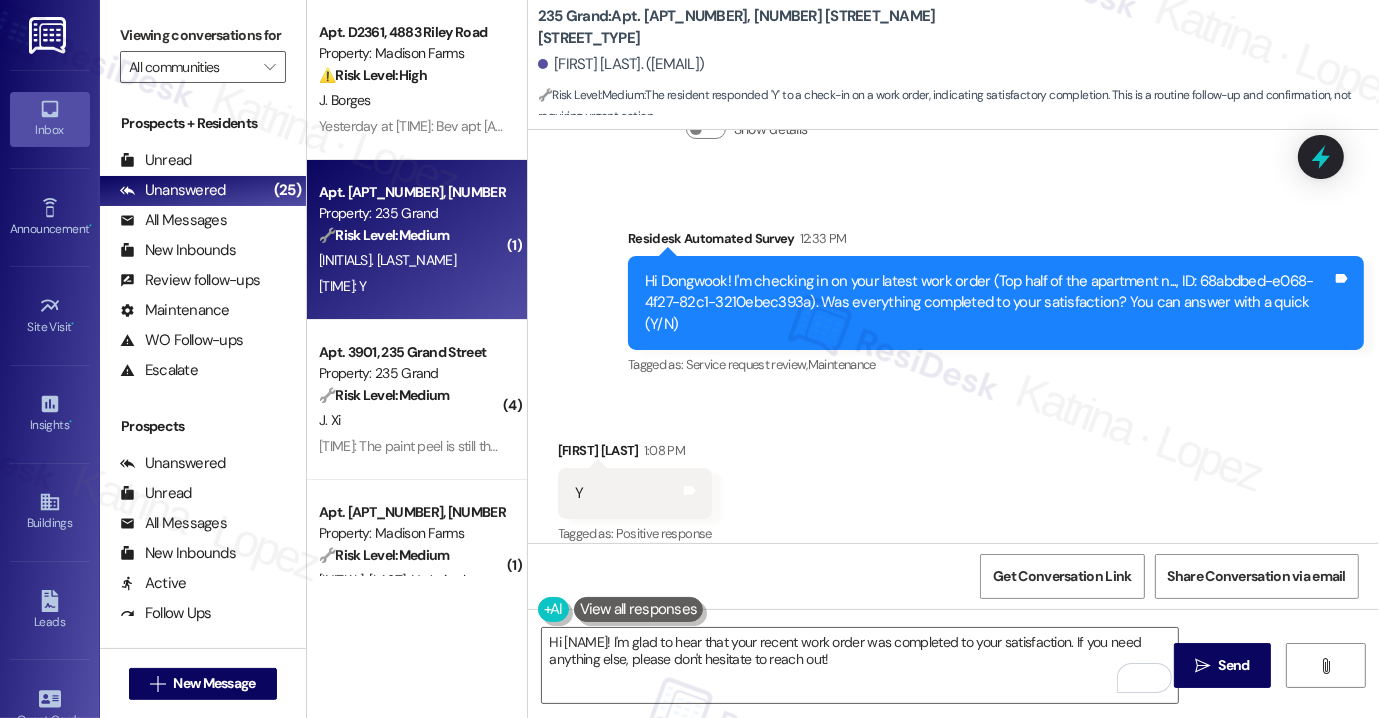drag, startPoint x: 243, startPoint y: 27, endPoint x: 263, endPoint y: 45, distance: 26.907248 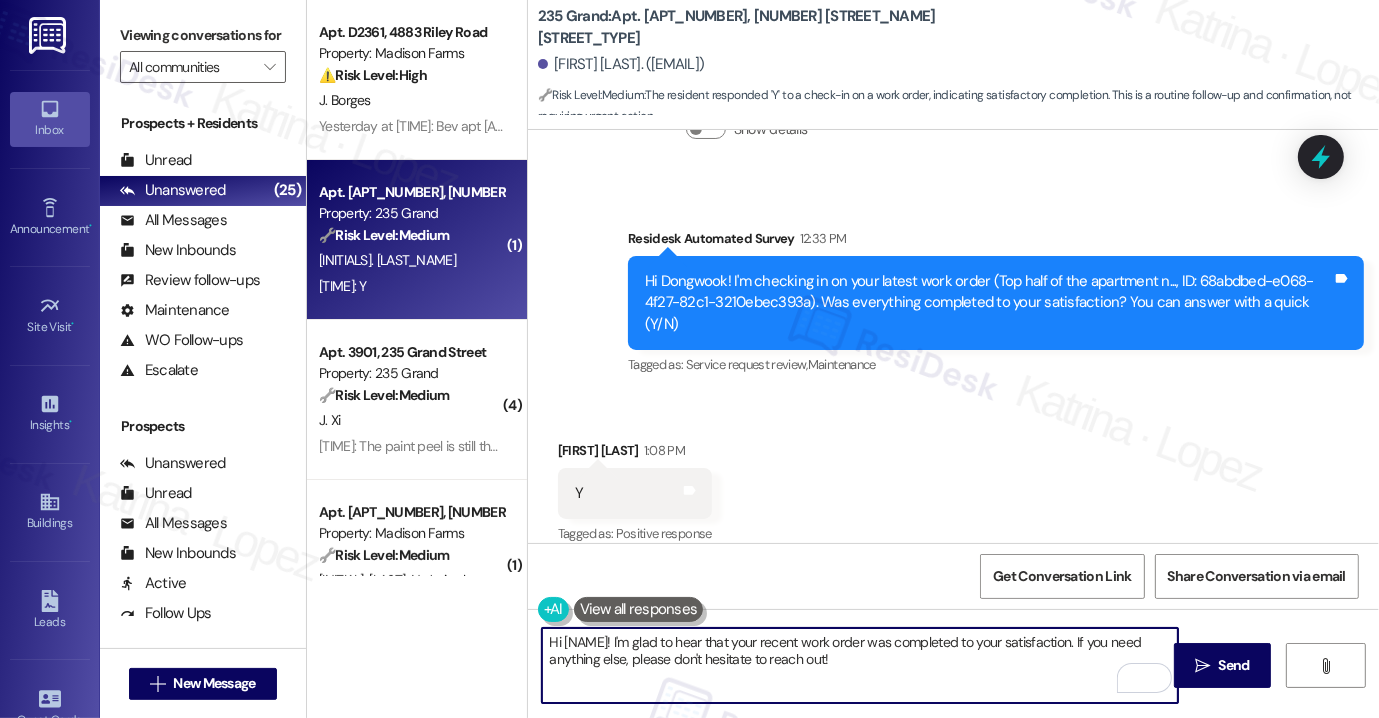 click on "Hi [NAME]! I'm glad to hear that your recent work order was completed to your satisfaction. If you need anything else, please don't hesitate to reach out!" at bounding box center [860, 665] 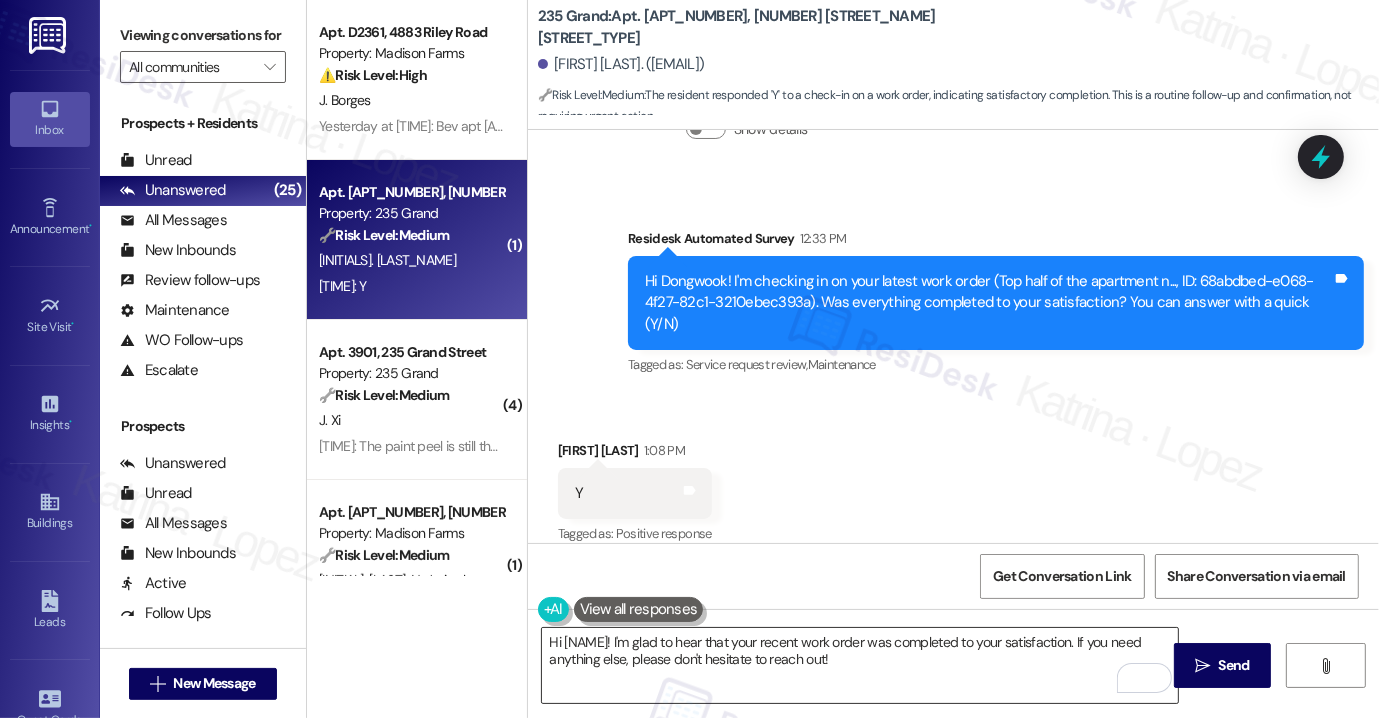 click on "Hi [NAME]! I'm glad to hear that your recent work order was completed to your satisfaction. If you need anything else, please don't hesitate to reach out!" at bounding box center [860, 665] 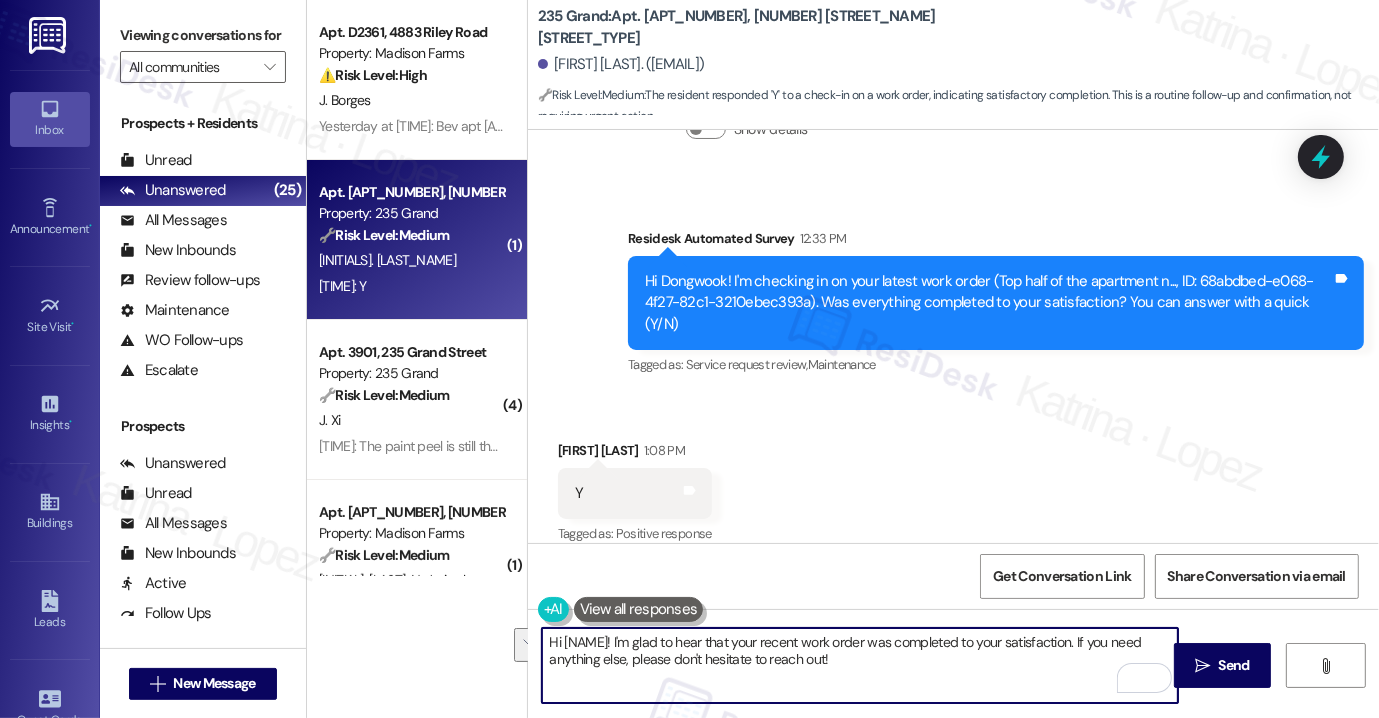 drag, startPoint x: 981, startPoint y: 669, endPoint x: 1112, endPoint y: 636, distance: 135.09256 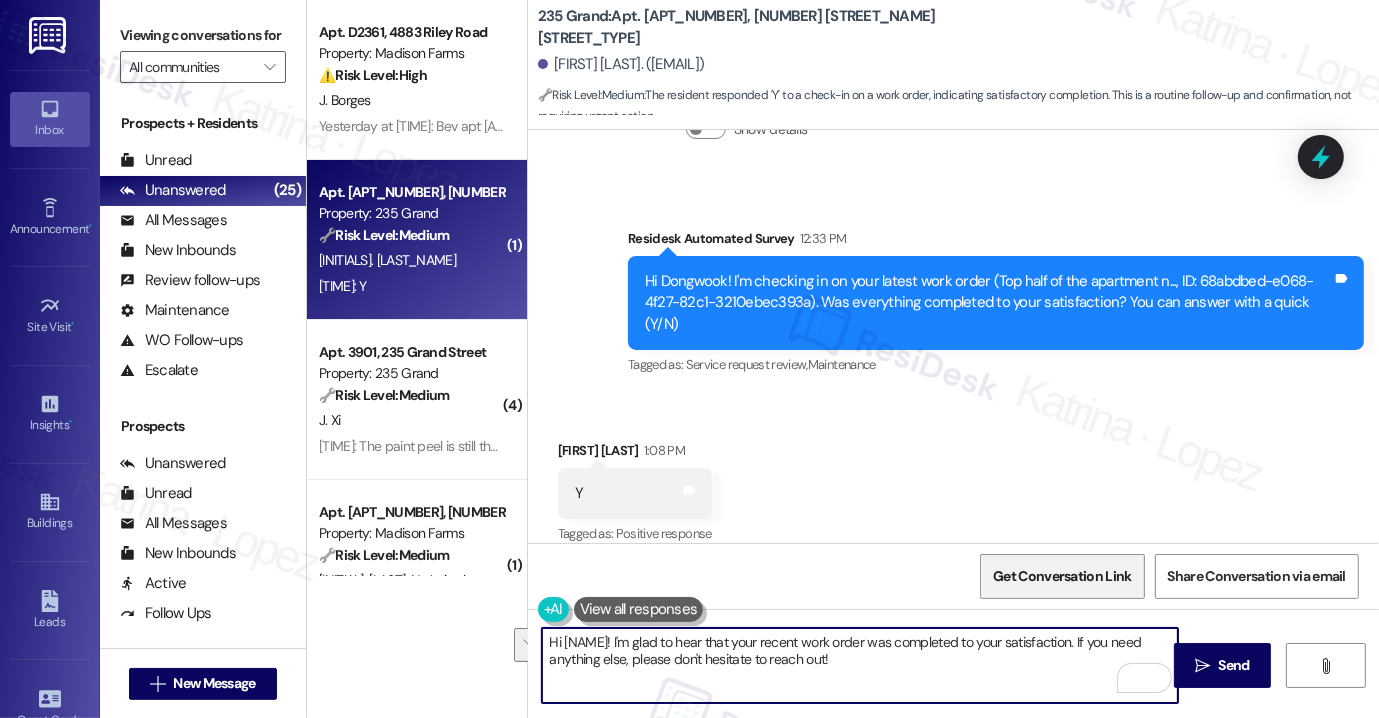 paste on "I may also ask....has {{property}} been living up to your expectations so far?" 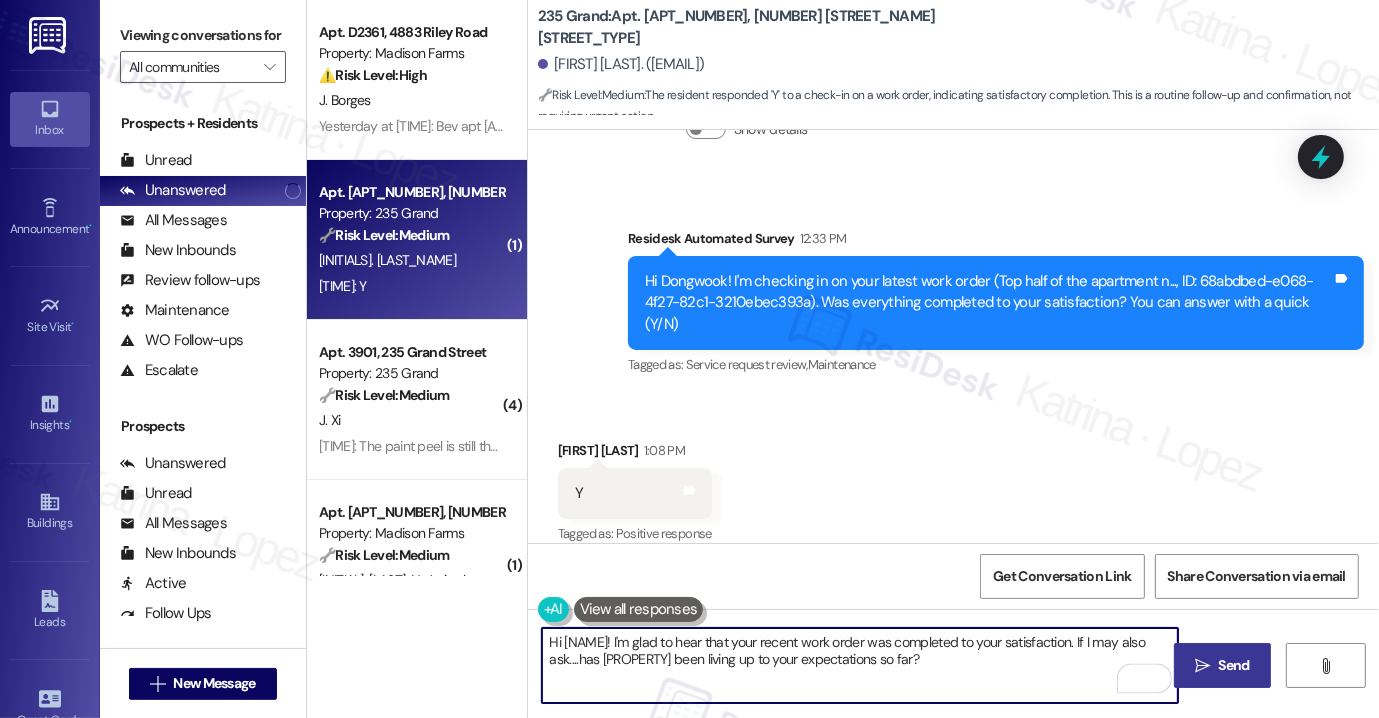 type on "Hi [NAME]! I'm glad to hear that your recent work order was completed to your satisfaction. If I may also ask....has [PROPERTY] been living up to your expectations so far?" 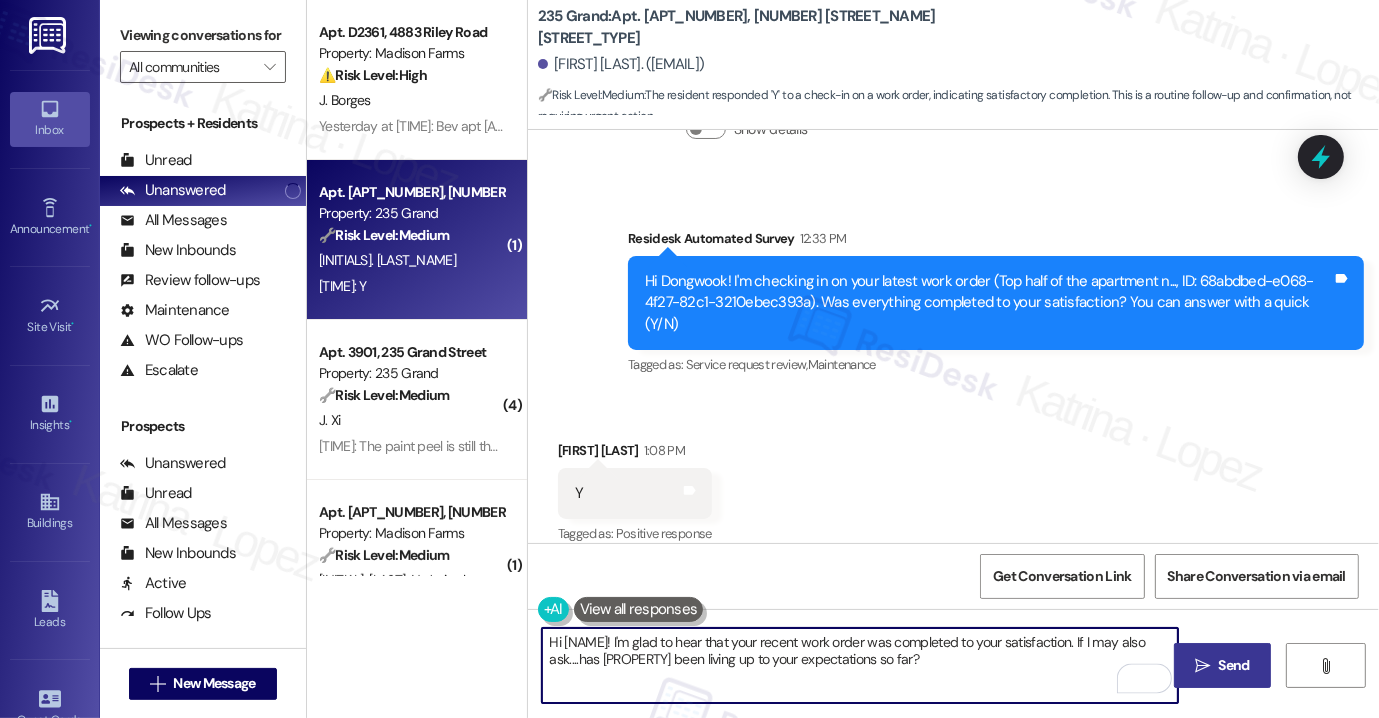 click on " Send" at bounding box center (1222, 665) 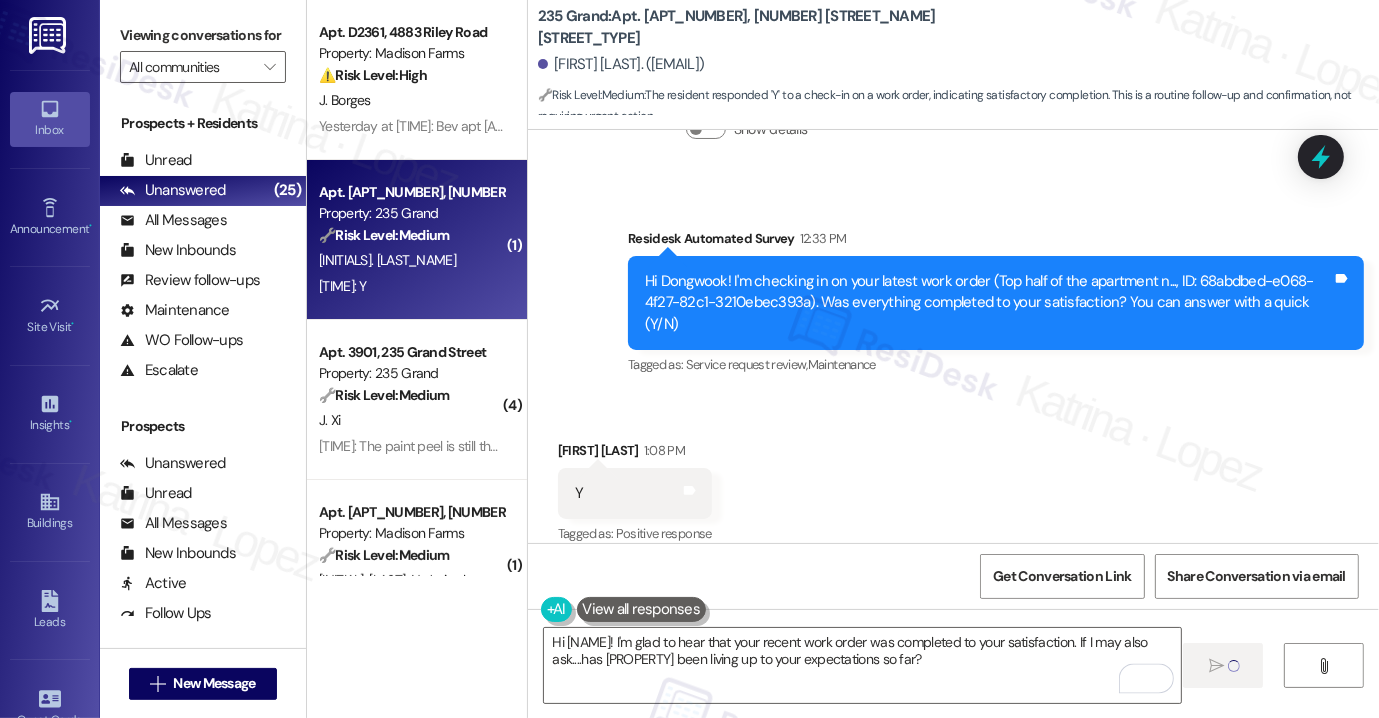 type 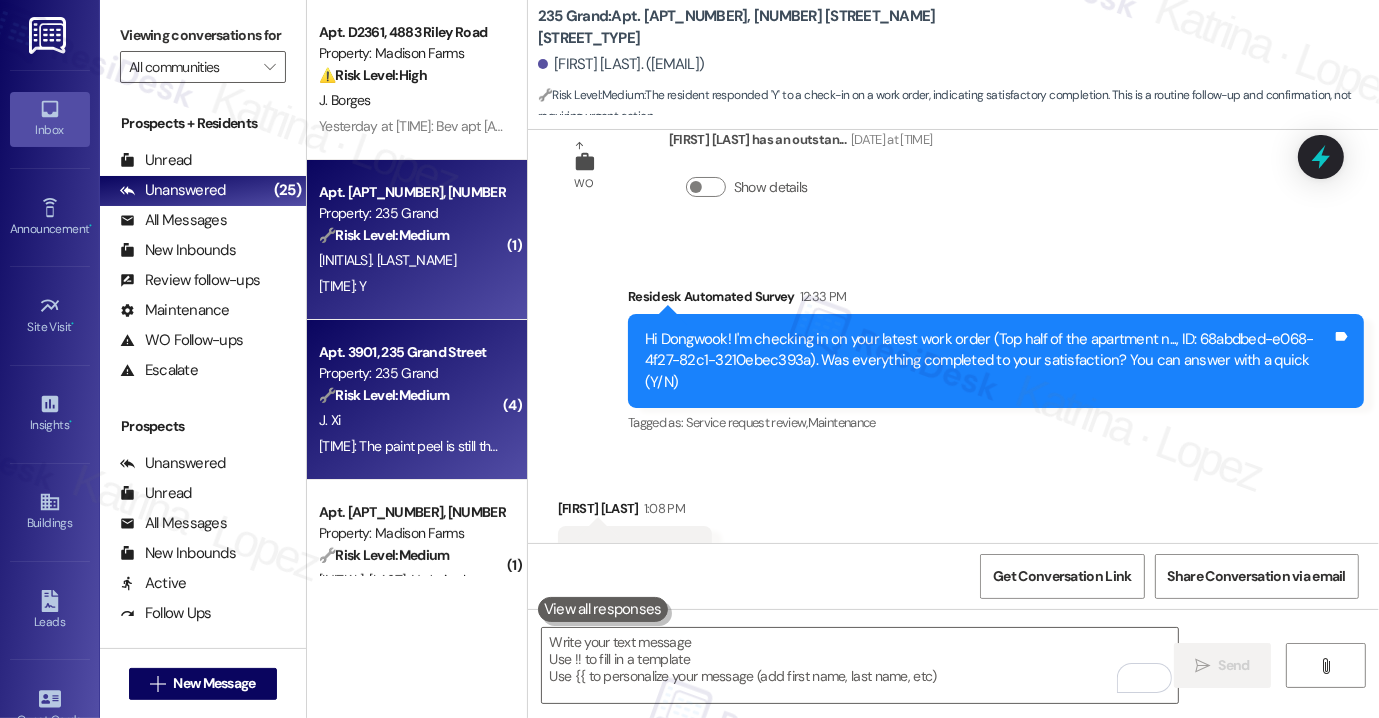 scroll, scrollTop: 5539, scrollLeft: 0, axis: vertical 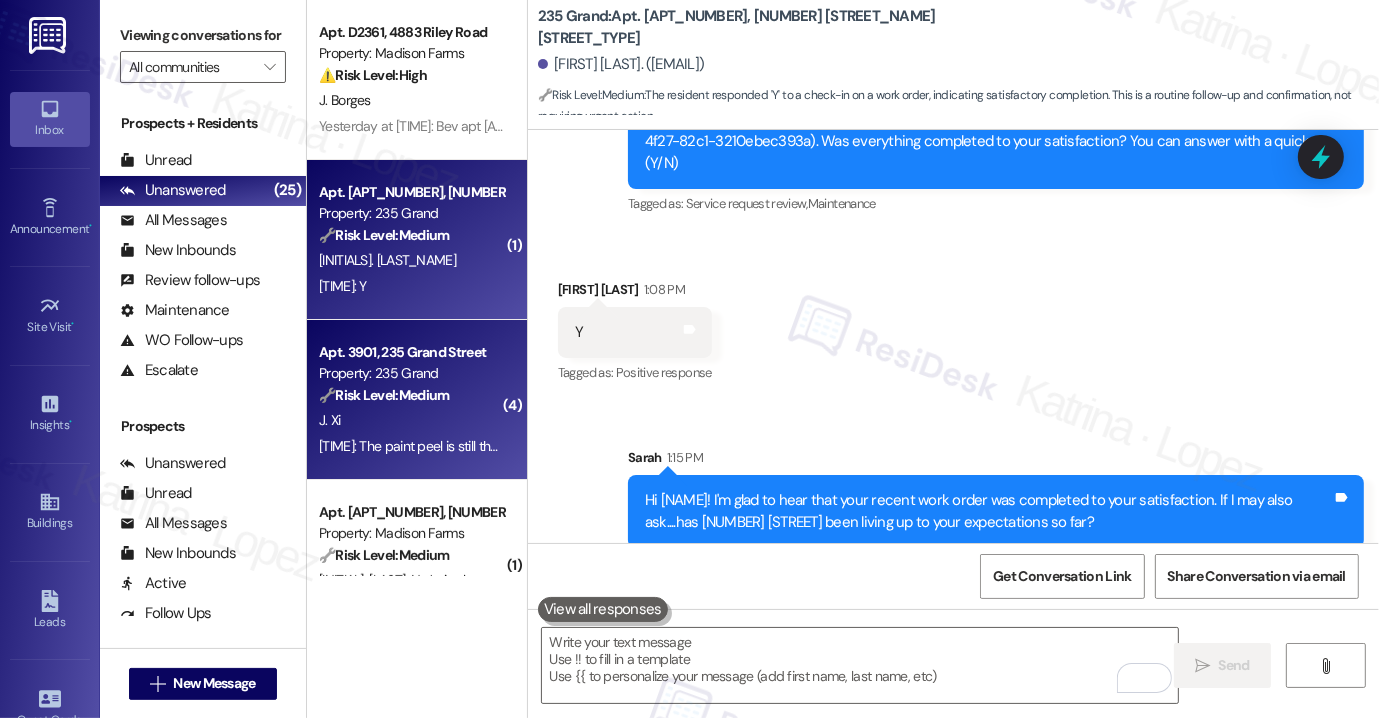 click on "[TIME]: The paint peel is still there [TIME]: The paint peel is still there" at bounding box center (414, 446) 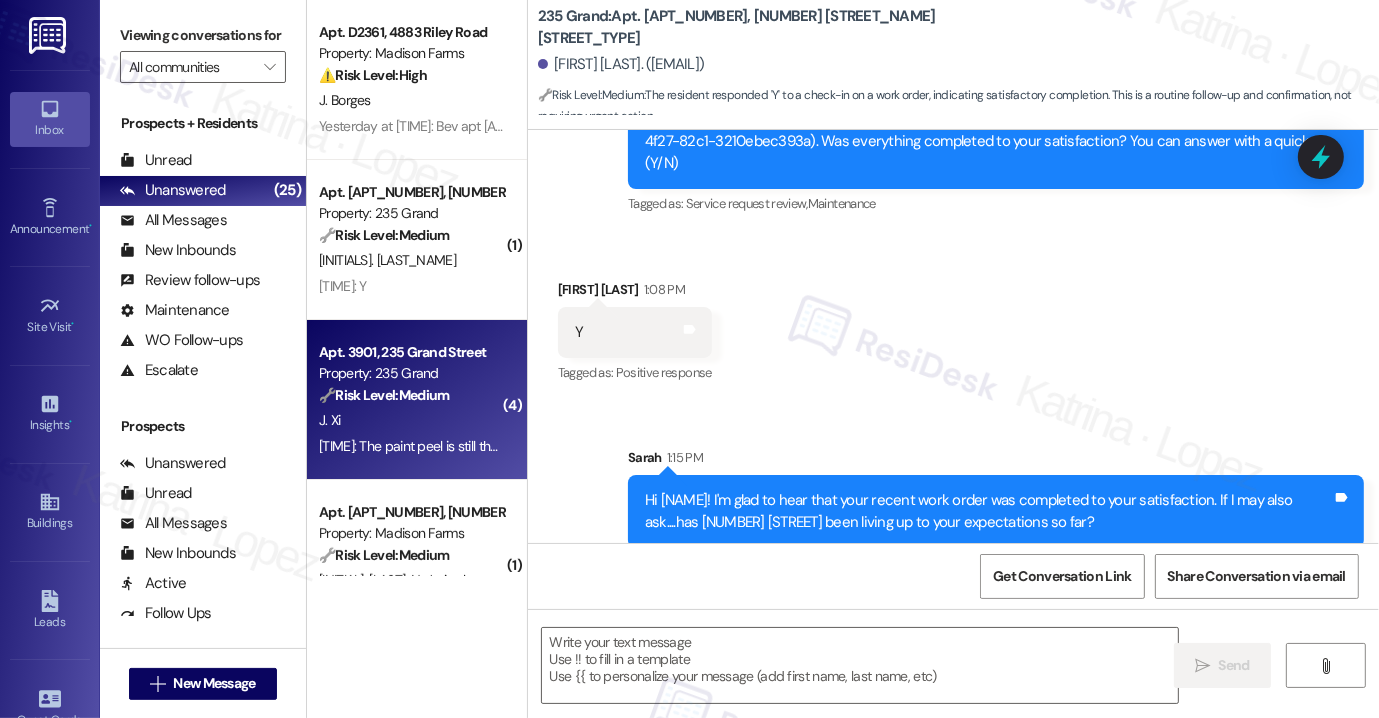 type on "Fetching suggested responses. Please feel free to read through the conversation in the meantime." 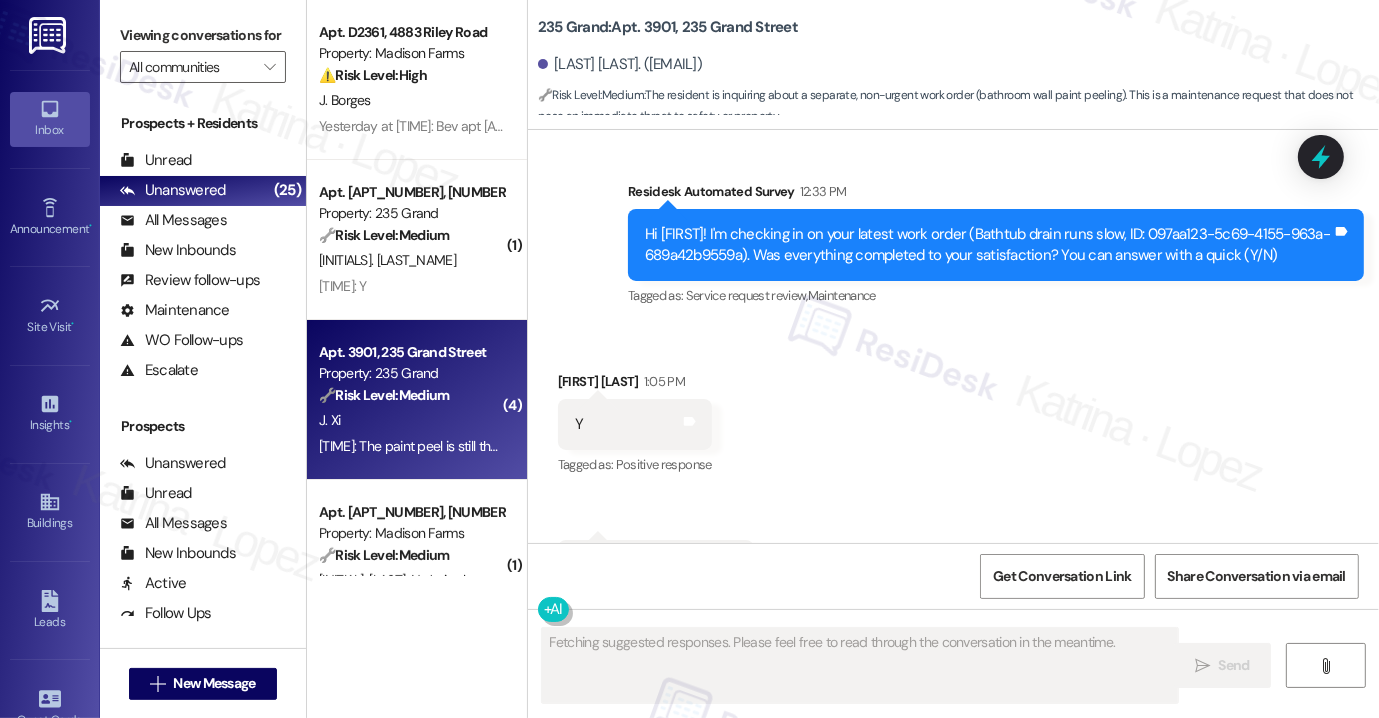 scroll, scrollTop: 25434, scrollLeft: 0, axis: vertical 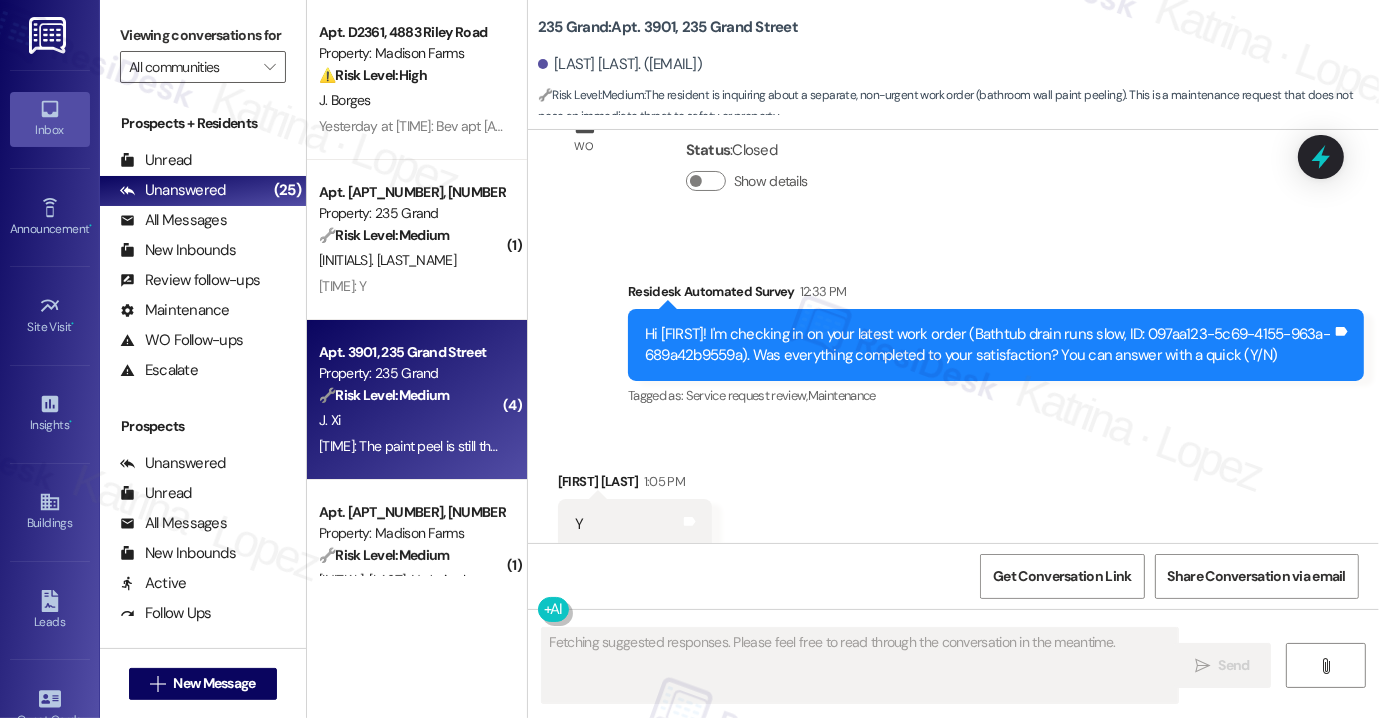click on "Hi [FIRST]! I'm checking in on your latest work order (Bathtub drain runs slow, ID: 097aa123-5c69-4155-963a-689a42b9559a). Was everything completed to your satisfaction? You can answer with a quick (Y/N)" at bounding box center [988, 345] 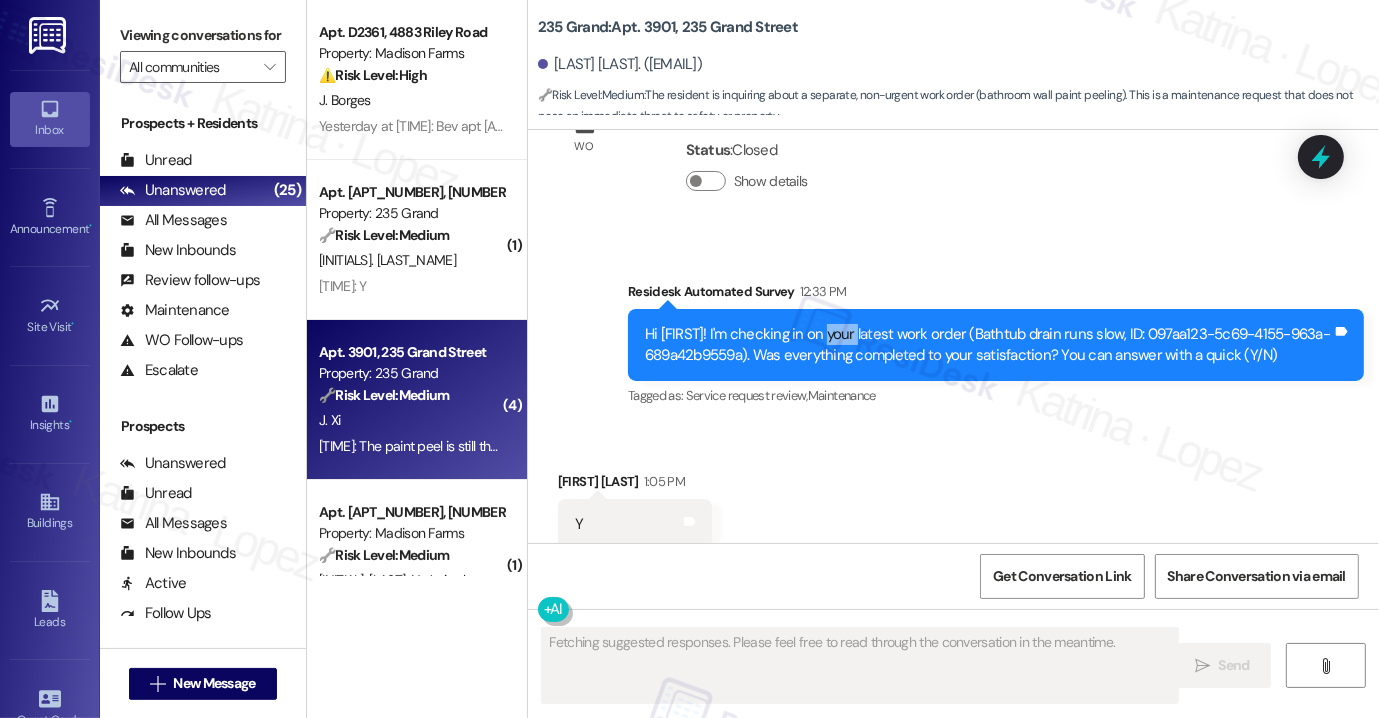 click on "Hi [FIRST]! I'm checking in on your latest work order (Bathtub drain runs slow, ID: 097aa123-5c69-4155-963a-689a42b9559a). Was everything completed to your satisfaction? You can answer with a quick (Y/N)" at bounding box center [988, 345] 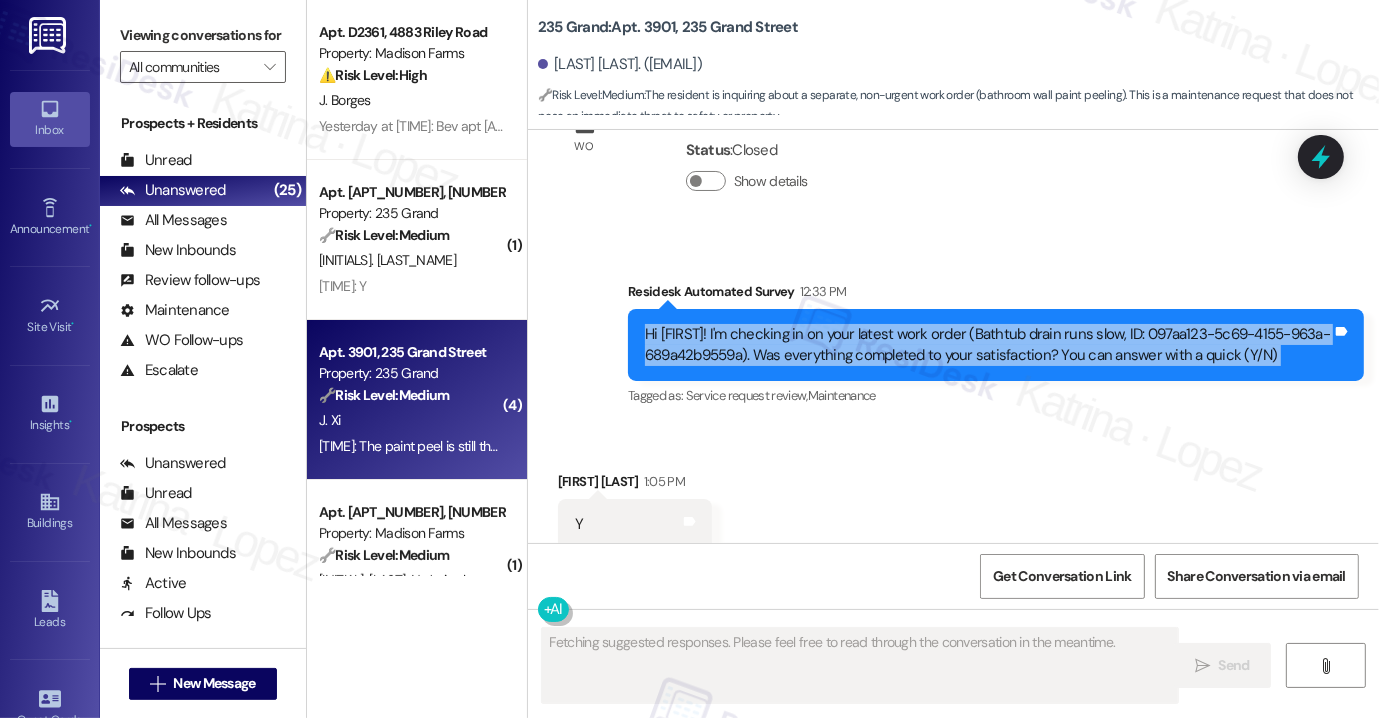 click on "Hi [FIRST]! I'm checking in on your latest work order (Bathtub drain runs slow, ID: 097aa123-5c69-4155-963a-689a42b9559a). Was everything completed to your satisfaction? You can answer with a quick (Y/N)" at bounding box center [988, 345] 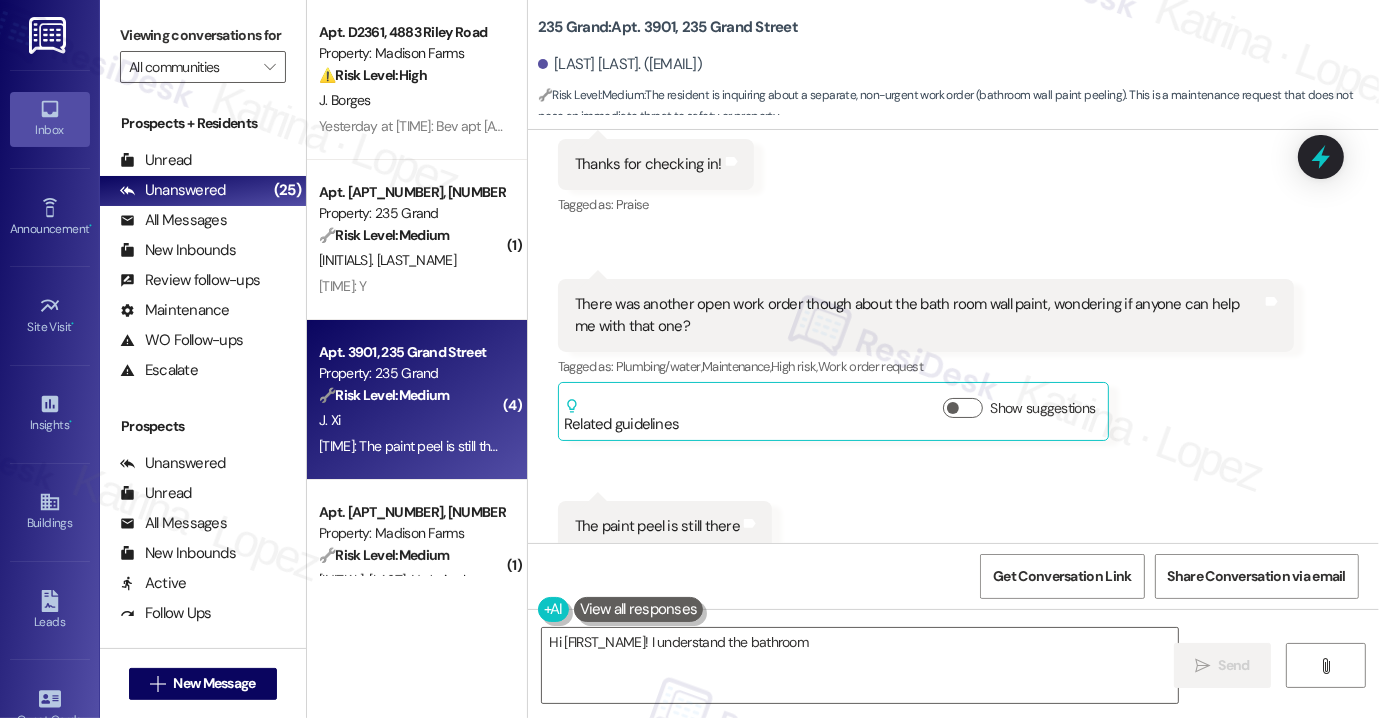 scroll, scrollTop: 25835, scrollLeft: 0, axis: vertical 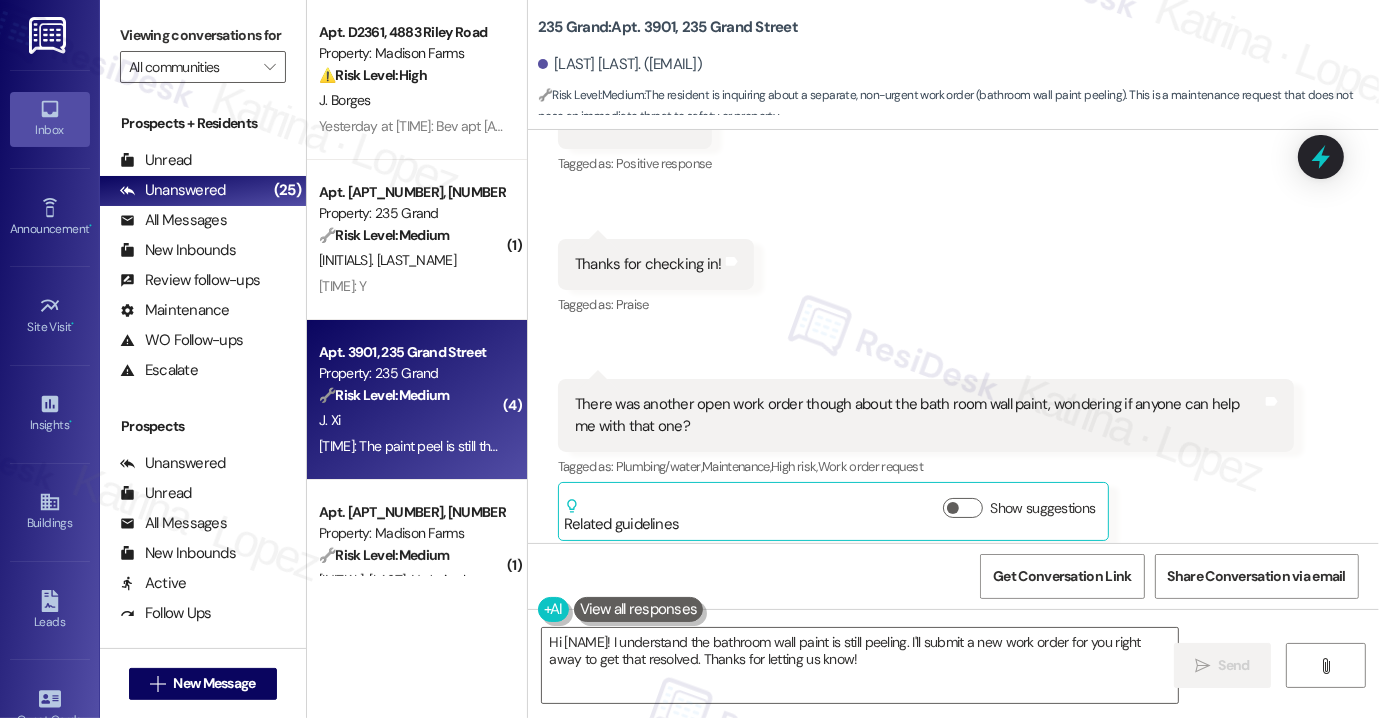 click on "There was another open work order though about the bath room wall paint, wondering if anyone can help me with that one?" at bounding box center [918, 415] 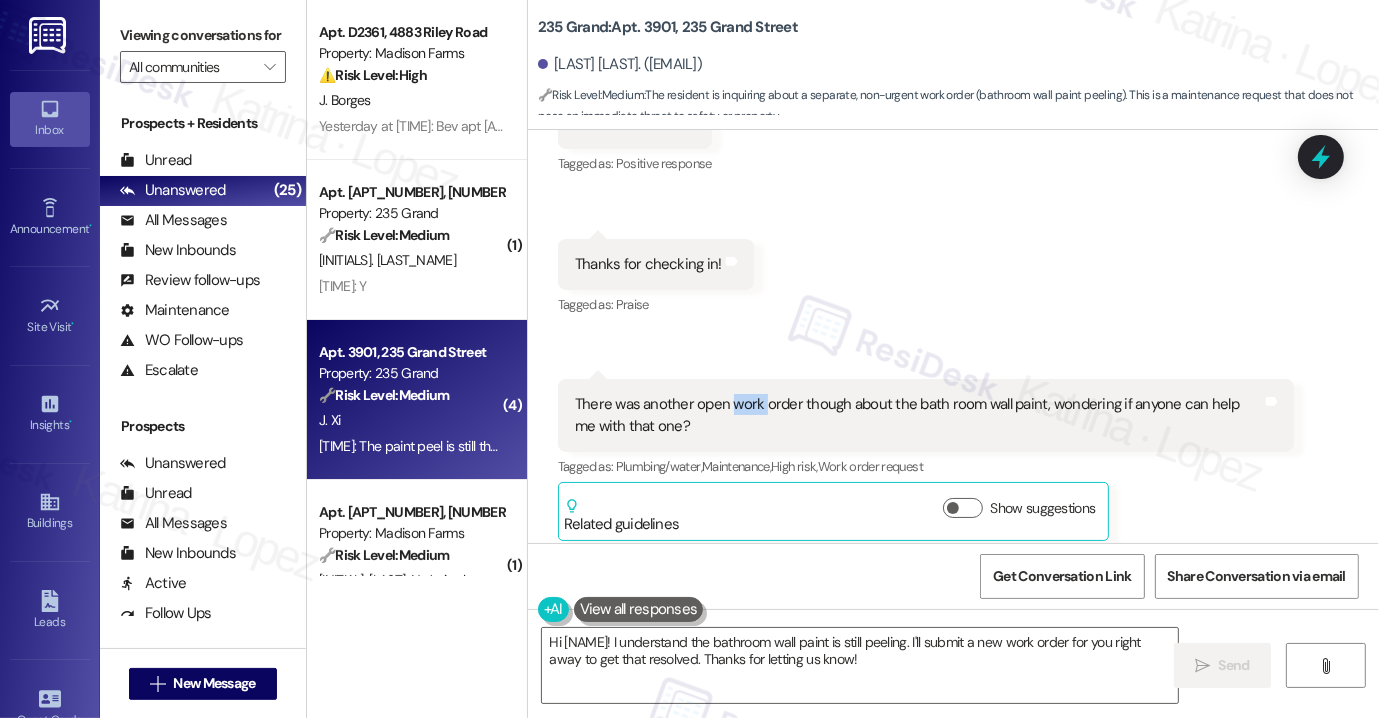 click on "There was another open work order though about the bath room wall paint, wondering if anyone can help me with that one?" at bounding box center [918, 415] 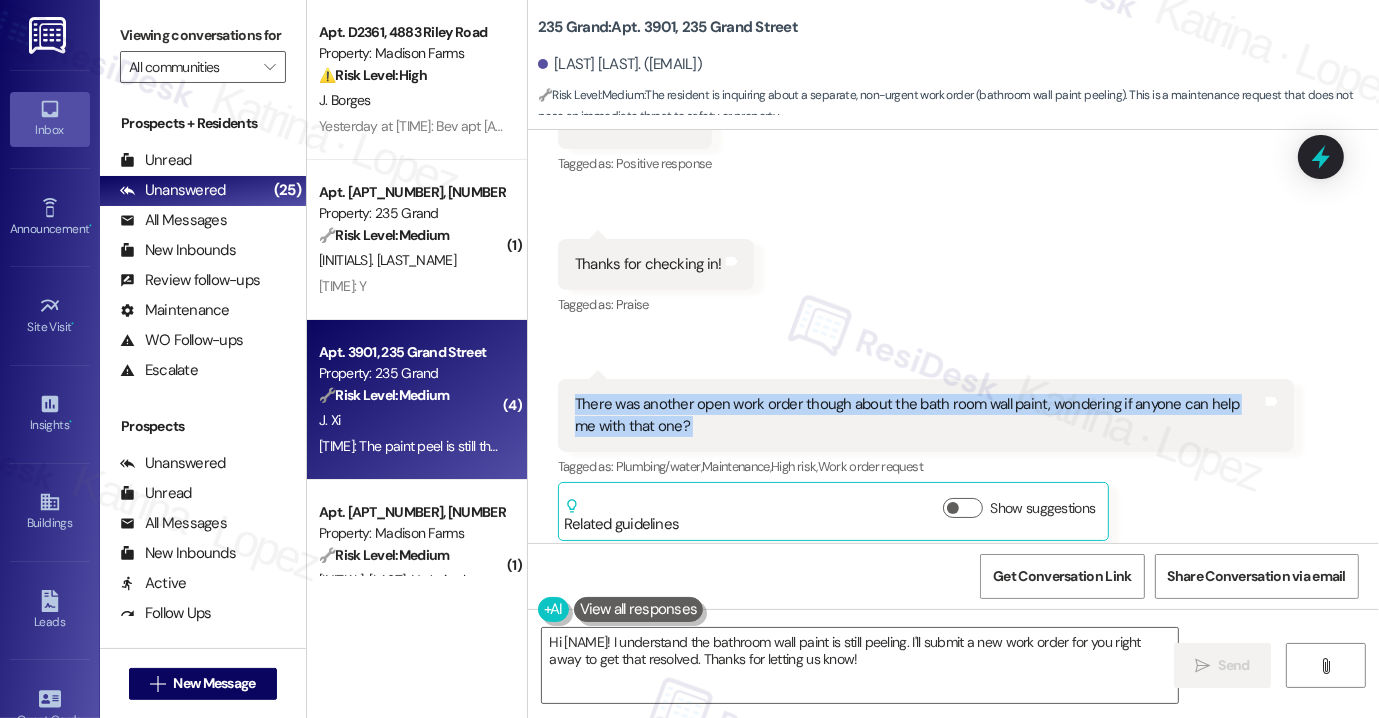 click on "There was another open work order though about the bath room wall paint, wondering if anyone can help me with that one?" at bounding box center [918, 415] 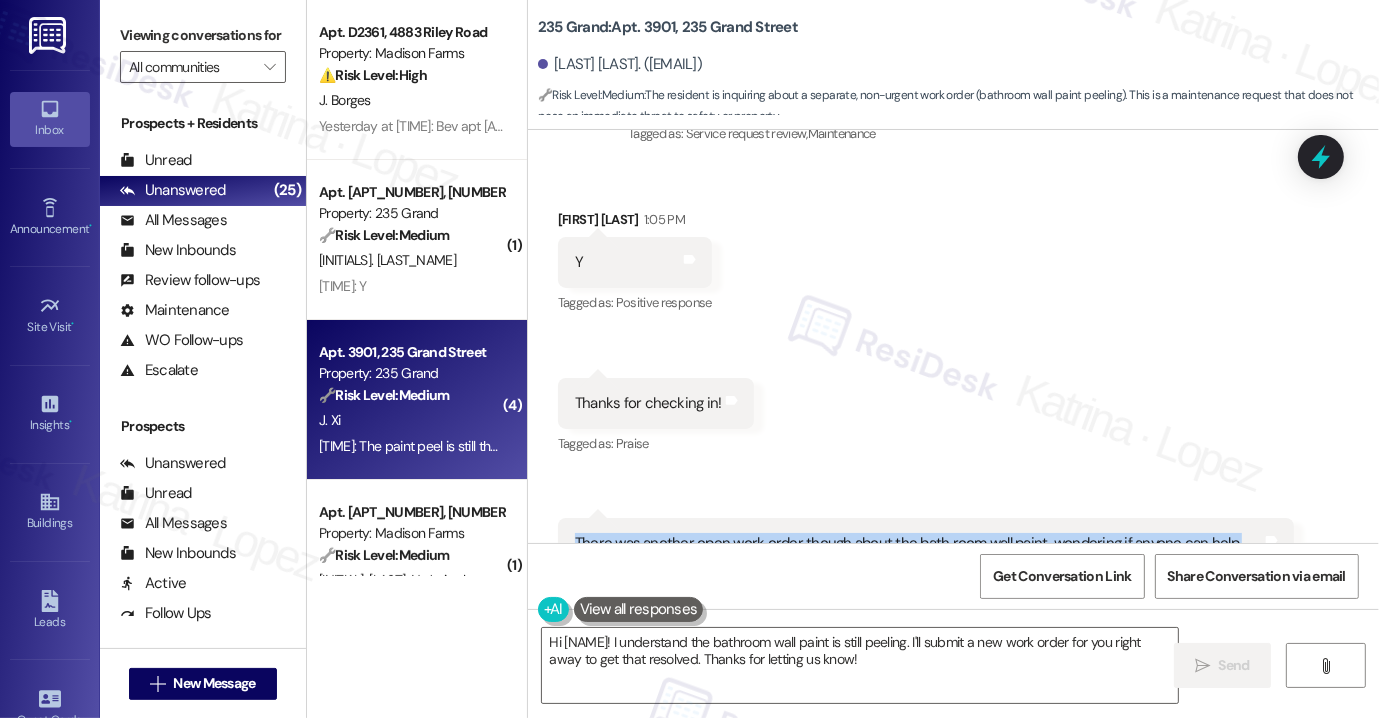 scroll, scrollTop: 25535, scrollLeft: 0, axis: vertical 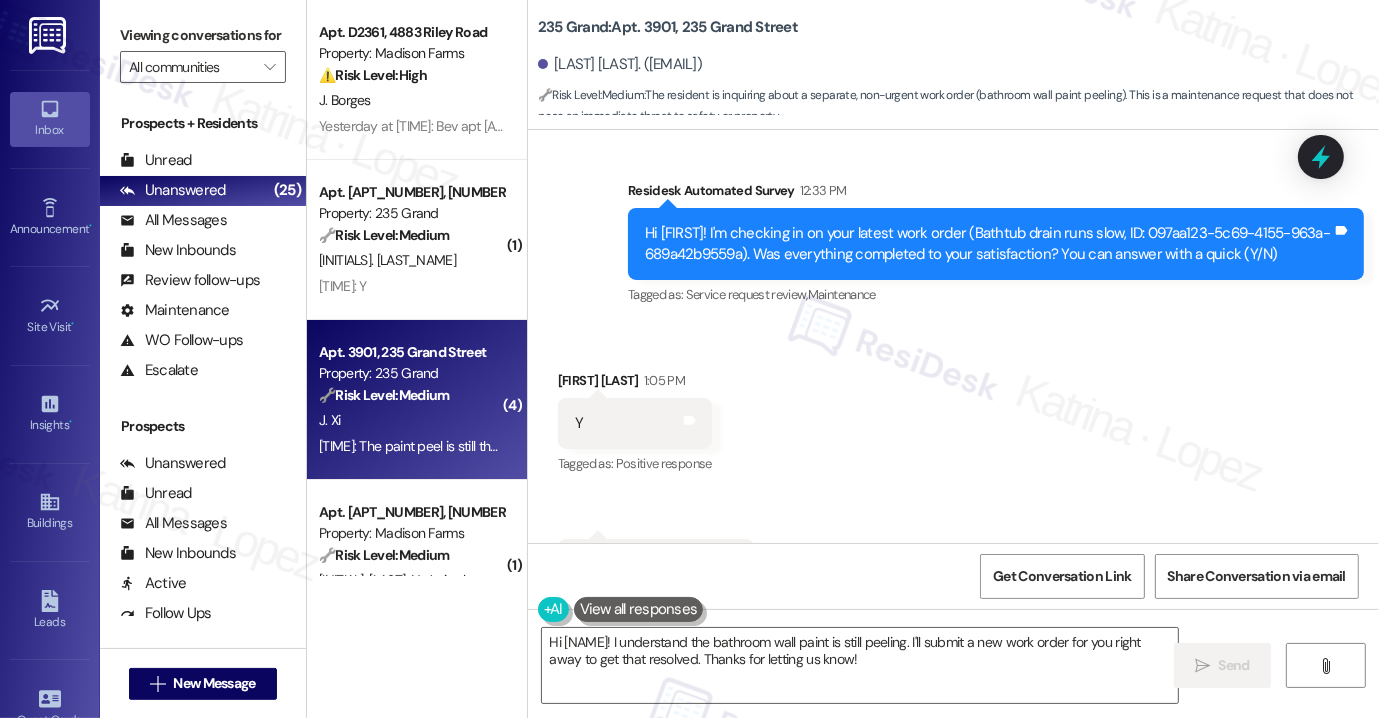 click on "[NUMBER] [STREET]: Apt. [NUMBER], [NUMBER] [STREET]" at bounding box center [668, 27] 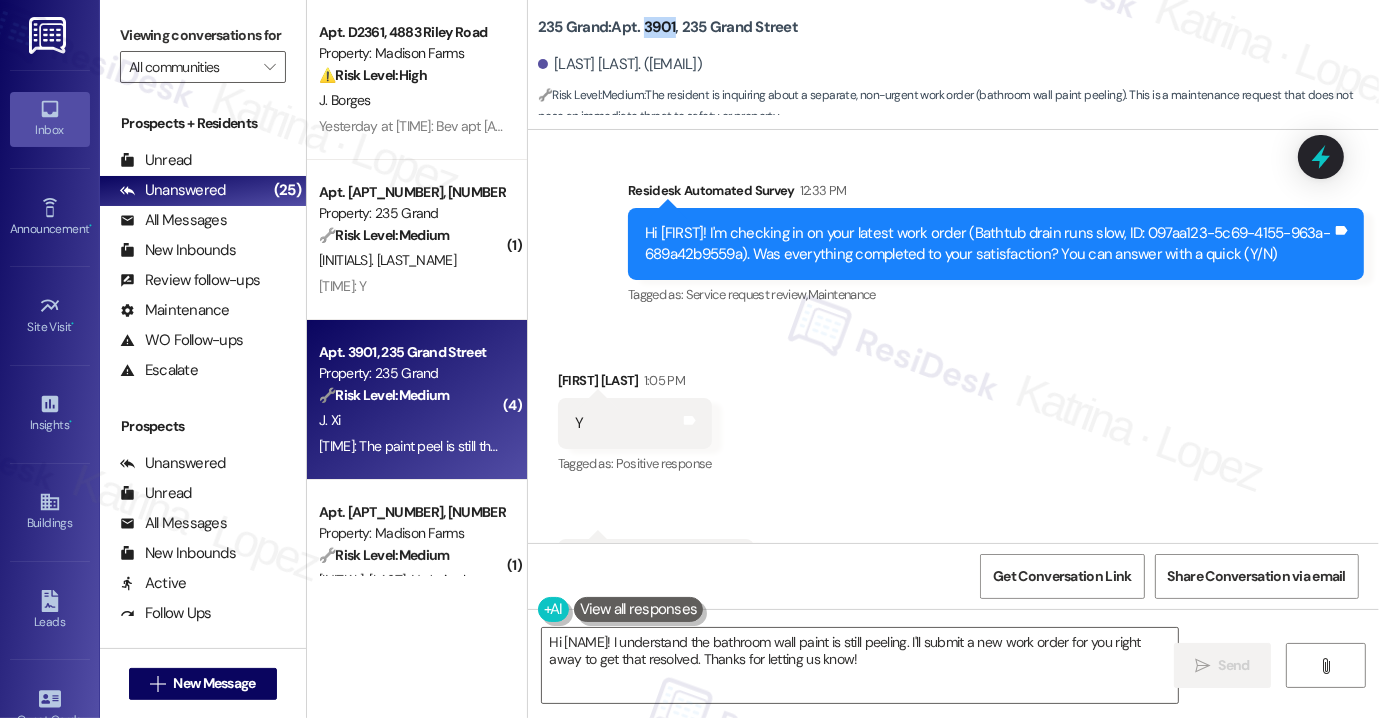 click on "[NUMBER] [STREET]: Apt. [NUMBER], [NUMBER] [STREET]" at bounding box center [668, 27] 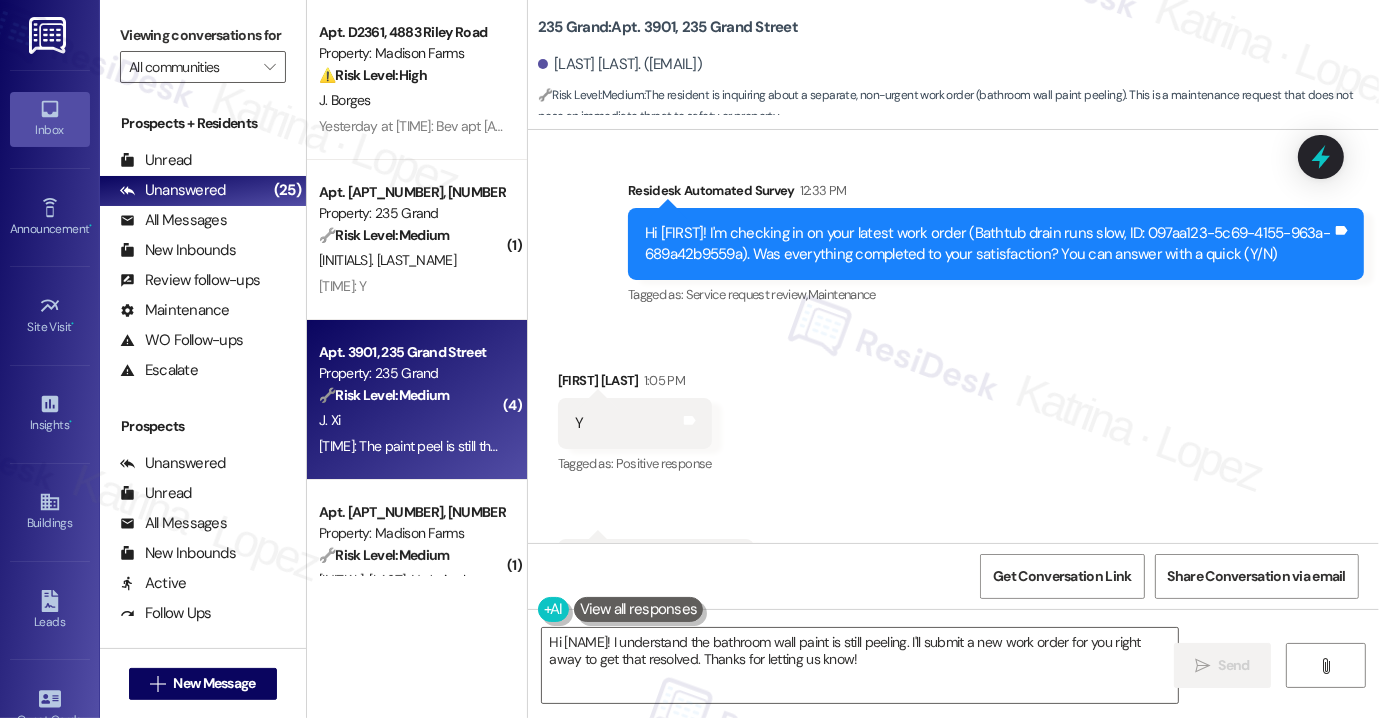 click on "Viewing conversations for All communities " at bounding box center [203, 51] 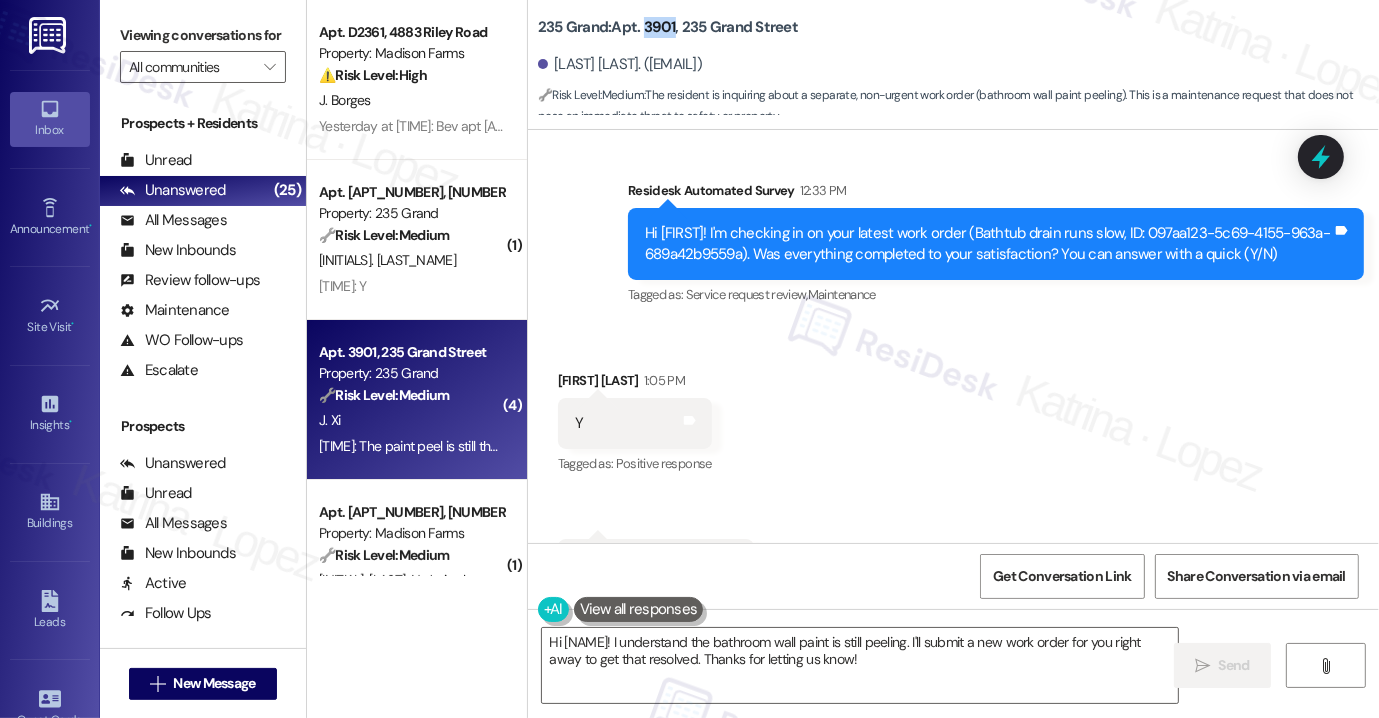 click on "[NUMBER] [STREET]: Apt. [NUMBER], [NUMBER] [STREET]" at bounding box center (668, 27) 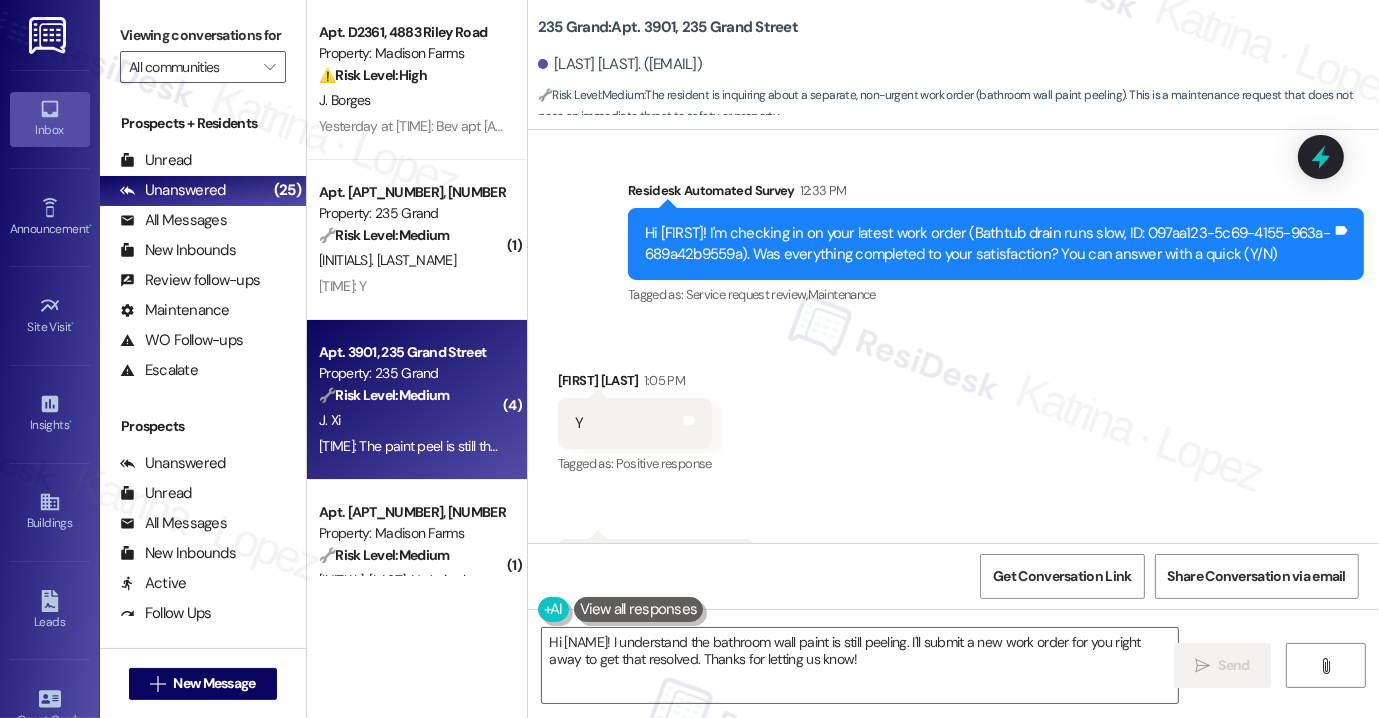 click on "Viewing conversations for" at bounding box center [203, 35] 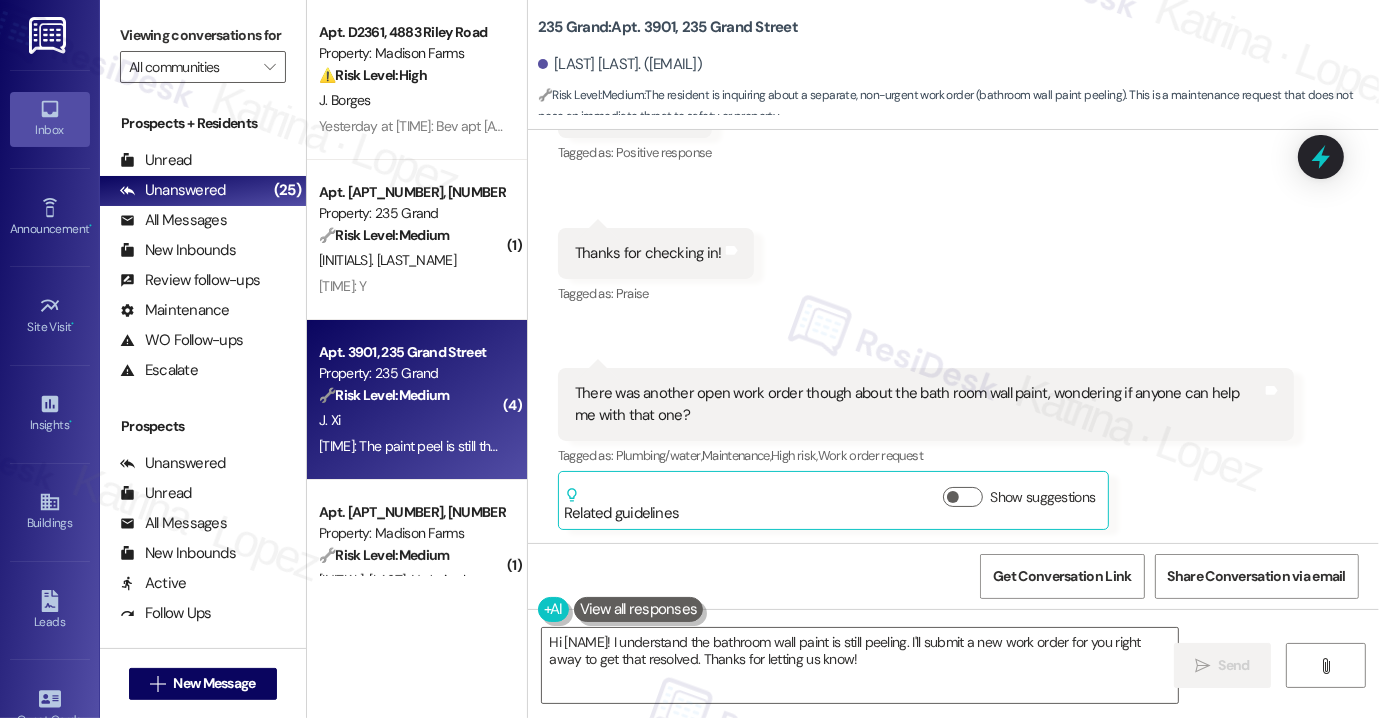 scroll, scrollTop: 25935, scrollLeft: 0, axis: vertical 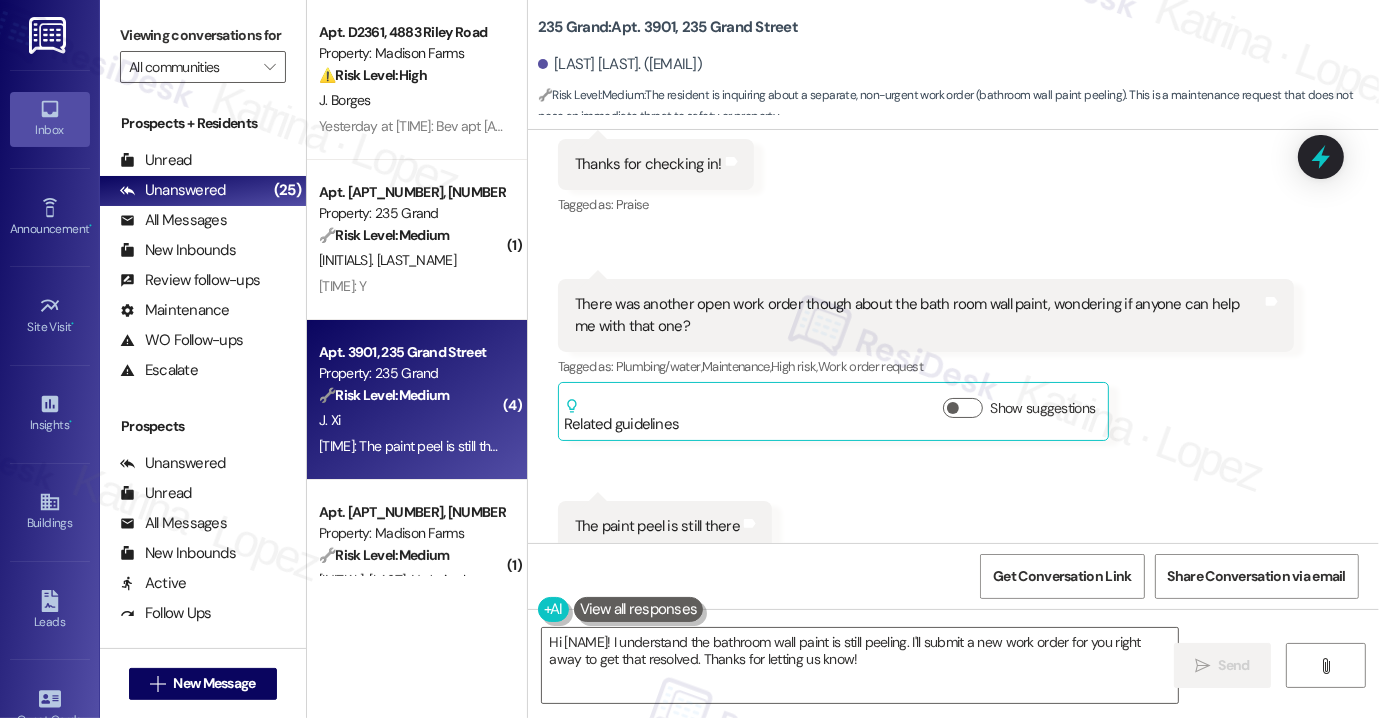 click on "The paint peel is still there Tags and notes" at bounding box center (665, 526) 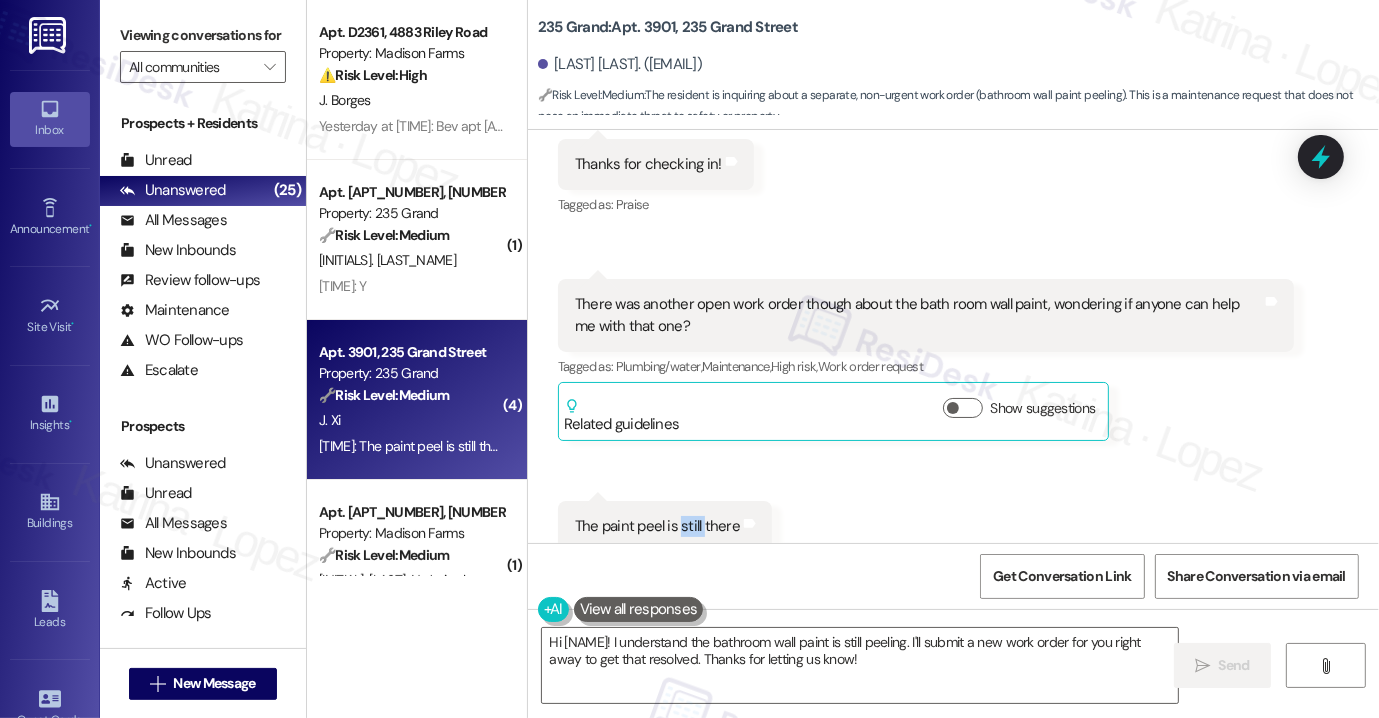 click on "The paint peel is still there" at bounding box center (657, 526) 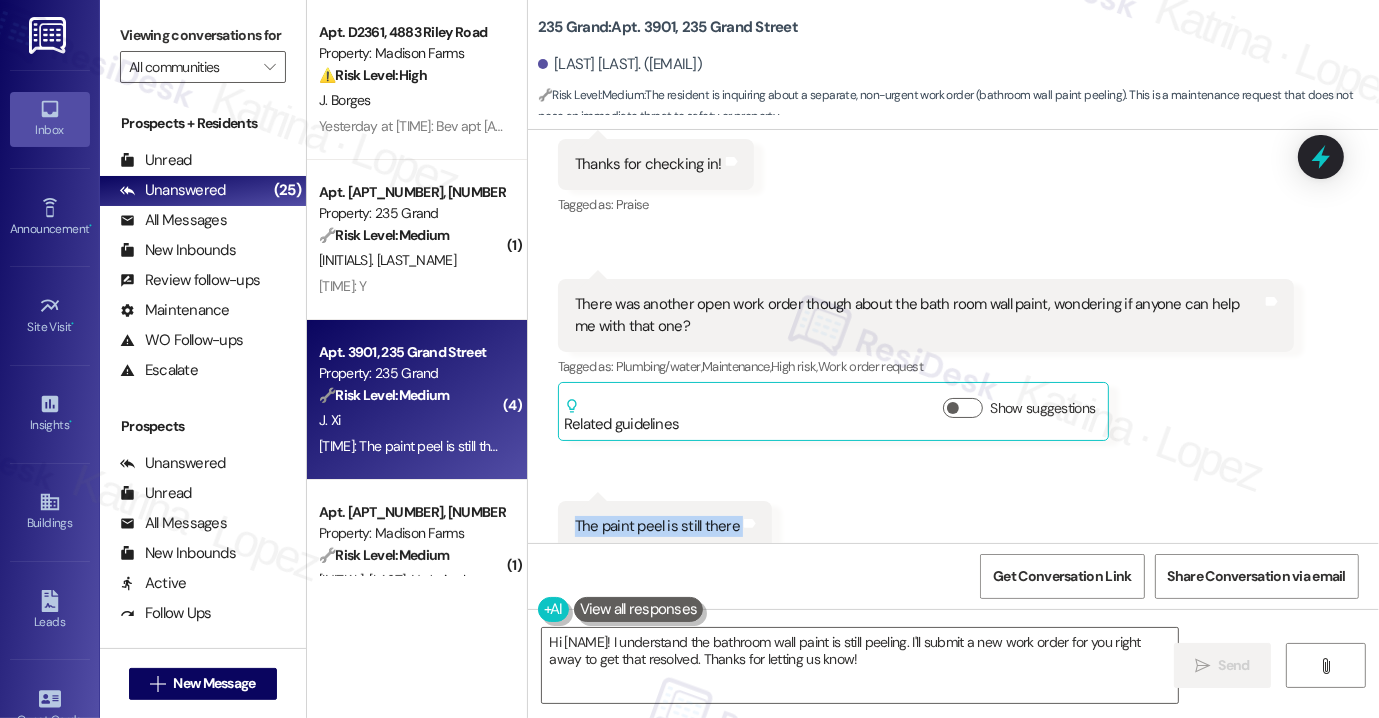 click on "The paint peel is still there" at bounding box center (657, 526) 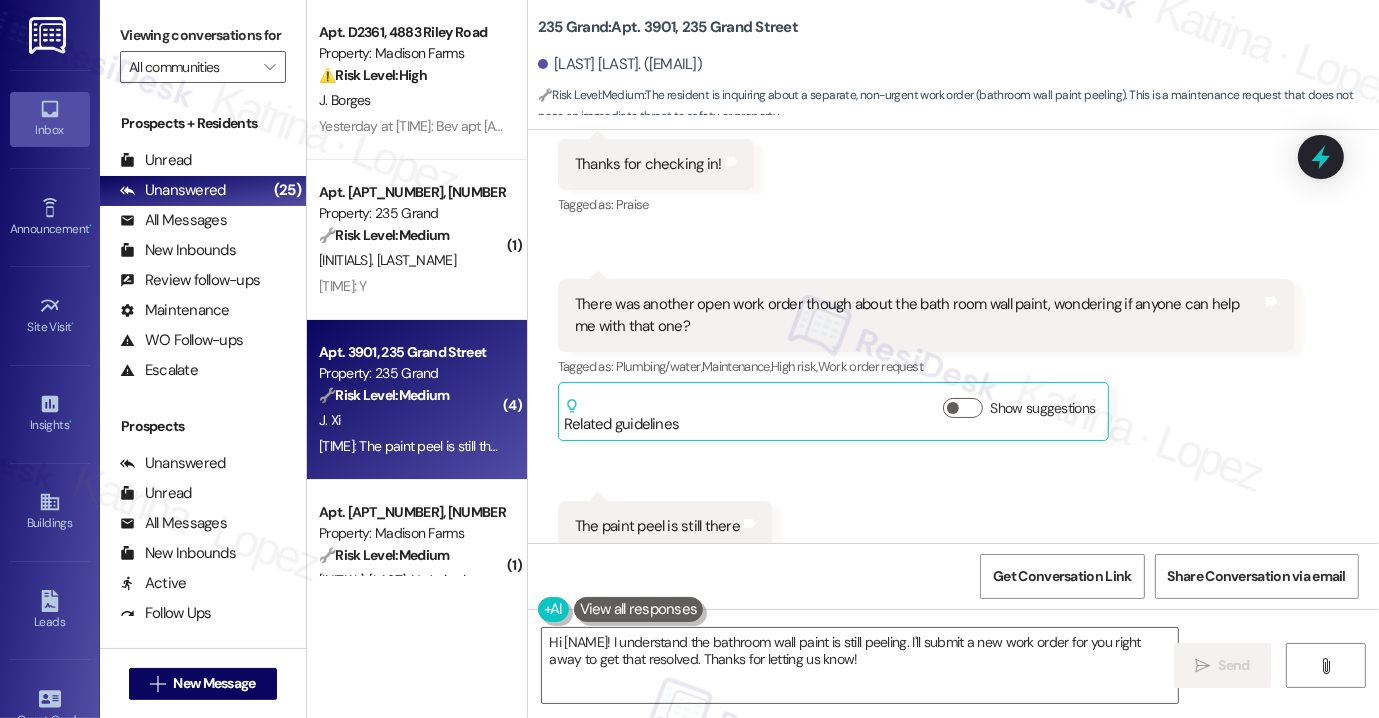 click on "There was another open work order though about the bath room wall paint, wondering if anyone can help me with that one?" at bounding box center (918, 315) 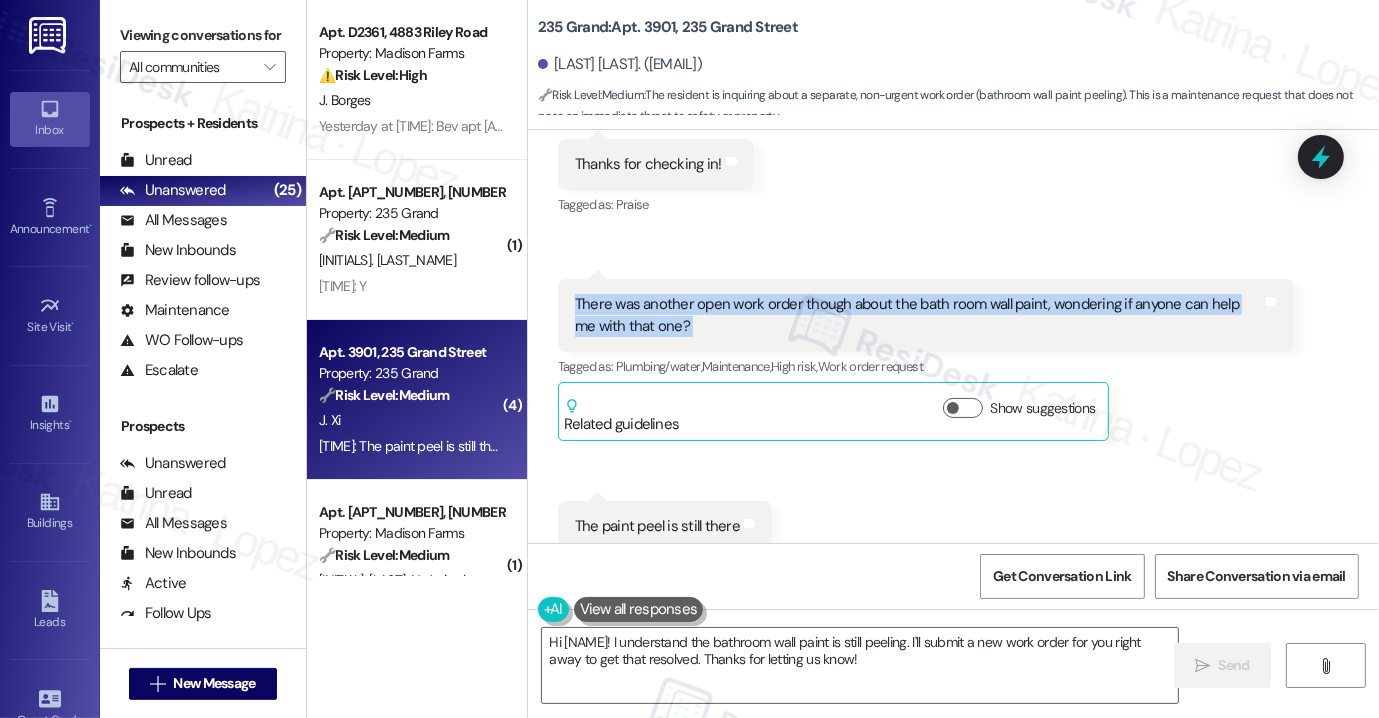 click on "There was another open work order though about the bath room wall paint, wondering if anyone can help me with that one?" at bounding box center [918, 315] 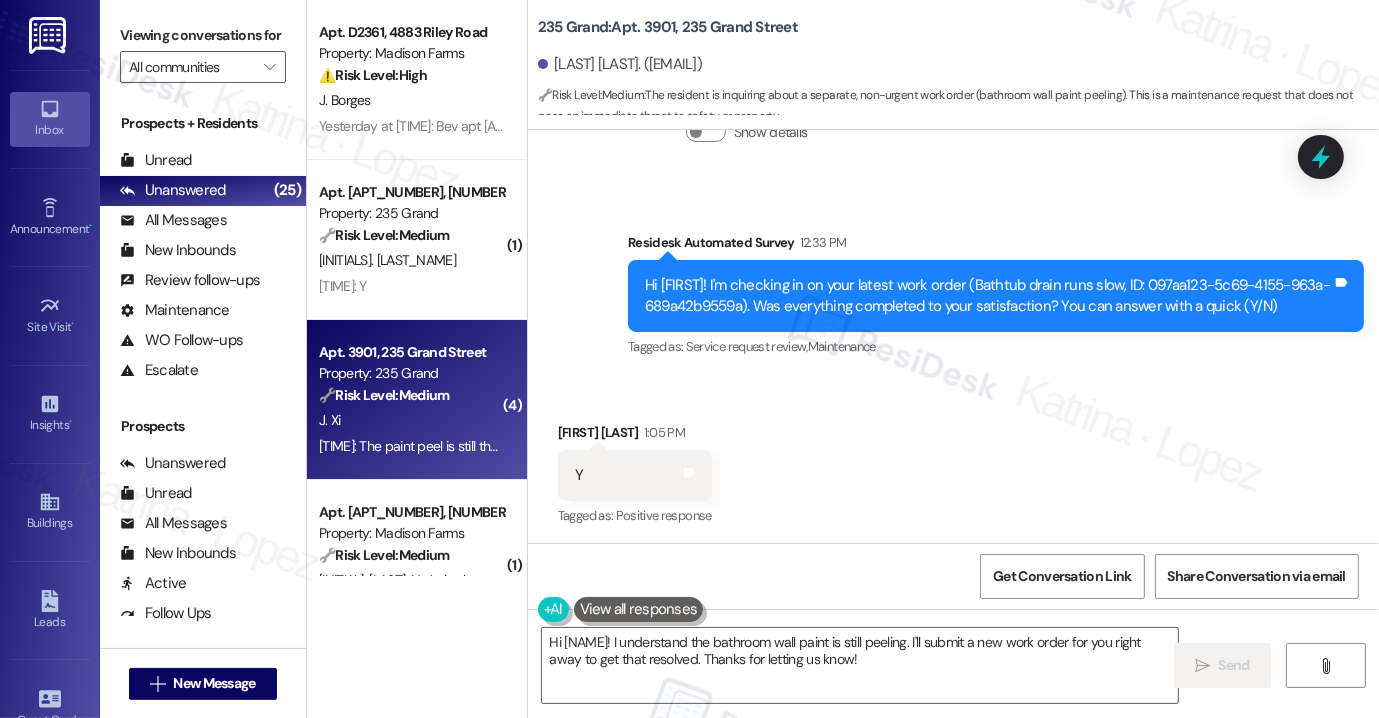 scroll, scrollTop: 25335, scrollLeft: 0, axis: vertical 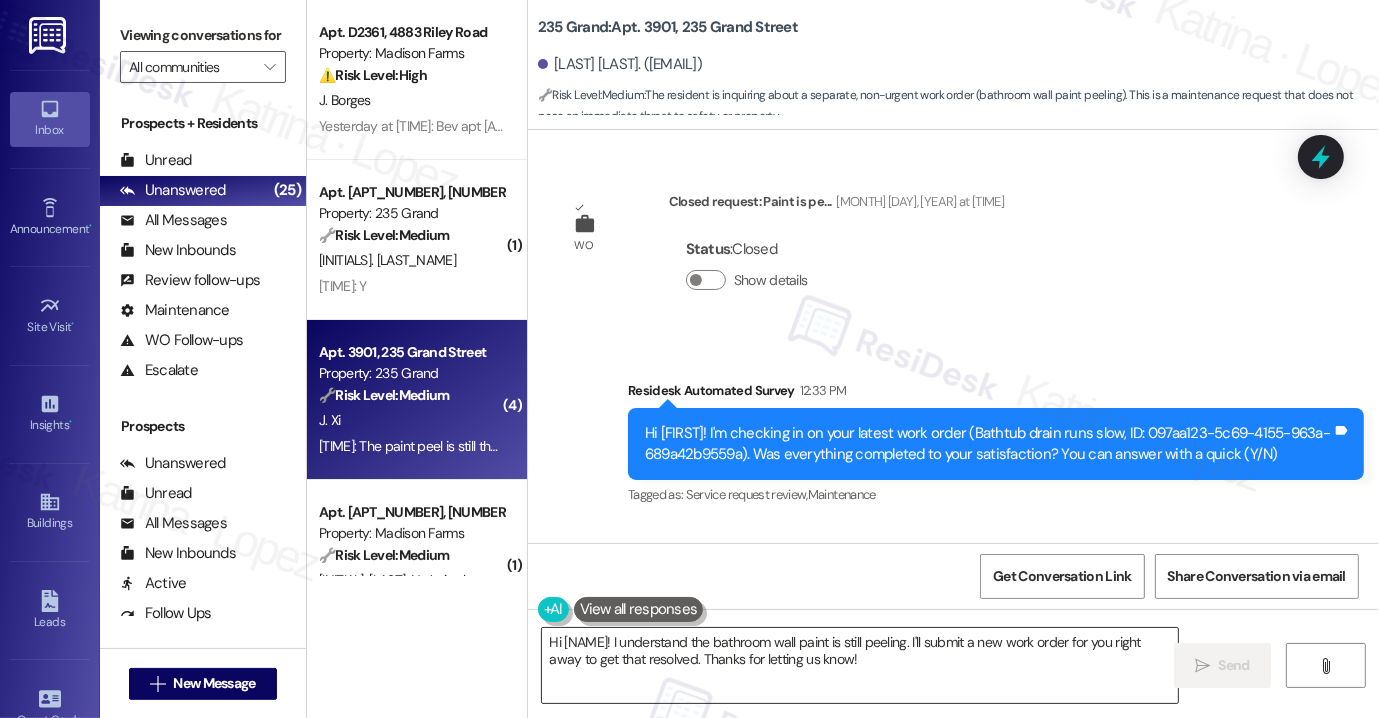 click on "Hi [NAME]! I understand the bathroom wall paint is still peeling. I'll submit a new work order for you right away to get that resolved. Thanks for letting us know!" at bounding box center (860, 665) 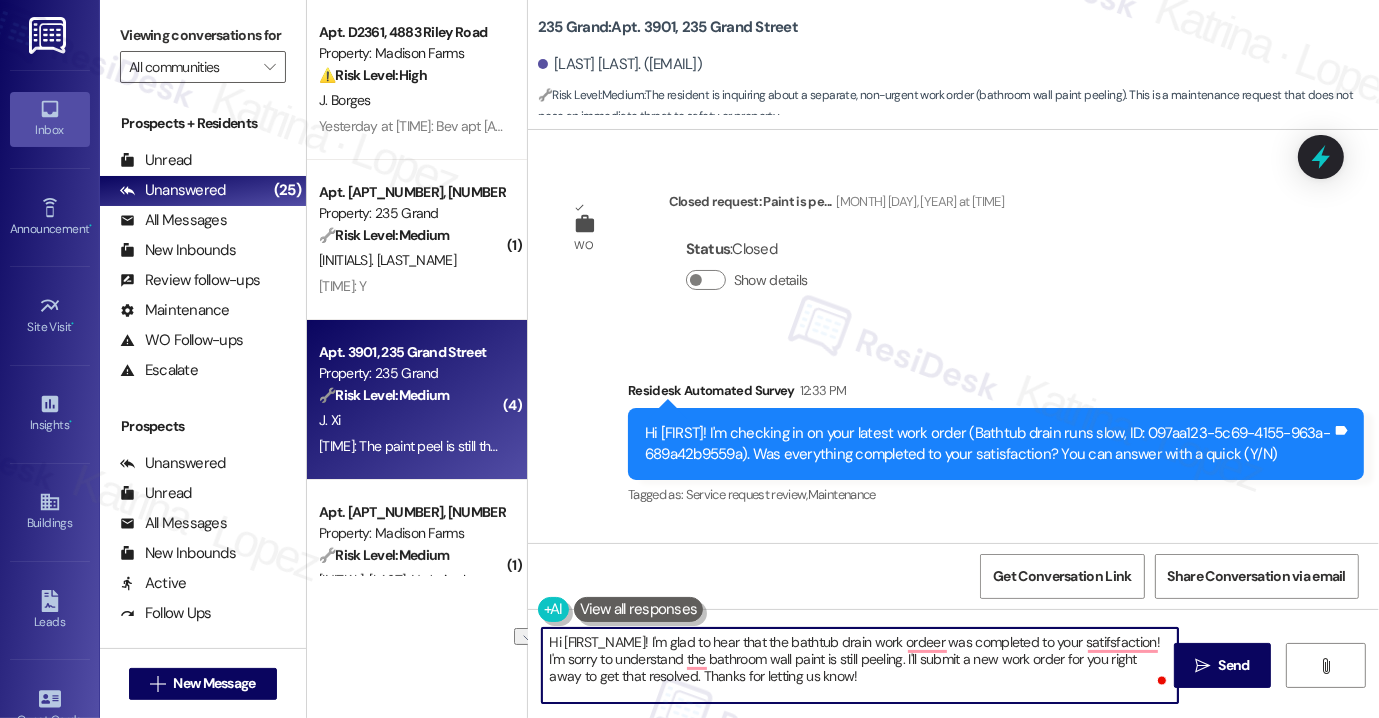 drag, startPoint x: 703, startPoint y: 657, endPoint x: 611, endPoint y: 659, distance: 92.021736 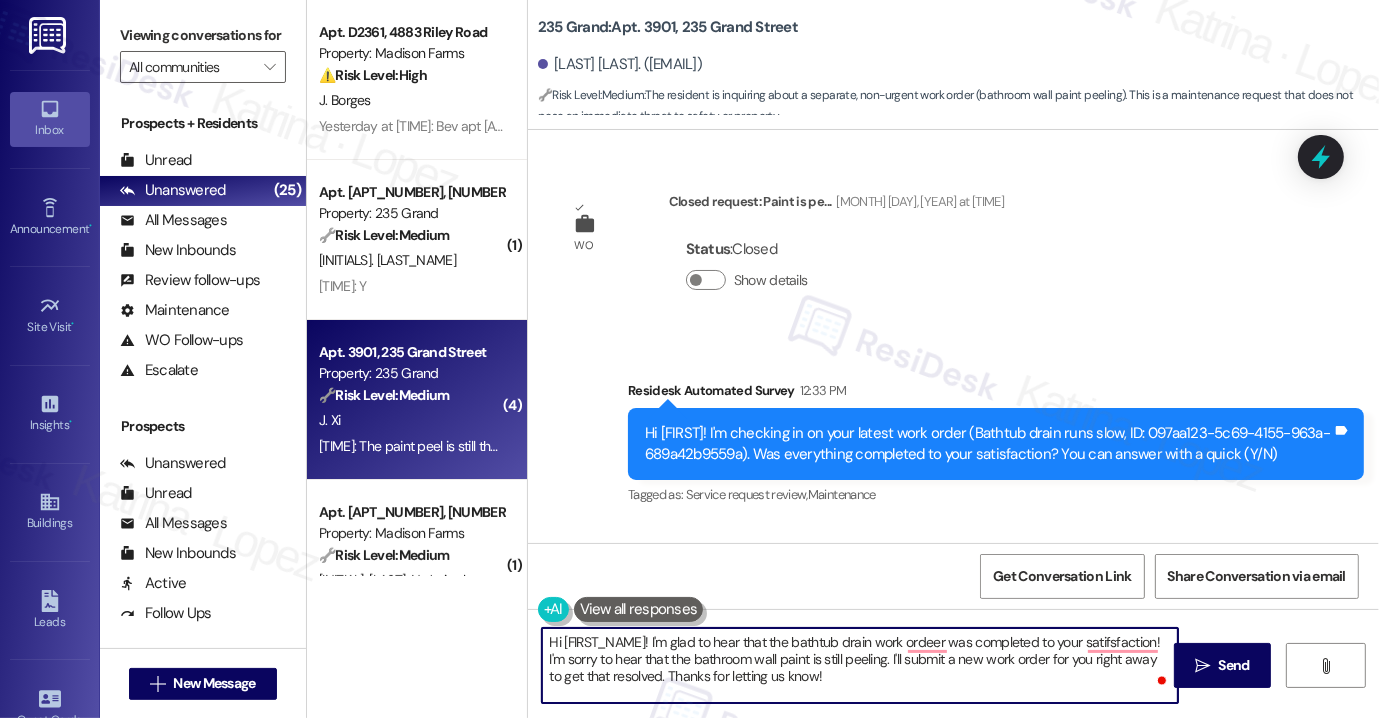 click on "Hi [FIRST_NAME]! I'm glad to hear that the bathtub drain work ordeer was completed to your satifsfaction! I'm sorry to hear that the bathroom wall paint is still peeling. I'll submit a new work order for you right away to get that resolved. Thanks for letting us know!" at bounding box center [860, 665] 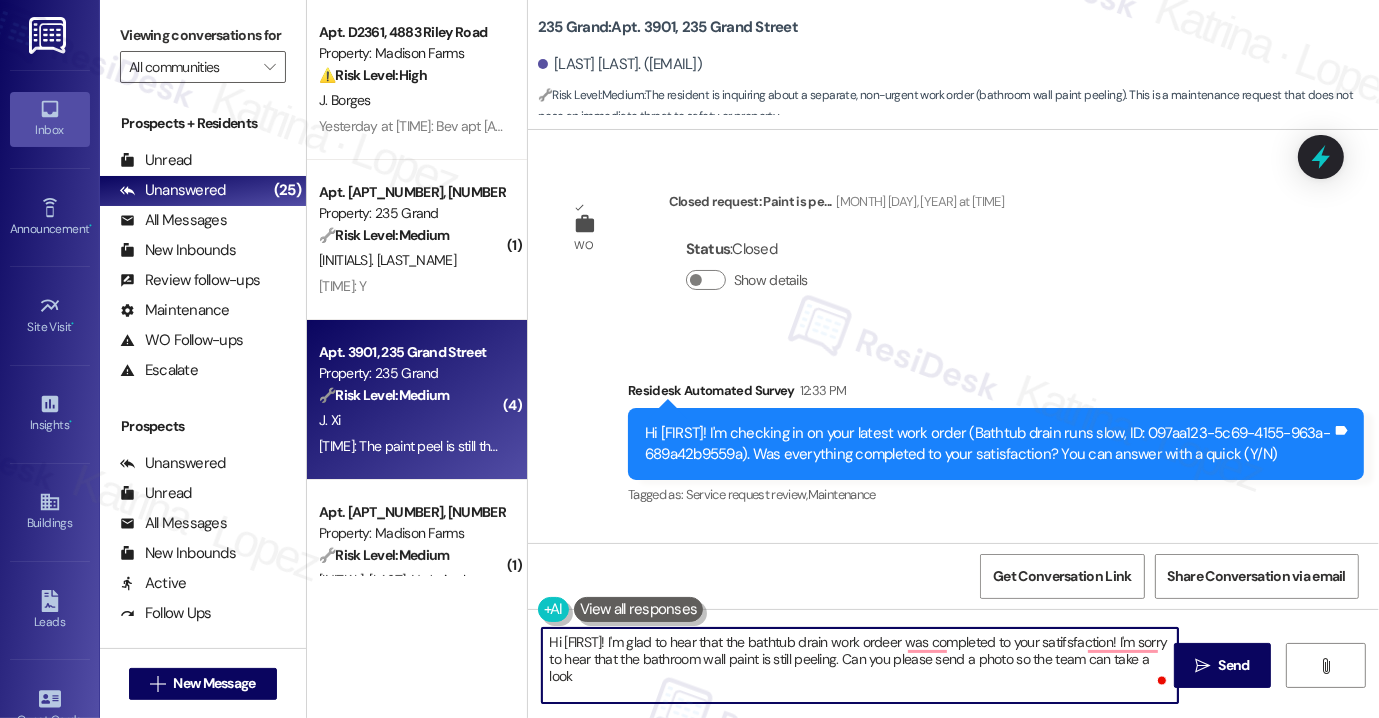 type on "Hi [FIRST]! I'm glad to hear that the bathtub drain work ordeer was completed to your satifsfaction! I'm sorry to hear that the bathroom wall paint is still peeling. Can you please send a photo so the team can take a look?" 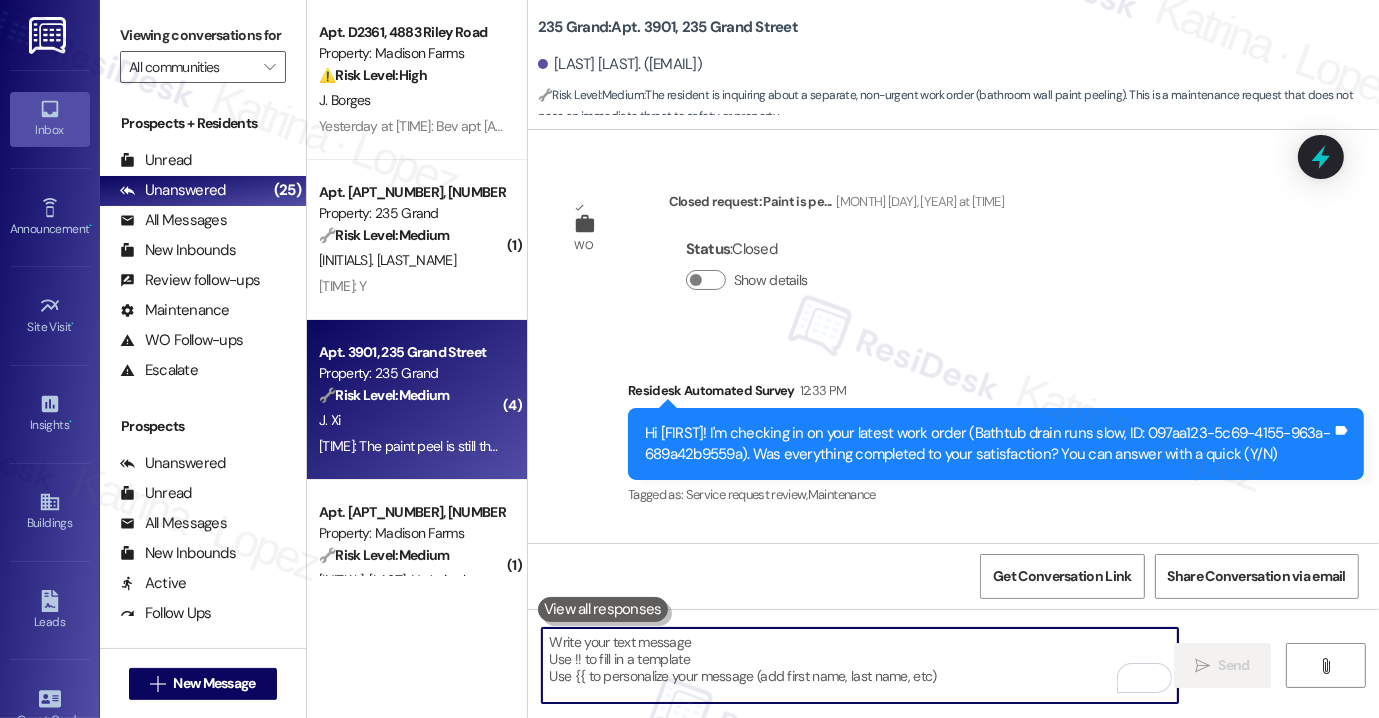 click at bounding box center [860, 665] 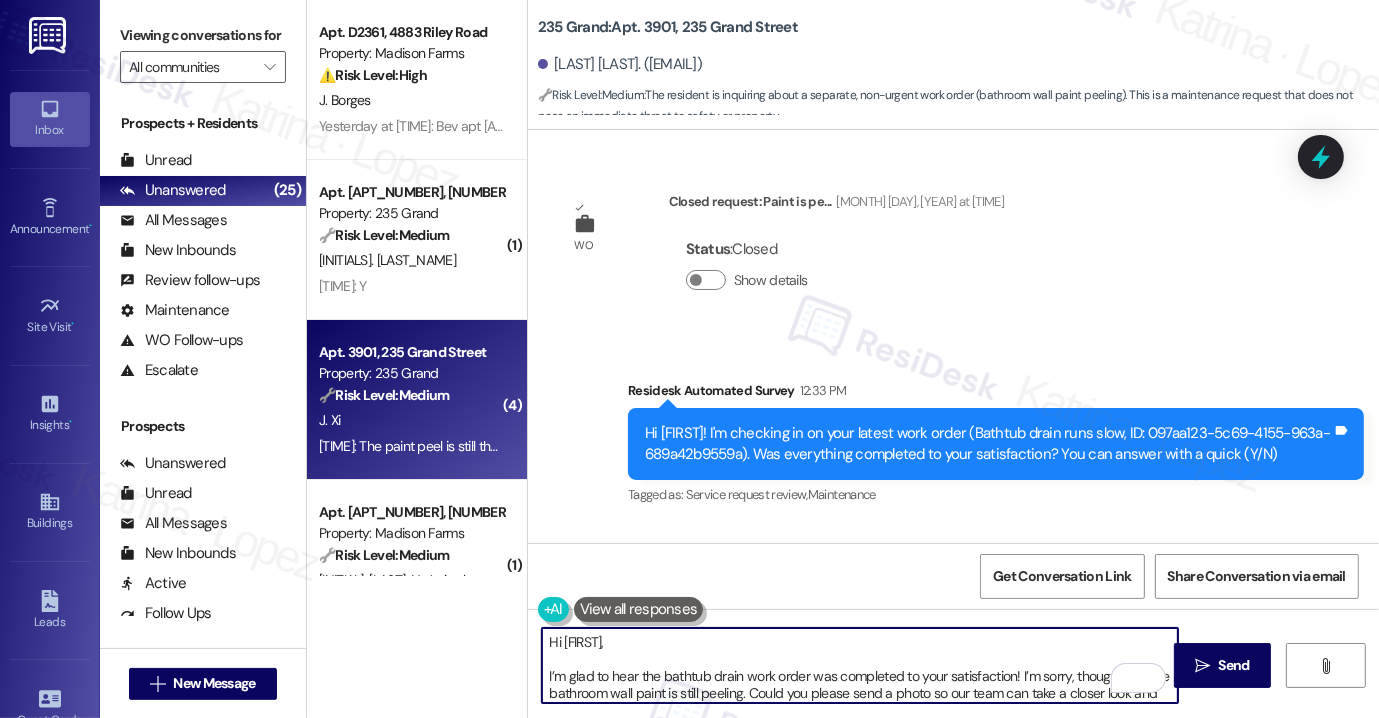 scroll, scrollTop: 16, scrollLeft: 0, axis: vertical 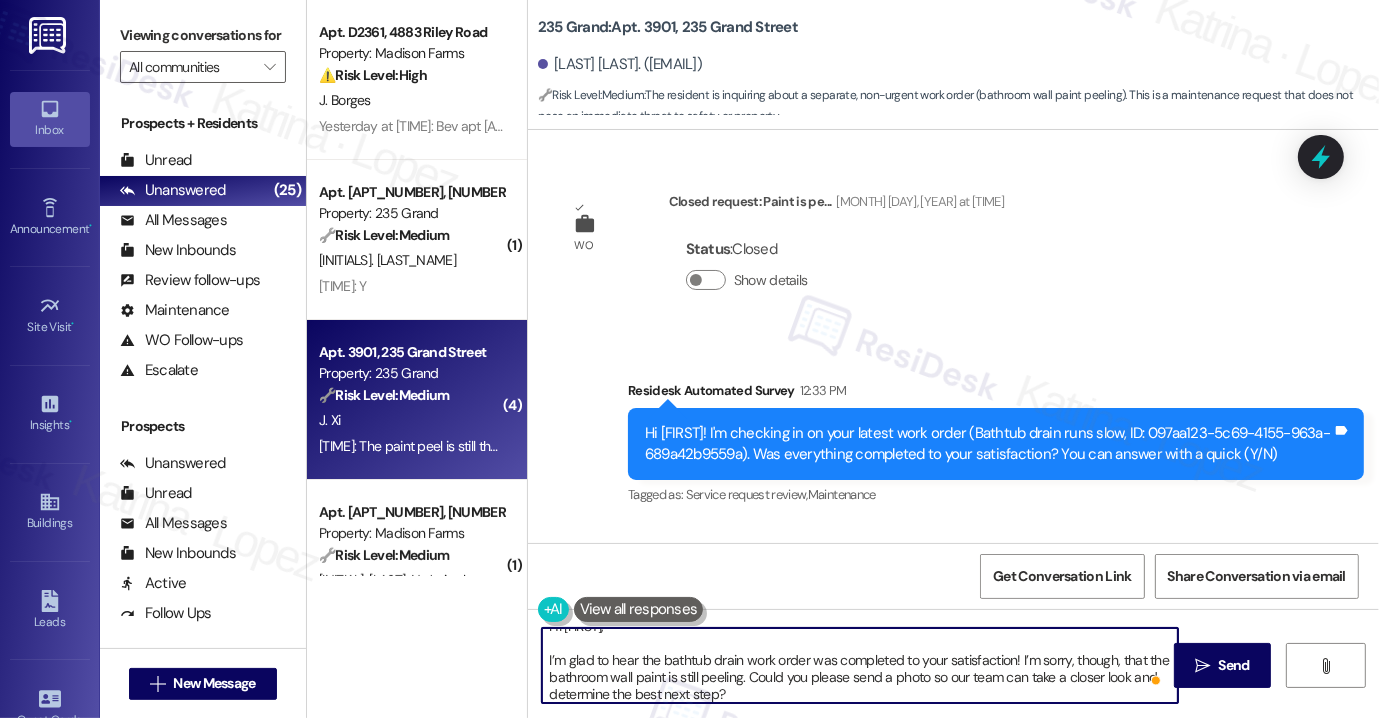 click on "Hi [FIRST],
I’m glad to hear the bathtub drain work order was completed to your satisfaction! I’m sorry, though, that the bathroom wall paint is still peeling. Could you please send a photo so our team can take a closer look and determine the best next step?" at bounding box center (860, 665) 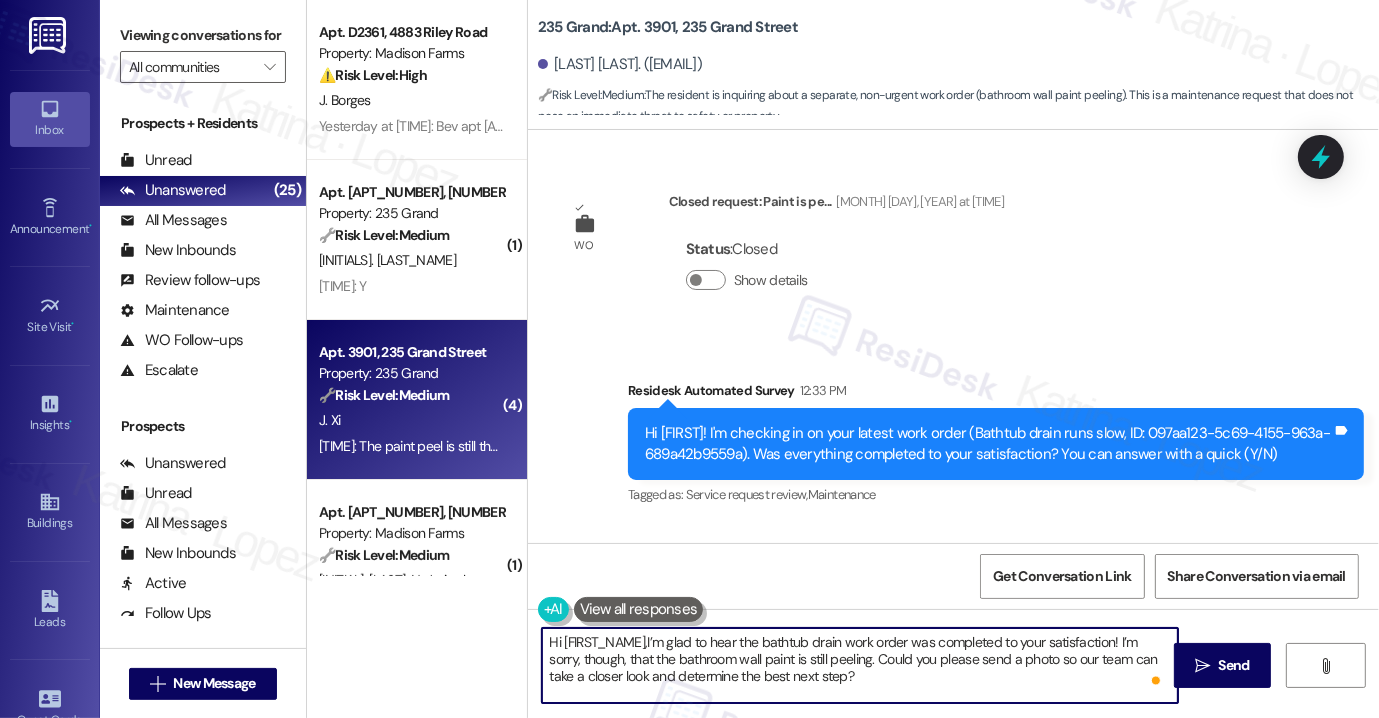 scroll, scrollTop: 0, scrollLeft: 0, axis: both 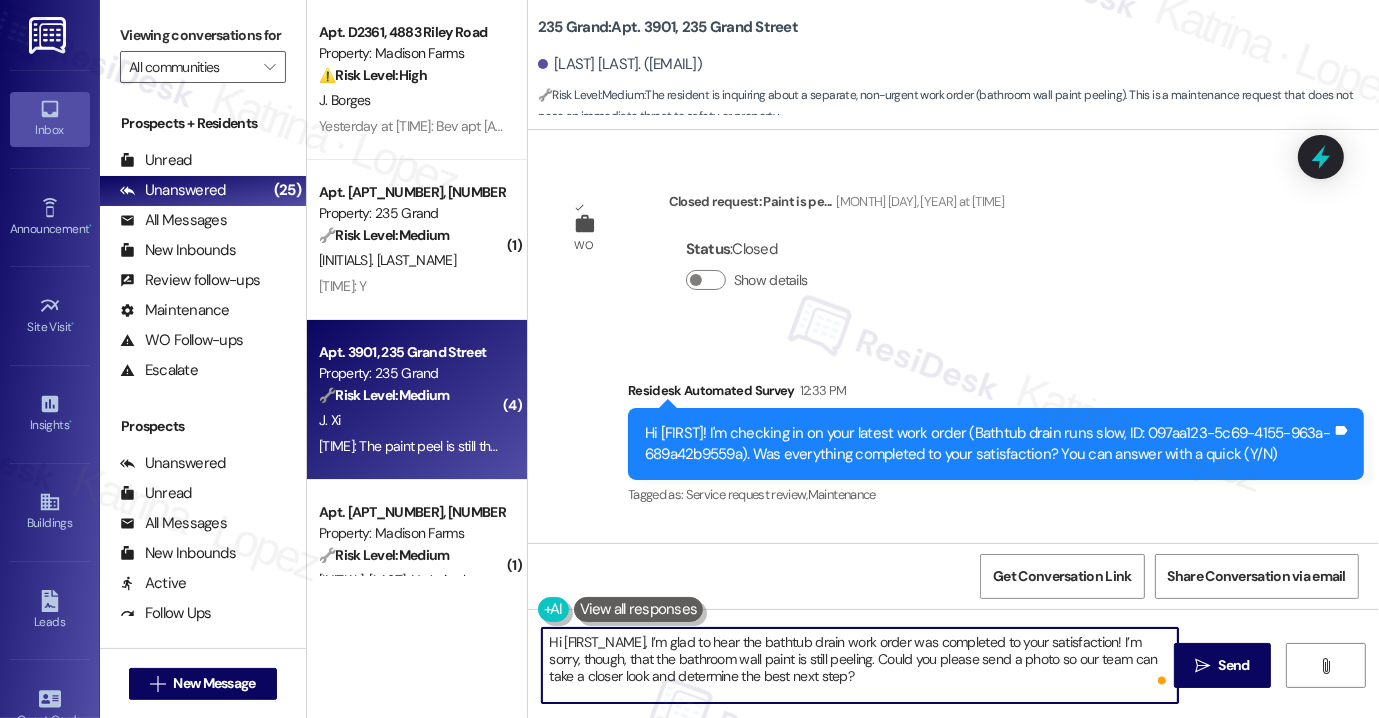 click on "Hi [FIRST_NAME], I’m glad to hear the bathtub drain work order was completed to your satisfaction! I’m sorry, though, that the bathroom wall paint is still peeling. Could you please send a photo so our team can take a closer look and determine the best next step?" at bounding box center [860, 665] 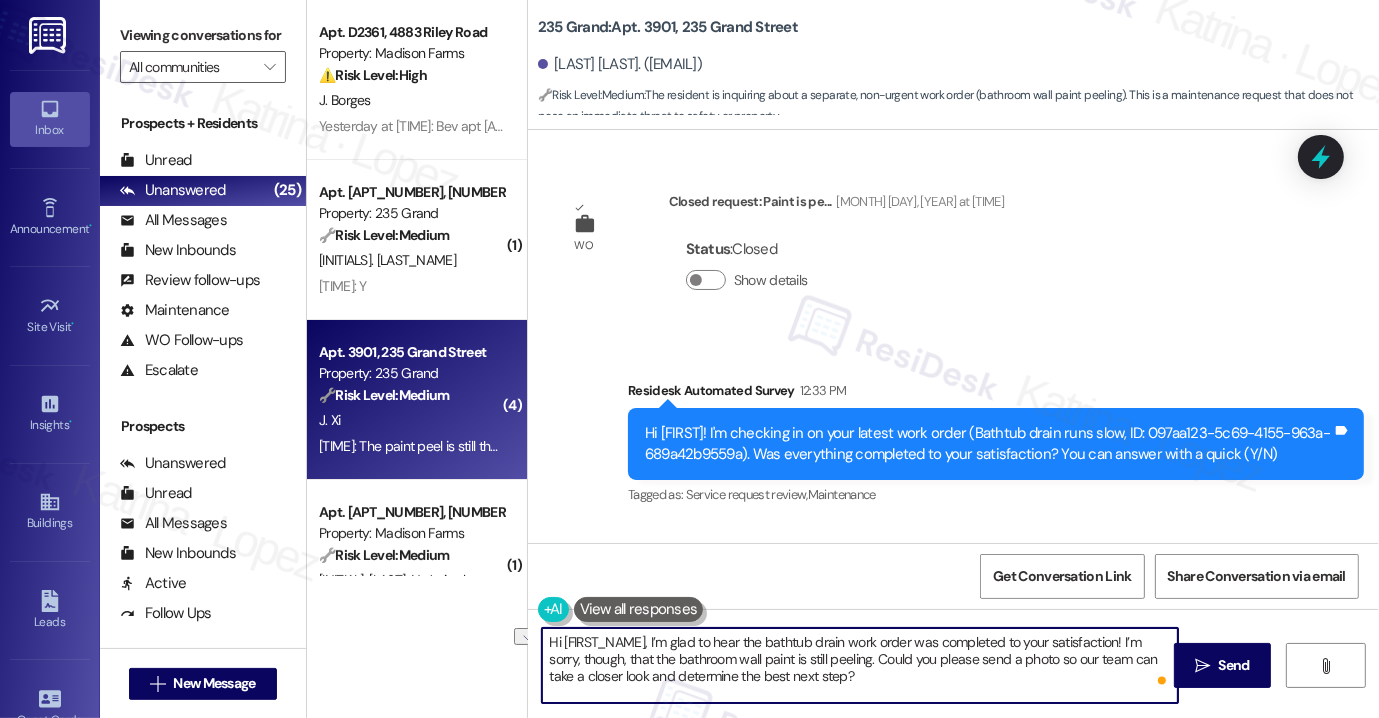 drag, startPoint x: 642, startPoint y: 673, endPoint x: 839, endPoint y: 673, distance: 197 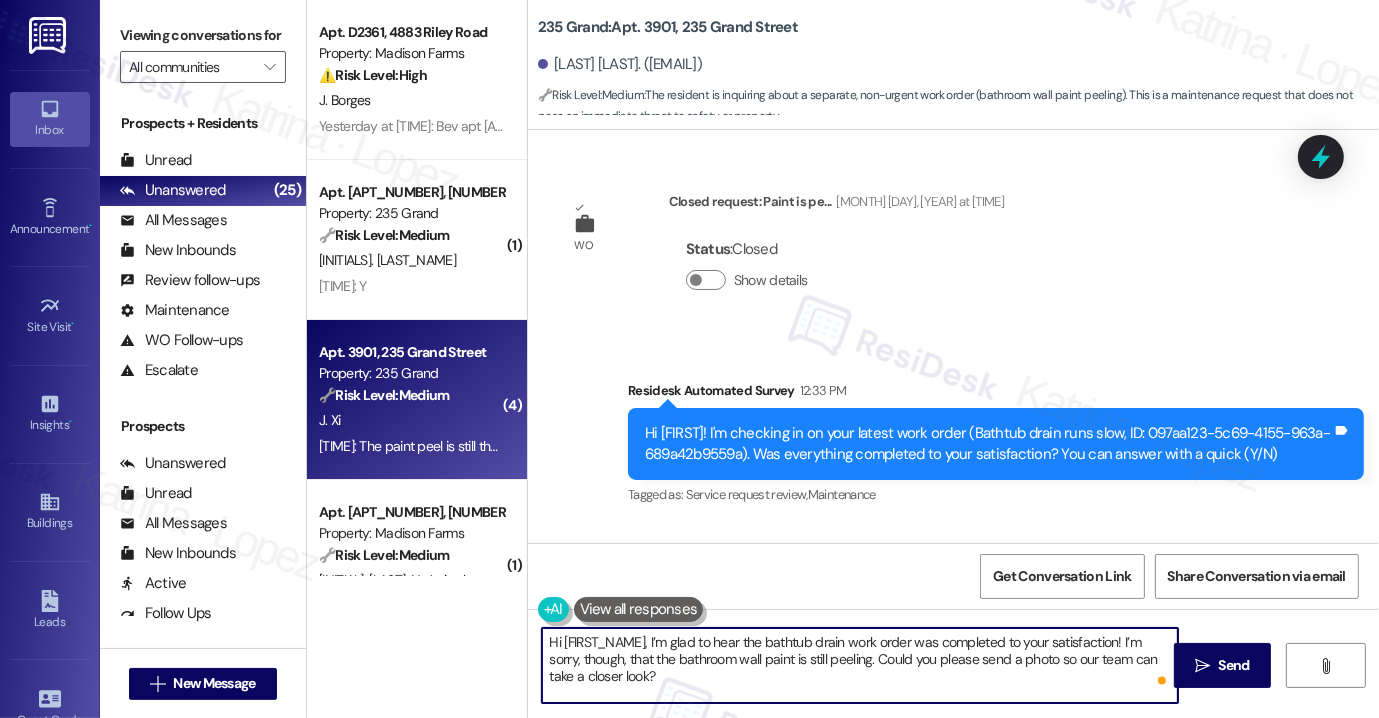 click on "Hi [FIRST_NAME], I’m glad to hear the bathtub drain work order was completed to your satisfaction! I’m sorry, though, that the bathroom wall paint is still peeling. Could you please send a photo so our team can take a closer look?" at bounding box center (860, 665) 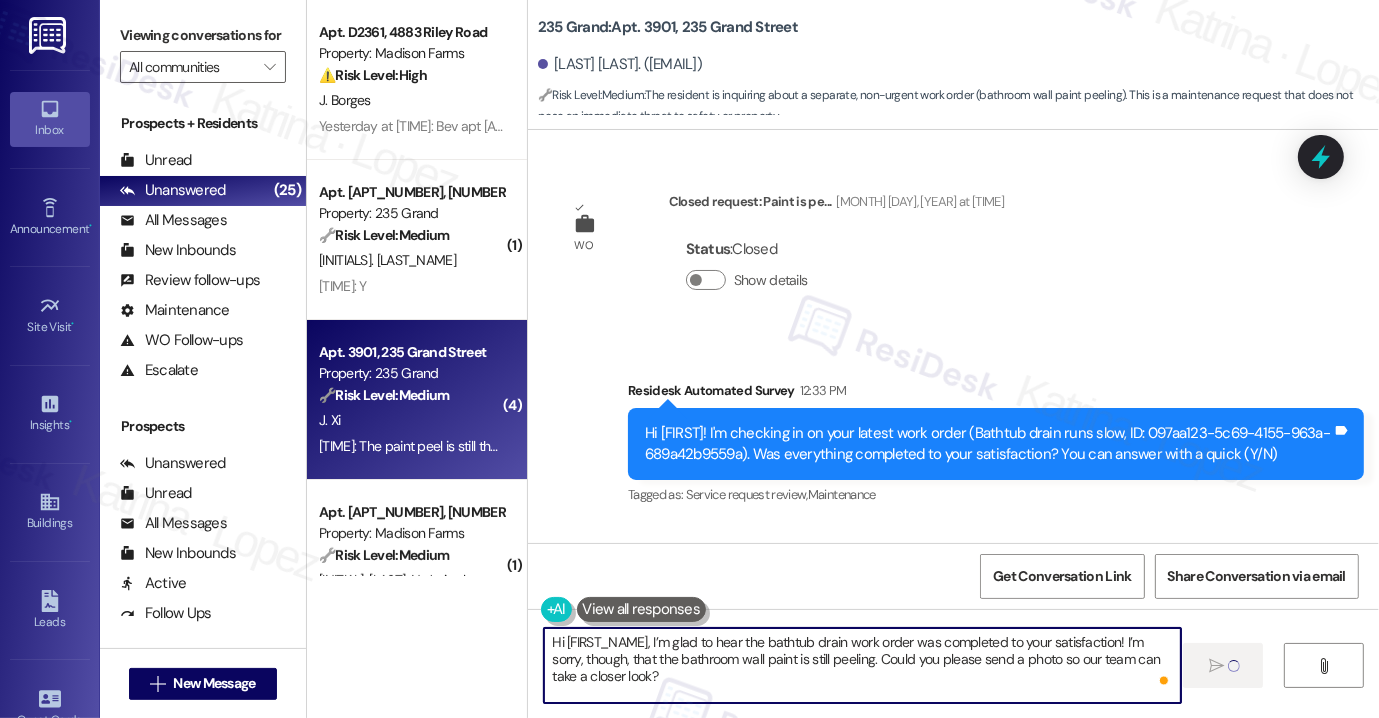 type on "Hi [FIRST_NAME], I’m glad to hear the bathtub drain work order was completed to your satisfaction! I’m sorry, though, that the bathroom wall paint is still peeling. Could you please send a photo so our team can take a closer look?" 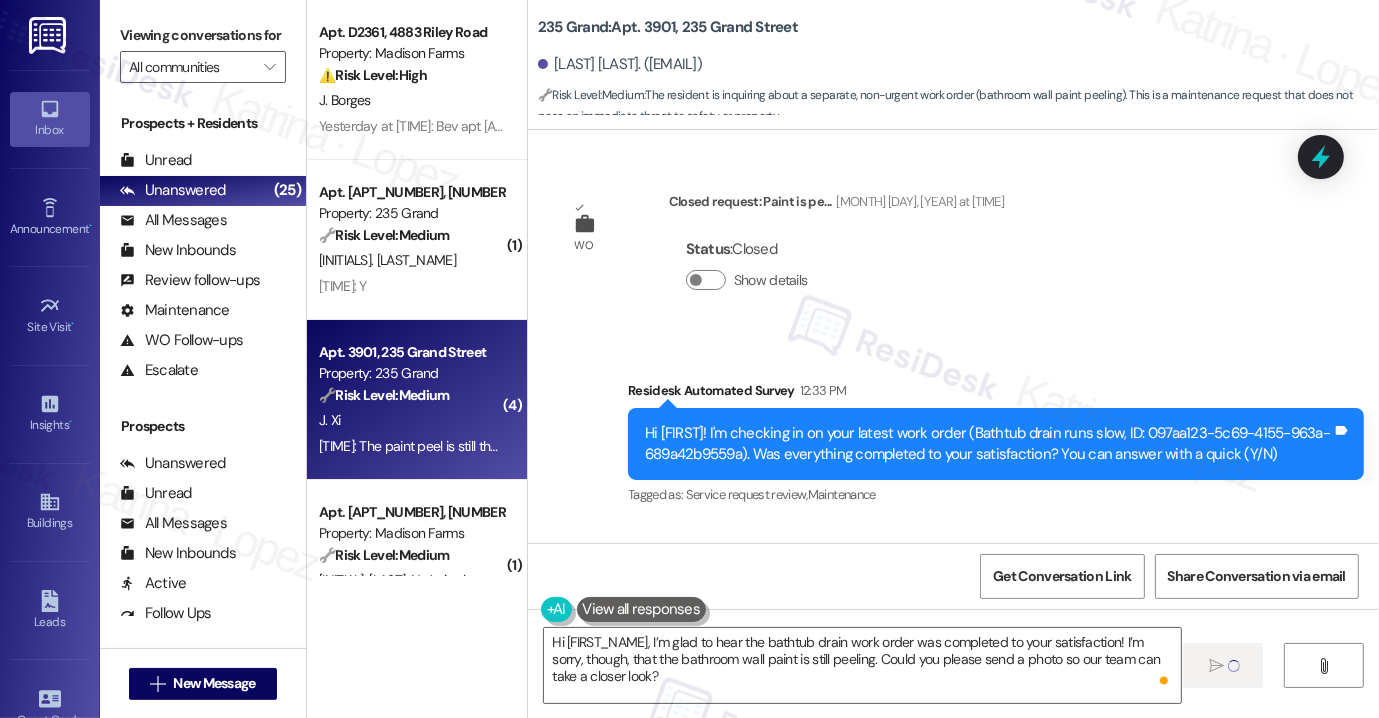 type 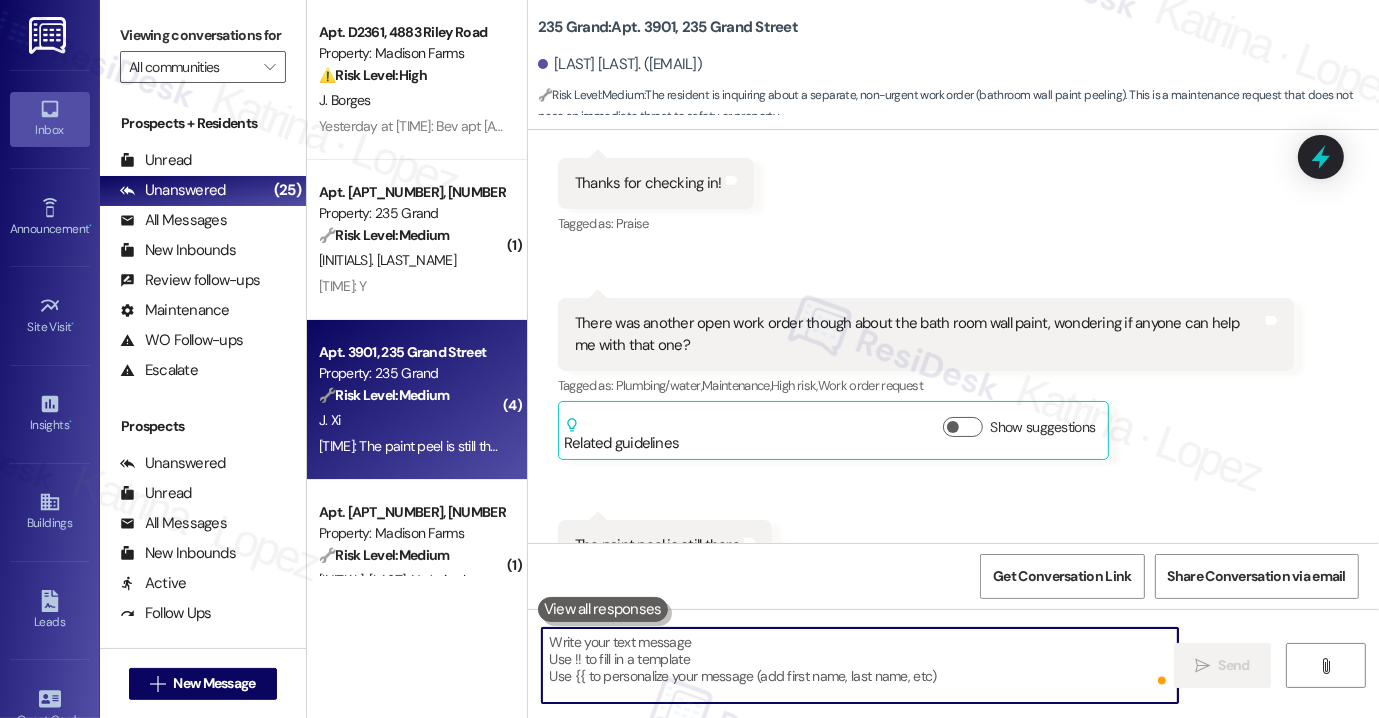 scroll, scrollTop: 26096, scrollLeft: 0, axis: vertical 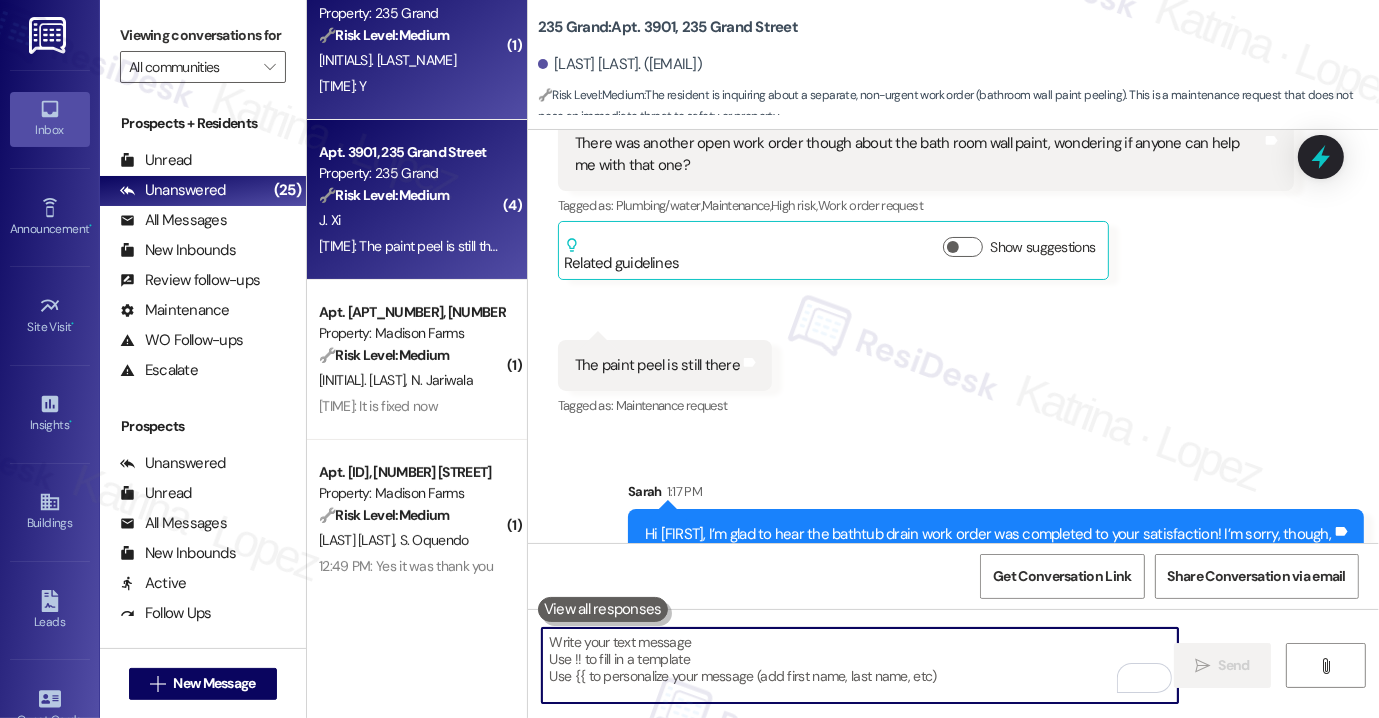 click on "1:08 PM: Y 1:08 PM: Y" at bounding box center (411, 86) 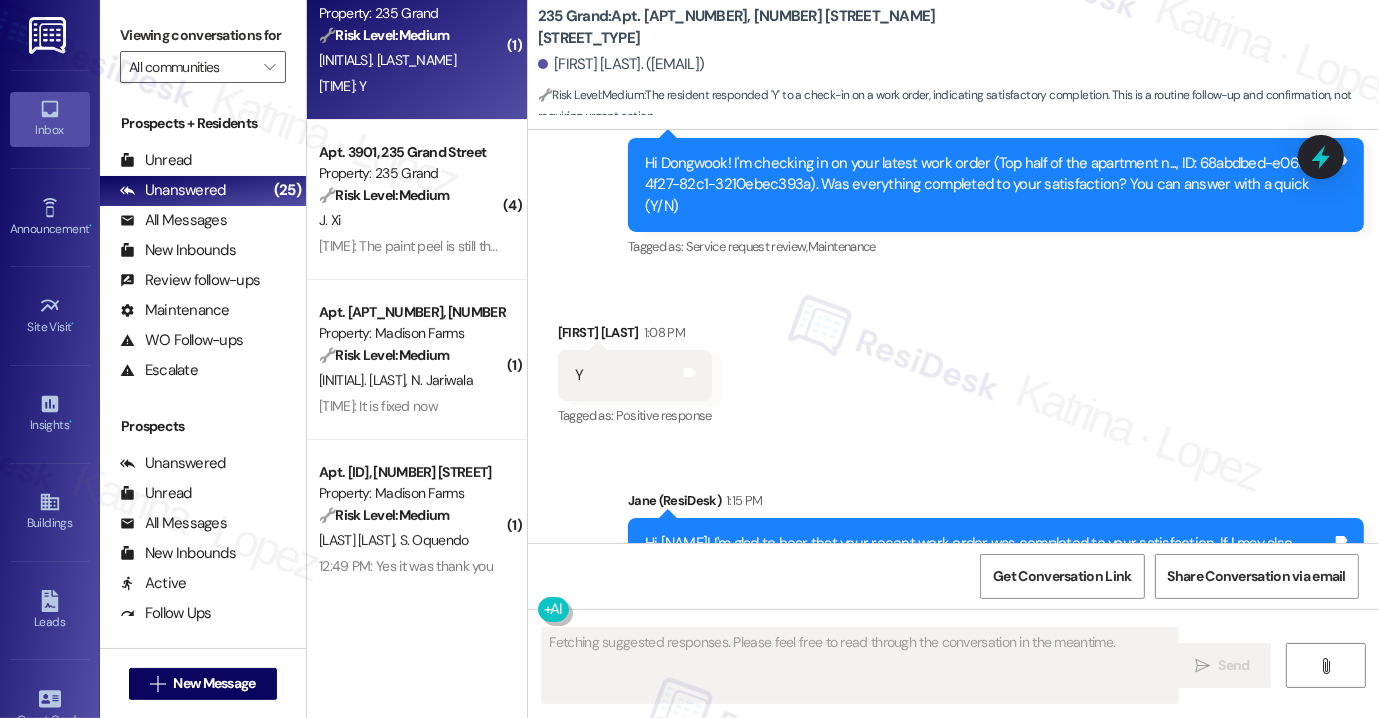 scroll, scrollTop: 5568, scrollLeft: 0, axis: vertical 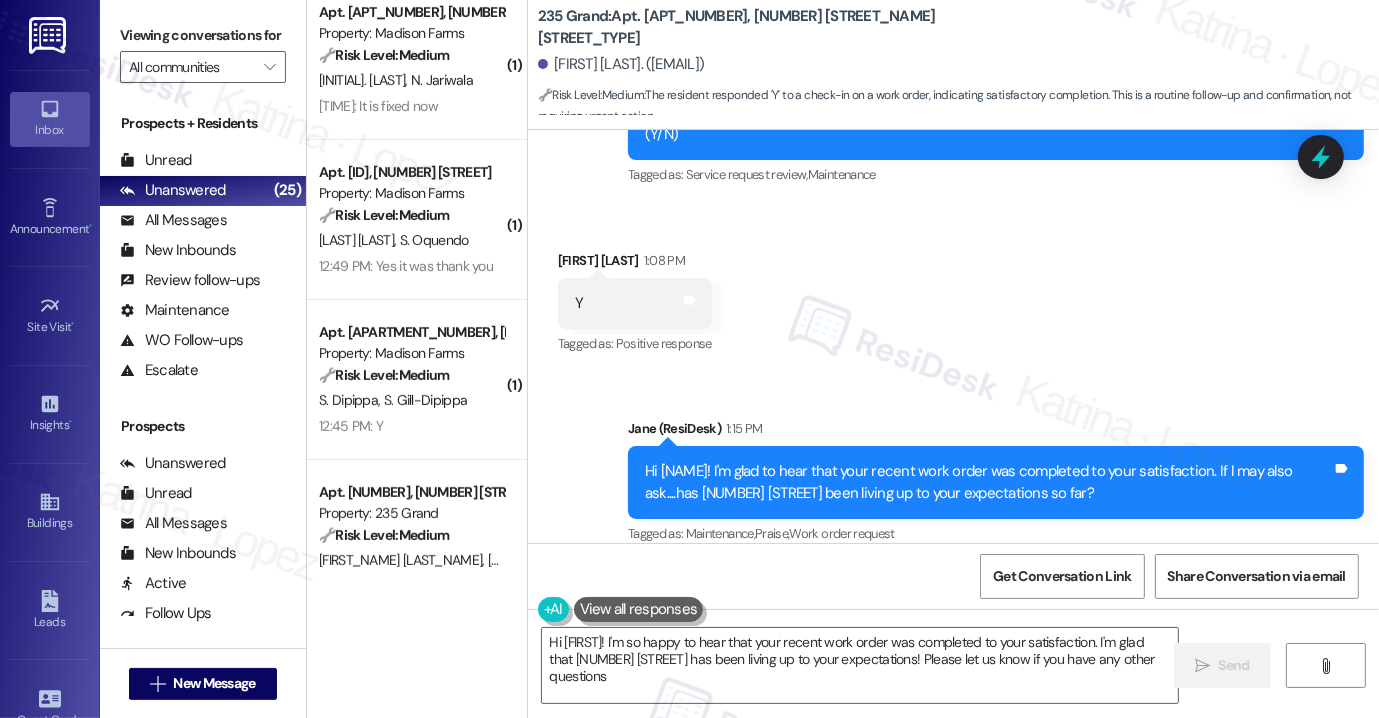 type on "Hi [FIRST]! I'm so happy to hear that your recent work order was completed to your satisfaction. I'm glad that [NUMBER] [STREET] has been living up to your expectations! Please let us know if you have any other questions." 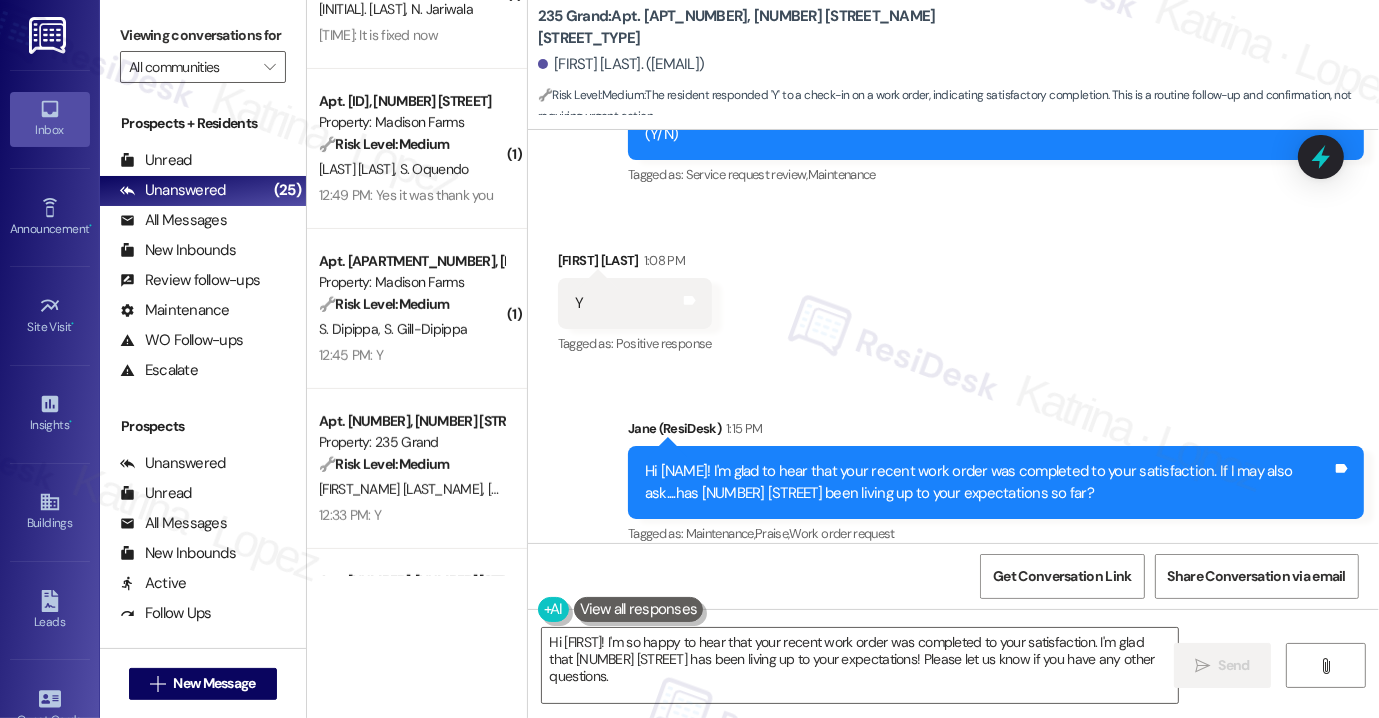 scroll, scrollTop: 600, scrollLeft: 0, axis: vertical 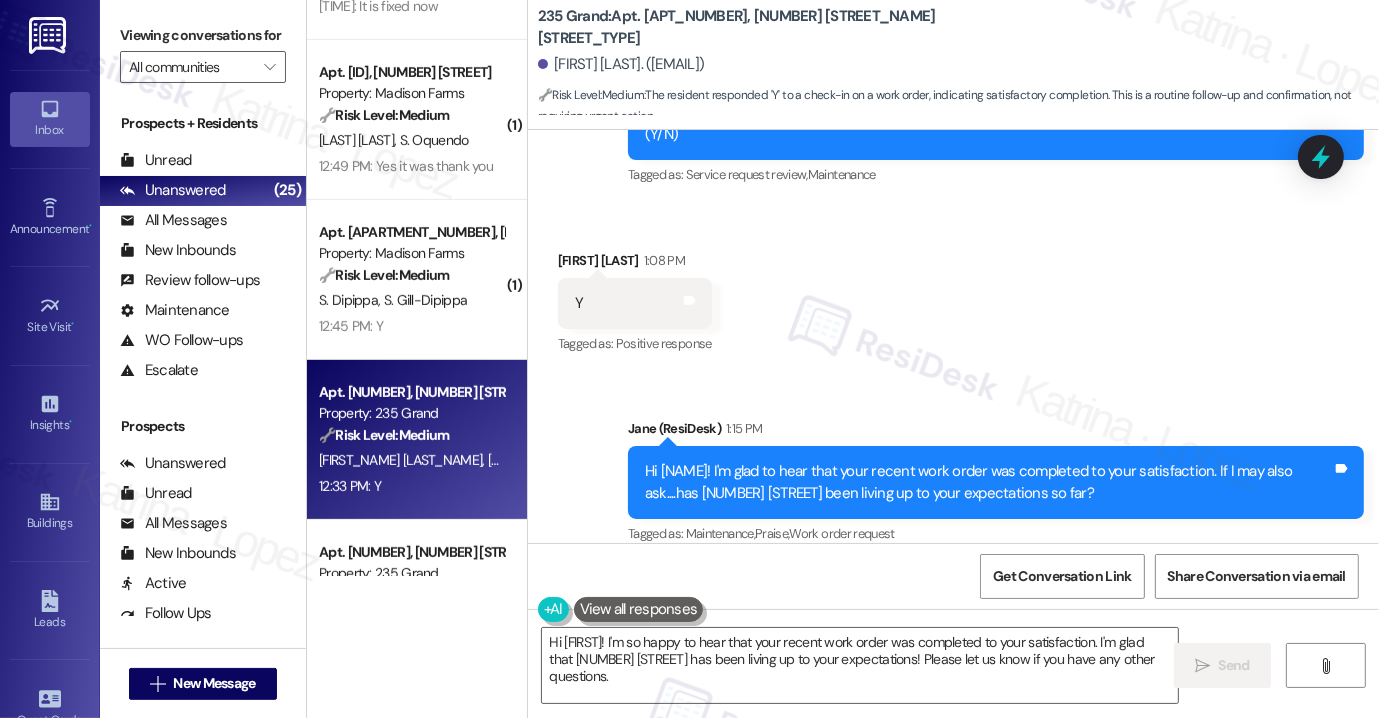 click on "🔧  Risk Level:  Medium" at bounding box center (384, 435) 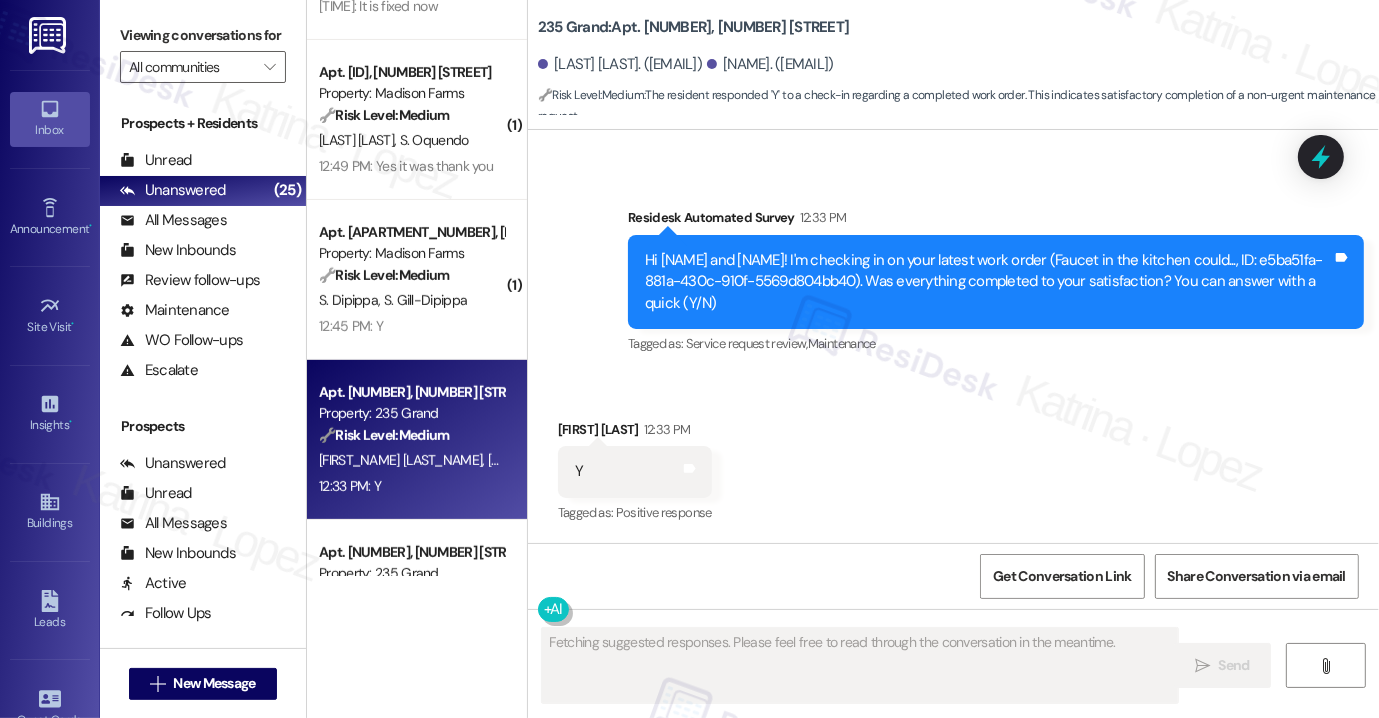 scroll, scrollTop: 4889, scrollLeft: 0, axis: vertical 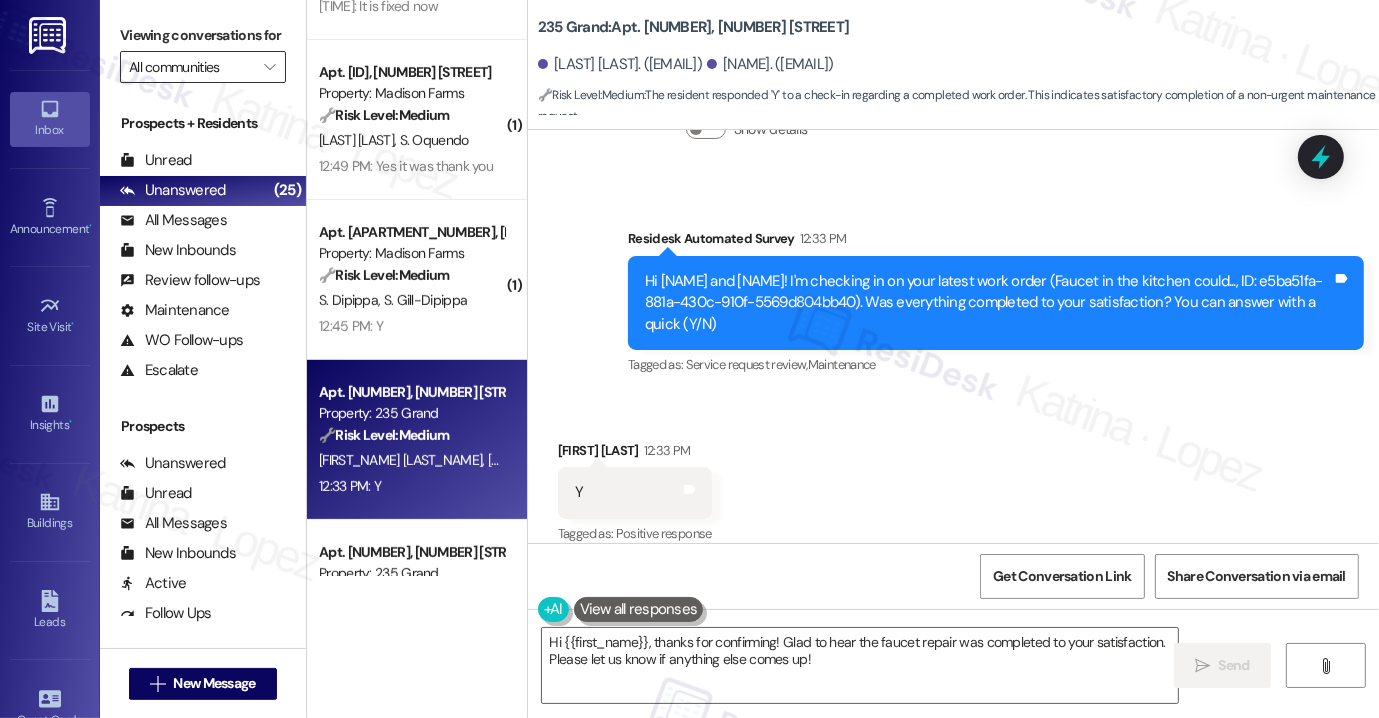 drag, startPoint x: 179, startPoint y: 57, endPoint x: 236, endPoint y: 89, distance: 65.36819 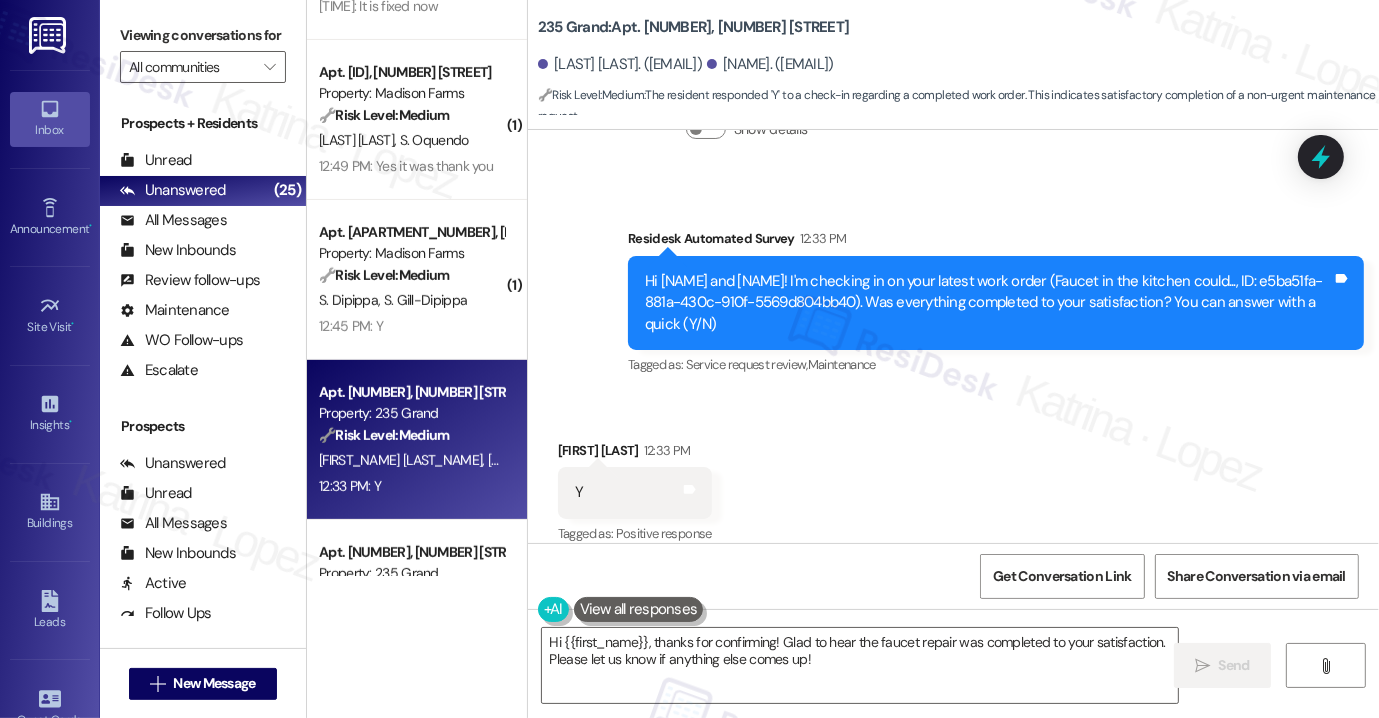 click on "Viewing conversations for" at bounding box center [203, 35] 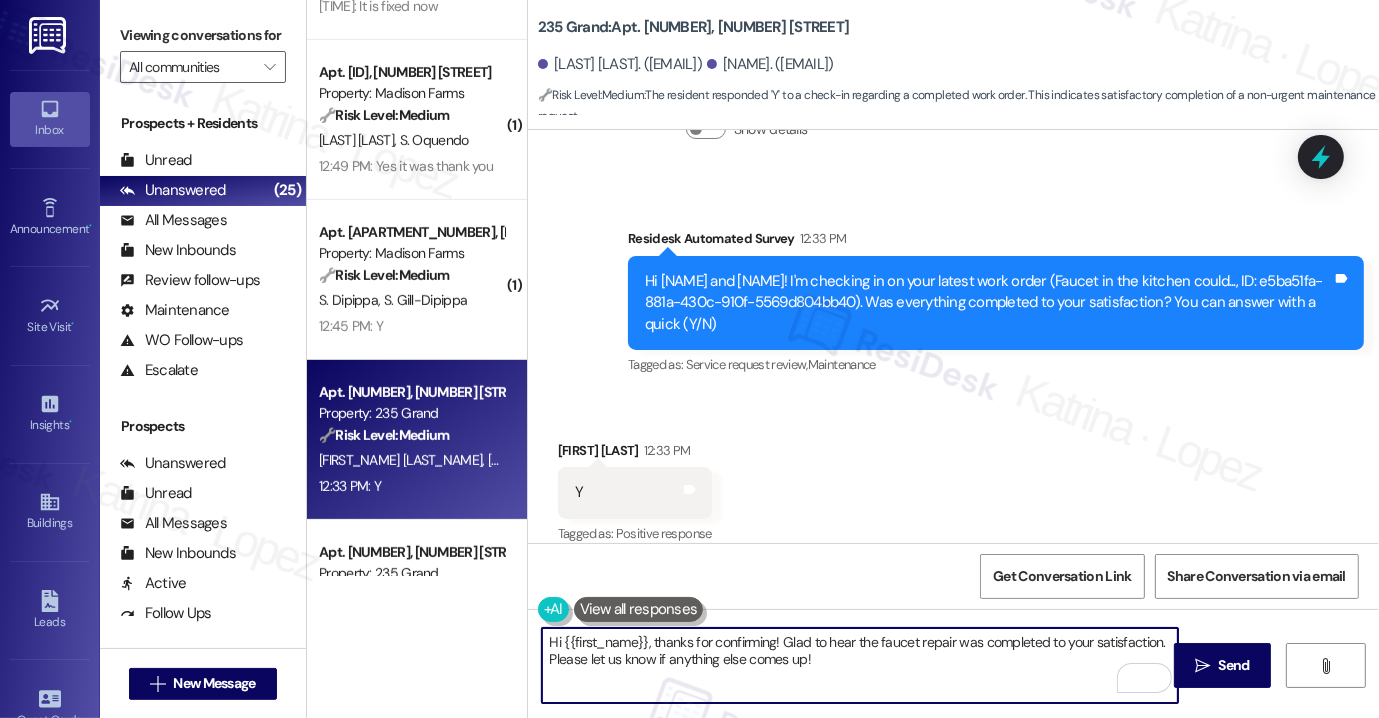 drag, startPoint x: 924, startPoint y: 671, endPoint x: 522, endPoint y: 667, distance: 402.0199 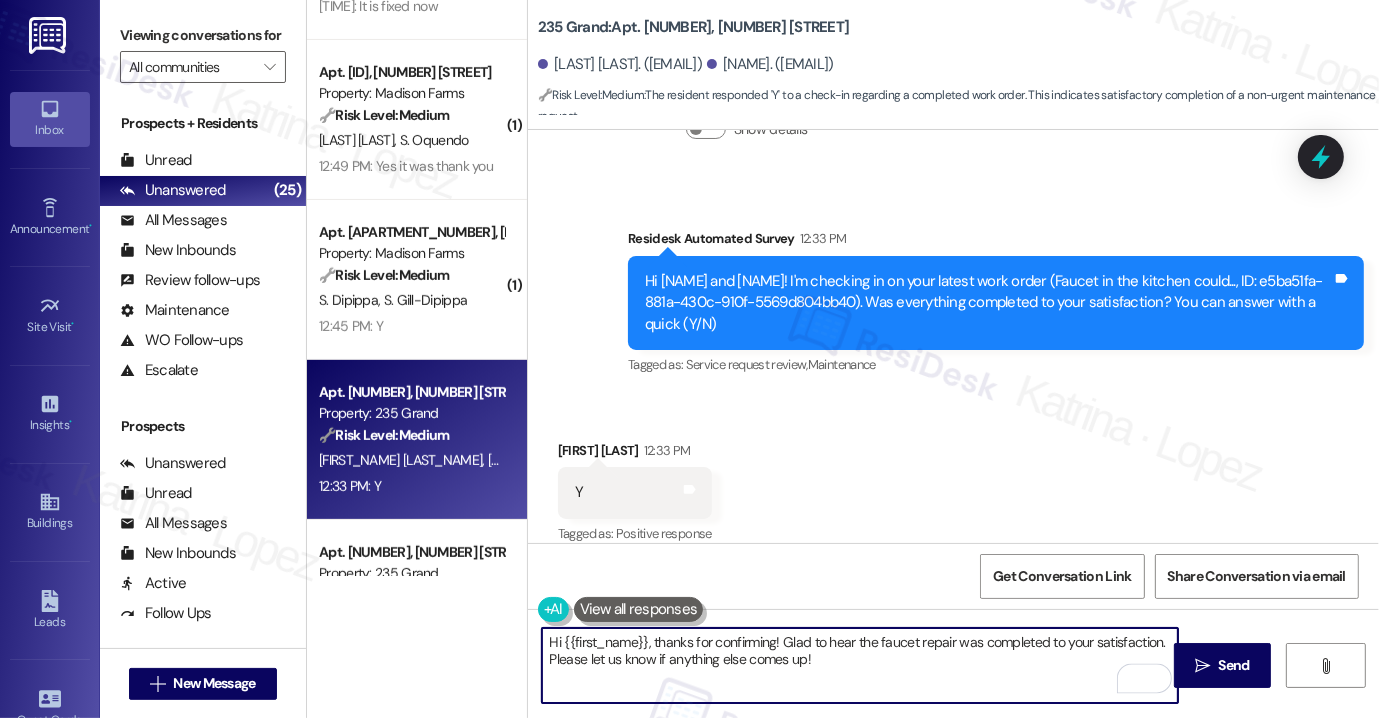 paste on "If I may also ask....has {{property}} been living up to your expectations so far?" 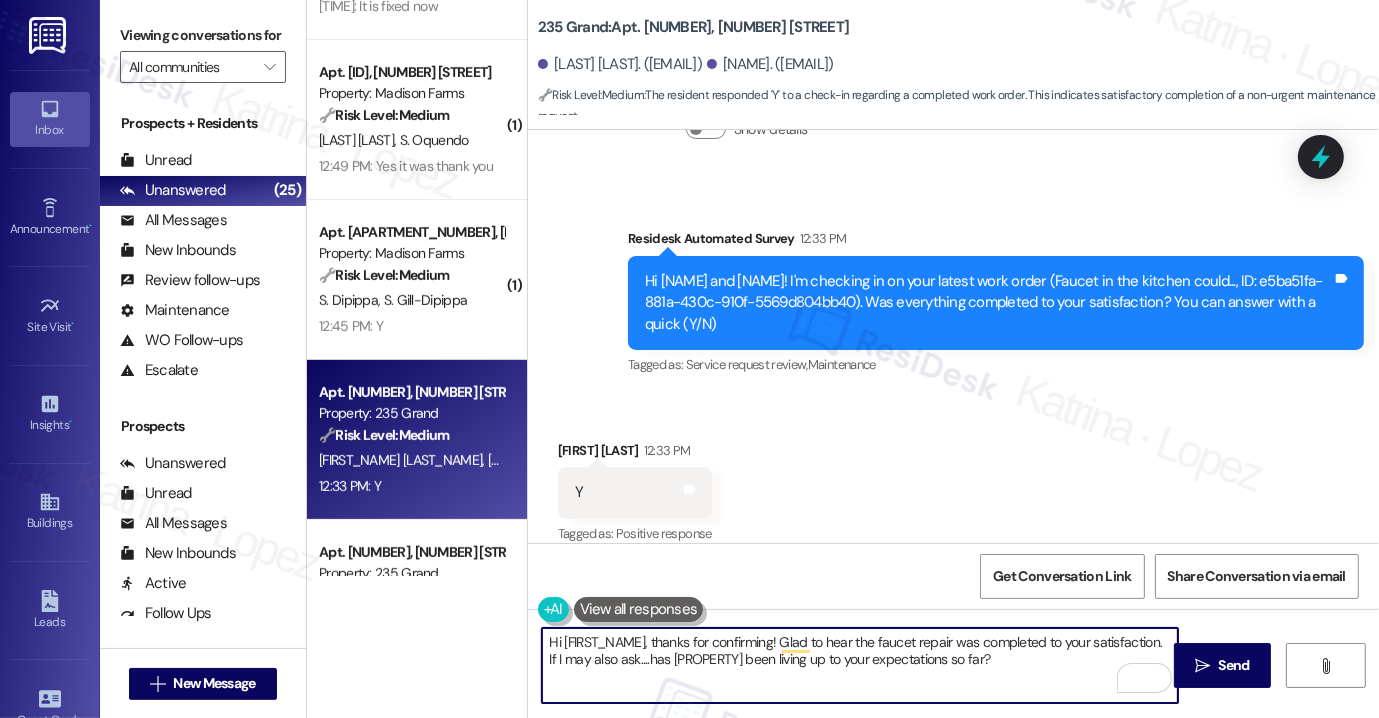 click on "[LAST] [LAST] [TIME]" at bounding box center [635, 454] 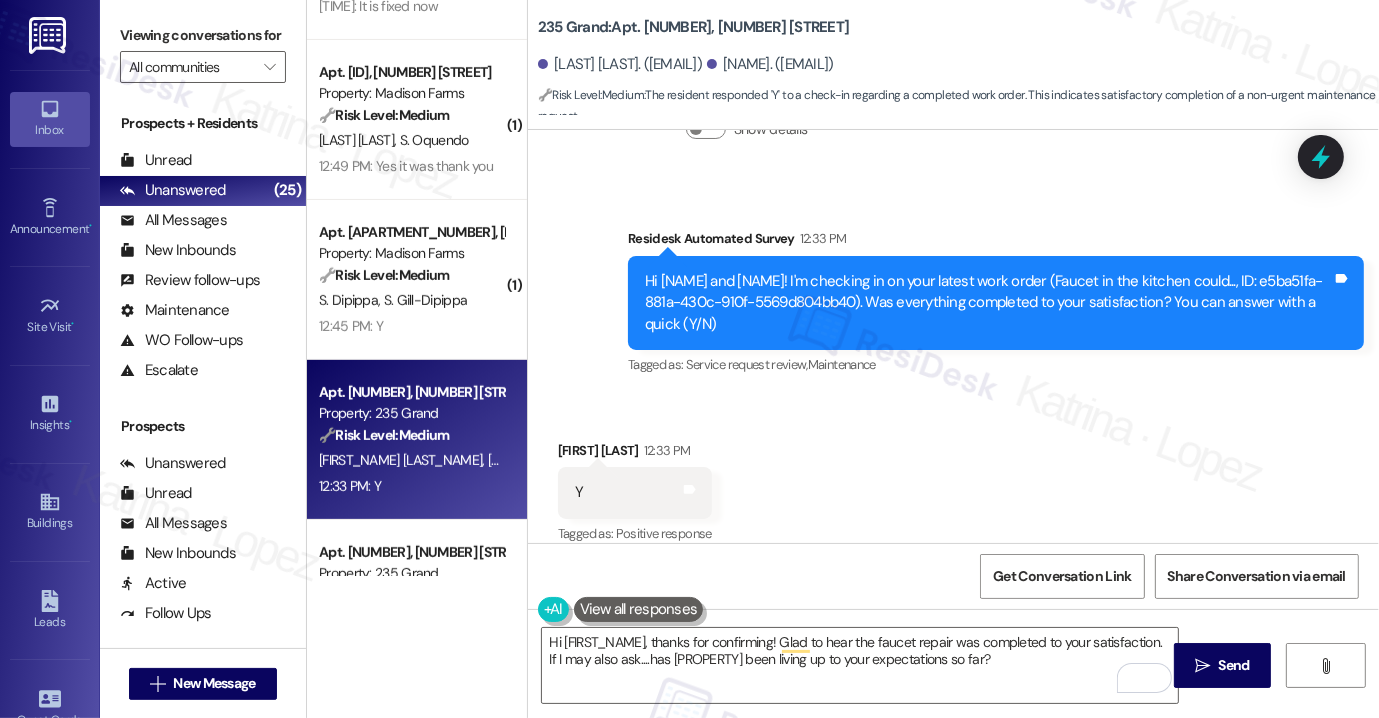 click on "[LAST] [LAST] [TIME]" at bounding box center [635, 454] 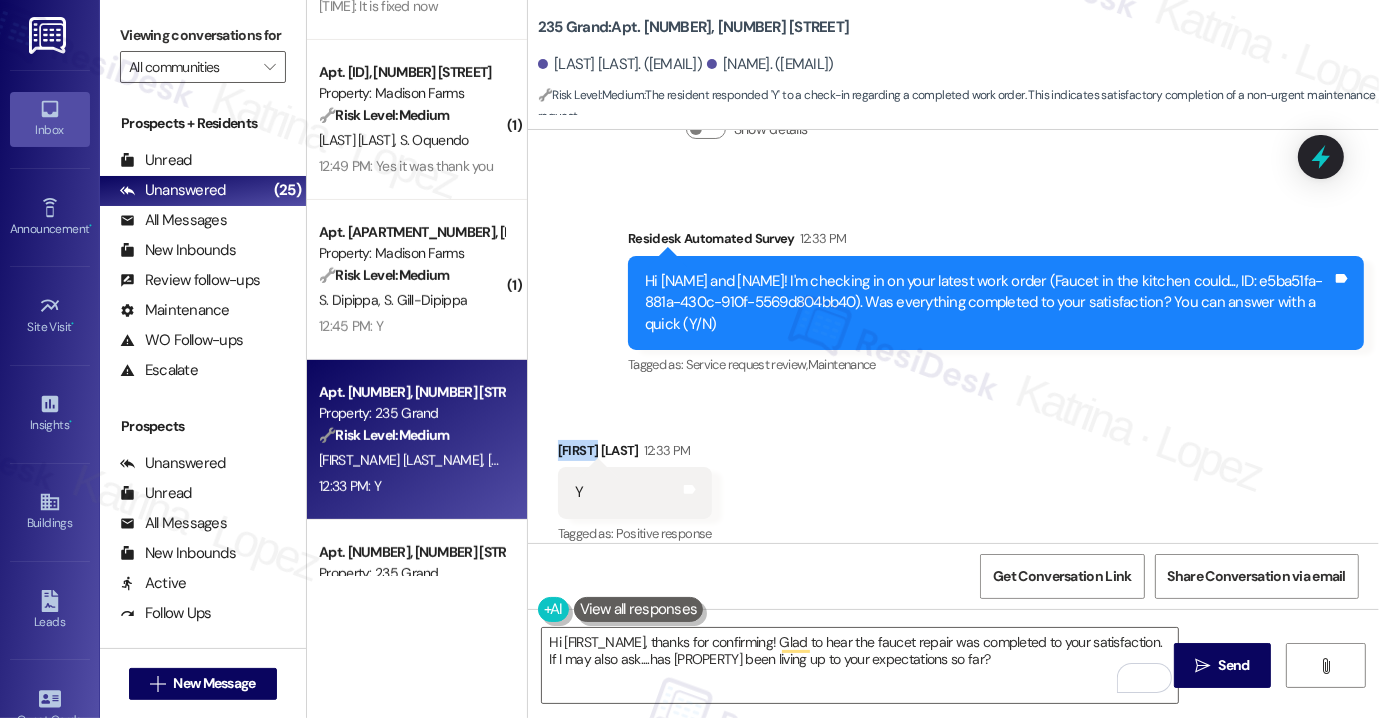 click on "[LAST] [LAST] [TIME]" at bounding box center [635, 454] 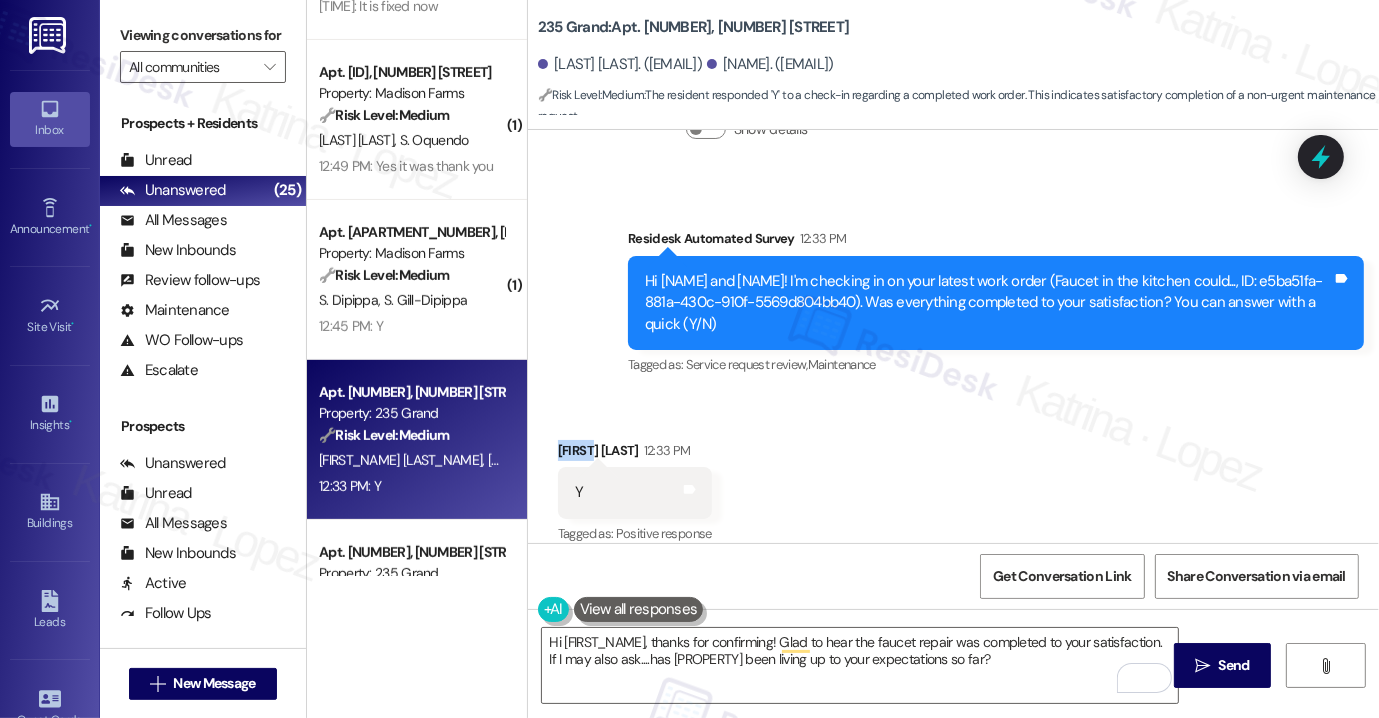 copy on "[FIRST_NAME]" 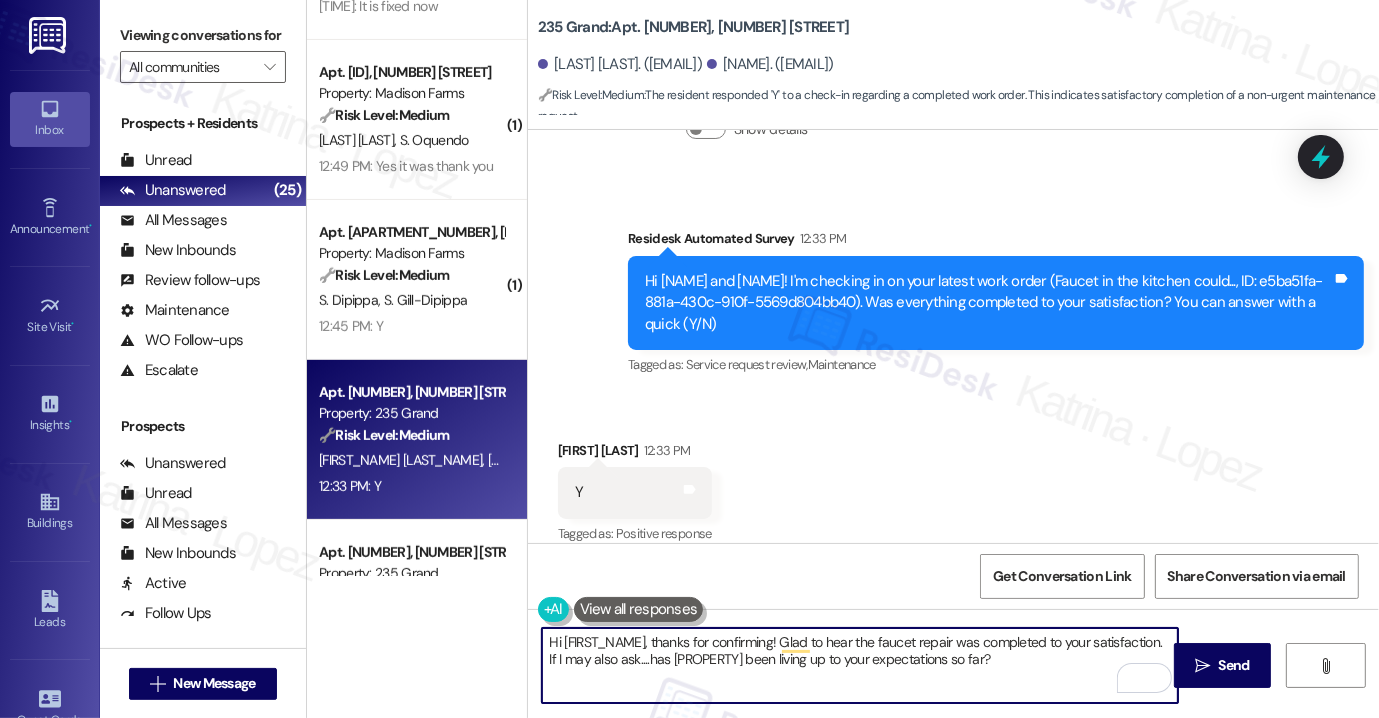 drag, startPoint x: 560, startPoint y: 641, endPoint x: 640, endPoint y: 627, distance: 81.21576 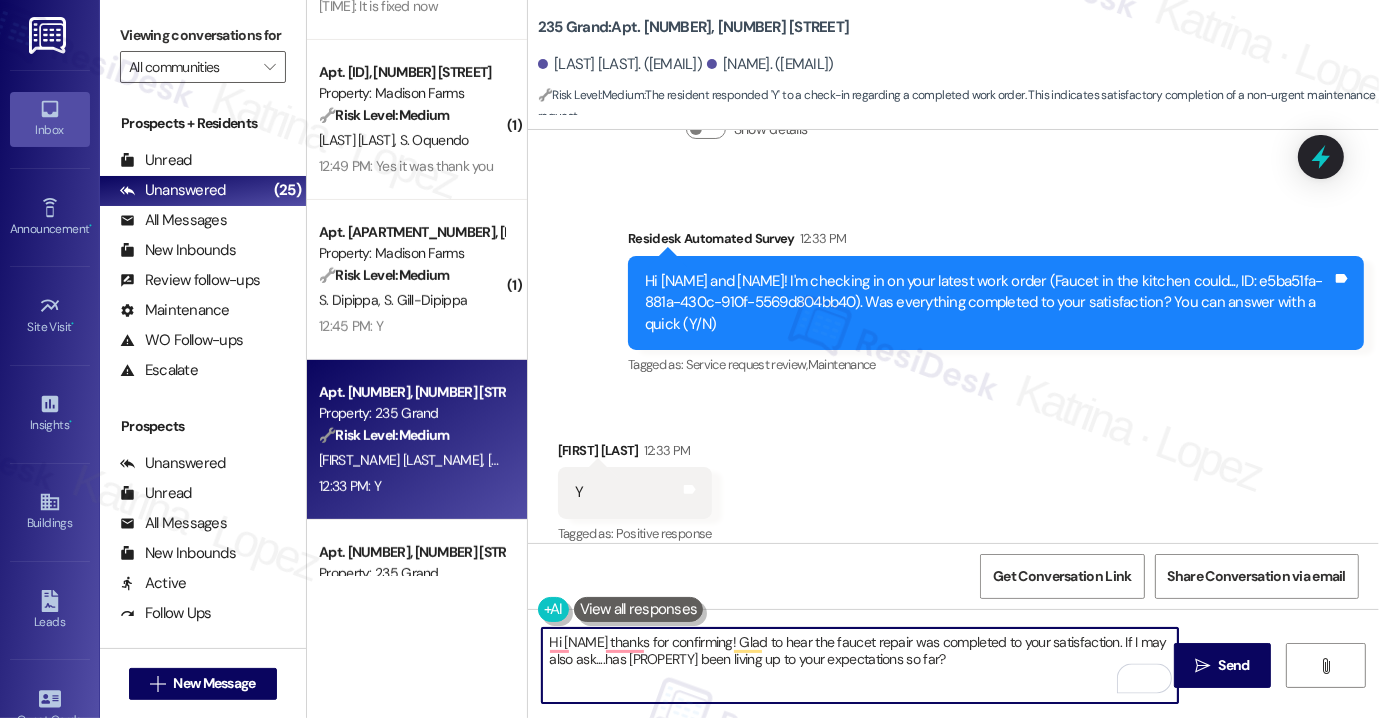 type on "Hi {Jingyi, thanks for confirming! Glad to hear the faucet repair was completed to your satisfaction. If I may also ask....has {{property}} been living up to your expectations so far?" 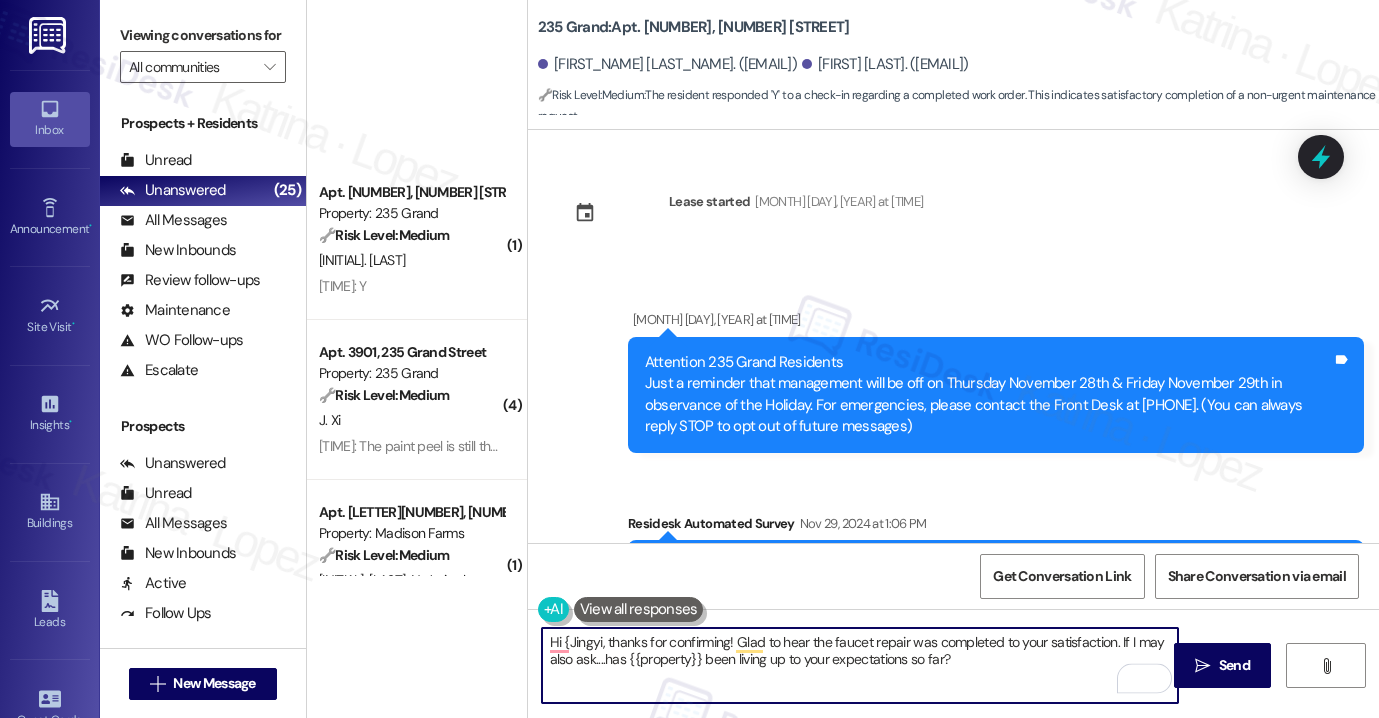 scroll, scrollTop: 0, scrollLeft: 0, axis: both 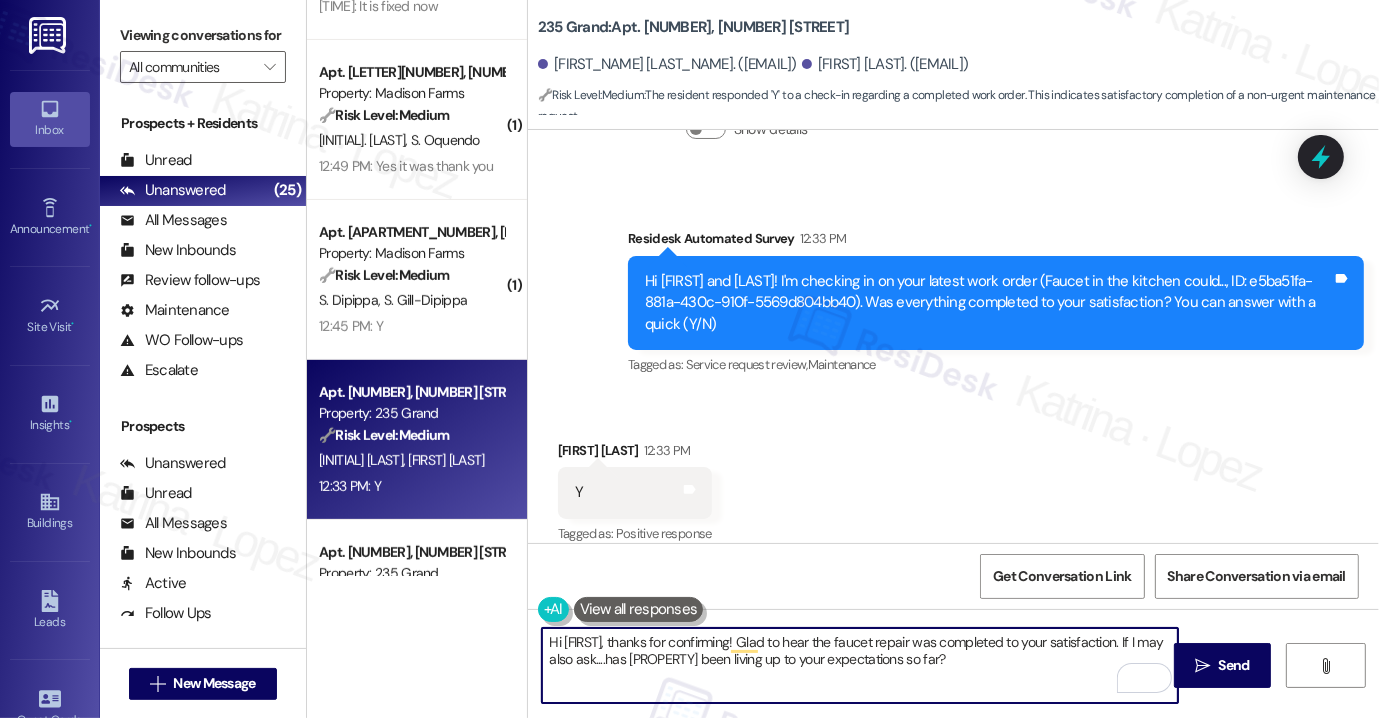 click on "Hi [FIRST], thanks for confirming! Glad to hear the faucet repair was completed to your satisfaction. If I may also ask....has [PROPERTY] been living up to your expectations so far?" at bounding box center (860, 665) 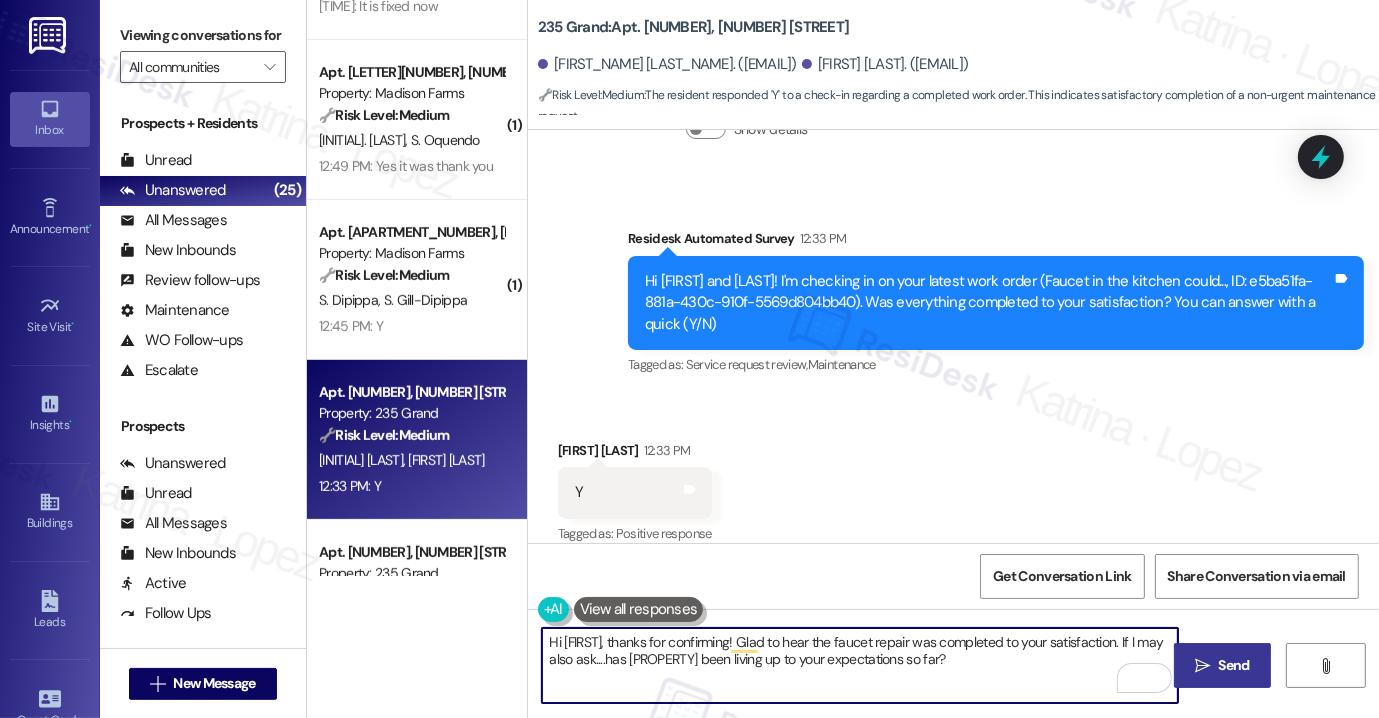 type on "Hi [FIRST], thanks for confirming! Glad to hear the faucet repair was completed to your satisfaction. If I may also ask....has [PROPERTY] been living up to your expectations so far?" 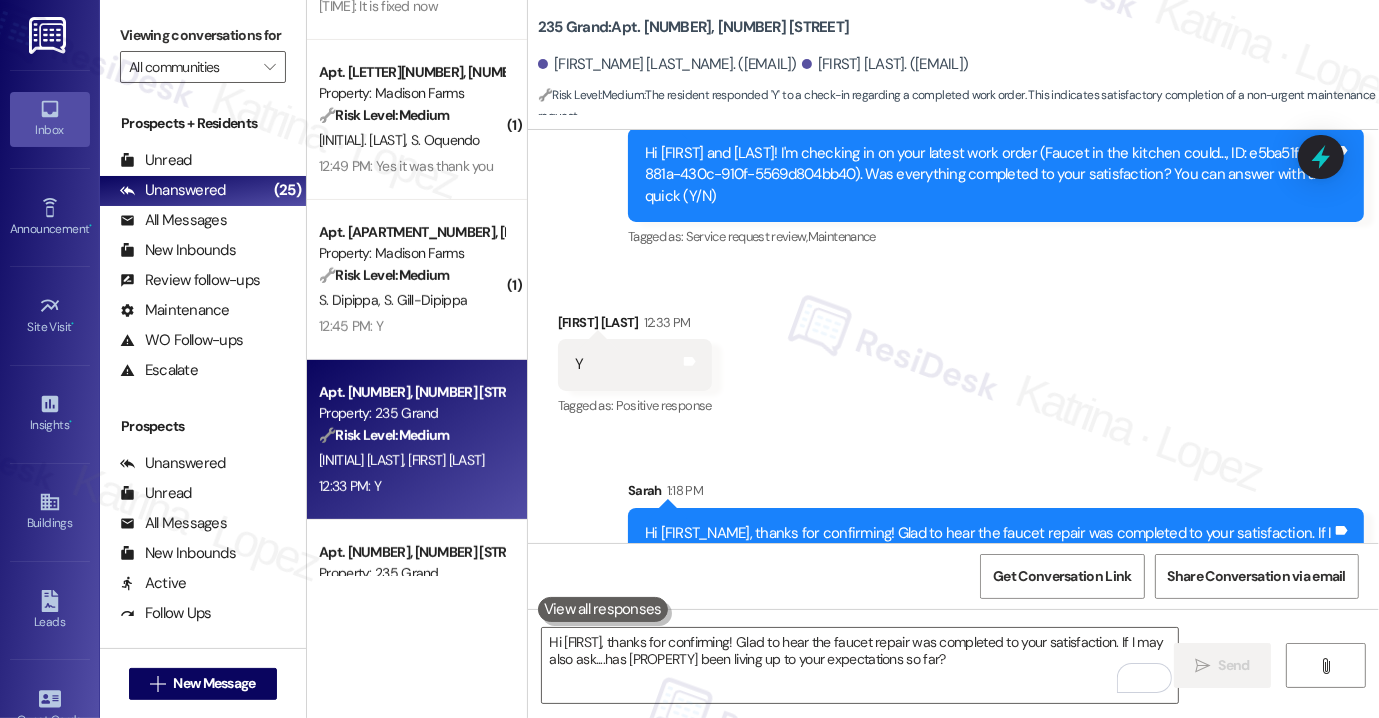 scroll, scrollTop: 5050, scrollLeft: 0, axis: vertical 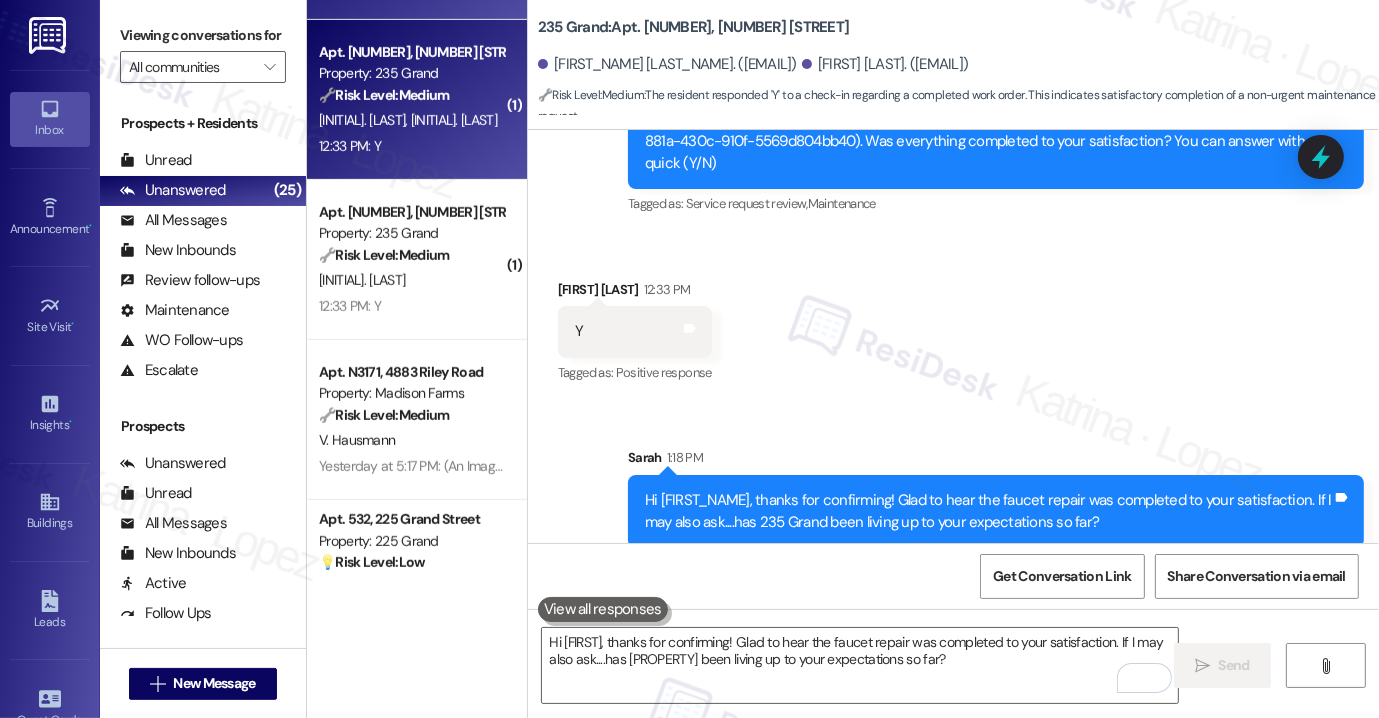 click on "12:33 PM: Y
12:33 PM: Y" at bounding box center (350, 146) 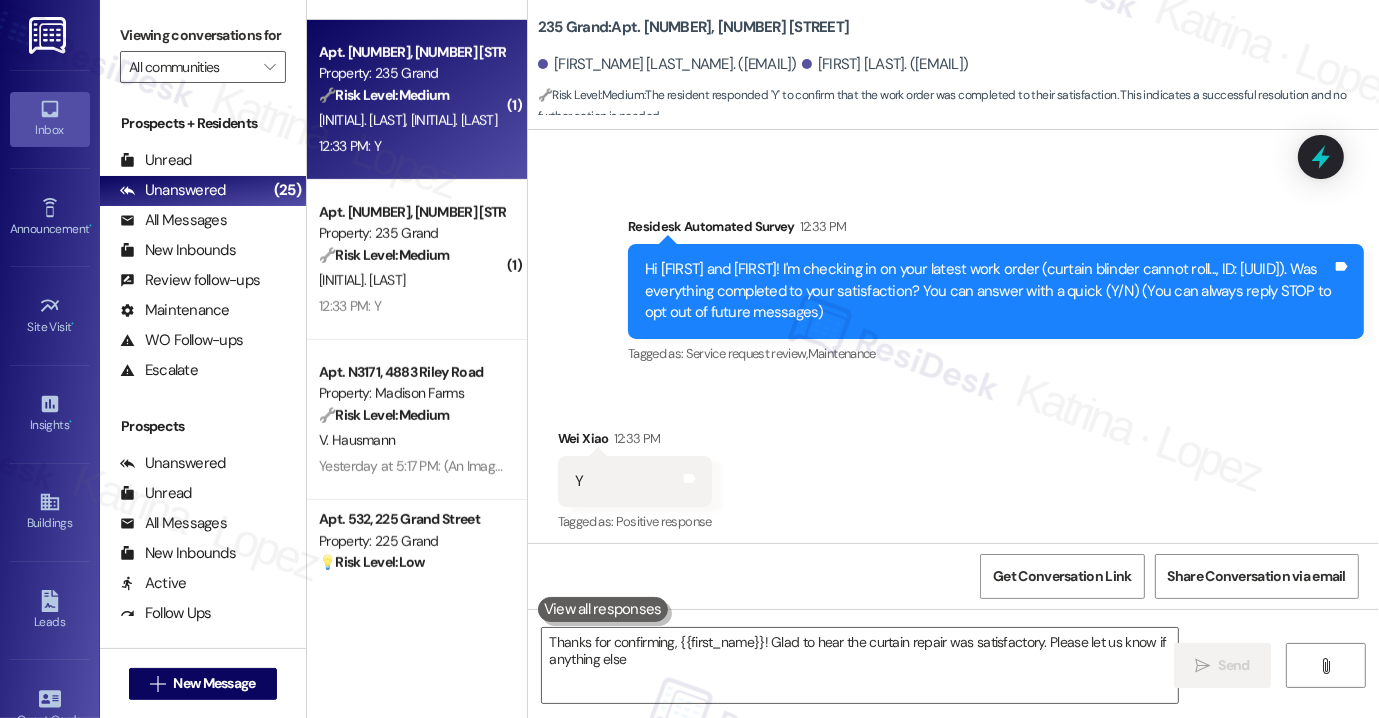 scroll, scrollTop: 140, scrollLeft: 0, axis: vertical 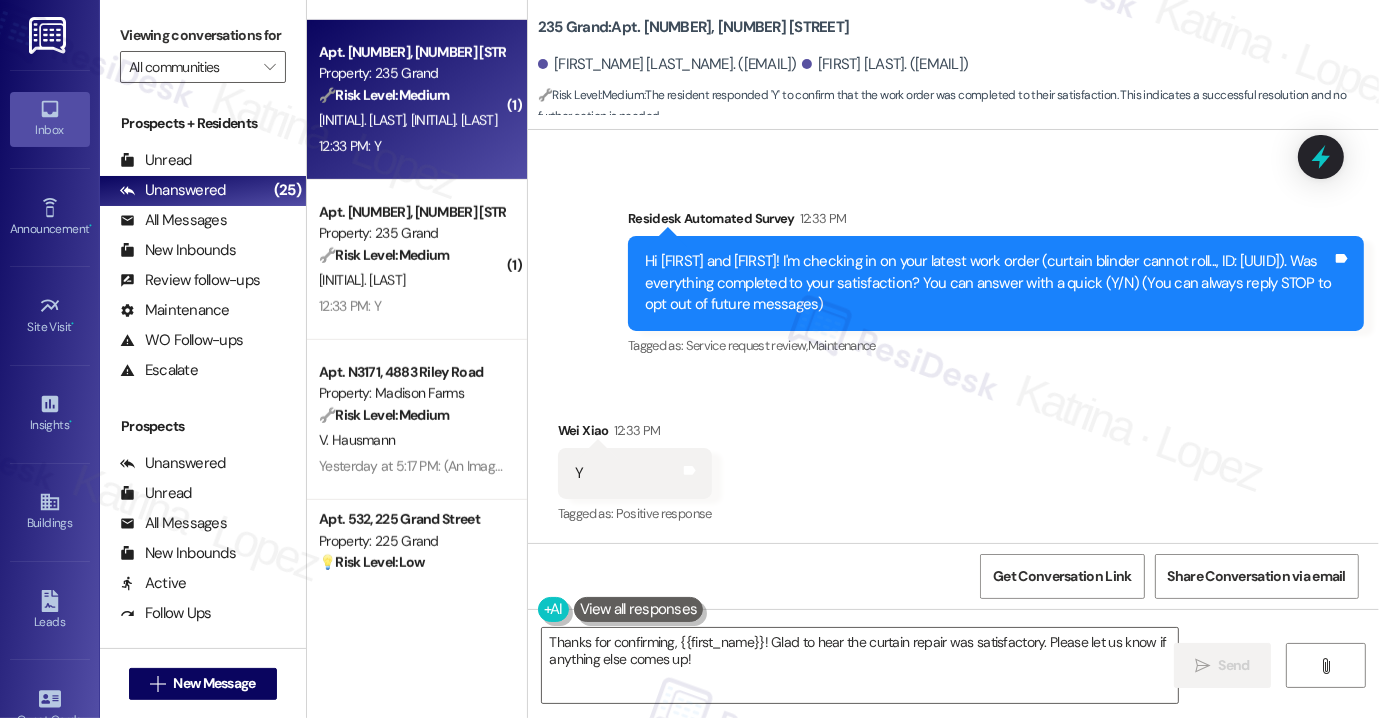 click on "Received via SMS [FIRST] [LAST] [TIME] Y
Tags and notes Tagged as: Positive response Click to highlight conversations about Positive response" at bounding box center (635, 474) 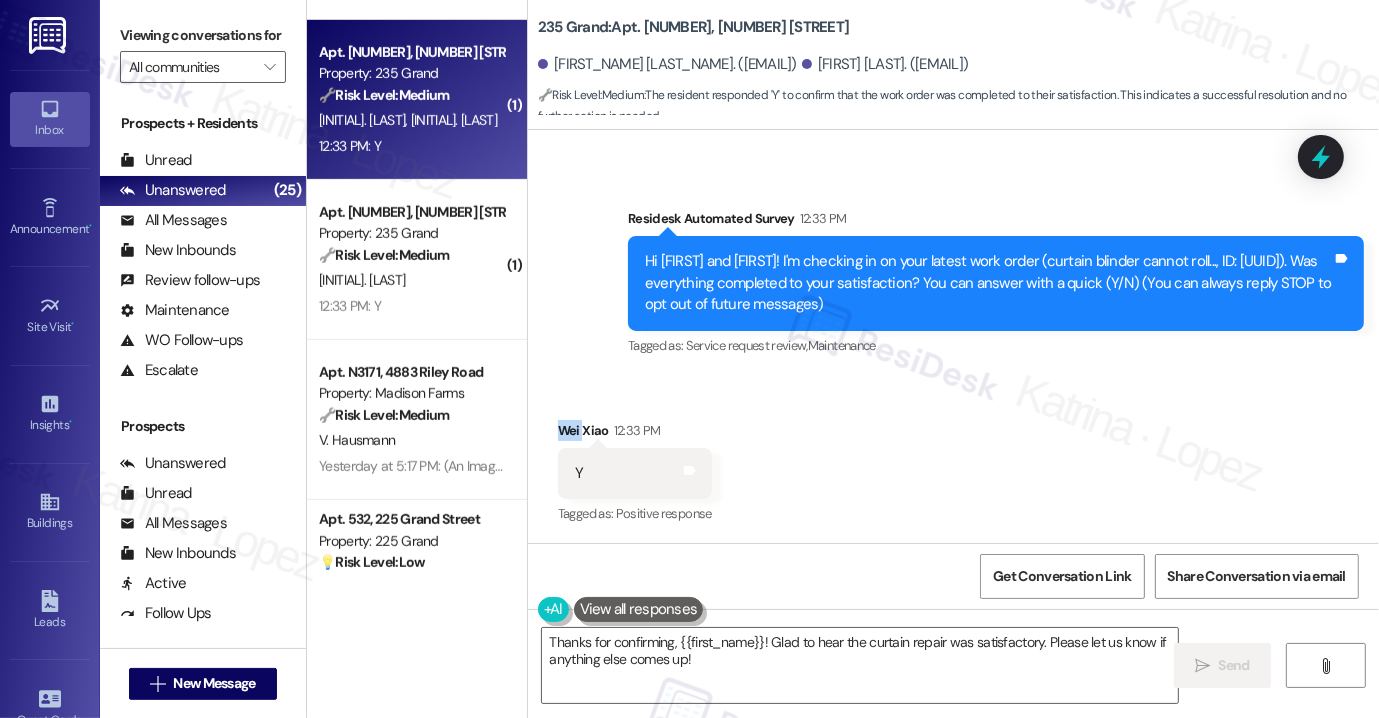click on "[TIME]: Hi [FIRST] [LAST]" at bounding box center [635, 434] 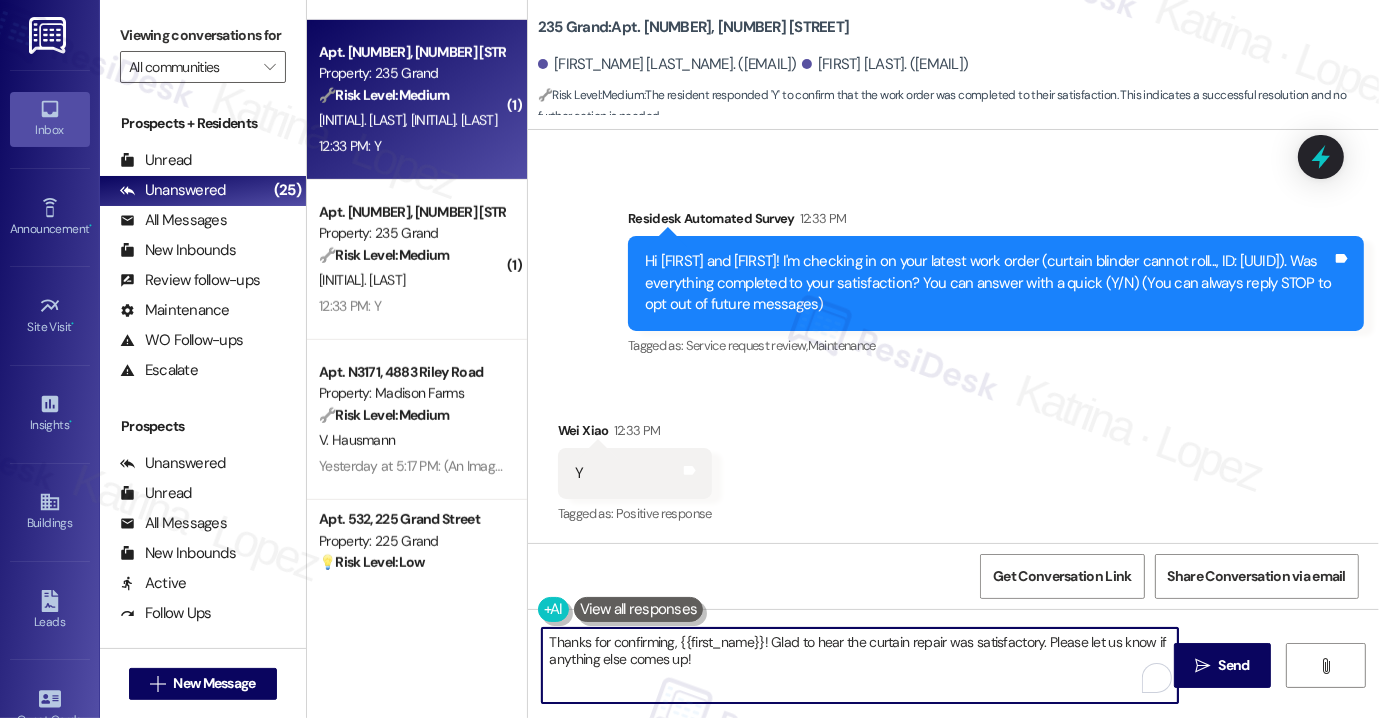 drag, startPoint x: 675, startPoint y: 641, endPoint x: 755, endPoint y: 633, distance: 80.399 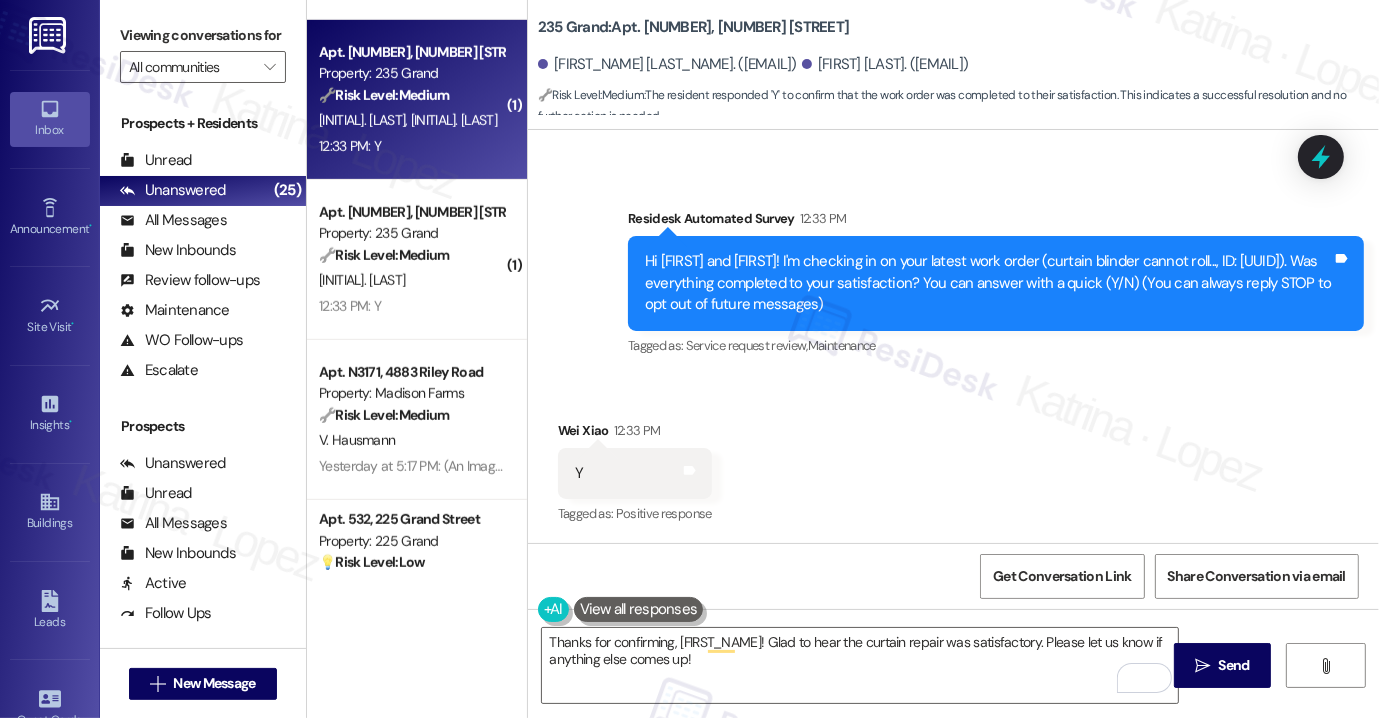 drag, startPoint x: 168, startPoint y: 37, endPoint x: 234, endPoint y: 67, distance: 72.498276 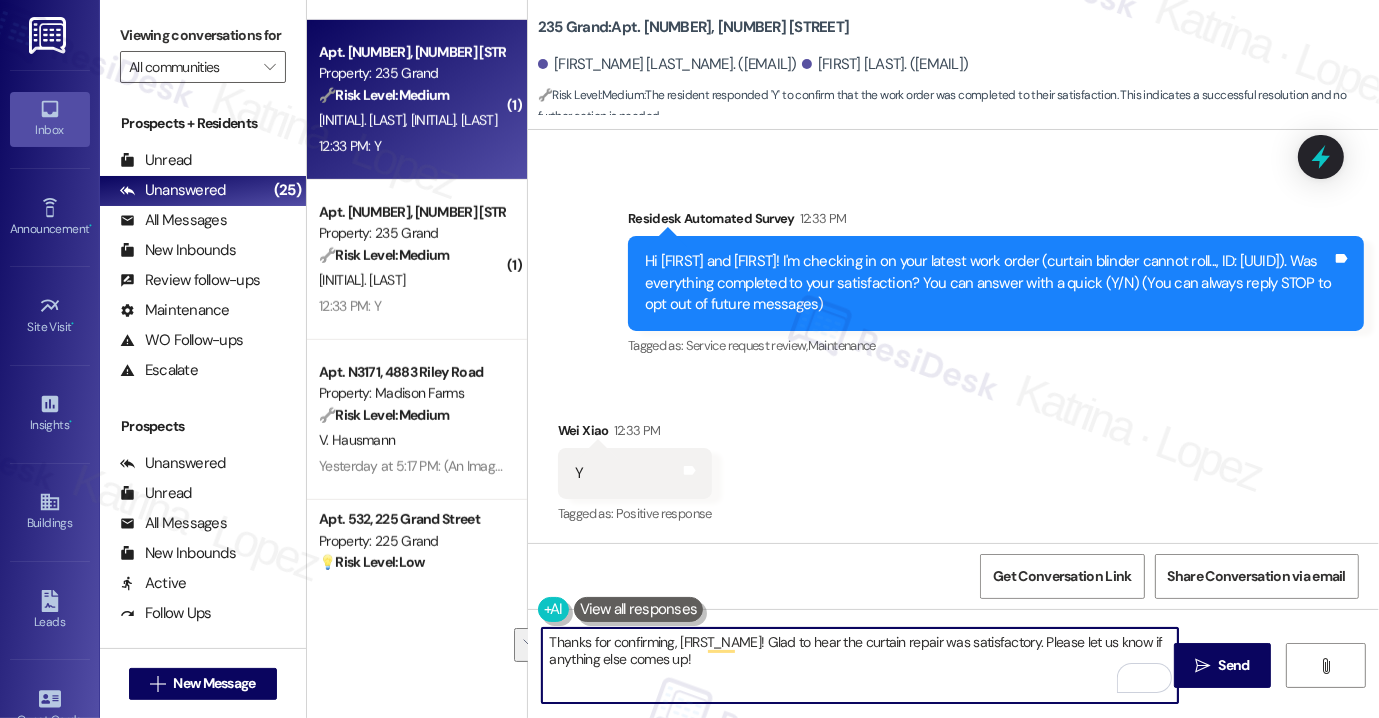 drag, startPoint x: 982, startPoint y: 670, endPoint x: 977, endPoint y: 638, distance: 32.38827 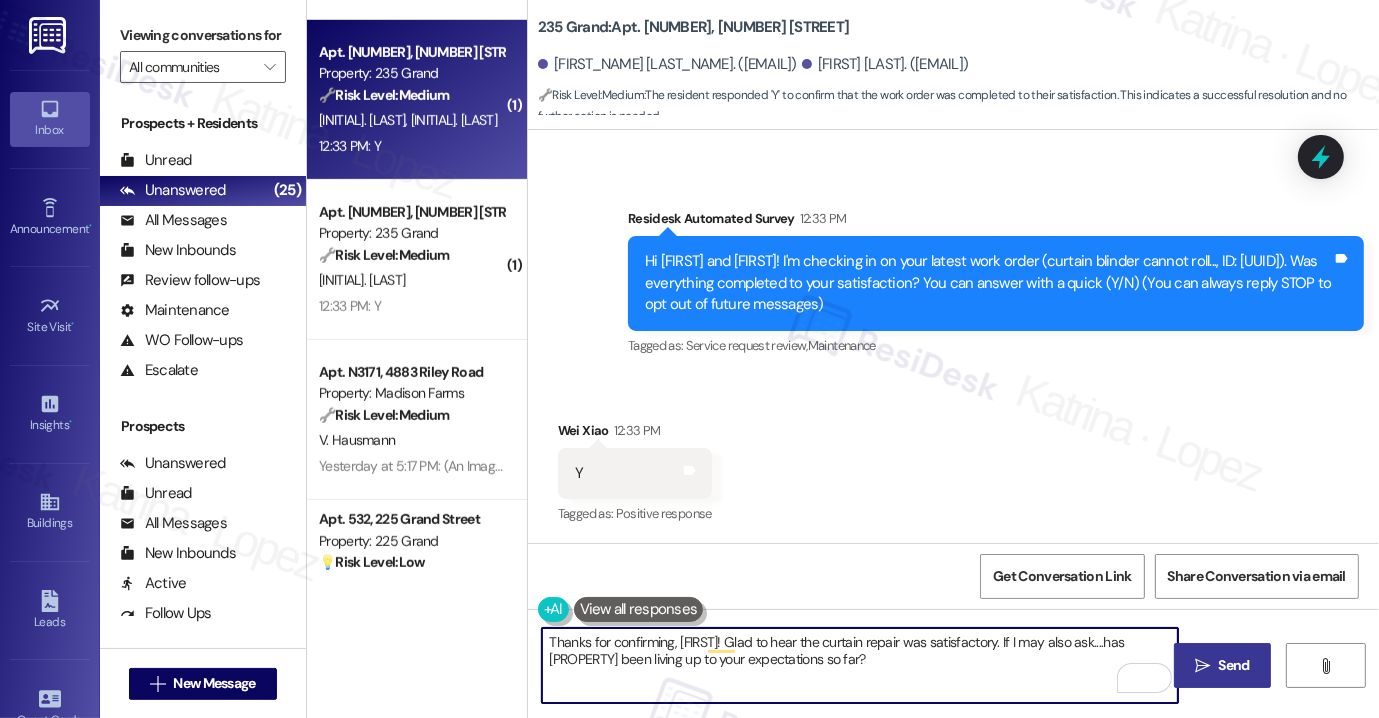 type on "Thanks for confirming, [FIRST]! Glad to hear the curtain repair was satisfactory. If I may also ask....has [PROPERTY] been living up to your expectations so far?" 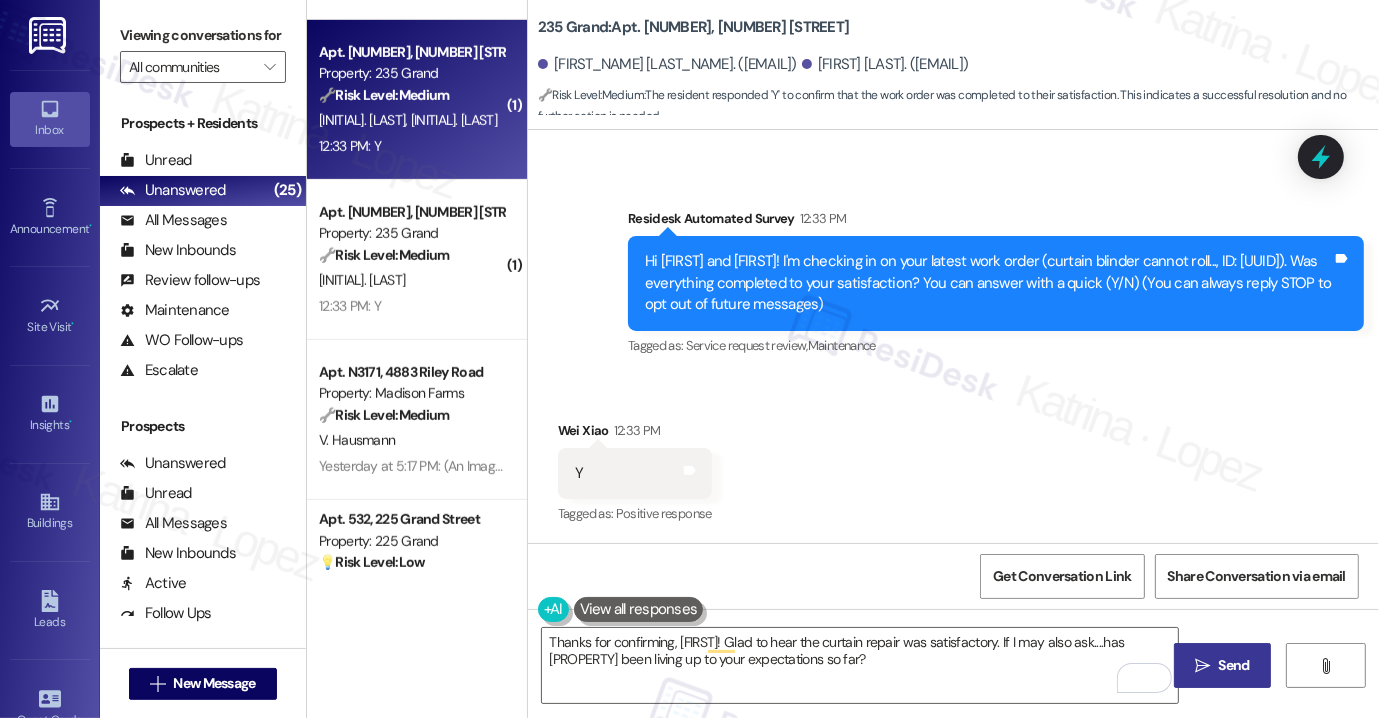 click on "Send" at bounding box center [1234, 665] 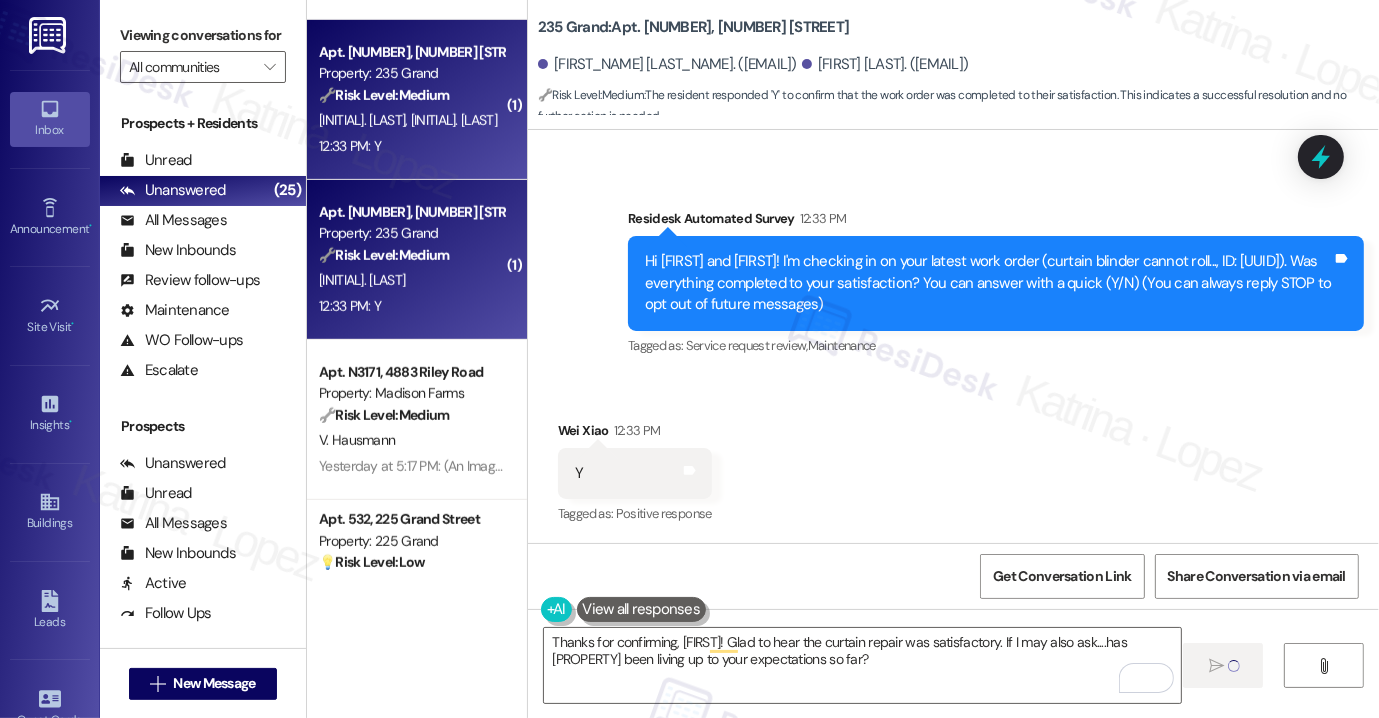 click on "🔧  Risk Level:  Medium" at bounding box center [384, 255] 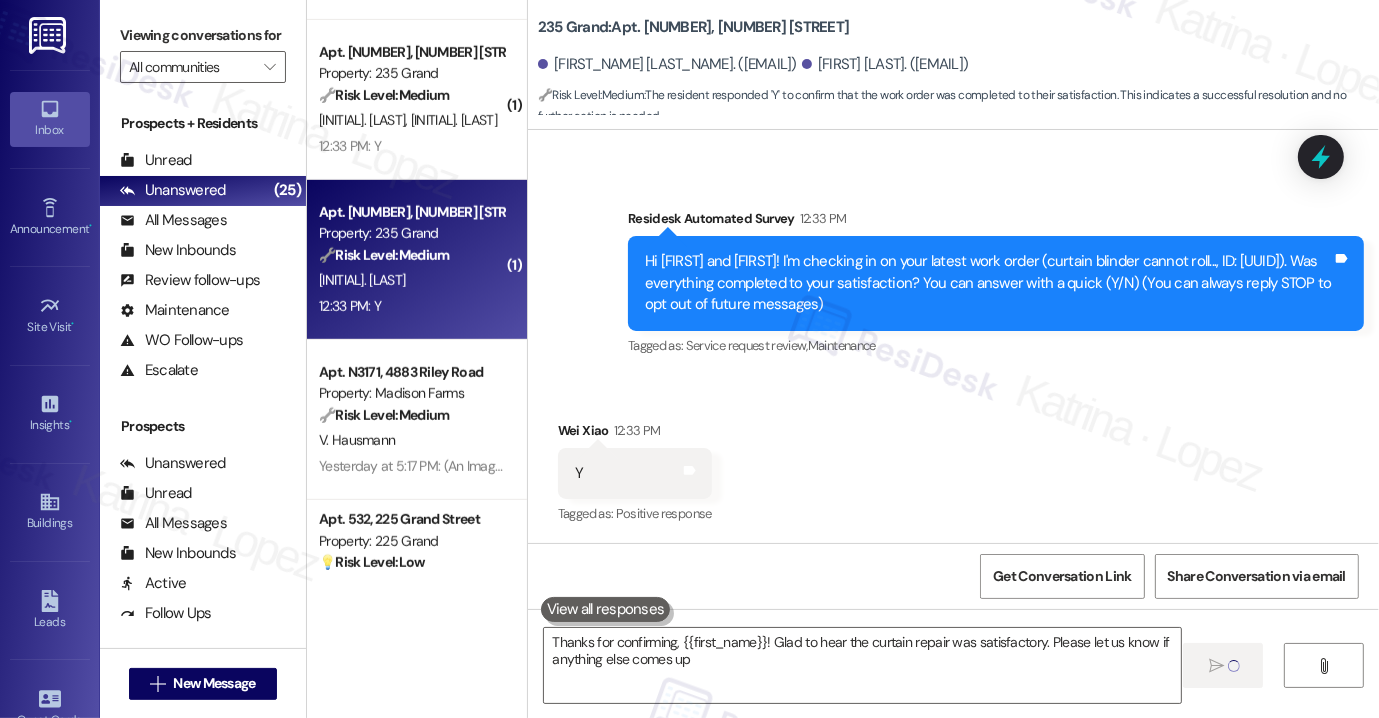 type on "Thanks for confirming, {{first_name}}! Glad to hear the curtain repair was satisfactory. Please let us know if anything else comes up!" 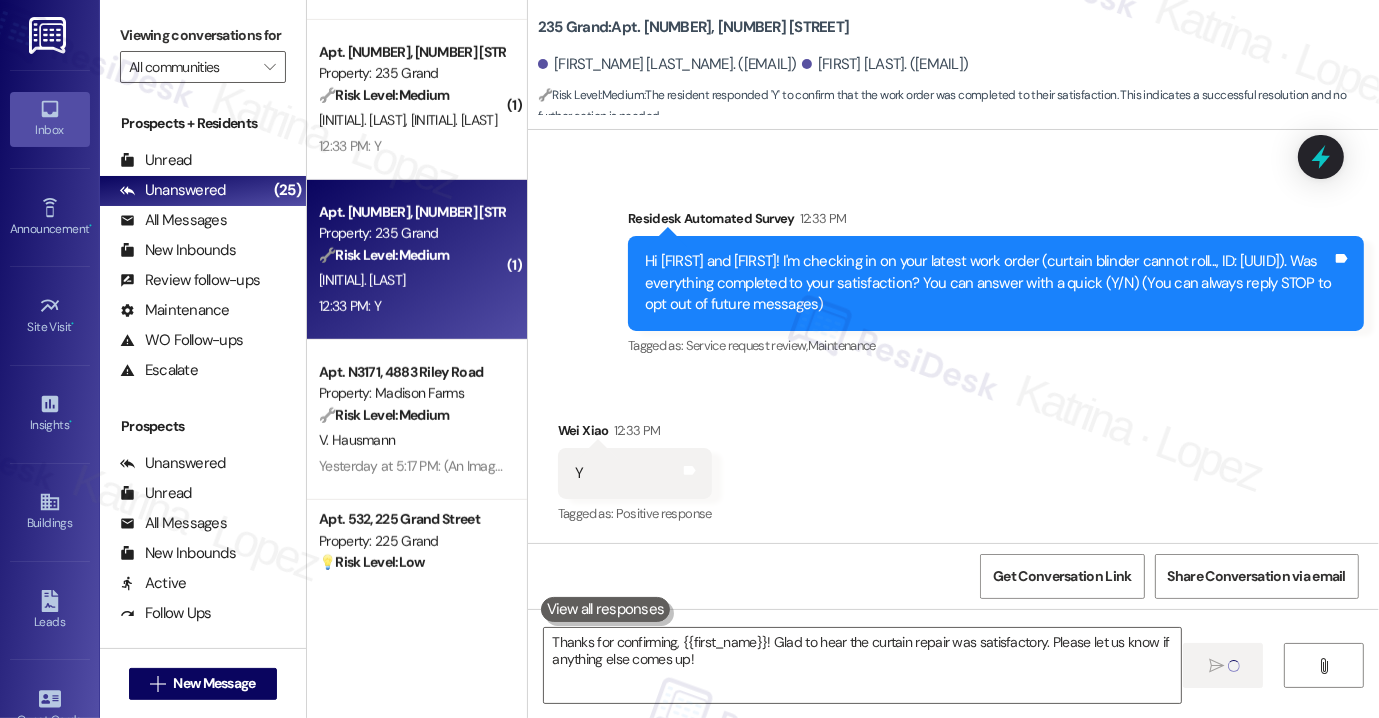 type 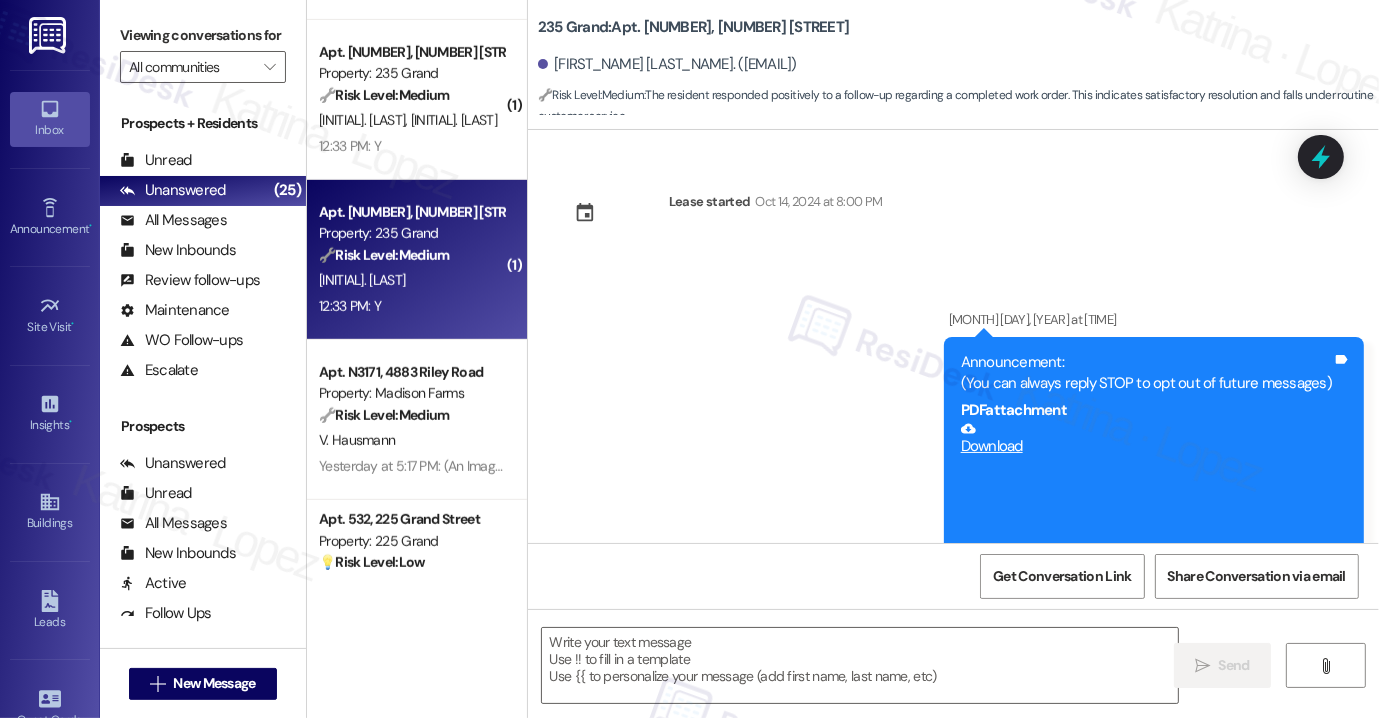 scroll, scrollTop: 7894, scrollLeft: 0, axis: vertical 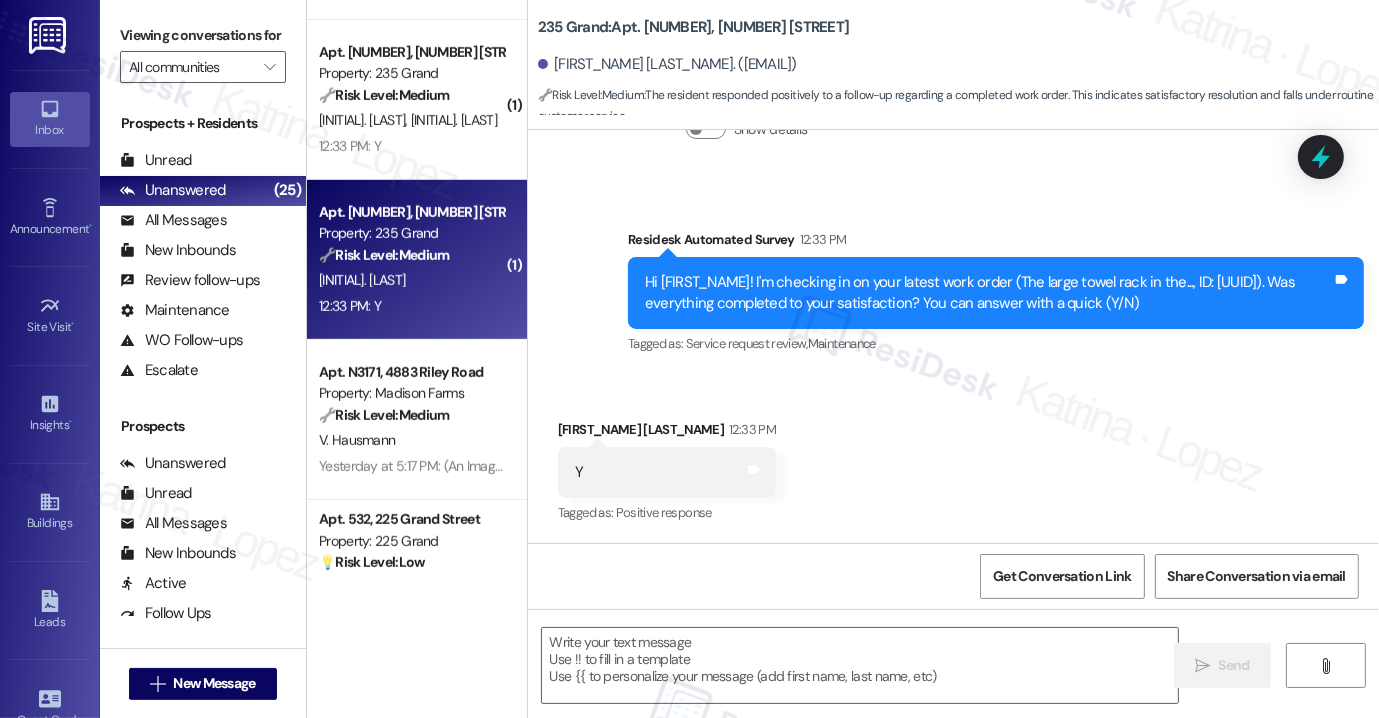type on "Fetching suggested responses. Please feel free to read through the conversation in the meantime." 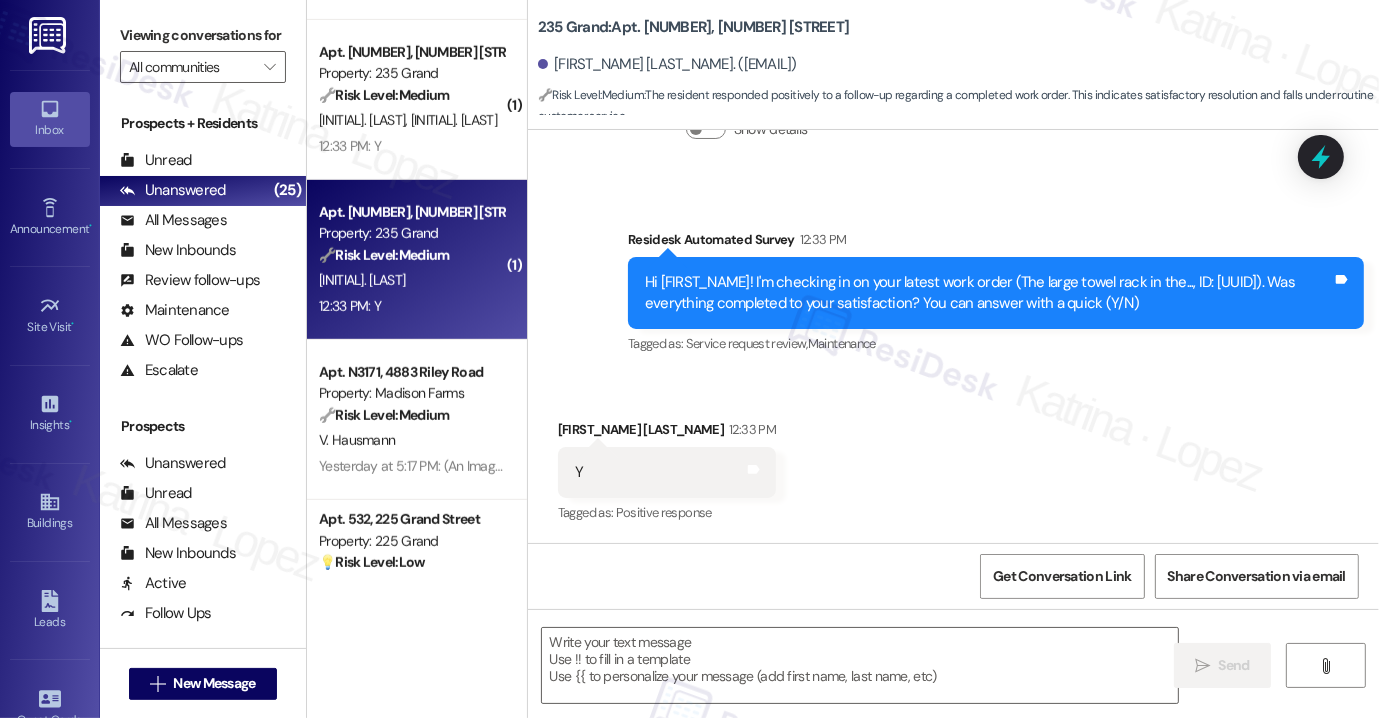 click on "Viewing conversations for" at bounding box center (203, 35) 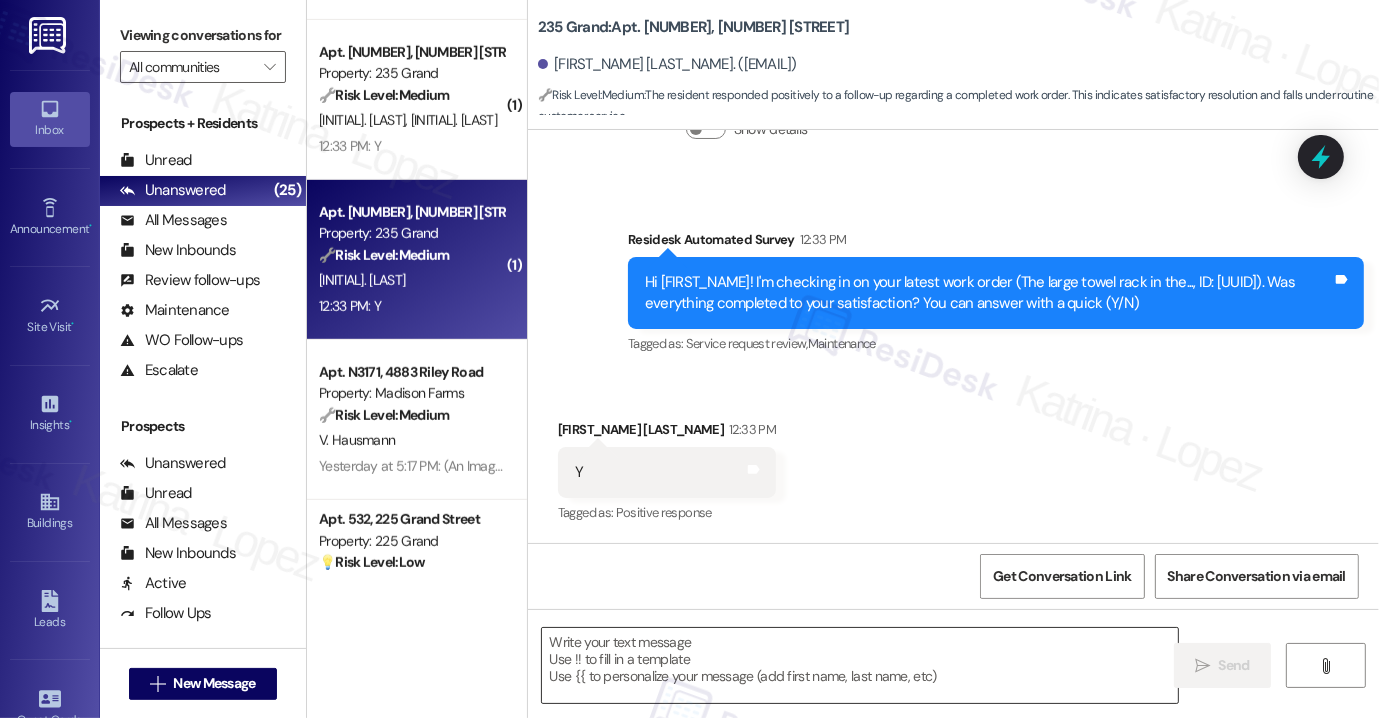 click at bounding box center [860, 665] 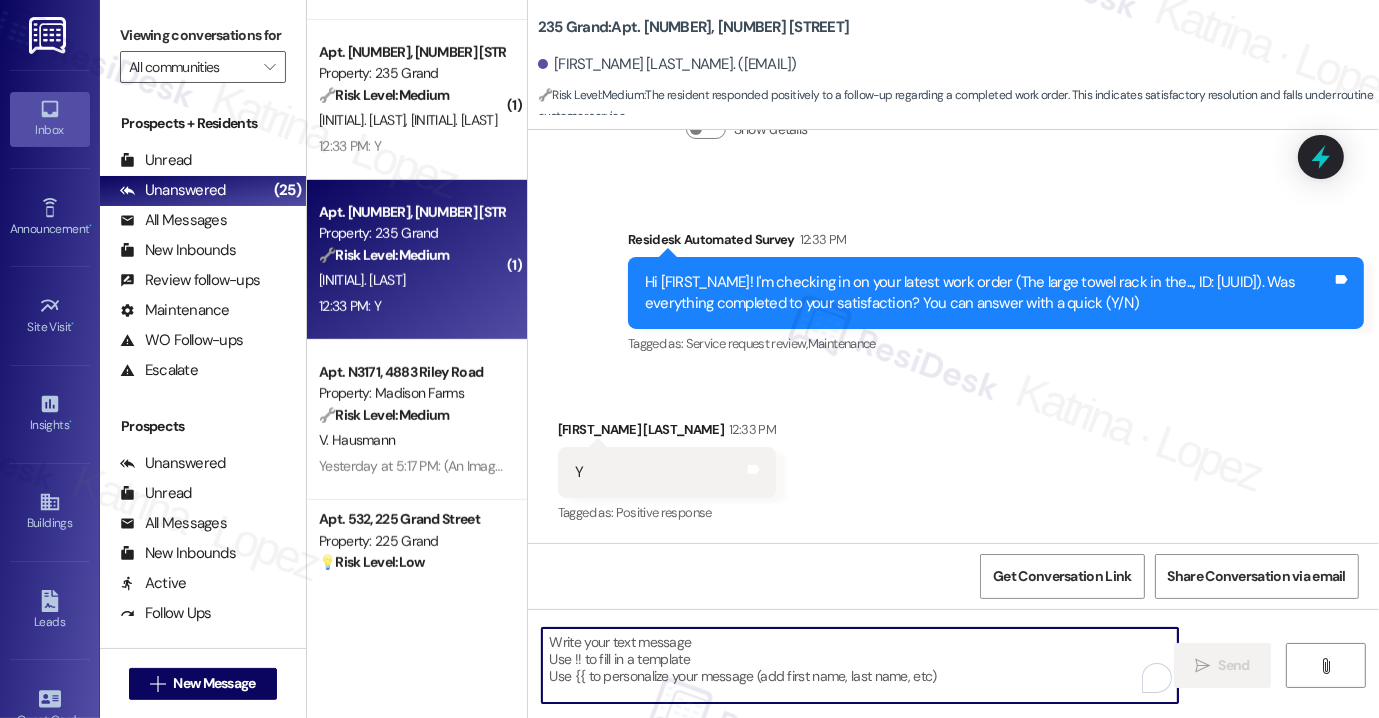 paste on "Hi {{first_name}}! I'm glad to hear that the maintenance work order was completed to your satisfaction. Could I also take this chance to ask if has {{property}} lived up to your expectations? You can still answer with a quick (Y/N)" 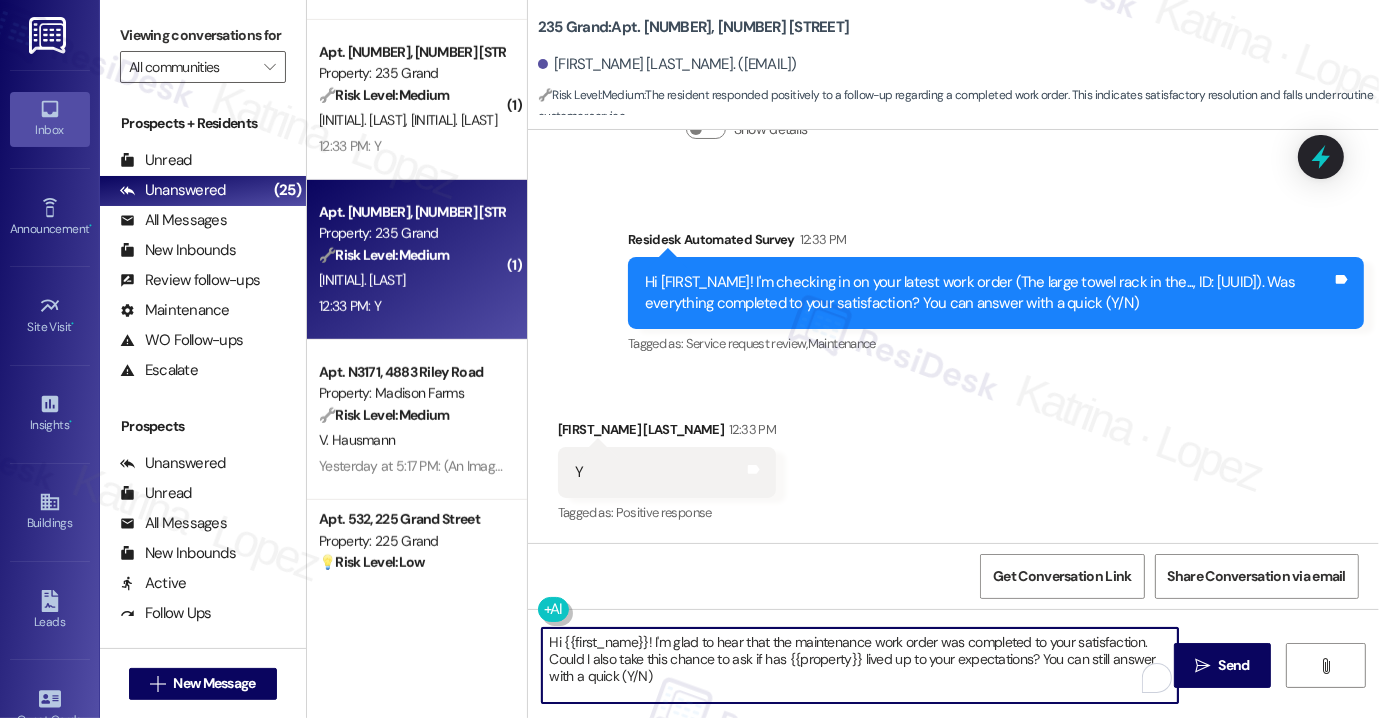 click on "Evan Merkelson 12:33 PM" at bounding box center [667, 433] 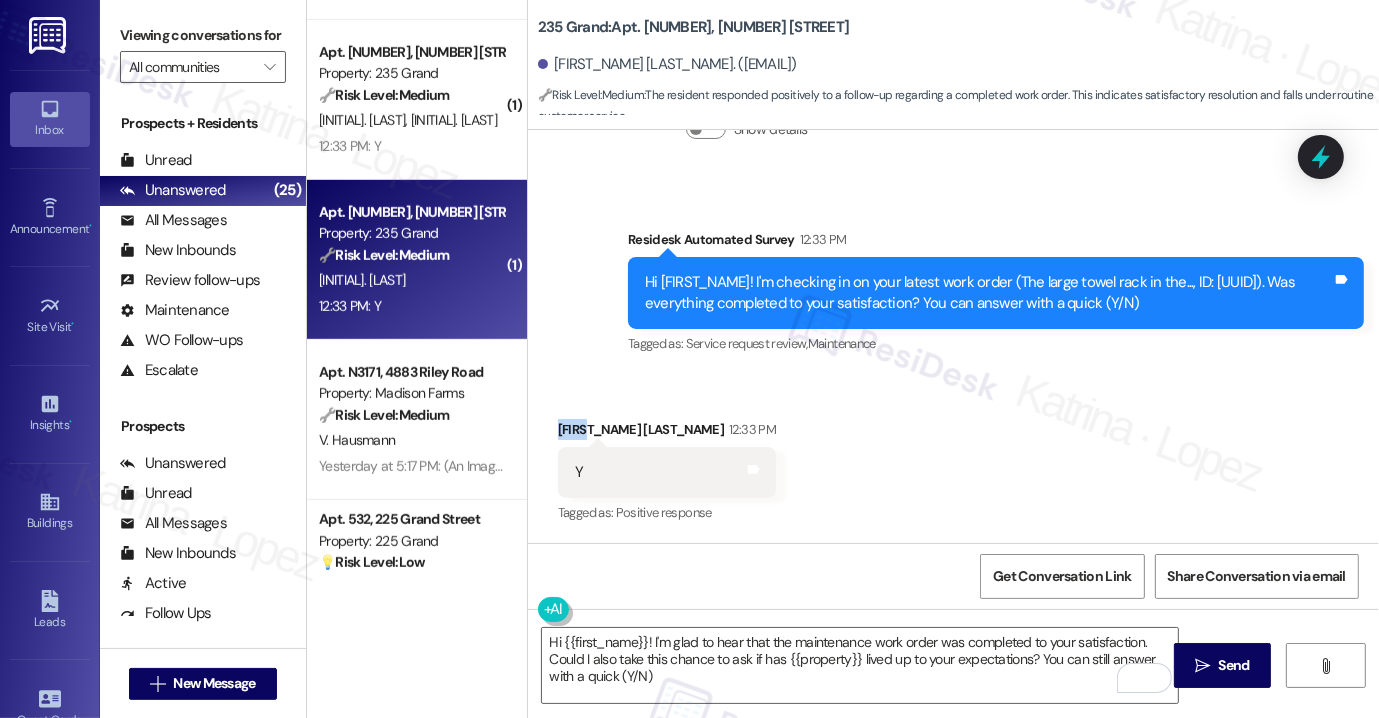click on "Evan Merkelson 12:33 PM" at bounding box center (667, 433) 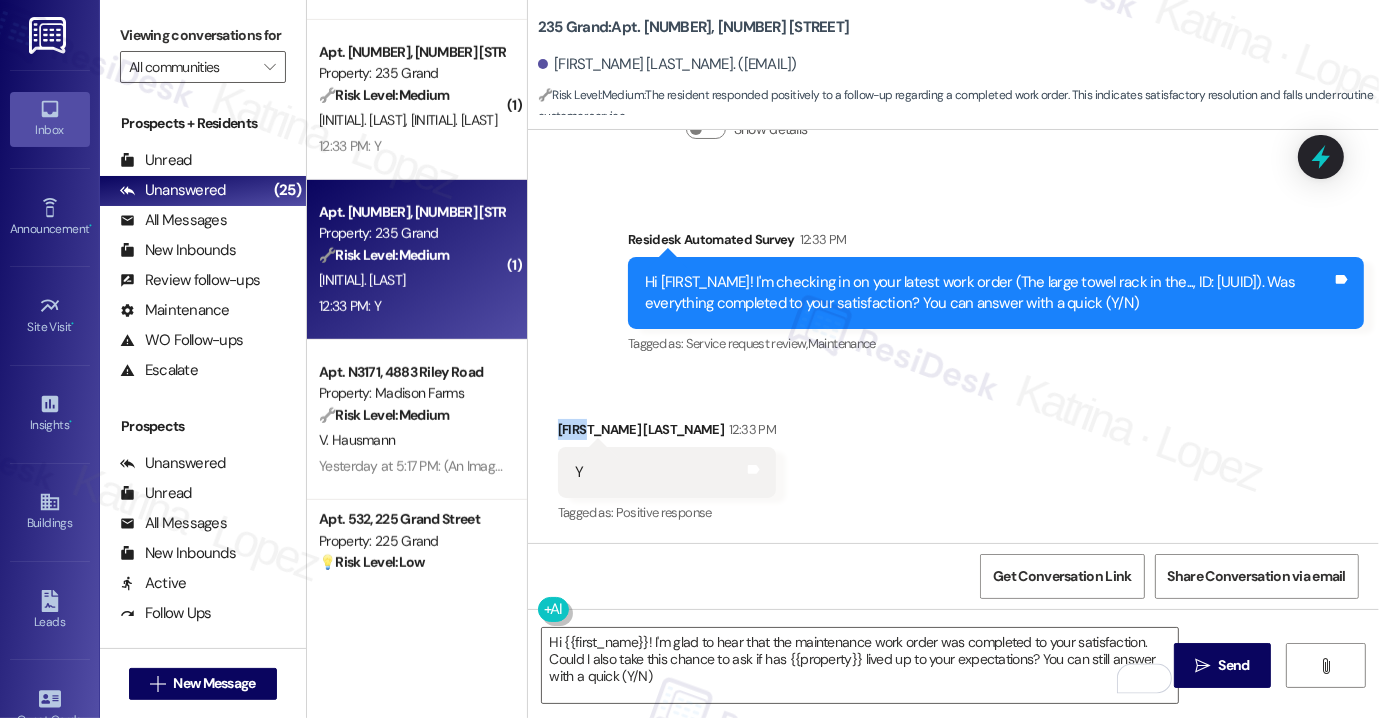 copy on "Evan" 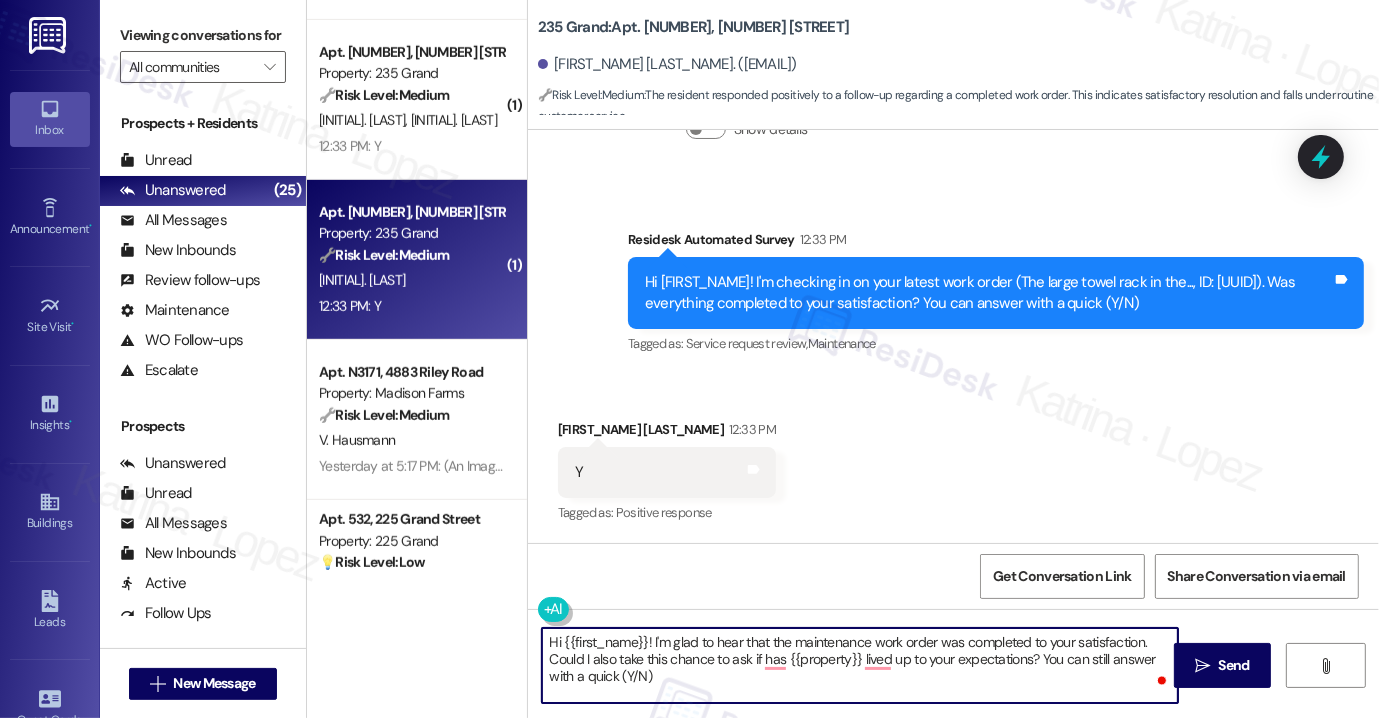 drag, startPoint x: 555, startPoint y: 641, endPoint x: 642, endPoint y: 622, distance: 89.050545 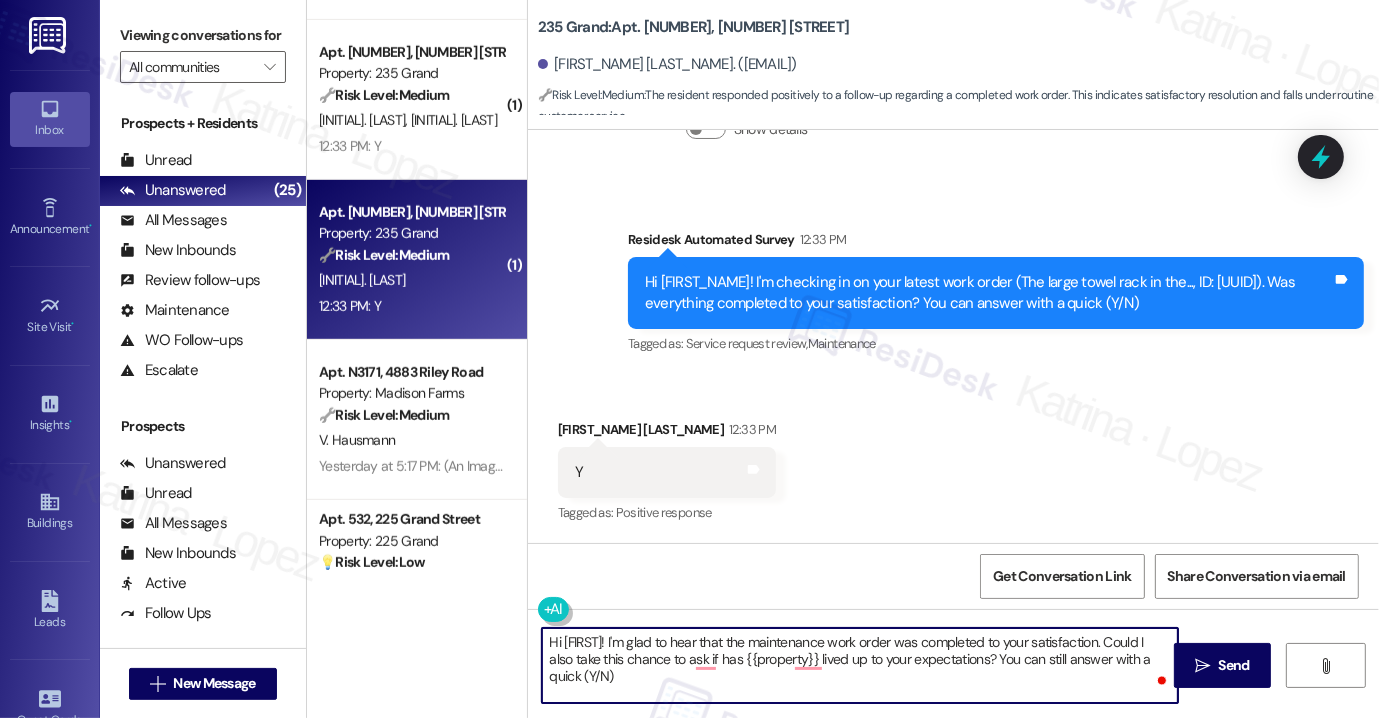 click on "Hi Evan! I'm glad to hear that the maintenance work order was completed to your satisfaction. Could I also take this chance to ask if has {{property}} lived up to your expectations? You can still answer with a quick (Y/N)" at bounding box center [860, 665] 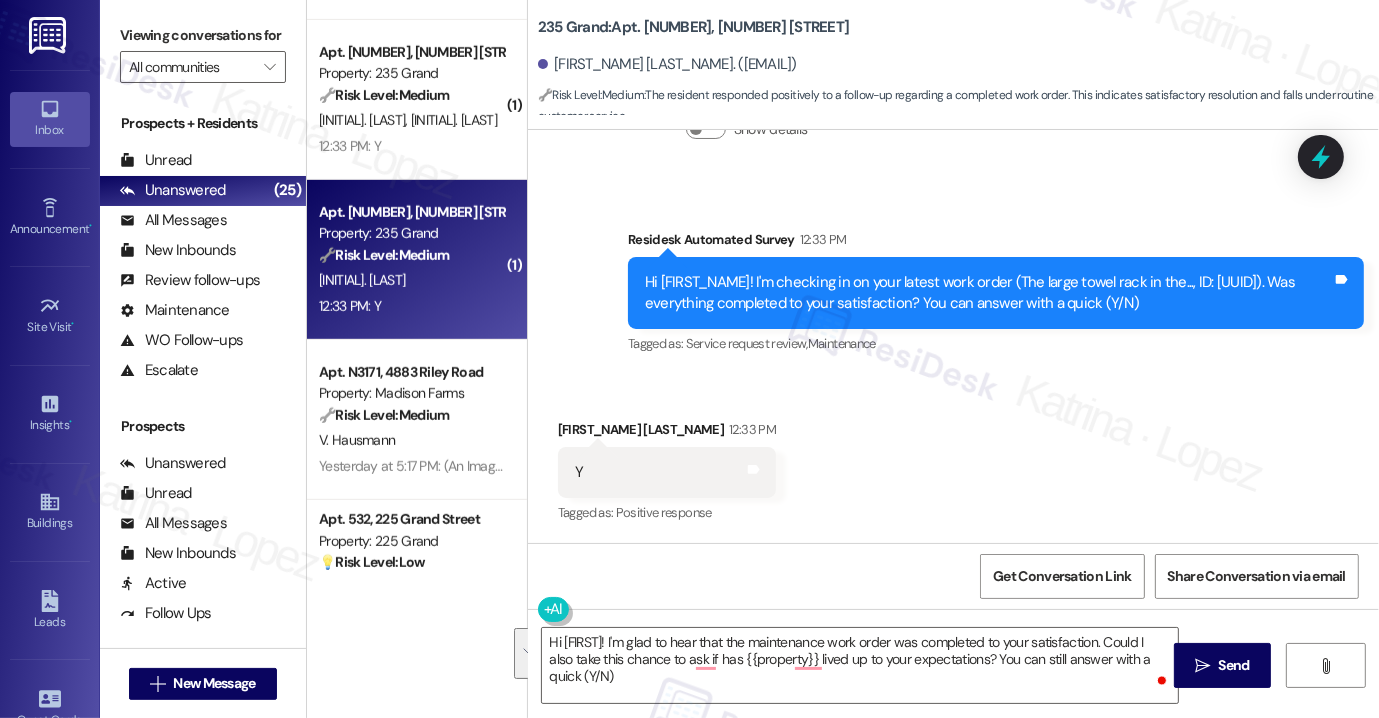 click on "Received via SMS Evan Merkelson 12:33 PM Y  Tags and notes Tagged as:   Positive response Click to highlight conversations about Positive response" at bounding box center (953, 458) 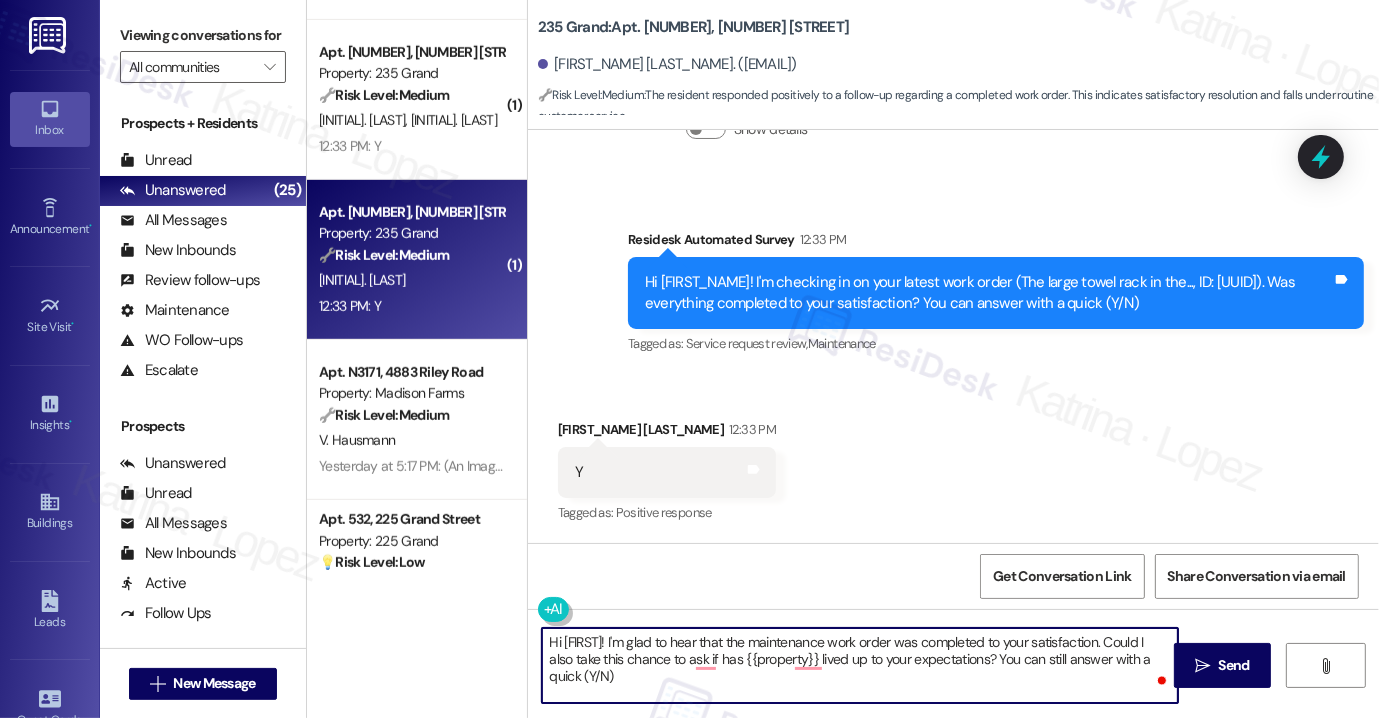 drag, startPoint x: 656, startPoint y: 675, endPoint x: 531, endPoint y: 677, distance: 125.016 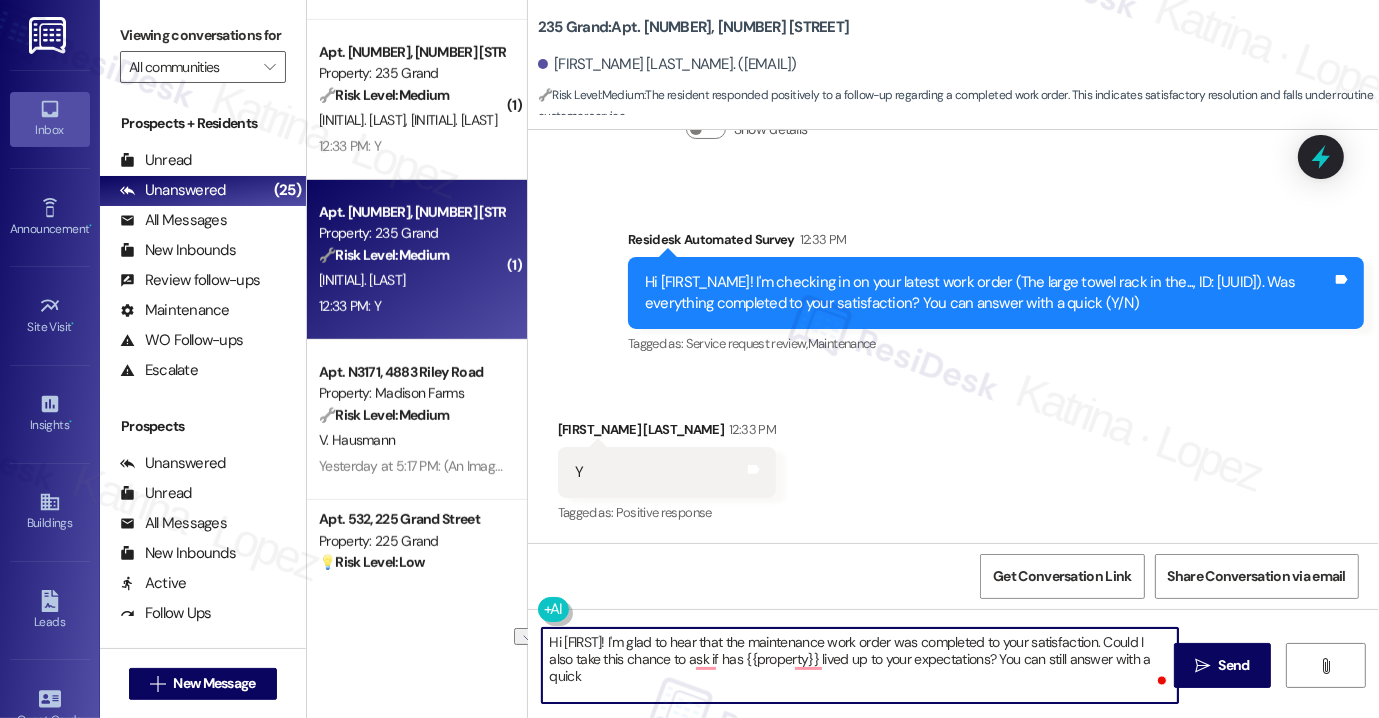 drag, startPoint x: 1149, startPoint y: 661, endPoint x: 970, endPoint y: 674, distance: 179.47145 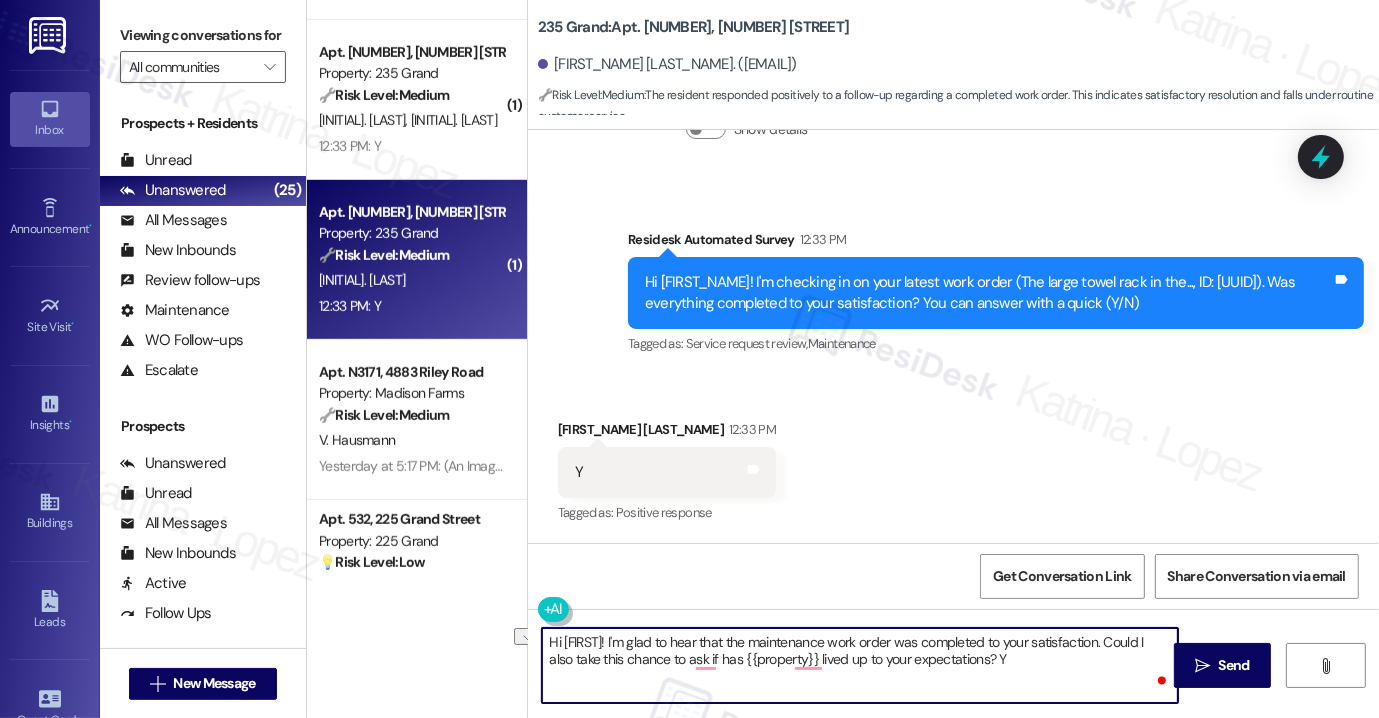 type on "Hi Evan! I'm glad to hear that the maintenance work order was completed to your satisfaction. Could I also take this chance to ask if has {{property}} lived up to your expectations?" 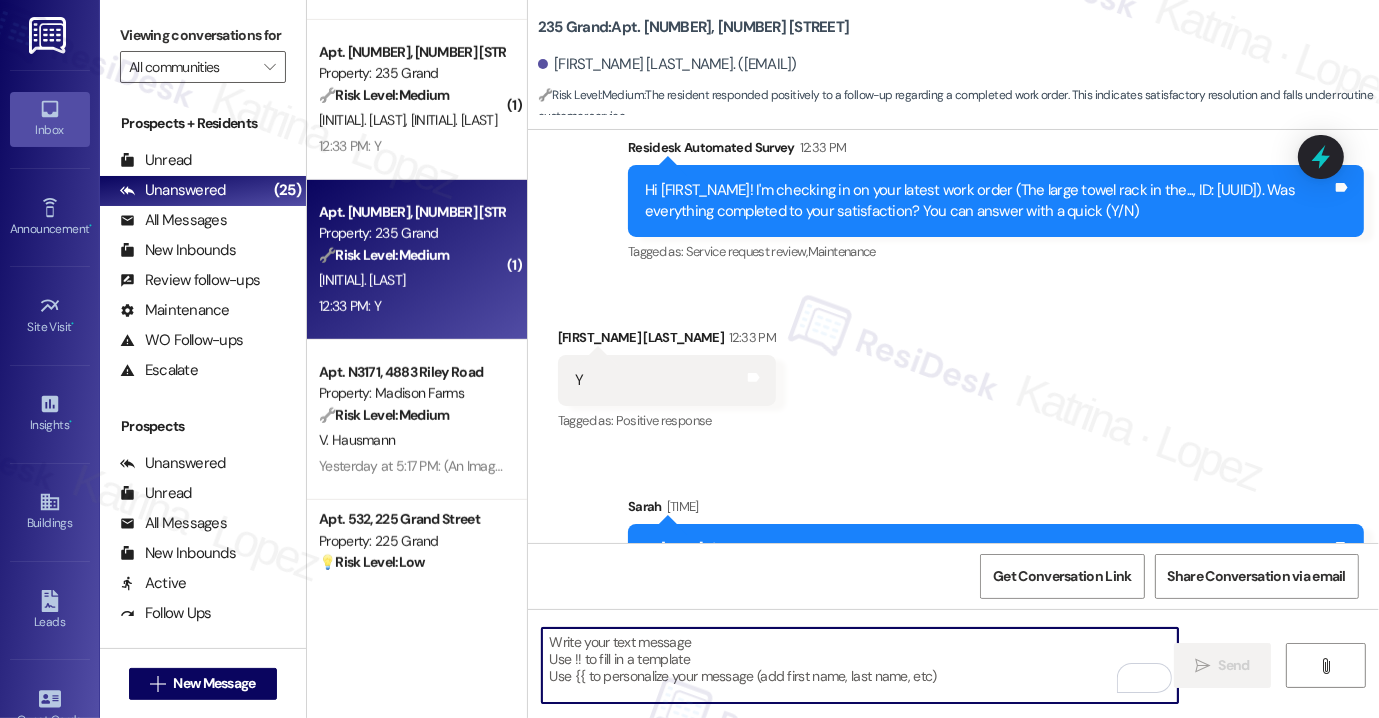 scroll, scrollTop: 8056, scrollLeft: 0, axis: vertical 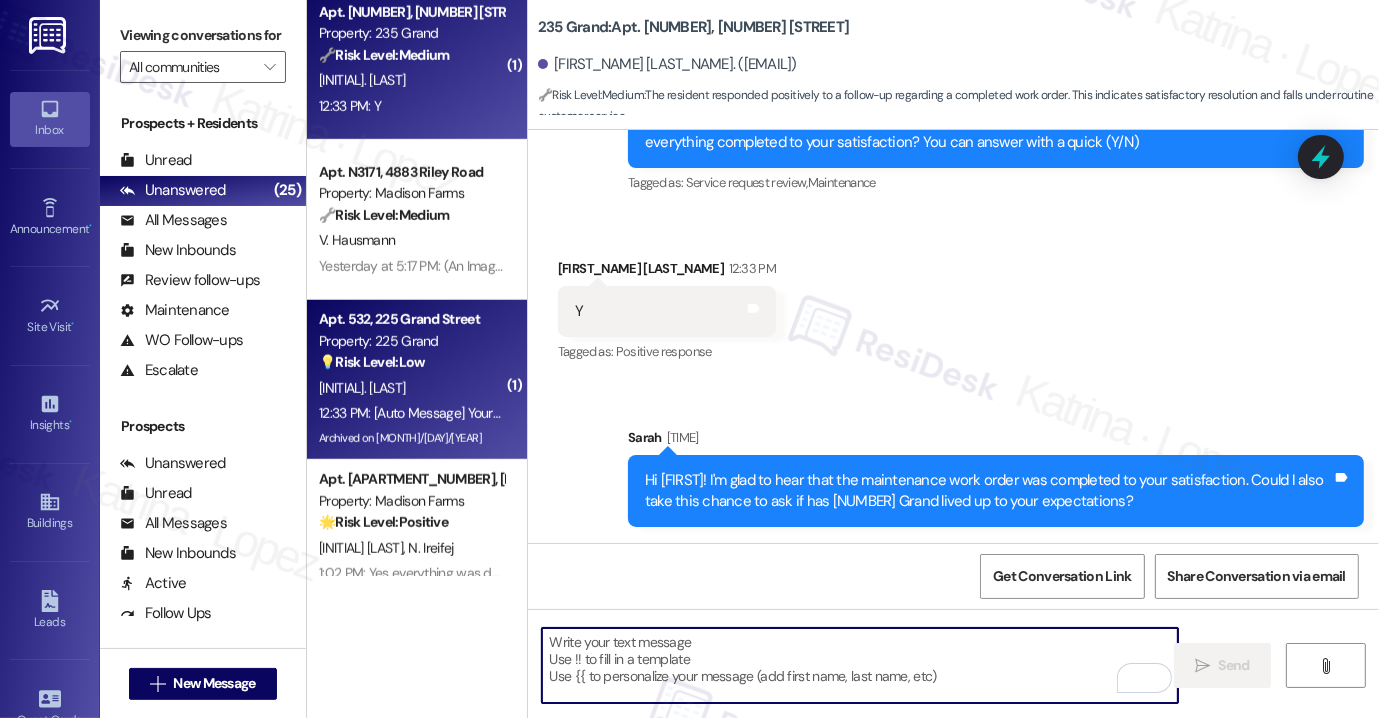 type 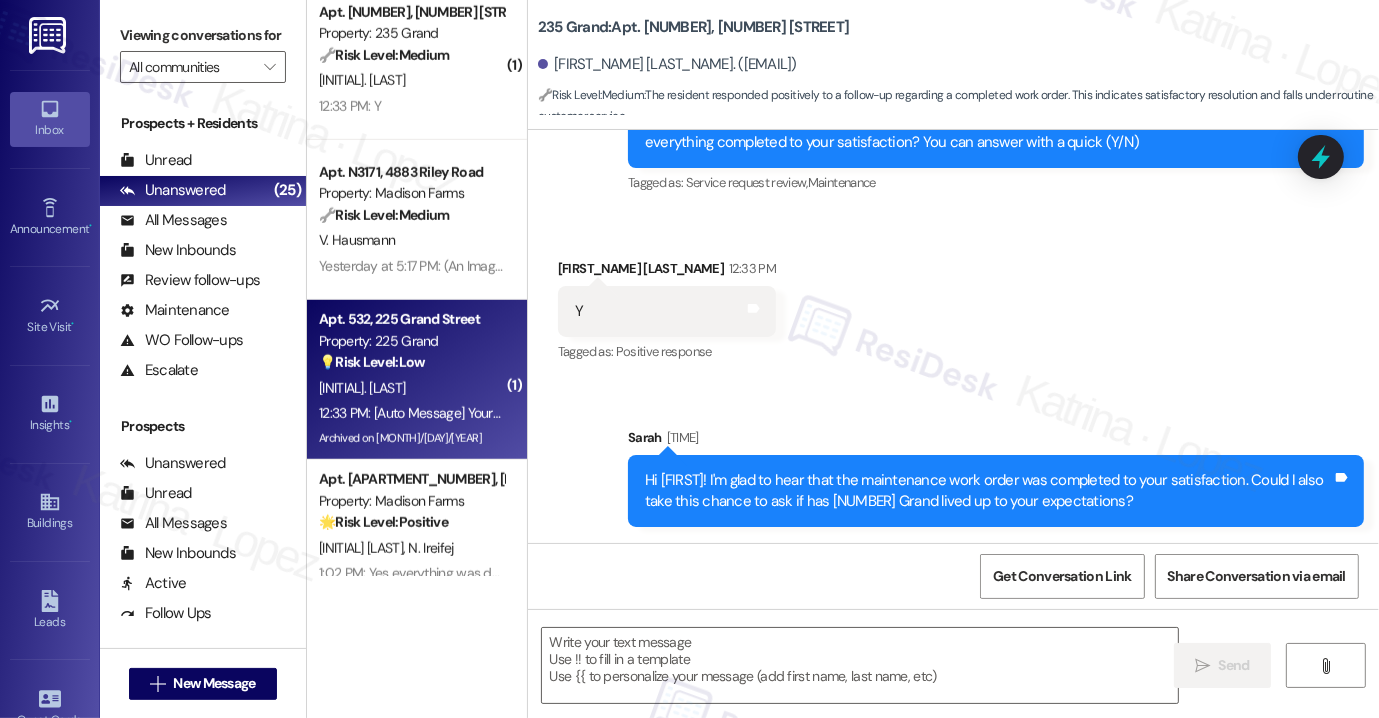 type on "Fetching suggested responses. Please feel free to read through the conversation in the meantime." 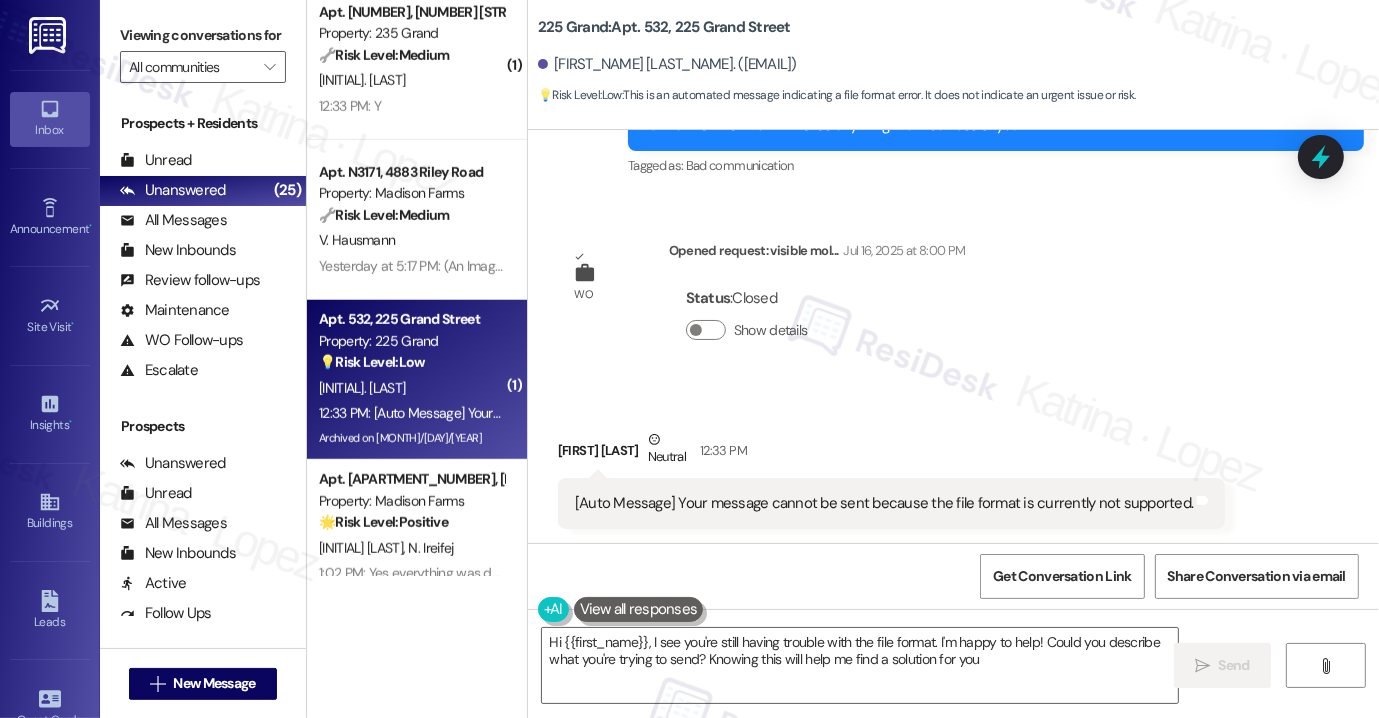type on "Hi {{first_name}}, I see you're still having trouble with the file format. I'm happy to help! Could you describe what you're trying to send? Knowing this will help me find a solution for you." 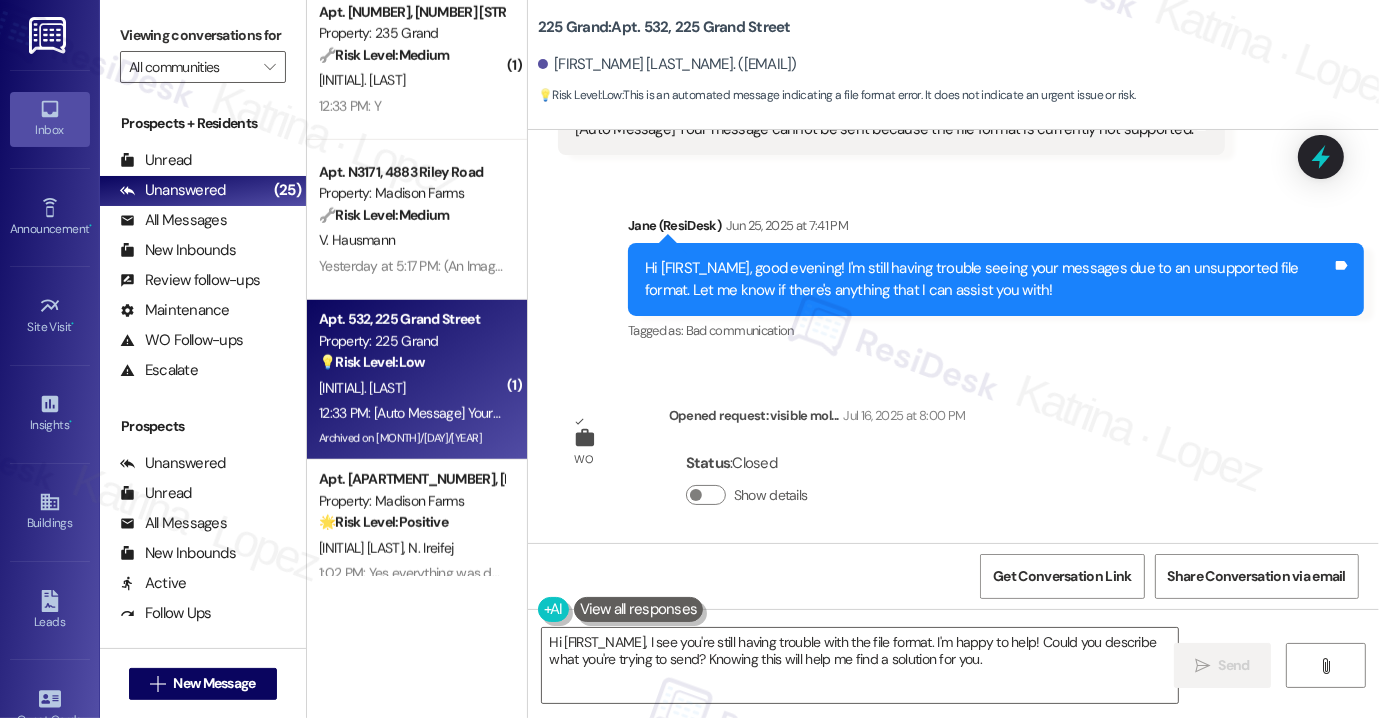 scroll, scrollTop: 4968, scrollLeft: 0, axis: vertical 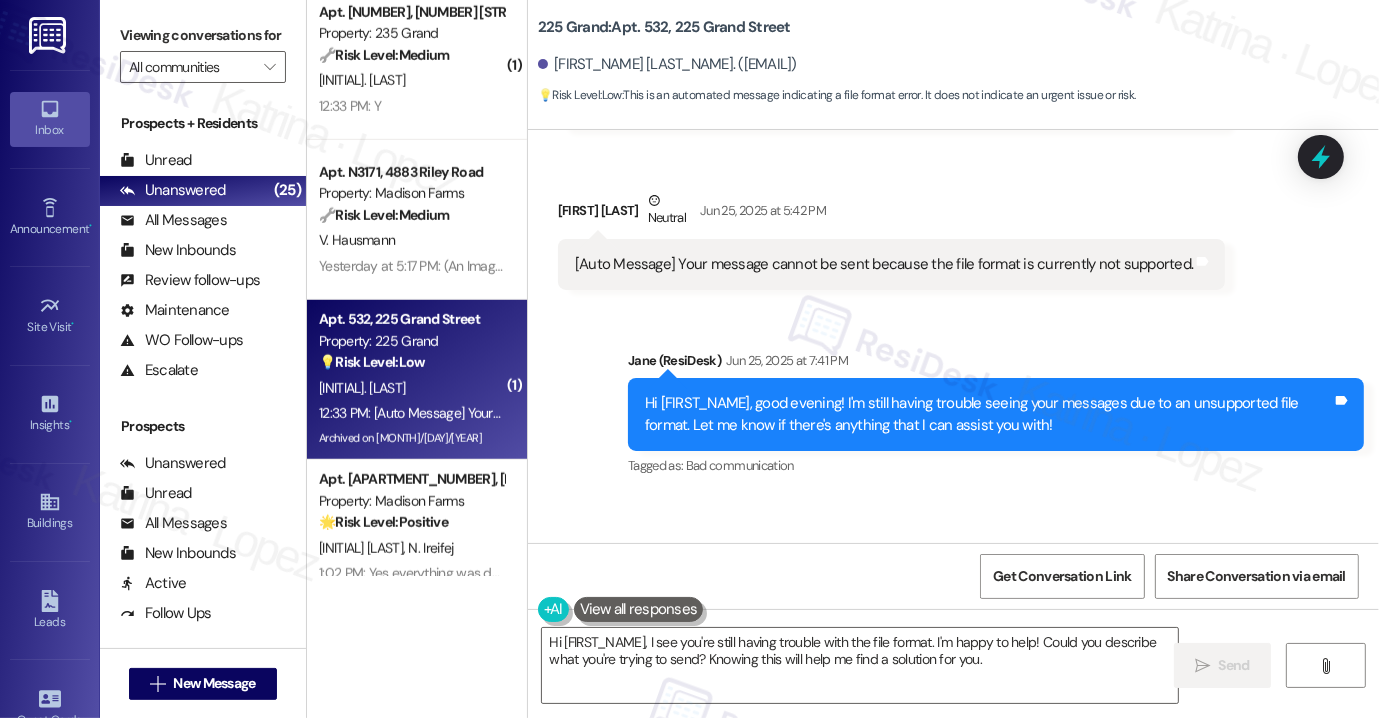 click on "Hi Zhongbin, good evening! I'm still having trouble seeing your messages due to an unsupported file format. Let me know if there's anything that I can assist you with!" at bounding box center (988, 414) 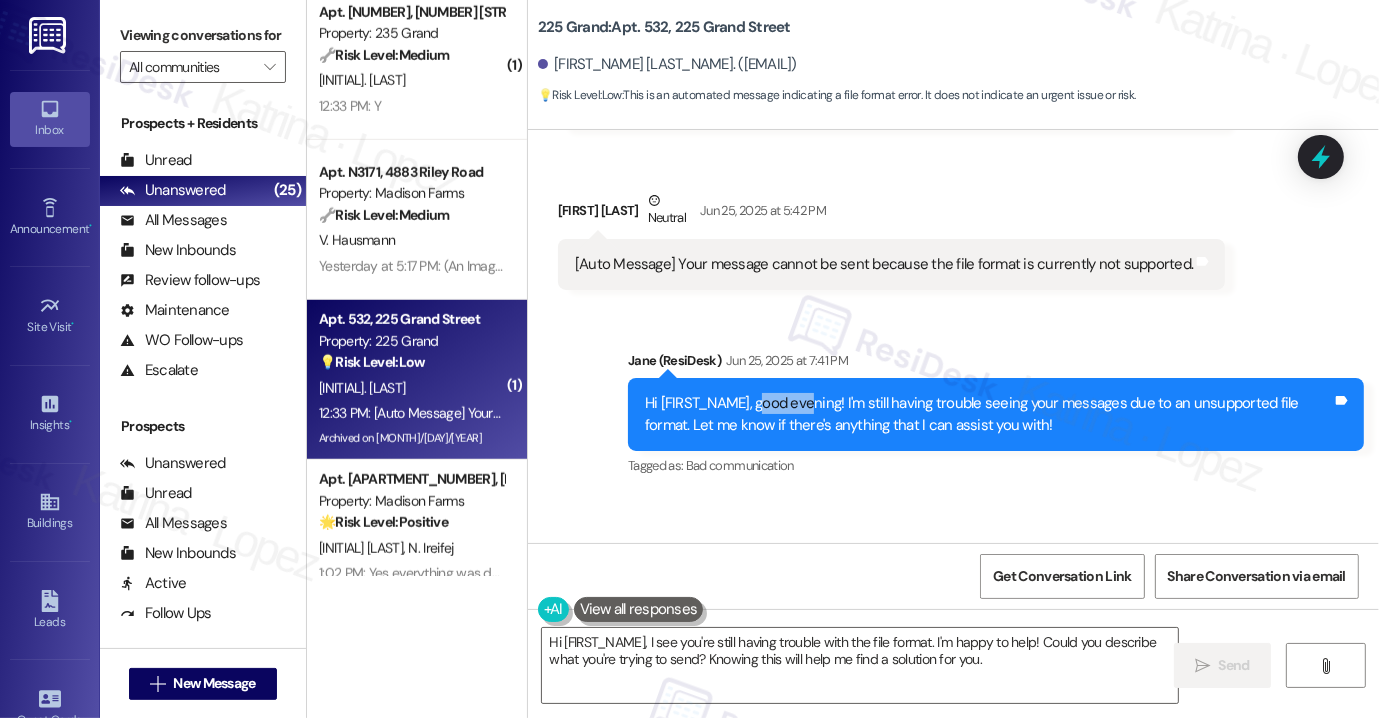 click on "Hi Zhongbin, good evening! I'm still having trouble seeing your messages due to an unsupported file format. Let me know if there's anything that I can assist you with!" at bounding box center [988, 414] 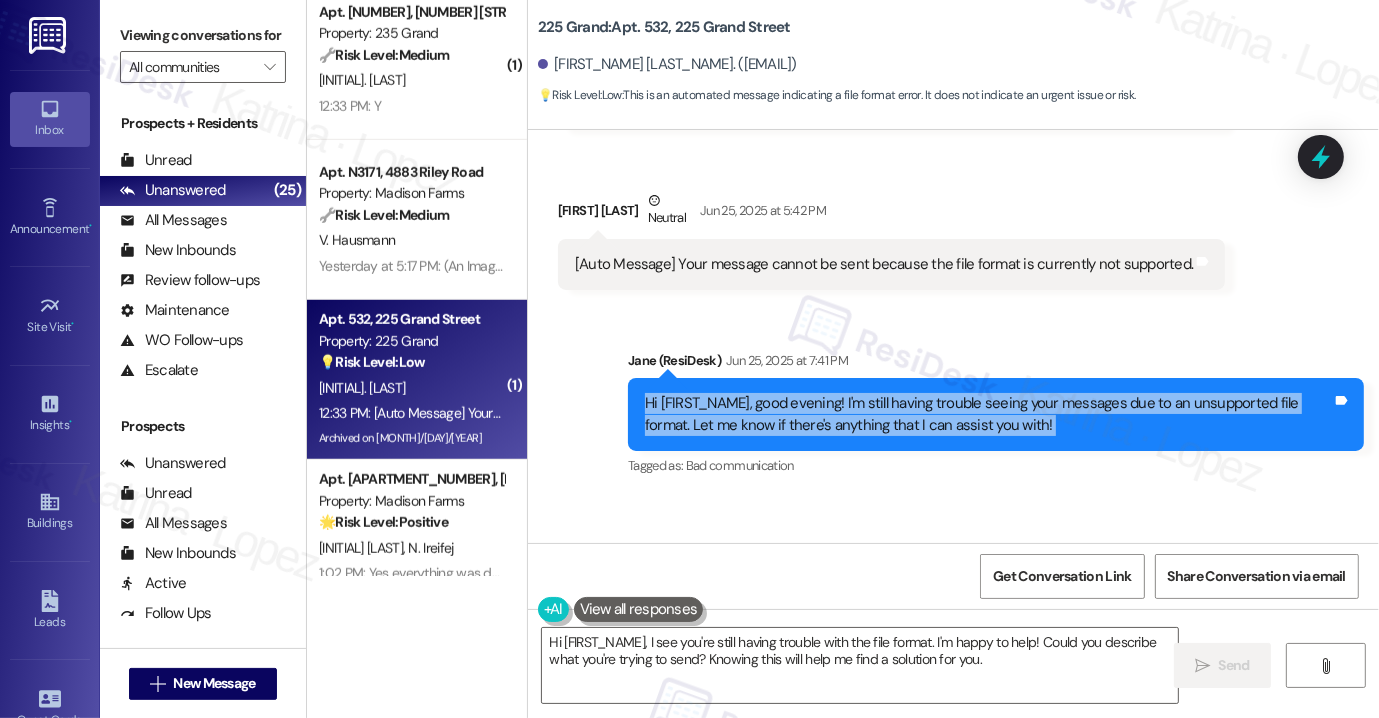 click on "Hi Zhongbin, good evening! I'm still having trouble seeing your messages due to an unsupported file format. Let me know if there's anything that I can assist you with!" at bounding box center [988, 414] 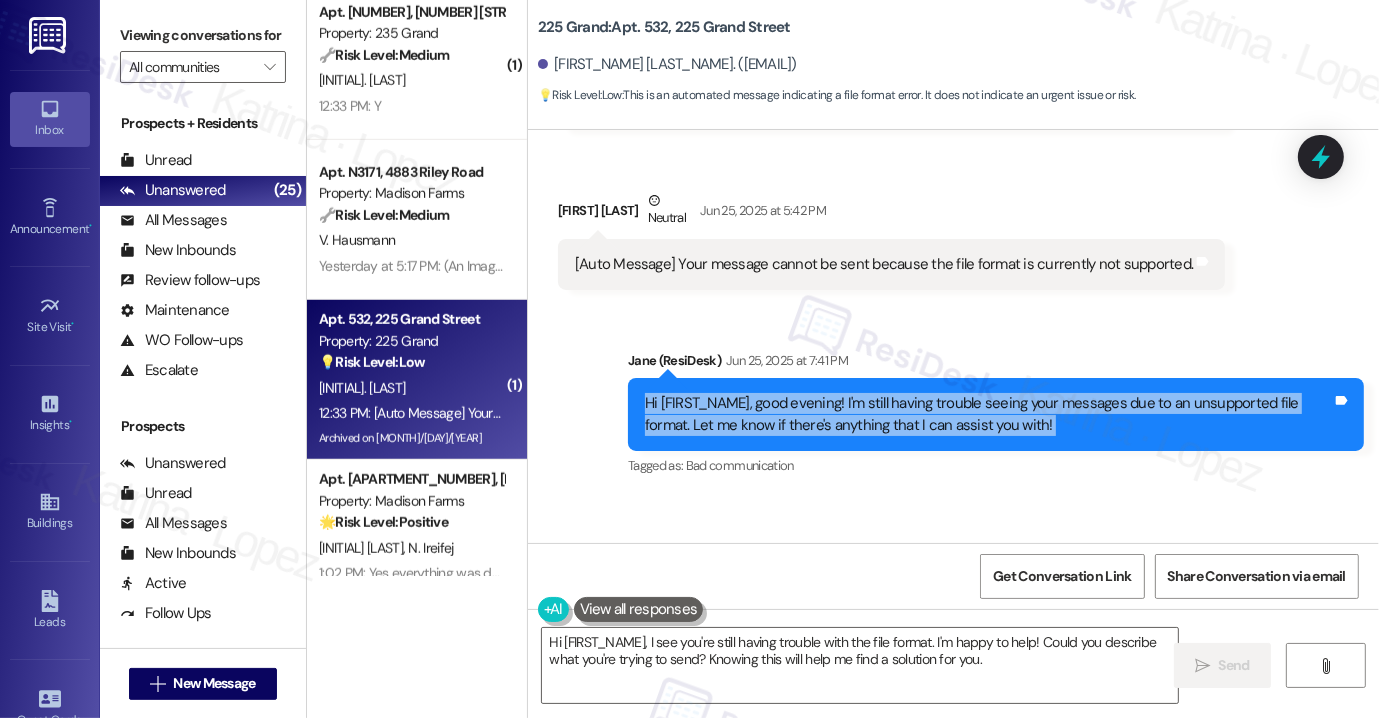 scroll, scrollTop: 5269, scrollLeft: 0, axis: vertical 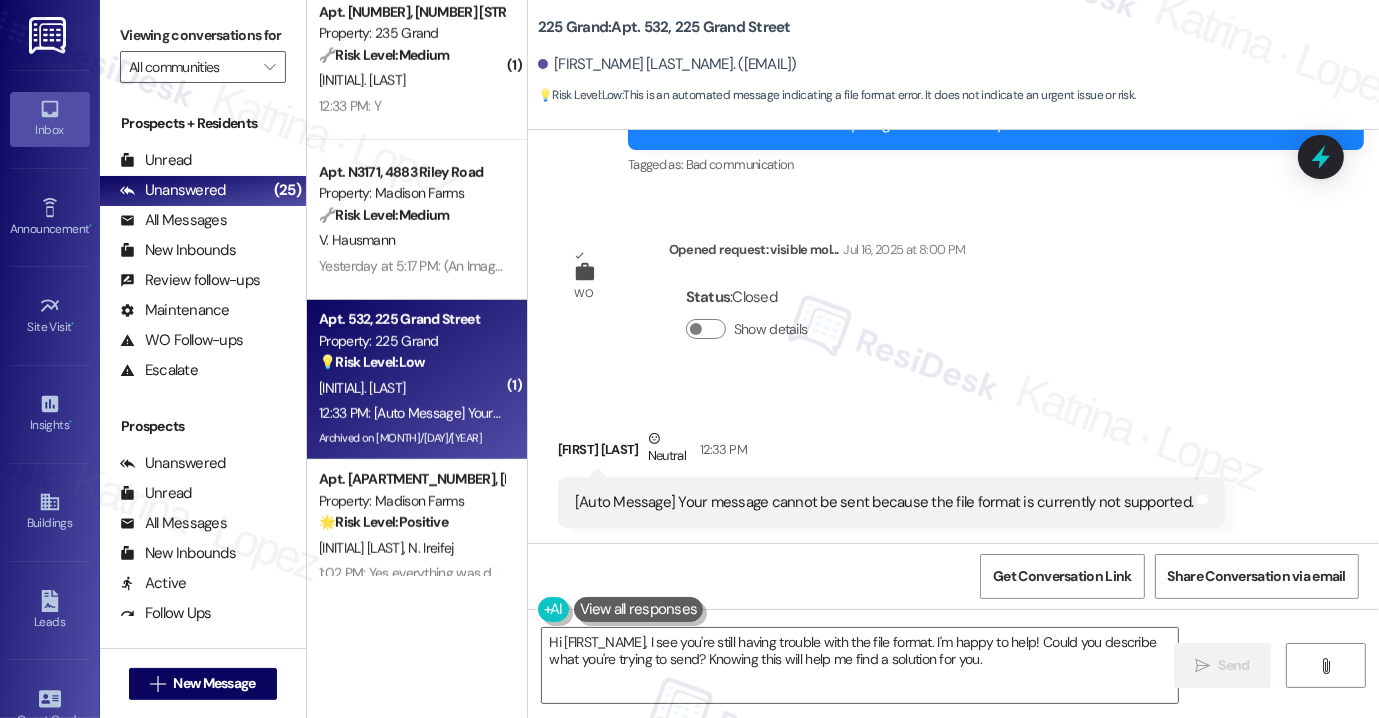 click on "[Auto Message] Your message cannot be sent because the file format is currently not supported. Tags and notes" at bounding box center (892, 502) 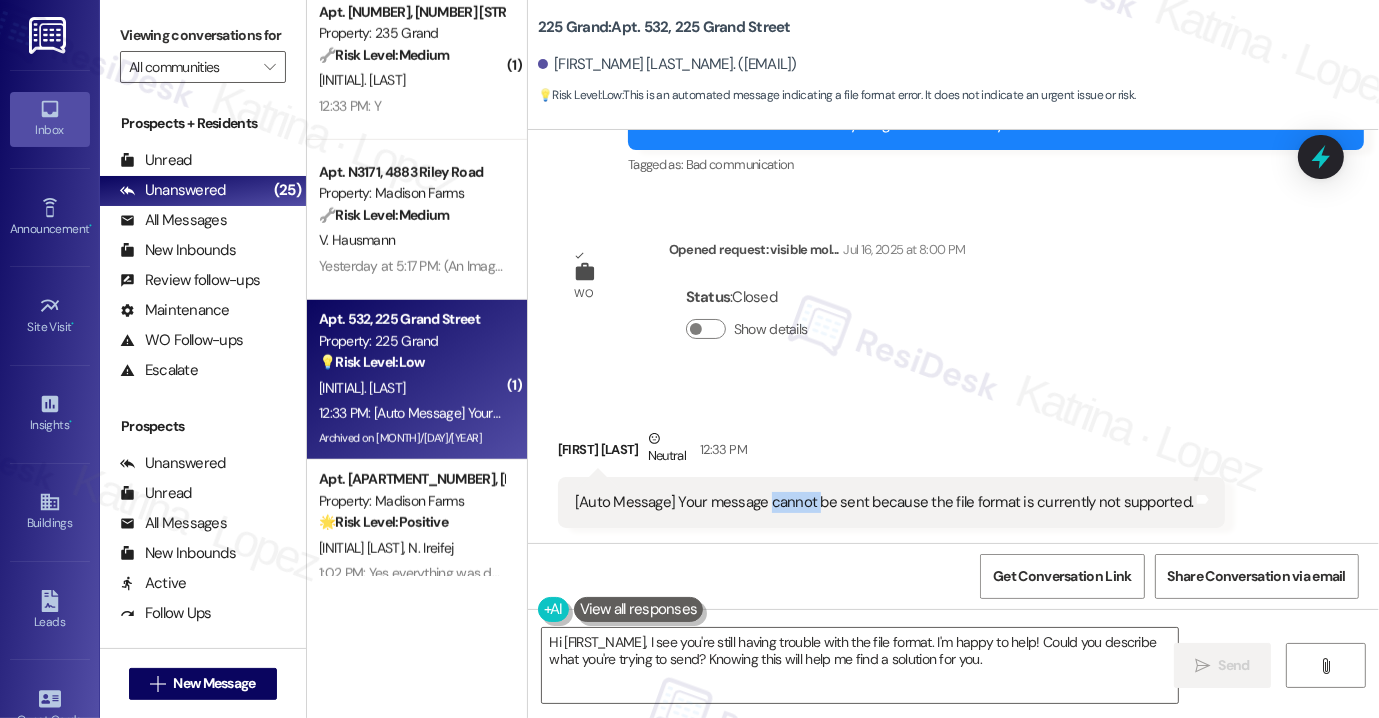 click on "[Auto Message] Your message cannot be sent because the file format is currently not supported. Tags and notes" at bounding box center [892, 502] 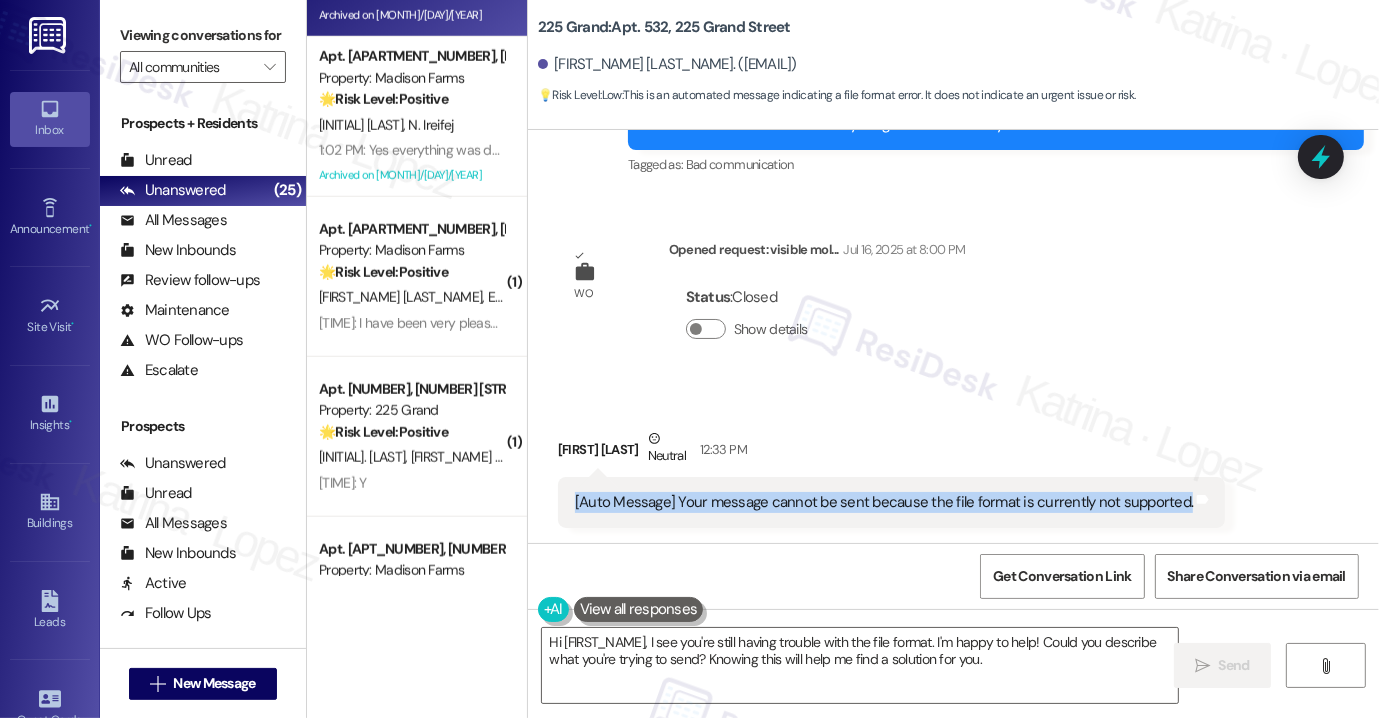 scroll, scrollTop: 1800, scrollLeft: 0, axis: vertical 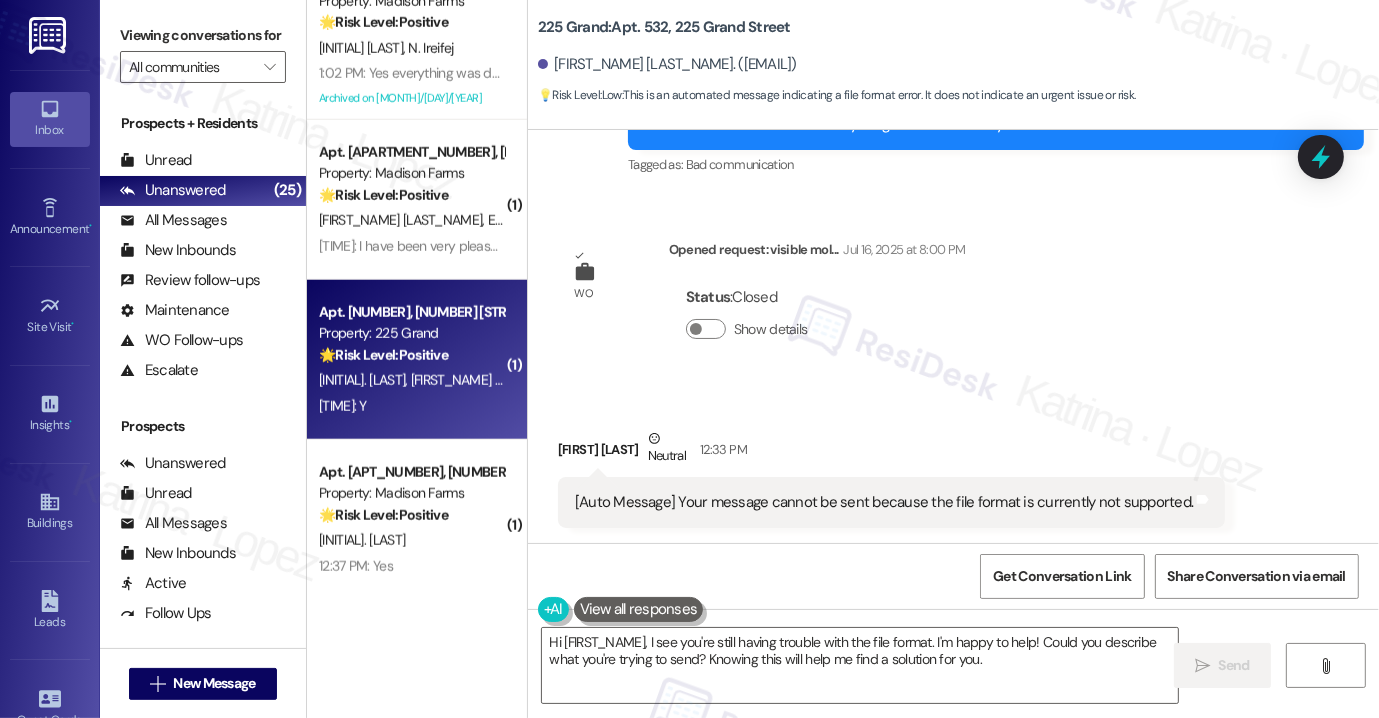 click on "M. Mislan V. Lai" at bounding box center (411, 380) 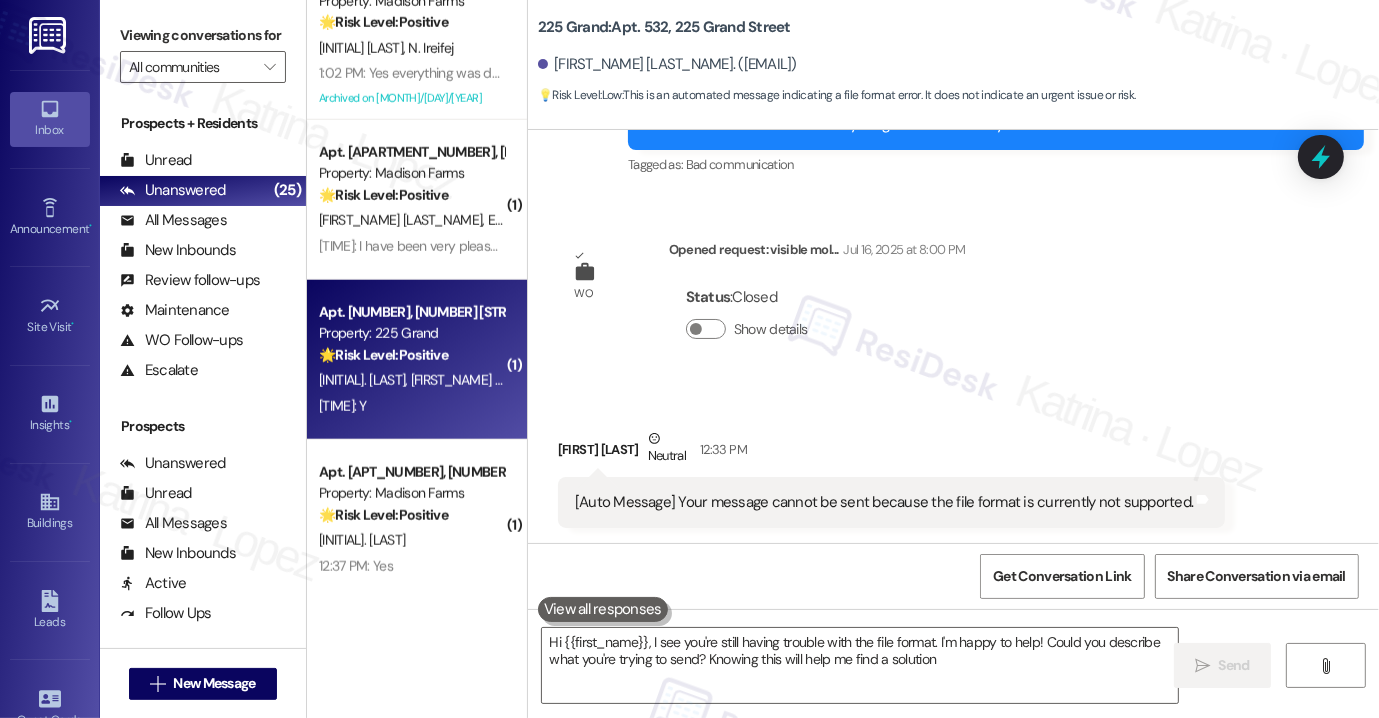 type on "Hi {{first_name}}, I see you're still having trouble with the file format. I'm happy to help! Could you describe what you're trying to send? Knowing this will help me find a solution" 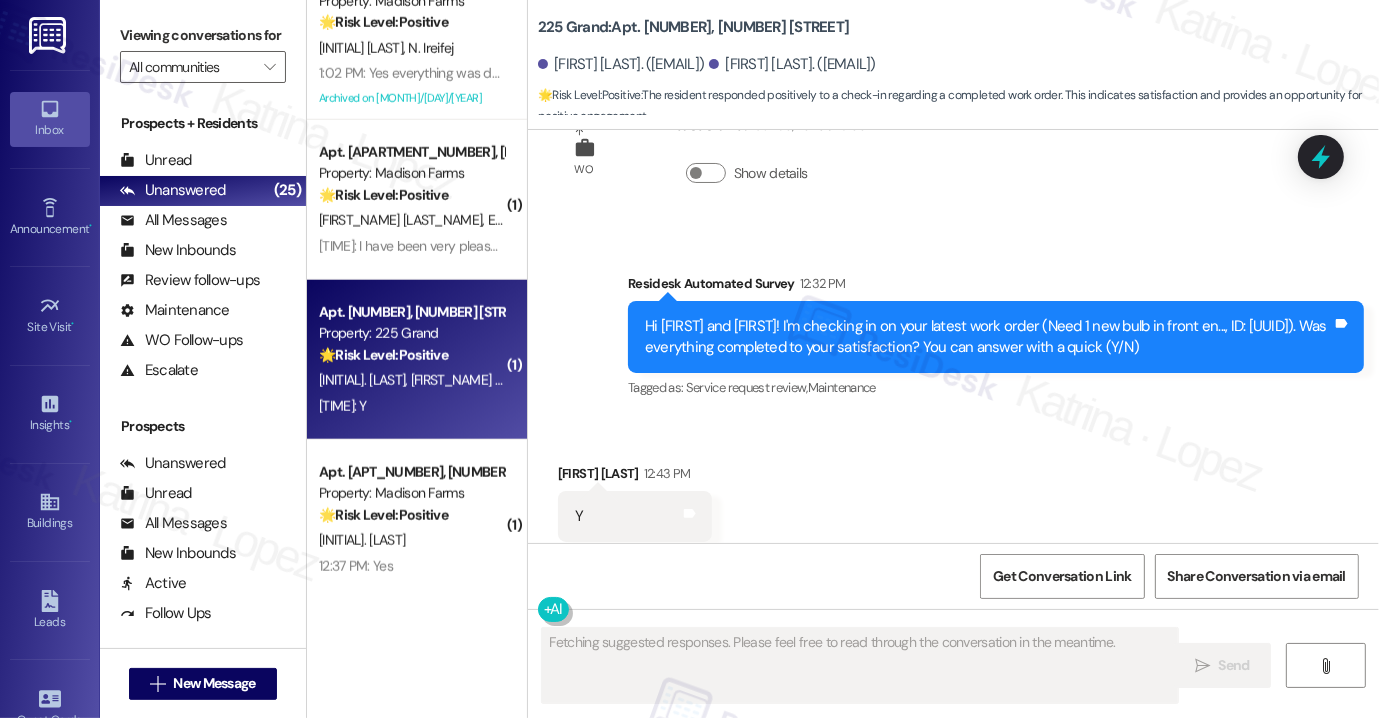 scroll, scrollTop: 12367, scrollLeft: 0, axis: vertical 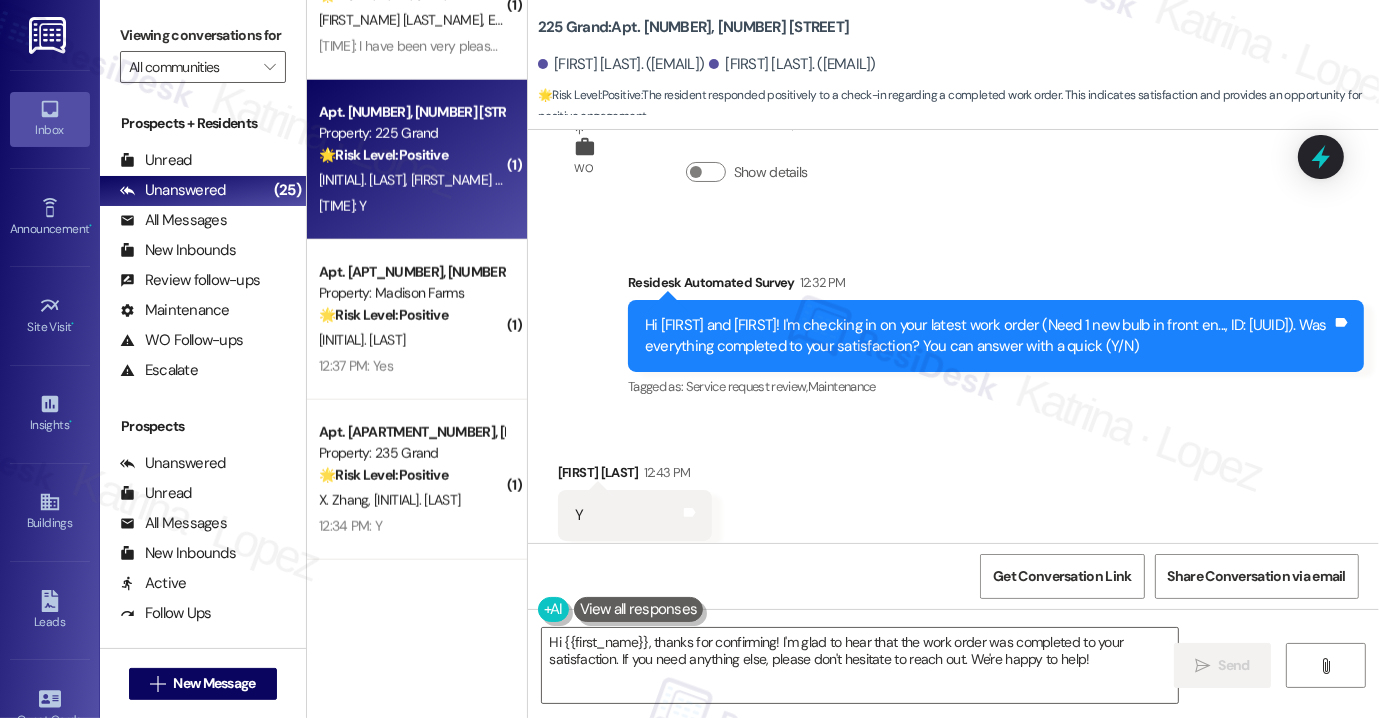 click on "Viewing conversations for" at bounding box center [203, 35] 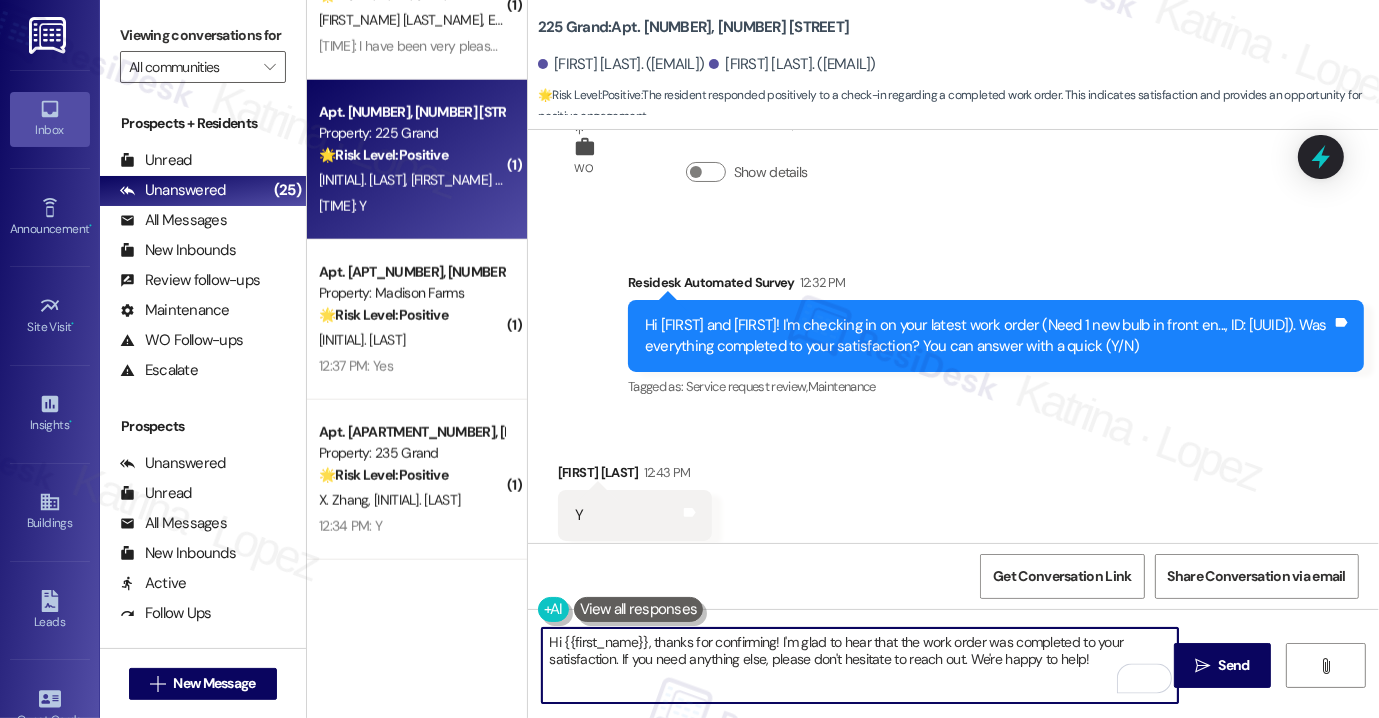 drag, startPoint x: 1089, startPoint y: 654, endPoint x: 612, endPoint y: 656, distance: 477.00418 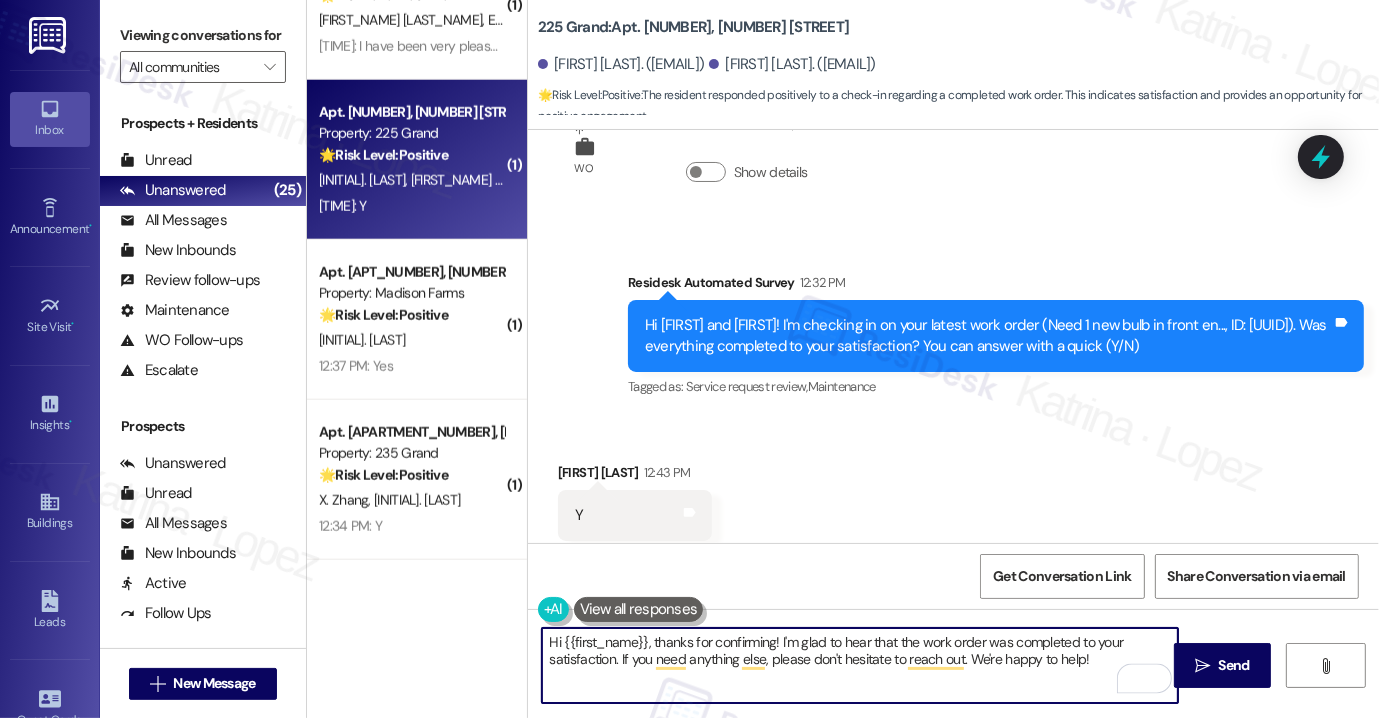 paste on "If I may also ask....has {{property}} been living up to your expectations so far?" 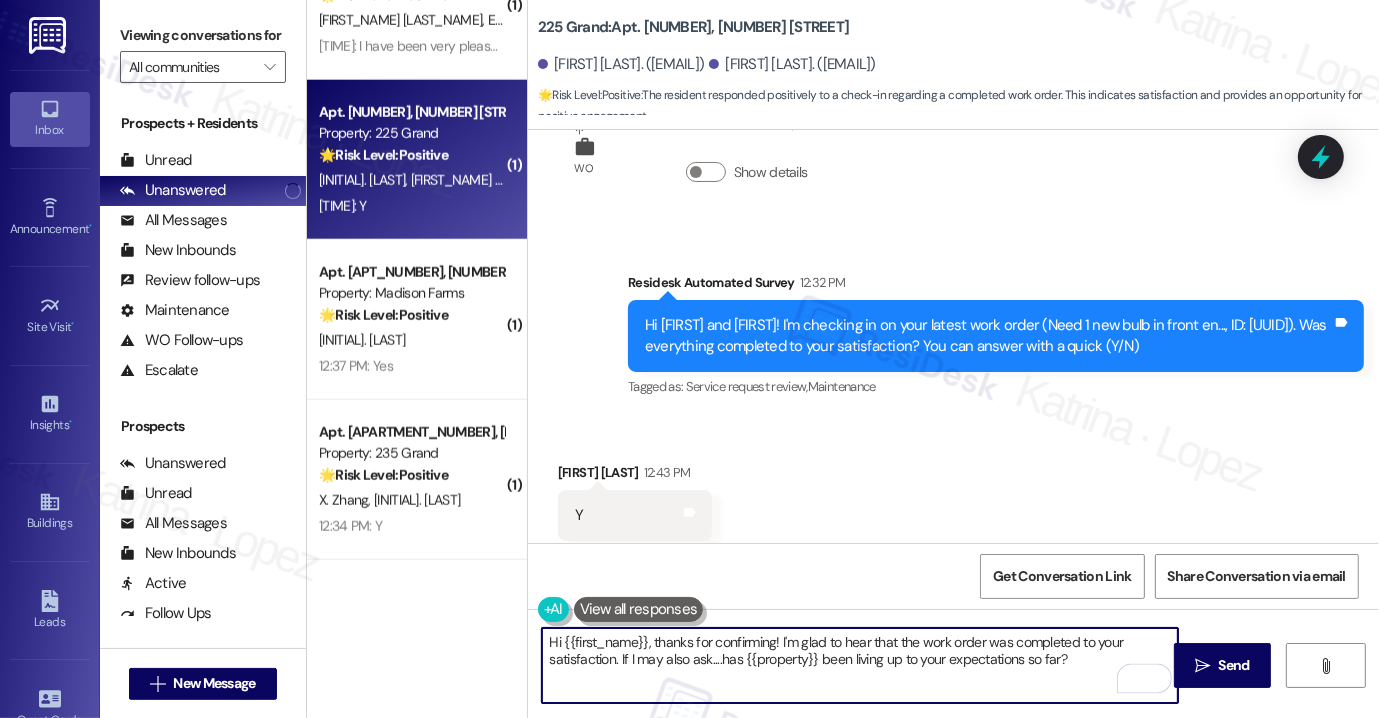 click on "Hi {{first_name}}, thanks for confirming! I'm glad to hear that the work order was completed to your satisfaction. If I may also ask....has {{property}} been living up to your expectations so far?" at bounding box center [860, 665] 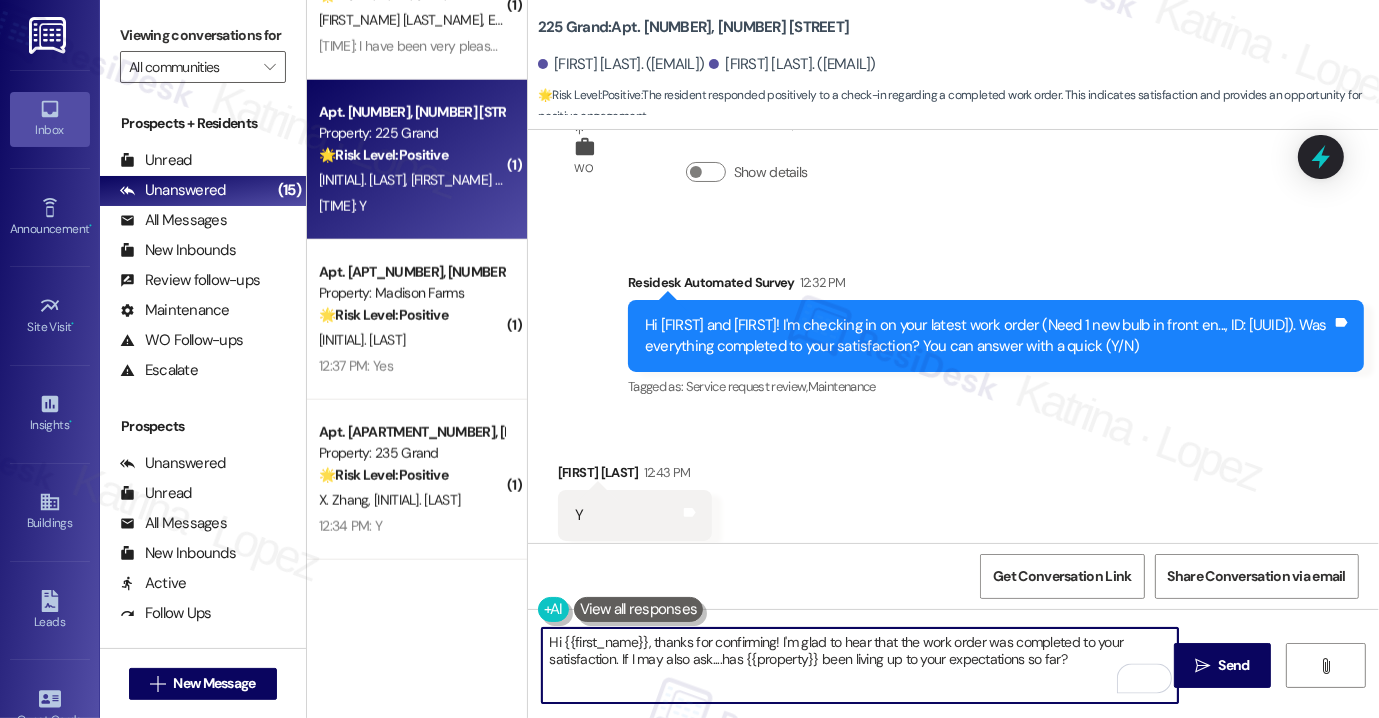 click on "Y Tags and notes" at bounding box center [635, 515] 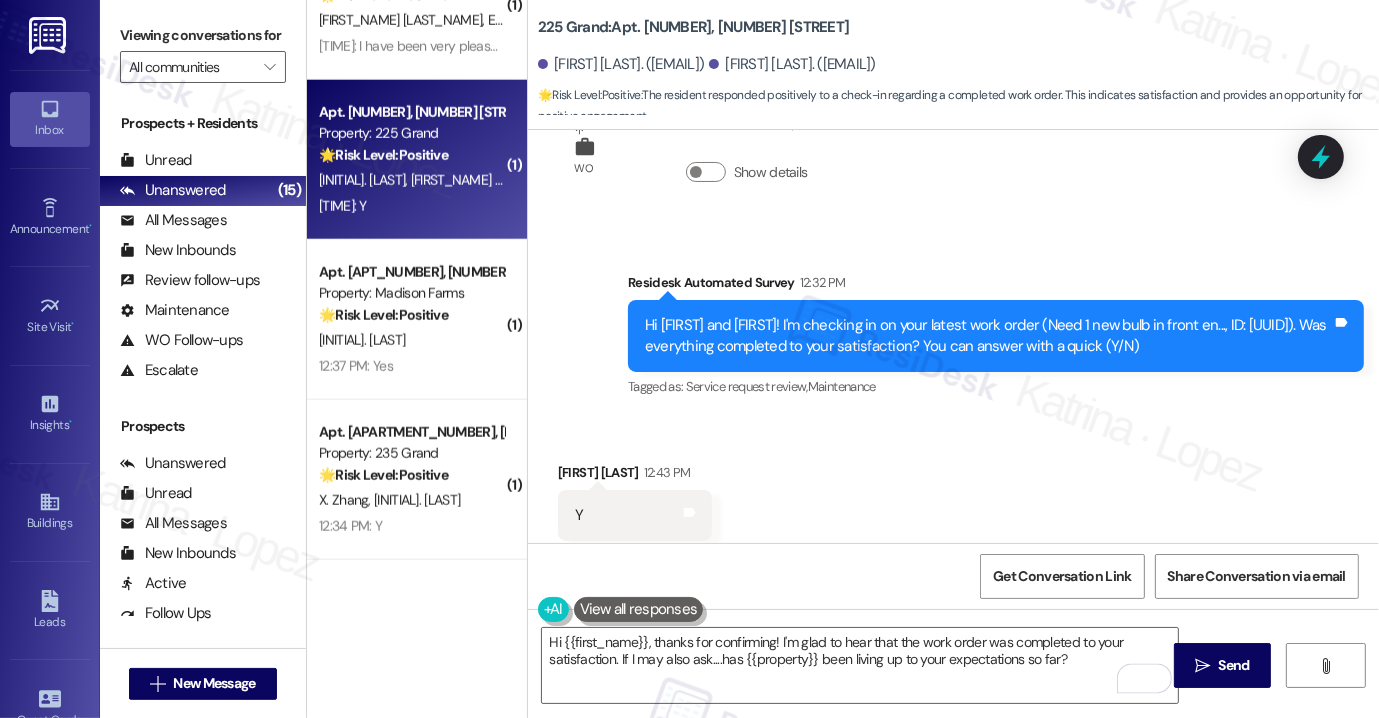 click on "Victoria Lai 12:43 PM" at bounding box center (635, 476) 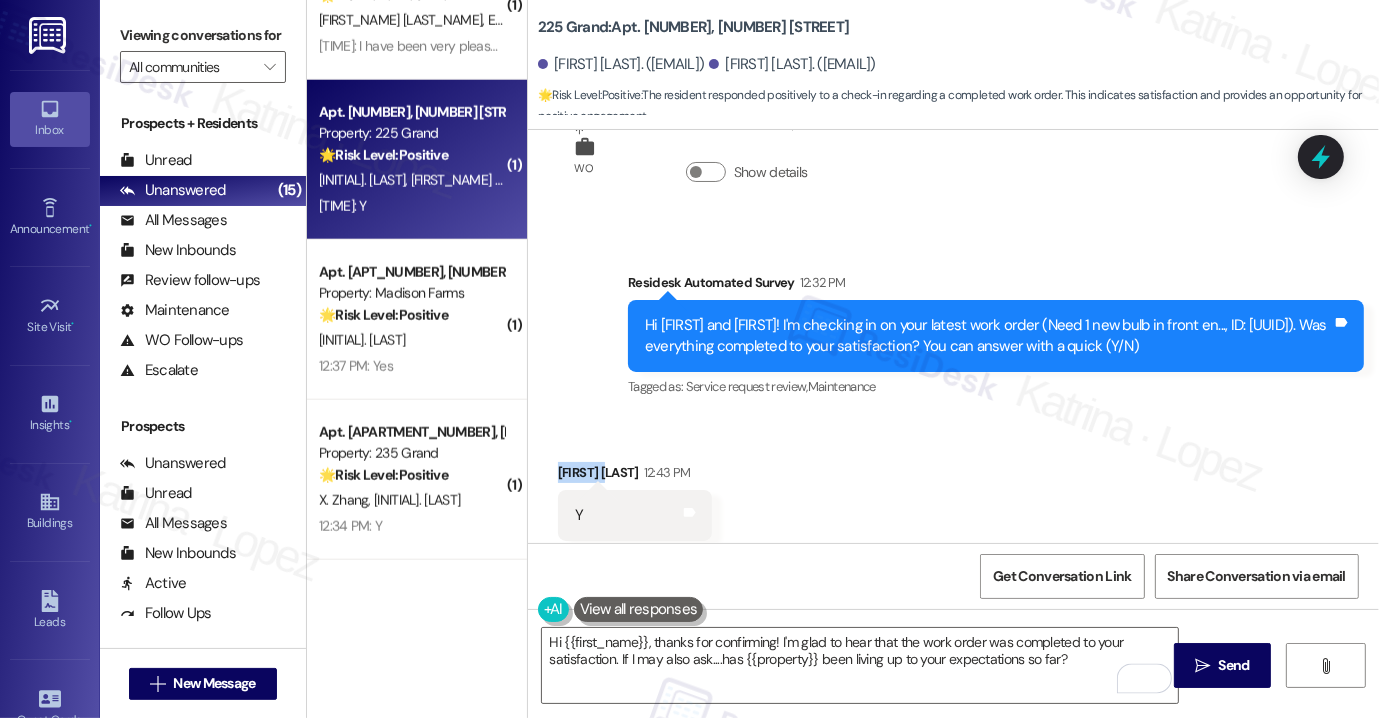 click on "Victoria Lai 12:43 PM" at bounding box center (635, 476) 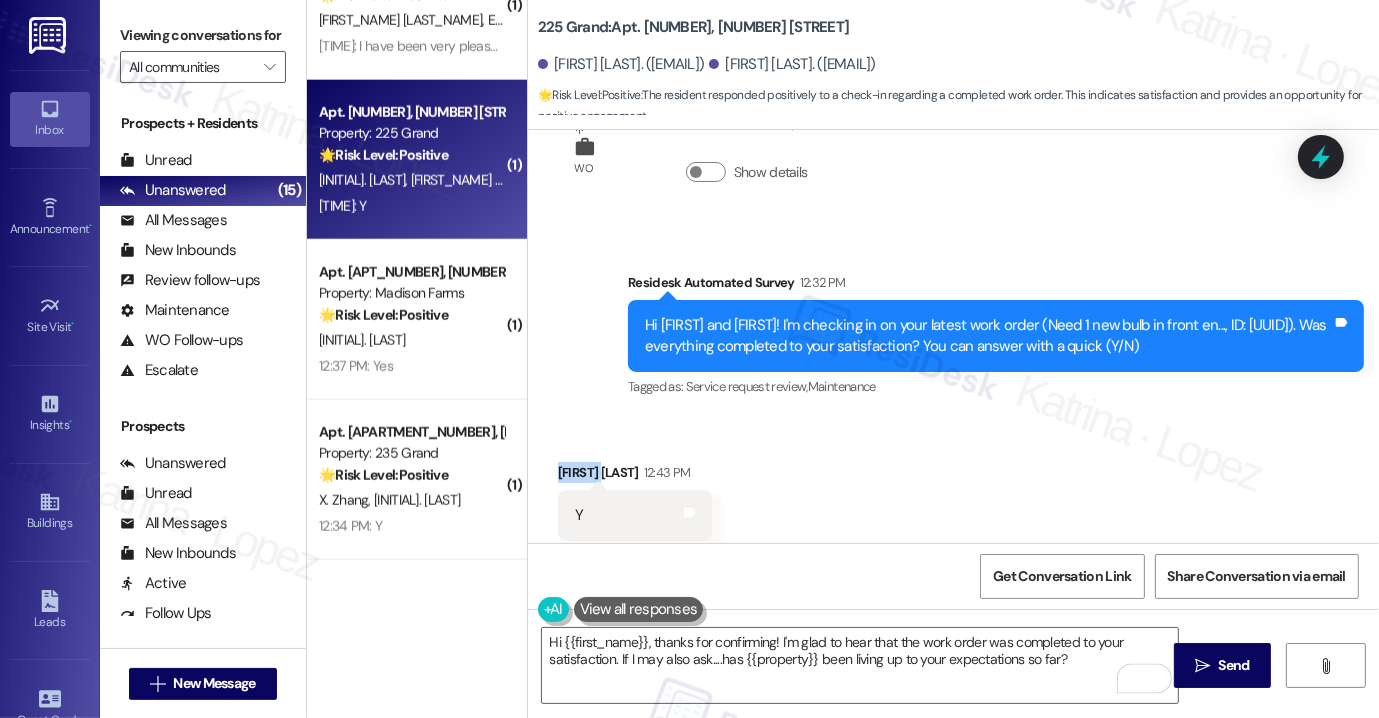 copy on "Victoria" 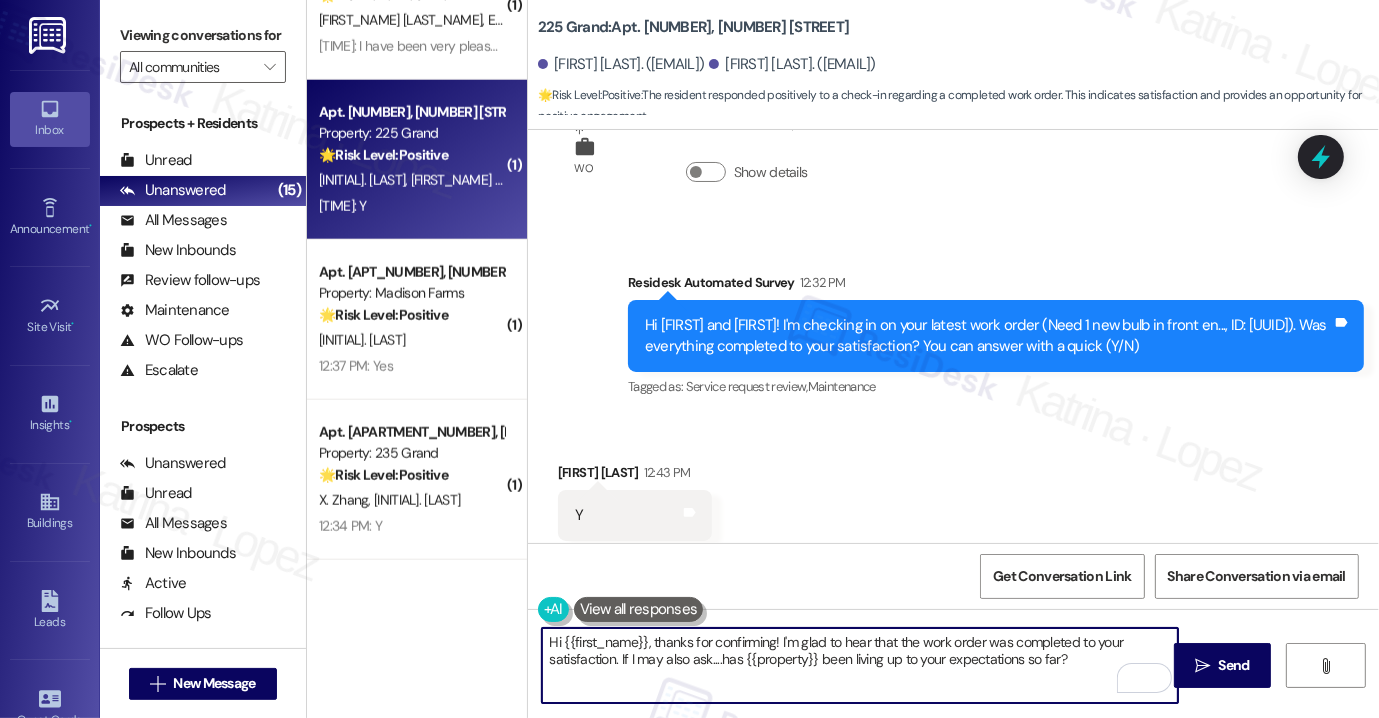 drag, startPoint x: 557, startPoint y: 641, endPoint x: 635, endPoint y: 627, distance: 79.24645 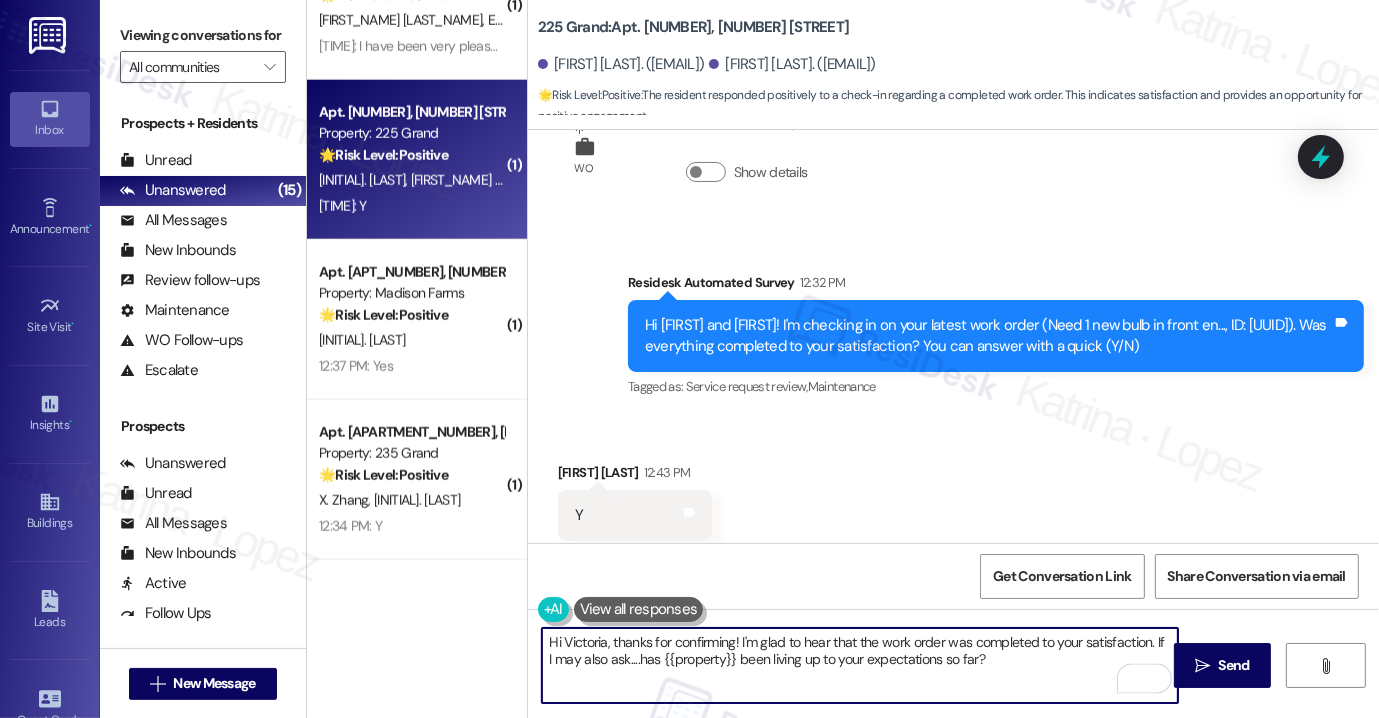 click on "Hi Victoria, thanks for confirming! I'm glad to hear that the work order was completed to your satisfaction. If I may also ask....has {{property}} been living up to your expectations so far?" at bounding box center [860, 665] 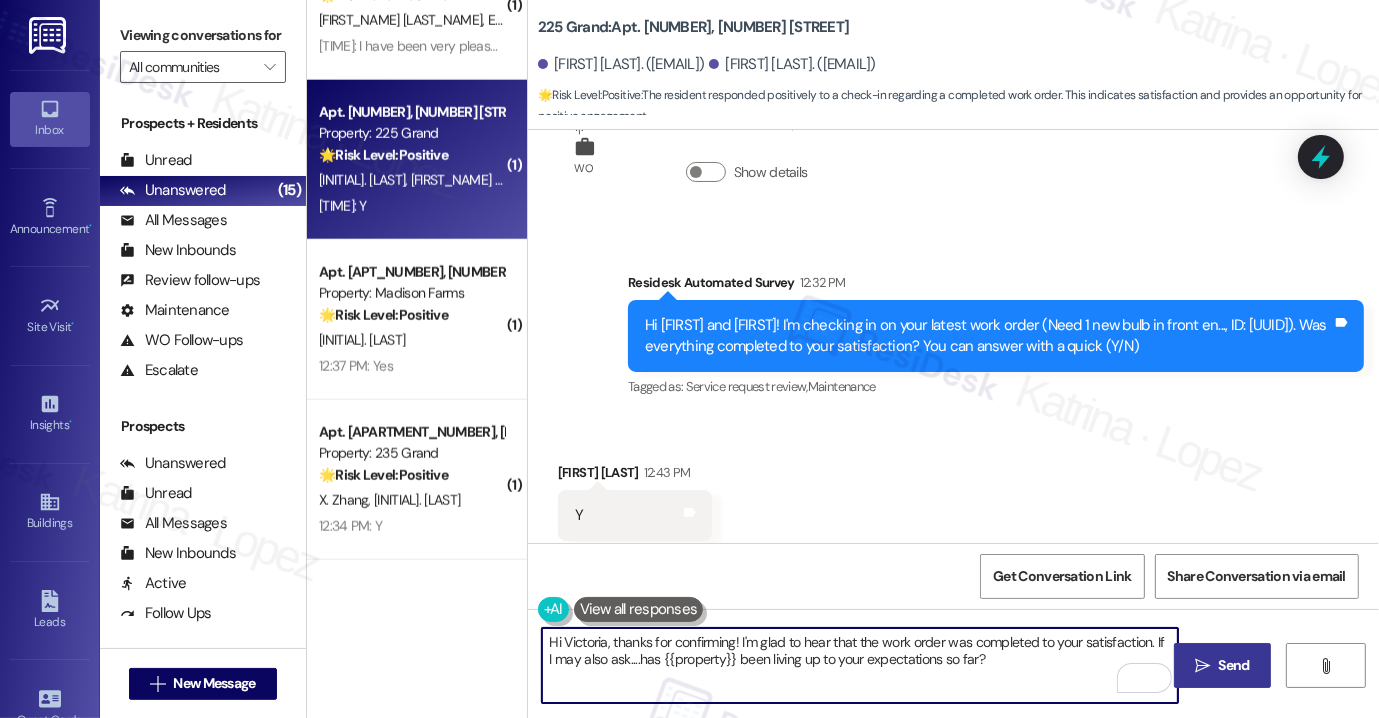 type on "Hi Victoria, thanks for confirming! I'm glad to hear that the work order was completed to your satisfaction. If I may also ask....has {{property}} been living up to your expectations so far?" 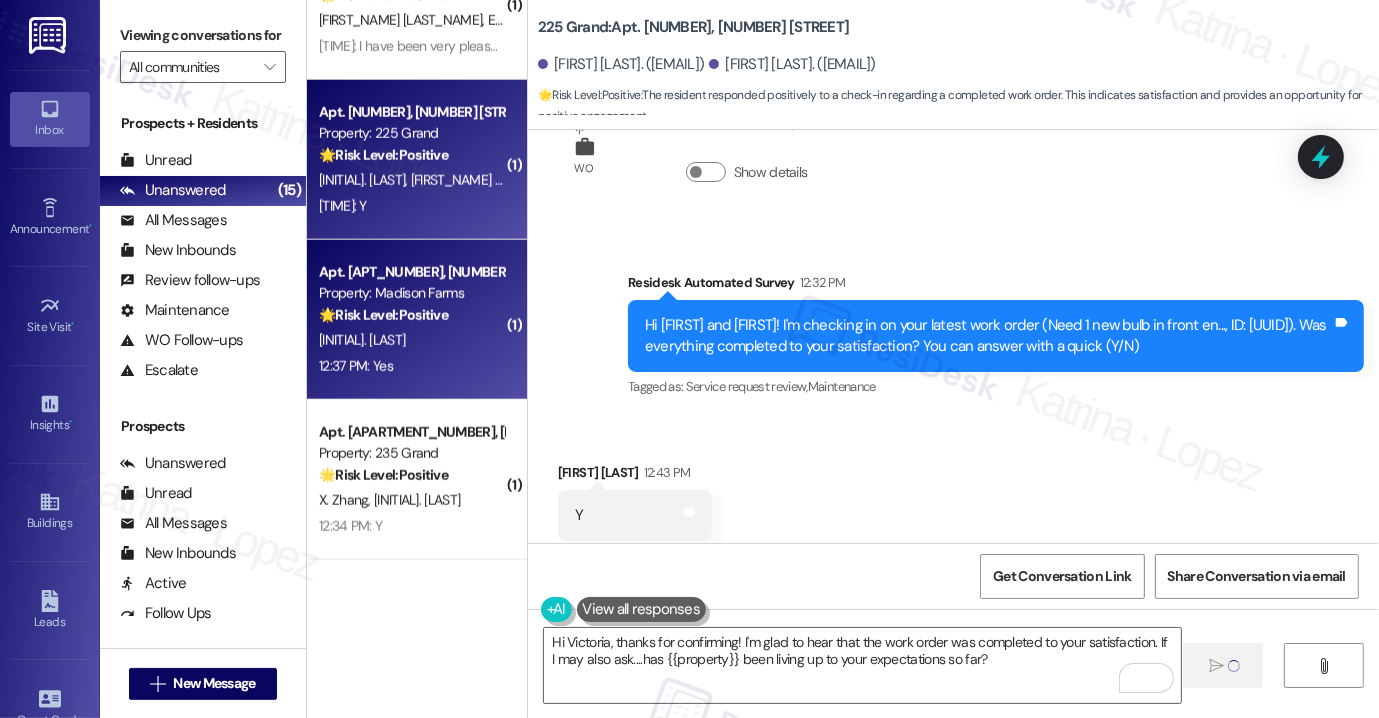 click on "[LAST_NAME_INITIAL]. [LAST_NAME]" at bounding box center (411, 340) 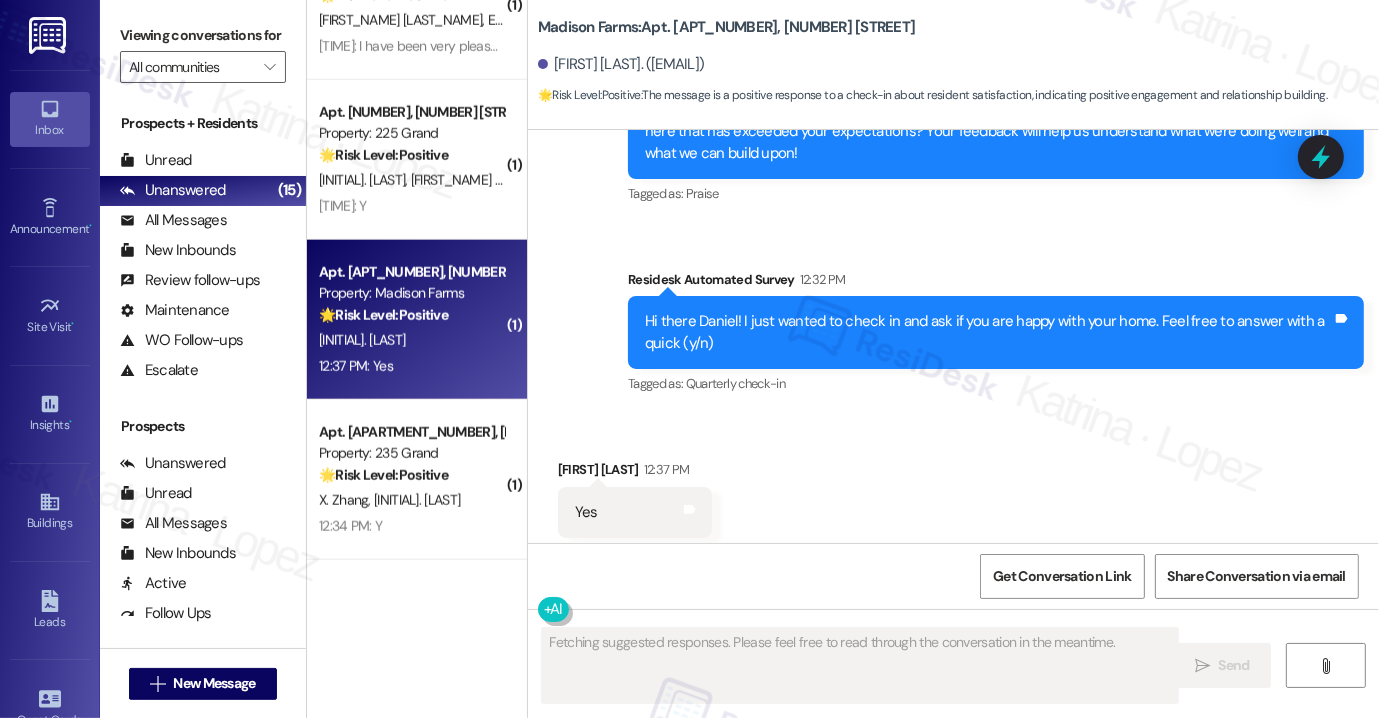 scroll, scrollTop: 1245, scrollLeft: 0, axis: vertical 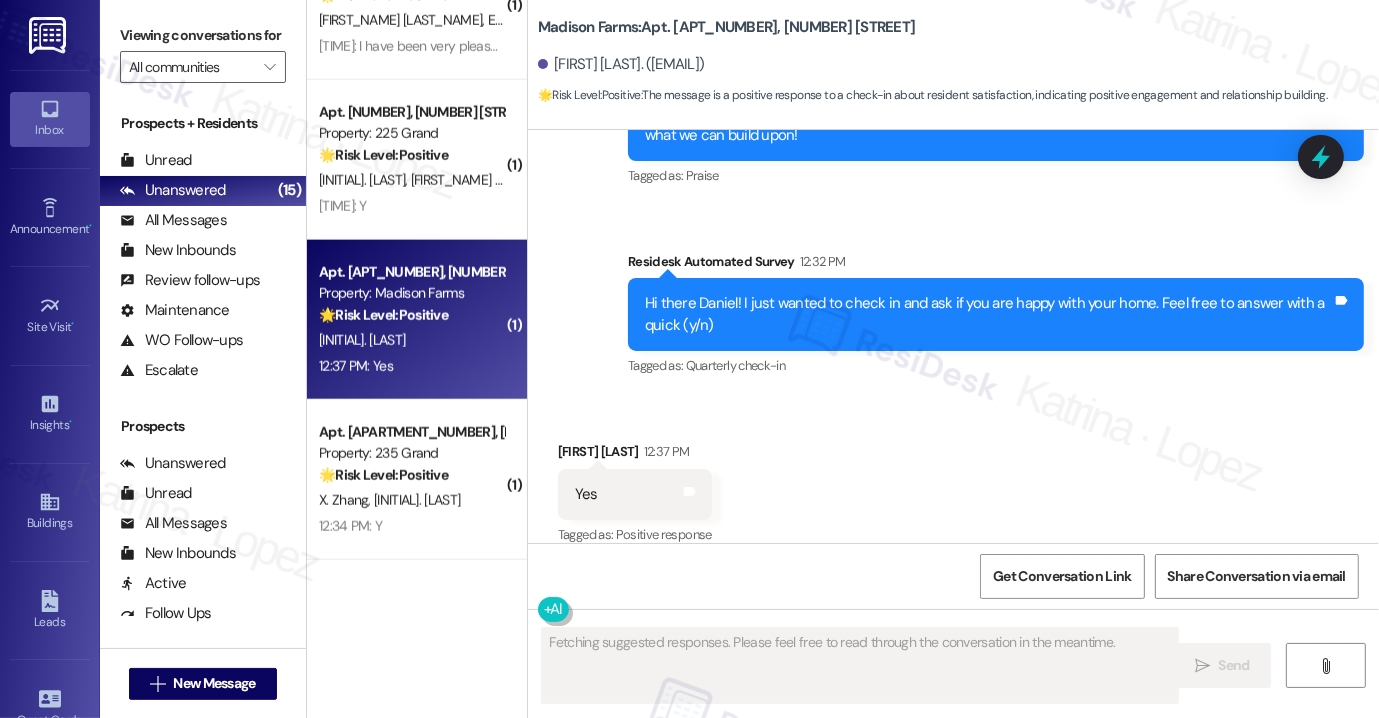 click on "Hi there Daniel! I just wanted to check in and ask if you are happy with your home.  Feel free to answer with a quick (y/n)" at bounding box center (988, 314) 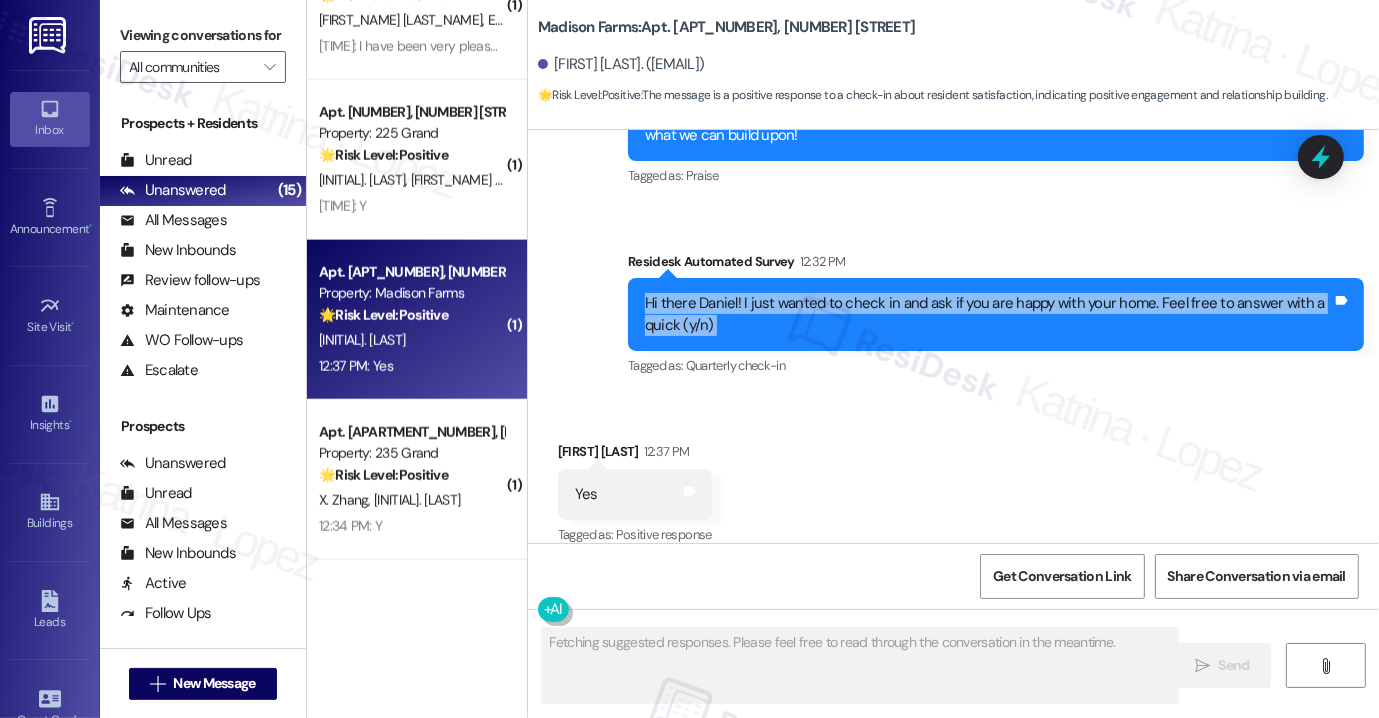 click on "Hi there Daniel! I just wanted to check in and ask if you are happy with your home.  Feel free to answer with a quick (y/n)" at bounding box center (988, 314) 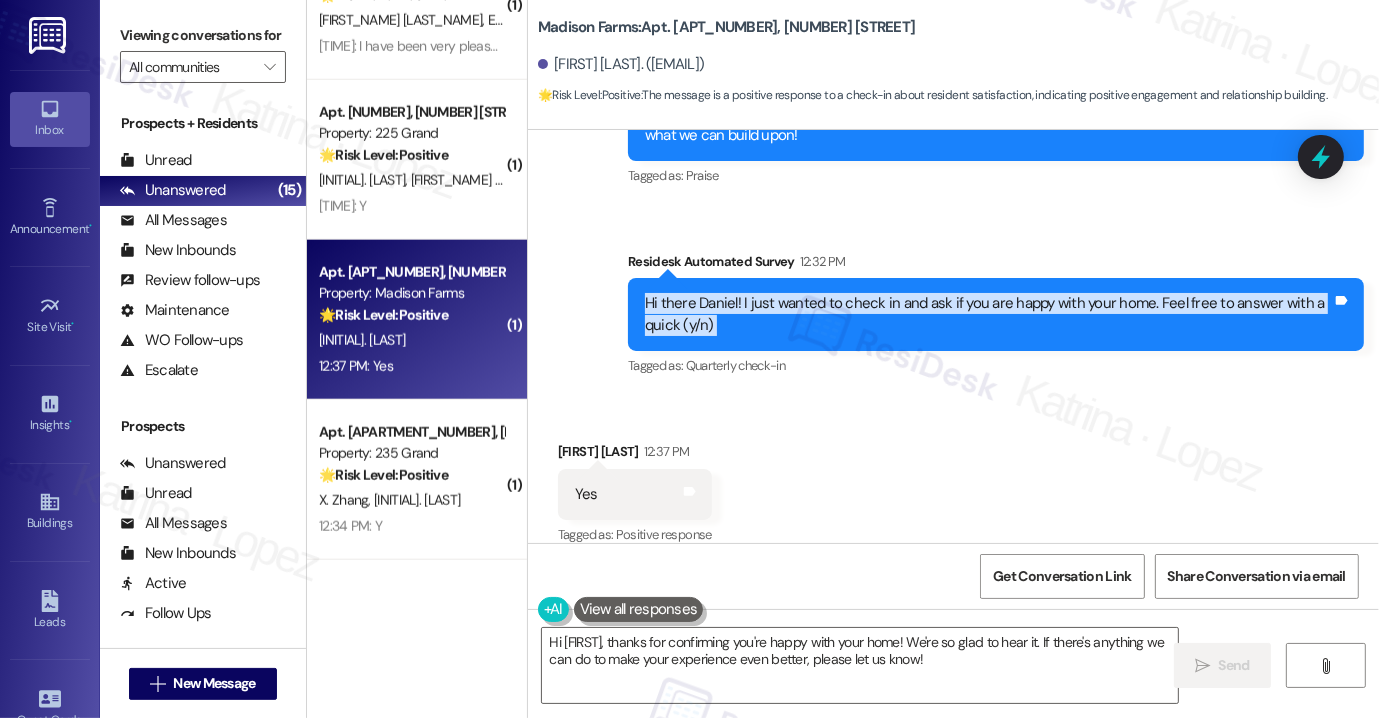 scroll, scrollTop: 1824, scrollLeft: 0, axis: vertical 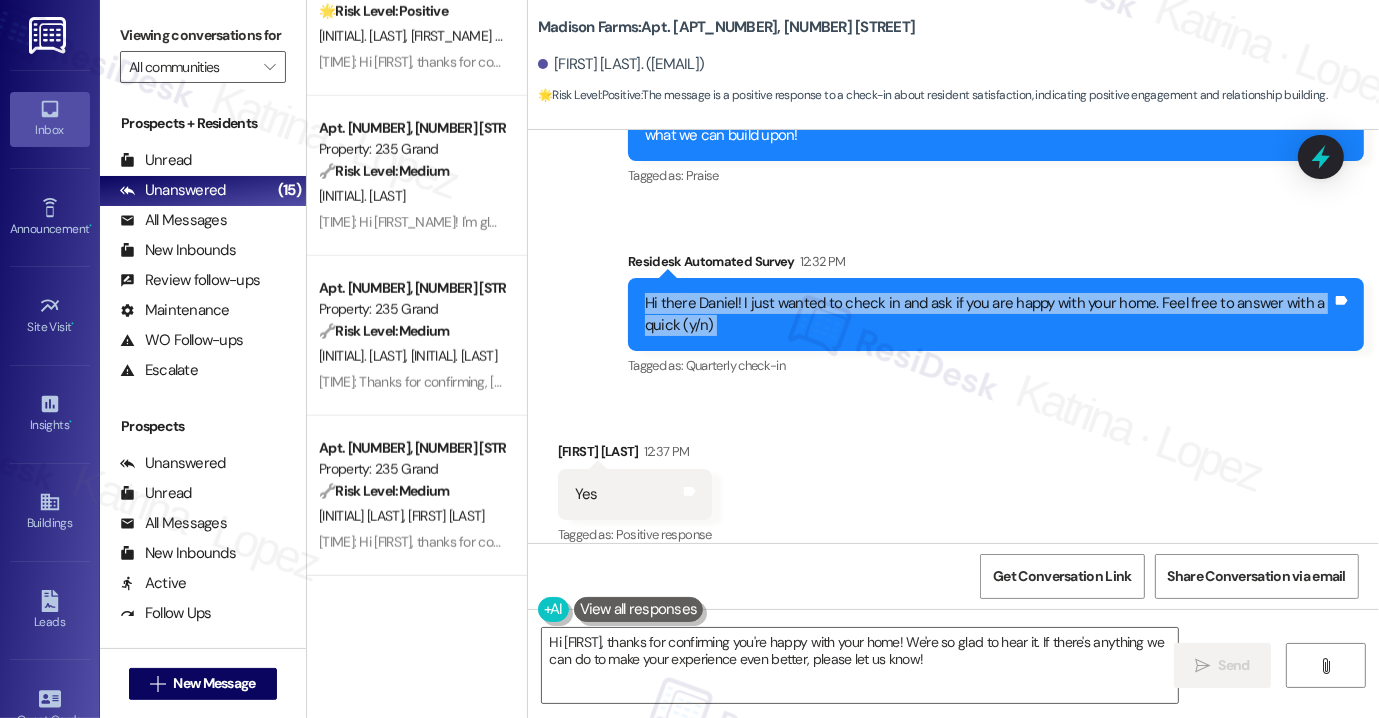 click on "Viewing conversations for" at bounding box center [203, 35] 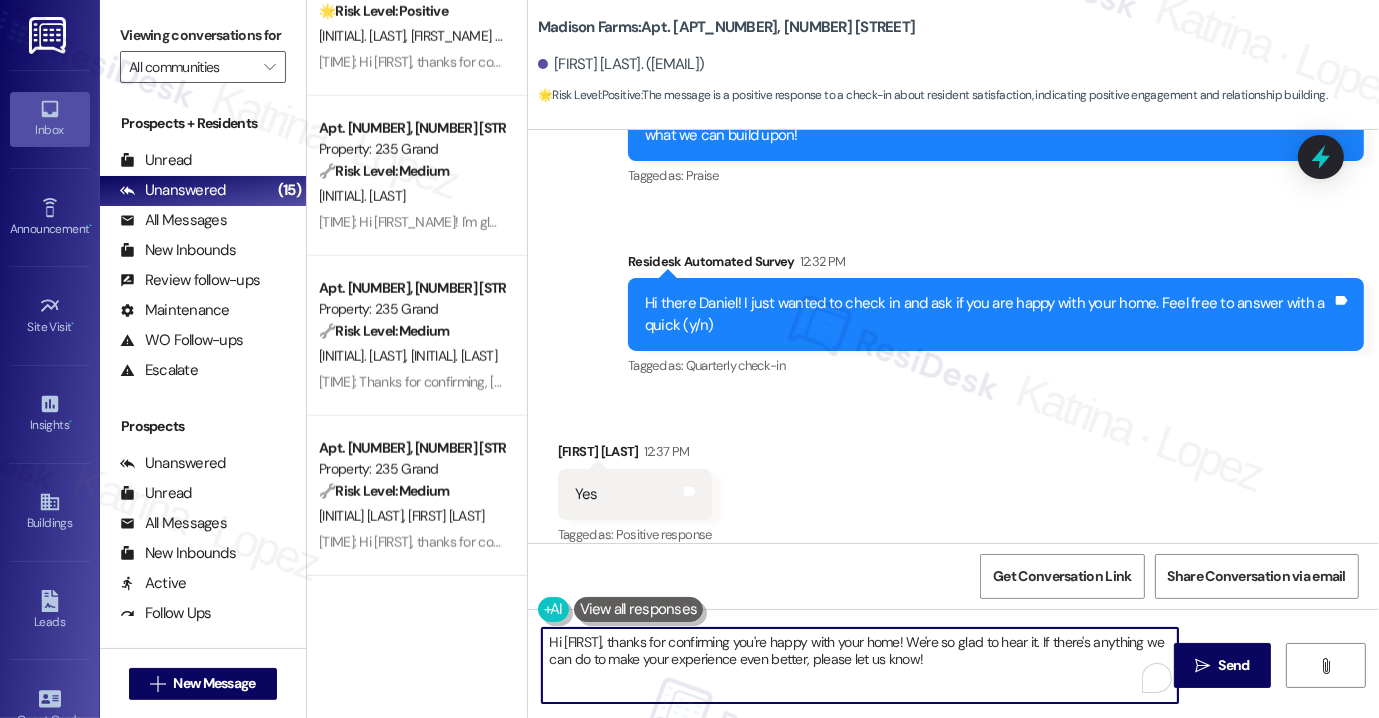 click on "Hi {{first_name}}, thanks for confirming you're happy with your home! We're so glad to hear it. If there's anything we can do to make your experience even better, please let us know!" at bounding box center [860, 665] 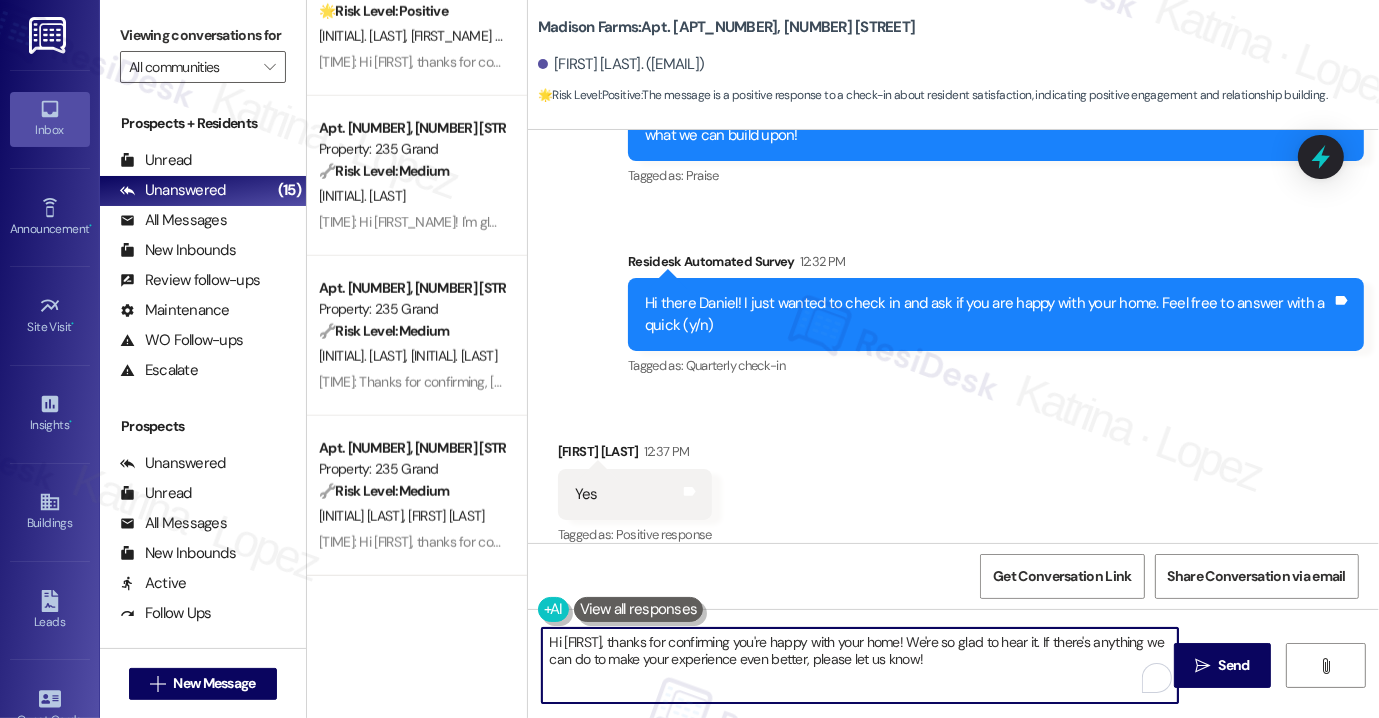 paste on "Awesome! Would you mind sharing your positive experience with {{property}} in a quick Google review? Here's the link: {{google_review_link}}. No worries at all if not! Your support means a lot to us. 😊 Let me know once it's posted so I can share it with the team." 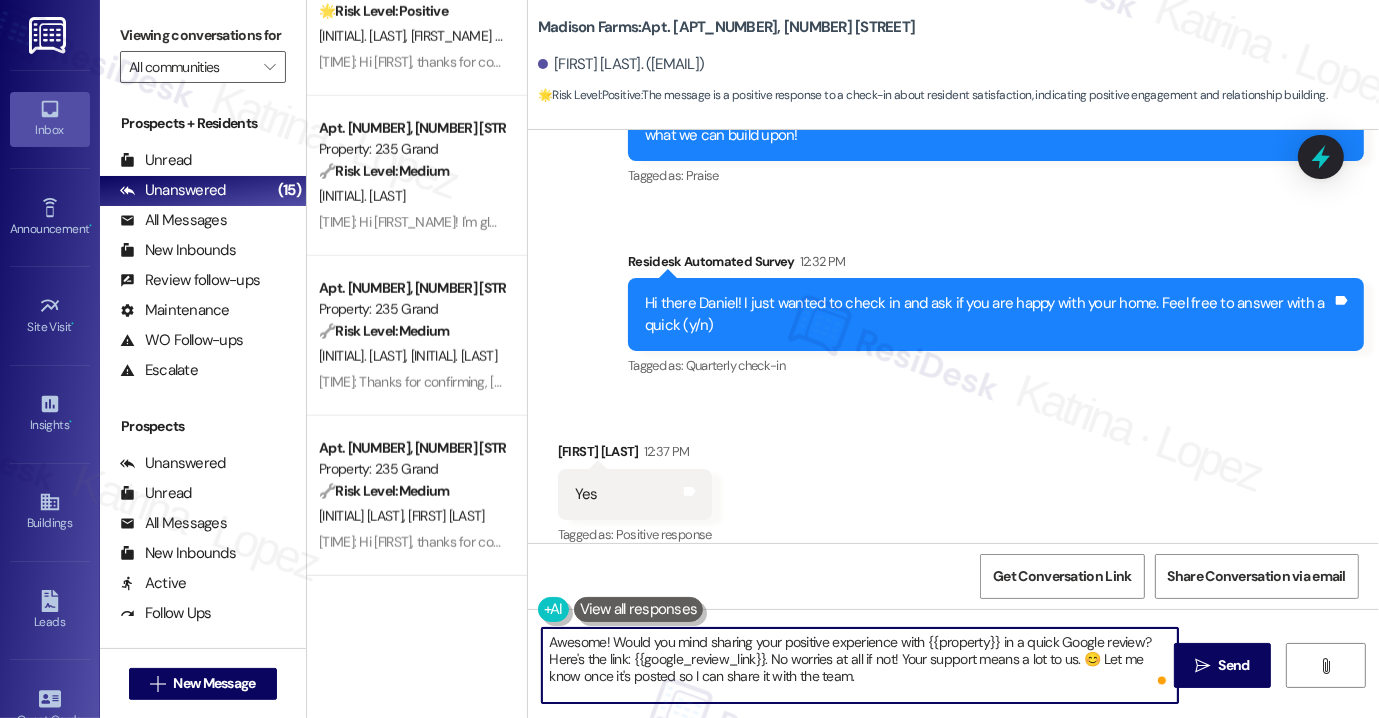 type on "Awesome! Would you mind sharing your positive experience with {{property}} in a quick Google review? Here's the link: {{google_review_link}}. No worries at all if not! Your support means a lot to us. 😊 Let me know once it's posted so I can share it with the team." 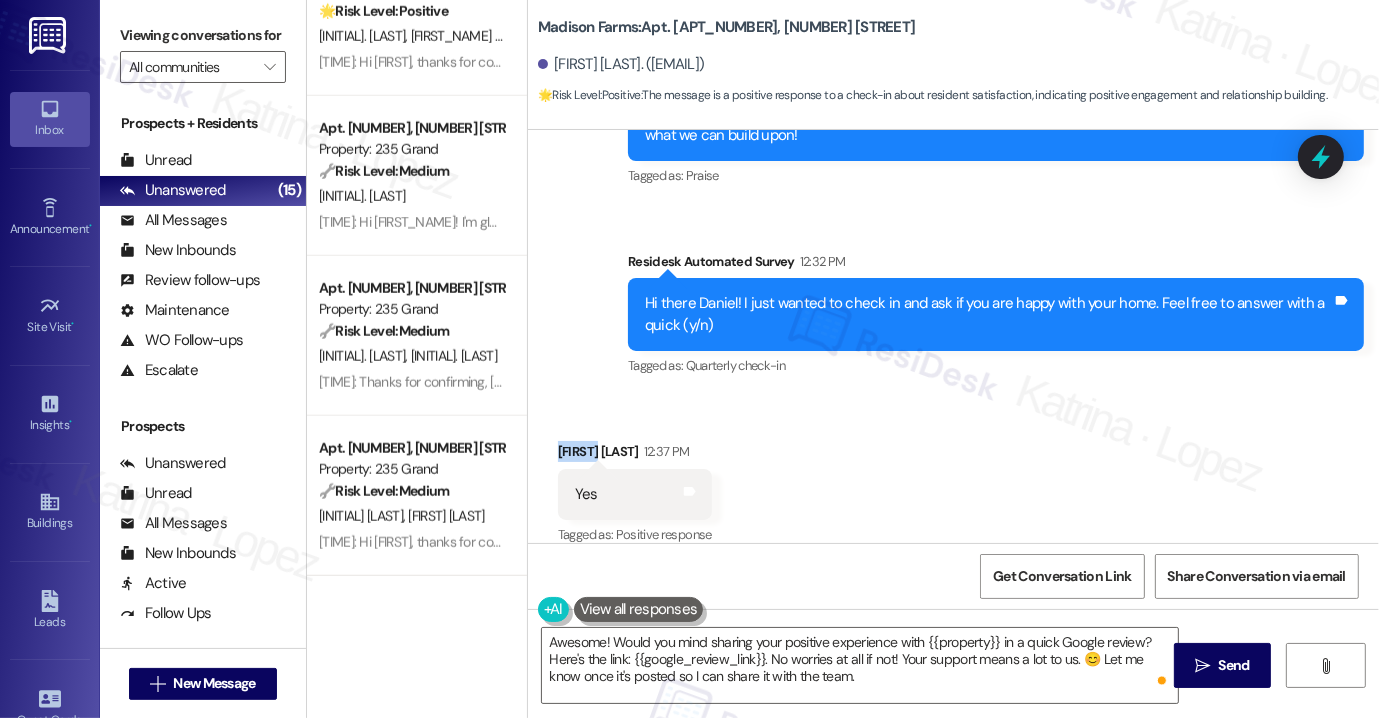 click on "Daniel Bailey 12:37 PM" at bounding box center (635, 455) 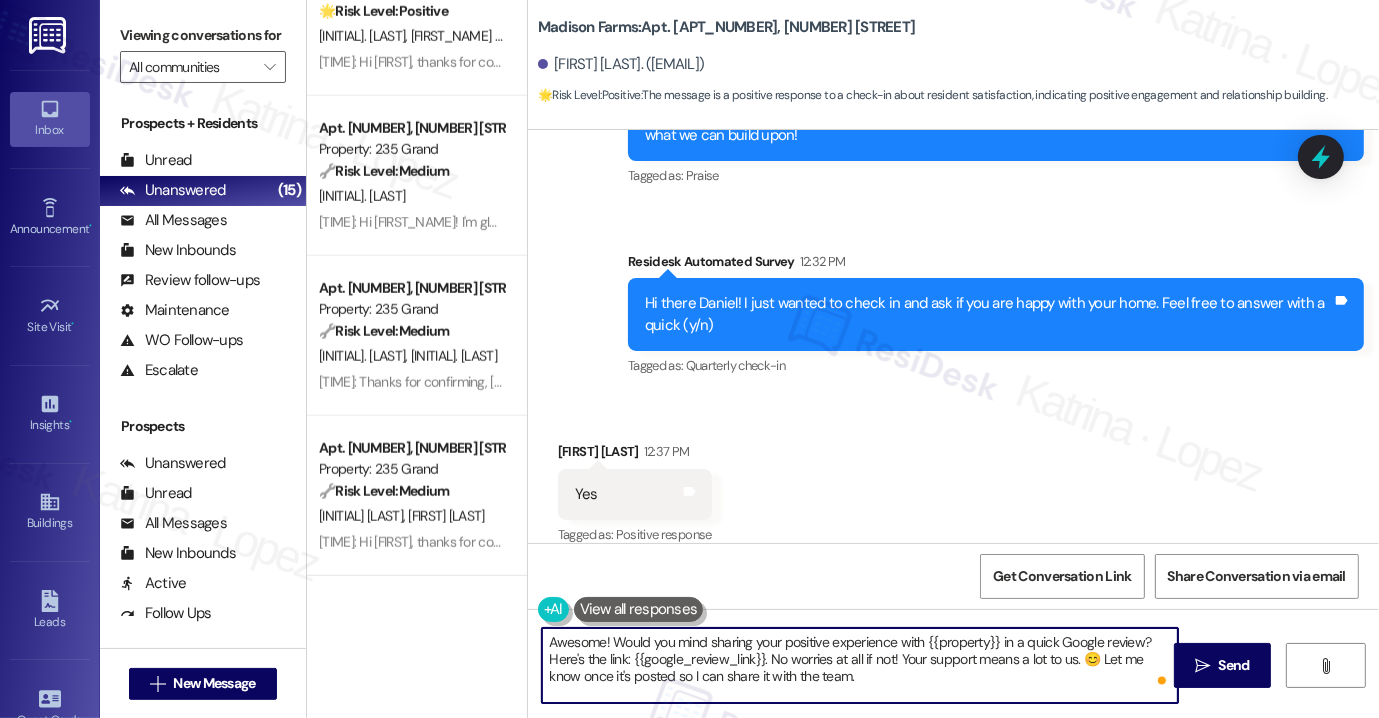 click on "Awesome! Would you mind sharing your positive experience with {{property}} in a quick Google review? Here's the link: {{google_review_link}}. No worries at all if not! Your support means a lot to us. 😊 Let me know once it's posted so I can share it with the team." at bounding box center [860, 665] 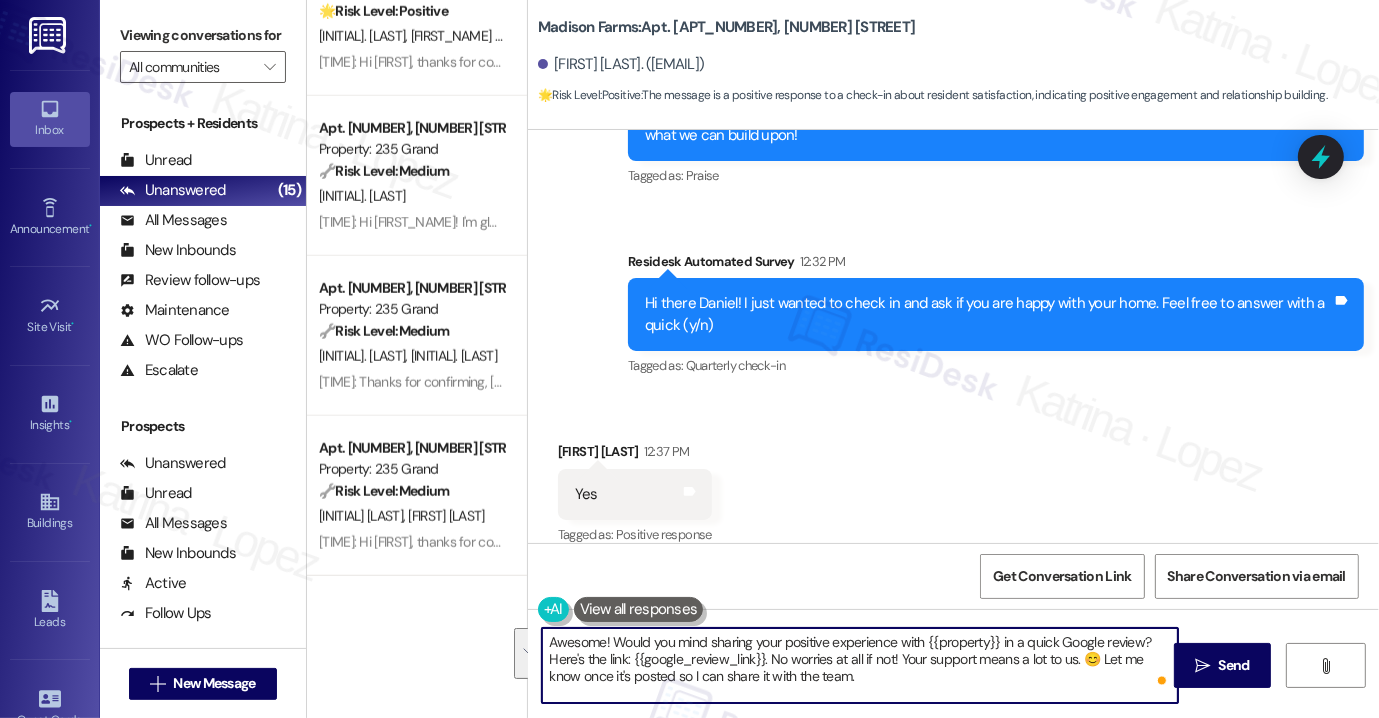 click on "Awesome! Would you mind sharing your positive experience with {{property}} in a quick Google review? Here's the link: {{google_review_link}}. No worries at all if not! Your support means a lot to us. 😊 Let me know once it's posted so I can share it with the team." at bounding box center [860, 665] 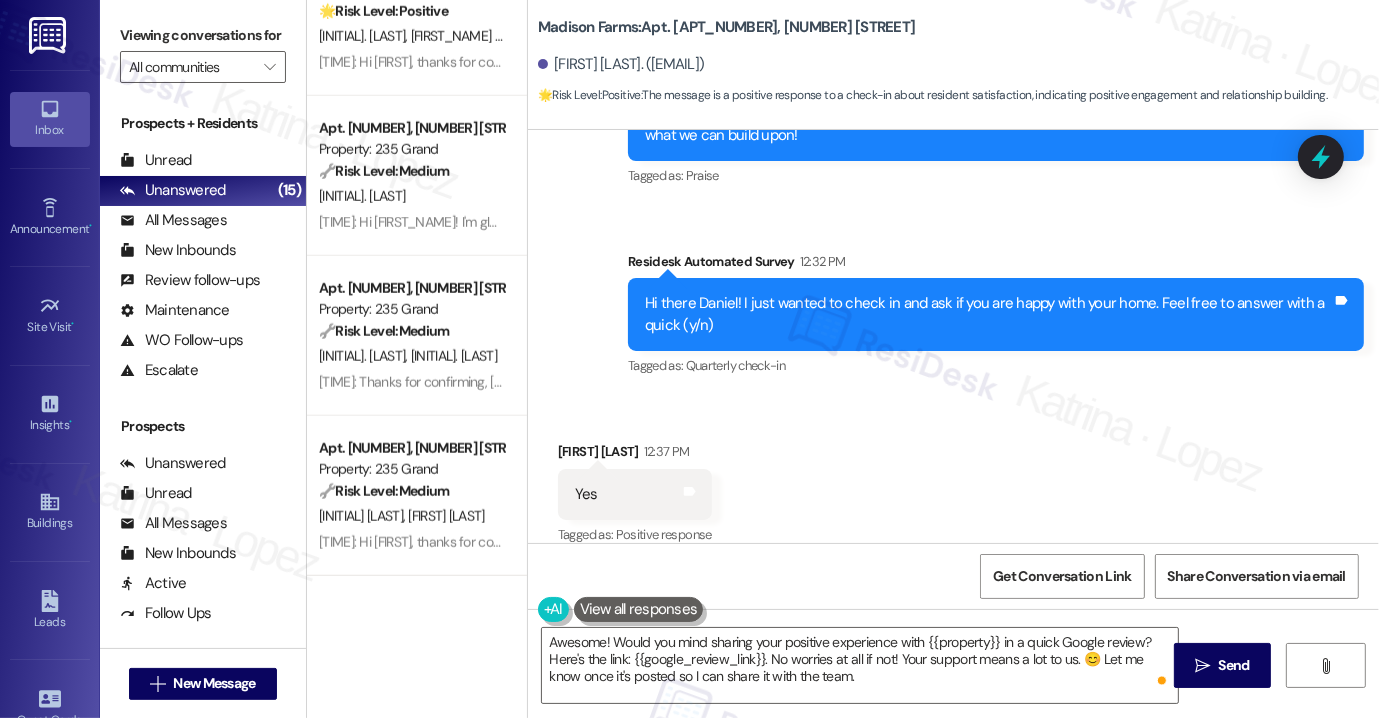 click on "Viewing conversations for" at bounding box center (203, 35) 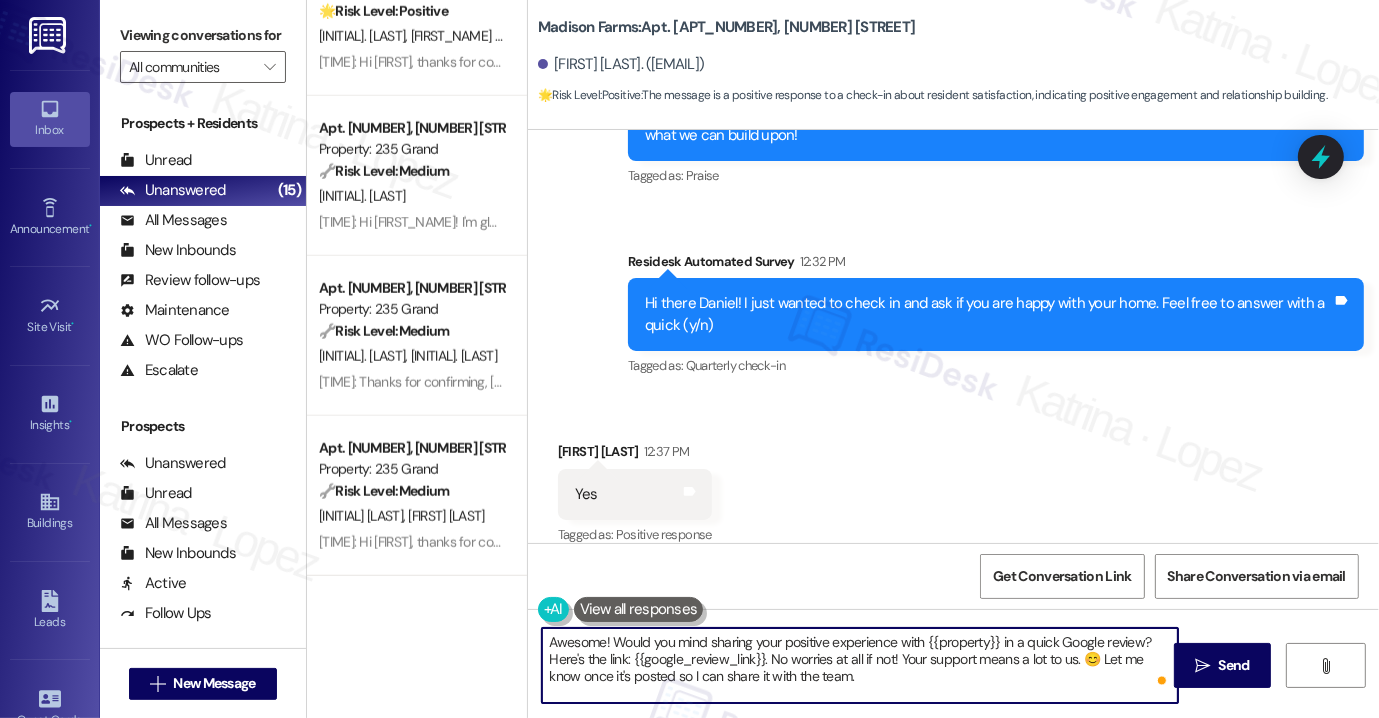 click on "Awesome! Would you mind sharing your positive experience with {{property}} in a quick Google review? Here's the link: {{google_review_link}}. No worries at all if not! Your support means a lot to us. 😊 Let me know once it's posted so I can share it with the team." at bounding box center (860, 665) 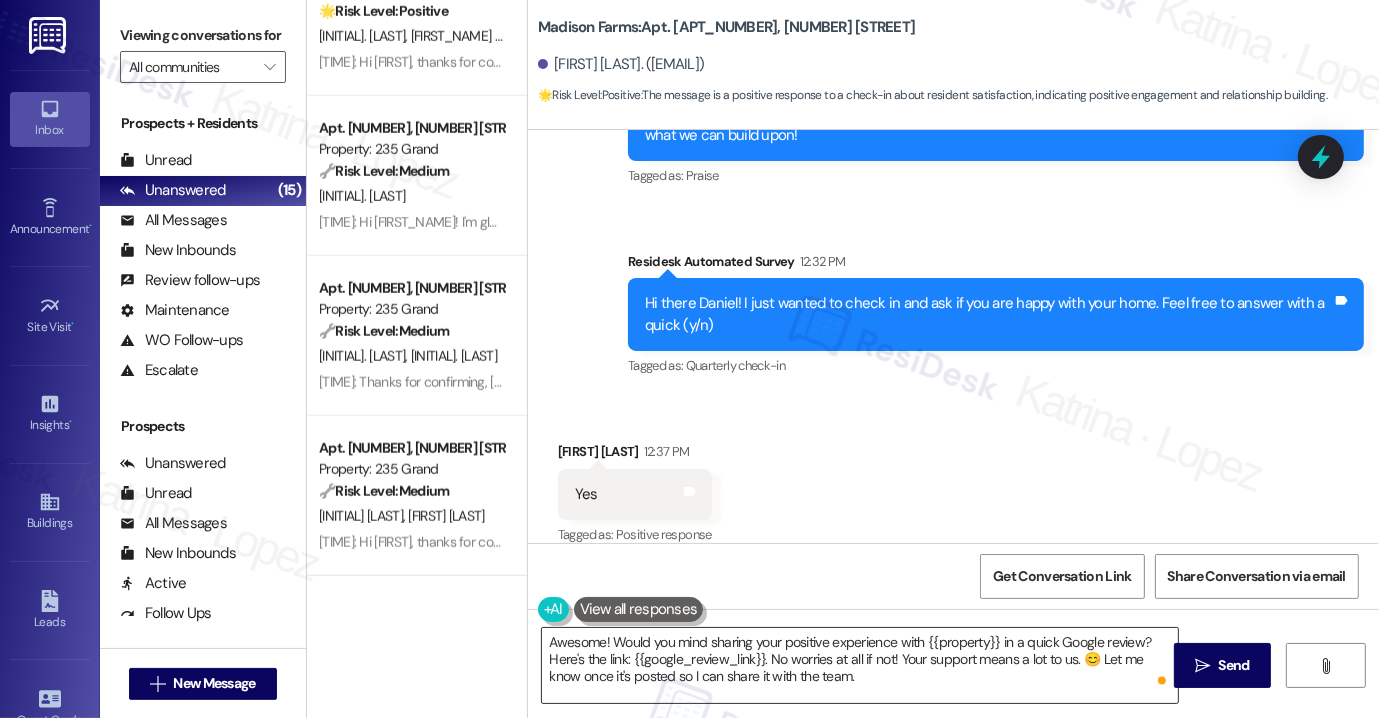 click on "Awesome! Would you mind sharing your positive experience with {{property}} in a quick Google review? Here's the link: {{google_review_link}}. No worries at all if not! Your support means a lot to us. 😊 Let me know once it's posted so I can share it with the team." at bounding box center (860, 665) 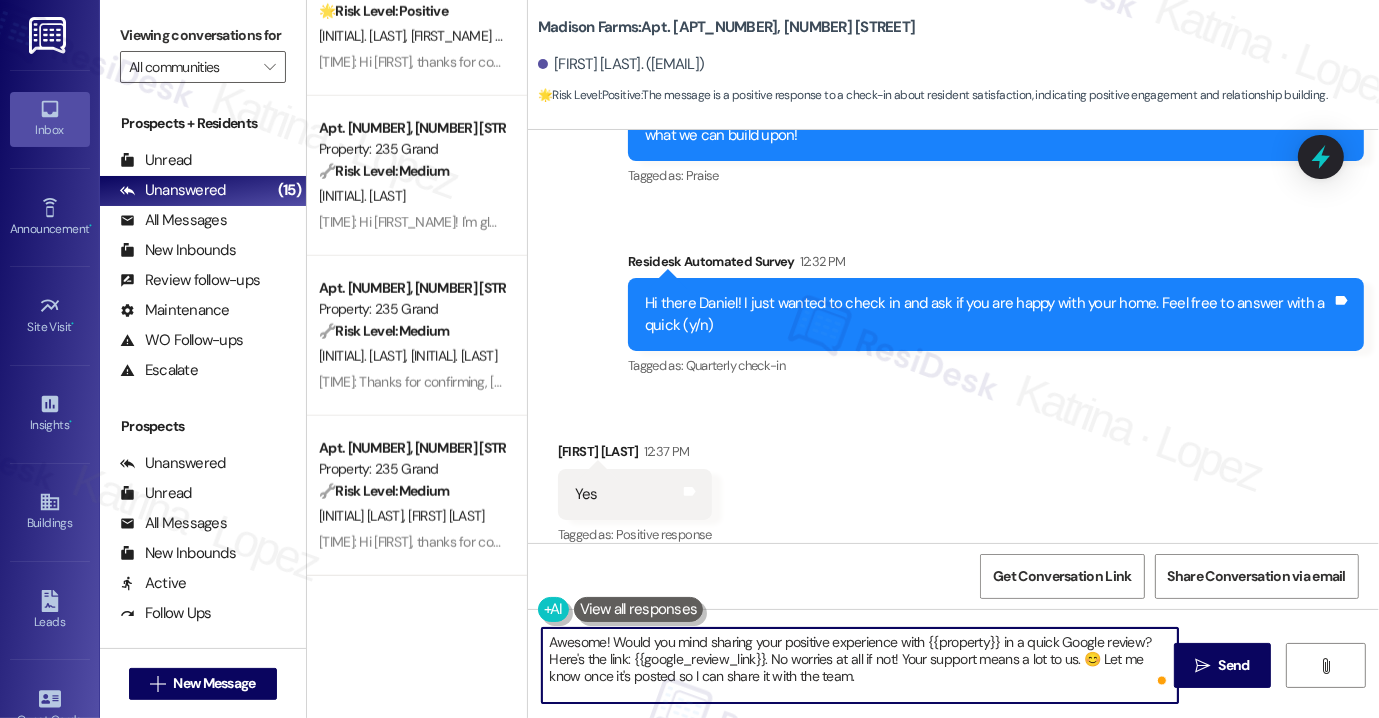 click on "Awesome! Would you mind sharing your positive experience with {{property}} in a quick Google review? Here's the link: {{google_review_link}}. No worries at all if not! Your support means a lot to us. 😊 Let me know once it's posted so I can share it with the team." at bounding box center (860, 665) 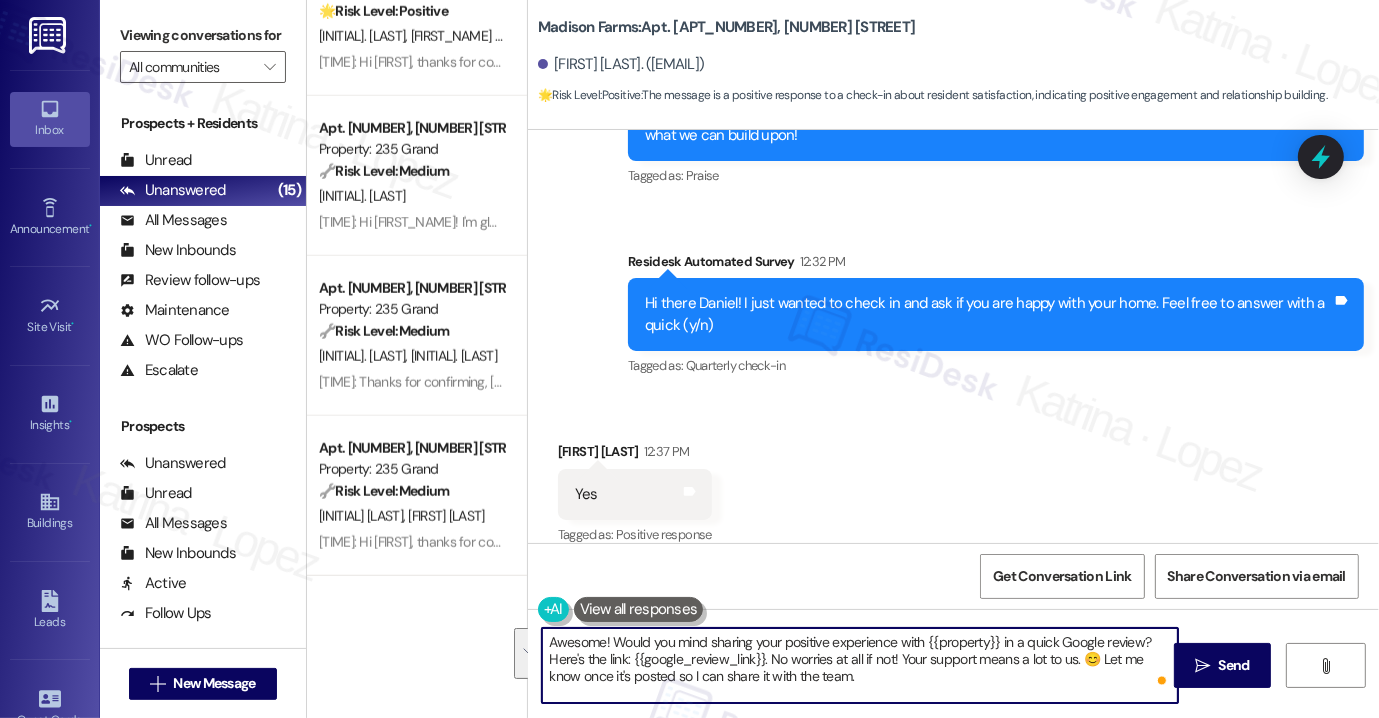 click on "Awesome! Would you mind sharing your positive experience with {{property}} in a quick Google review? Here's the link: {{google_review_link}}. No worries at all if not! Your support means a lot to us. 😊 Let me know once it's posted so I can share it with the team." at bounding box center (860, 665) 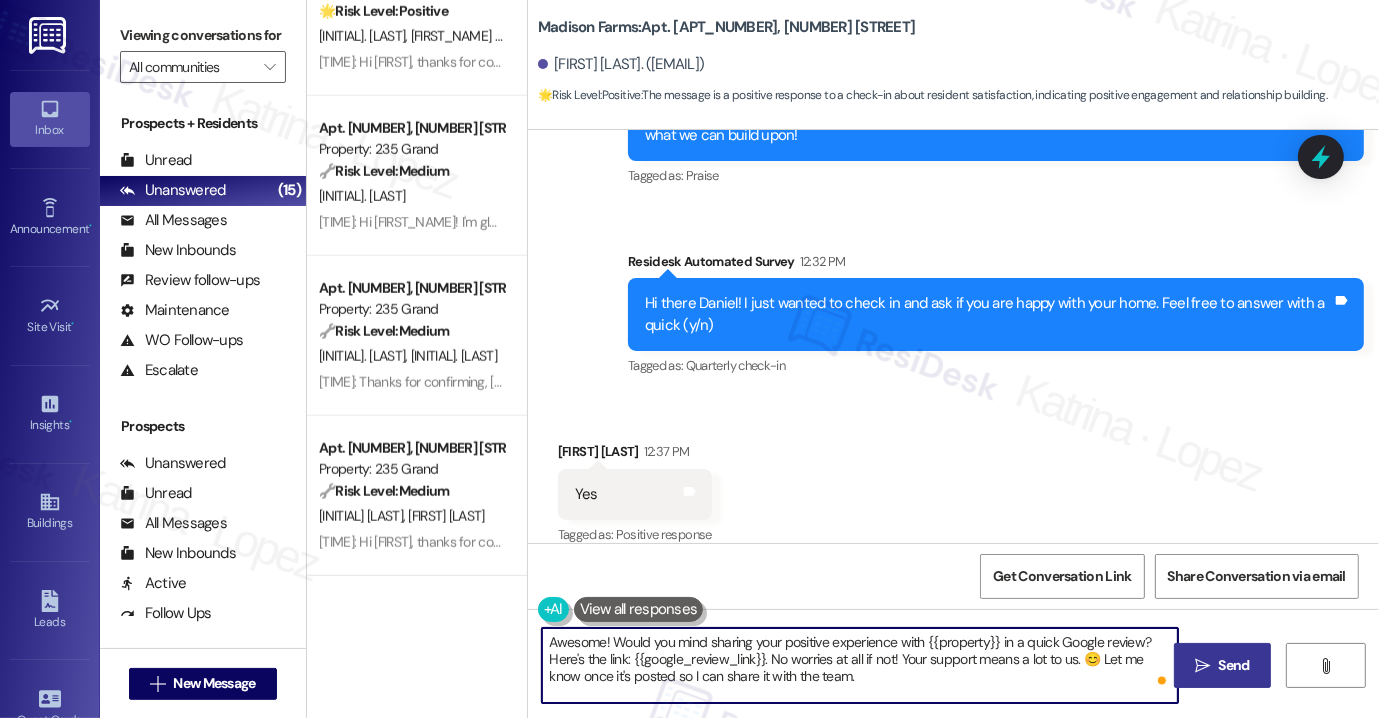 click on "Send" at bounding box center [1234, 665] 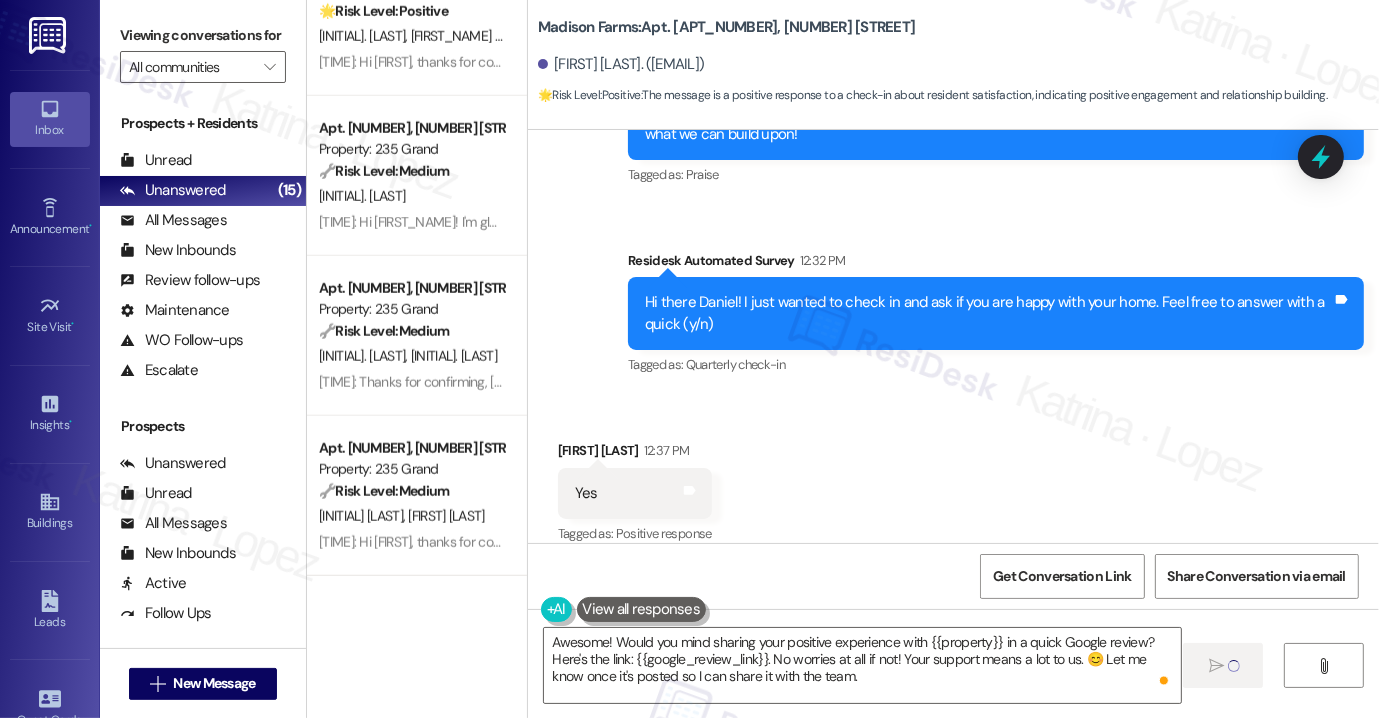 type 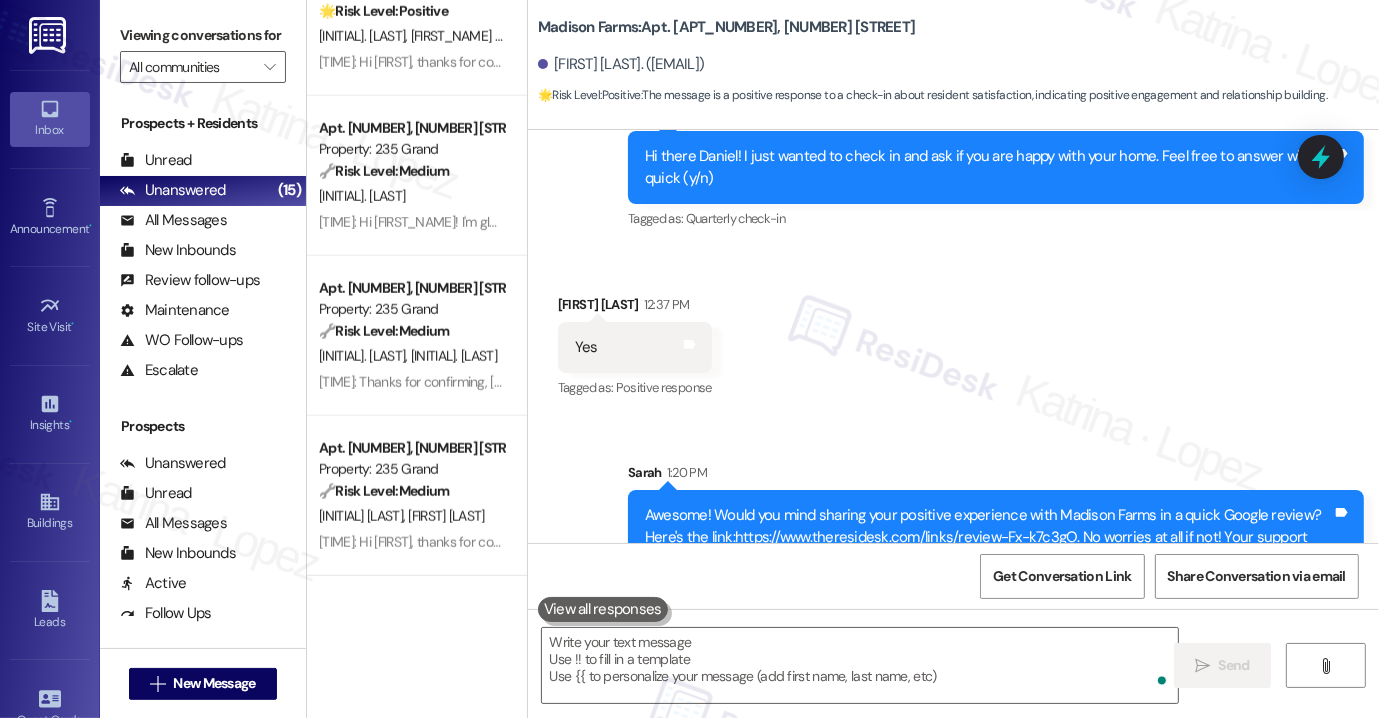 scroll, scrollTop: 1428, scrollLeft: 0, axis: vertical 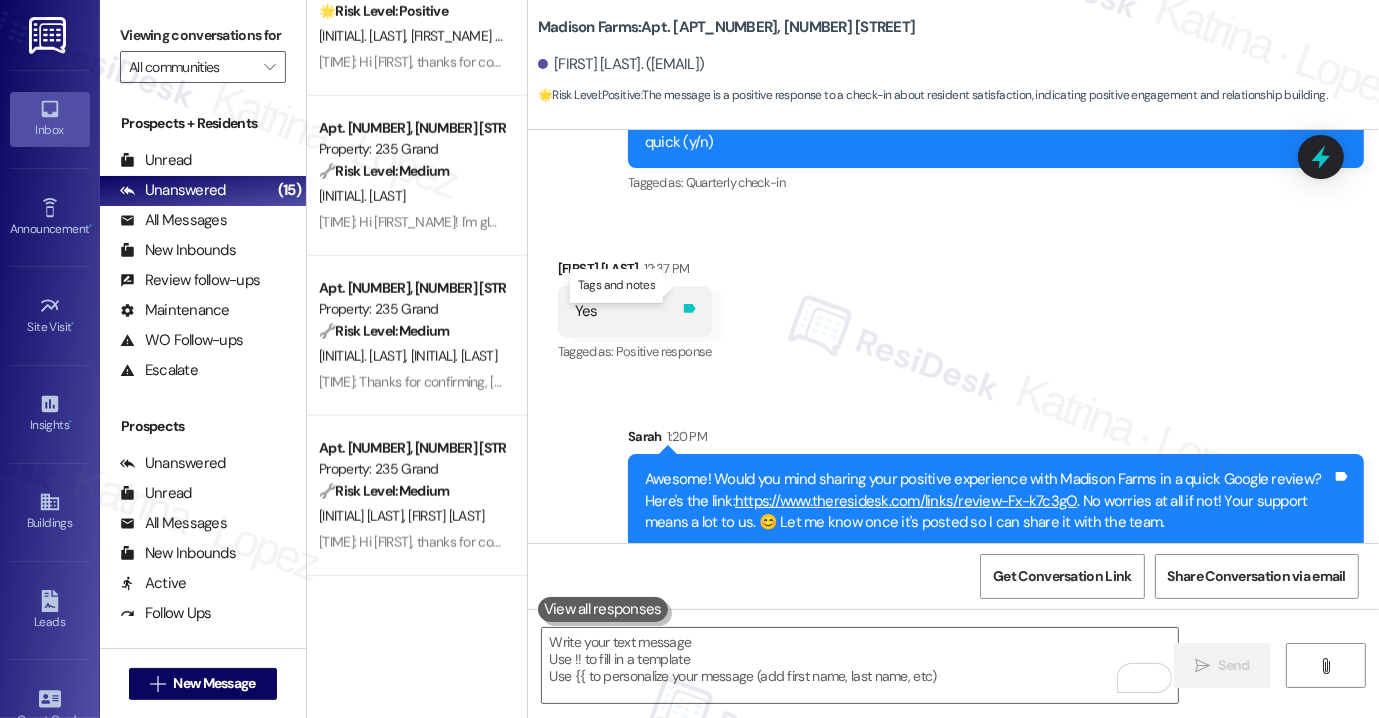 click 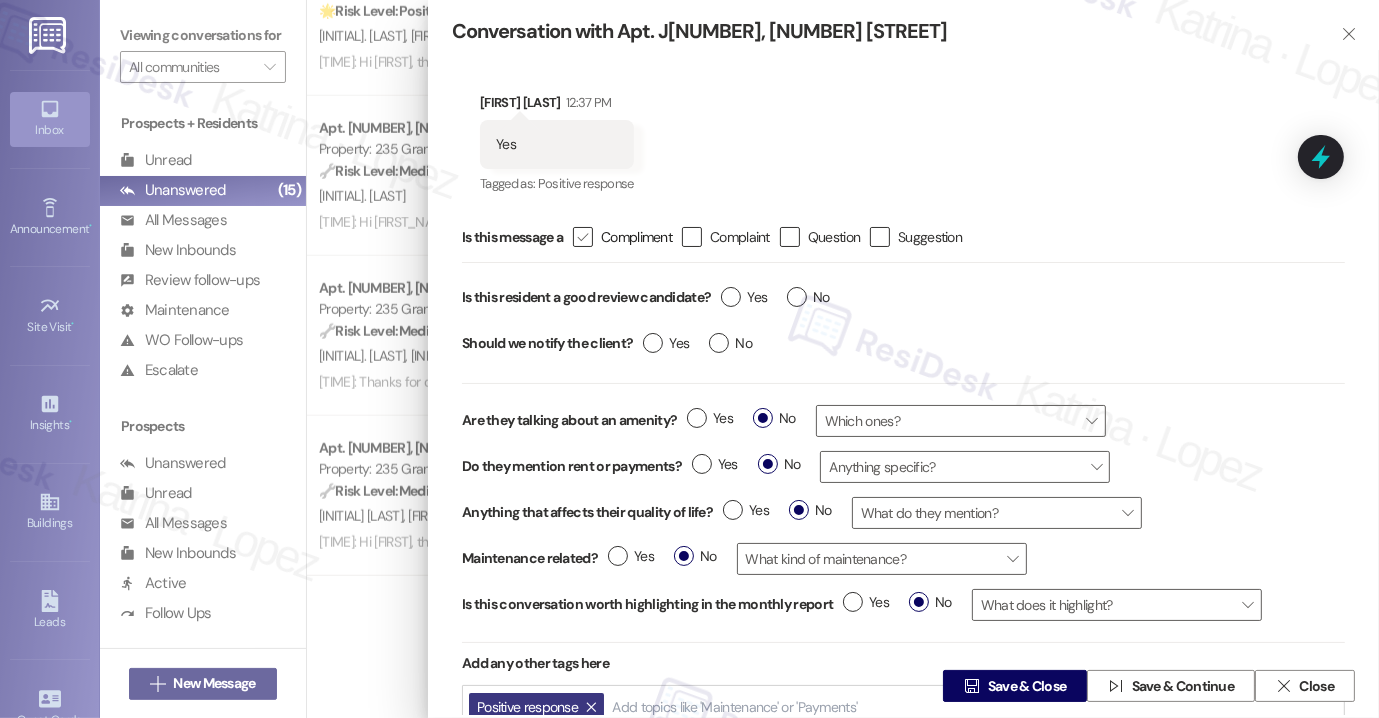 click on " Compliment" at bounding box center (569, 237) 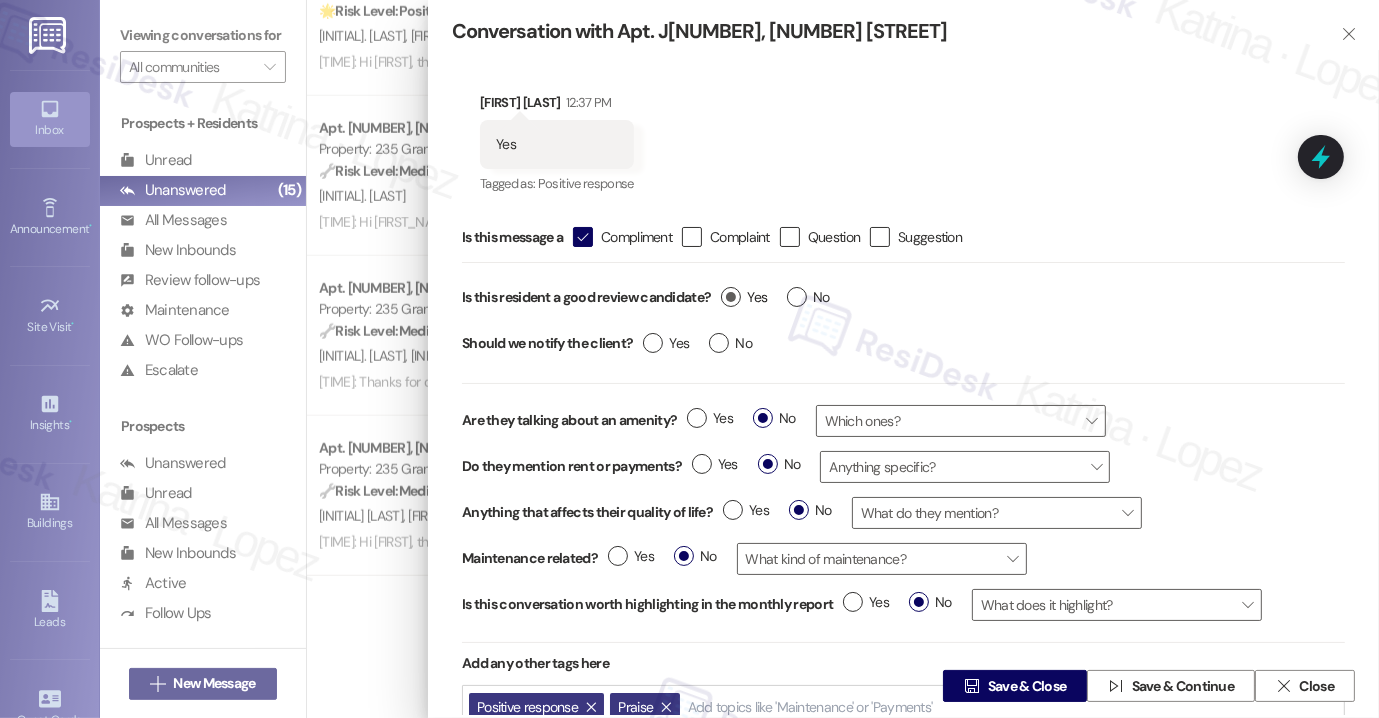 click on "Yes" at bounding box center (744, 297) 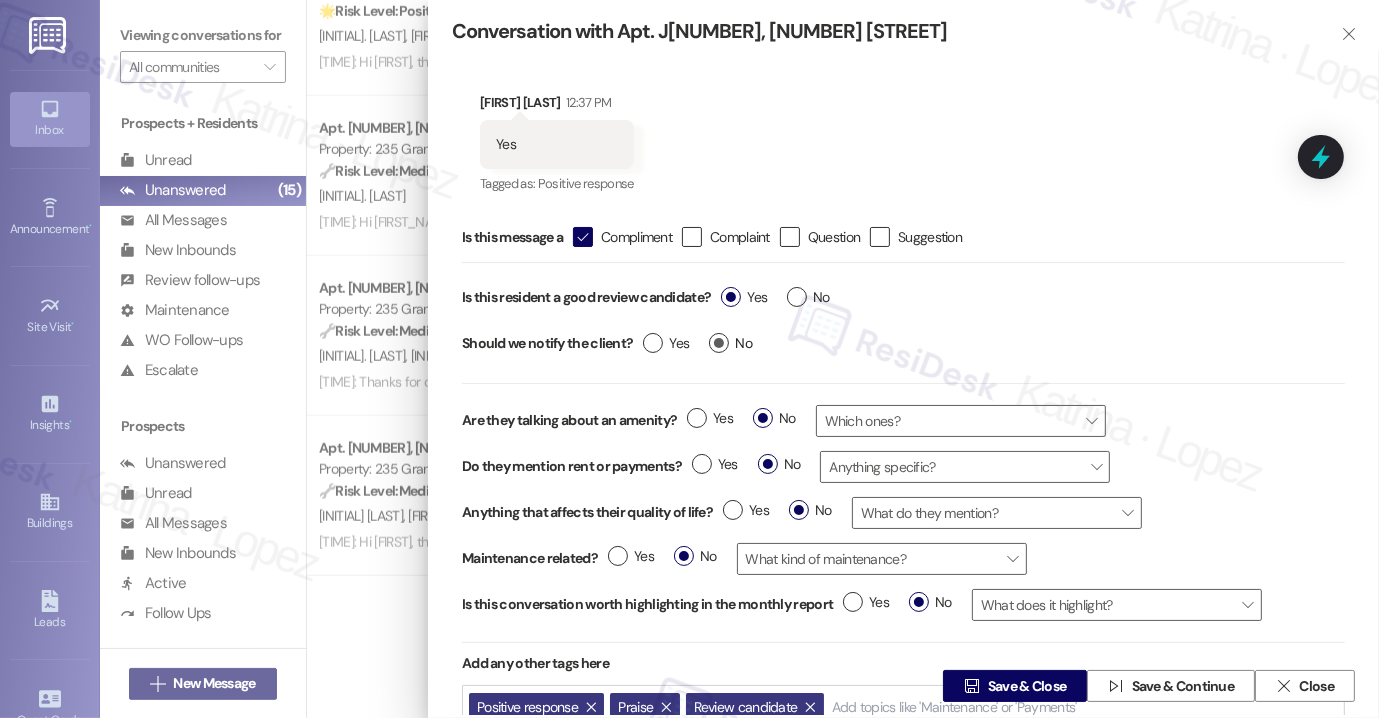 click on "No" at bounding box center (730, 343) 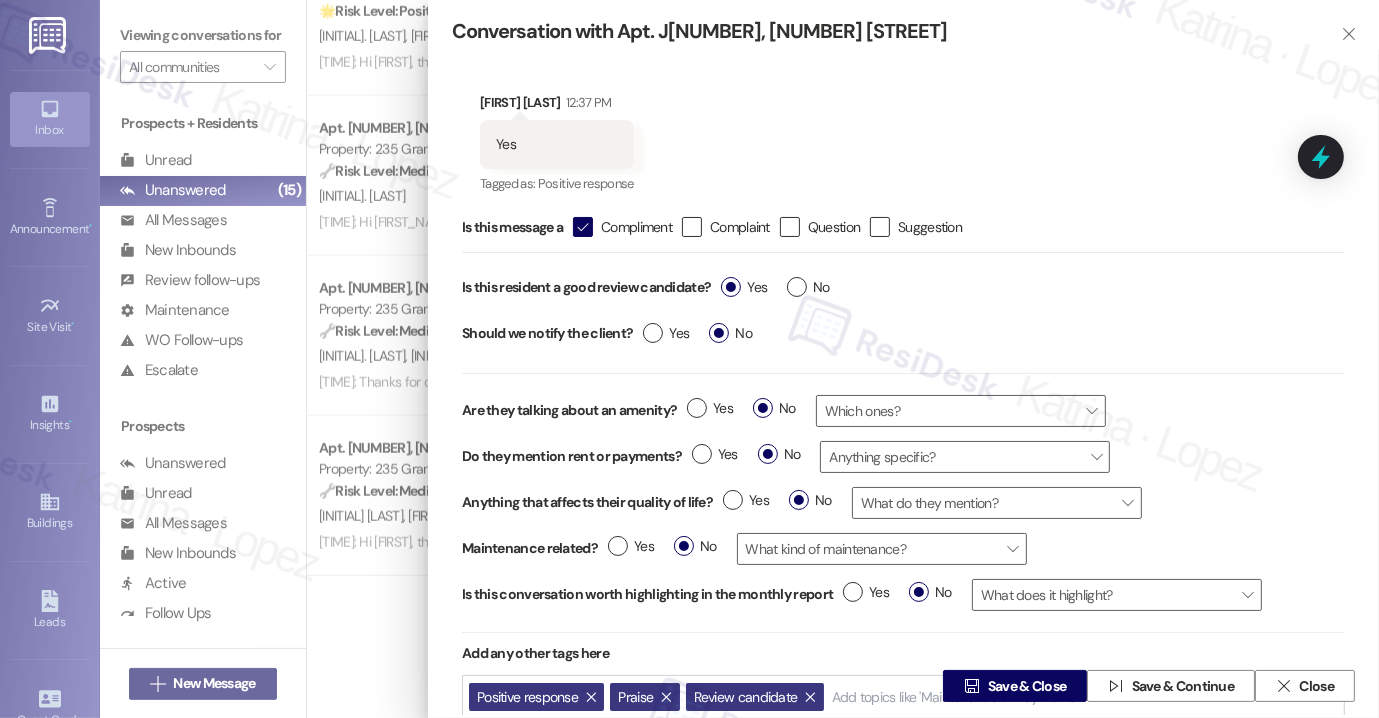 scroll, scrollTop: 13, scrollLeft: 0, axis: vertical 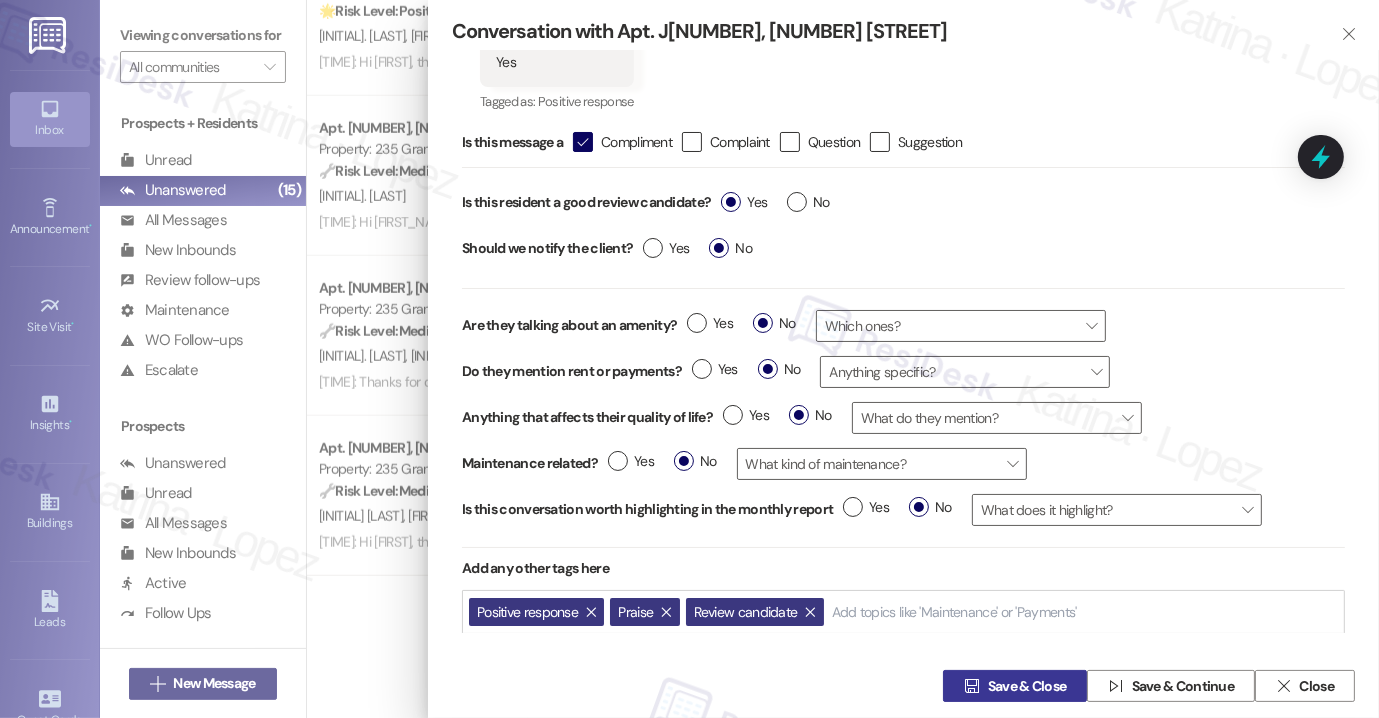 click on "Save & Close" at bounding box center (1027, 686) 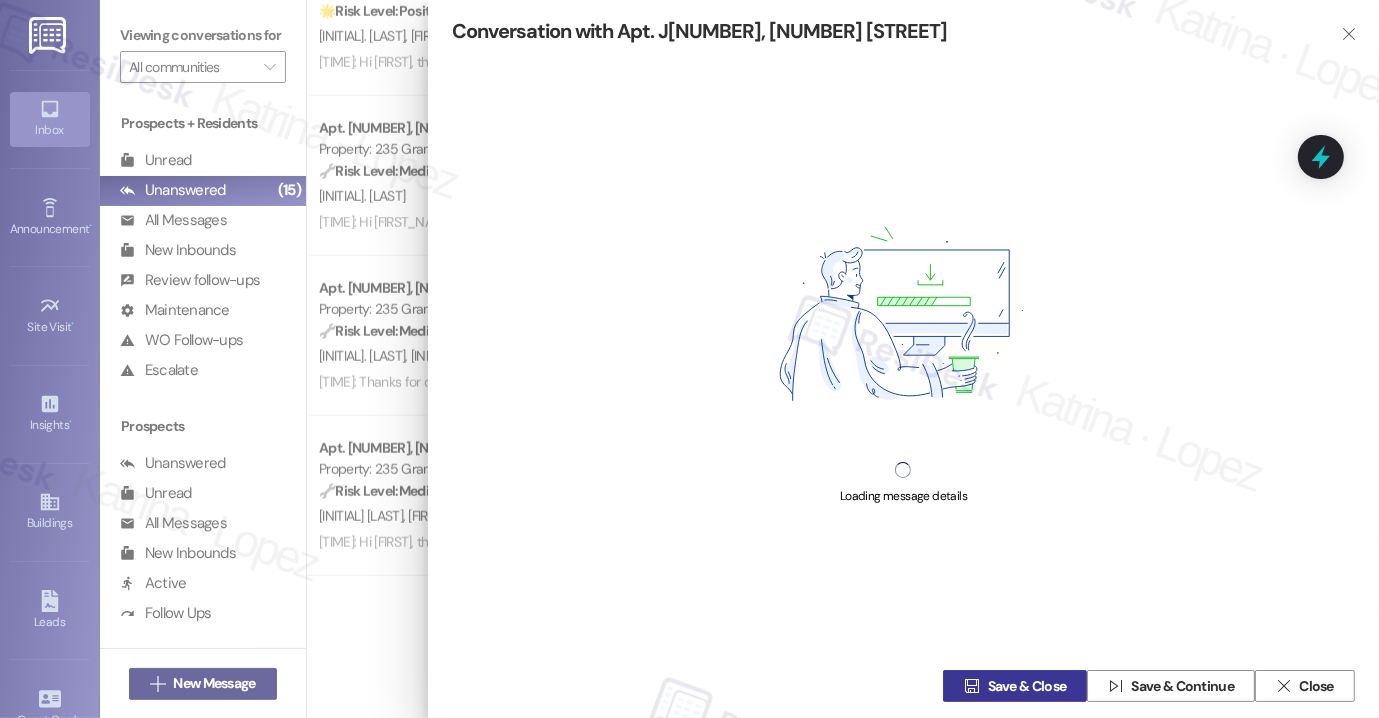 scroll, scrollTop: 0, scrollLeft: 0, axis: both 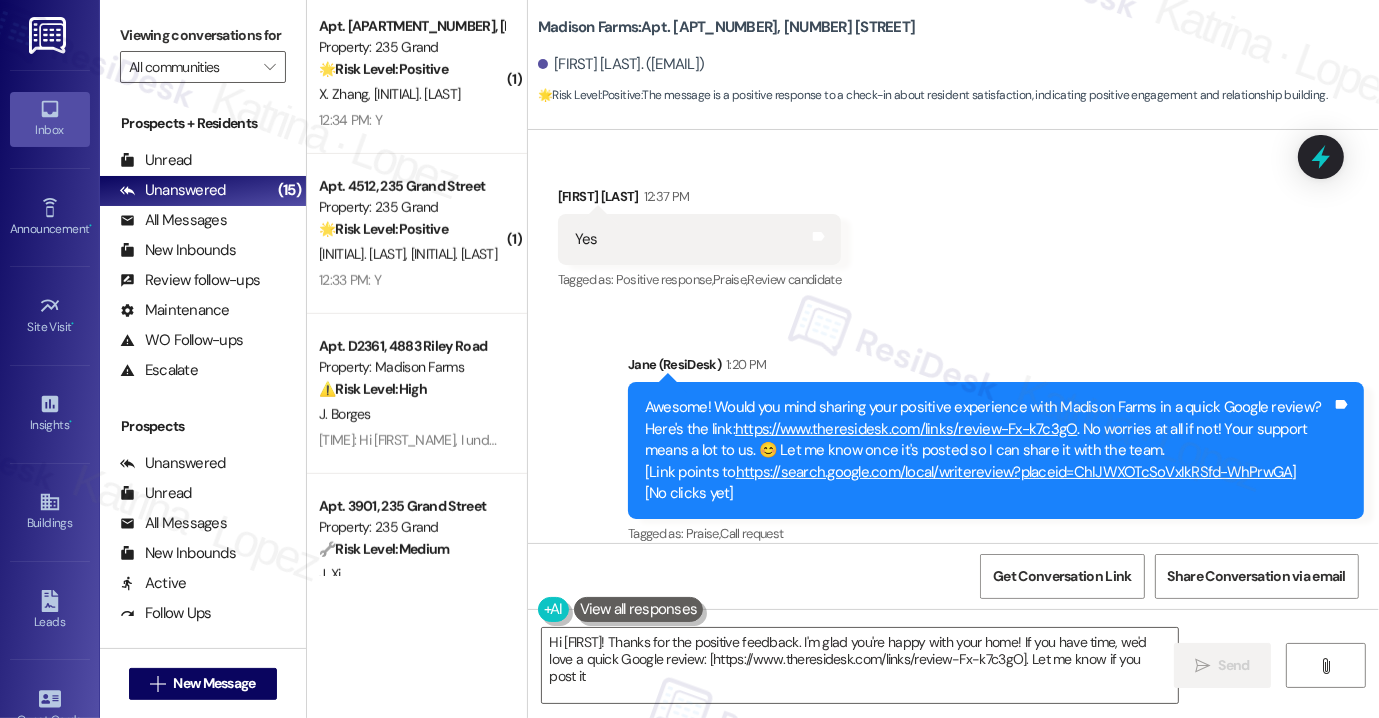type on "Hi {{first_name}}! Thanks for the positive feedback. I'm glad you're happy with your home! If you have time, we'd love a quick Google review: [https://www.theresidesk.com/links/review-Fx-k7c3gO]. Let me know if you post it!" 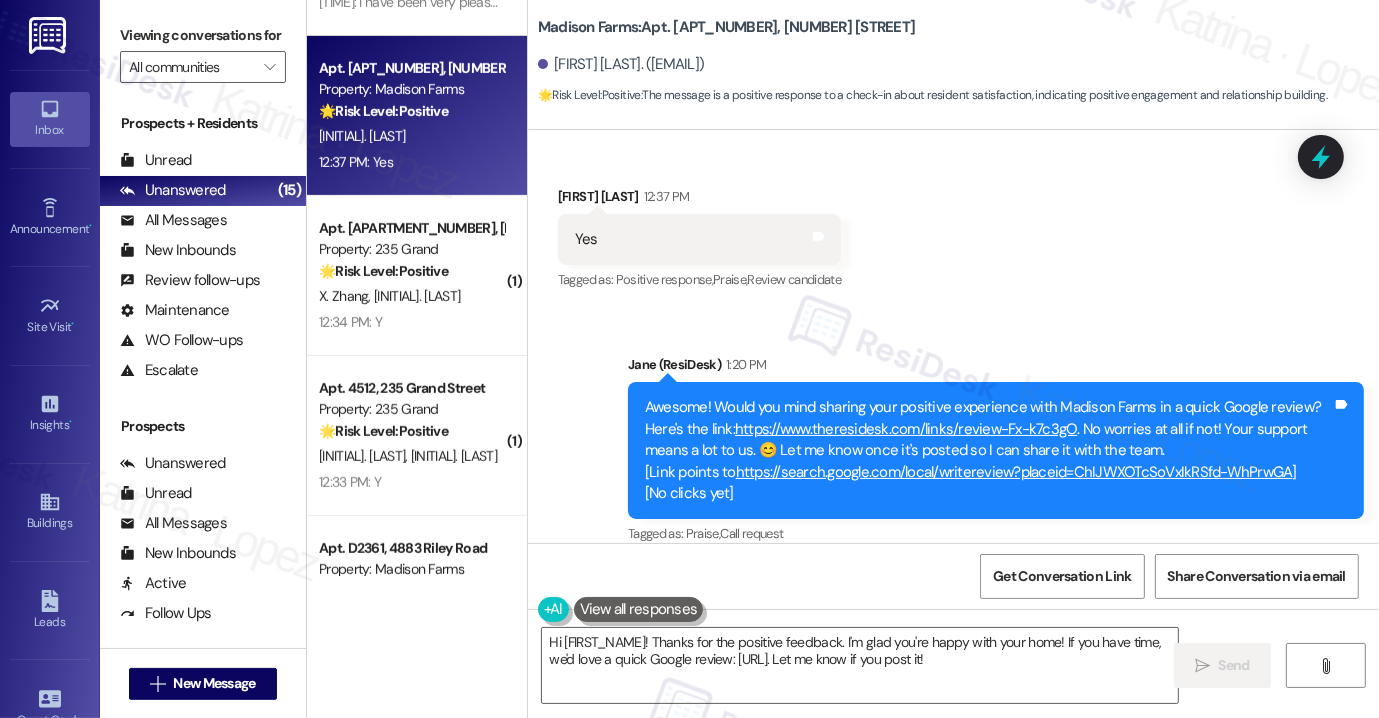 scroll, scrollTop: 824, scrollLeft: 0, axis: vertical 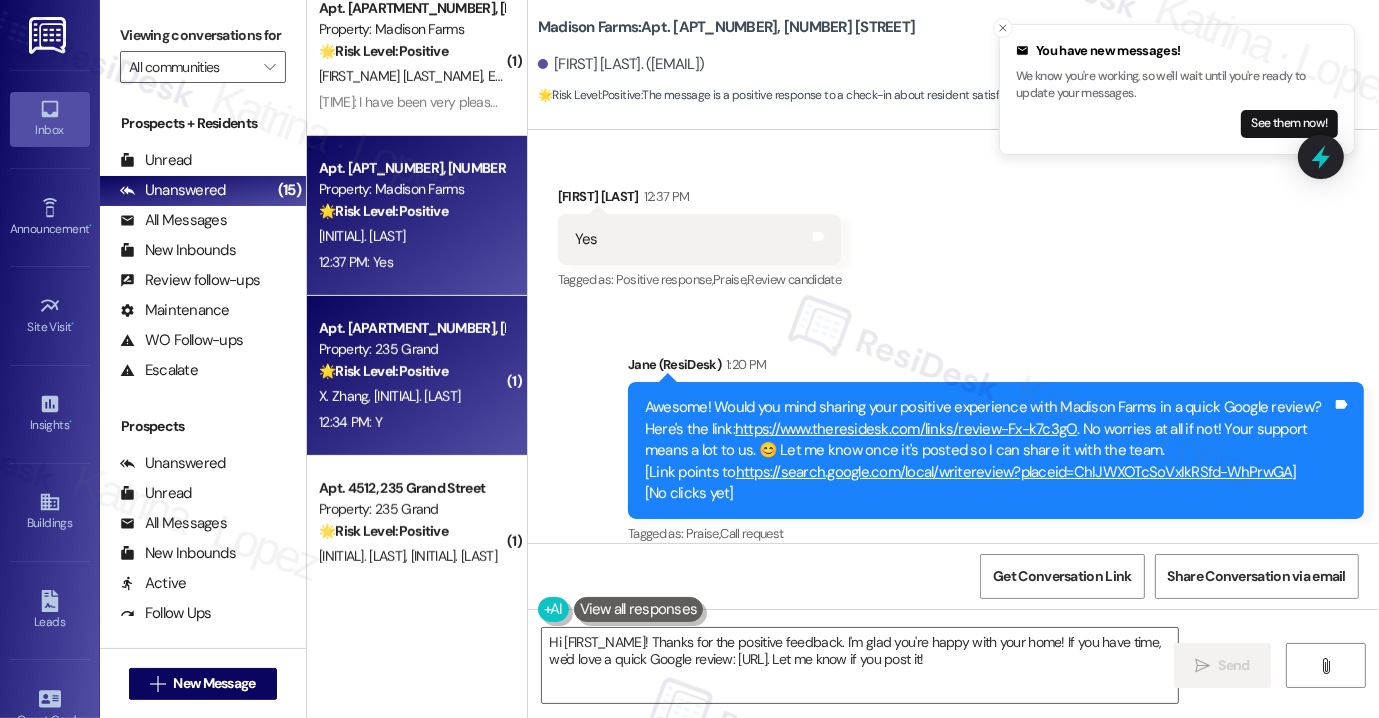 click on "Property: 235 Grand" at bounding box center [411, 349] 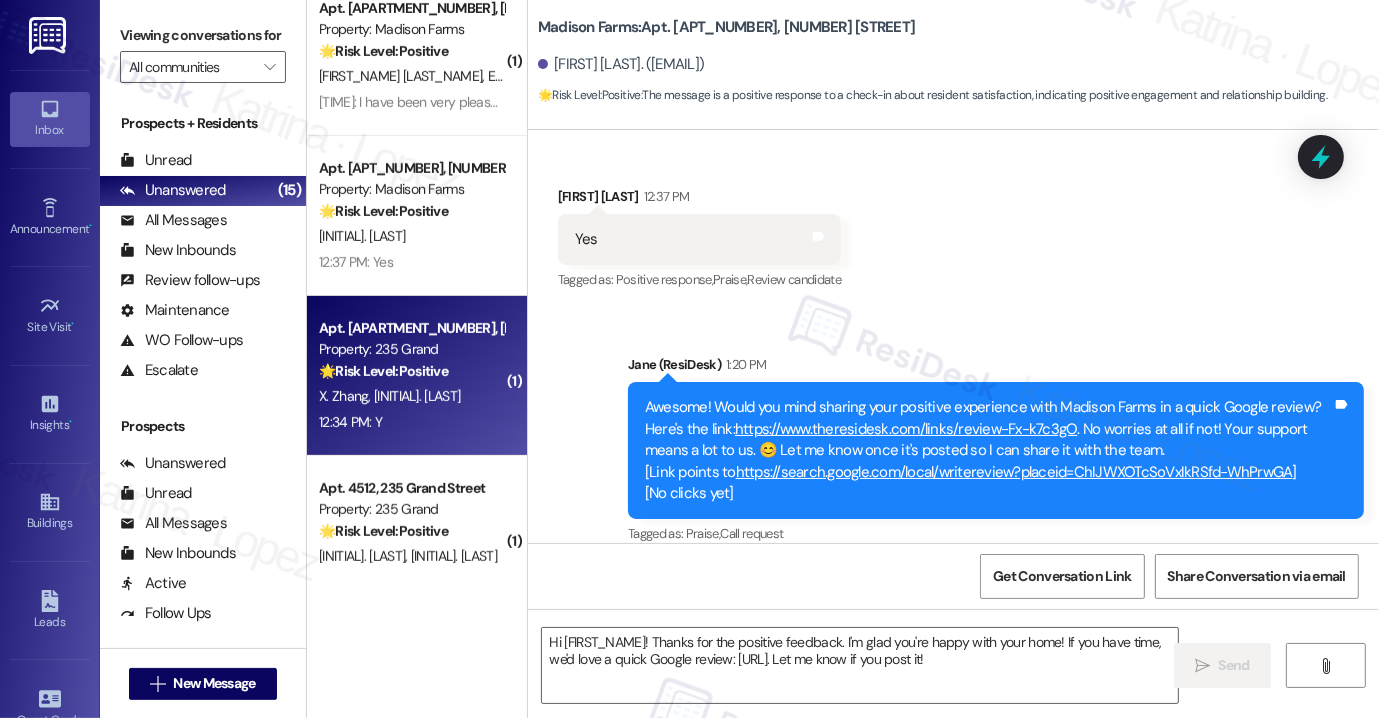 type on "Fetching suggested responses. Please feel free to read through the conversation in the meantime." 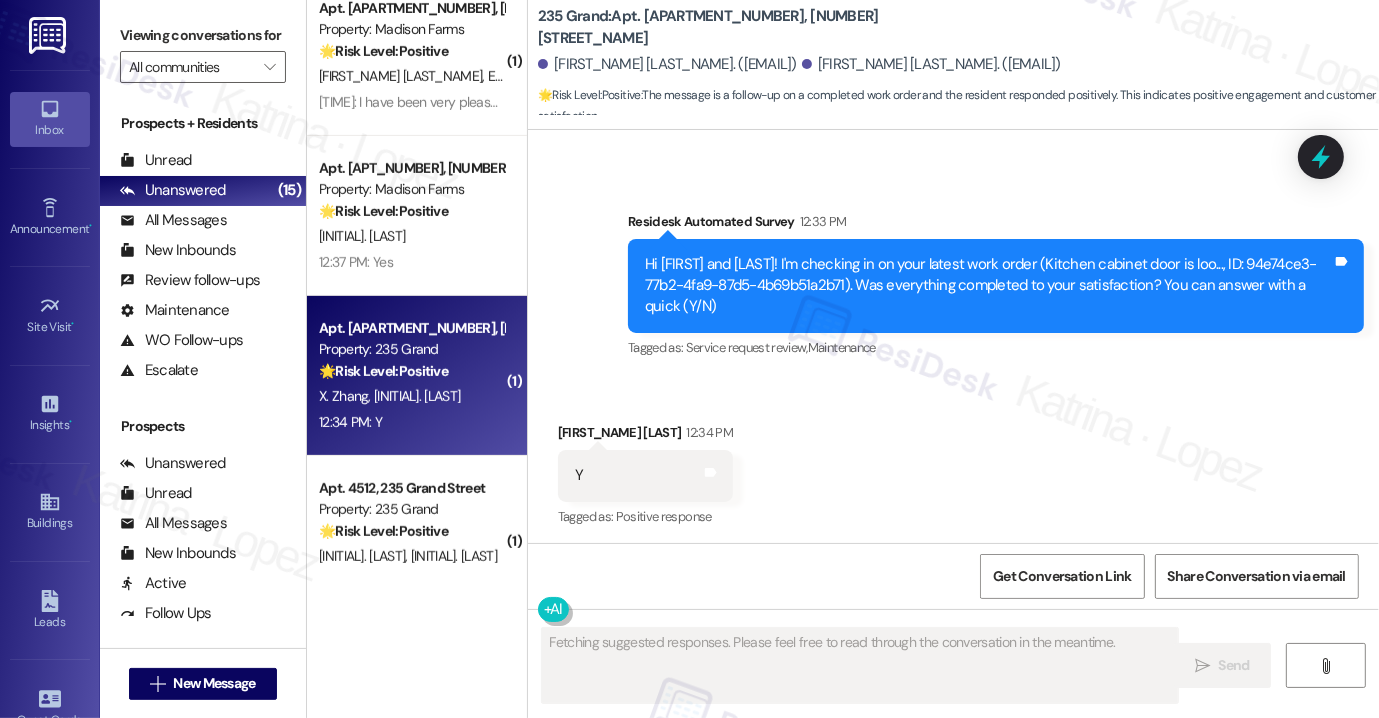 scroll, scrollTop: 1518, scrollLeft: 0, axis: vertical 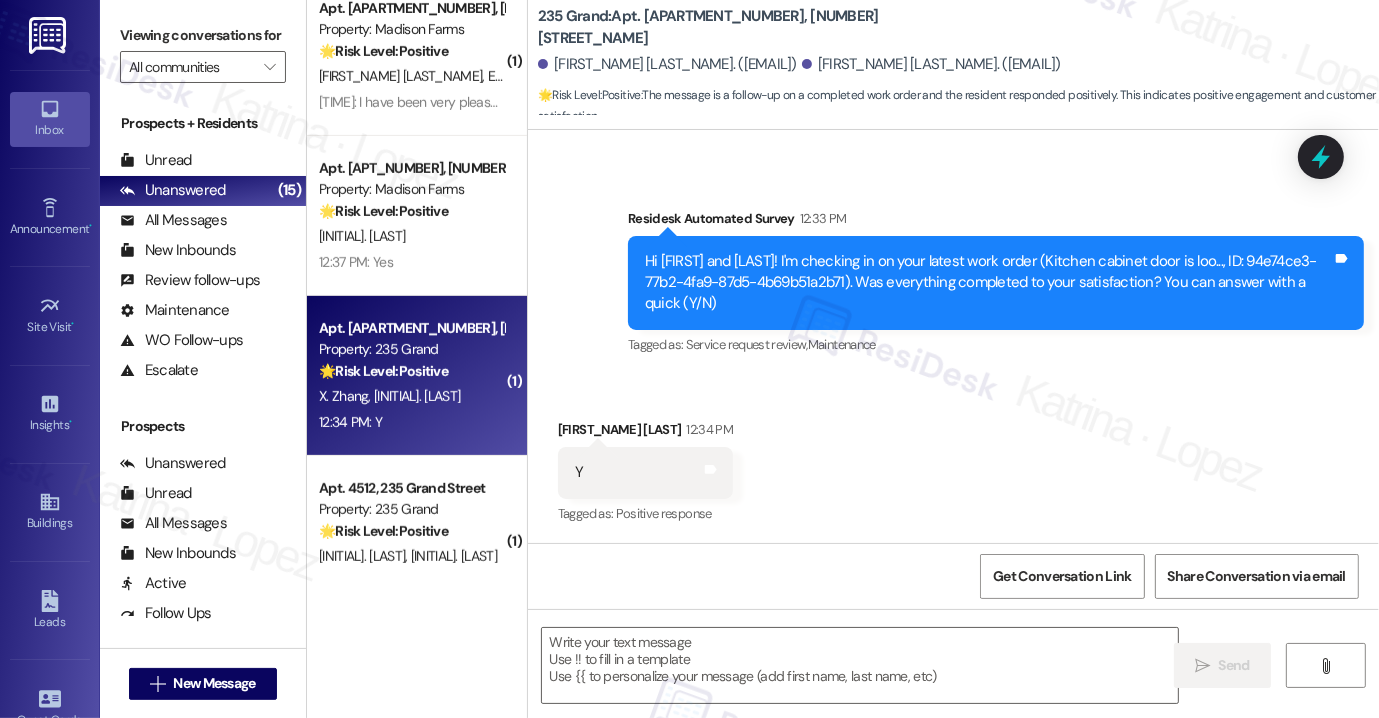 drag, startPoint x: 173, startPoint y: 45, endPoint x: 194, endPoint y: 47, distance: 21.095022 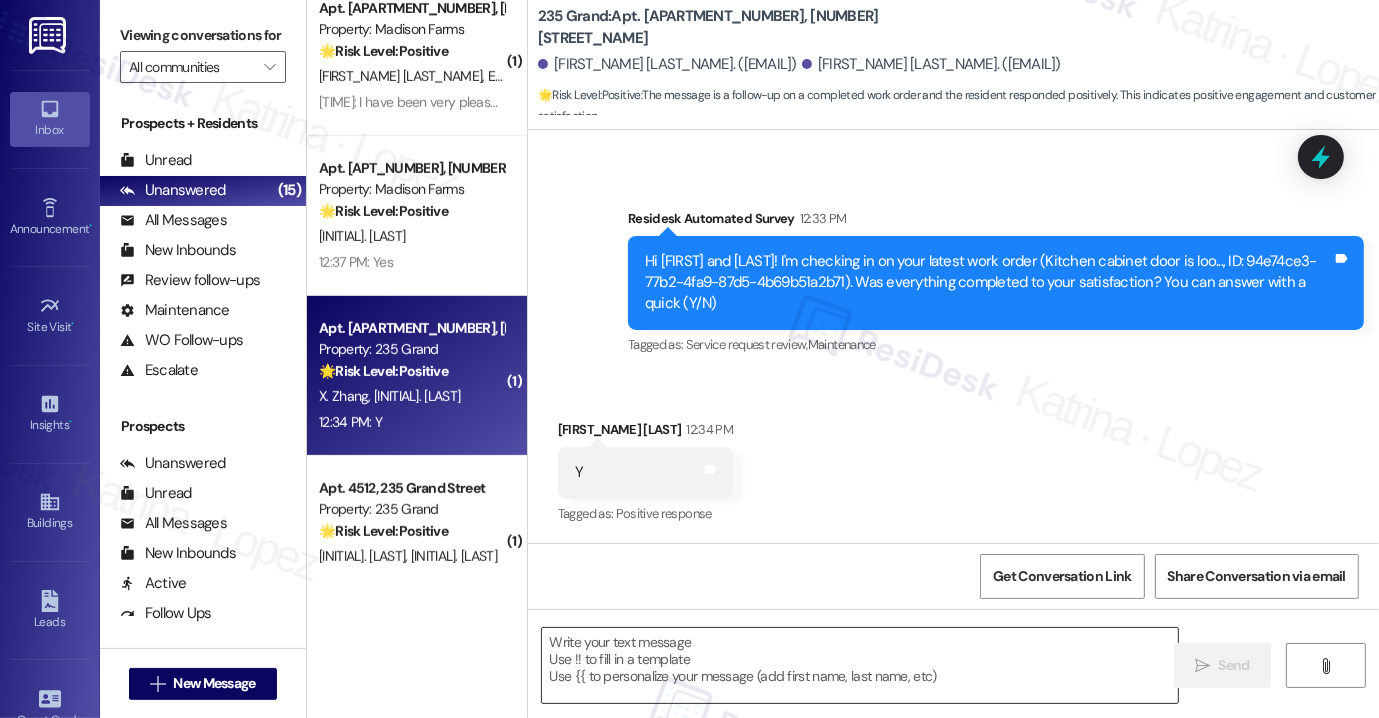 click at bounding box center (860, 665) 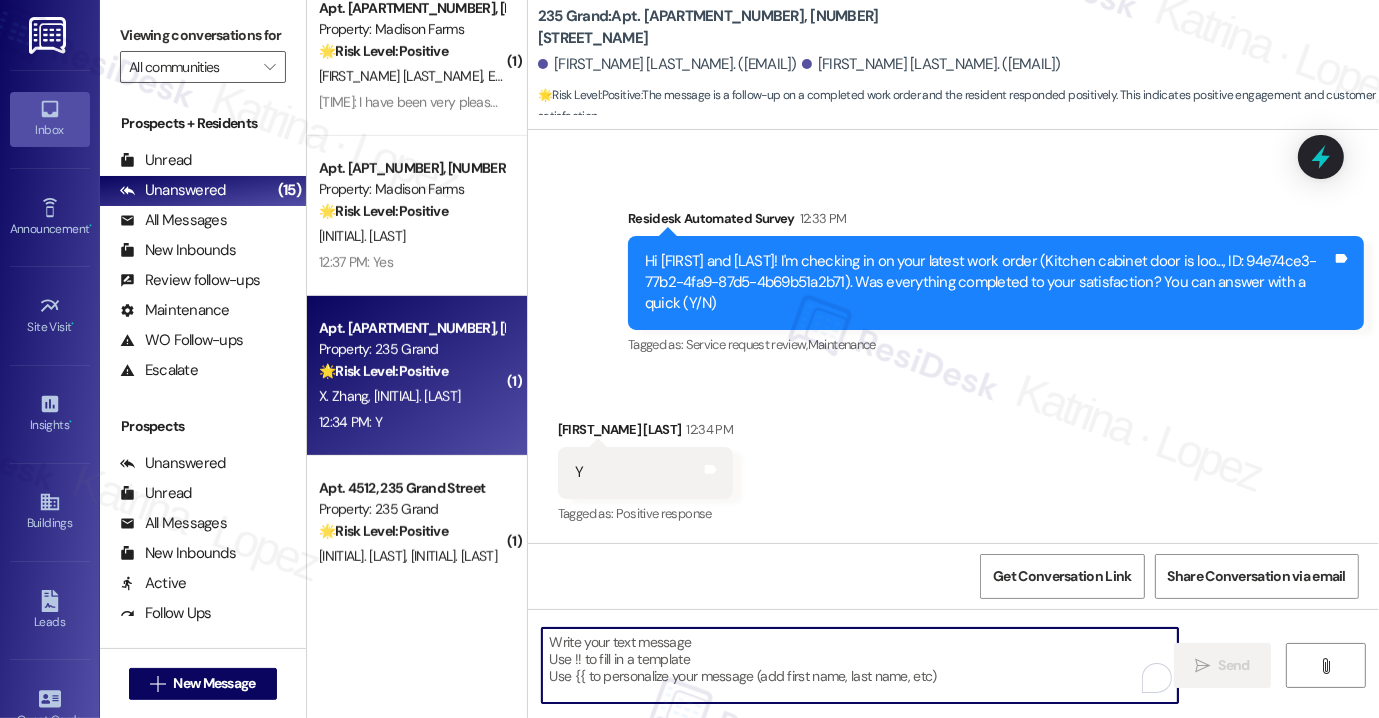 paste on "Hi {{first_name}}! I'm glad to hear that the maintenance work order was completed to your satisfaction. Could I also take this chance to ask if has {{property}} lived up to your expectations? You can still answer with a quick (Y/N)" 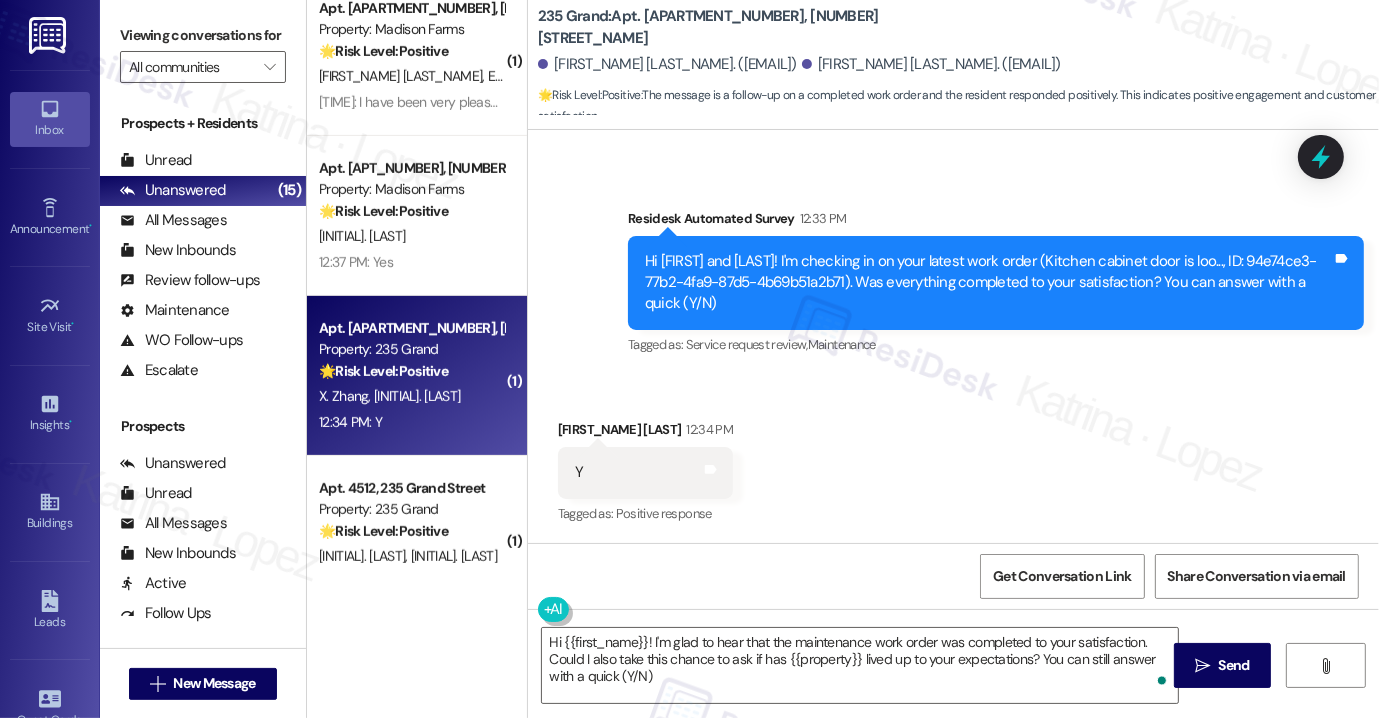 click on "Yi Chiau Kuo 12:34 PM" at bounding box center [645, 433] 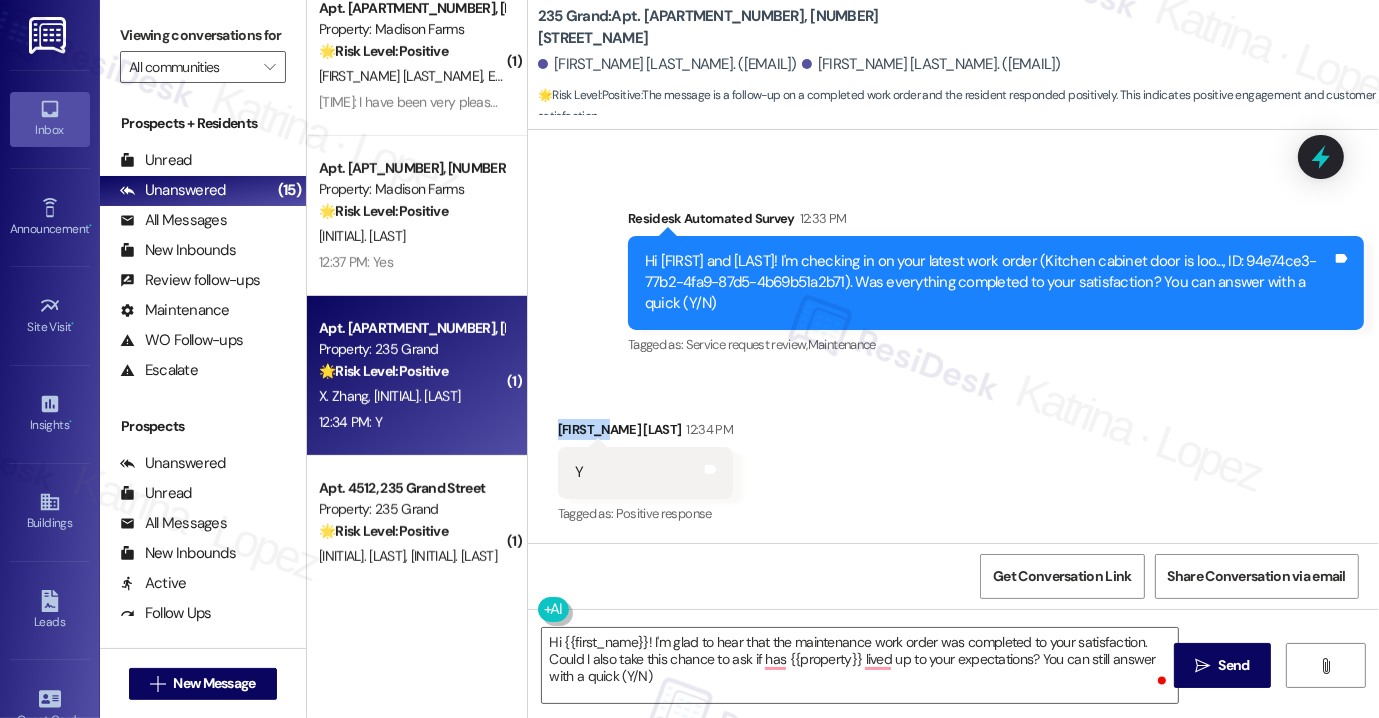 drag, startPoint x: 543, startPoint y: 430, endPoint x: 594, endPoint y: 429, distance: 51.009804 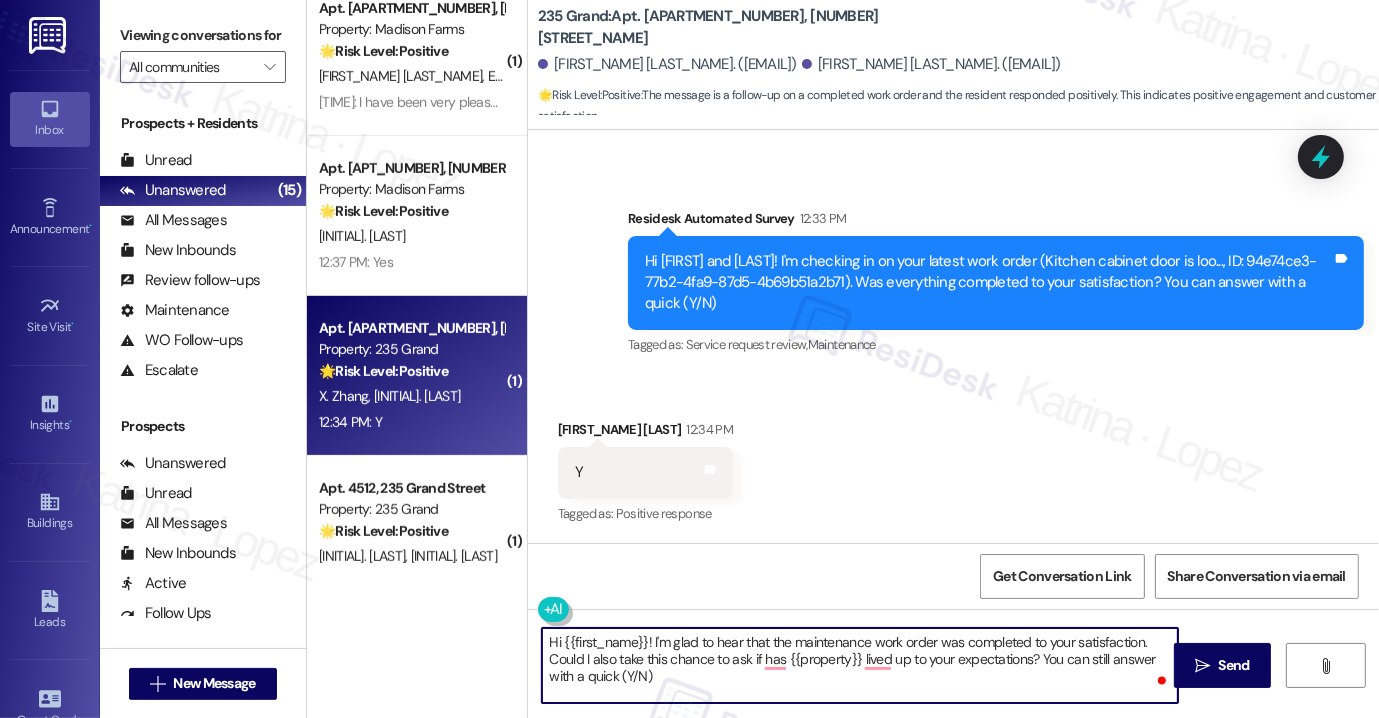 drag, startPoint x: 556, startPoint y: 640, endPoint x: 640, endPoint y: 621, distance: 86.12201 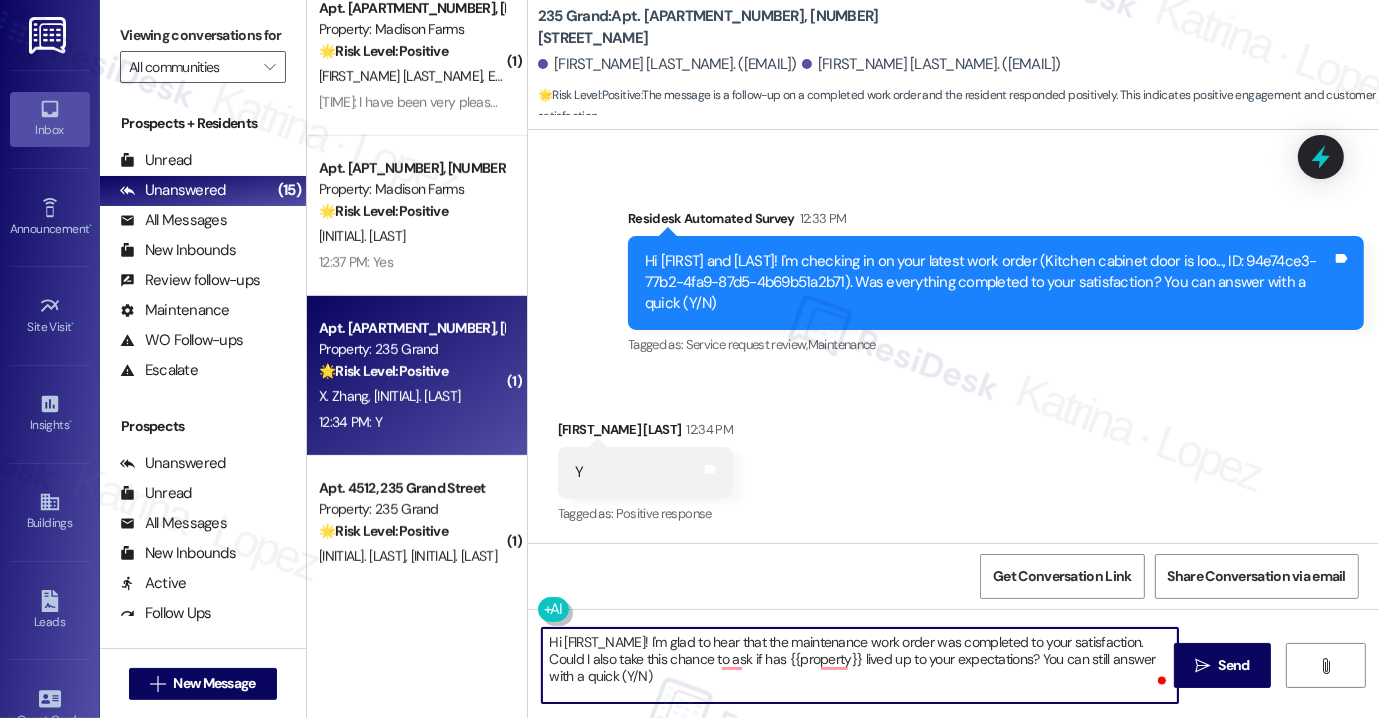 click on "Hi Yi Chiau! I'm glad to hear that the maintenance work order was completed to your satisfaction. Could I also take this chance to ask if has {{property}} lived up to your expectations? You can still answer with a quick (Y/N)" at bounding box center [860, 665] 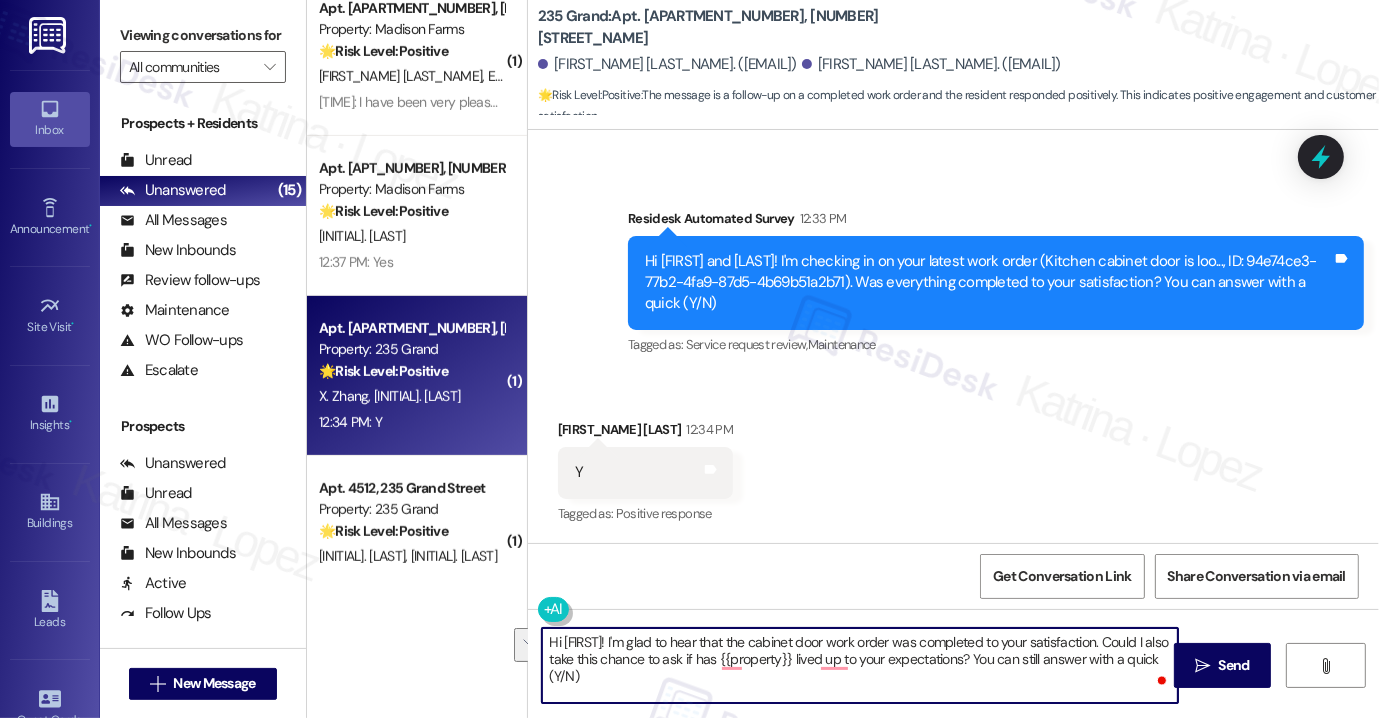 drag, startPoint x: 697, startPoint y: 683, endPoint x: 988, endPoint y: 655, distance: 292.34396 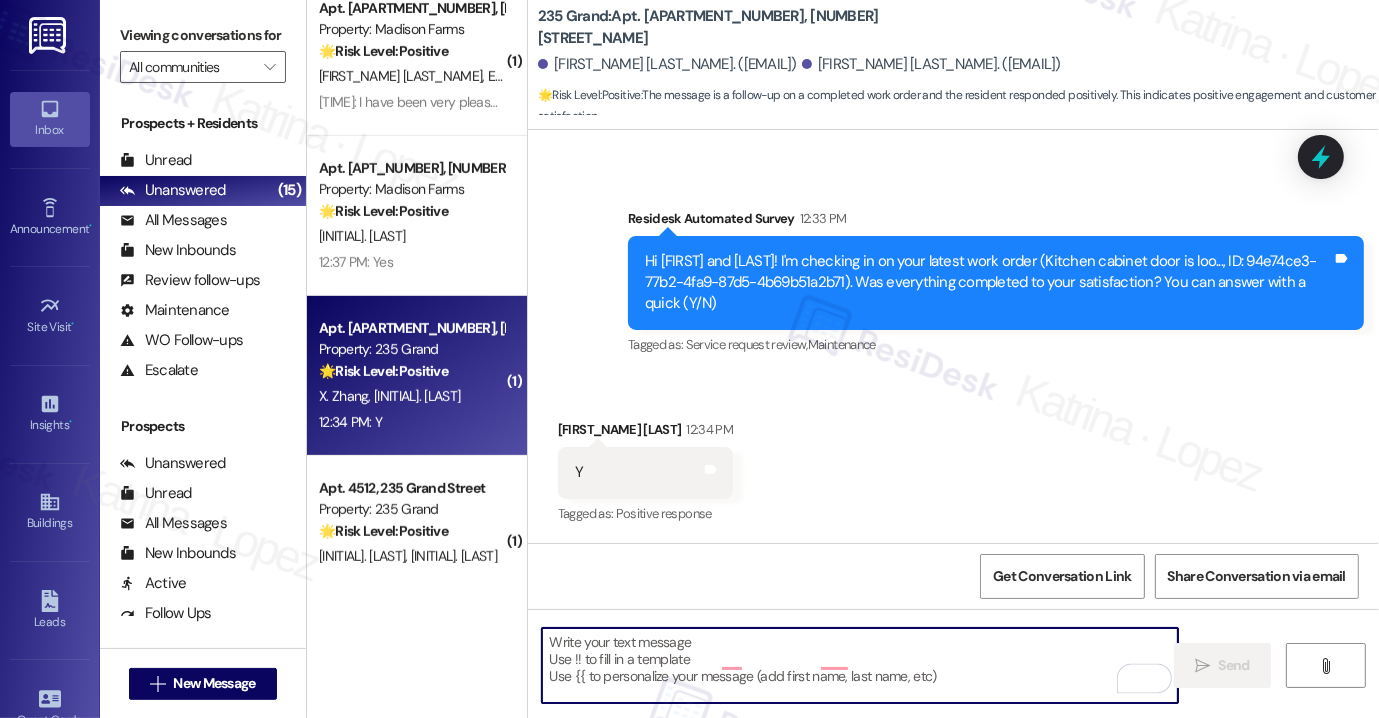 type 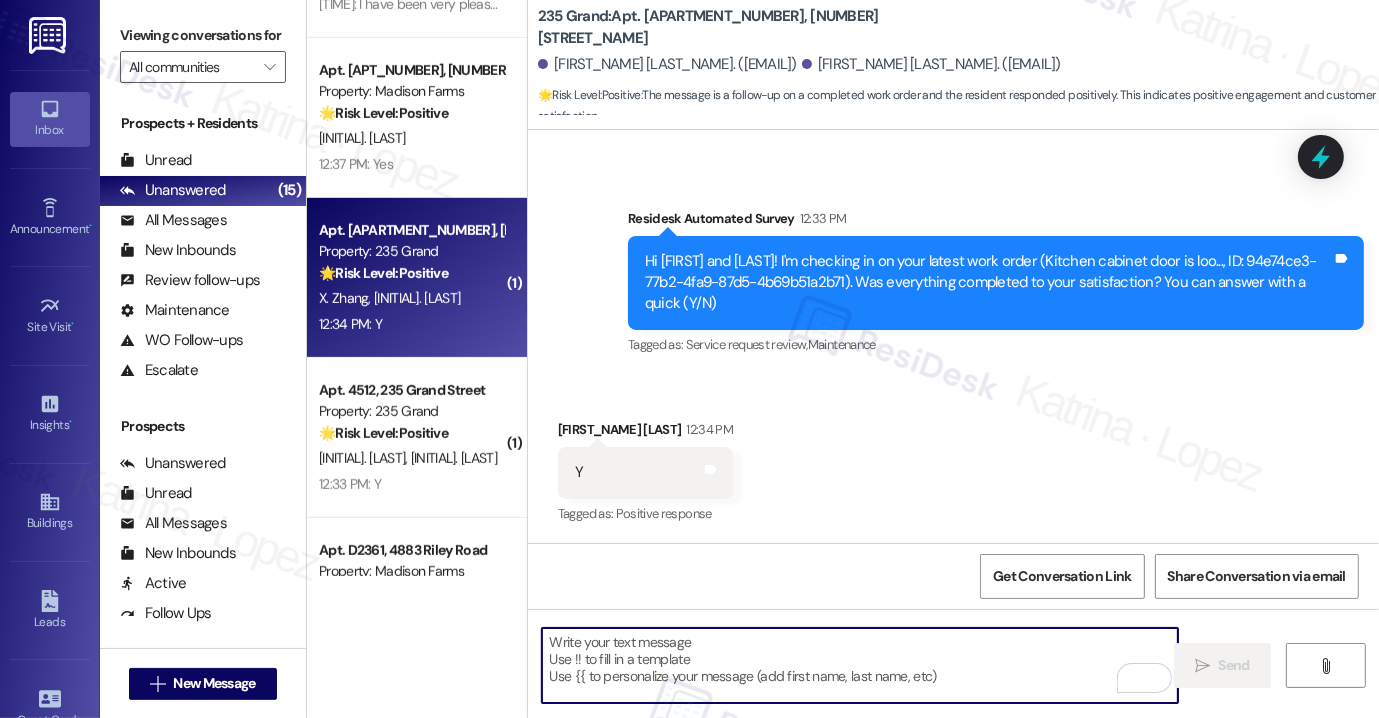 scroll, scrollTop: 1024, scrollLeft: 0, axis: vertical 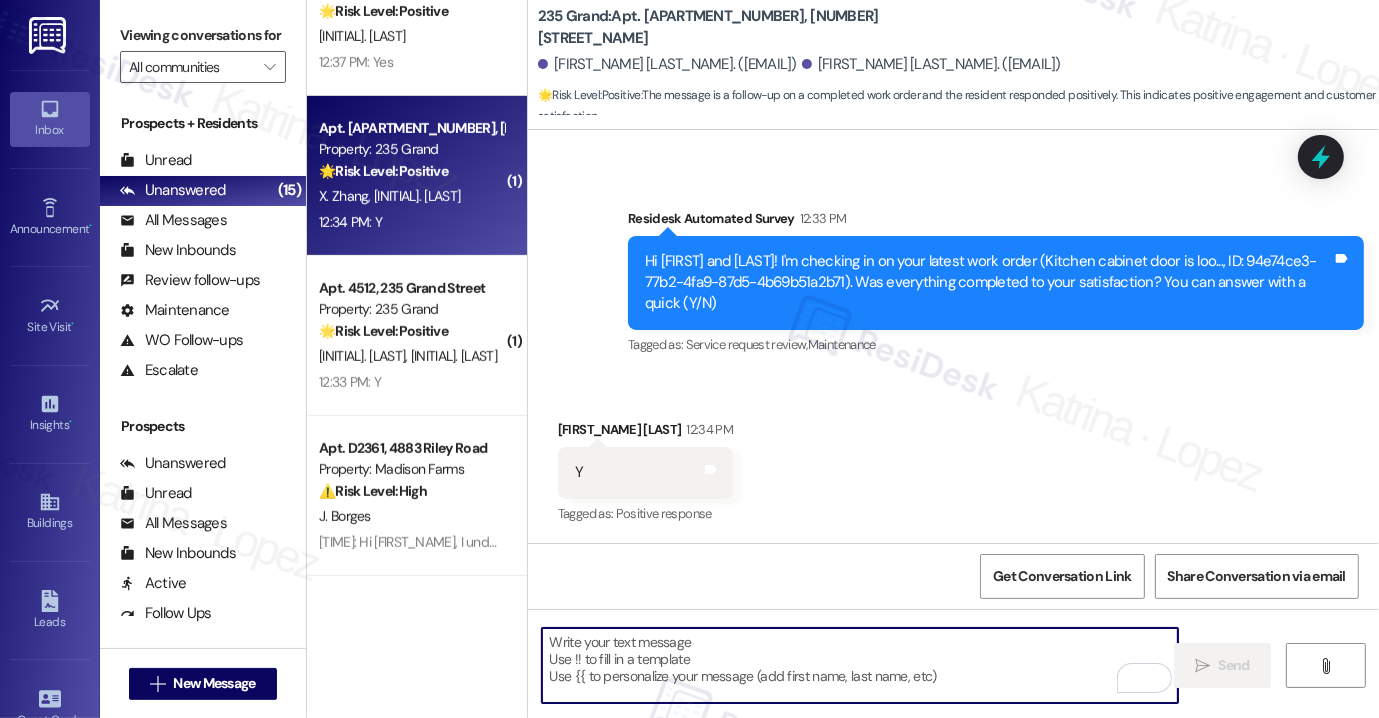 click on "Property: 235 Grand" at bounding box center [411, 309] 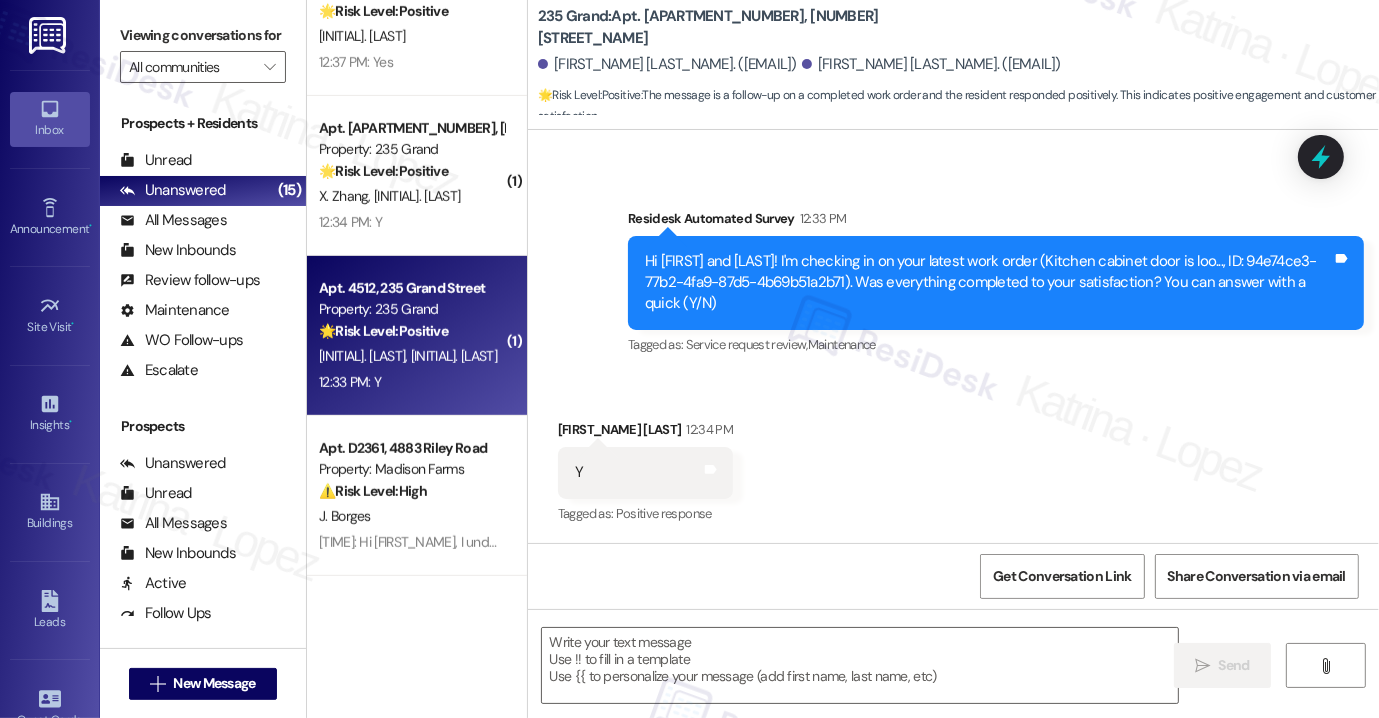 type on "Fetching suggested responses. Please feel free to read through the conversation in the meantime." 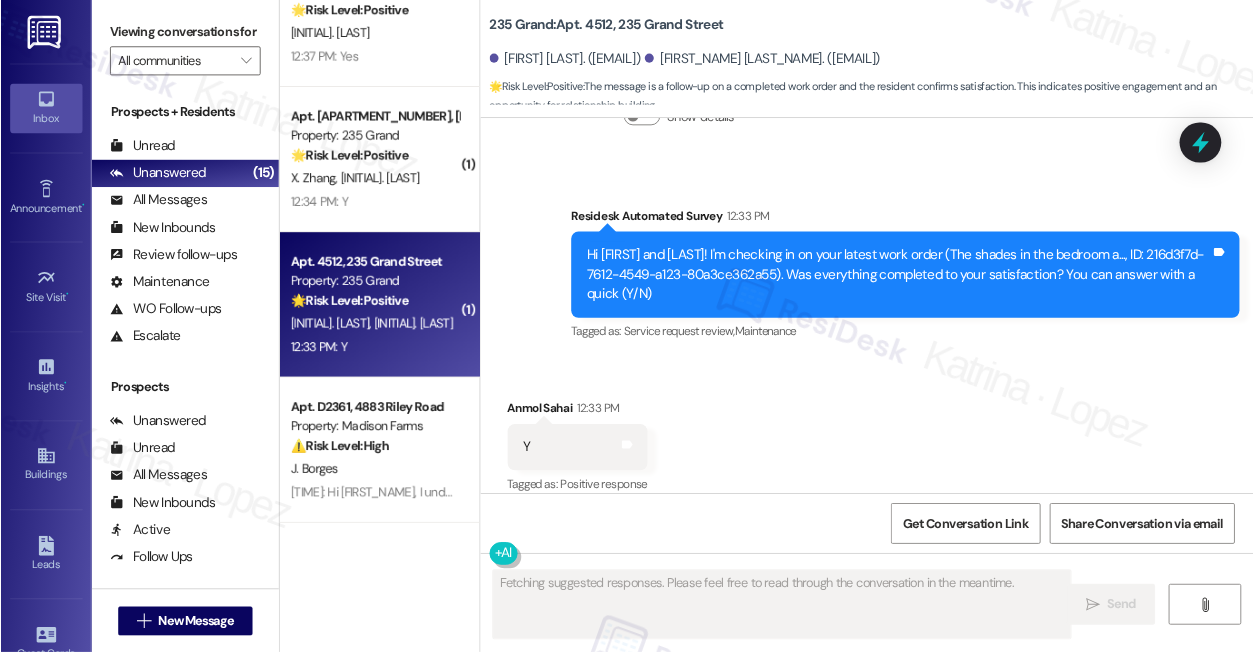 scroll, scrollTop: 1383, scrollLeft: 0, axis: vertical 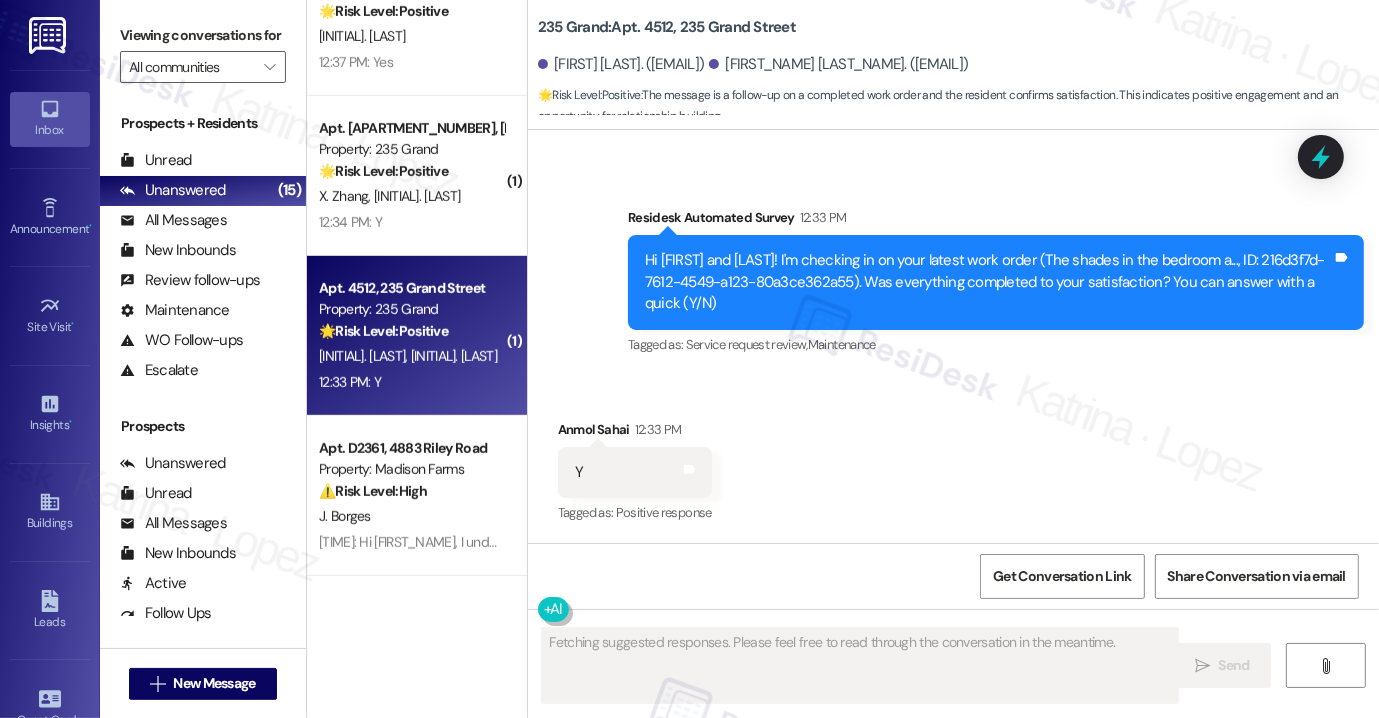 click on "Hi Manali and Anmol! I'm checking in on your latest work order (The shades in the bedroom a..., ID: 216d3f7d-7612-4549-a123-80a3ce362a55). Was everything completed to your satisfaction? You can answer with a quick (Y/N)" at bounding box center (988, 282) 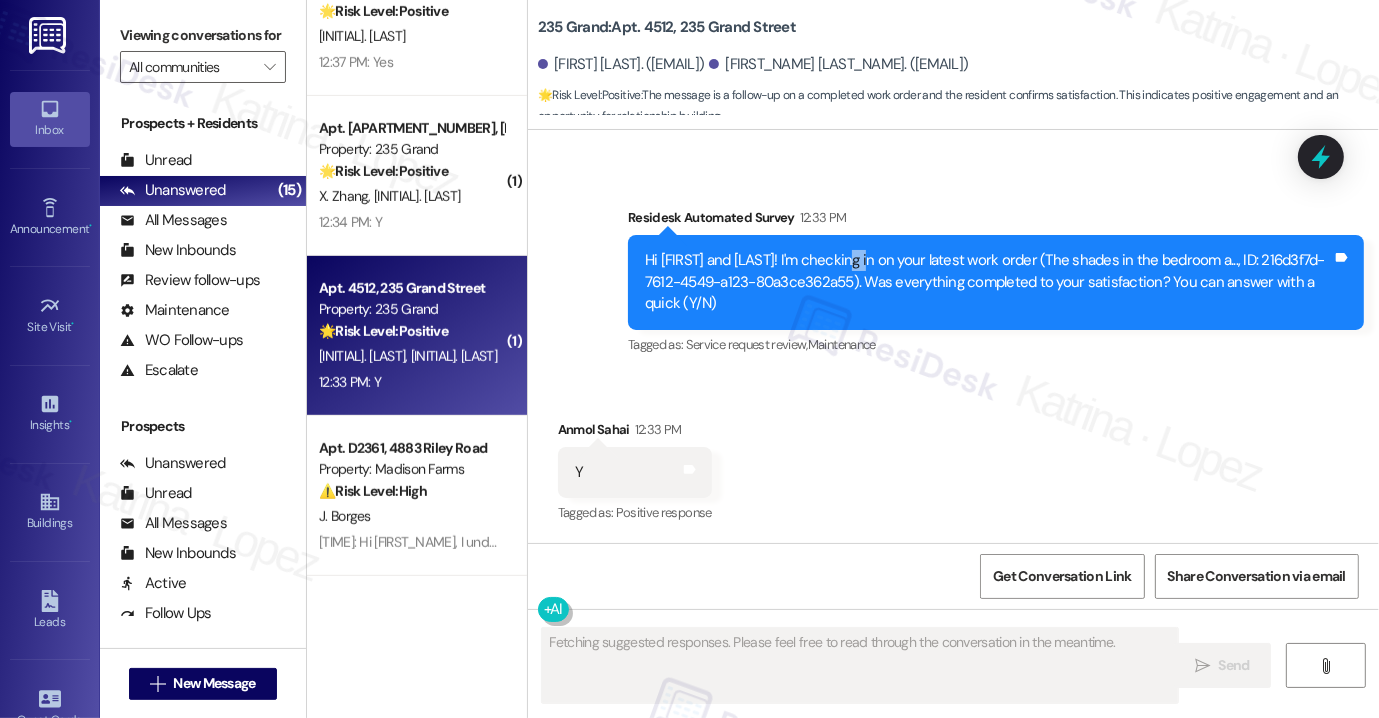 click on "Hi Manali and Anmol! I'm checking in on your latest work order (The shades in the bedroom a..., ID: 216d3f7d-7612-4549-a123-80a3ce362a55). Was everything completed to your satisfaction? You can answer with a quick (Y/N)" at bounding box center (988, 282) 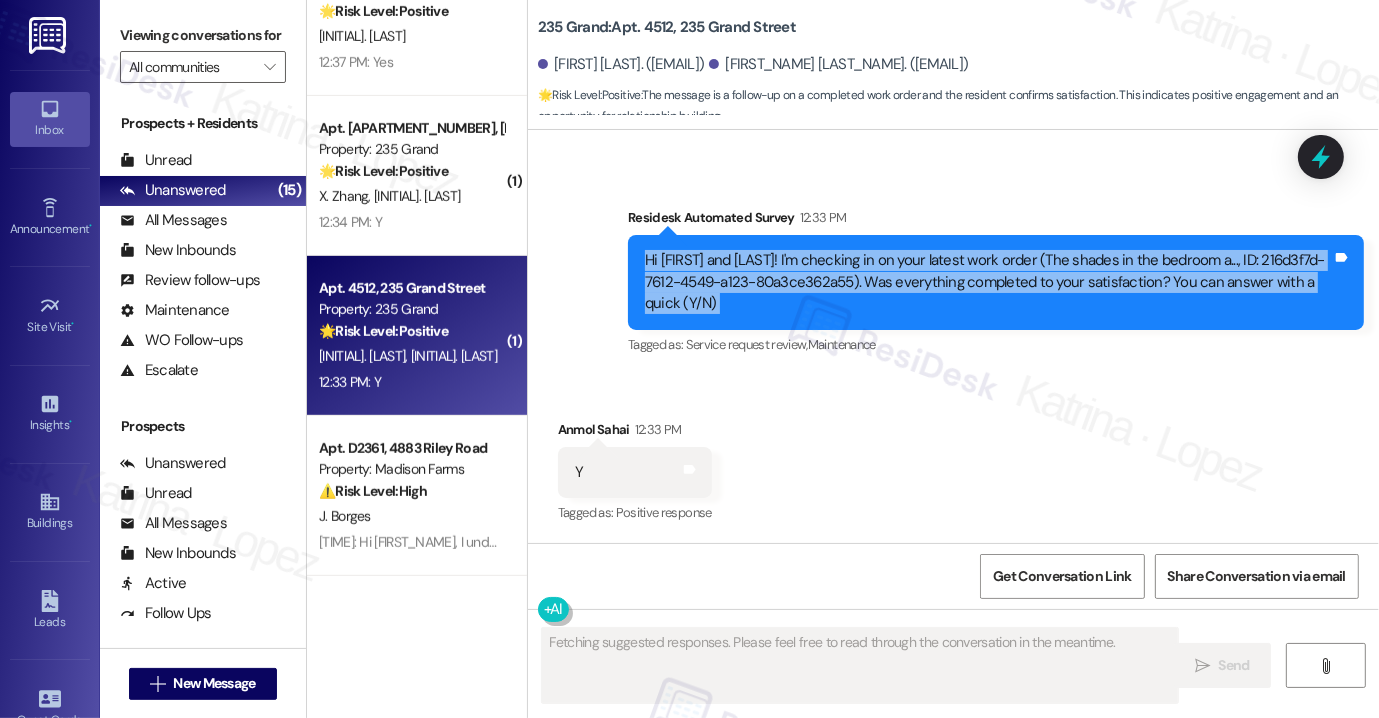 click on "Hi Manali and Anmol! I'm checking in on your latest work order (The shades in the bedroom a..., ID: 216d3f7d-7612-4549-a123-80a3ce362a55). Was everything completed to your satisfaction? You can answer with a quick (Y/N)" at bounding box center [988, 282] 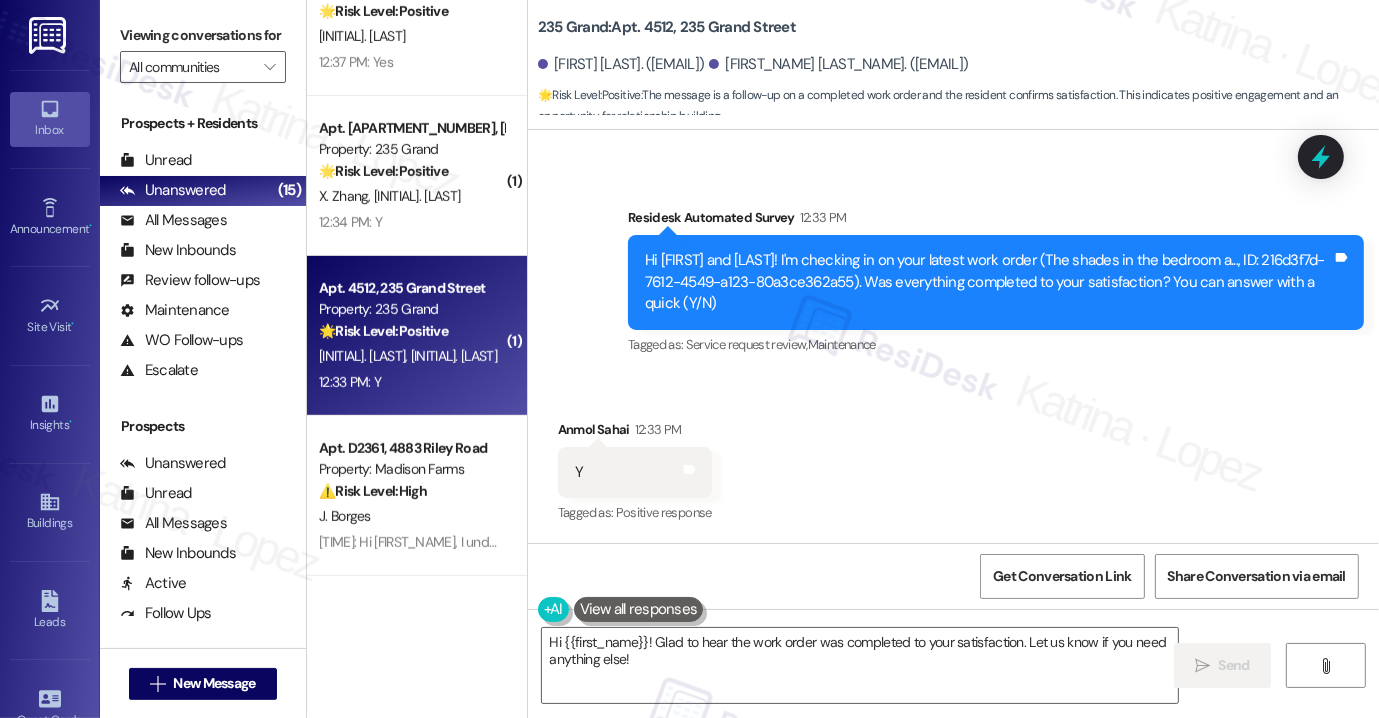 click on "Anmol Sahai 12:33 PM" at bounding box center [635, 433] 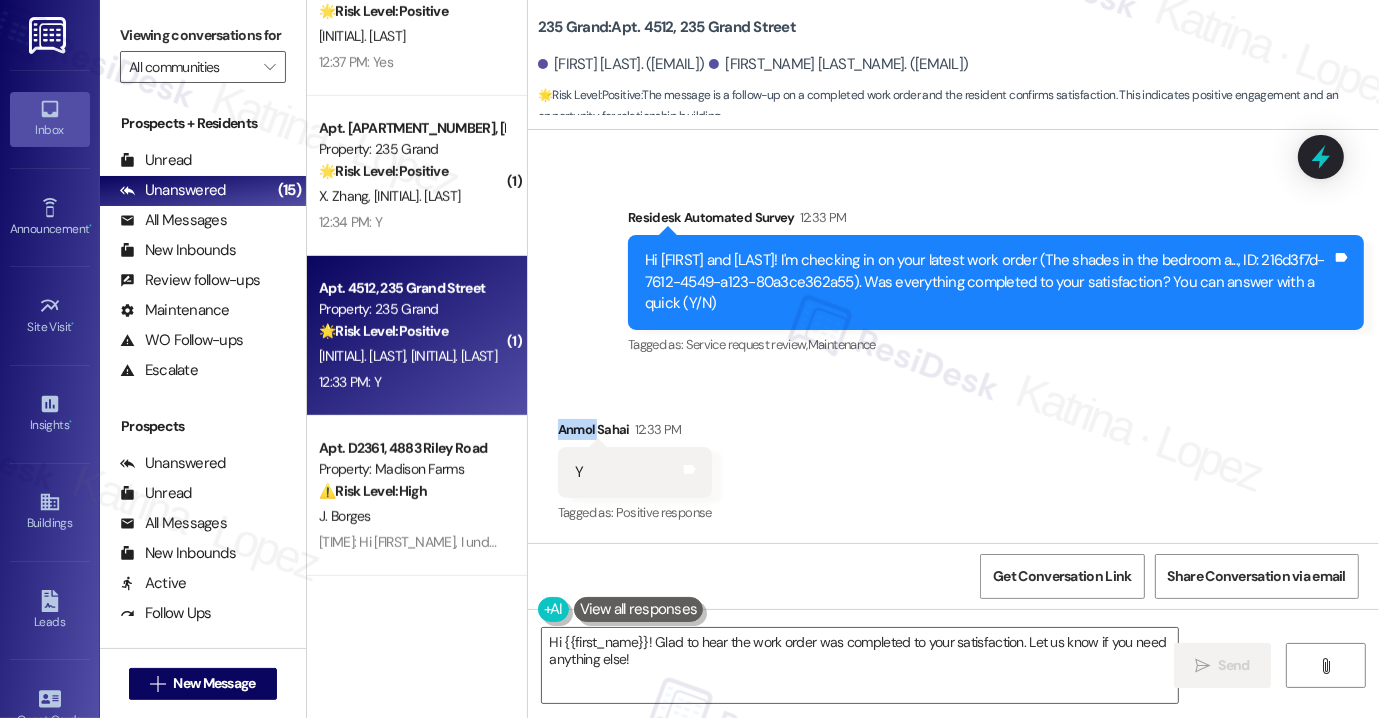 click on "Anmol Sahai 12:33 PM" at bounding box center (635, 433) 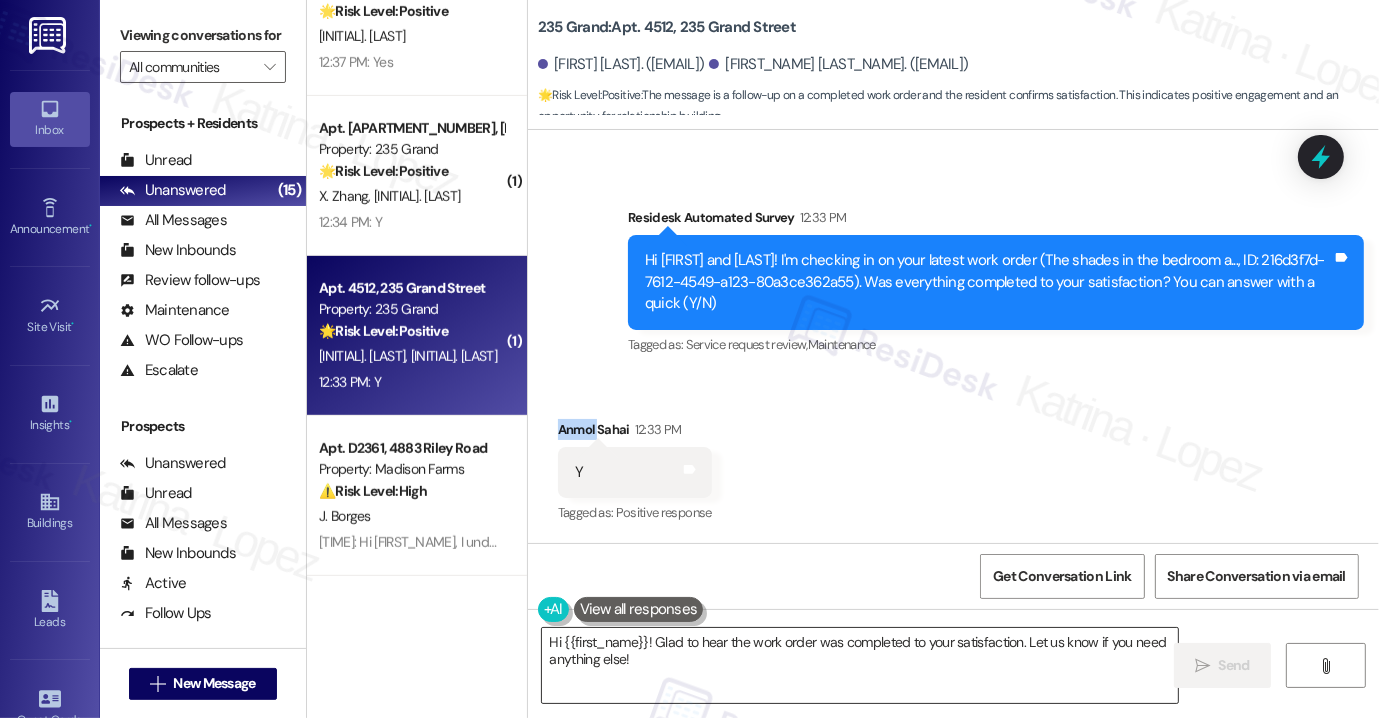 copy on "Anmol" 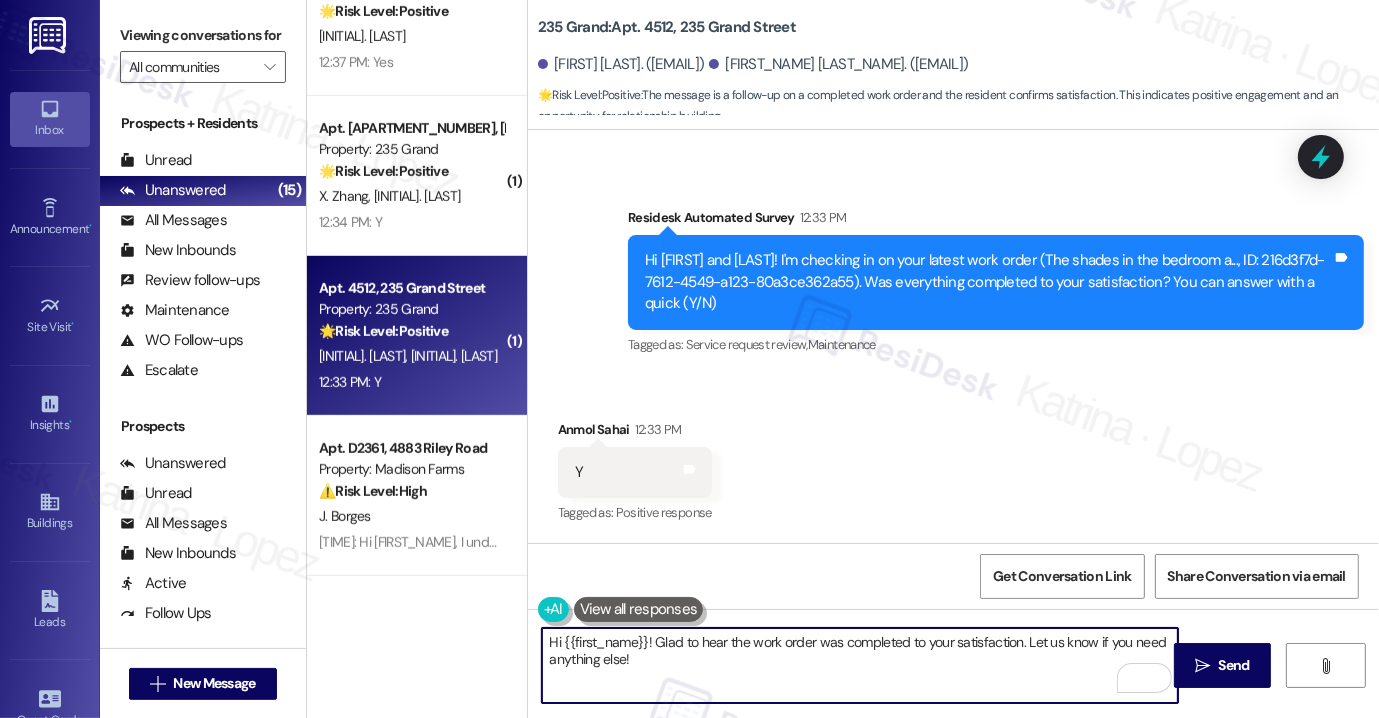 drag, startPoint x: 557, startPoint y: 644, endPoint x: 640, endPoint y: 624, distance: 85.37564 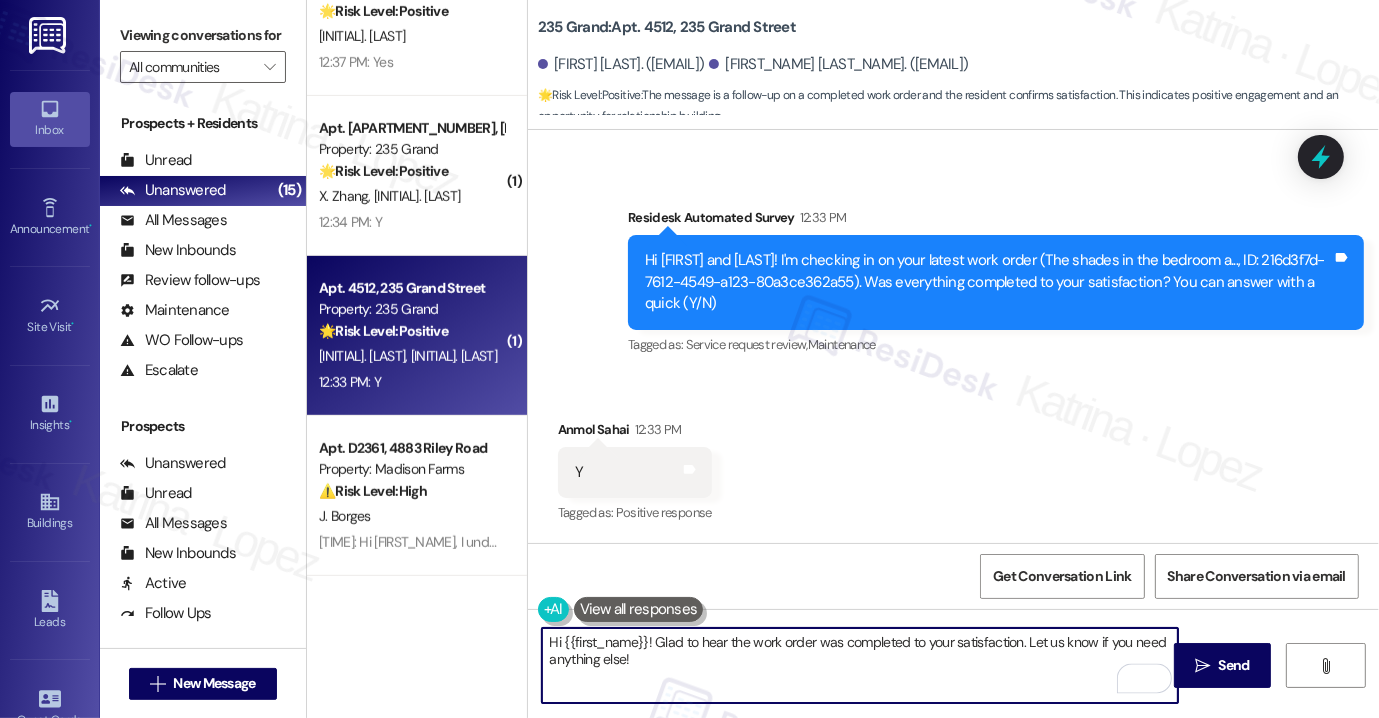 paste on "Anmol" 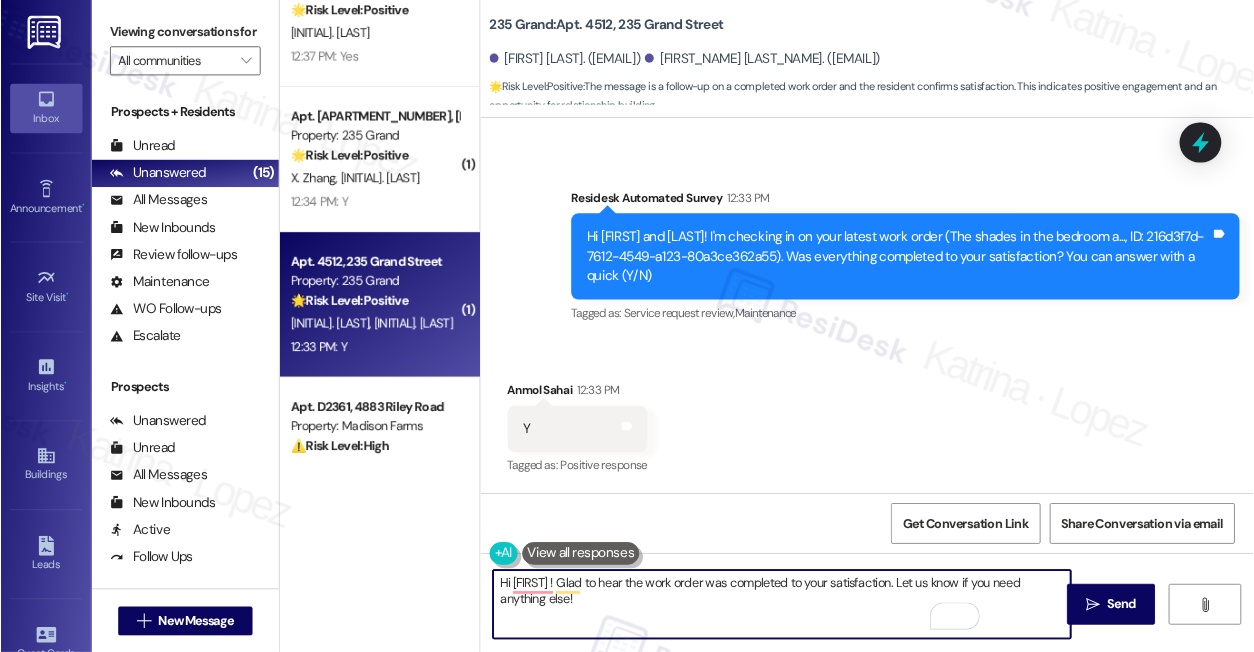 scroll, scrollTop: 1024, scrollLeft: 0, axis: vertical 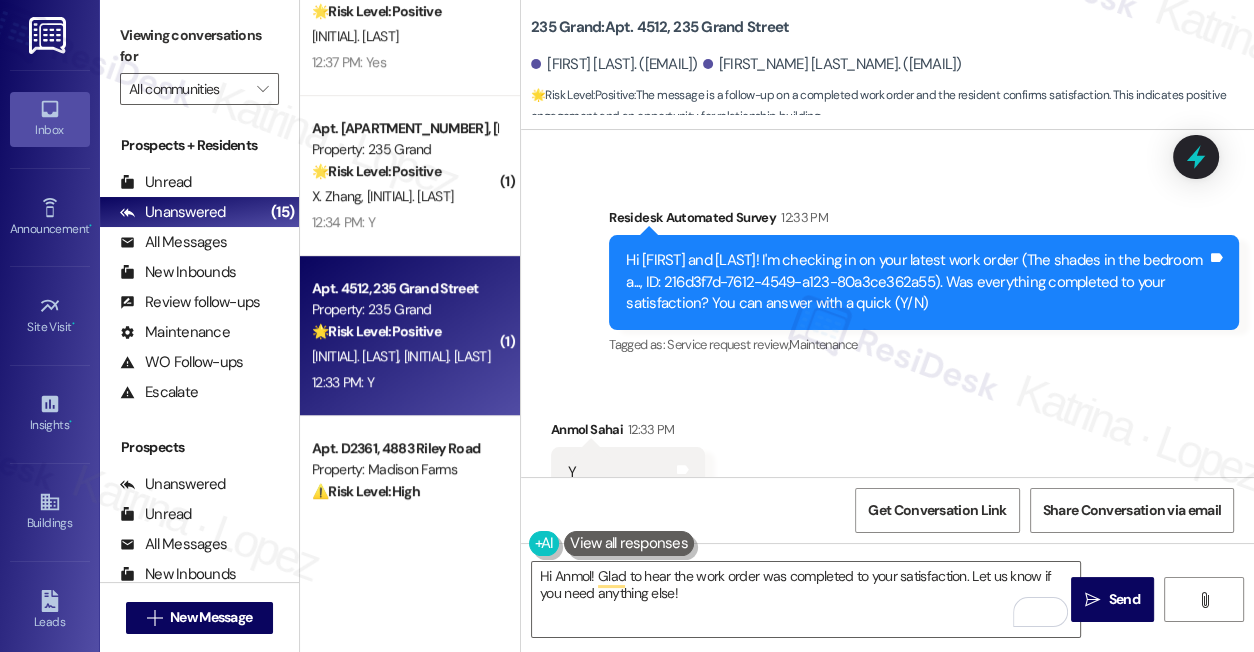 drag, startPoint x: 145, startPoint y: 11, endPoint x: 283, endPoint y: 83, distance: 155.65346 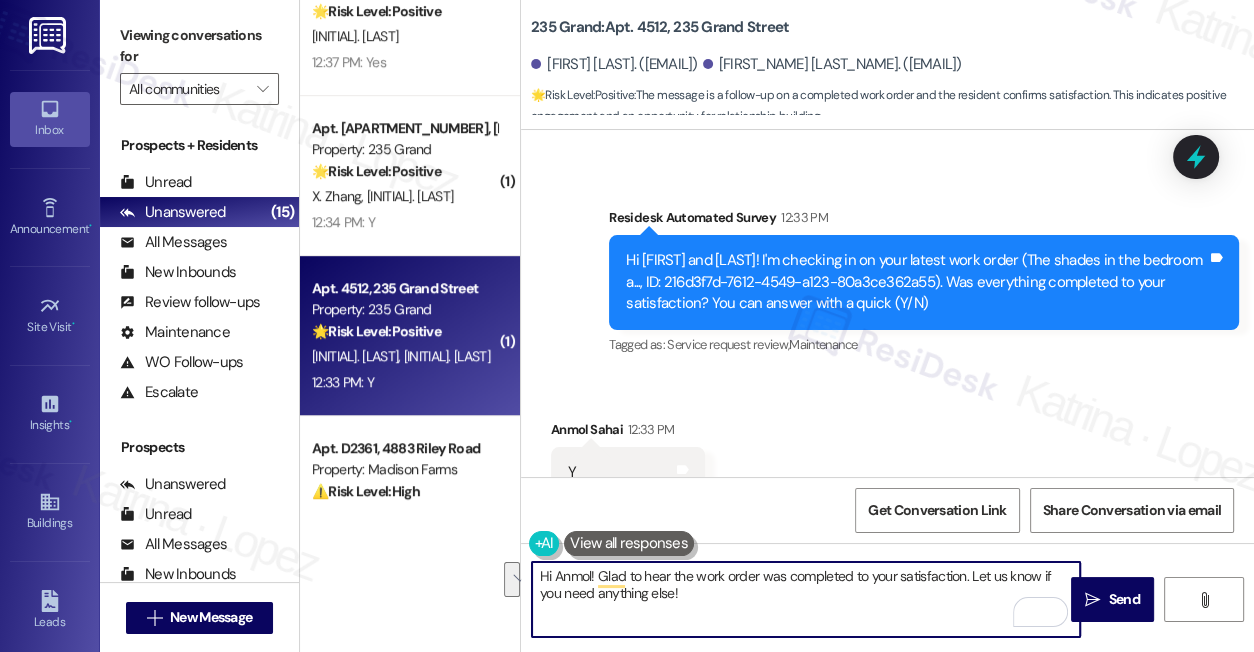 drag, startPoint x: 879, startPoint y: 600, endPoint x: 968, endPoint y: 566, distance: 95.27329 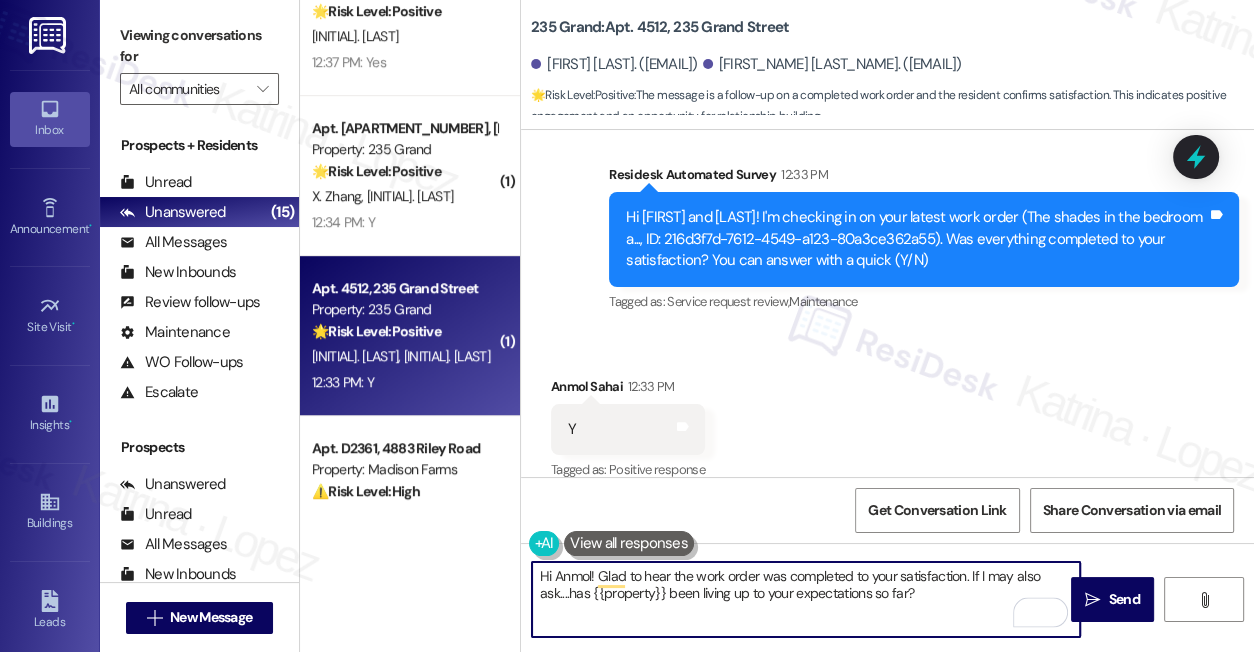 scroll, scrollTop: 1448, scrollLeft: 0, axis: vertical 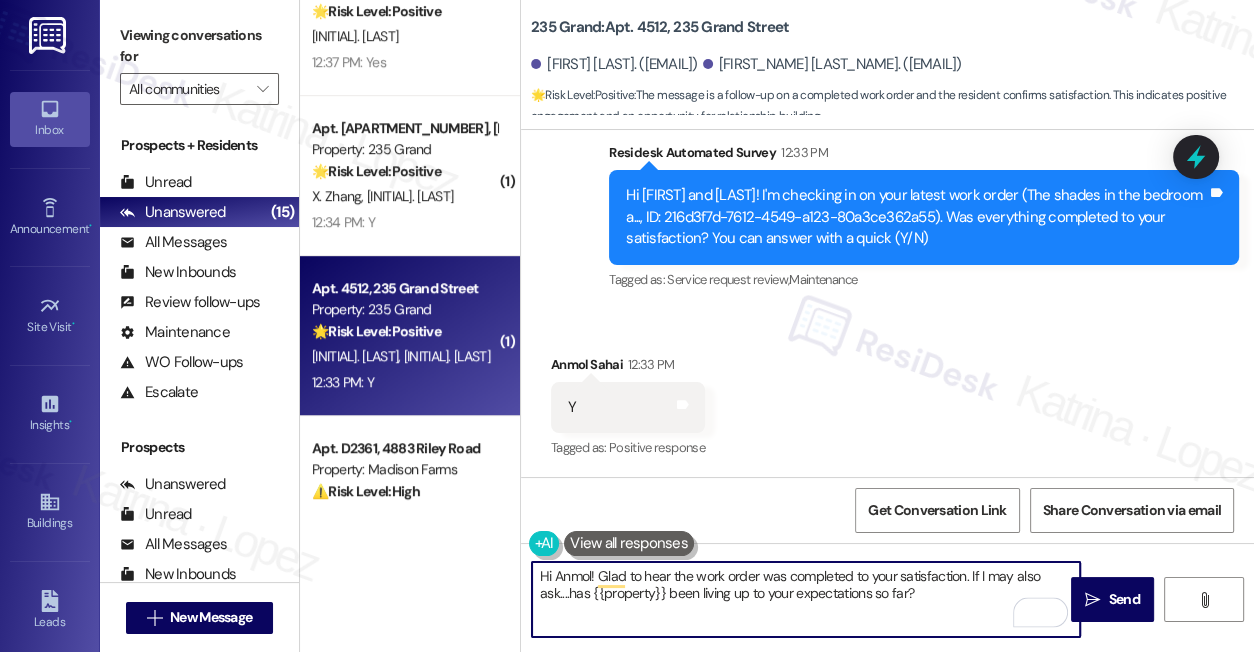 click on "Hi Anmol! Glad to hear the work order was completed to your satisfaction. If I may also ask....has {{property}} been living up to your expectations so far?" at bounding box center [806, 599] 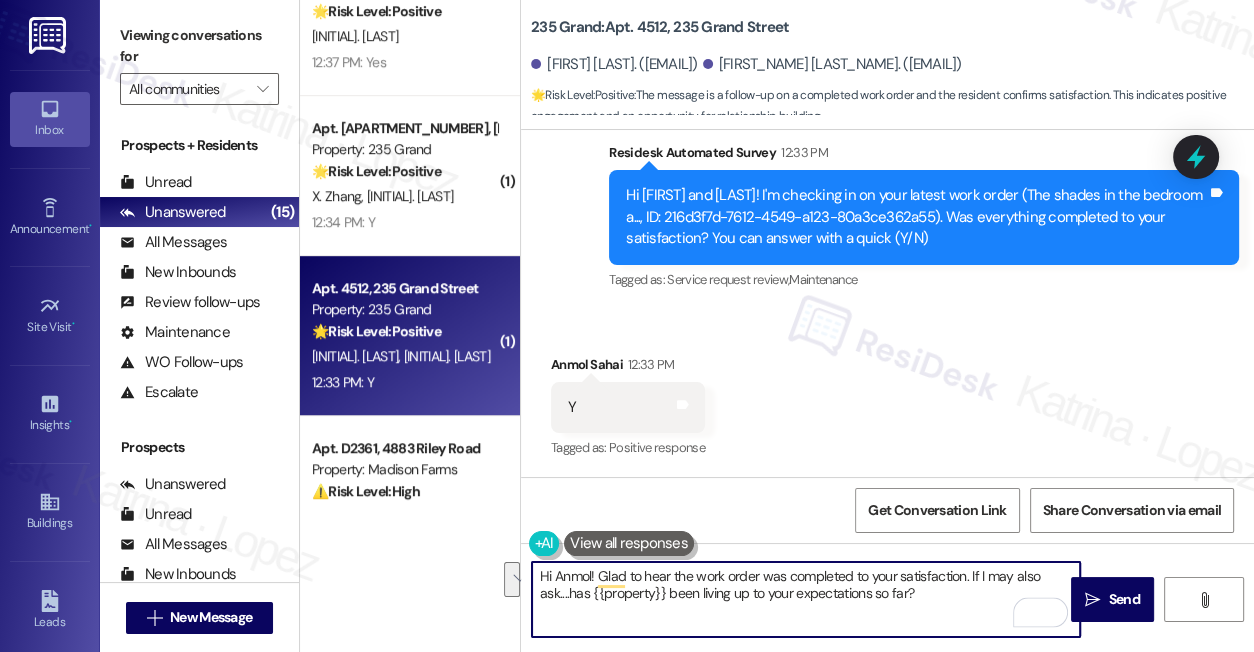 type on "Hi Anmol! Glad to hear the work order was completed to your satisfaction. If I may also ask....has {{property}} been living up to your expectations so far?" 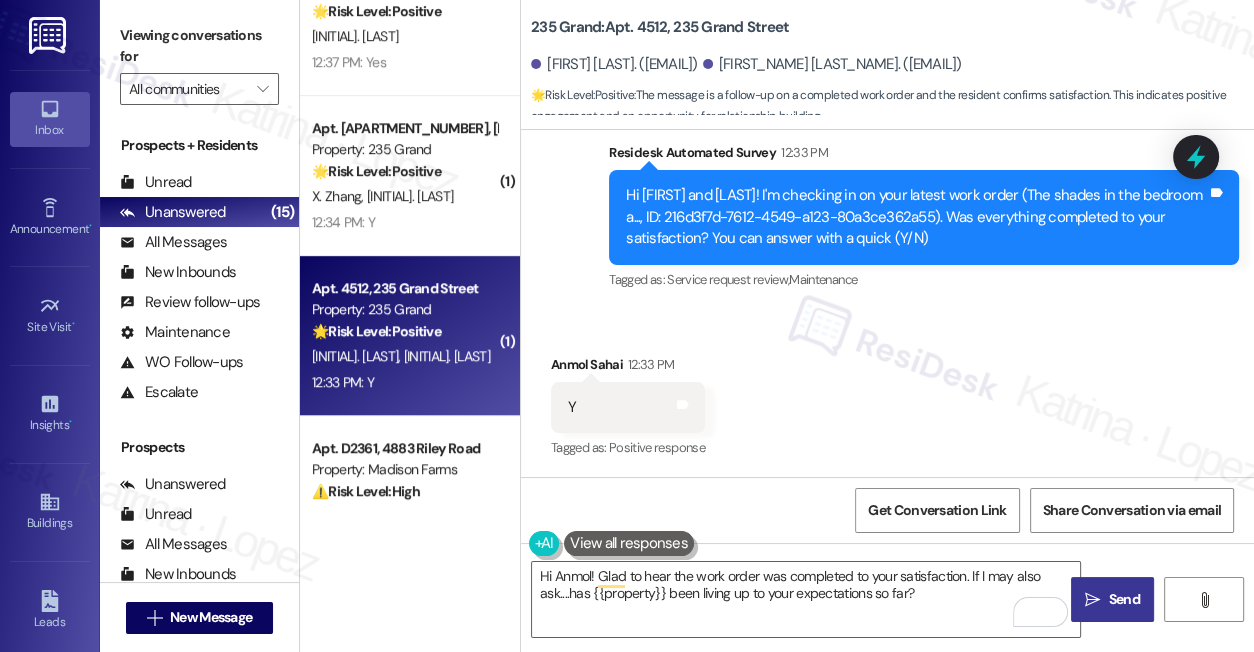 click on "" at bounding box center (1092, 600) 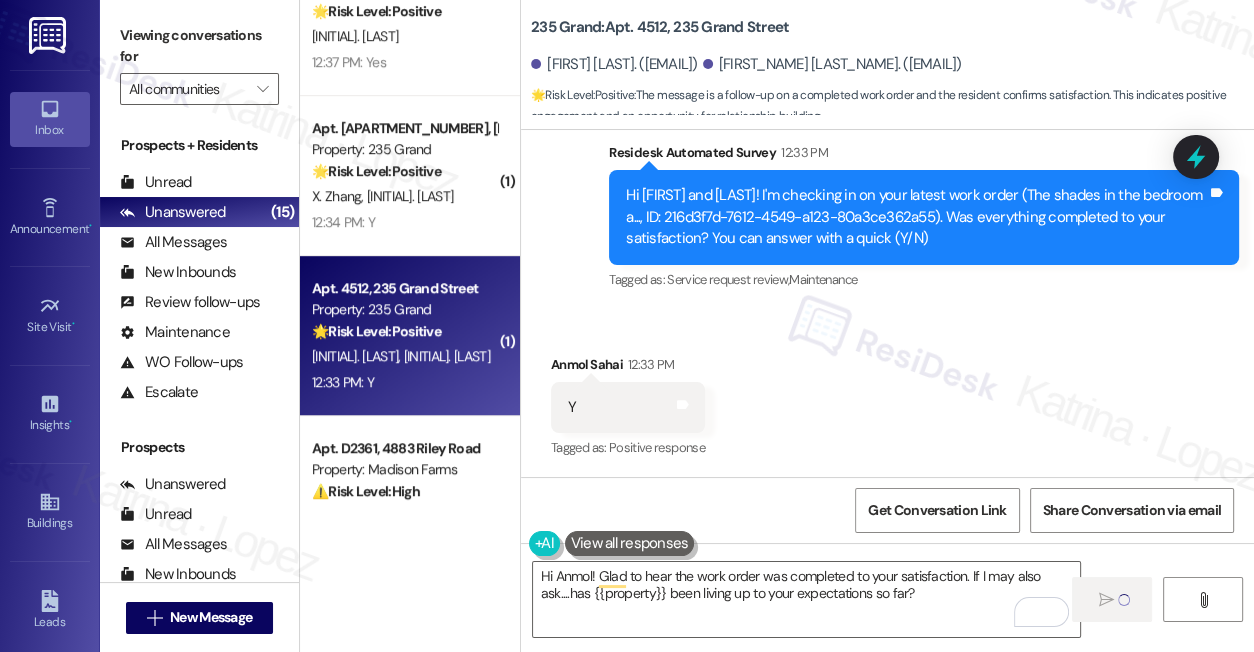 type 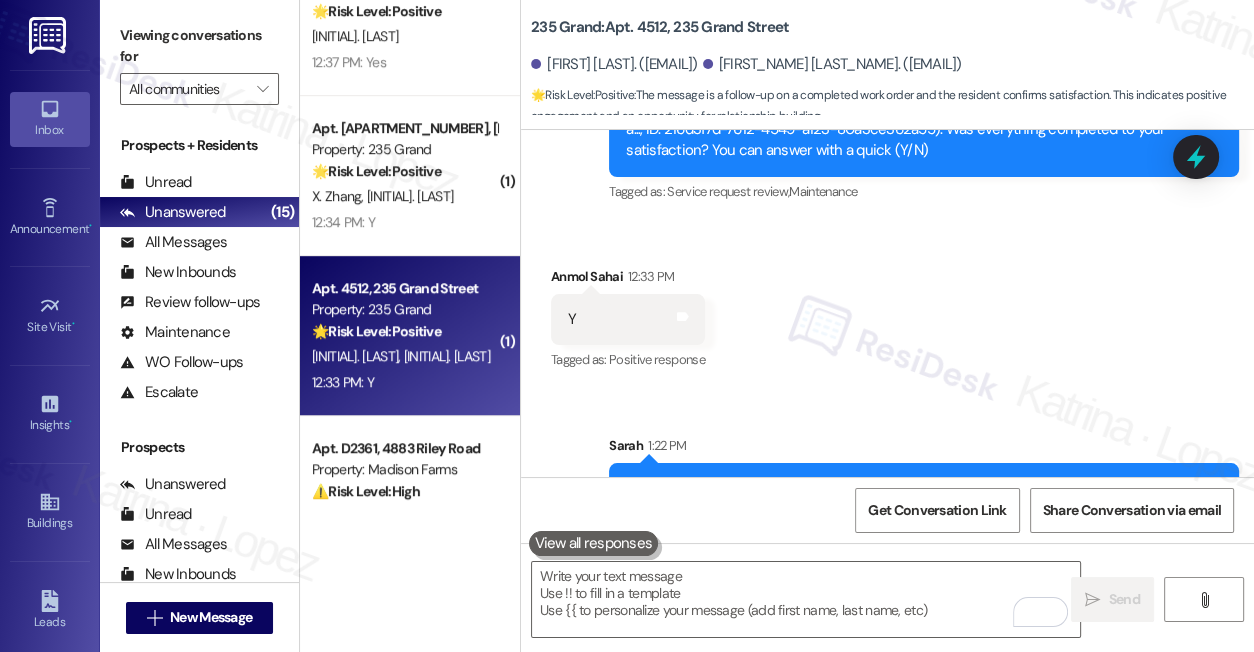 scroll, scrollTop: 1609, scrollLeft: 0, axis: vertical 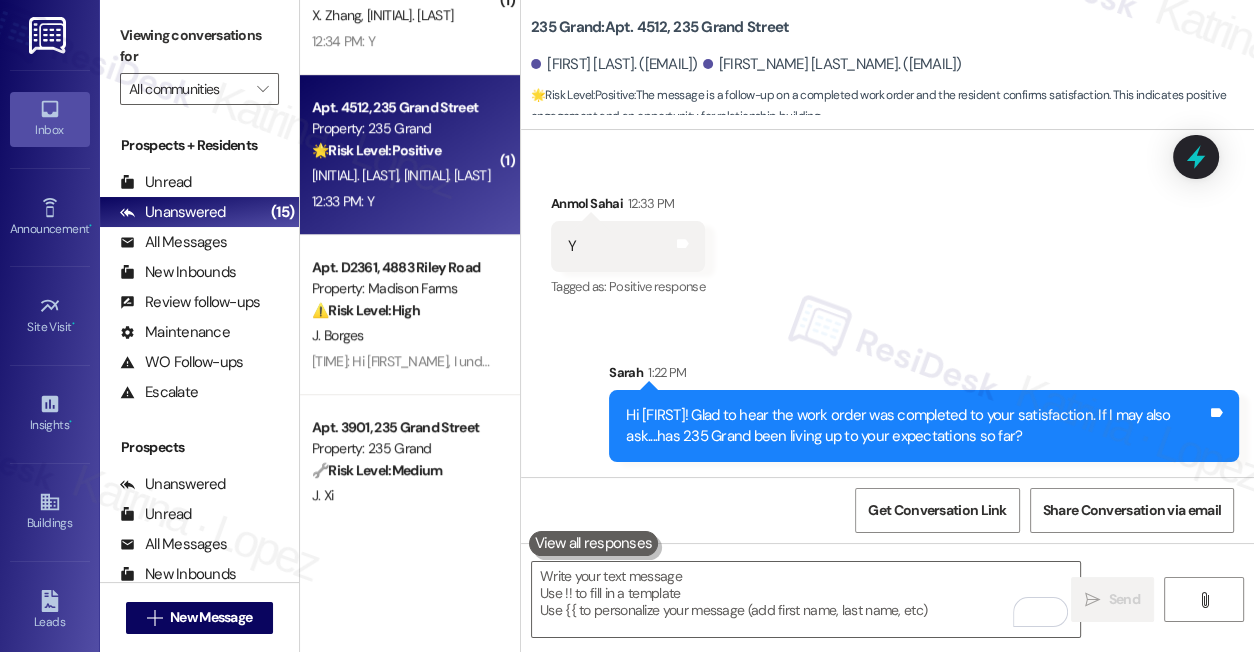 click on "J. Borges" at bounding box center [404, 335] 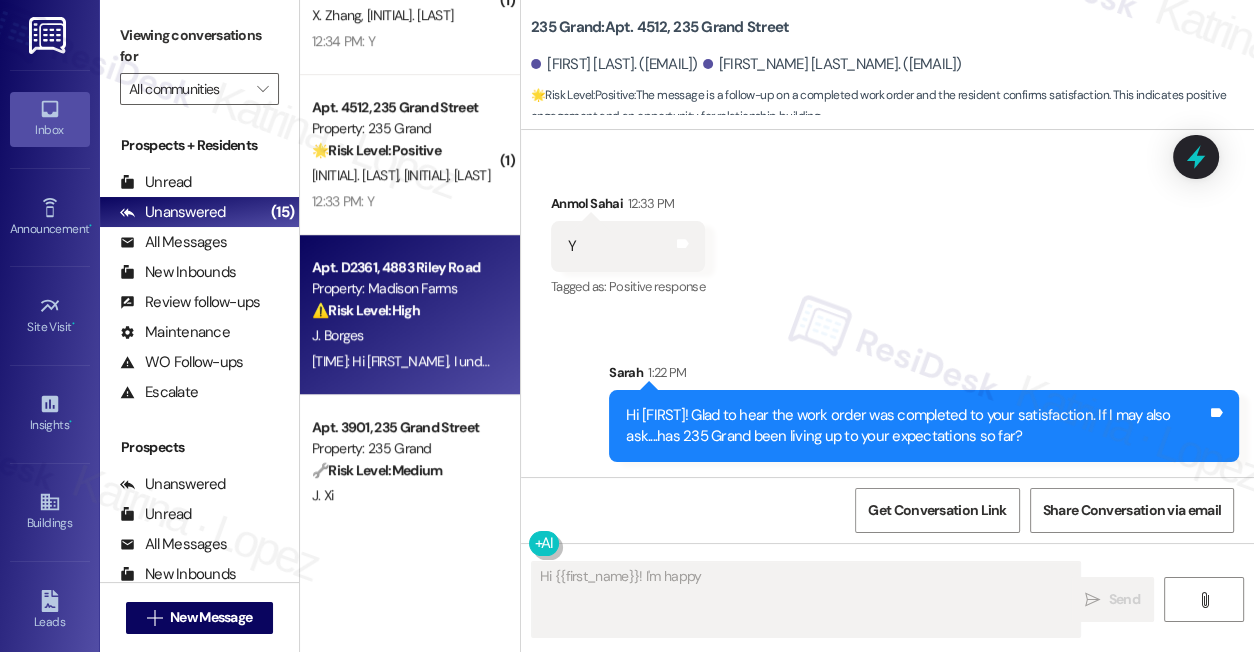 scroll, scrollTop: 193, scrollLeft: 0, axis: vertical 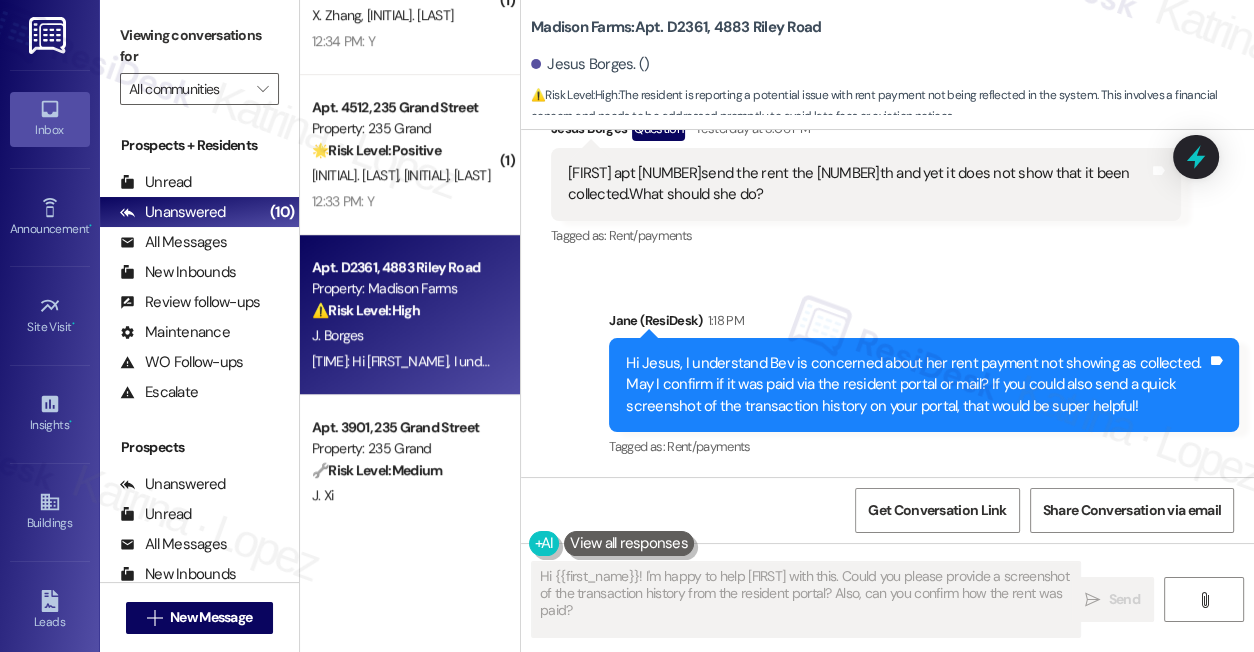 click on "Hi Jesus, I understand Bev is concerned about her rent payment not showing as collected. May I confirm if it was paid via the resident portal or mail? If you could also send a quick screenshot of the transaction history on your portal, that would be super helpful!" at bounding box center [916, 385] 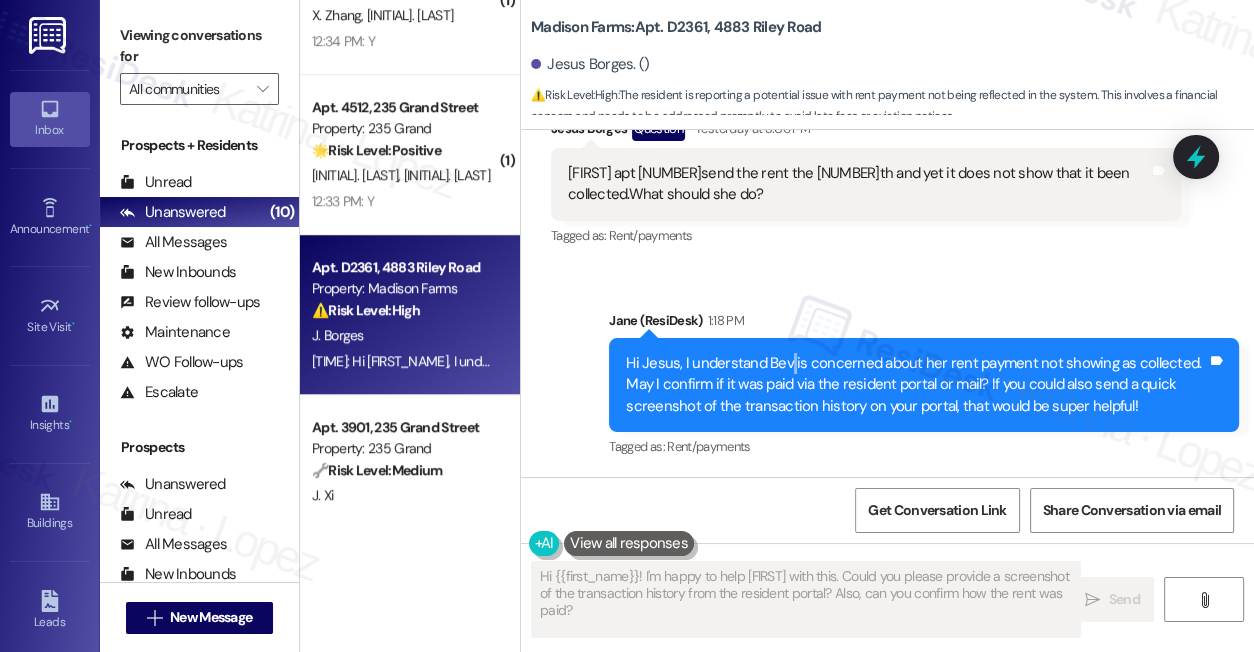 click on "Hi Jesus, I understand Bev is concerned about her rent payment not showing as collected. May I confirm if it was paid via the resident portal or mail? If you could also send a quick screenshot of the transaction history on your portal, that would be super helpful!" at bounding box center [916, 385] 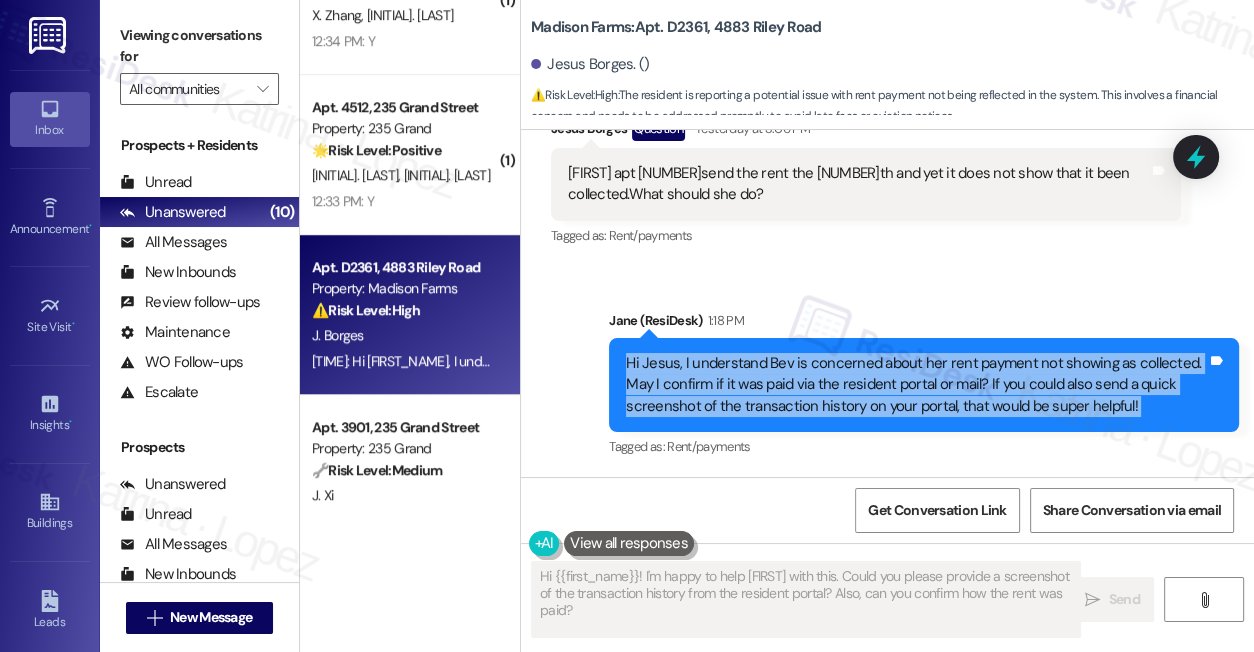 click on "Hi Jesus, I understand Bev is concerned about her rent payment not showing as collected. May I confirm if it was paid via the resident portal or mail? If you could also send a quick screenshot of the transaction history on your portal, that would be super helpful!" at bounding box center (916, 385) 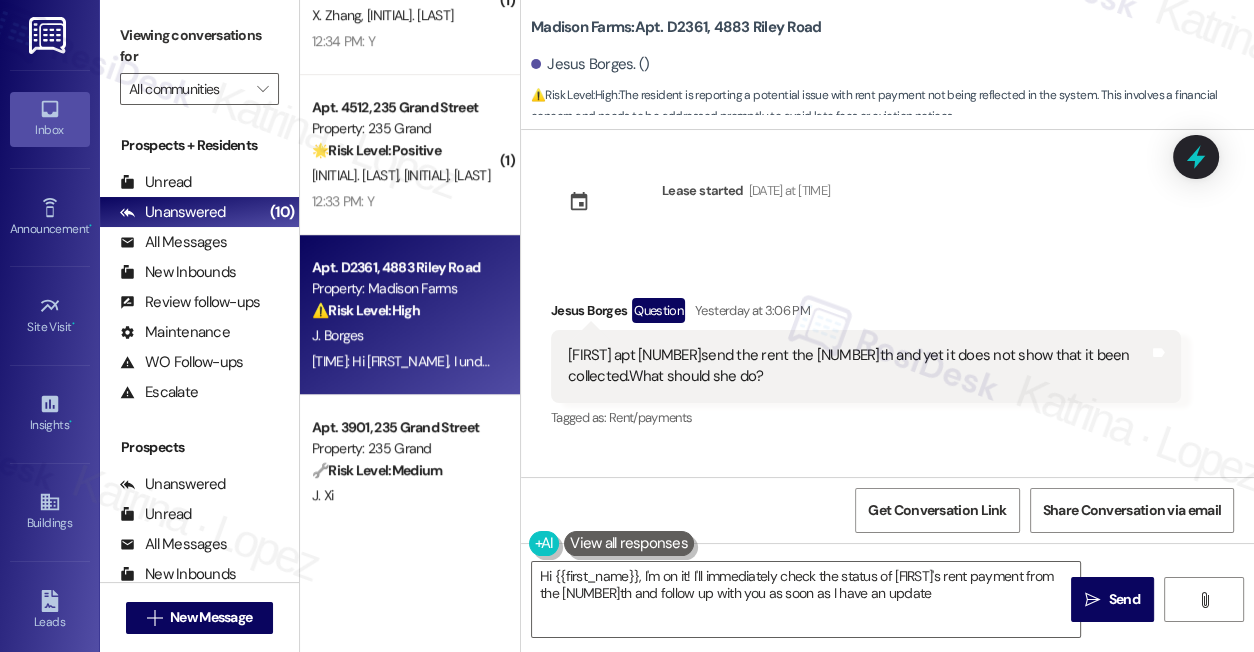 type on "Hi {{first_name}}, I'm on it! I'll immediately check the status of Bev's rent payment from the 19th and follow up with you as soon as I have an update." 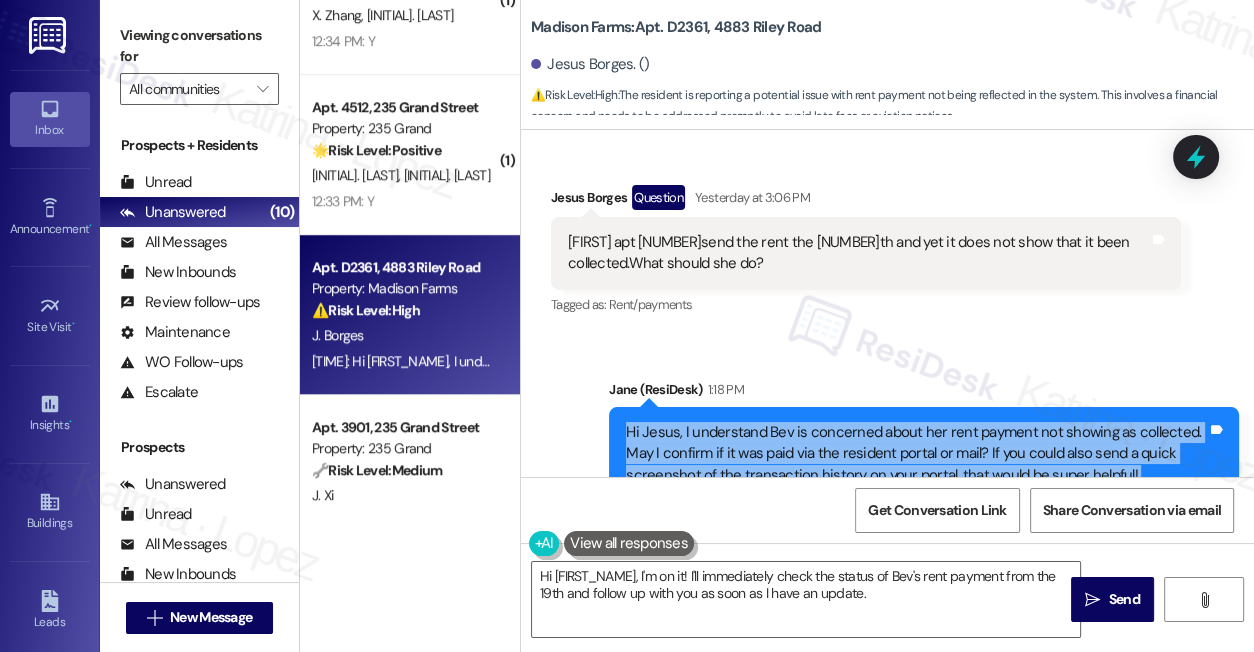 scroll, scrollTop: 193, scrollLeft: 0, axis: vertical 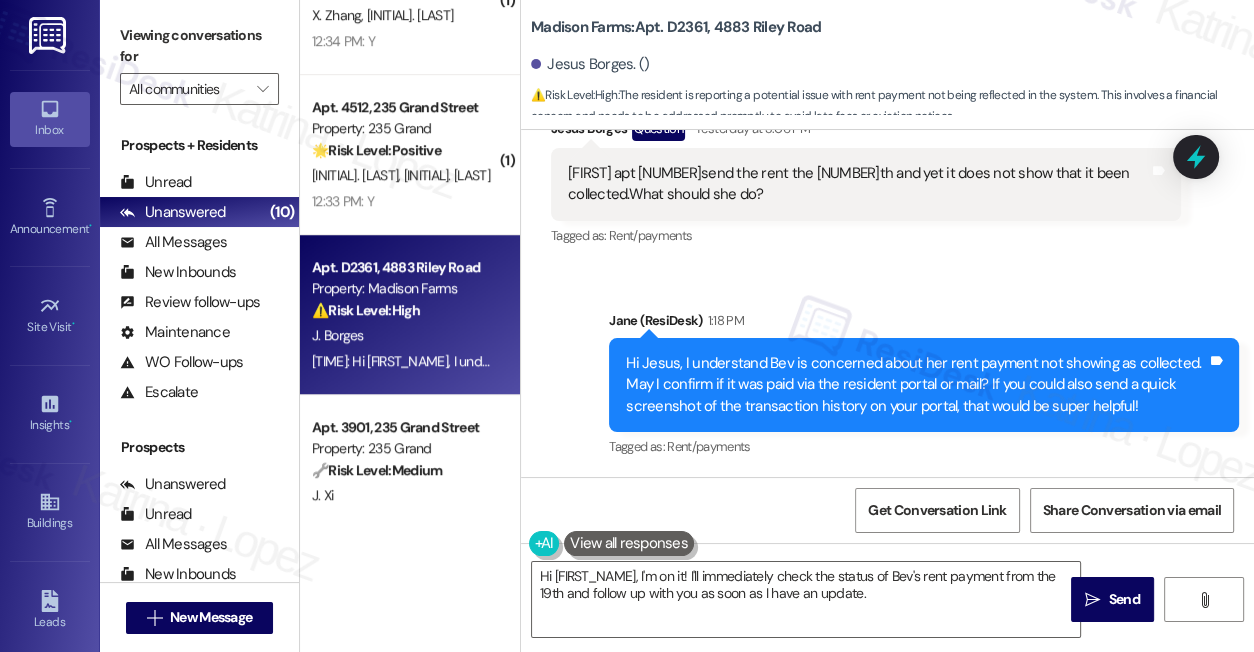 click on "Bev apt 2361send the rent the 19 and yet it does not show that it been collected.What should she do?" at bounding box center [858, 184] 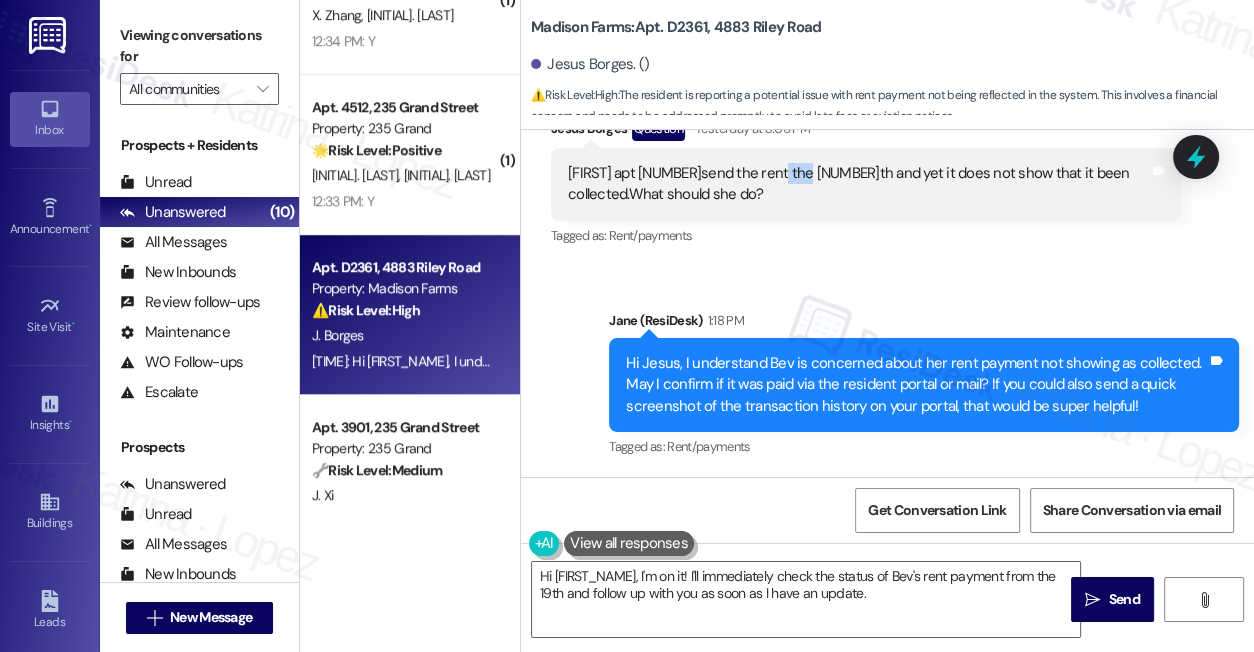 click on "Bev apt 2361send the rent the 19 and yet it does not show that it been collected.What should she do?" at bounding box center [858, 184] 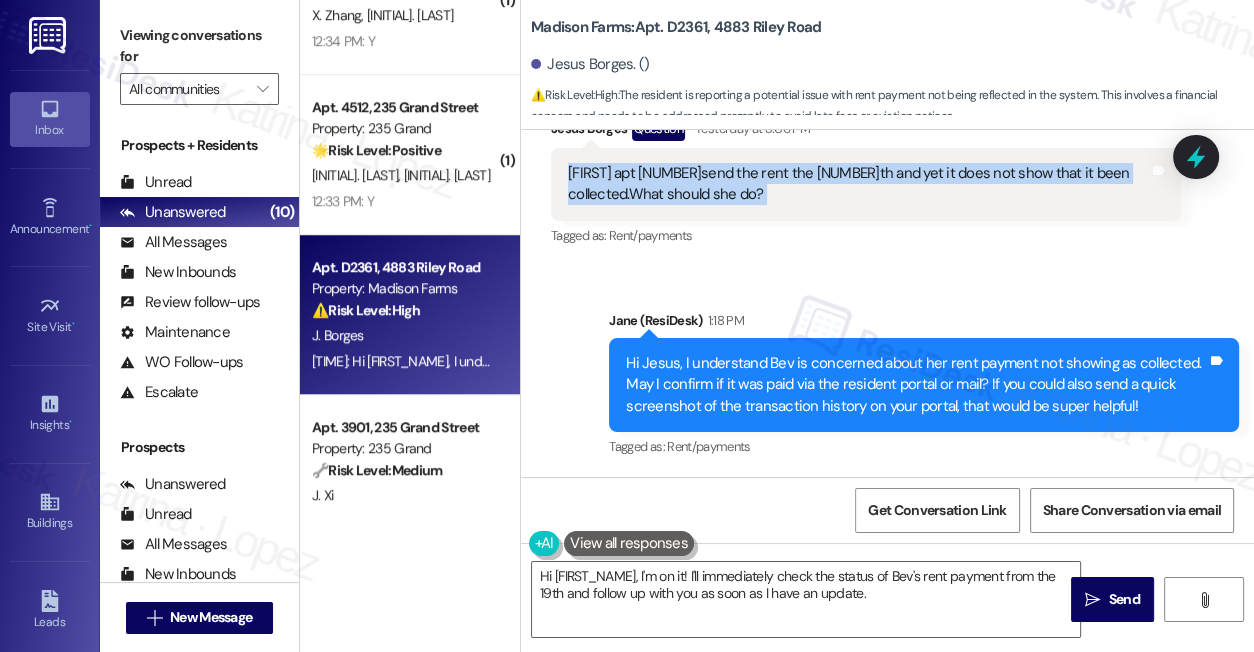 click on "Bev apt 2361send the rent the 19 and yet it does not show that it been collected.What should she do?" at bounding box center (858, 184) 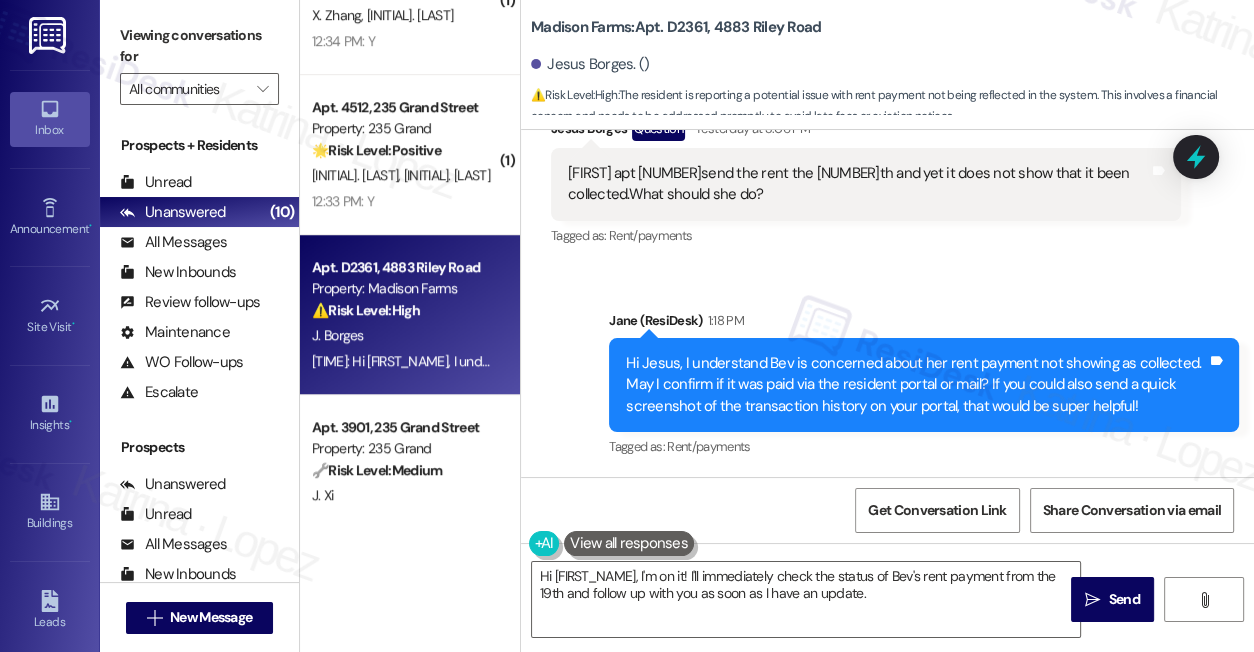 click on "Hi Jesus, I understand Bev is concerned about her rent payment not showing as collected. May I confirm if it was paid via the resident portal or mail? If you could also send a quick screenshot of the transaction history on your portal, that would be super helpful!" at bounding box center [916, 385] 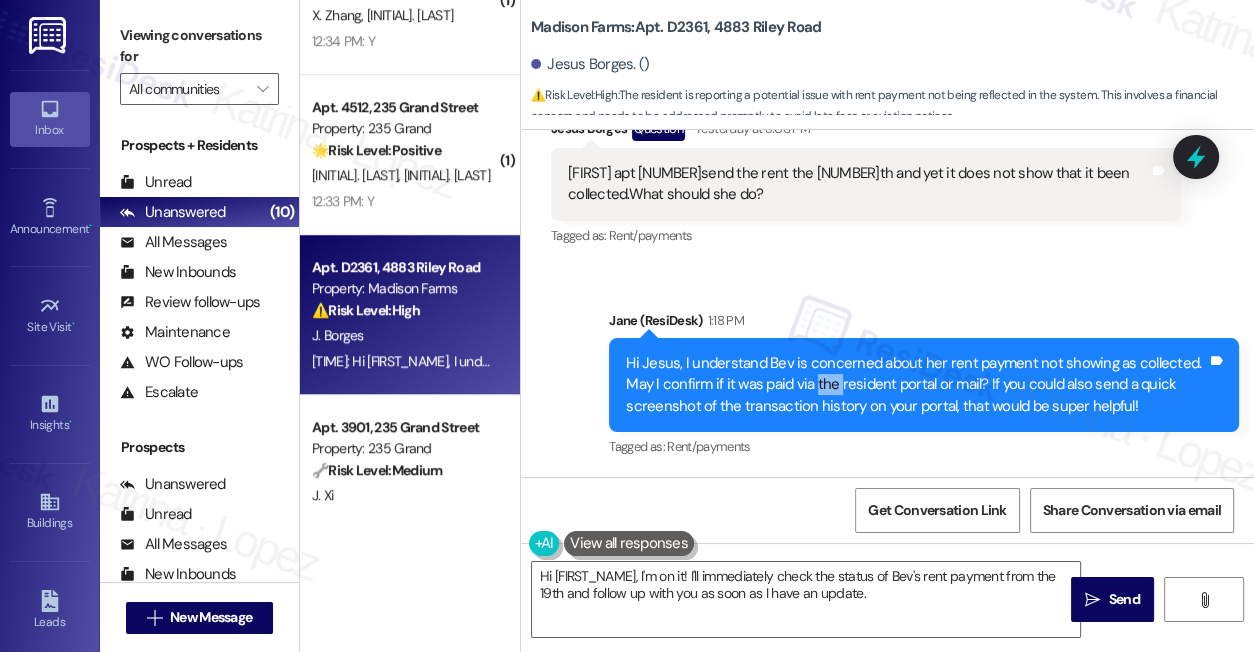 click on "Hi Jesus, I understand Bev is concerned about her rent payment not showing as collected. May I confirm if it was paid via the resident portal or mail? If you could also send a quick screenshot of the transaction history on your portal, that would be super helpful!" at bounding box center (916, 385) 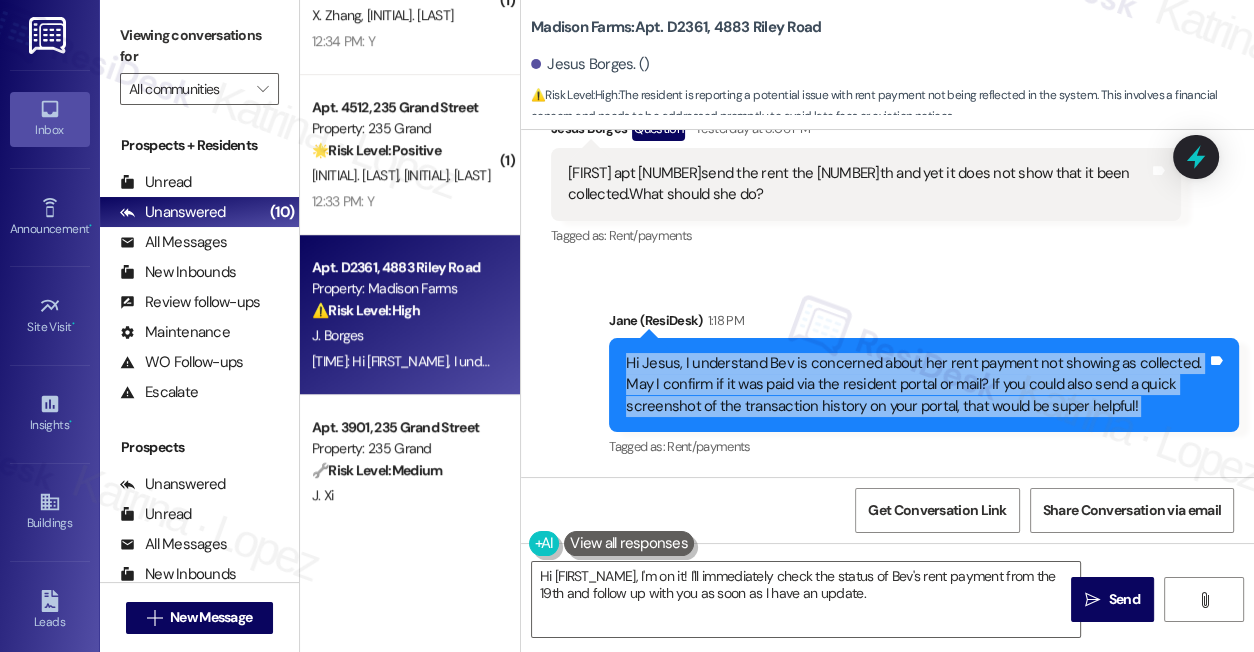 click on "Hi Jesus, I understand Bev is concerned about her rent payment not showing as collected. May I confirm if it was paid via the resident portal or mail? If you could also send a quick screenshot of the transaction history on your portal, that would be super helpful!" at bounding box center [916, 385] 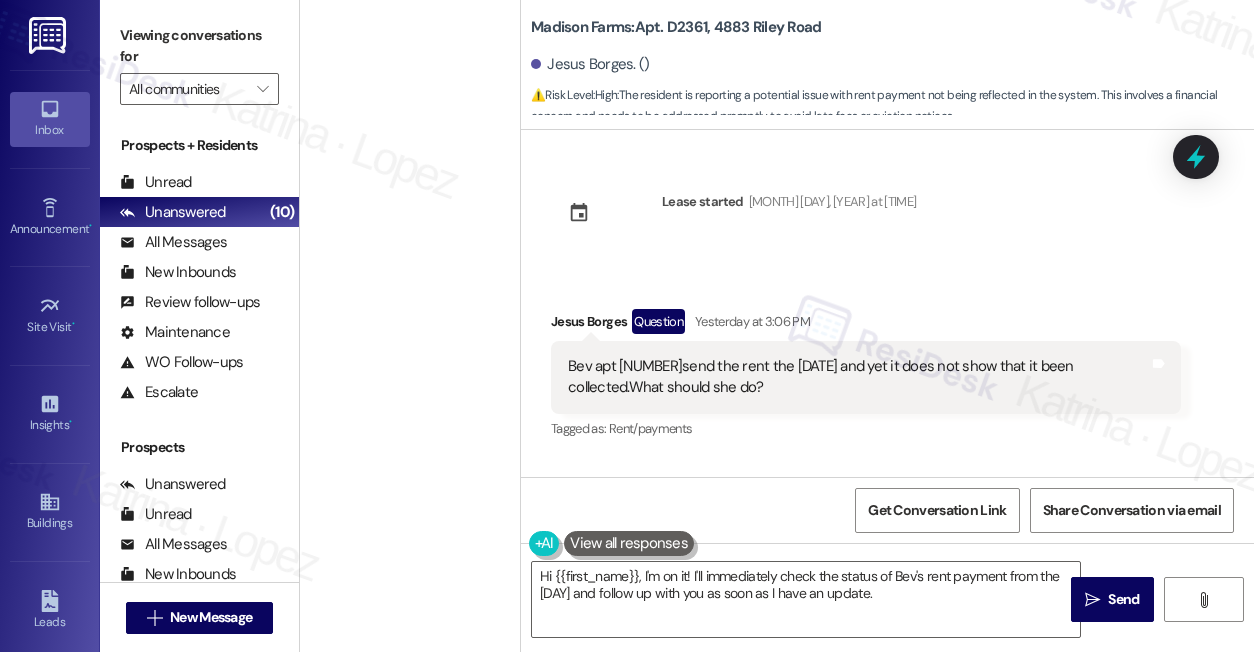 scroll, scrollTop: 0, scrollLeft: 0, axis: both 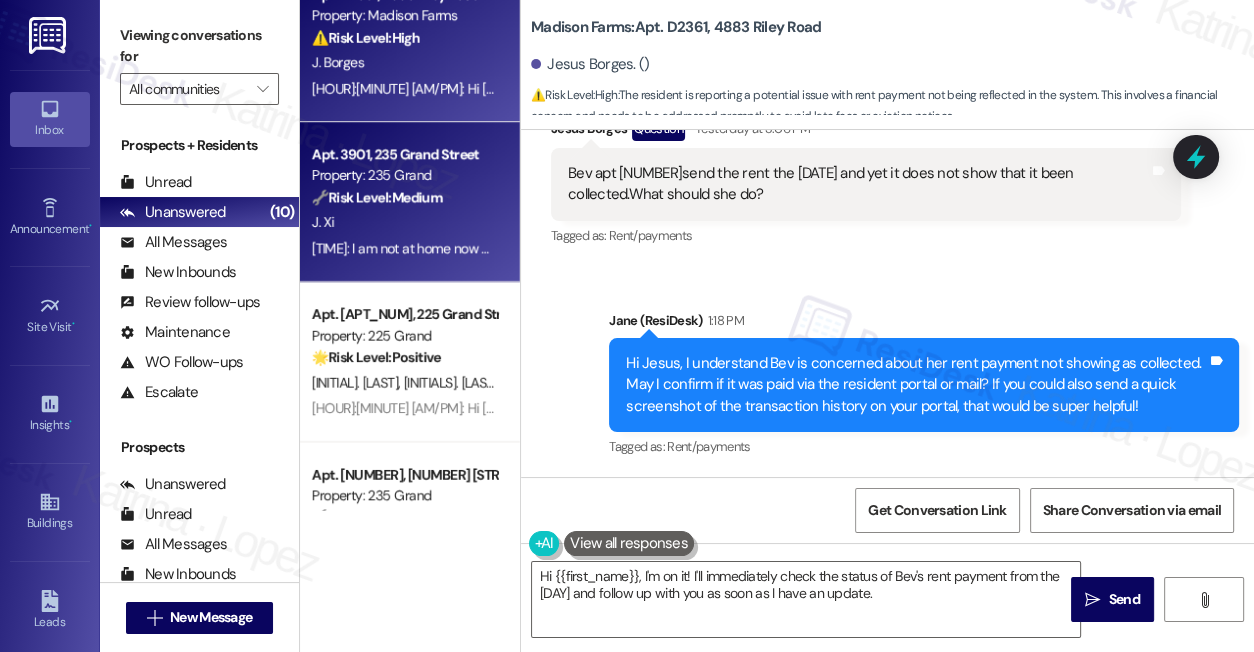 click on "🔧  Risk Level:  Medium" at bounding box center (377, 197) 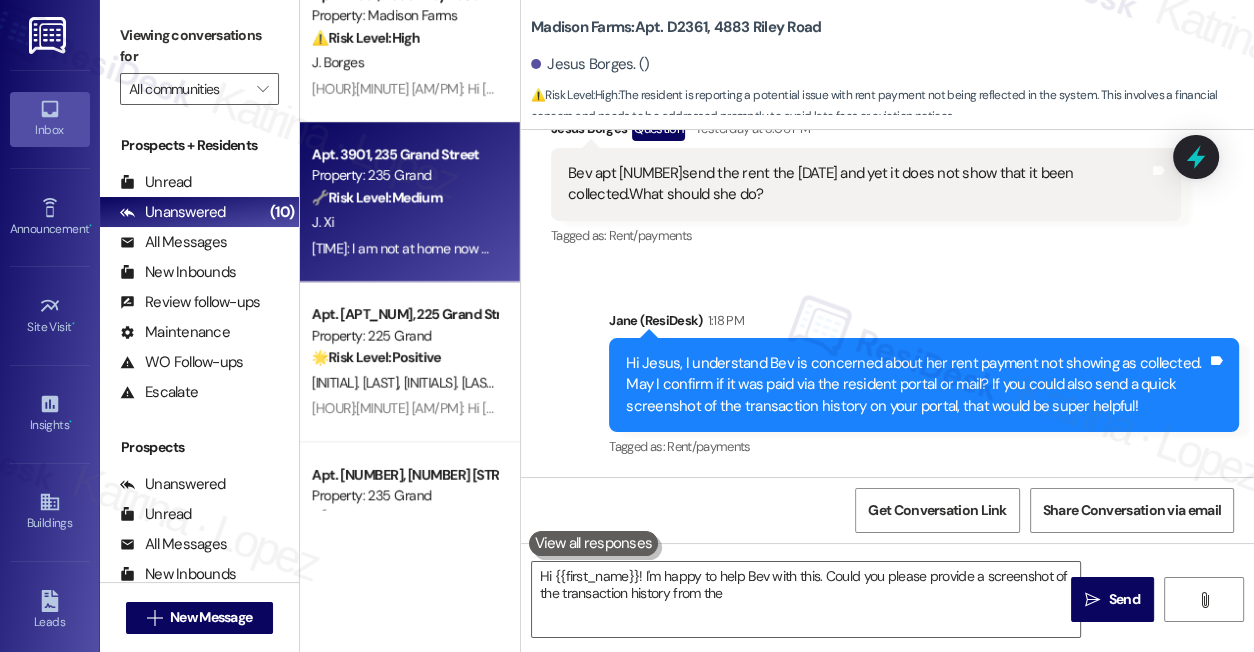 type on "Hi {{first_name}}! I'm happy to help [FIRST] with this. Could you please provide a screenshot of the transaction history from the" 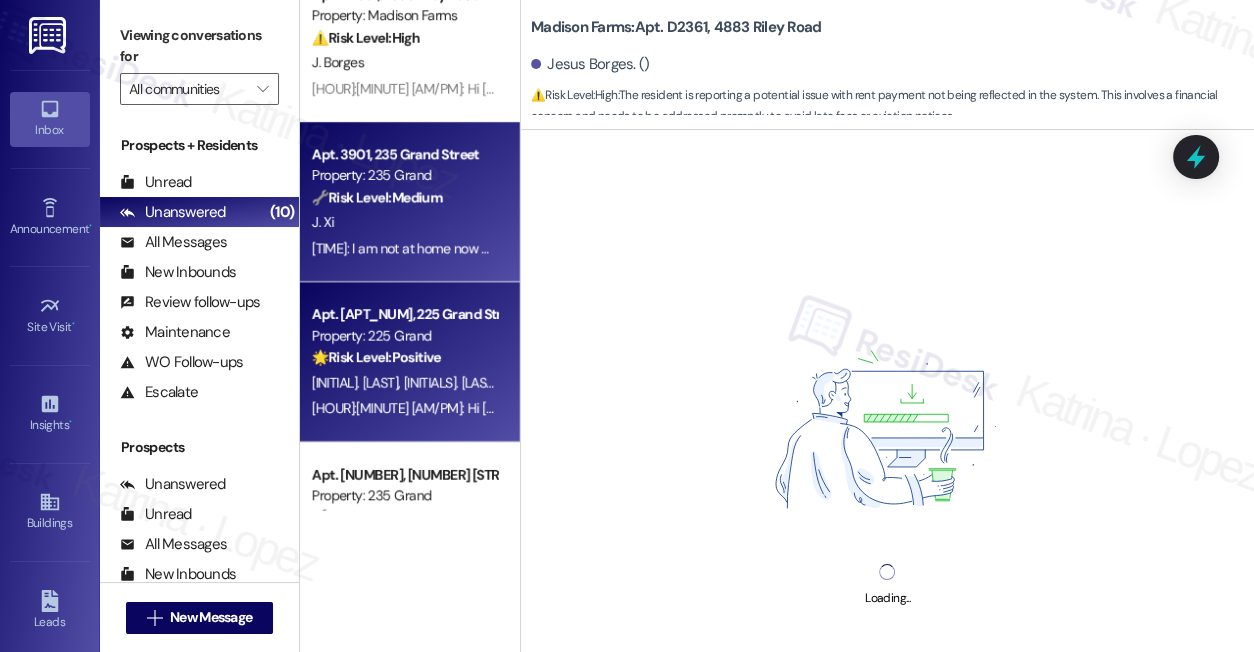 click on "[INITIAL]. [LAST] [INITIAL]. [LAST]" at bounding box center [404, 382] 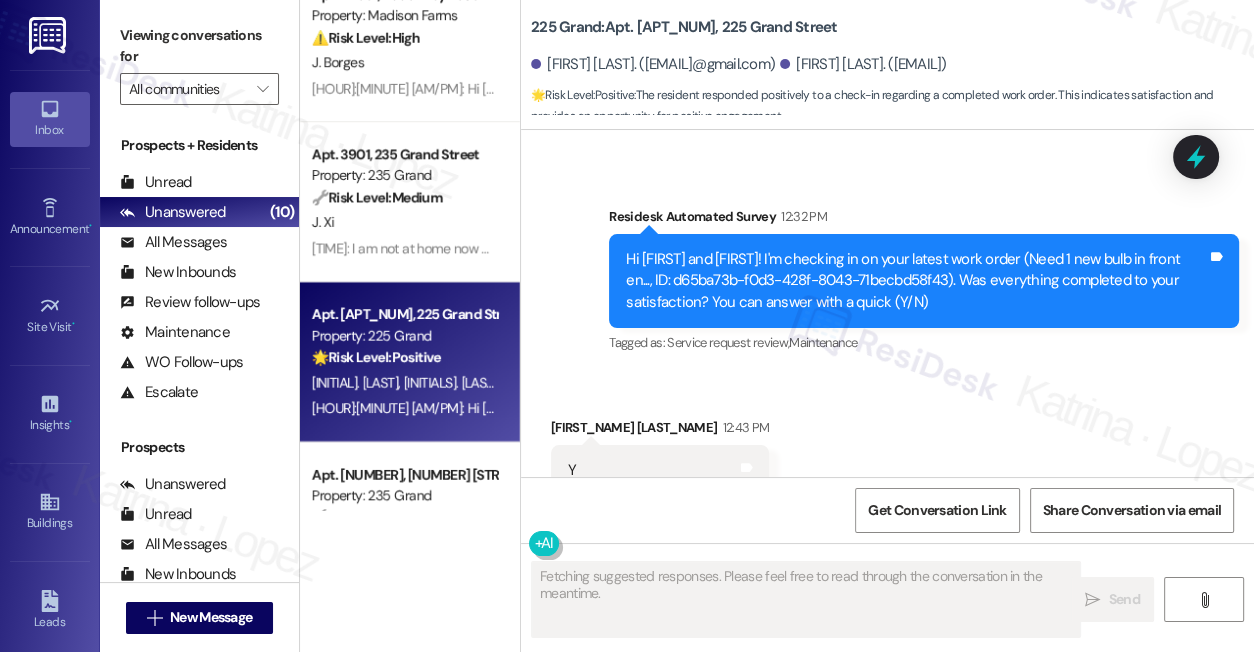scroll, scrollTop: 12987, scrollLeft: 0, axis: vertical 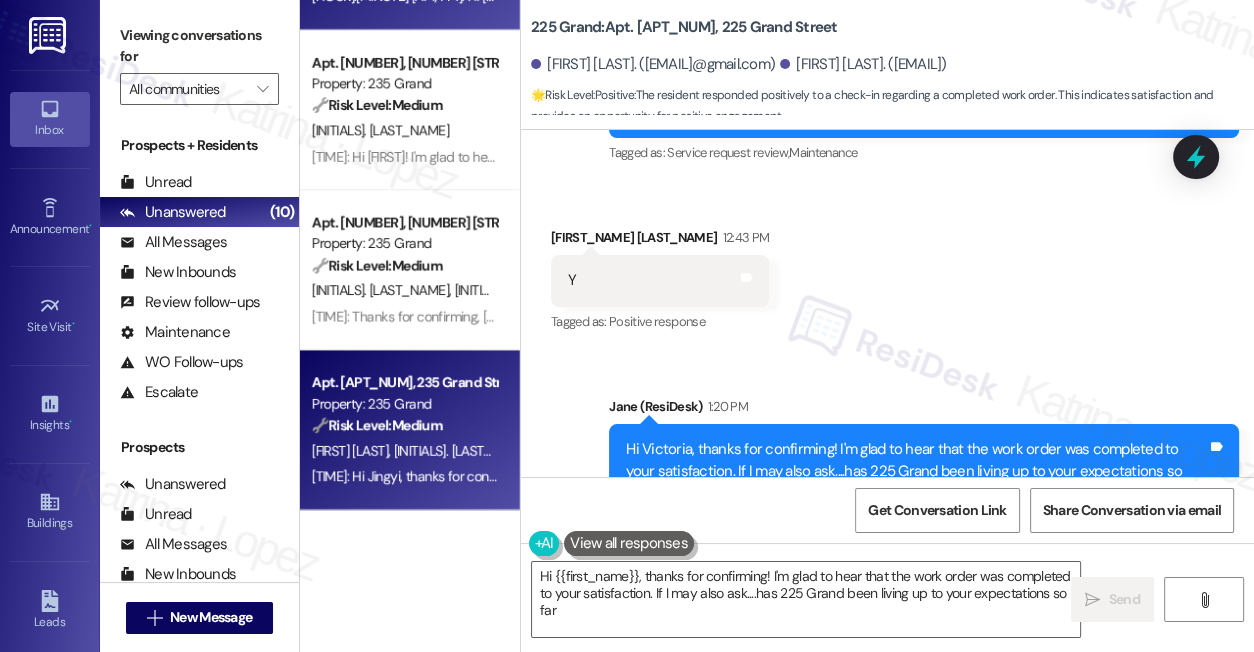 type on "Hi {{first_name}}, thanks for confirming! I'm glad to hear that the work order was completed to your satisfaction. If I may also ask....has 225 Grand been living up to your expectations so far?" 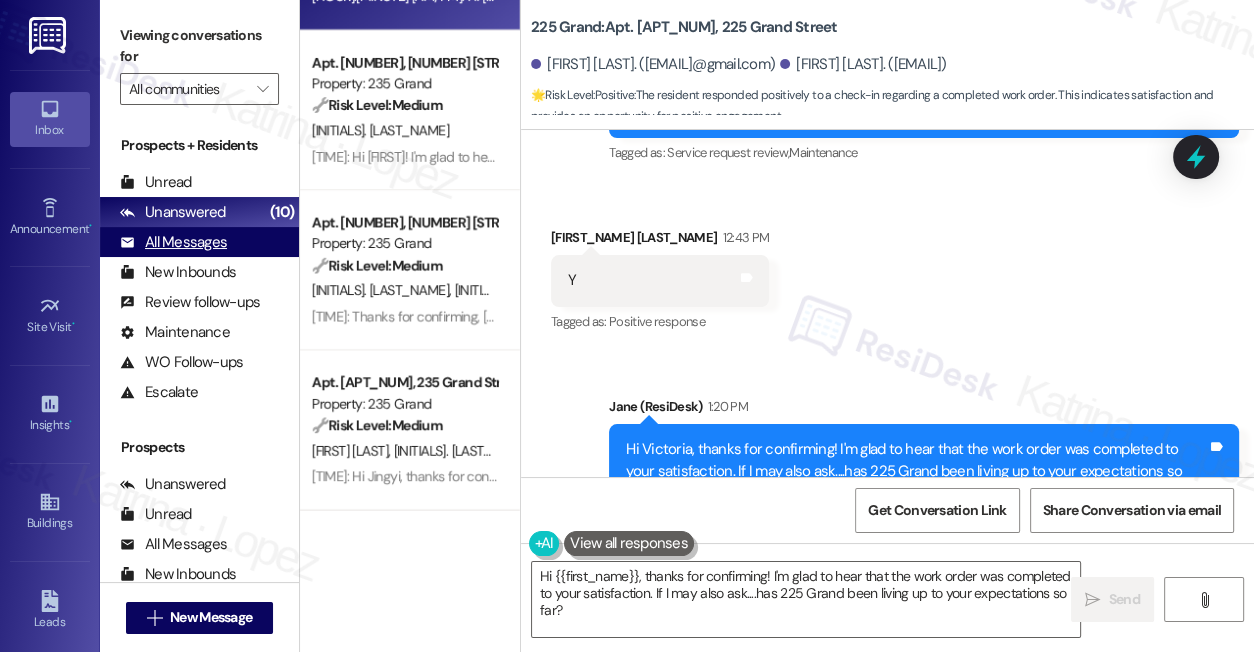 click on "All Messages (undefined)" at bounding box center [199, 242] 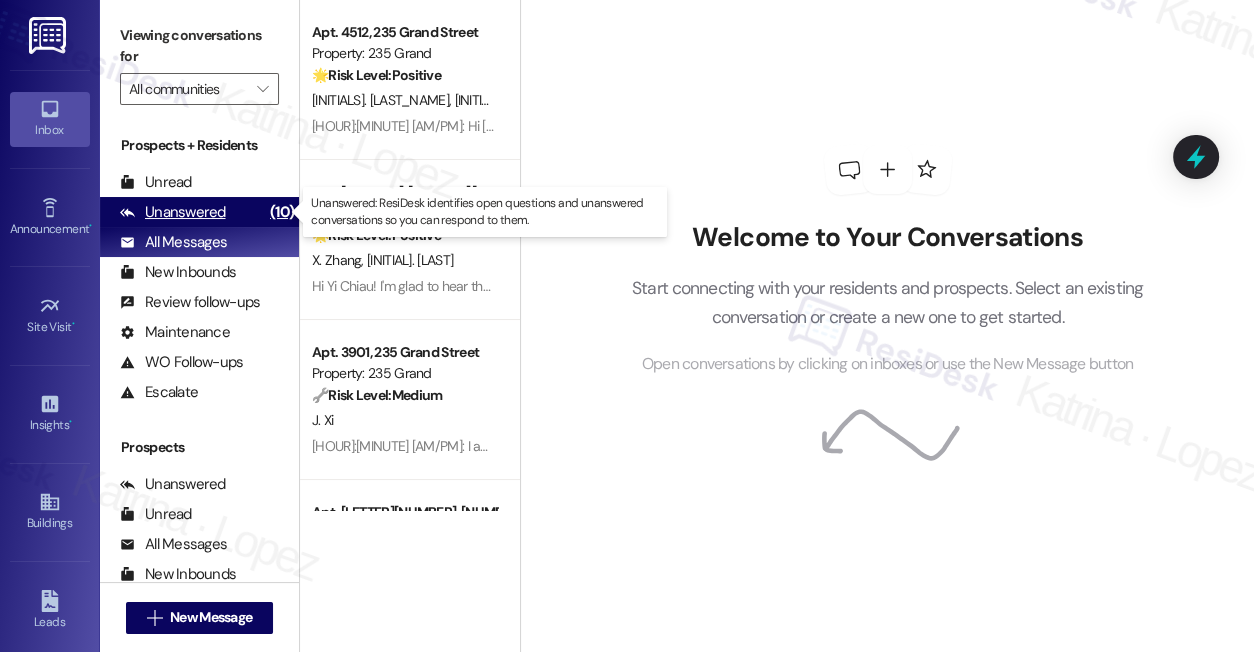 click on "Unanswered (10)" at bounding box center (199, 212) 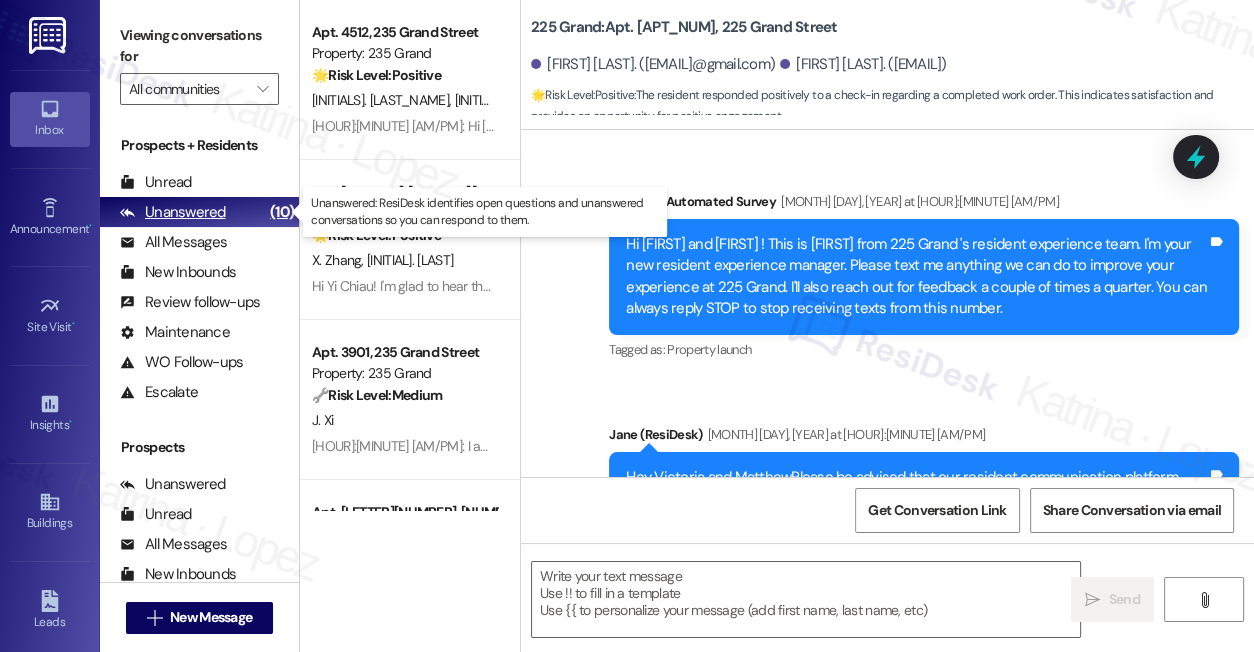 type on "Fetching suggested responses. Please feel free to read through the conversation in the meantime." 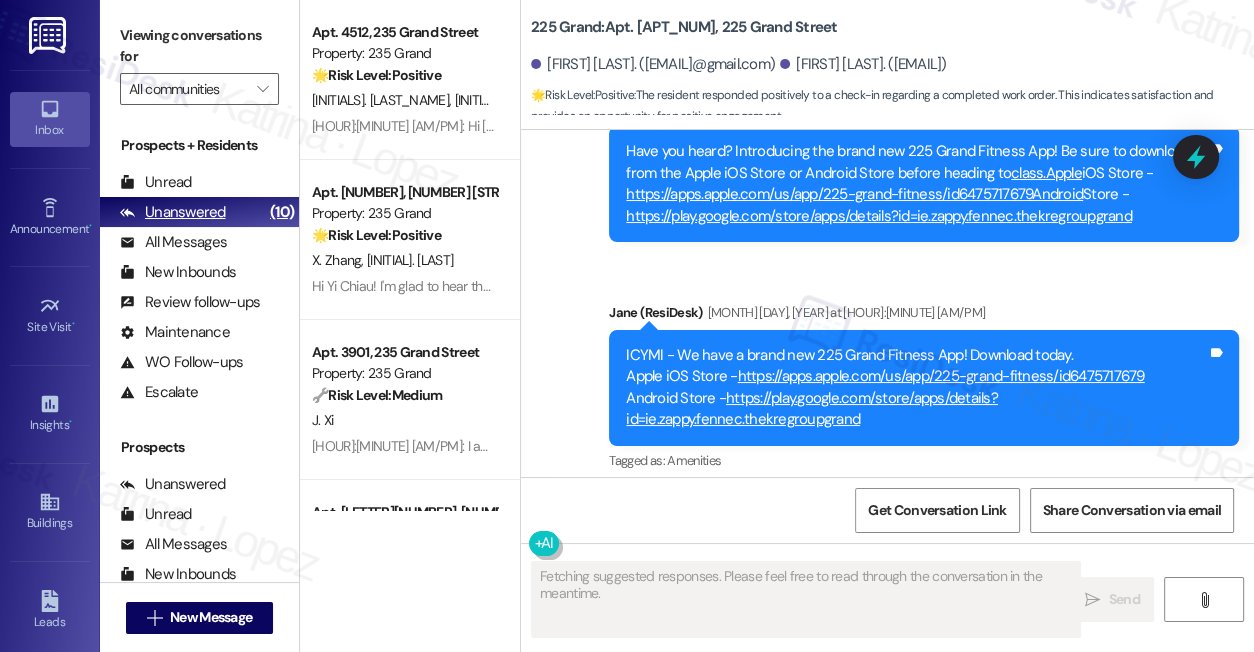 scroll, scrollTop: 8880, scrollLeft: 0, axis: vertical 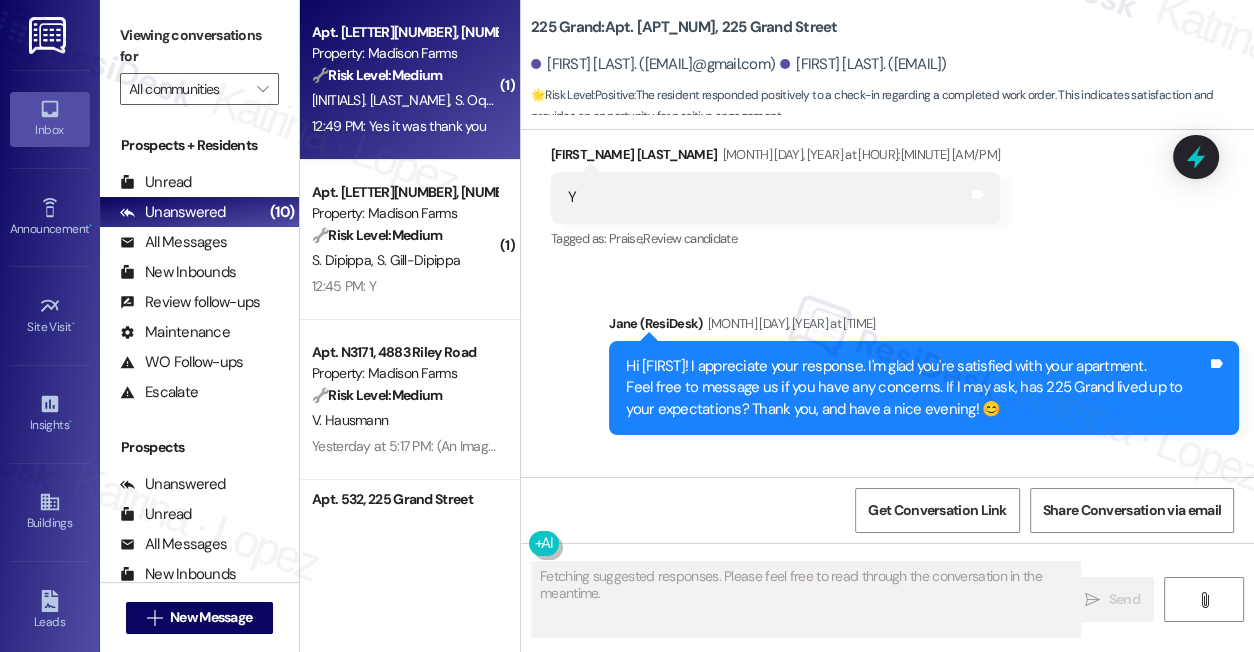 click on "12:49 PM: Yes it was thank you  12:49 PM: Yes it was thank you" at bounding box center (399, 126) 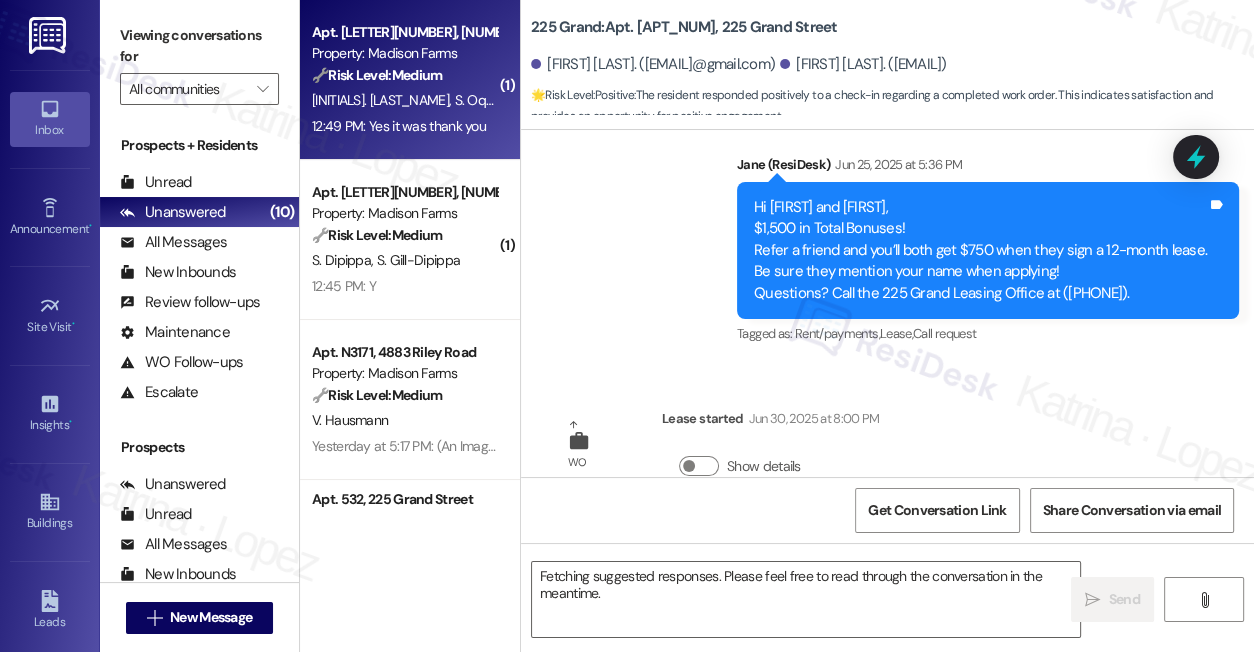 scroll, scrollTop: 12797, scrollLeft: 0, axis: vertical 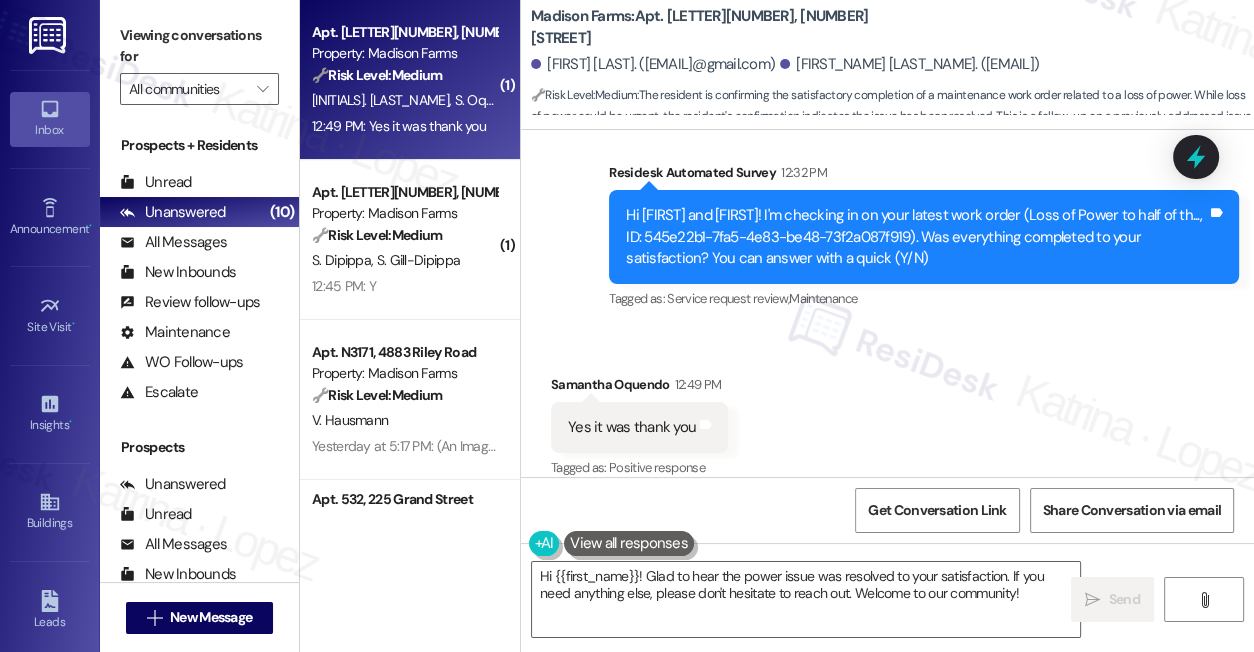 click on "Viewing conversations for" at bounding box center [199, 46] 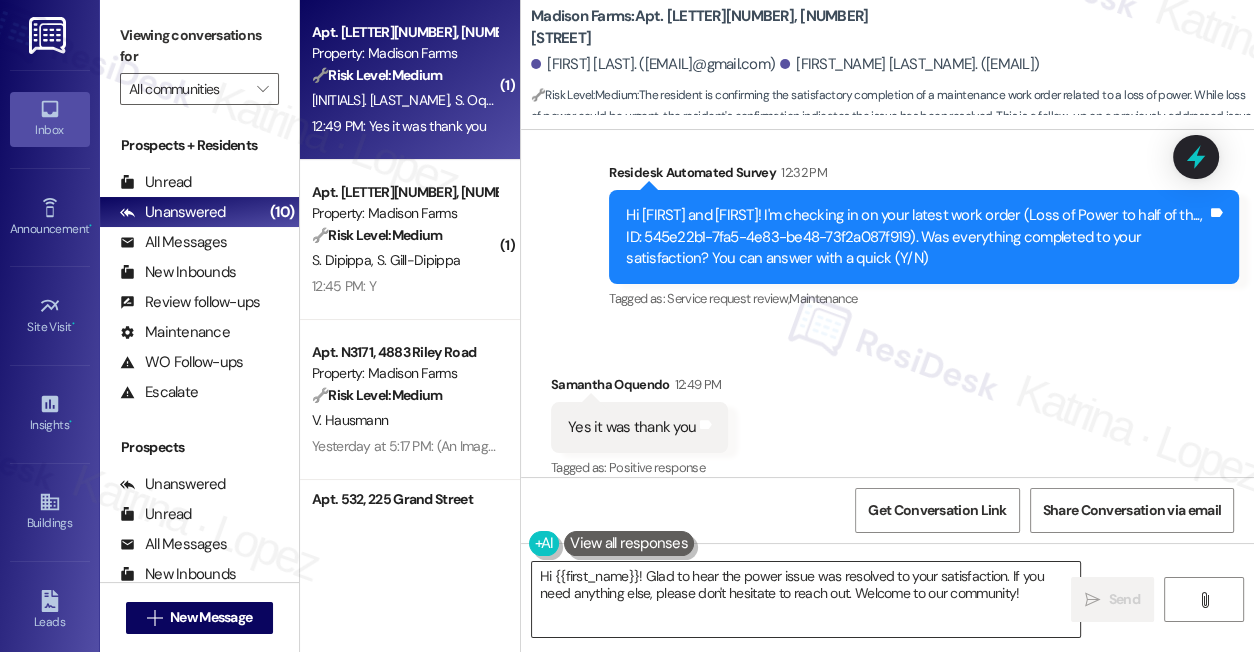 click on "Hi {{first_name}}! Glad to hear the power issue was resolved to your satisfaction. If you need anything else, please don't hesitate to reach out. Welcome to our community!" at bounding box center [806, 599] 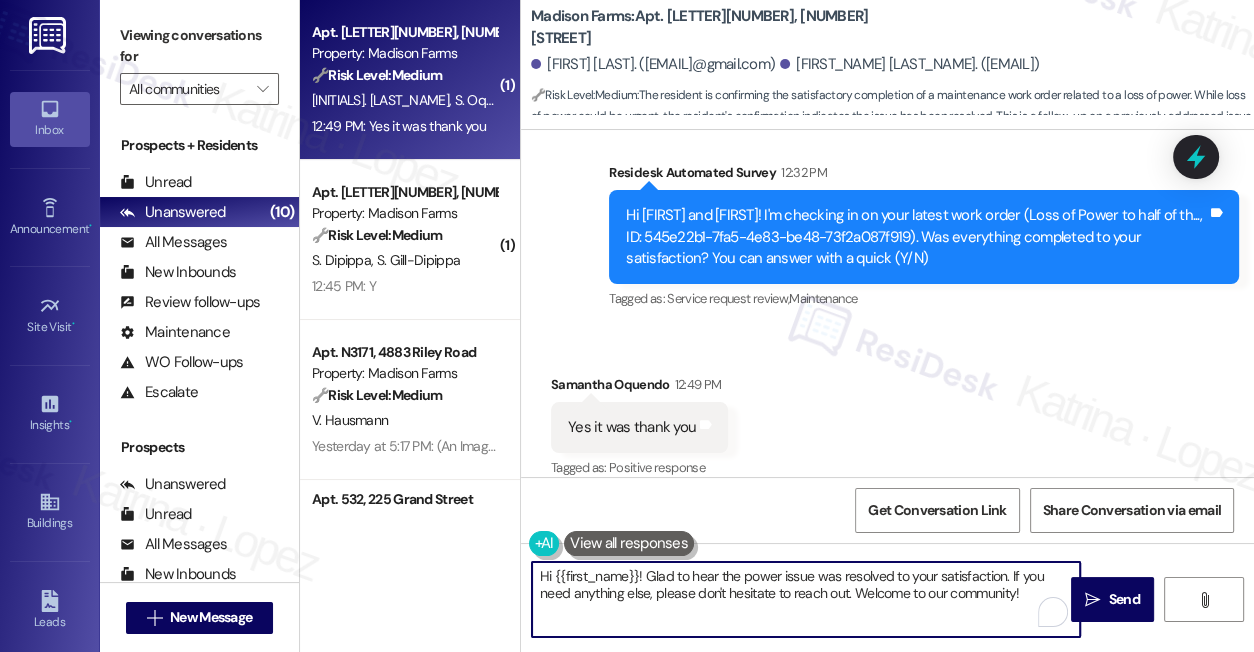 click on "Hi {{first_name}}! Glad to hear the power issue was resolved to your satisfaction. If you need anything else, please don't hesitate to reach out. Welcome to our community!" at bounding box center (806, 599) 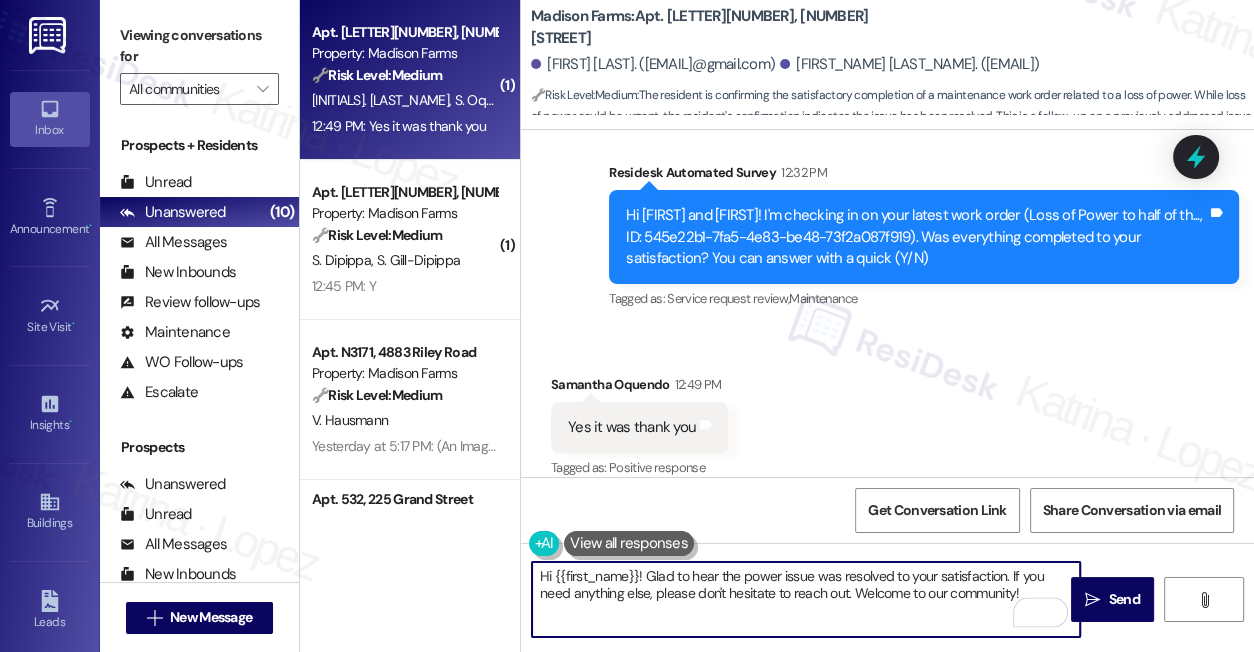drag, startPoint x: 1023, startPoint y: 595, endPoint x: 1000, endPoint y: 572, distance: 32.526913 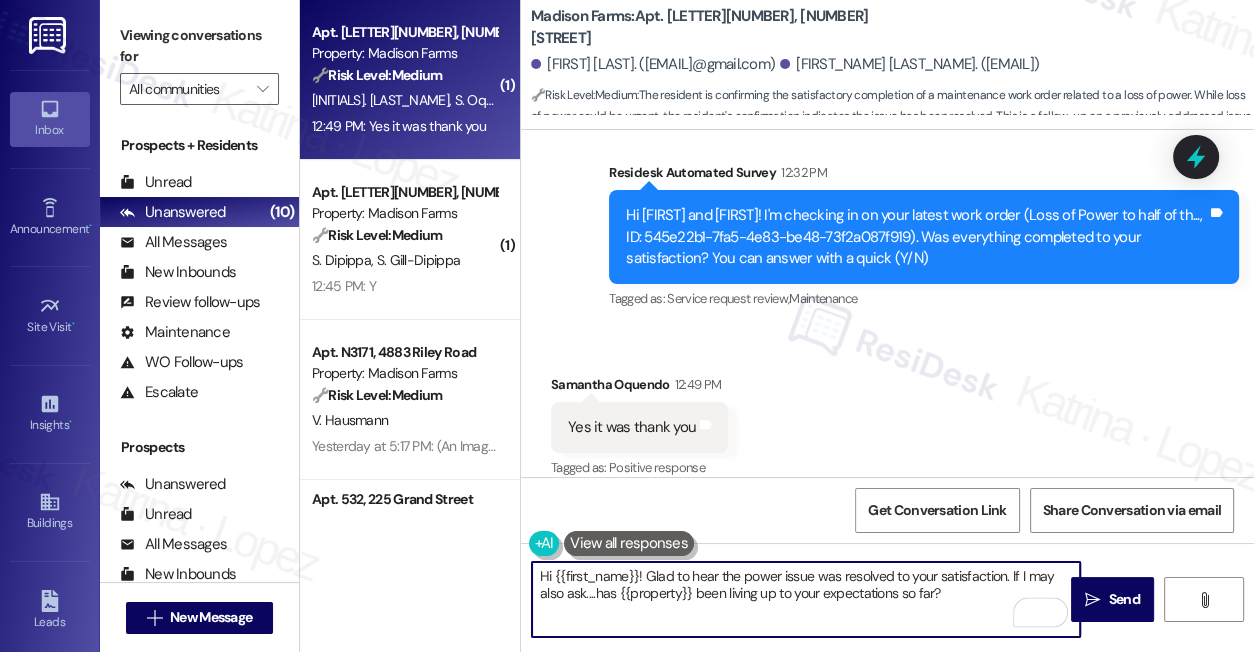 click on "Samantha Oquendo 12:49 PM" at bounding box center [639, 388] 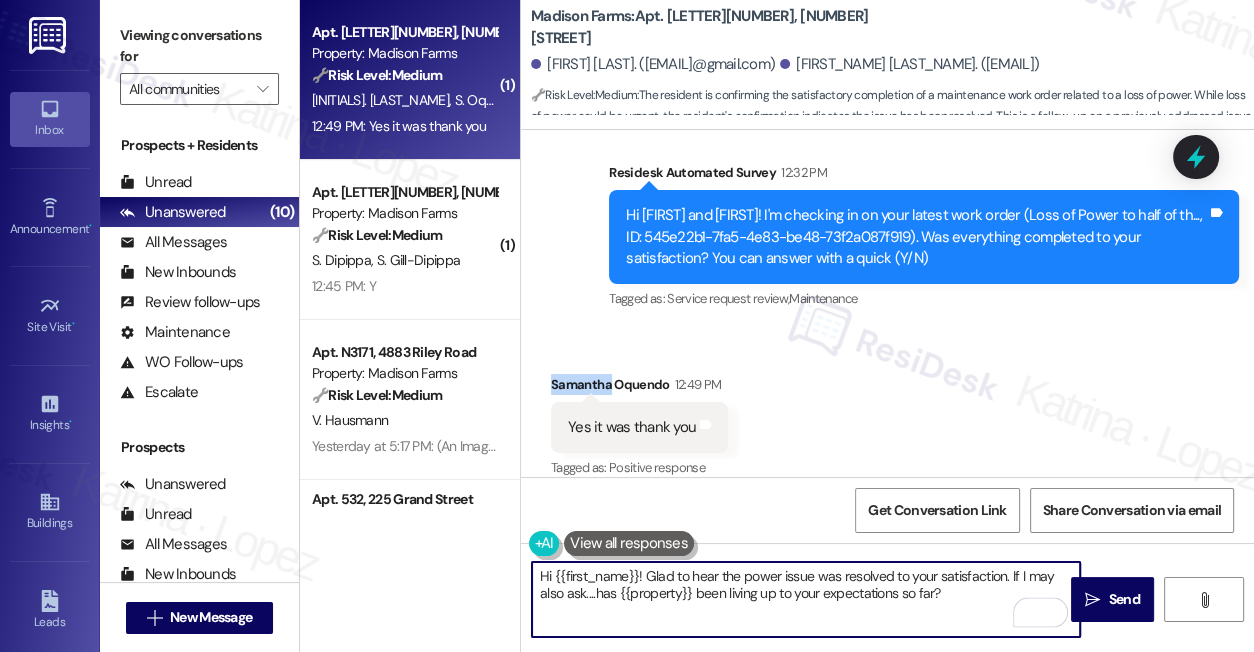 click on "Samantha Oquendo 12:49 PM" at bounding box center [639, 388] 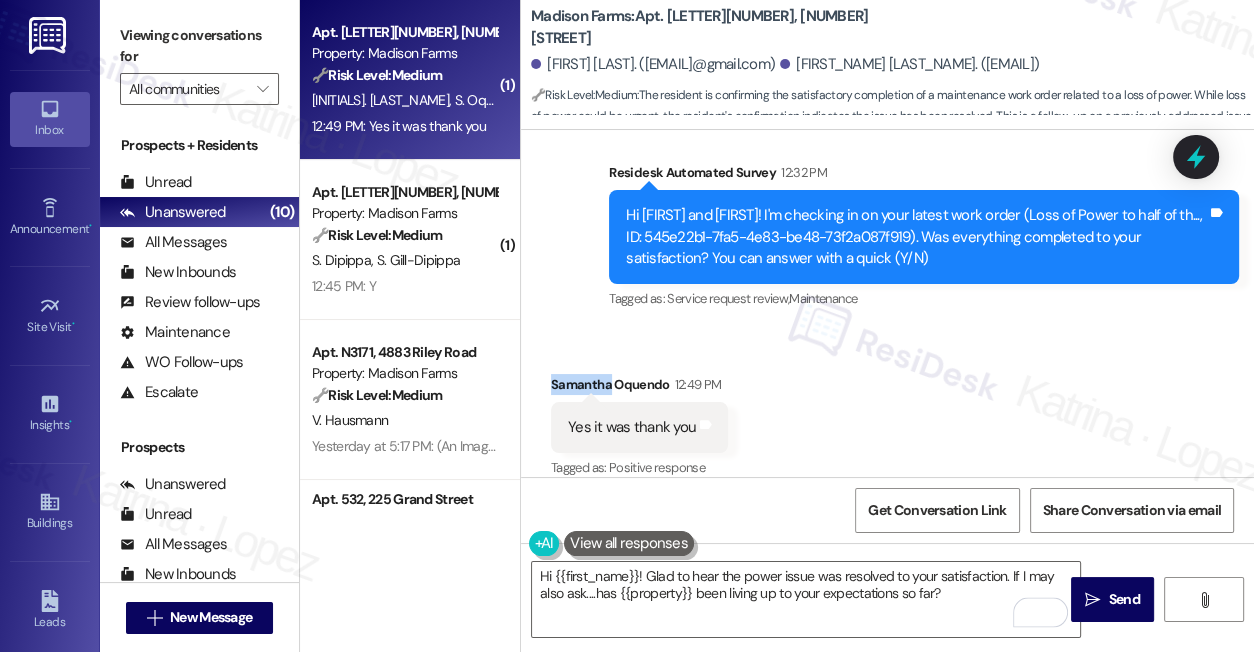 copy on "Samantha" 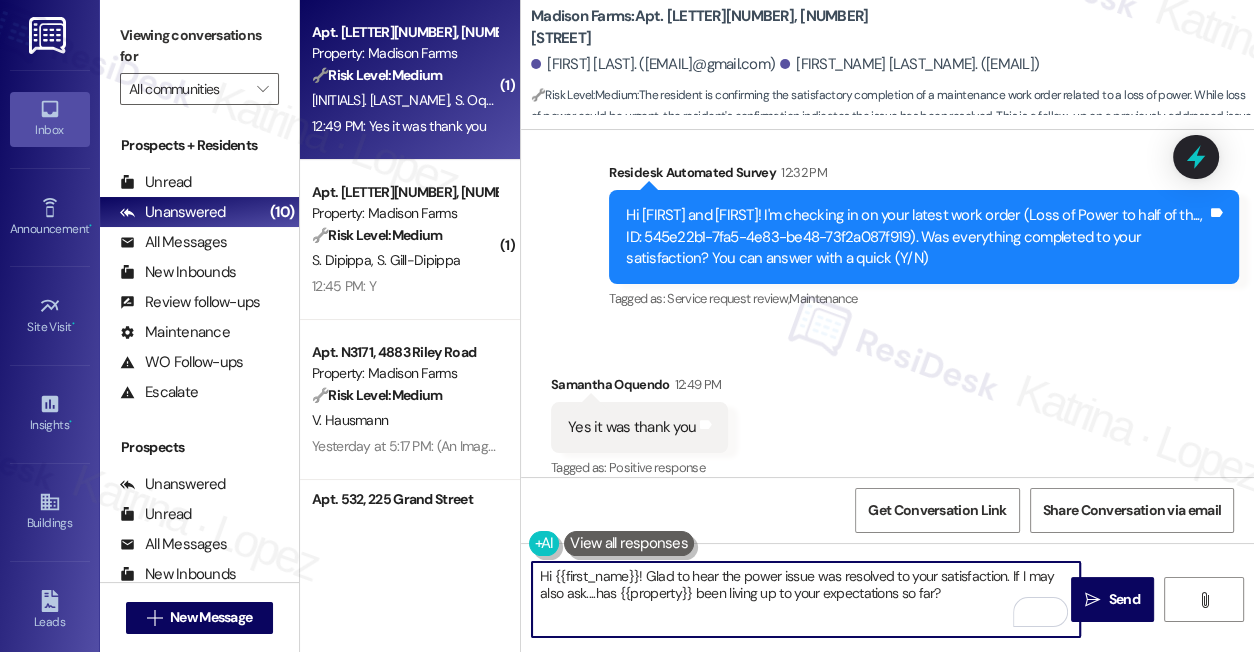 drag, startPoint x: 554, startPoint y: 571, endPoint x: 637, endPoint y: 571, distance: 83 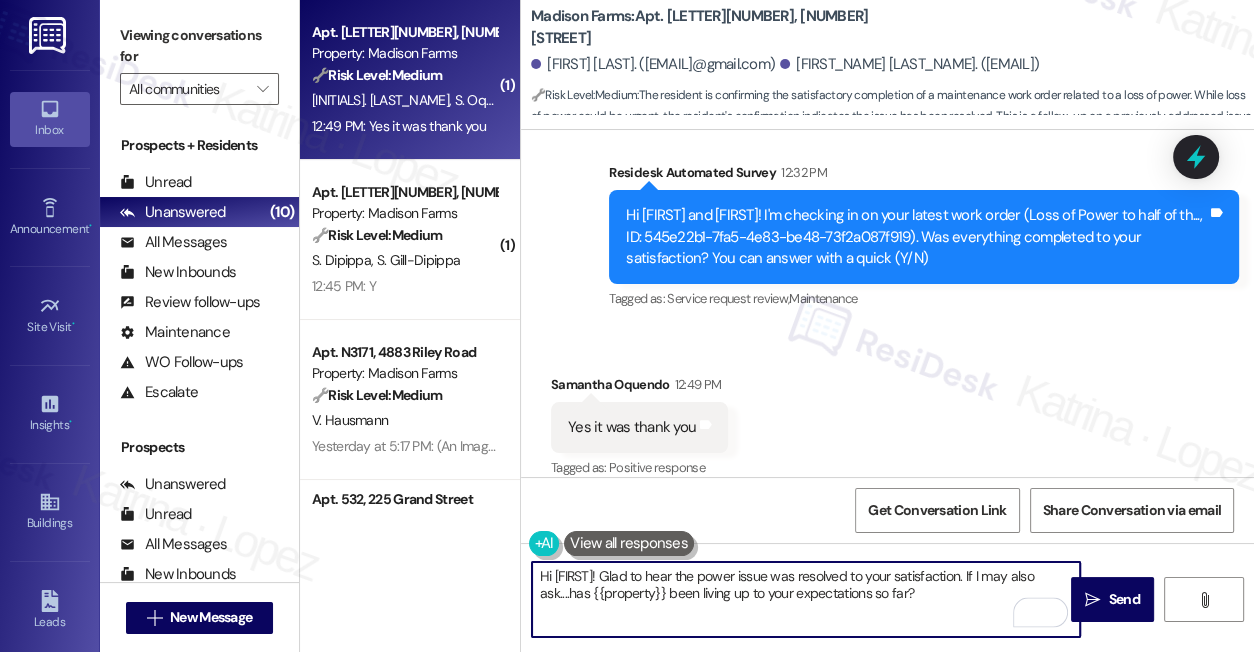 type on "Hi Samantha! Glad to hear the power issue was resolved to your satisfaction. If I may also ask....has {{property}} been living up to your expectations so far?" 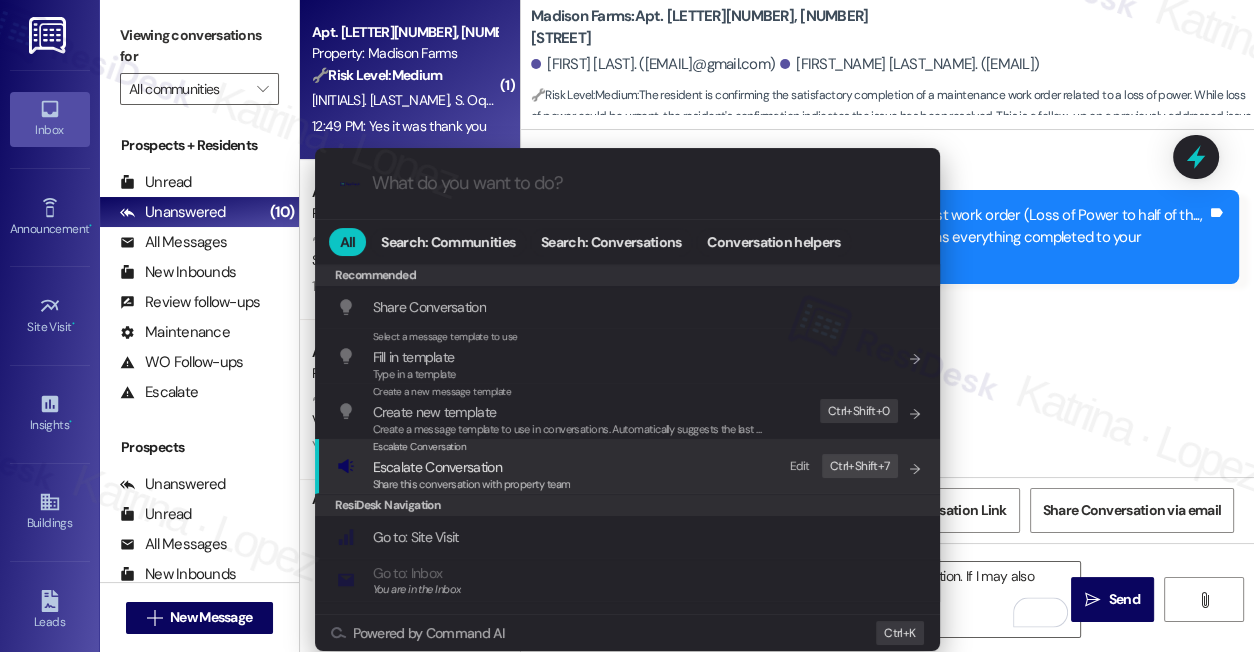 click on ".cls-1{fill:#0a055f;}.cls-2{fill:#0cc4c4;} resideskLogoBlueOrange All Search: Communities Search: Conversations Conversation helpers Recommended Recommended Share Conversation Add shortcut Select a message template to use Fill in template Type in a template Add shortcut Create a new message template Create new template Create a message template to use in conversations. Automatically suggests the last message you sent. Edit Ctrl+ Shift+ 0 Escalate Conversation Escalate Conversation Share this conversation with property team Edit Ctrl+ Shift+ 7 ResiDesk Navigation Go to: Site Visit Add shortcut Go to: Inbox You are in the Inbox Add shortcut Go to: Settings Add shortcut Go to: Message Templates Add shortcut Go to: Buildings Add shortcut Help Getting Started: What you can do with ResiDesk Add shortcut Settings Powered by Command AI Ctrl+ K" at bounding box center [627, 326] 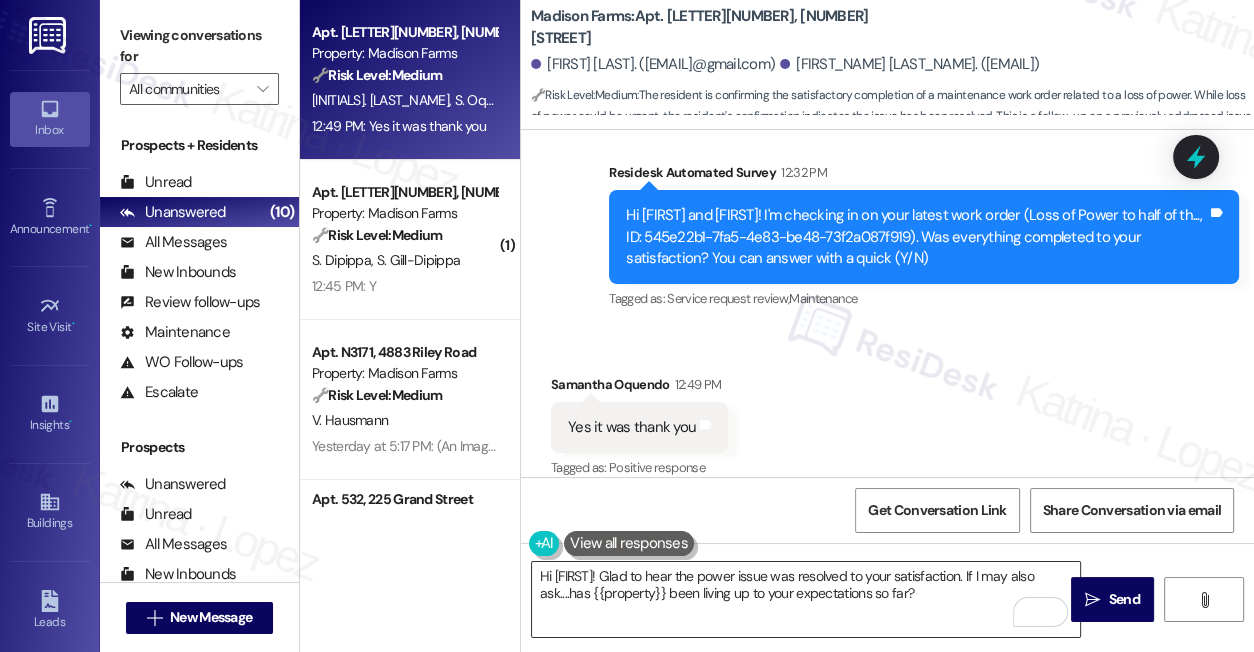 click on "Hi Samantha! Glad to hear the power issue was resolved to your satisfaction. If I may also ask....has {{property}} been living up to your expectations so far?" at bounding box center (806, 599) 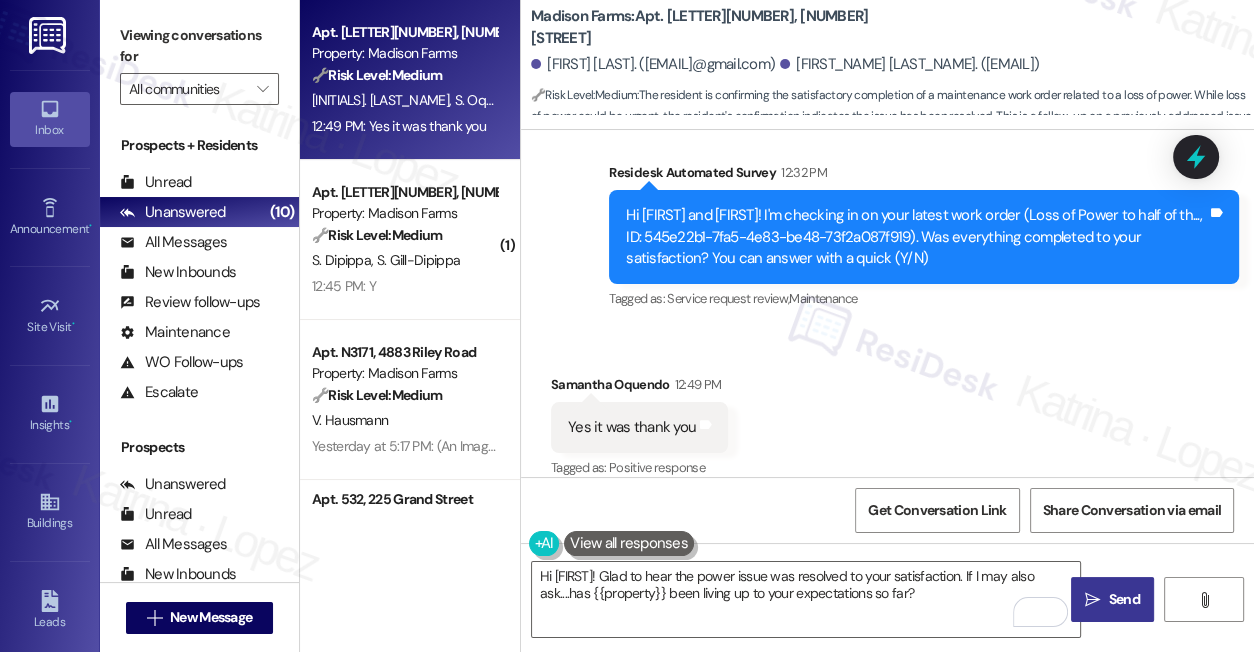 click on "Send" at bounding box center (1123, 599) 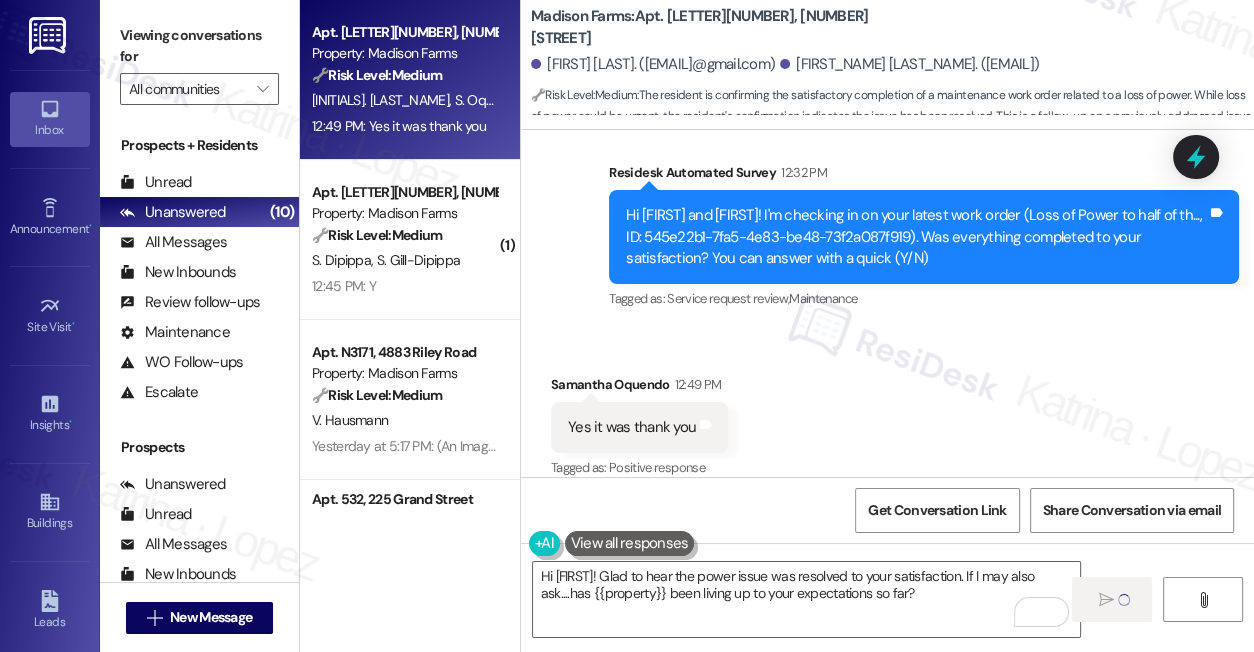 type 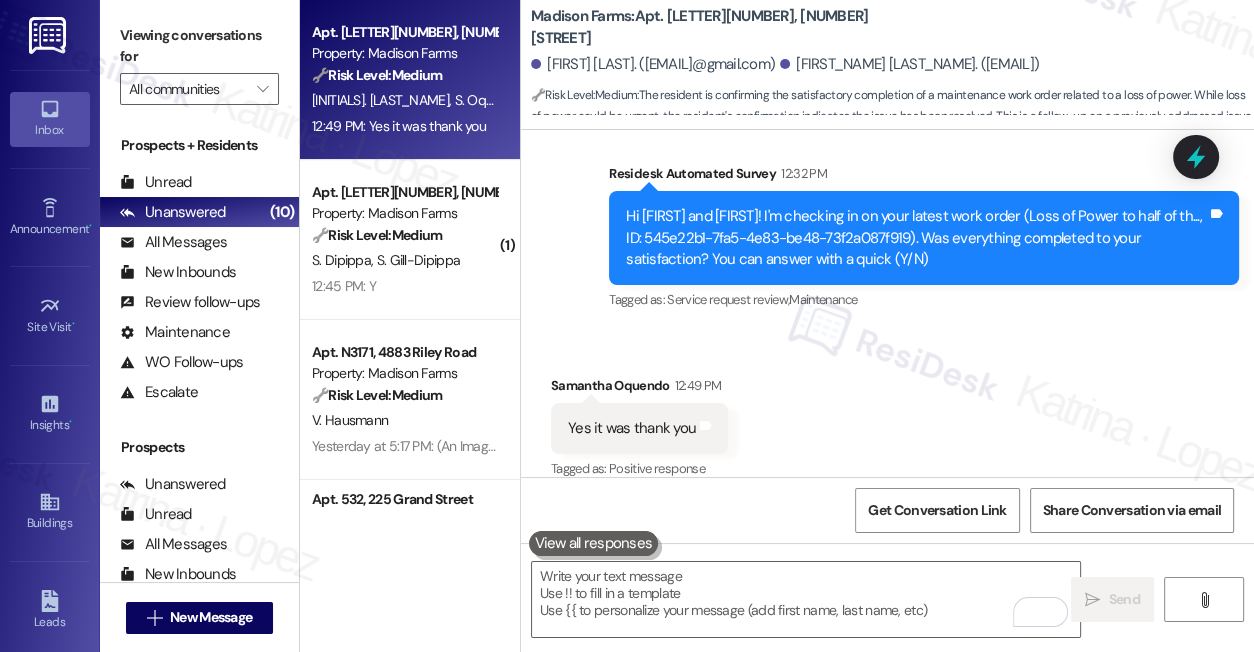 scroll, scrollTop: 1930, scrollLeft: 0, axis: vertical 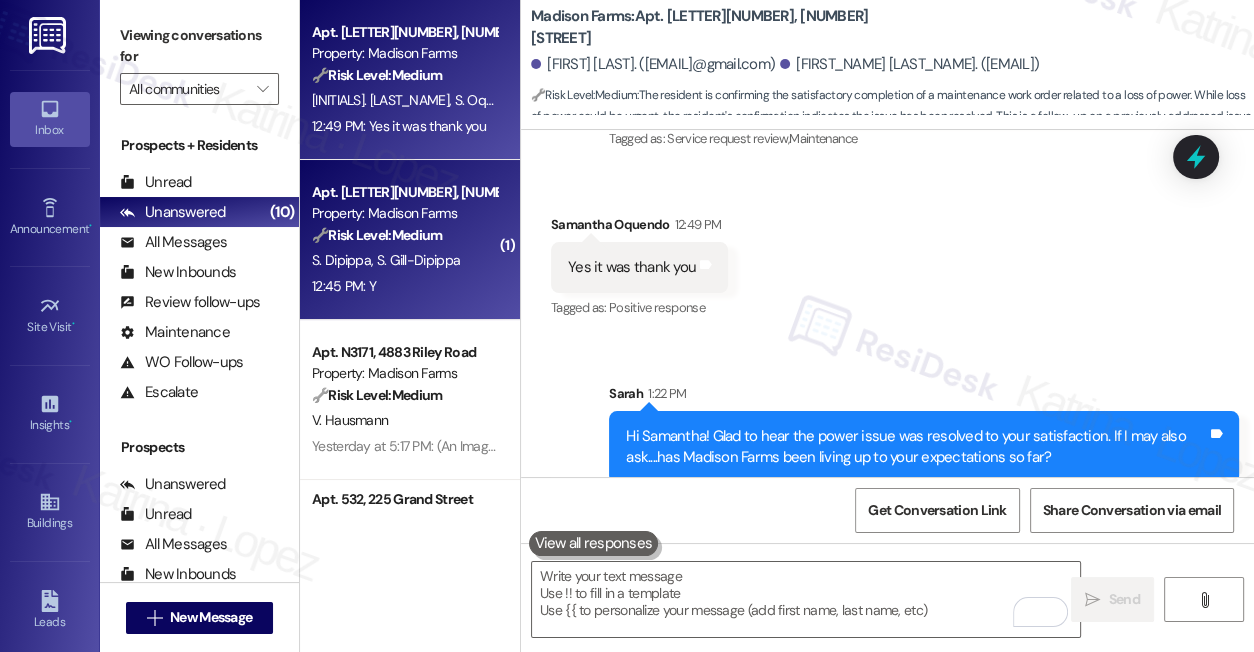 click on "🔧  Risk Level:  Medium The resident is simply confirming the completion of a non-urgent work order. This is a routine follow-up and does not indicate any issues or concerns." at bounding box center [404, 235] 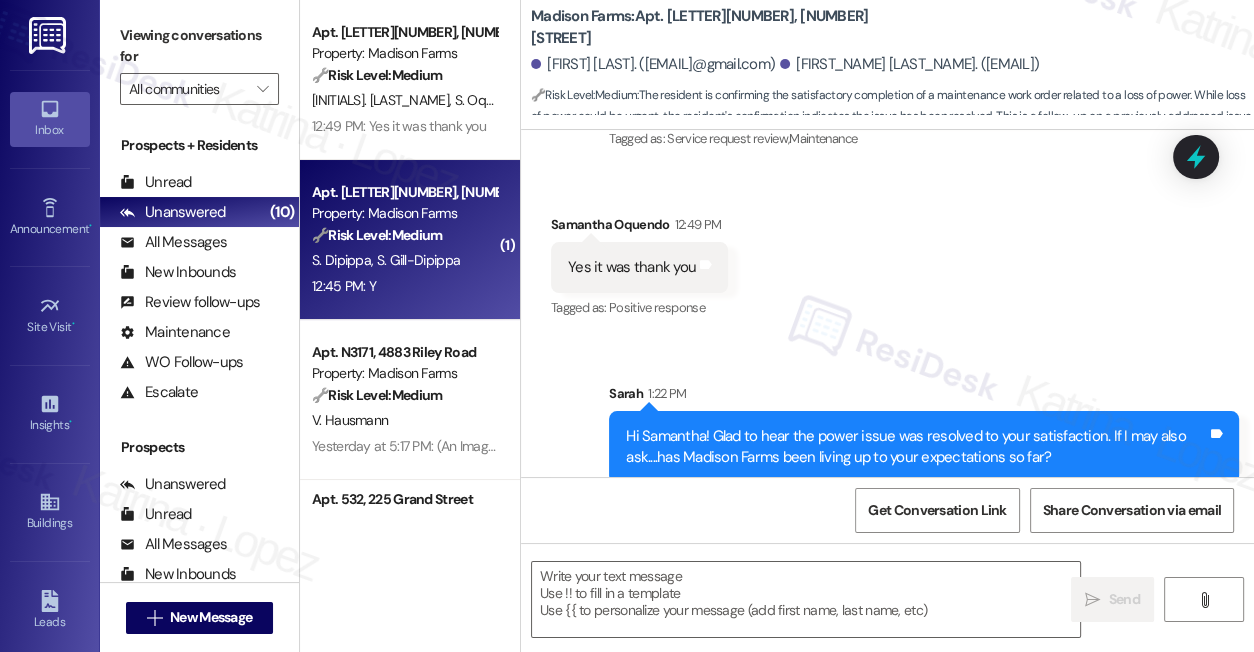 type on "Fetching suggested responses. Please feel free to read through the conversation in the meantime." 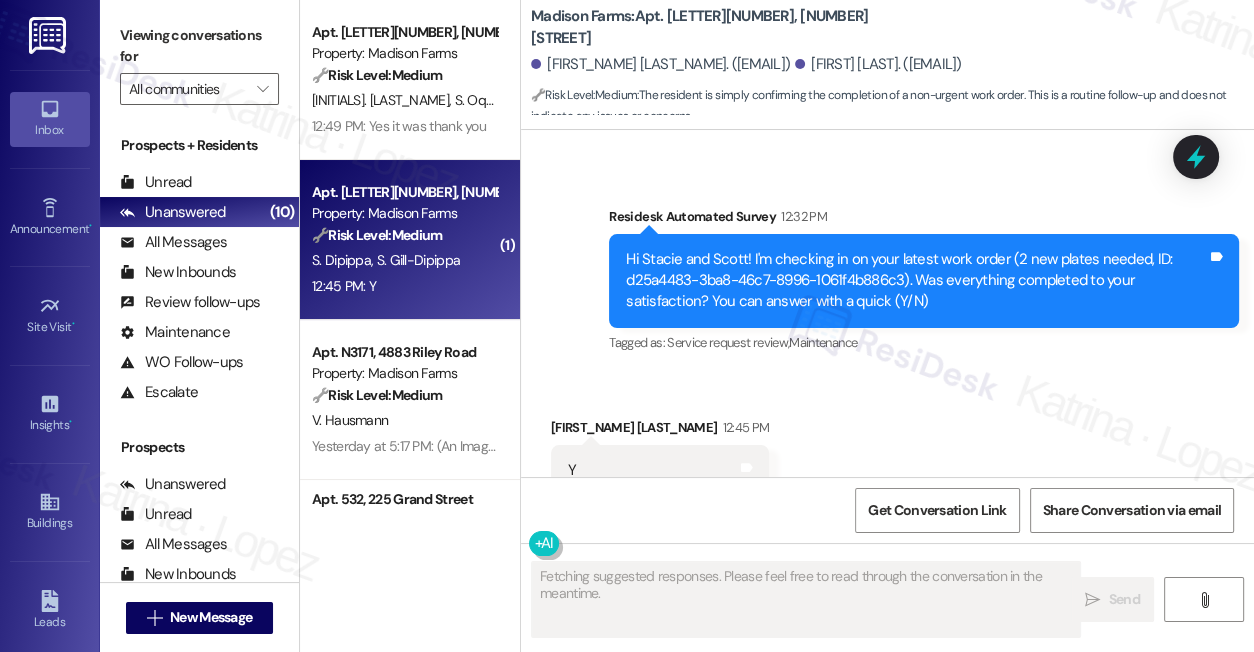 scroll, scrollTop: 1564, scrollLeft: 0, axis: vertical 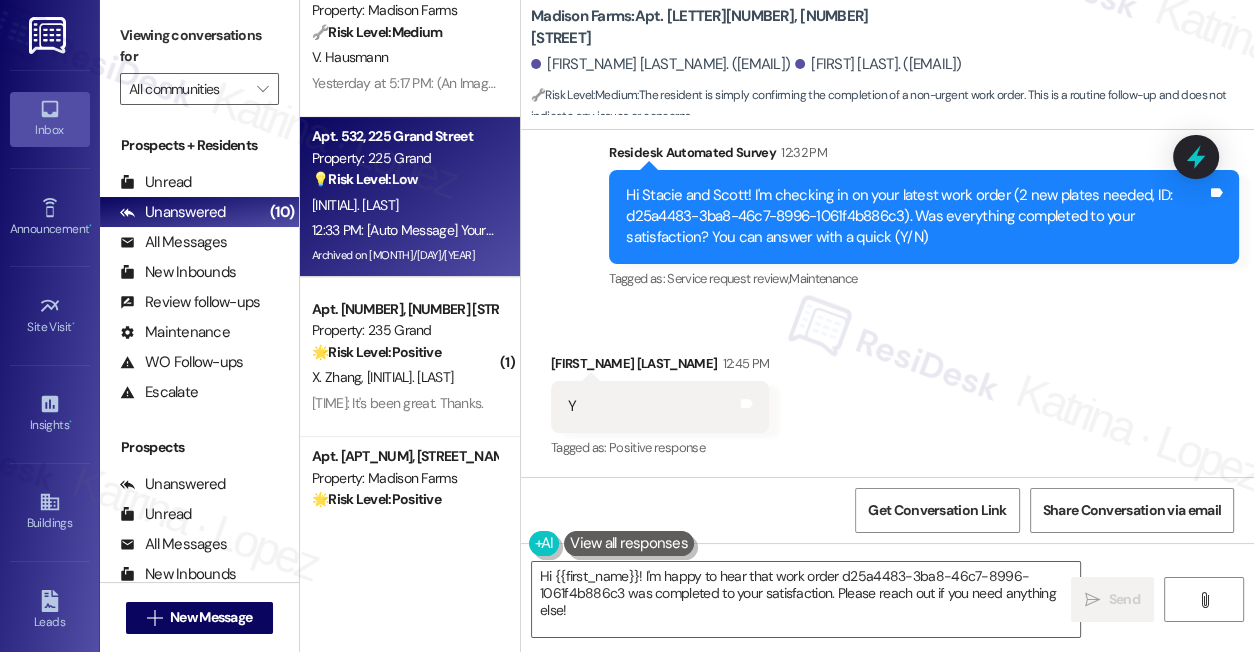 drag, startPoint x: 177, startPoint y: 49, endPoint x: 333, endPoint y: 145, distance: 183.17204 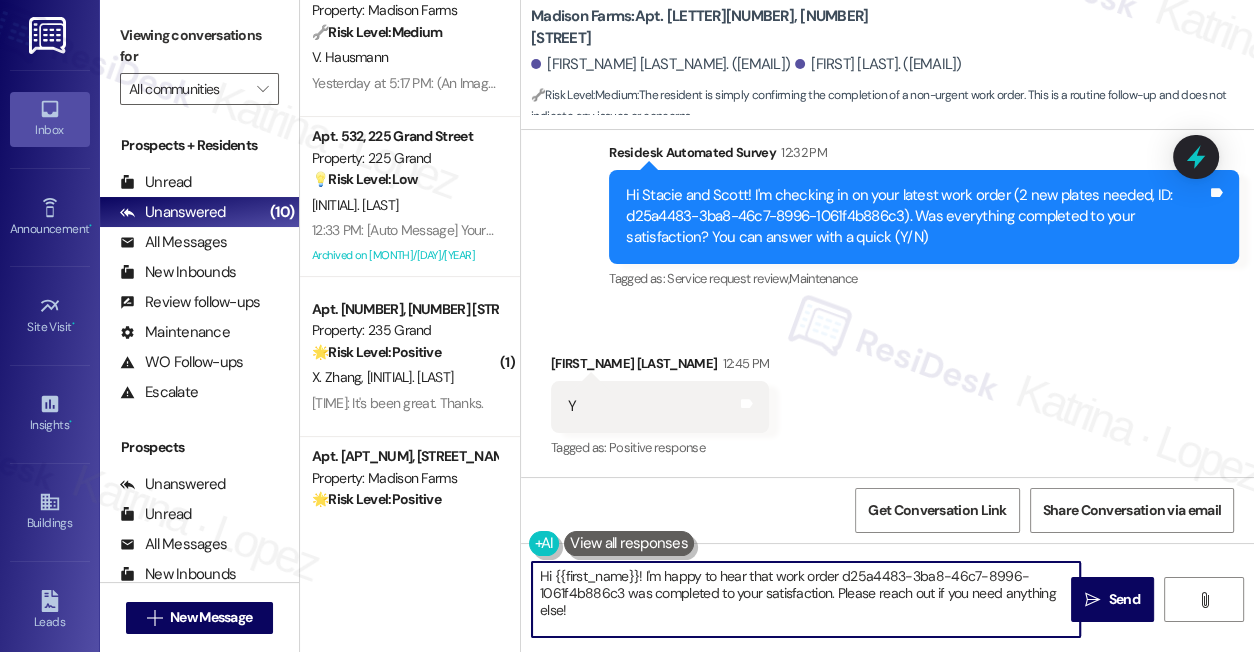 click on "Hi {{first_name}}! I'm happy to hear that work order d25a4483-3ba8-46c7-8996-1061f4b886c3 was completed to your satisfaction. Please reach out if you need anything else!" at bounding box center (806, 599) 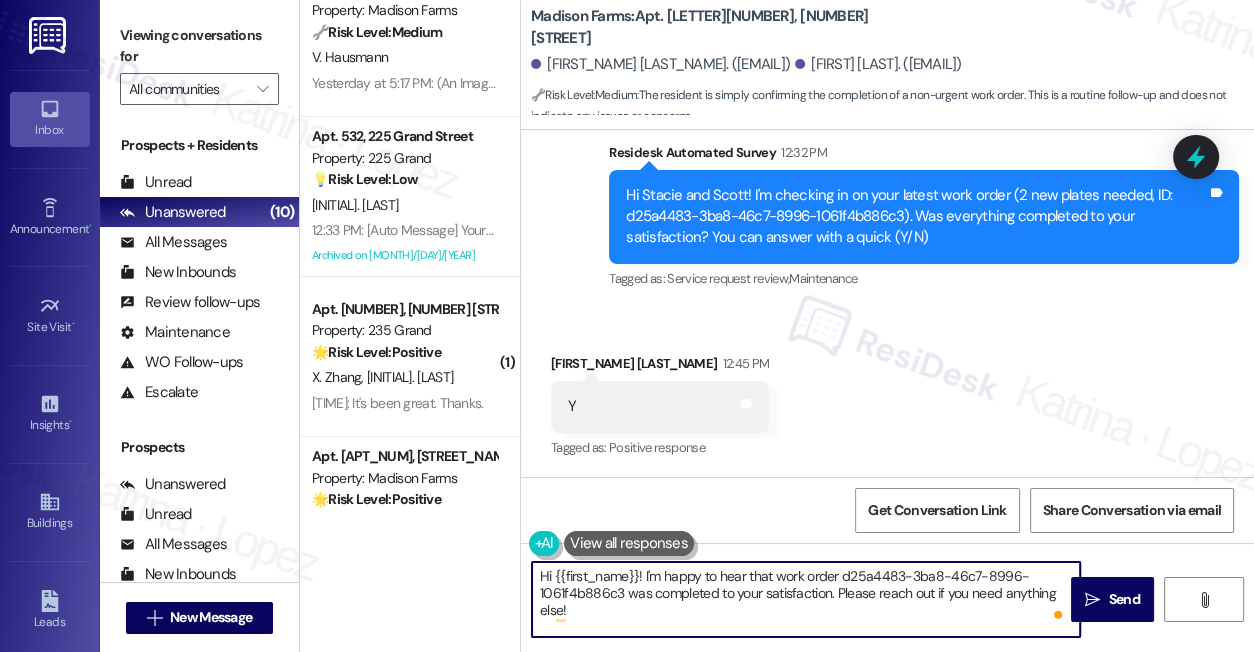 drag, startPoint x: 838, startPoint y: 576, endPoint x: 626, endPoint y: 595, distance: 212.84972 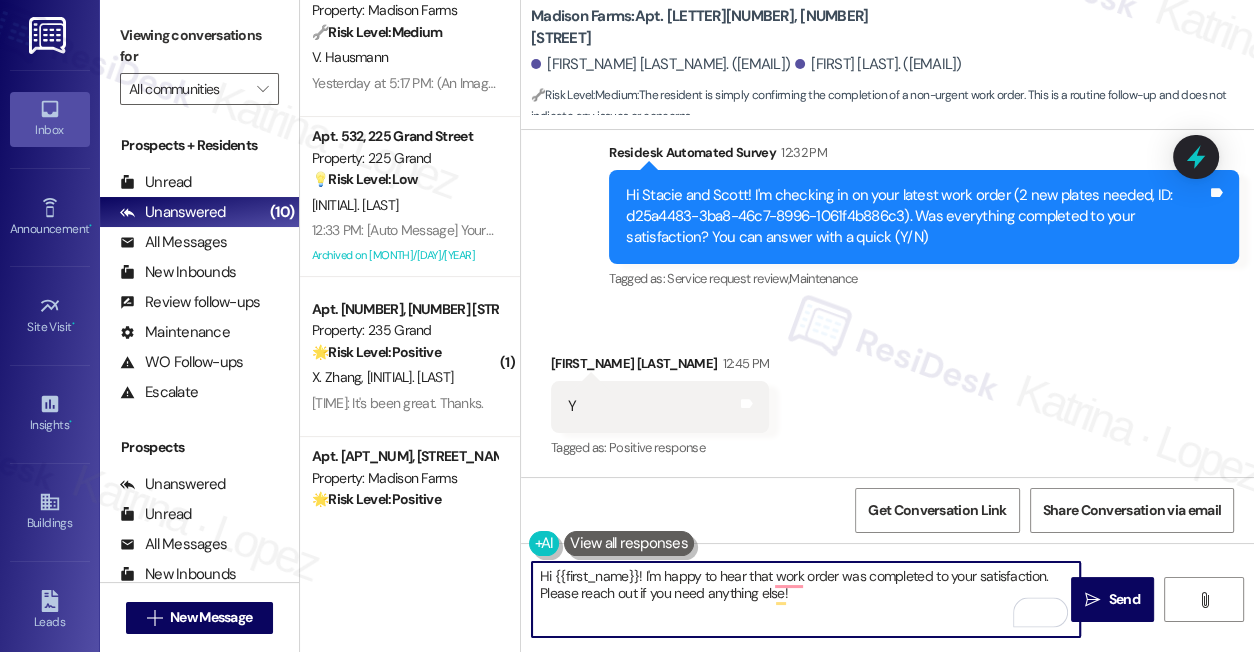 click on "Hi {{first_name}}! I'm happy to hear that work order was completed to your satisfaction. Please reach out if you need anything else!" at bounding box center [806, 599] 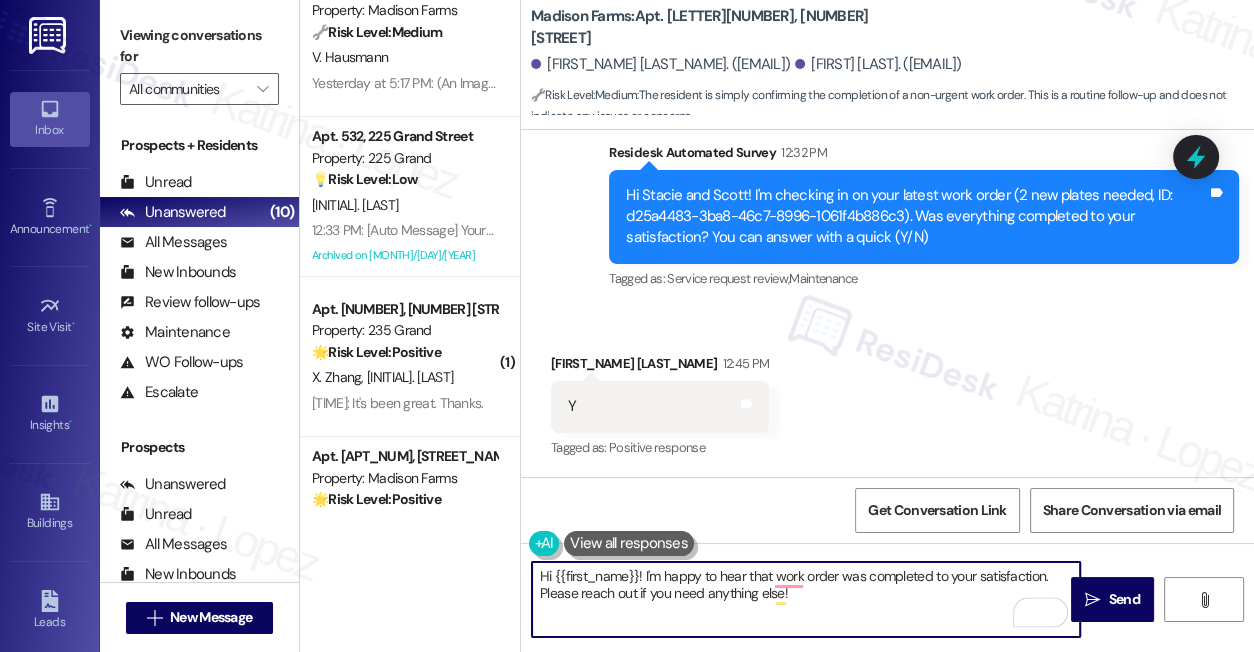 click on "Hi {{first_name}}! I'm happy to hear that work order was completed to your satisfaction. Please reach out if you need anything else!" at bounding box center (806, 599) 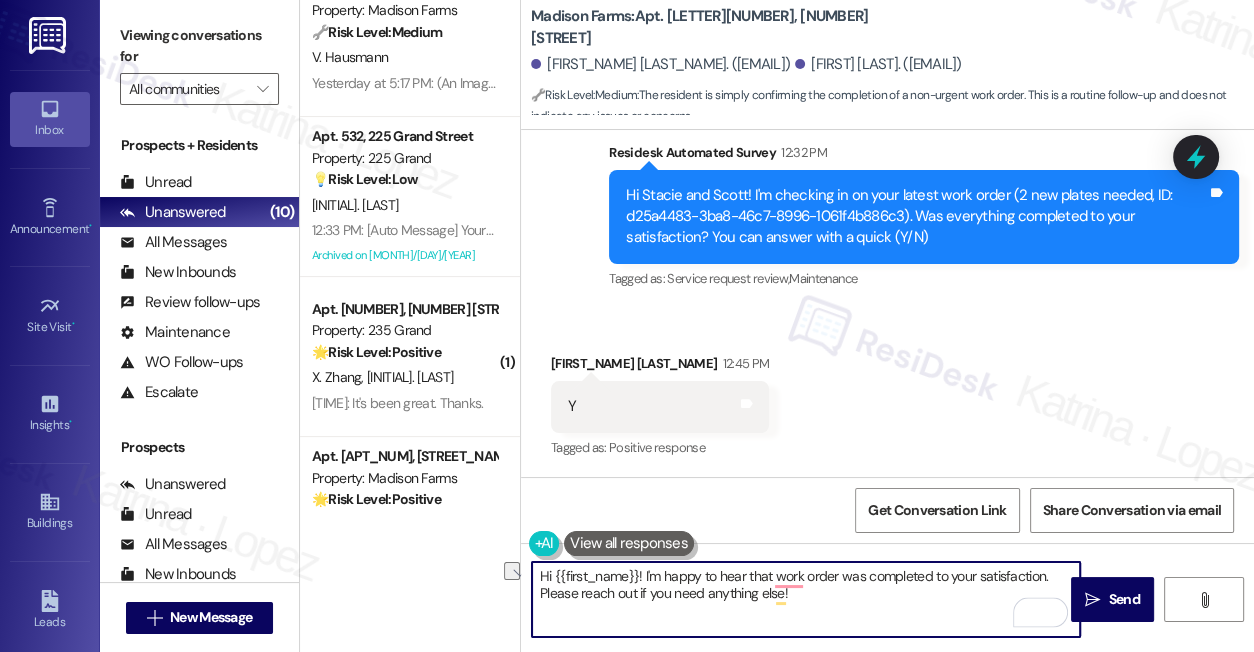 paste on "If I may also ask....has {{property}} been living up to your expectations so far?" 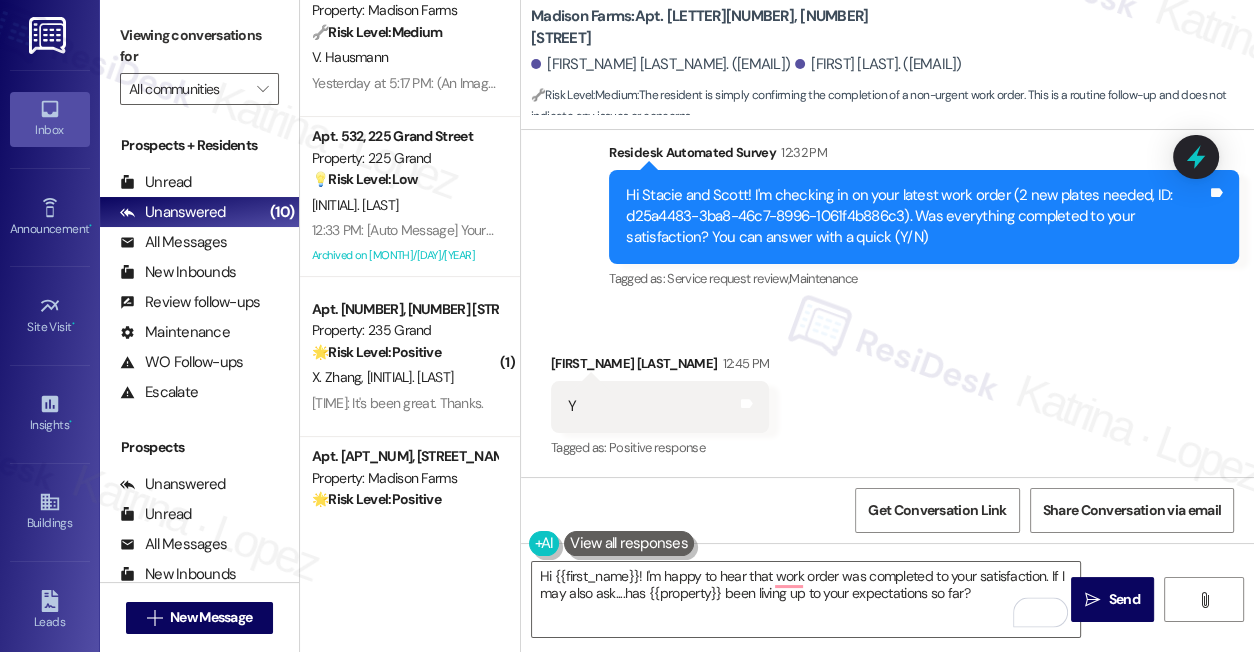 click on "Stacie Gill-Dipippa 12:45 PM" at bounding box center [660, 367] 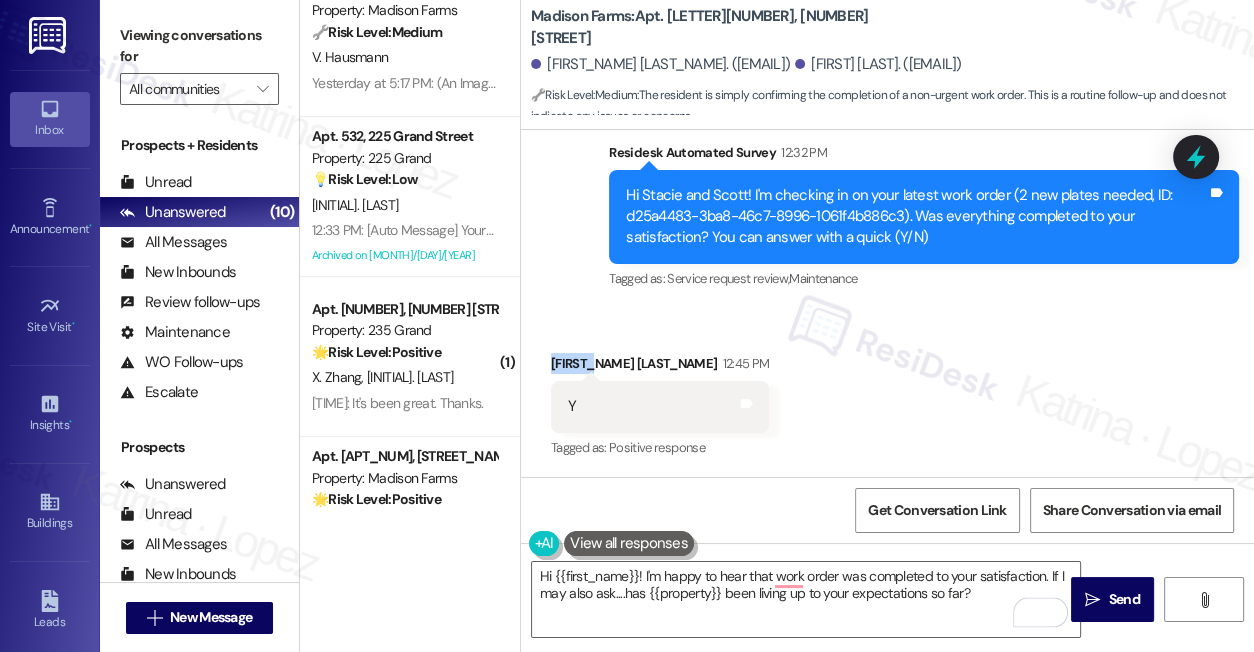 click on "Stacie Gill-Dipippa 12:45 PM" at bounding box center (660, 367) 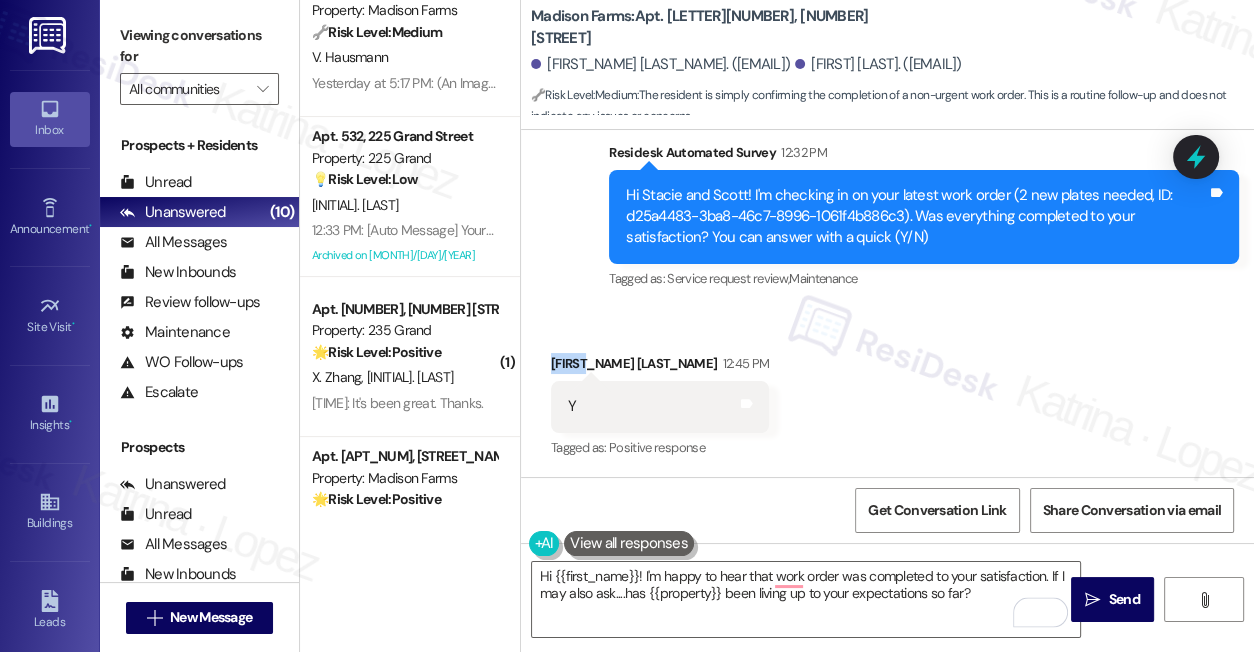 copy on "Stacie" 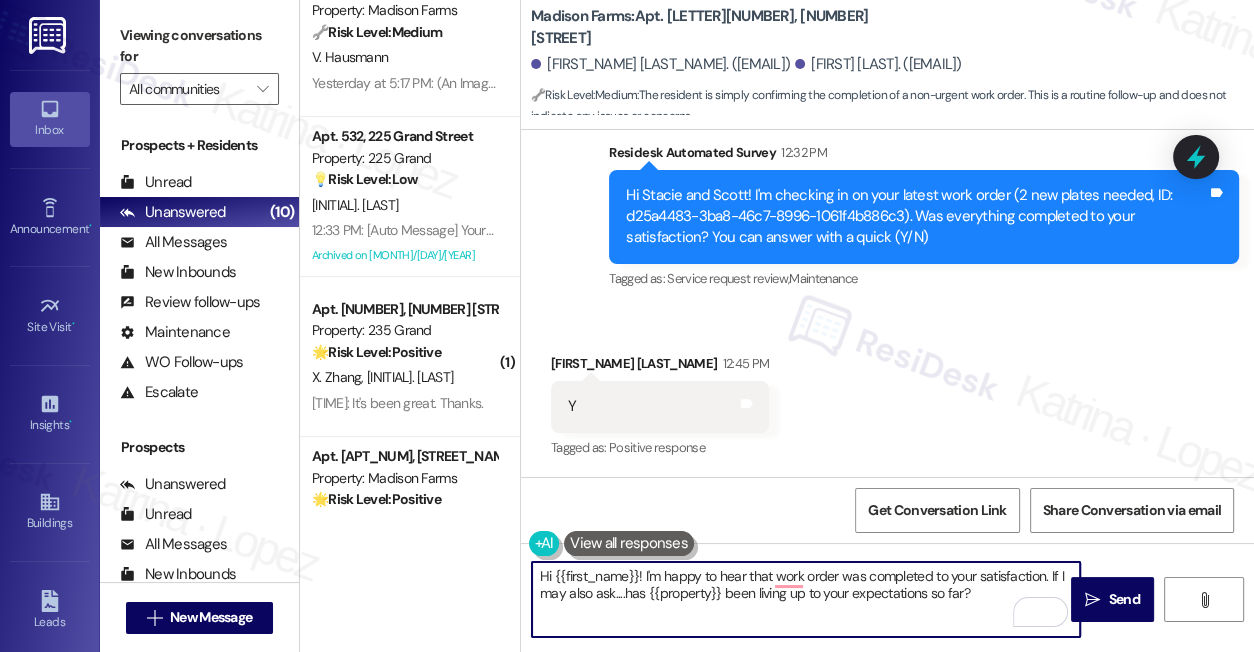 drag, startPoint x: 554, startPoint y: 580, endPoint x: 640, endPoint y: 555, distance: 89.560036 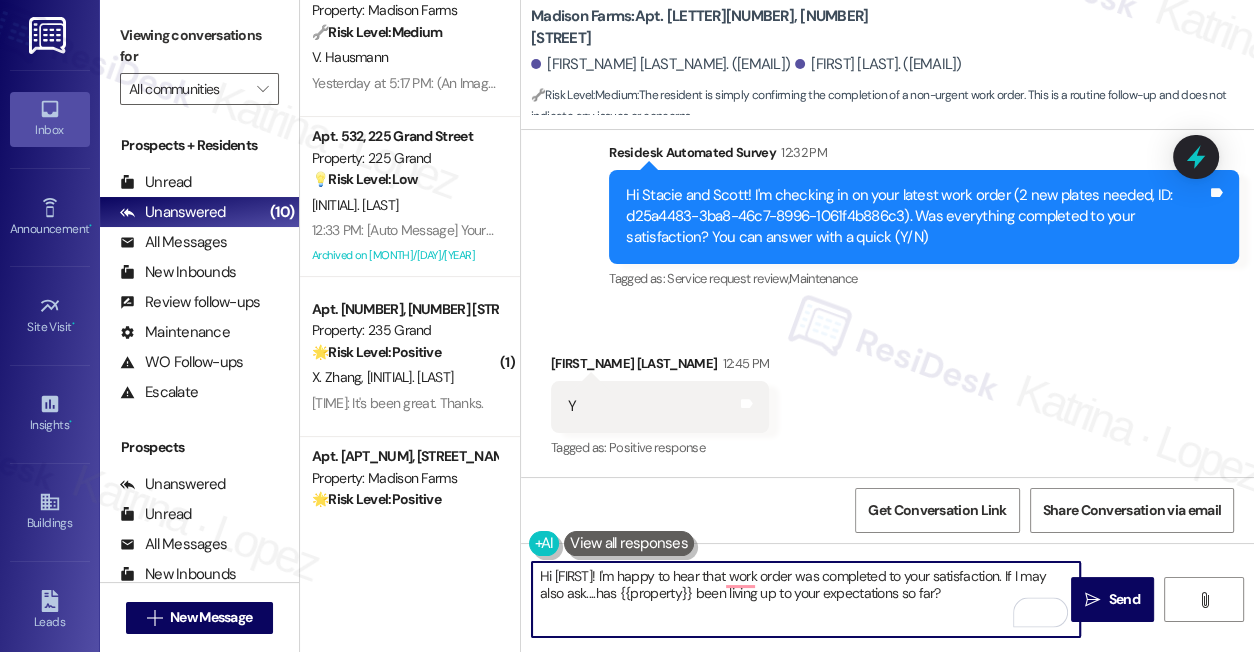 click on "Hi Stacie! I'm happy to hear that work order was completed to your satisfaction. If I may also ask....has {{property}} been living up to your expectations so far?" at bounding box center (806, 599) 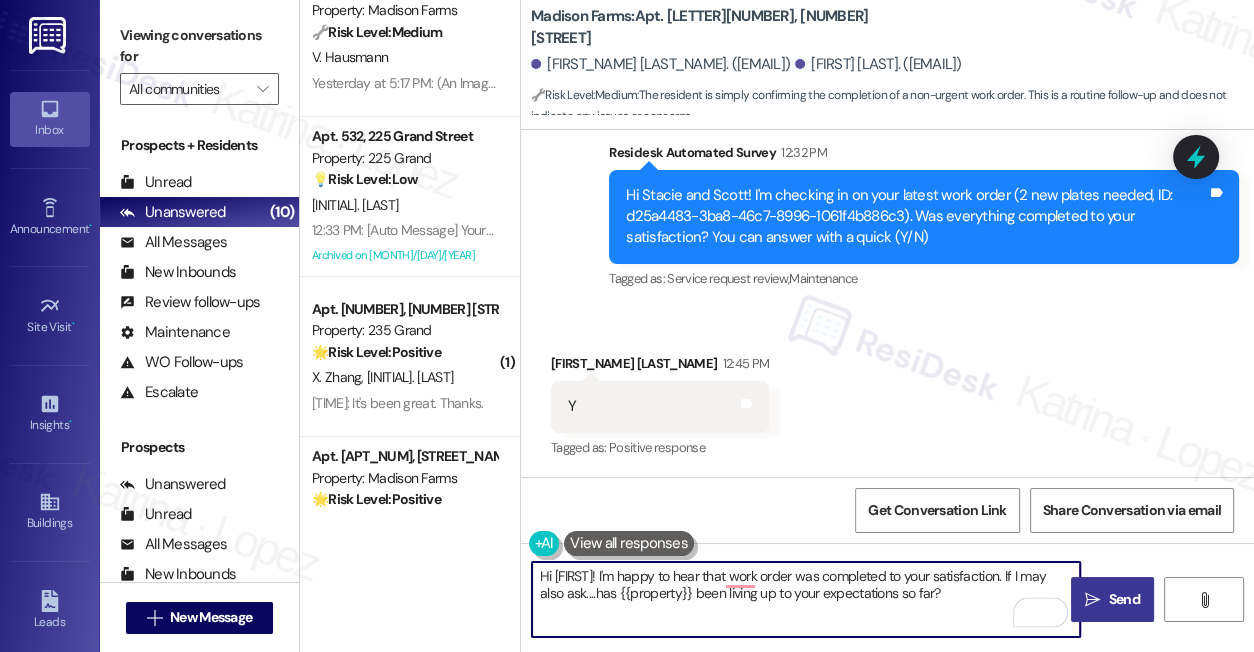 type on "Hi Stacie! I'm happy to hear that work order was completed to your satisfaction. If I may also ask....has {{property}} been living up to your expectations so far?" 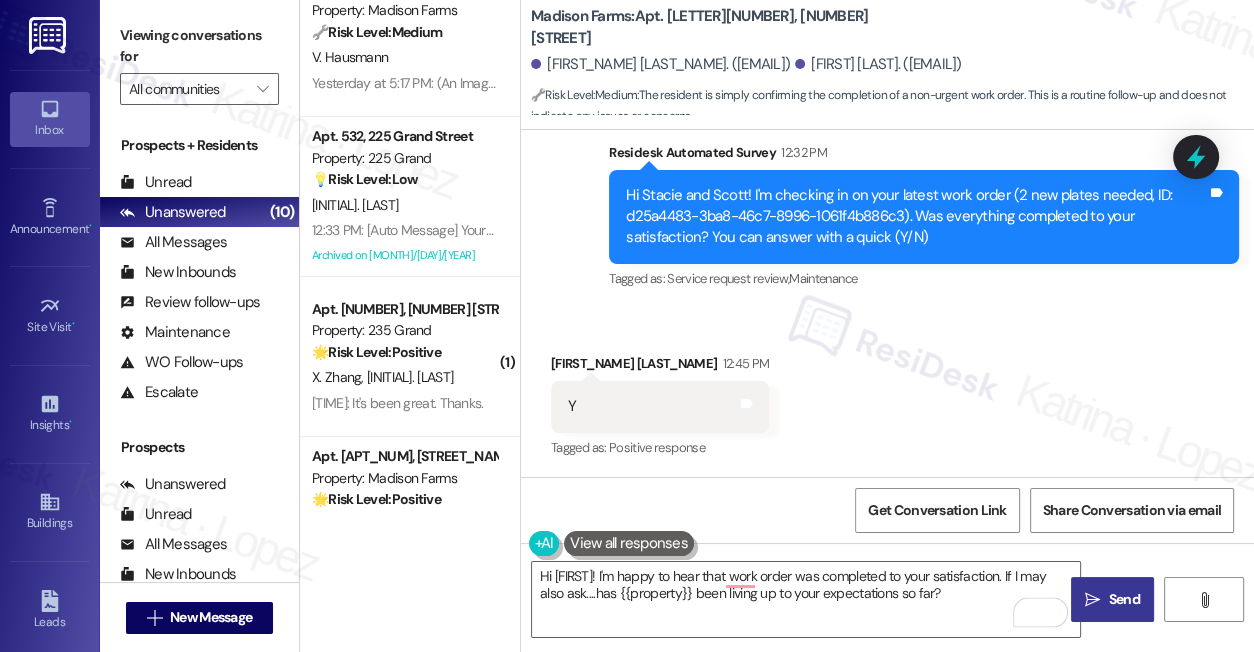 click on " Send" at bounding box center (1112, 599) 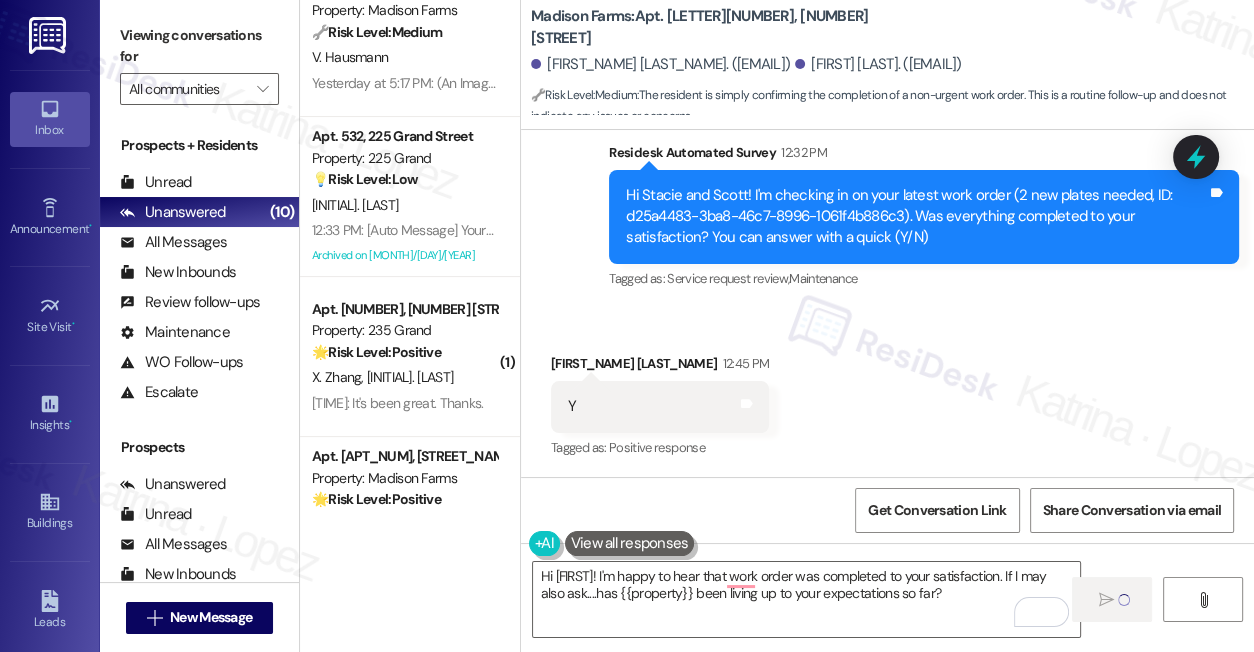 scroll, scrollTop: 1565, scrollLeft: 0, axis: vertical 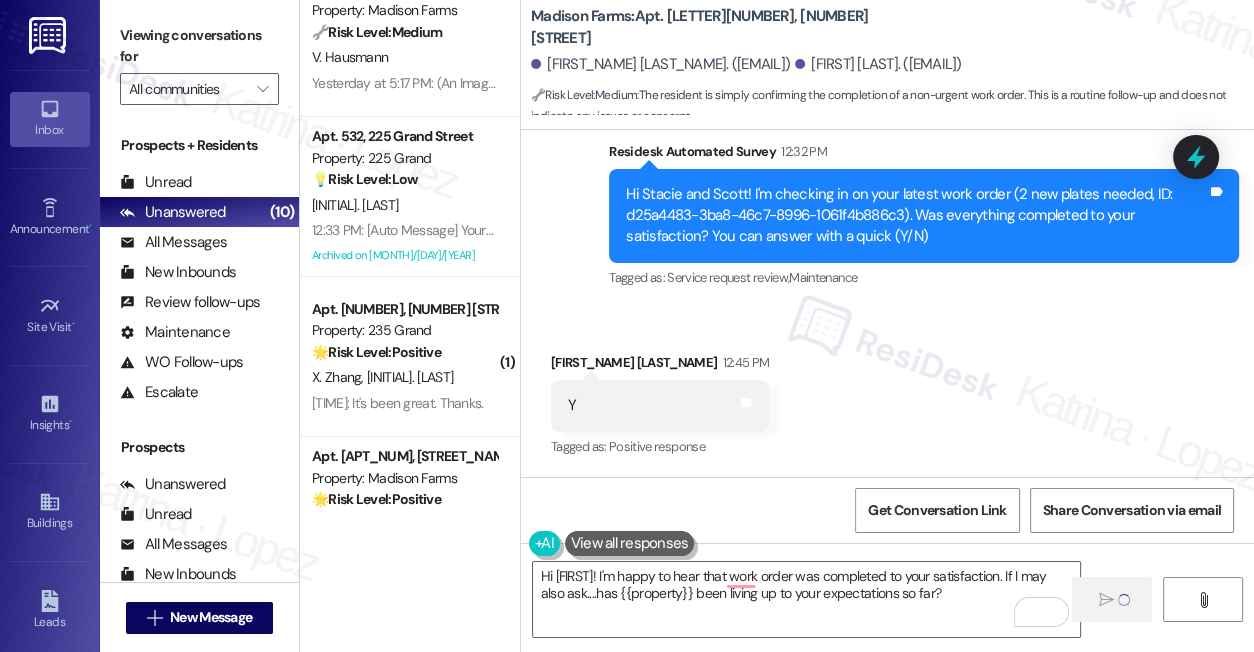 type 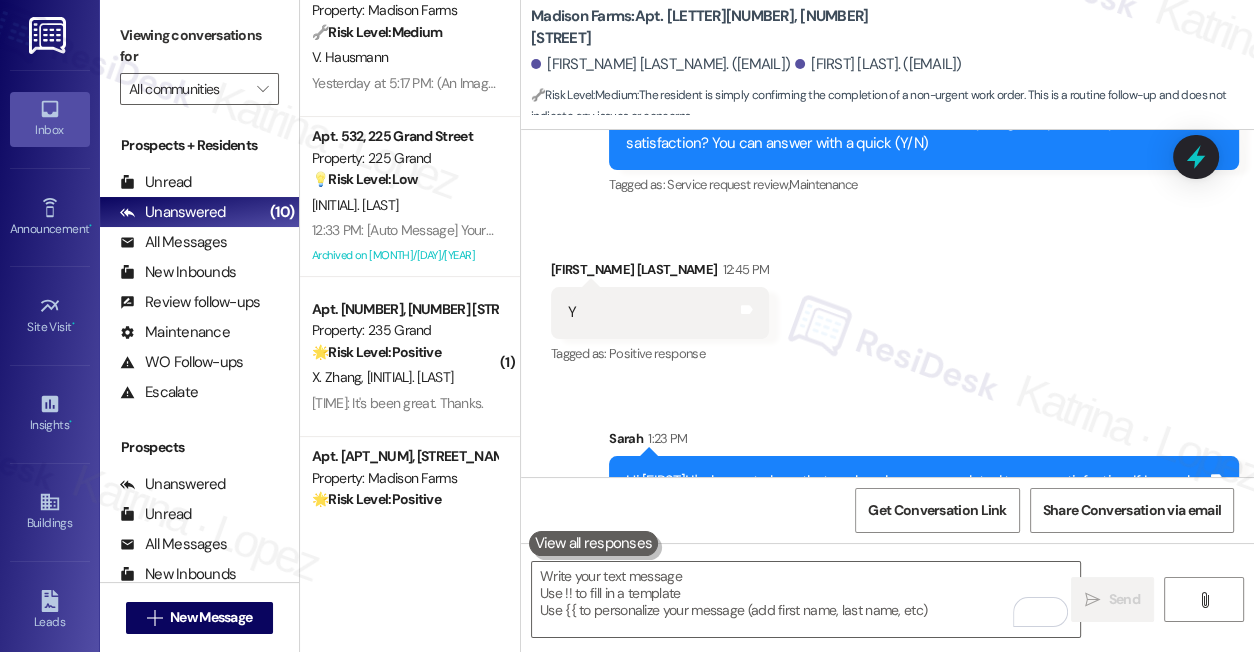 scroll, scrollTop: 1725, scrollLeft: 0, axis: vertical 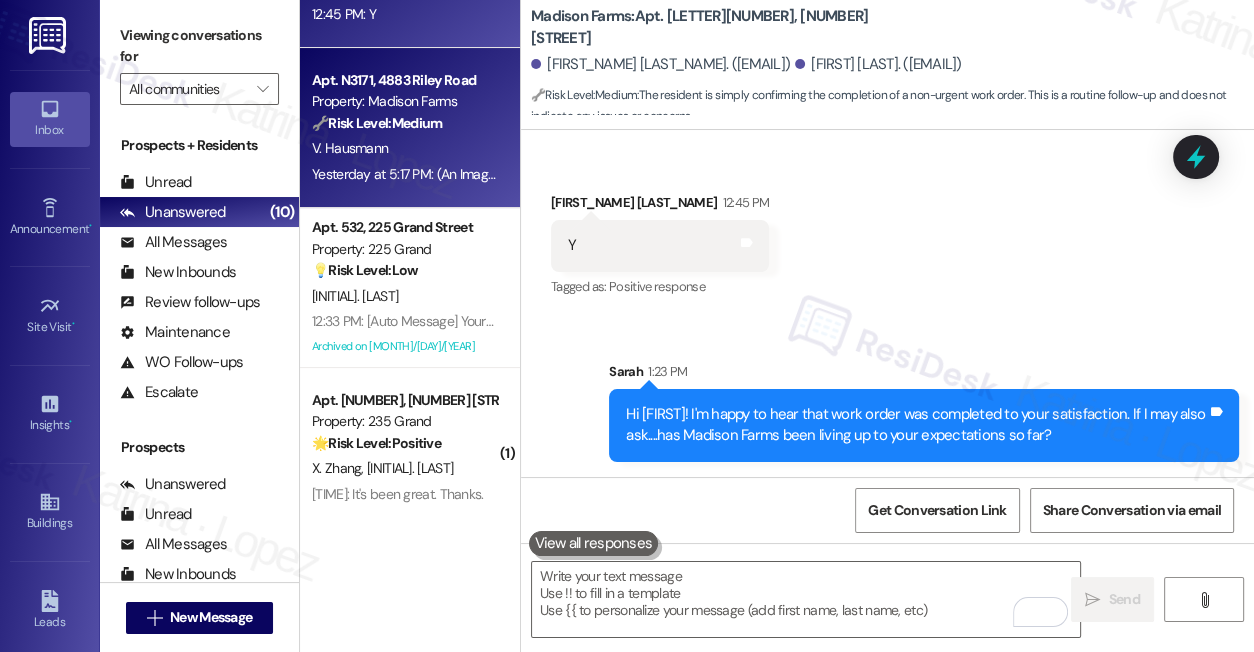 click on "Yesterday at 5:17 PM: (An Image) Yesterday at 5:17 PM: (An Image)" at bounding box center (406, 174) 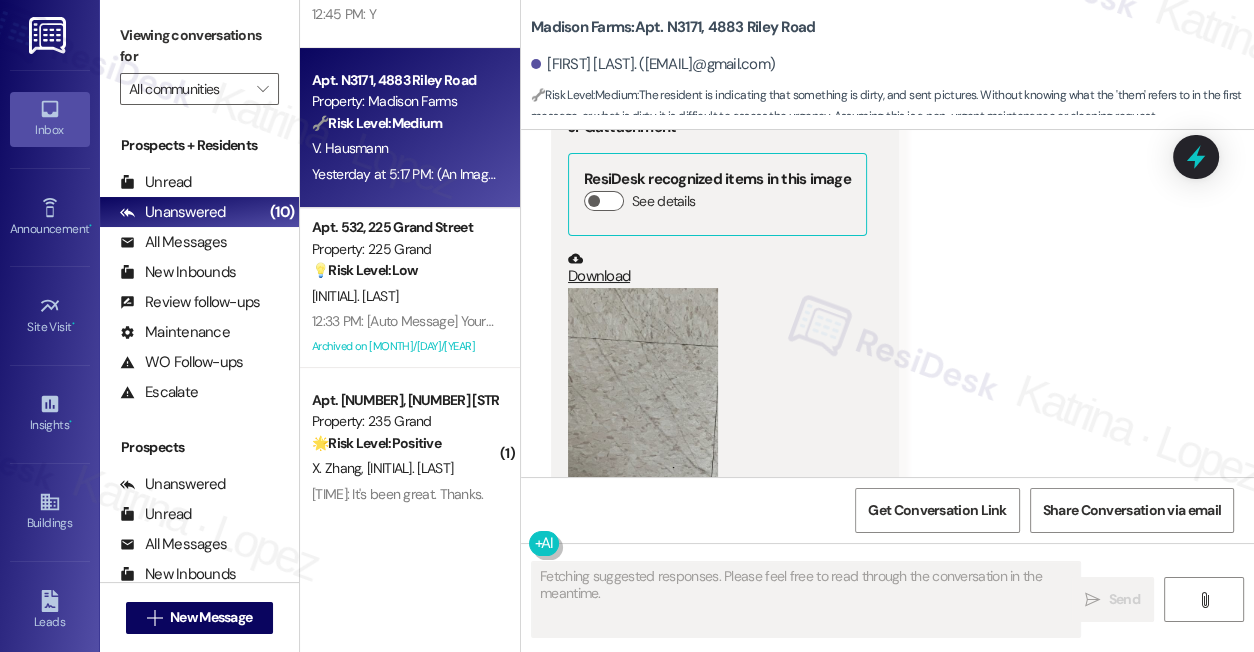 scroll, scrollTop: 6560, scrollLeft: 0, axis: vertical 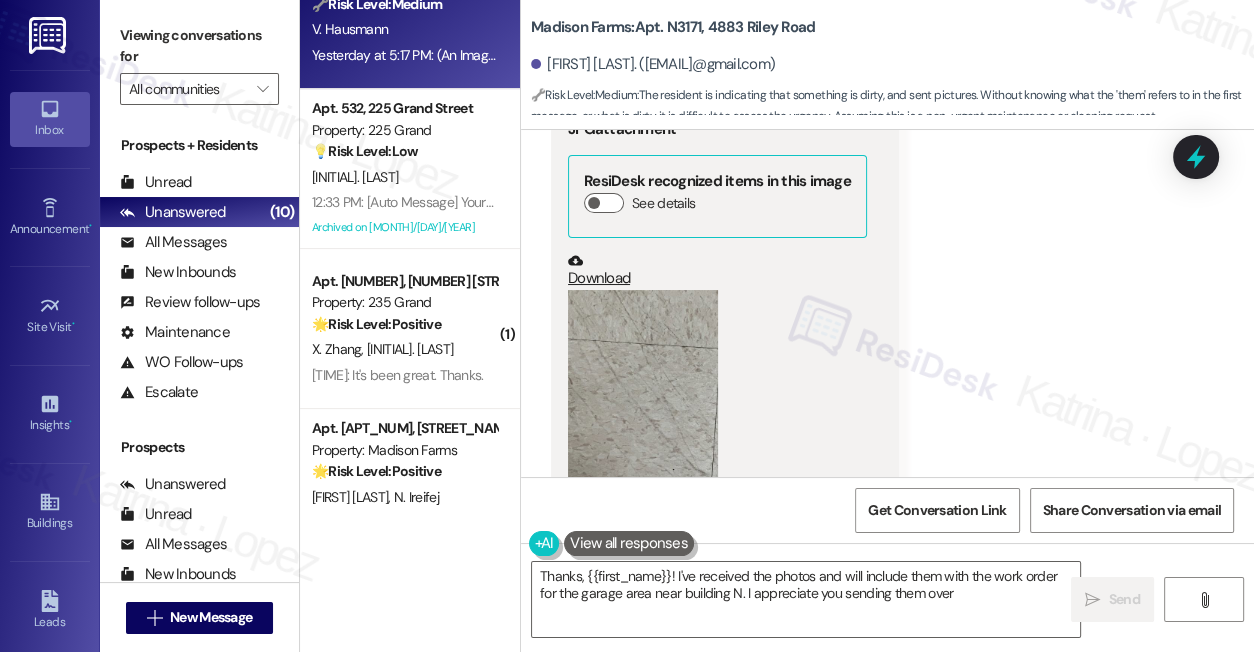 type on "Thanks, {{first_name}}! I've received the photos and will include them with the work order for the garage area near building N. I appreciate you sending them over!" 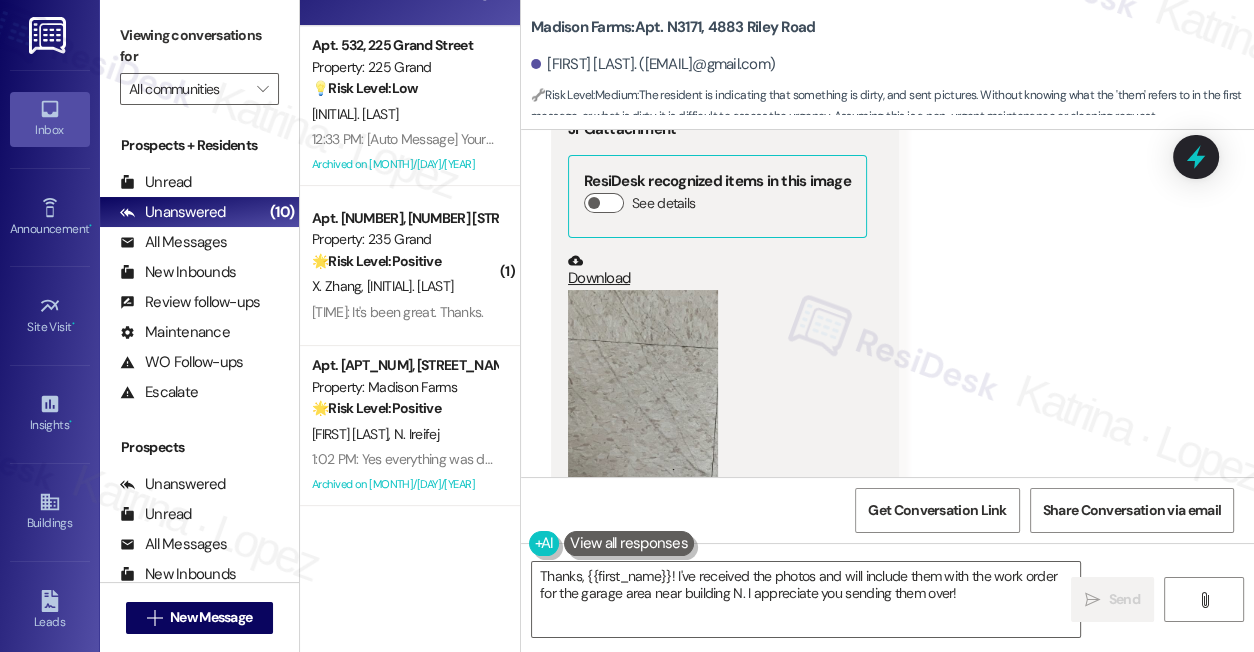 click on "1:22 PM: It's been great. Thanks.  1:22 PM: It's been great. Thanks." at bounding box center (398, 312) 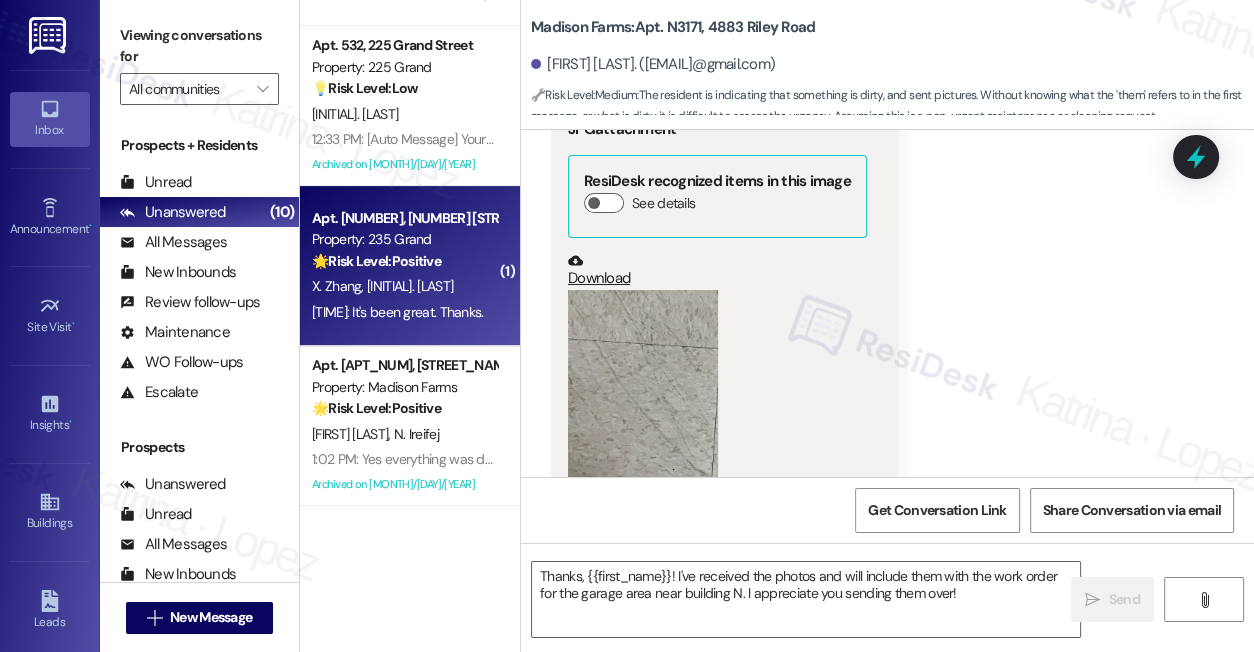 type on "Fetching suggested responses. Please feel free to read through the conversation in the meantime." 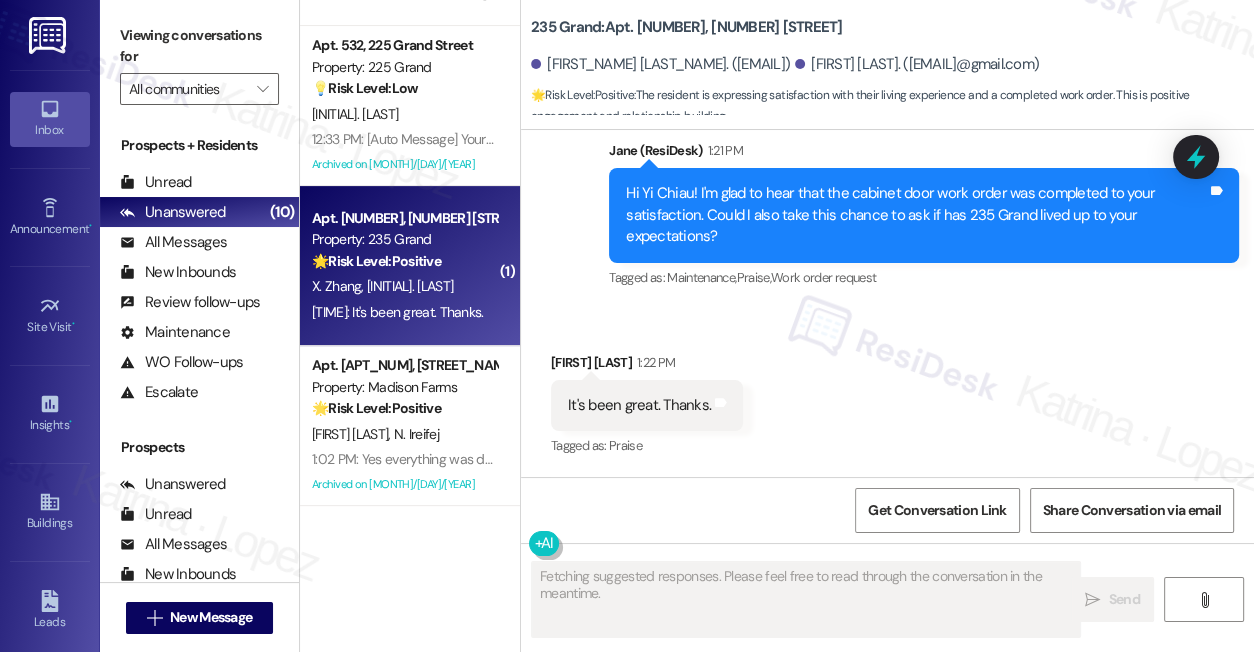 scroll, scrollTop: 2007, scrollLeft: 0, axis: vertical 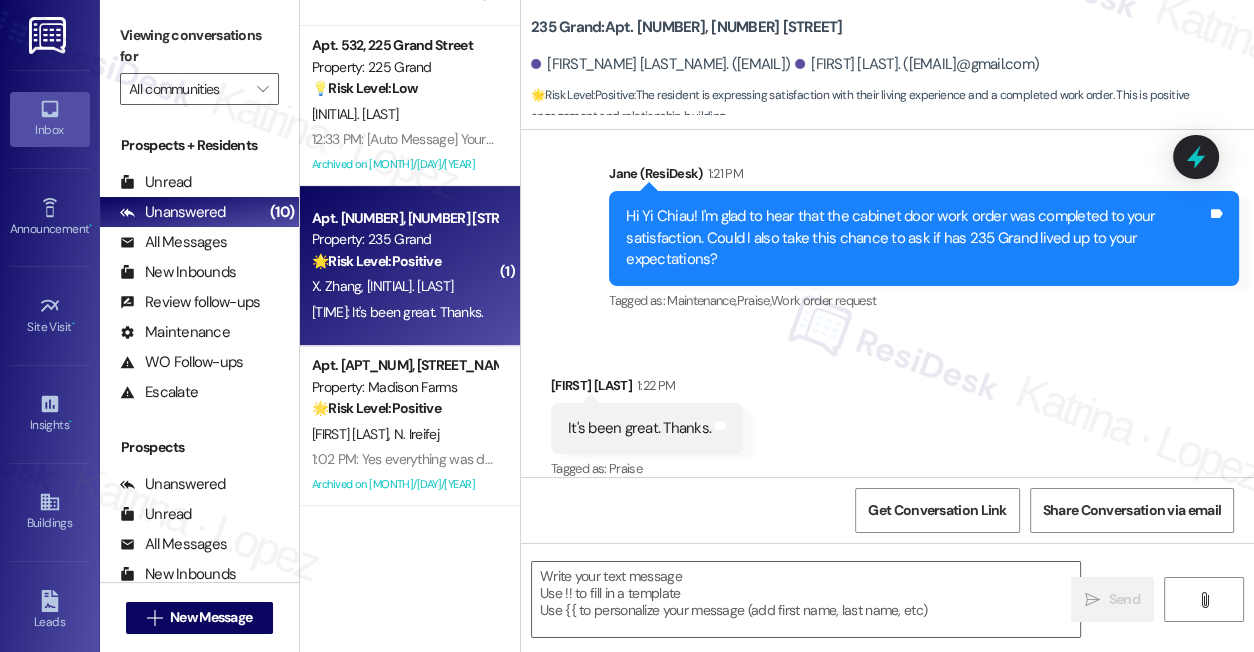 click on "Hi Yi Chiau! I'm glad to hear that the cabinet door work order was completed to your satisfaction. Could I also take this chance to ask if has 235 Grand lived up to your expectations?" at bounding box center (916, 238) 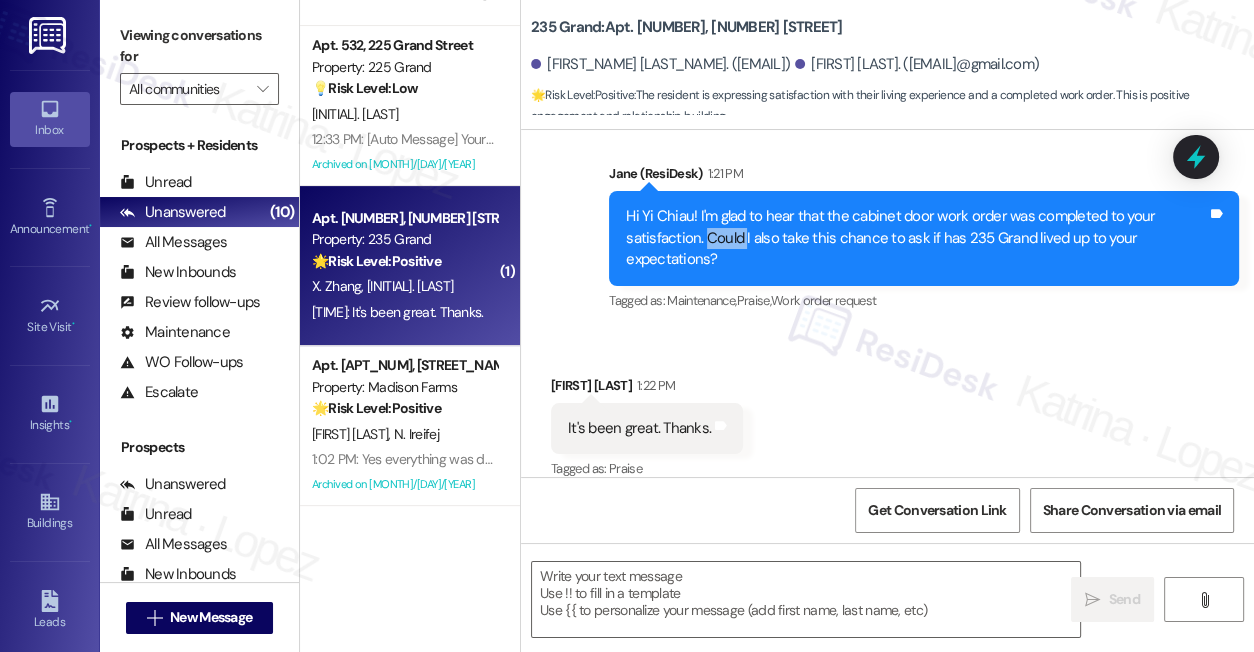 click on "Hi Yi Chiau! I'm glad to hear that the cabinet door work order was completed to your satisfaction. Could I also take this chance to ask if has 235 Grand lived up to your expectations?" at bounding box center (916, 238) 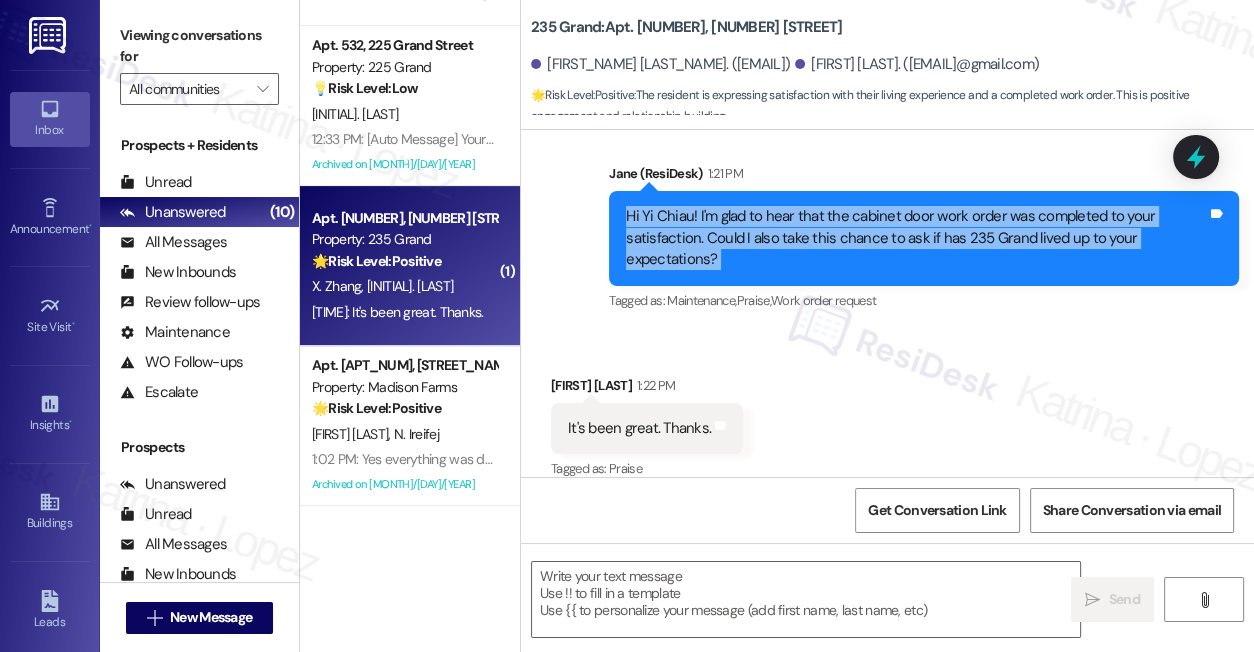 click on "Hi Yi Chiau! I'm glad to hear that the cabinet door work order was completed to your satisfaction. Could I also take this chance to ask if has 235 Grand lived up to your expectations?" at bounding box center [916, 238] 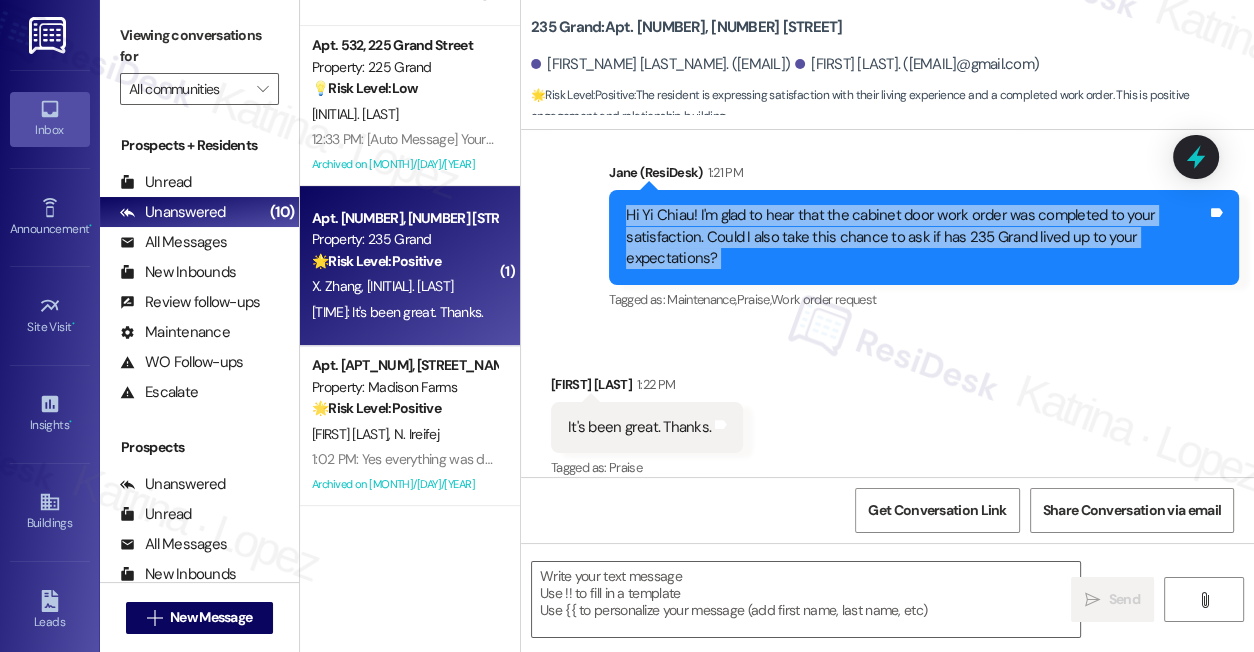 click on "Hi Yi Chiau! I'm glad to hear that the cabinet door work order was completed to your satisfaction. Could I also take this chance to ask if has 235 Grand lived up to your expectations?" at bounding box center (916, 237) 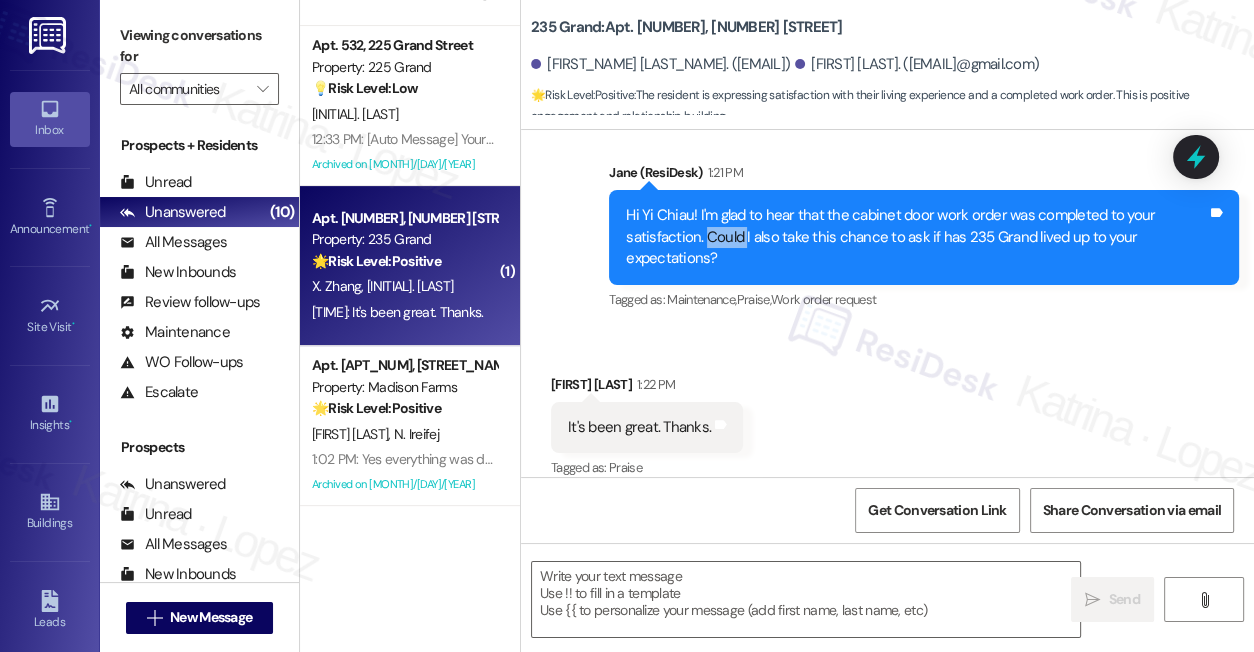 click on "Hi Yi Chiau! I'm glad to hear that the cabinet door work order was completed to your satisfaction. Could I also take this chance to ask if has 235 Grand lived up to your expectations?" at bounding box center [916, 237] 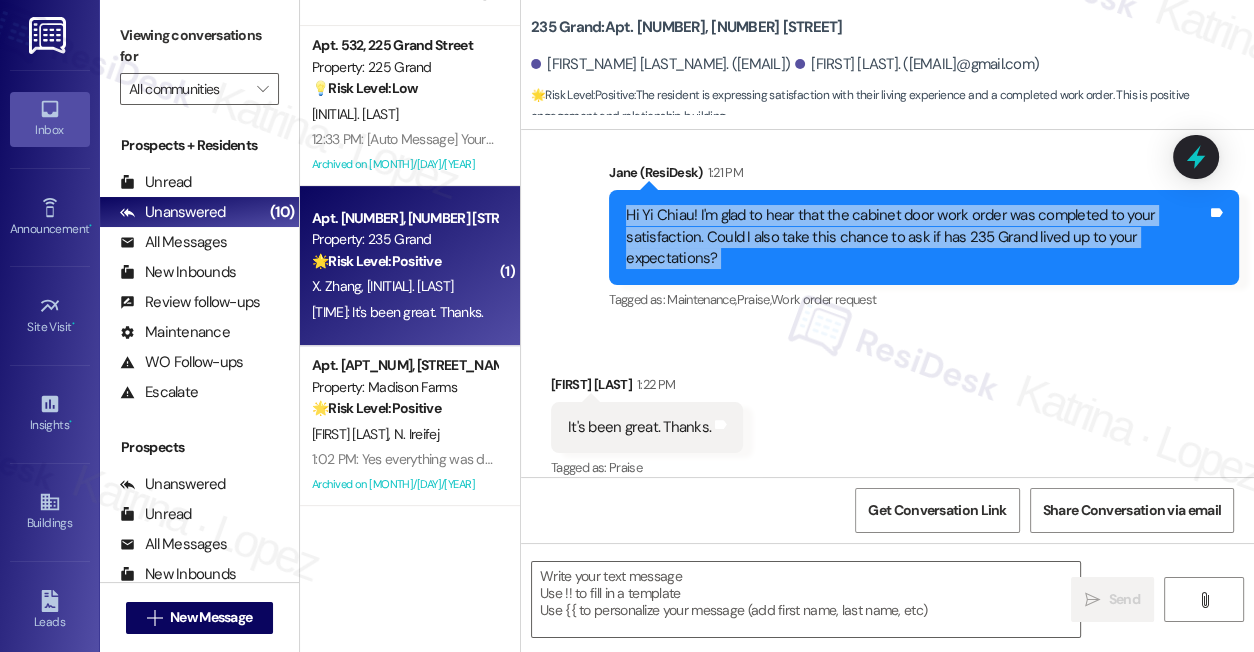click on "Hi Yi Chiau! I'm glad to hear that the cabinet door work order was completed to your satisfaction. Could I also take this chance to ask if has 235 Grand lived up to your expectations?" at bounding box center [916, 237] 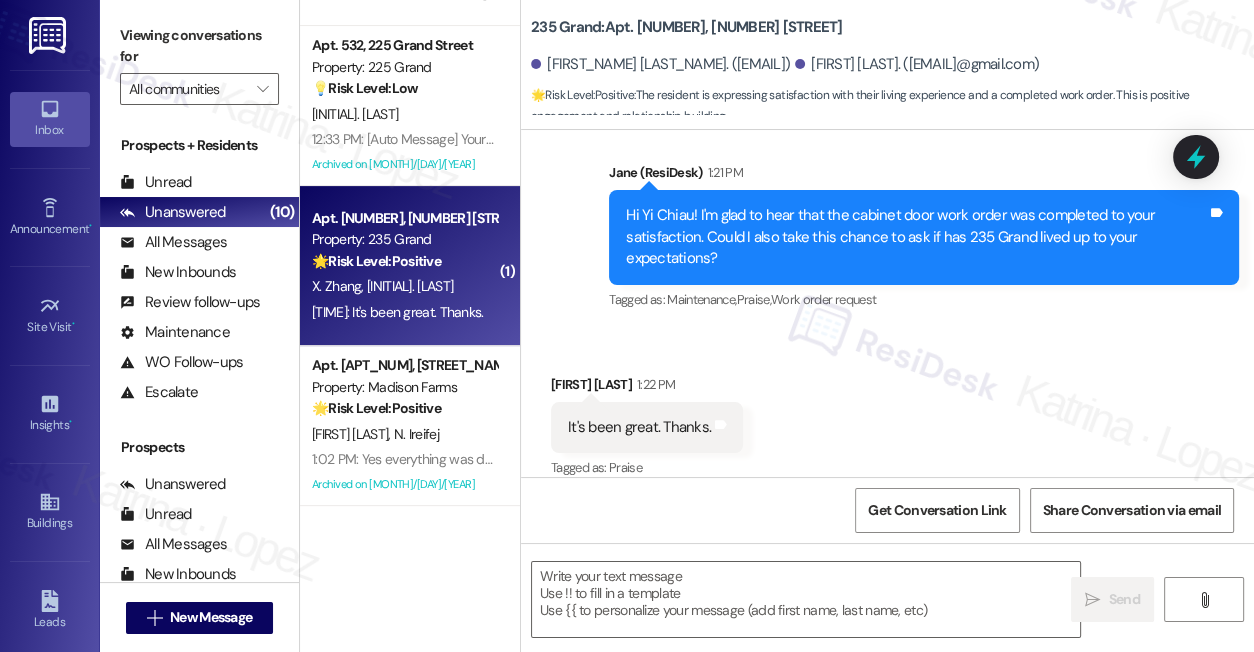 click on "Viewing conversations for" at bounding box center [199, 46] 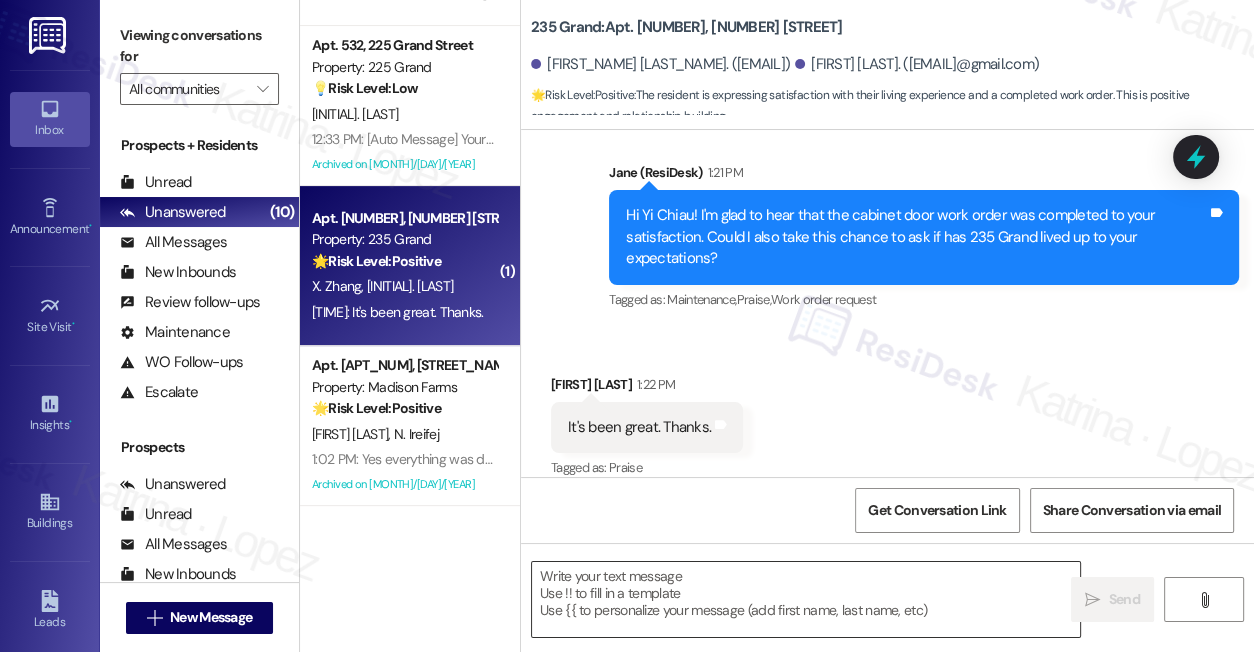 click at bounding box center (806, 599) 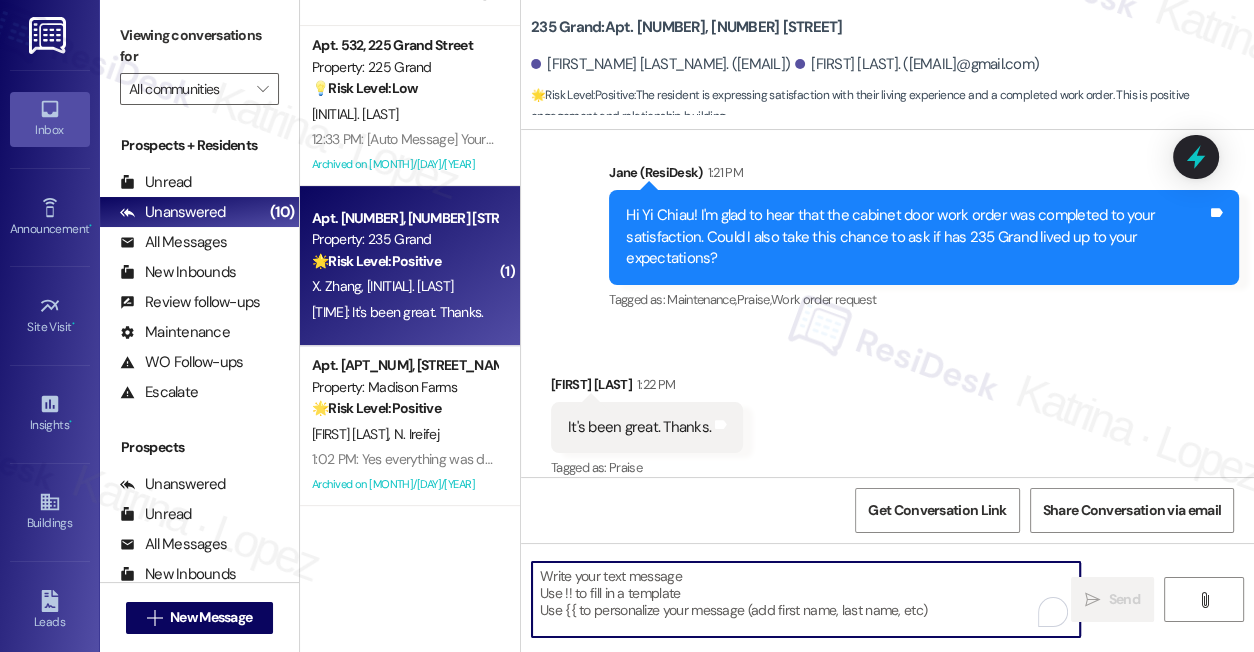 paste on "That’s awesome to hear, Emma! Thank you! If you don’t mind, would you be willing to share your experience at {{property}} in a quick Google review? Here’s the link: {{google_review_link}}. No pressure, but it really means a lot to us! Feel free to let me know if you post it. I’d love to share it with the team! 😊" 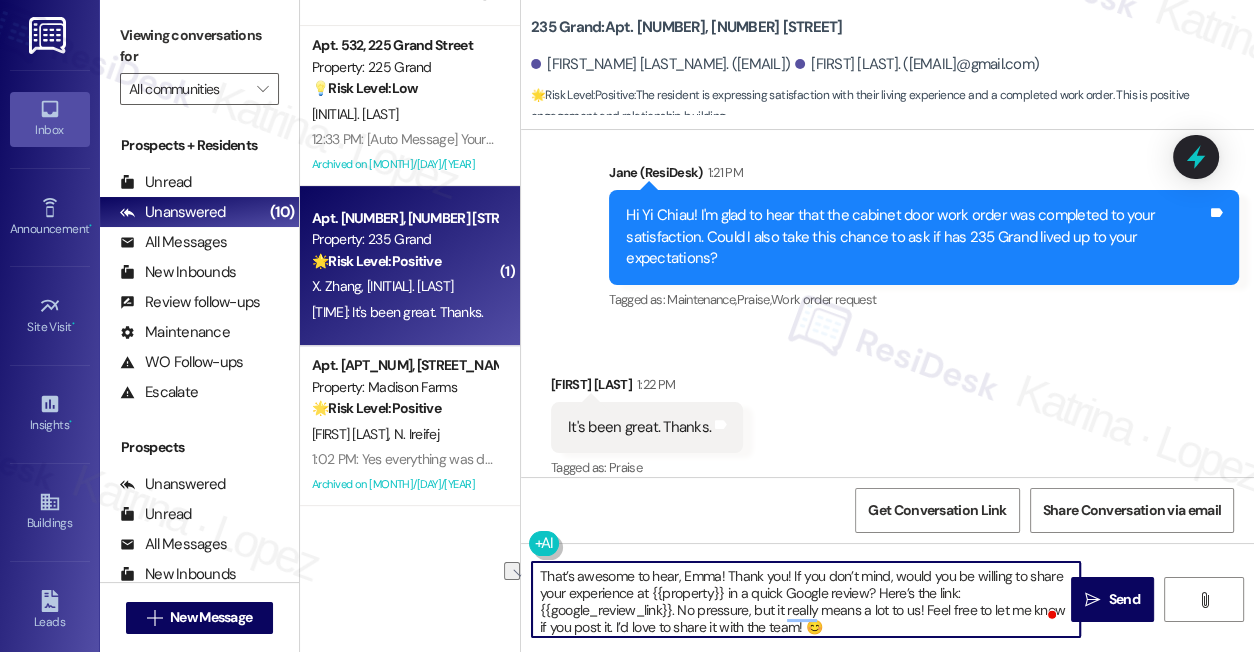 drag, startPoint x: 720, startPoint y: 575, endPoint x: 676, endPoint y: 574, distance: 44.011364 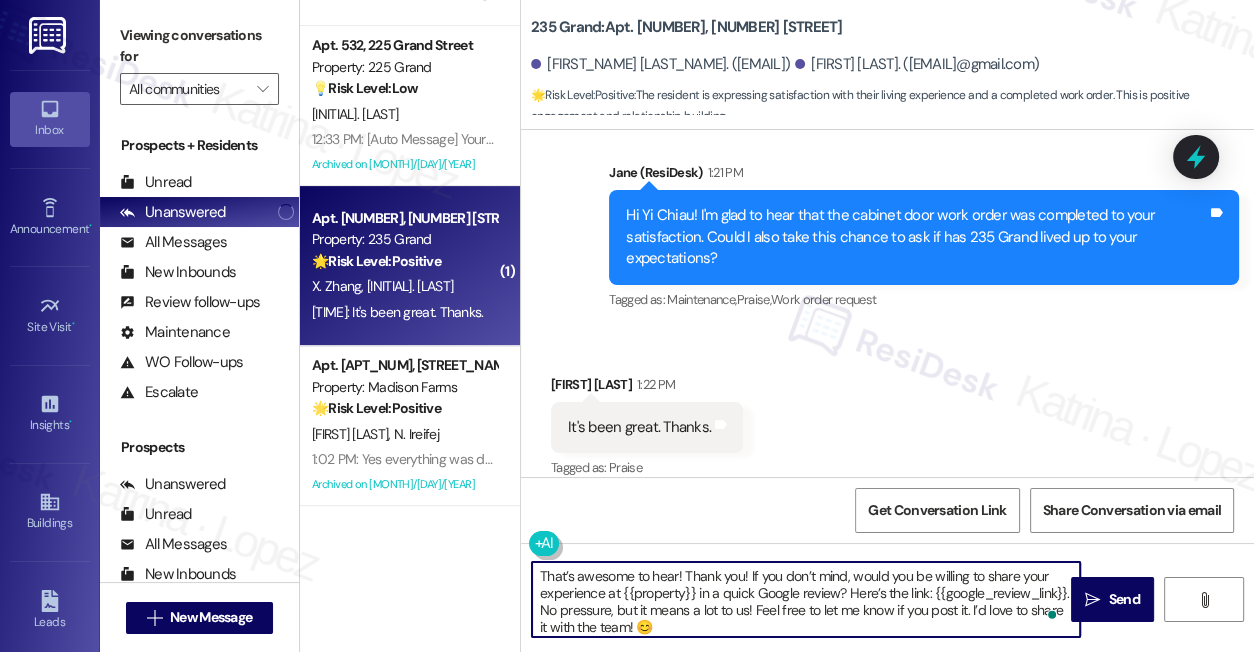click on "That’s awesome to hear! Thank you! If you don’t mind, would you be willing to share your experience at {{property}} in a quick Google review? Here’s the link: {{google_review_link}}. No pressure, but it means a lot to us! Feel free to let me know if you post it. I’d love to share it with the team! 😊" at bounding box center [806, 599] 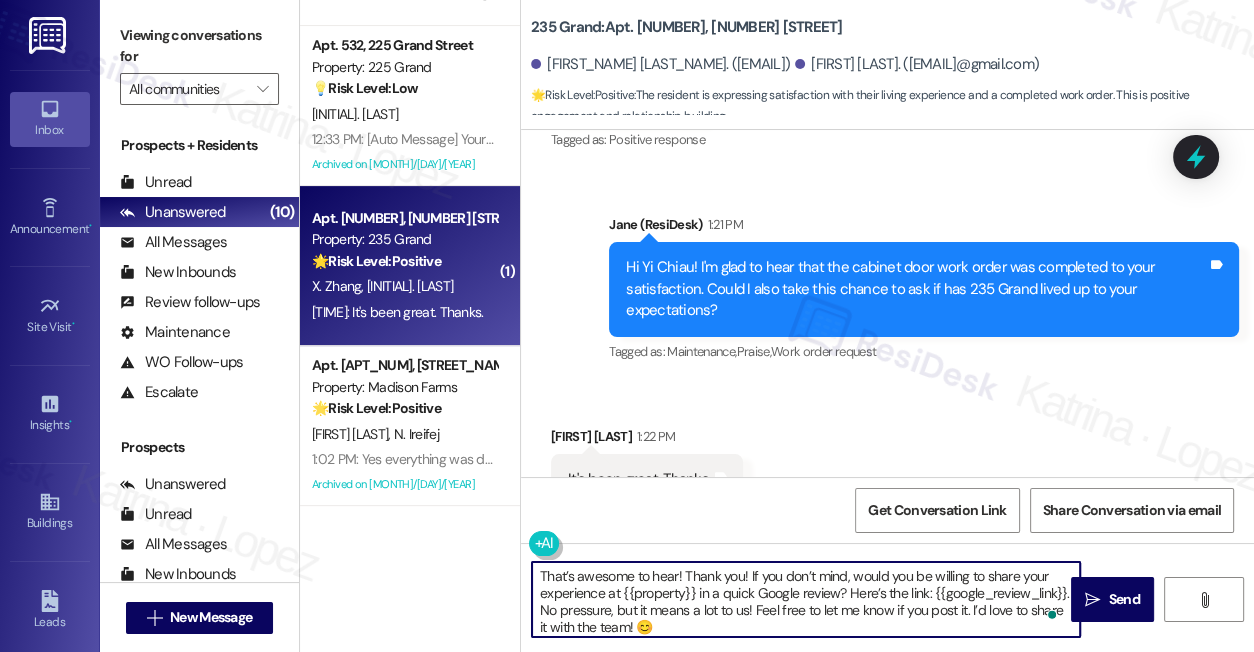 scroll, scrollTop: 2008, scrollLeft: 0, axis: vertical 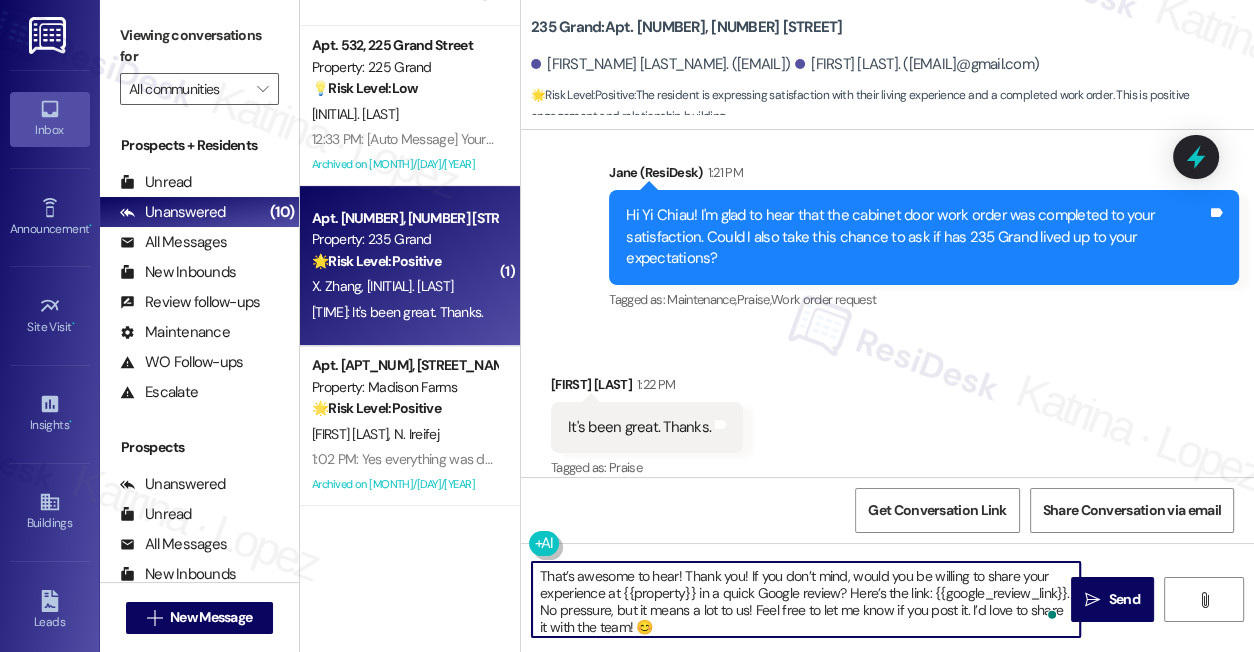 click on "That’s awesome to hear! Thank you! If you don’t mind, would you be willing to share your experience at {{property}} in a quick Google review? Here’s the link: {{google_review_link}}. No pressure, but it means a lot to us! Feel free to let me know if you post it. I’d love to share it with the team! 😊" at bounding box center [806, 599] 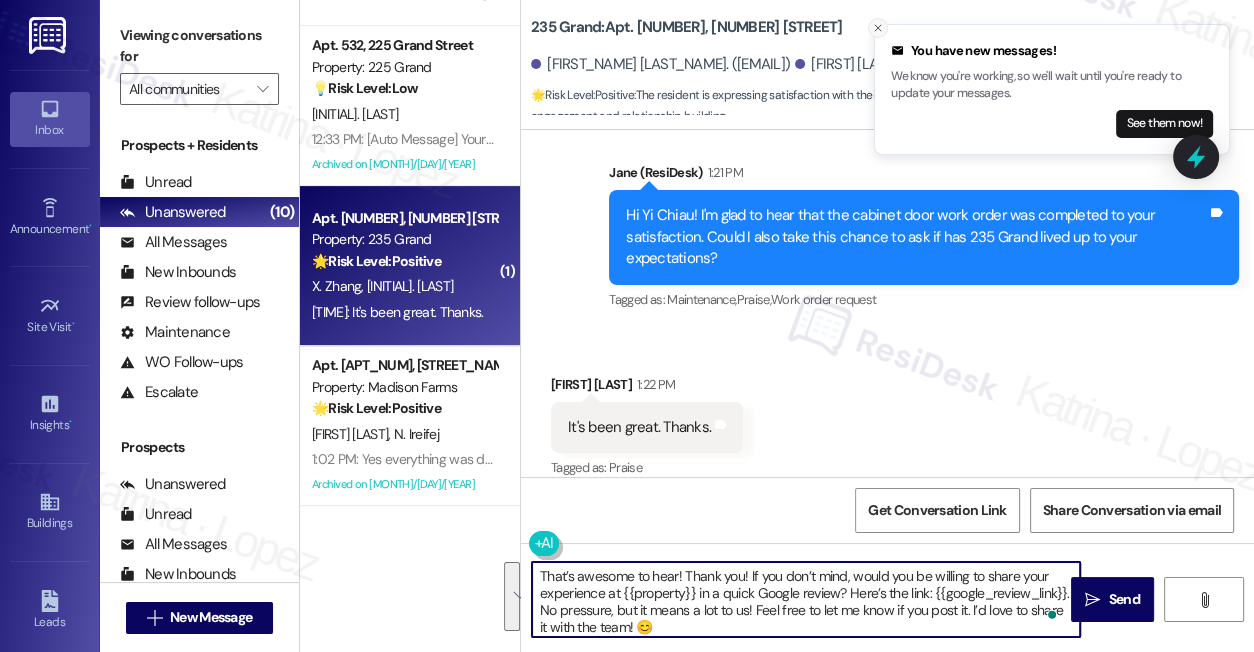 type on "That’s awesome to hear! Thank you! If you don’t mind, would you be willing to share your experience at {{property}} in a quick Google review? Here’s the link: {{google_review_link}}. No pressure, but it means a lot to us! Feel free to let me know if you post it. I’d love to share it with the team! 😊" 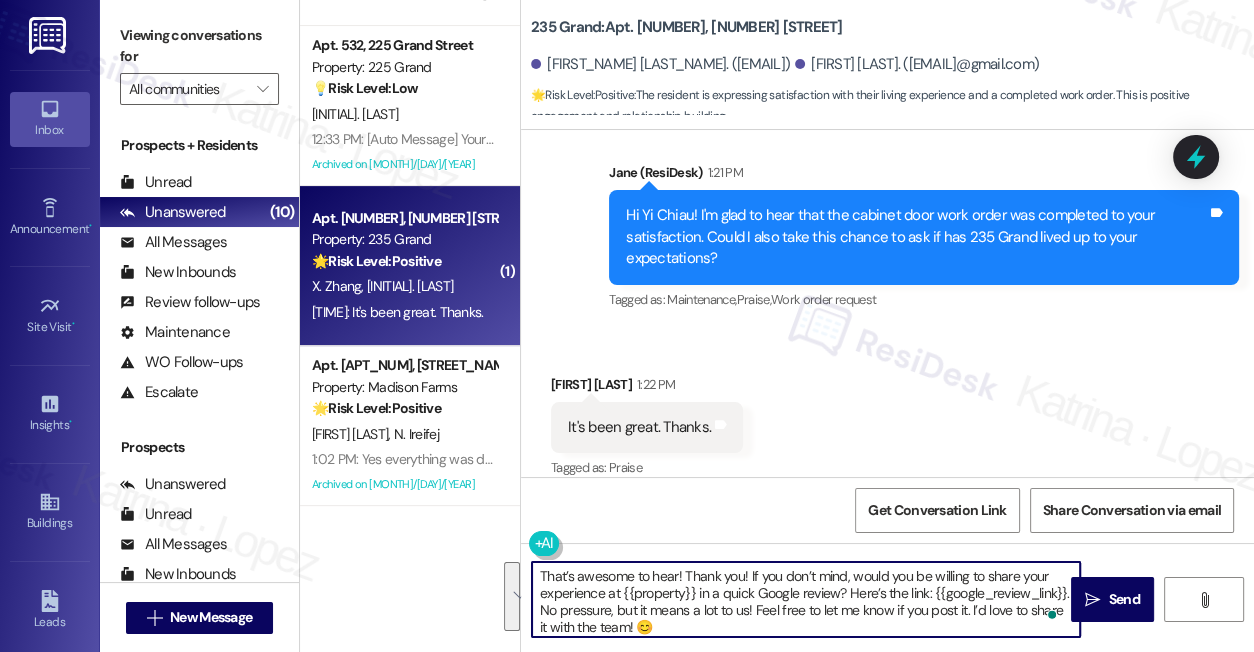drag, startPoint x: 949, startPoint y: 566, endPoint x: 917, endPoint y: 534, distance: 45.254833 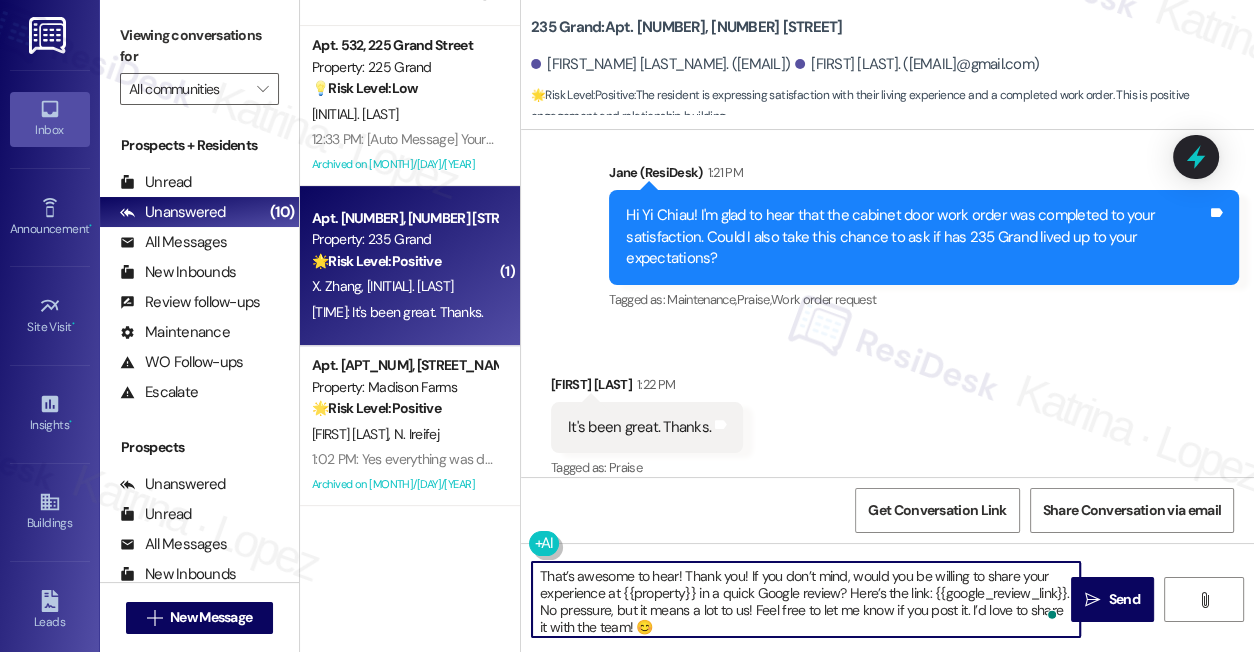 click on "That’s awesome to hear! Thank you! If you don’t mind, would you be willing to share your experience at {{property}} in a quick Google review? Here’s the link: {{google_review_link}}. No pressure, but it means a lot to us! Feel free to let me know if you post it. I’d love to share it with the team! 😊" at bounding box center [806, 599] 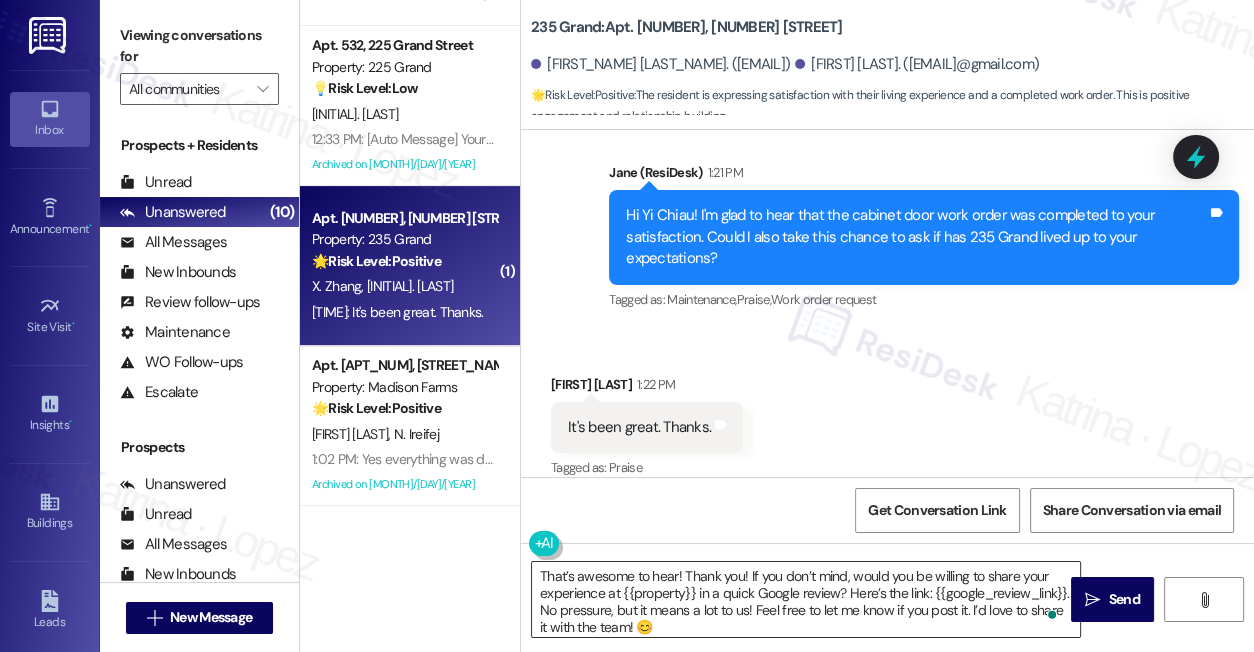 click on "That’s awesome to hear! Thank you! If you don’t mind, would you be willing to share your experience at {{property}} in a quick Google review? Here’s the link: {{google_review_link}}. No pressure, but it means a lot to us! Feel free to let me know if you post it. I’d love to share it with the team! 😊" at bounding box center [806, 599] 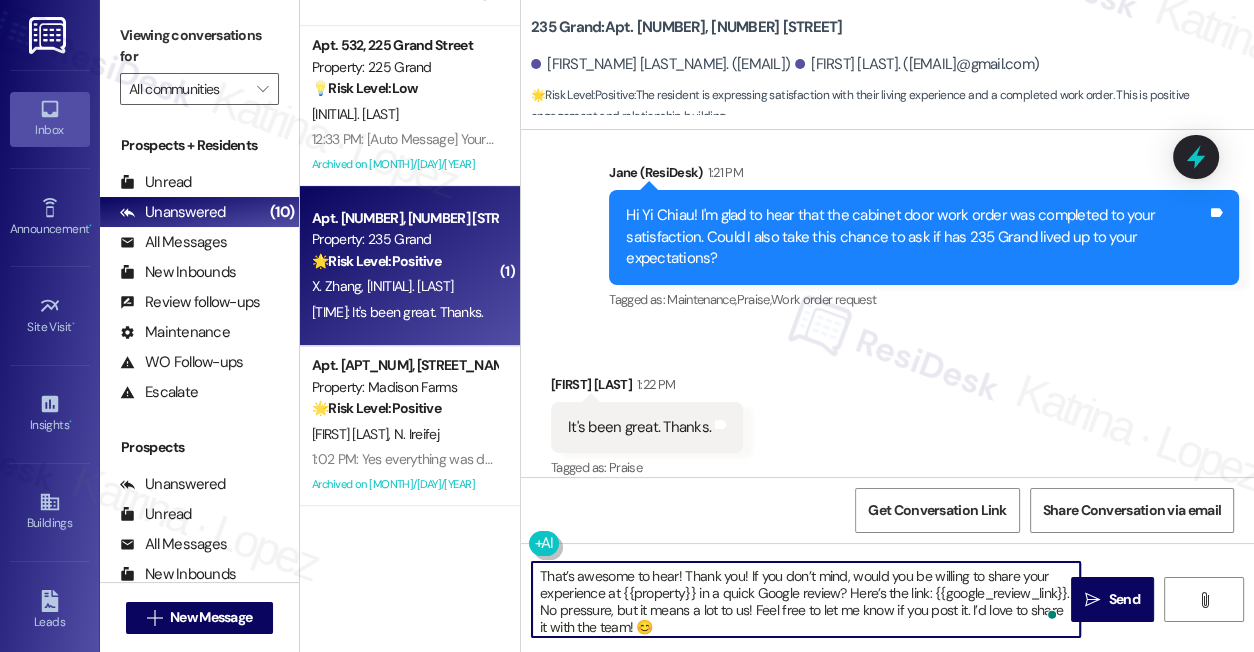 click on "That’s awesome to hear! Thank you! If you don’t mind, would you be willing to share your experience at {{property}} in a quick Google review? Here’s the link: {{google_review_link}}. No pressure, but it means a lot to us! Feel free to let me know if you post it. I’d love to share it with the team! 😊" at bounding box center [806, 599] 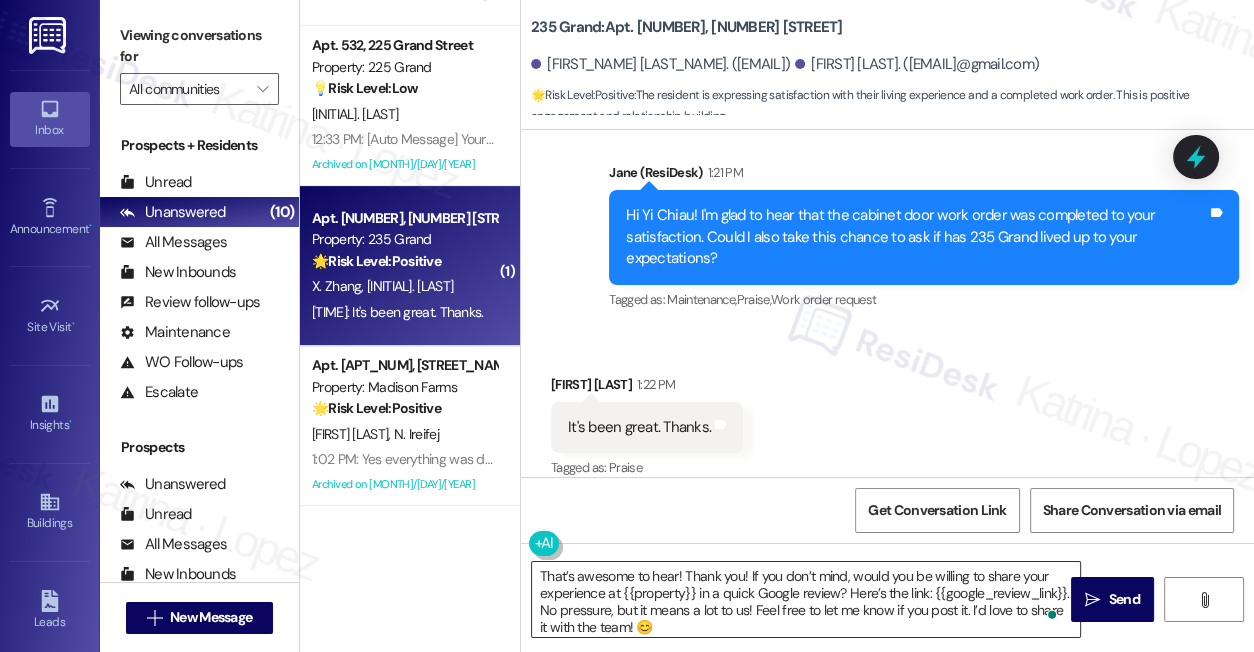click on "That’s awesome to hear! Thank you! If you don’t mind, would you be willing to share your experience at {{property}} in a quick Google review? Here’s the link: {{google_review_link}}. No pressure, but it means a lot to us! Feel free to let me know if you post it. I’d love to share it with the team! 😊" at bounding box center [806, 599] 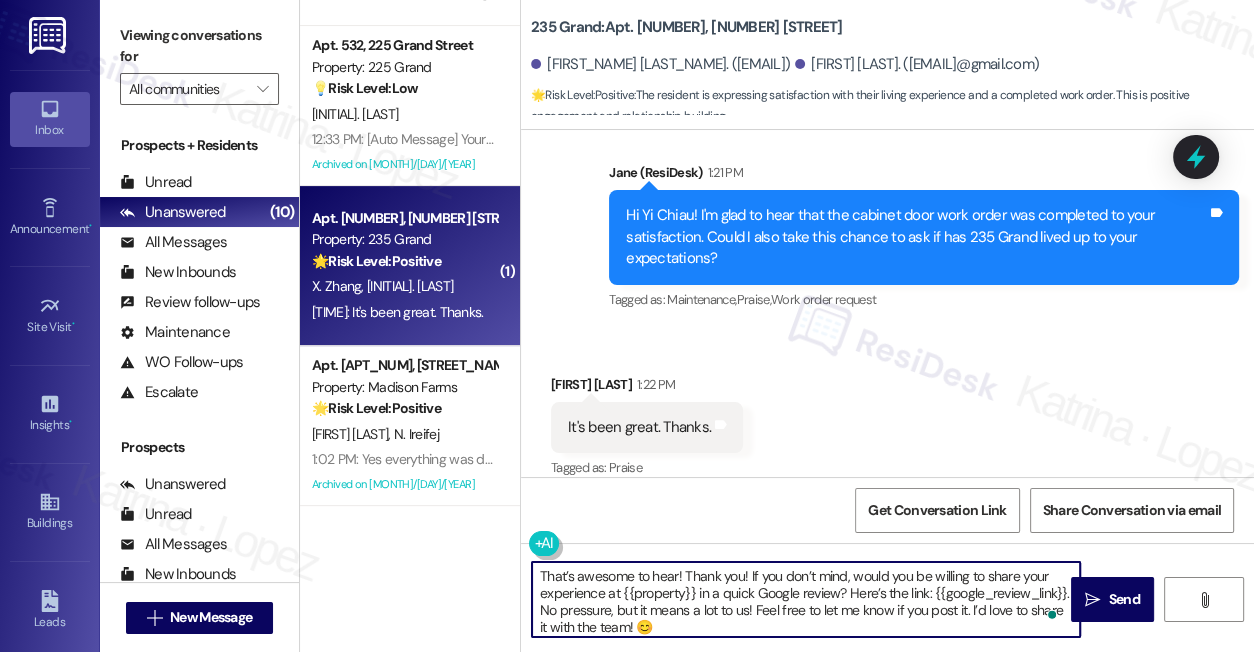 click on "That’s awesome to hear! Thank you! If you don’t mind, would you be willing to share your experience at {{property}} in a quick Google review? Here’s the link: {{google_review_link}}. No pressure, but it means a lot to us! Feel free to let me know if you post it. I’d love to share it with the team! 😊" at bounding box center [806, 599] 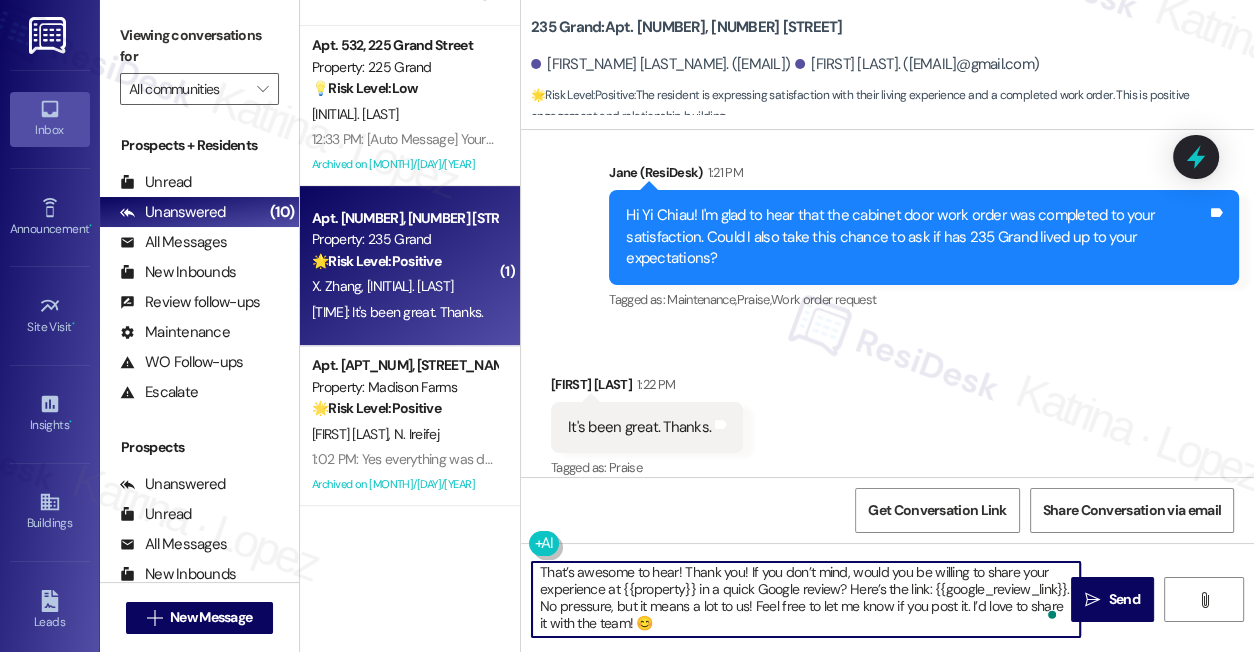scroll, scrollTop: 5, scrollLeft: 0, axis: vertical 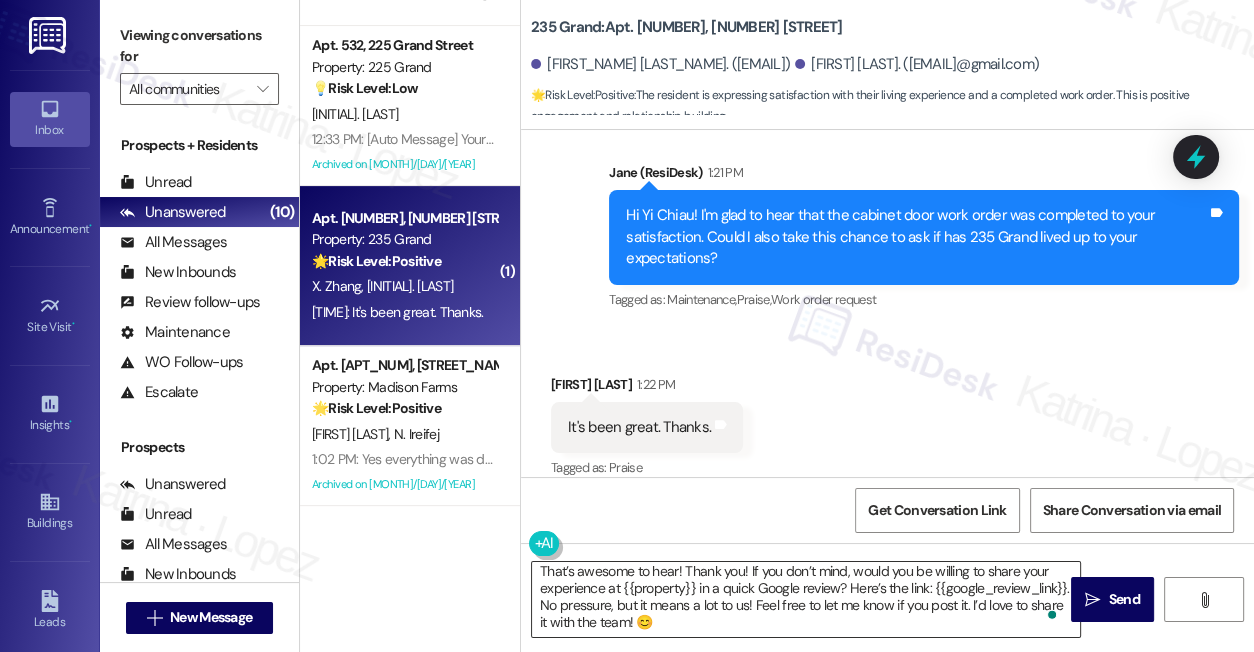 click on "That’s awesome to hear! Thank you! If you don’t mind, would you be willing to share your experience at {{property}} in a quick Google review? Here’s the link: {{google_review_link}}. No pressure, but it means a lot to us! Feel free to let me know if you post it. I’d love to share it with the team! 😊" at bounding box center (806, 599) 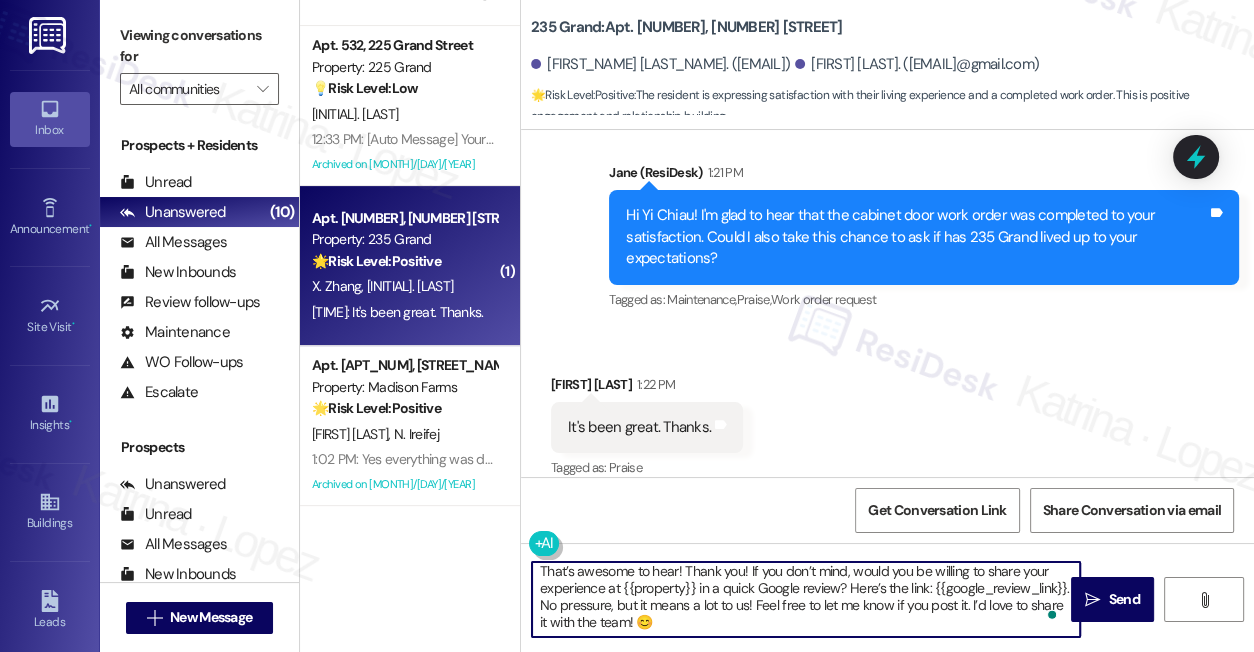 scroll, scrollTop: 0, scrollLeft: 0, axis: both 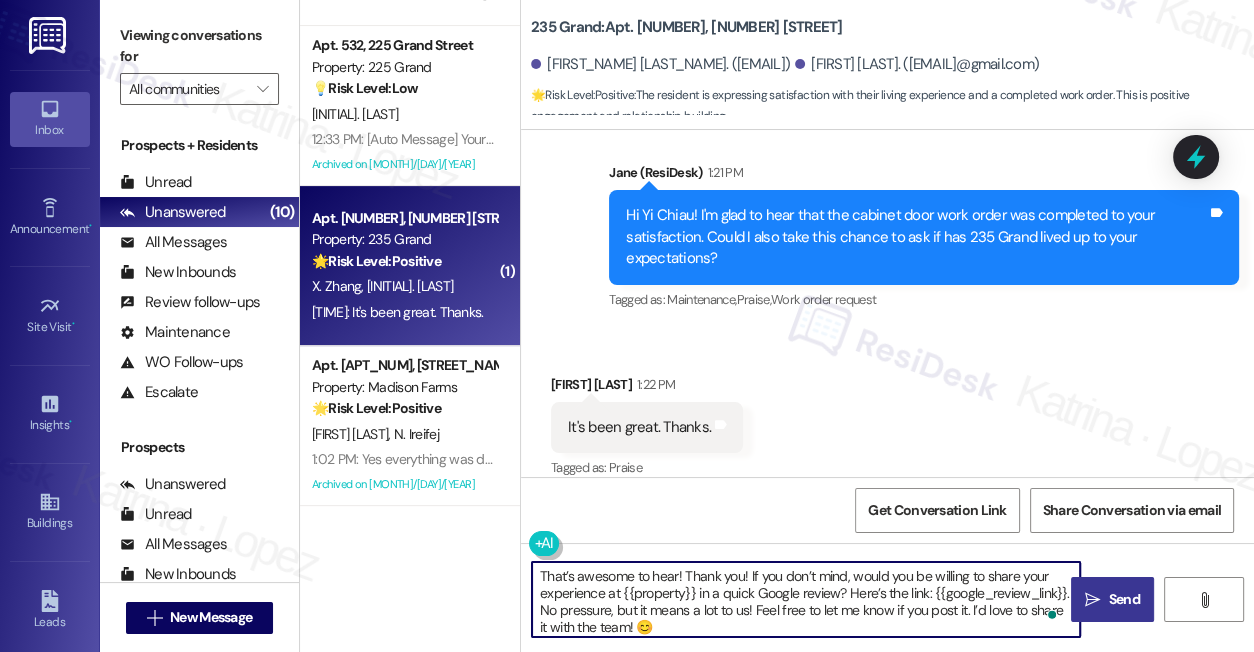 click on " Send" at bounding box center (1112, 599) 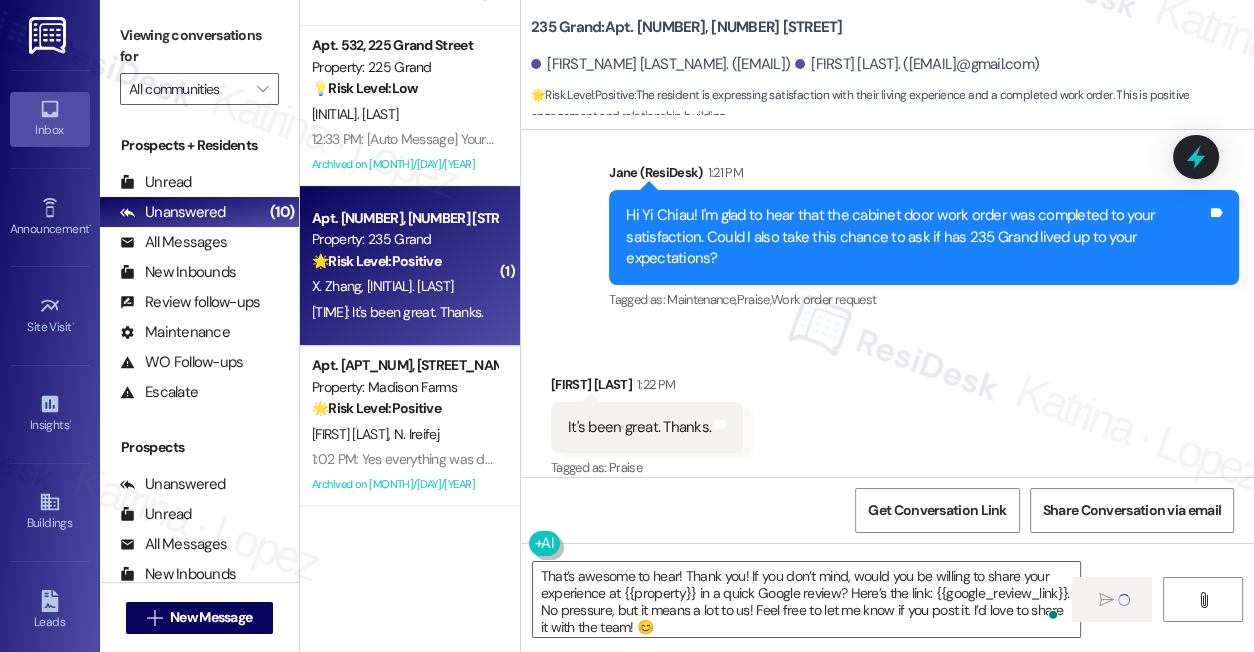 type 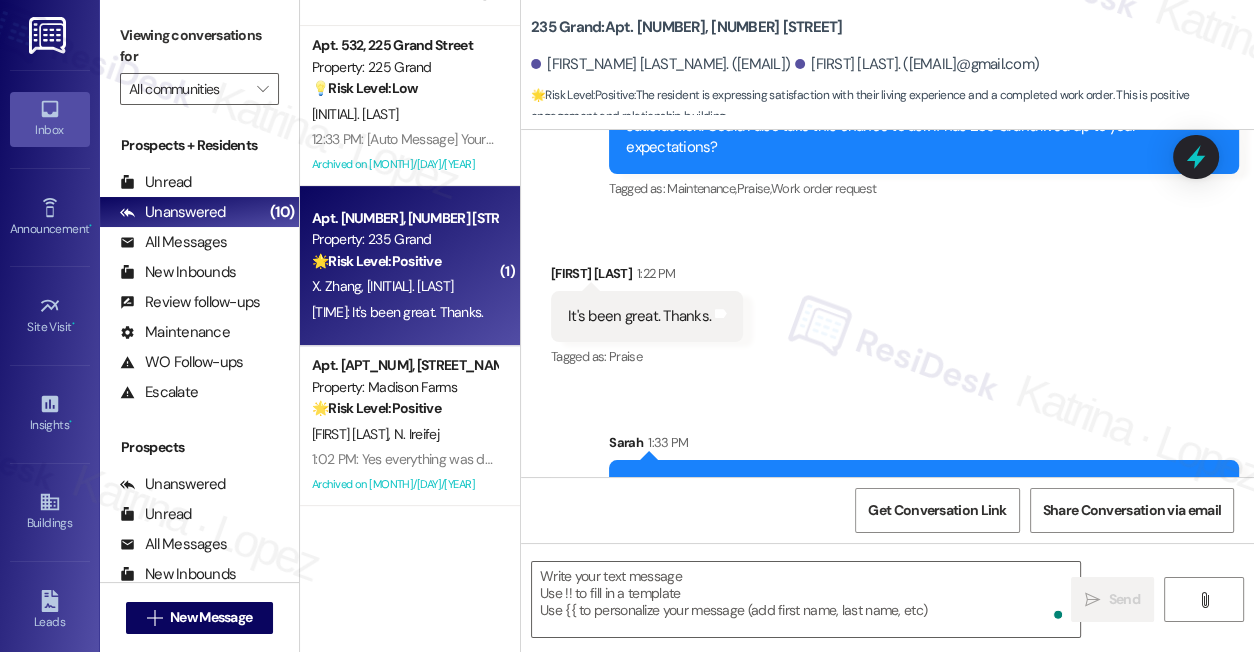scroll, scrollTop: 2211, scrollLeft: 0, axis: vertical 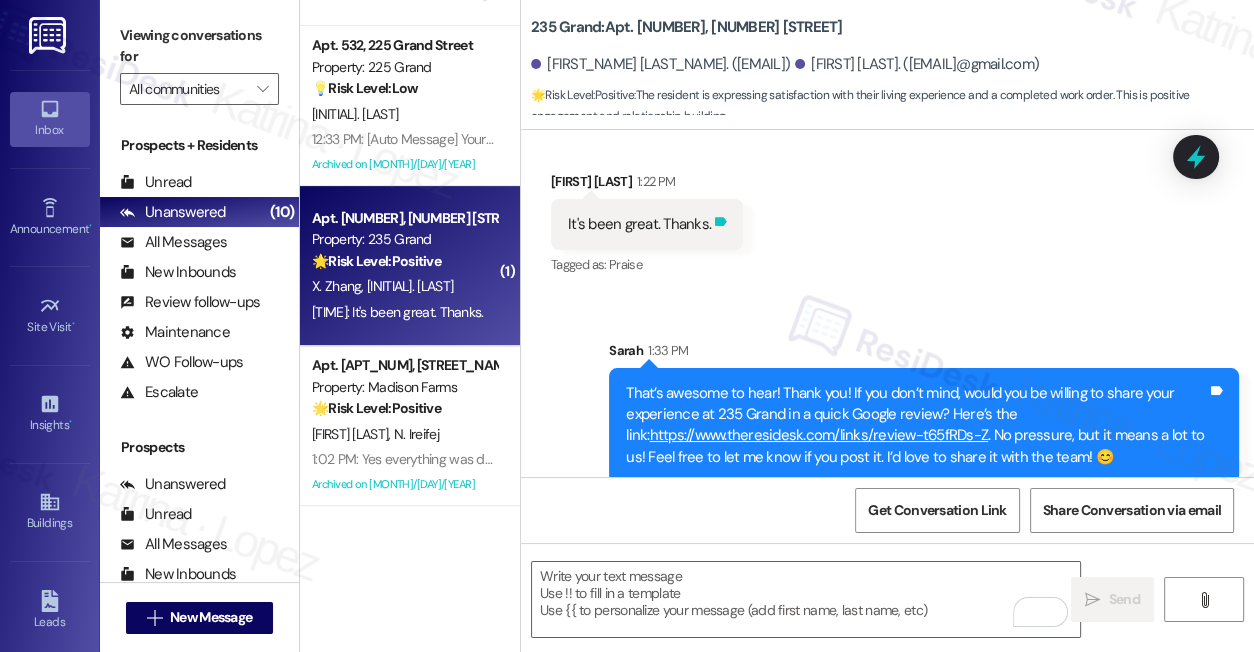click 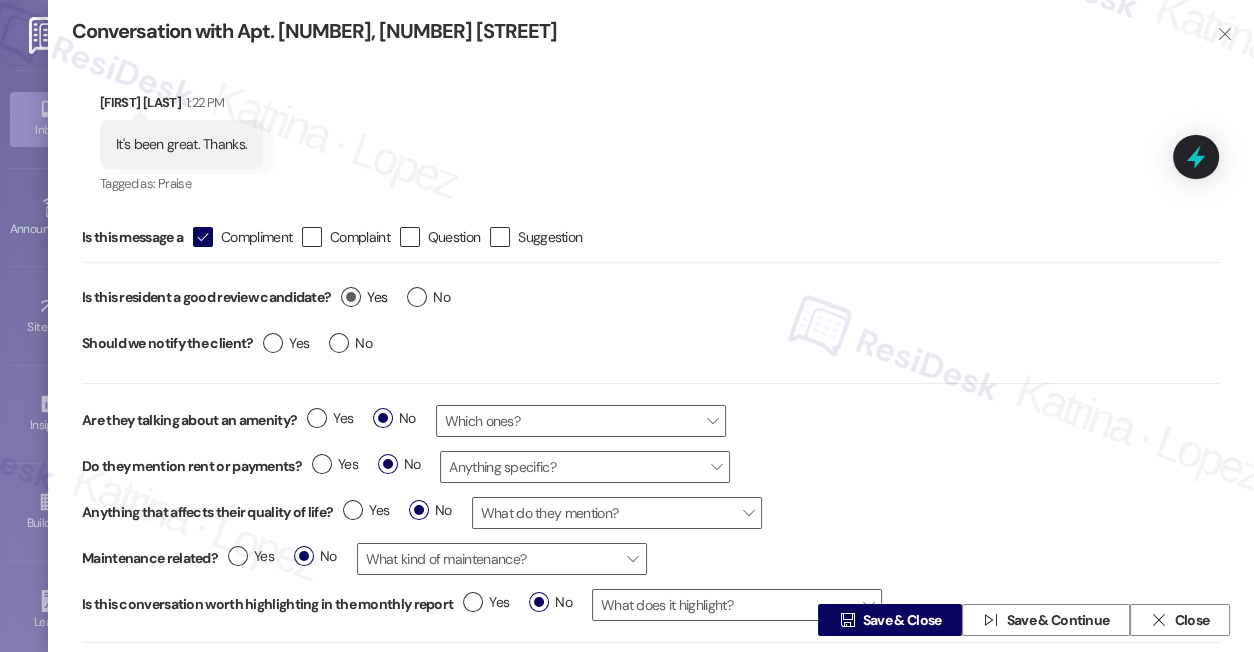 click on "Yes" at bounding box center (364, 297) 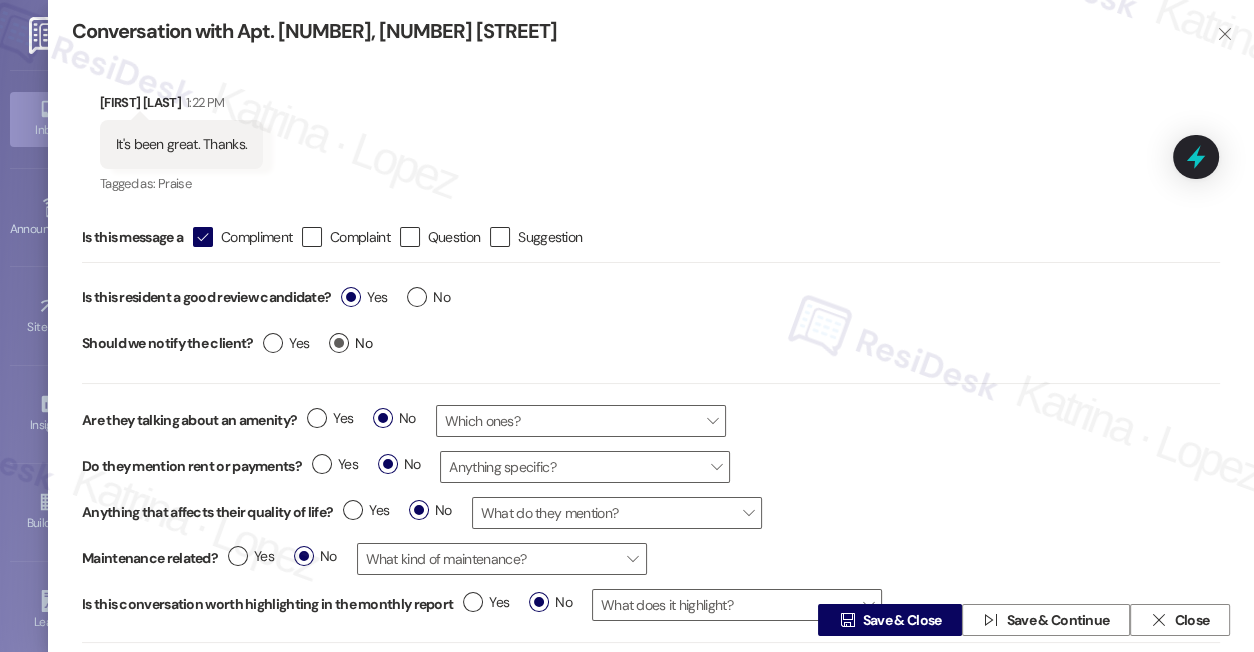 click on "No" at bounding box center [350, 343] 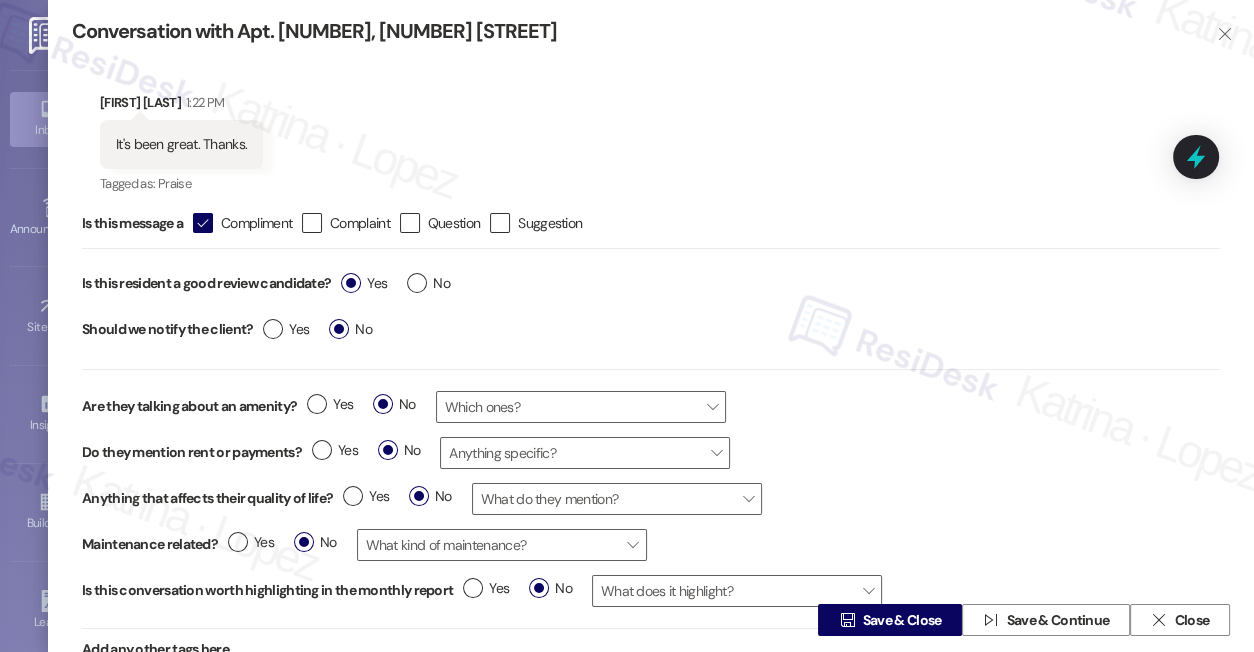 scroll, scrollTop: 58, scrollLeft: 0, axis: vertical 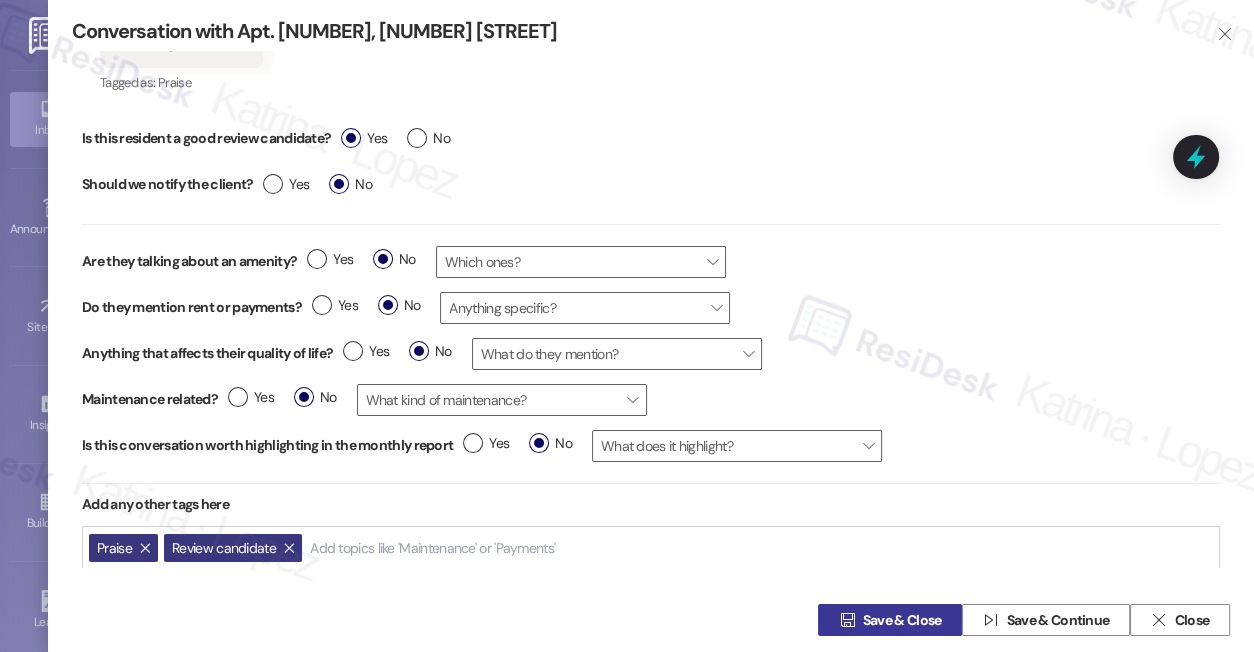 click on "Save & Close" at bounding box center [902, 620] 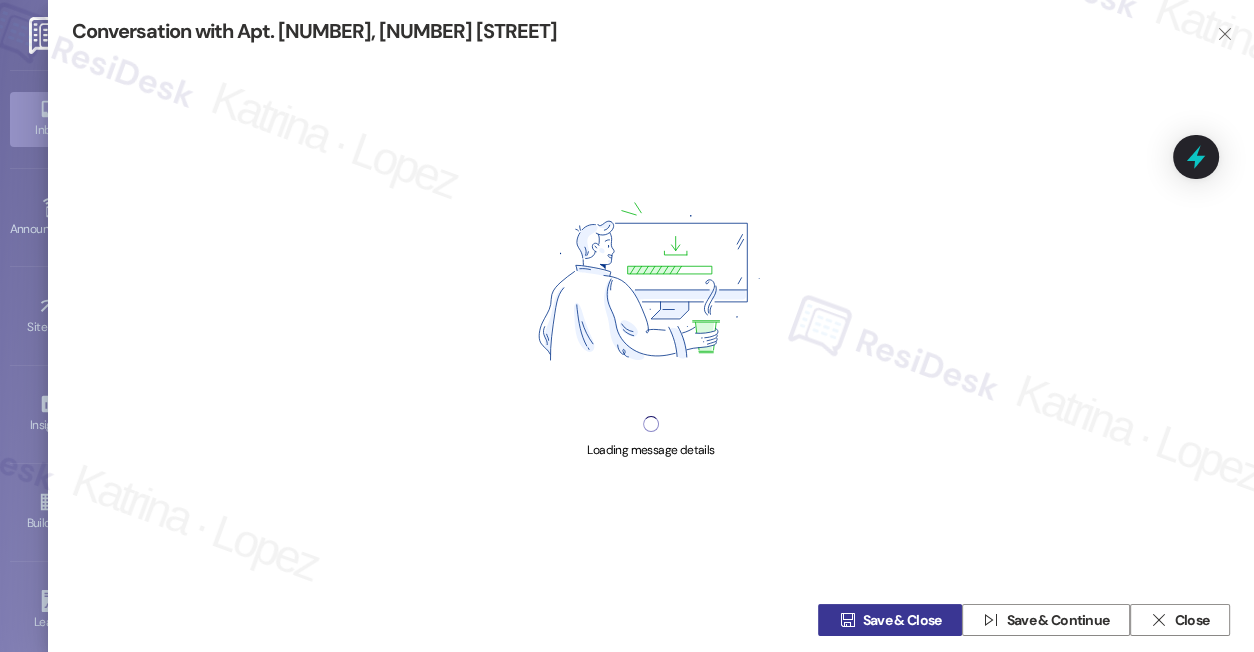 scroll, scrollTop: 0, scrollLeft: 0, axis: both 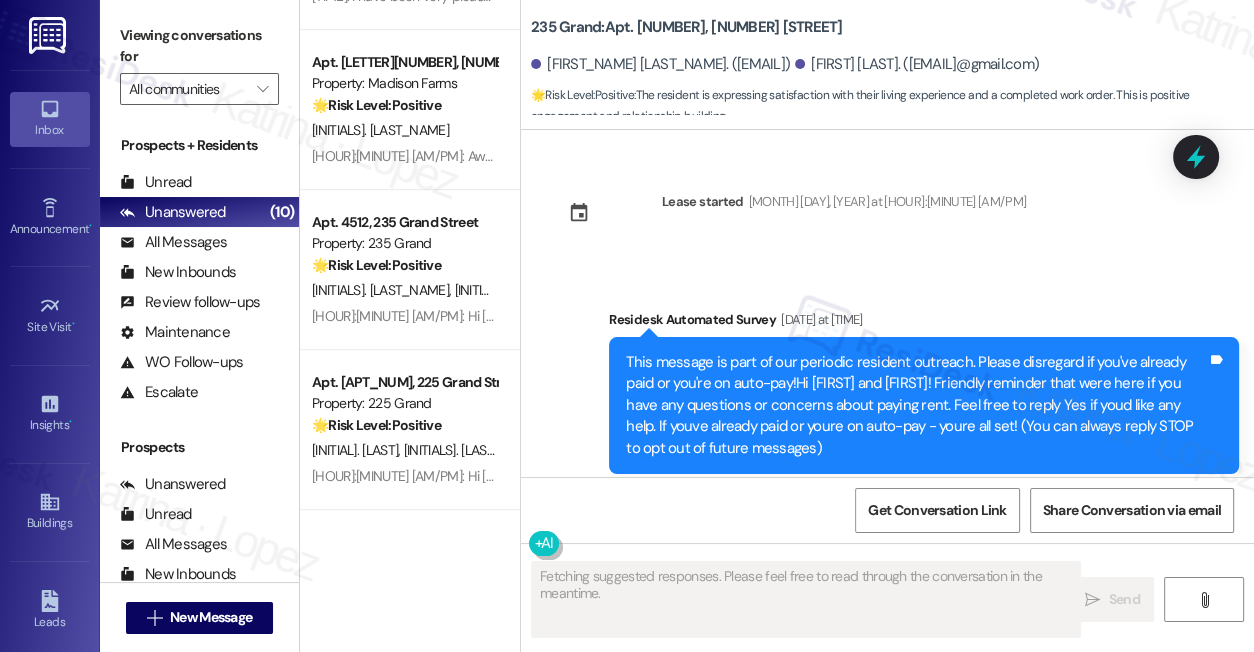 type on "Fetching suggested responses. Please feel free to read through the conversation in the meantime." 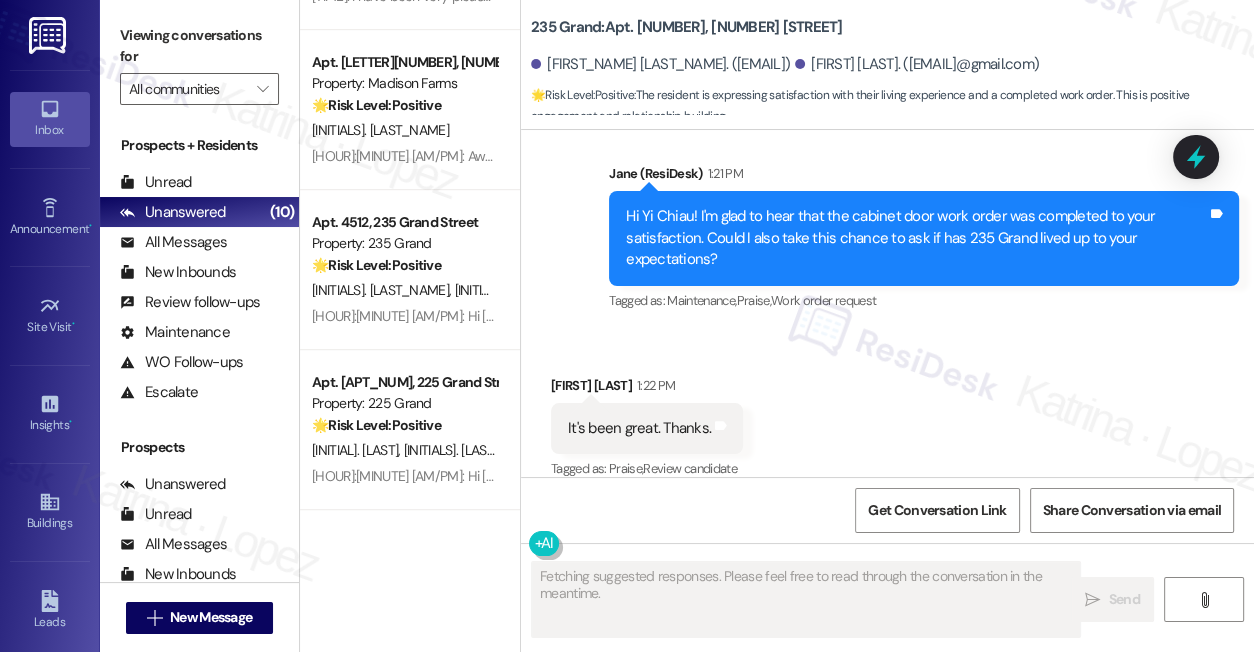 scroll, scrollTop: 2305, scrollLeft: 0, axis: vertical 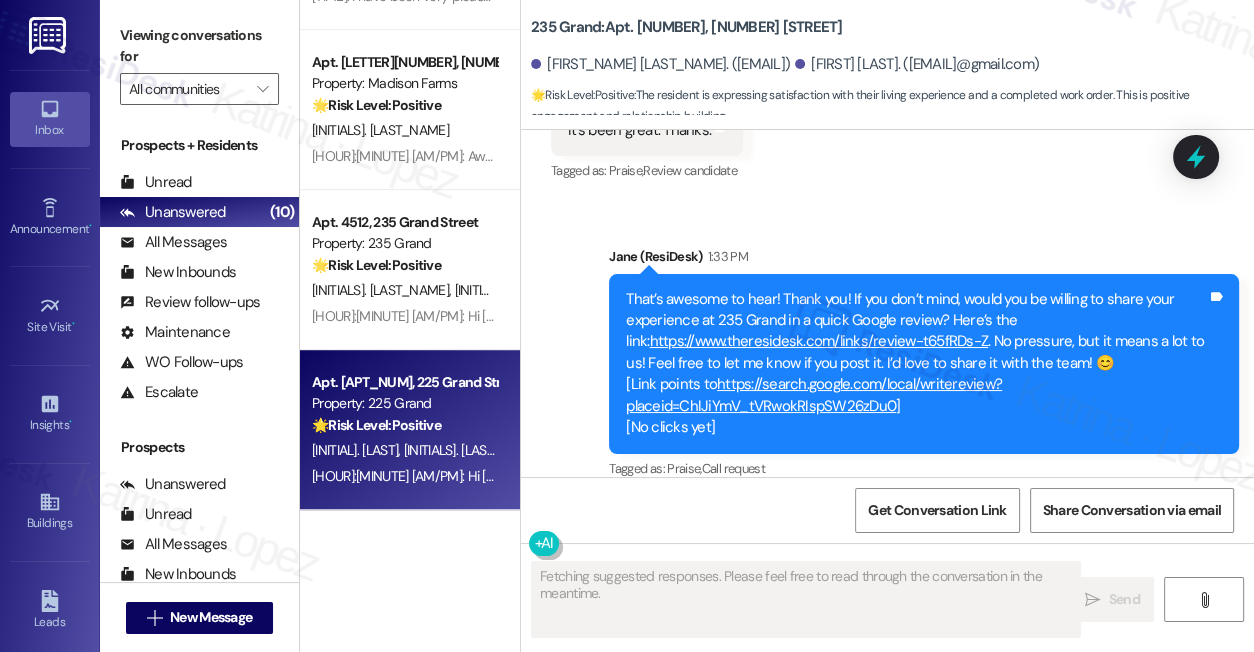 type 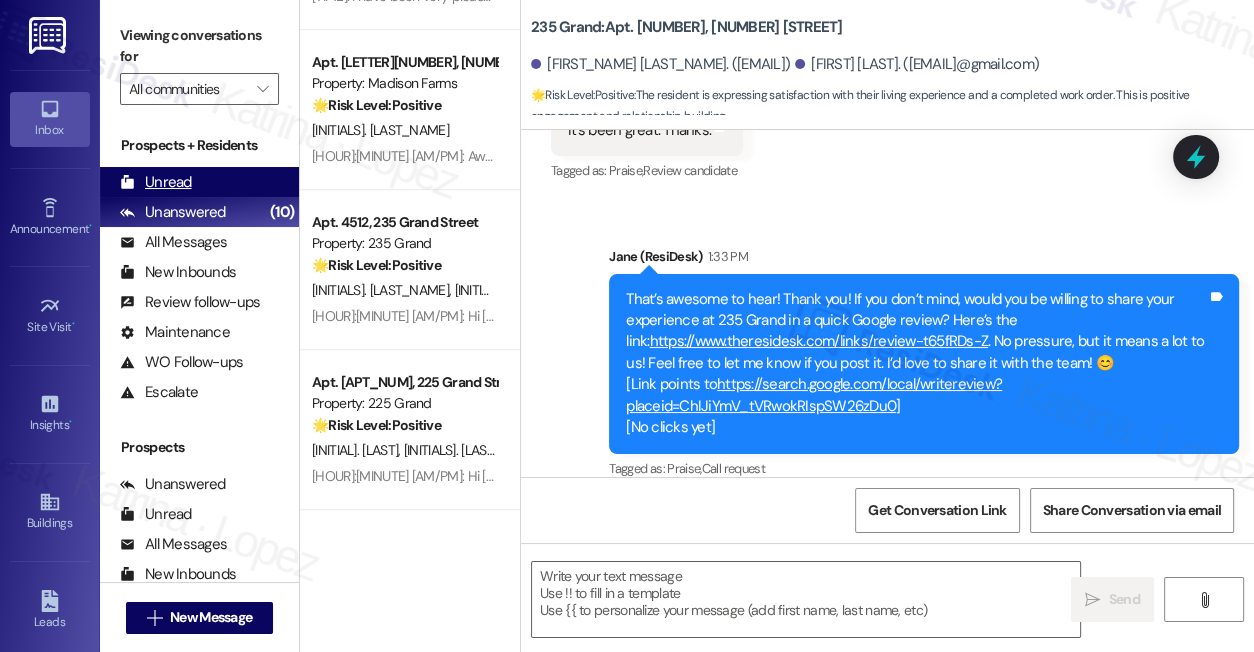 click on "Unread (0)" at bounding box center (199, 182) 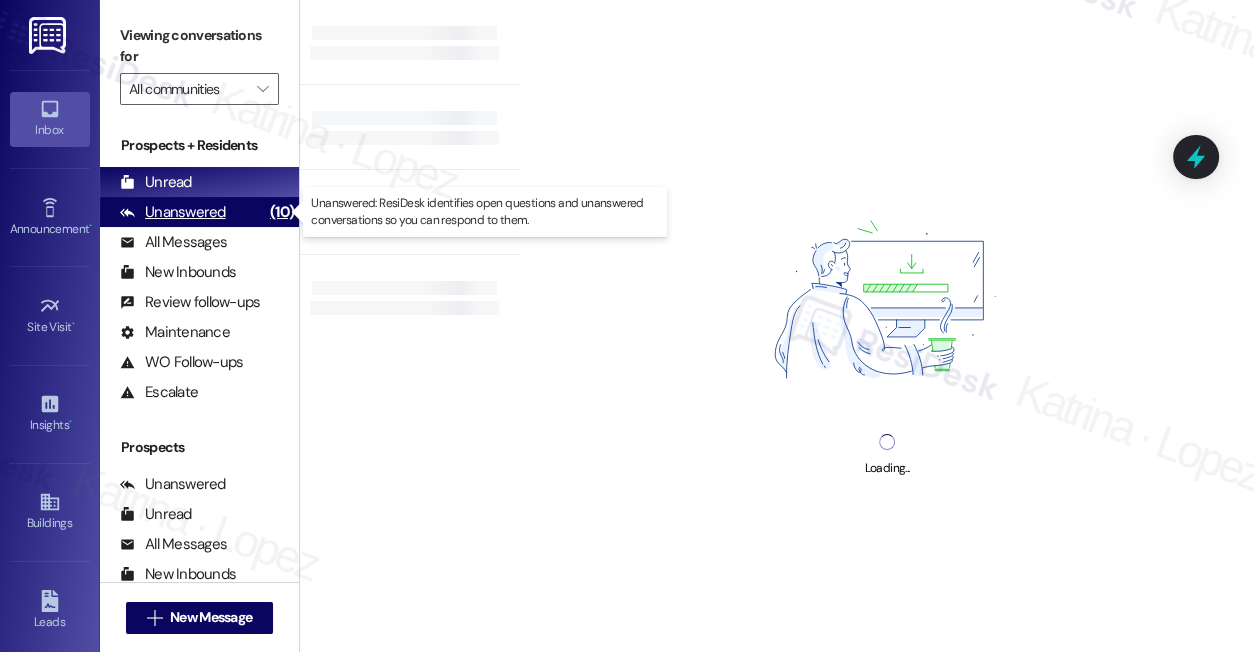 click on "(10)" at bounding box center [282, 212] 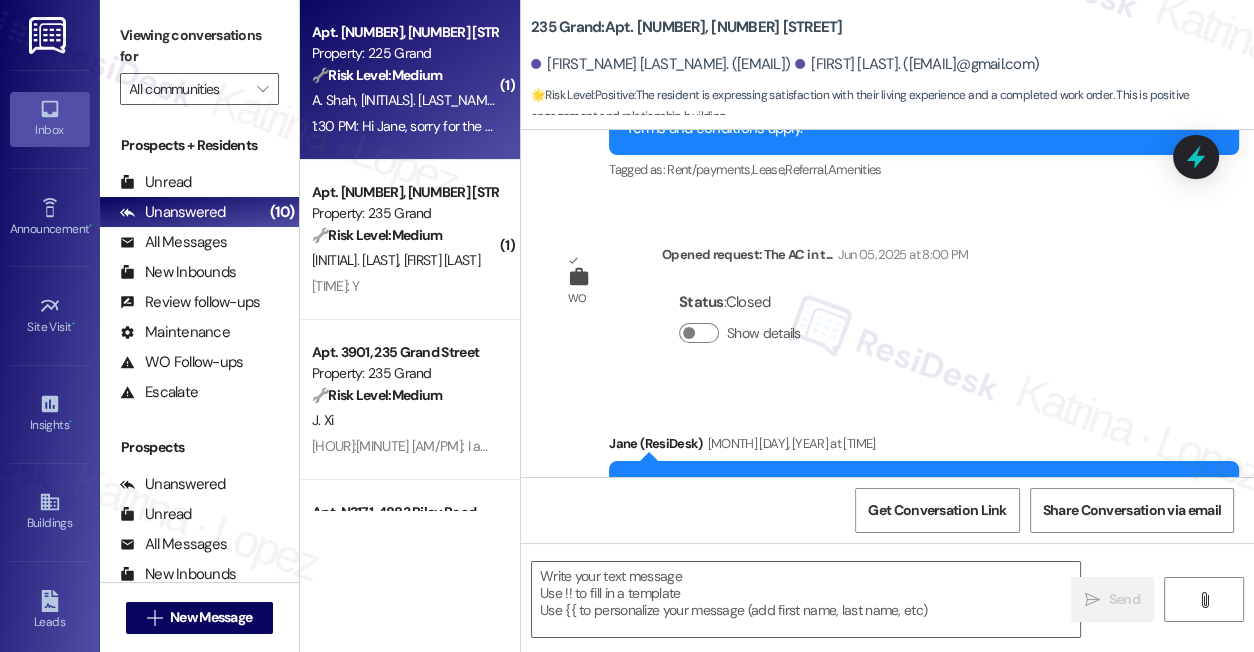 type on "Fetching suggested responses. Please feel free to read through the conversation in the meantime." 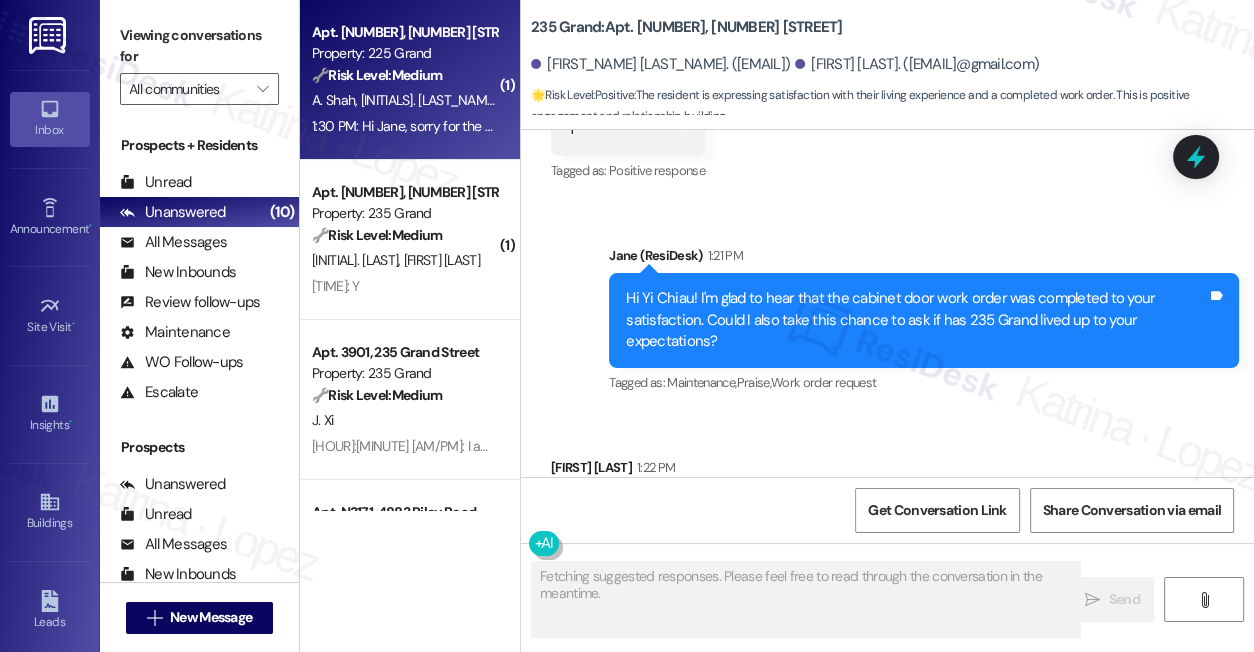 scroll, scrollTop: 2007, scrollLeft: 0, axis: vertical 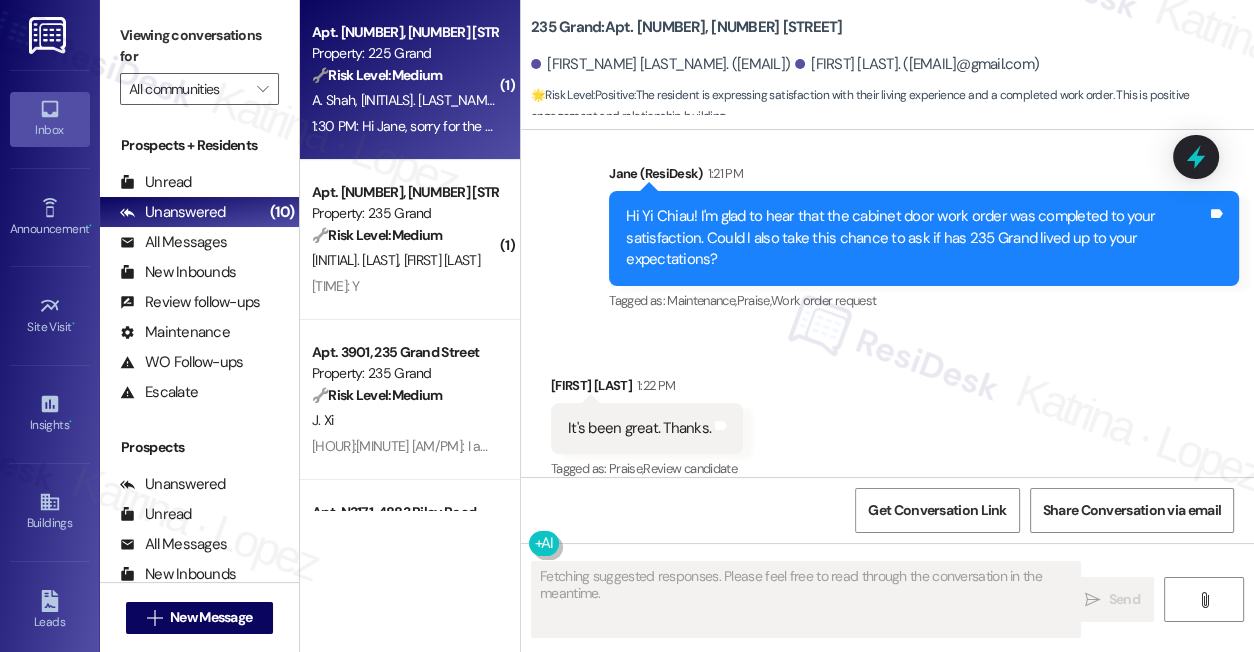 click on "A. Shah Y. Shah" at bounding box center (404, 100) 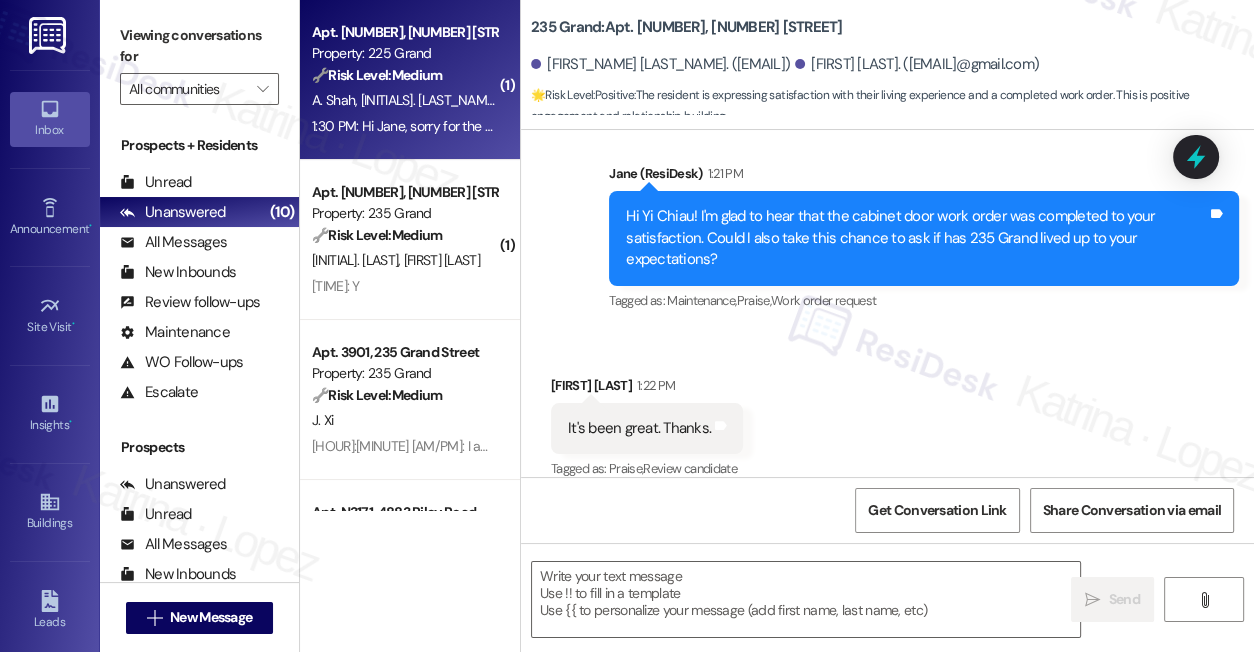 type on "Fetching suggested responses. Please feel free to read through the conversation in the meantime." 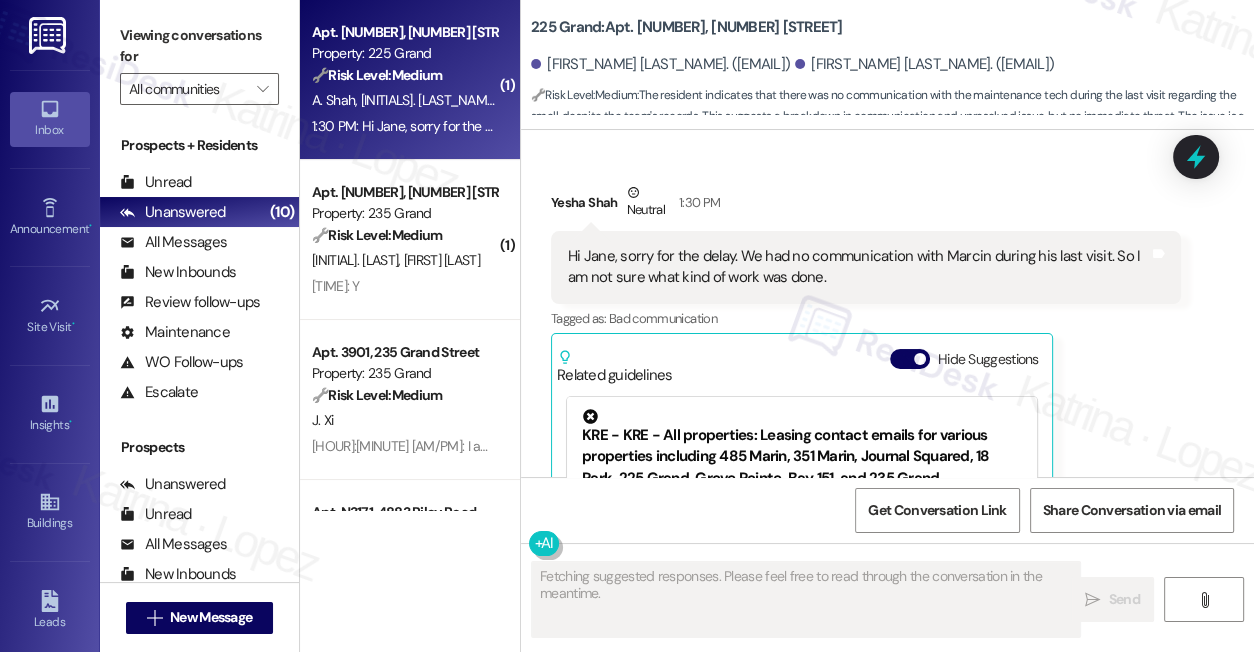scroll, scrollTop: 18377, scrollLeft: 0, axis: vertical 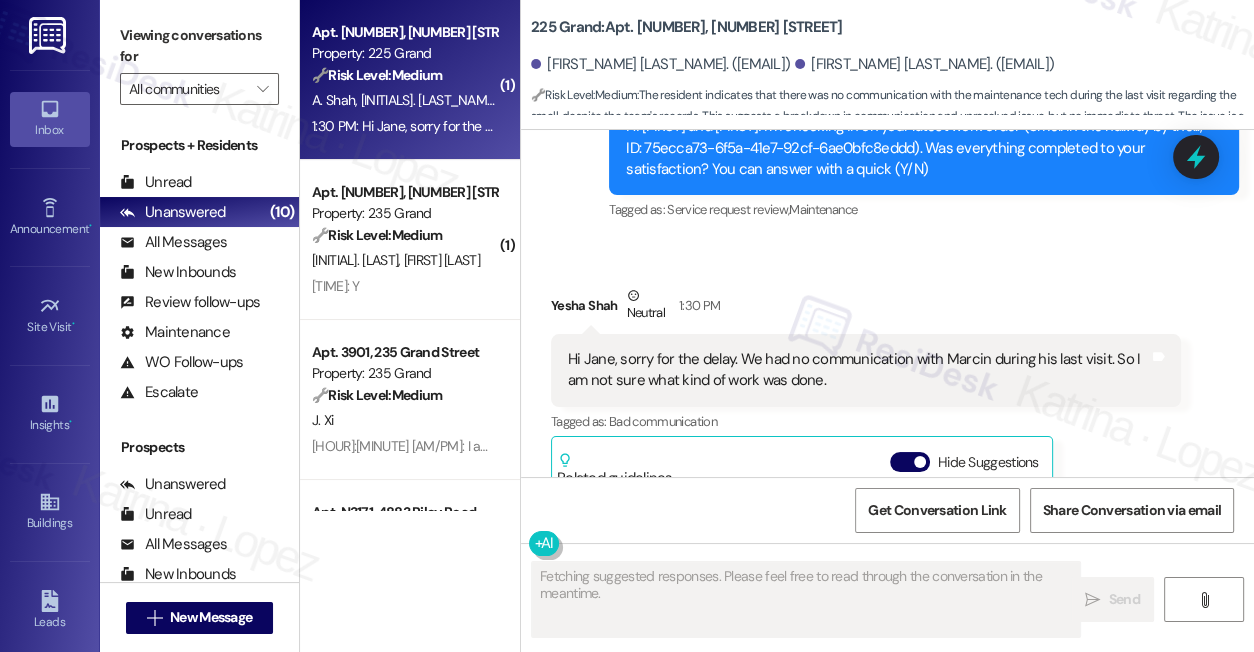 click on "Hi Jane, sorry for the delay. We had no communication with Marcin during his last visit. So I am not sure what kind of work was done." at bounding box center [858, 370] 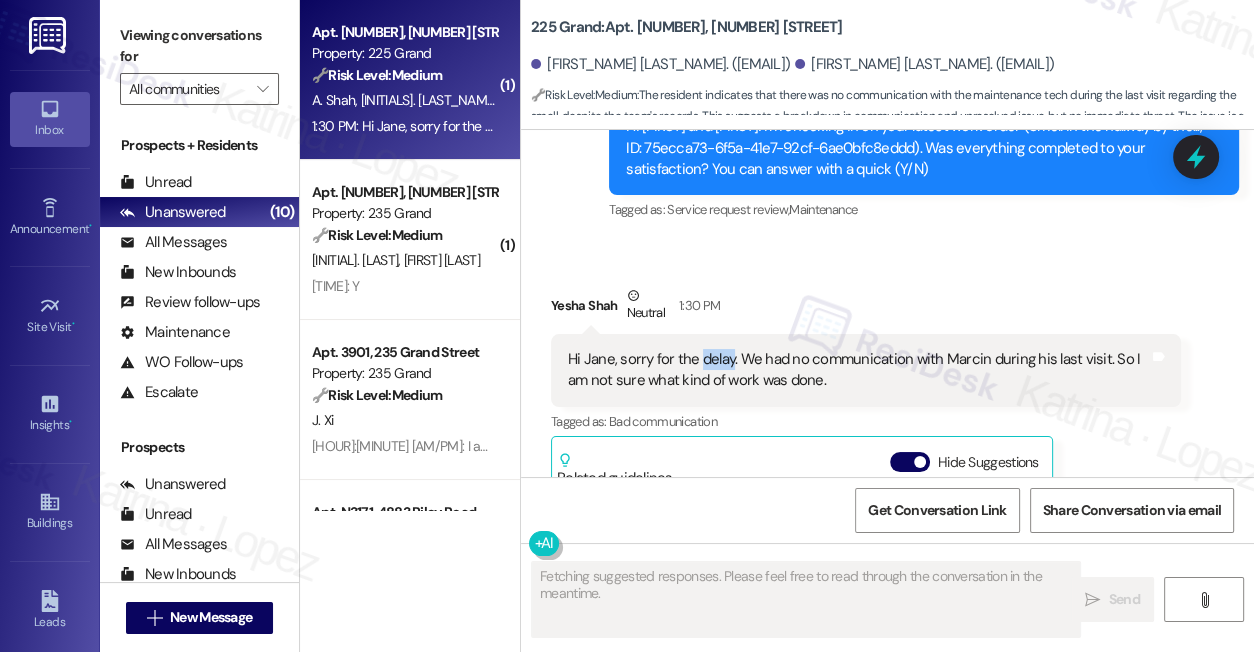 click on "Hi Jane, sorry for the delay. We had no communication with Marcin during his last visit. So I am not sure what kind of work was done." at bounding box center [858, 370] 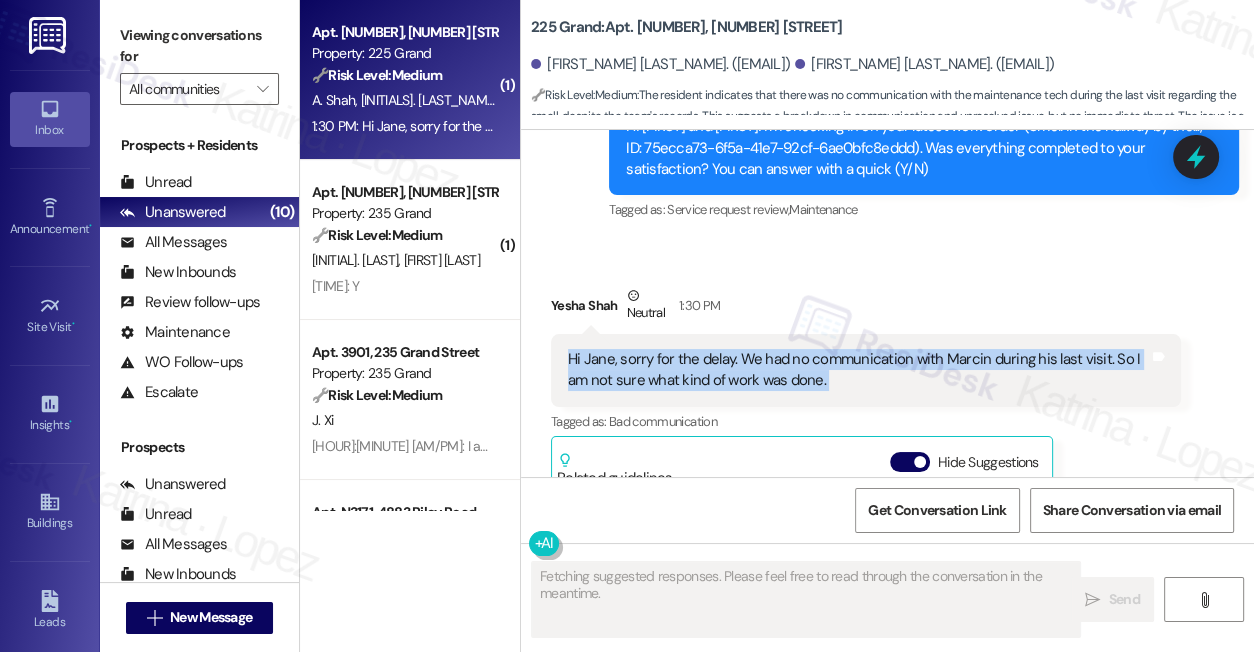 click on "Hi Jane, sorry for the delay. We had no communication with Marcin during his last visit. So I am not sure what kind of work was done." at bounding box center [858, 370] 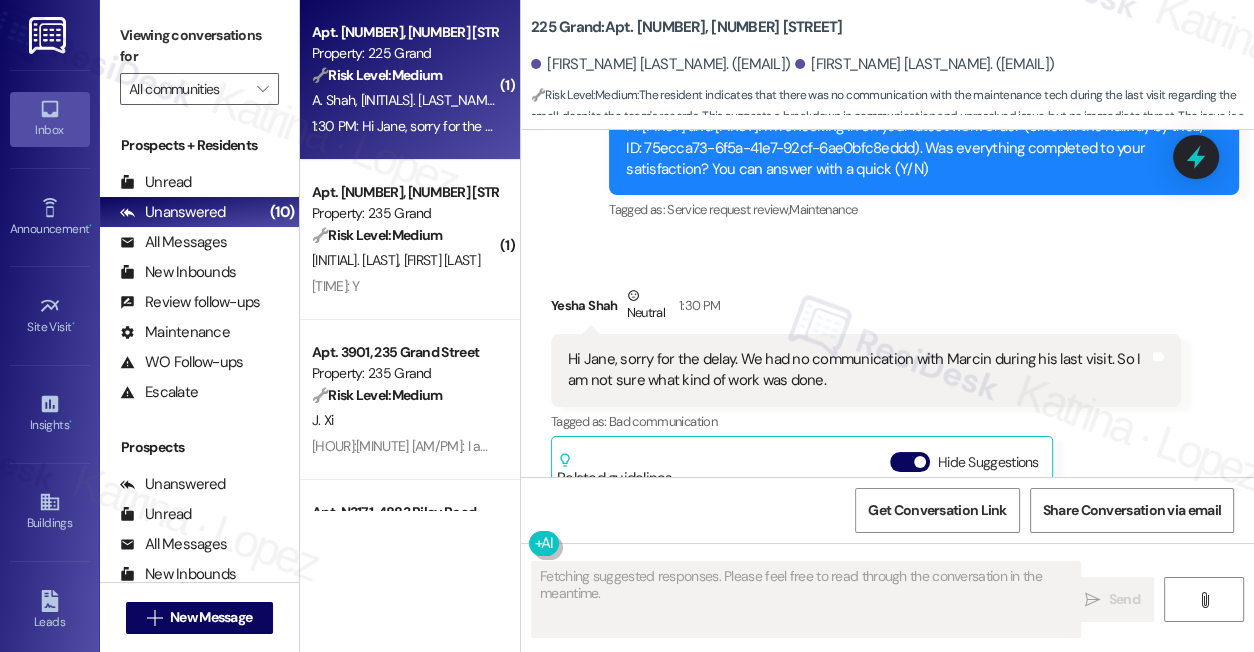 click on "Yesha Shah   Neutral 1:30 PM" at bounding box center (866, 309) 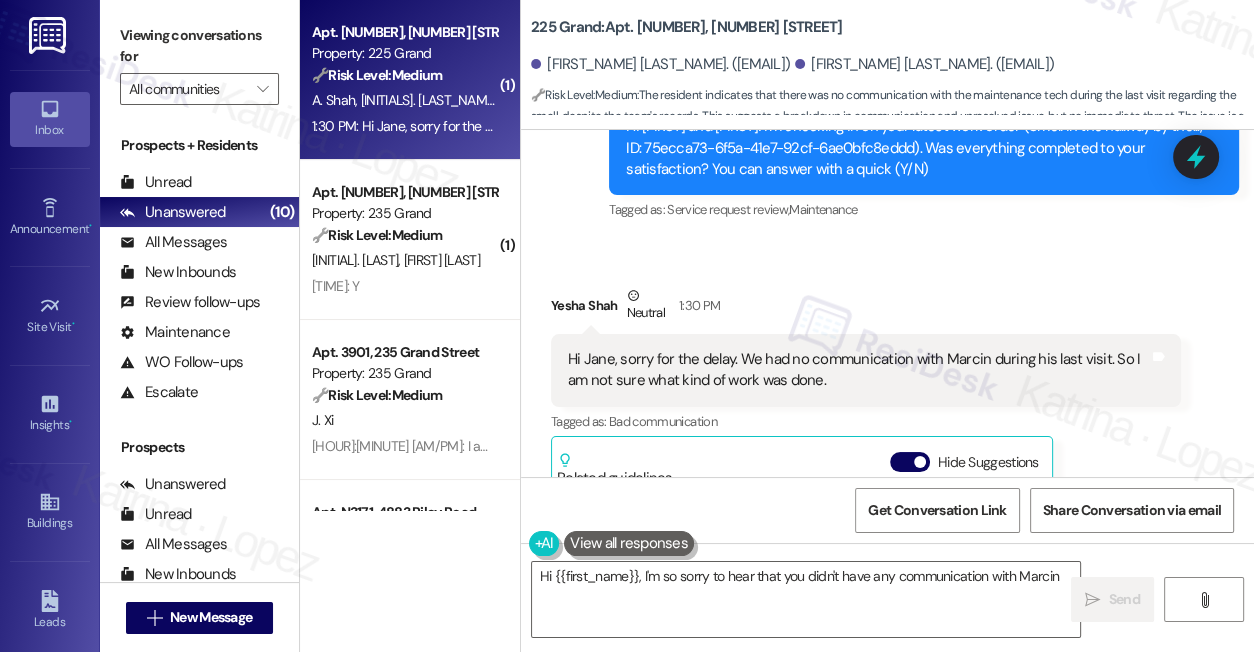 click on "Hi Jane, sorry for the delay. We had no communication with Marcin during his last visit. So I am not sure what kind of work was done." at bounding box center [858, 370] 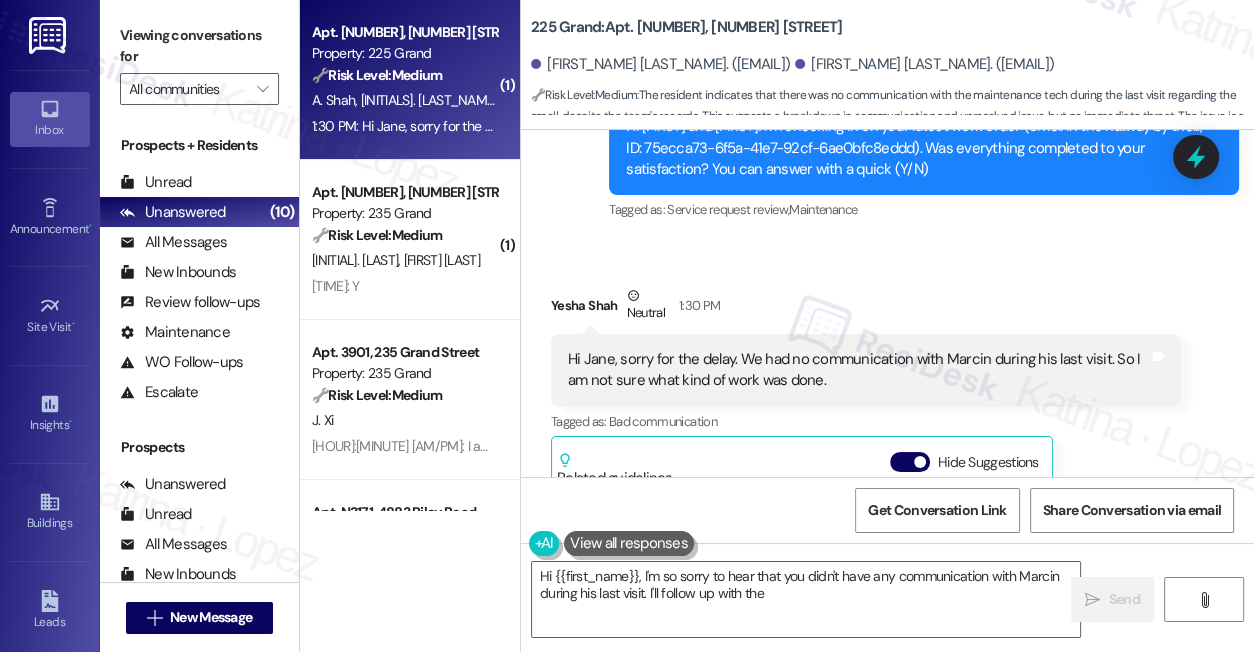 click on "Hi Jane, sorry for the delay. We had no communication with Marcin during his last visit. So I am not sure what kind of work was done." at bounding box center [858, 370] 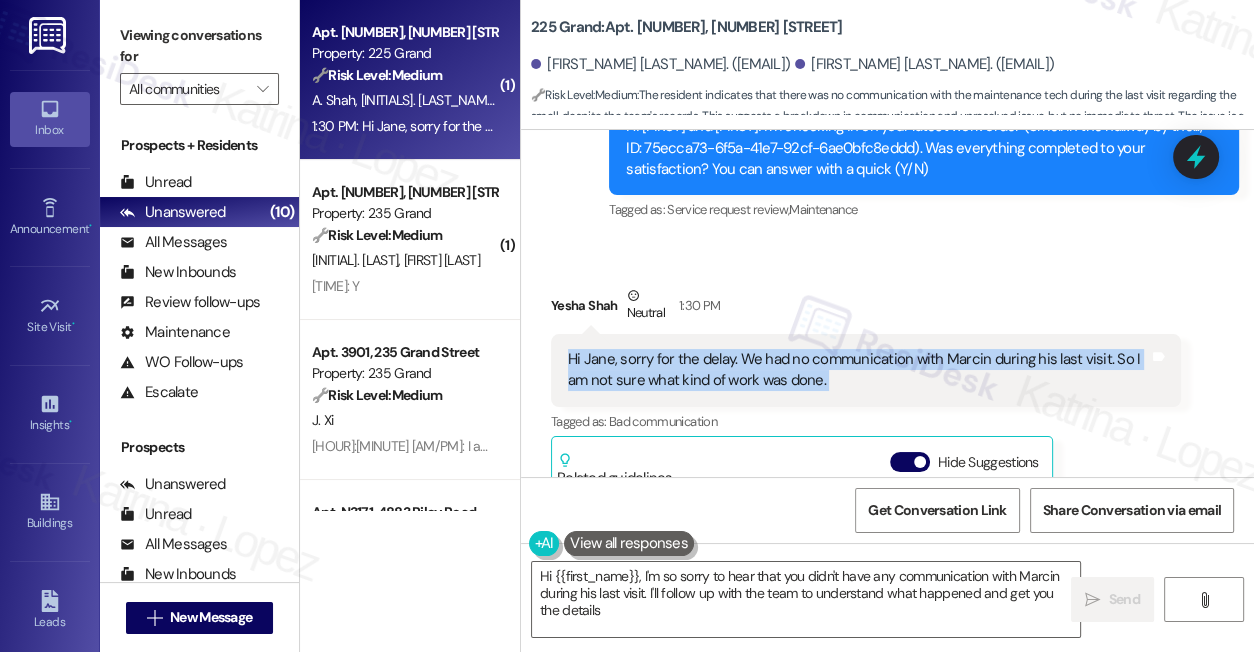 click on "Hi Jane, sorry for the delay. We had no communication with Marcin during his last visit. So I am not sure what kind of work was done." at bounding box center (858, 370) 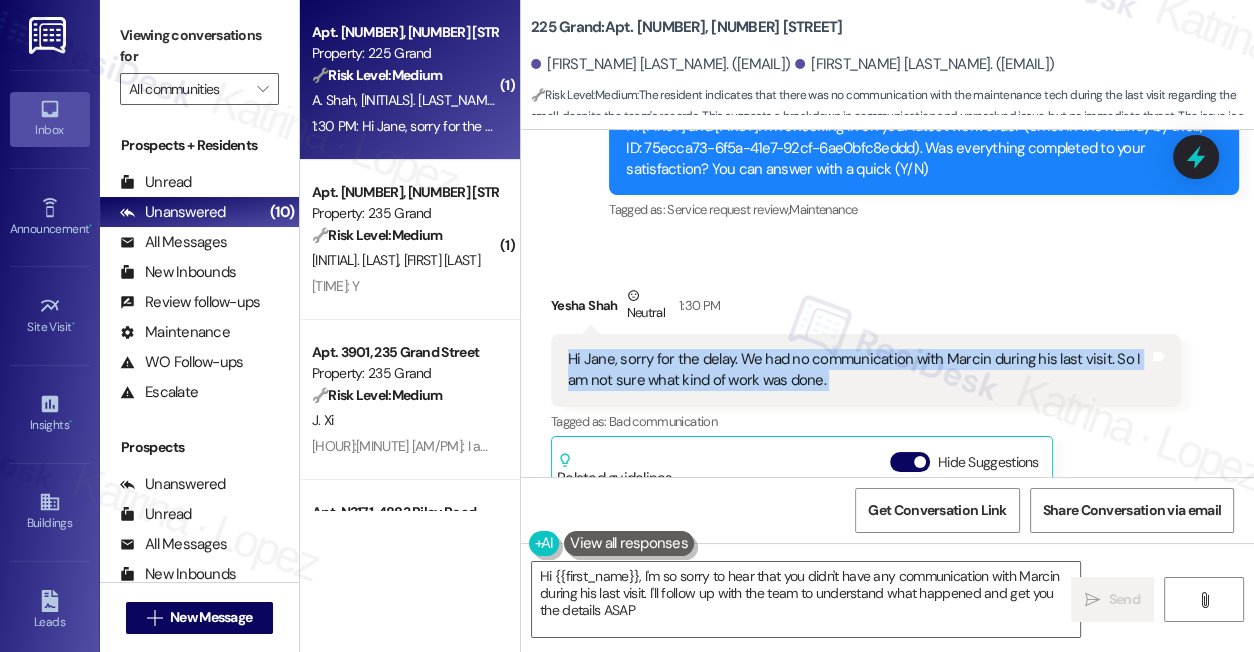 type on "Hi {{first_name}}, I'm so sorry to hear that you didn't have any communication with Marcin during his last visit. I'll follow up with the team to understand what happened and get you the details ASAP!" 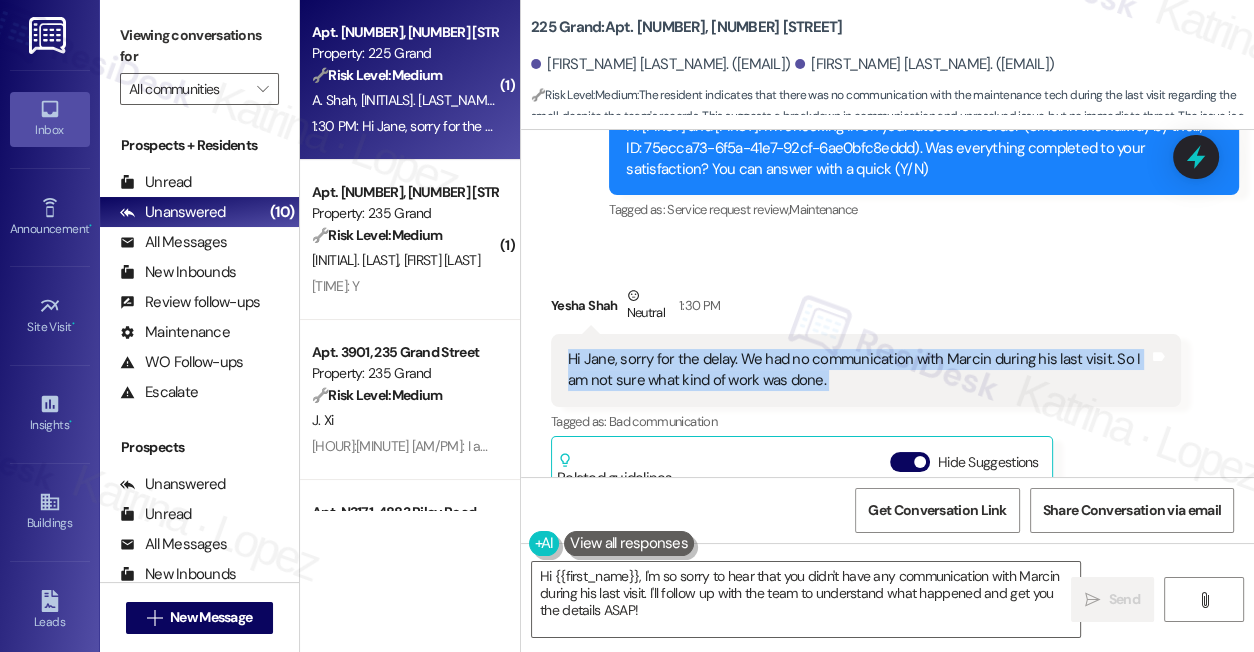 click on "Hi Jane, sorry for the delay. We had no communication with Marcin during his last visit. So I am not sure what kind of work was done." at bounding box center [858, 370] 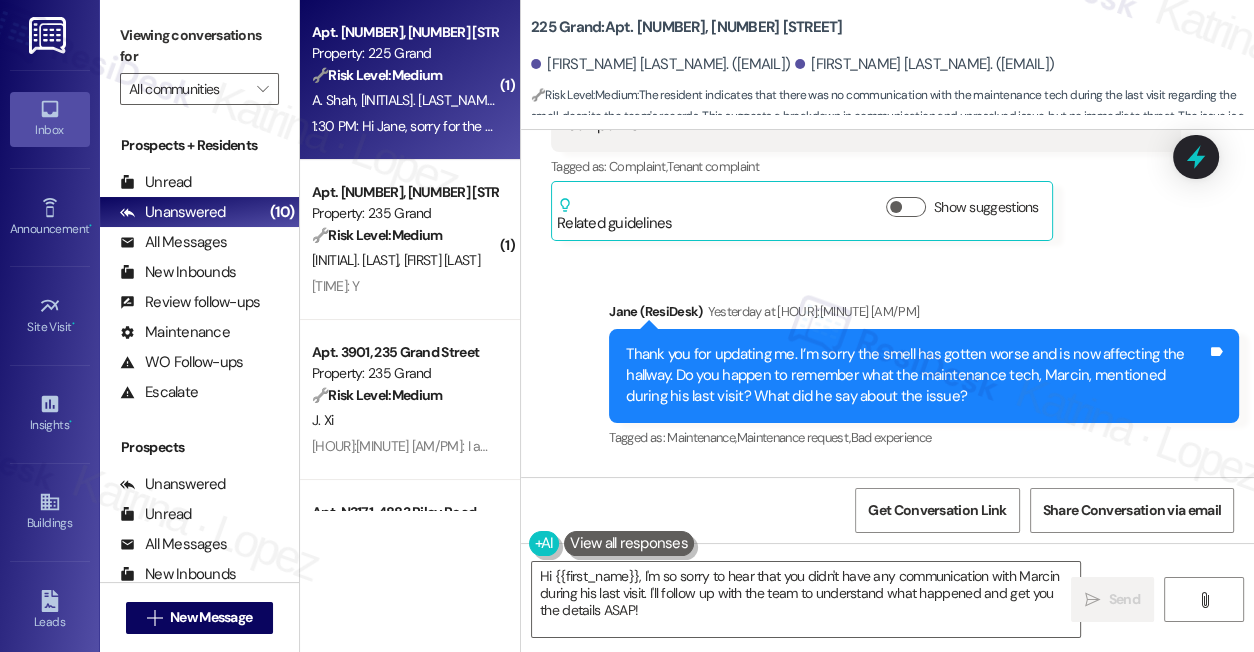 scroll, scrollTop: 17922, scrollLeft: 0, axis: vertical 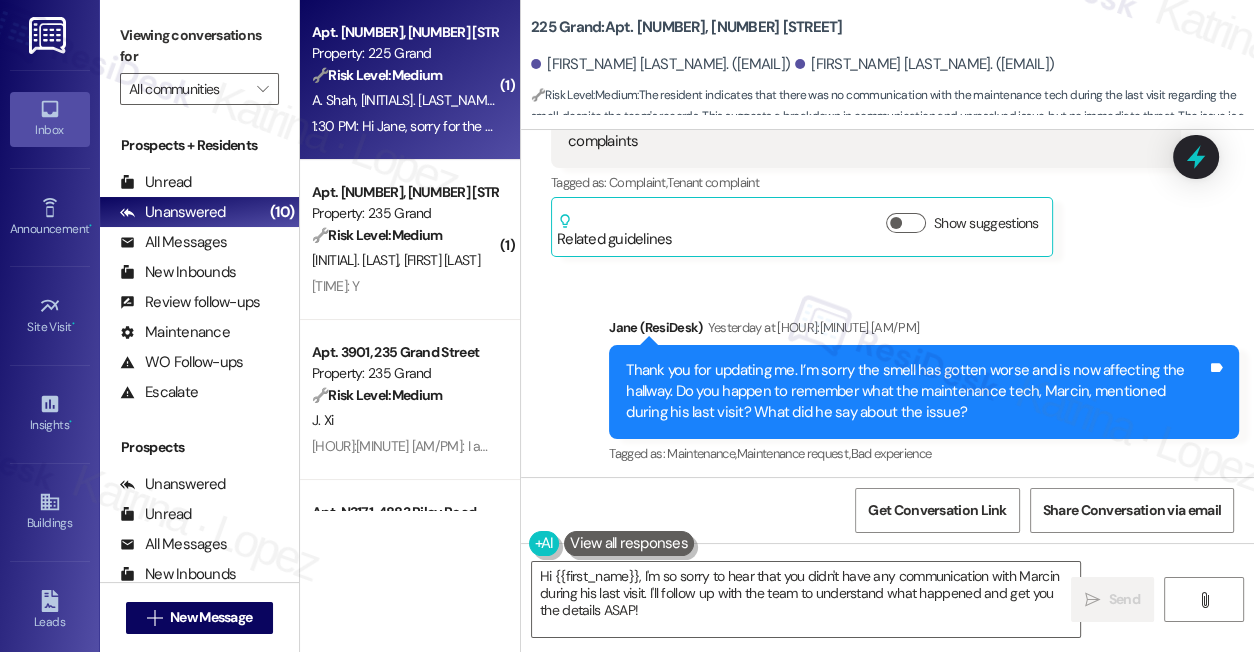 click on "Thank you for updating me. I’m sorry the smell has gotten worse and is now affecting the hallway. Do you happen to remember what the maintenance tech, Marcin, mentioned during his last visit? What did he say about the issue?" at bounding box center (916, 392) 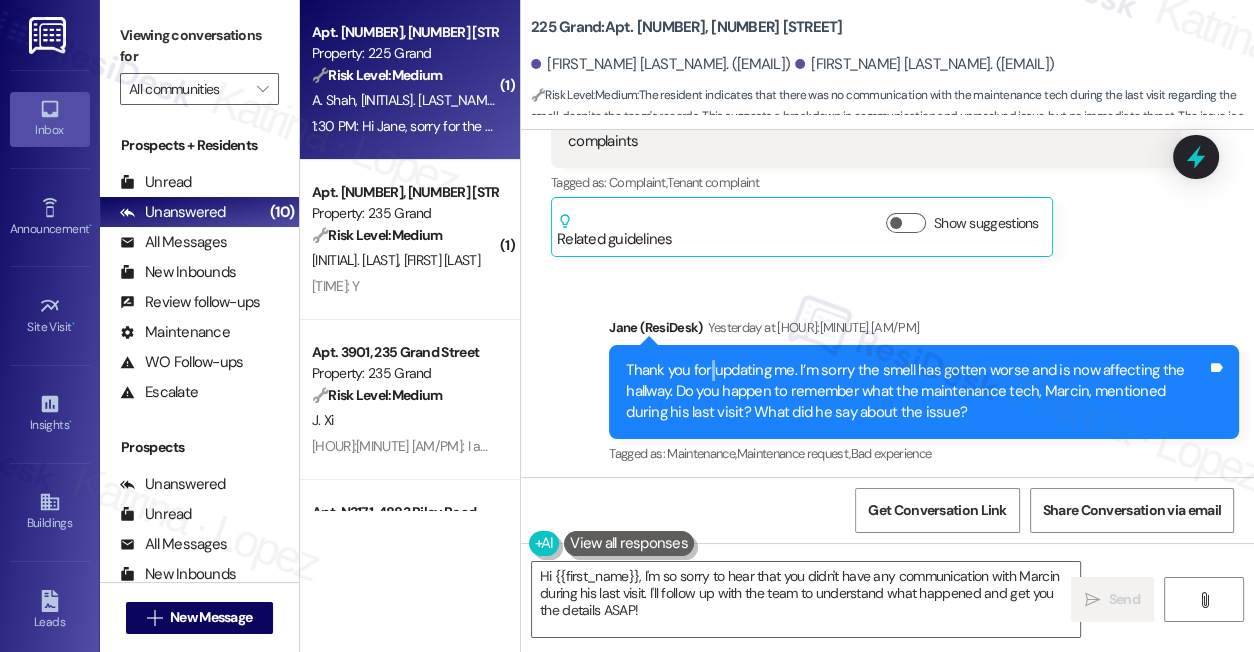 click on "Thank you for updating me. I’m sorry the smell has gotten worse and is now affecting the hallway. Do you happen to remember what the maintenance tech, Marcin, mentioned during his last visit? What did he say about the issue?" at bounding box center [916, 392] 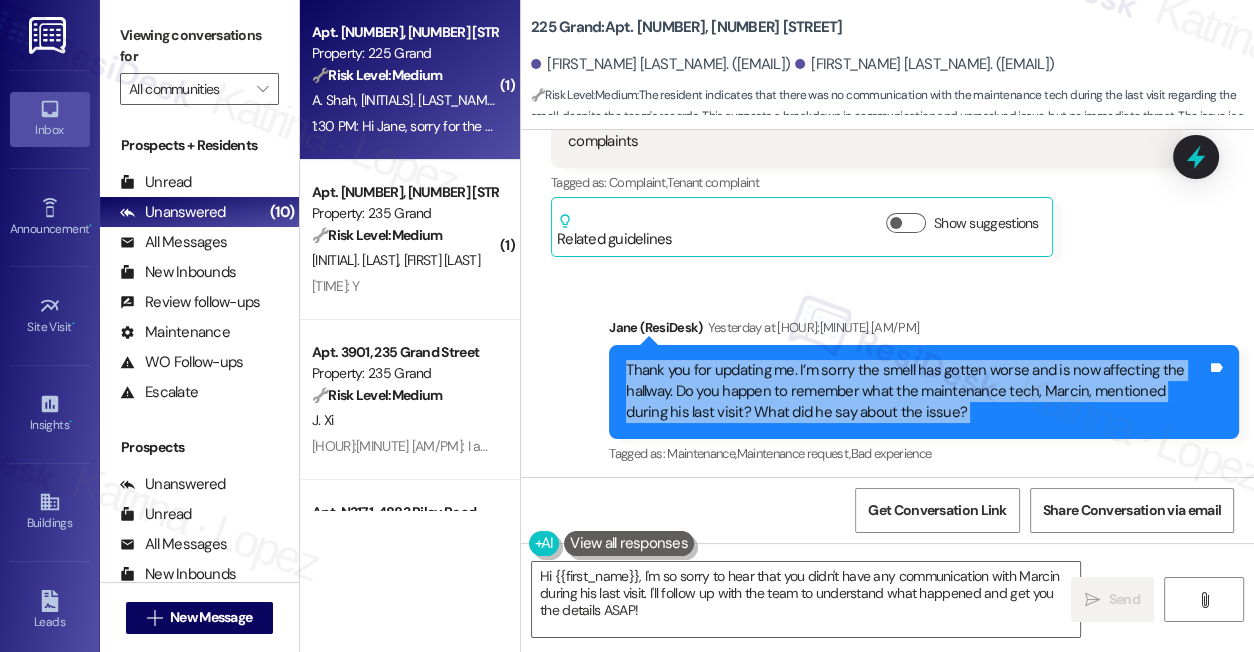 click on "Thank you for updating me. I’m sorry the smell has gotten worse and is now affecting the hallway. Do you happen to remember what the maintenance tech, Marcin, mentioned during his last visit? What did he say about the issue?" at bounding box center [916, 392] 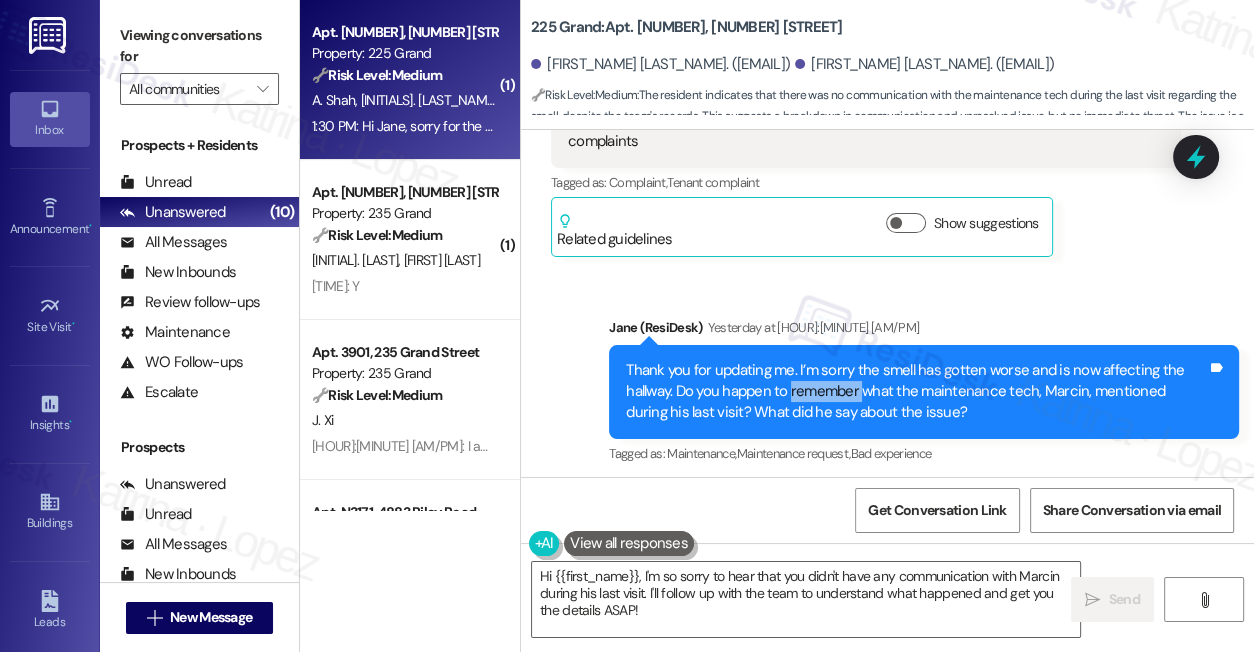 click on "Thank you for updating me. I’m sorry the smell has gotten worse and is now affecting the hallway. Do you happen to remember what the maintenance tech, Marcin, mentioned during his last visit? What did he say about the issue?" at bounding box center (916, 392) 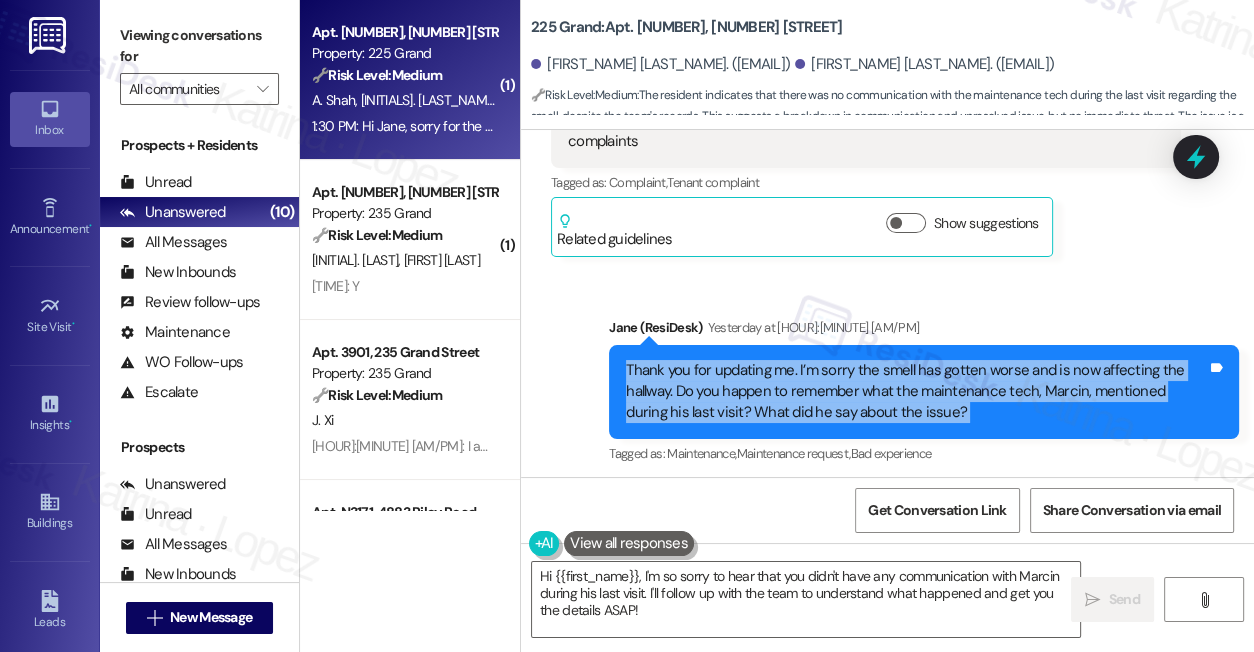 click on "Thank you for updating me. I’m sorry the smell has gotten worse and is now affecting the hallway. Do you happen to remember what the maintenance tech, Marcin, mentioned during his last visit? What did he say about the issue?" at bounding box center (916, 392) 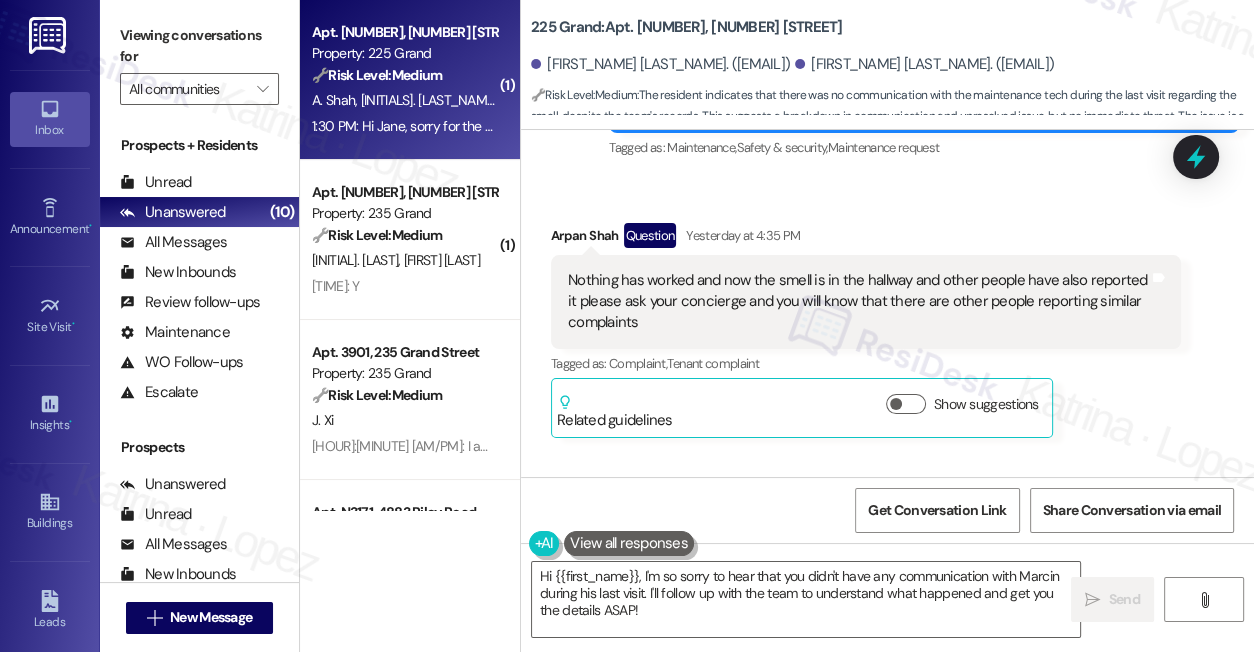 scroll, scrollTop: 17741, scrollLeft: 0, axis: vertical 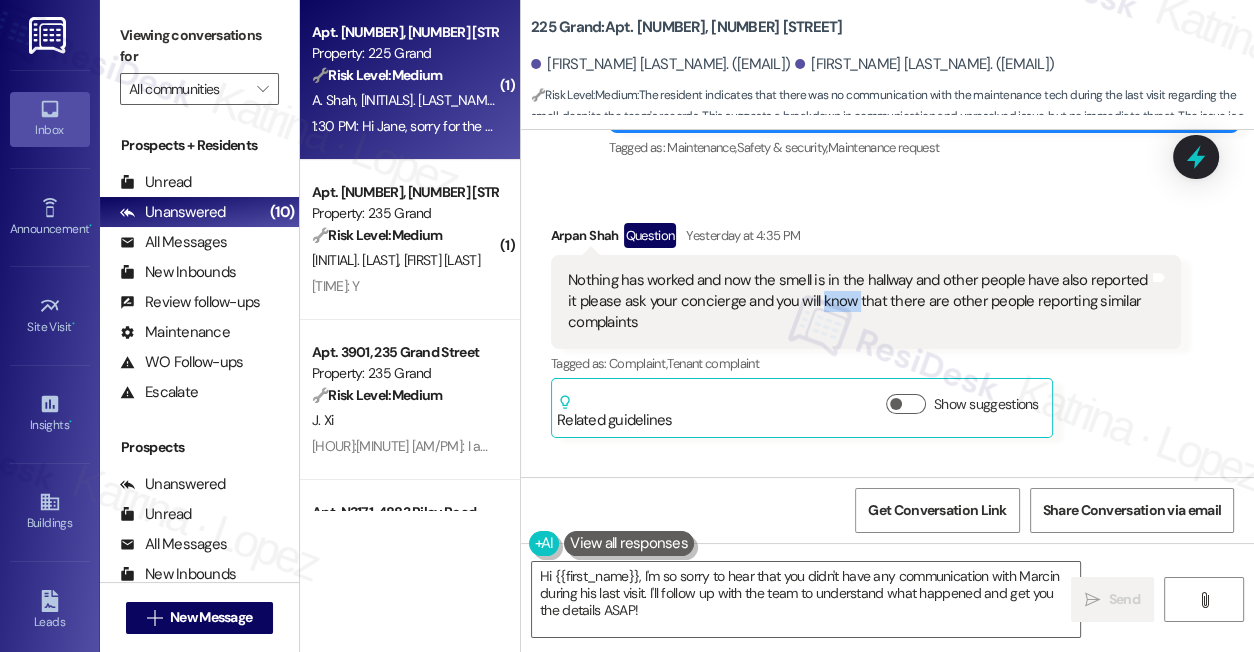 click on "Nothing has worked and now the smell is in the hallway and other people have also reported it please ask your concierge and you will know that there are other people reporting similar complaints" at bounding box center [858, 302] 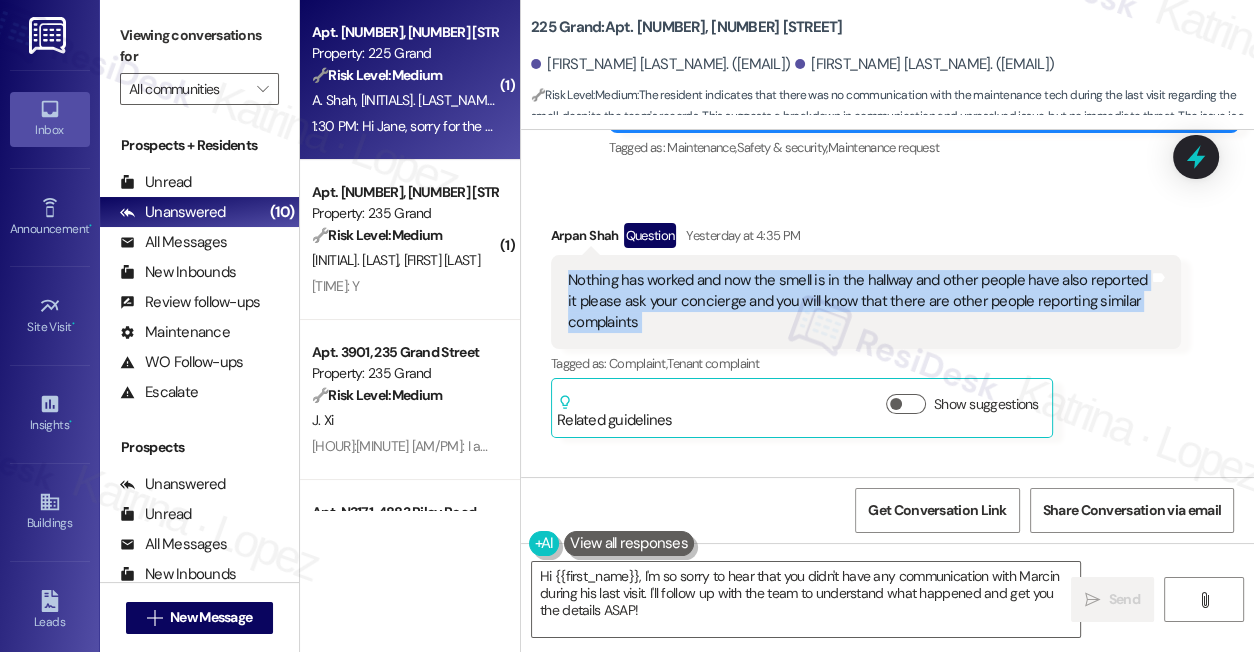 click on "Nothing has worked and now the smell is in the hallway and other people have also reported it please ask your concierge and you will know that there are other people reporting similar complaints" at bounding box center (858, 302) 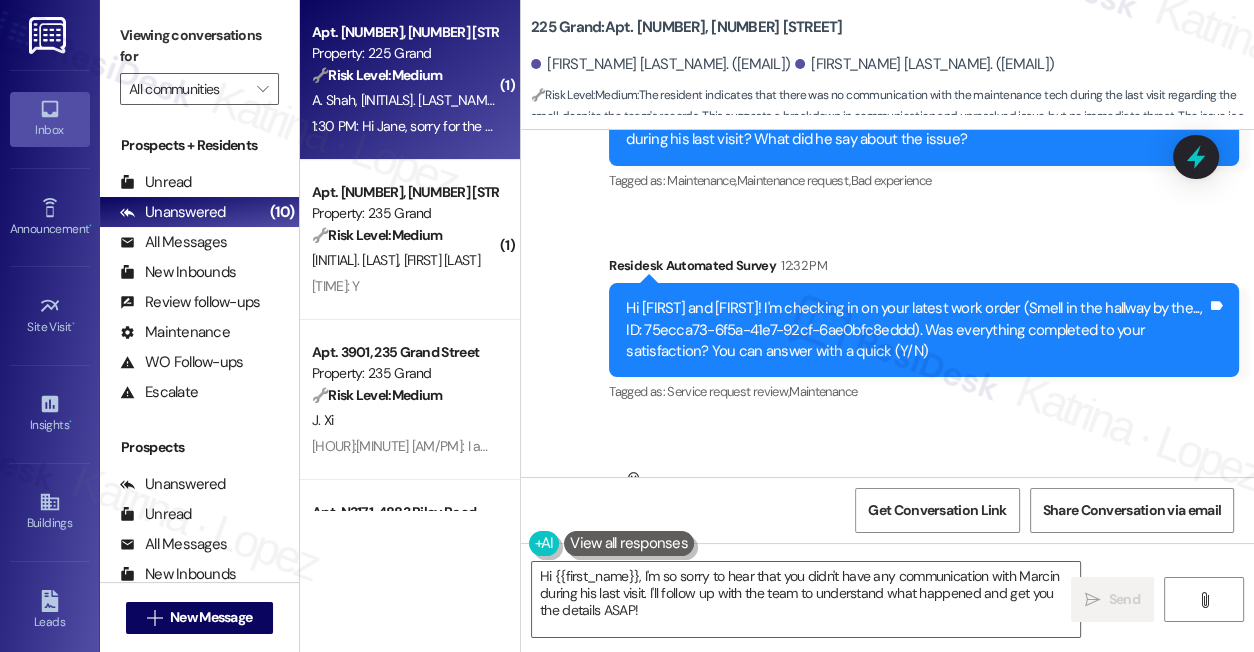 scroll, scrollTop: 18377, scrollLeft: 0, axis: vertical 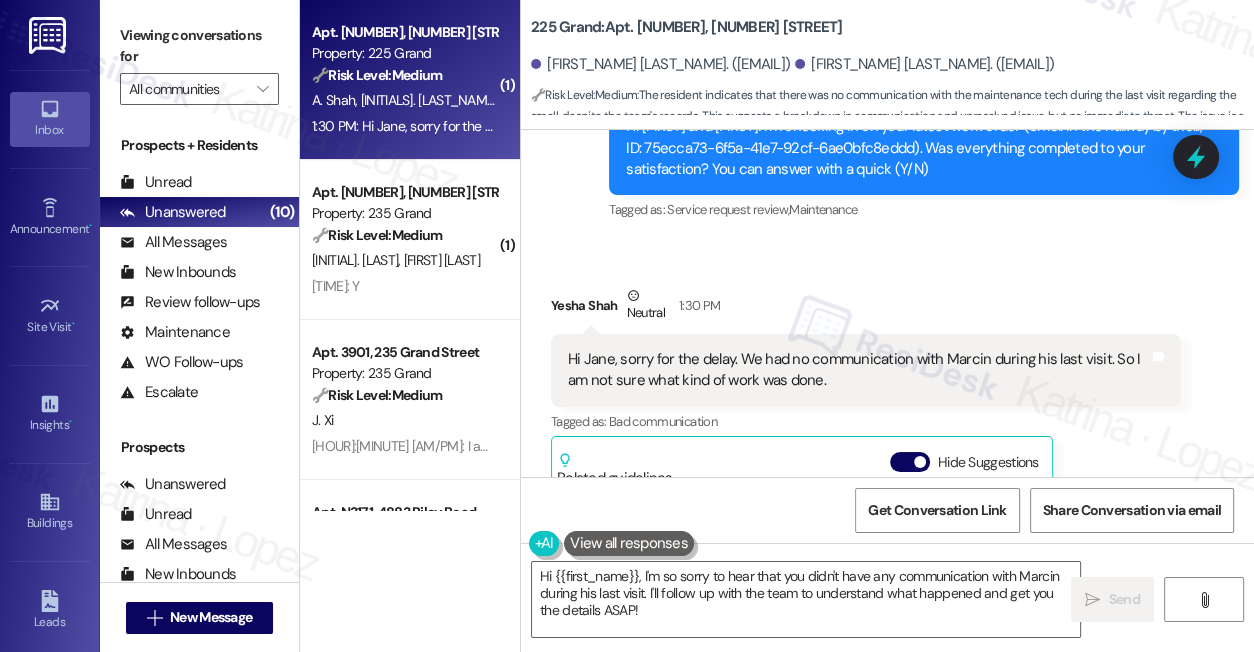 click on "Hi Jane, sorry for the delay. We had no communication with Marcin during his last visit. So I am not sure what kind of work was done." at bounding box center (858, 370) 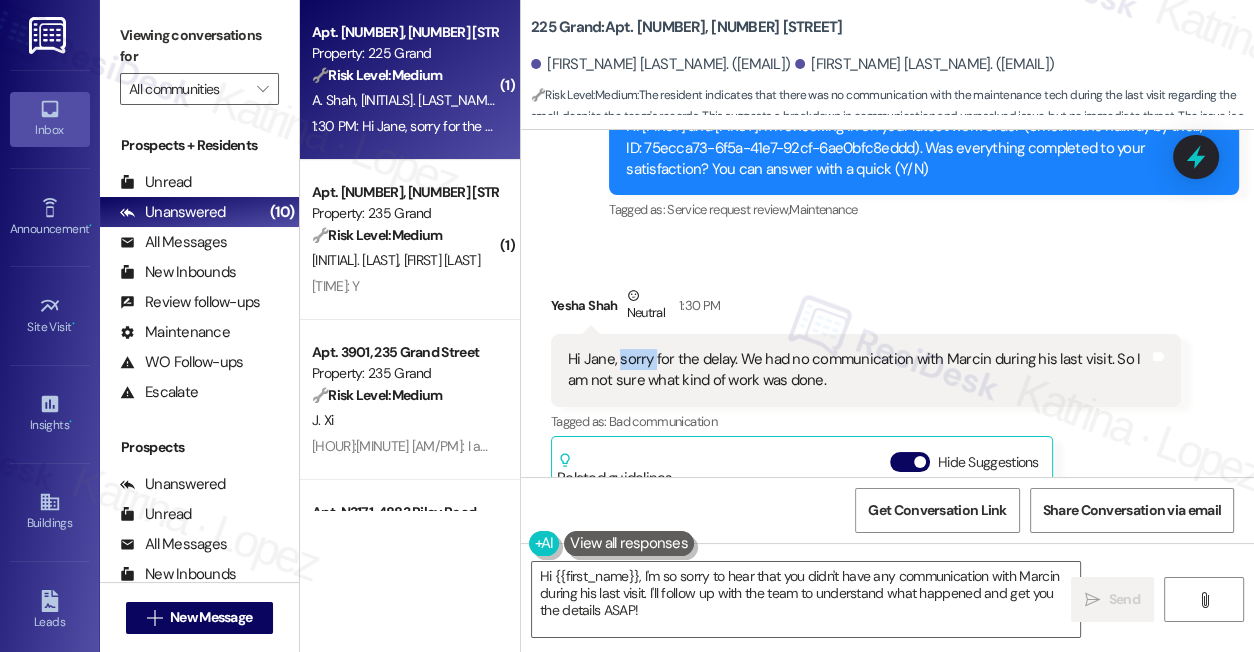 click on "Hi Jane, sorry for the delay. We had no communication with Marcin during his last visit. So I am not sure what kind of work was done." at bounding box center (858, 370) 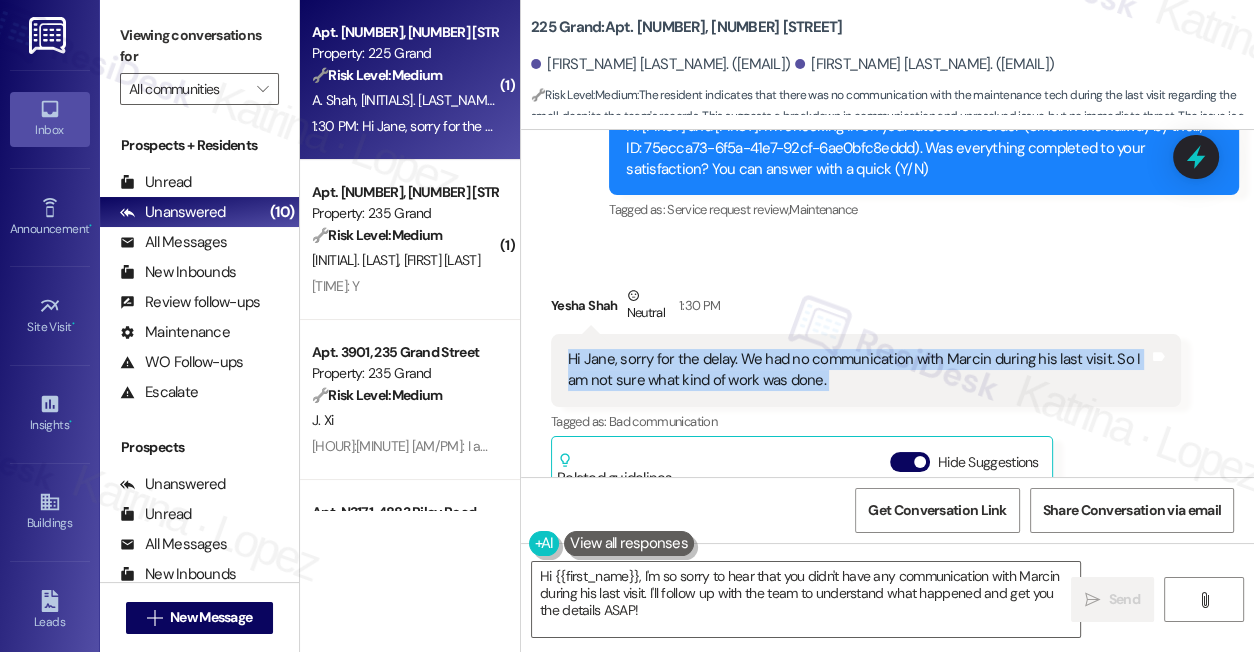 click on "Hi Jane, sorry for the delay. We had no communication with Marcin during his last visit. So I am not sure what kind of work was done." at bounding box center (858, 370) 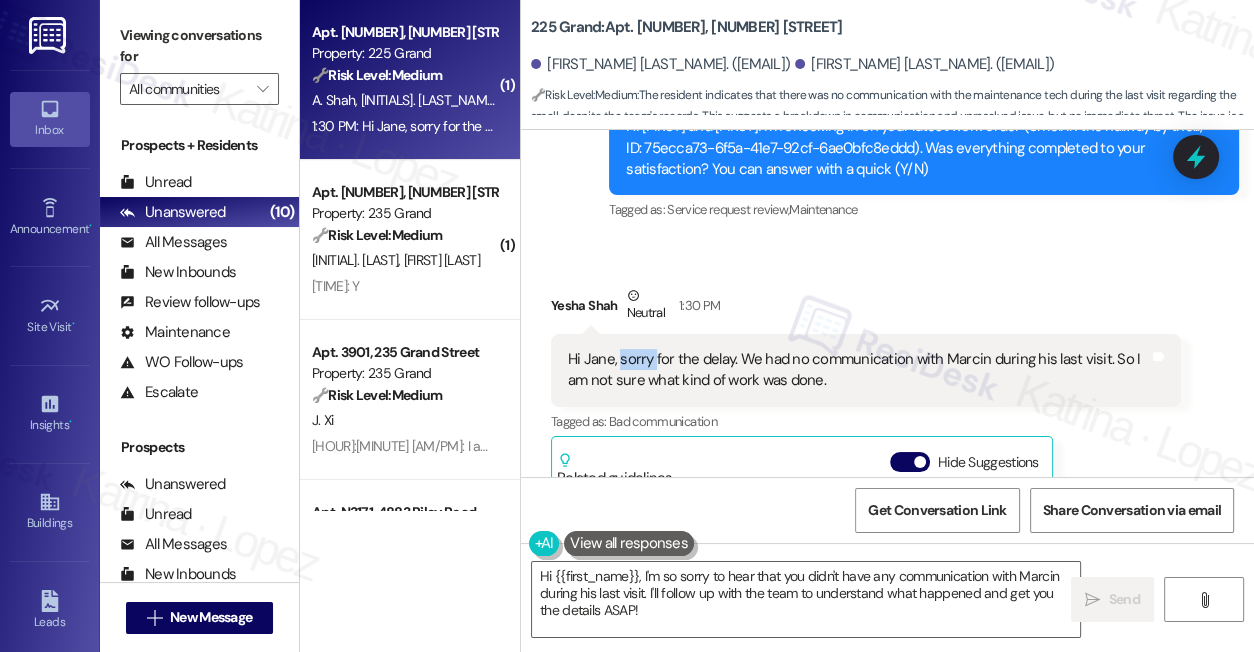 click on "Hi Jane, sorry for the delay. We had no communication with Marcin during his last visit. So I am not sure what kind of work was done." at bounding box center [858, 370] 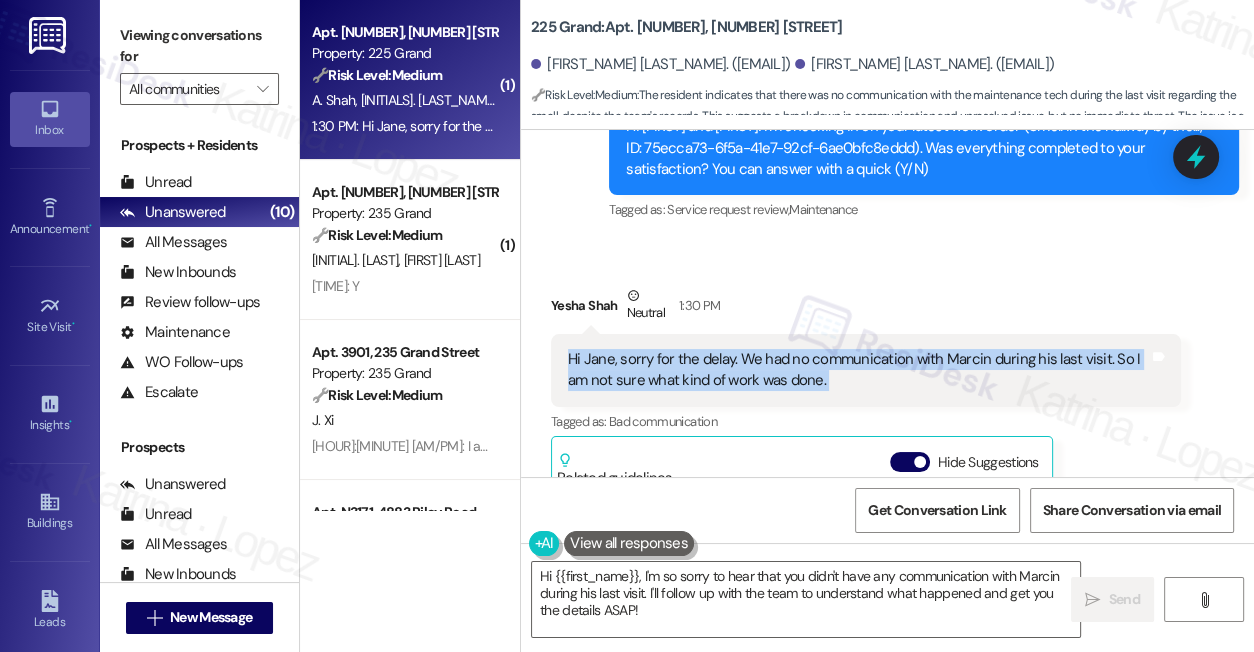 click on "Hi Jane, sorry for the delay. We had no communication with Marcin during his last visit. So I am not sure what kind of work was done." at bounding box center [858, 370] 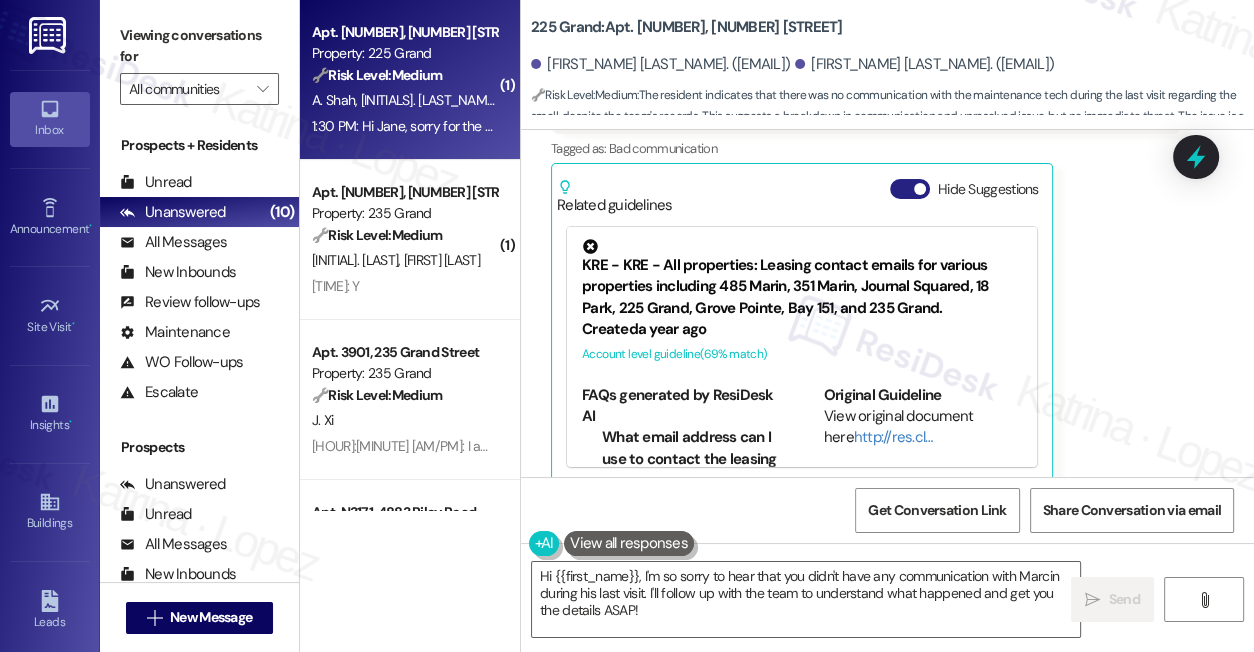 click on "Hide Suggestions" at bounding box center [910, 189] 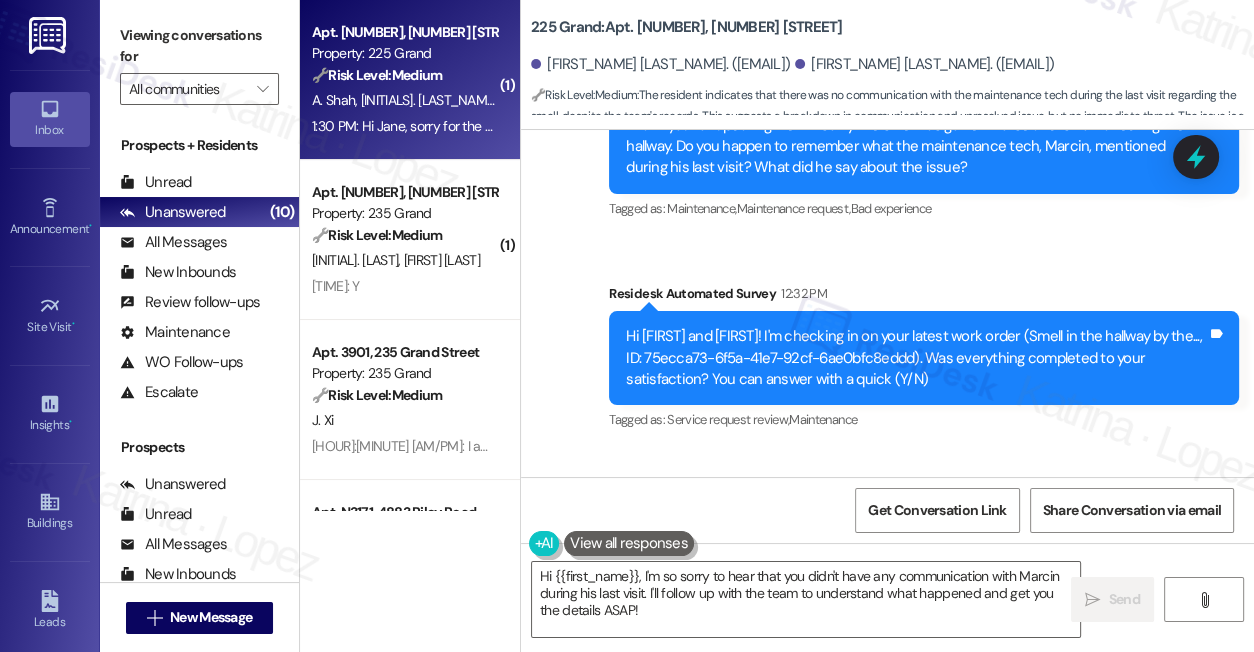 scroll, scrollTop: 18117, scrollLeft: 0, axis: vertical 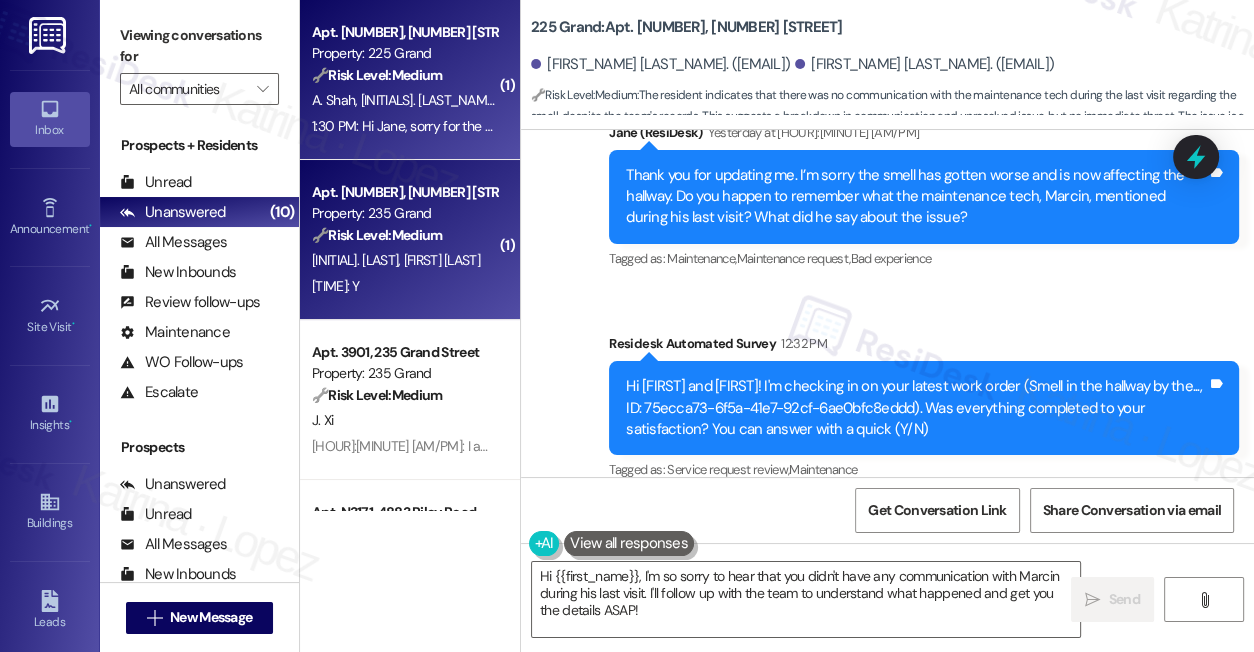 click on "S. Sandford Jr E. Godward" at bounding box center [404, 260] 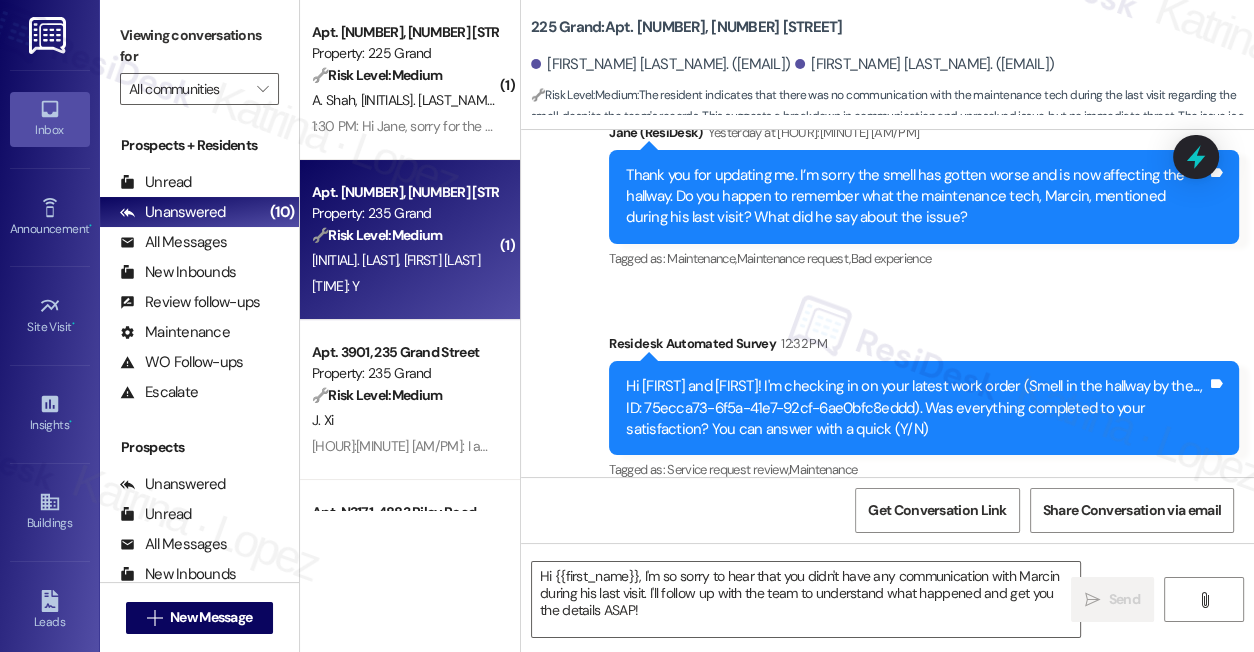 type on "Fetching suggested responses. Please feel free to read through the conversation in the meantime." 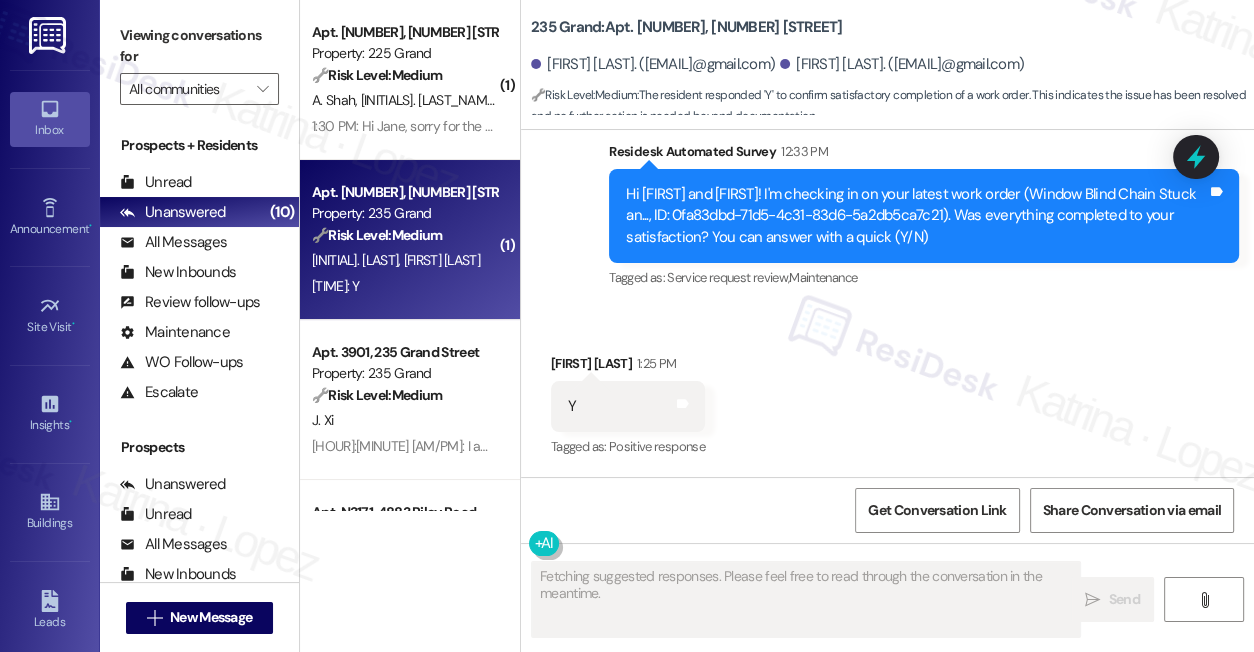 scroll, scrollTop: 3049, scrollLeft: 0, axis: vertical 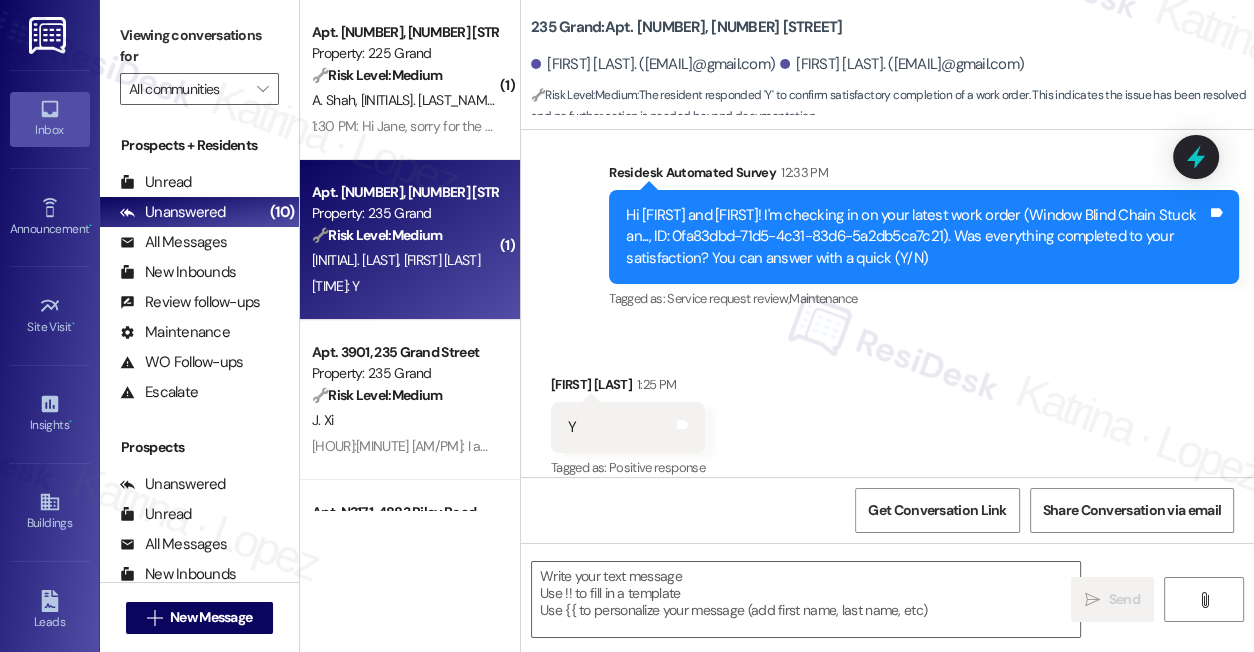 click on "Viewing conversations for" at bounding box center [199, 46] 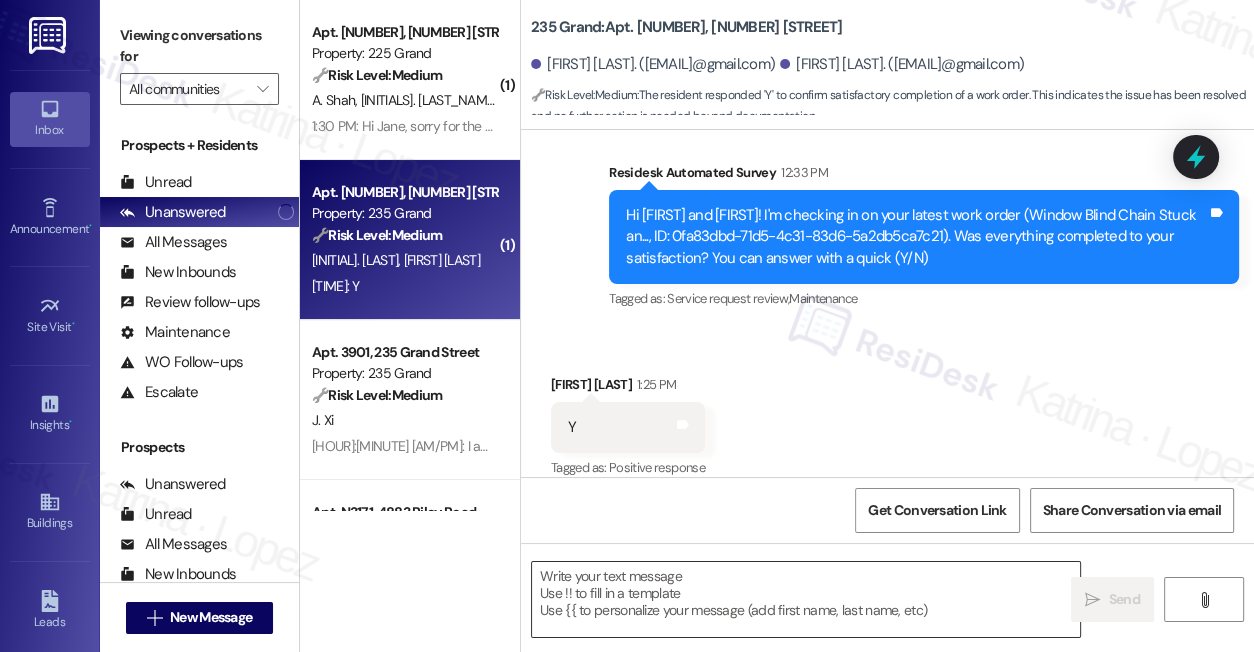click at bounding box center [806, 599] 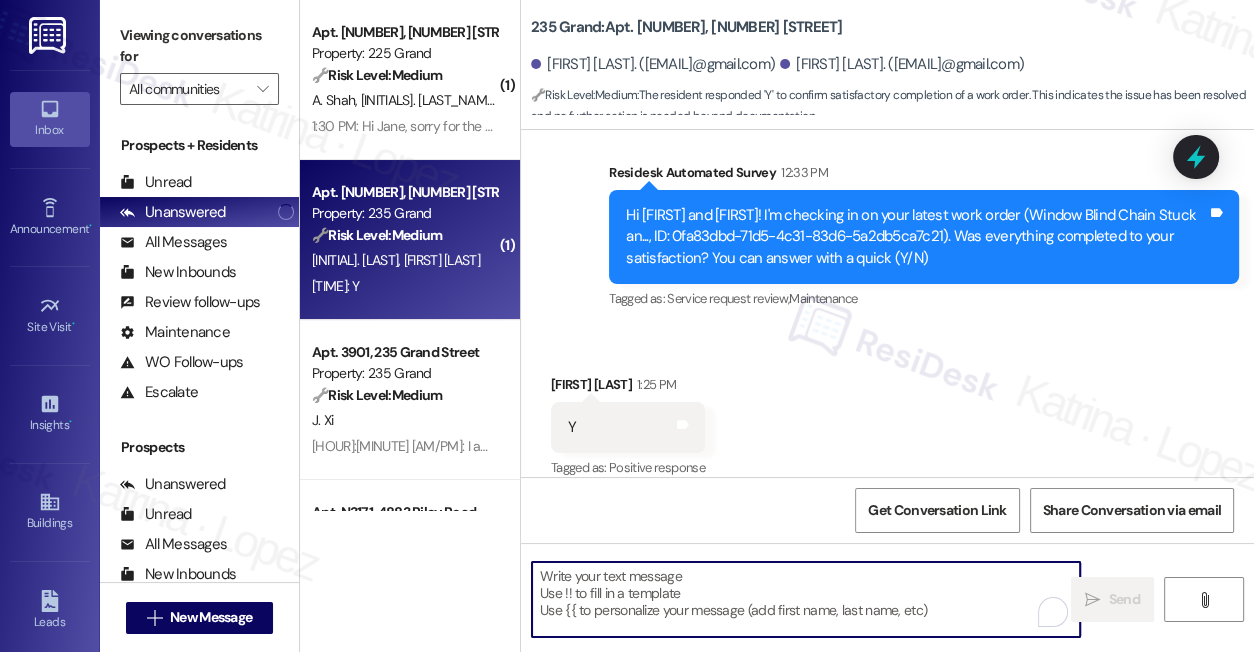 paste on "Hi {{first_name}}! I'm glad to hear that the maintenance work order was completed to your satisfaction. Could I also take this chance to ask if has {{property}} lived up to your expectations? You can still answer with a quick (Y/N)" 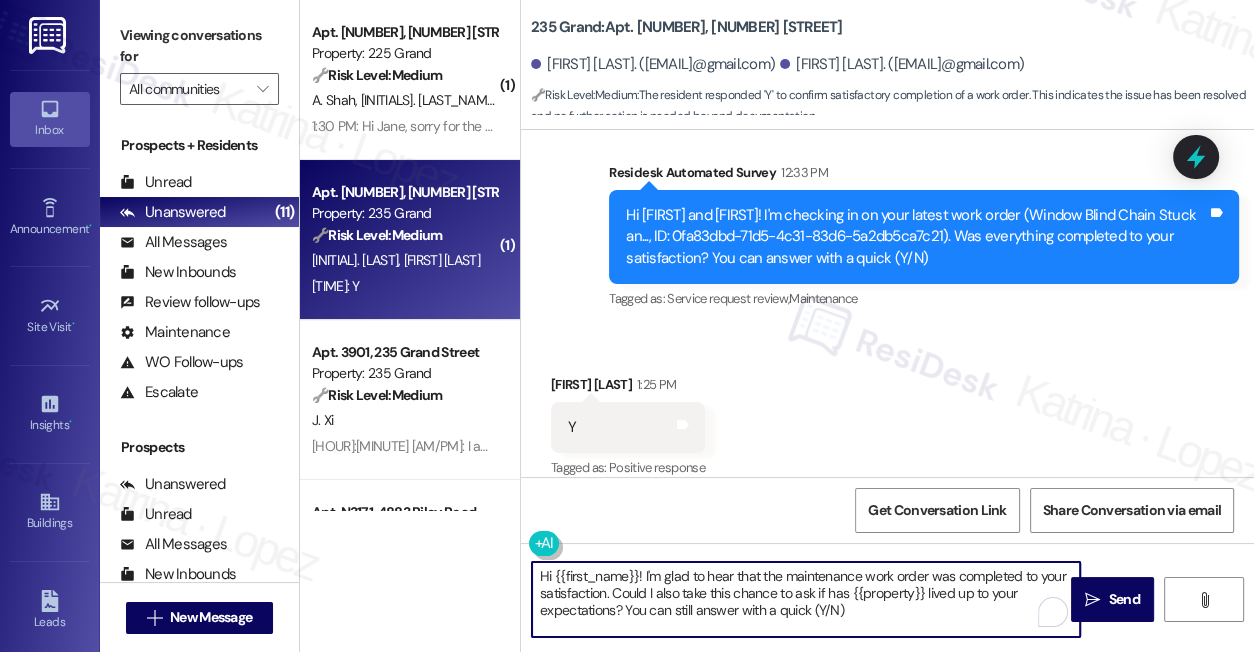 click on "Emily Godward 1:25 PM" at bounding box center (628, 388) 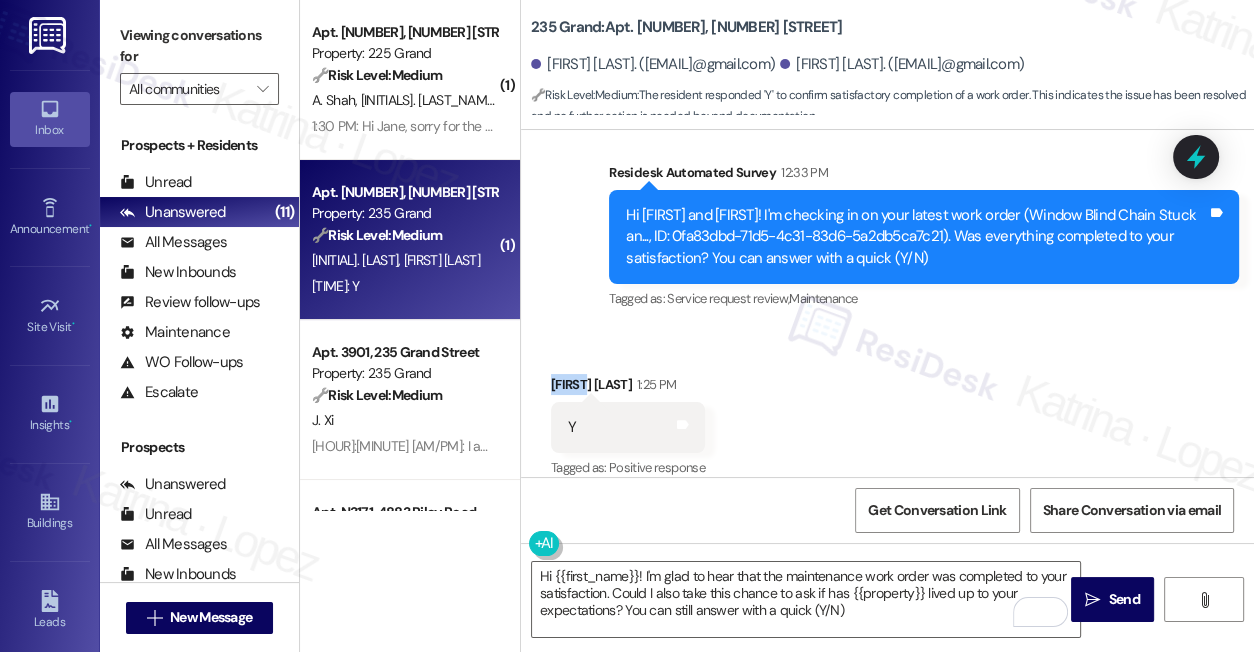 click on "Emily Godward 1:25 PM" at bounding box center (628, 388) 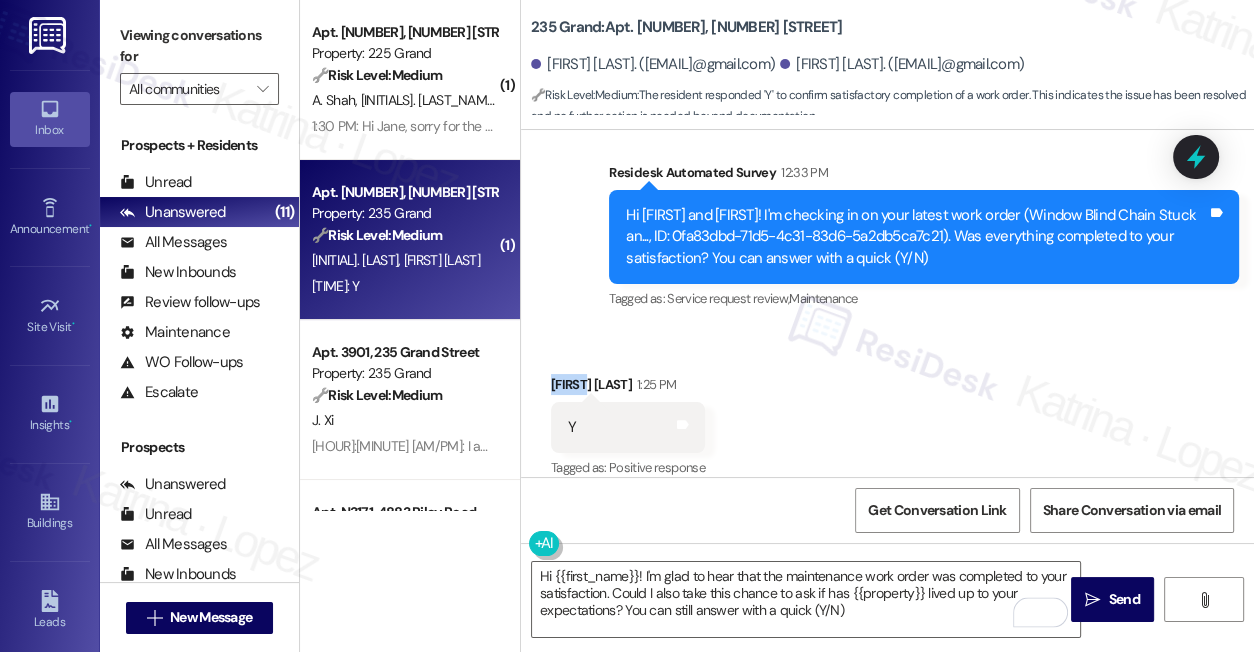 copy on "Emily" 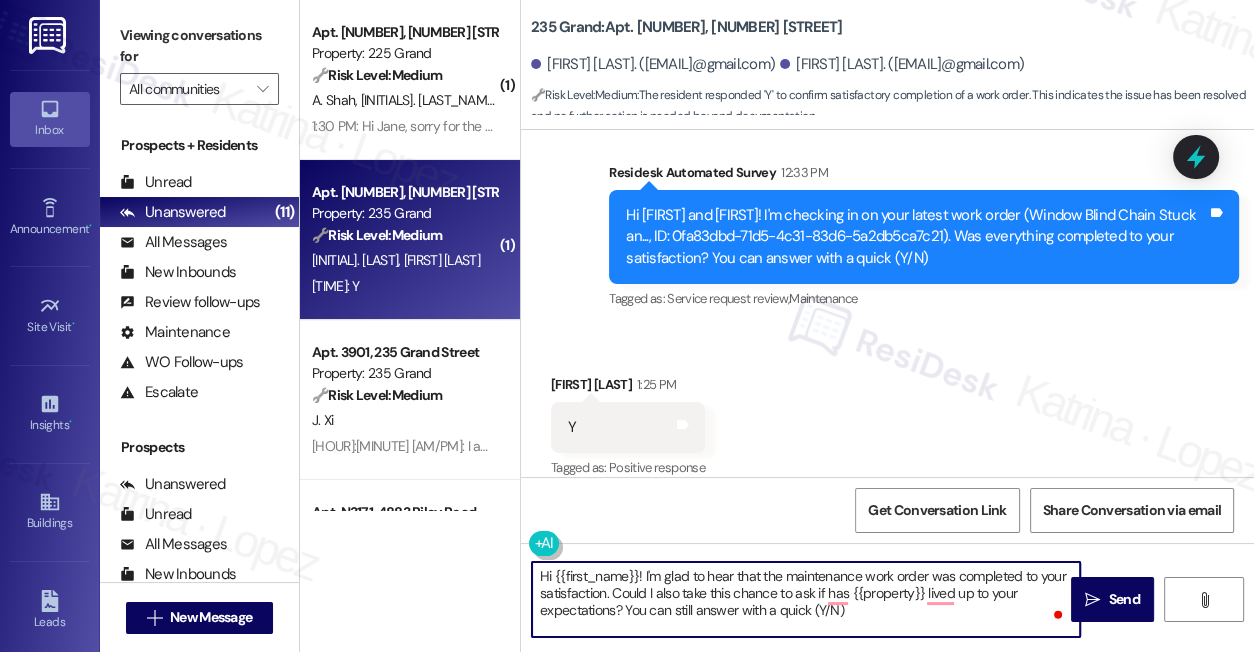 drag, startPoint x: 552, startPoint y: 575, endPoint x: 637, endPoint y: 567, distance: 85.37564 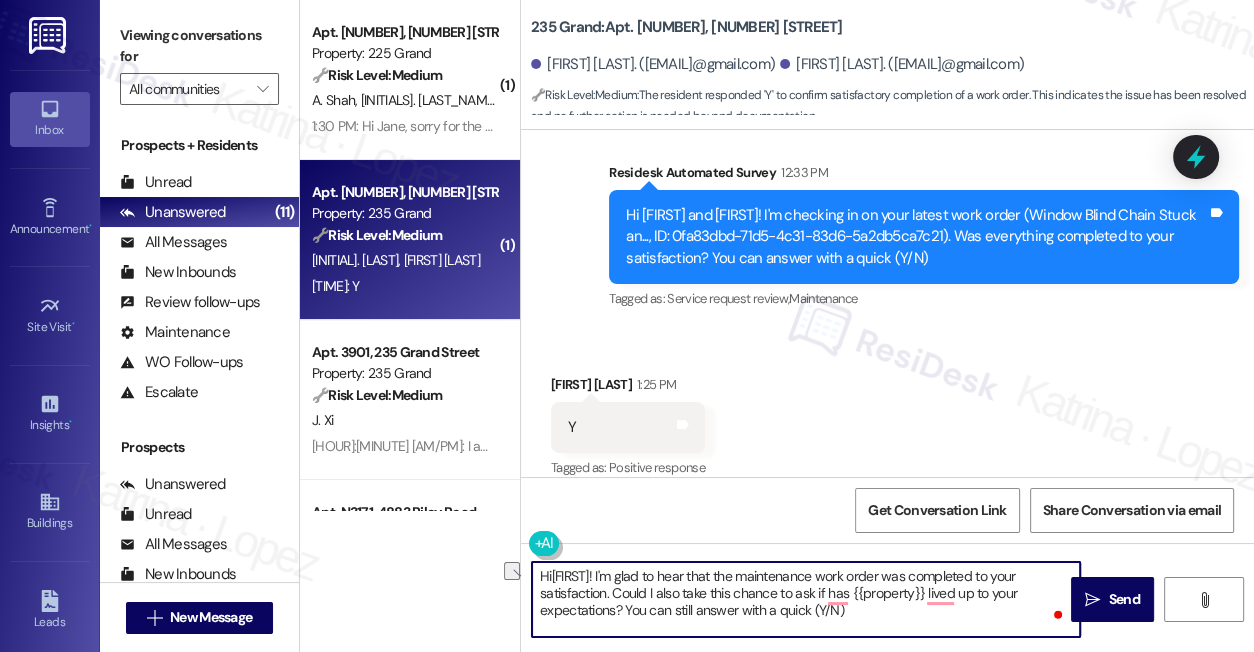 drag, startPoint x: 884, startPoint y: 617, endPoint x: 634, endPoint y: 604, distance: 250.33777 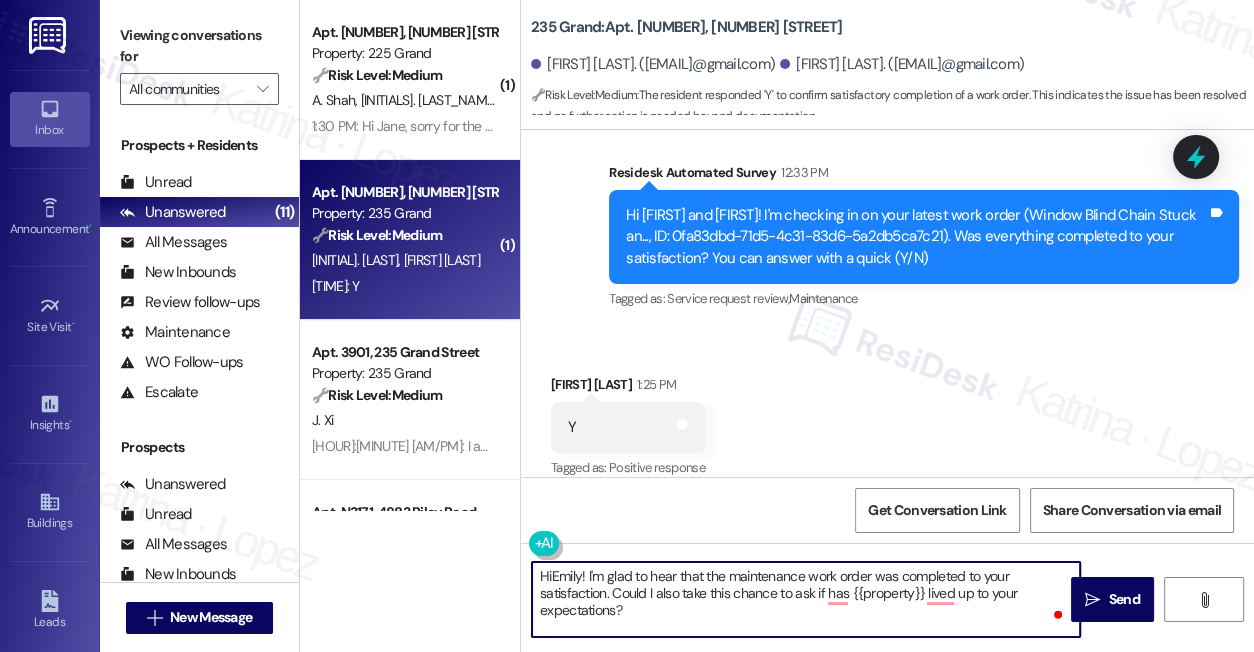 type on "Hi Emily! I'm glad to hear that the maintenance work order was completed to your satisfaction. Could I also take this chance to ask if has {{property}} lived up to your expectations?" 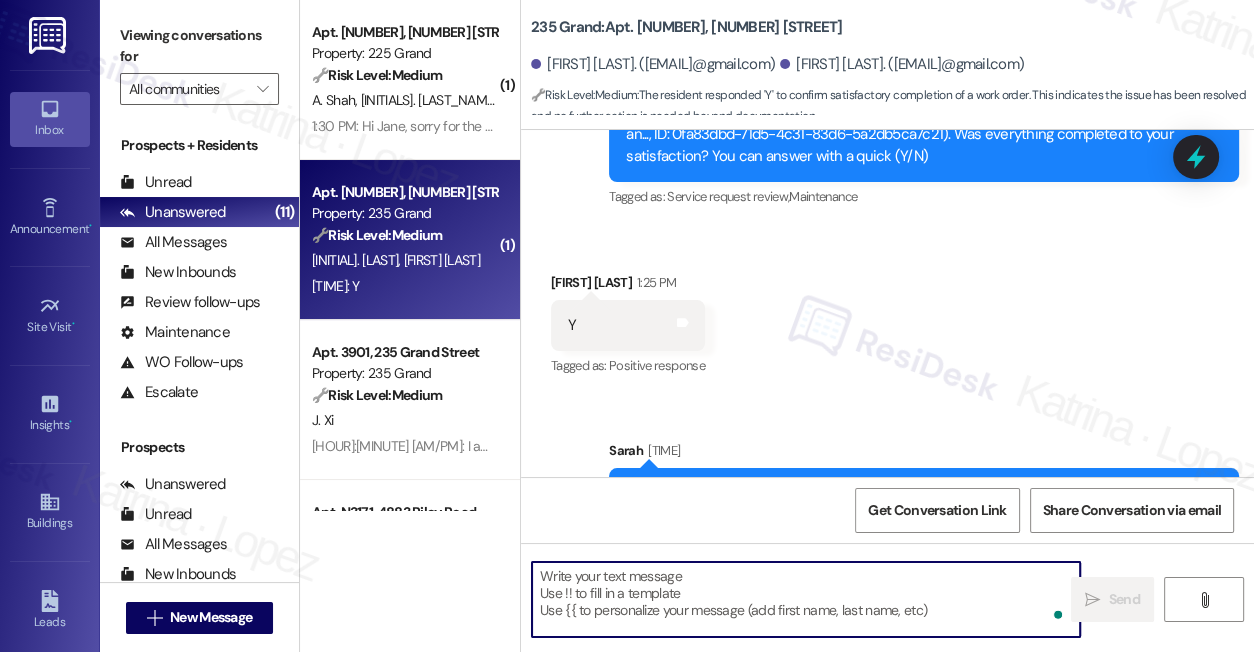 scroll, scrollTop: 3231, scrollLeft: 0, axis: vertical 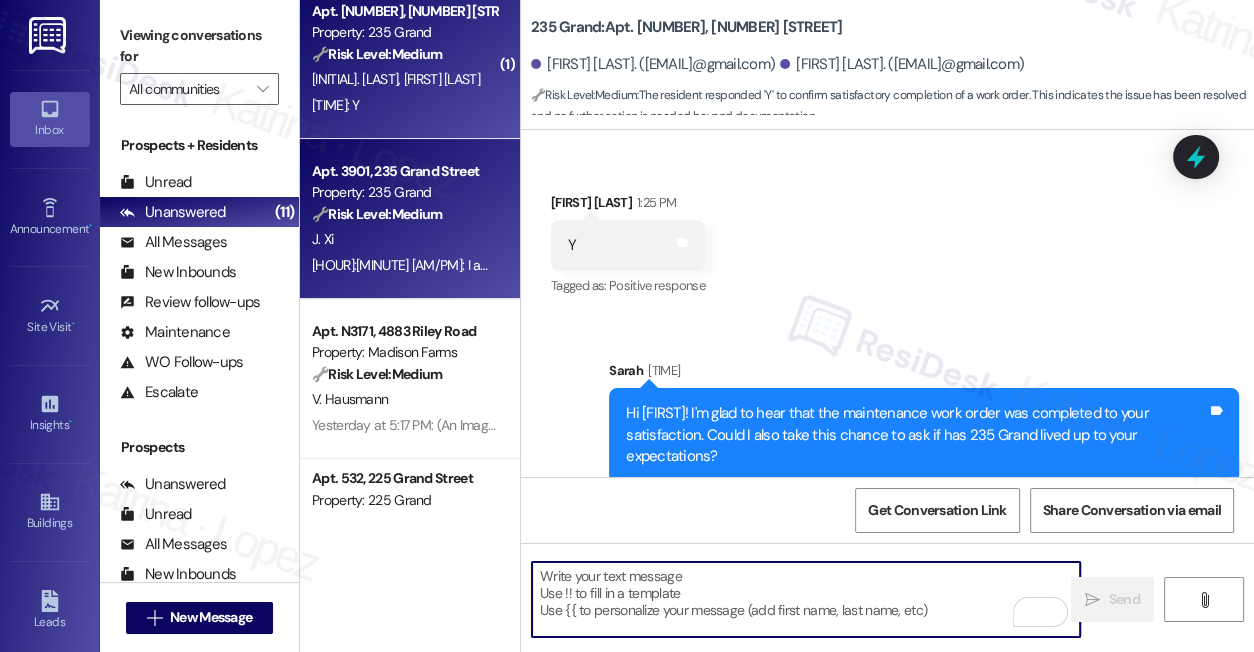 type 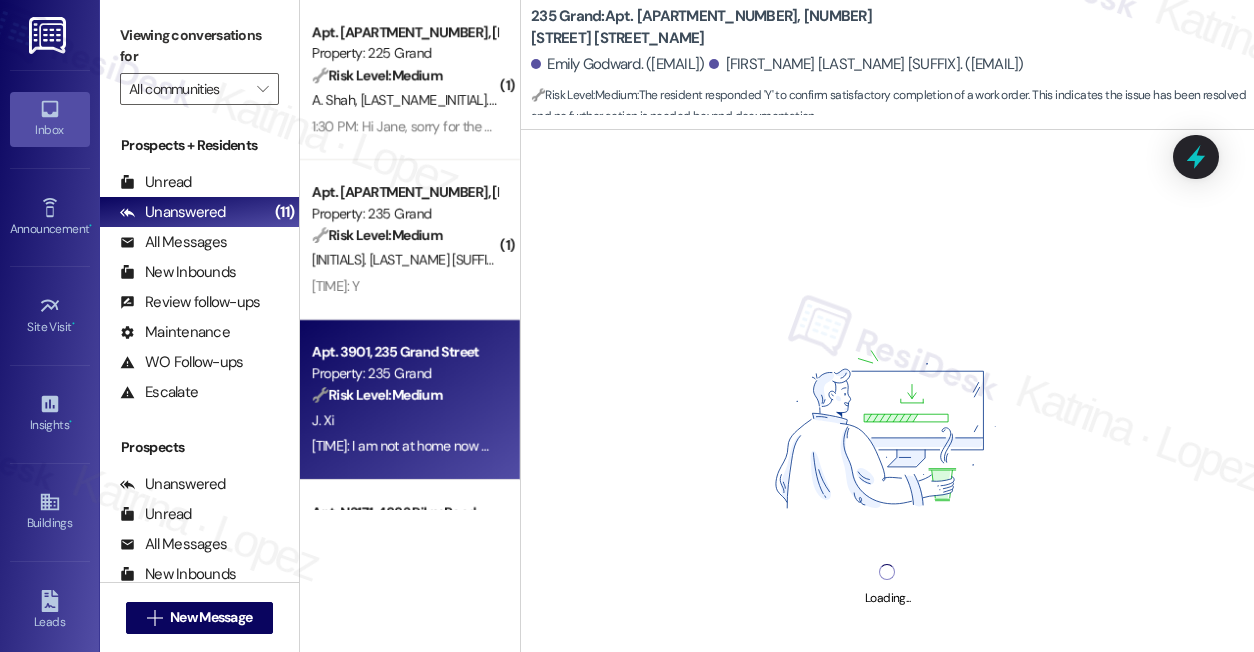 scroll, scrollTop: 0, scrollLeft: 0, axis: both 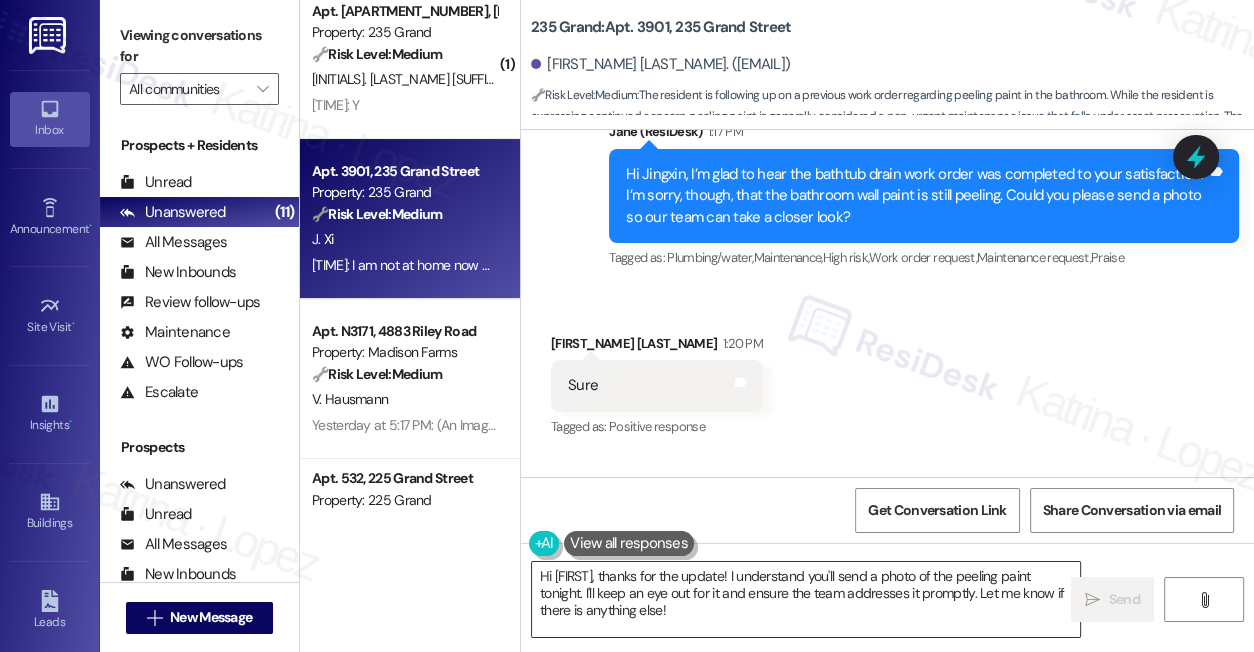click on "Hi [FIRST], thanks for the update! I understand you'll send a photo of the peeling paint tonight. I'll keep an eye out for it and ensure the team addresses it promptly. Let me know if there is anything else!" at bounding box center (806, 599) 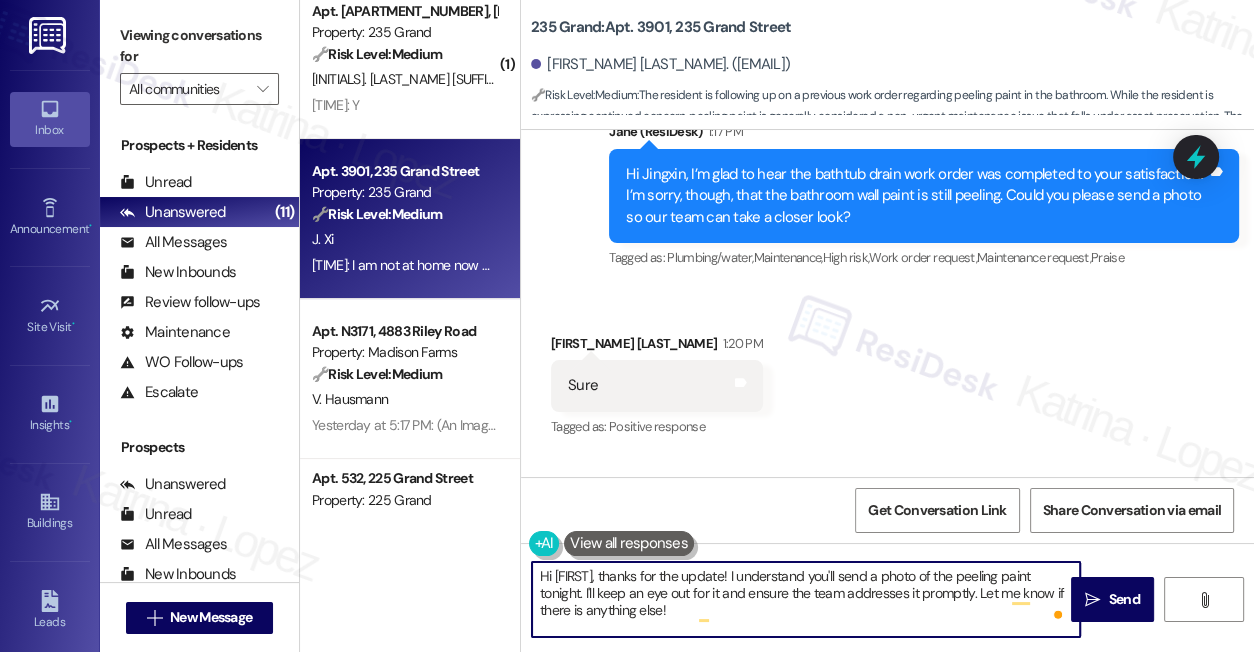 click on "Hi [FIRST], thanks for the update! I understand you'll send a photo of the peeling paint tonight. I'll keep an eye out for it and ensure the team addresses it promptly. Let me know if there is anything else!" at bounding box center (806, 599) 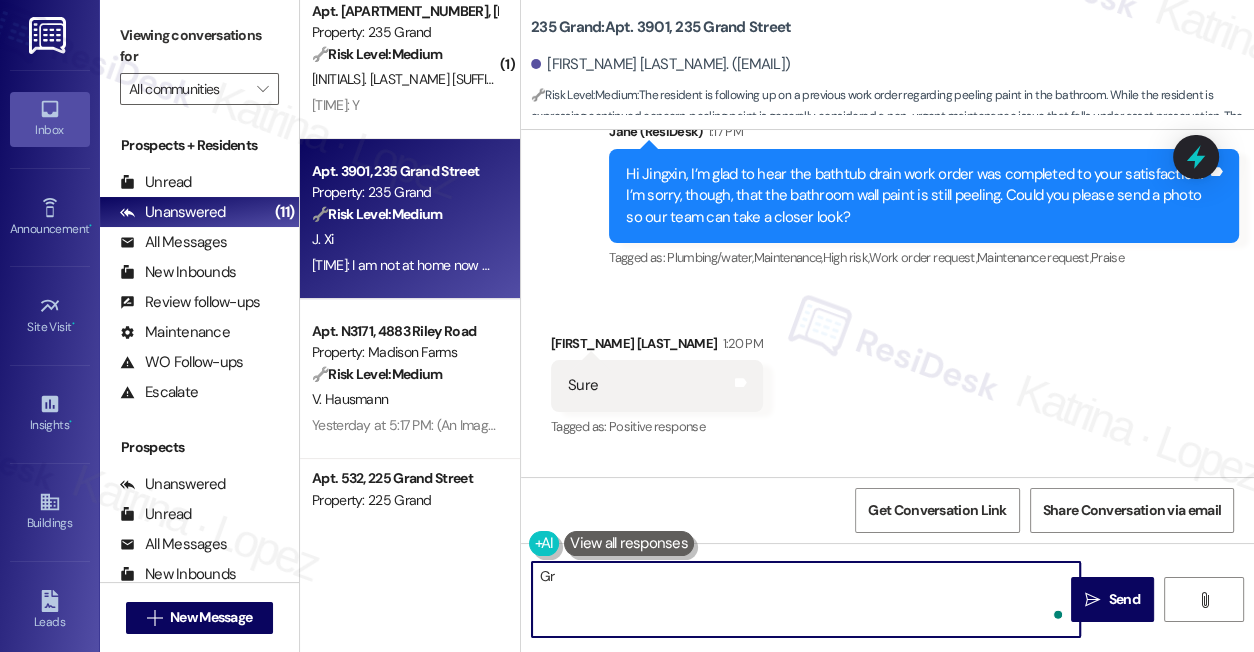 type on "G" 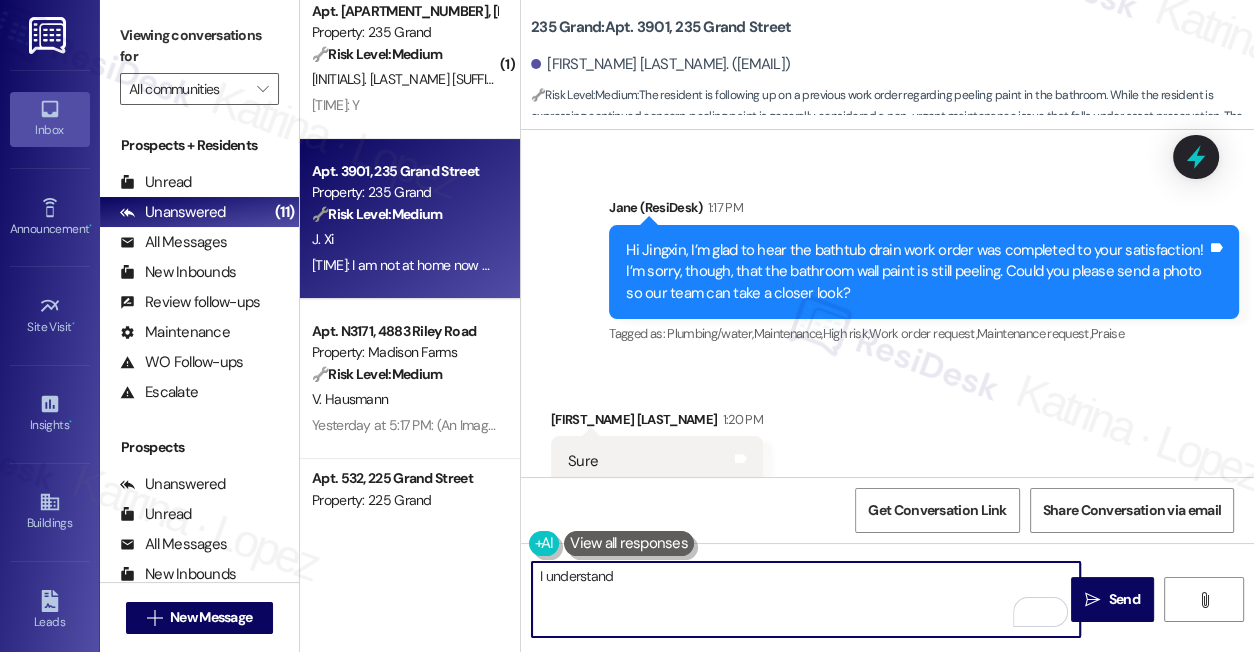 scroll, scrollTop: 27270, scrollLeft: 0, axis: vertical 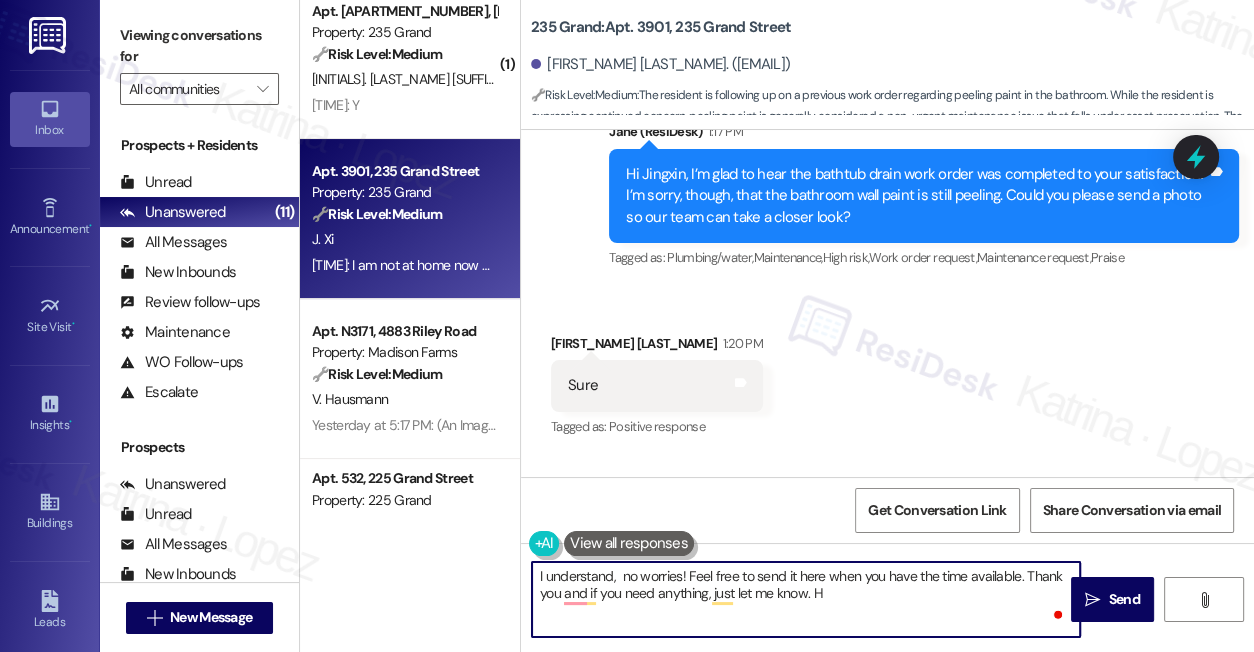 type on "I understand,  no worries! Feel free to send it here when you have the time available. Thank you and if you need anything, just let me know." 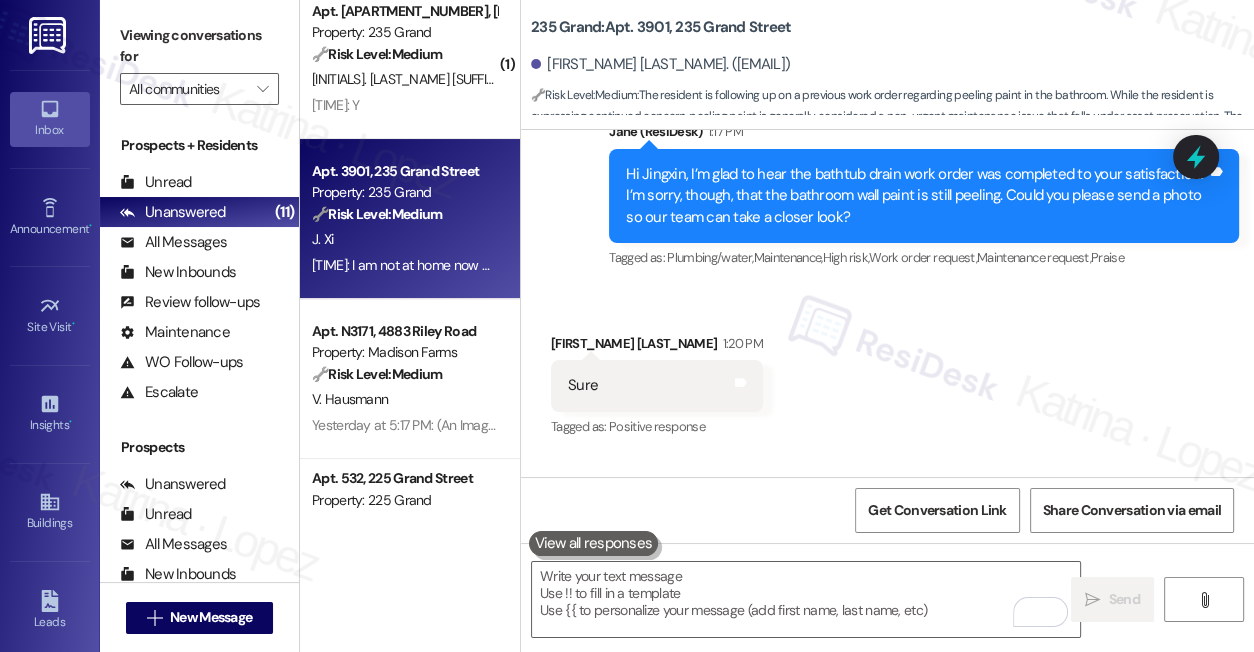 drag, startPoint x: 152, startPoint y: 35, endPoint x: 266, endPoint y: 115, distance: 139.26952 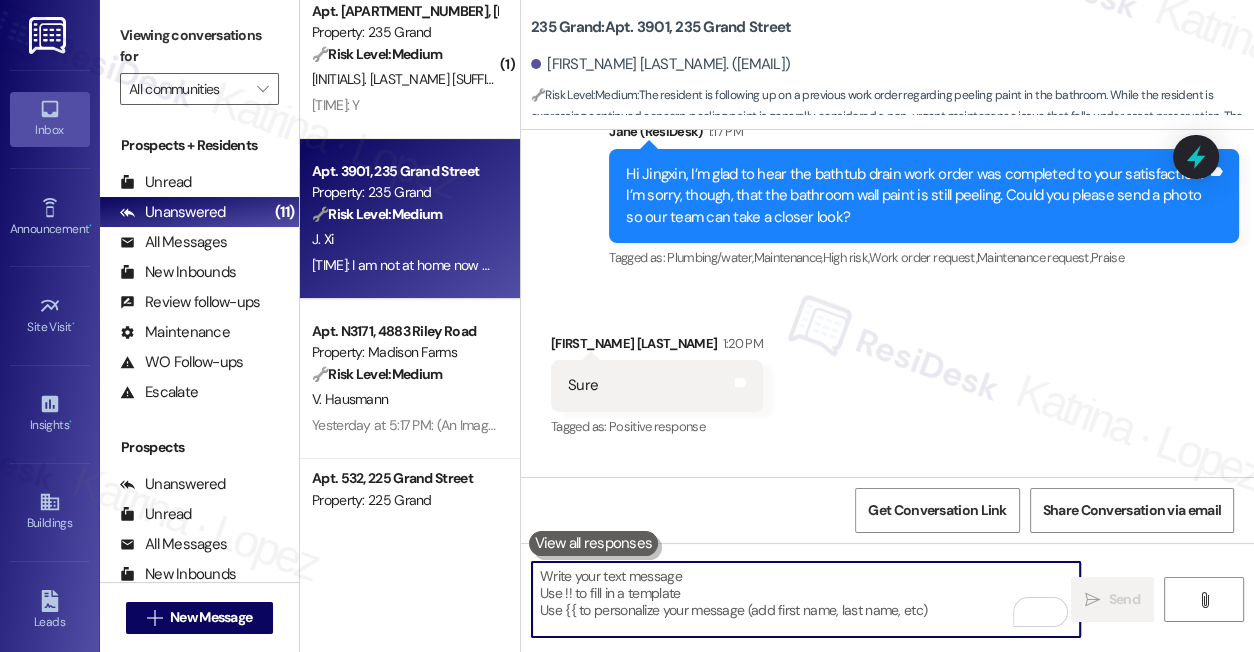 click at bounding box center (806, 599) 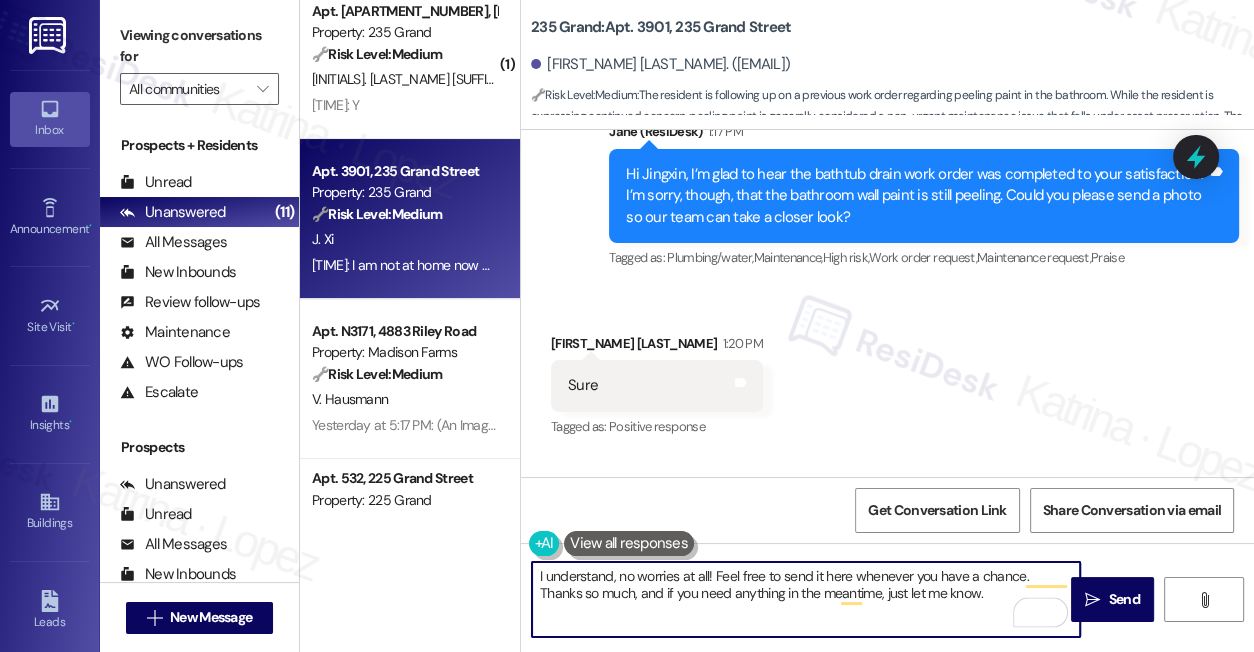 click on "I understand, no worries at all! Feel free to send it here whenever you have a chance. Thanks so much, and if you need anything in the meantime, just let me know." at bounding box center (806, 599) 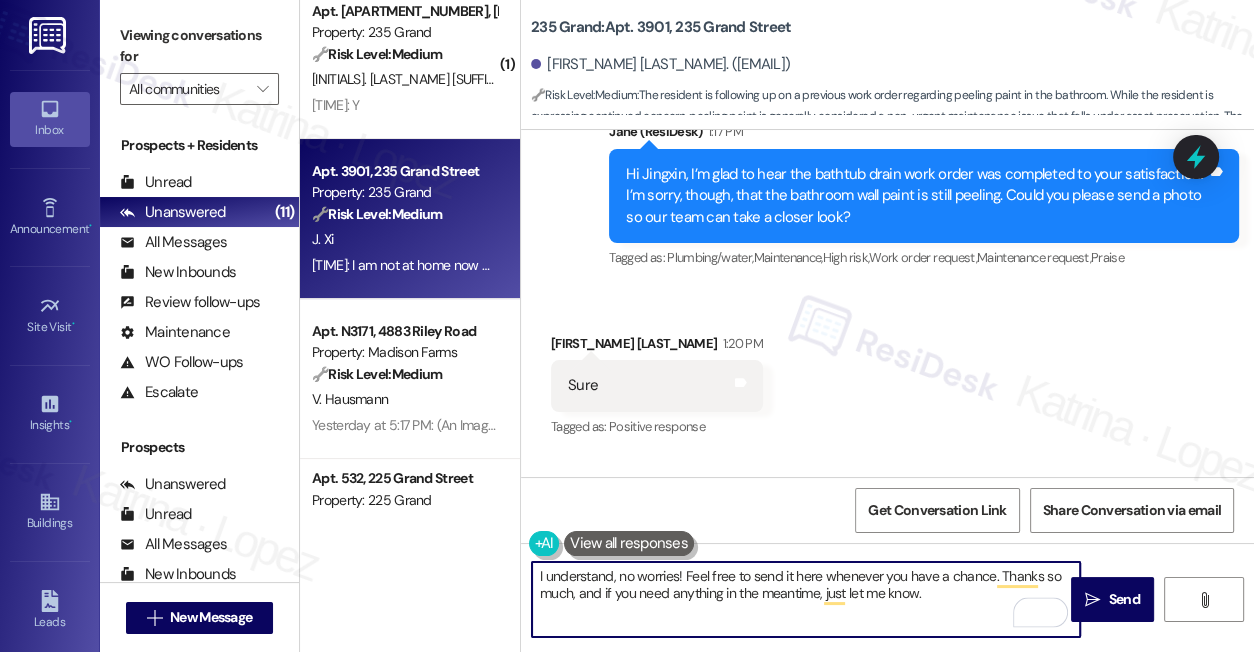 type on "I understand, no worries! Feel free to send it here whenever you have a chance. Thanks so much, and if you need anything in the meantime, just let me know." 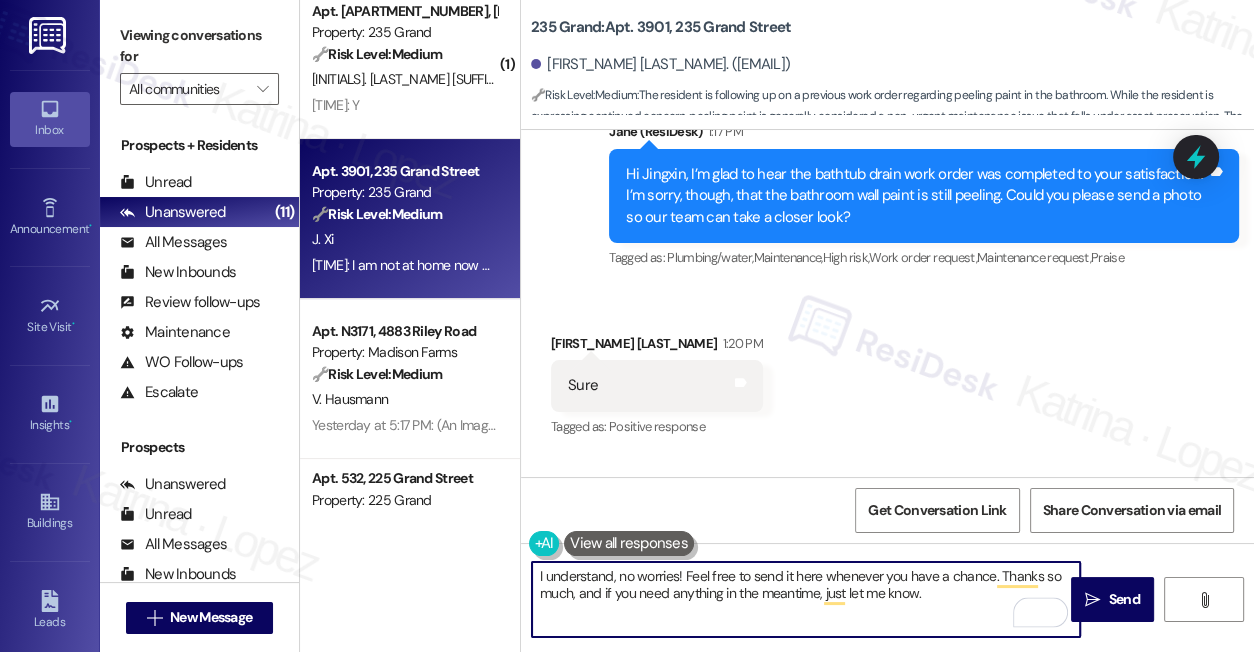 click on "I understand, no worries! Feel free to send it here whenever you have a chance. Thanks so much, and if you need anything in the meantime, just let me know." at bounding box center [806, 599] 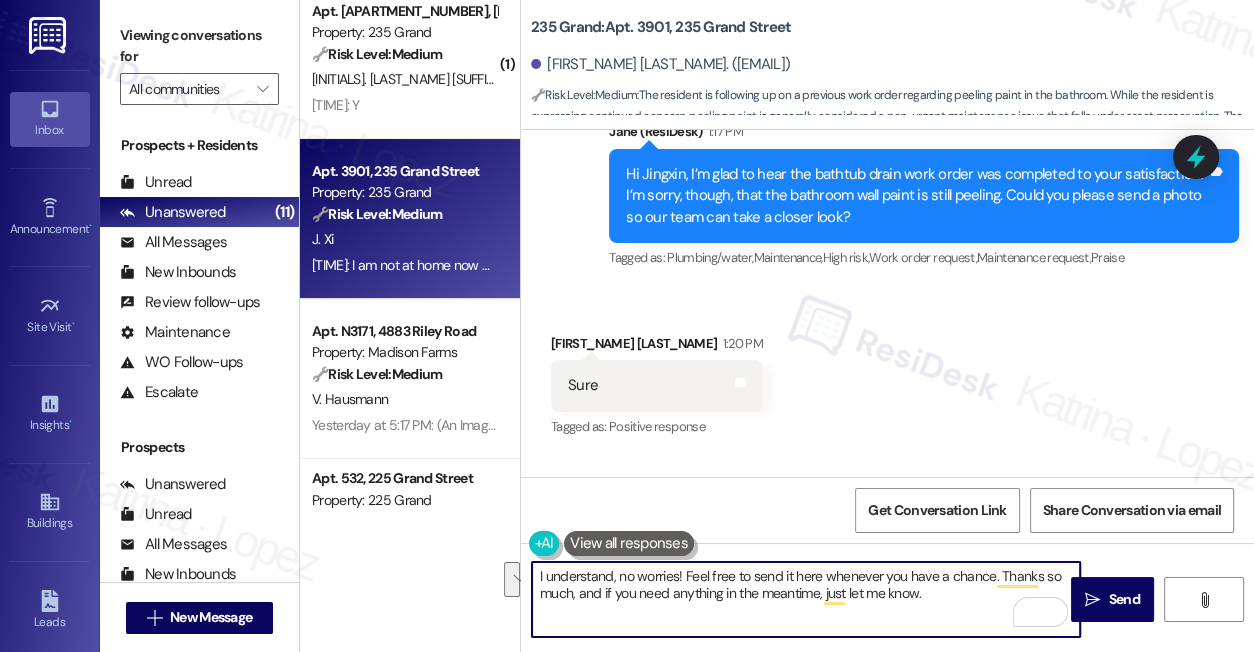 click on "I understand, no worries! Feel free to send it here whenever you have a chance. Thanks so much, and if you need anything in the meantime, just let me know." at bounding box center [806, 599] 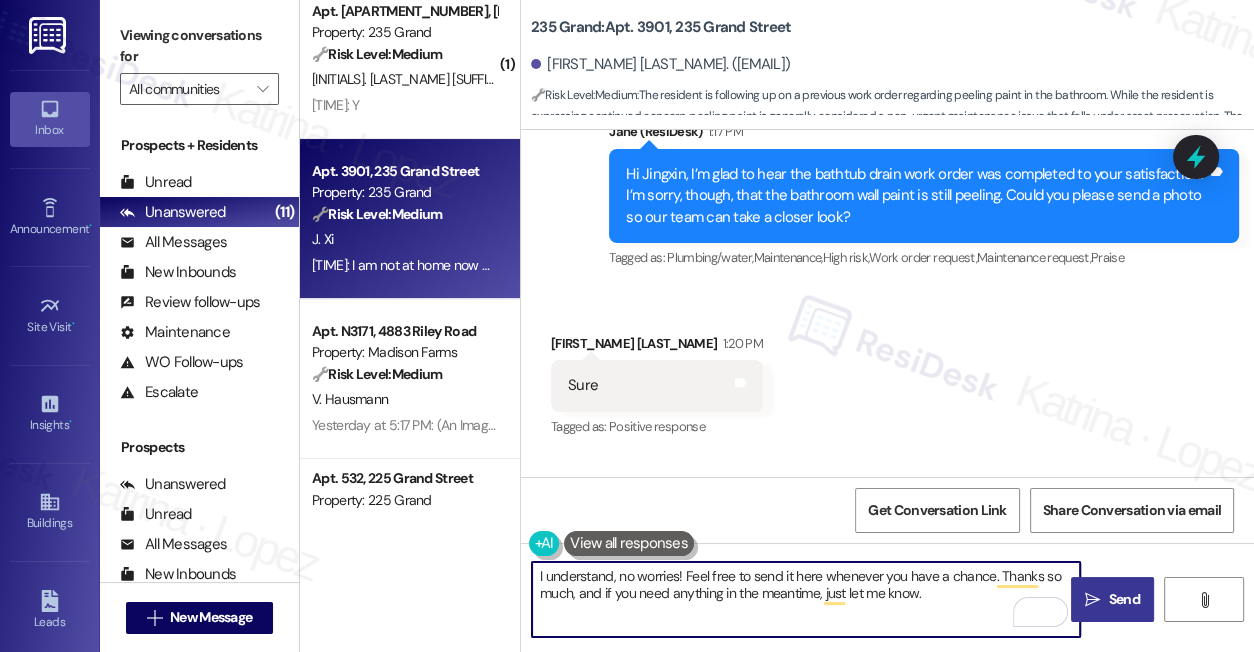 click on "Send" at bounding box center (1123, 599) 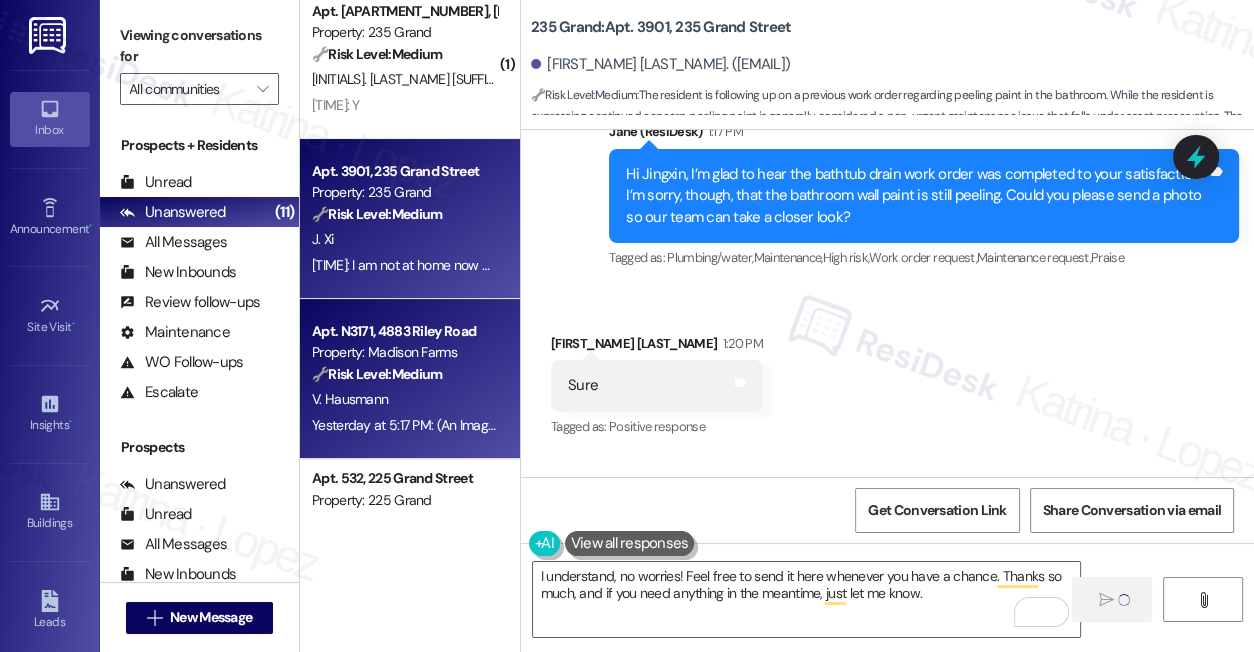type 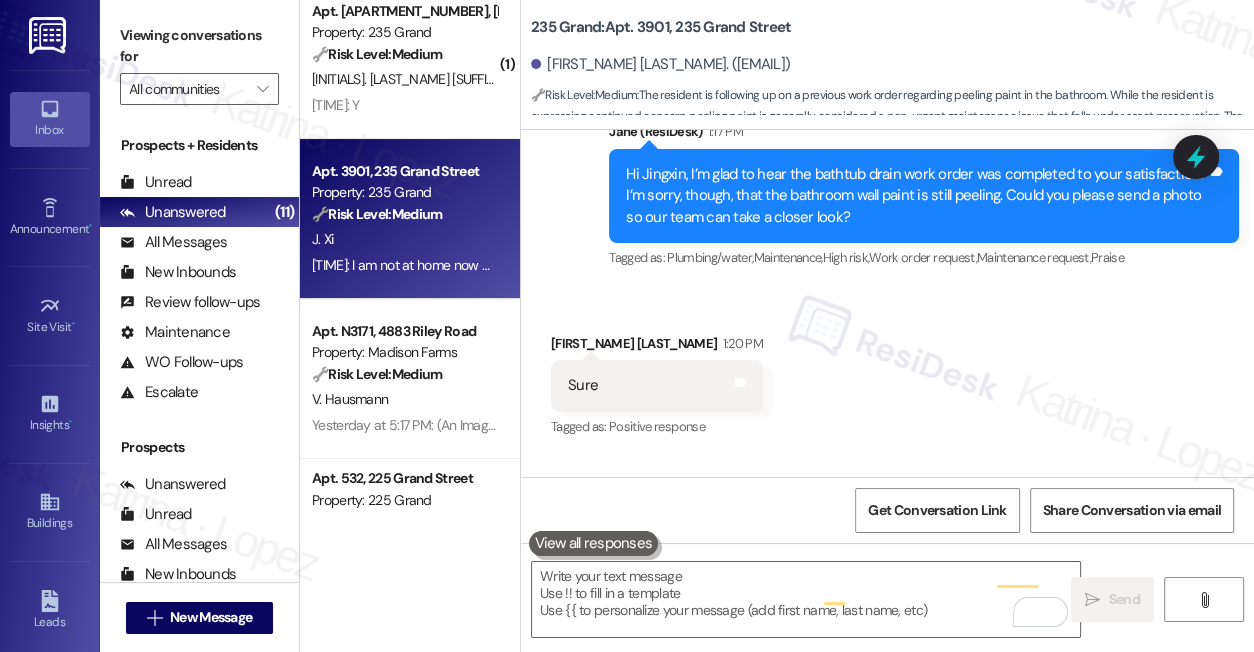 scroll, scrollTop: 636, scrollLeft: 0, axis: vertical 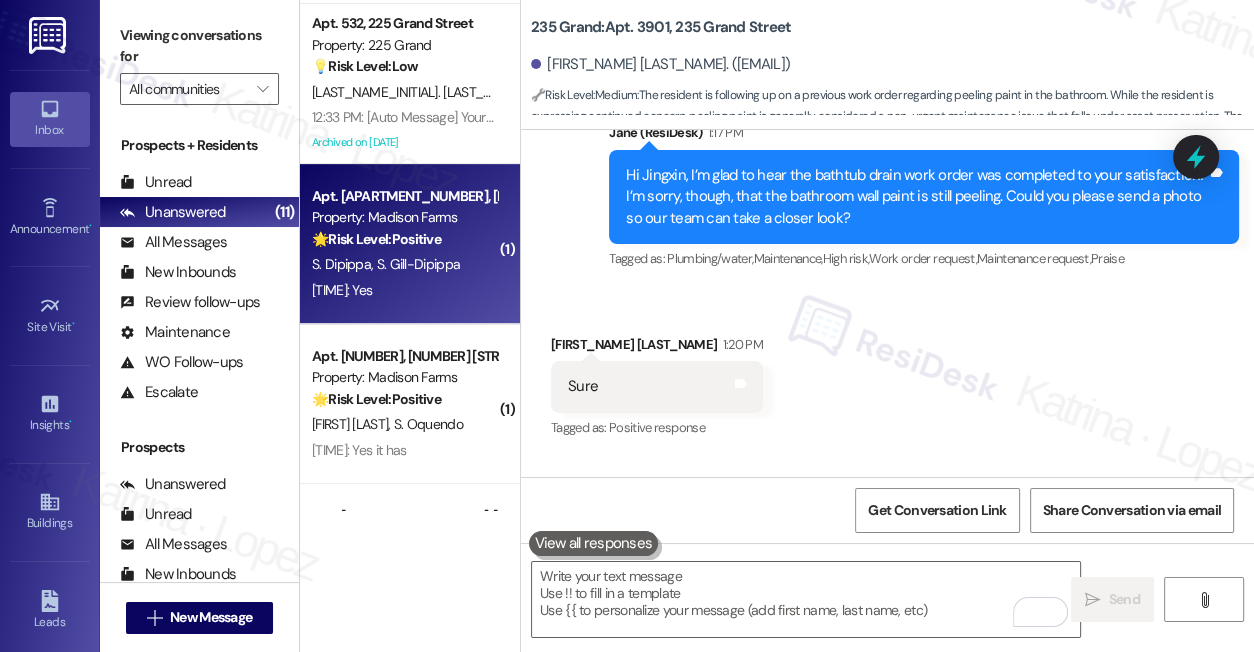 click on "1:27 PM: Yes  1:27 PM: Yes" at bounding box center [404, 290] 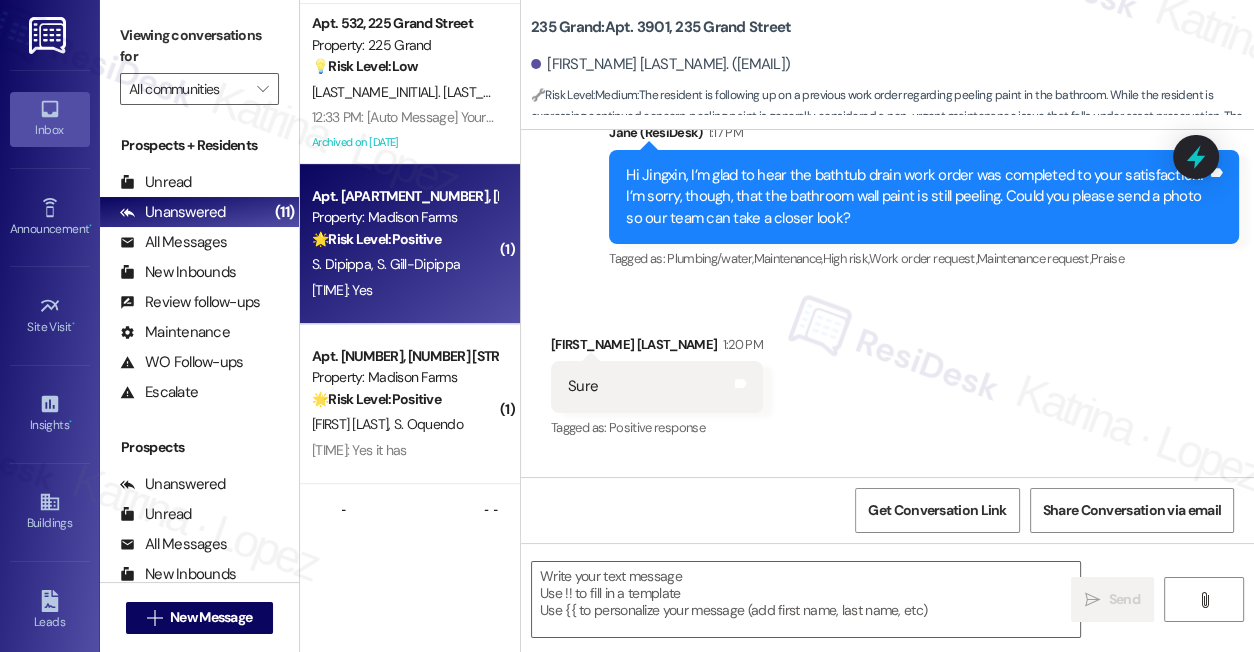 type on "Fetching suggested responses. Please feel free to read through the conversation in the meantime." 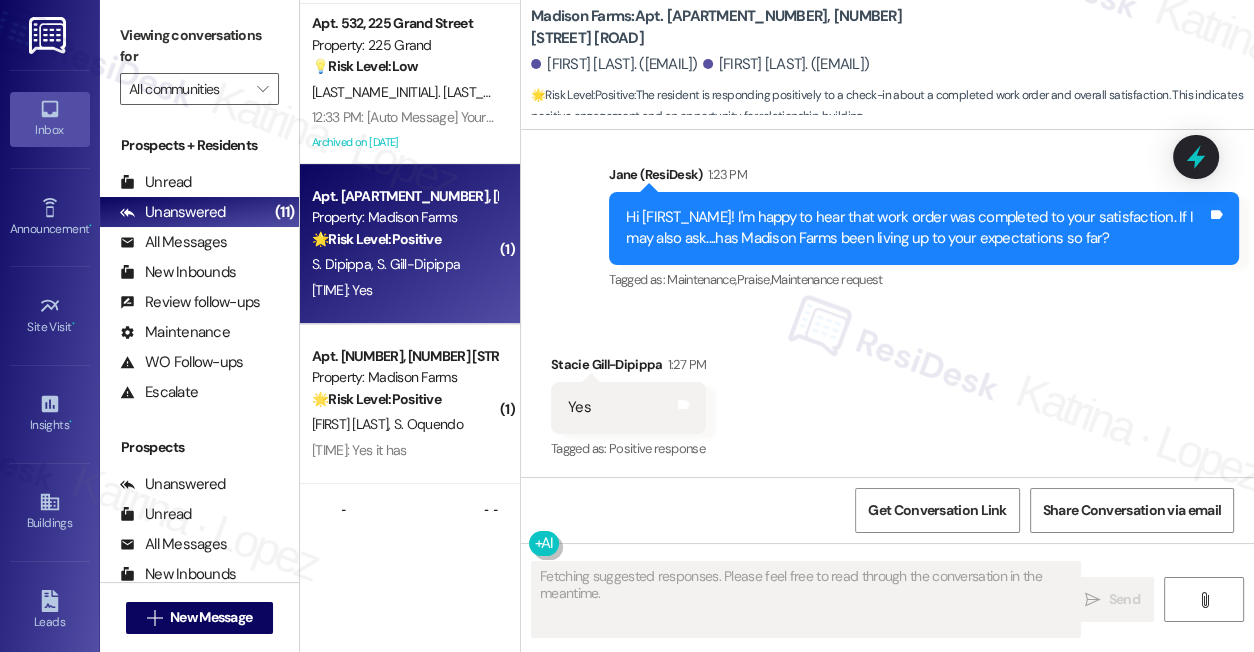 scroll, scrollTop: 1923, scrollLeft: 0, axis: vertical 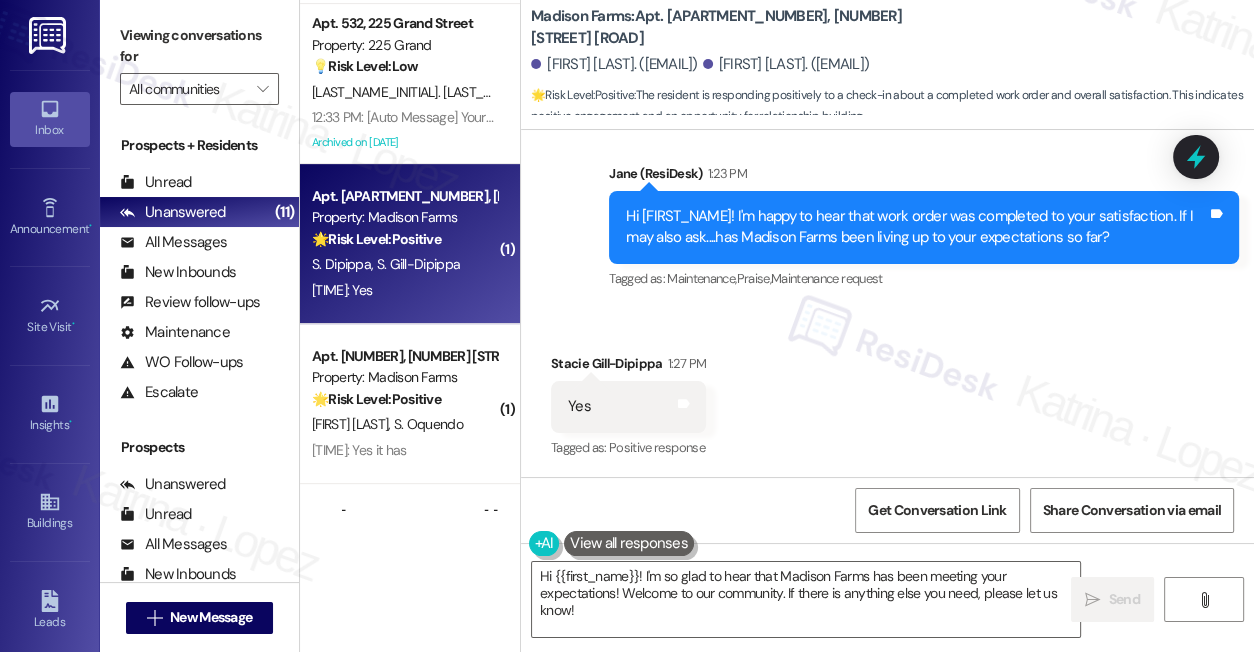 click on "Viewing conversations for" at bounding box center (199, 46) 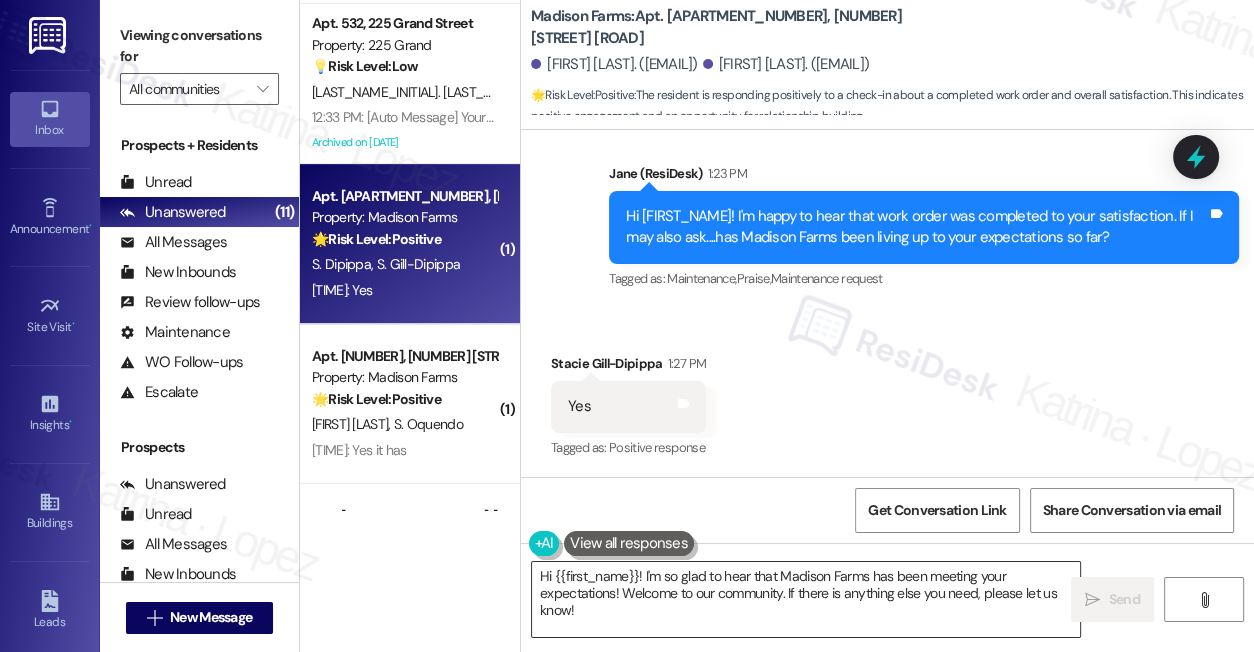 click on "Hi {{first_name}}! I'm so glad to hear that Madison Farms has been meeting your expectations! Welcome to our community. If there is anything else you need, please let us know!" at bounding box center (806, 599) 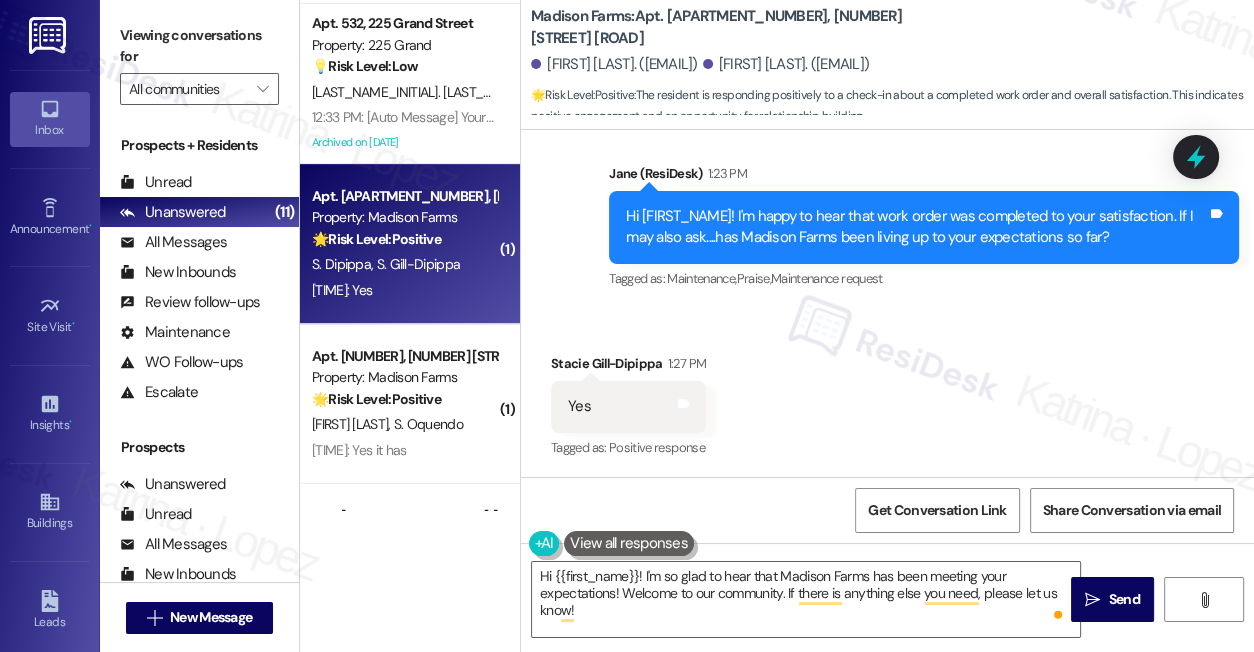 drag, startPoint x: 160, startPoint y: 20, endPoint x: 223, endPoint y: 58, distance: 73.57309 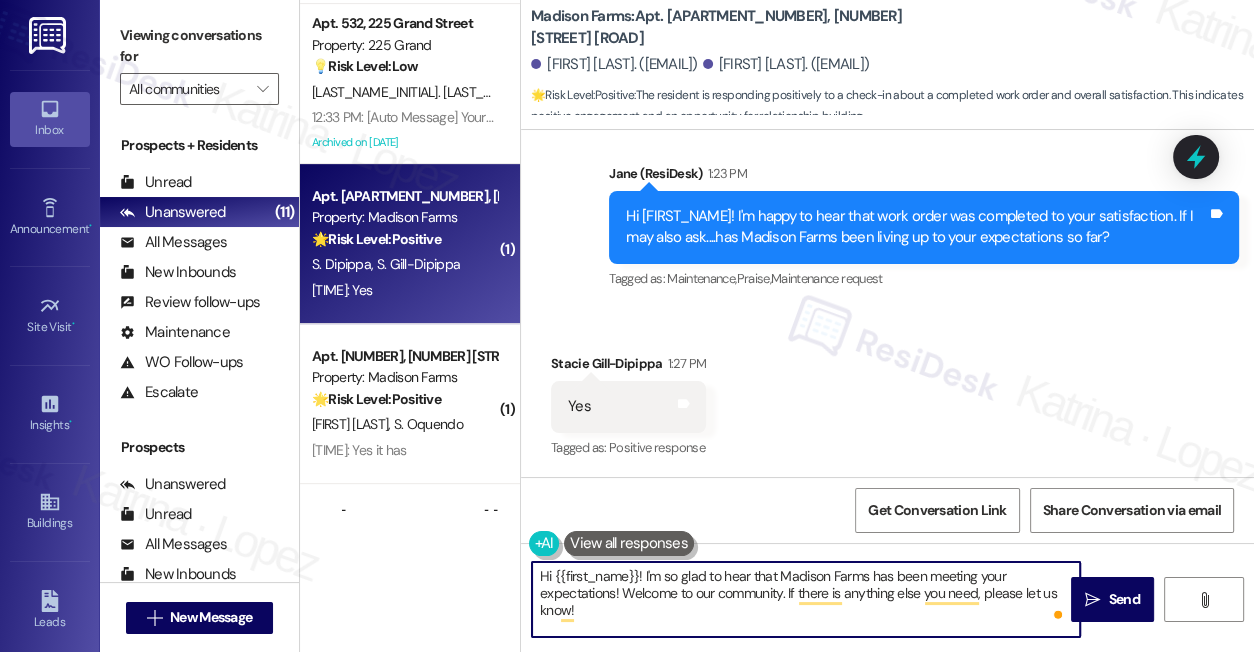 click on "Hi {{first_name}}! I'm so glad to hear that Madison Farms has been meeting your expectations! Welcome to our community. If there is anything else you need, please let us know!" at bounding box center [806, 599] 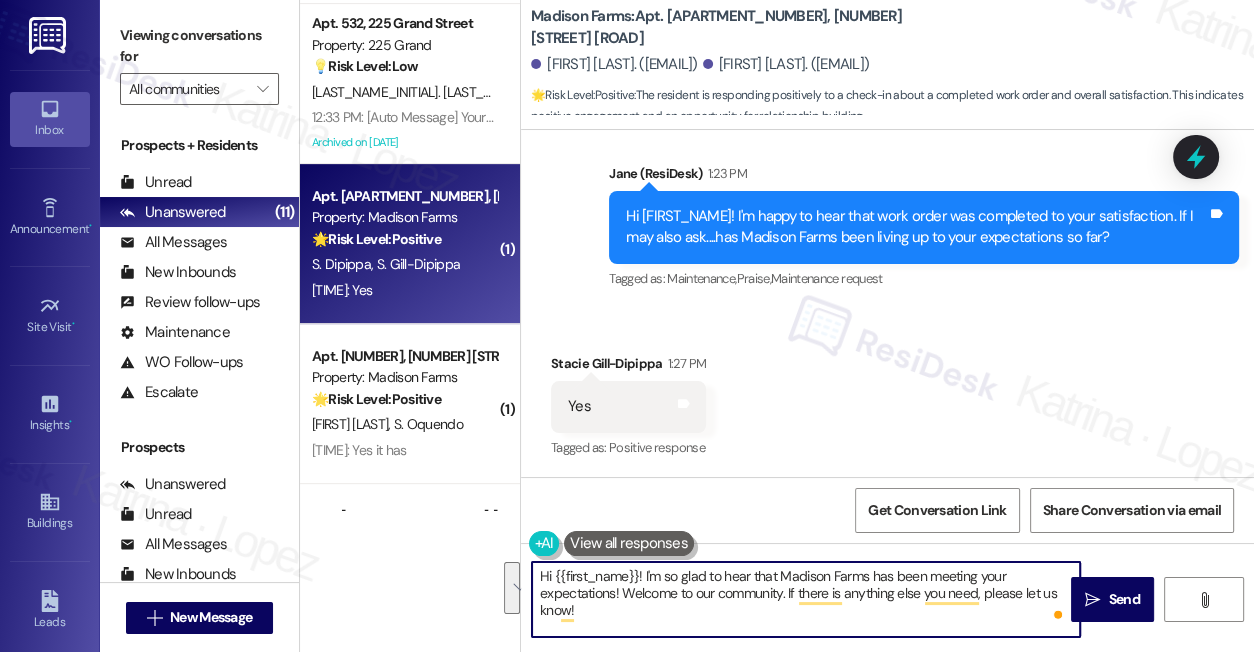 paste on "That’s awesome to hear, Emma! Thank you! If you don’t mind, would you be willing to share your experience at {{property}} in a quick Google review? Here’s the link: {{google_review_link}}. No pressure, but it really means a lot to us! Feel free to let me know if you post it. I’d love to share it with the team! 😊" 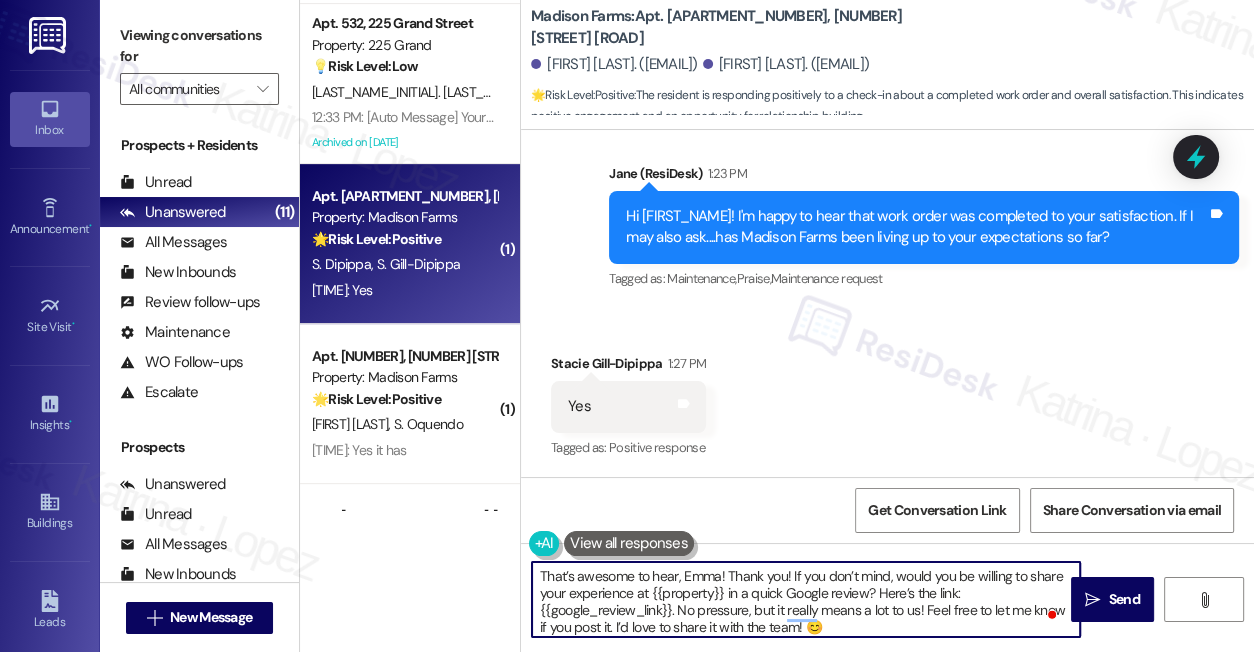 click on "Stacie Gill-Dipippa [TIME]" at bounding box center (628, 367) 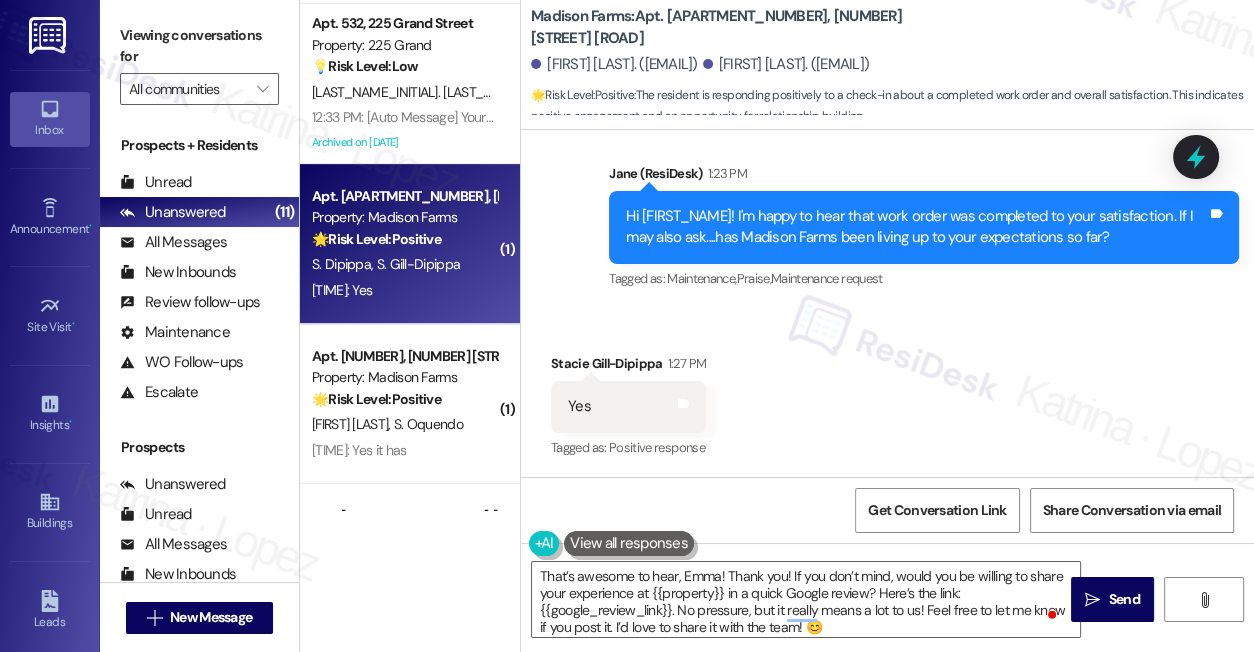 click on "Stacie Gill-Dipippa [TIME]" at bounding box center (628, 367) 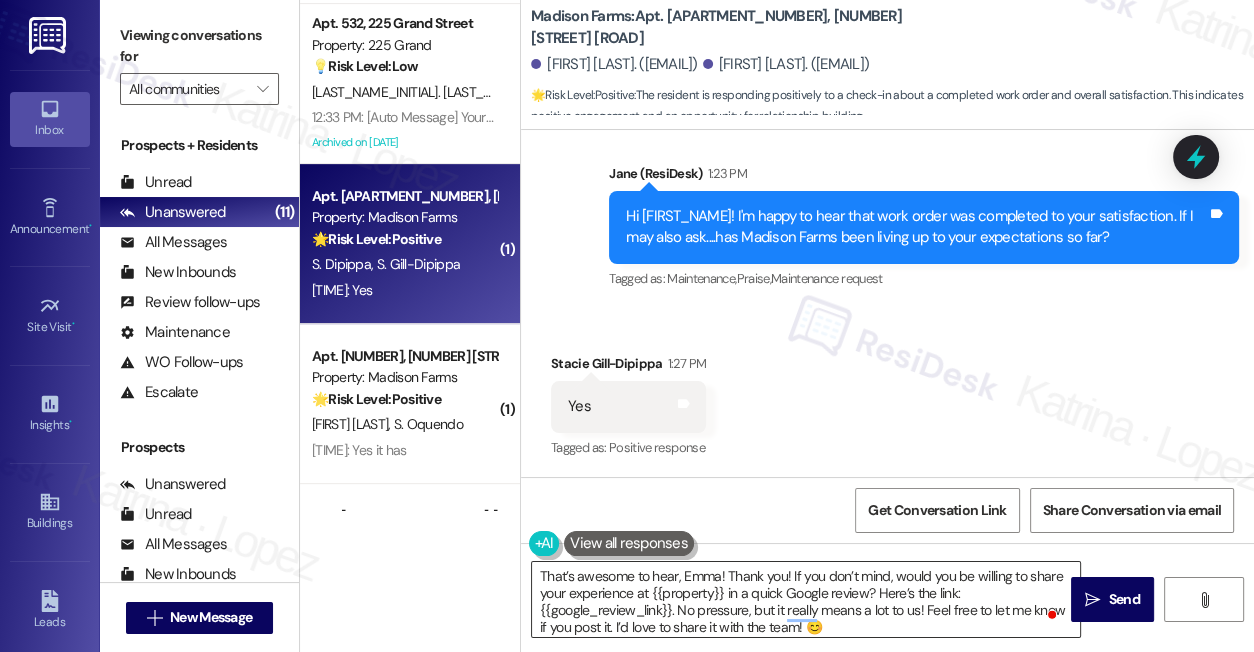 click on "That’s awesome to hear, Emma! Thank you! If you don’t mind, would you be willing to share your experience at {{property}} in a quick Google review? Here’s the link: {{google_review_link}}. No pressure, but it really means a lot to us! Feel free to let me know if you post it. I’d love to share it with the team! 😊" at bounding box center [806, 599] 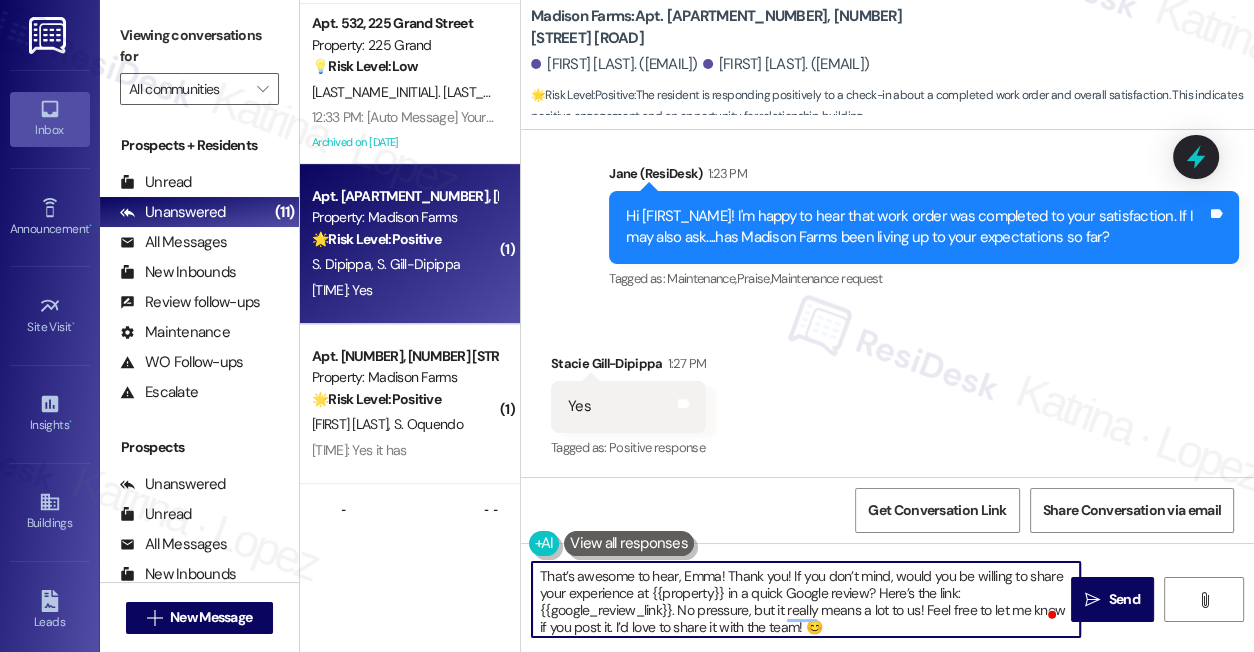 click on "That’s awesome to hear, Emma! Thank you! If you don’t mind, would you be willing to share your experience at {{property}} in a quick Google review? Here’s the link: {{google_review_link}}. No pressure, but it really means a lot to us! Feel free to let me know if you post it. I’d love to share it with the team! 😊" at bounding box center (806, 599) 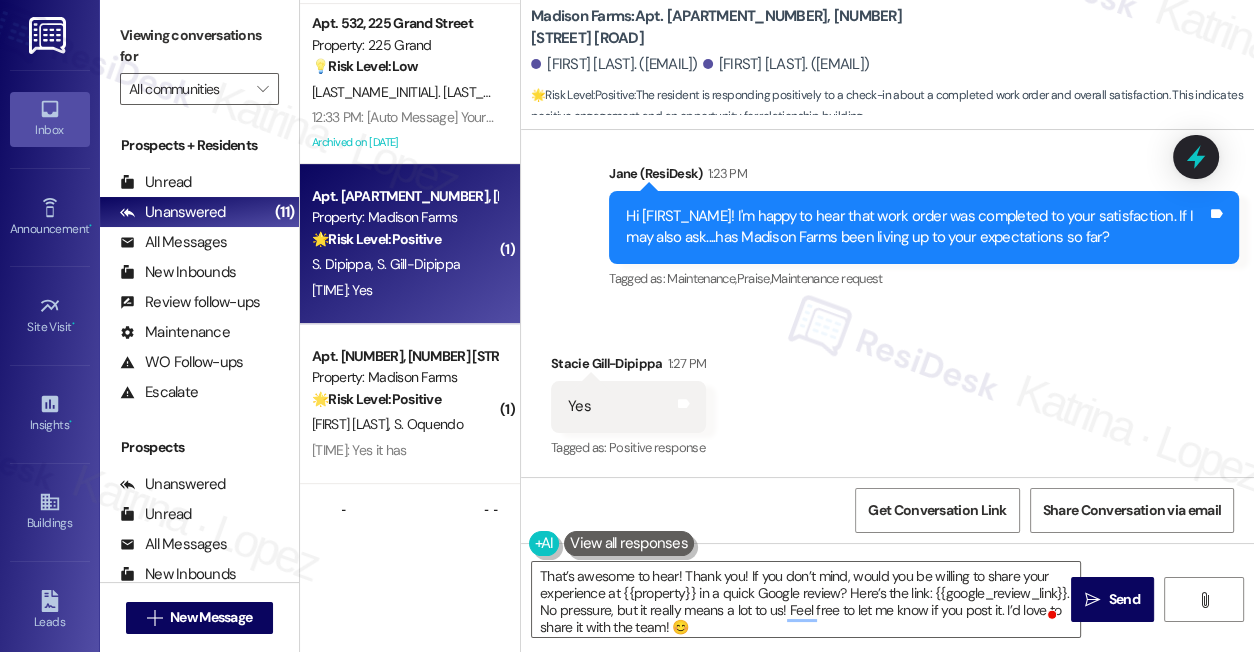 drag, startPoint x: 132, startPoint y: 24, endPoint x: 189, endPoint y: 56, distance: 65.36819 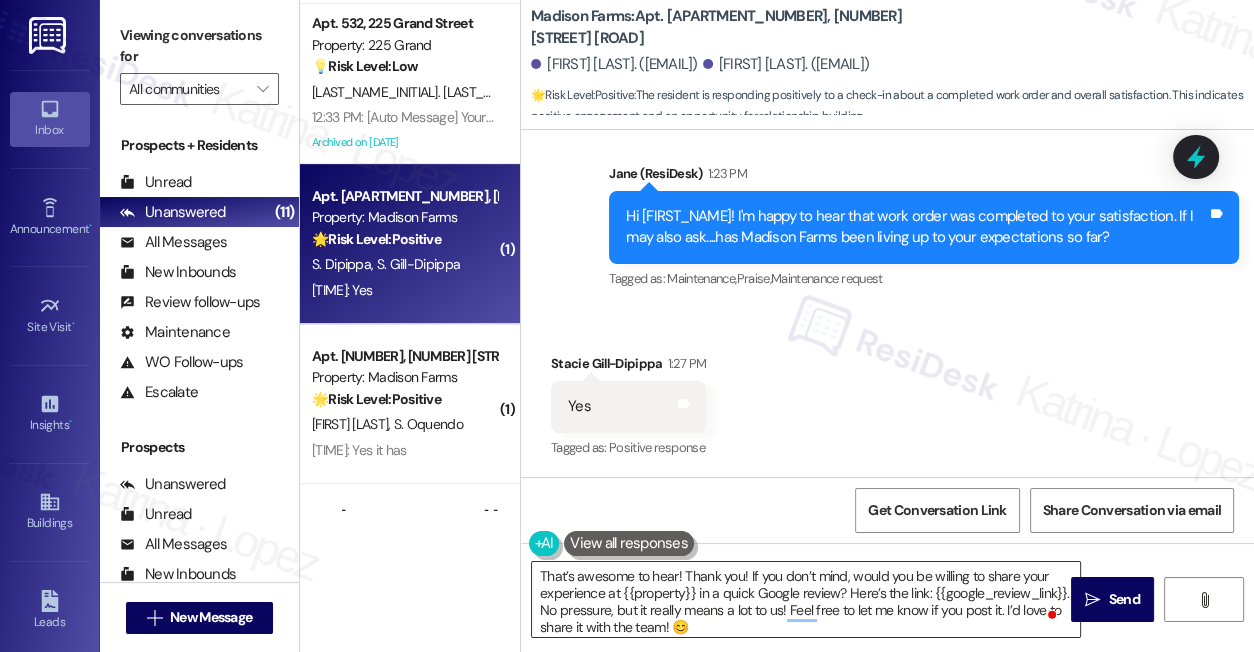 click on "That’s awesome to hear! Thank you! If you don’t mind, would you be willing to share your experience at {{property}} in a quick Google review? Here’s the link: {{google_review_link}}. No pressure, but it really means a lot to us! Feel free to let me know if you post it. I’d love to share it with the team! 😊" at bounding box center (806, 599) 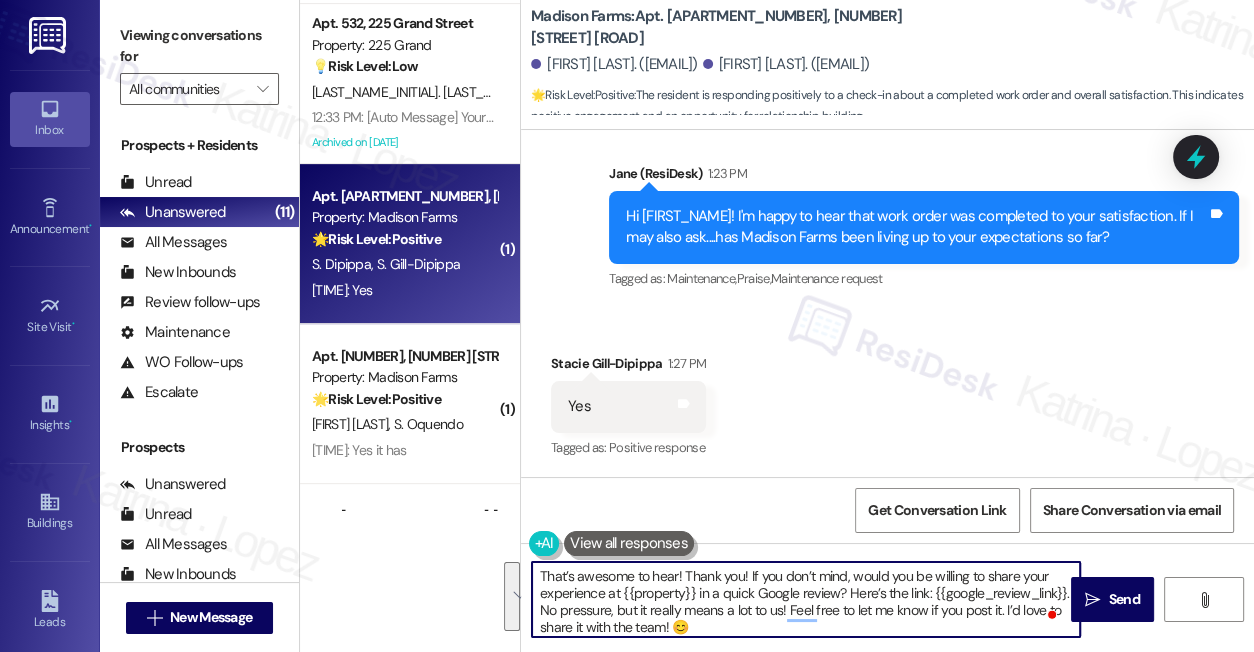 paste on "Awesome! Would you mind sharing your positive experience with {{property}} in a quick Google review? Here's the link: {{google_review_link}}. No worries at all if not! Your support means a lot to us. 😊 Let me know once it's posted so I can share it with the team." 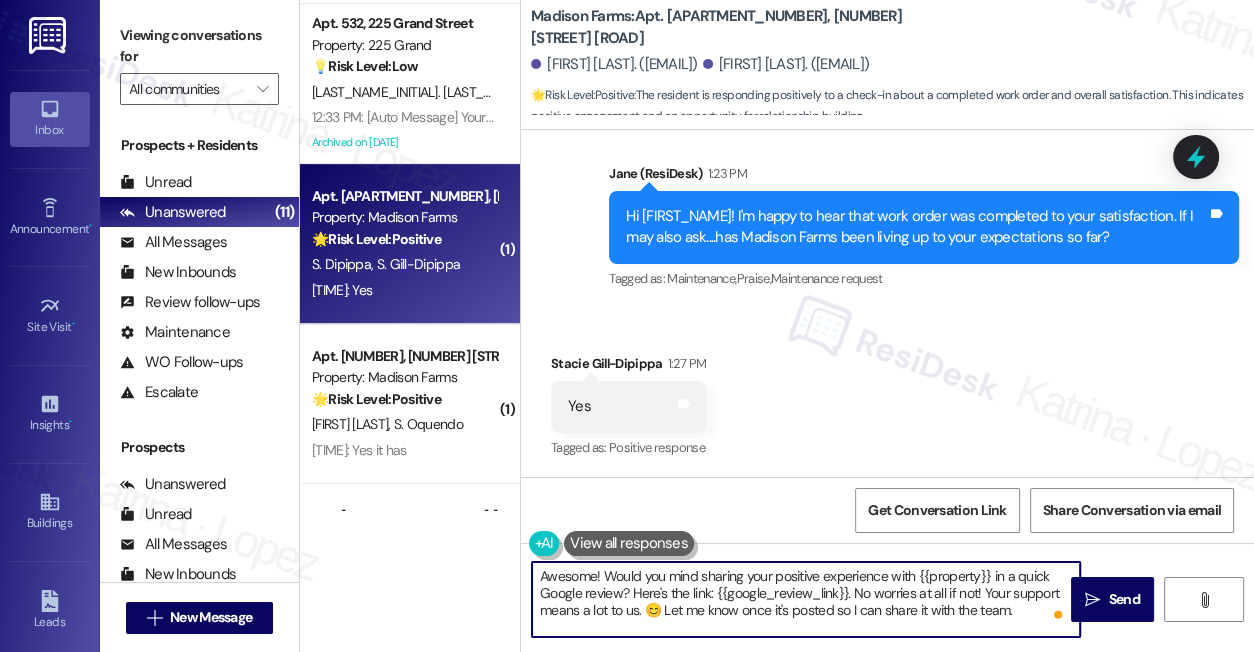 click on "Awesome! Would you mind sharing your positive experience with {{property}} in a quick Google review? Here's the link: {{google_review_link}}. No worries at all if not! Your support means a lot to us. 😊 Let me know once it's posted so I can share it with the team." at bounding box center [806, 599] 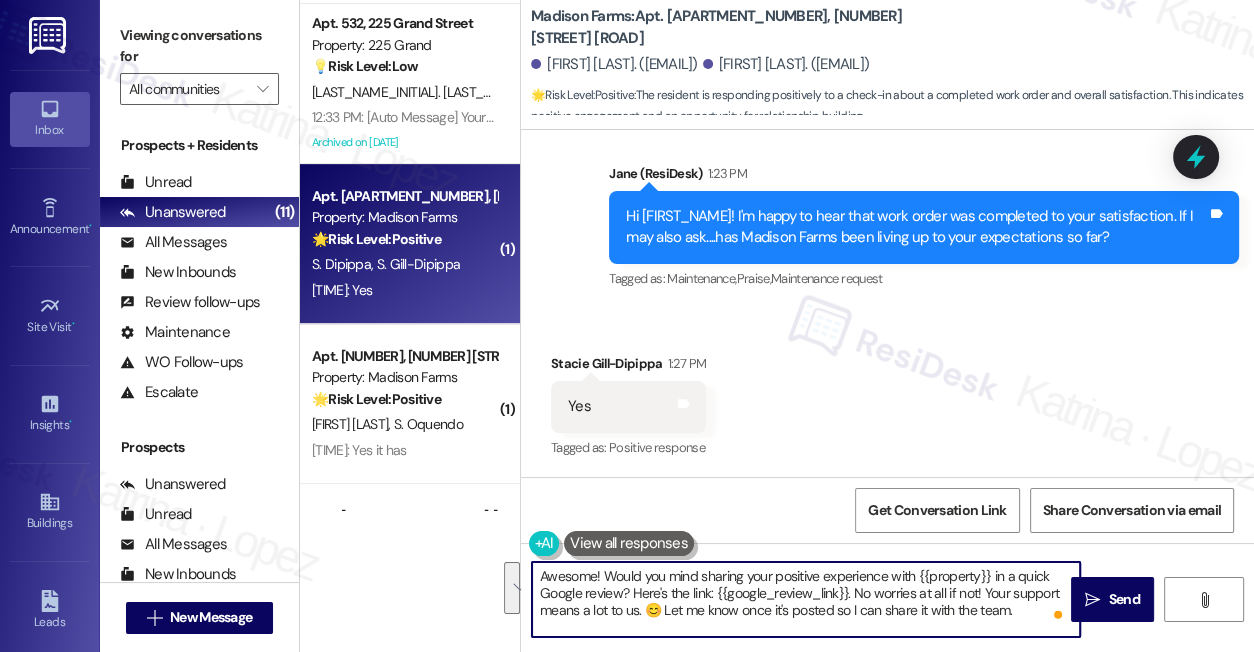 type on "Awesome! Would you mind sharing your positive experience with {{property}} in a quick Google review? Here's the link: {{google_review_link}}. No worries at all if not! Your support means a lot to us. 😊 Let me know once it's posted so I can share it with the team." 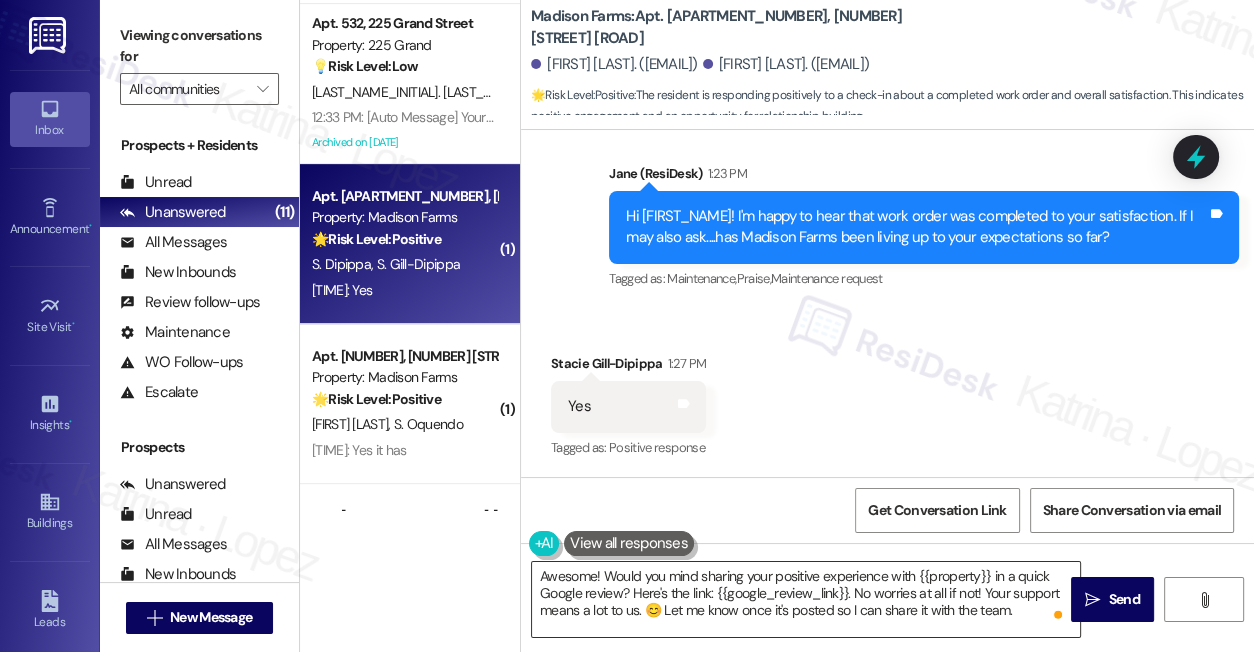 click on "Awesome! Would you mind sharing your positive experience with {{property}} in a quick Google review? Here's the link: {{google_review_link}}. No worries at all if not! Your support means a lot to us. 😊 Let me know once it's posted so I can share it with the team." at bounding box center (806, 599) 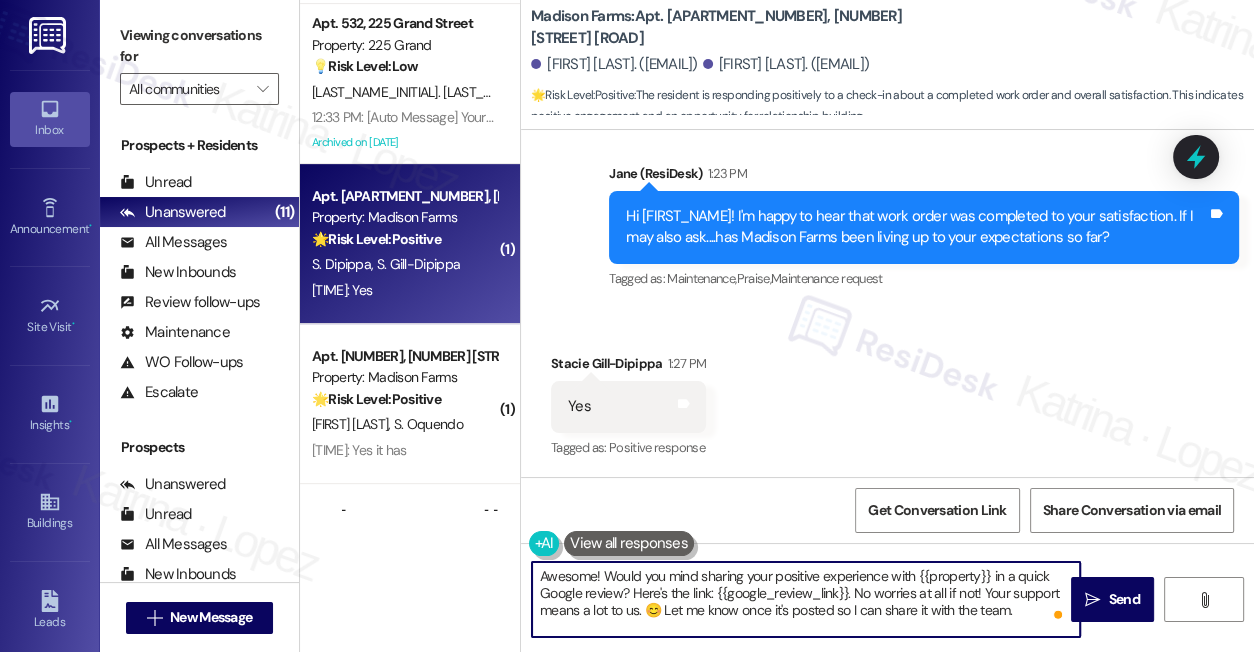 click on "Awesome! Would you mind sharing your positive experience with {{property}} in a quick Google review? Here's the link: {{google_review_link}}. No worries at all if not! Your support means a lot to us. 😊 Let me know once it's posted so I can share it with the team." at bounding box center (806, 599) 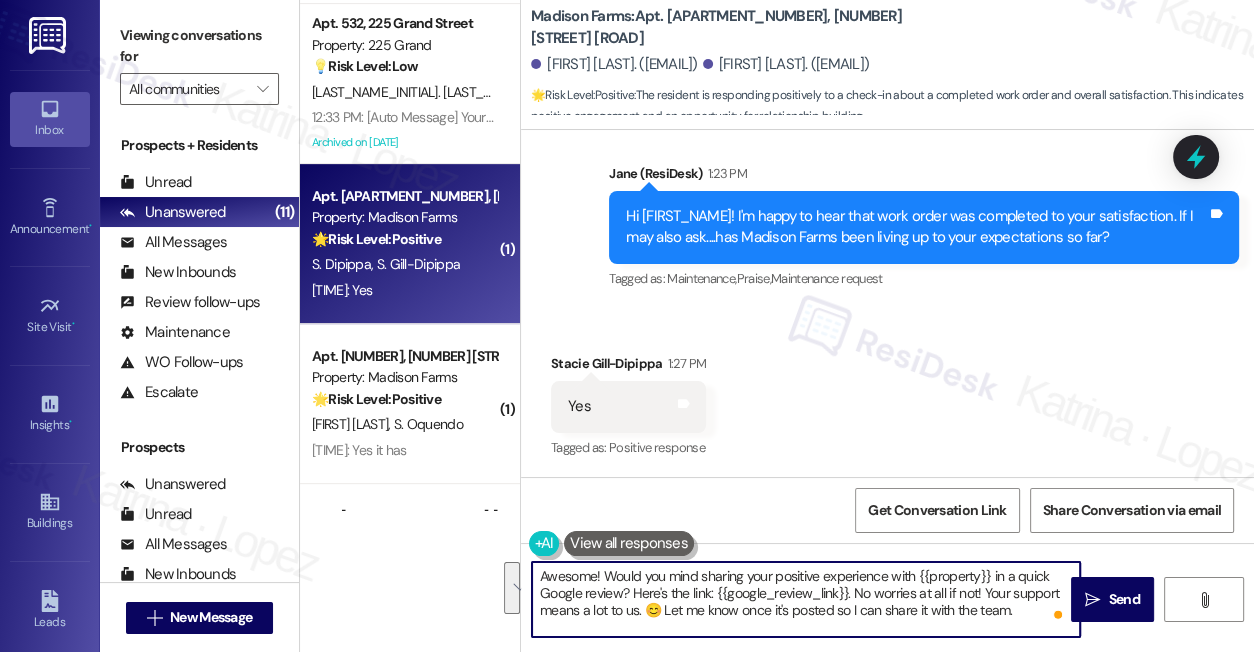 click on "Awesome! Would you mind sharing your positive experience with {{property}} in a quick Google review? Here's the link: {{google_review_link}}. No worries at all if not! Your support means a lot to us. 😊 Let me know once it's posted so I can share it with the team." at bounding box center (806, 599) 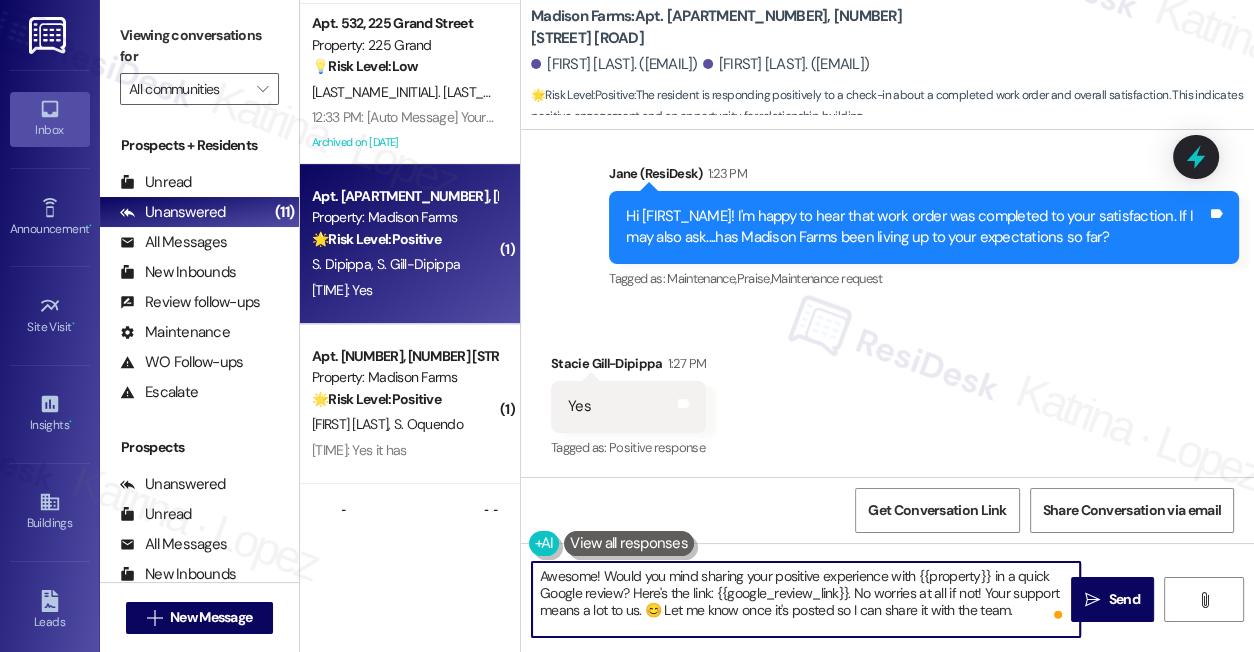 click on "Awesome! Would you mind sharing your positive experience with {{property}} in a quick Google review? Here's the link: {{google_review_link}}. No worries at all if not! Your support means a lot to us. 😊 Let me know once it's posted so I can share it with the team." at bounding box center (806, 599) 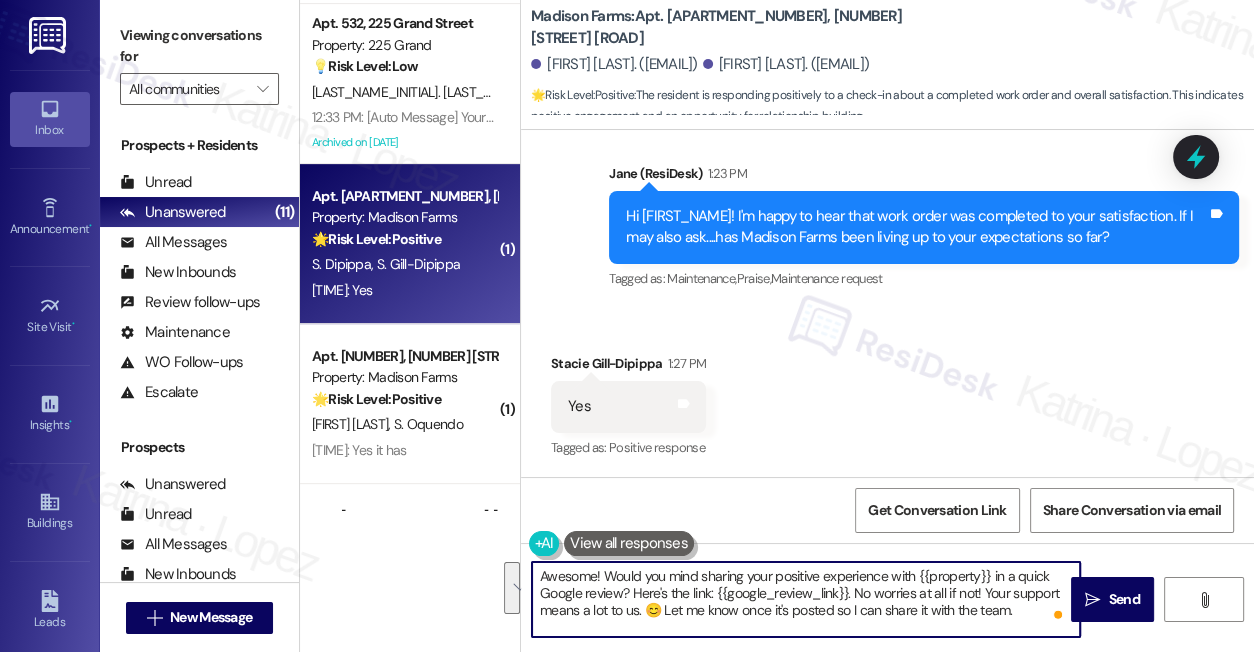 click on "Received via SMS Stacie Gill-Dipippa [TIME] Yes  Tags and notes Tagged as:   Positive response Click to highlight conversations about Positive response" at bounding box center [887, 392] 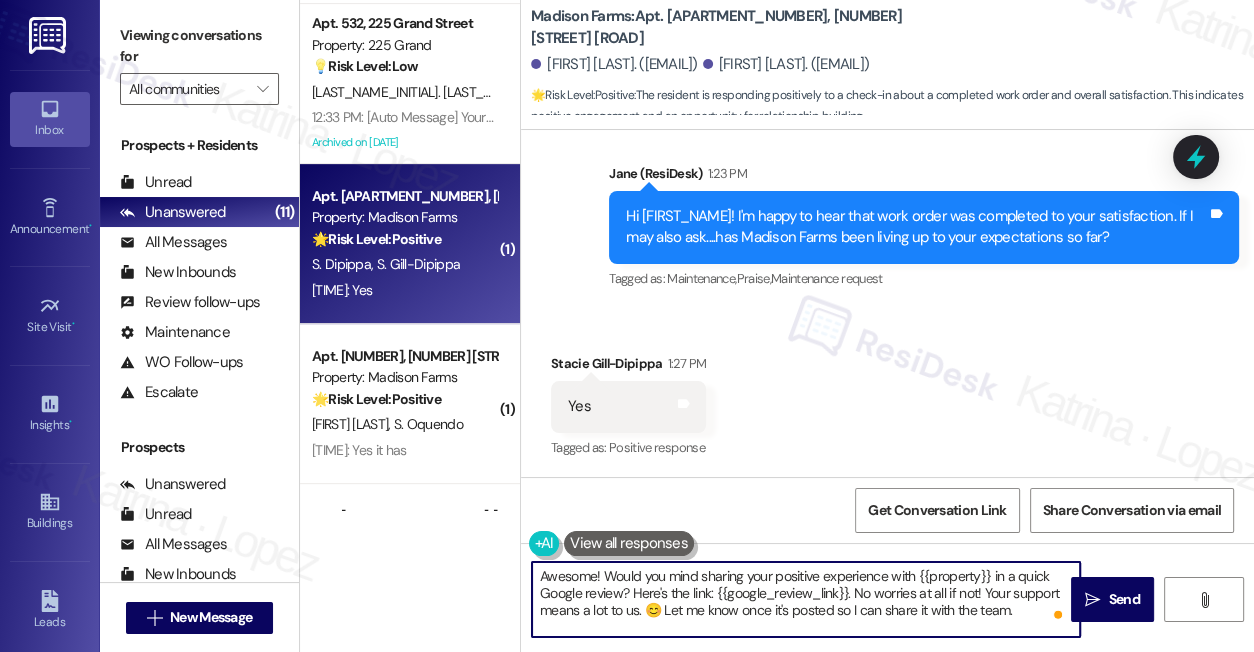 drag, startPoint x: 730, startPoint y: 600, endPoint x: 945, endPoint y: 598, distance: 215.00931 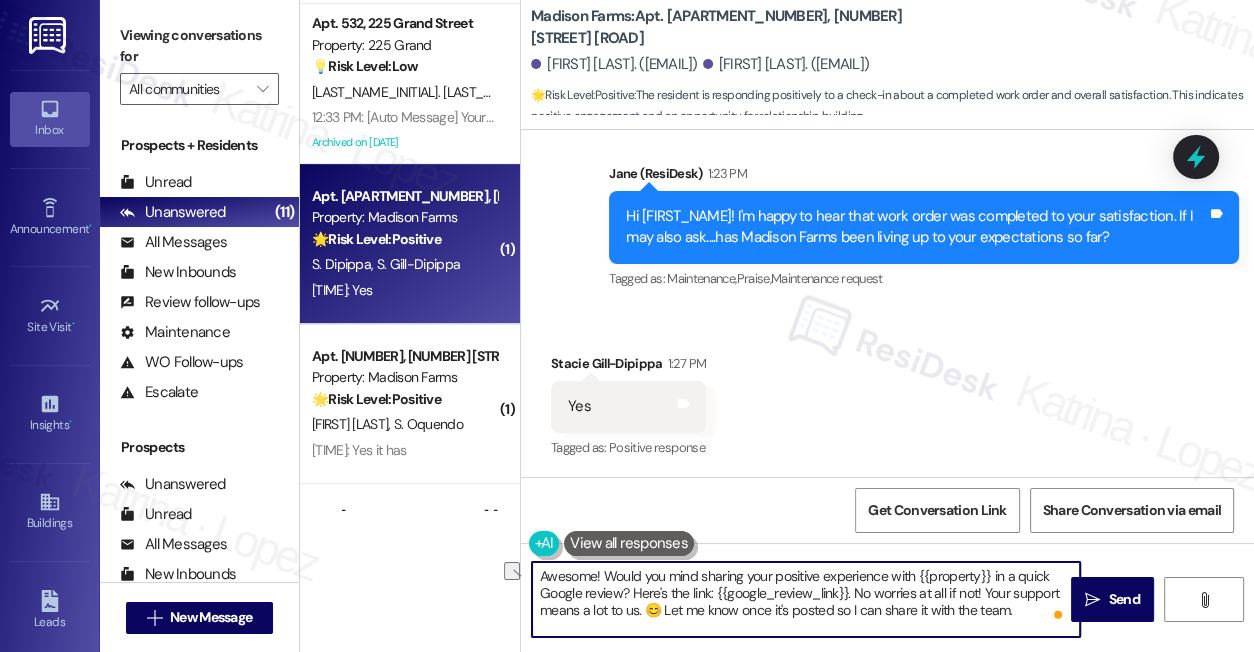 click on "Awesome! Would you mind sharing your positive experience with {{property}} in a quick Google review? Here's the link: {{google_review_link}}. No worries at all if not! Your support means a lot to us. 😊 Let me know once it's posted so I can share it with the team." at bounding box center (806, 599) 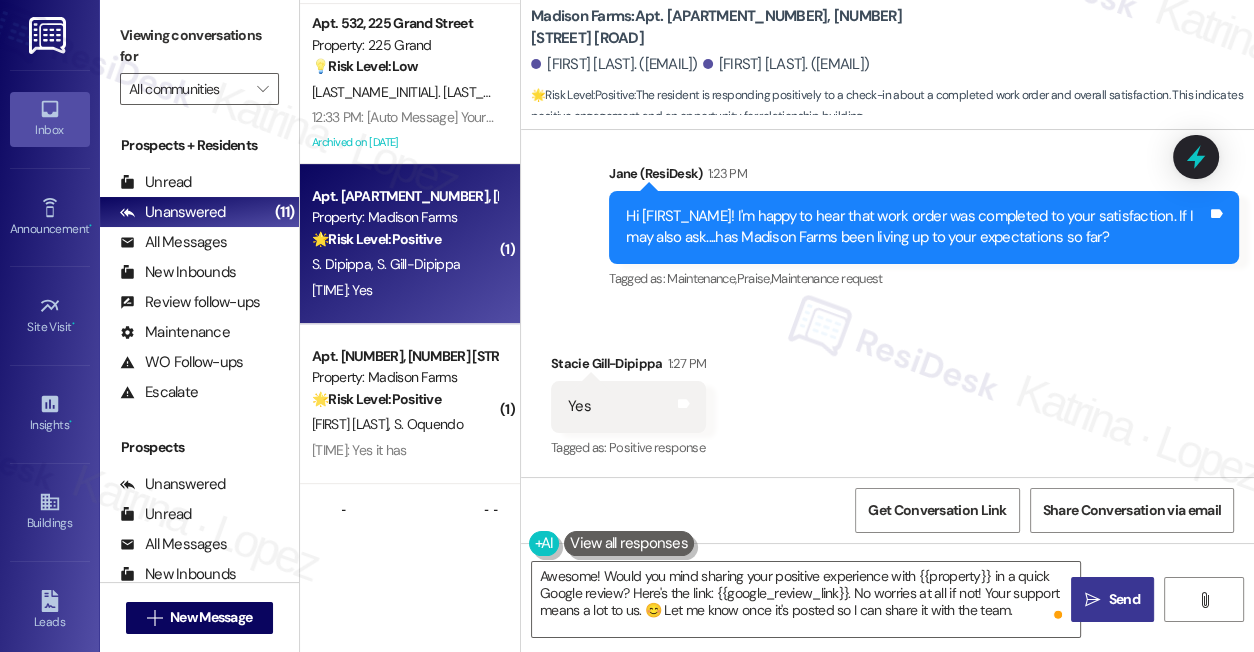 click on "Send" at bounding box center (1123, 599) 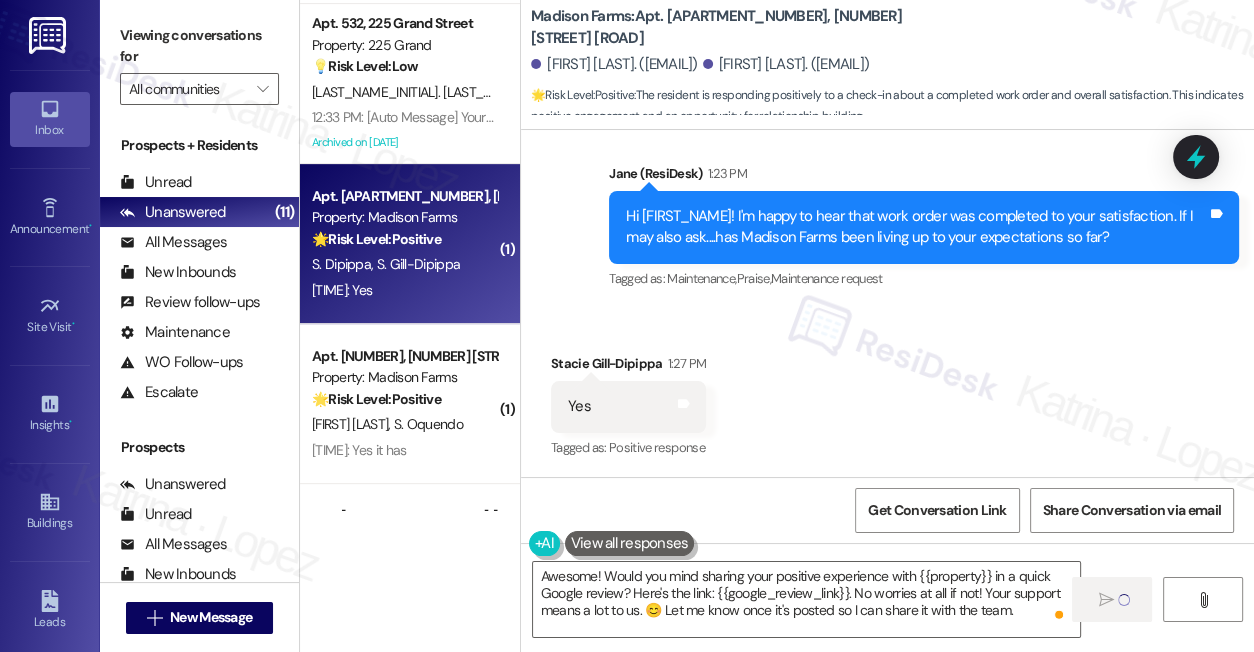 type 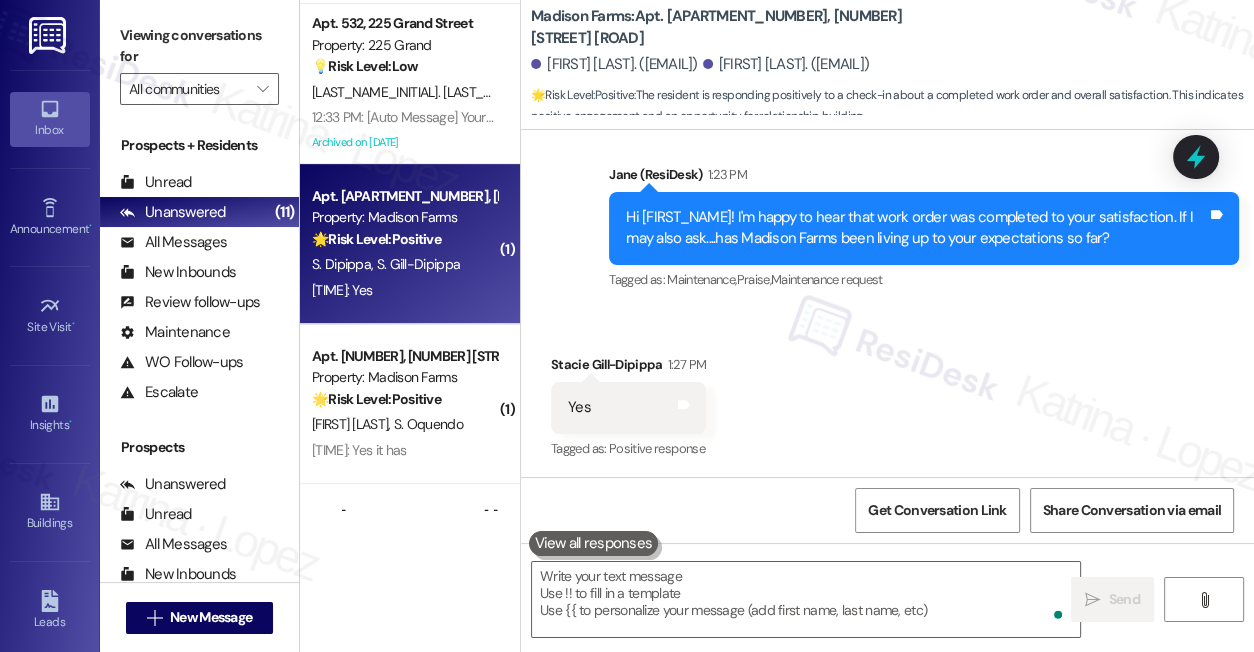 scroll, scrollTop: 2127, scrollLeft: 0, axis: vertical 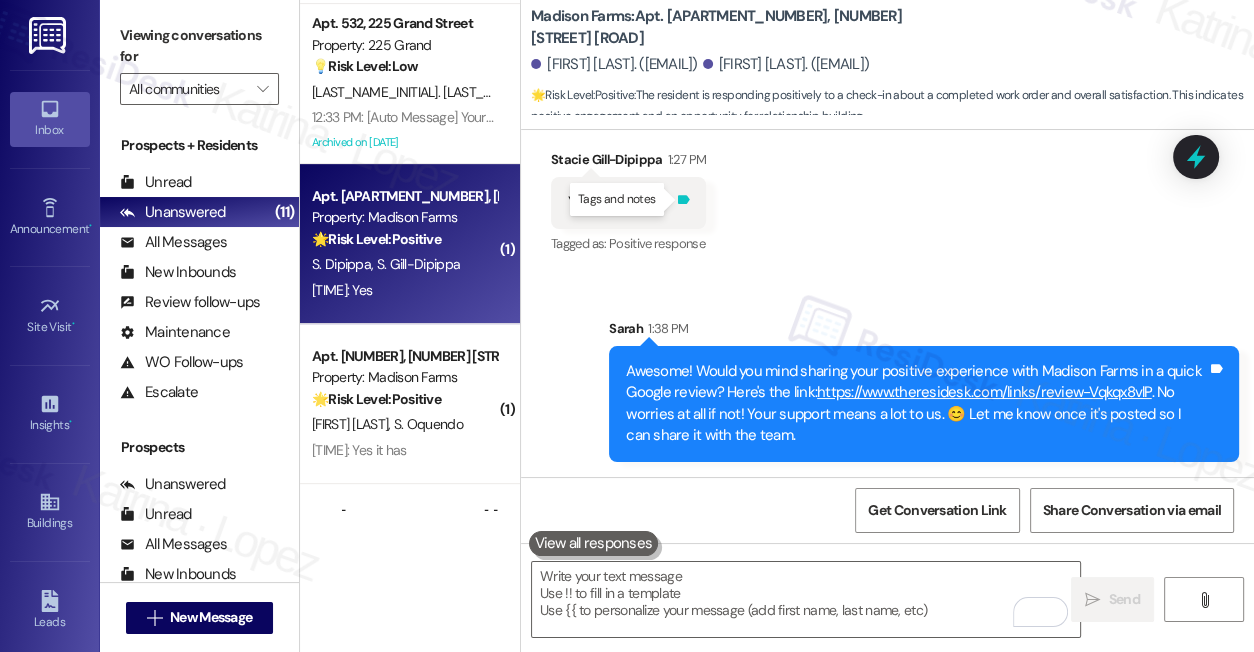 click 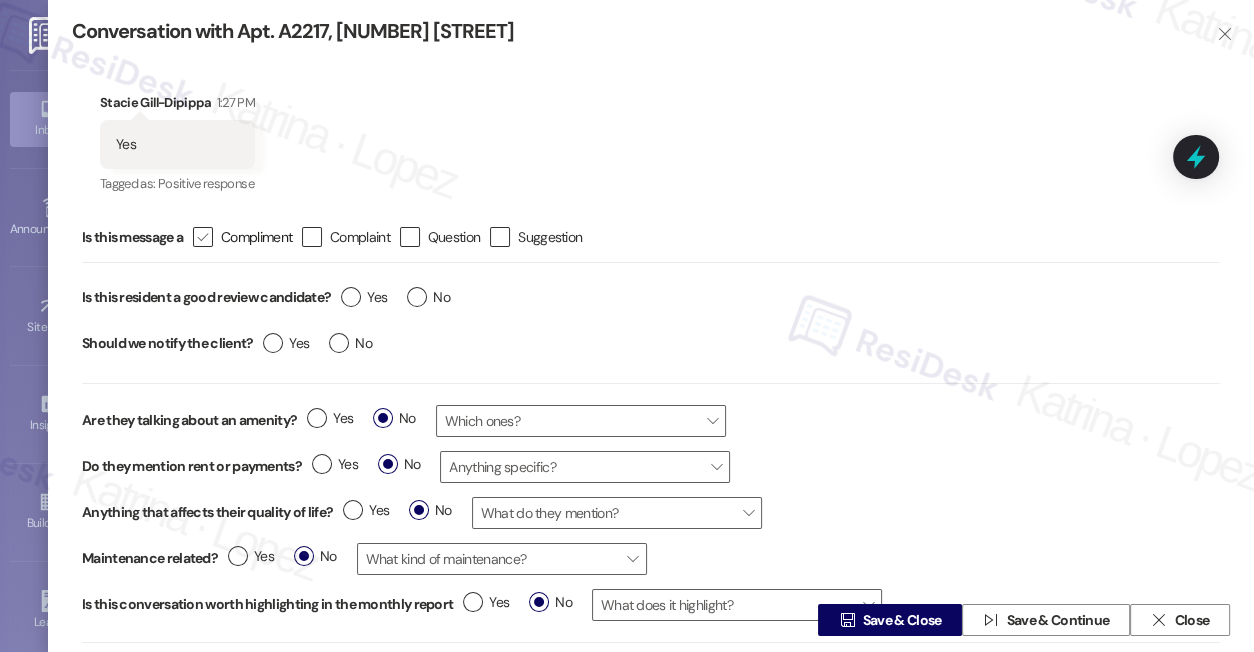 click on " Compliment" at bounding box center (242, 237) 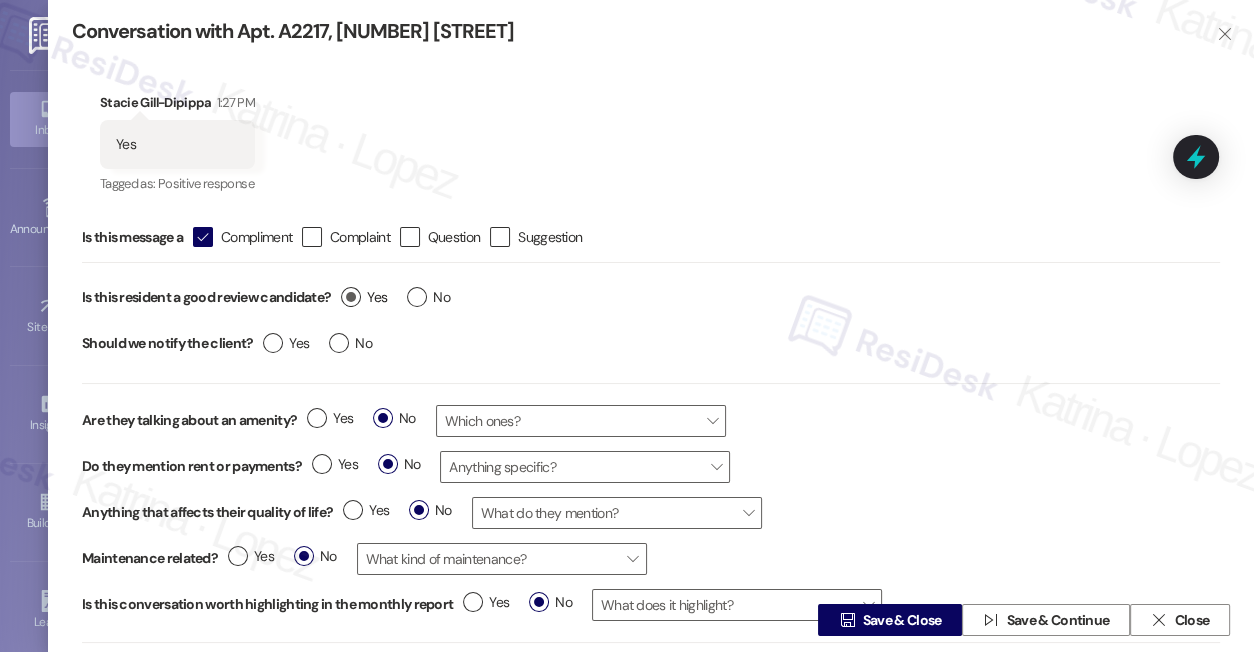 click on "Yes" at bounding box center (364, 297) 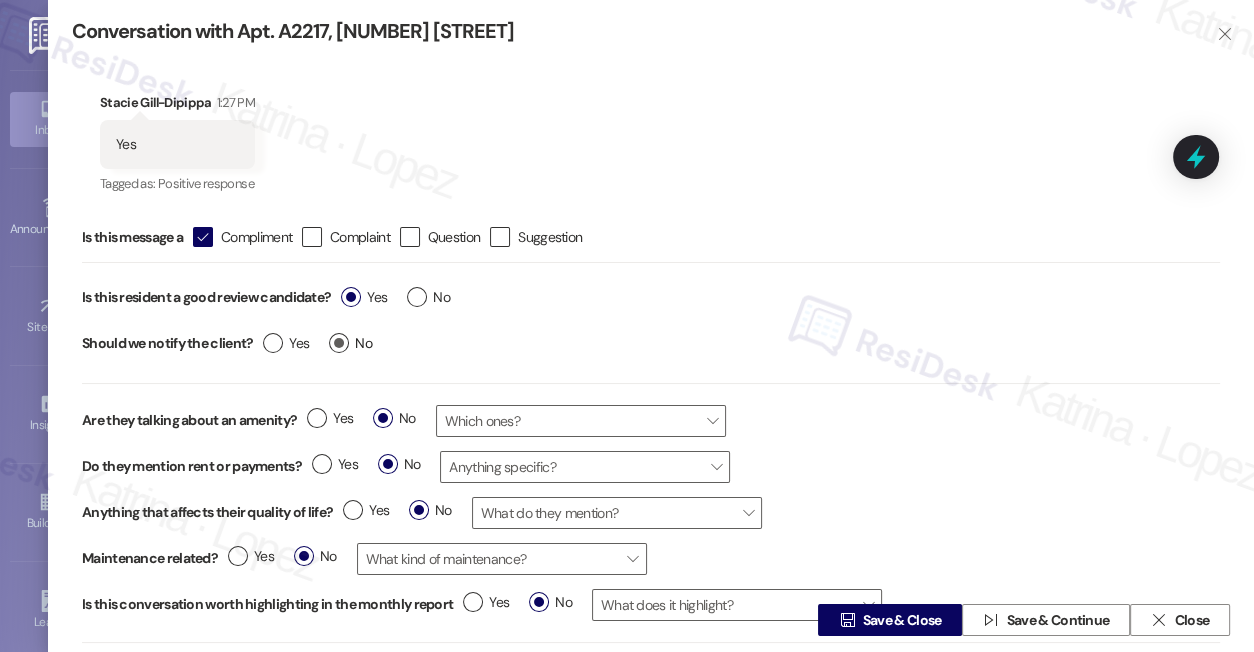 click on "No" at bounding box center [350, 343] 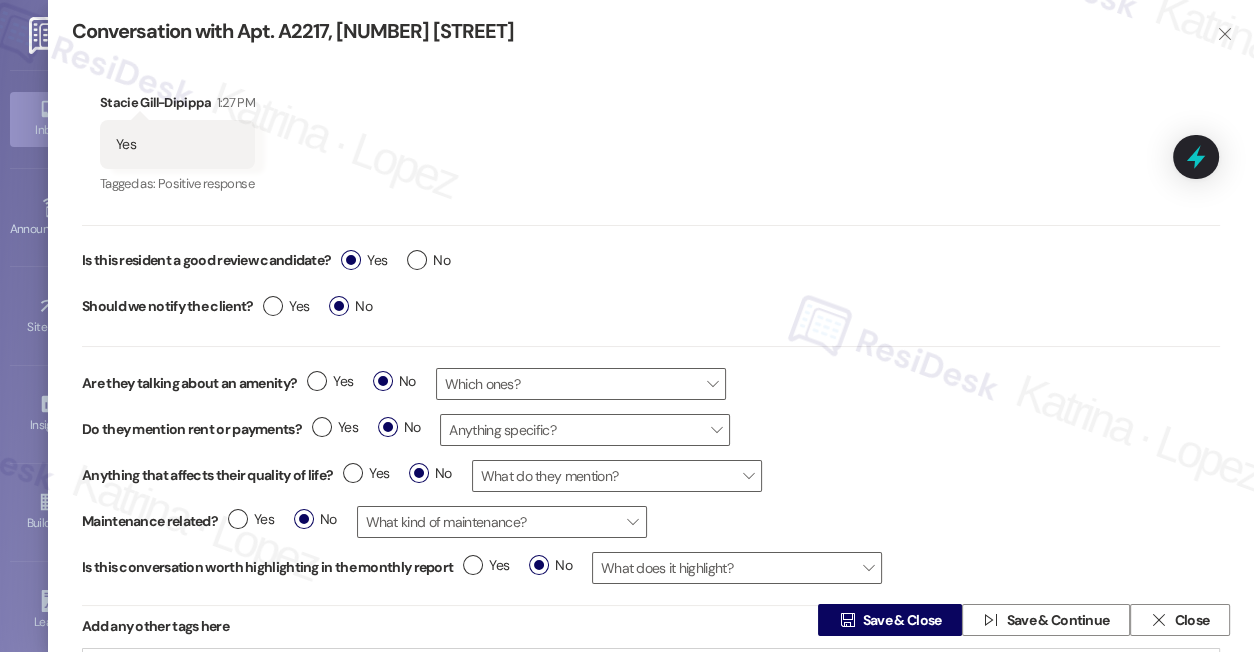 scroll, scrollTop: 58, scrollLeft: 0, axis: vertical 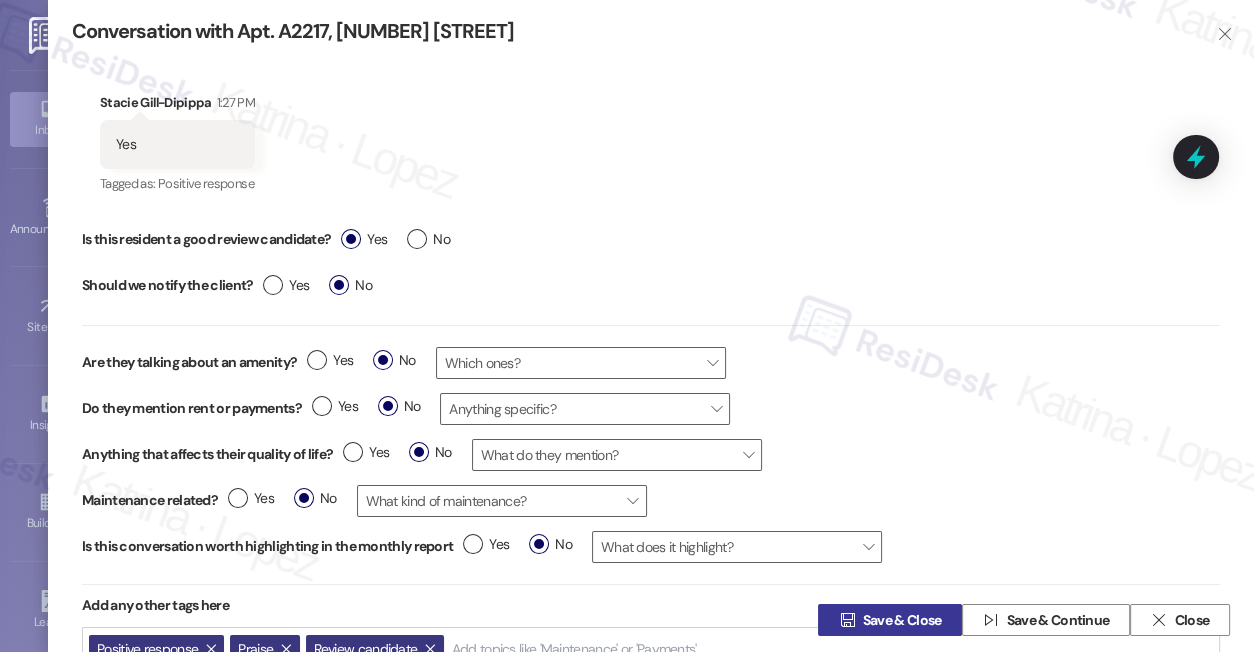 click on "Save & Close" at bounding box center [902, 620] 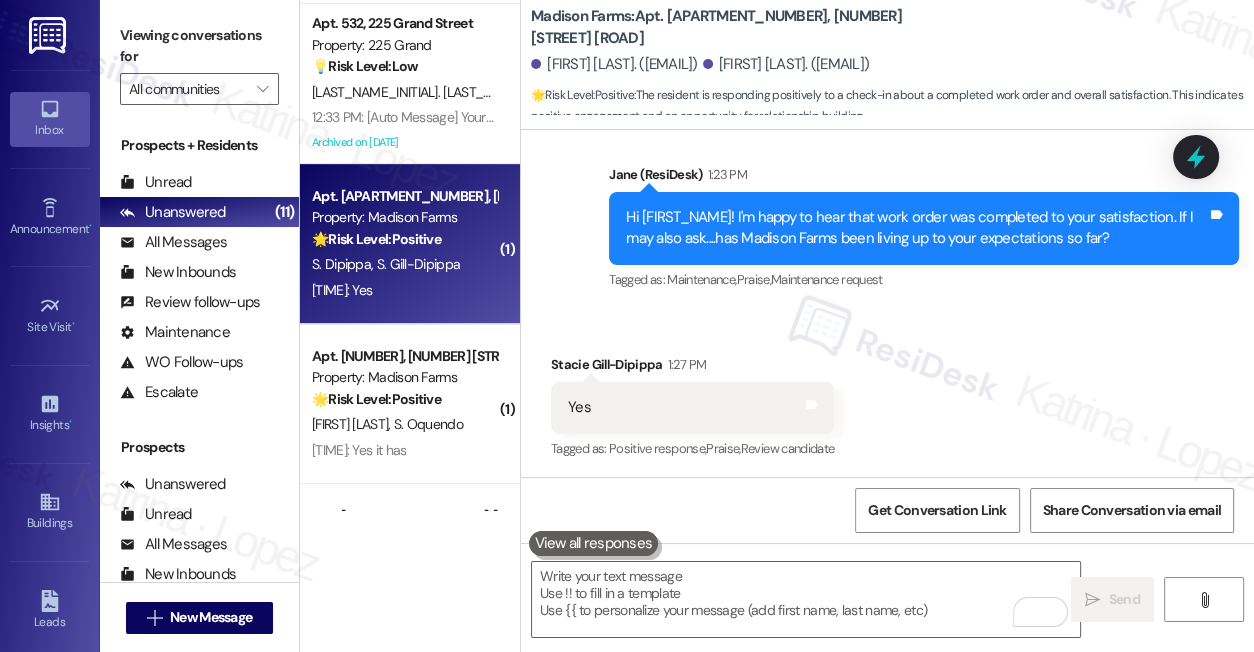 scroll, scrollTop: 2221, scrollLeft: 0, axis: vertical 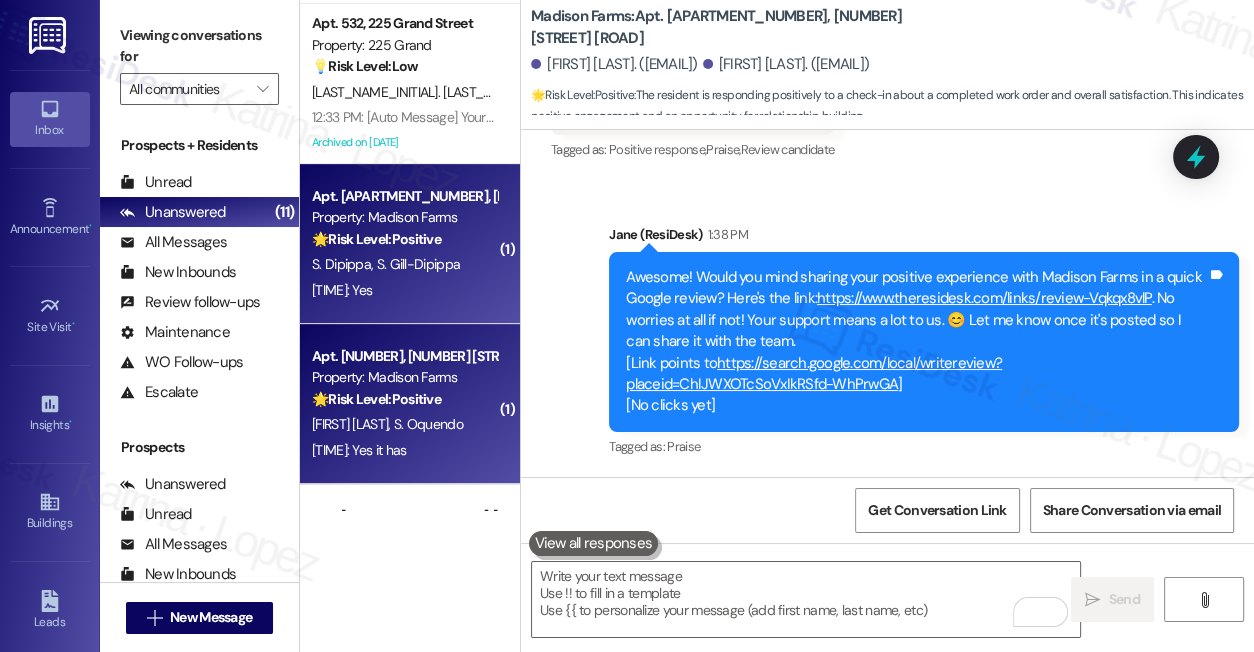 click on "🌟  Risk Level:  Positive" at bounding box center [376, 399] 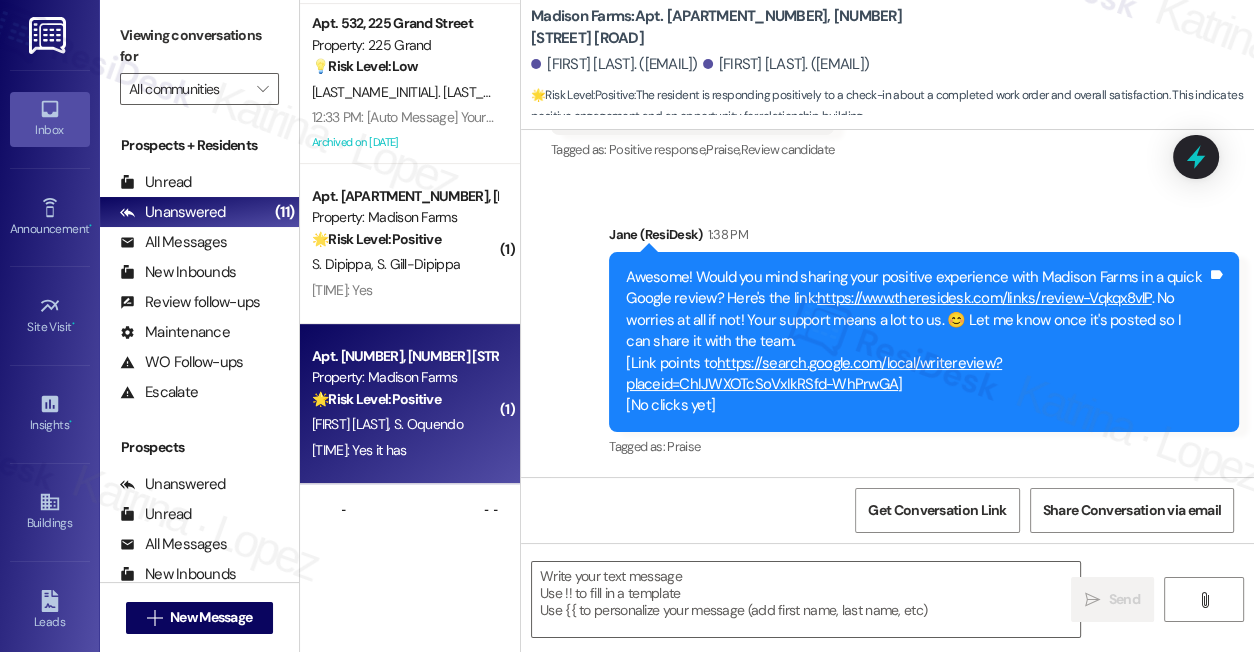 click on "Property: Madison Farms" at bounding box center [404, 377] 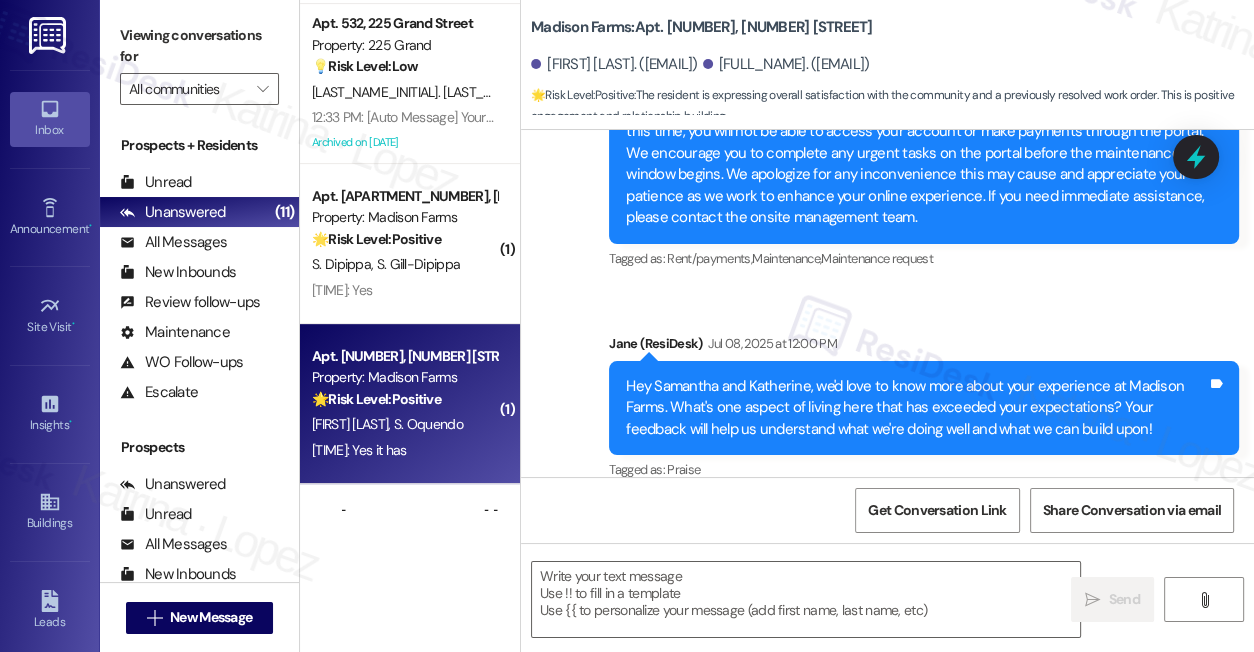 type on "Fetching suggested responses. Please feel free to read through the conversation in the meantime." 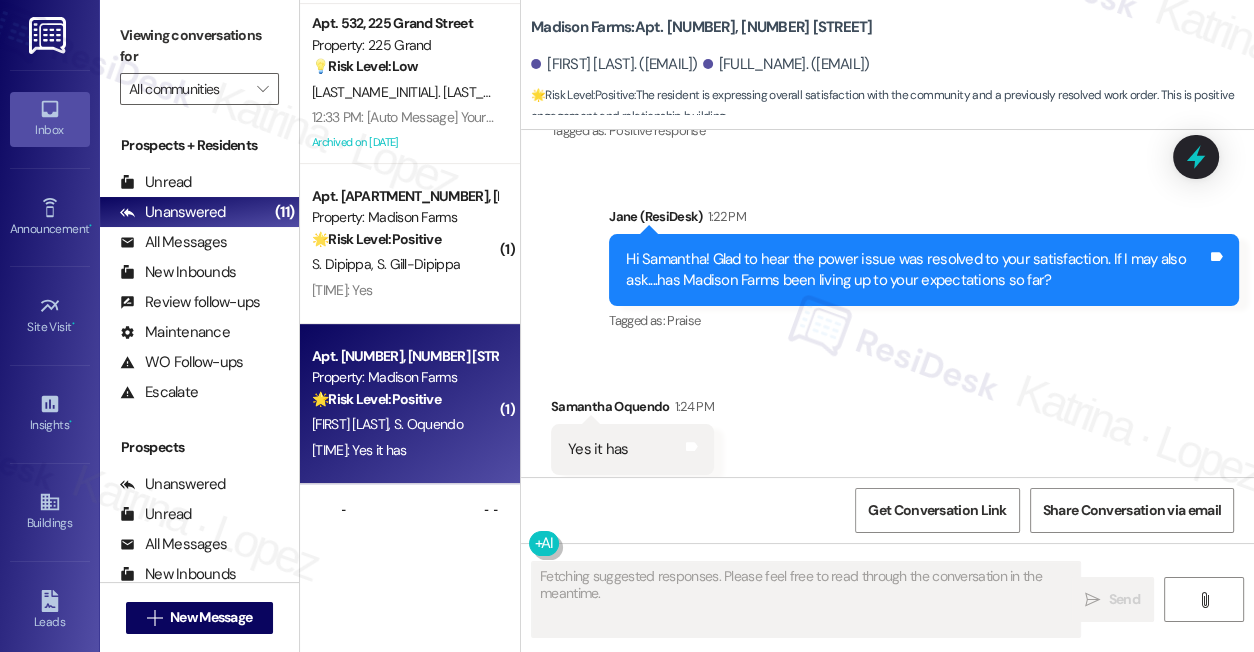 scroll, scrollTop: 2128, scrollLeft: 0, axis: vertical 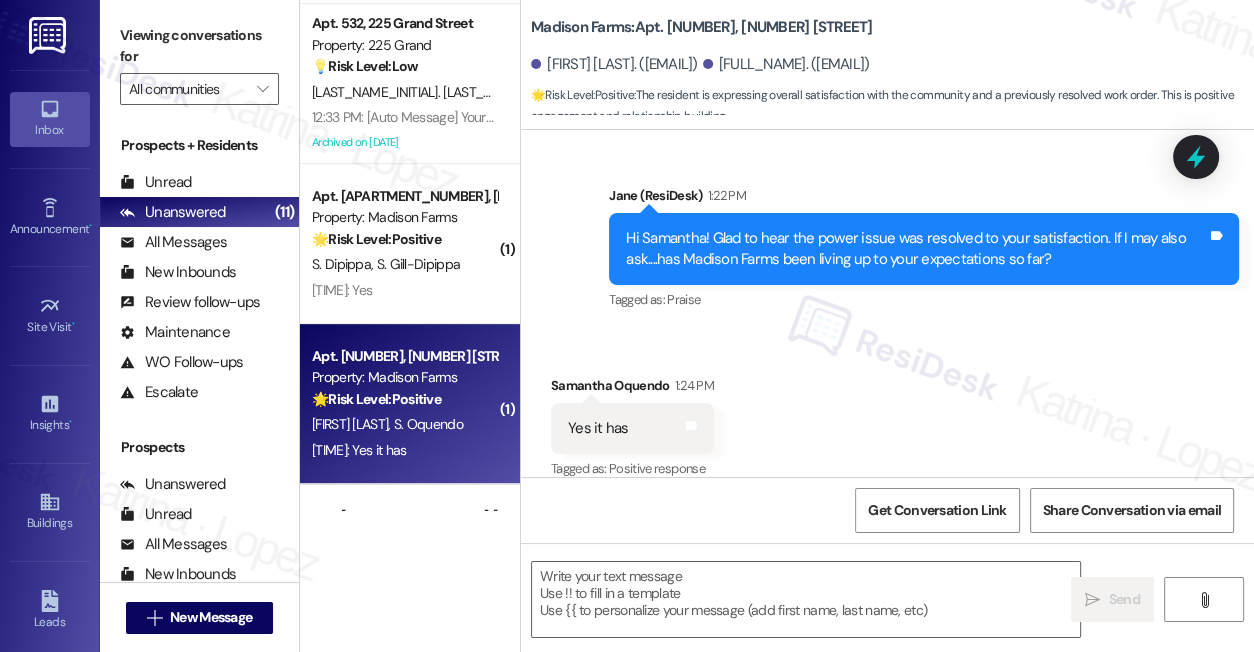 click on "Viewing conversations for" at bounding box center [199, 46] 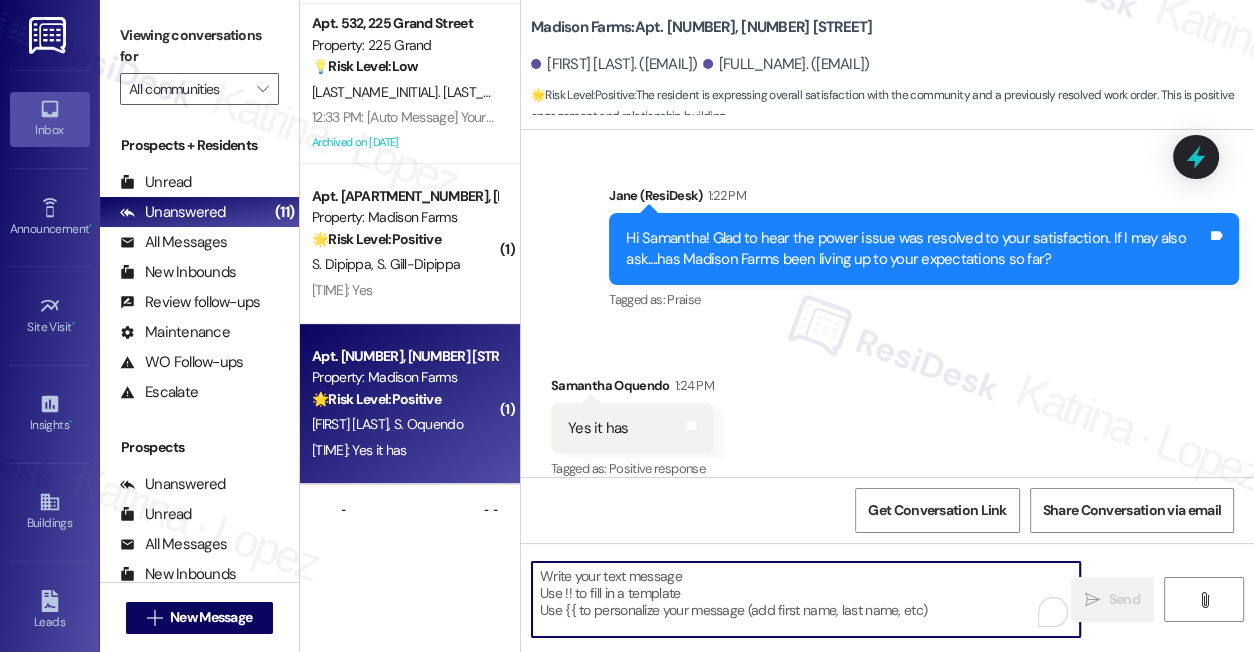 click at bounding box center [806, 599] 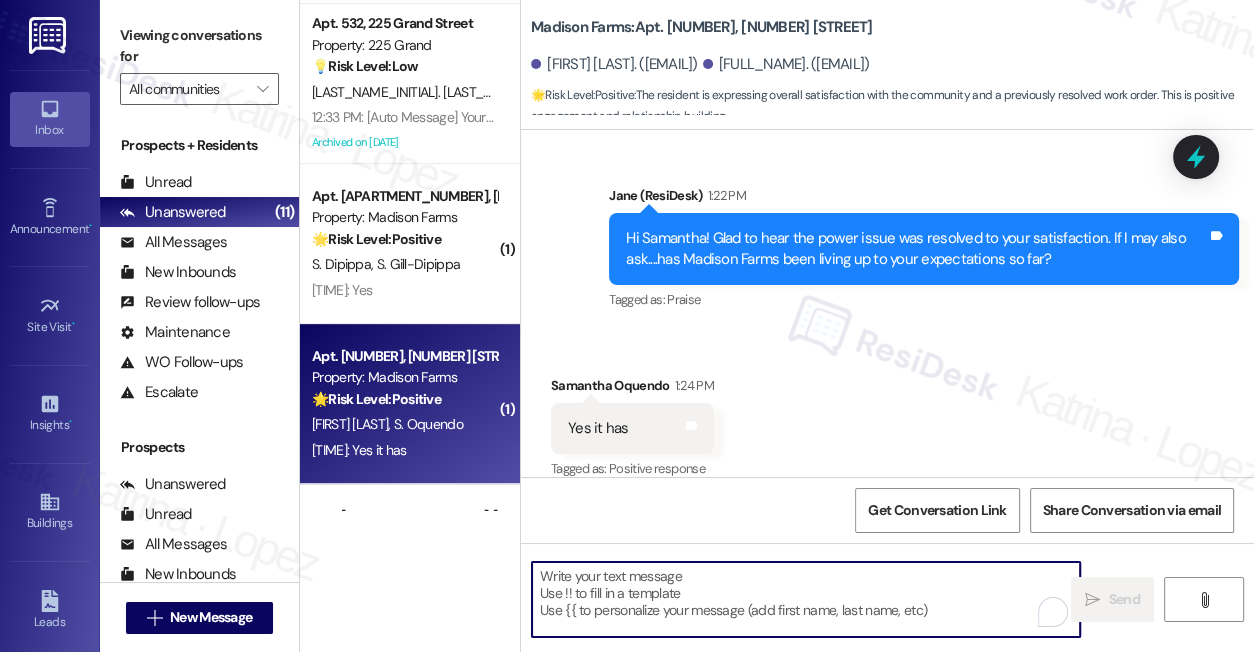 paste on "That’s awesome to hear, Emma! Thank you! If you don’t mind, would you be willing to share your experience at {{property}} in a quick Google review? Here’s the link: {{google_review_link}}. No pressure, but it really means a lot to us! Feel free to let me know if you post it. I’d love to share it with the team! 😊" 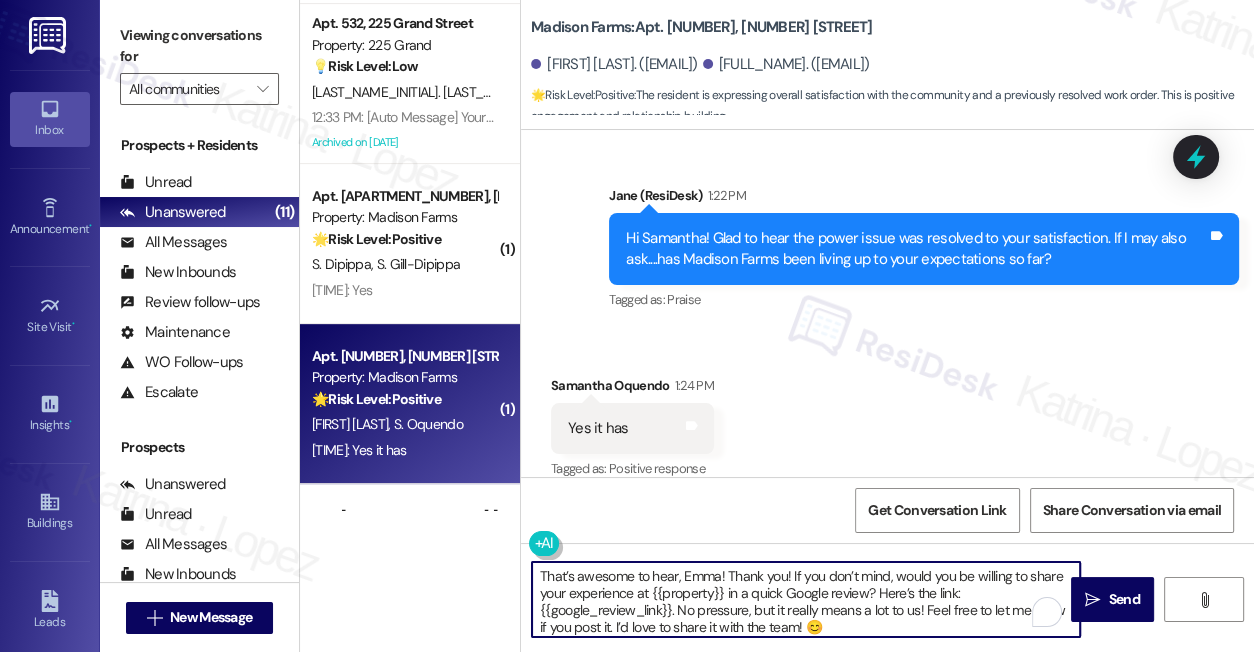 click on "[FIRST] [LAST] [TIME]" at bounding box center [632, 389] 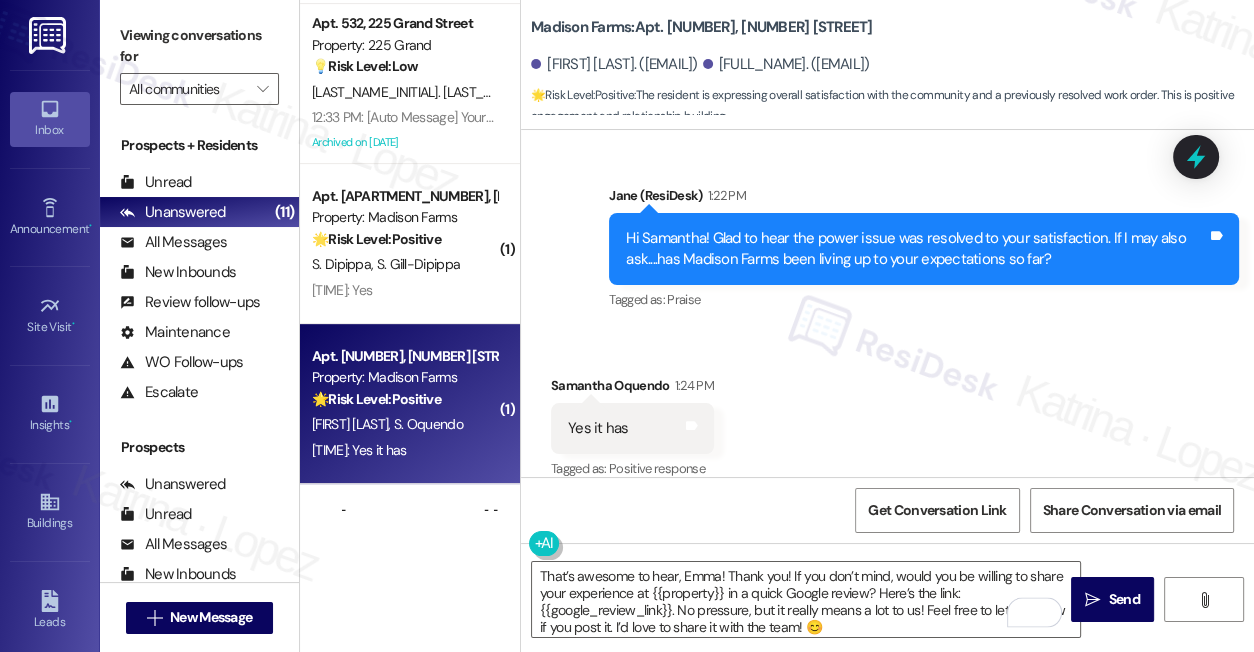 click on "[FIRST] [LAST] [TIME]" at bounding box center [632, 389] 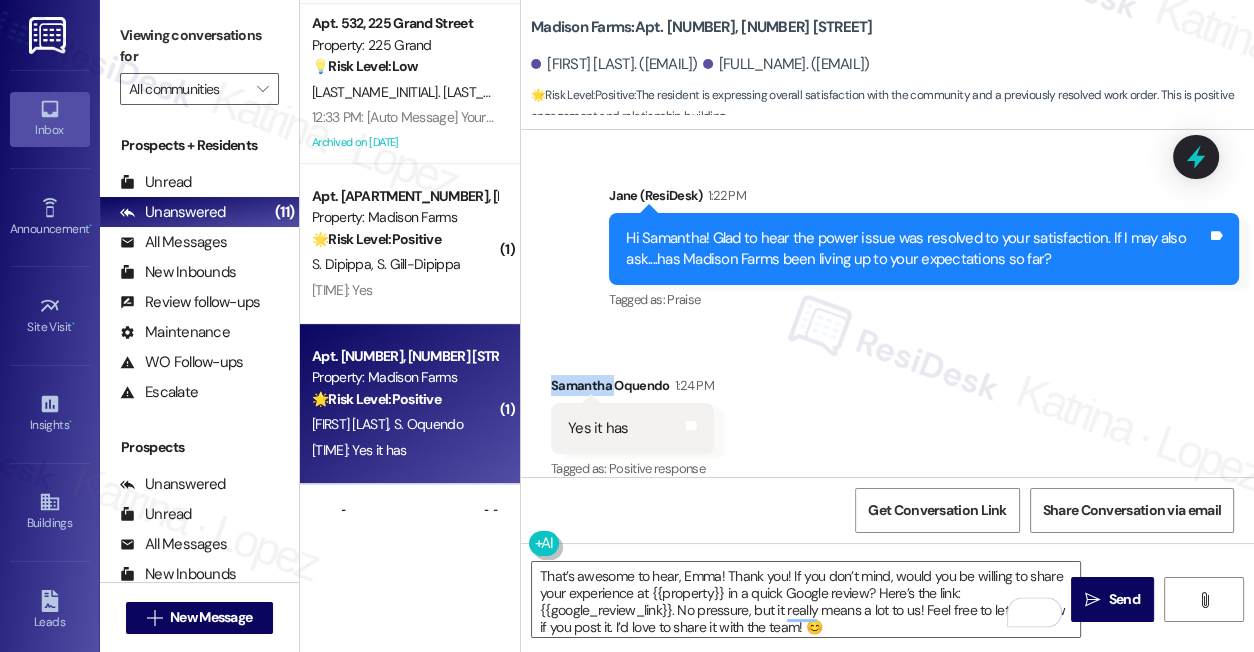 copy on "Samantha" 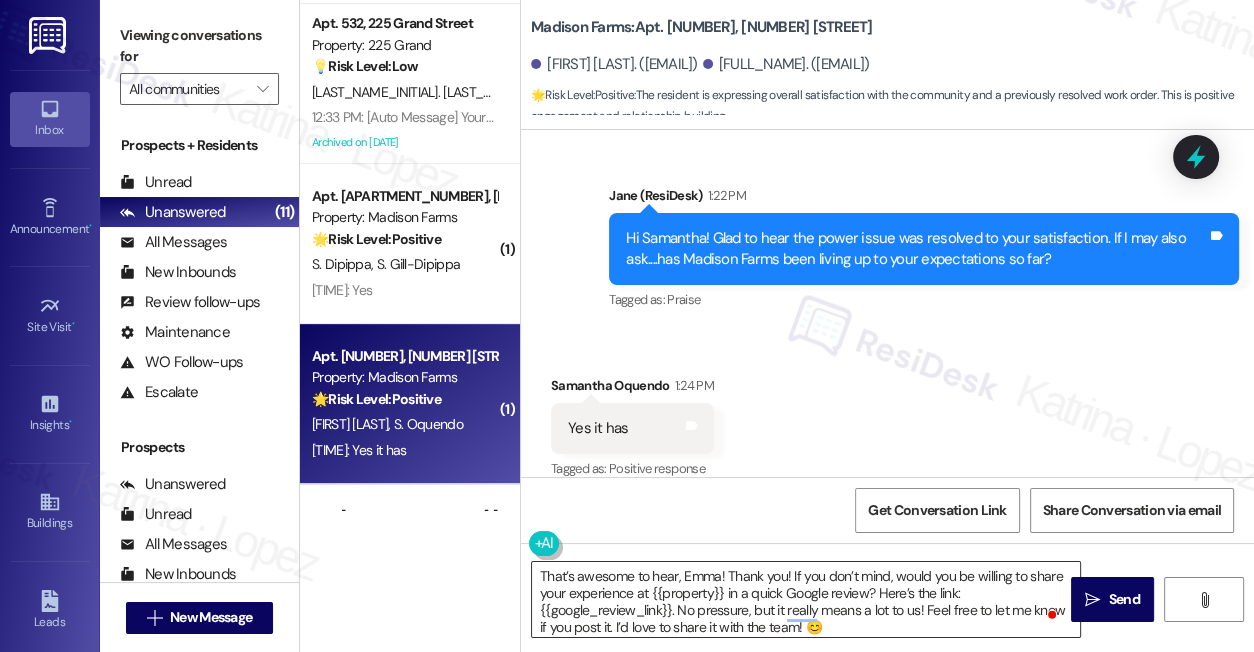 click on "That’s awesome to hear, Emma! Thank you! If you don’t mind, would you be willing to share your experience at {{property}} in a quick Google review? Here’s the link: {{google_review_link}}. No pressure, but it really means a lot to us! Feel free to let me know if you post it. I’d love to share it with the team! 😊" at bounding box center [806, 599] 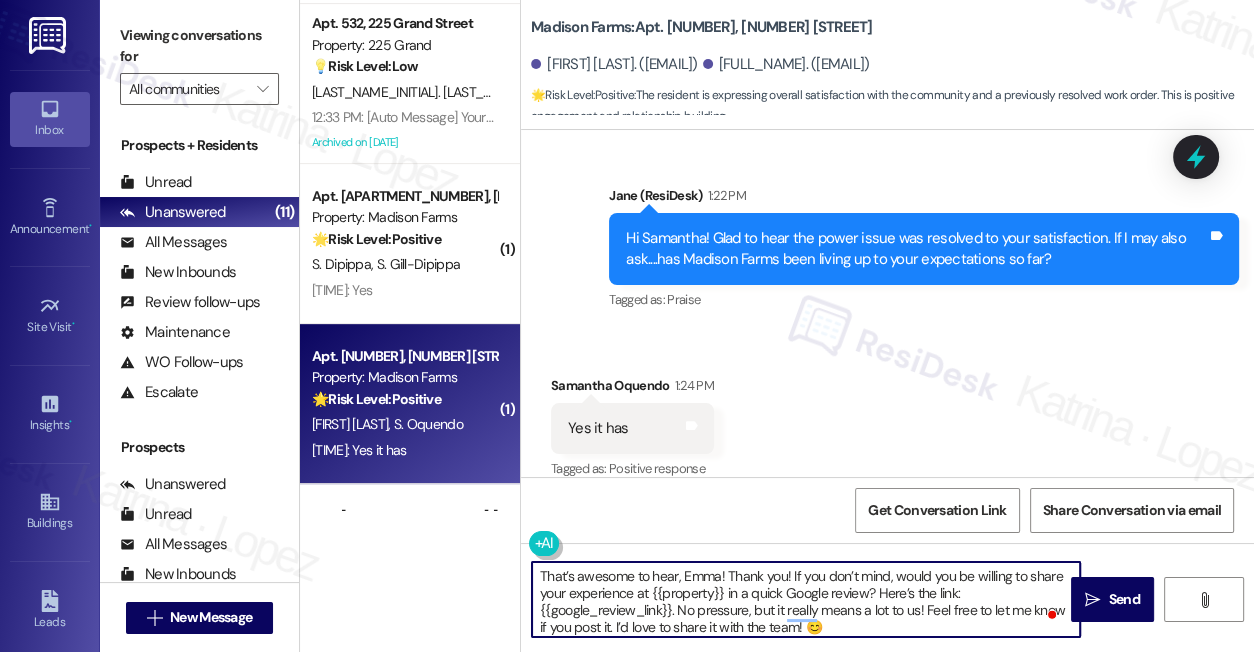 click on "That’s awesome to hear, Emma! Thank you! If you don’t mind, would you be willing to share your experience at {{property}} in a quick Google review? Here’s the link: {{google_review_link}}. No pressure, but it really means a lot to us! Feel free to let me know if you post it. I’d love to share it with the team! 😊" at bounding box center (806, 599) 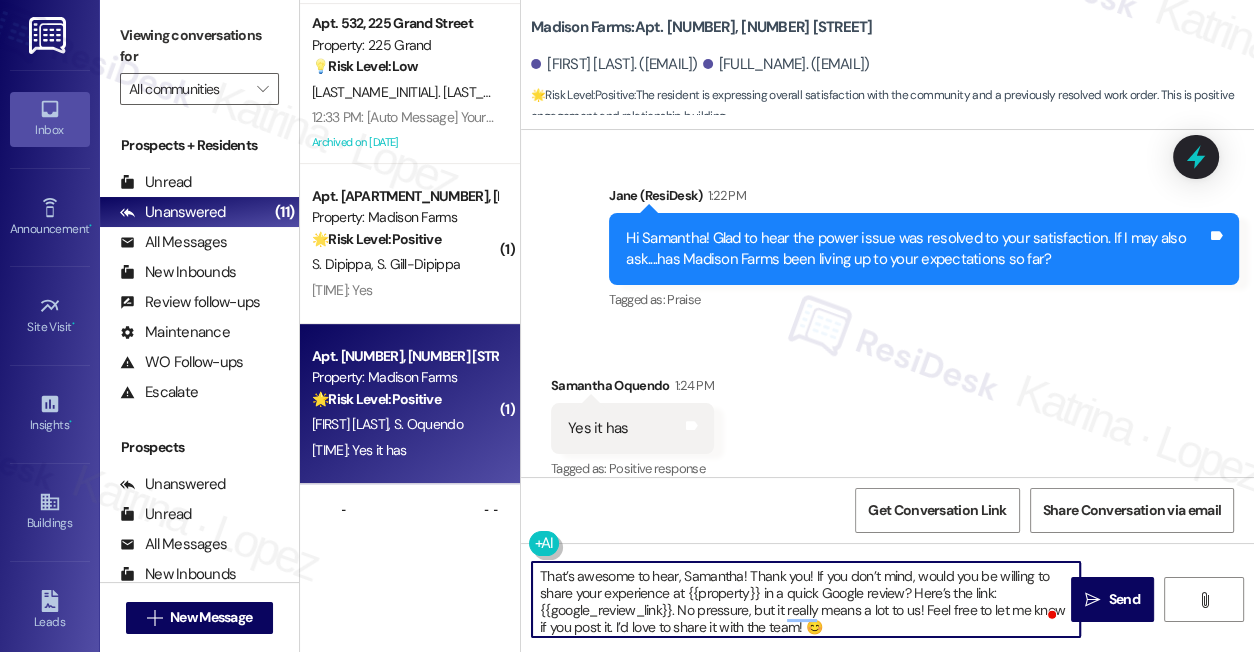 click on "That’s awesome to hear, Samantha! Thank you! If you don’t mind, would you be willing to share your experience at {{property}} in a quick Google review? Here’s the link: {{google_review_link}}. No pressure, but it really means a lot to us! Feel free to let me know if you post it. I’d love to share it with the team! 😊" at bounding box center (806, 599) 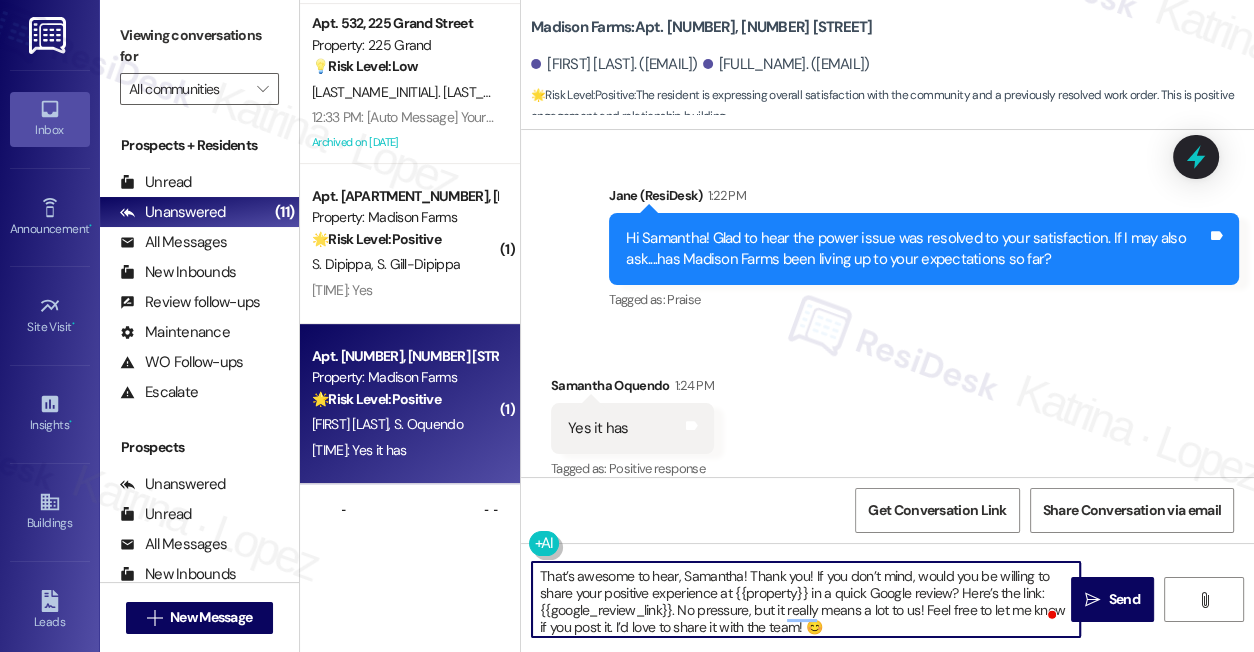type on "That’s awesome to hear, Samantha! Thank you! If you don’t mind, would you be willing to share your positive experience at {{property}} in a quick Google review? Here’s the link: {{google_review_link}}. No pressure, but it really means a lot to us! Feel free to let me know if you post it. I’d love to share it with the team! 😊" 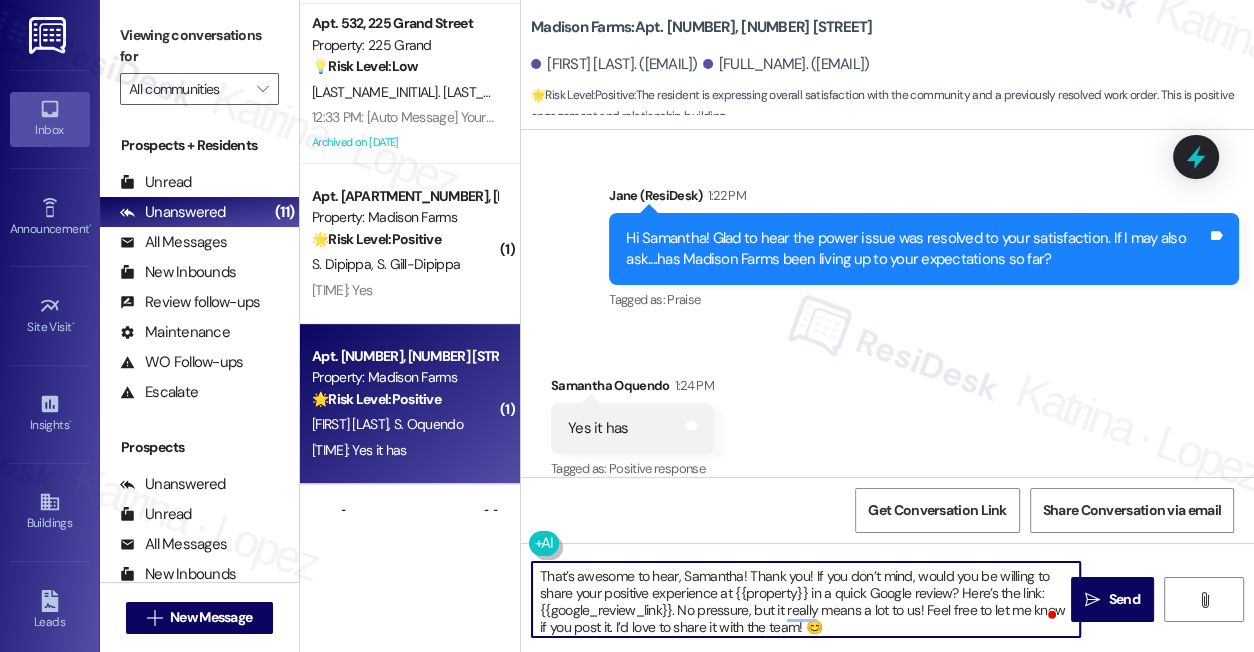 click on "That’s awesome to hear, Samantha! Thank you! If you don’t mind, would you be willing to share your positive experience at {{property}} in a quick Google review? Here’s the link: {{google_review_link}}. No pressure, but it really means a lot to us! Feel free to let me know if you post it. I’d love to share it with the team! 😊" at bounding box center (806, 599) 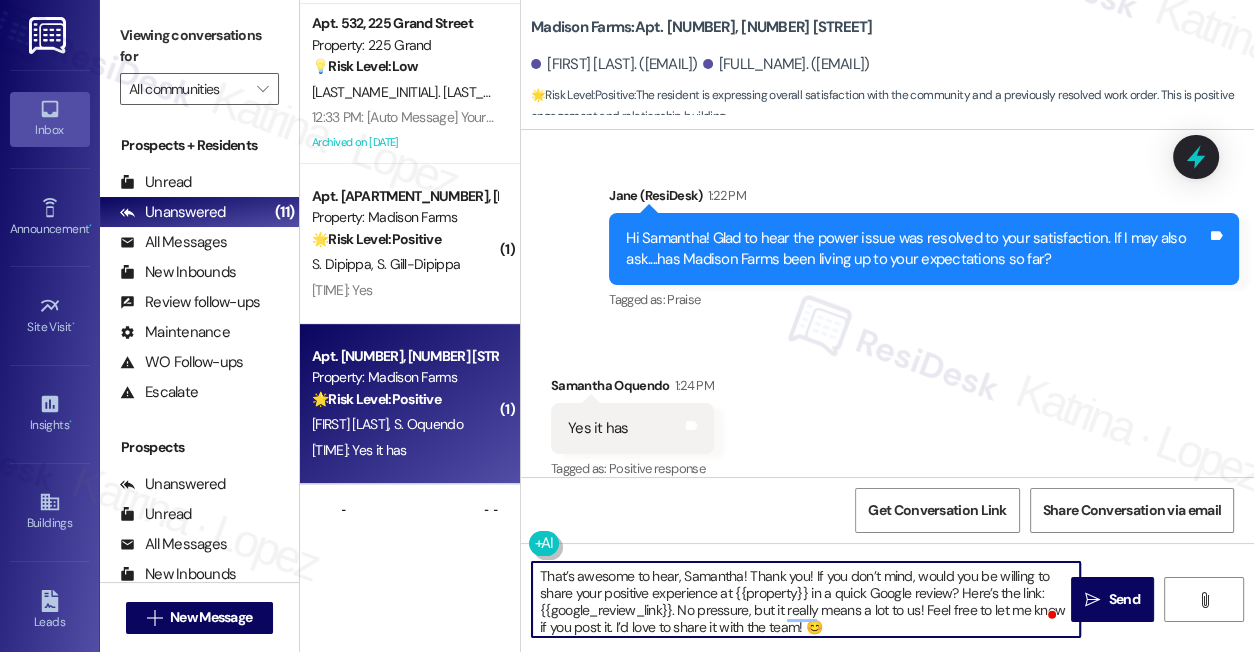 click on "That’s awesome to hear, Samantha! Thank you! If you don’t mind, would you be willing to share your positive experience at {{property}} in a quick Google review? Here’s the link: {{google_review_link}}. No pressure, but it really means a lot to us! Feel free to let me know if you post it. I’d love to share it with the team! 😊" at bounding box center [806, 599] 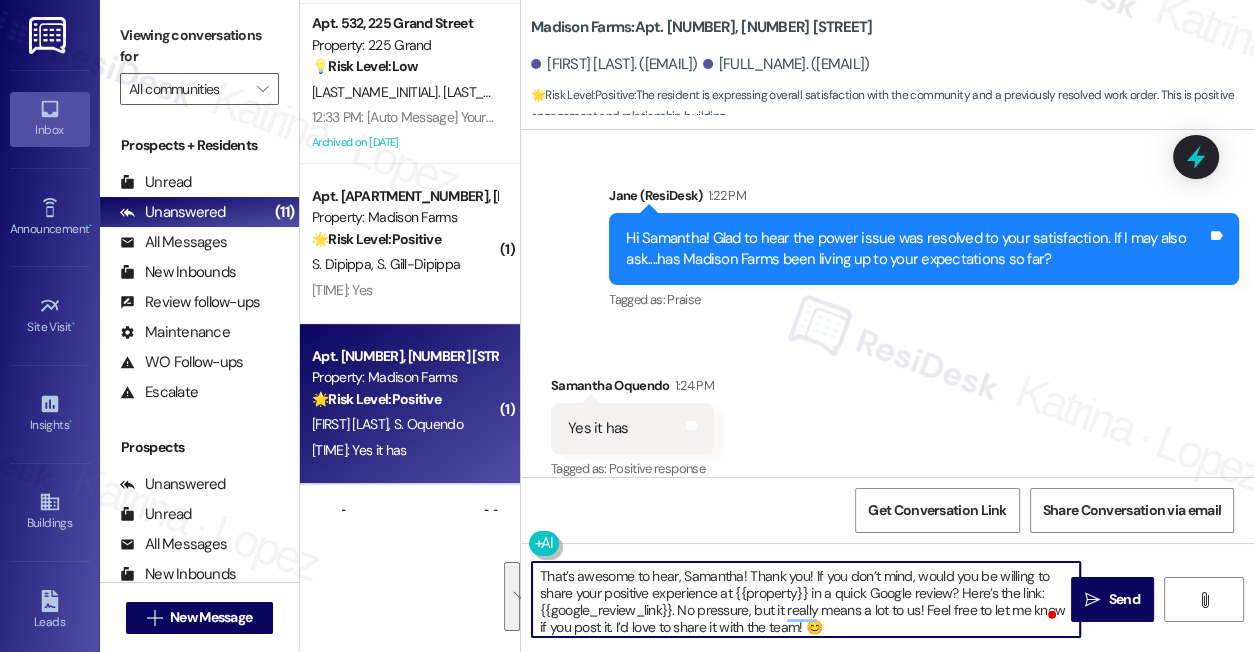 click on "That’s awesome to hear, Samantha! Thank you! If you don’t mind, would you be willing to share your positive experience at {{property}} in a quick Google review? Here’s the link: {{google_review_link}}. No pressure, but it really means a lot to us! Feel free to let me know if you post it. I’d love to share it with the team! 😊" at bounding box center [806, 599] 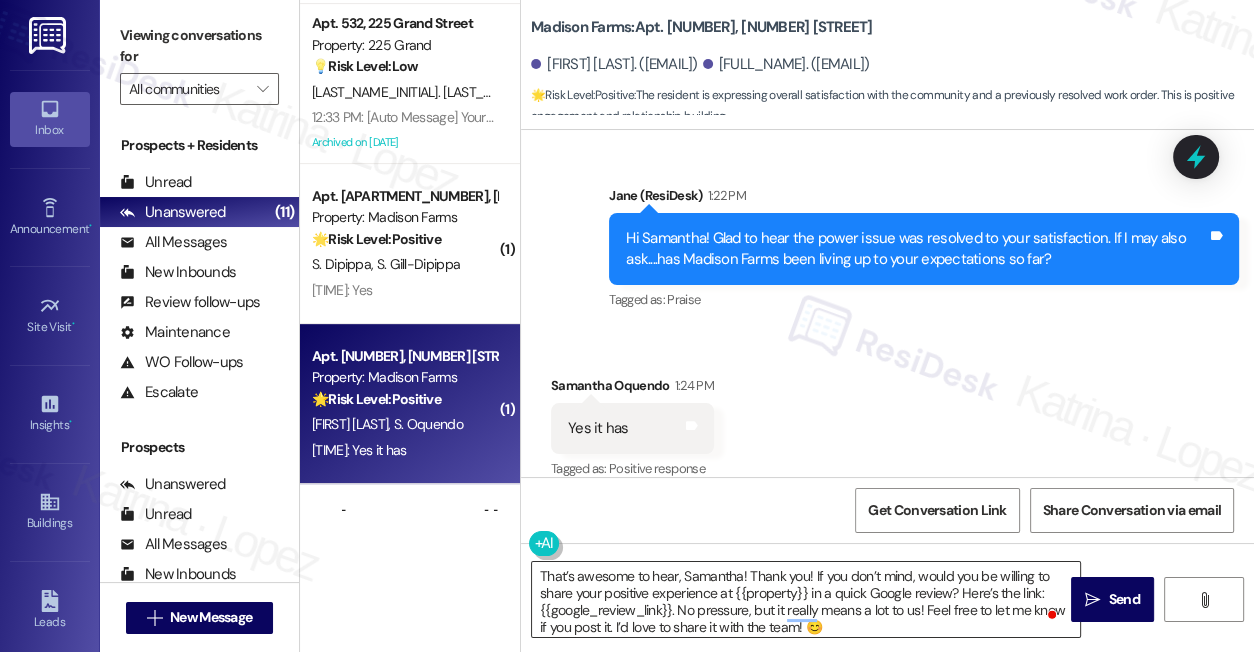 click on "That’s awesome to hear, Samantha! Thank you! If you don’t mind, would you be willing to share your positive experience at {{property}} in a quick Google review? Here’s the link: {{google_review_link}}. No pressure, but it really means a lot to us! Feel free to let me know if you post it. I’d love to share it with the team! 😊" at bounding box center (806, 599) 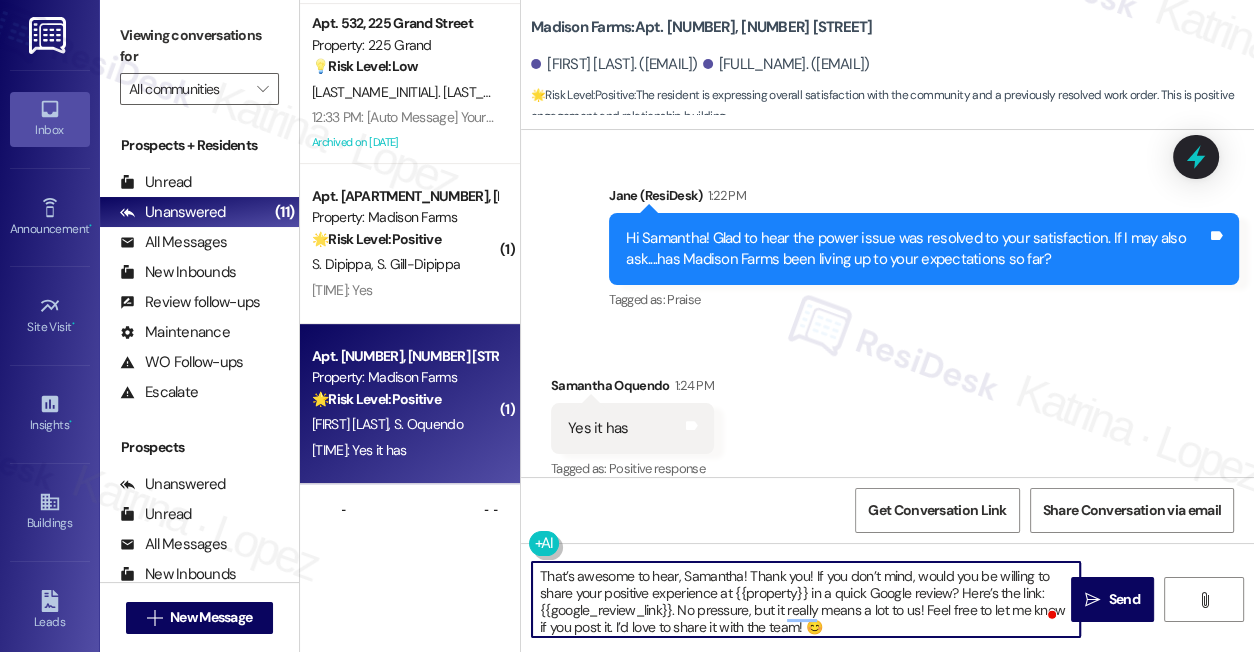 click on "That’s awesome to hear, Samantha! Thank you! If you don’t mind, would you be willing to share your positive experience at {{property}} in a quick Google review? Here’s the link: {{google_review_link}}. No pressure, but it really means a lot to us! Feel free to let me know if you post it. I’d love to share it with the team! 😊" at bounding box center [806, 599] 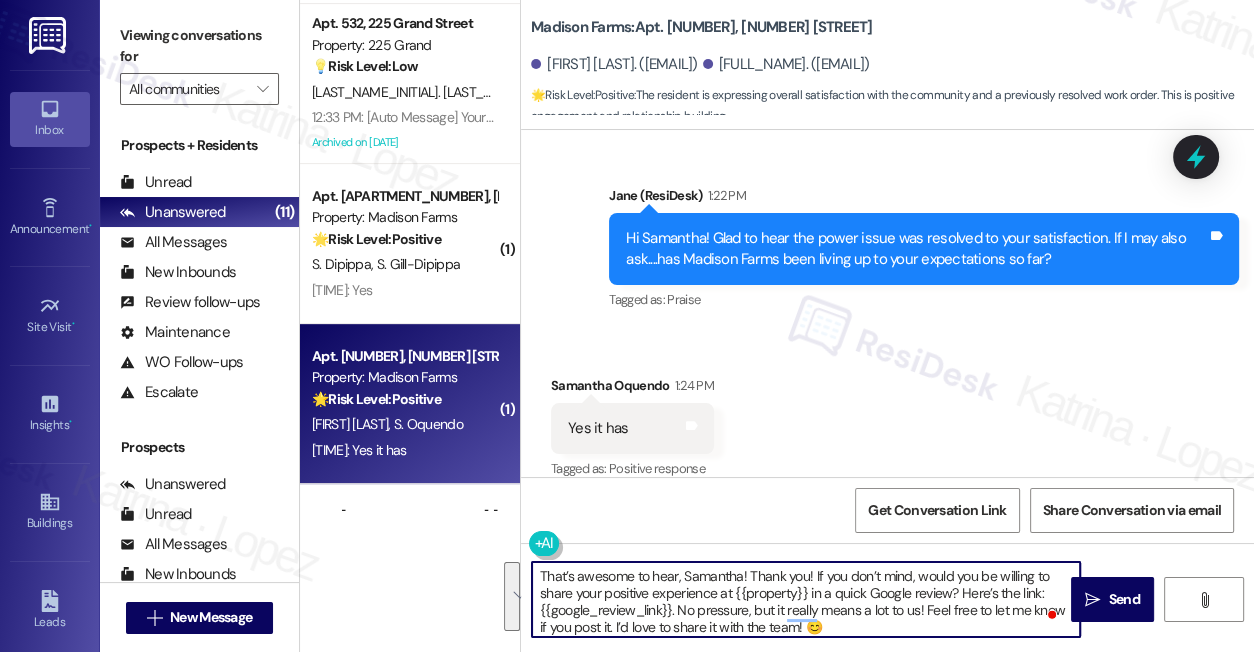 click on "Received via SMS [FIRST] [LAST] [TIME] Yes it has Tags and notes Tagged as:   Positive response Click to highlight conversations about Positive response" at bounding box center [887, 414] 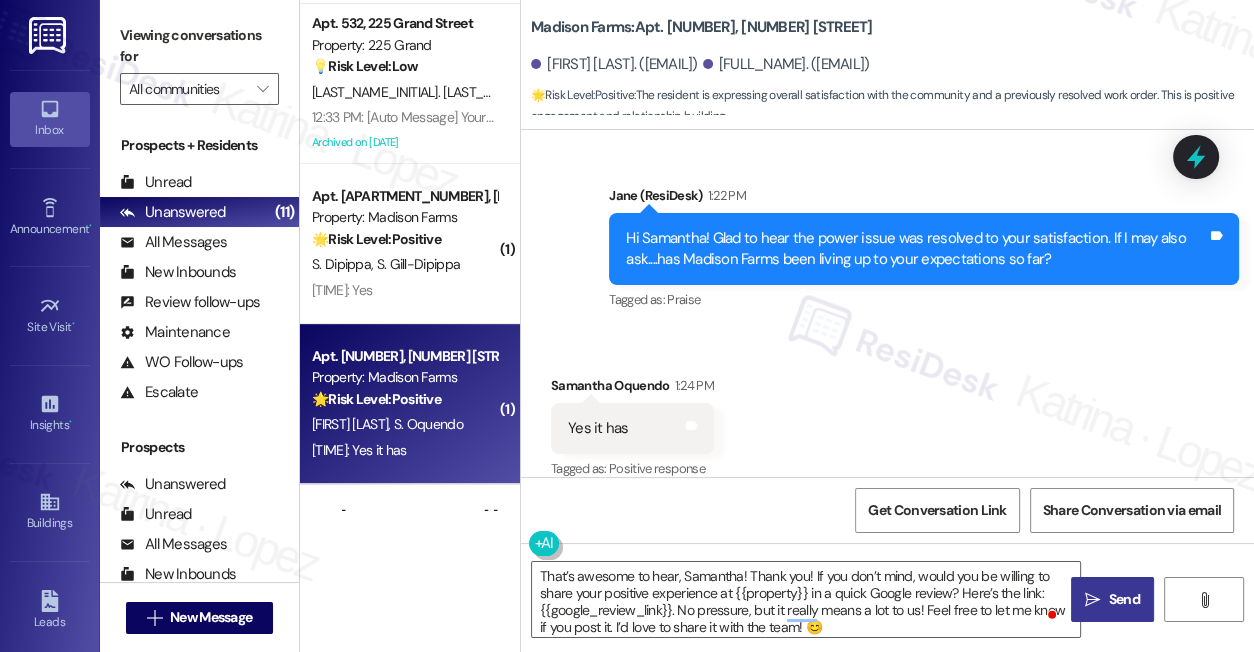 click on "Send" at bounding box center [1123, 599] 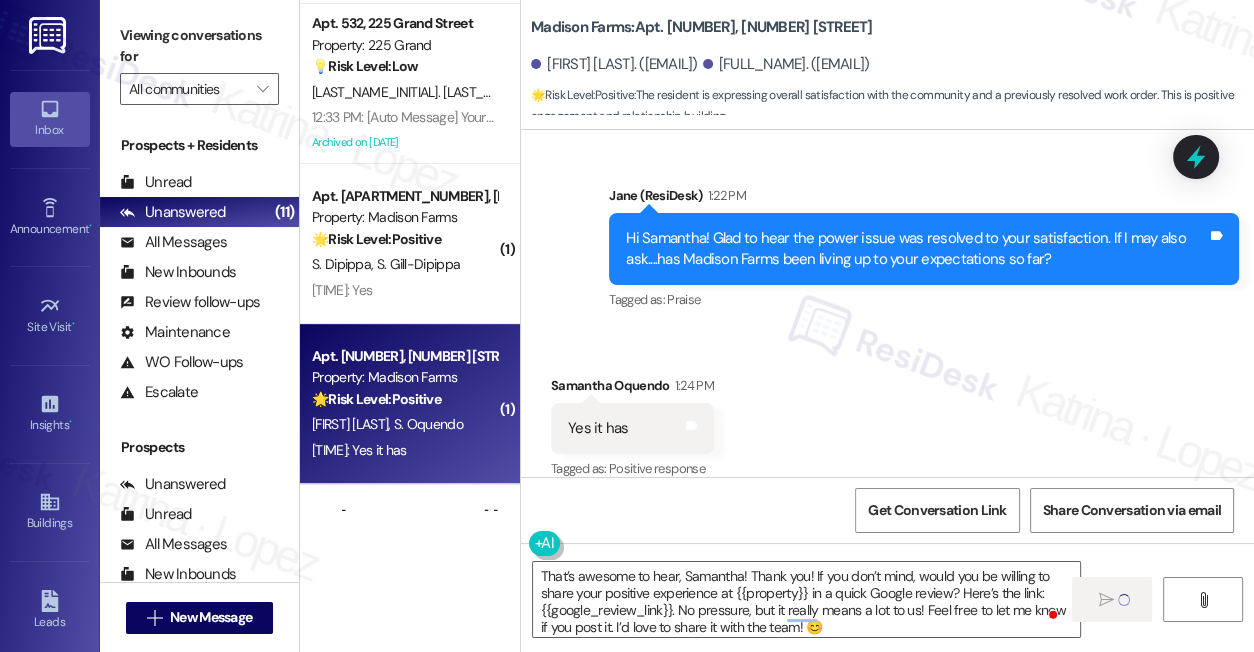type 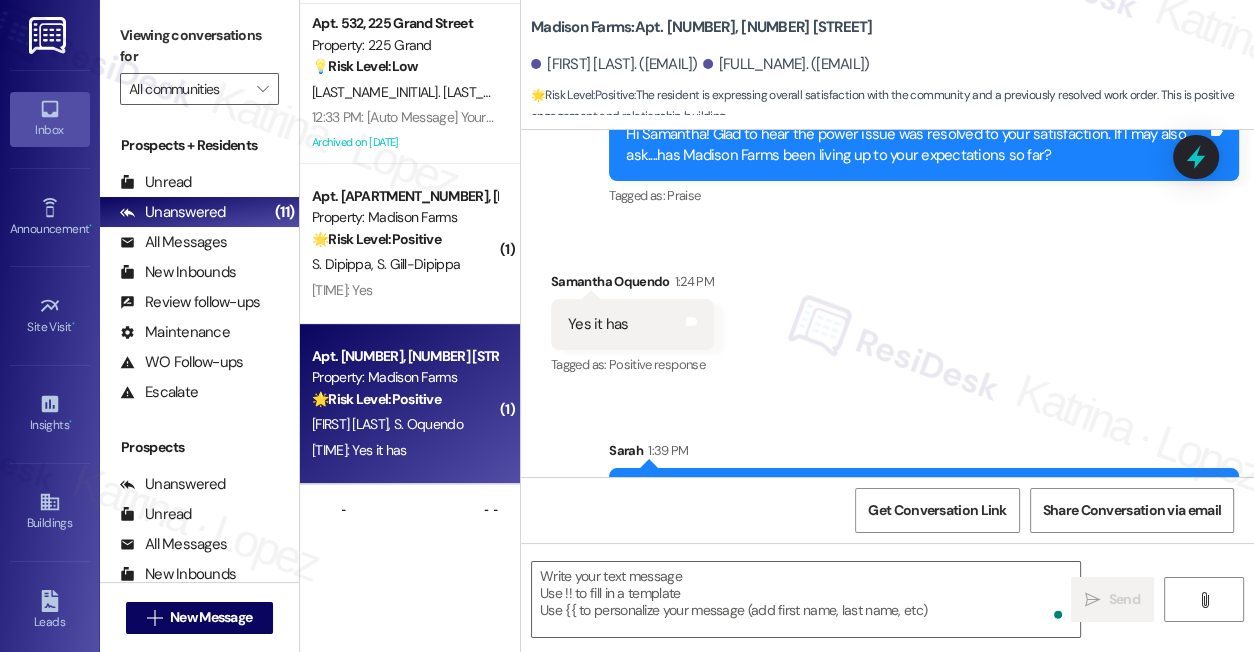 scroll, scrollTop: 2333, scrollLeft: 0, axis: vertical 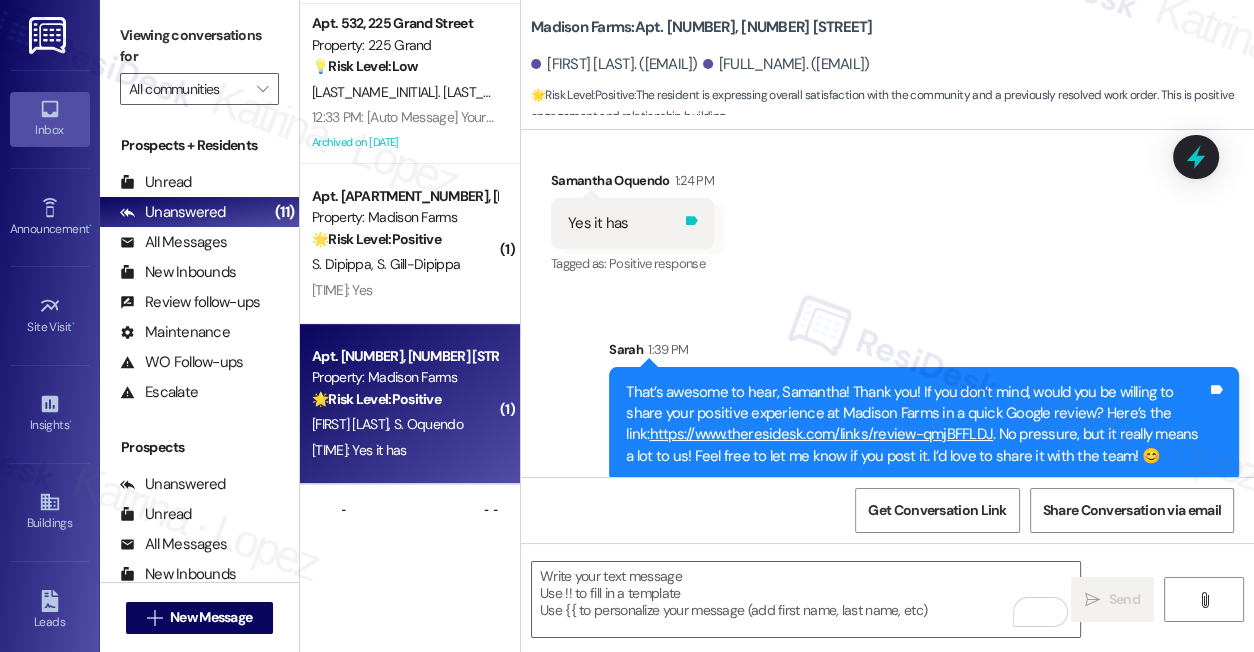 click 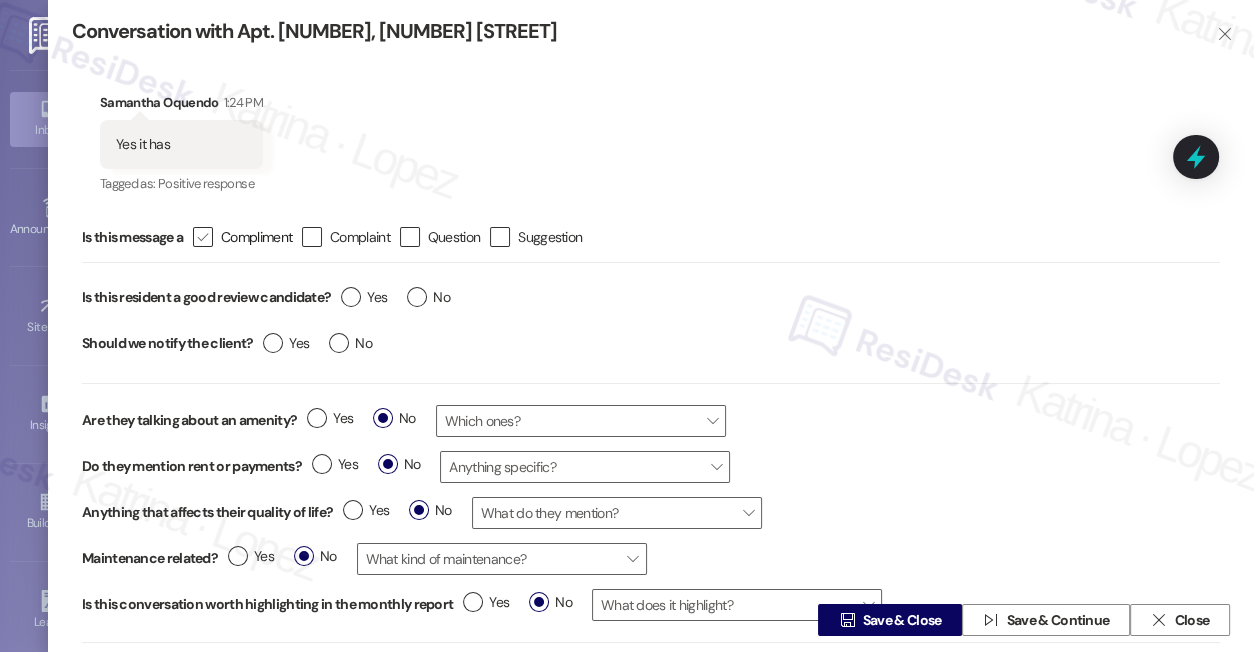 click on "" at bounding box center (203, 237) 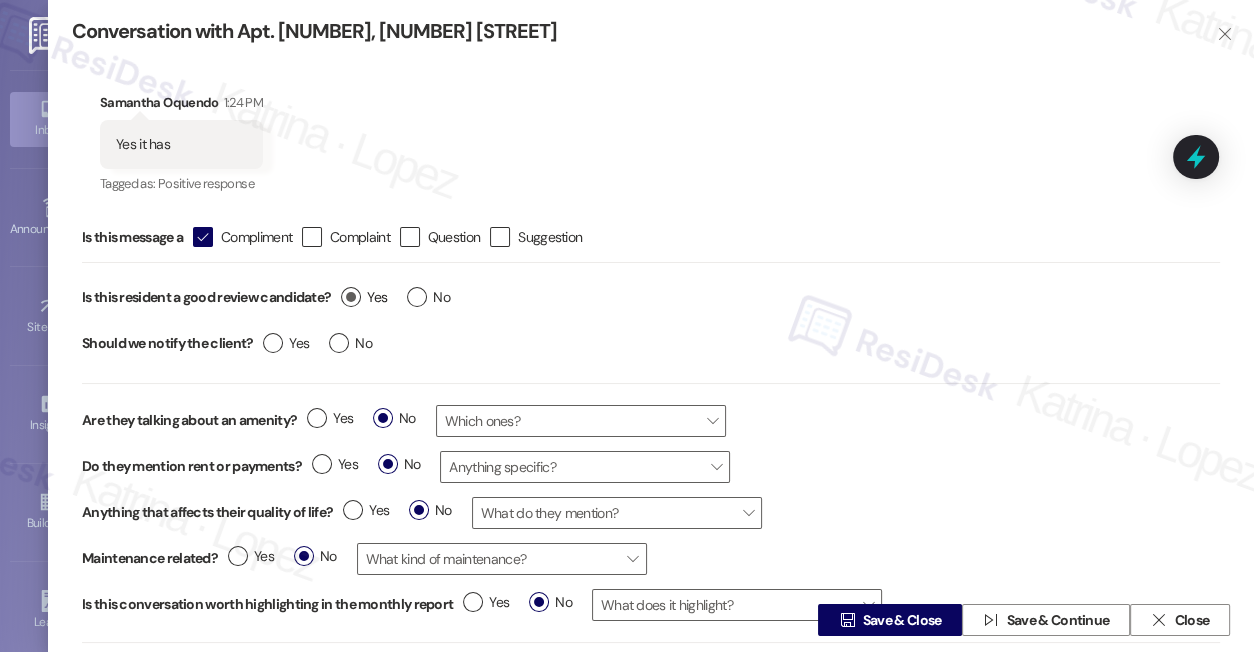 click on "Yes" at bounding box center [364, 297] 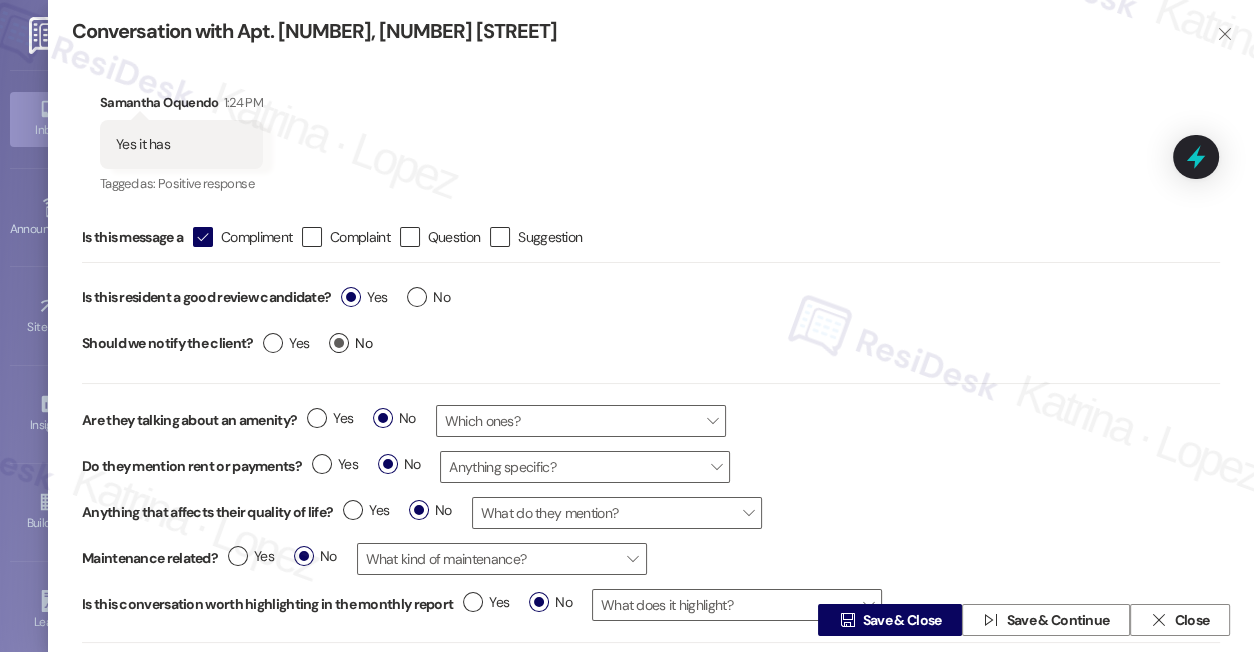 click on "No" at bounding box center (350, 343) 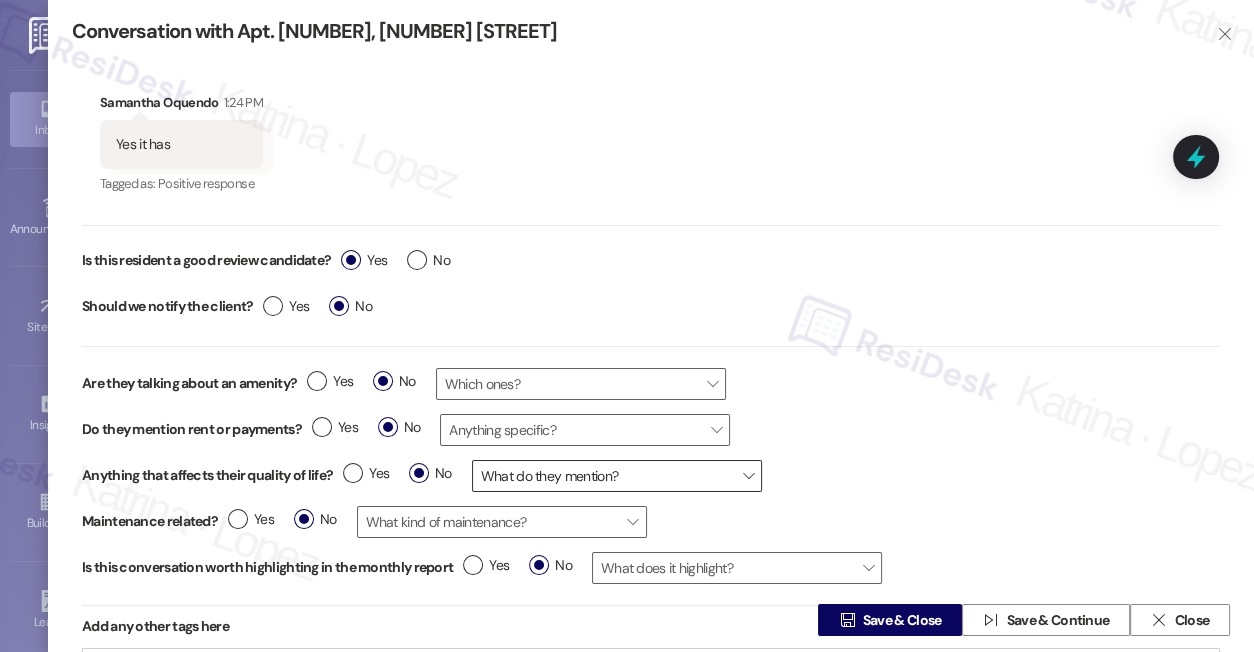scroll, scrollTop: 58, scrollLeft: 0, axis: vertical 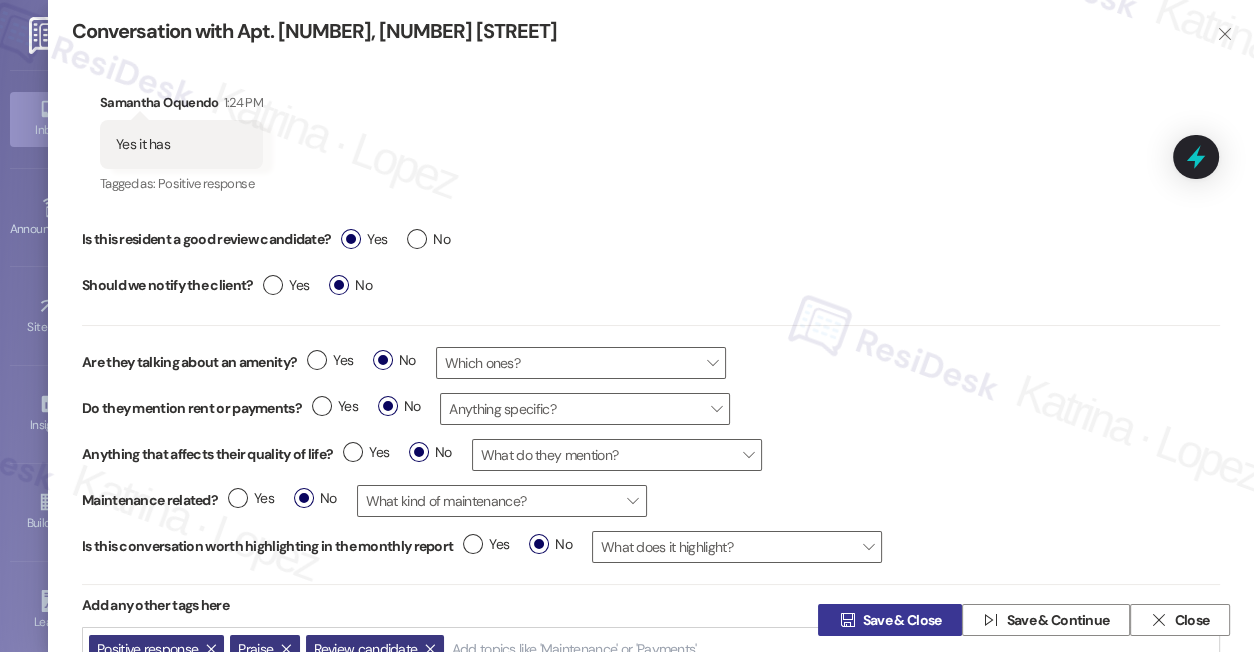 click on "Save & Close" at bounding box center (902, 620) 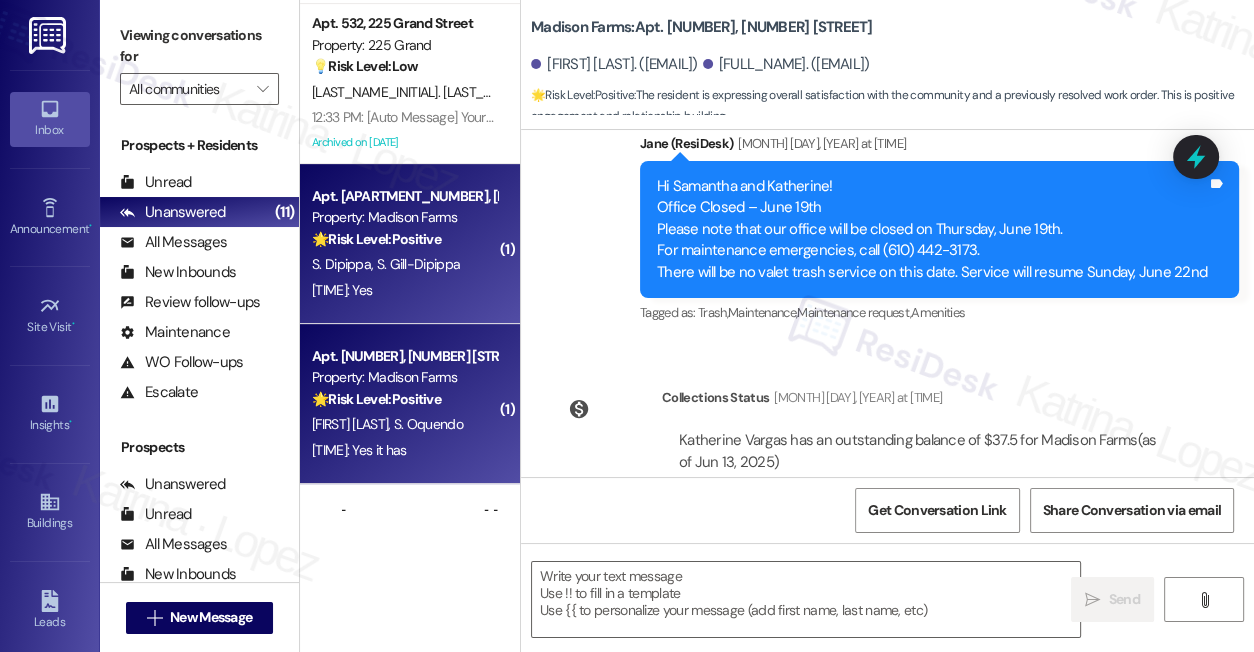 type on "Fetching suggested responses. Please feel free to read through the conversation in the meantime." 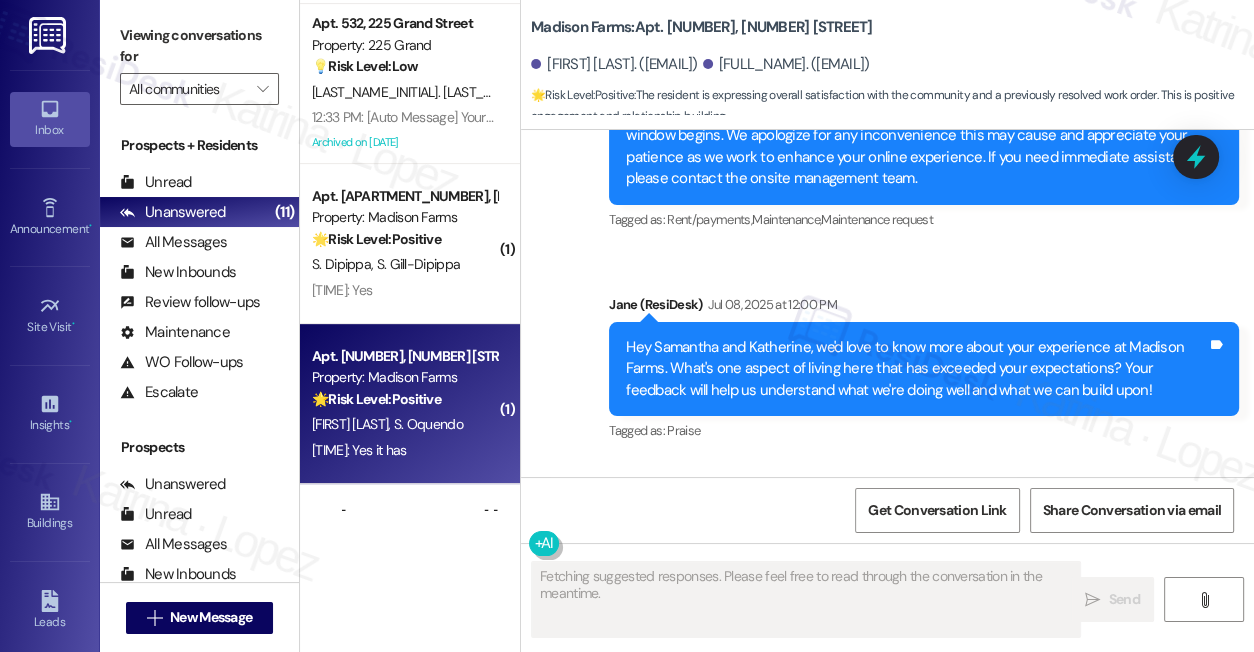 scroll, scrollTop: 1767, scrollLeft: 0, axis: vertical 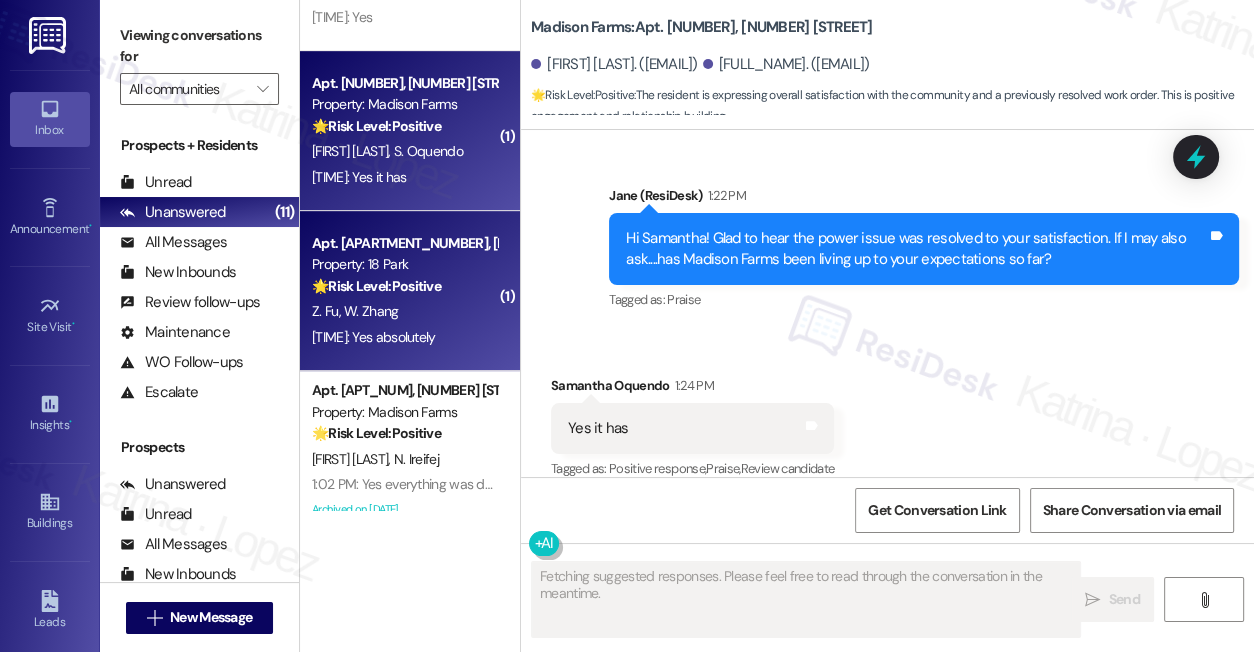 click on "Z. Fu W. Zhang" at bounding box center (404, 311) 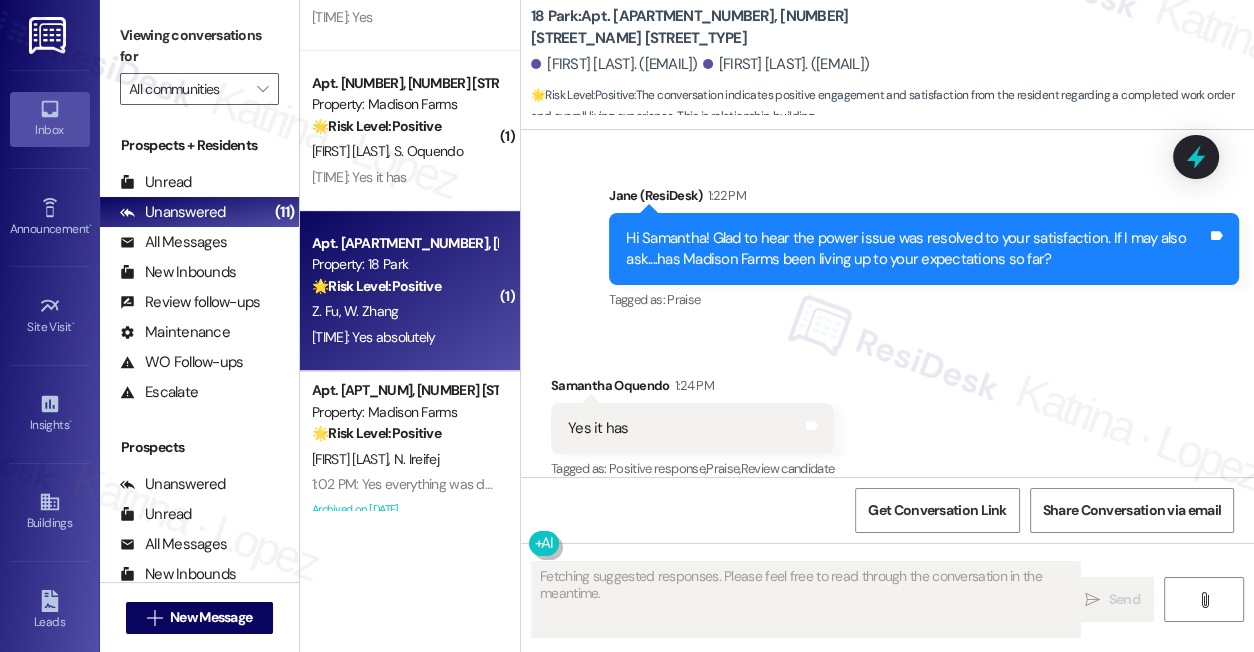 scroll, scrollTop: 4789, scrollLeft: 0, axis: vertical 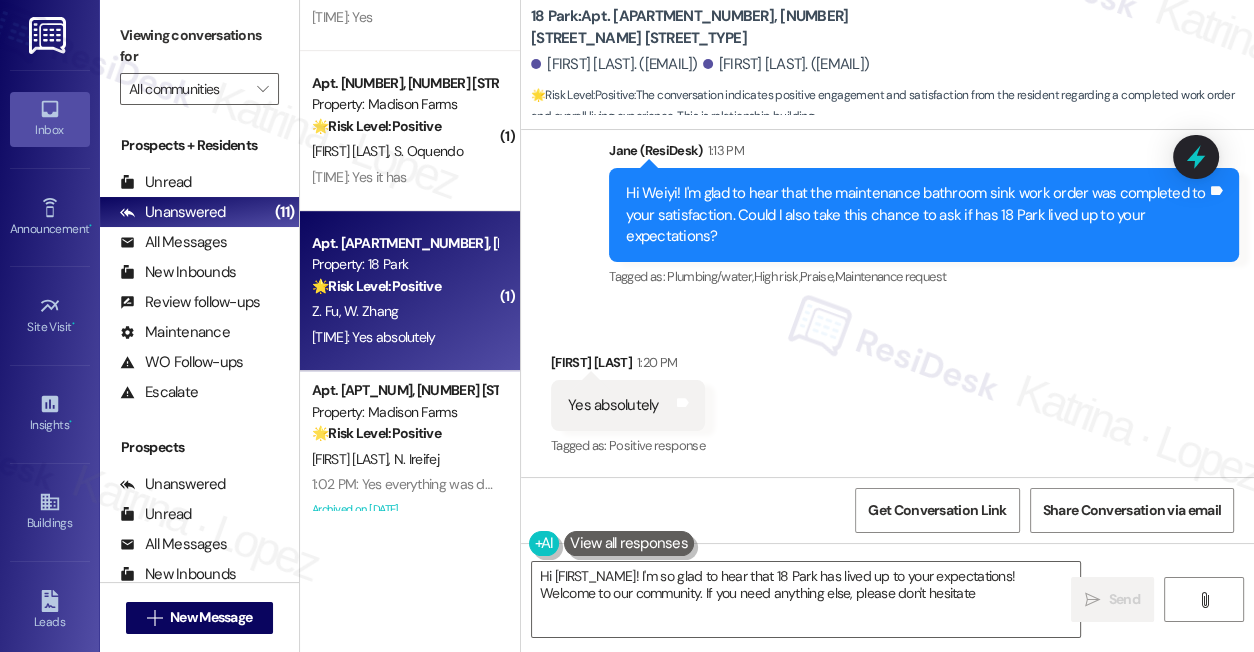 click on "Received via SMS Weiyi Zhang 1:20 PM Yes absolutely Tags and notes Tagged as:   Positive response Click to highlight conversations about Positive response" at bounding box center [887, 391] 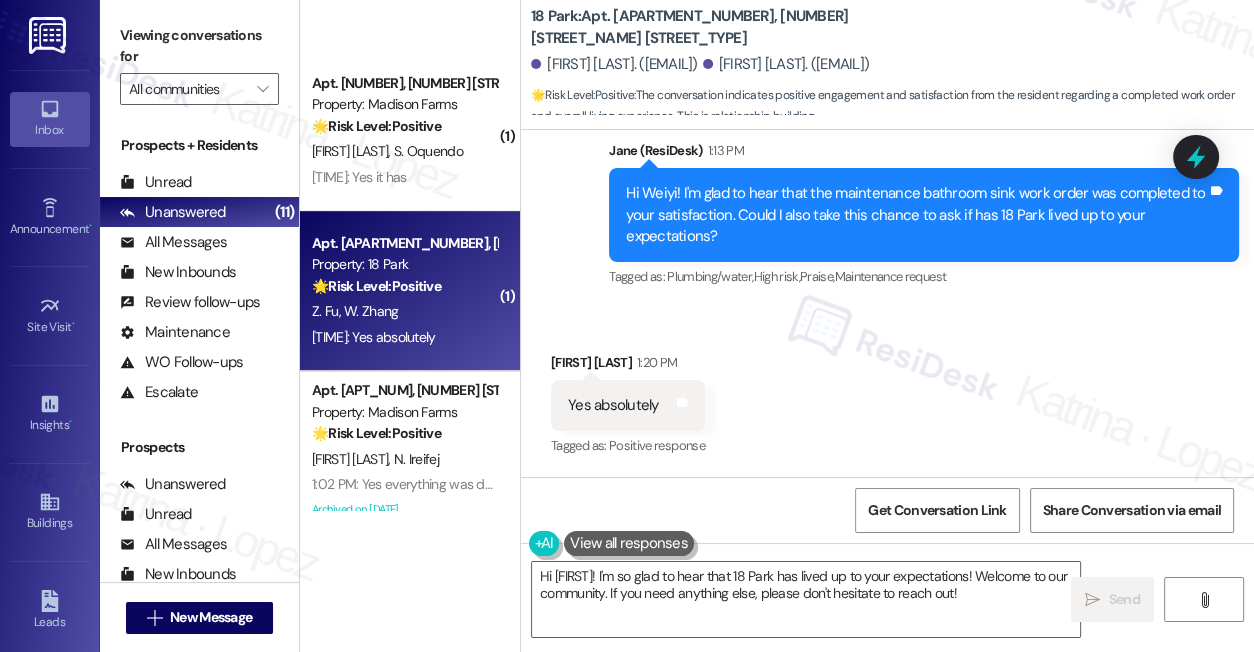 scroll, scrollTop: 1250, scrollLeft: 0, axis: vertical 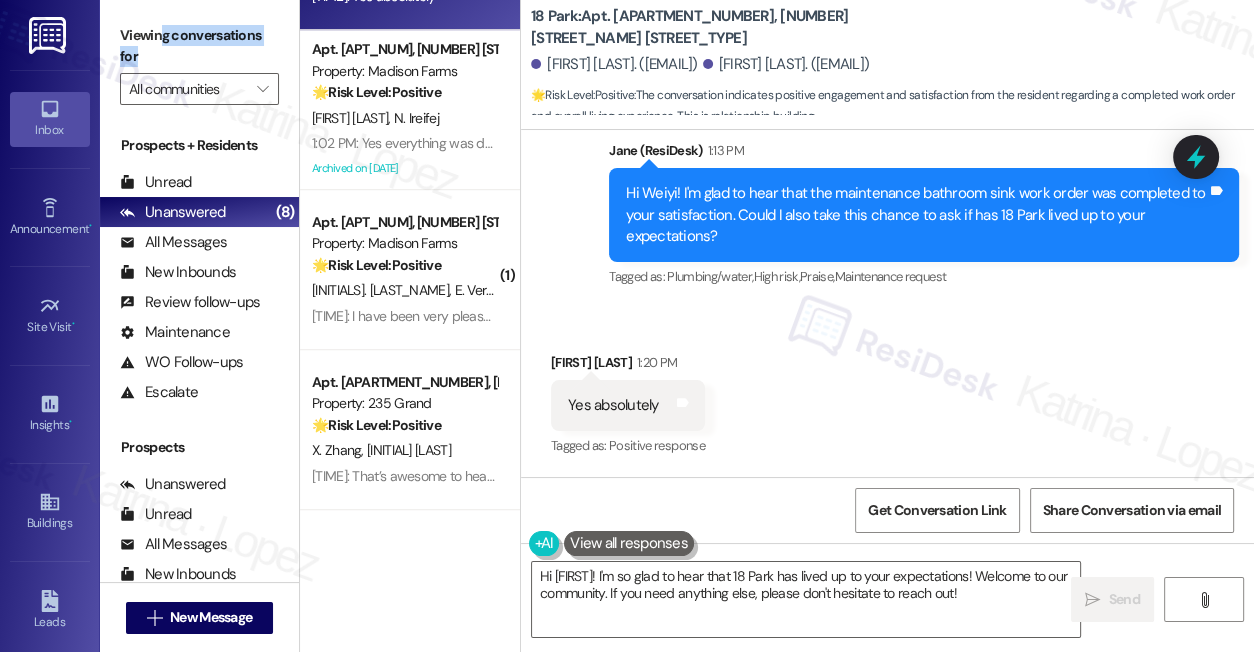 click on "Viewing conversations for" at bounding box center (199, 46) 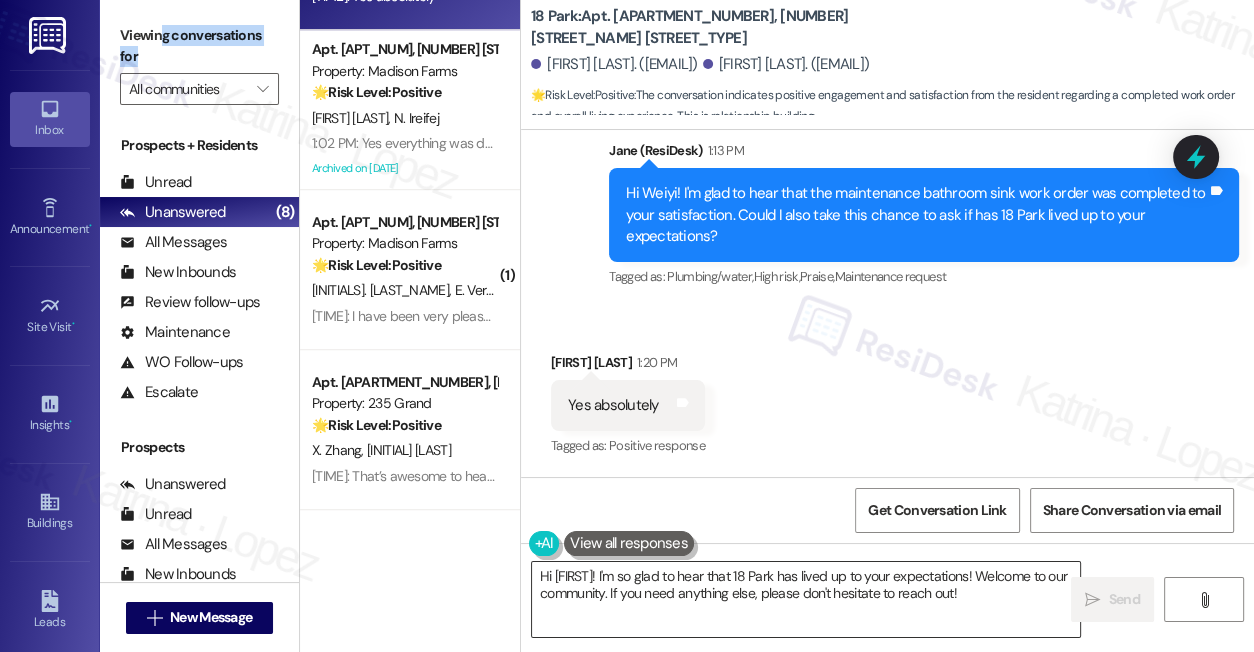 click on "Hi {{first_name}}! I'm so glad to hear that 18 Park has lived up to your expectations! Welcome to our community. If you need anything else, please don't hesitate to reach out!" at bounding box center (806, 599) 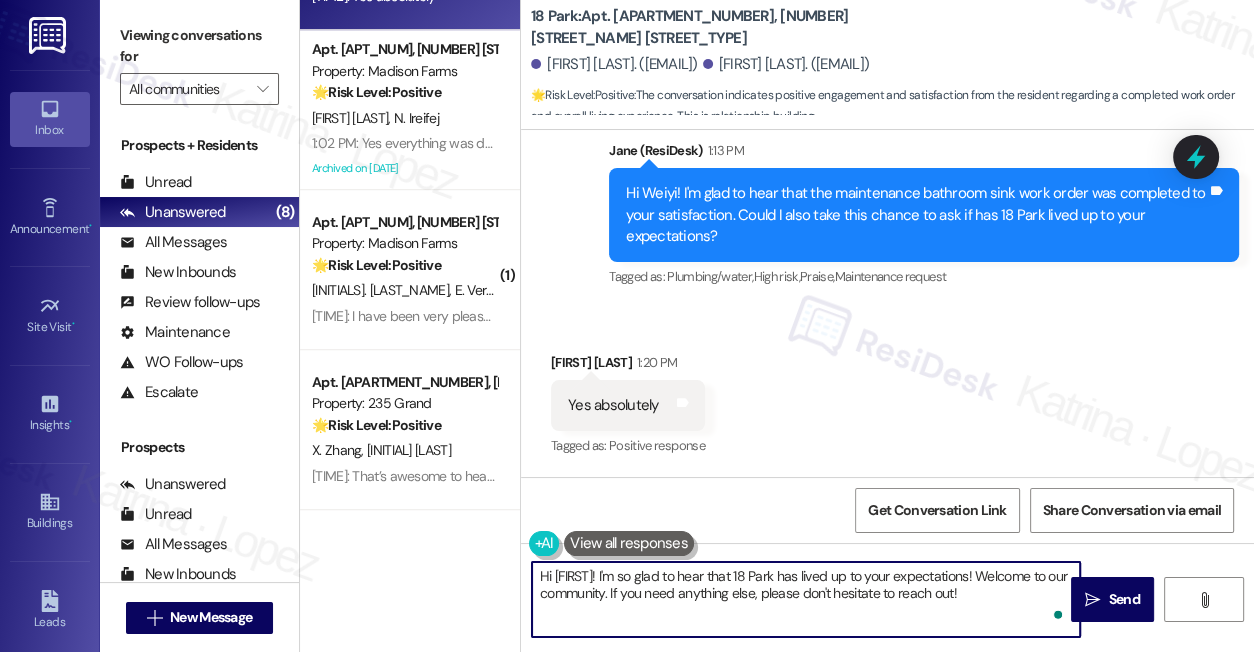 paste on "That’s awesome to hear, Emma! Thank you! If you don’t mind, would you be willing to share your experience at {{property}} in a quick Google review? Here’s the link: {{google_review_link}}. No pressure, but it really means a lot to us! Feel free to let me know if you post it. I’d love to share it with the team! 😊" 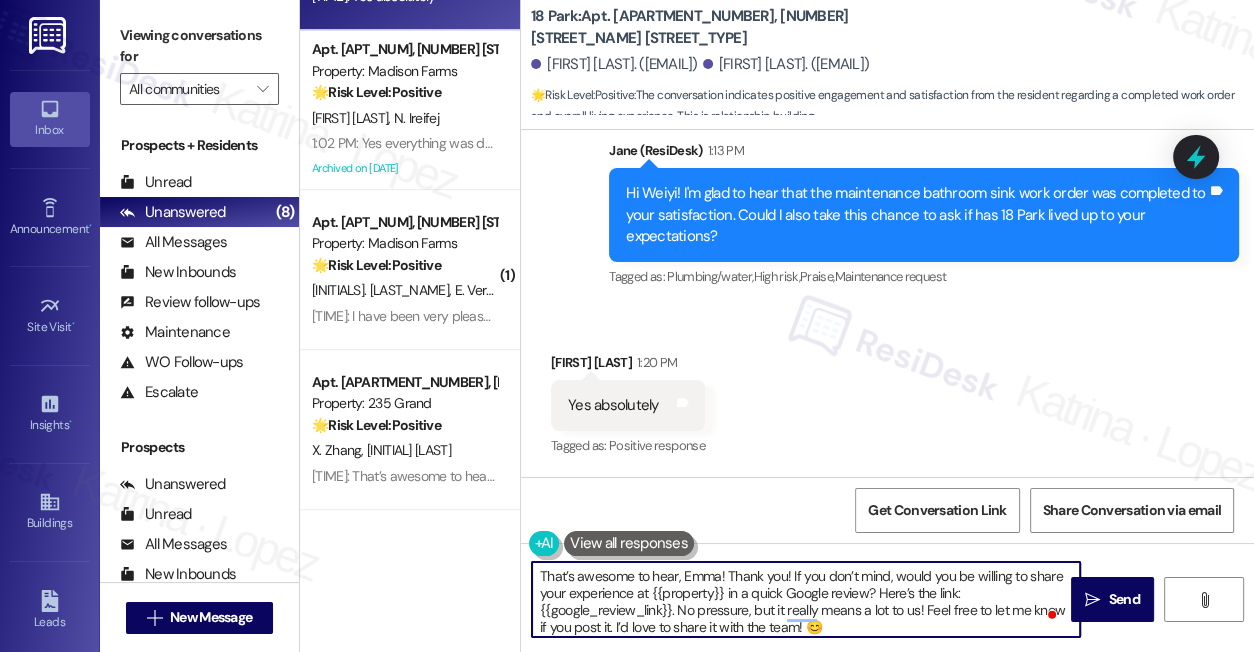 click on "Weiyi Zhang 1:20 PM" at bounding box center (628, 366) 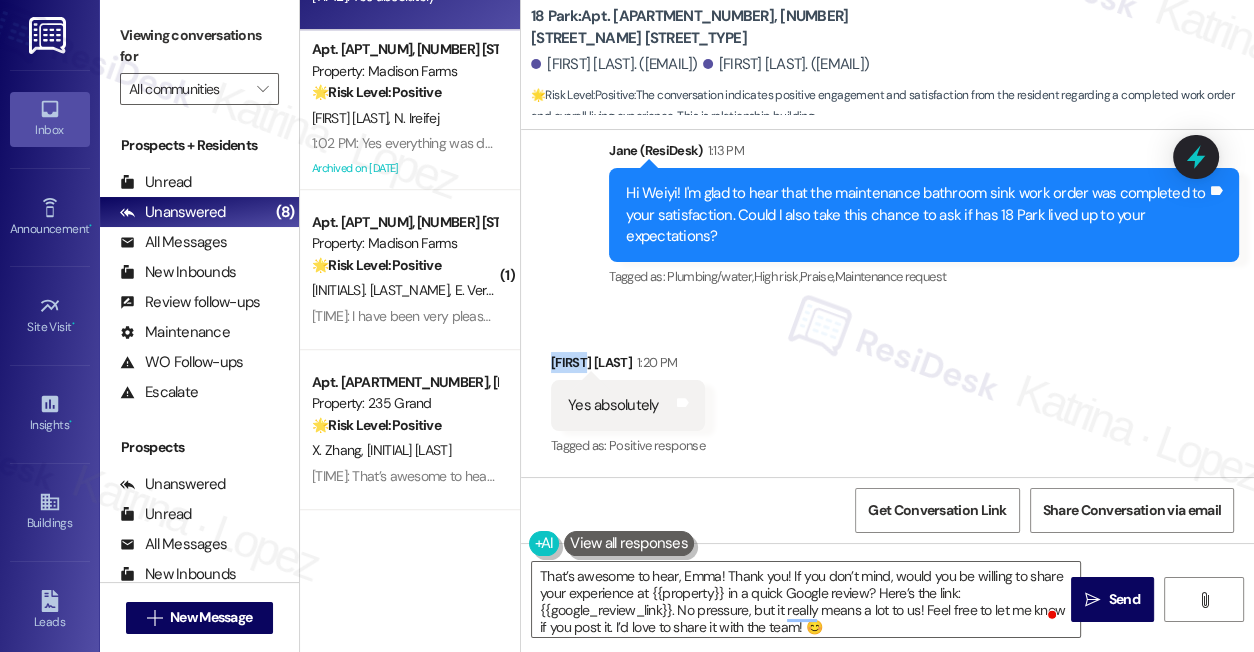 click on "Weiyi Zhang 1:20 PM" at bounding box center (628, 366) 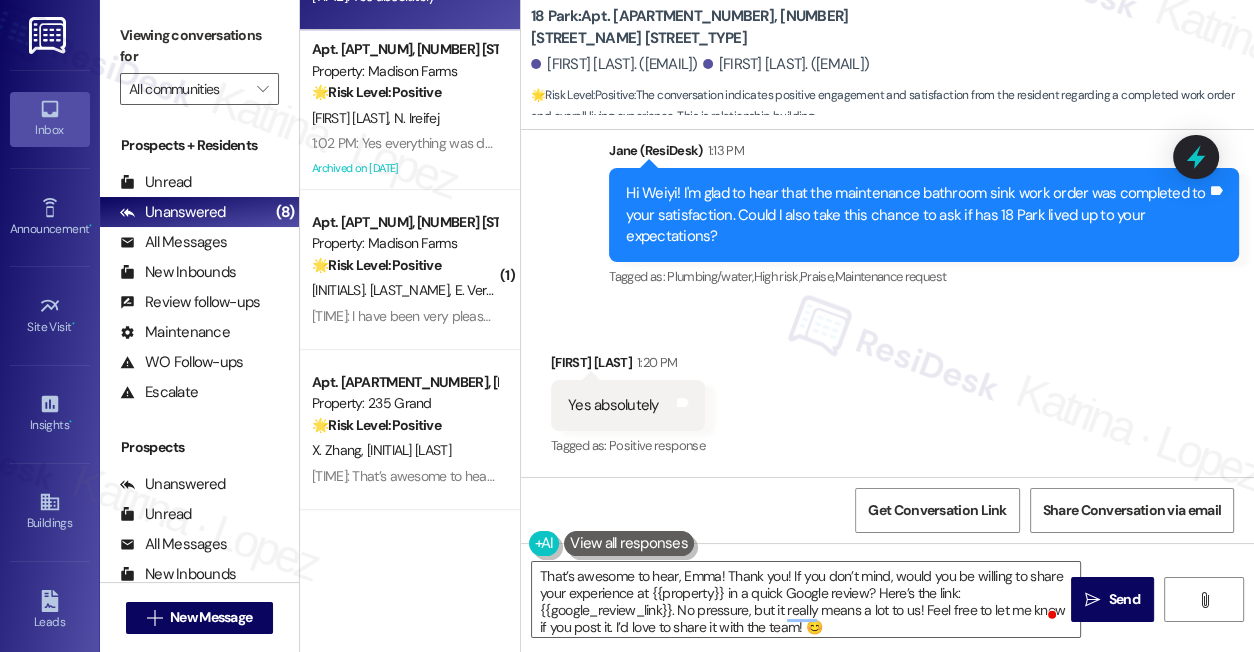 click on "That’s awesome to hear, Emma! Thank you! If you don’t mind, would you be willing to share your experience at {{property}} in a quick Google review? Here’s the link: {{google_review_link}}. No pressure, but it really means a lot to us! Feel free to let me know if you post it. I’d love to share it with the team! 😊  Send " at bounding box center [887, 618] 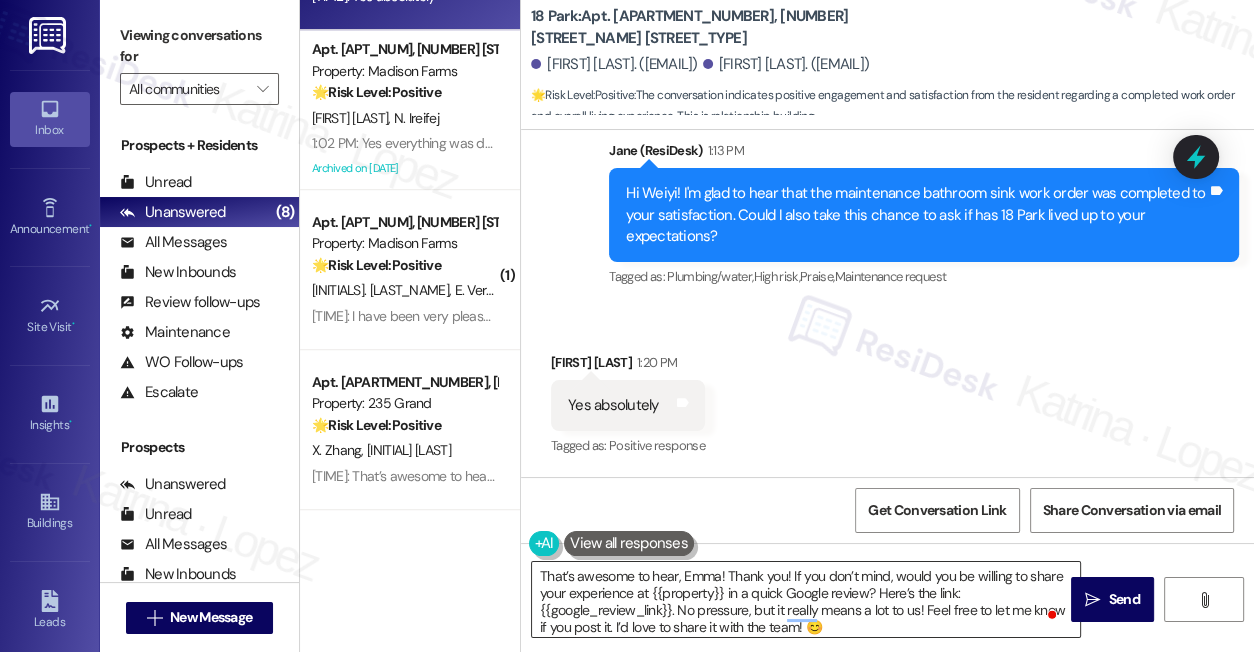 click on "That’s awesome to hear, Emma! Thank you! If you don’t mind, would you be willing to share your experience at {{property}} in a quick Google review? Here’s the link: {{google_review_link}}. No pressure, but it really means a lot to us! Feel free to let me know if you post it. I’d love to share it with the team! 😊" at bounding box center (806, 599) 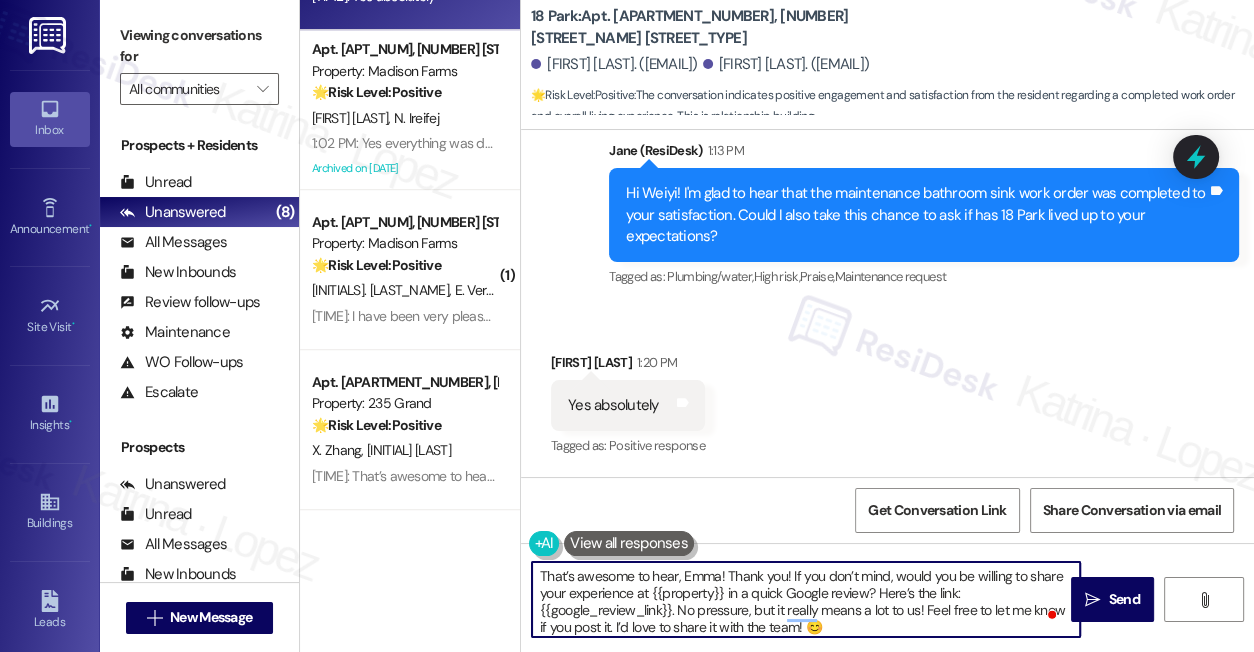 click on "That’s awesome to hear, Emma! Thank you! If you don’t mind, would you be willing to share your experience at {{property}} in a quick Google review? Here’s the link: {{google_review_link}}. No pressure, but it really means a lot to us! Feel free to let me know if you post it. I’d love to share it with the team! 😊" at bounding box center (806, 599) 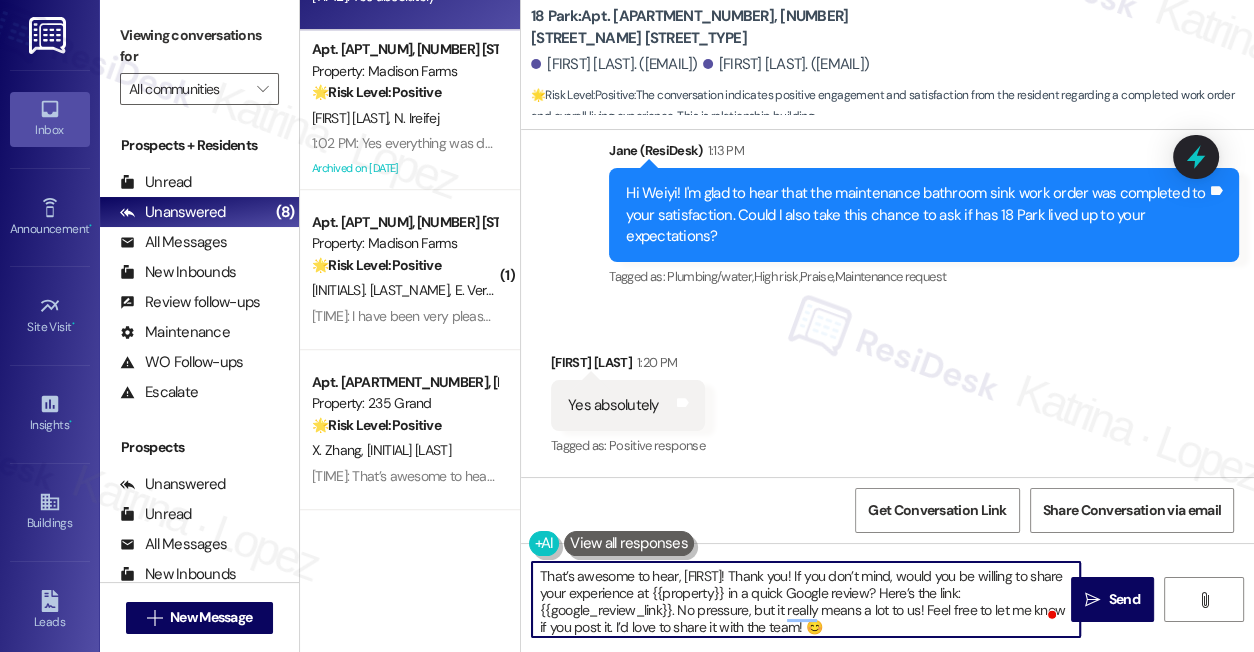 click on "That’s awesome to hear, Weiyi! Thank you! If you don’t mind, would you be willing to share your experience at {{property}} in a quick Google review? Here’s the link: {{google_review_link}}. No pressure, but it really means a lot to us! Feel free to let me know if you post it. I’d love to share it with the team! 😊" at bounding box center [806, 599] 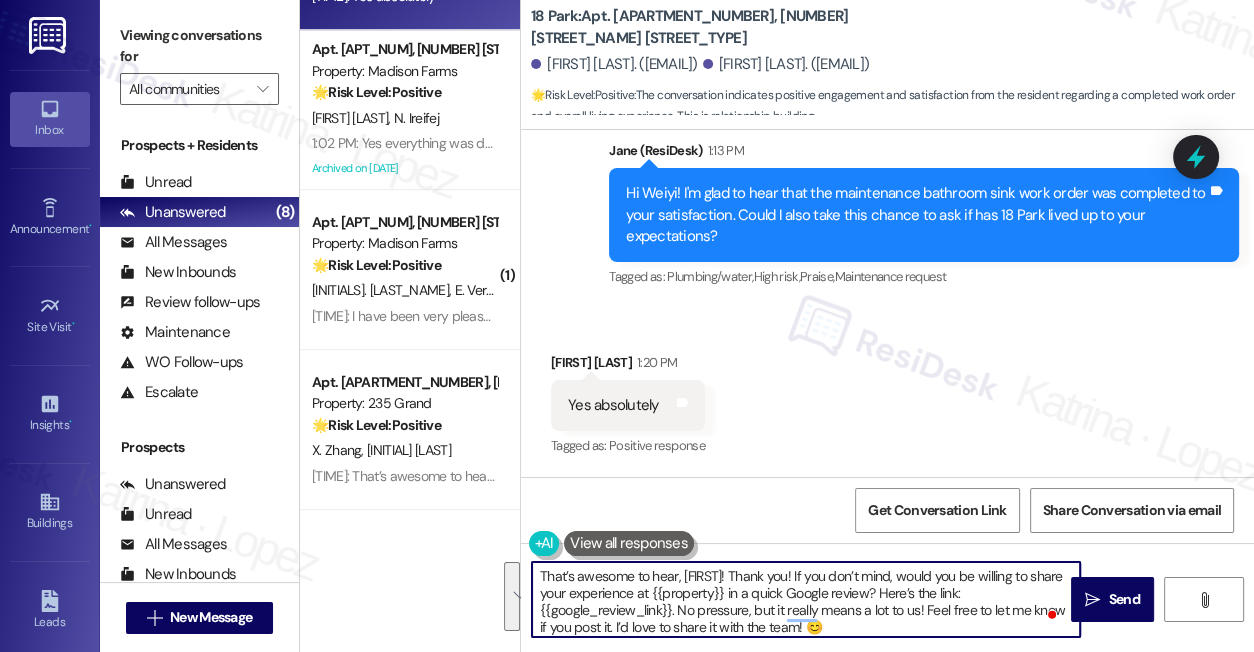 click on "That’s awesome to hear, Weiyi! Thank you! If you don’t mind, would you be willing to share your experience at {{property}} in a quick Google review? Here’s the link: {{google_review_link}}. No pressure, but it really means a lot to us! Feel free to let me know if you post it. I’d love to share it with the team! 😊" at bounding box center [806, 599] 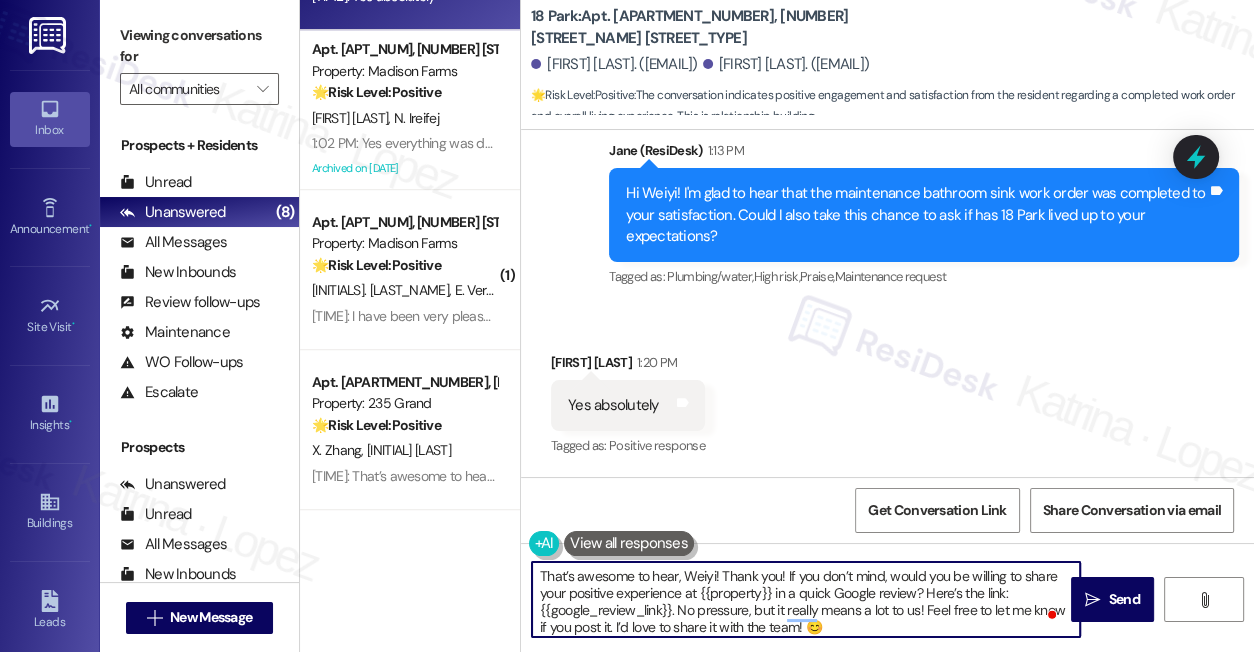 click on "That’s awesome to hear, Weiyi! Thank you! If you don’t mind, would you be willing to share your positive experience at {{property}} in a quick Google review? Here’s the link: {{google_review_link}}. No pressure, but it really means a lot to us! Feel free to let me know if you post it. I’d love to share it with the team! 😊" at bounding box center [806, 599] 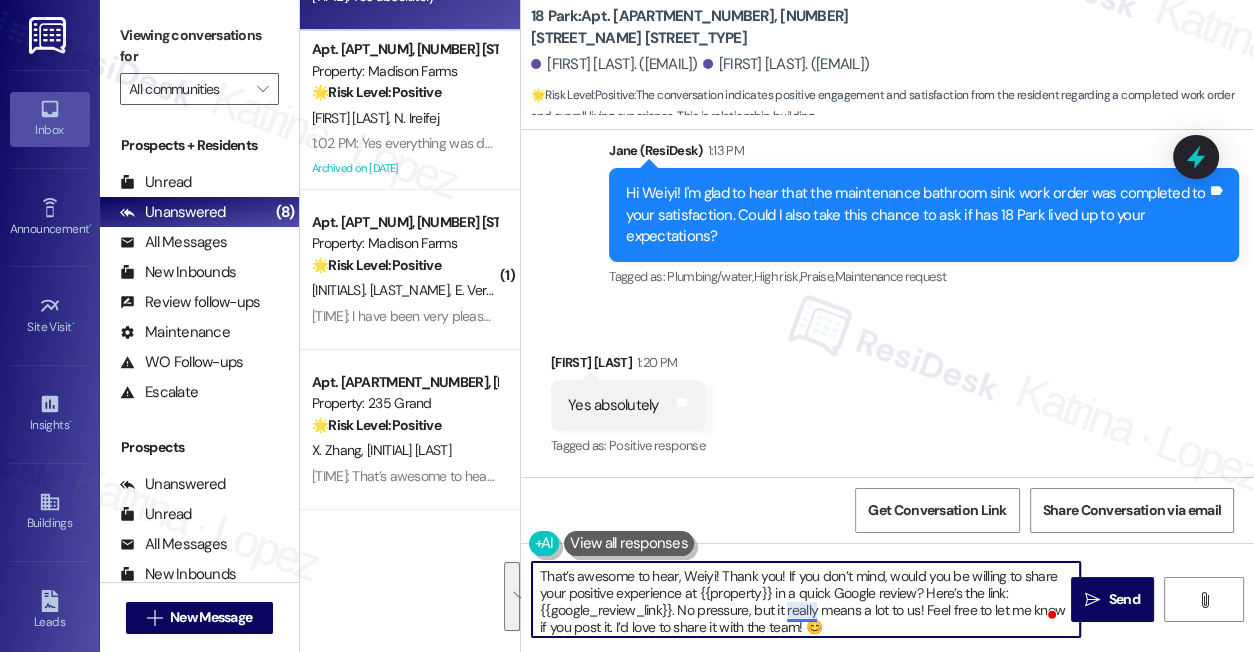 click on "That’s awesome to hear, Weiyi! Thank you! If you don’t mind, would you be willing to share your positive experience at {{property}} in a quick Google review? Here’s the link: {{google_review_link}}. No pressure, but it really means a lot to us! Feel free to let me know if you post it. I’d love to share it with the team! 😊" at bounding box center (806, 599) 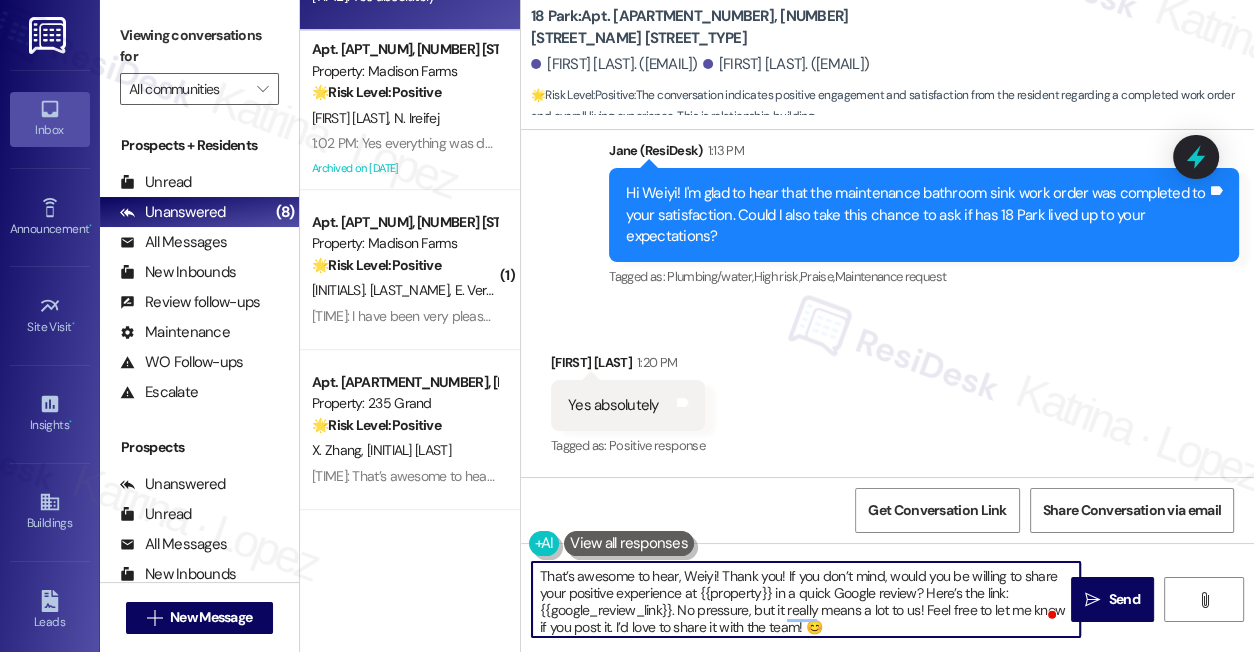 click on "That’s awesome to hear, Weiyi! Thank you! If you don’t mind, would you be willing to share your positive experience at {{property}} in a quick Google review? Here’s the link: {{google_review_link}}. No pressure, but it really means a lot to us! Feel free to let me know if you post it. I’d love to share it with the team! 😊" at bounding box center [806, 599] 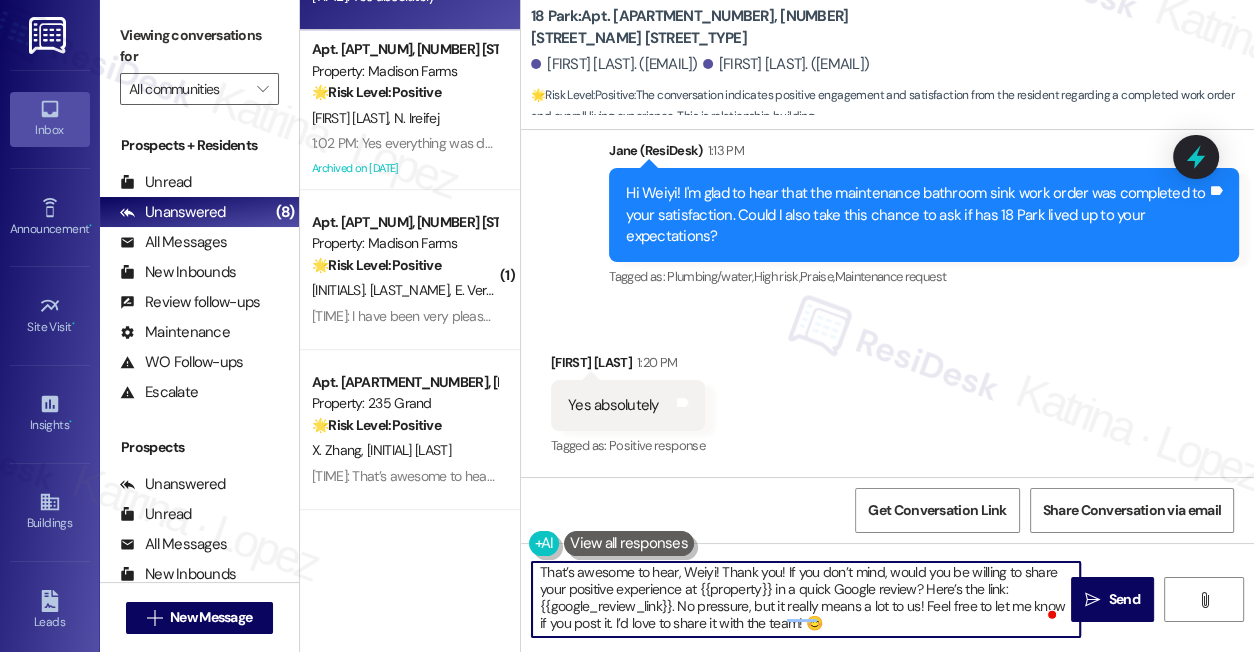 scroll, scrollTop: 5, scrollLeft: 0, axis: vertical 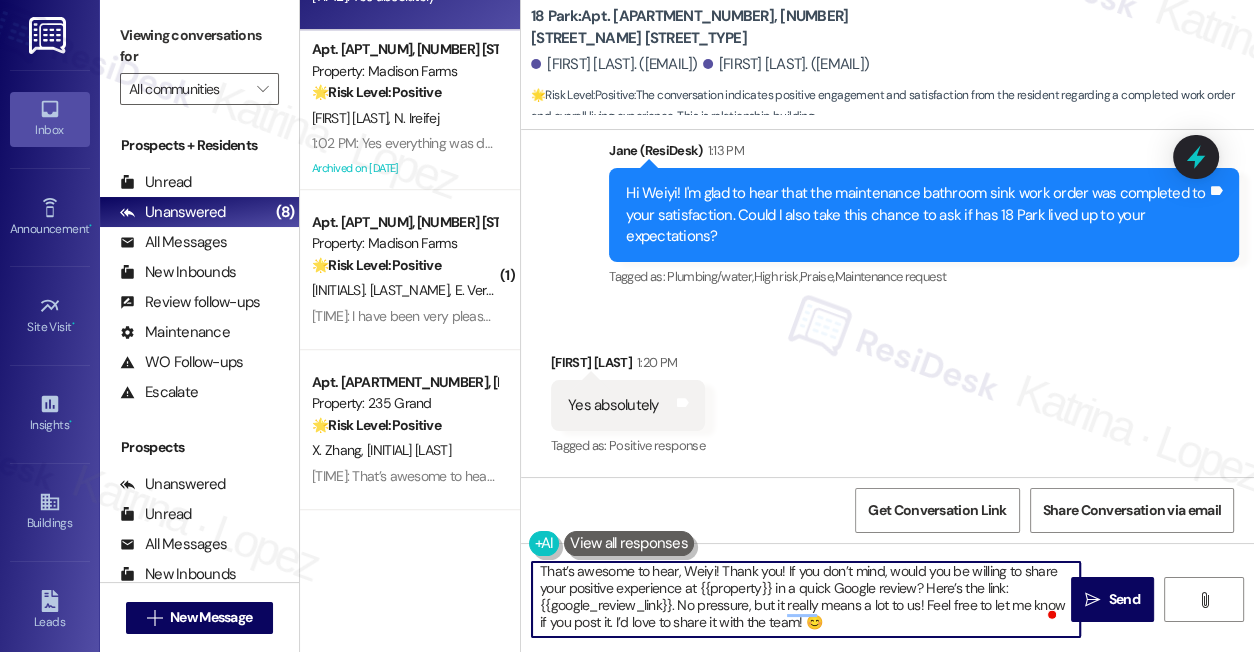 drag, startPoint x: 848, startPoint y: 621, endPoint x: 924, endPoint y: 627, distance: 76.23647 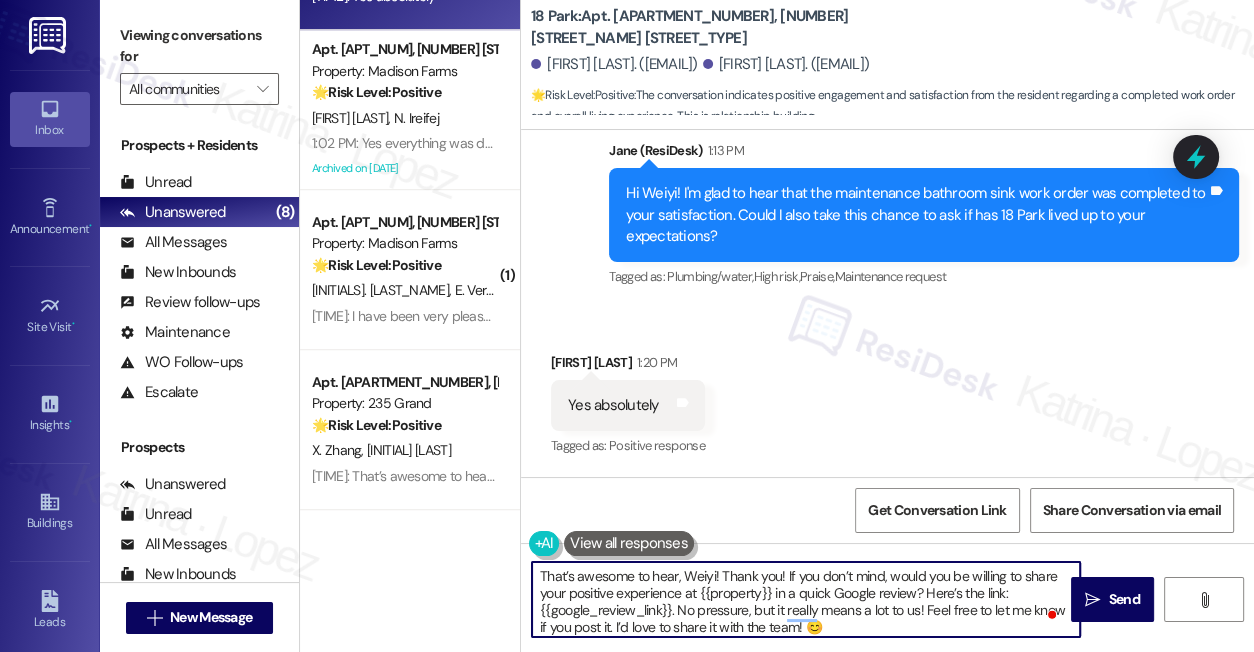 click on "That’s awesome to hear, Weiyi! Thank you! If you don’t mind, would you be willing to share your positive experience at {{property}} in a quick Google review? Here’s the link: {{google_review_link}}. No pressure, but it really means a lot to us! Feel free to let me know if you post it. I’d love to share it with the team! 😊" at bounding box center [806, 599] 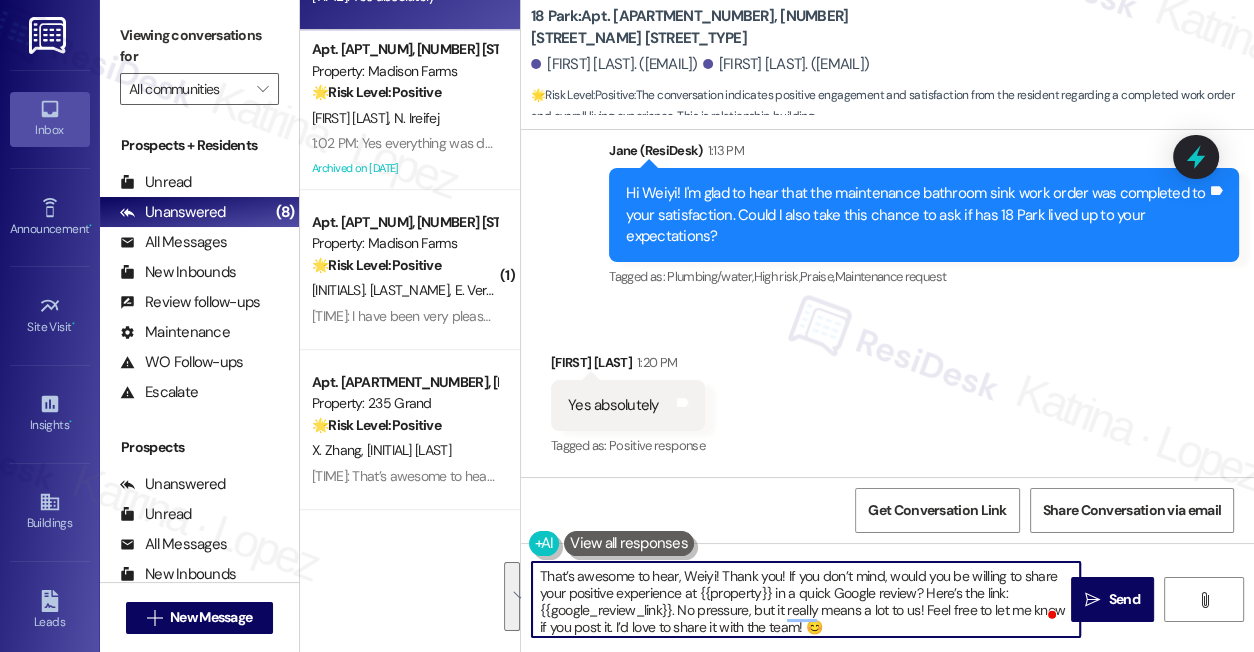 click on "That’s awesome to hear, Weiyi! Thank you! If you don’t mind, would you be willing to share your positive experience at {{property}} in a quick Google review? Here’s the link: {{google_review_link}}. No pressure, but it really means a lot to us! Feel free to let me know if you post it. I’d love to share it with the team! 😊" at bounding box center [806, 599] 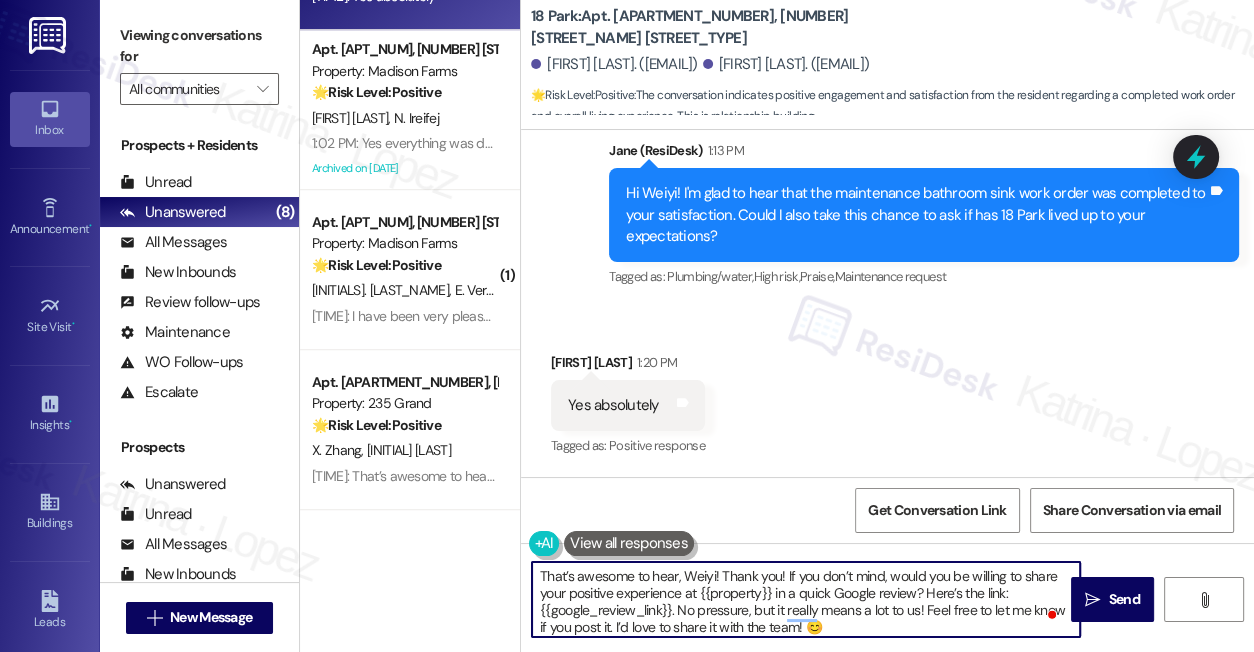 click on "That’s awesome to hear, Weiyi! Thank you! If you don’t mind, would you be willing to share your positive experience at {{property}} in a quick Google review? Here’s the link: {{google_review_link}}. No pressure, but it really means a lot to us! Feel free to let me know if you post it. I’d love to share it with the team! 😊" at bounding box center [806, 599] 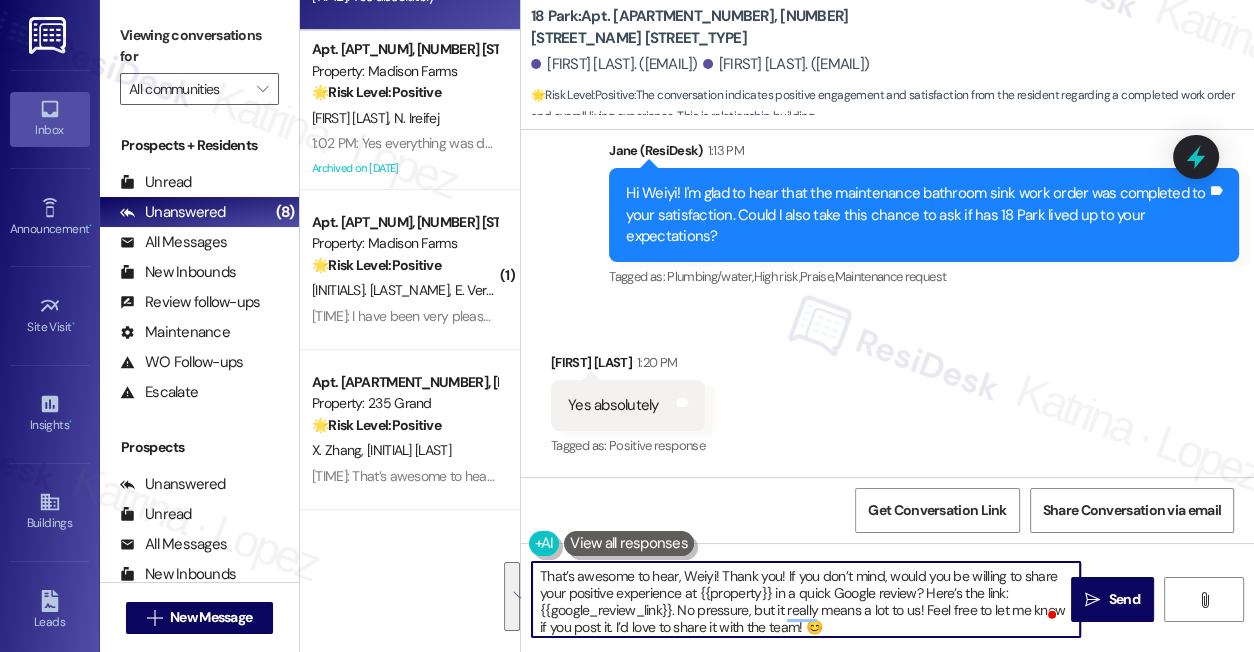 click on "That’s awesome to hear, Weiyi! Thank you! If you don’t mind, would you be willing to share your positive experience at {{property}} in a quick Google review? Here’s the link: {{google_review_link}}. No pressure, but it really means a lot to us! Feel free to let me know if you post it. I’d love to share it with the team! 😊" at bounding box center [806, 599] 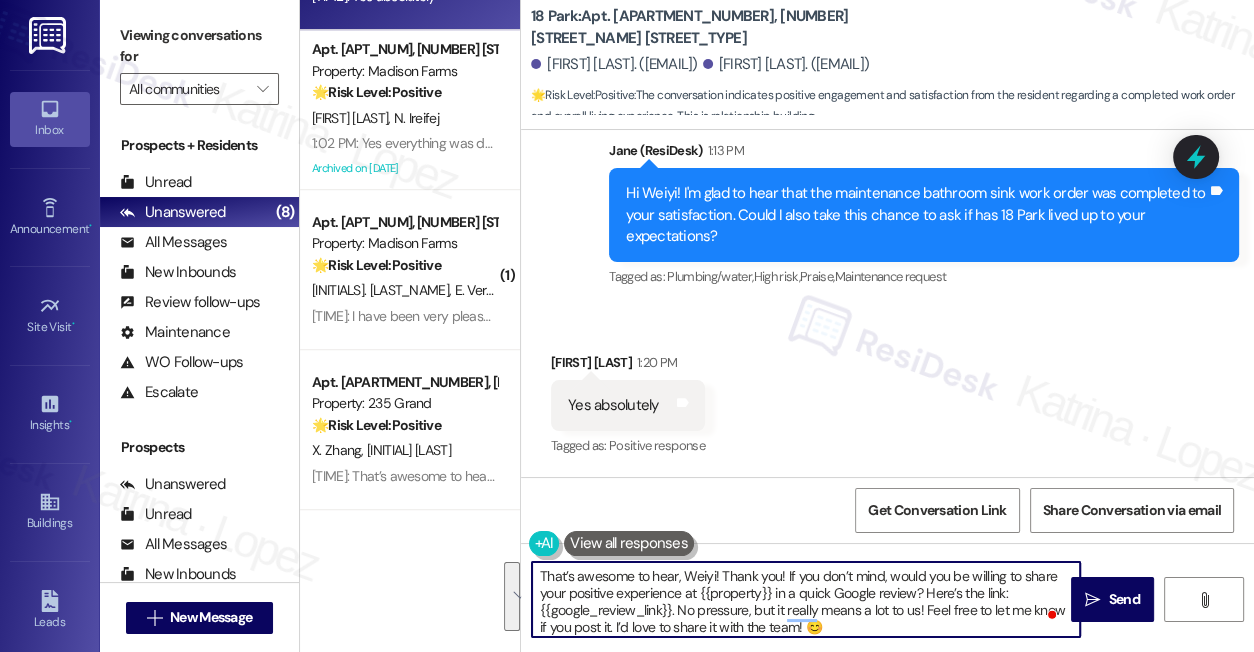 click on "That’s awesome to hear, Weiyi! Thank you! If you don’t mind, would you be willing to share your positive experience at {{property}} in a quick Google review? Here’s the link: {{google_review_link}}. No pressure, but it really means a lot to us! Feel free to let me know if you post it. I’d love to share it with the team! 😊" at bounding box center [806, 599] 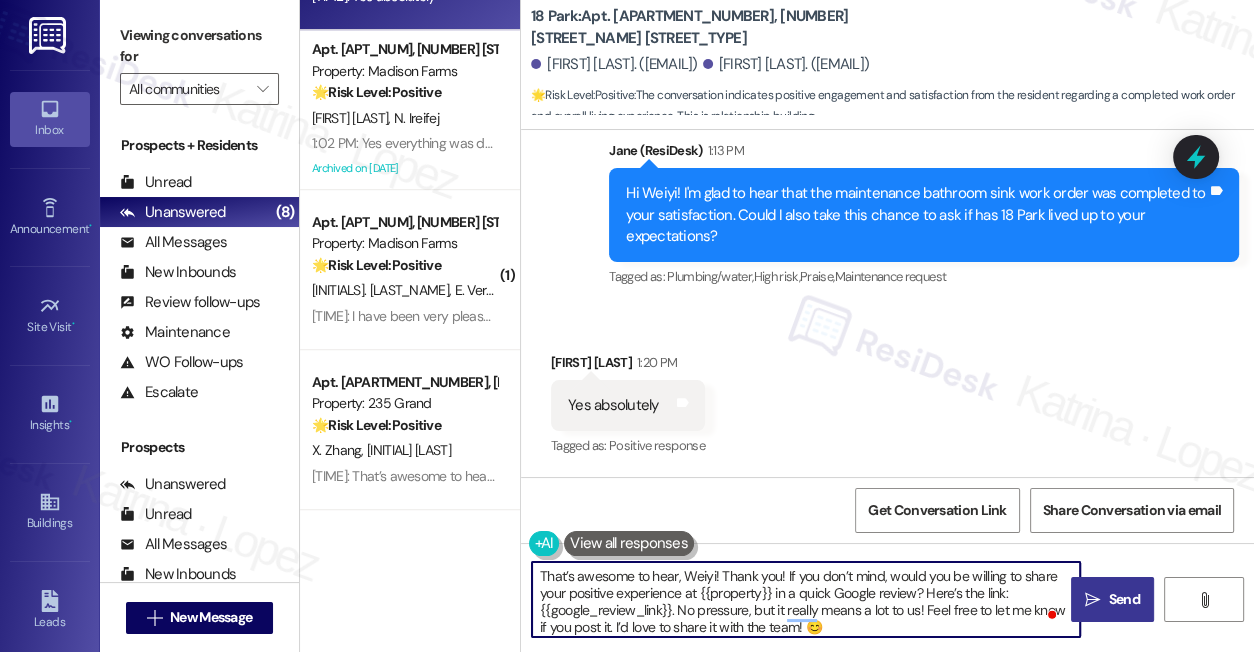 click on "" at bounding box center [1092, 600] 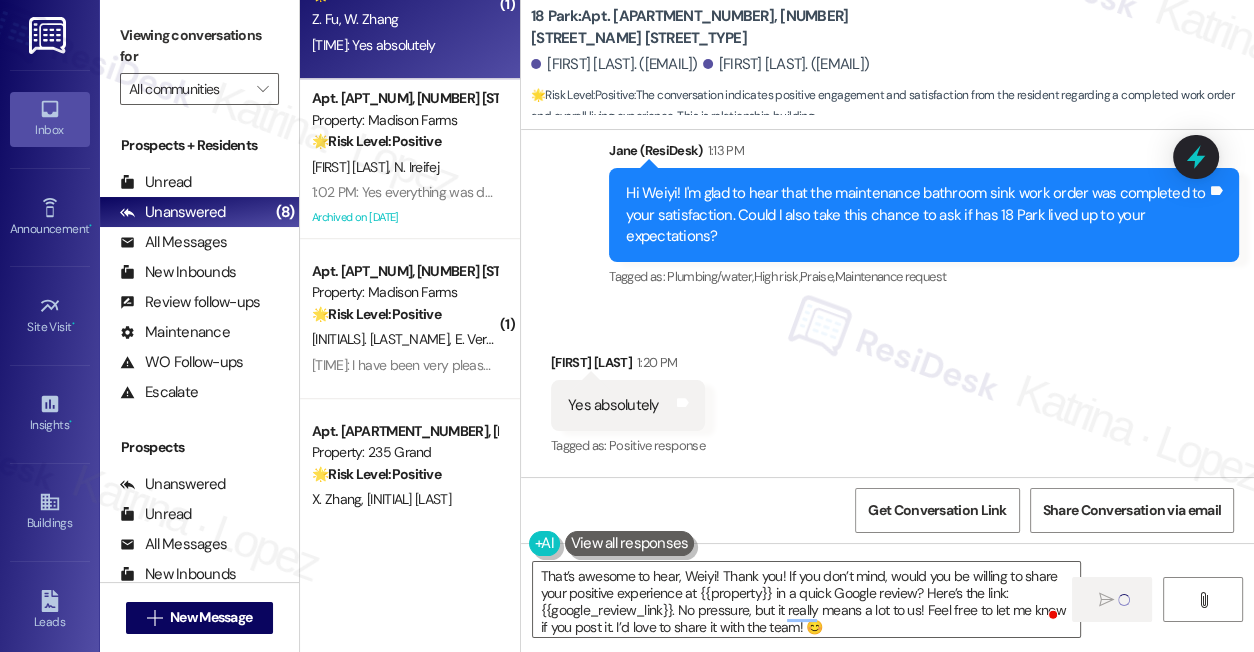 type 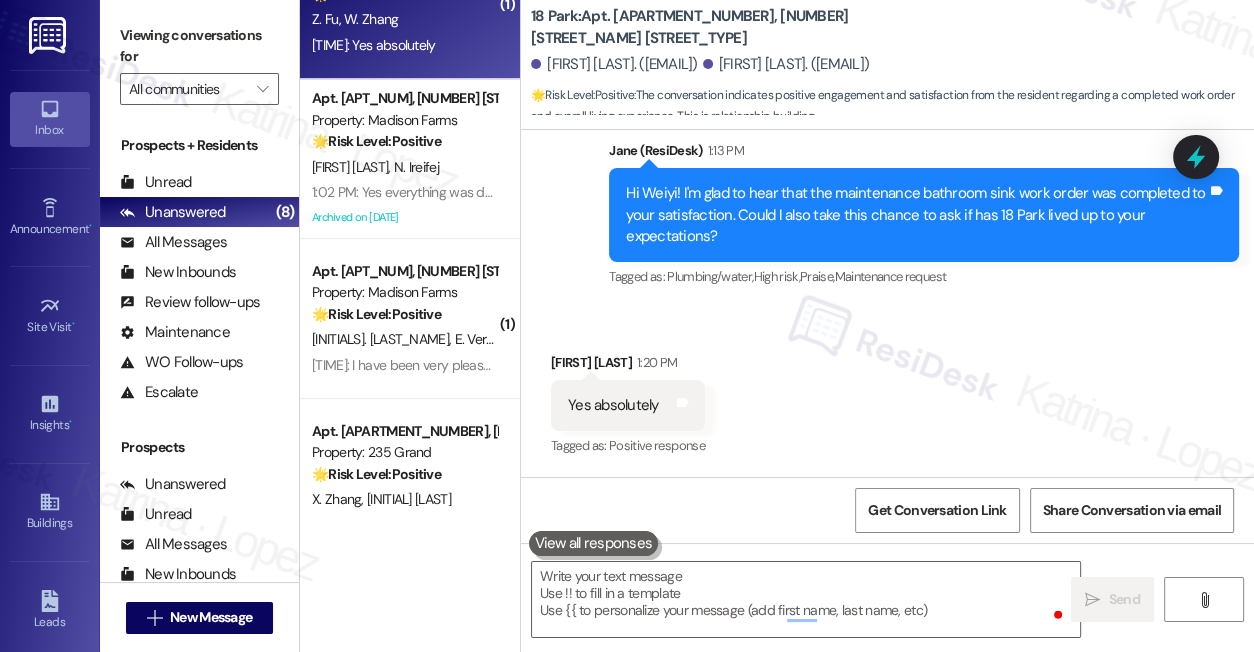 scroll, scrollTop: 1159, scrollLeft: 0, axis: vertical 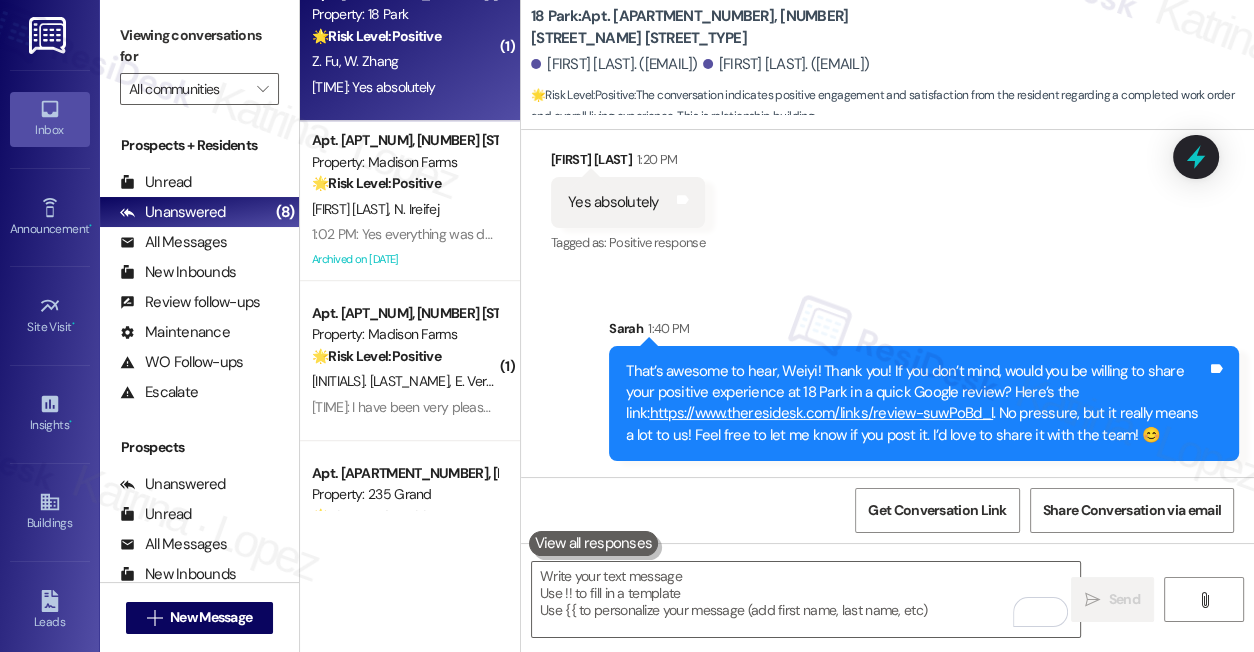 click on "Yes absolutely Tags and notes" at bounding box center (628, 202) 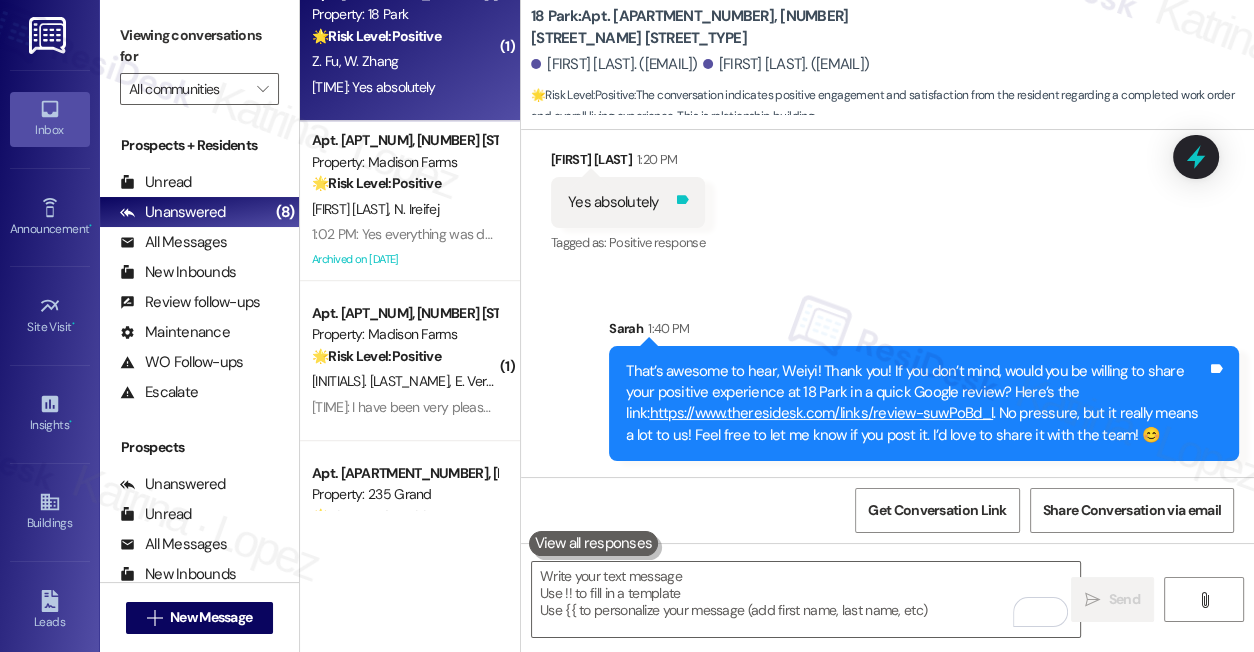 click 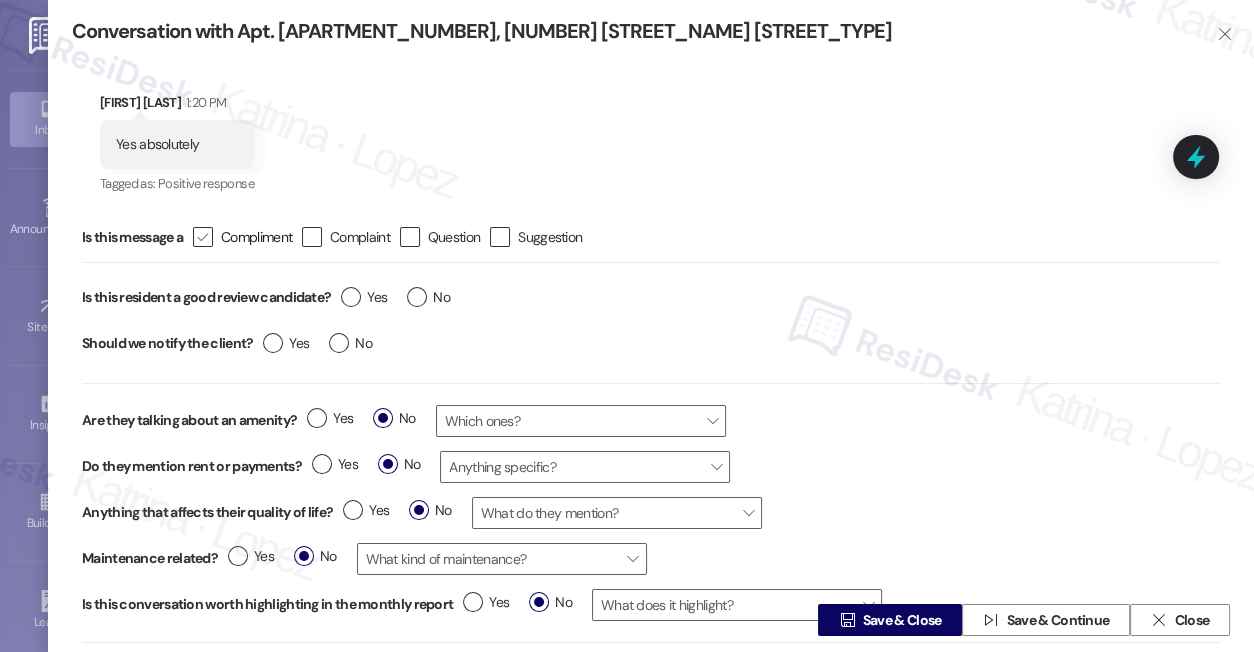 click on "" at bounding box center [203, 237] 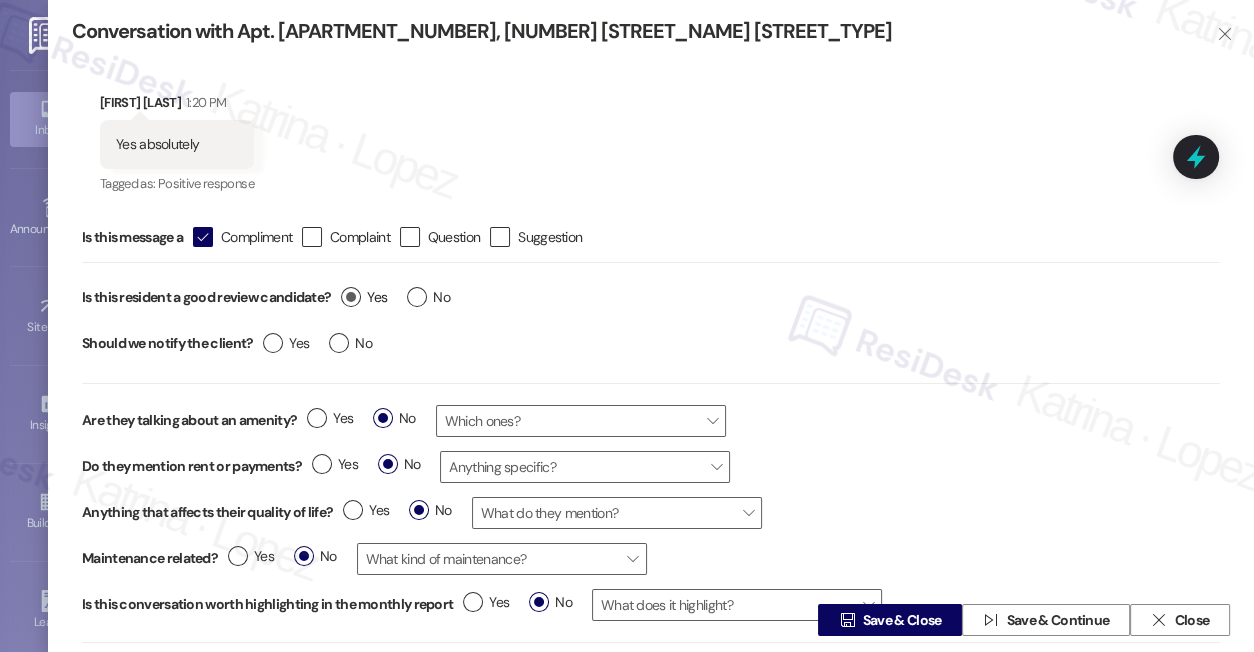 click on "Yes" at bounding box center [364, 297] 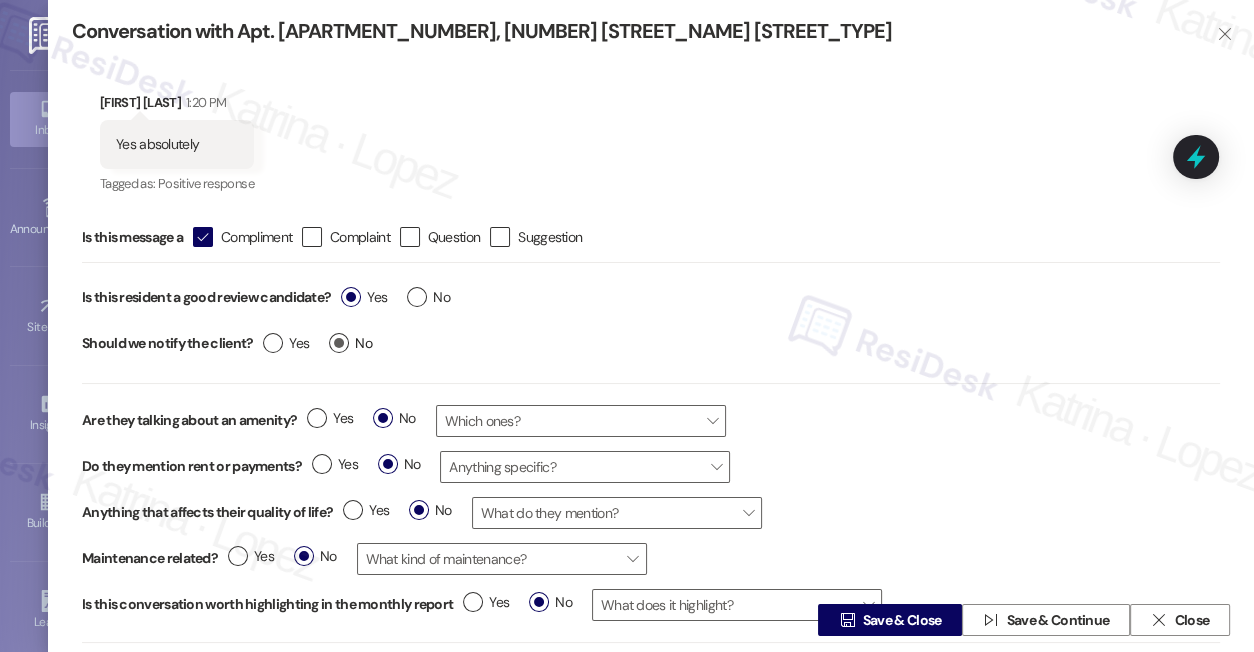 click on "No" at bounding box center (350, 343) 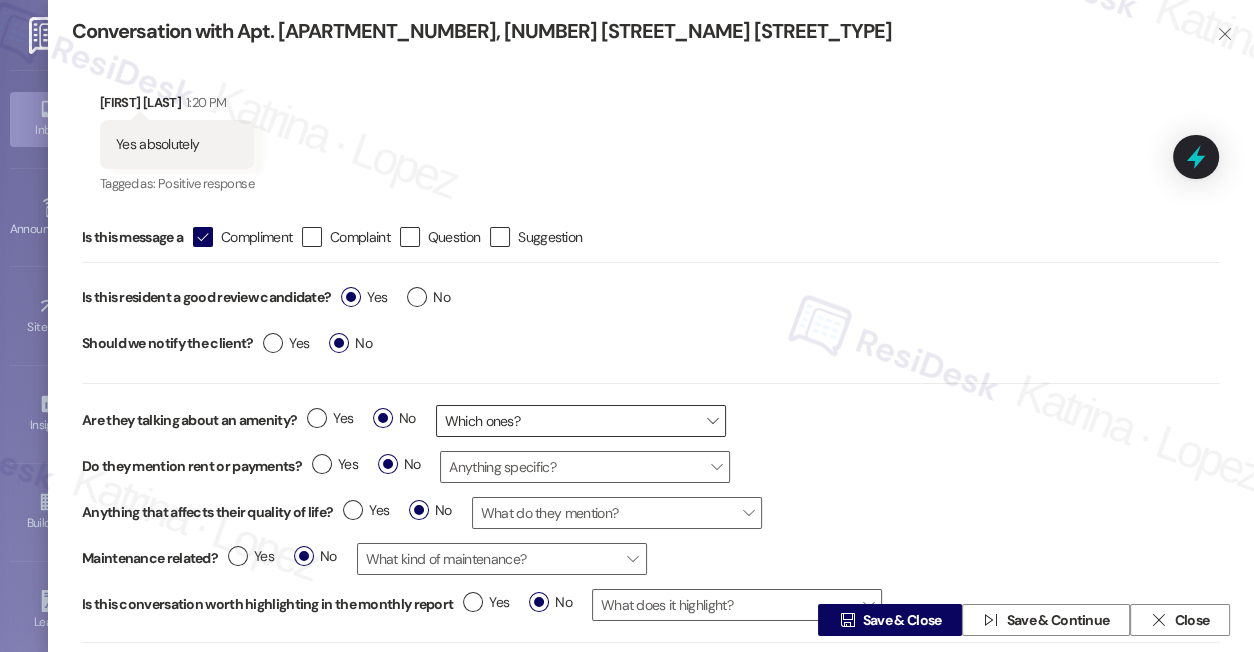 scroll, scrollTop: 58, scrollLeft: 0, axis: vertical 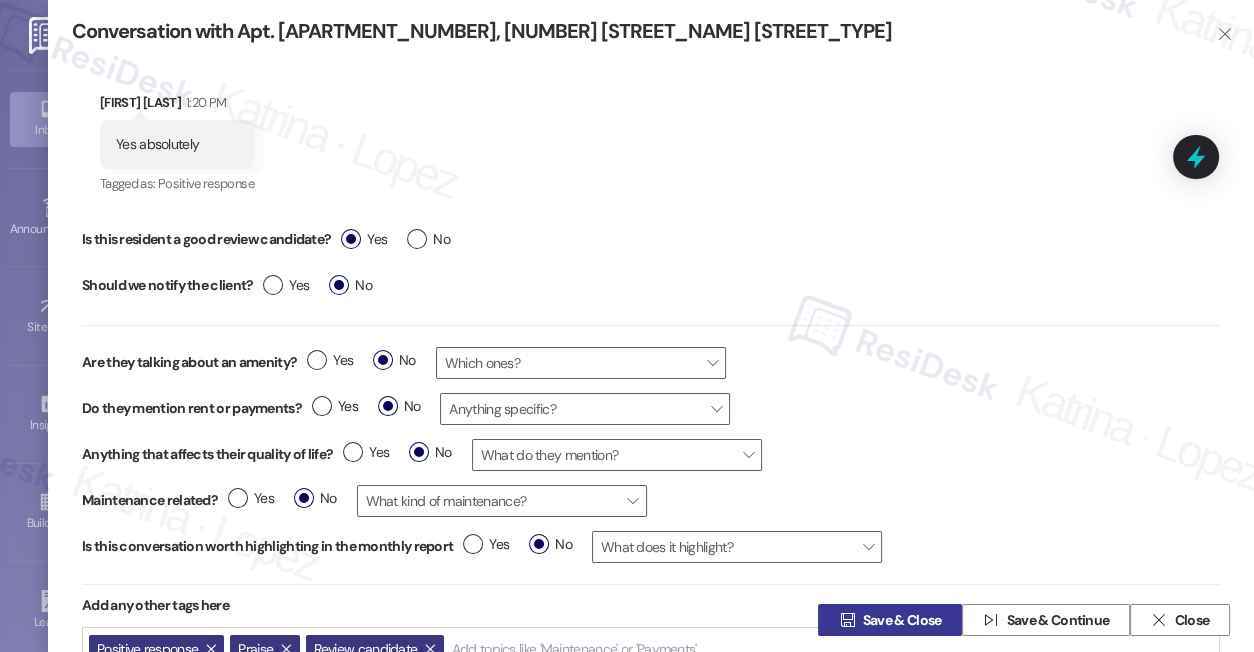 click on "Save & Close" at bounding box center (902, 620) 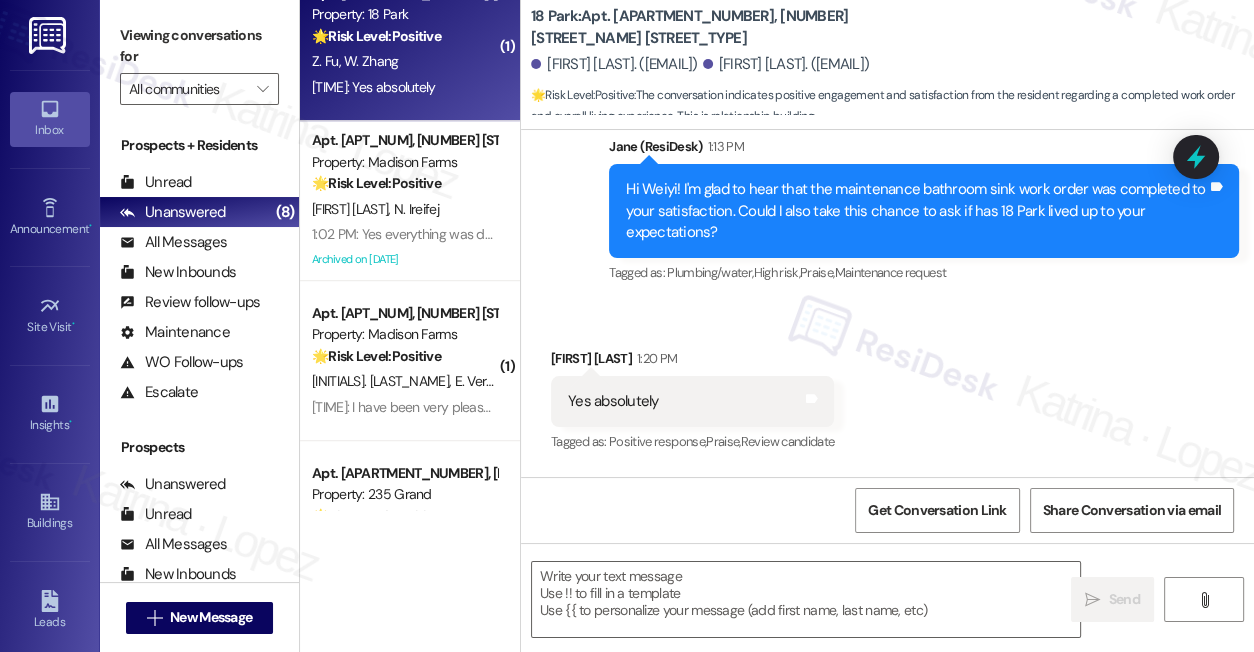 type on "Fetching suggested responses. Please feel free to read through the conversation in the meantime." 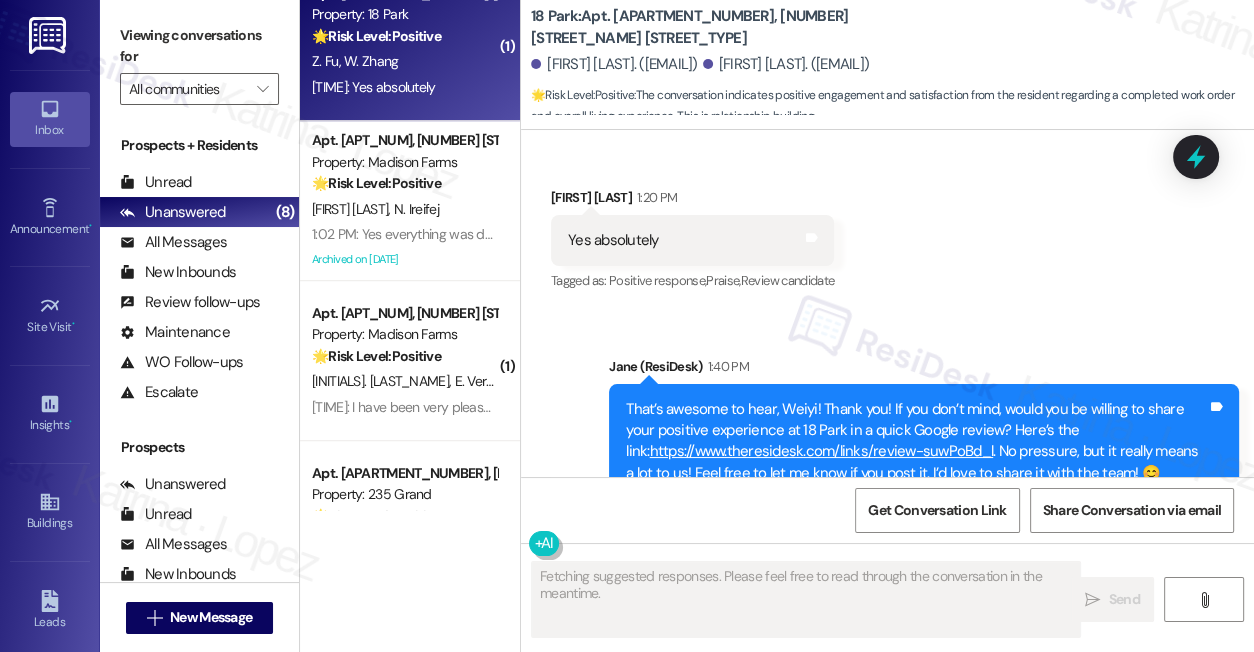 scroll, scrollTop: 5021, scrollLeft: 0, axis: vertical 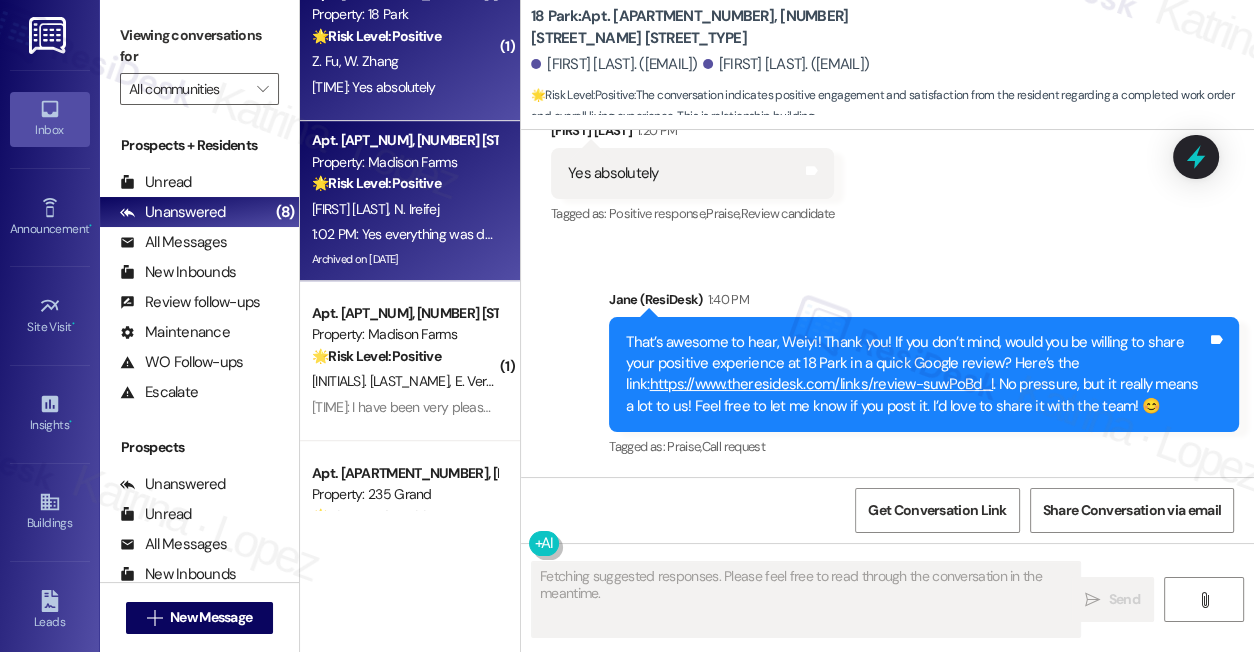 click on "J. [LAST] N. [LAST]" at bounding box center [404, 209] 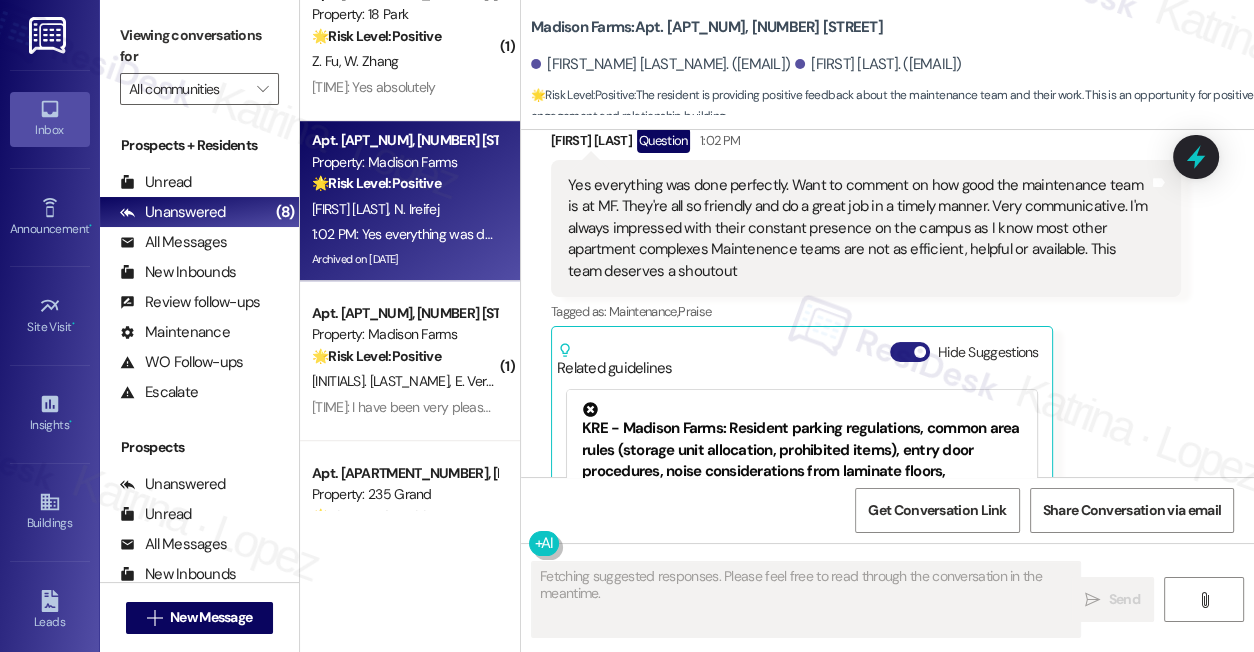 click on "Hide Suggestions" at bounding box center (910, 352) 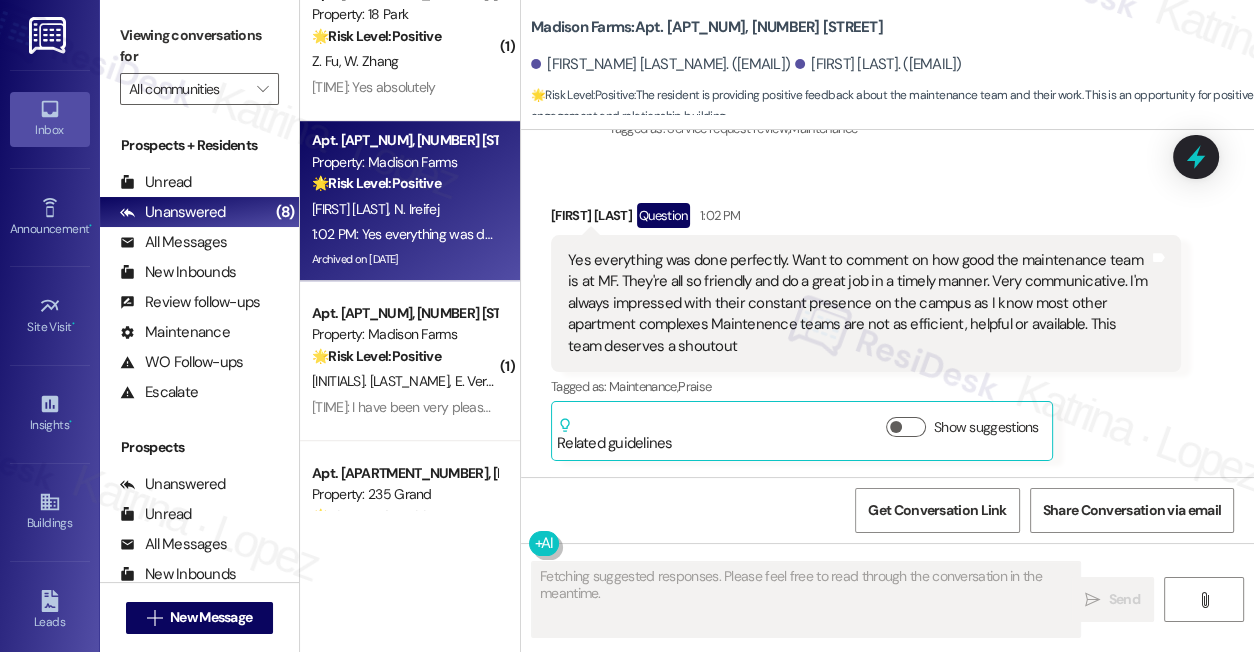 scroll, scrollTop: 5462, scrollLeft: 0, axis: vertical 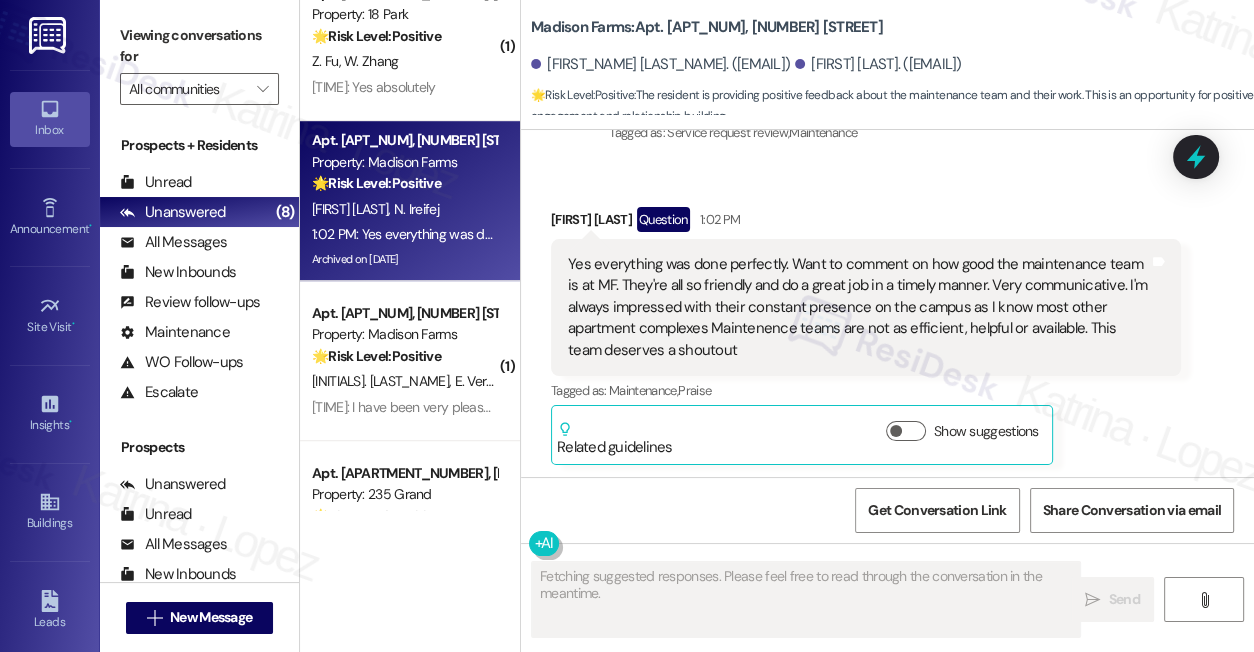 click on "Yes everything was done perfectly. Want to comment on how good the maintenance team is at MF. They're all so friendly and do a great job in a timely manner. Very communicative. I'm always impressed with their constant presence on the campus as I know most other apartment complexes Maintenence teams are not as efficient, helpful or available. This team deserves a shoutout" at bounding box center (858, 307) 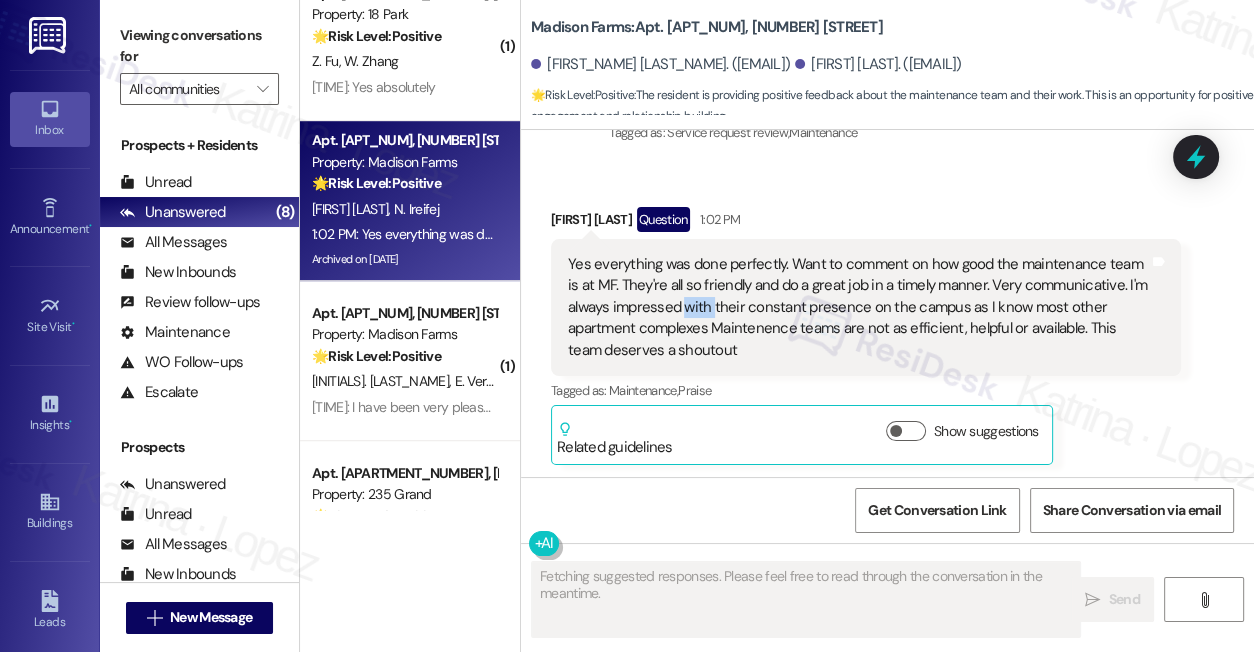click on "Yes everything was done perfectly. Want to comment on how good the maintenance team is at MF. They're all so friendly and do a great job in a timely manner. Very communicative. I'm always impressed with their constant presence on the campus as I know most other apartment complexes Maintenence teams are not as efficient, helpful or available. This team deserves a shoutout" at bounding box center (858, 307) 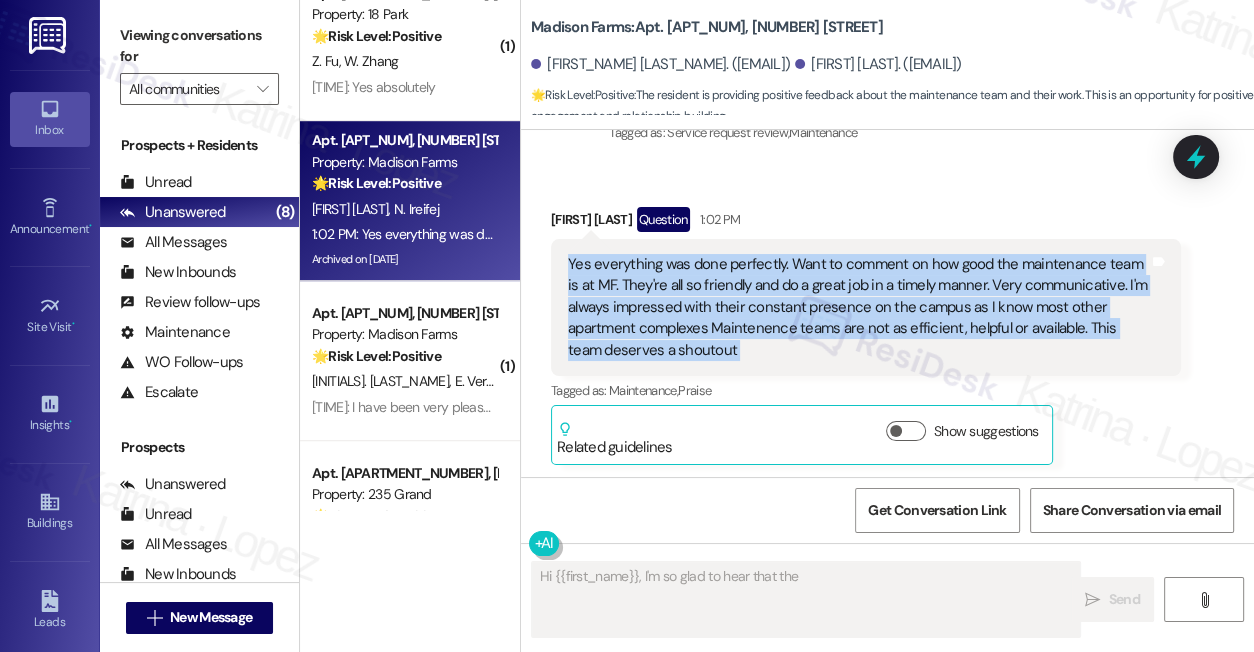 click on "Yes everything was done perfectly. Want to comment on how good the maintenance team is at MF. They're all so friendly and do a great job in a timely manner. Very communicative. I'm always impressed with their constant presence on the campus as I know most other apartment complexes Maintenence teams are not as efficient, helpful or available. This team deserves a shoutout" at bounding box center [858, 307] 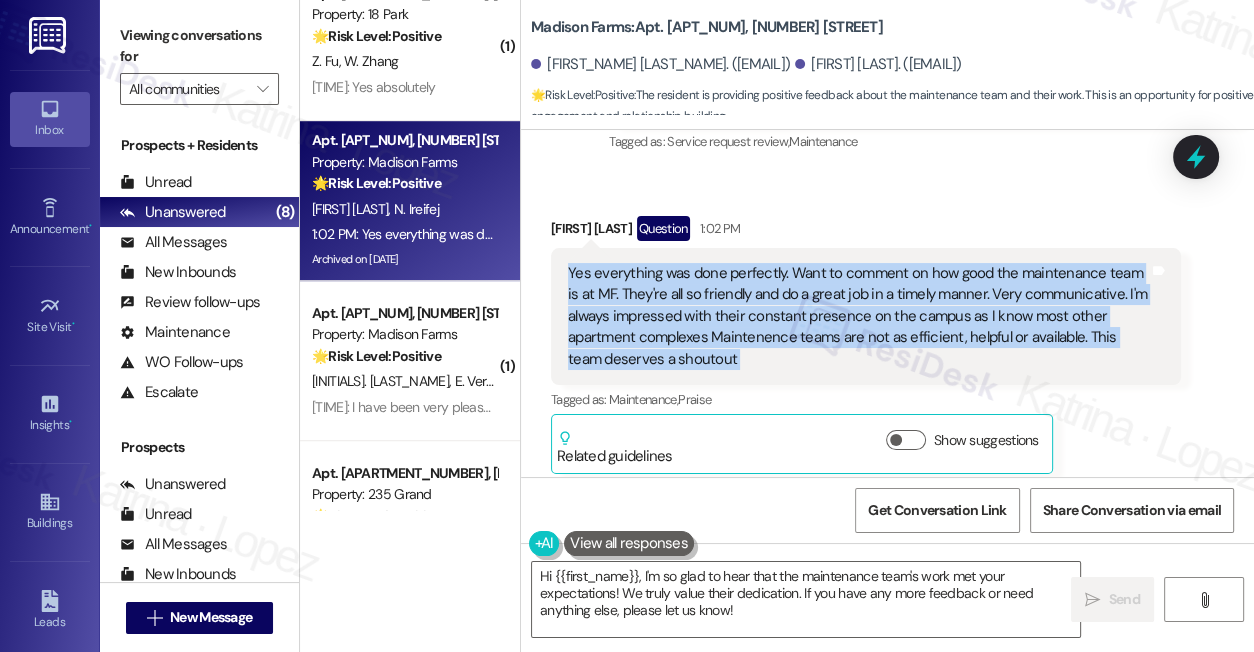 scroll, scrollTop: 5462, scrollLeft: 0, axis: vertical 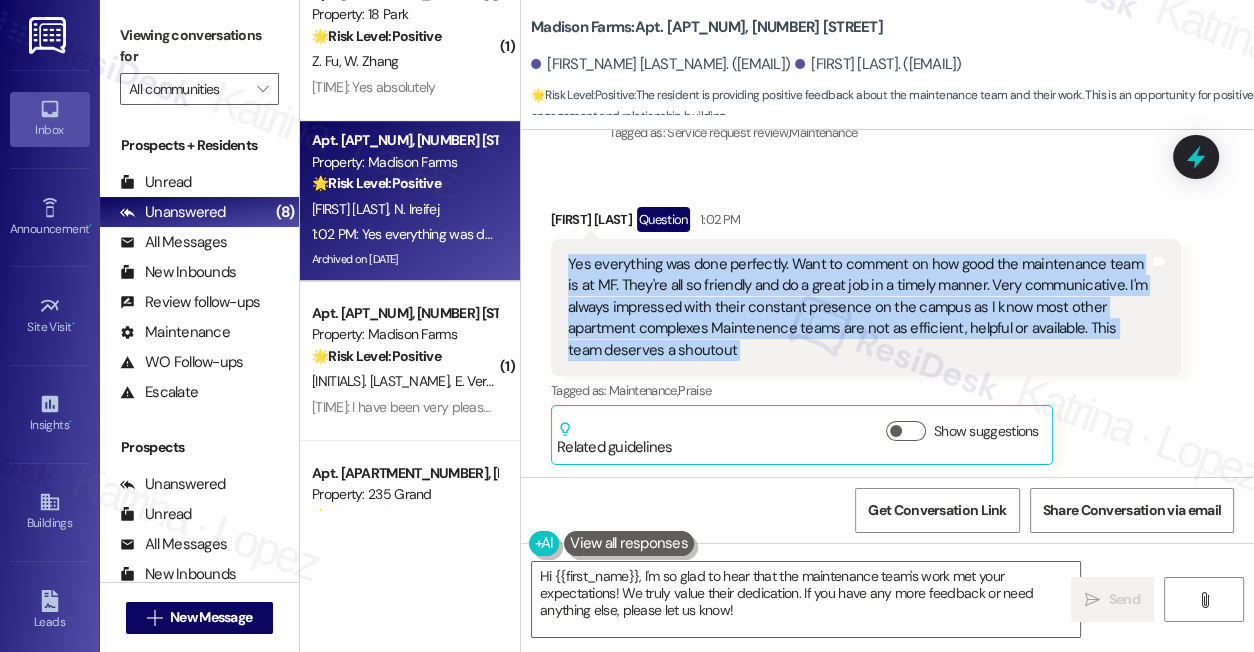 click on "Yes everything was done perfectly. Want to comment on how good the maintenance team is at MF. They're all so friendly and do a great job in a timely manner. Very communicative. I'm always impressed with their constant presence on the campus as I know most other apartment complexes Maintenence teams are not as efficient, helpful or available. This team deserves a shoutout" at bounding box center (858, 307) 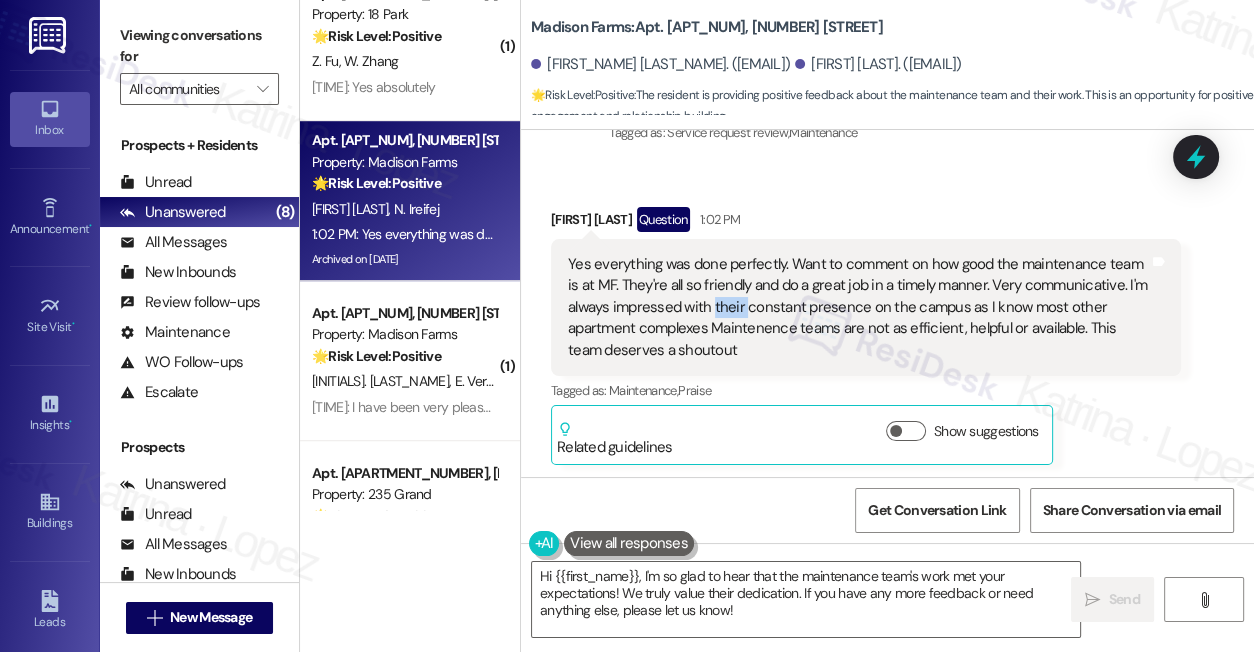 click on "Yes everything was done perfectly. Want to comment on how good the maintenance team is at MF. They're all so friendly and do a great job in a timely manner. Very communicative. I'm always impressed with their constant presence on the campus as I know most other apartment complexes Maintenence teams are not as efficient, helpful or available. This team deserves a shoutout" at bounding box center [858, 307] 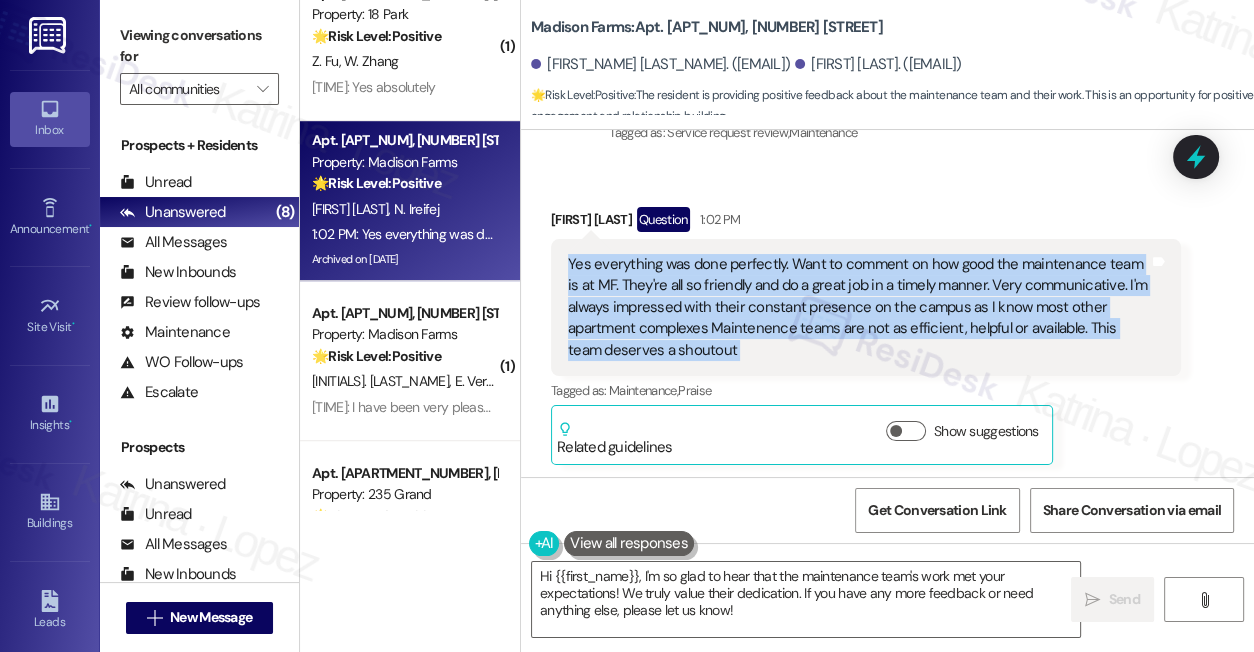 click on "Yes everything was done perfectly. Want to comment on how good the maintenance team is at MF. They're all so friendly and do a great job in a timely manner. Very communicative. I'm always impressed with their constant presence on the campus as I know most other apartment complexes Maintenence teams are not as efficient, helpful or available. This team deserves a shoutout" at bounding box center [858, 307] 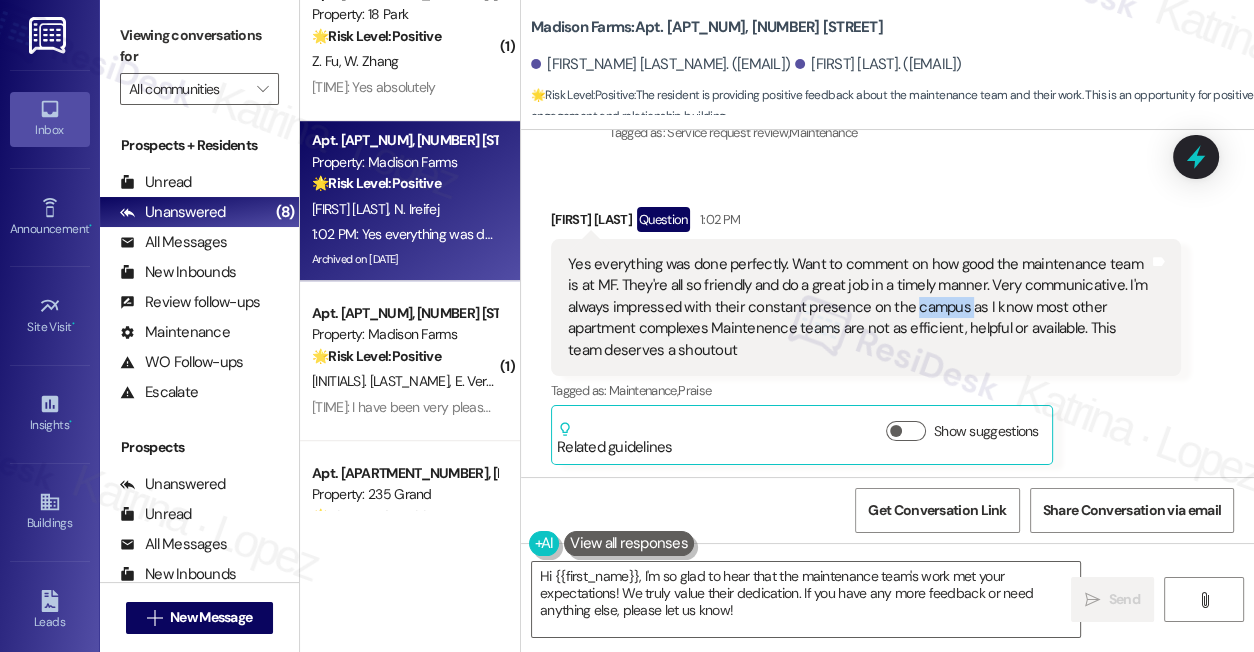 click on "Yes everything was done perfectly. Want to comment on how good the maintenance team is at MF. They're all so friendly and do a great job in a timely manner. Very communicative. I'm always impressed with their constant presence on the campus as I know most other apartment complexes Maintenence teams are not as efficient, helpful or available. This team deserves a shoutout" at bounding box center (858, 307) 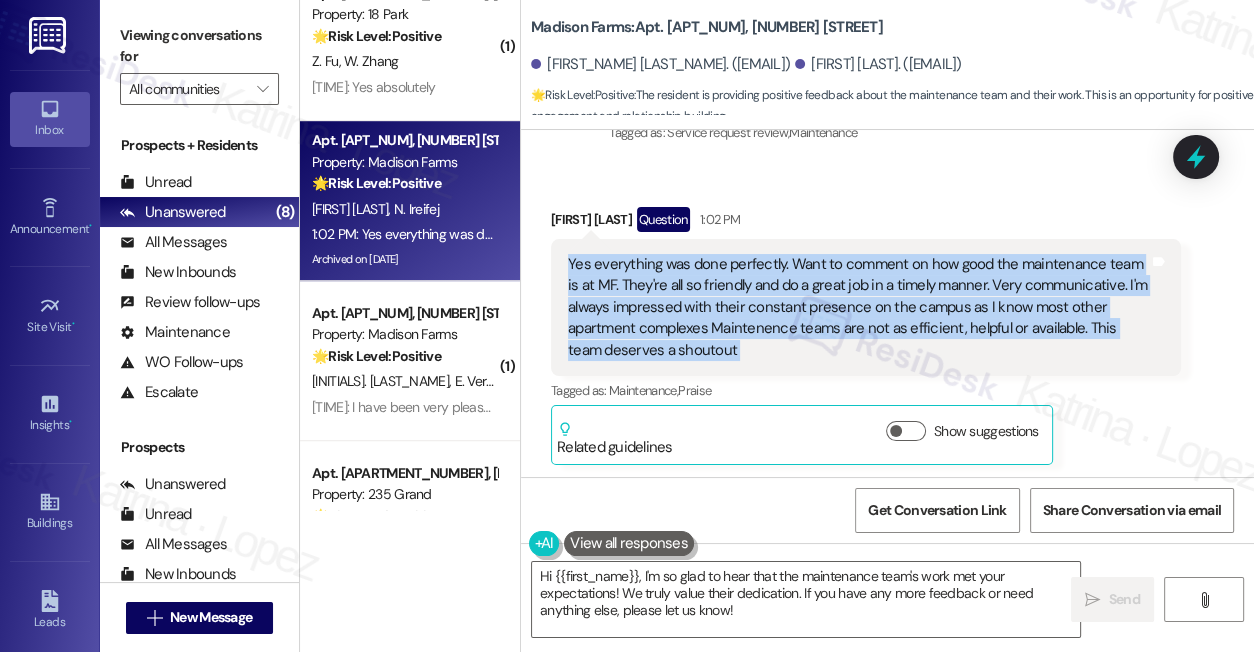 click on "Yes everything was done perfectly. Want to comment on how good the maintenance team is at MF. They're all so friendly and do a great job in a timely manner. Very communicative. I'm always impressed with their constant presence on the campus as I know most other apartment complexes Maintenence teams are not as efficient, helpful or available. This team deserves a shoutout" at bounding box center [858, 307] 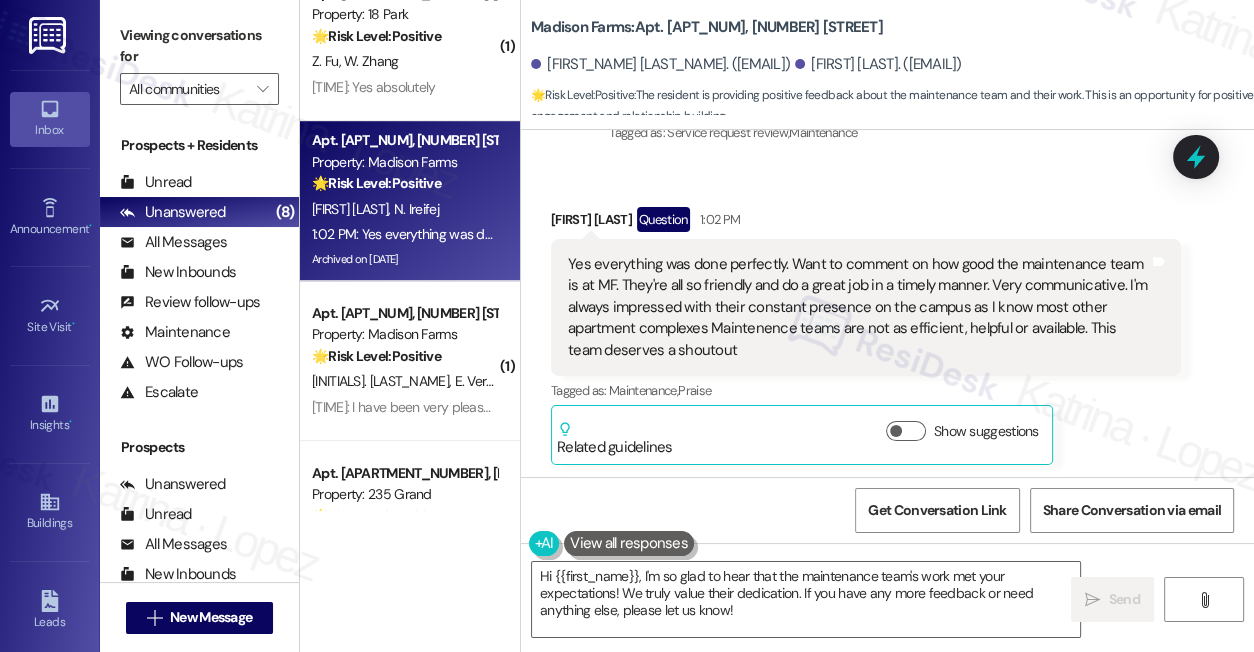 click on "Viewing conversations for" at bounding box center (199, 46) 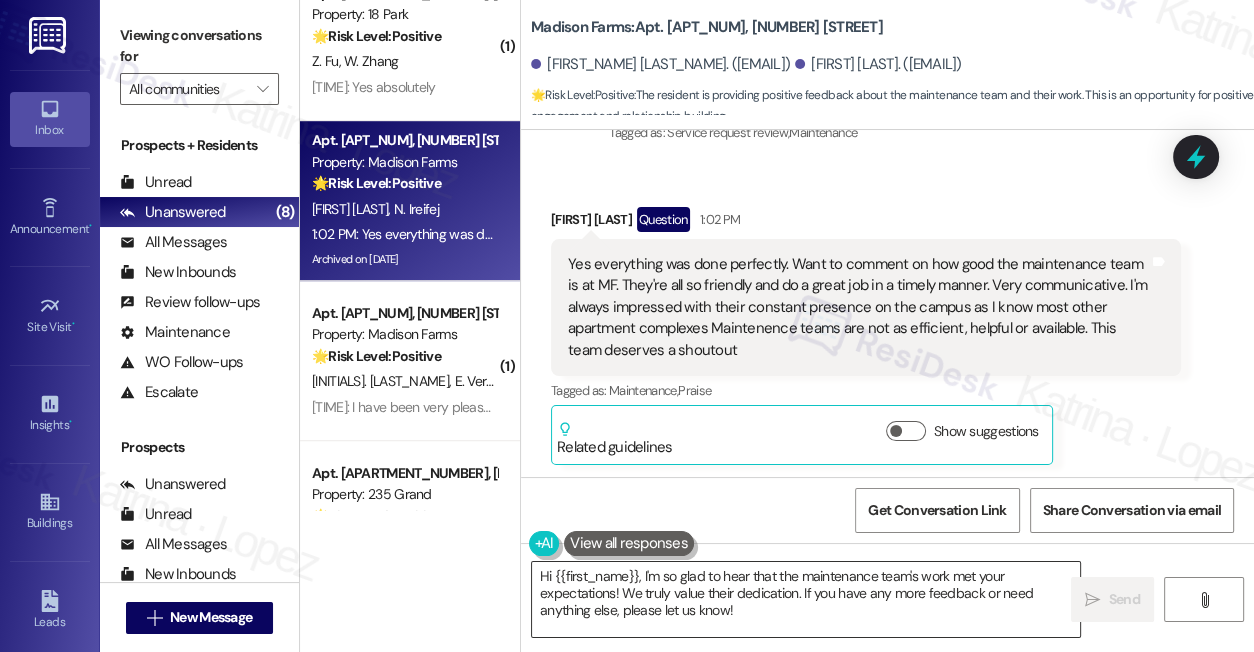 click on "Hi {{first_name}}, I'm so glad to hear that the maintenance team's work met your expectations! We truly value their dedication. If you have any more feedback or need anything else, please let us know!" at bounding box center (806, 599) 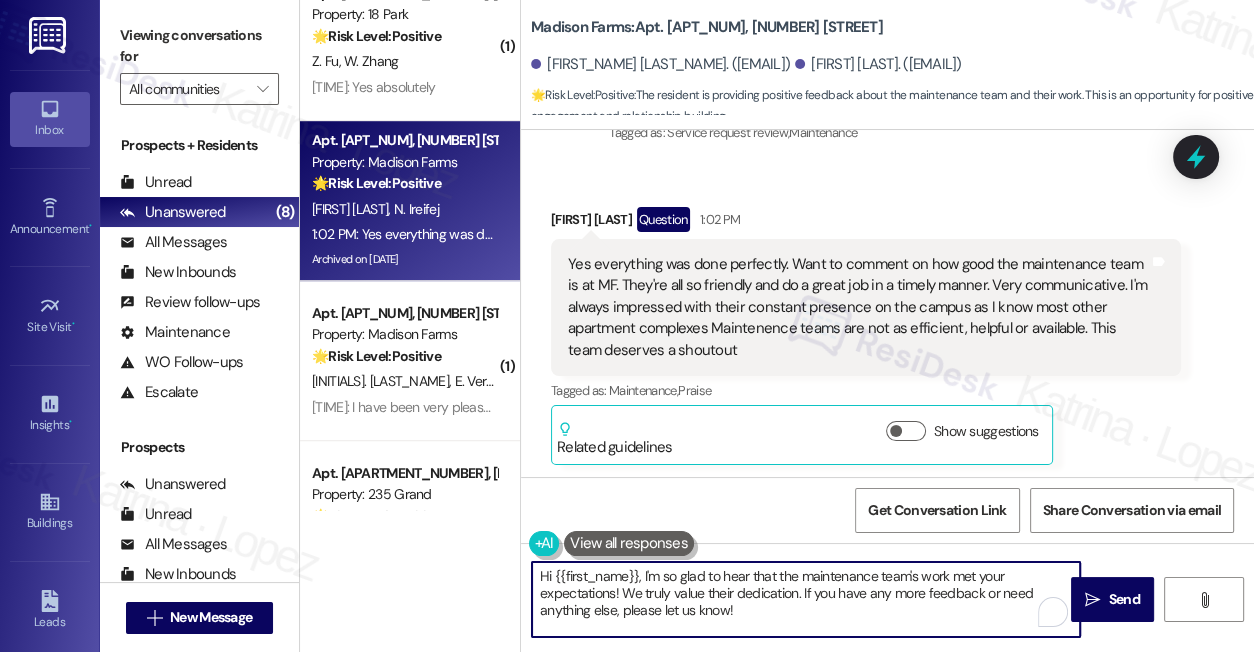 click on "Hi {{first_name}}, I'm so glad to hear that the maintenance team's work met your expectations! We truly value their dedication. If you have any more feedback or need anything else, please let us know!" at bounding box center [806, 599] 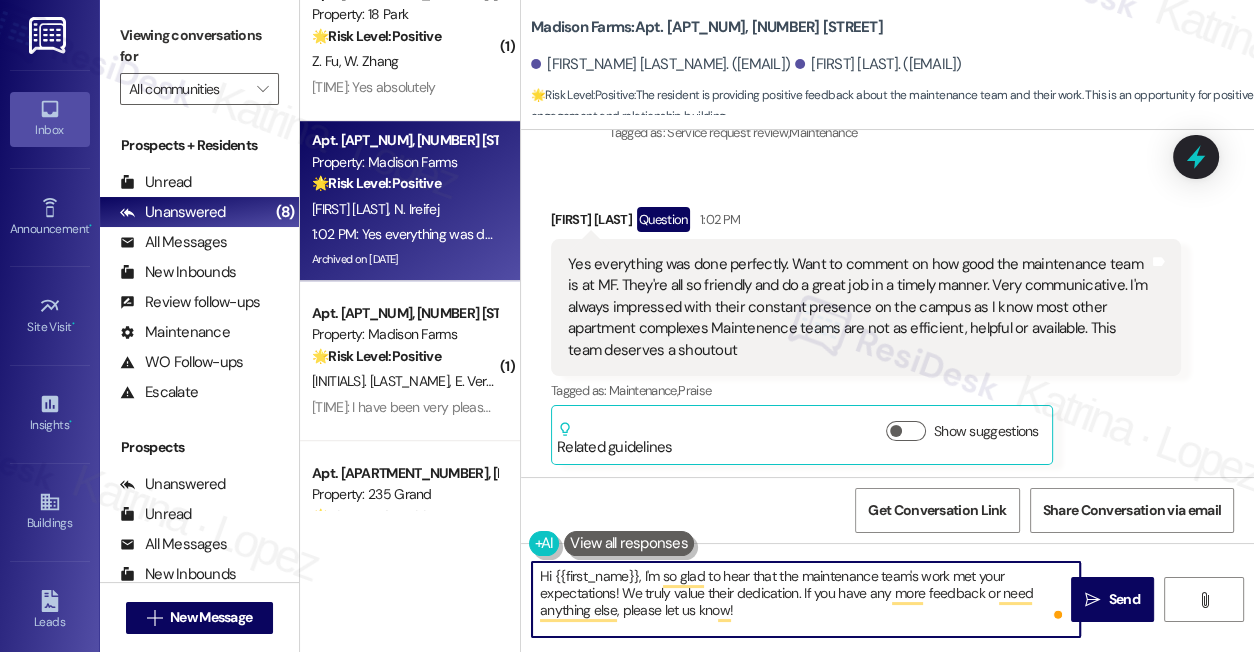 click on "Hi {{first_name}}, I'm so glad to hear that the maintenance team's work met your expectations! We truly value their dedication. If you have any more feedback or need anything else, please let us know!" at bounding box center (806, 599) 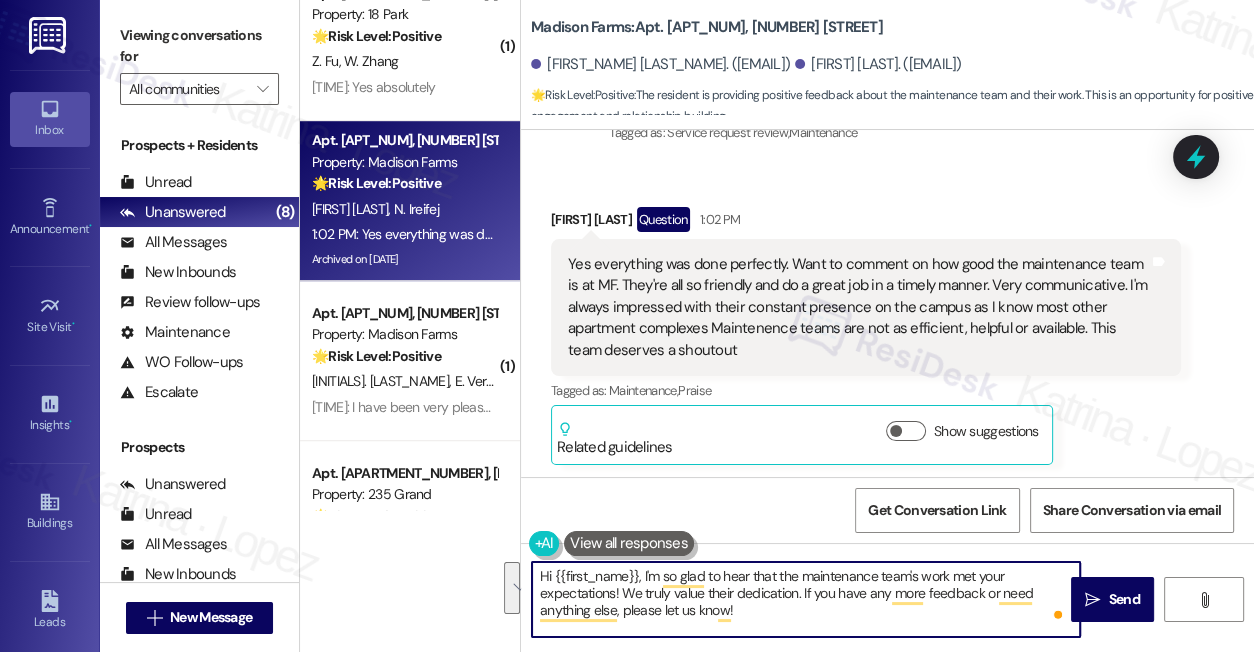 paste on "That’s awesome to hear, Emma! Thank you! If you don’t mind, would you be willing to share your experience at {{property}} in a quick Google review? Here’s the link: {{google_review_link}}. No pressure, but it really means a lot to us! Feel free to let me know if you post it. I’d love to share it with the team! 😊" 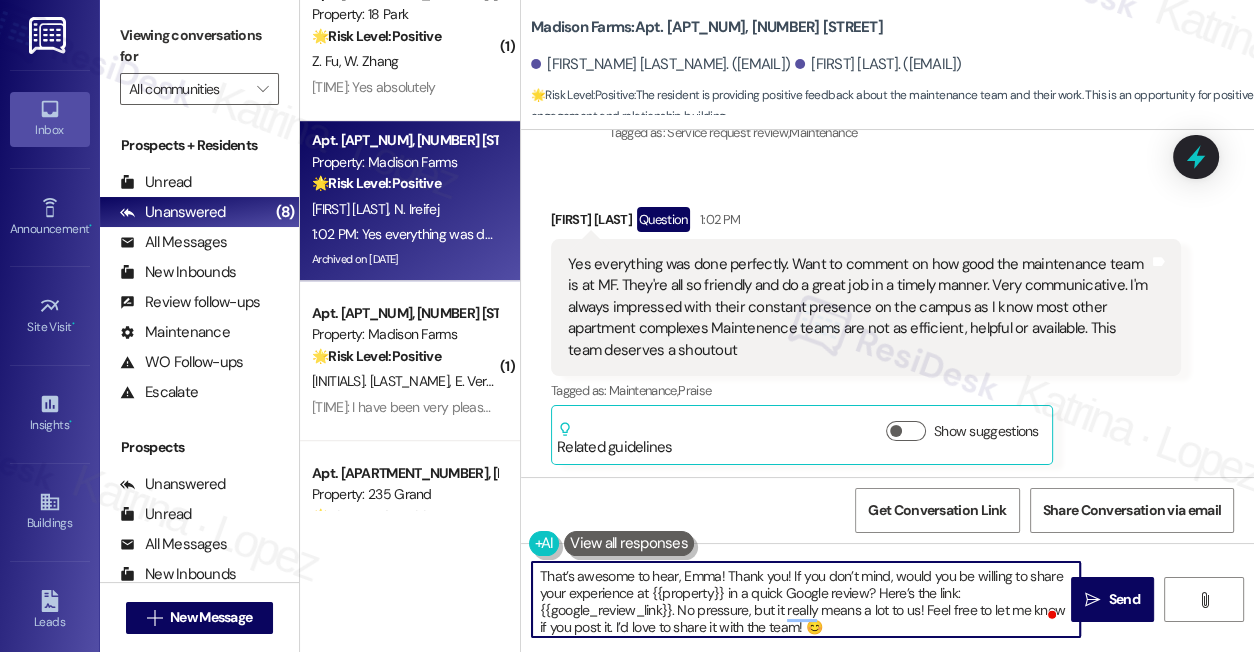 click on "Received via SMS Justin Vrona Question 1:02 PM Yes everything was done perfectly. Want to comment on how good the maintenance team is at MF. They're all so friendly and do a great job in a timely manner. Very communicative. I'm always impressed with their constant presence on the campus as I know most other apartment complexes Maintenence teams are not as efficient, helpful or available. This team deserves a shoutout Tags and notes Tagged as:   Maintenance ,  Click to highlight conversations about Maintenance Praise Click to highlight conversations about Praise  Related guidelines Show suggestions" at bounding box center (866, 336) 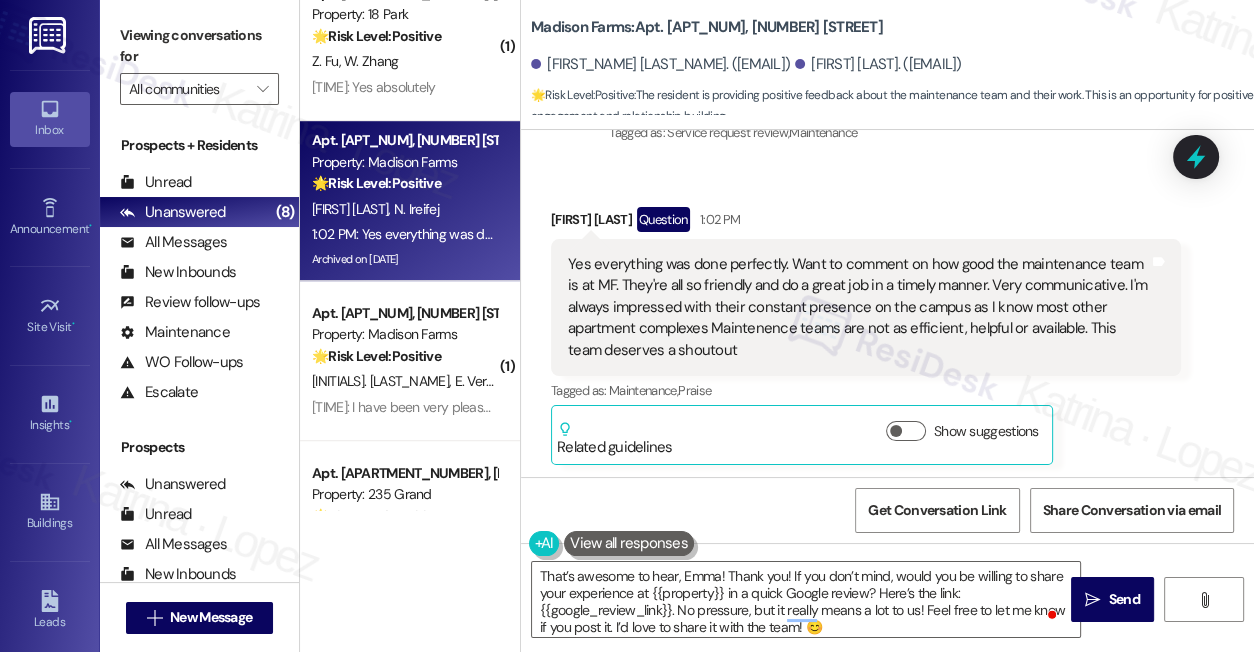 click on "Justin Vrona Question 1:02 PM" at bounding box center [866, 223] 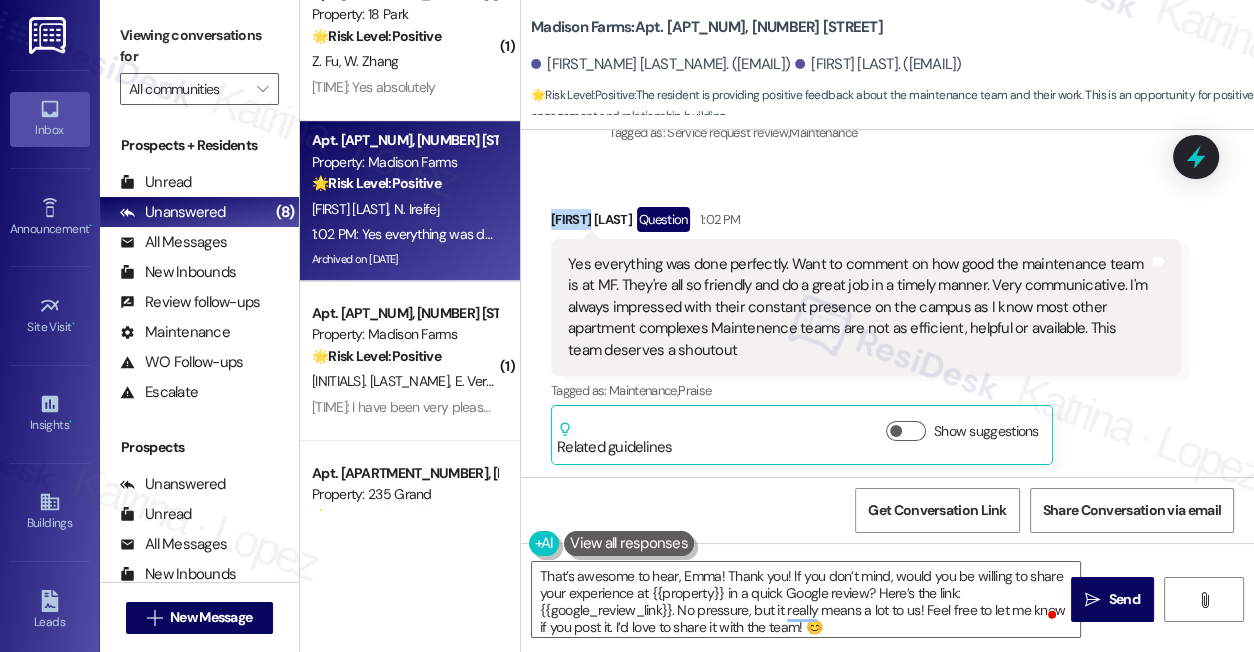 click on "Justin Vrona Question 1:02 PM" at bounding box center (866, 223) 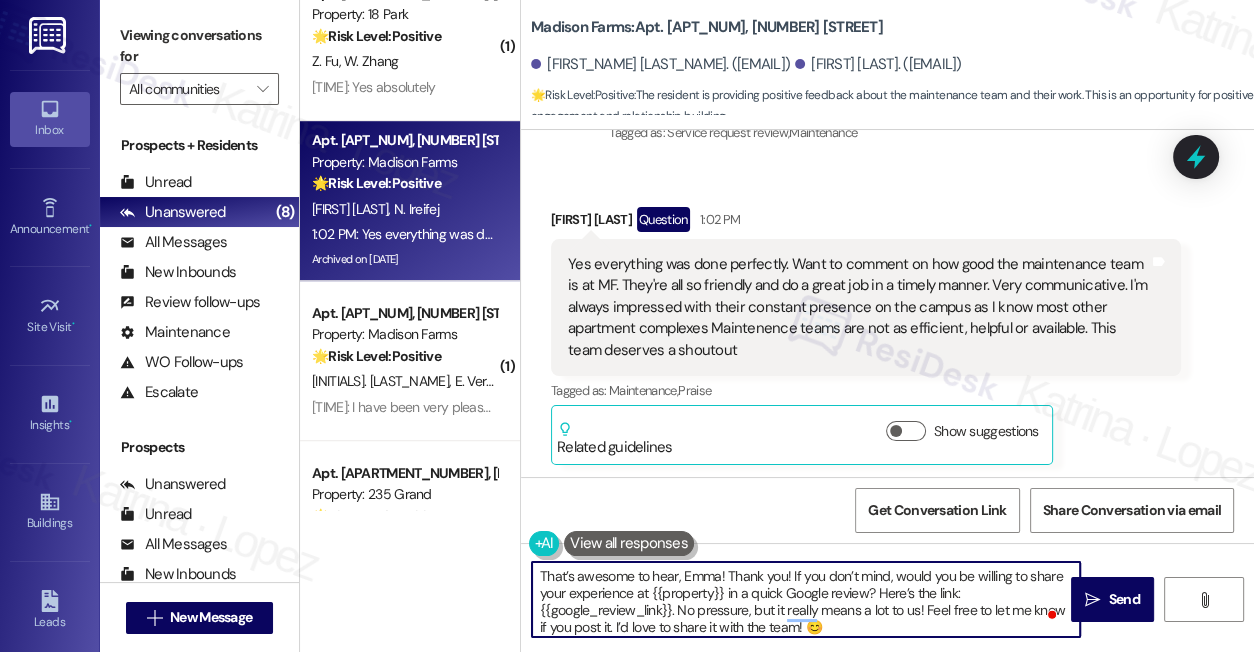 click on "That’s awesome to hear, Emma! Thank you! If you don’t mind, would you be willing to share your experience at {{property}} in a quick Google review? Here’s the link: {{google_review_link}}. No pressure, but it really means a lot to us! Feel free to let me know if you post it. I’d love to share it with the team! 😊" at bounding box center [806, 599] 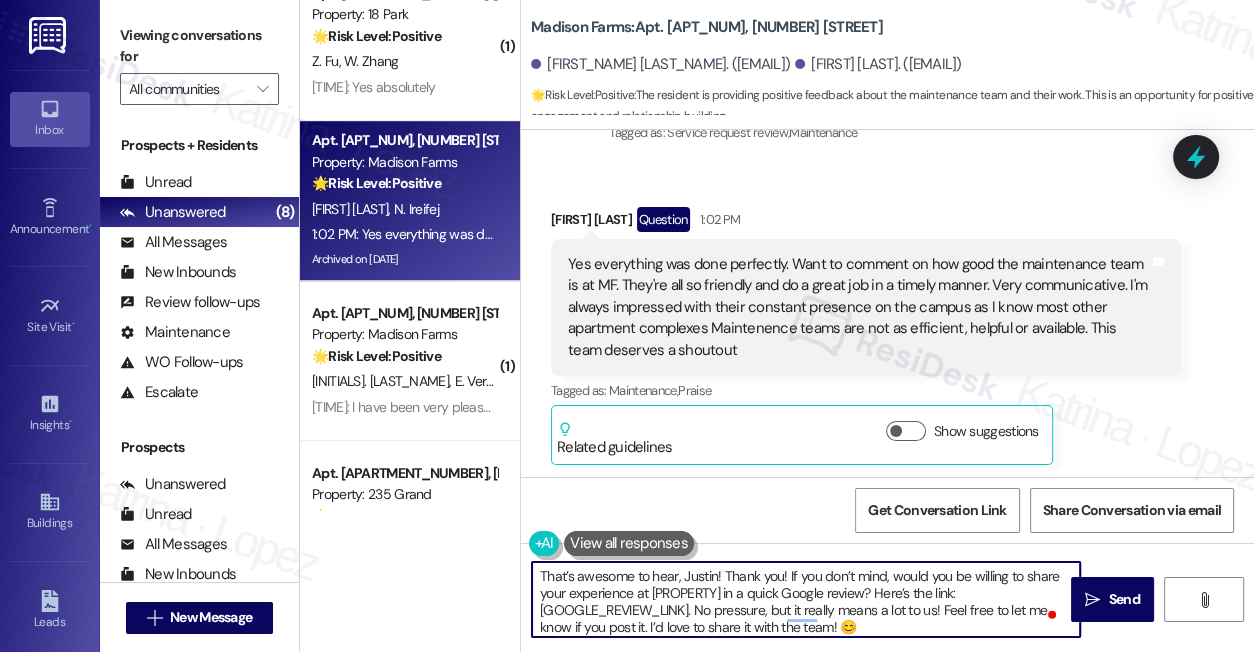 click on "That’s awesome to hear, Justin! Thank you! If you don’t mind, would you be willing to share your experience at {{property}} in a quick Google review? Here’s the link: {{google_review_link}}. No pressure, but it really means a lot to us! Feel free to let me know if you post it. I’d love to share it with the team! 😊" at bounding box center [806, 599] 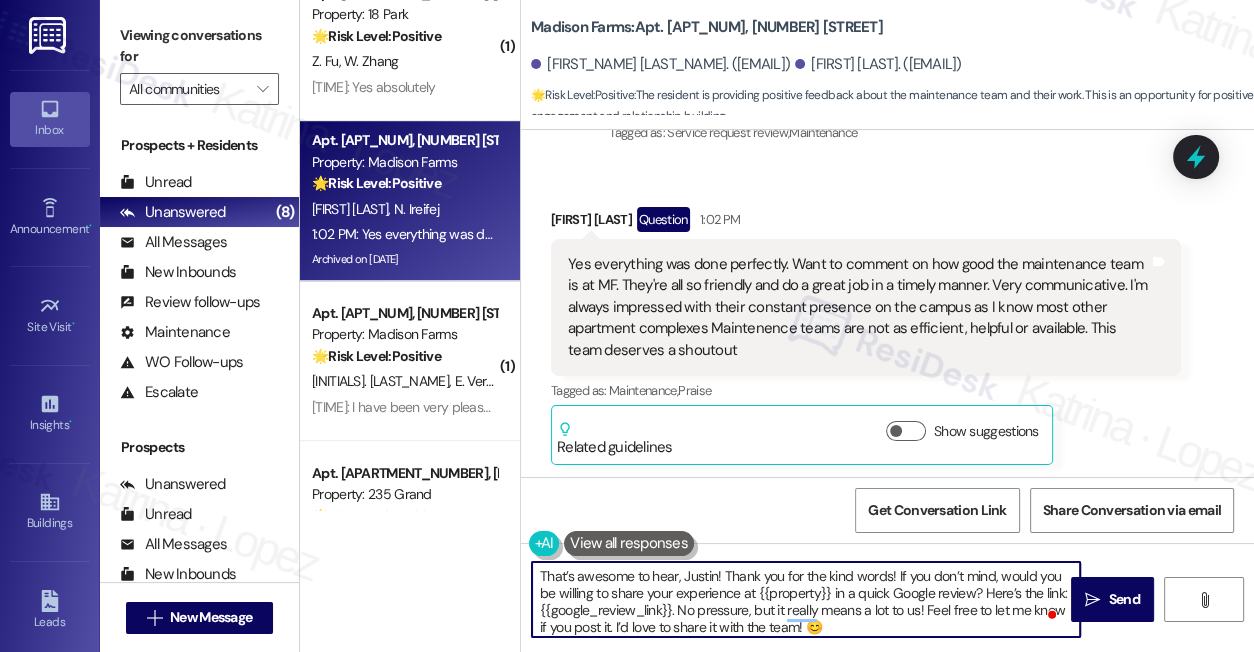 click on "That’s awesome to hear, Justin! Thank you for the kind words! If you don’t mind, would you be willing to share your experience at {{property}} in a quick Google review? Here’s the link: {{google_review_link}}. No pressure, but it really means a lot to us! Feel free to let me know if you post it. I’d love to share it with the team! 😊" at bounding box center [806, 599] 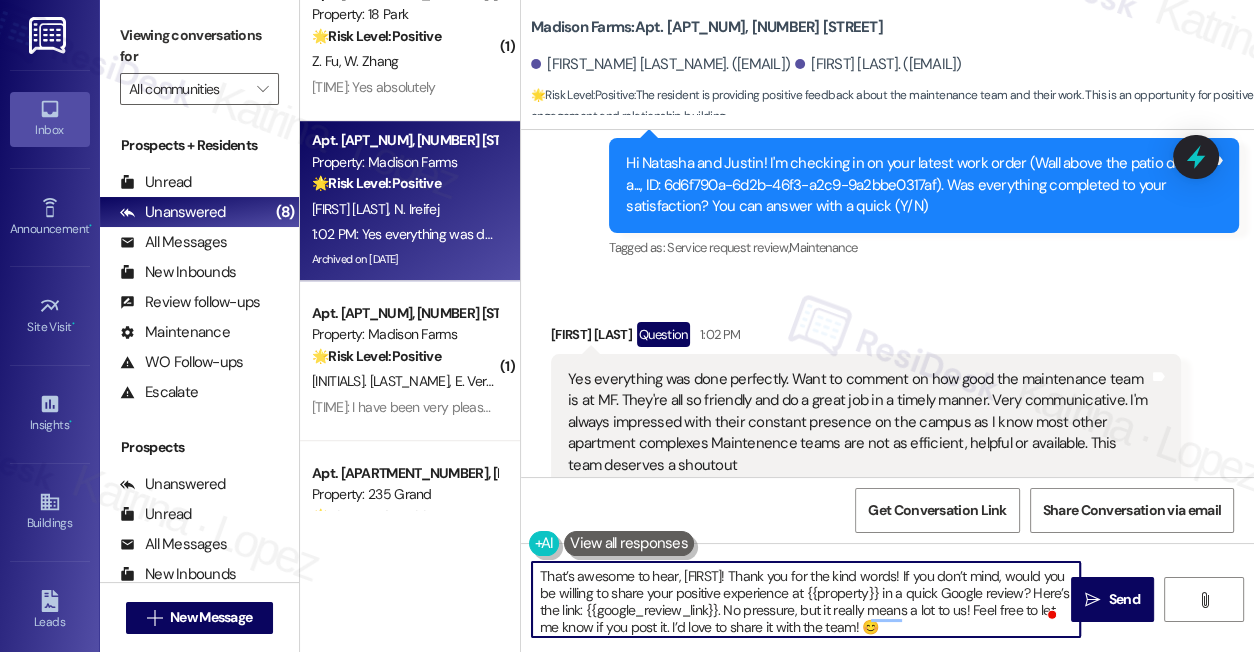 scroll, scrollTop: 5190, scrollLeft: 0, axis: vertical 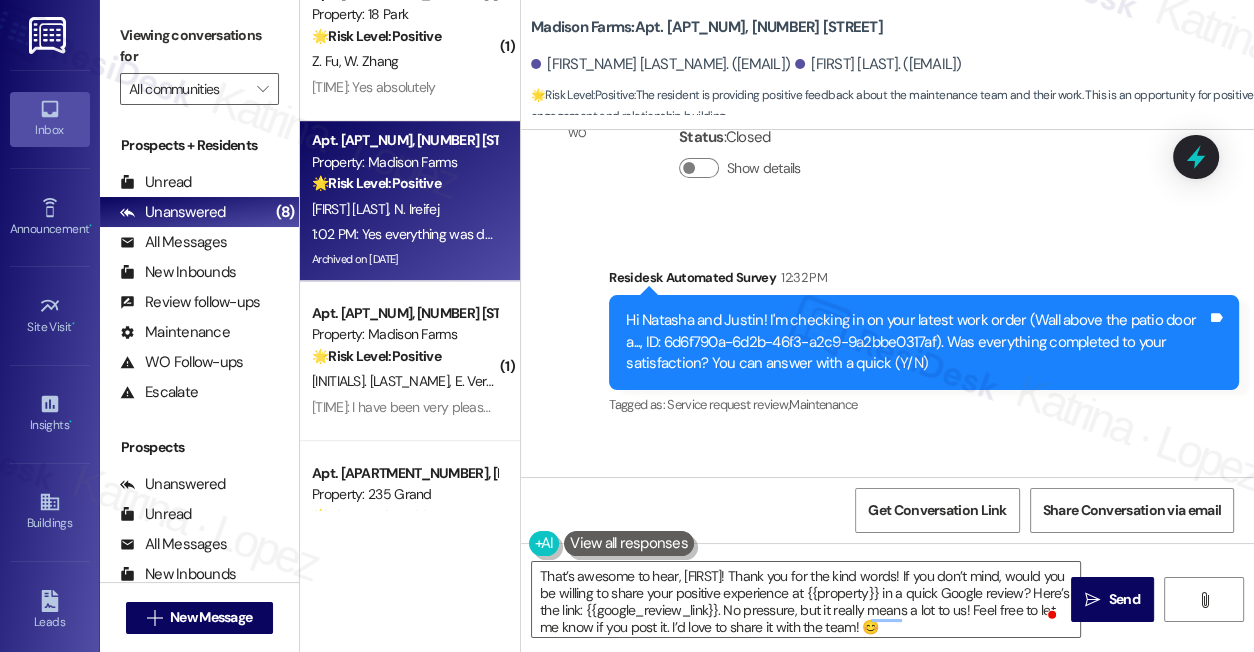 click on "Hi Natasha and Justin! I'm checking in on your latest work order (Wall above the patio door a..., ID: 6d6f790a-6d2b-46f3-a2c9-9a2bbe0317af). Was everything completed to your satisfaction? You can answer with a quick (Y/N)" at bounding box center (916, 342) 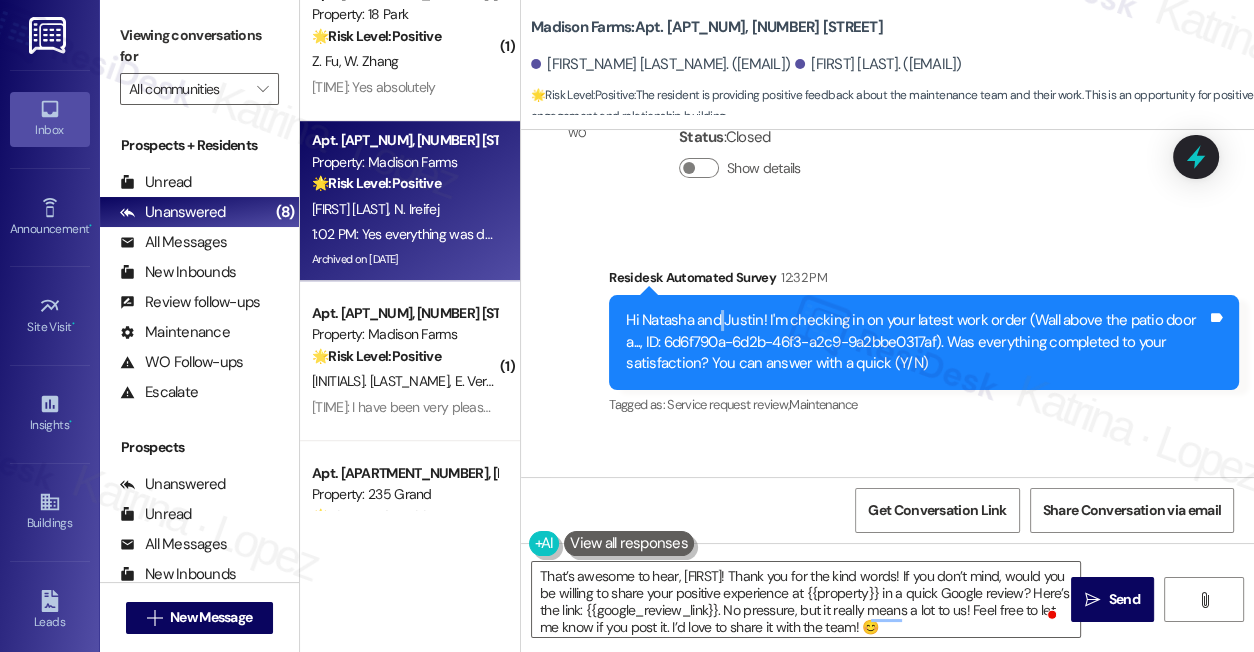 click on "Hi Natasha and Justin! I'm checking in on your latest work order (Wall above the patio door a..., ID: 6d6f790a-6d2b-46f3-a2c9-9a2bbe0317af). Was everything completed to your satisfaction? You can answer with a quick (Y/N)" at bounding box center [916, 342] 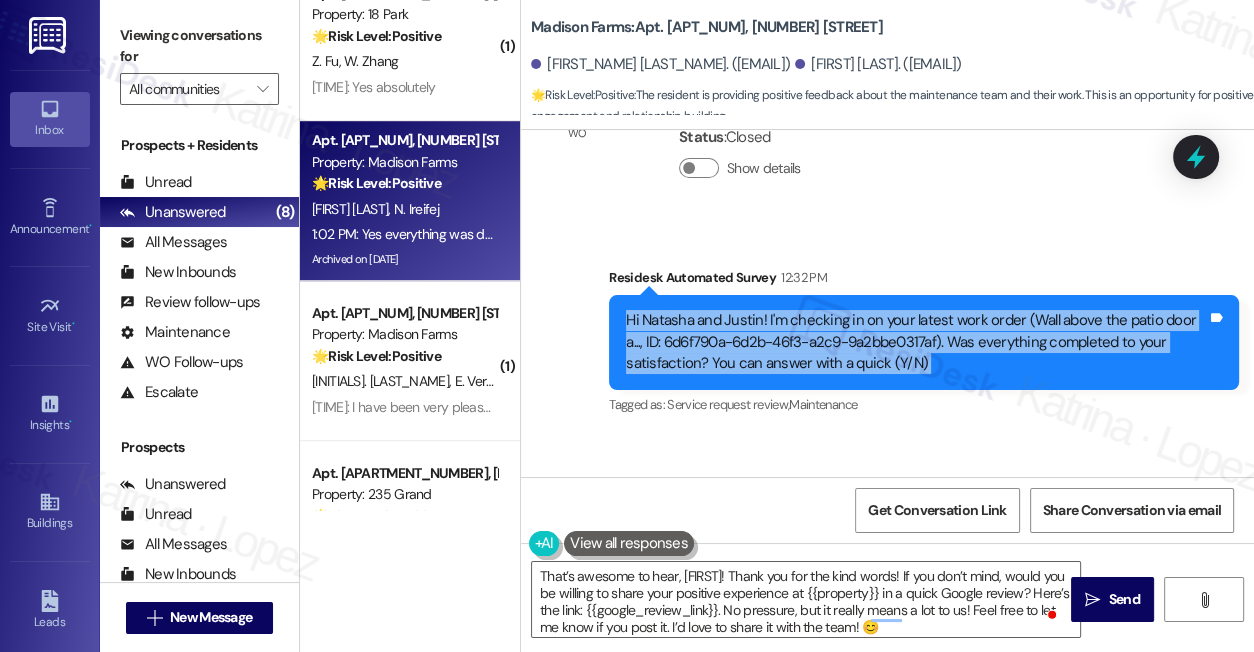 click on "Hi Natasha and Justin! I'm checking in on your latest work order (Wall above the patio door a..., ID: 6d6f790a-6d2b-46f3-a2c9-9a2bbe0317af). Was everything completed to your satisfaction? You can answer with a quick (Y/N)" at bounding box center [916, 342] 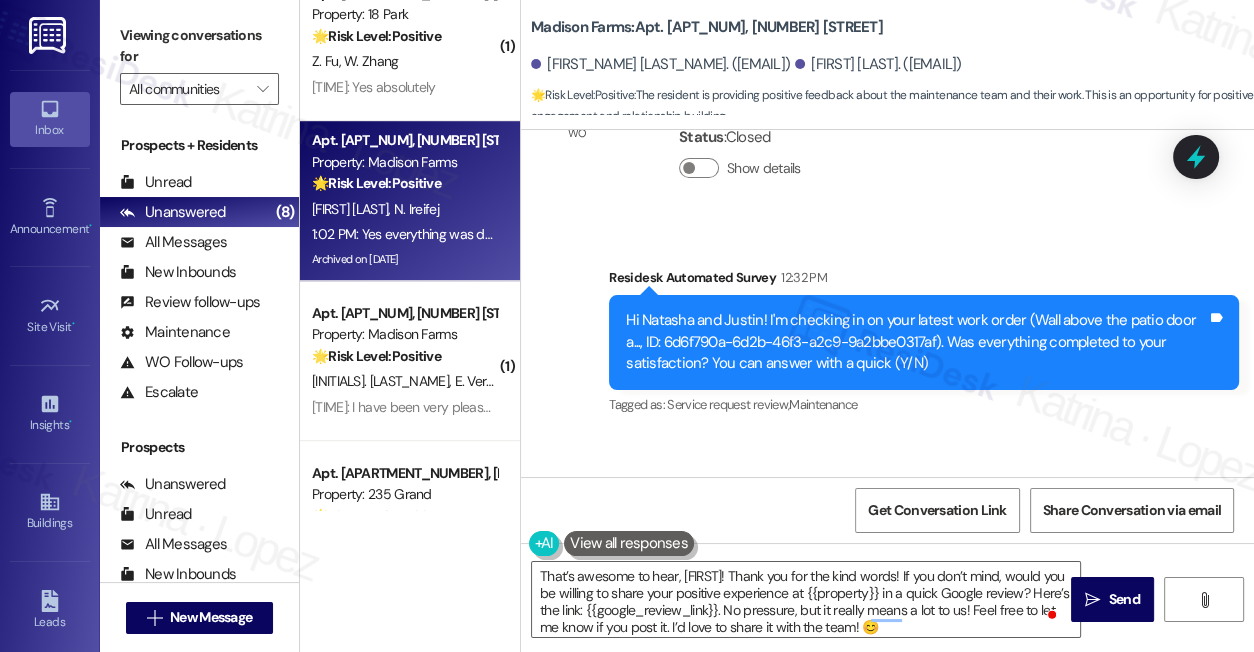 click on "Hi Natasha and Justin! I'm checking in on your latest work order (Wall above the patio door a..., ID: 6d6f790a-6d2b-46f3-a2c9-9a2bbe0317af). Was everything completed to your satisfaction? You can answer with a quick (Y/N)" at bounding box center [916, 342] 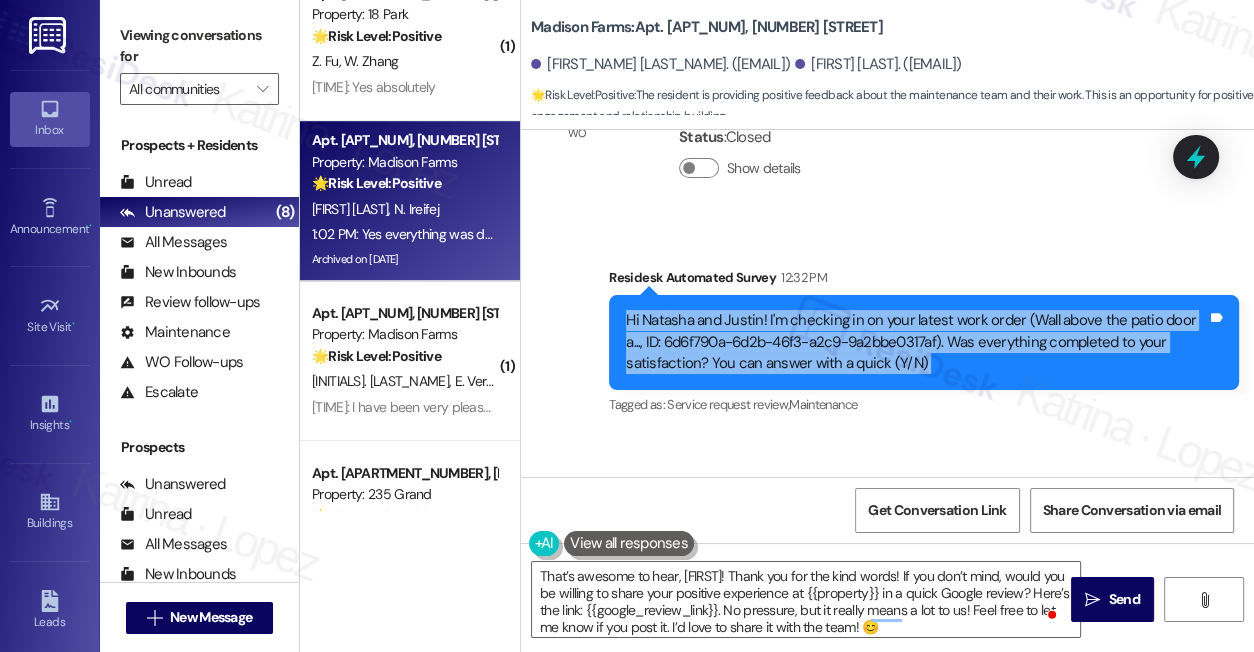 click on "Hi Natasha and Justin! I'm checking in on your latest work order (Wall above the patio door a..., ID: 6d6f790a-6d2b-46f3-a2c9-9a2bbe0317af). Was everything completed to your satisfaction? You can answer with a quick (Y/N)" at bounding box center [916, 342] 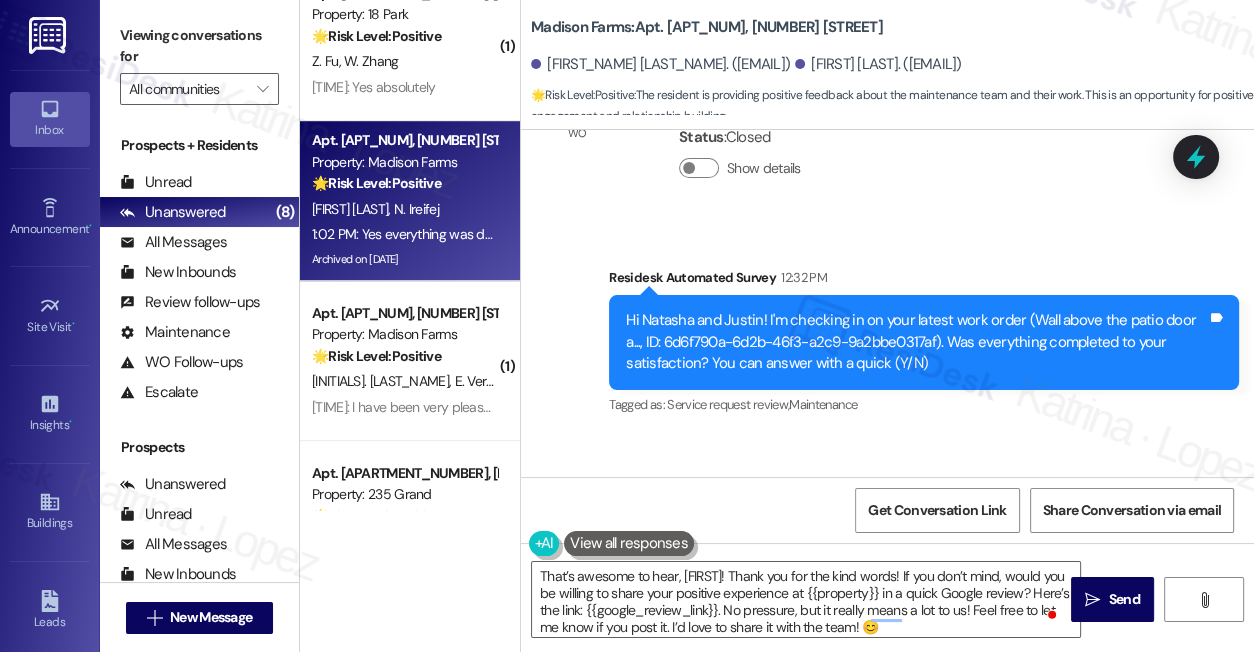click on "Viewing conversations for" at bounding box center (199, 46) 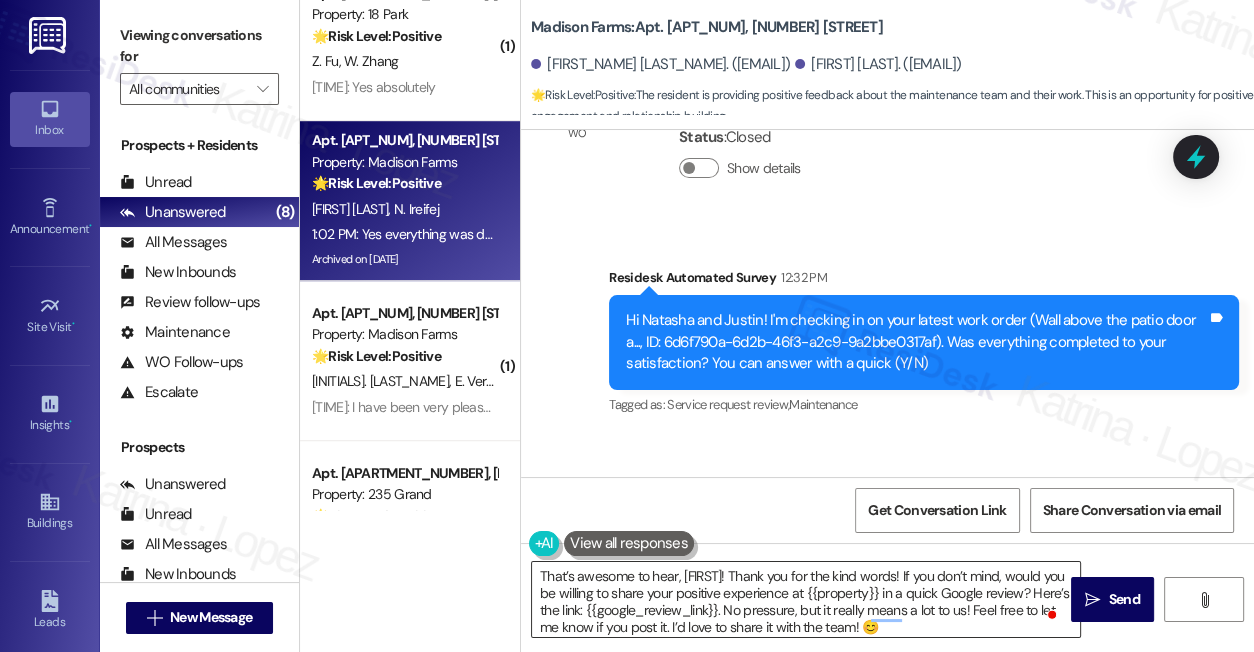 click on "That’s awesome to hear, Justin! Thank you for the kind words! If you don’t mind, would you be willing to share your positive experience at {{property}} in a quick Google review? Here’s the link: {{google_review_link}}. No pressure, but it really means a lot to us! Feel free to let me know if you post it. I’d love to share it with the team! 😊" at bounding box center [806, 599] 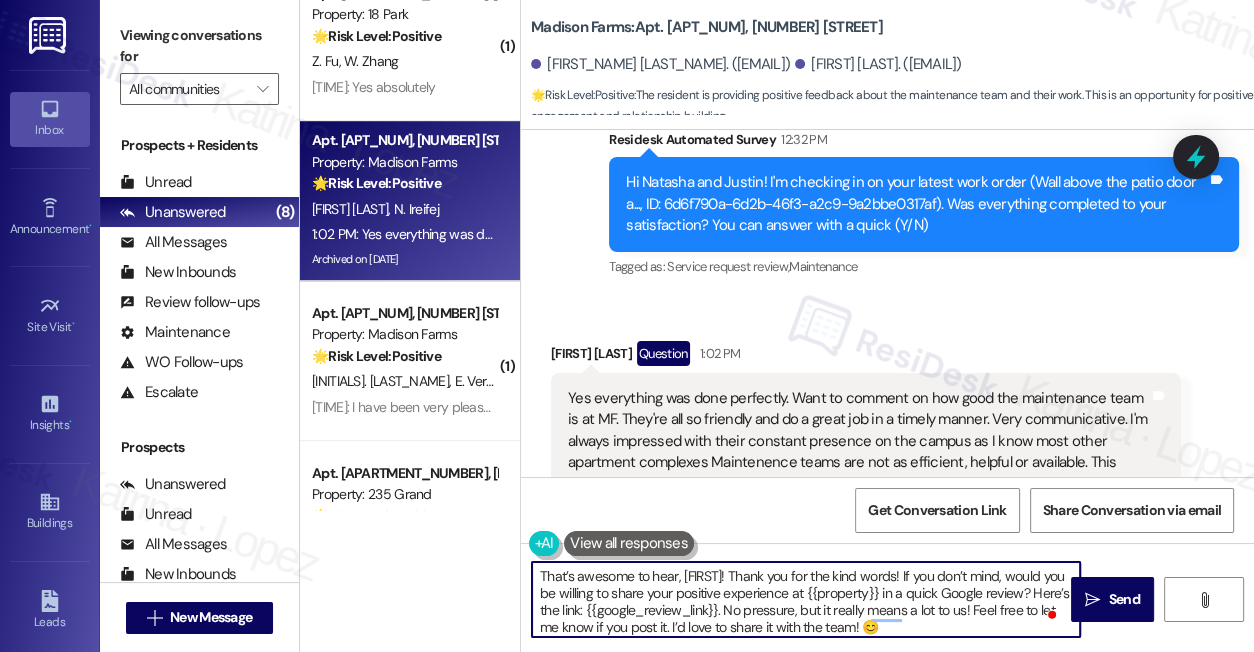 scroll, scrollTop: 5462, scrollLeft: 0, axis: vertical 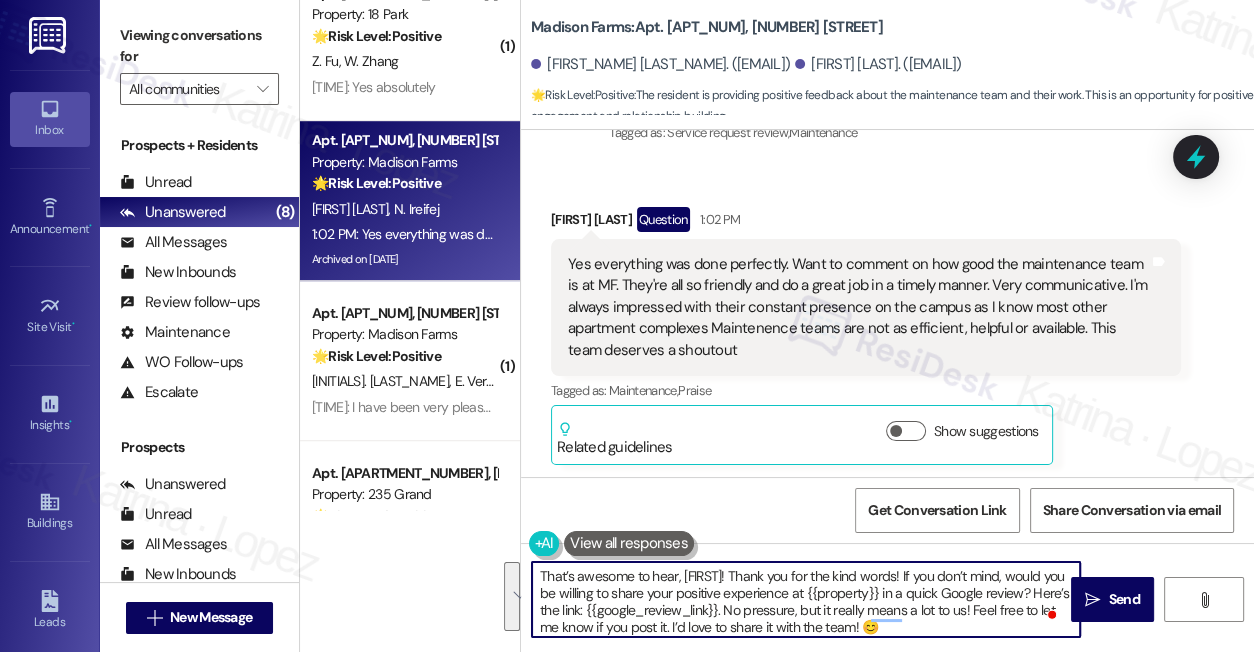 drag, startPoint x: 956, startPoint y: 626, endPoint x: 894, endPoint y: 573, distance: 81.565926 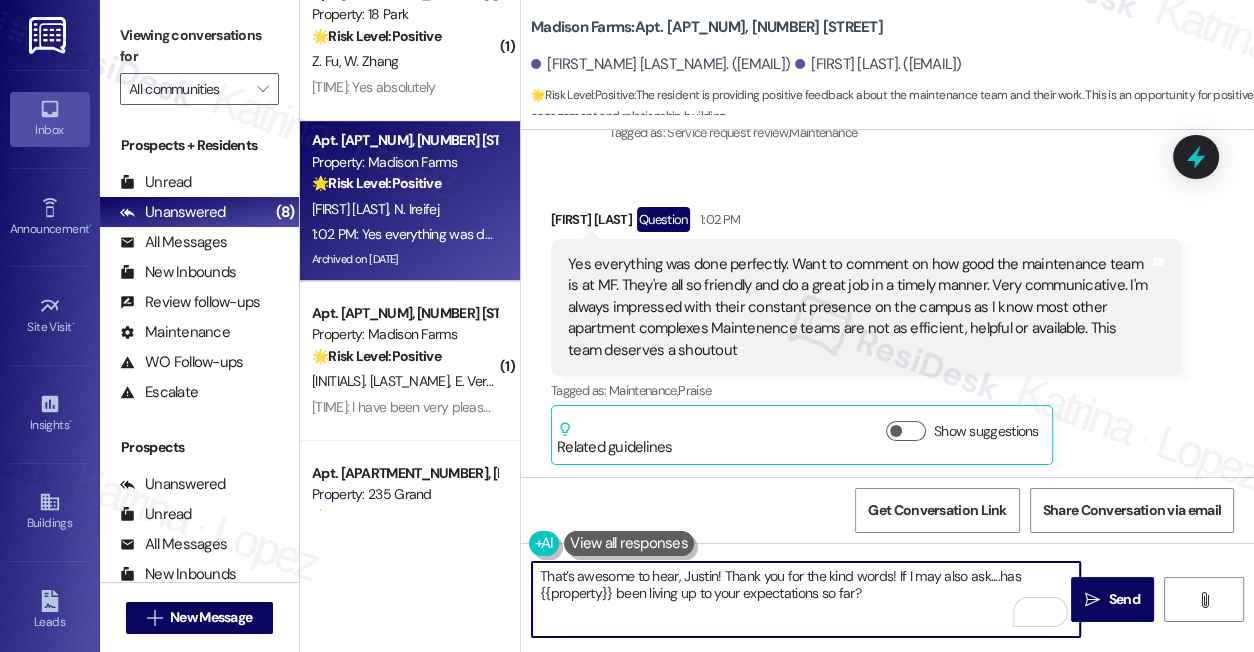 type on "That’s awesome to hear, Justin! Thank you for the kind words! If I may also ask....has {{property}} been living up to your expectations so far?" 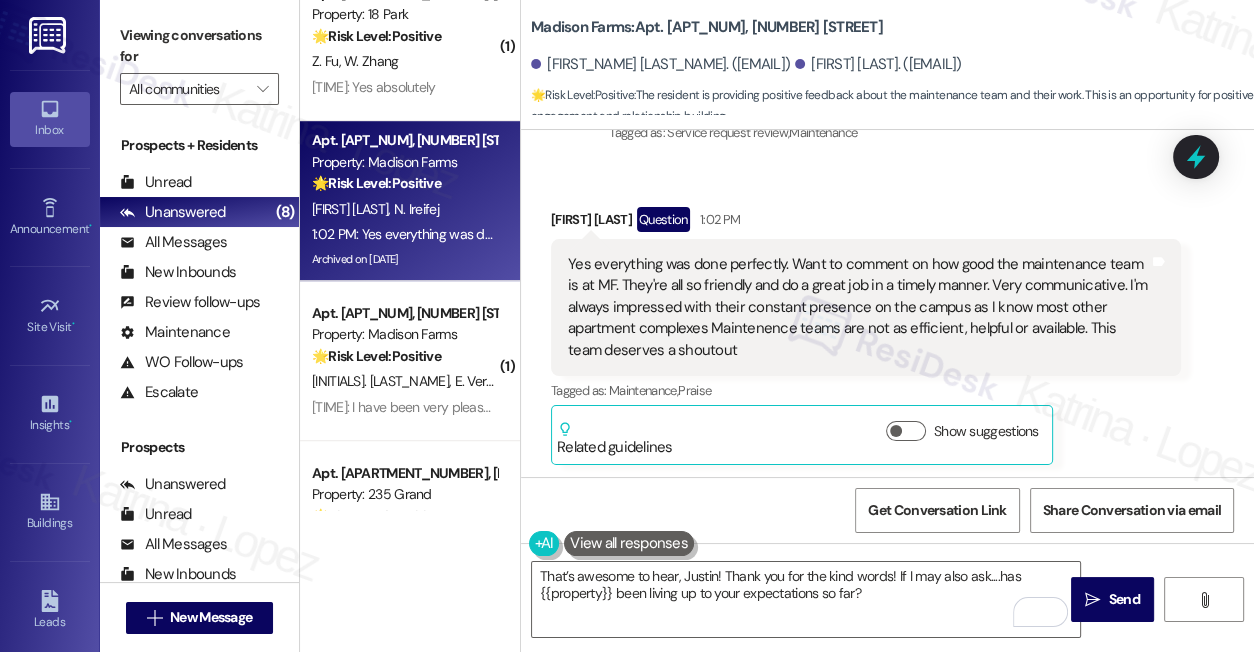 click at bounding box center [629, 543] 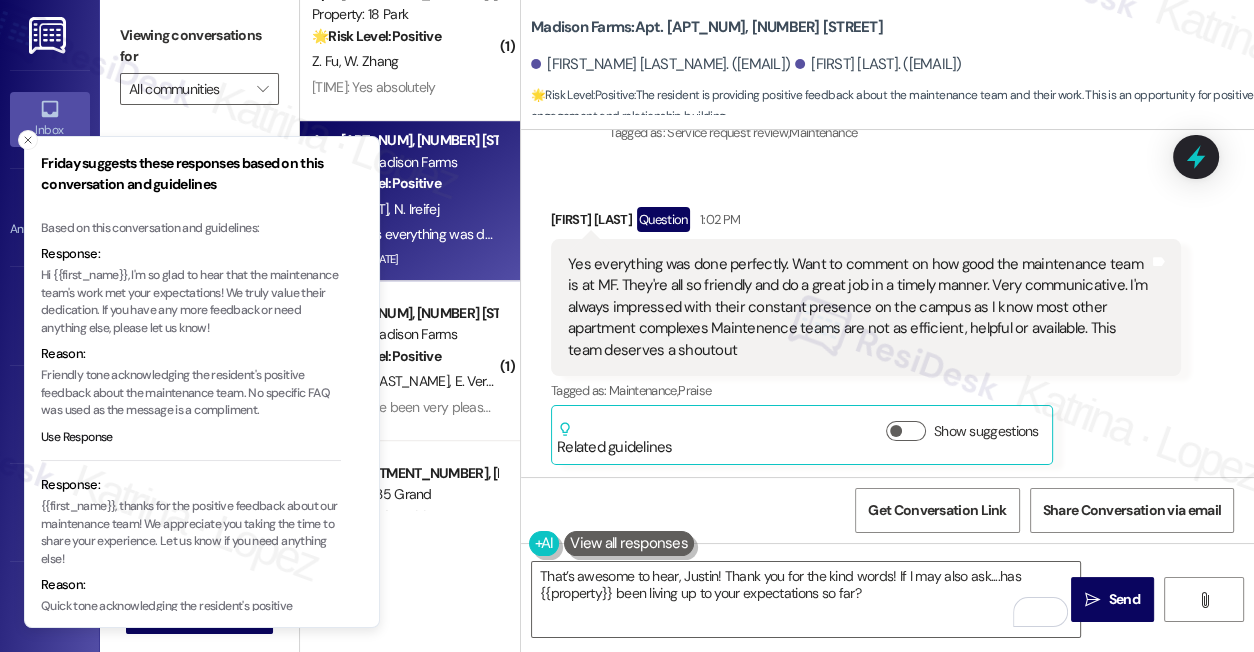 click on "Hi {{first_name}}, I'm so glad to hear that the maintenance team's work met your expectations! We truly value their dedication. If you have any more feedback or need anything else, please let us know!" at bounding box center (191, 302) 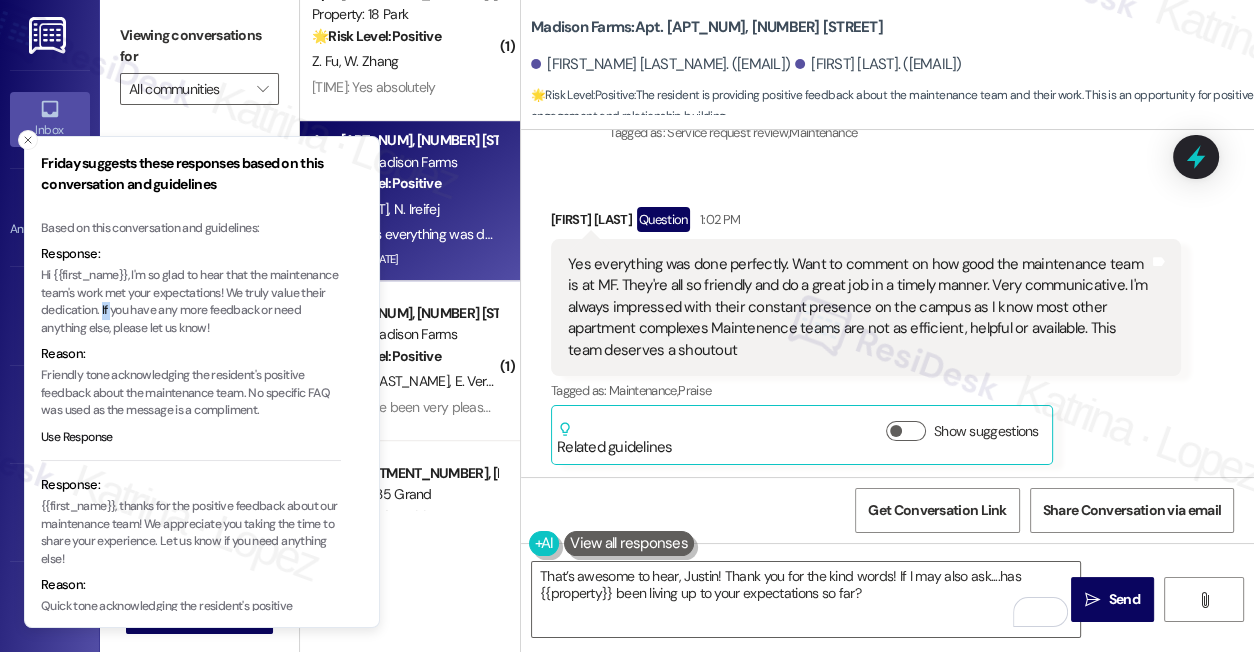 click on "Hi {{first_name}}, I'm so glad to hear that the maintenance team's work met your expectations! We truly value their dedication. If you have any more feedback or need anything else, please let us know!" at bounding box center [191, 302] 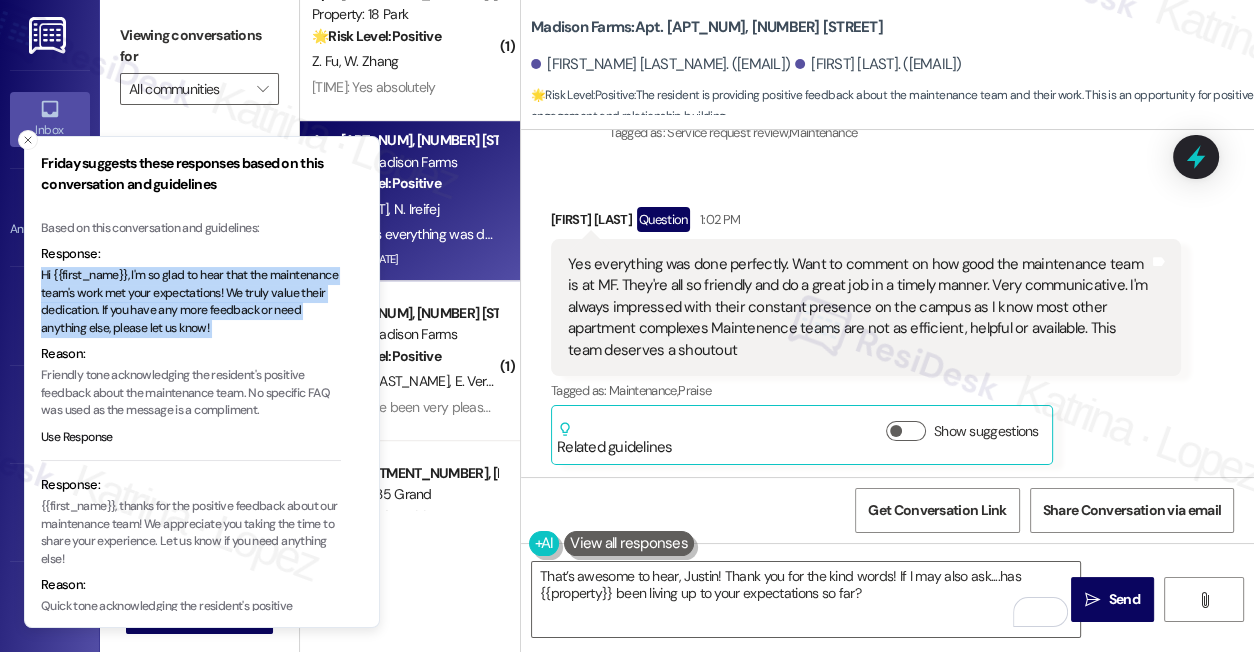 click on "Hi {{first_name}}, I'm so glad to hear that the maintenance team's work met your expectations! We truly value their dedication. If you have any more feedback or need anything else, please let us know!" at bounding box center (191, 302) 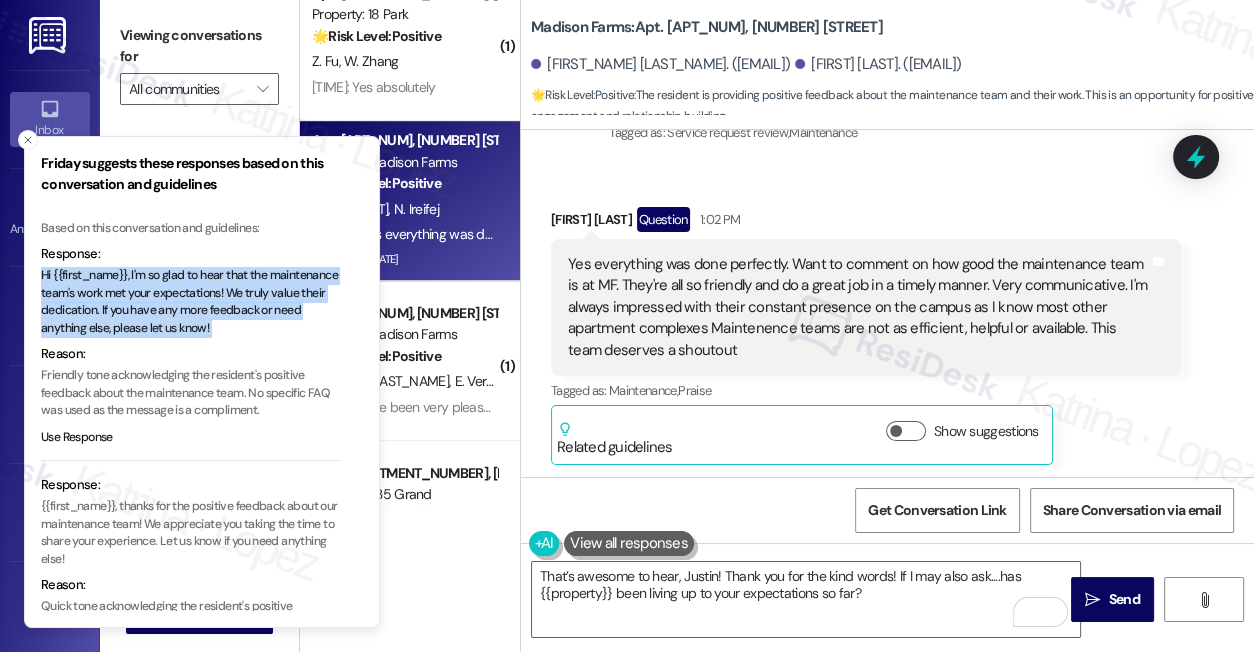type 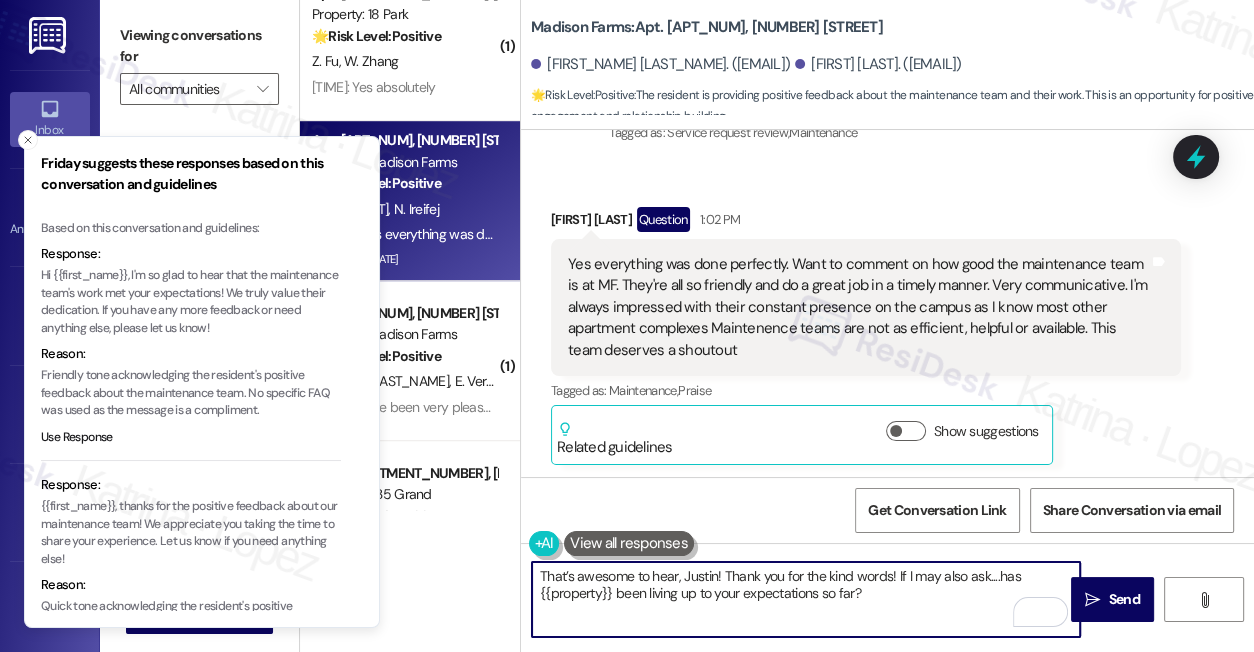click on "That’s awesome to hear, Justin! Thank you for the kind words! If I may also ask....has {{property}} been living up to your expectations so far?" at bounding box center [806, 599] 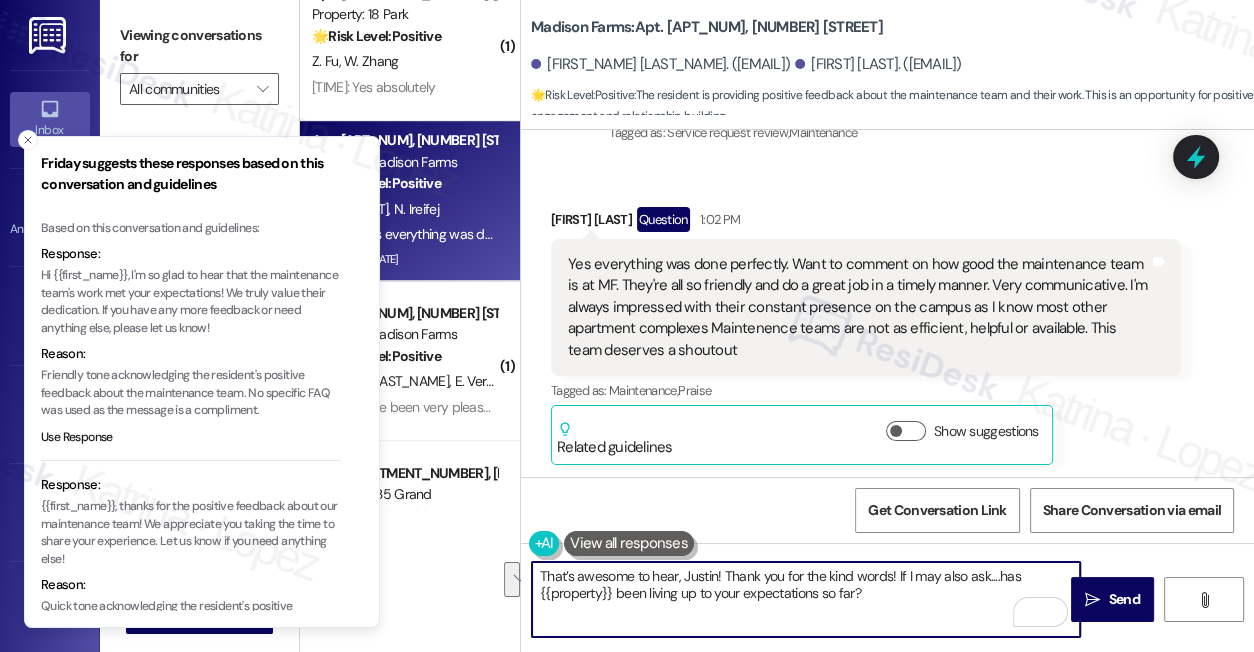 paste on "Hi {{first_name}}, I'm so glad to hear that the maintenance team's work met your expectations! We truly value their dedication. If you have any more feedback or need anything else, please let us know!" 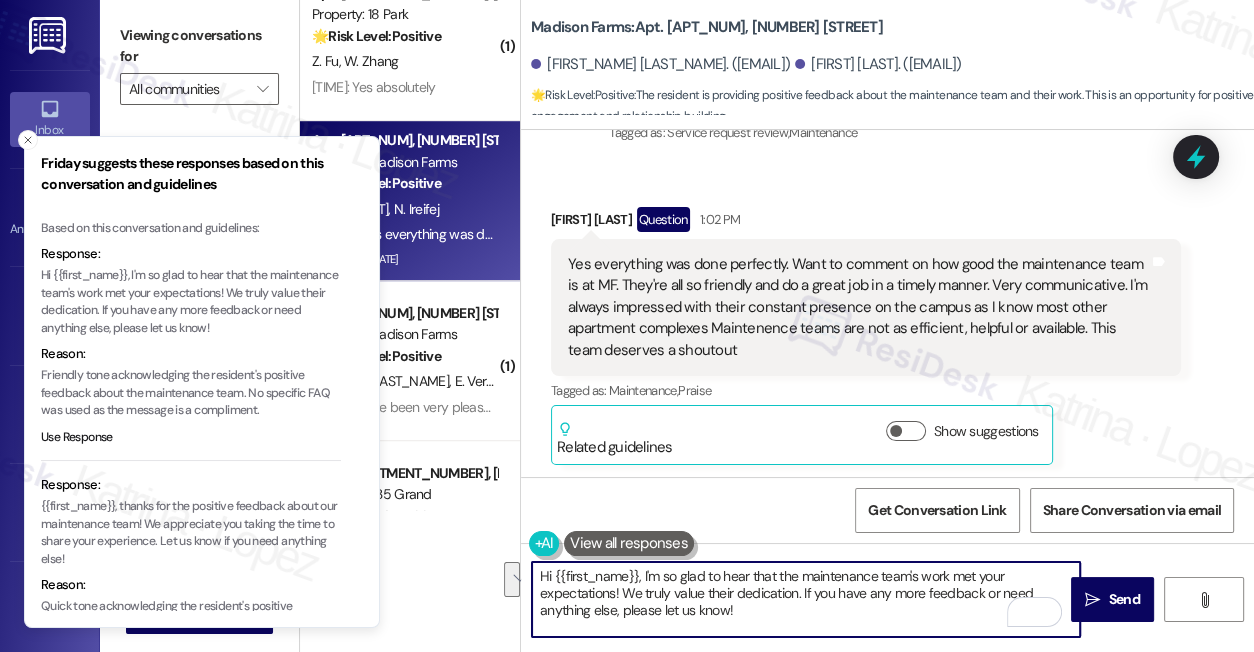 scroll, scrollTop: 16, scrollLeft: 0, axis: vertical 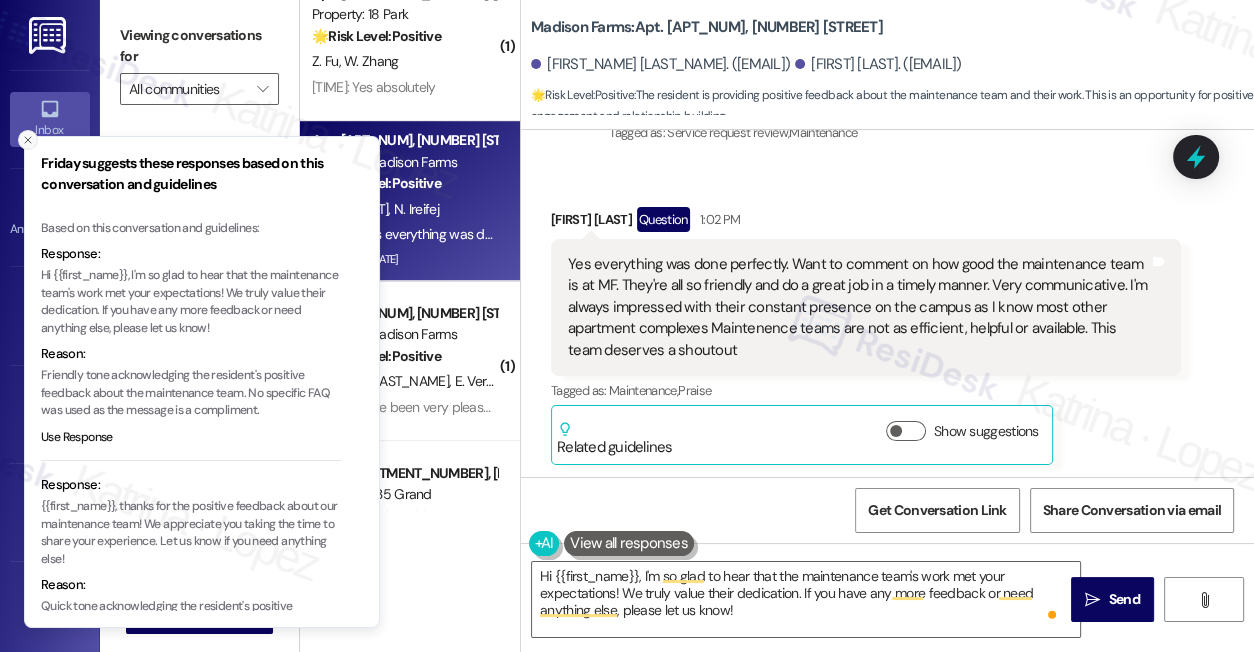 click 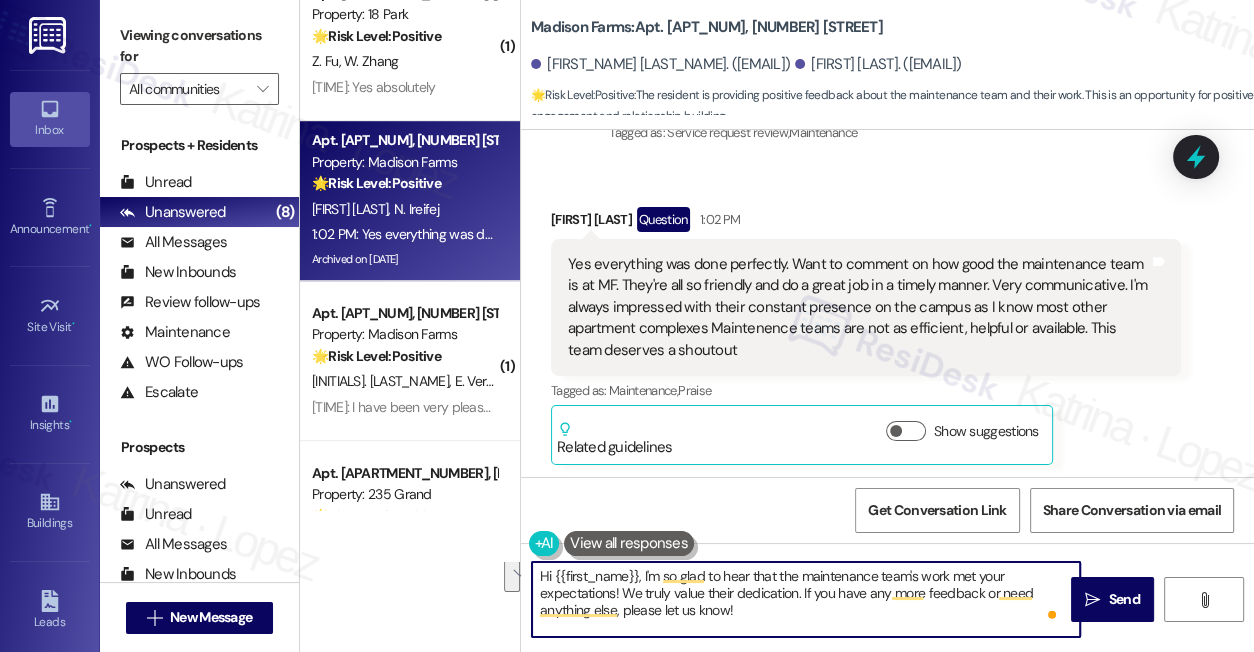 drag, startPoint x: 765, startPoint y: 598, endPoint x: 802, endPoint y: 584, distance: 39.56008 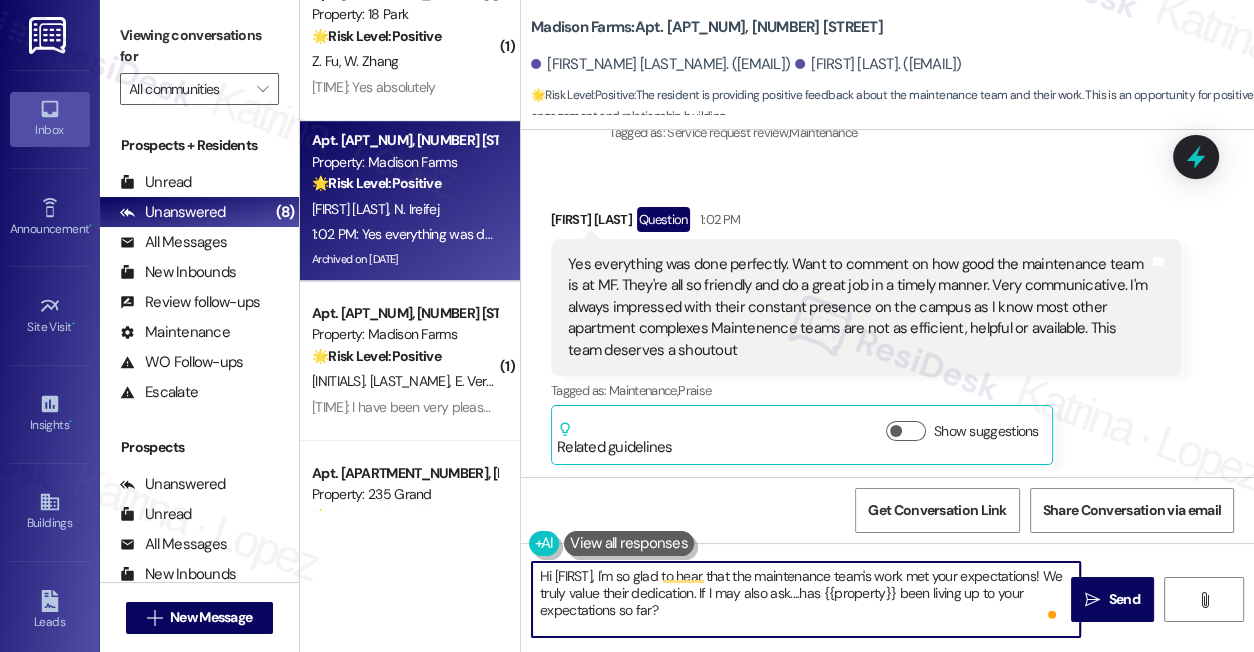 click on "Hi {{first_name}}, I'm so glad to hear that the maintenance team's work met your expectations! We truly value their dedication. If I may also ask....has {{property}} been living up to your expectations so far?" at bounding box center [806, 599] 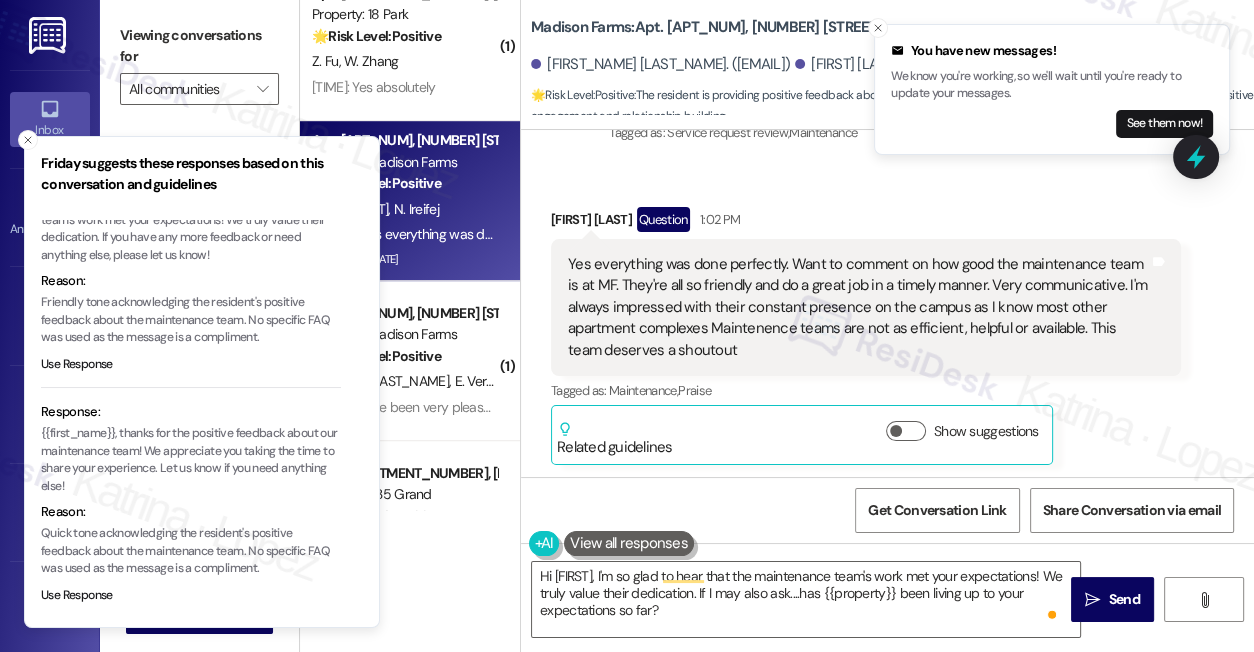 scroll, scrollTop: 181, scrollLeft: 0, axis: vertical 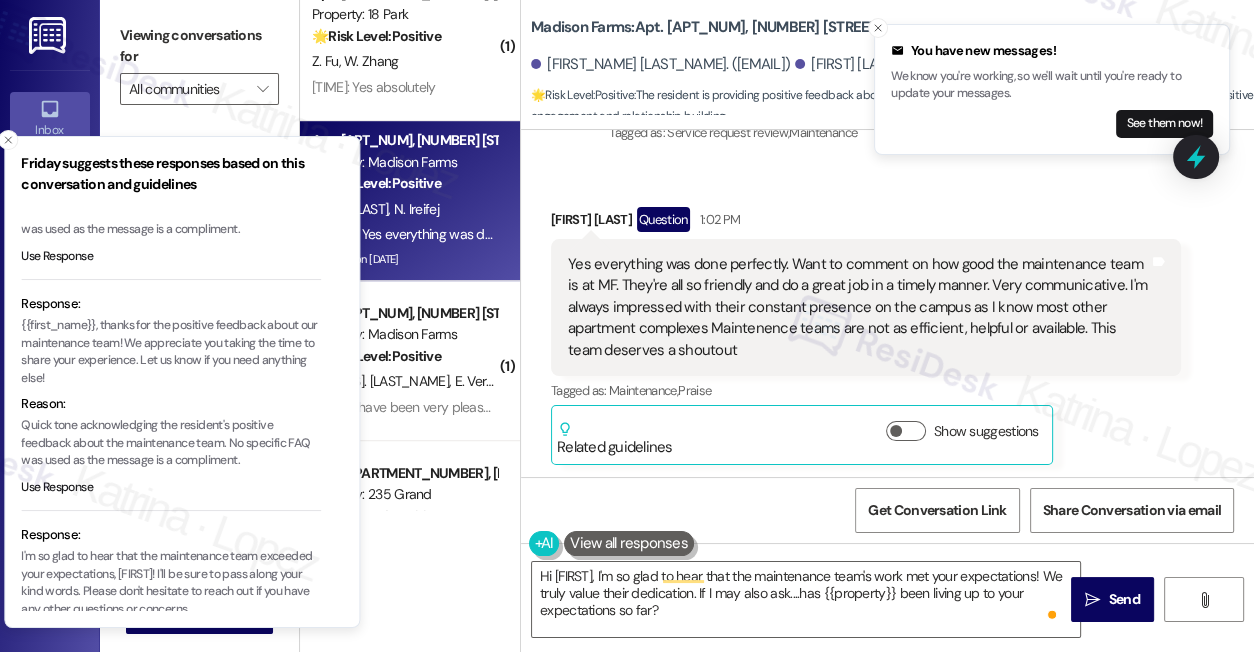 drag, startPoint x: 195, startPoint y: 363, endPoint x: 176, endPoint y: 367, distance: 19.416489 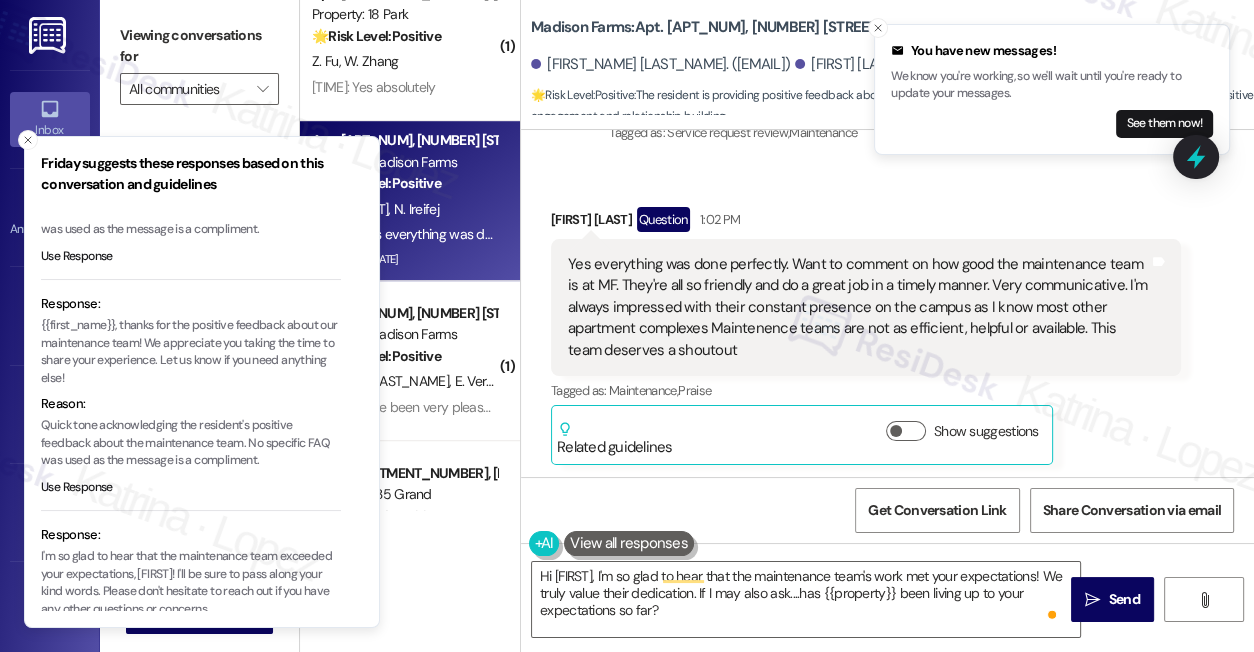 click on "{{first_name}}, thanks for the positive feedback about our maintenance team! We appreciate you taking the time to share your experience. Let us know if you need anything else!" at bounding box center [191, 352] 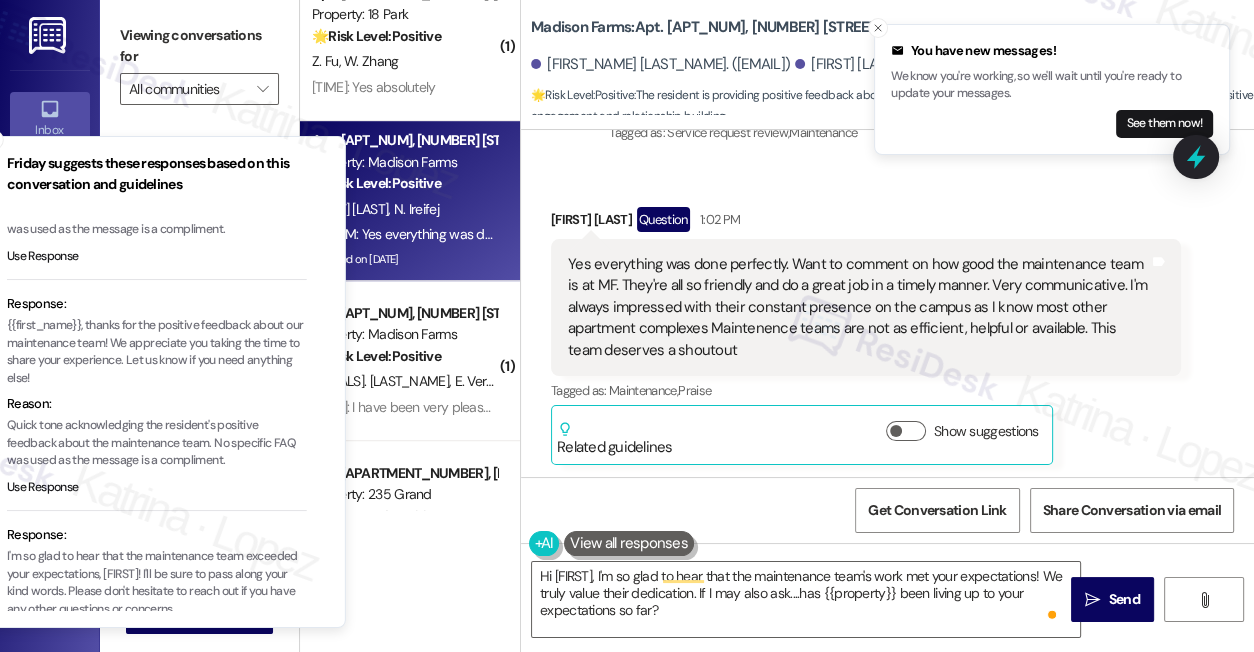 drag, startPoint x: 194, startPoint y: 360, endPoint x: 182, endPoint y: 363, distance: 12.369317 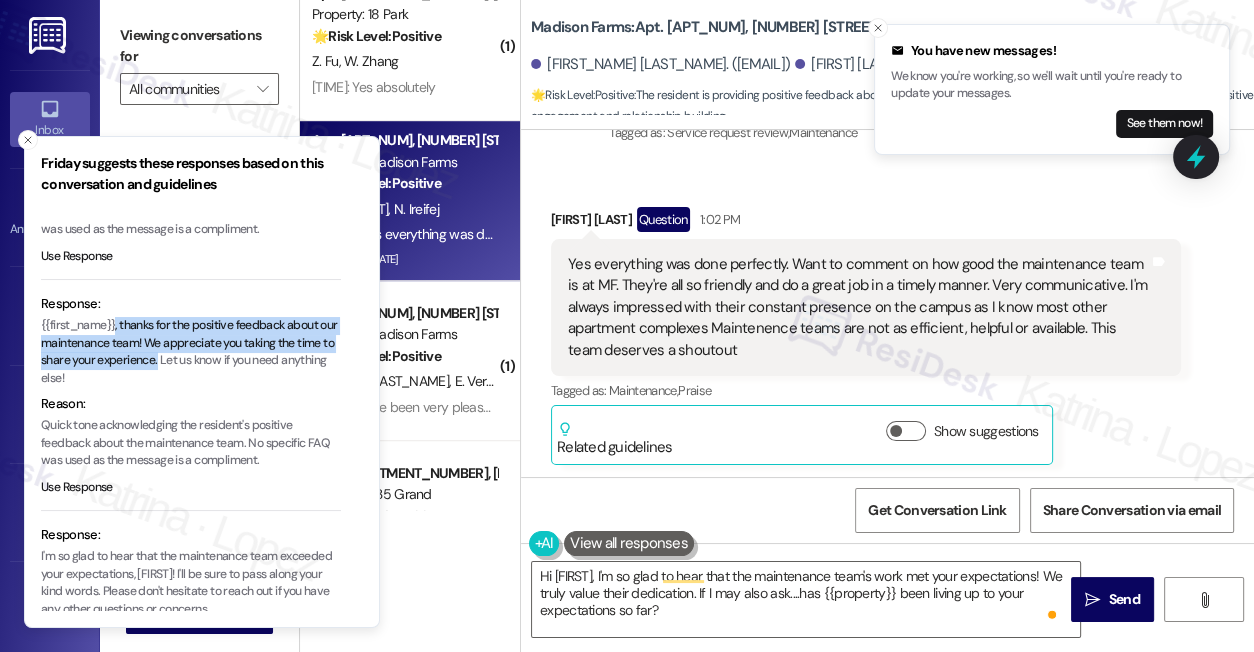 type 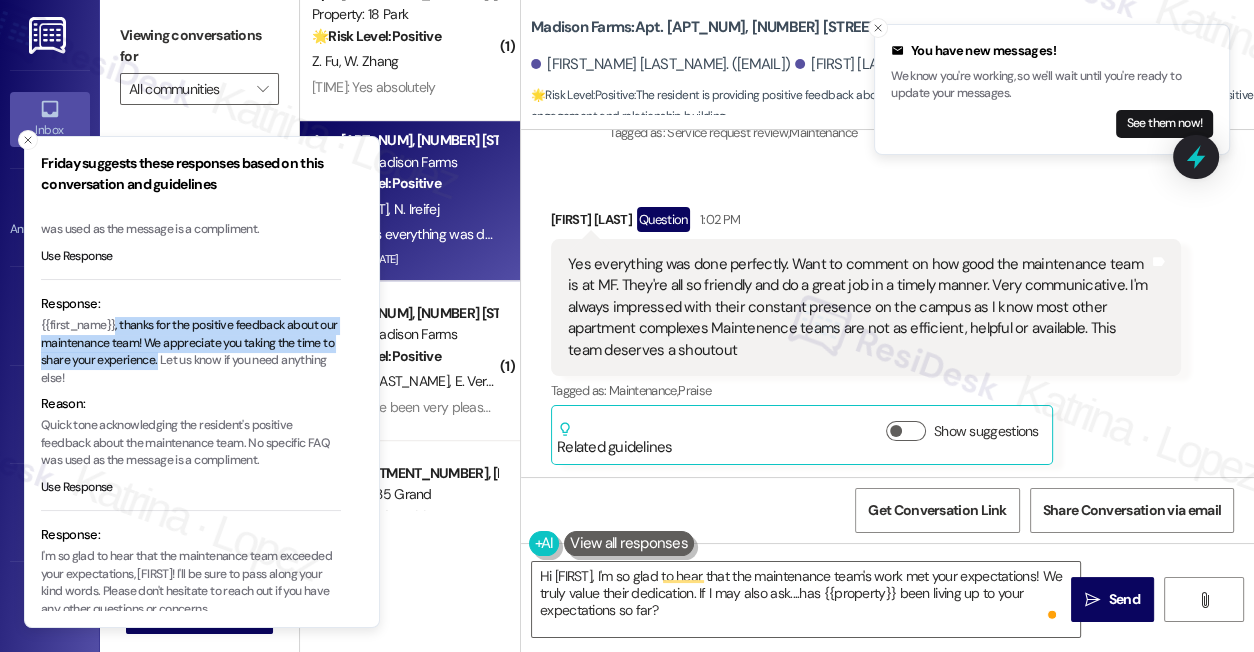 copy on ", thanks for the positive feedback about our maintenance team! We appreciate you taking the time to share your experience." 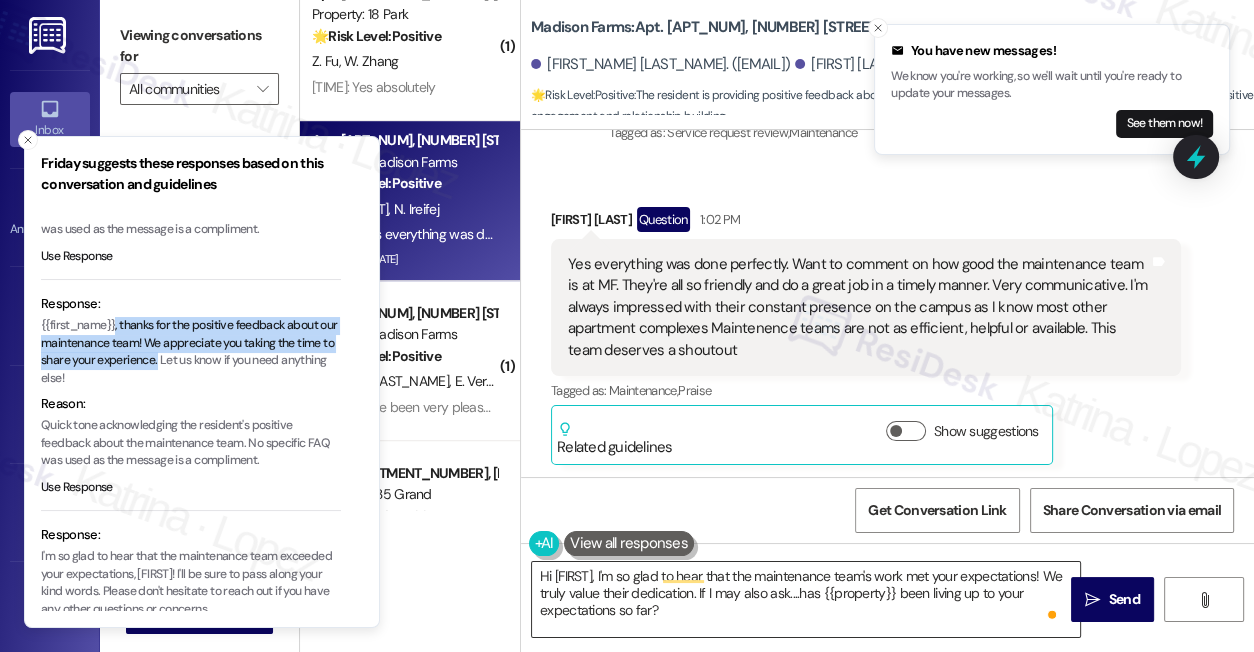 click on "Hi {{first_name}}, I'm so glad to hear that the maintenance team's work met your expectations! We truly value their dedication. If I may also ask....has {{property}} been living up to your expectations so far?" at bounding box center (806, 599) 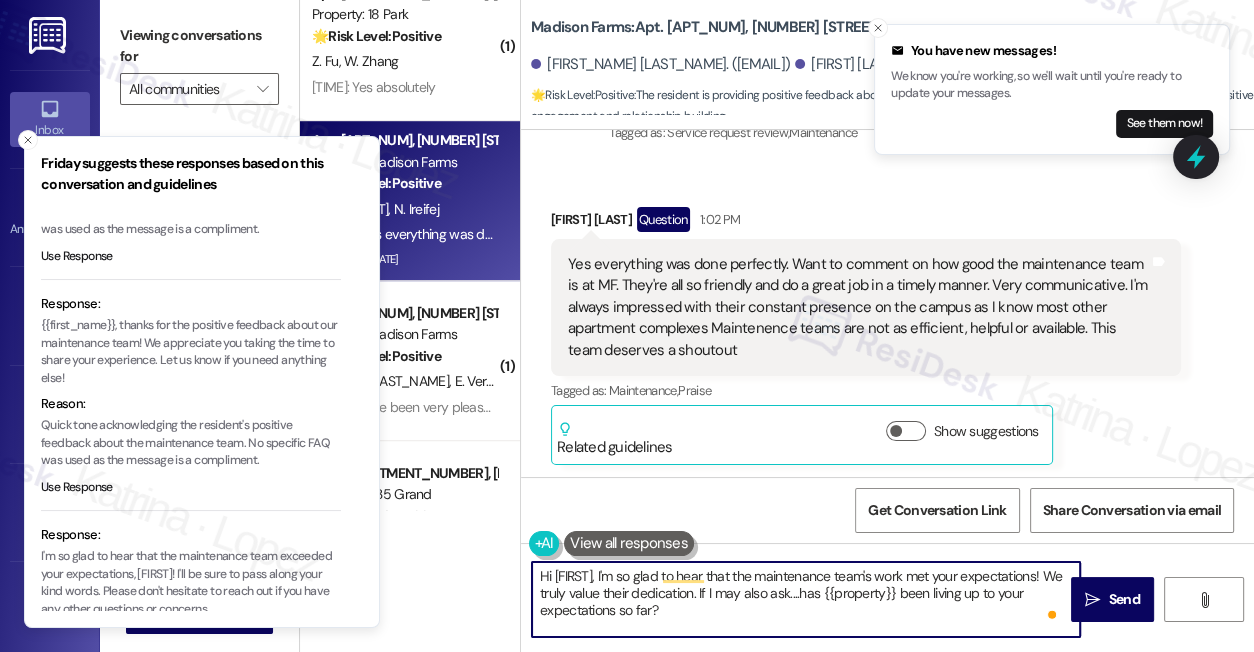 scroll, scrollTop: 0, scrollLeft: 0, axis: both 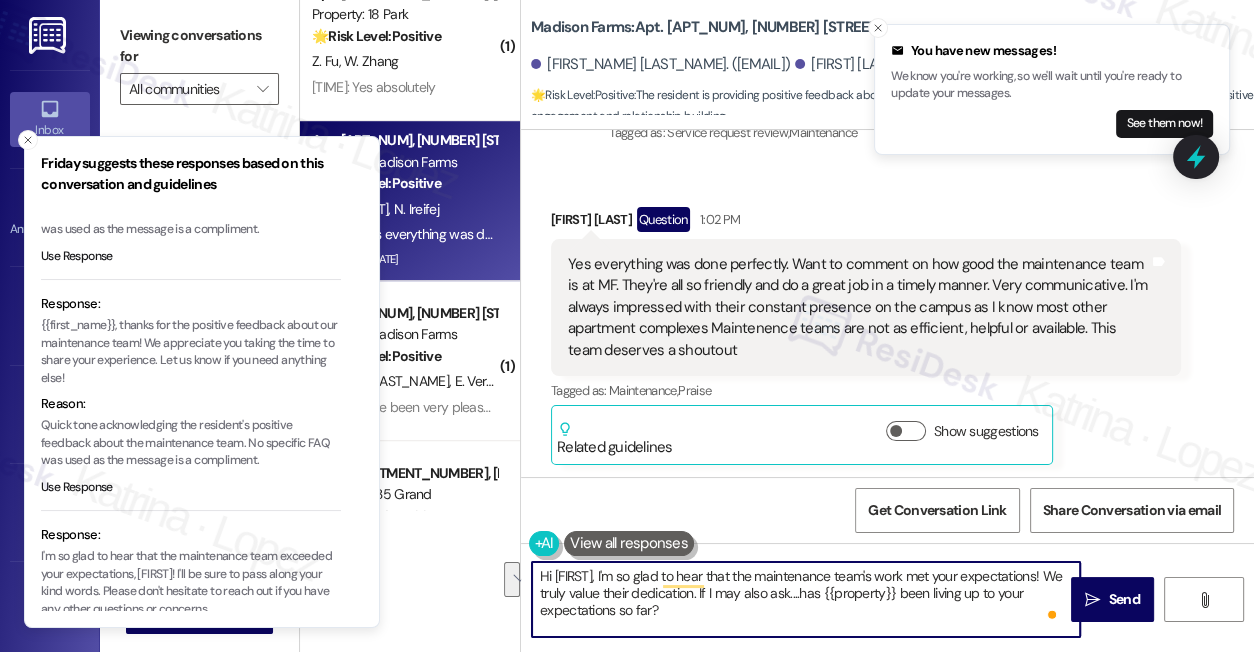 drag, startPoint x: 801, startPoint y: 592, endPoint x: 643, endPoint y: 564, distance: 160.46184 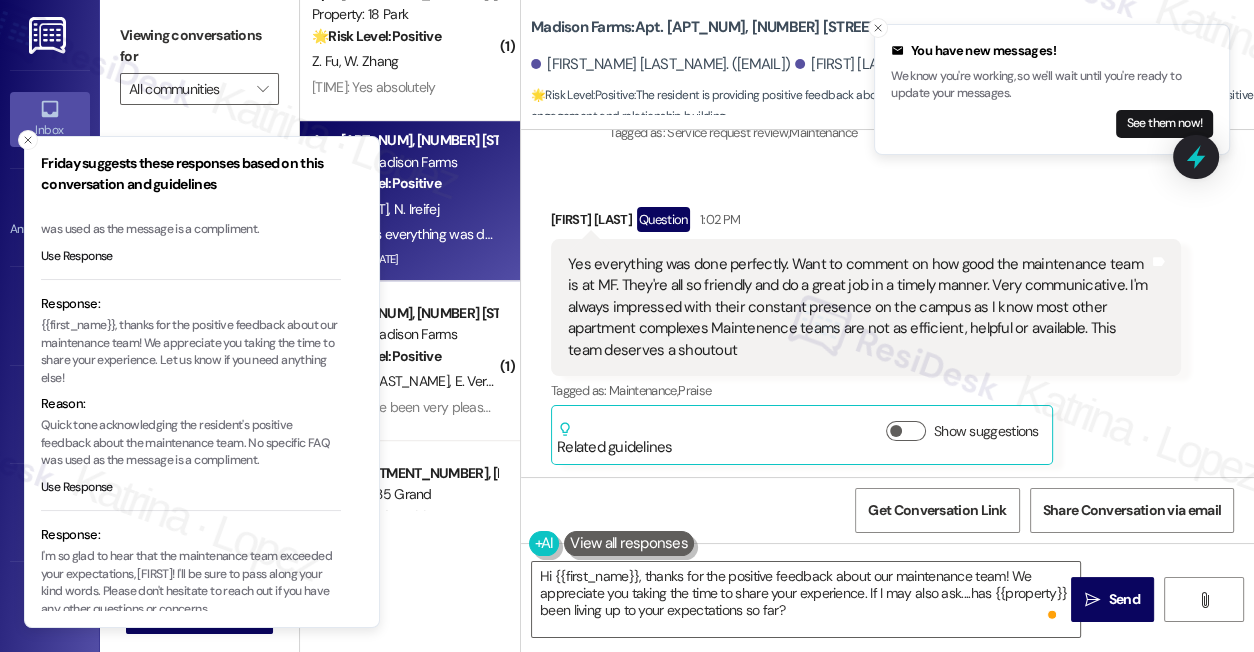click on "Justin Vrona Question 1:02 PM" at bounding box center [866, 223] 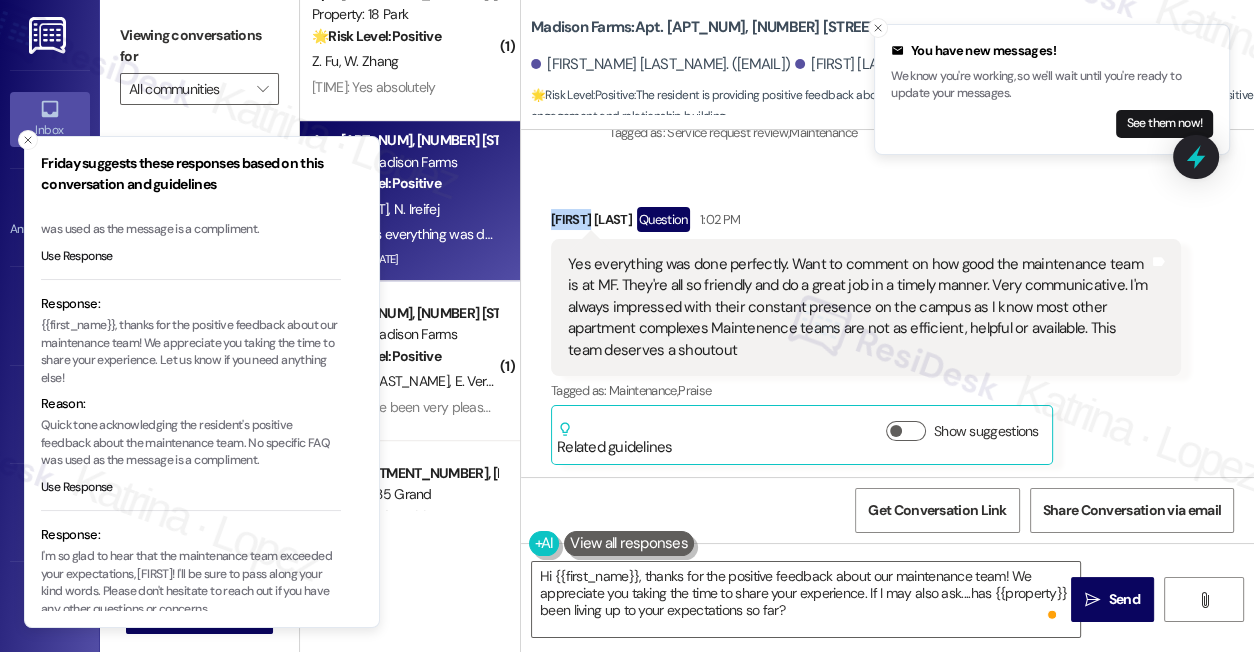 click on "Justin Vrona Question 1:02 PM" at bounding box center (866, 223) 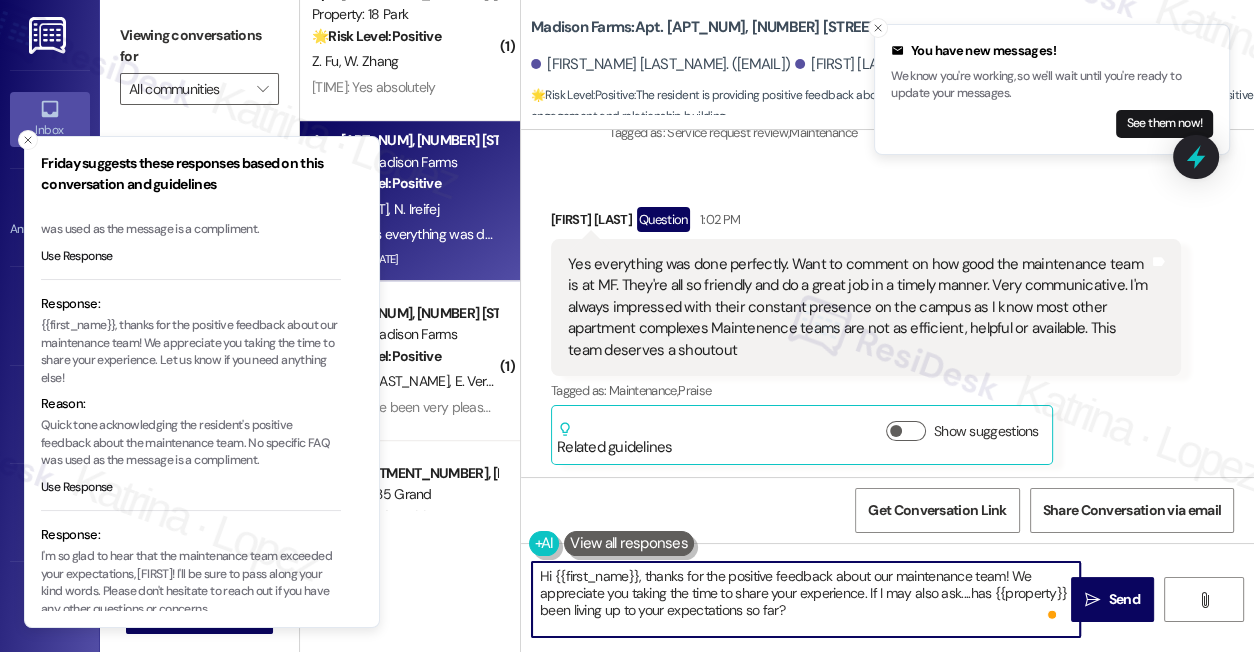 drag, startPoint x: 554, startPoint y: 574, endPoint x: 639, endPoint y: 568, distance: 85.2115 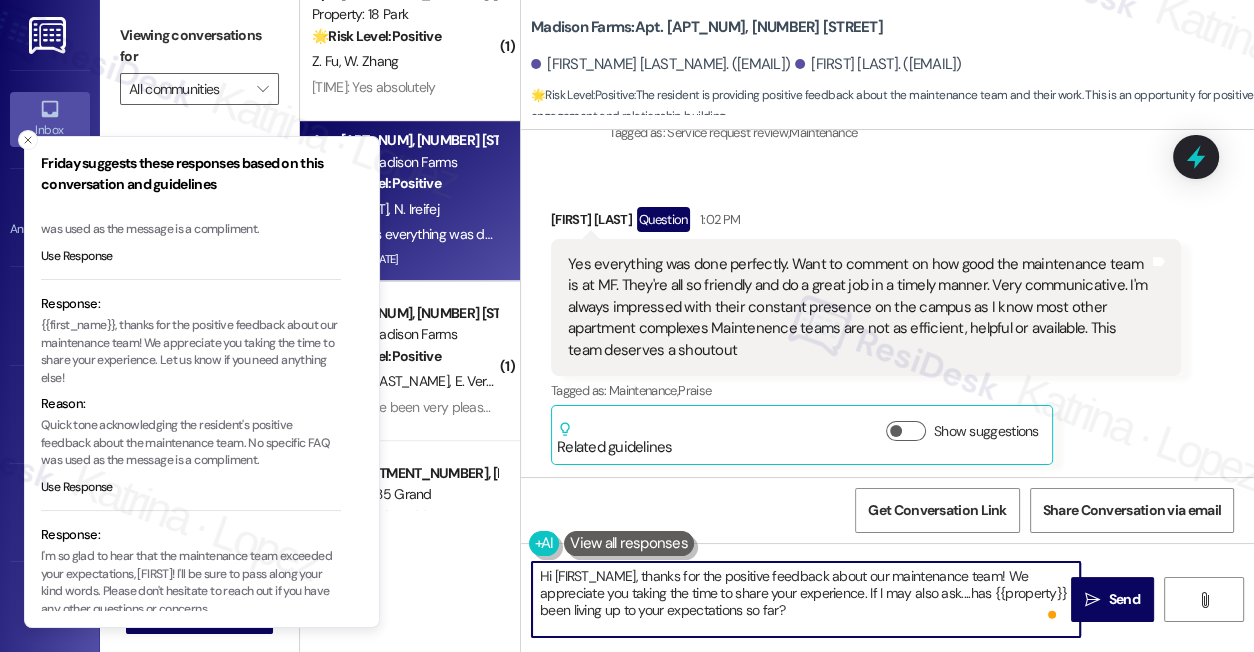 click on "Hi Justin, thanks for the positive feedback about our maintenance team! We appreciate you taking the time to share your experience. If I may also ask....has {{property}} been living up to your expectations so far?" at bounding box center (806, 599) 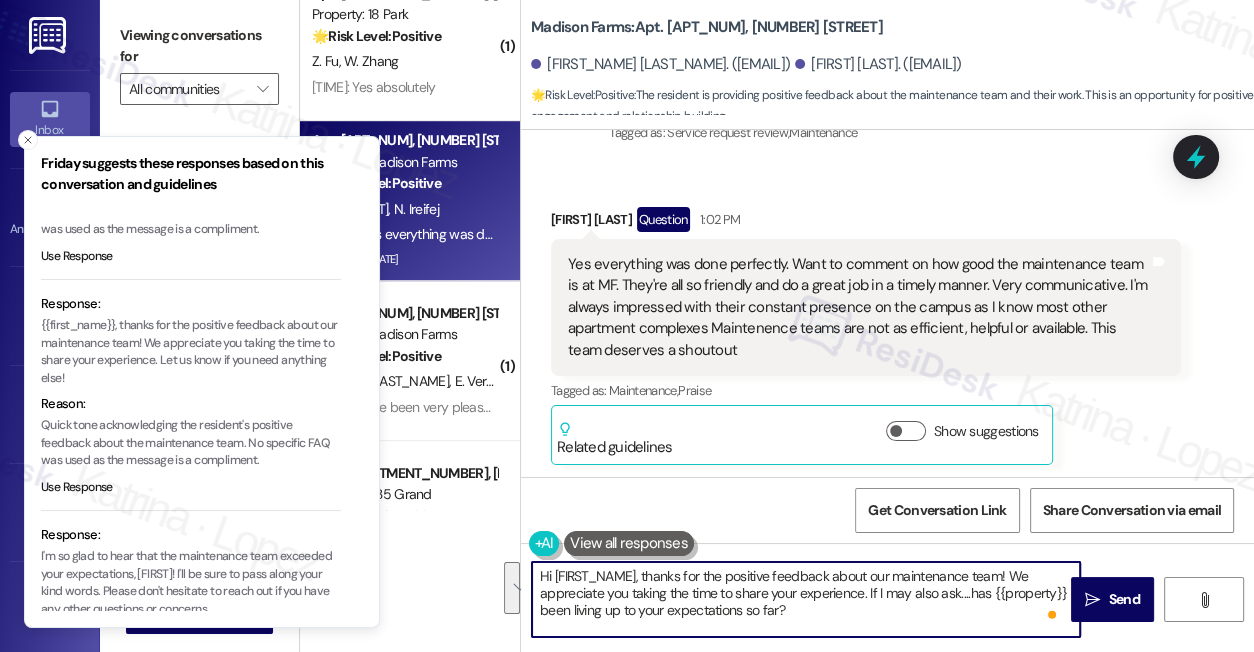 click on "Hi Justin, thanks for the positive feedback about our maintenance team! We appreciate you taking the time to share your experience. If I may also ask....has {{property}} been living up to your expectations so far?" at bounding box center [806, 599] 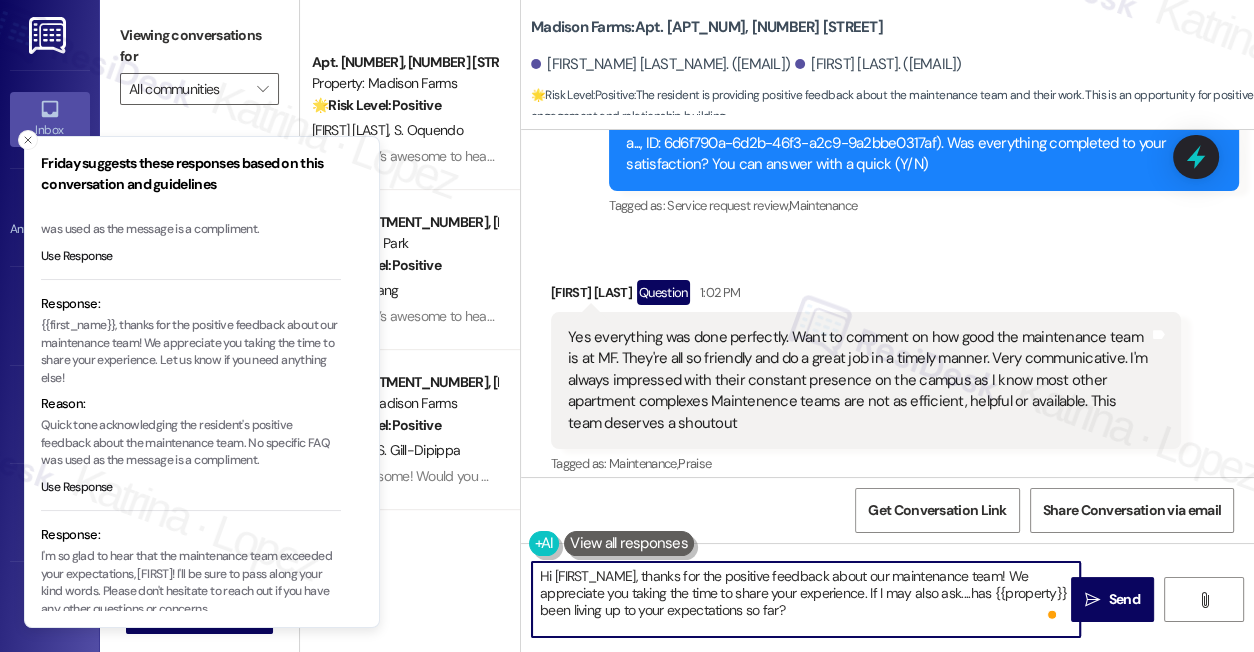 scroll, scrollTop: 5280, scrollLeft: 0, axis: vertical 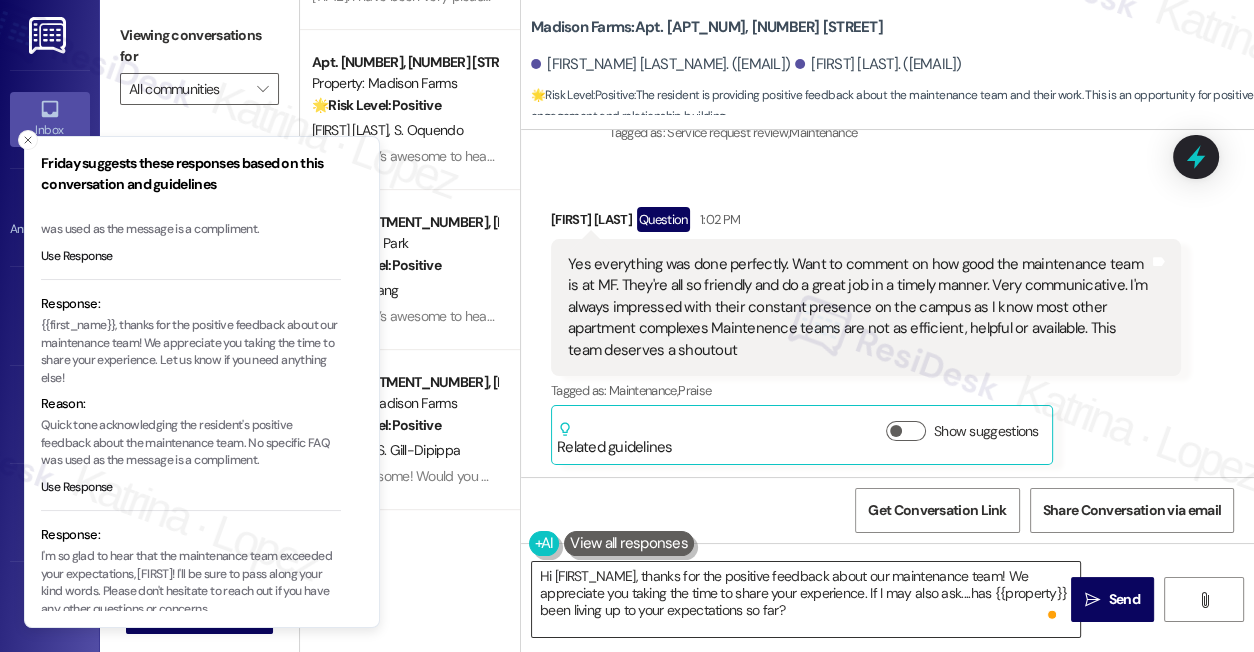 drag, startPoint x: 948, startPoint y: 582, endPoint x: 914, endPoint y: 579, distance: 34.132095 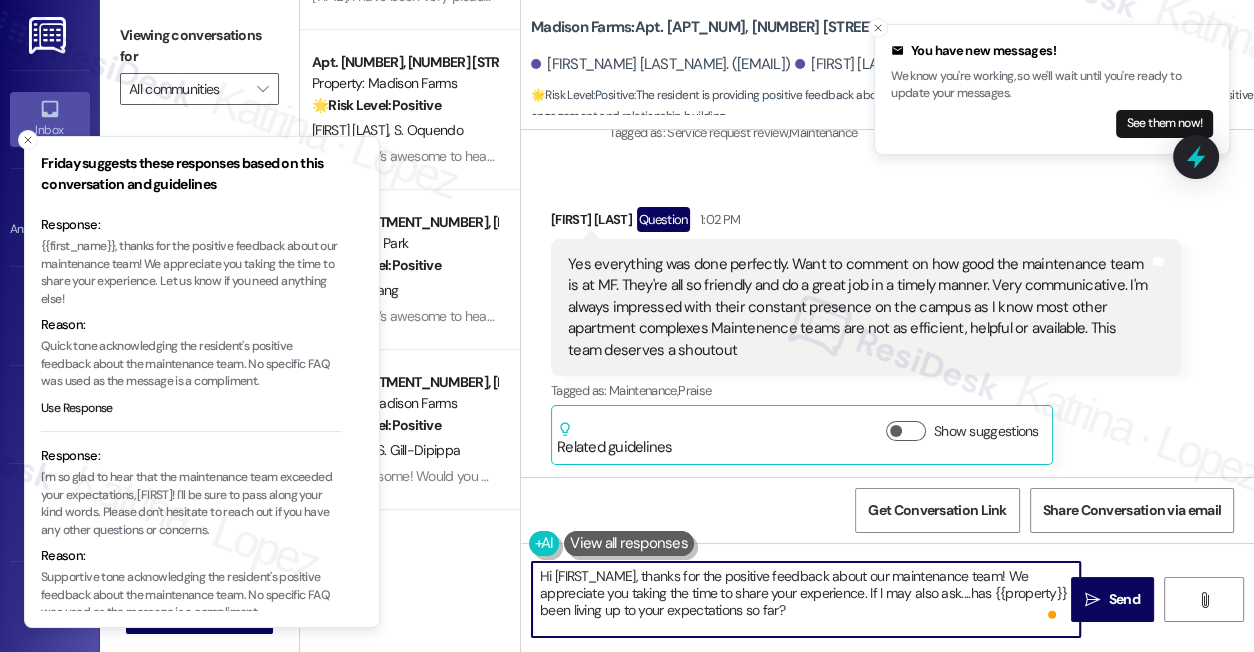 scroll, scrollTop: 272, scrollLeft: 0, axis: vertical 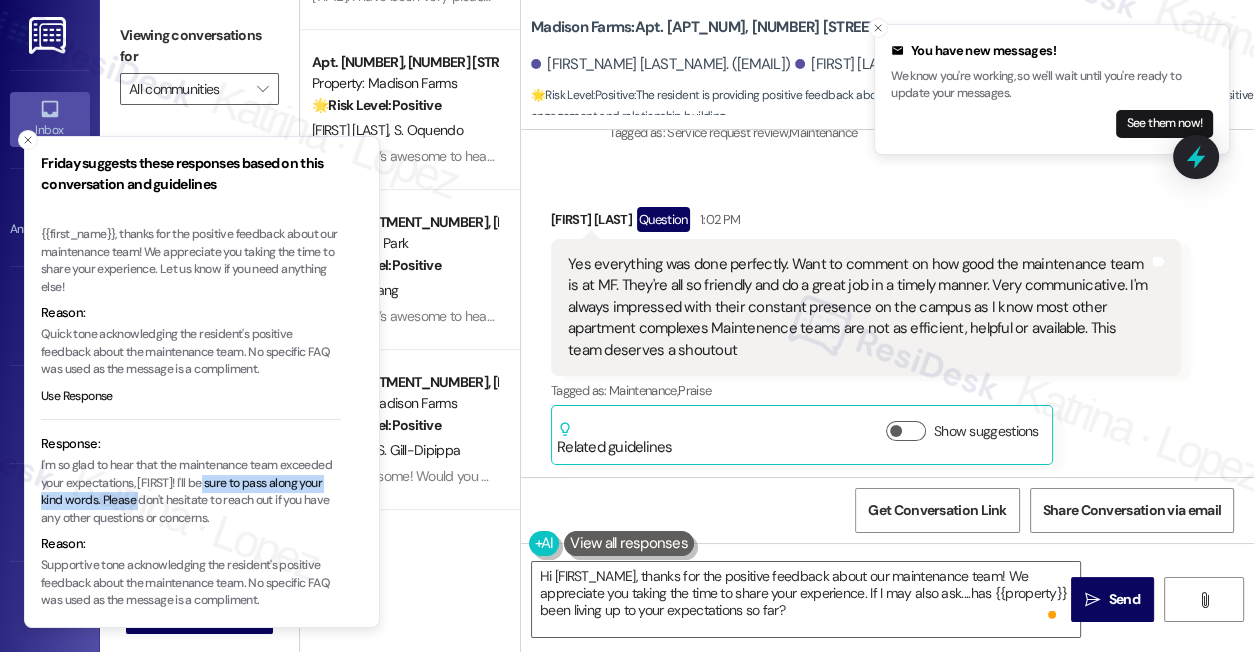 drag, startPoint x: 221, startPoint y: 481, endPoint x: 158, endPoint y: 504, distance: 67.06713 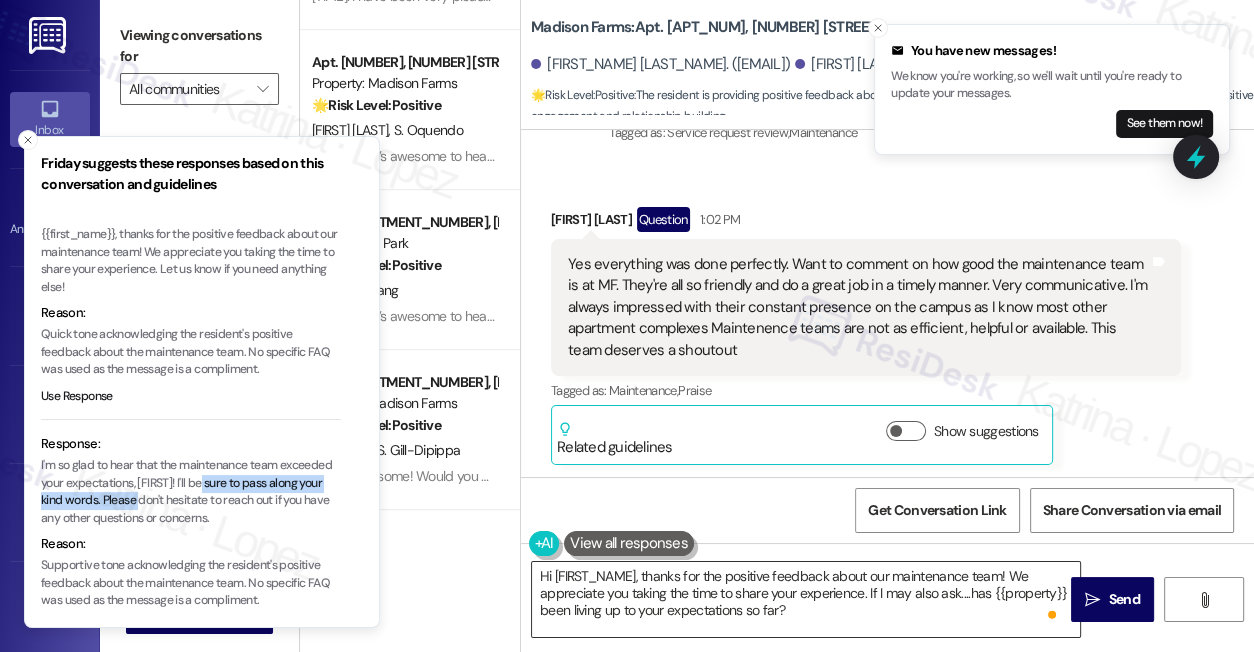 copy on "I'll be sure to pass along your kind words." 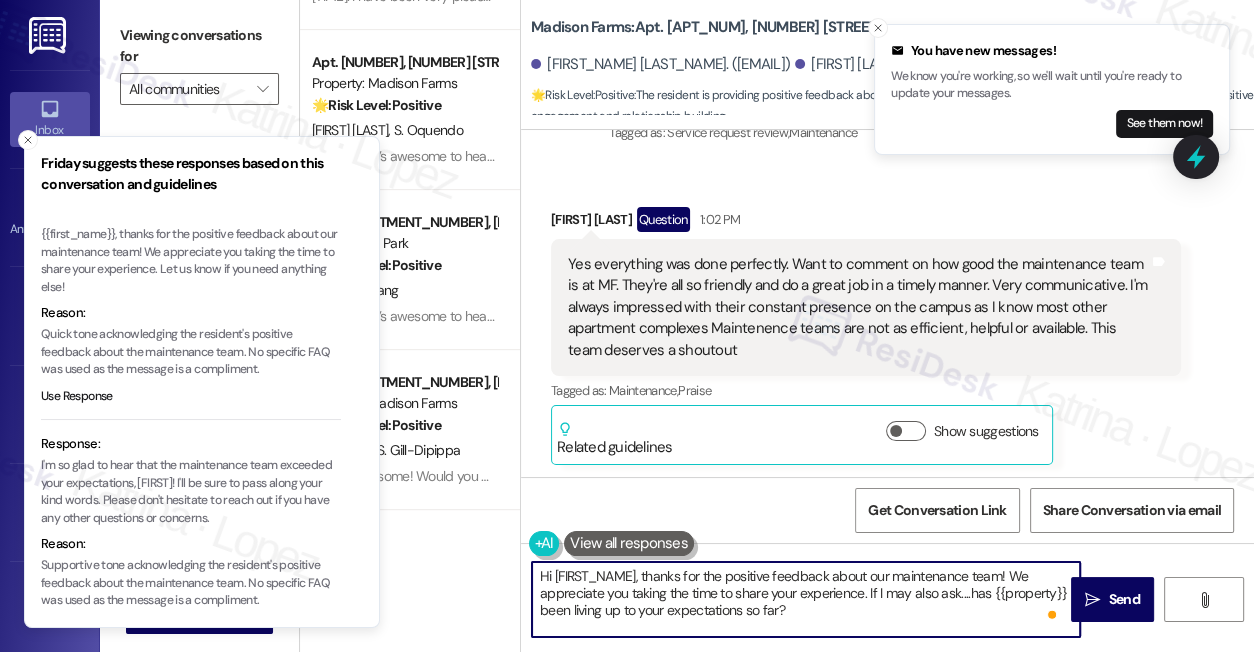drag, startPoint x: 797, startPoint y: 592, endPoint x: 964, endPoint y: 569, distance: 168.57639 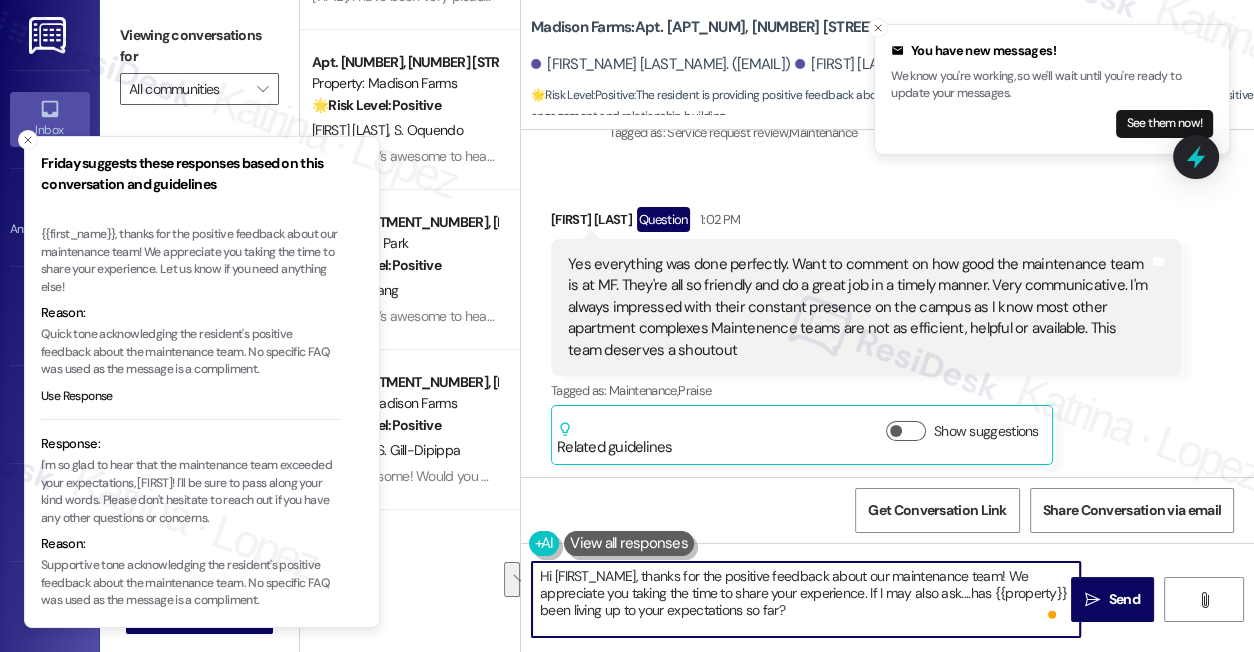 drag, startPoint x: 957, startPoint y: 574, endPoint x: 801, endPoint y: 598, distance: 157.83536 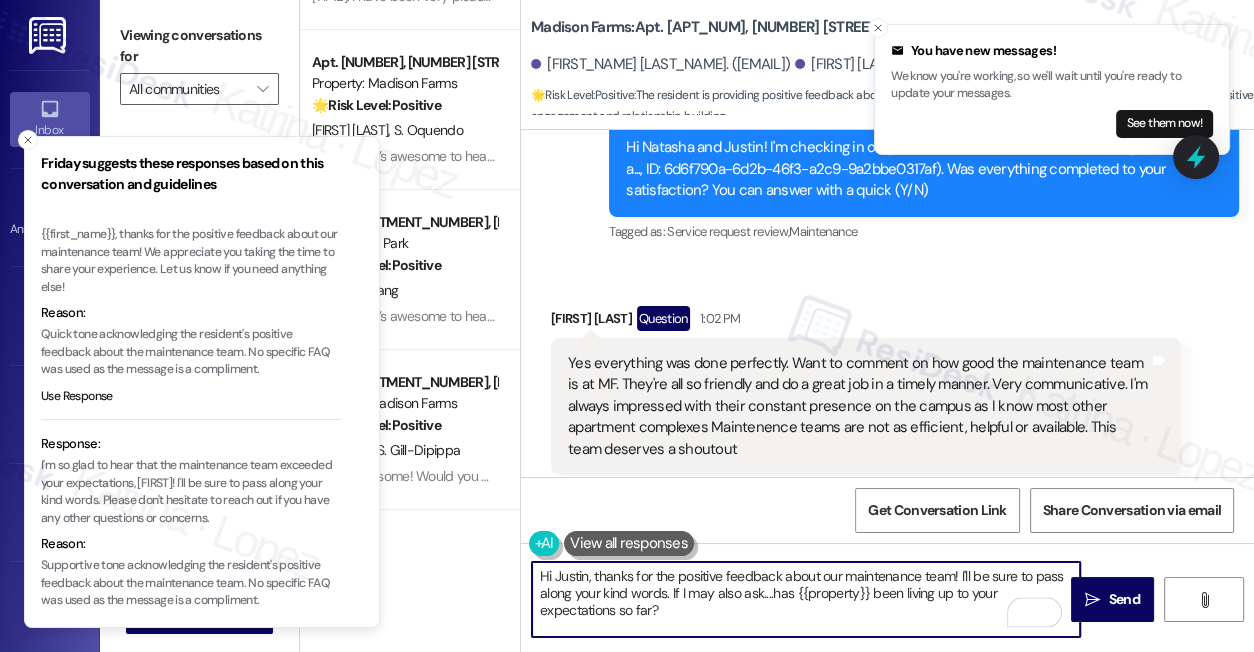scroll, scrollTop: 5462, scrollLeft: 0, axis: vertical 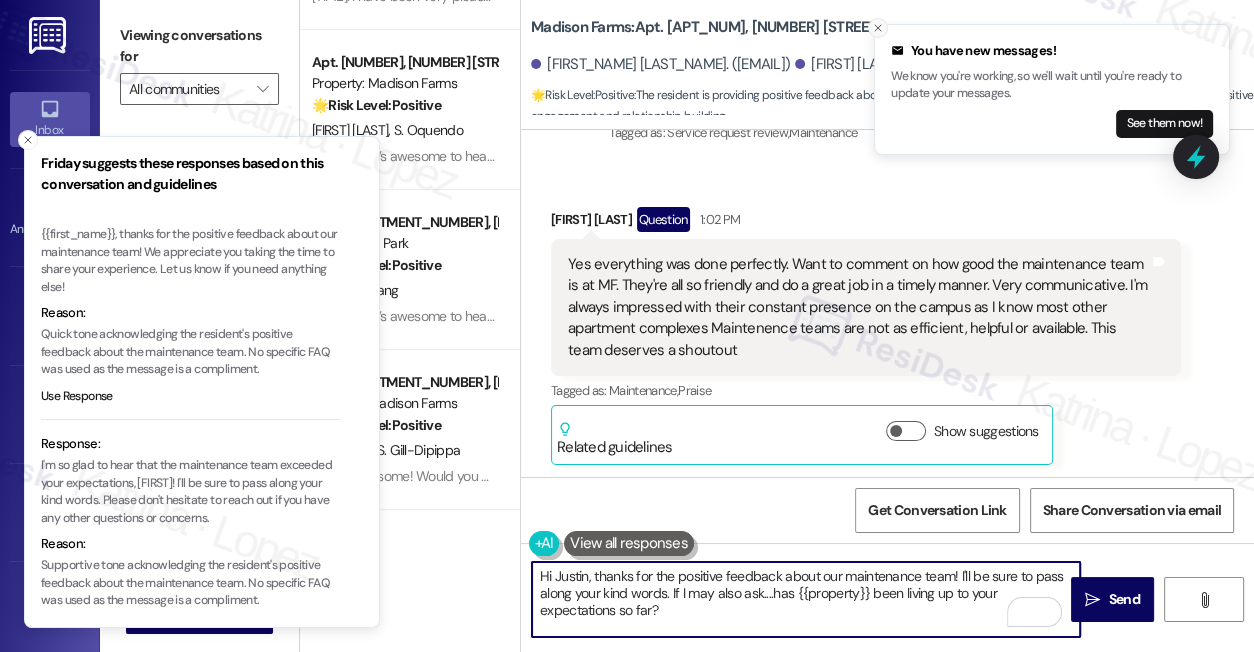click 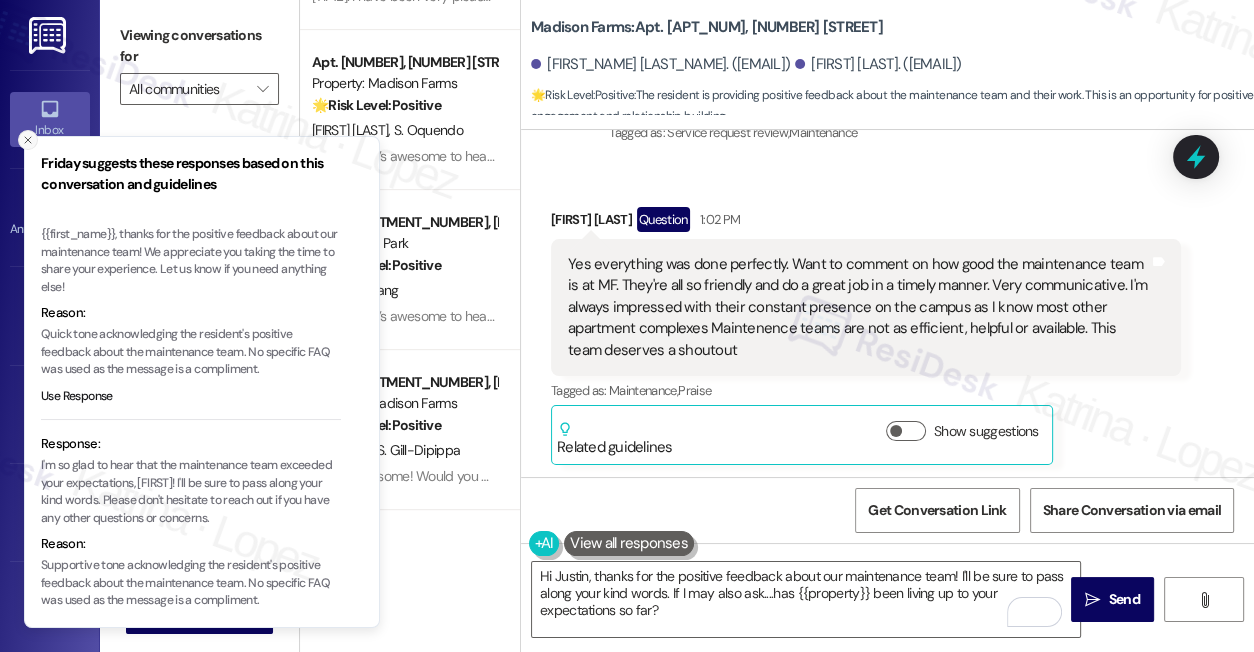 click 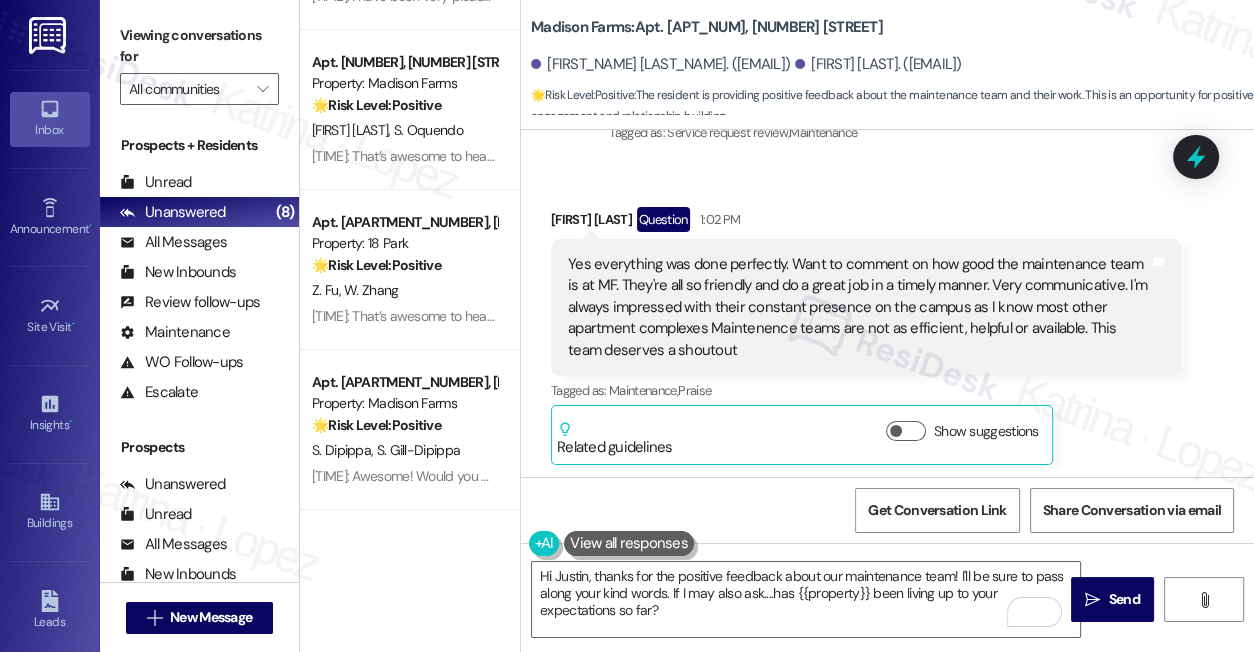 click on "Yes everything was done perfectly. Want to comment on how good the maintenance team is at MF. They're all so friendly and do a great job in a timely manner. Very communicative. I'm always impressed with their constant presence on the campus as I know most other apartment complexes Maintenence teams are not as efficient, helpful or available. This team deserves a shoutout" at bounding box center (858, 307) 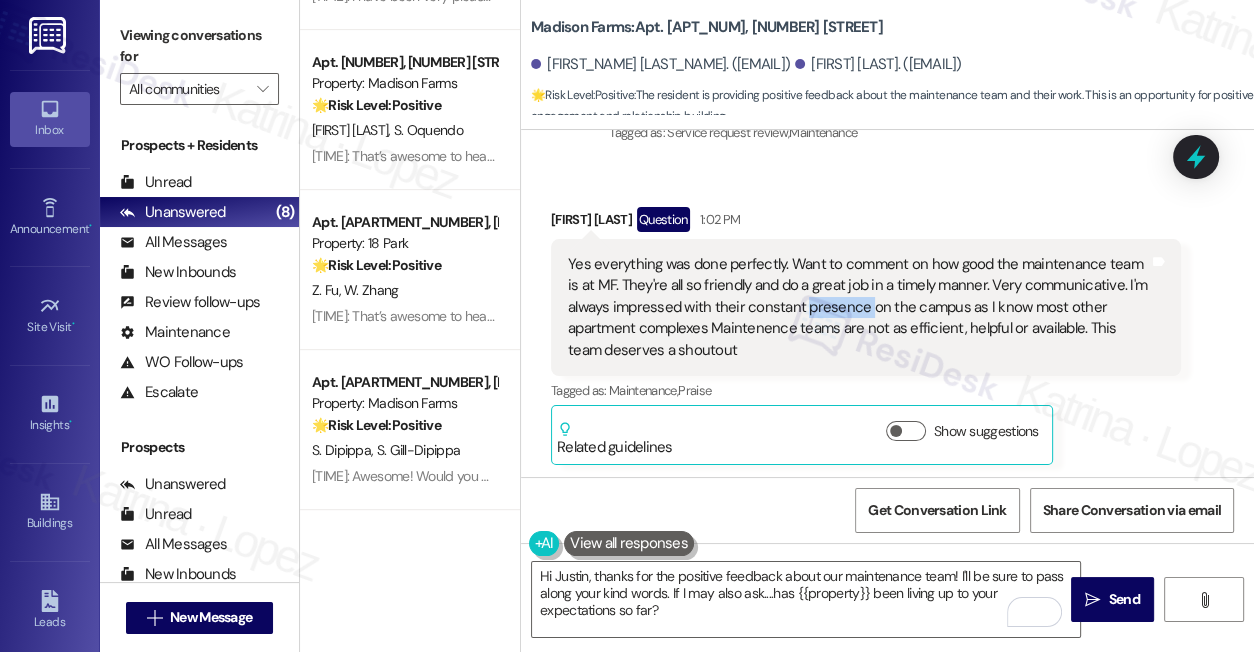 click on "Yes everything was done perfectly. Want to comment on how good the maintenance team is at MF. They're all so friendly and do a great job in a timely manner. Very communicative. I'm always impressed with their constant presence on the campus as I know most other apartment complexes Maintenence teams are not as efficient, helpful or available. This team deserves a shoutout" at bounding box center [858, 307] 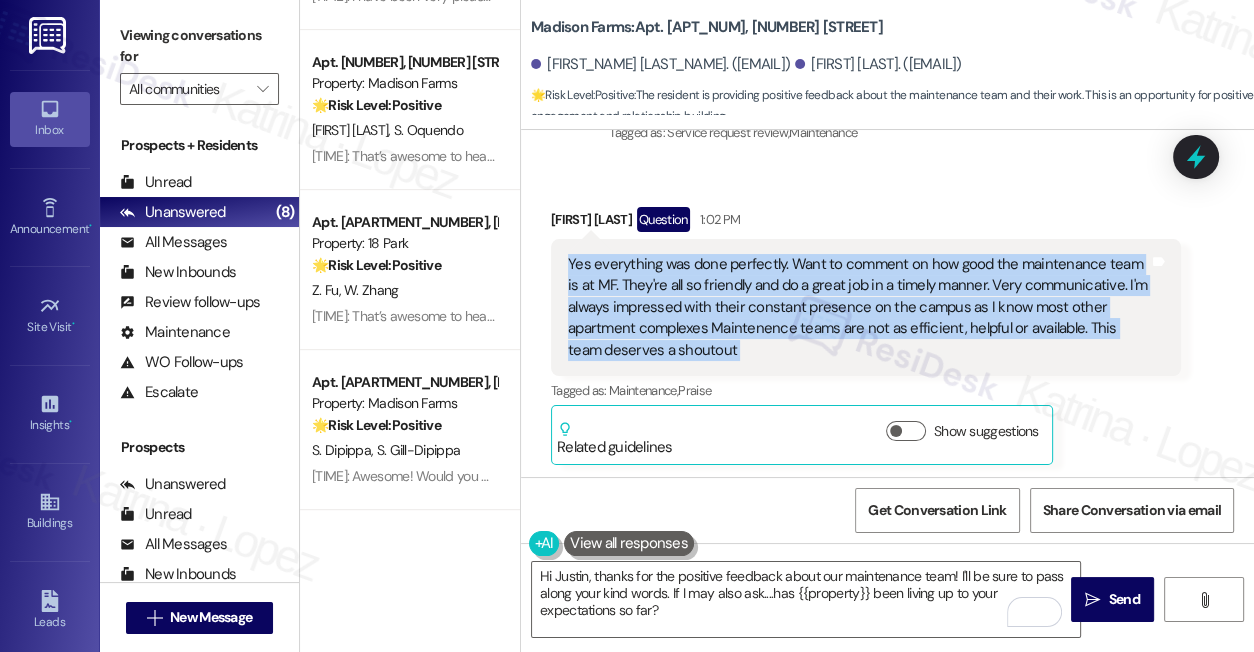 click on "Yes everything was done perfectly. Want to comment on how good the maintenance team is at MF. They're all so friendly and do a great job in a timely manner. Very communicative. I'm always impressed with their constant presence on the campus as I know most other apartment complexes Maintenence teams are not as efficient, helpful or available. This team deserves a shoutout" at bounding box center [858, 307] 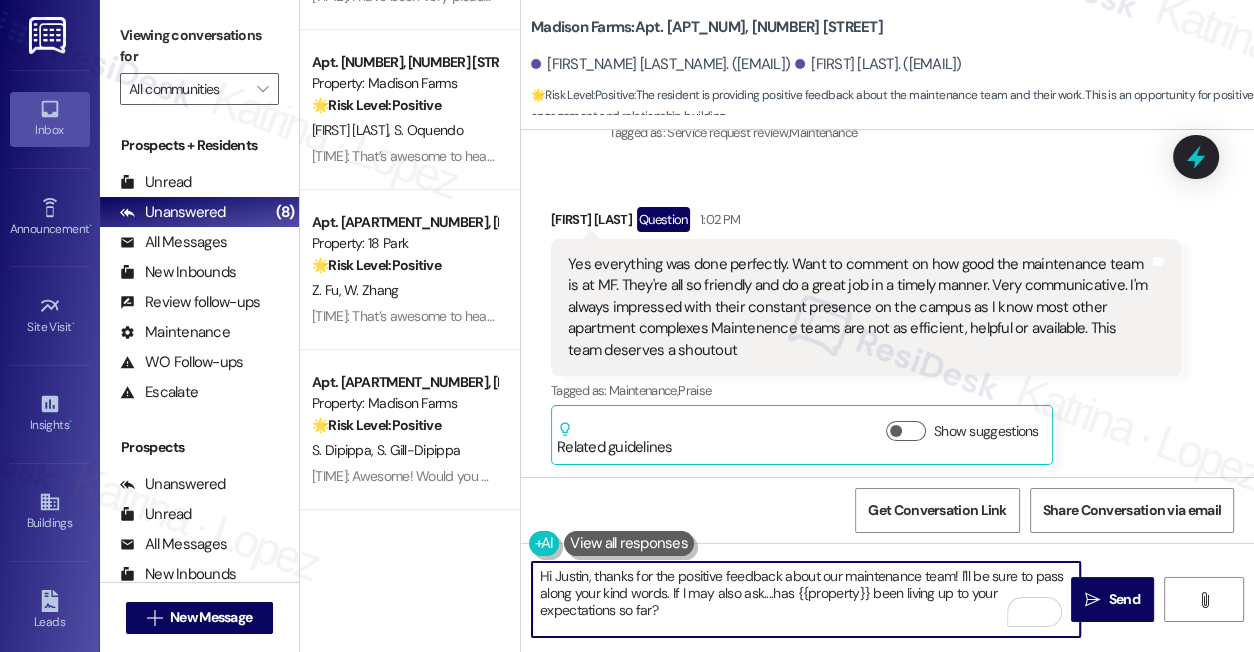 click on "Hi Justin, thanks for the positive feedback about our maintenance team! I'll be sure to pass along your kind words. If I may also ask....has {{property}} been living up to your expectations so far?" at bounding box center [806, 599] 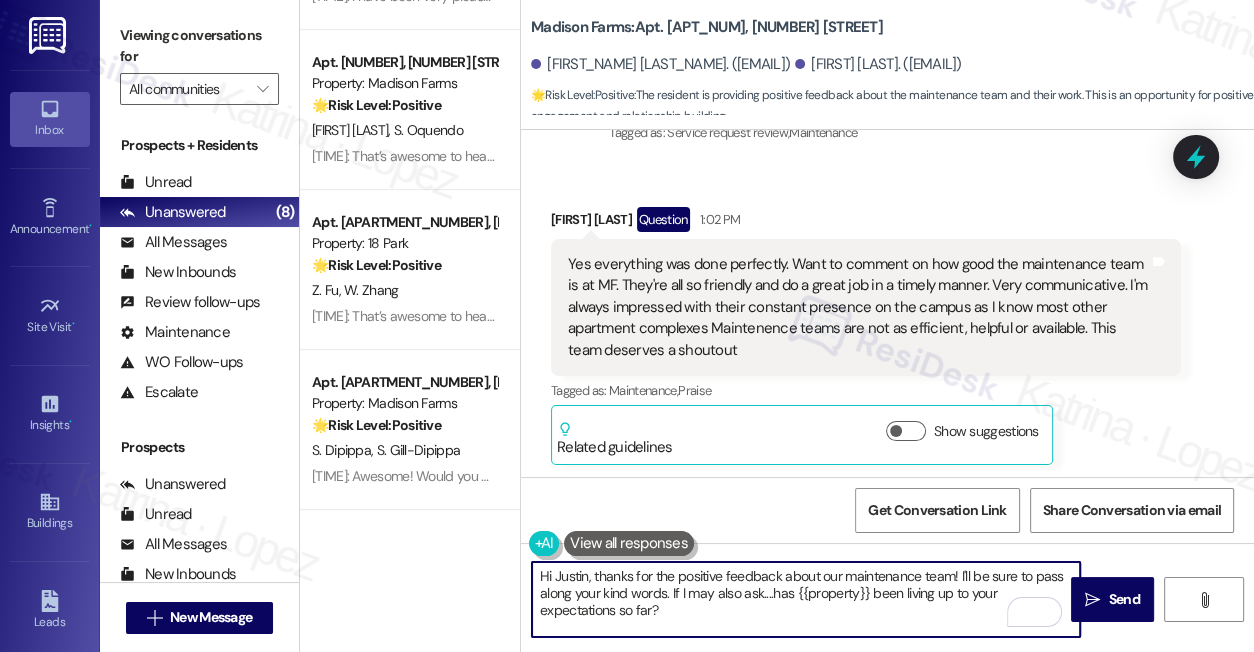 click on "Hi Justin, thanks for the positive feedback about our maintenance team! I'll be sure to pass along your kind words. If I may also ask....has {{property}} been living up to your expectations so far?" at bounding box center (806, 599) 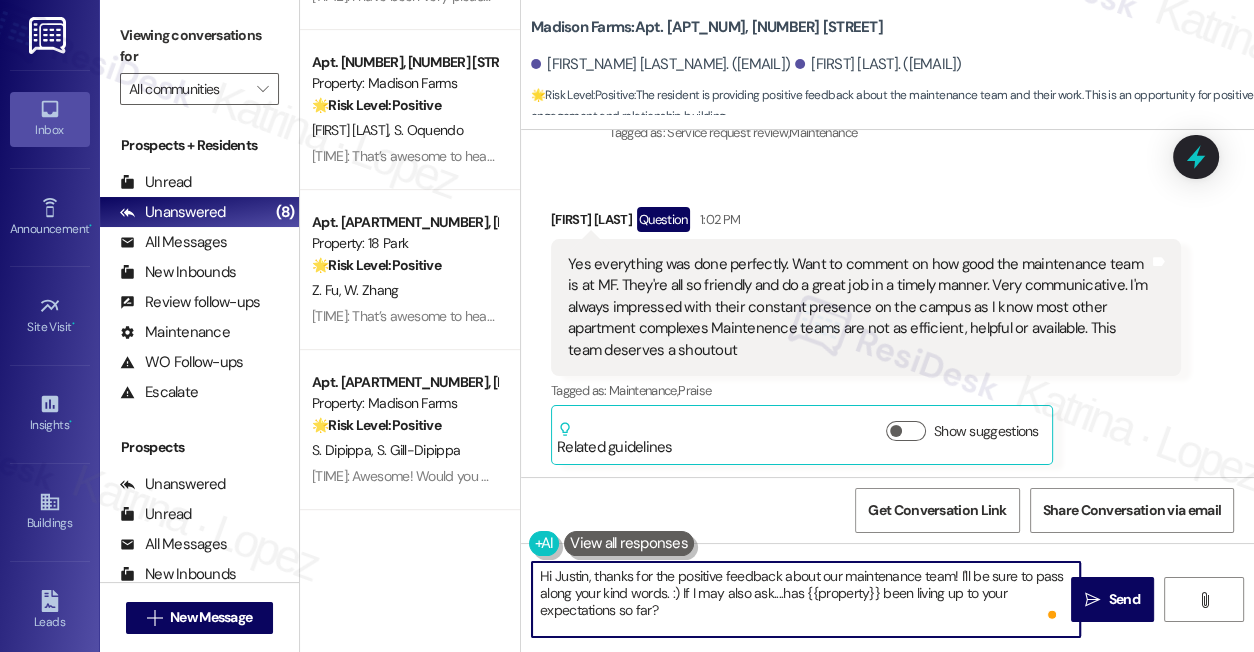 click on "Hi Justin, thanks for the positive feedback about our maintenance team! I'll be sure to pass along your kind words. :) If I may also ask....has {{property}} been living up to your expectations so far?" at bounding box center (806, 599) 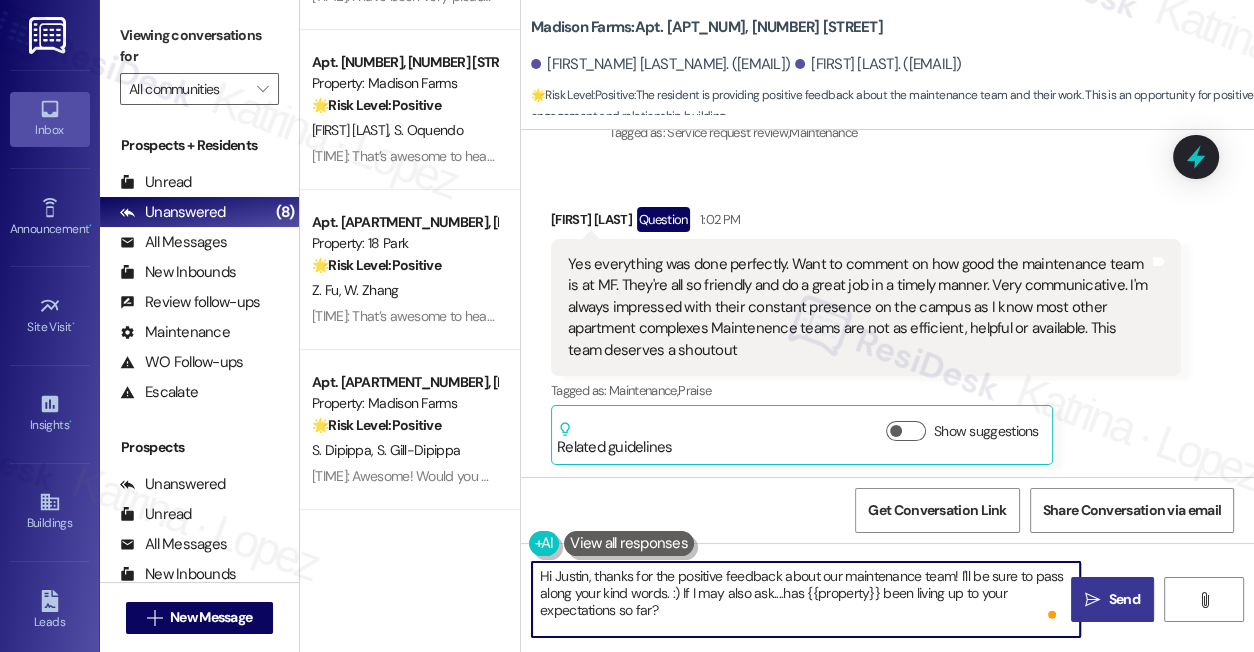 type on "Hi Justin, thanks for the positive feedback about our maintenance team! I'll be sure to pass along your kind words. :) If I may also ask....has {{property}} been living up to your expectations so far?" 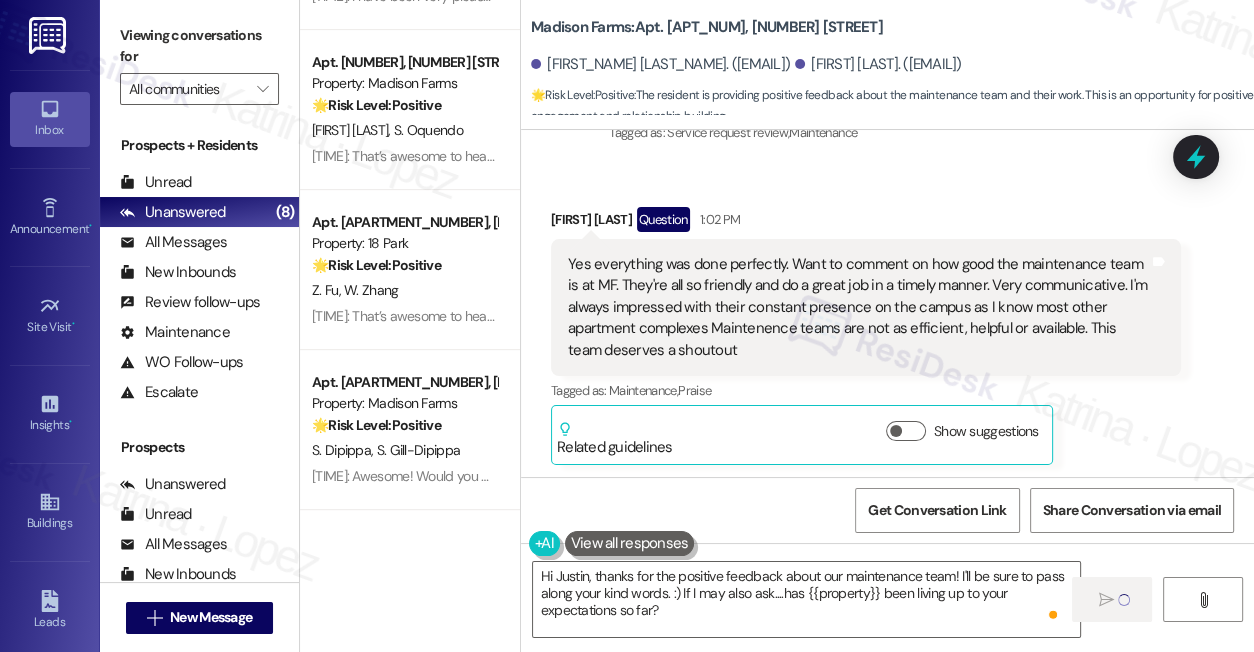 type 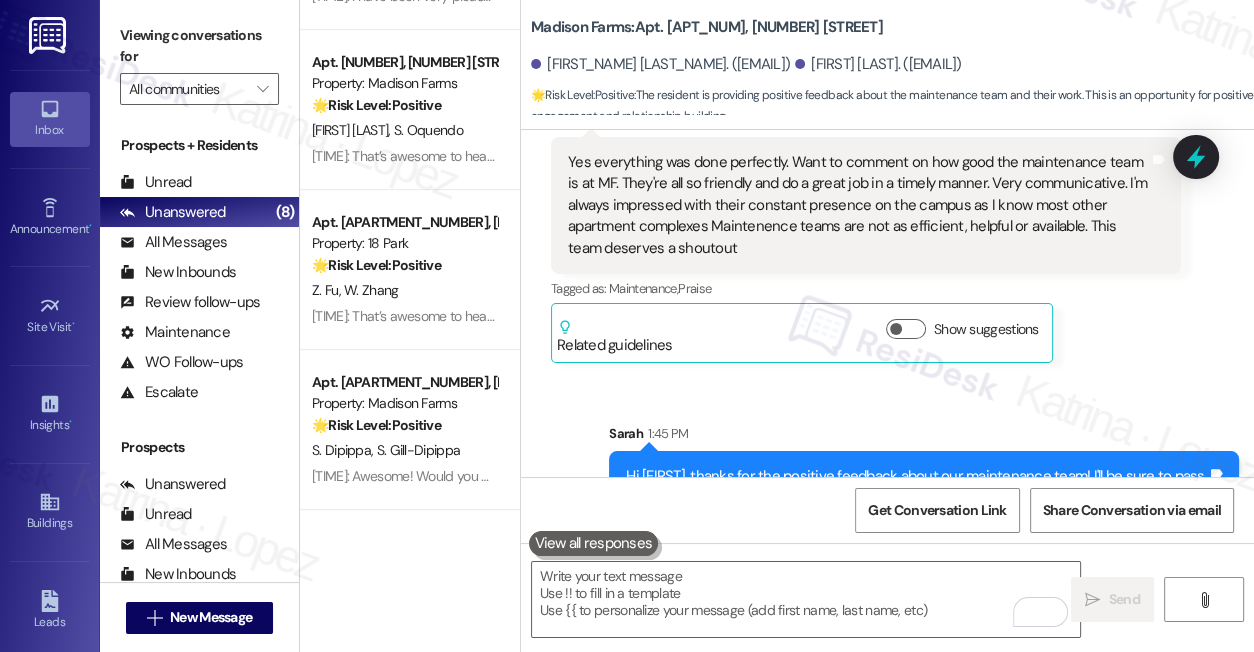 scroll, scrollTop: 5645, scrollLeft: 0, axis: vertical 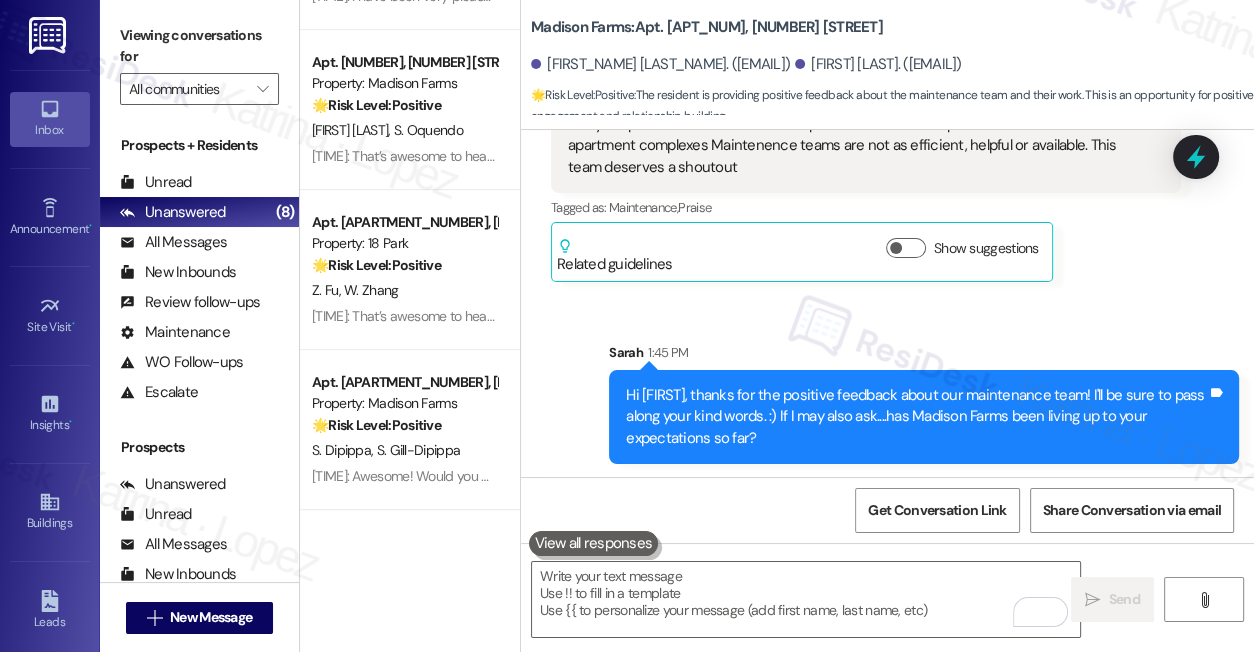 click on "Hi [NAME], thanks for the positive feedback about our maintenance team! I'll be sure to pass along your kind words. :) If I may also ask....has [LOCATION] been living up to your expectations so far?" at bounding box center [916, 417] 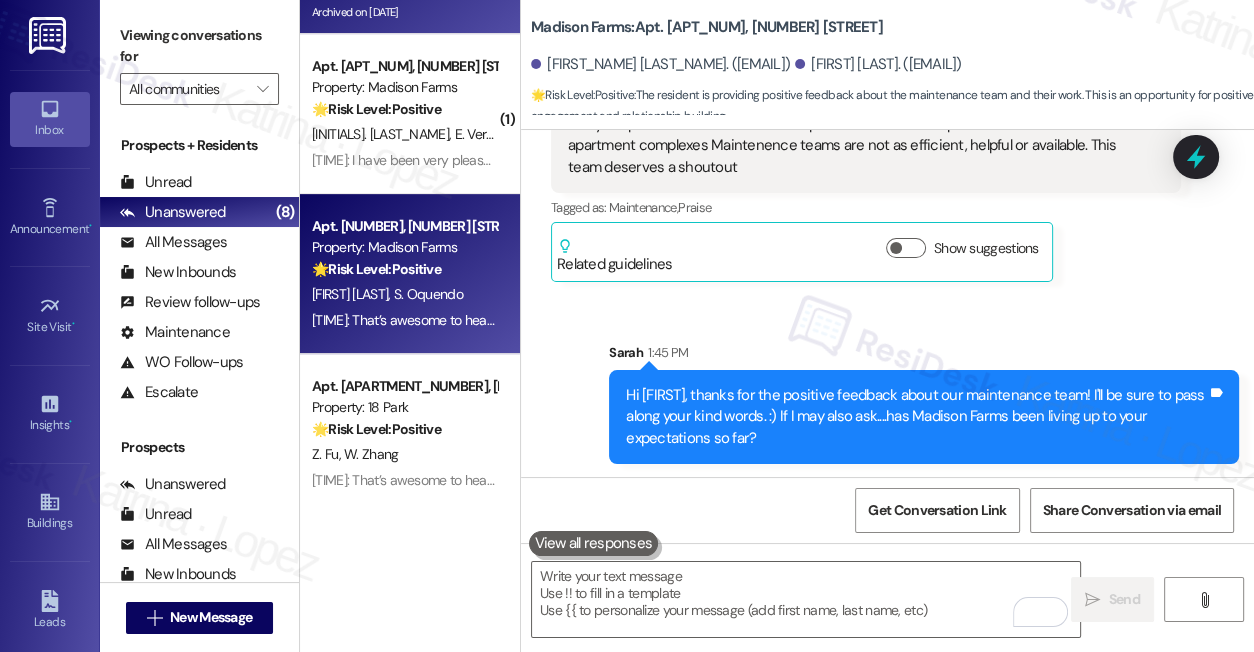 scroll, scrollTop: 497, scrollLeft: 0, axis: vertical 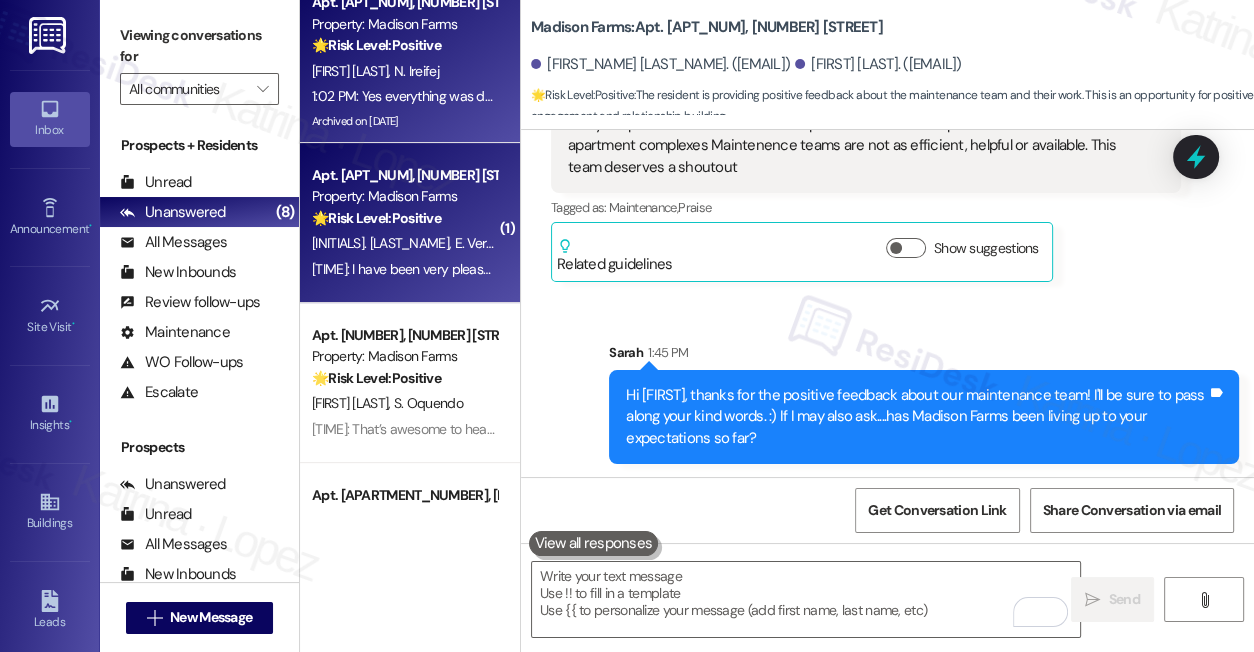click on "E. Vernon" at bounding box center [482, 243] 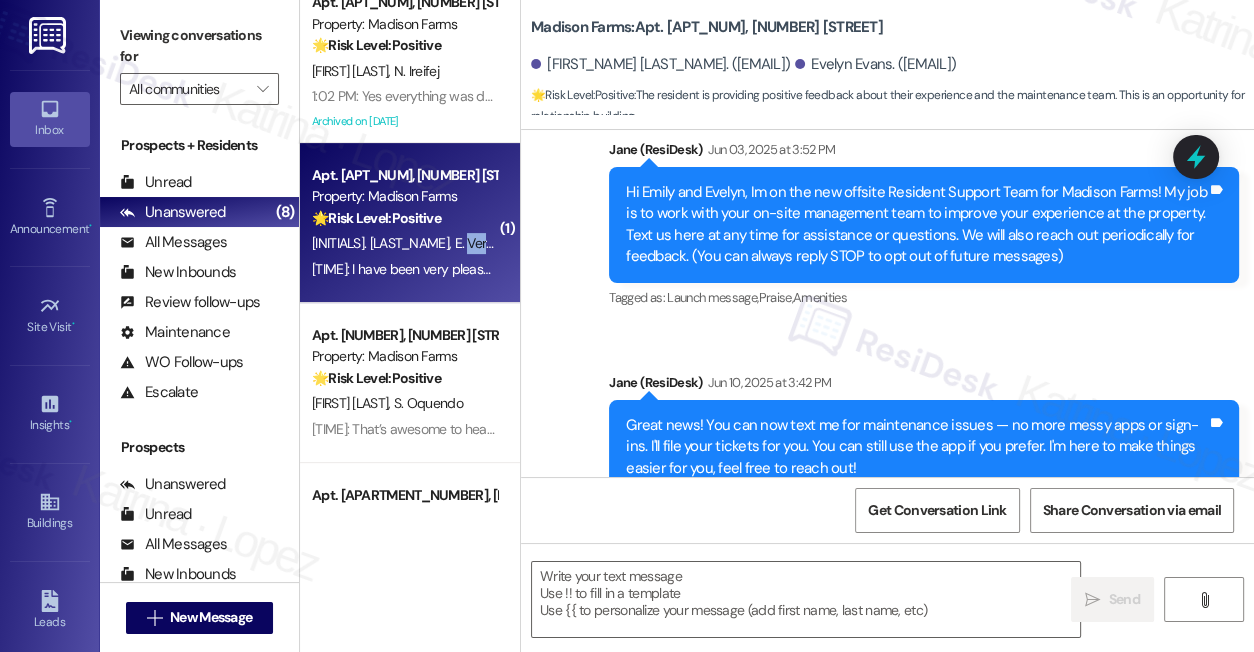 type on "Fetching suggested responses. Please feel free to read through the conversation in the meantime." 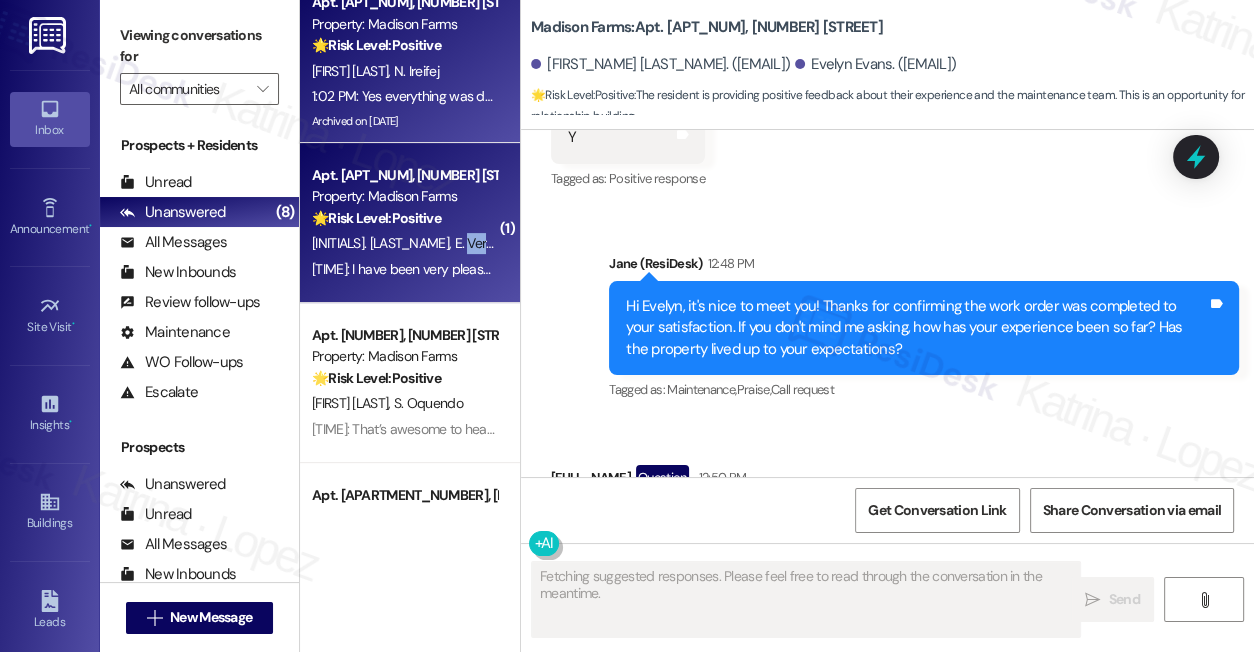 scroll, scrollTop: 2290, scrollLeft: 0, axis: vertical 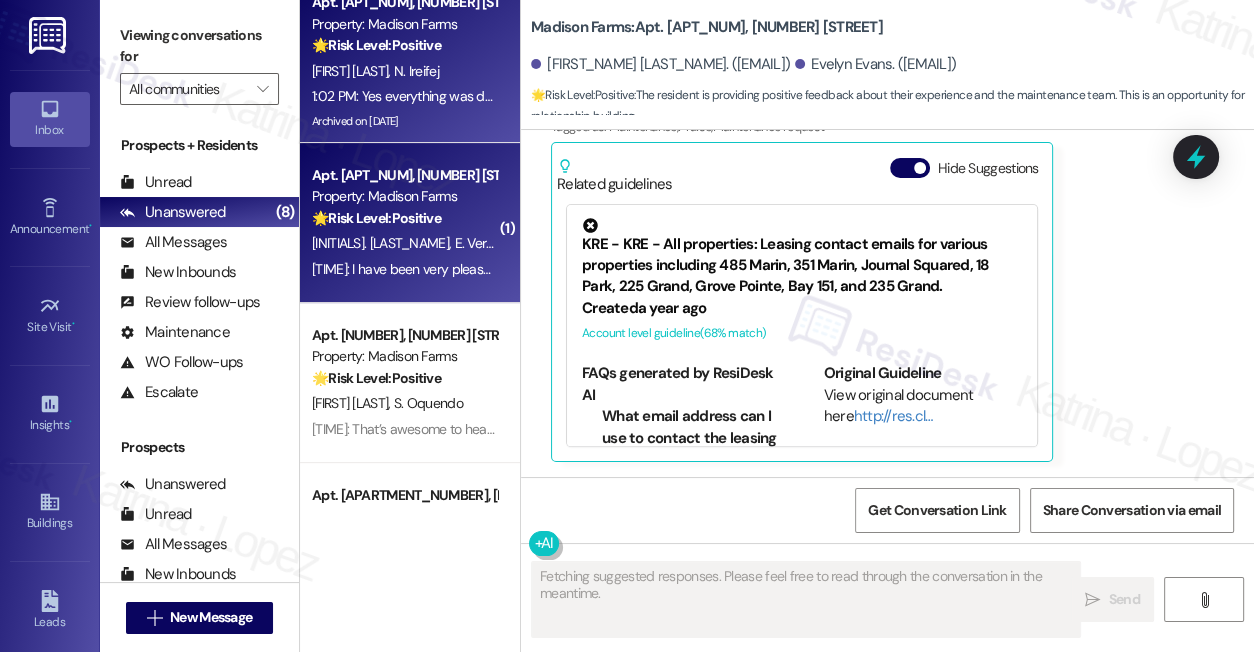 click on "1:02 PM: Yes everything was done perfectly. Want to comment on how good the maintenance team is at MF. They're all so friendly and do a great job in a timely manner. Very communicative. I'm always impressed with their constant presence on the campus as I know most other apartment complexes Maintenence teams are not as efficient, helpful or available. This team deserves a shoutout 1:02 PM: Yes everything was done perfectly. Want to comment on how good the maintenance team is at MF. They're all so friendly and do a great job in a timely manner. Very communicative. I'm always impressed with their constant presence on the campus as I know most other apartment complexes Maintenence teams are not as efficient, helpful or available. This team deserves a shoutout" at bounding box center [1446, 96] 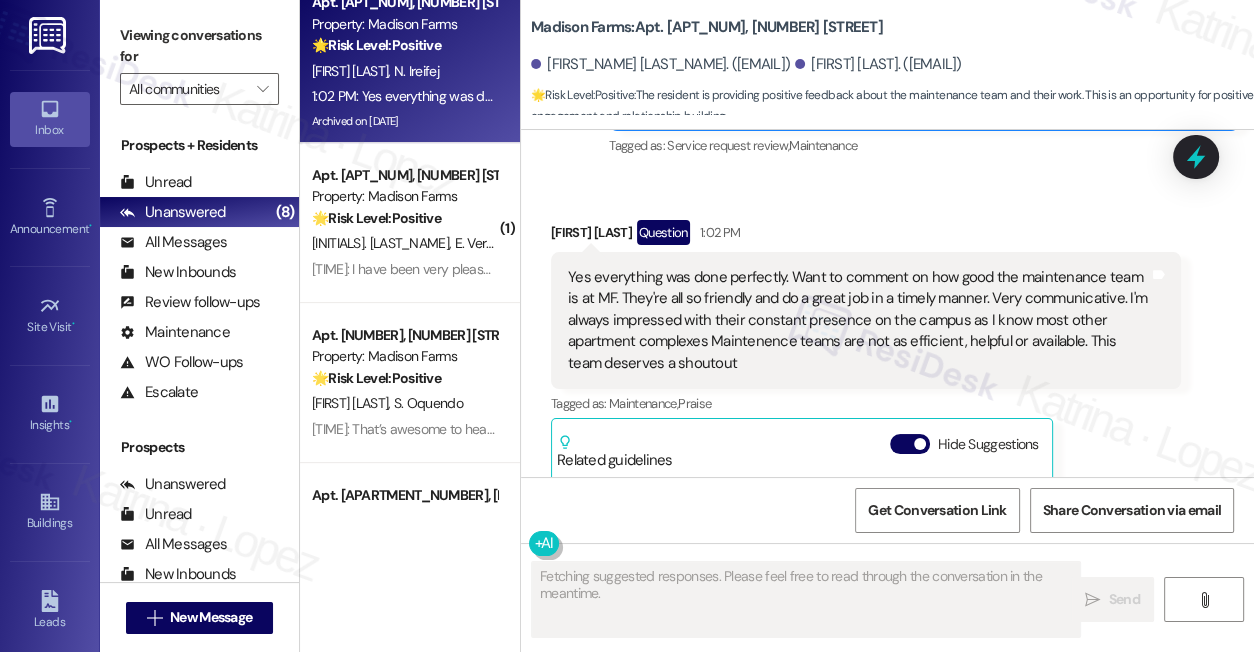 scroll, scrollTop: 5450, scrollLeft: 0, axis: vertical 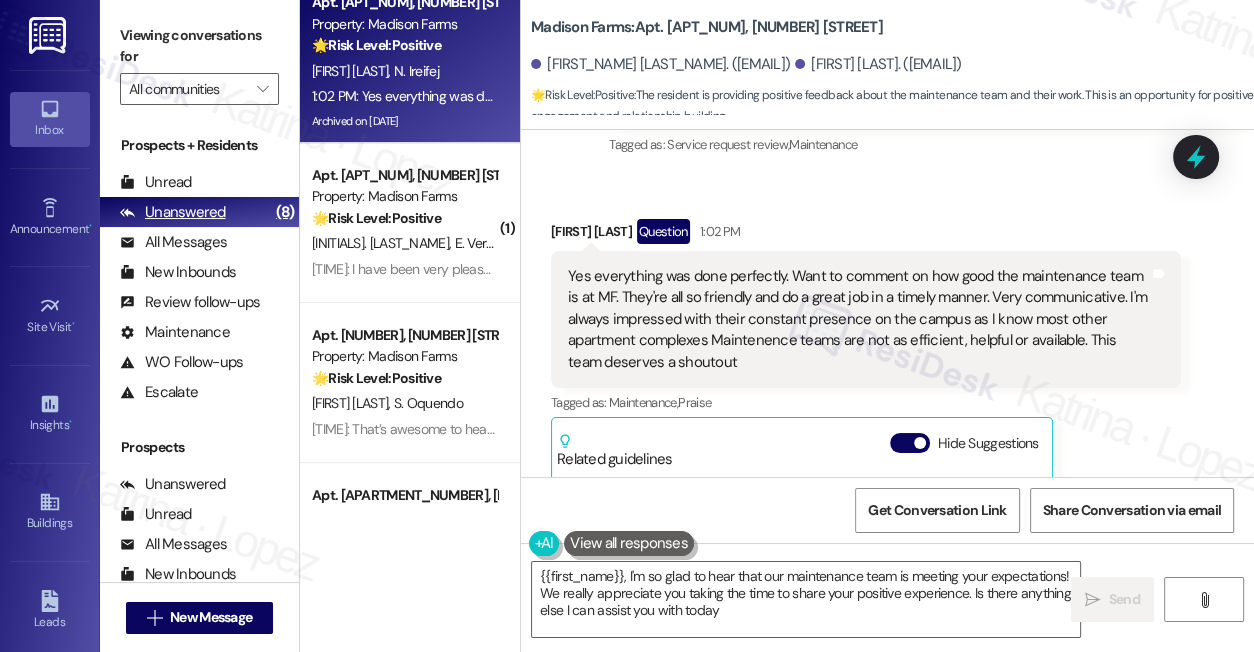 type on "{{first_name}}, I'm so glad to hear that our maintenance team is meeting your expectations! We really appreciate you taking the time to share your positive experience. Is there anything else I can assist you with today?" 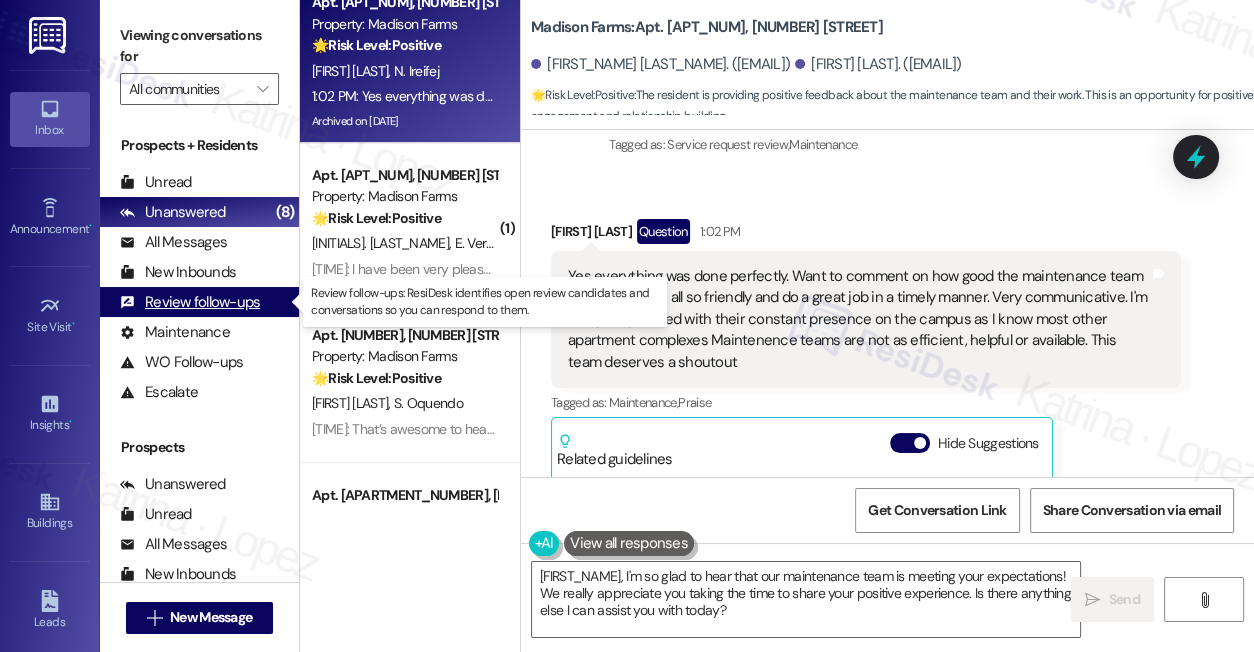 click on "Review follow-ups" at bounding box center (190, 302) 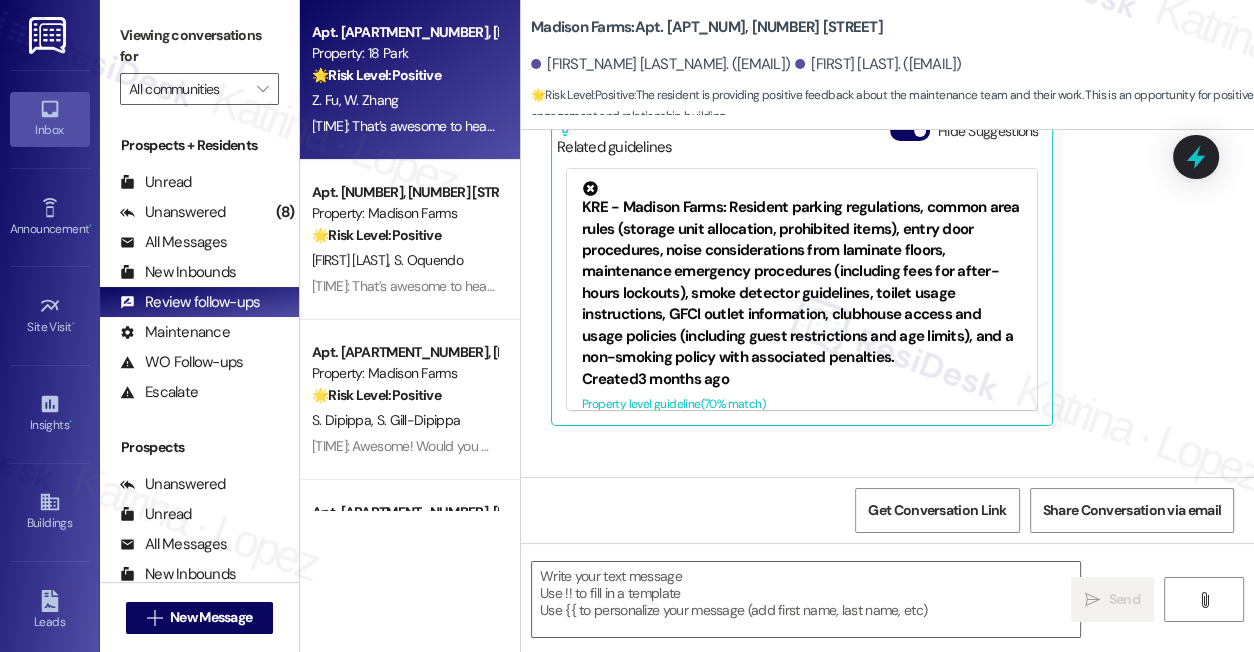 scroll, scrollTop: 5722, scrollLeft: 0, axis: vertical 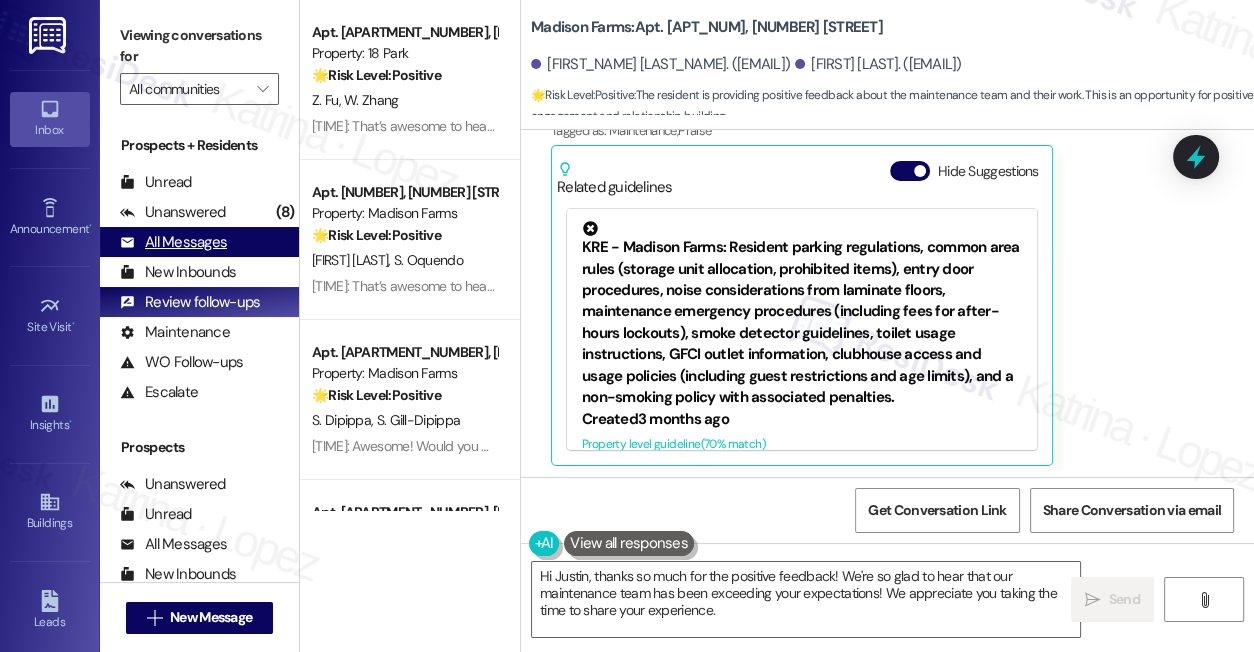 type on "Hi Justin, thanks so much for the positive feedback! We're so glad to hear that our maintenance team has been exceeding your expectations! We appreciate you taking the time to share your experience. :)" 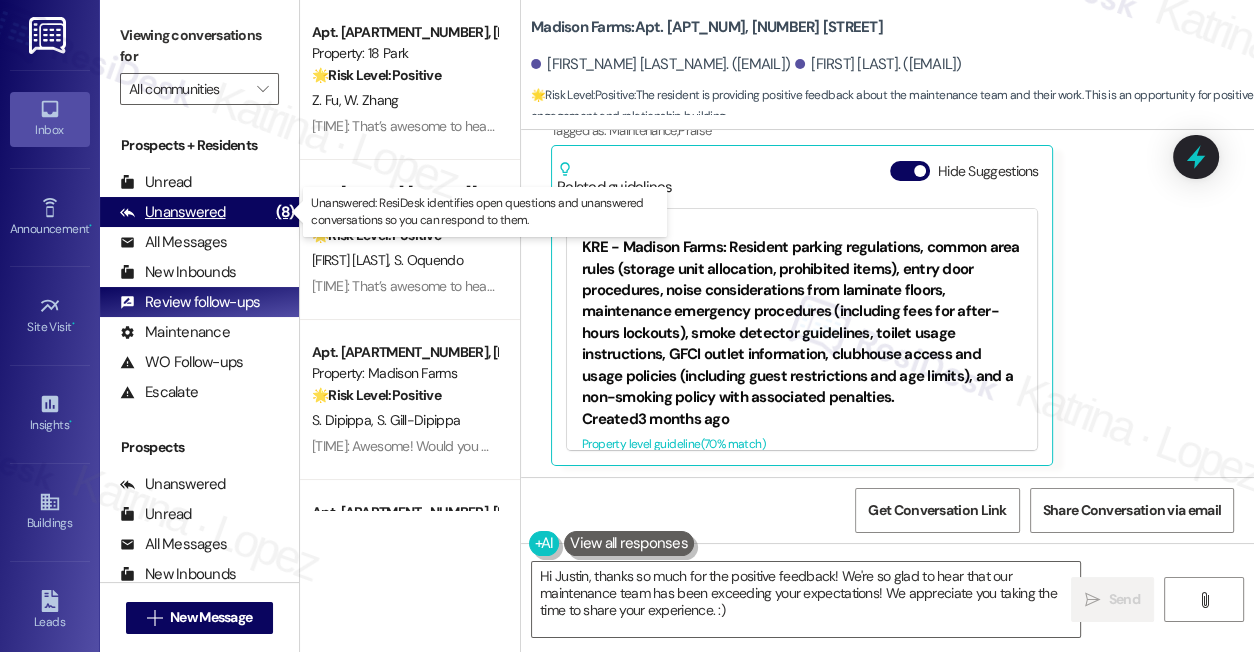 click on "Unanswered" at bounding box center [173, 212] 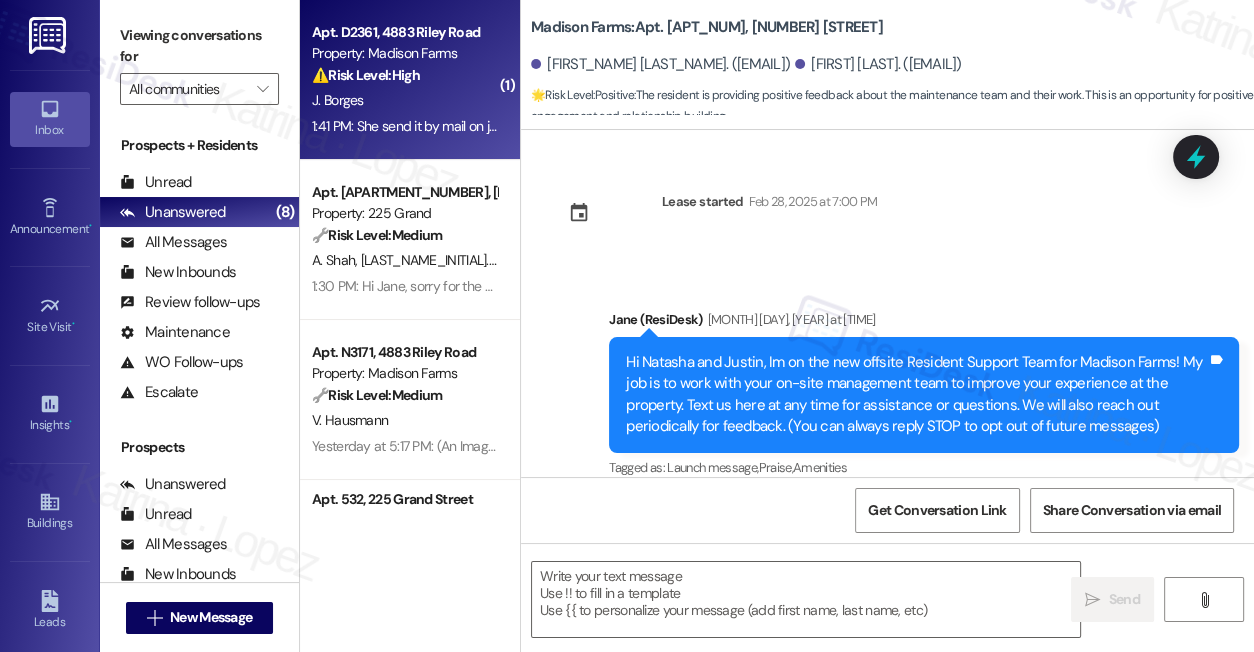 type on "Fetching suggested responses. Please feel free to read through the conversation in the meantime." 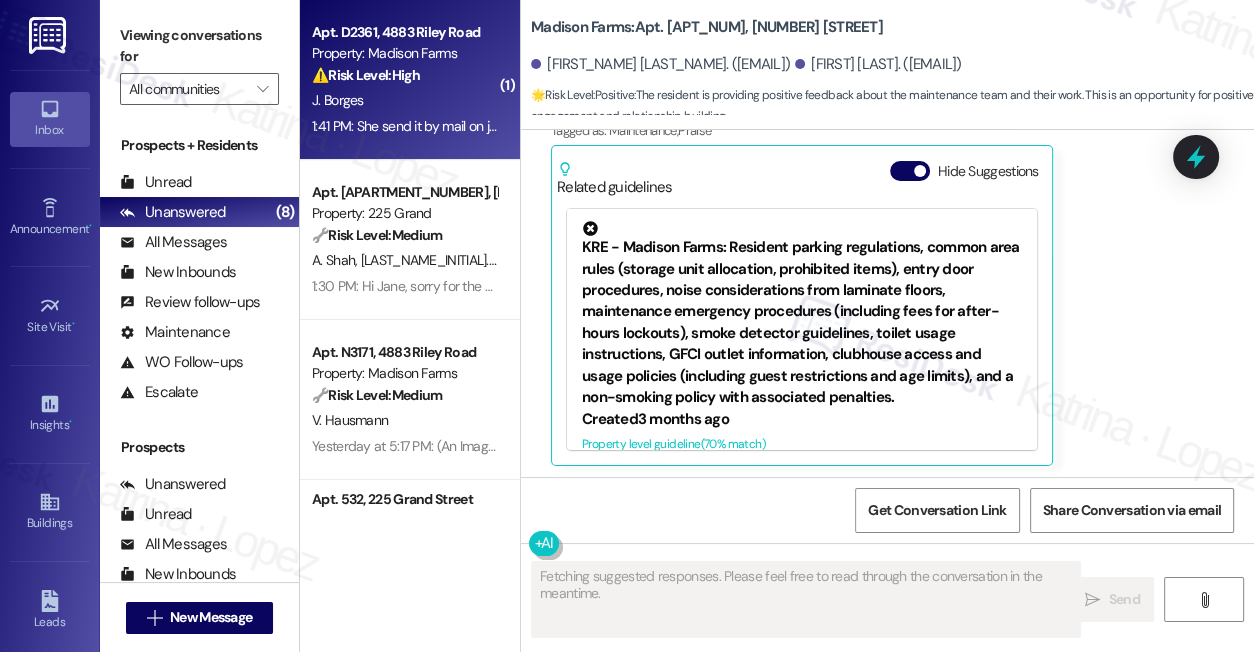 click on "1:41 PM: She send it by mail on july019 and this is the rent of August that she is inquiring about please  give Beverly a call instead of testing me, 1:41 PM: She send it by mail on july019 and this is the rent of August that she is inquiring about please  give Beverly a call instead of testing me," at bounding box center (717, 126) 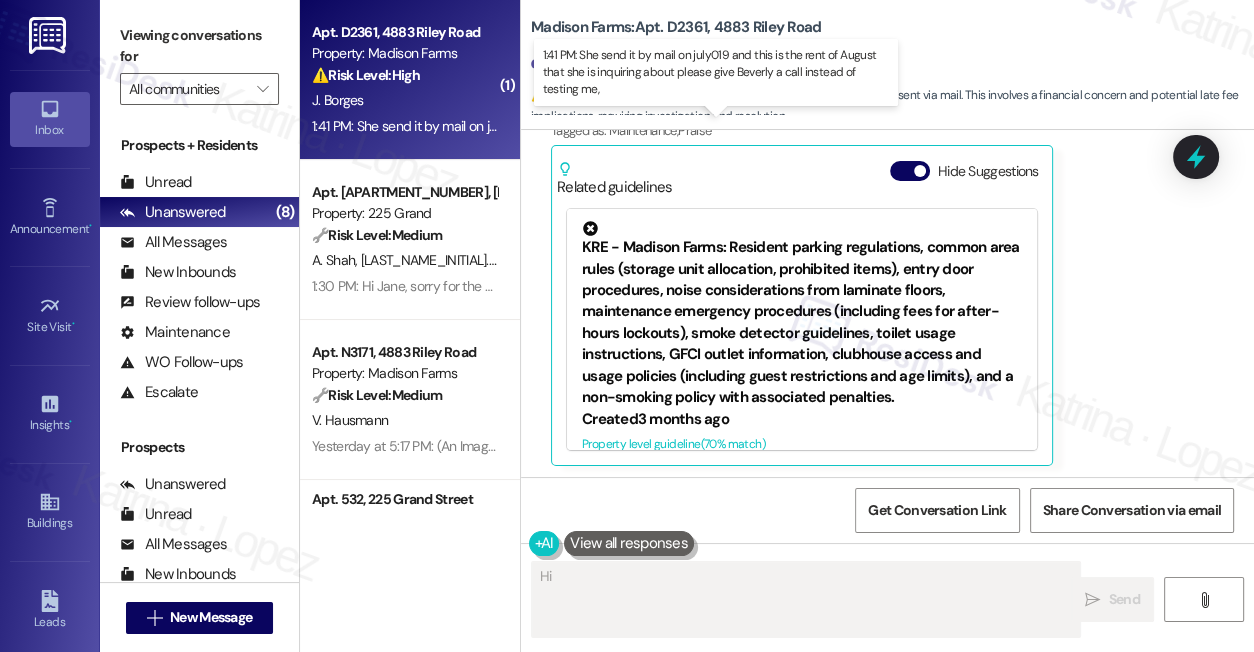 scroll, scrollTop: 706, scrollLeft: 0, axis: vertical 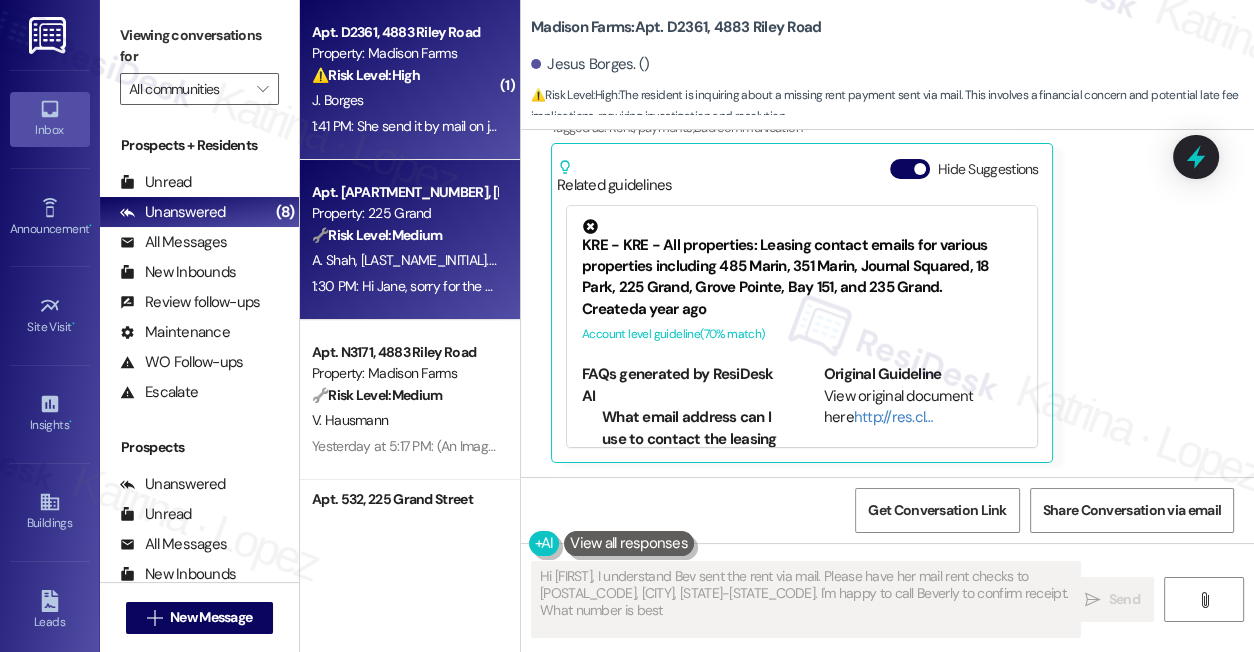 type on "Hi {{first_name}}, I understand Bev sent the rent via mail. Please have her mail rent checks to PO Box 6470, Jersey City, NJ 07306-0470. I'm happy to call Beverly to confirm receipt. What number is best?" 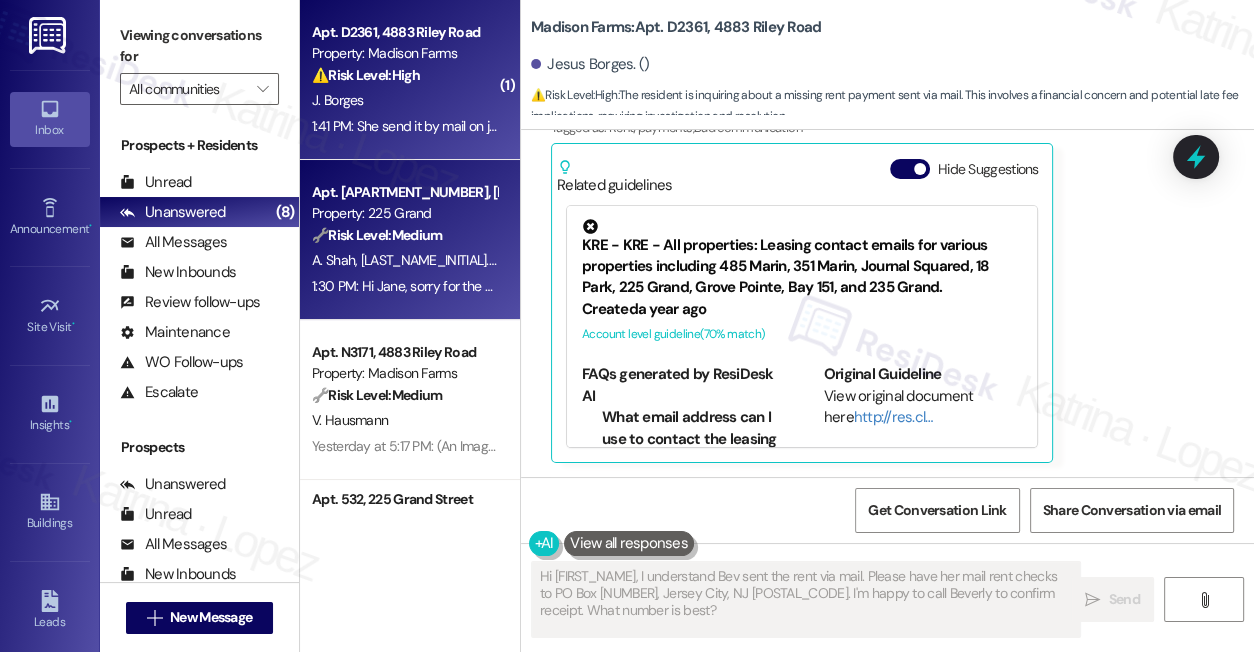 click on "A. Shah Y. Shah" at bounding box center (404, 260) 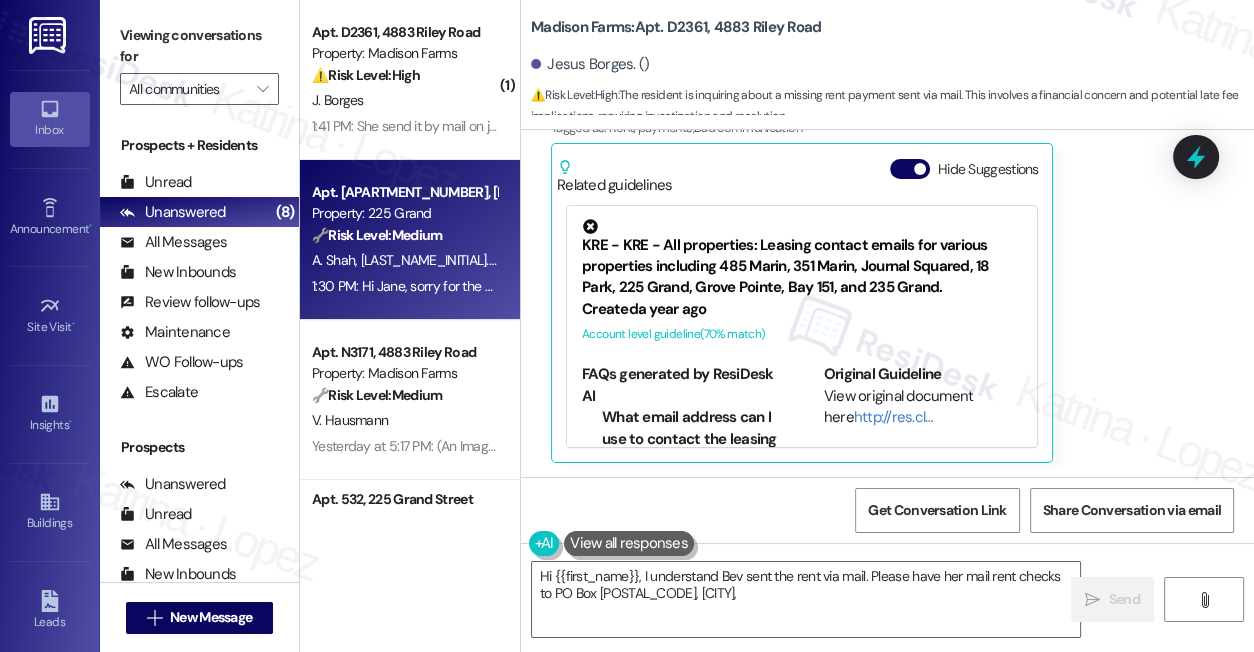 type on "Hi {{first_name}}, I understand Bev sent the rent via mail. Please have her mail rent checks to PO Box 6470, Jersey City, NJ" 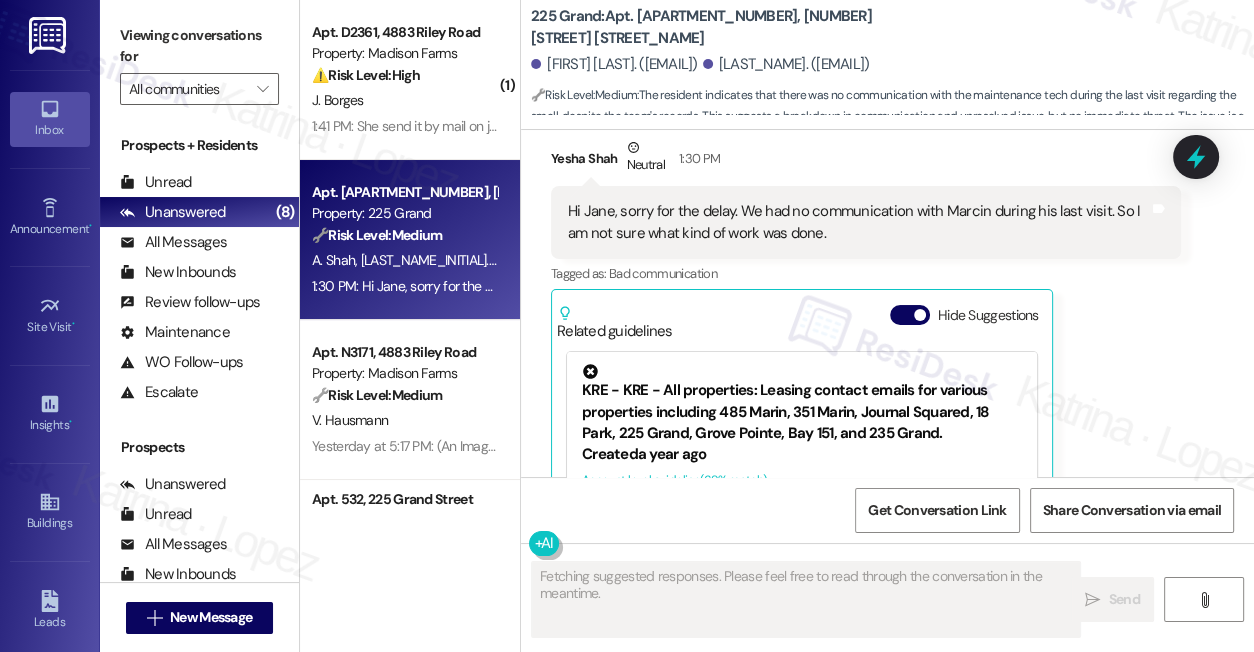 scroll, scrollTop: 18468, scrollLeft: 0, axis: vertical 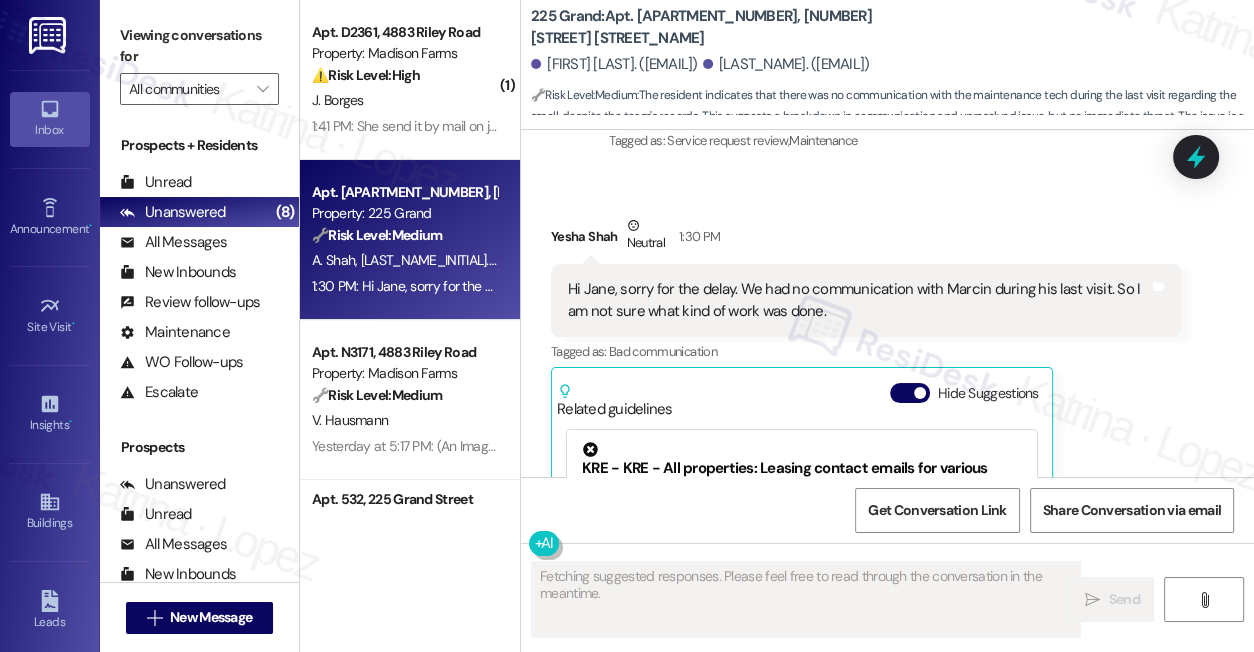 click on "Hi Jane, sorry for the delay. We had no communication with Marcin during his last visit. So I am not sure what kind of work was done." at bounding box center [858, 300] 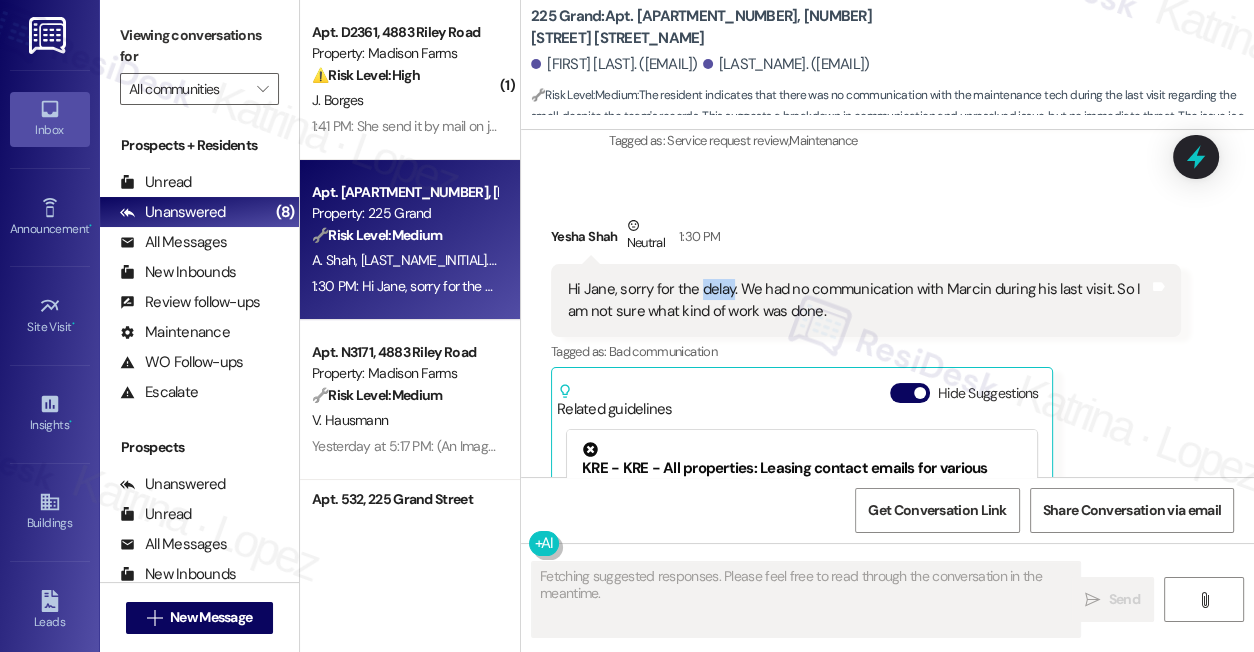 click on "Hi Jane, sorry for the delay. We had no communication with Marcin during his last visit. So I am not sure what kind of work was done." at bounding box center [858, 300] 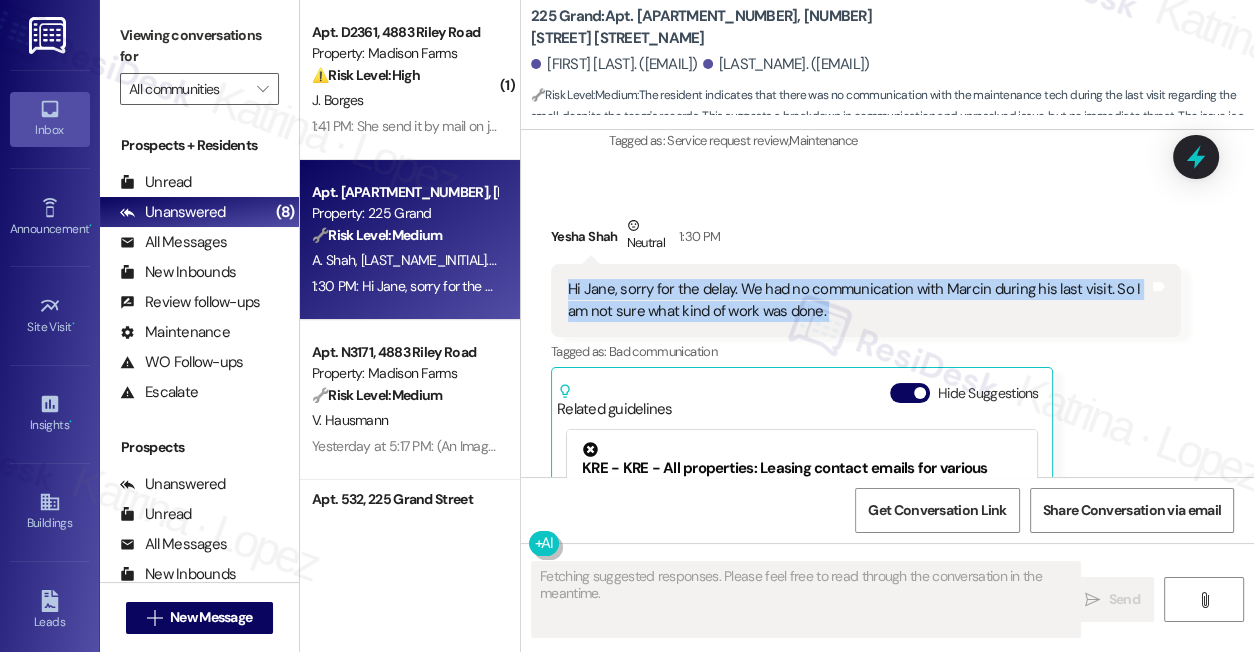 click on "Hi Jane, sorry for the delay. We had no communication with Marcin during his last visit. So I am not sure what kind of work was done." at bounding box center [858, 300] 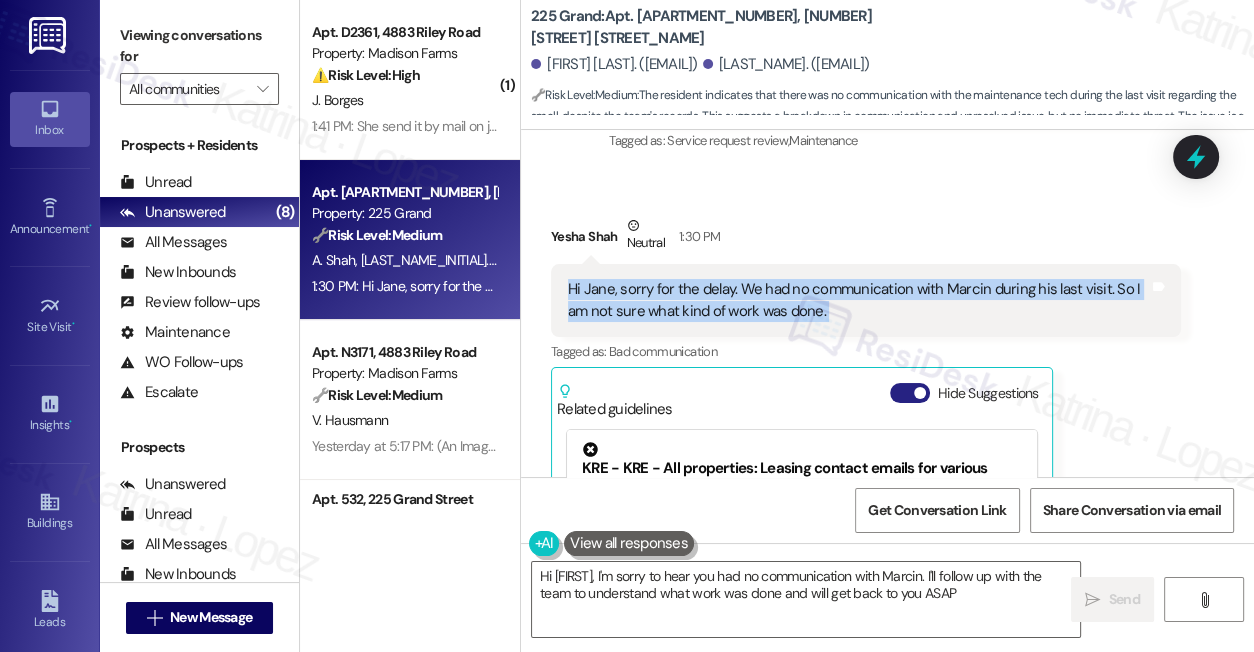 type on "Hi {{first_name}}, I'm sorry to hear you had no communication with Marcin. I'll follow up with the team to understand what work was done and will get back to you ASAP." 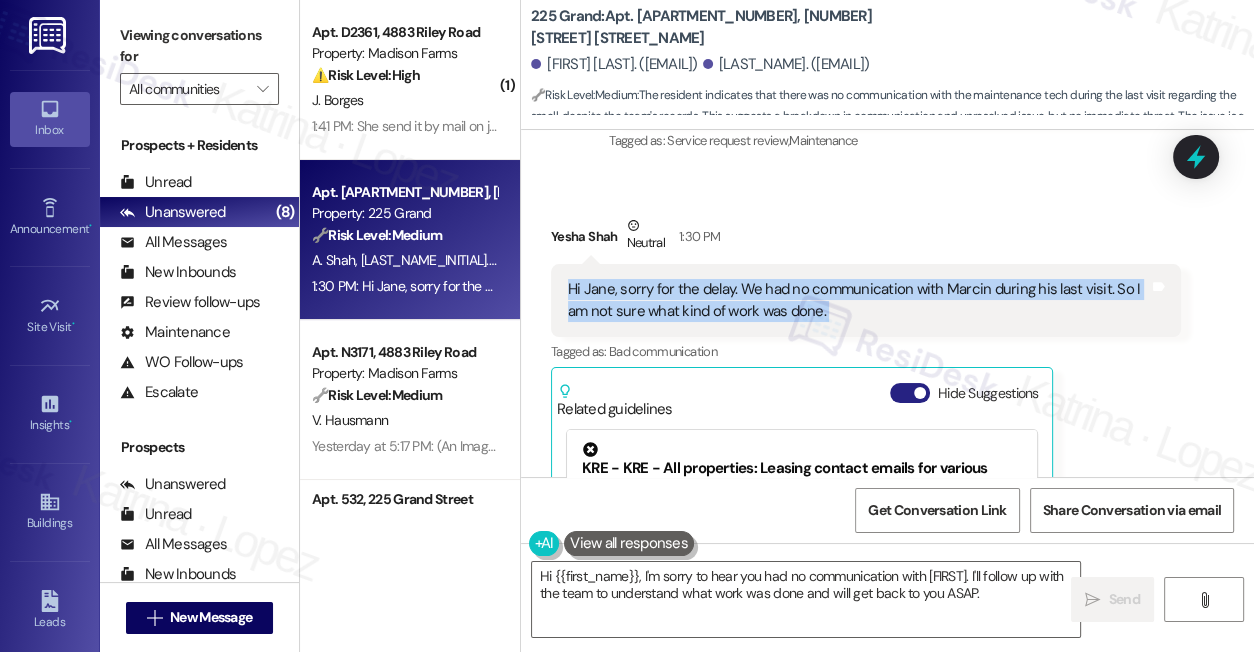 click on "Hide Suggestions" at bounding box center [910, 393] 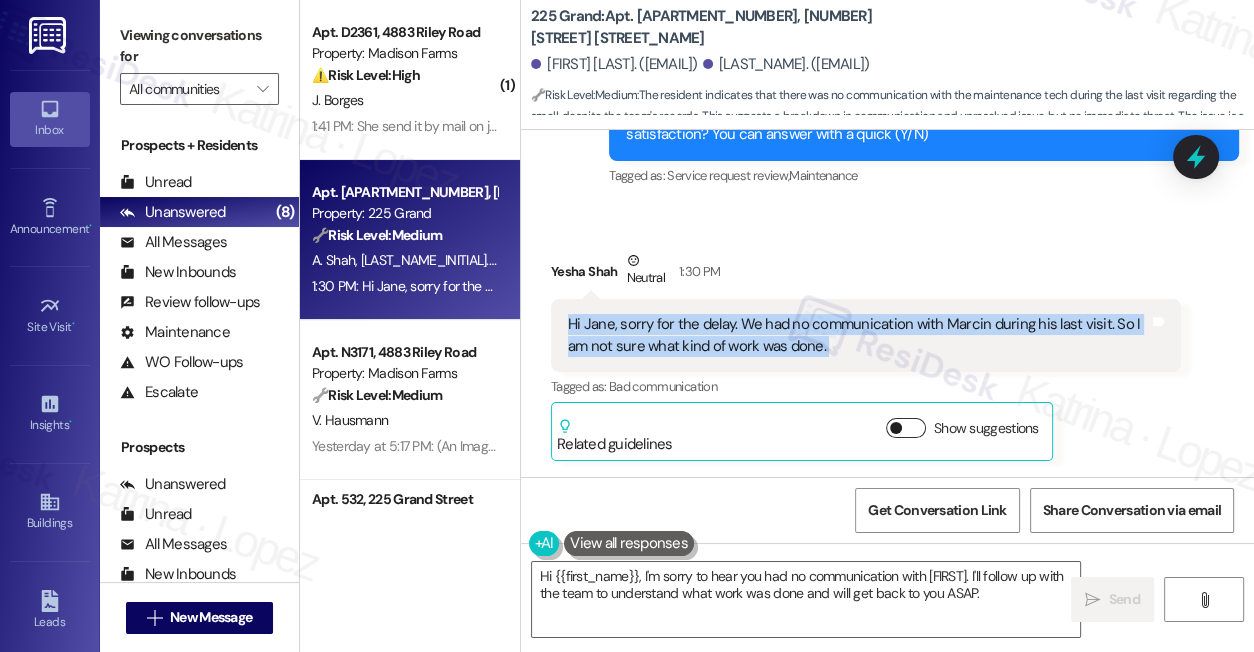 scroll, scrollTop: 18390, scrollLeft: 0, axis: vertical 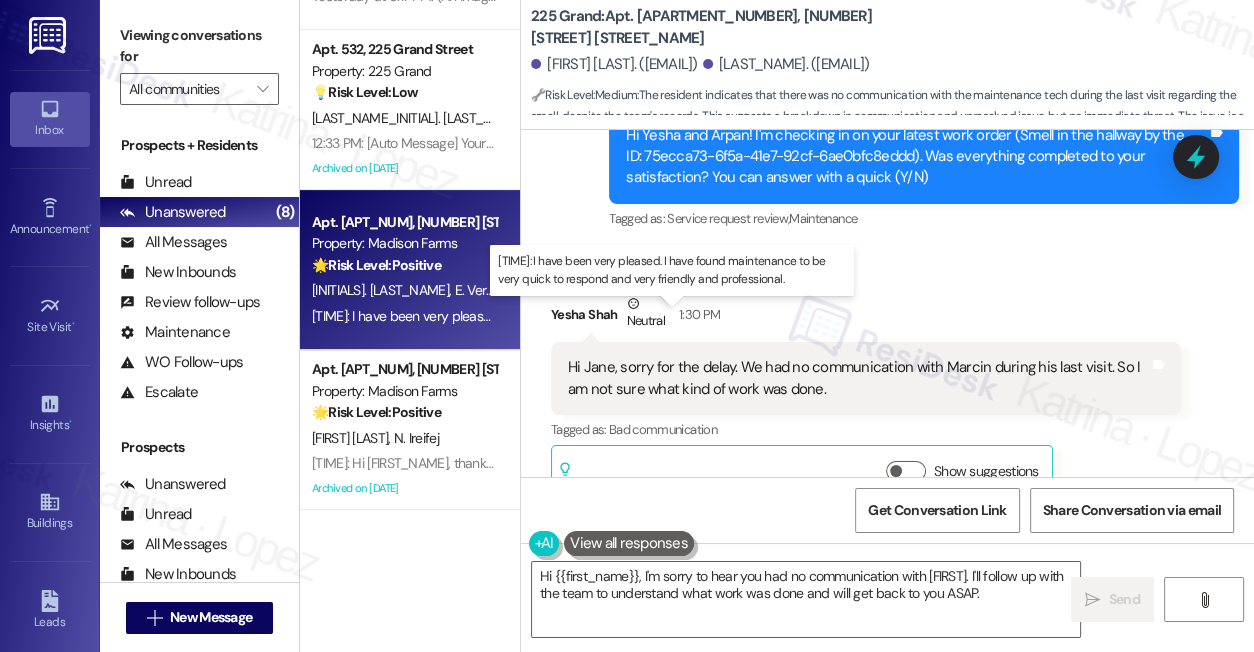 click on "12:50 PM: I have been very pleased.  I have found maintenance to be very quick to respond and very friendly and professional.   12:50 PM: I have been very pleased.  I have found maintenance to be very quick to respond and very friendly and professional." at bounding box center (668, 316) 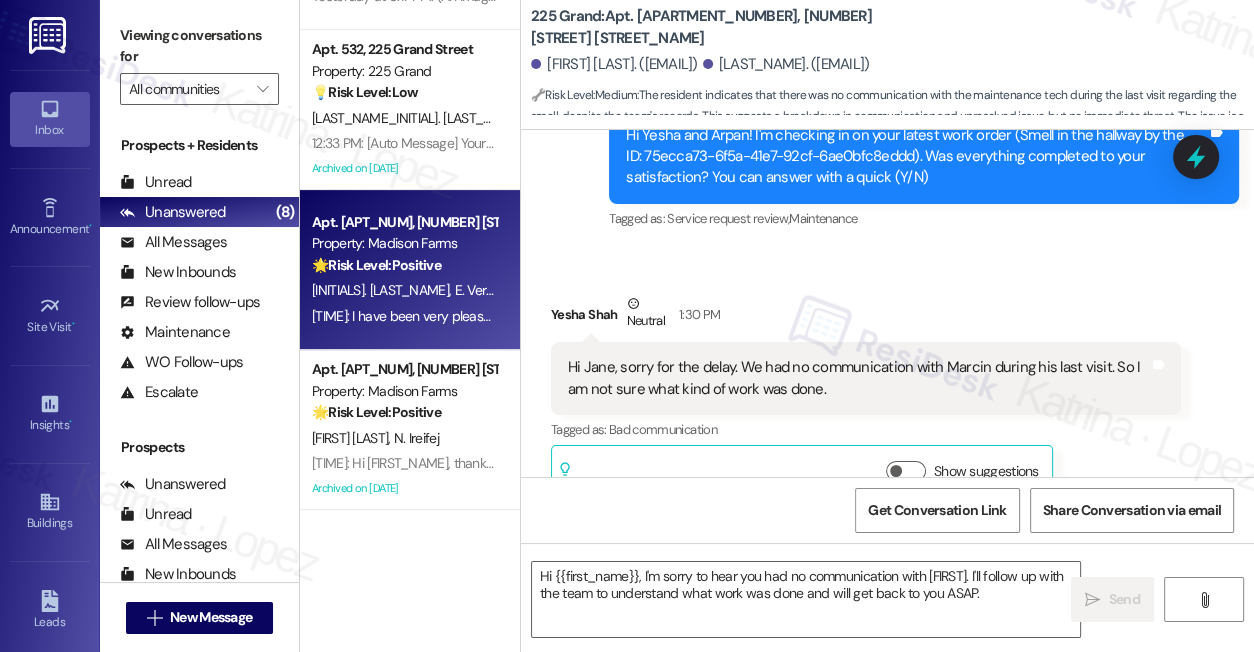 type on "Fetching suggested responses. Please feel free to read through the conversation in the meantime." 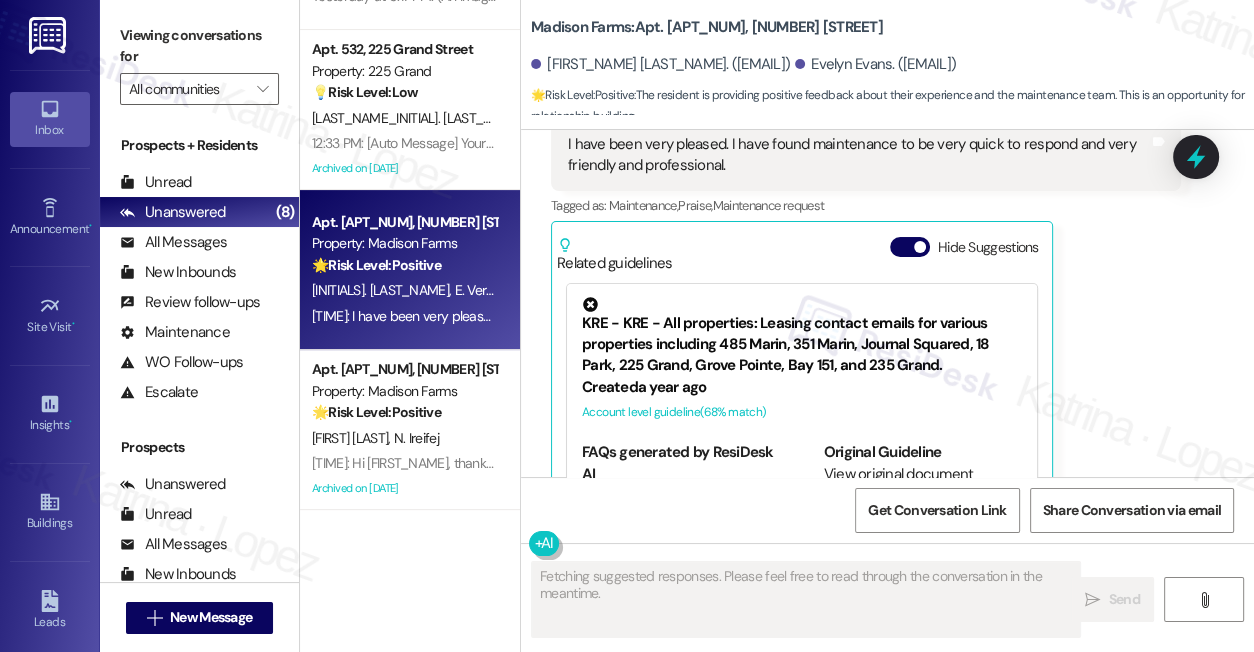 scroll, scrollTop: 2108, scrollLeft: 0, axis: vertical 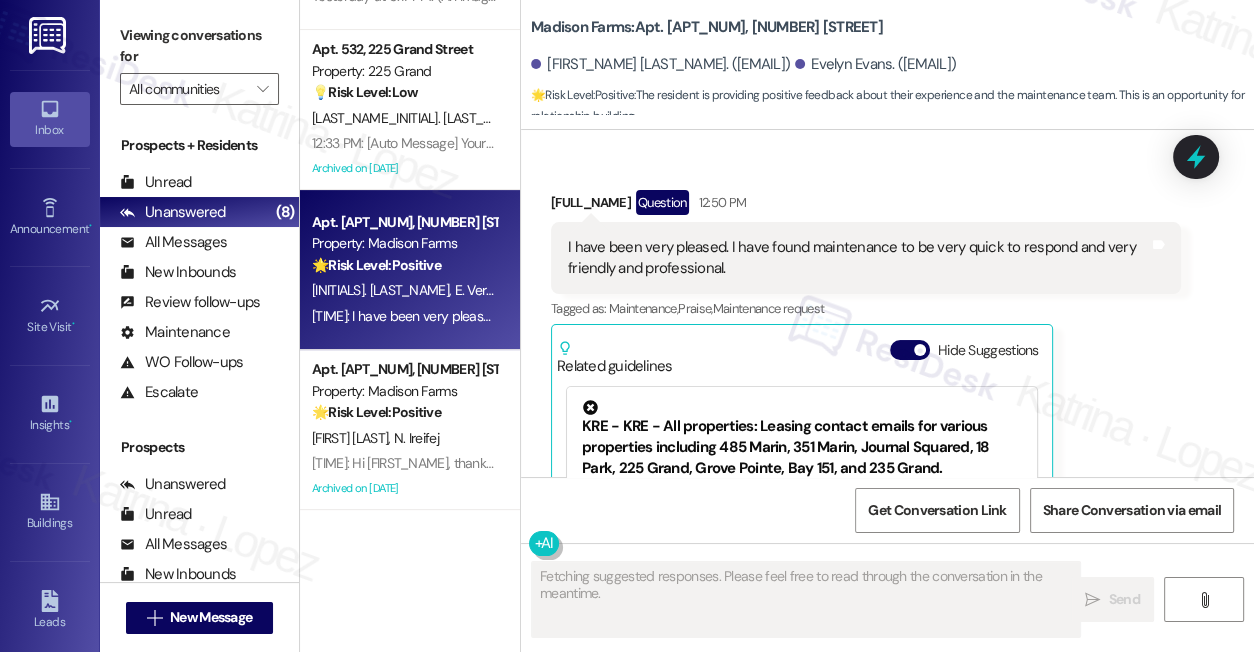 click on "I have been very pleased.  I have found maintenance to be very quick to respond and very friendly and professional." at bounding box center (858, 258) 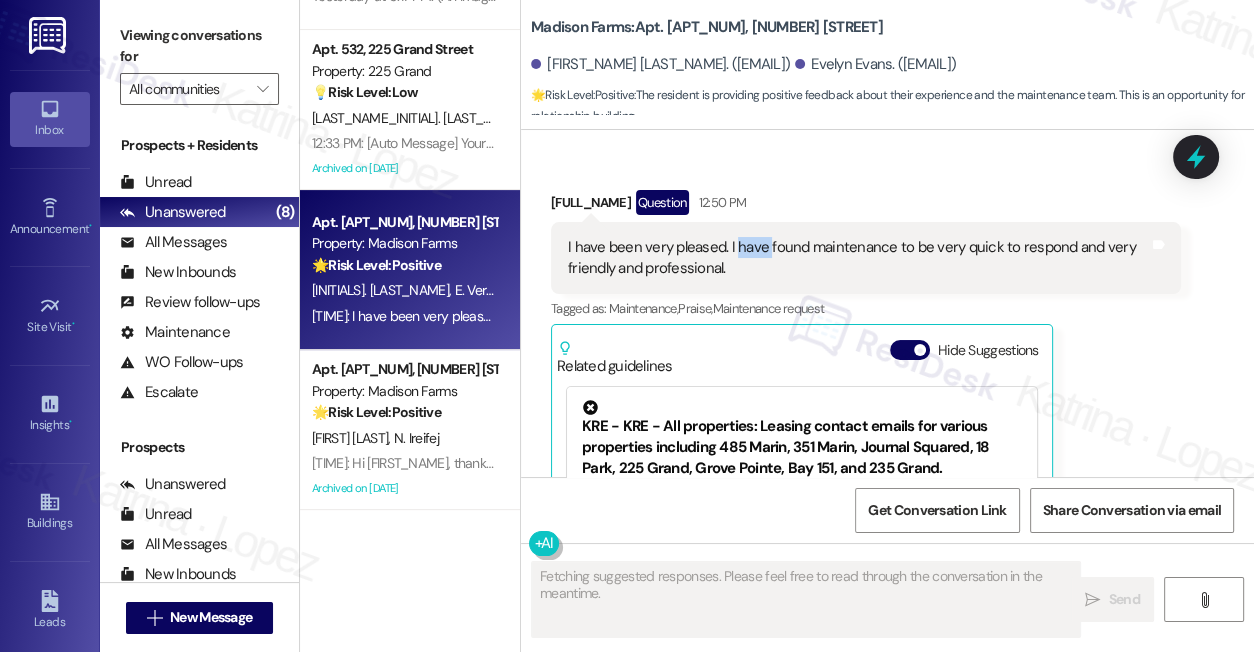 click on "I have been very pleased.  I have found maintenance to be very quick to respond and very friendly and professional." at bounding box center (858, 258) 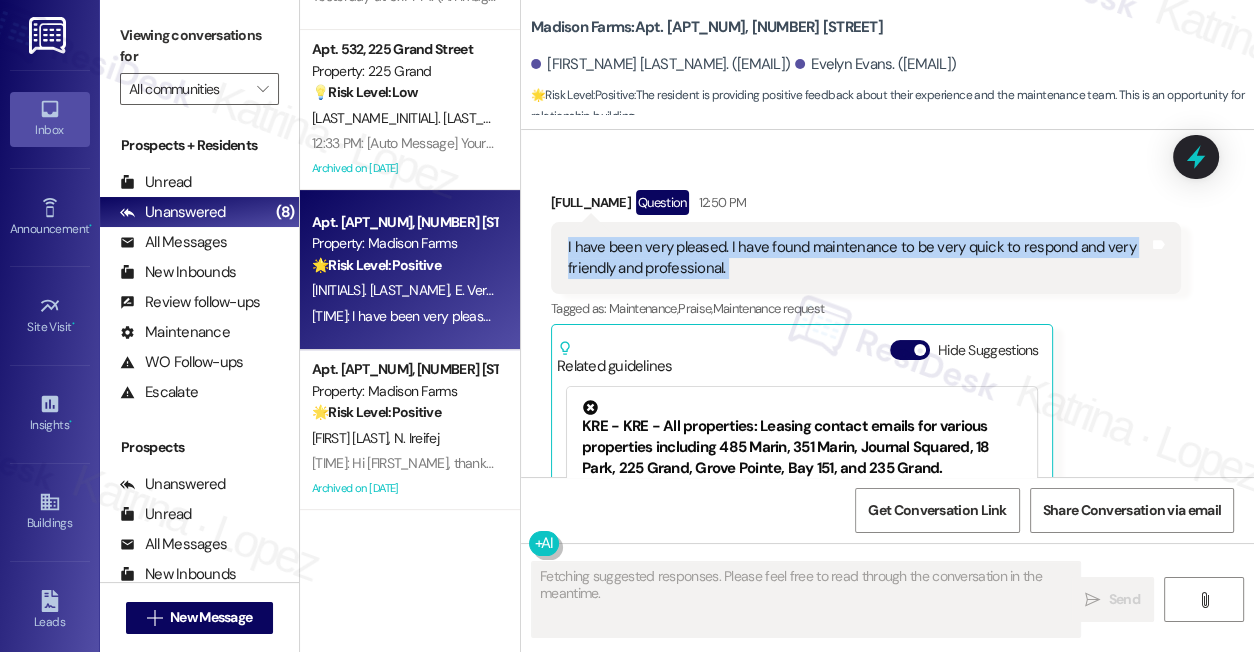 click on "I have been very pleased.  I have found maintenance to be very quick to respond and very friendly and professional." at bounding box center [858, 258] 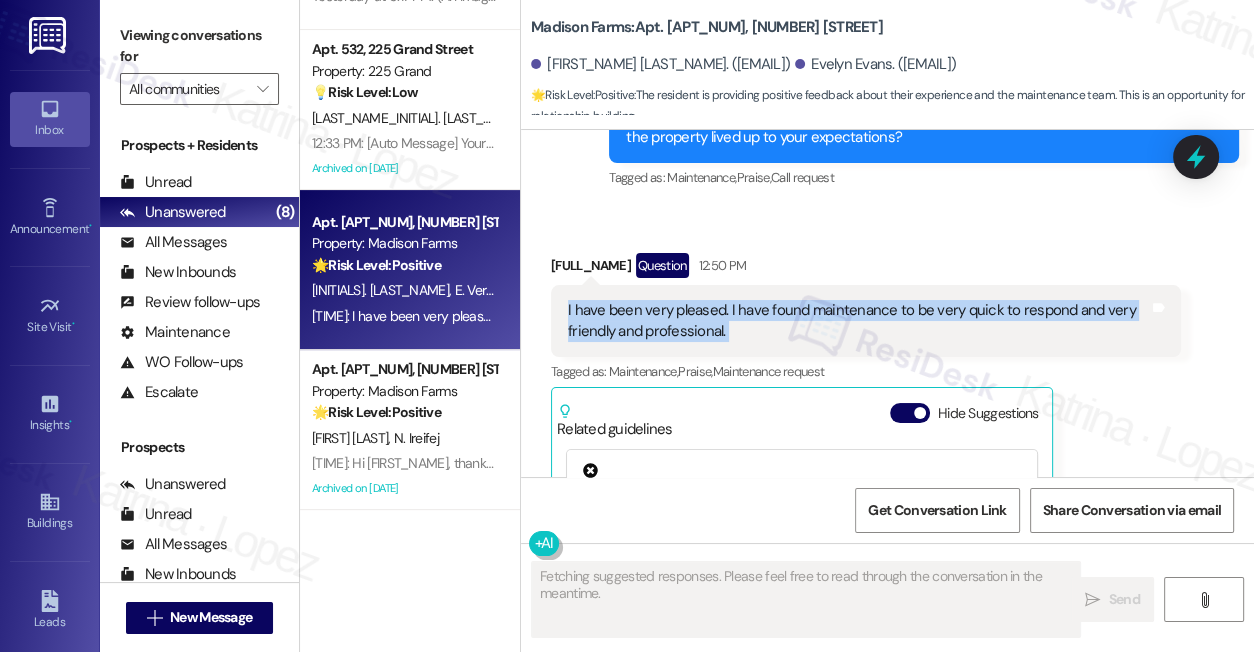 scroll, scrollTop: 1926, scrollLeft: 0, axis: vertical 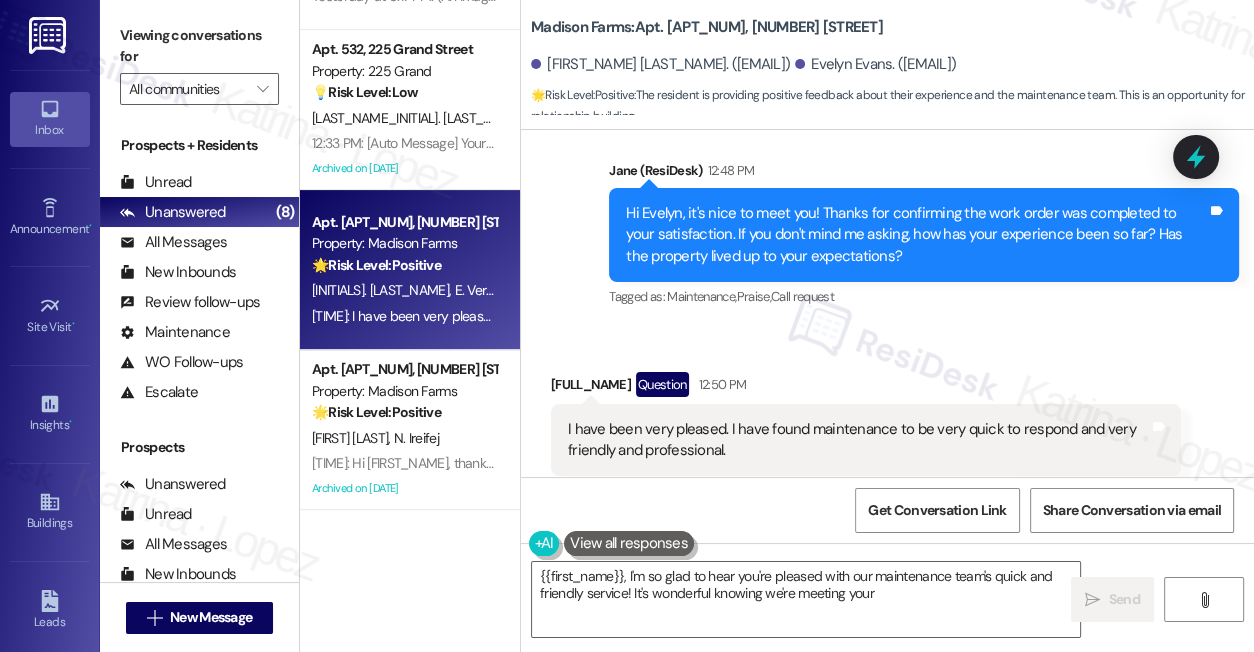 click on "Hi Evelyn, it's nice to meet you! Thanks for confirming the work order was completed to your satisfaction. If you don't mind me asking, how has your experience been so far? Has the property lived up to your expectations?" at bounding box center [916, 235] 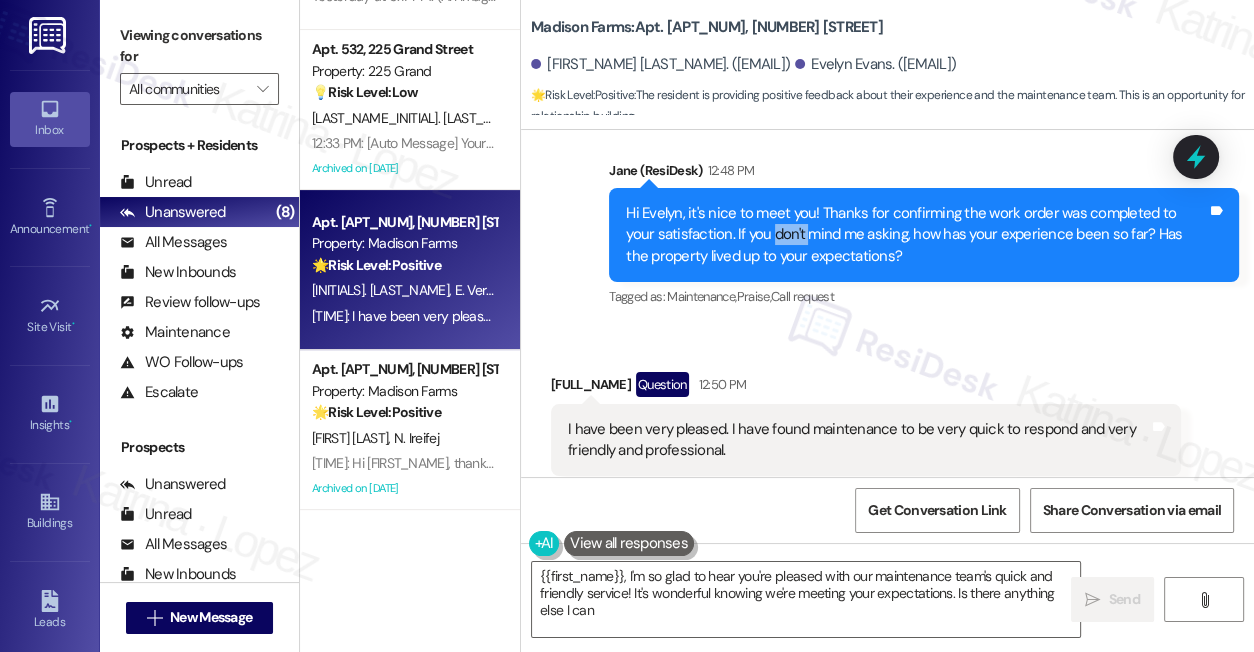 click on "Hi Evelyn, it's nice to meet you! Thanks for confirming the work order was completed to your satisfaction. If you don't mind me asking, how has your experience been so far? Has the property lived up to your expectations?" at bounding box center [916, 235] 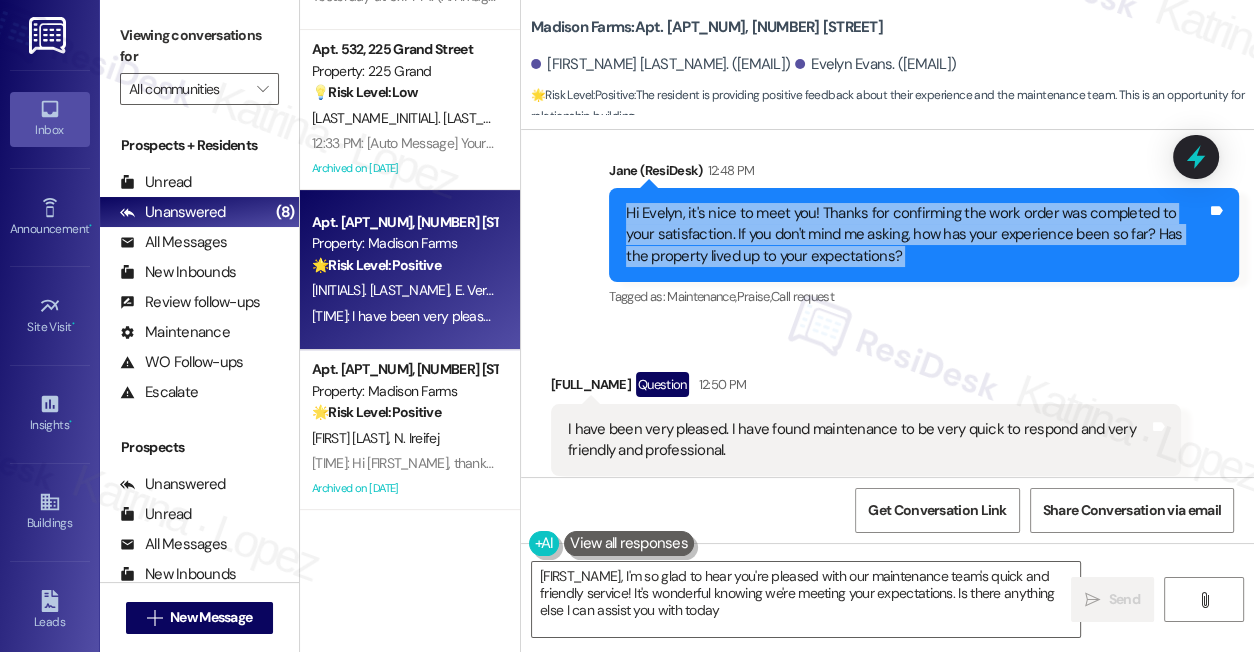 type on "{{first_name}}, I'm so glad to hear you're pleased with our maintenance team's quick and friendly service! It's wonderful knowing we're meeting your expectations. Is there anything else I can assist you with today?" 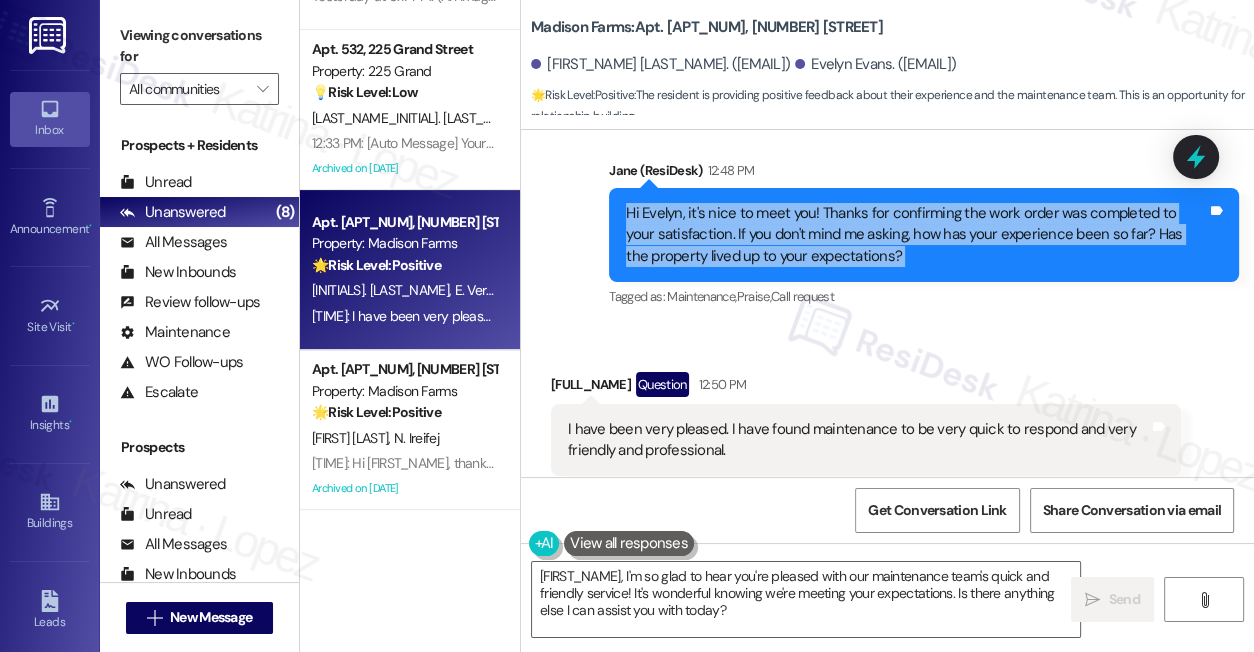 click on "Hi Evelyn, it's nice to meet you! Thanks for confirming the work order was completed to your satisfaction. If you don't mind me asking, how has your experience been so far? Has the property lived up to your expectations?" at bounding box center (916, 235) 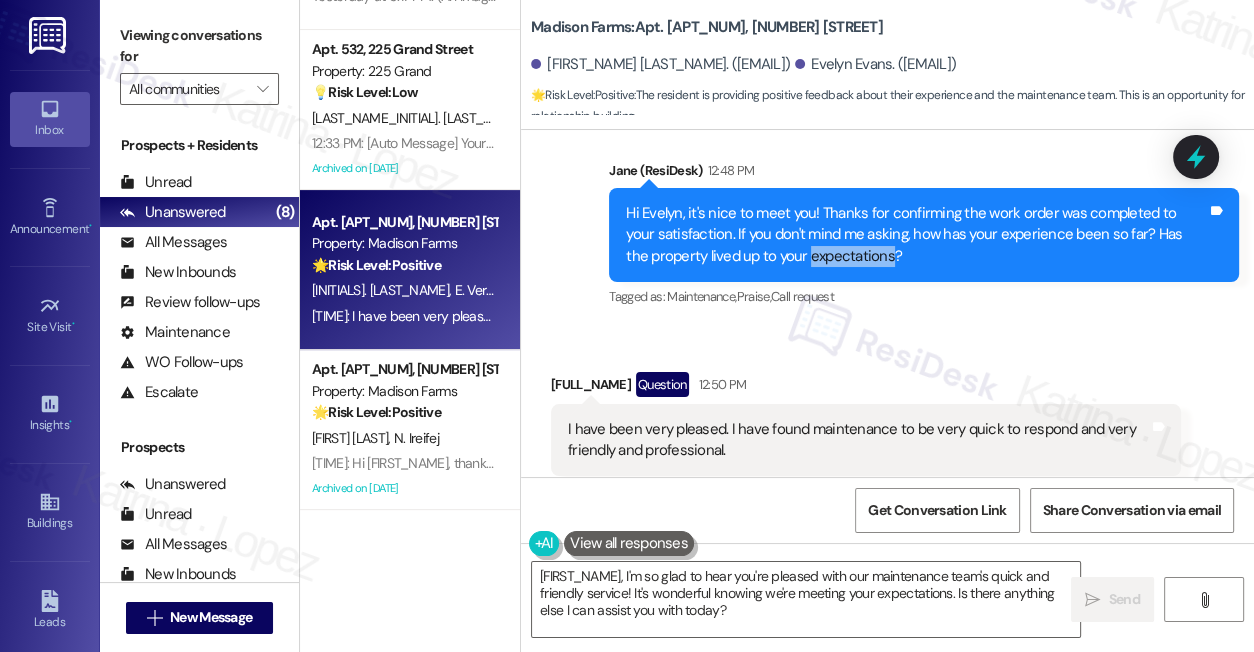 click on "Hi Evelyn, it's nice to meet you! Thanks for confirming the work order was completed to your satisfaction. If you don't mind me asking, how has your experience been so far? Has the property lived up to your expectations?" at bounding box center (916, 235) 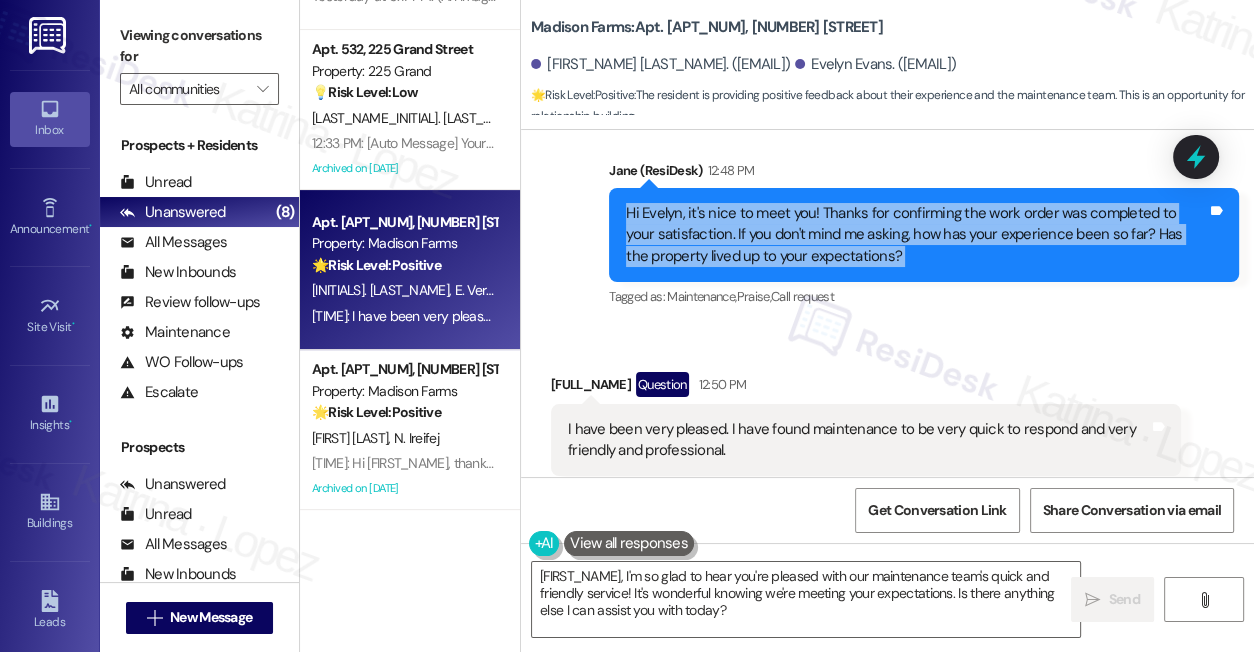 click on "Hi Evelyn, it's nice to meet you! Thanks for confirming the work order was completed to your satisfaction. If you don't mind me asking, how has your experience been so far? Has the property lived up to your expectations?" at bounding box center [916, 235] 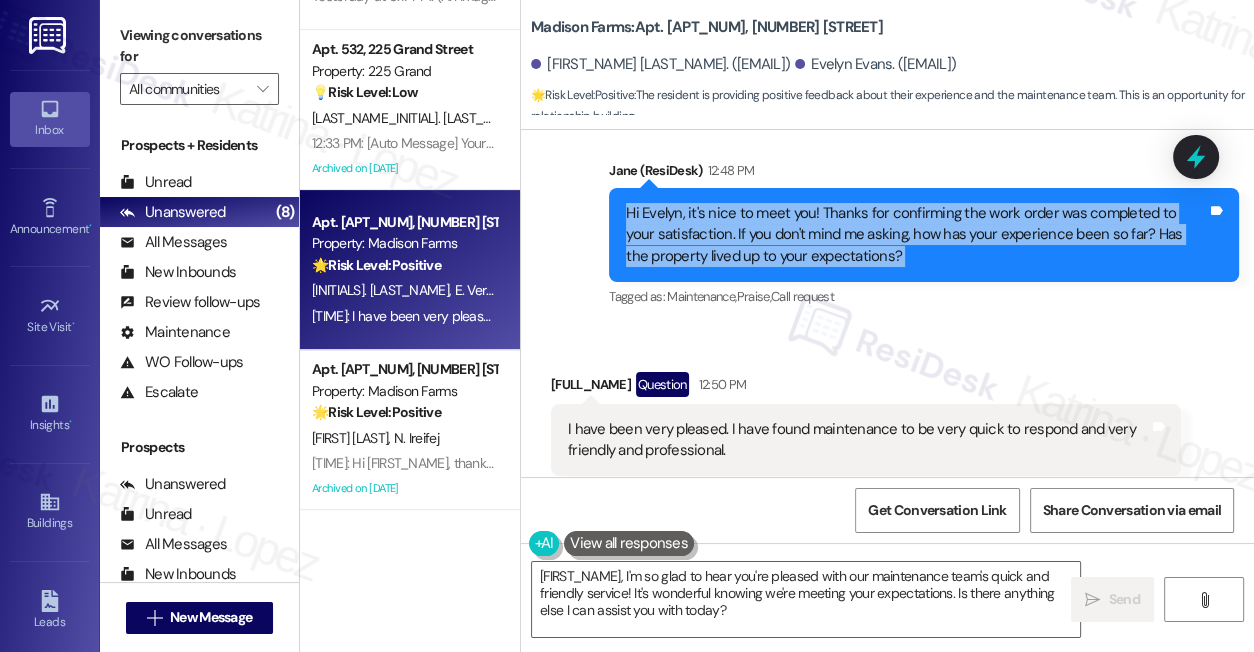 click on "Hi Evelyn, it's nice to meet you! Thanks for confirming the work order was completed to your satisfaction. If you don't mind me asking, how has your experience been so far? Has the property lived up to your expectations?" at bounding box center (916, 235) 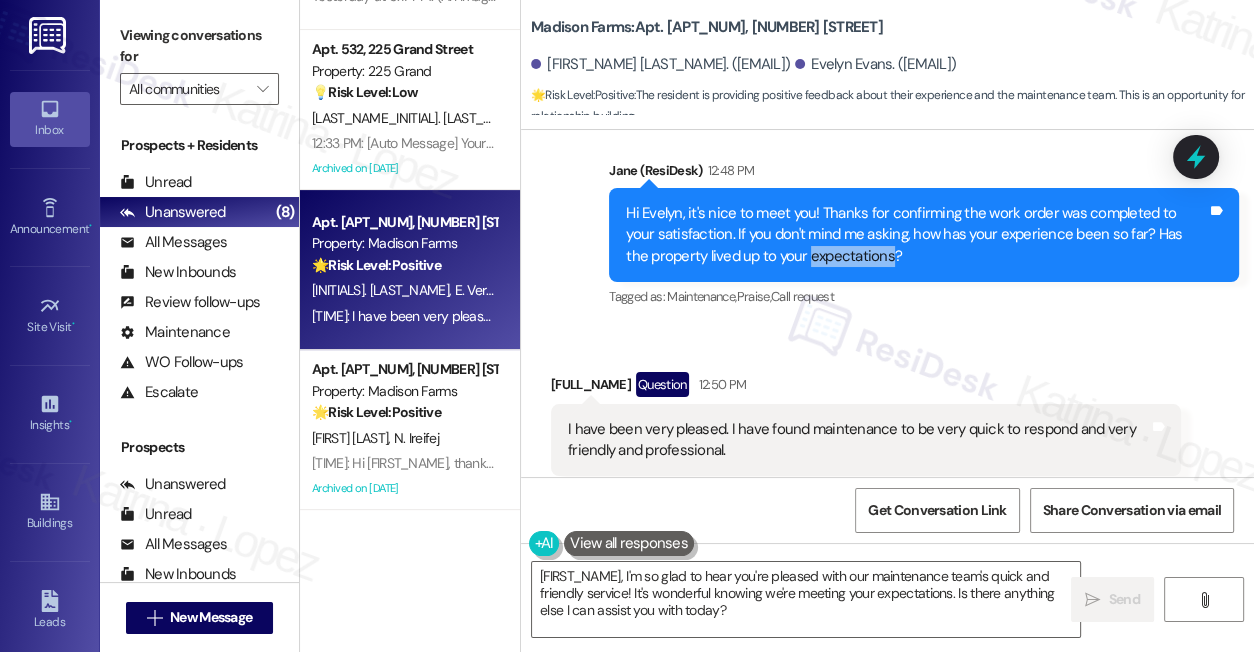 click on "Hi Evelyn, it's nice to meet you! Thanks for confirming the work order was completed to your satisfaction. If you don't mind me asking, how has your experience been so far? Has the property lived up to your expectations?" at bounding box center (916, 235) 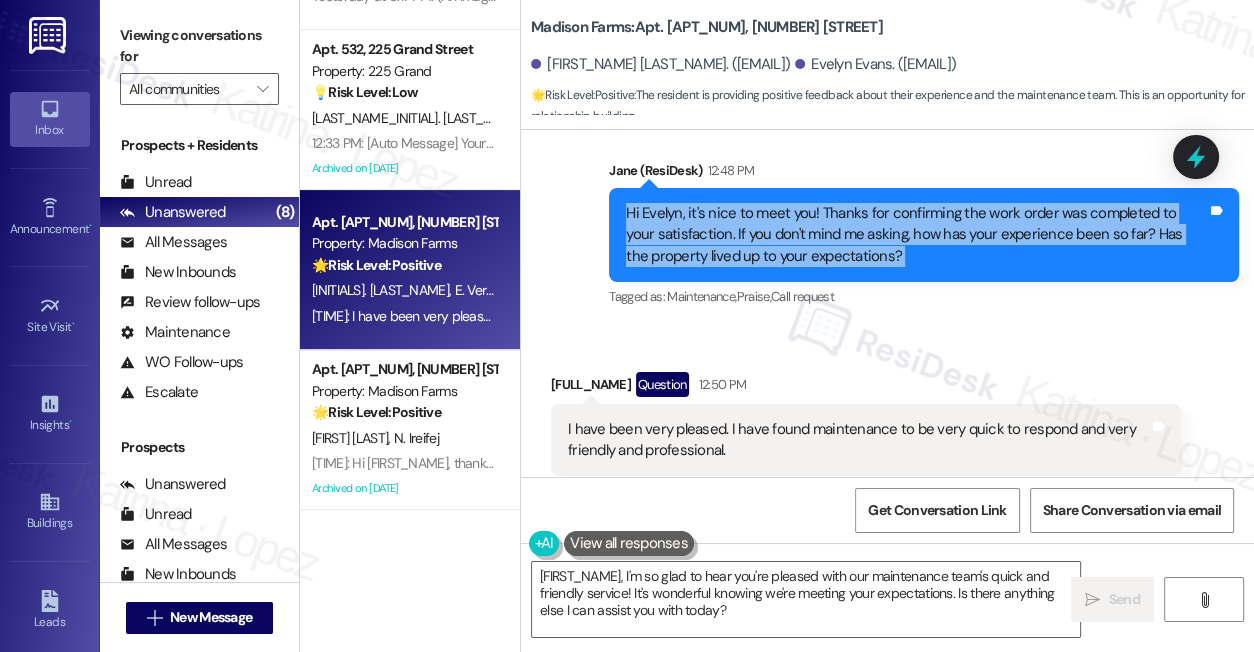 click on "Hi Evelyn, it's nice to meet you! Thanks for confirming the work order was completed to your satisfaction. If you don't mind me asking, how has your experience been so far? Has the property lived up to your expectations?" at bounding box center (916, 235) 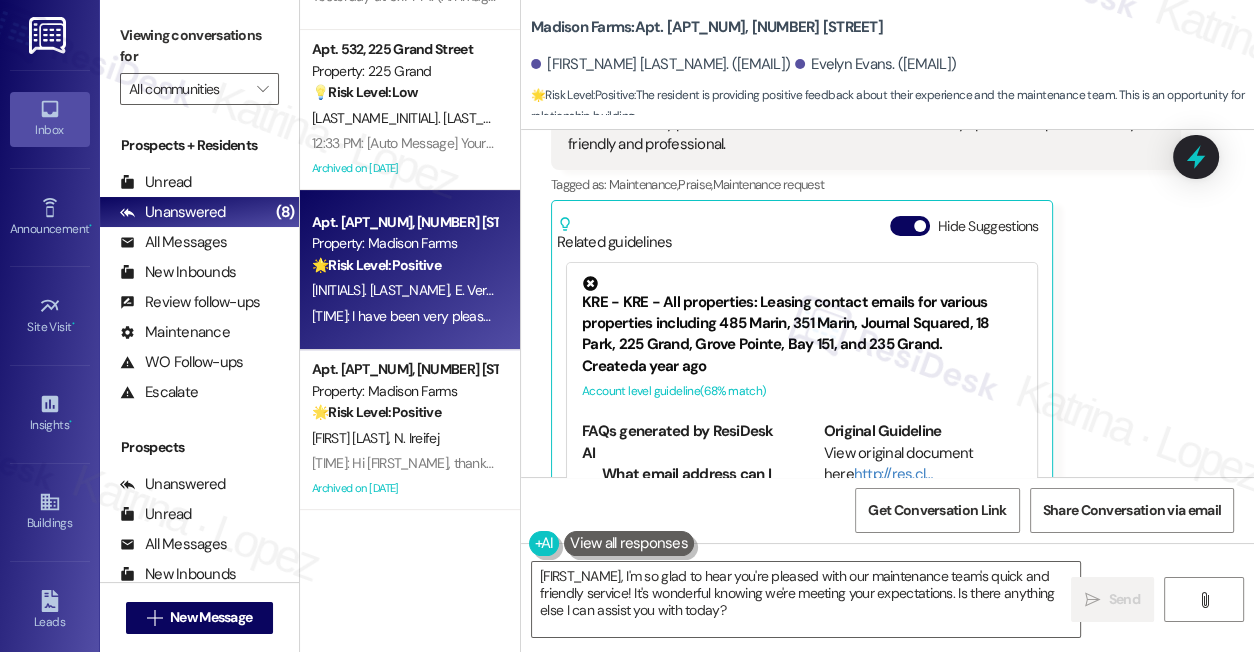scroll, scrollTop: 2109, scrollLeft: 0, axis: vertical 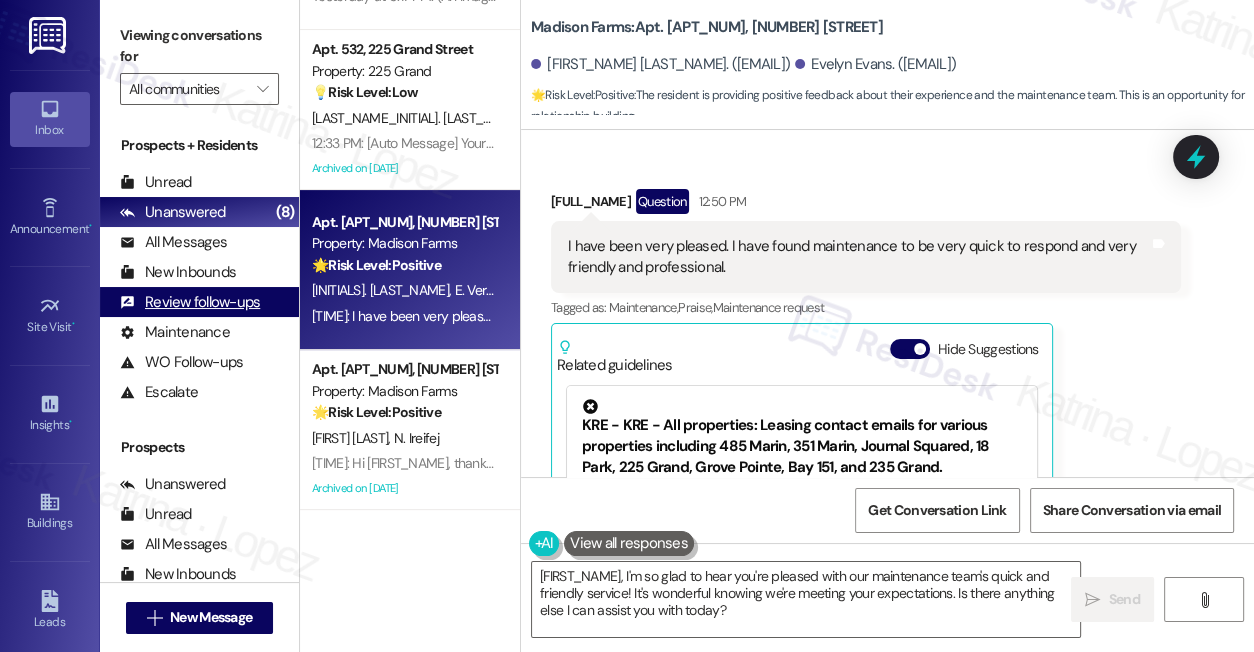 click on "Review follow-ups" at bounding box center [190, 302] 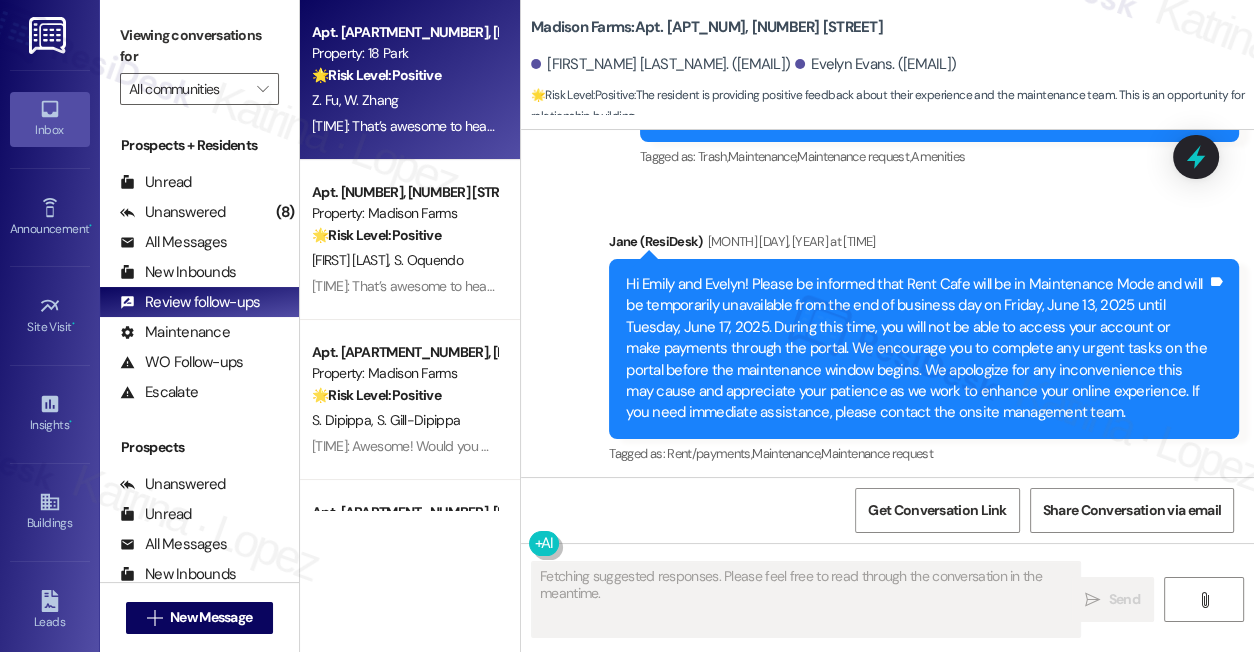 type on "Fetching suggested responses. Please feel free to read through the conversation in the meantime." 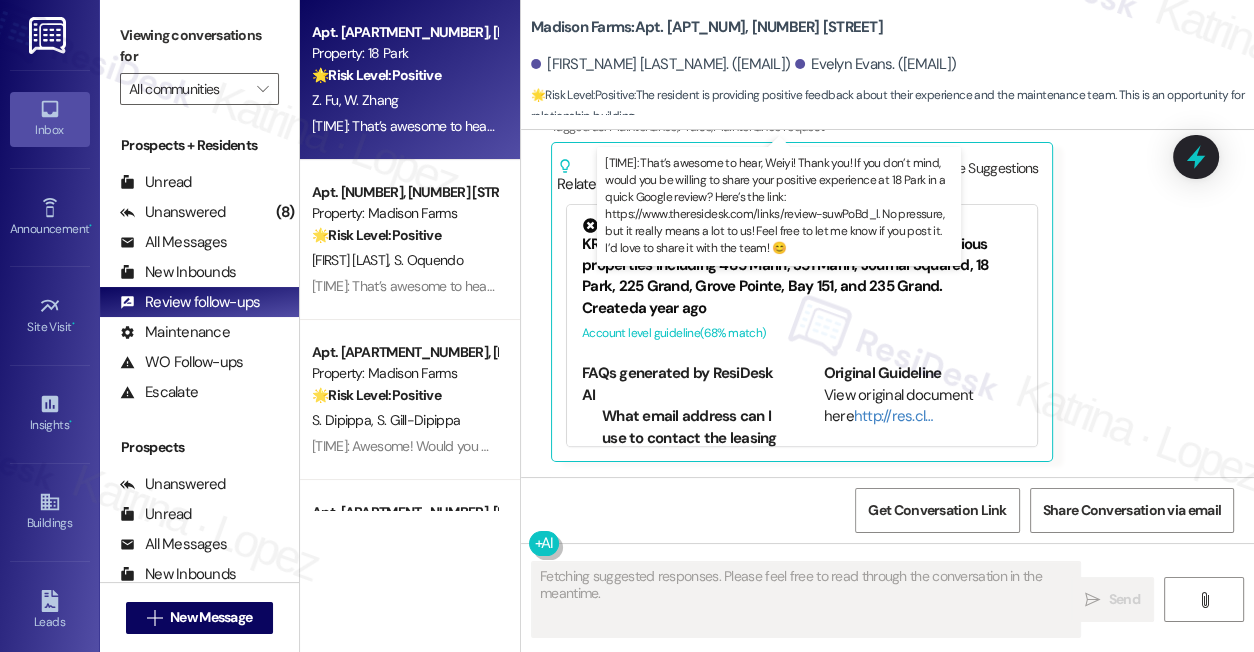 click on "1:40 PM: That’s awesome to hear, Weiyi! Thank you! If you don’t mind, would you be willing to share your positive experience at 18 Park in a quick Google review? Here’s the link: https://www.theresidesk.com/links/review-suwPoBd_l. No pressure, but it really means a lot to us! Feel free to let me know if you post it. I’d love to share it with the team! 😊 1:40 PM: That’s awesome to hear, Weiyi! Thank you! If you don’t mind, would you be willing to share your positive experience at 18 Park in a quick Google review? Here’s the link: https://www.theresidesk.com/links/review-suwPoBd_l. No pressure, but it really means a lot to us! Feel free to let me know if you post it. I’d love to share it with the team! 😊" at bounding box center (1306, 126) 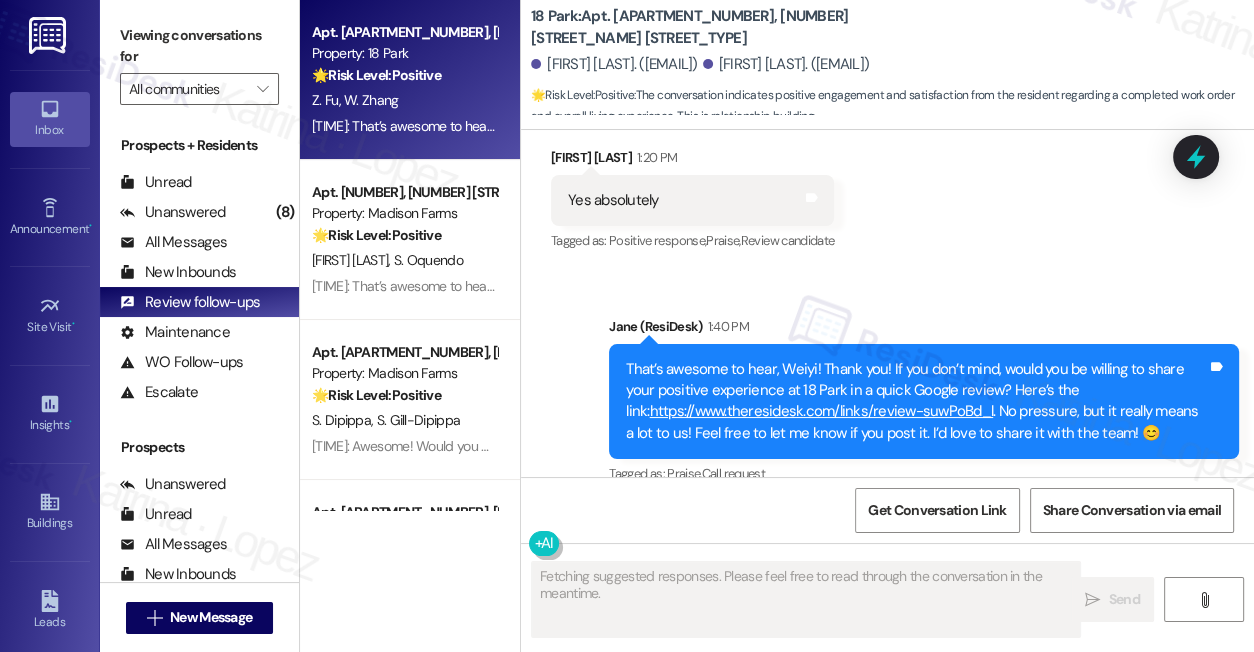 scroll, scrollTop: 5021, scrollLeft: 0, axis: vertical 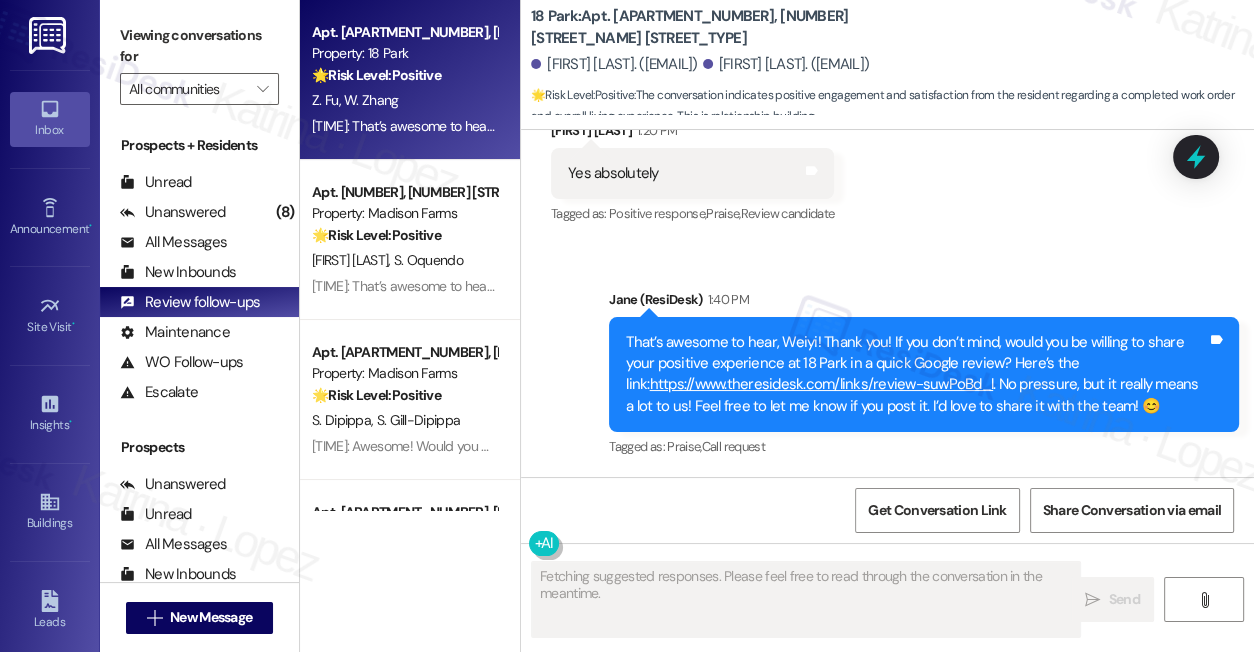 click on "That’s awesome to hear, Weiyi! Thank you! If you don’t mind, would you be willing to share your positive experience at 18 Park in a quick Google review? Here’s the link:  https://www.theresidesk.com/links/review-suwPoBd_l . No pressure, but it really means a lot to us! Feel free to let me know if you post it. I’d love to share it with the team! 😊" at bounding box center [916, 375] 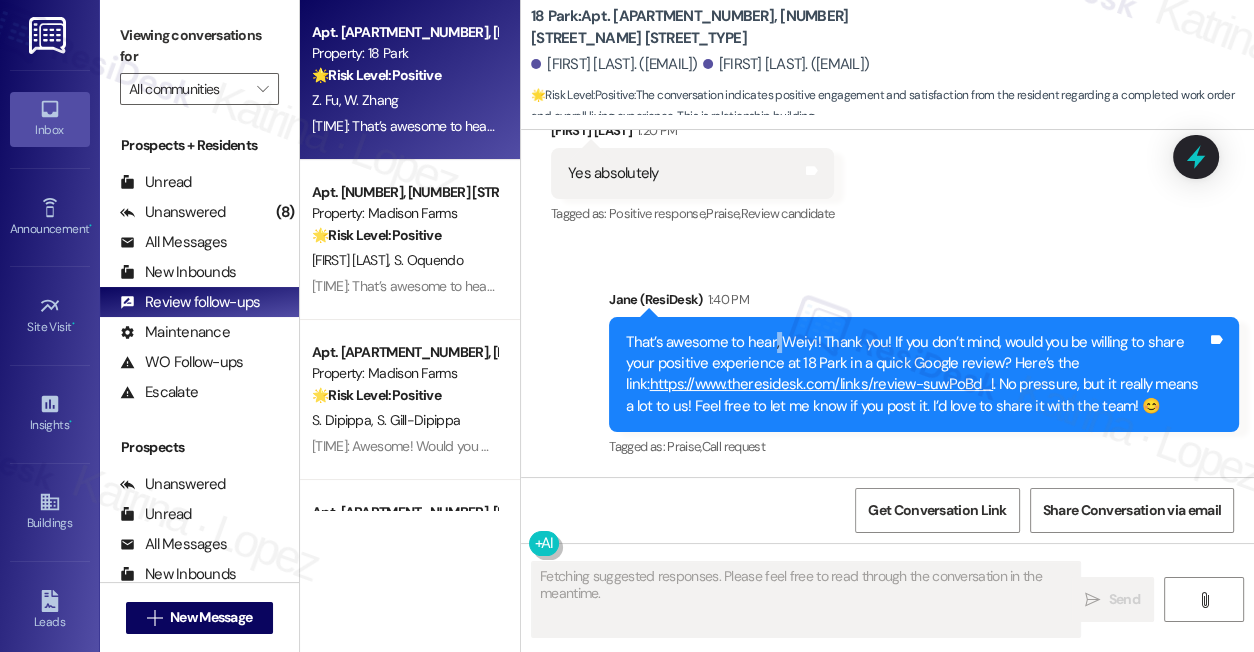 click on "That’s awesome to hear, Weiyi! Thank you! If you don’t mind, would you be willing to share your positive experience at 18 Park in a quick Google review? Here’s the link:  https://www.theresidesk.com/links/review-suwPoBd_l . No pressure, but it really means a lot to us! Feel free to let me know if you post it. I’d love to share it with the team! 😊" at bounding box center (916, 375) 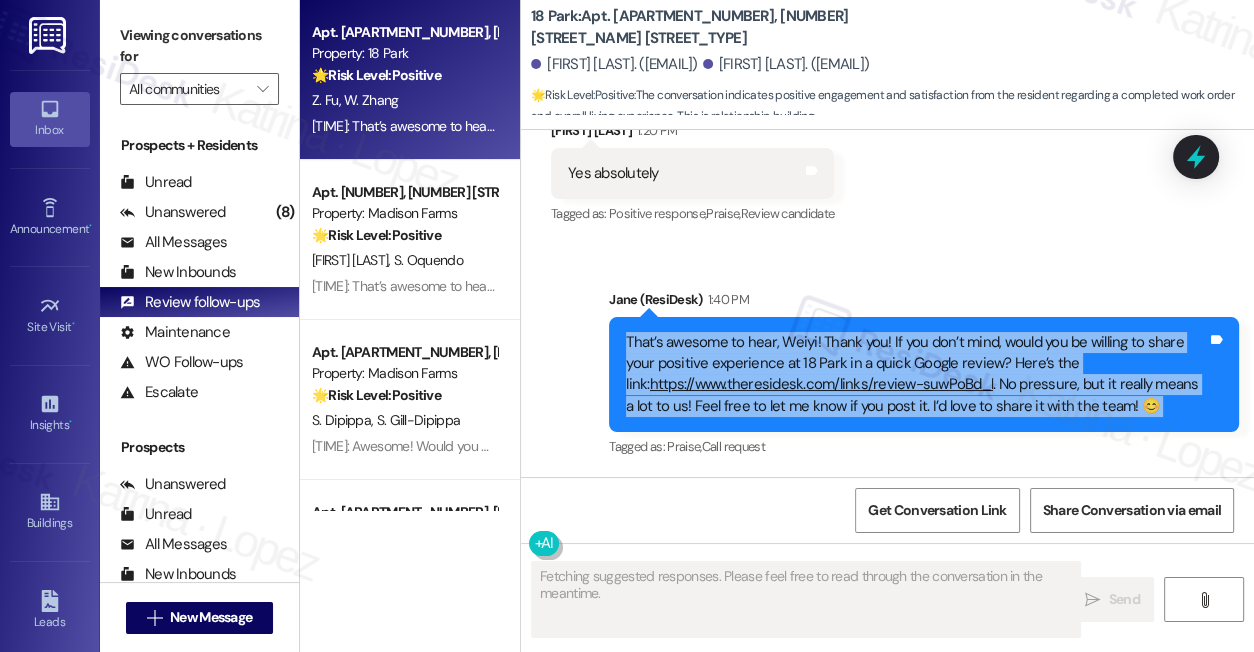 click on "That’s awesome to hear, Weiyi! Thank you! If you don’t mind, would you be willing to share your positive experience at 18 Park in a quick Google review? Here’s the link:  https://www.theresidesk.com/links/review-suwPoBd_l . No pressure, but it really means a lot to us! Feel free to let me know if you post it. I’d love to share it with the team! 😊" at bounding box center [916, 375] 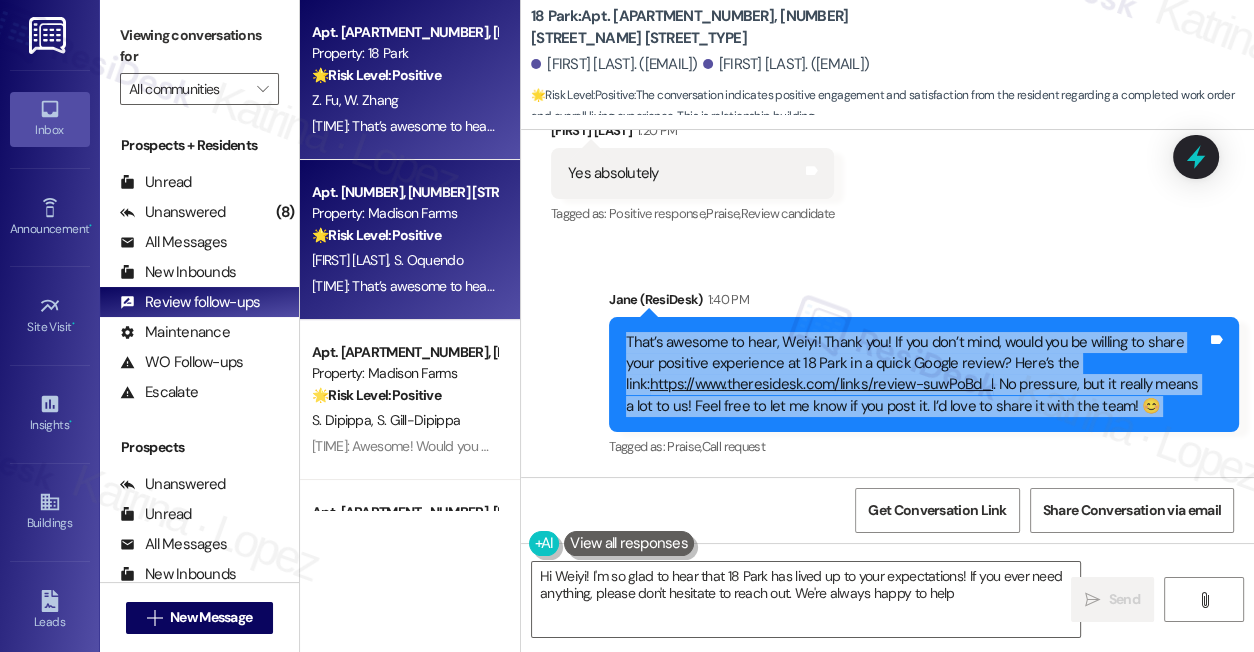 type on "Hi Weiyi! I'm so glad to hear that 18 Park has lived up to your expectations! If you ever need anything, please don't hesitate to reach out. We're always happy to help!" 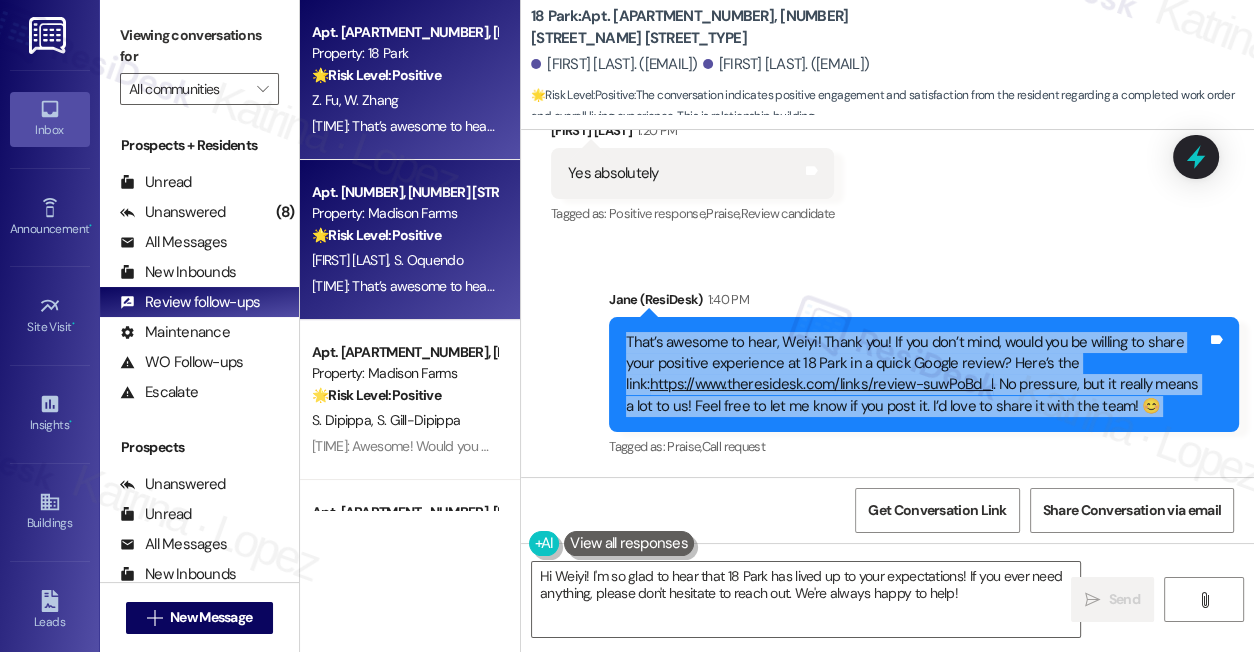 scroll, scrollTop: 181, scrollLeft: 0, axis: vertical 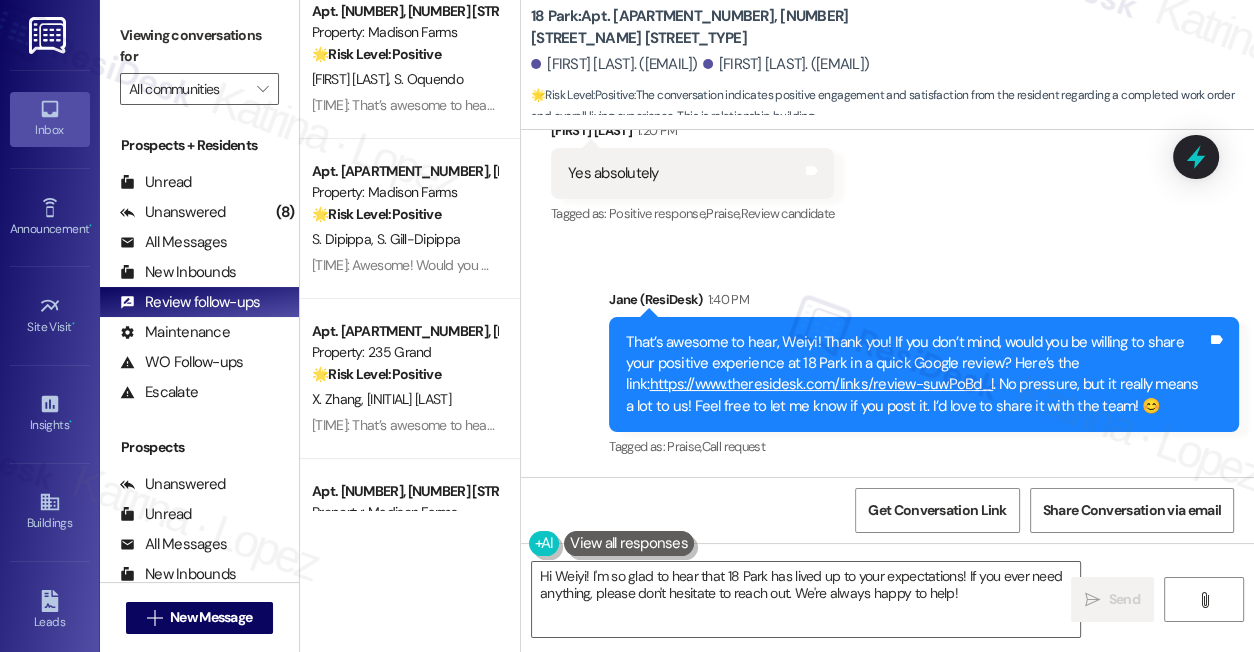 click on "Sent via SMS Jane  (ResiDesk) 1:40 PM That’s awesome to hear, Weiyi! Thank you! If you don’t mind, would you be willing to share your positive experience at 18 Park in a quick Google review? Here’s the link:  https://www.theresidesk.com/links/review-suwPoBd_l . No pressure, but it really means a lot to us! Feel free to let me know if you post it. I’d love to share it with the team! 😊 Tags and notes Tagged as:   Praise ,  Click to highlight conversations about Praise Call request Click to highlight conversations about Call request" at bounding box center (887, 360) 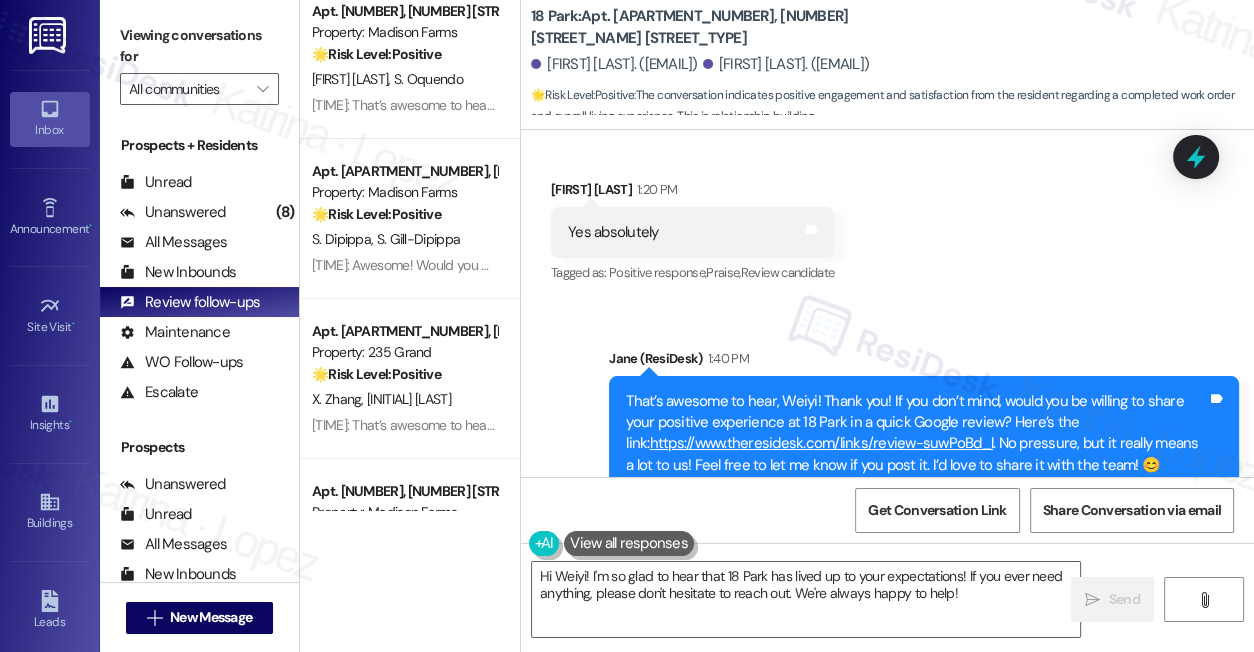 scroll, scrollTop: 4930, scrollLeft: 0, axis: vertical 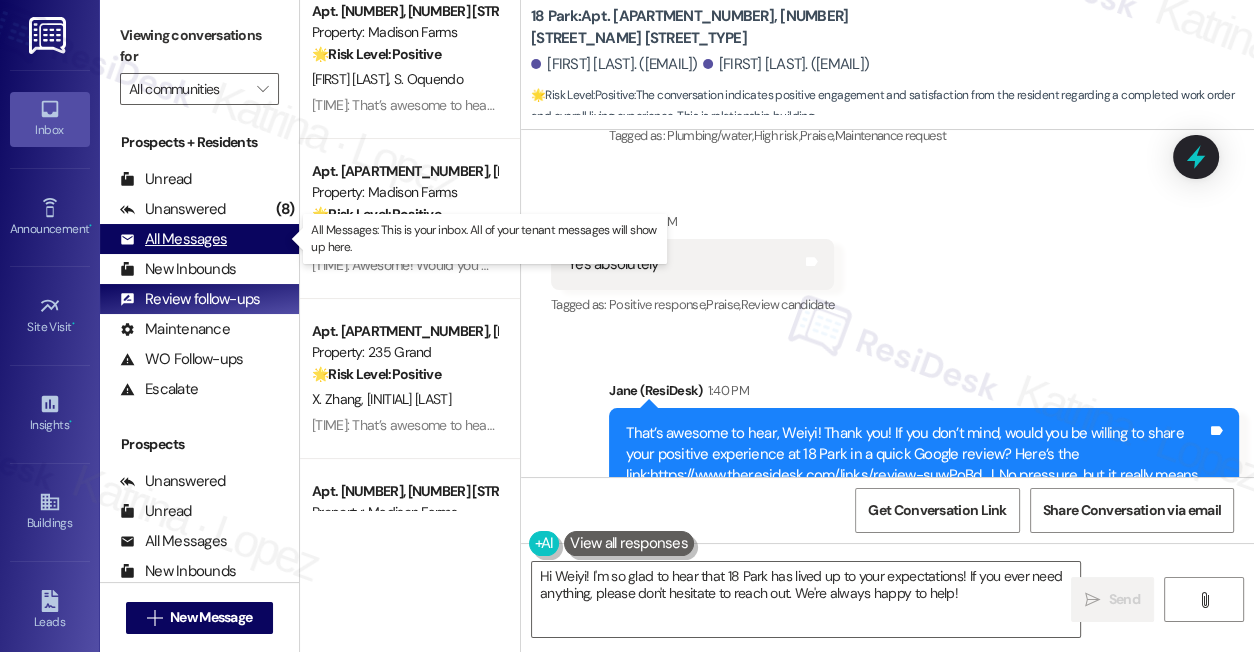 click on "All Messages" at bounding box center [173, 239] 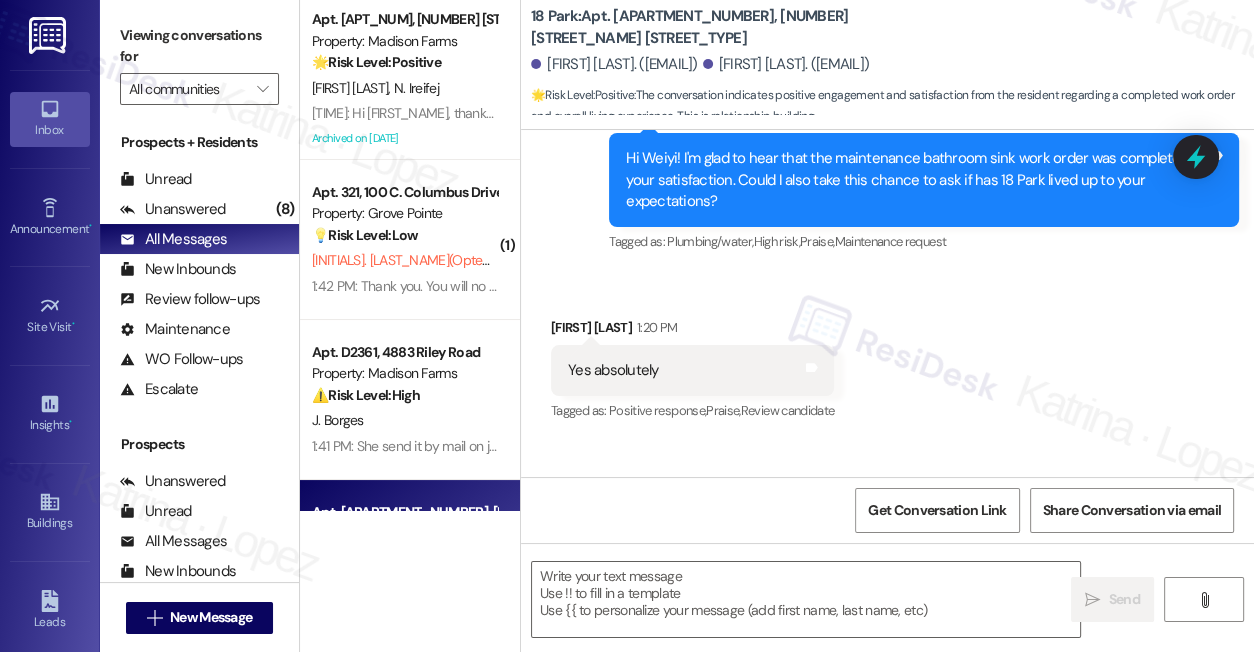 type on "Fetching suggested responses. Please feel free to read through the conversation in the meantime." 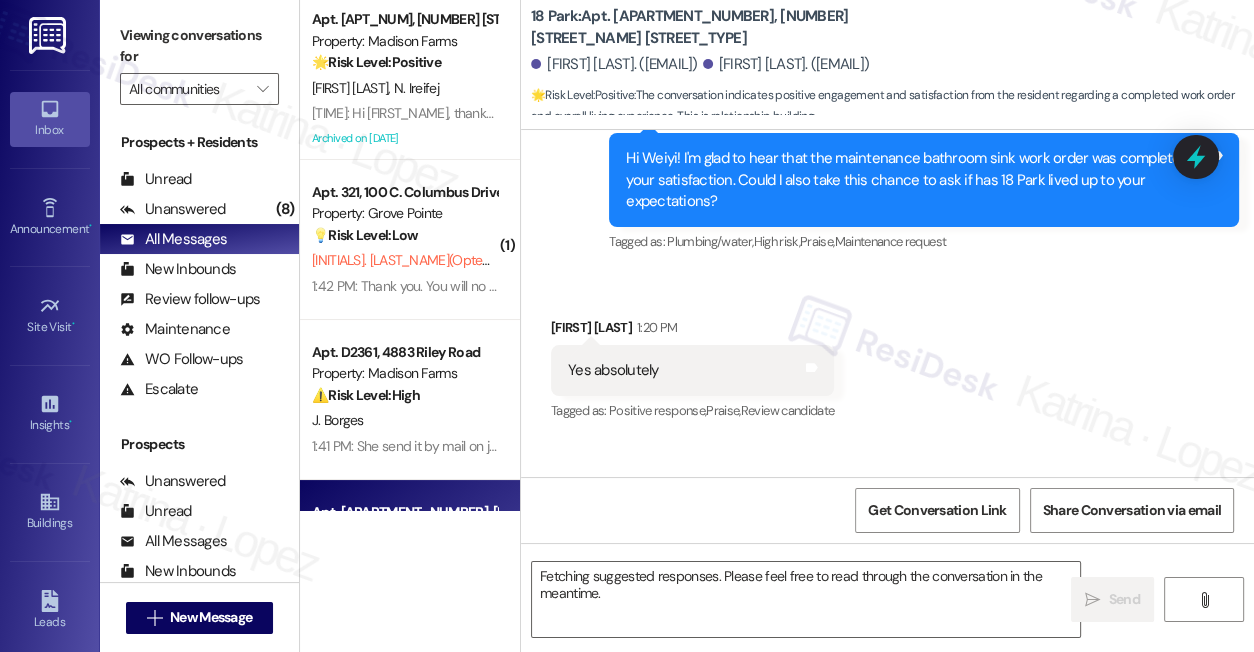 scroll, scrollTop: 4788, scrollLeft: 0, axis: vertical 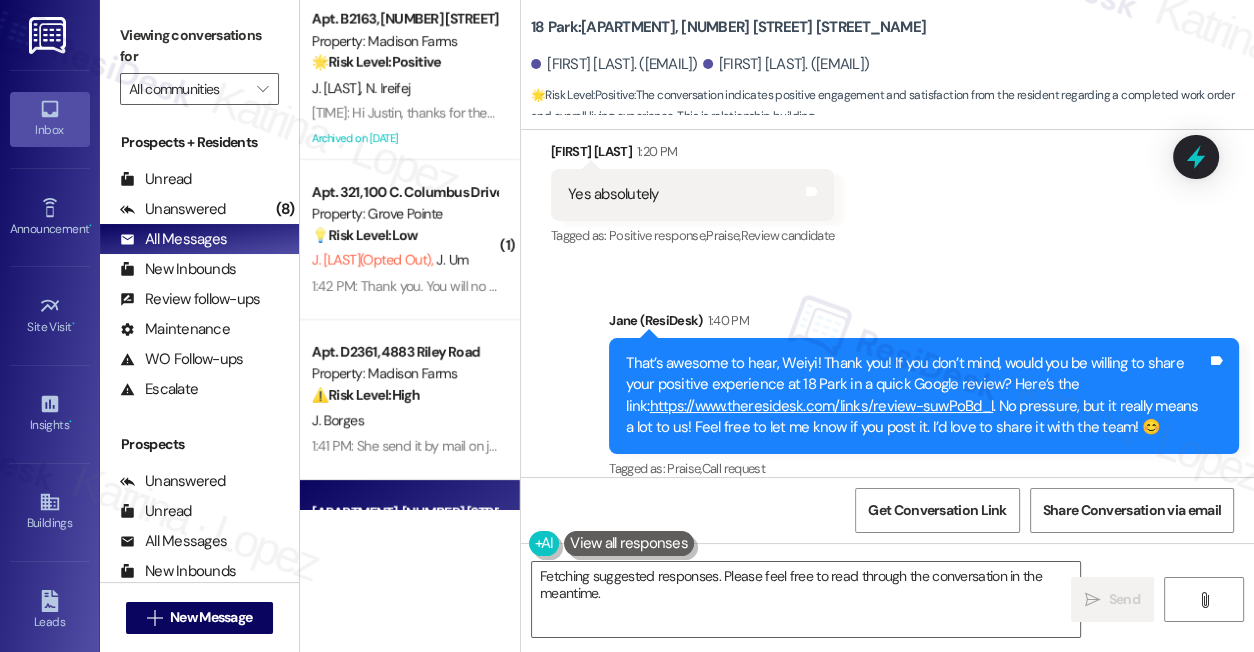 click on "That’s awesome to hear, Weiyi! Thank you! If you don’t mind, would you be willing to share your positive experience at 18 Park in a quick Google review? Here’s the link:  https://www.theresidesk.com/links/review-suwPoBd_l . No pressure, but it really means a lot to us! Feel free to let me know if you post it. I’d love to share it with the team! 😊" at bounding box center (916, 396) 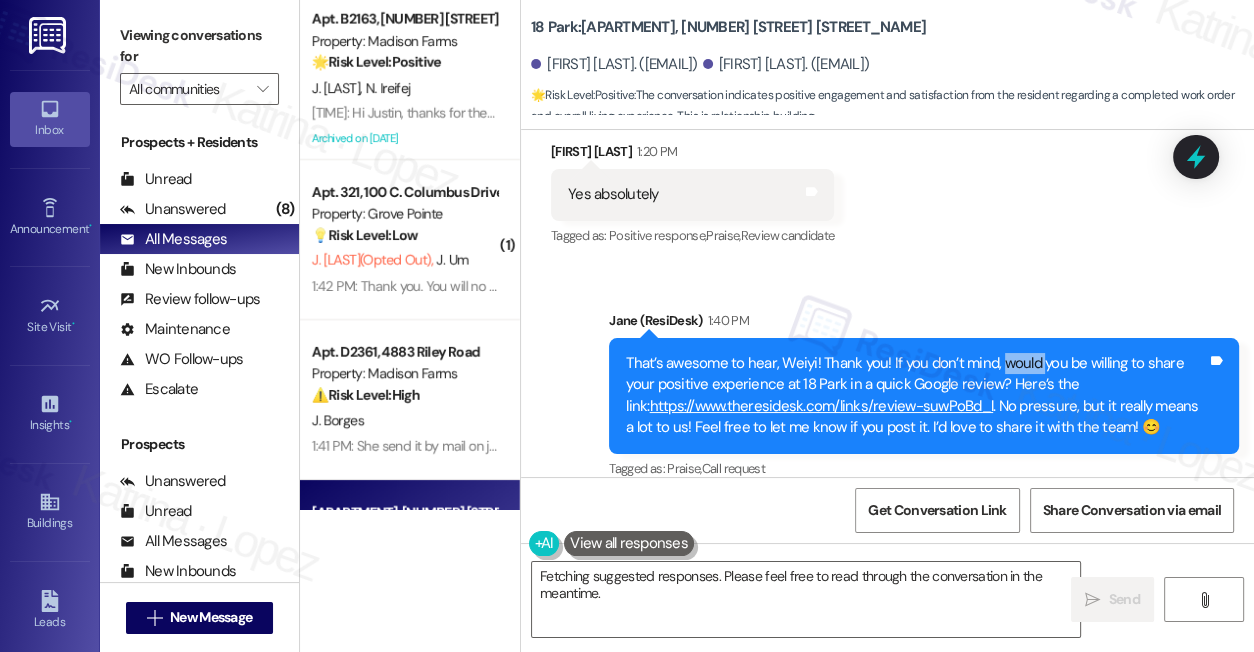 click on "That’s awesome to hear, Weiyi! Thank you! If you don’t mind, would you be willing to share your positive experience at 18 Park in a quick Google review? Here’s the link:  https://www.theresidesk.com/links/review-suwPoBd_l . No pressure, but it really means a lot to us! Feel free to let me know if you post it. I’d love to share it with the team! 😊" at bounding box center [916, 396] 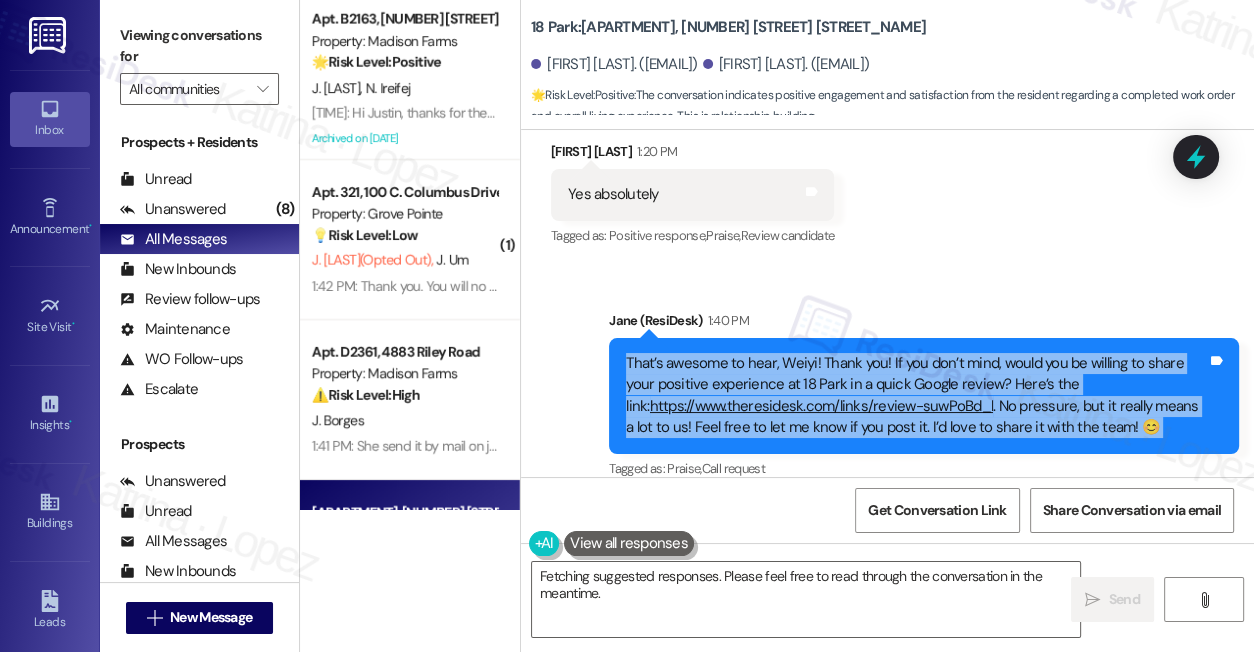 click on "That’s awesome to hear, Weiyi! Thank you! If you don’t mind, would you be willing to share your positive experience at 18 Park in a quick Google review? Here’s the link:  https://www.theresidesk.com/links/review-suwPoBd_l . No pressure, but it really means a lot to us! Feel free to let me know if you post it. I’d love to share it with the team! 😊" at bounding box center (916, 396) 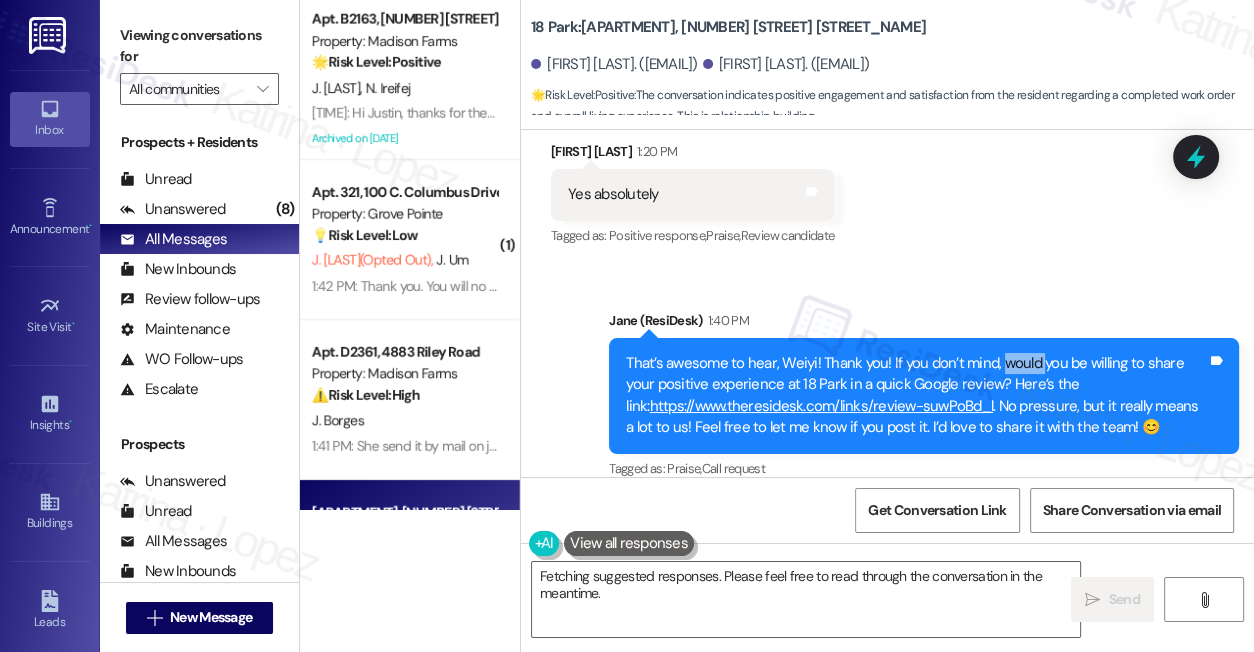 click on "That’s awesome to hear, Weiyi! Thank you! If you don’t mind, would you be willing to share your positive experience at 18 Park in a quick Google review? Here’s the link:  https://www.theresidesk.com/links/review-suwPoBd_l . No pressure, but it really means a lot to us! Feel free to let me know if you post it. I’d love to share it with the team! 😊" at bounding box center (916, 396) 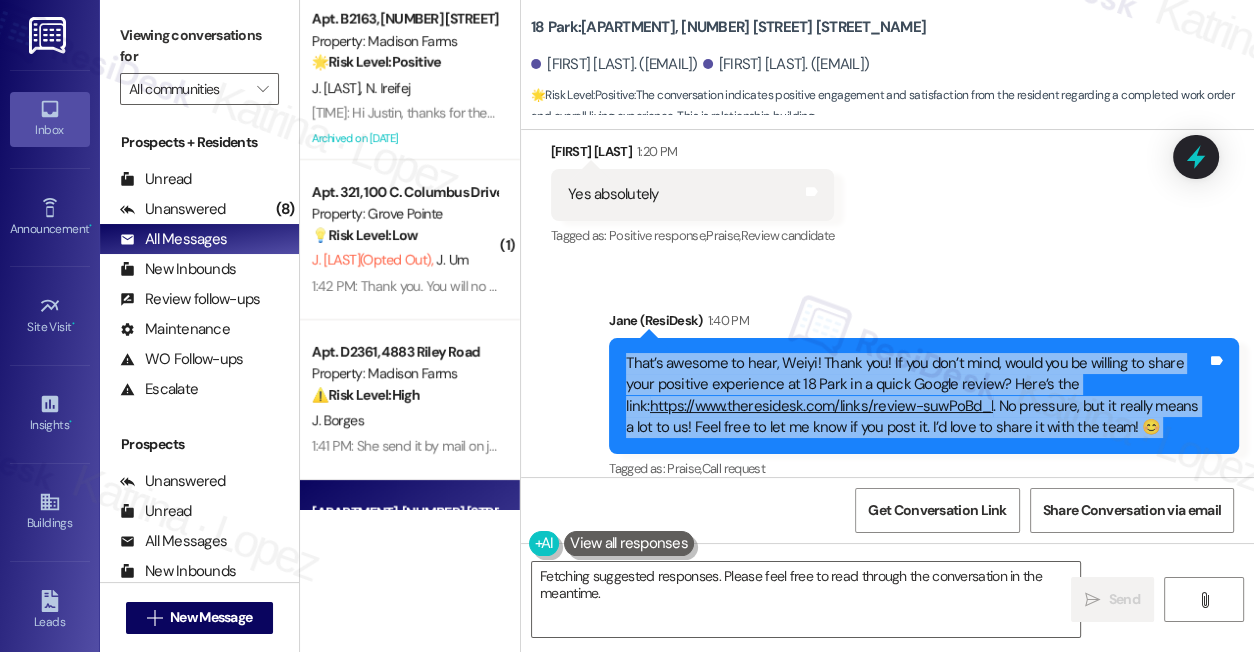 click on "That’s awesome to hear, Weiyi! Thank you! If you don’t mind, would you be willing to share your positive experience at 18 Park in a quick Google review? Here’s the link:  https://www.theresidesk.com/links/review-suwPoBd_l . No pressure, but it really means a lot to us! Feel free to let me know if you post it. I’d love to share it with the team! 😊" at bounding box center [916, 396] 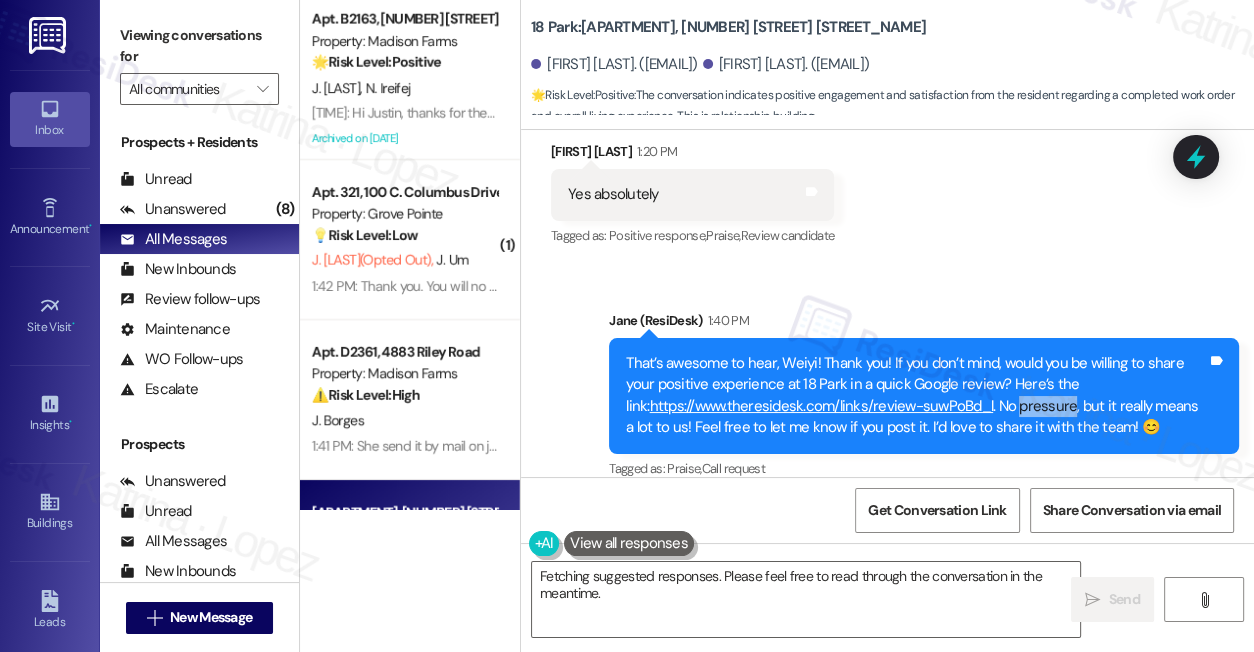 click on "That’s awesome to hear, Weiyi! Thank you! If you don’t mind, would you be willing to share your positive experience at 18 Park in a quick Google review? Here’s the link:  https://www.theresidesk.com/links/review-suwPoBd_l . No pressure, but it really means a lot to us! Feel free to let me know if you post it. I’d love to share it with the team! 😊" at bounding box center (916, 396) 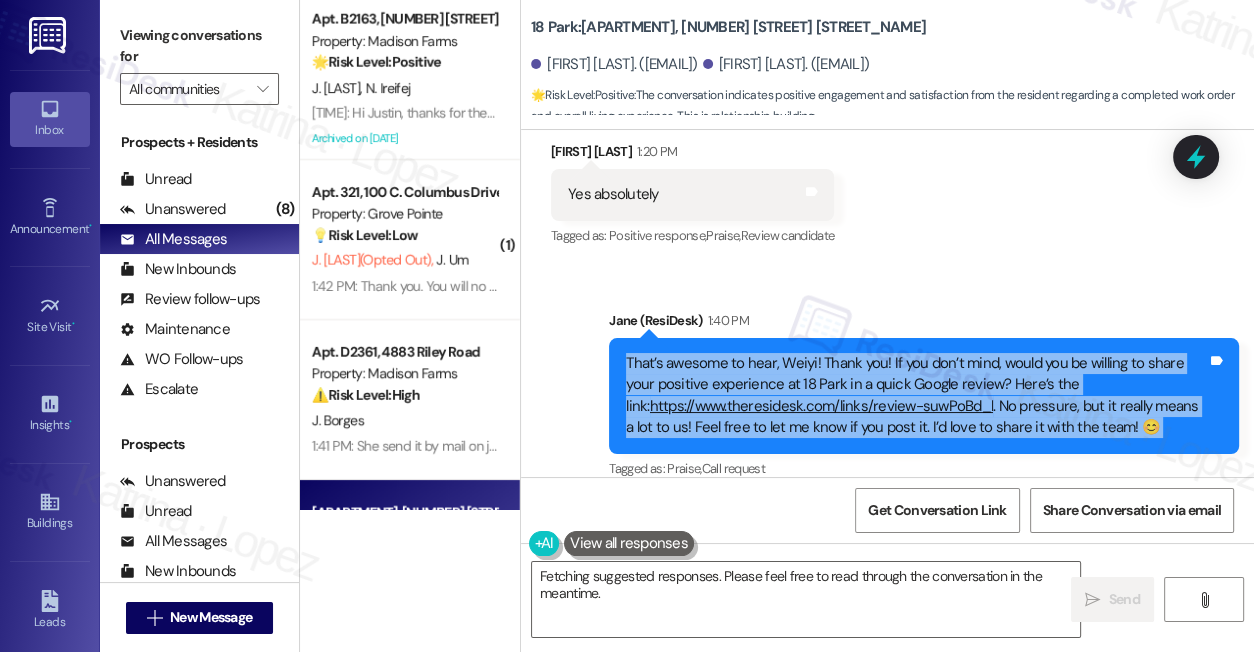 click on "That’s awesome to hear, Weiyi! Thank you! If you don’t mind, would you be willing to share your positive experience at 18 Park in a quick Google review? Here’s the link:  https://www.theresidesk.com/links/review-suwPoBd_l . No pressure, but it really means a lot to us! Feel free to let me know if you post it. I’d love to share it with the team! 😊" at bounding box center [916, 396] 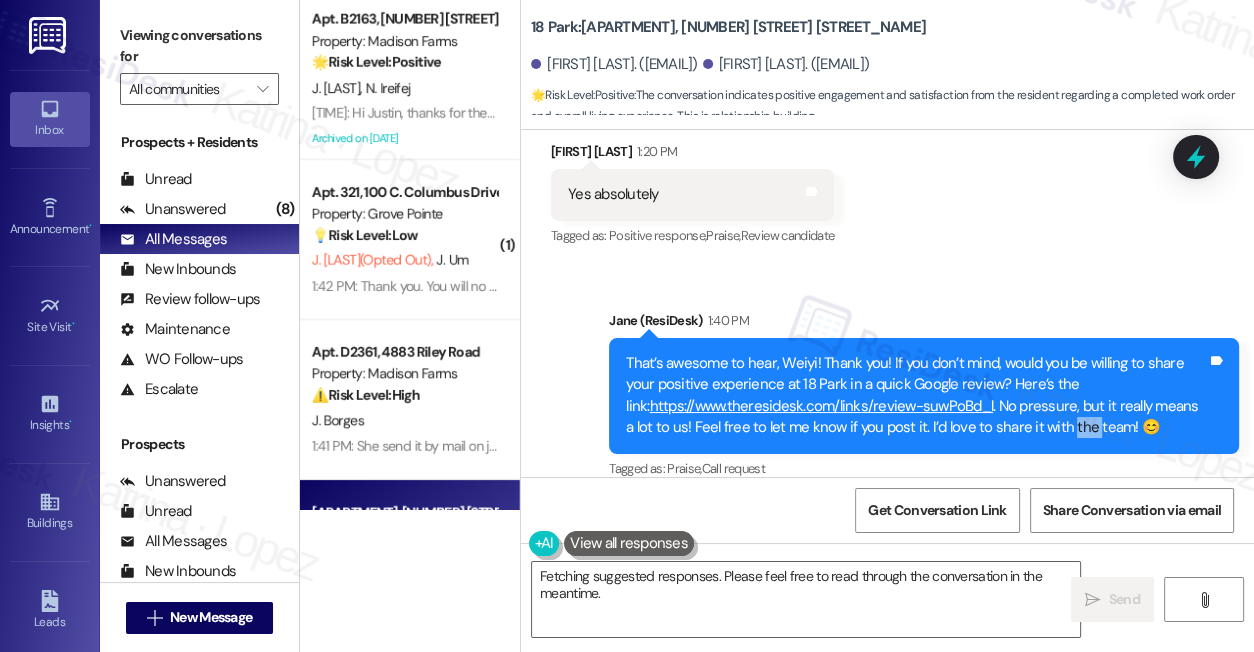 click on "That’s awesome to hear, Weiyi! Thank you! If you don’t mind, would you be willing to share your positive experience at 18 Park in a quick Google review? Here’s the link:  https://www.theresidesk.com/links/review-suwPoBd_l . No pressure, but it really means a lot to us! Feel free to let me know if you post it. I’d love to share it with the team! 😊" at bounding box center (916, 396) 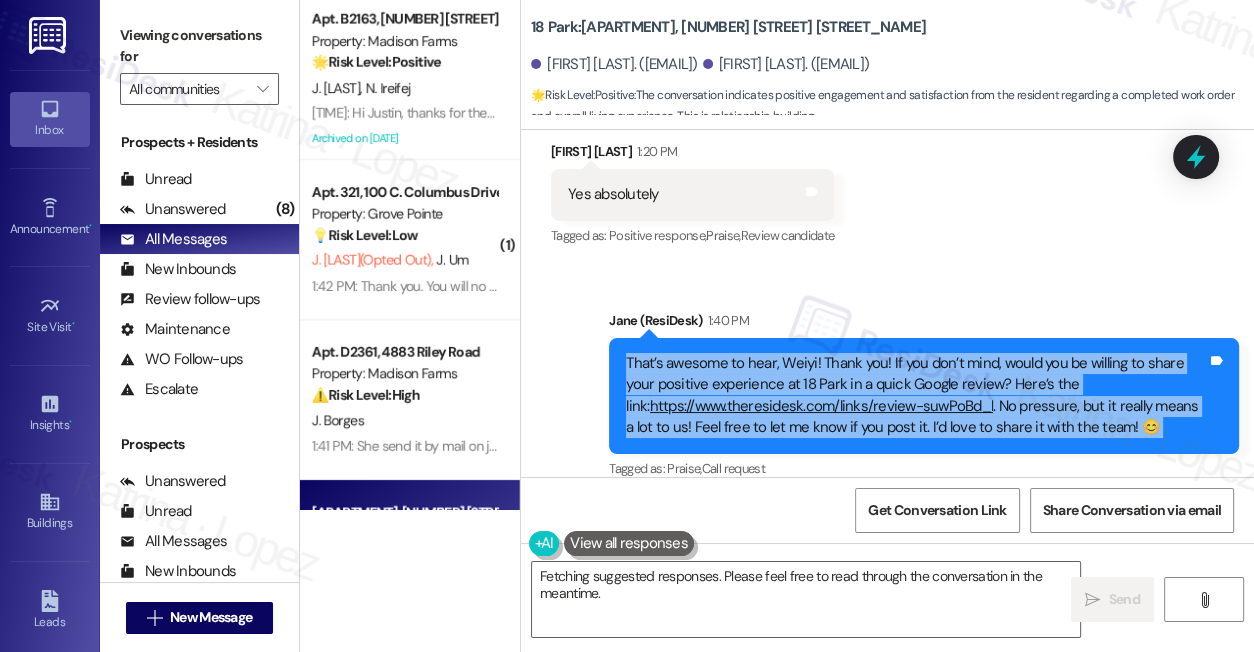 click on "That’s awesome to hear, Weiyi! Thank you! If you don’t mind, would you be willing to share your positive experience at 18 Park in a quick Google review? Here’s the link:  https://www.theresidesk.com/links/review-suwPoBd_l . No pressure, but it really means a lot to us! Feel free to let me know if you post it. I’d love to share it with the team! 😊" at bounding box center (916, 396) 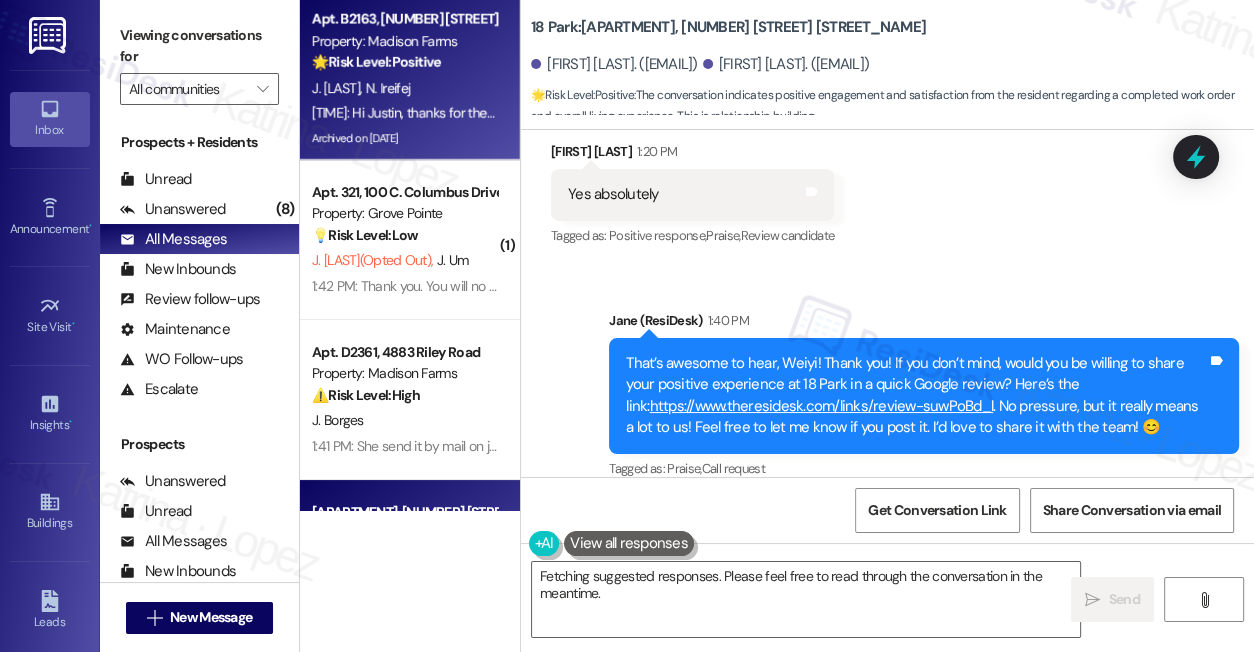 click on "J. [LAST] N. [LAST]" at bounding box center [404, 88] 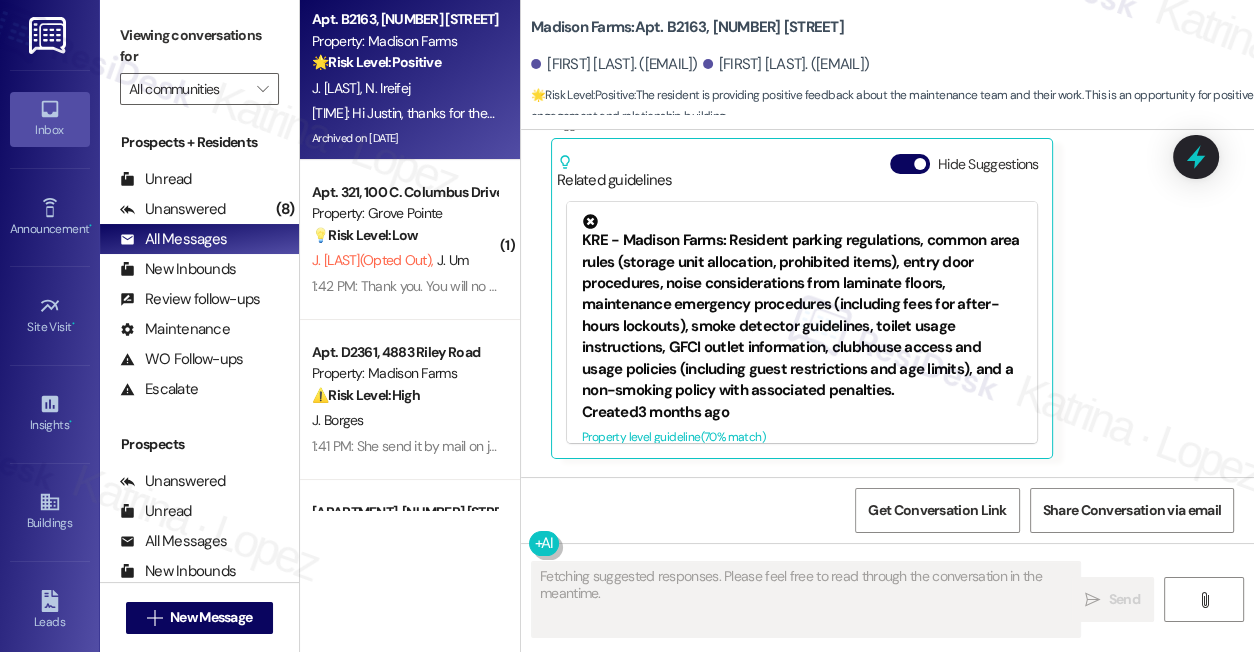 scroll, scrollTop: 5722, scrollLeft: 0, axis: vertical 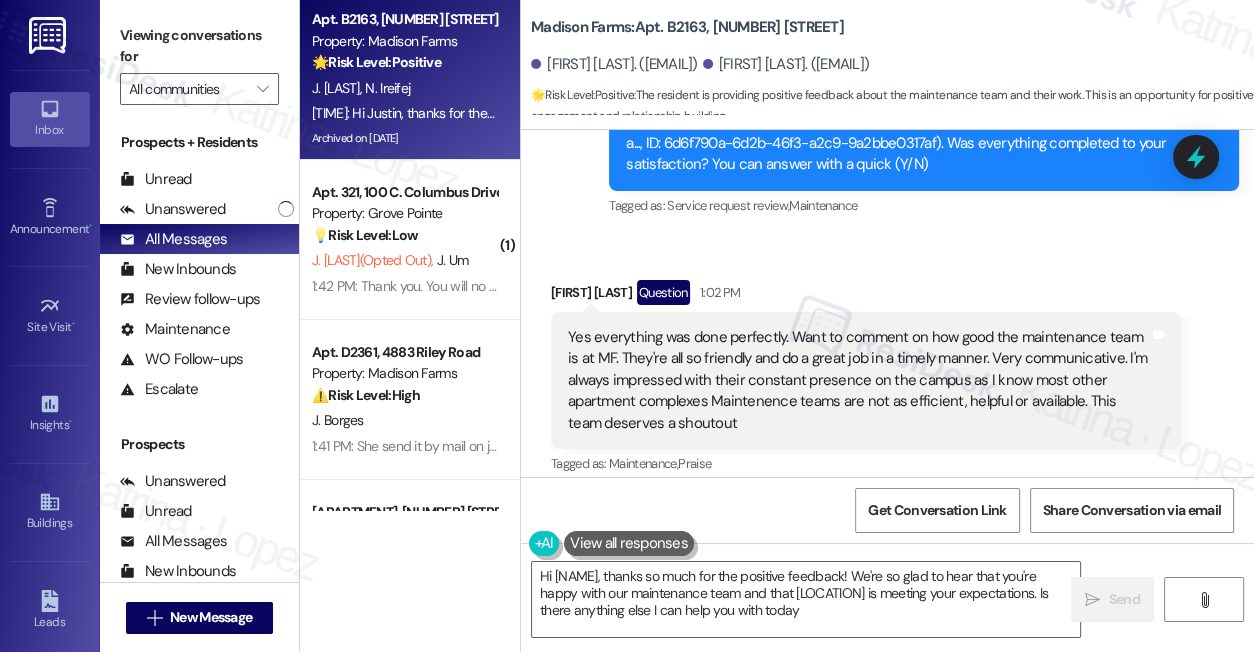 type on "Hi Justin, thanks so much for the positive feedback! We're so glad to hear that you're happy with our maintenance team and that Madison Farms is meeting your expectations. Is there anything else I can help you with today?" 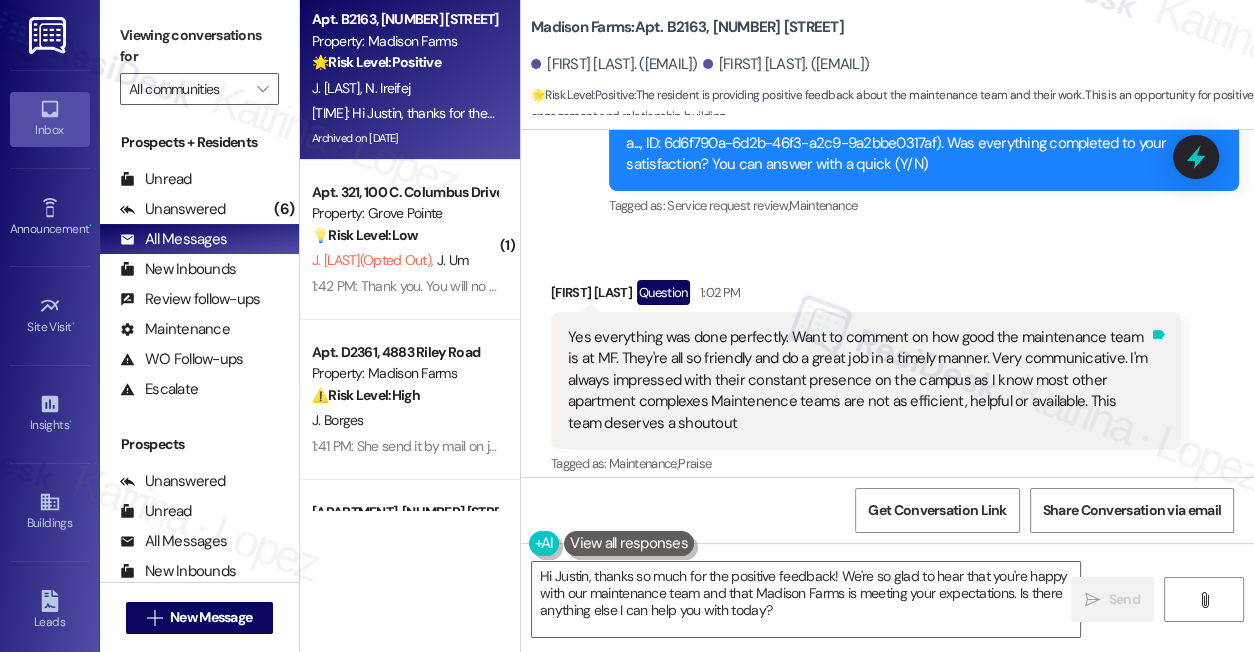 click on "Tags and notes" at bounding box center (1158, 380) 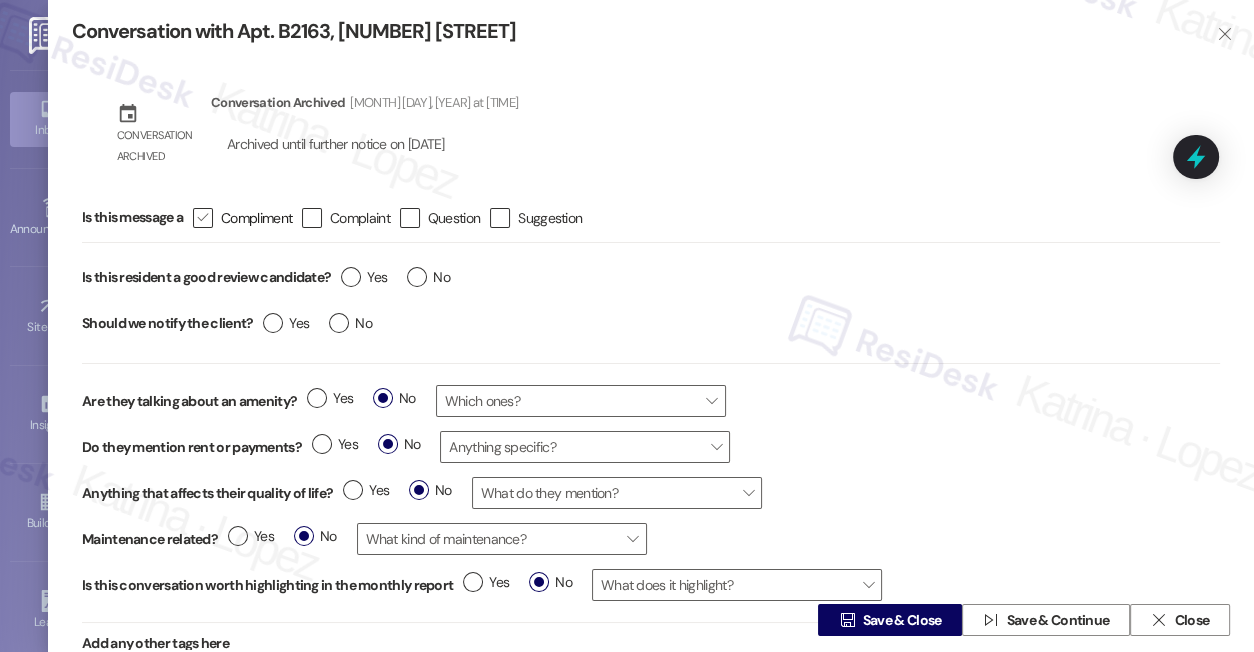 click on " Compliment" at bounding box center [242, 218] 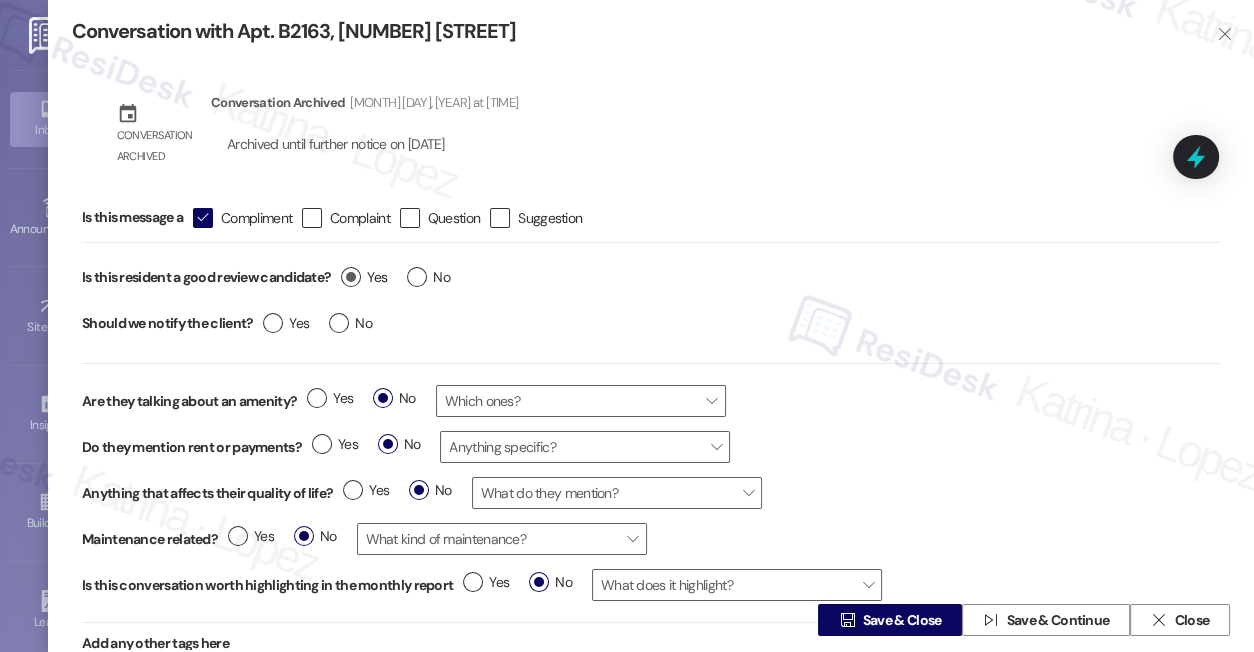 click on "Yes" at bounding box center [364, 277] 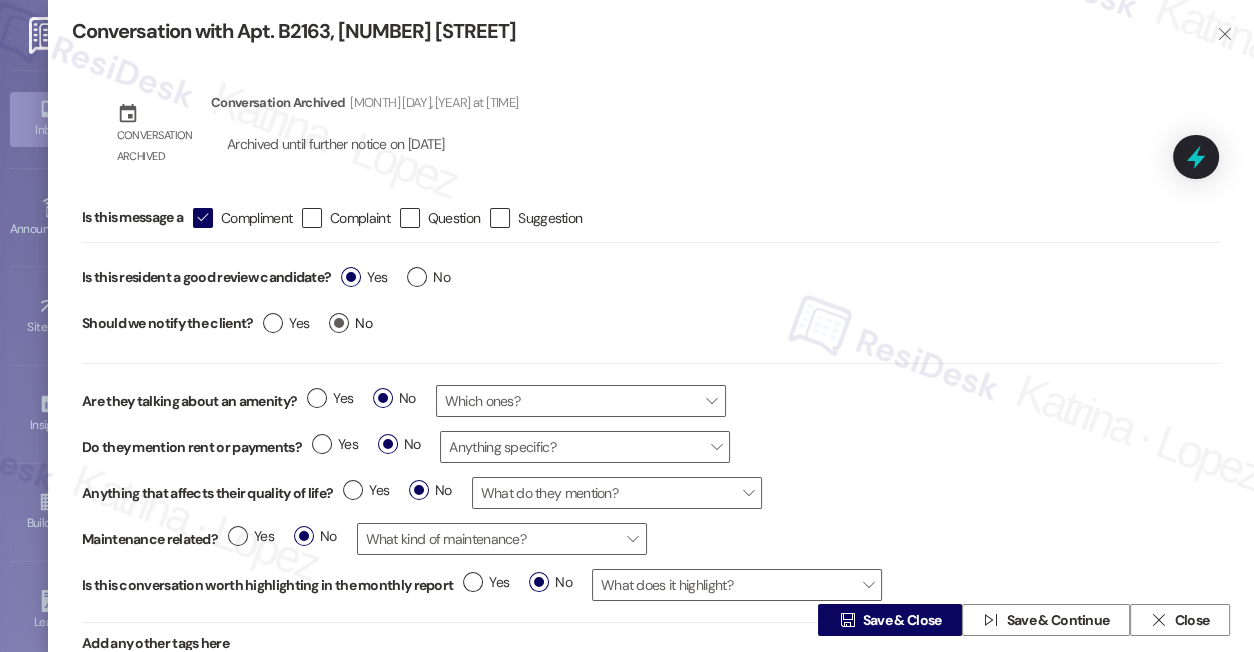 click on "No" at bounding box center [350, 323] 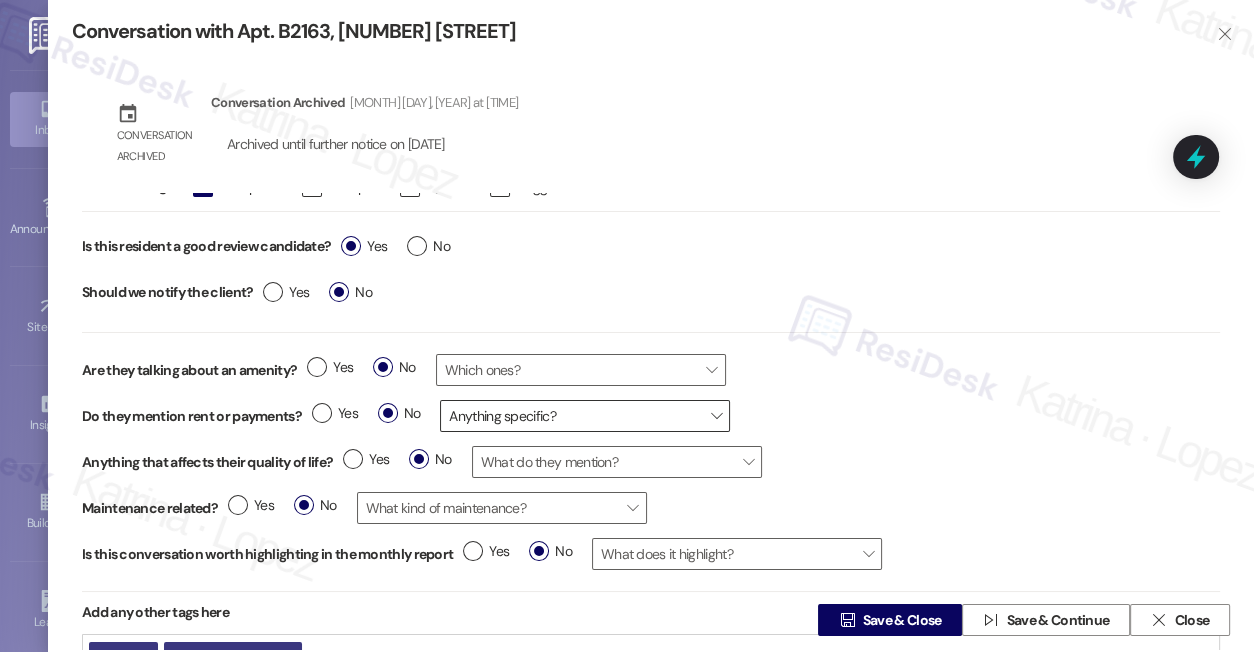 scroll, scrollTop: 58, scrollLeft: 0, axis: vertical 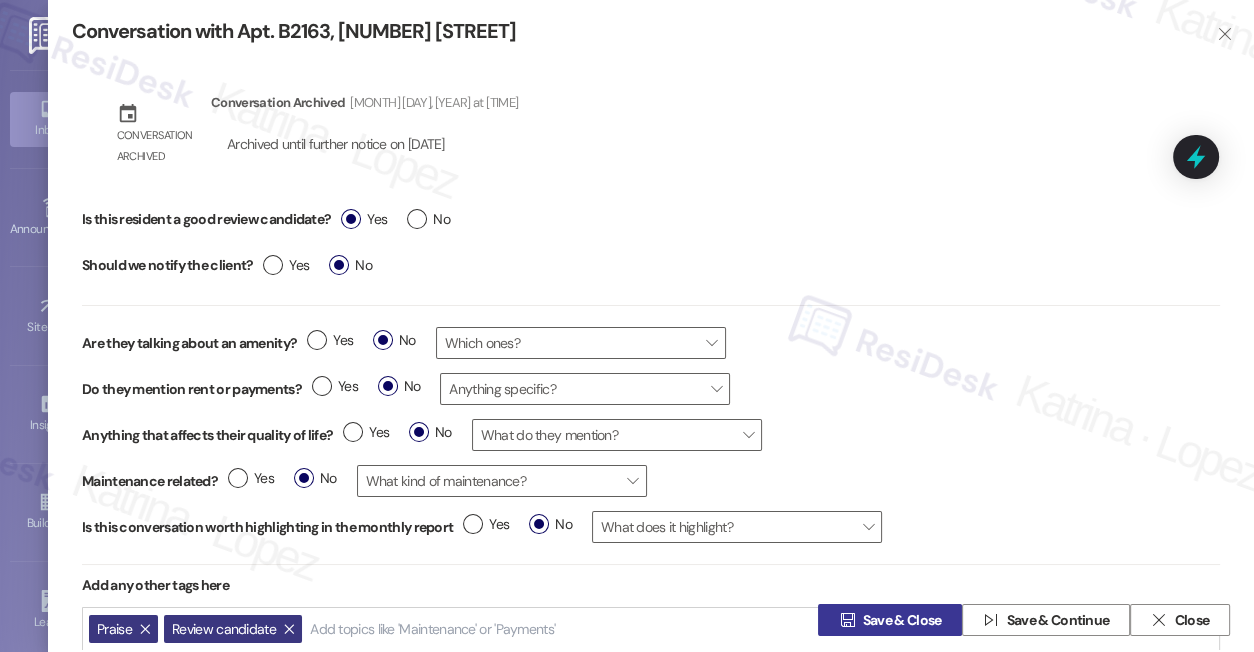 click on "Save & Close" at bounding box center (902, 620) 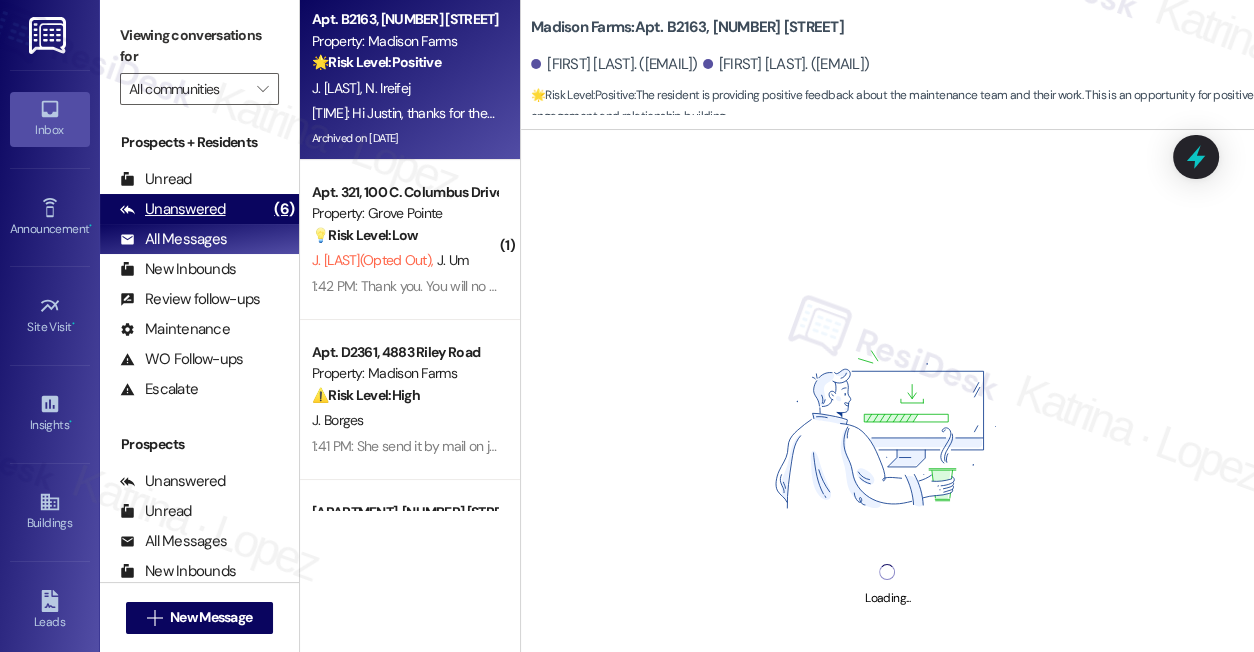 click on "Unanswered (6)" at bounding box center (199, 209) 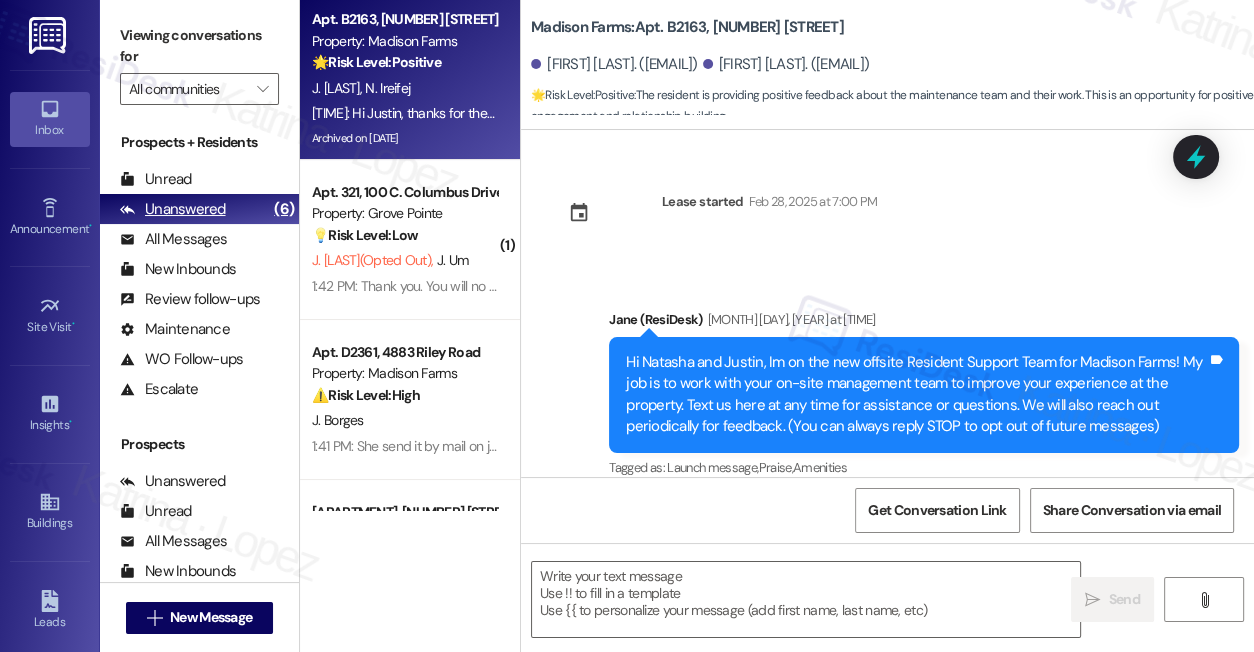click on "Unanswered" at bounding box center [173, 209] 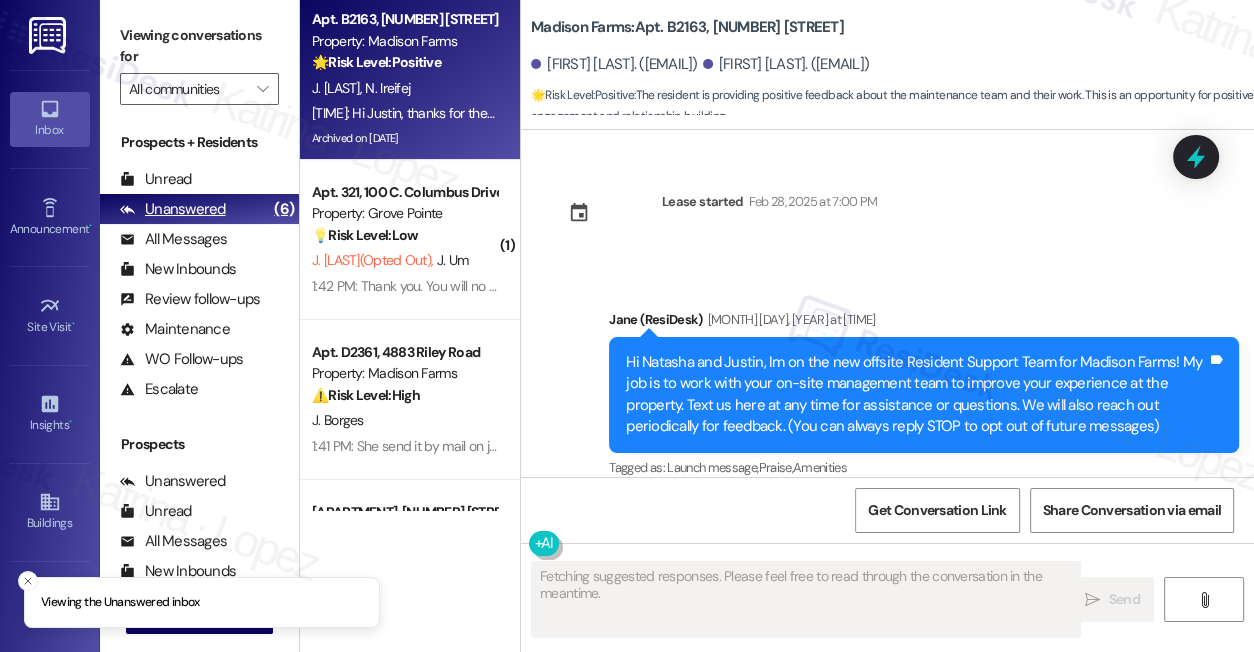 type on "Fetching suggested responses. Please feel free to read through the conversation in the meantime." 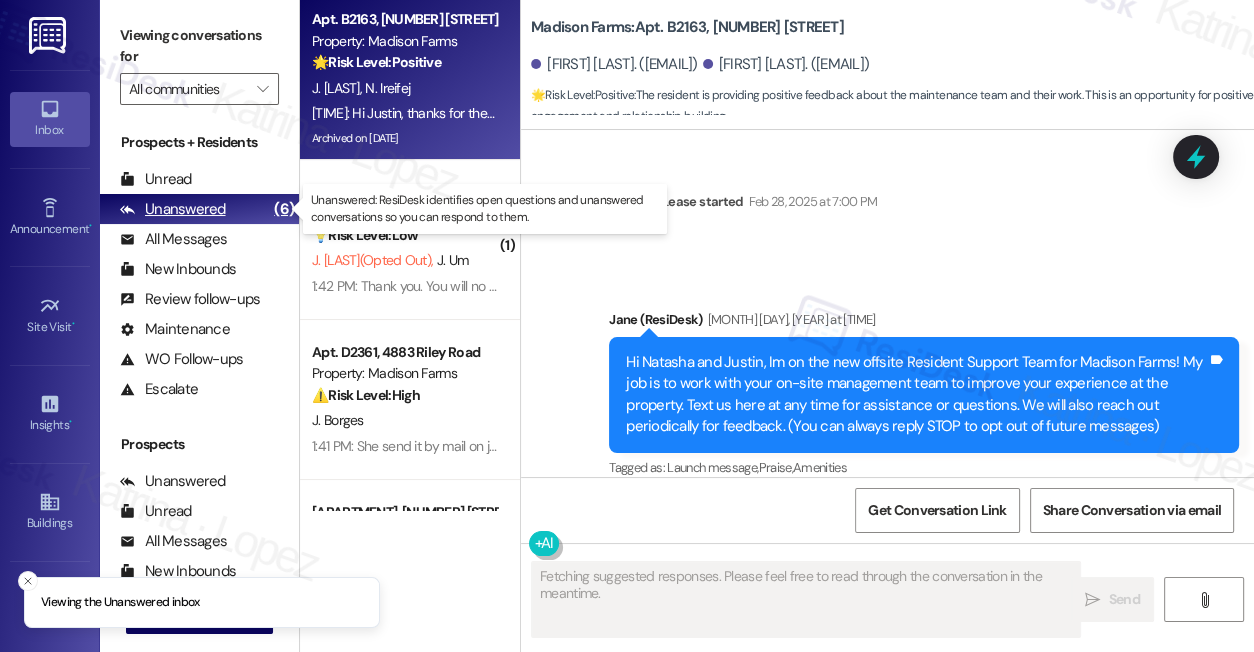 scroll, scrollTop: 5722, scrollLeft: 0, axis: vertical 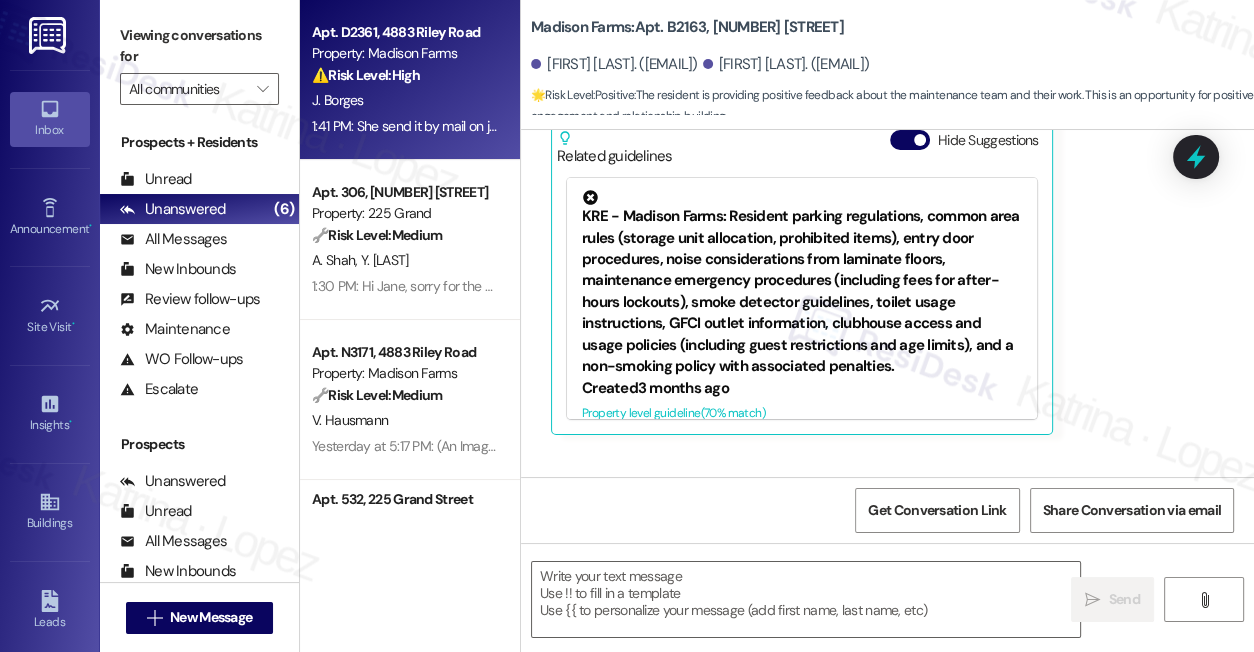 type on "Fetching suggested responses. Please feel free to read through the conversation in the meantime." 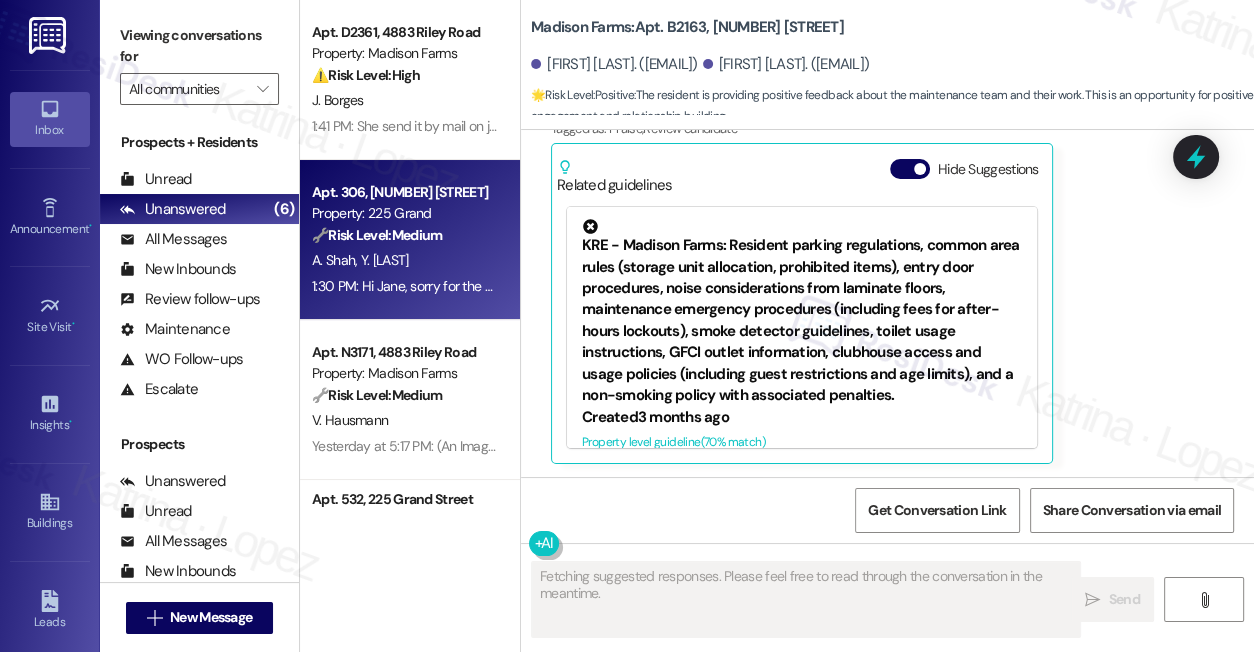 scroll, scrollTop: 5722, scrollLeft: 0, axis: vertical 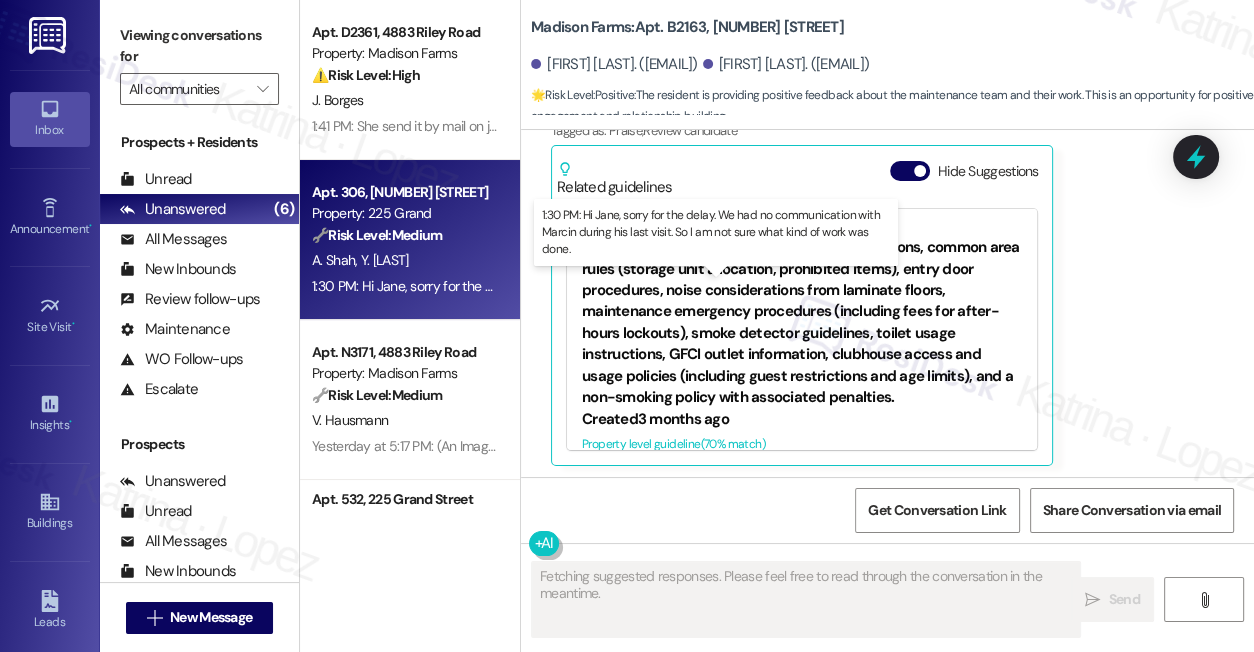 click on "[TIME]: Hi Jane, sorry for the delay. We had no communication with Marcin during his last visit. So I am not sure what kind of work was done.  [TIME]: Hi Jane, sorry for the delay. We had no communication with Marcin during his last visit. So I am not sure what kind of work was done." at bounding box center [718, 286] 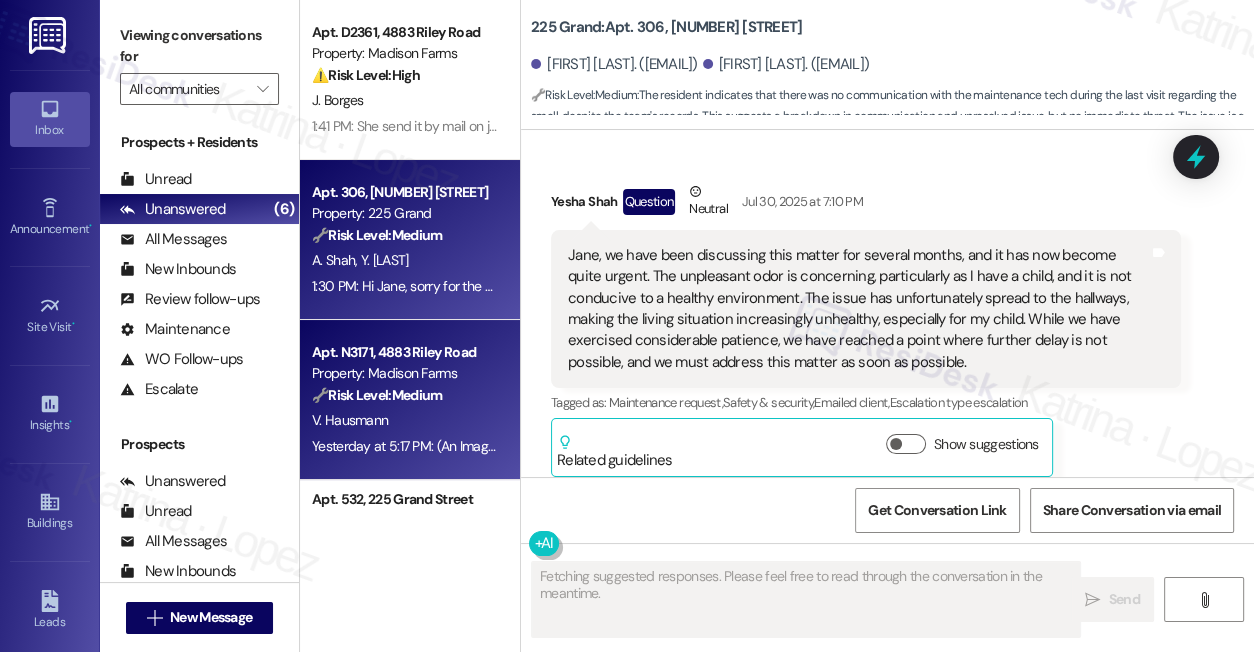 scroll, scrollTop: 18650, scrollLeft: 0, axis: vertical 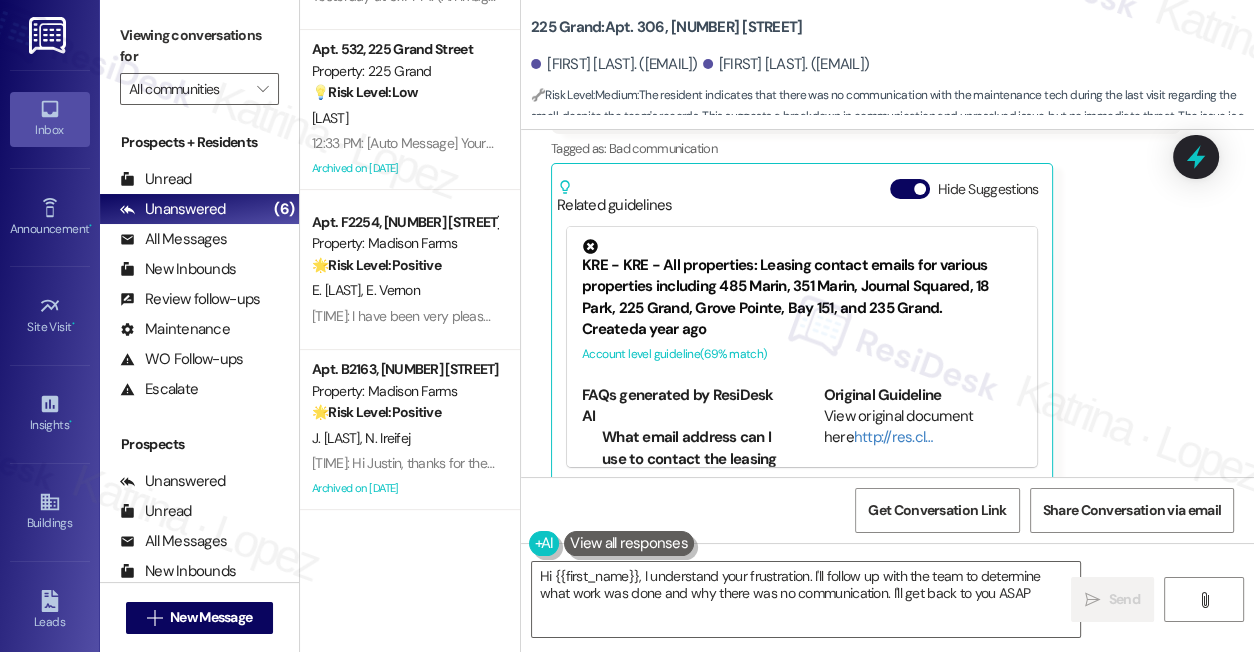 type on "Hi {{first_name}}, I understand your frustration. I'll follow up with the team to determine what work was done and why there was no communication. I'll get back to you ASAP!" 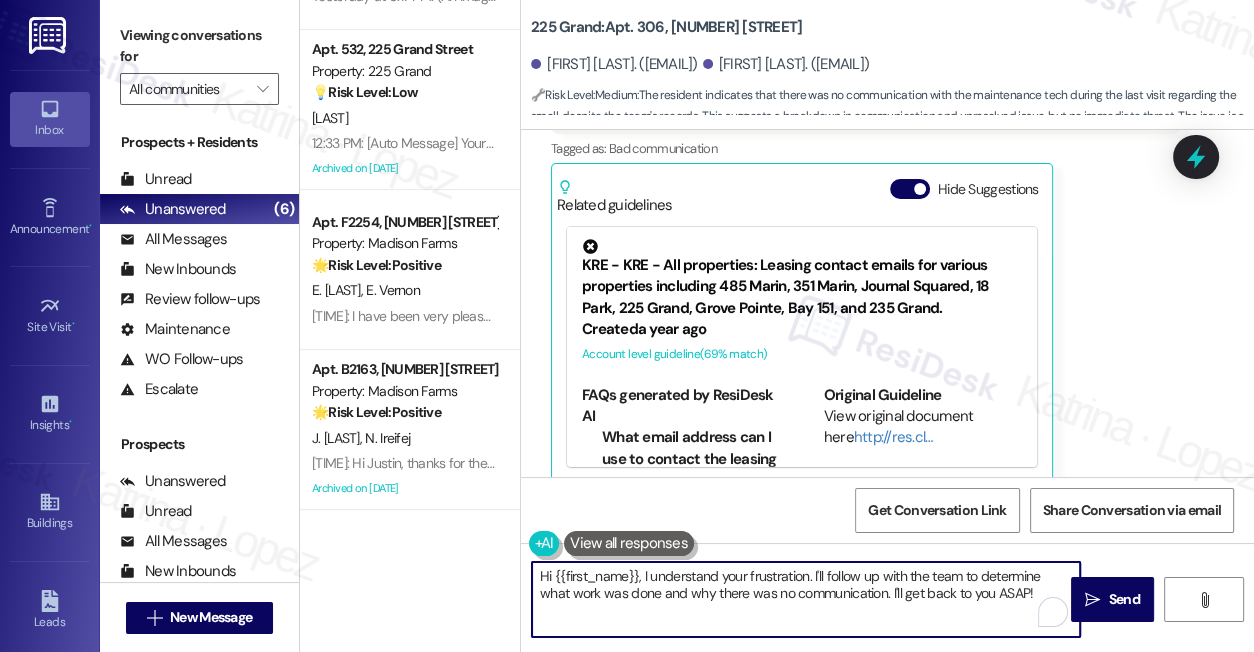 drag, startPoint x: 809, startPoint y: 580, endPoint x: 429, endPoint y: 574, distance: 380.04736 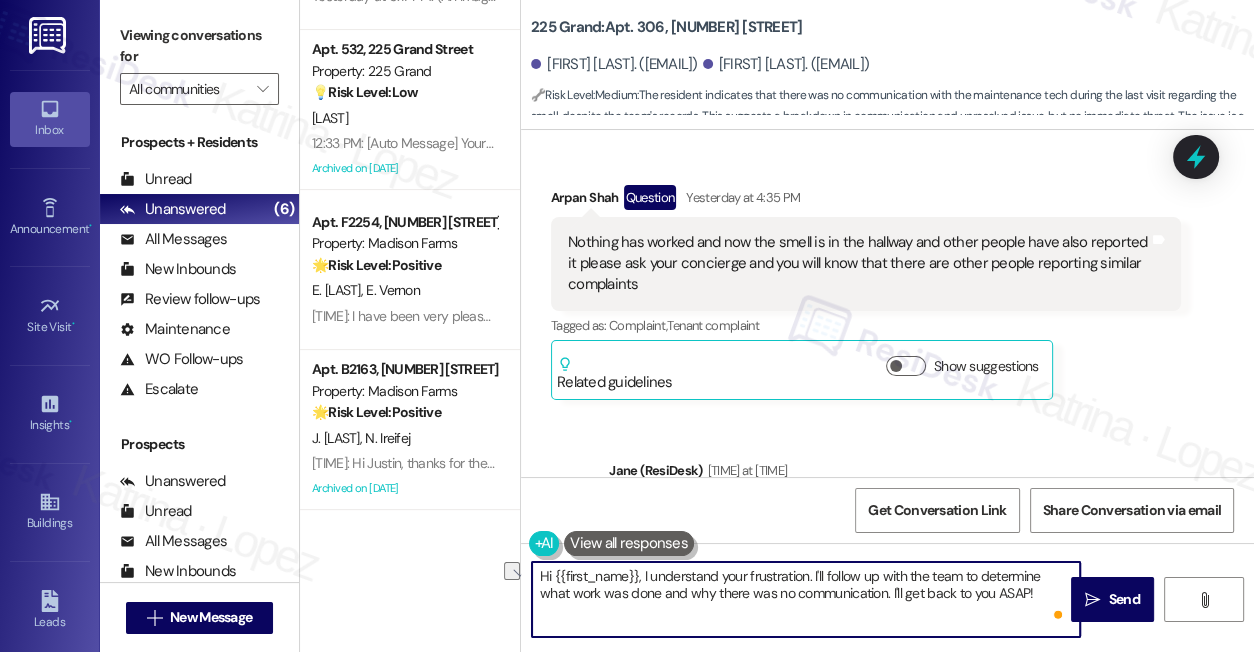 scroll, scrollTop: 17922, scrollLeft: 0, axis: vertical 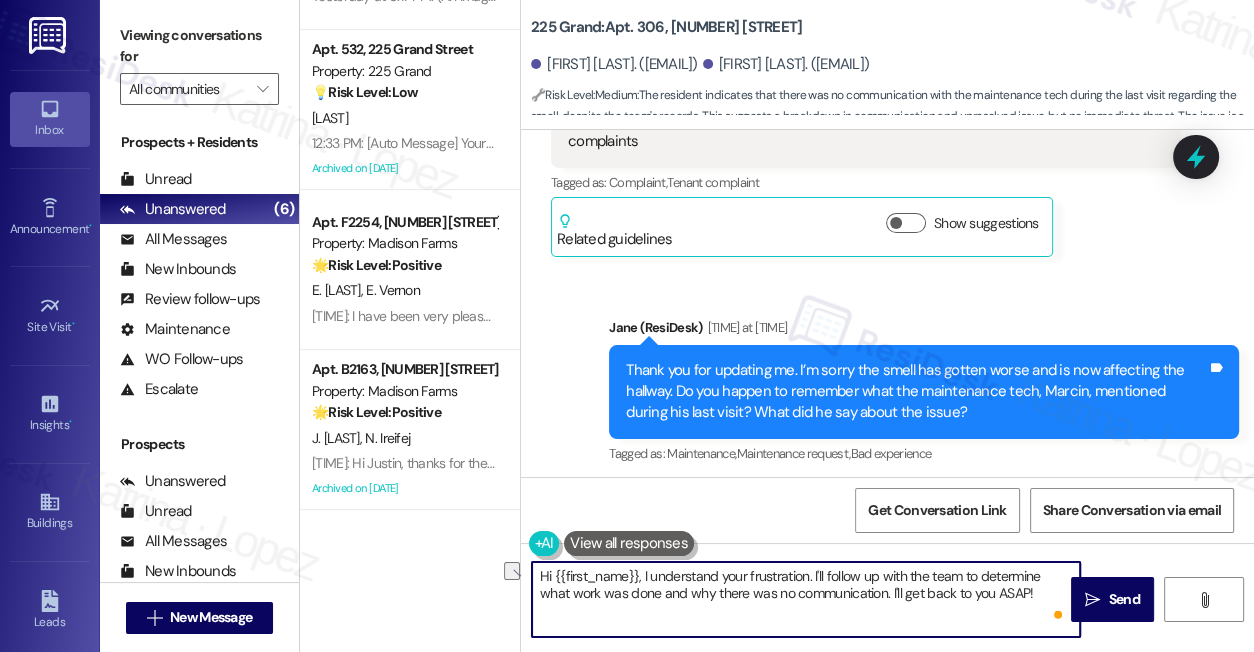 click on "Thank you for updating me. I’m sorry the smell has gotten worse and is now affecting the hallway. Do you happen to remember what the maintenance tech, Marcin, mentioned during his last visit? What did he say about the issue?" at bounding box center (916, 392) 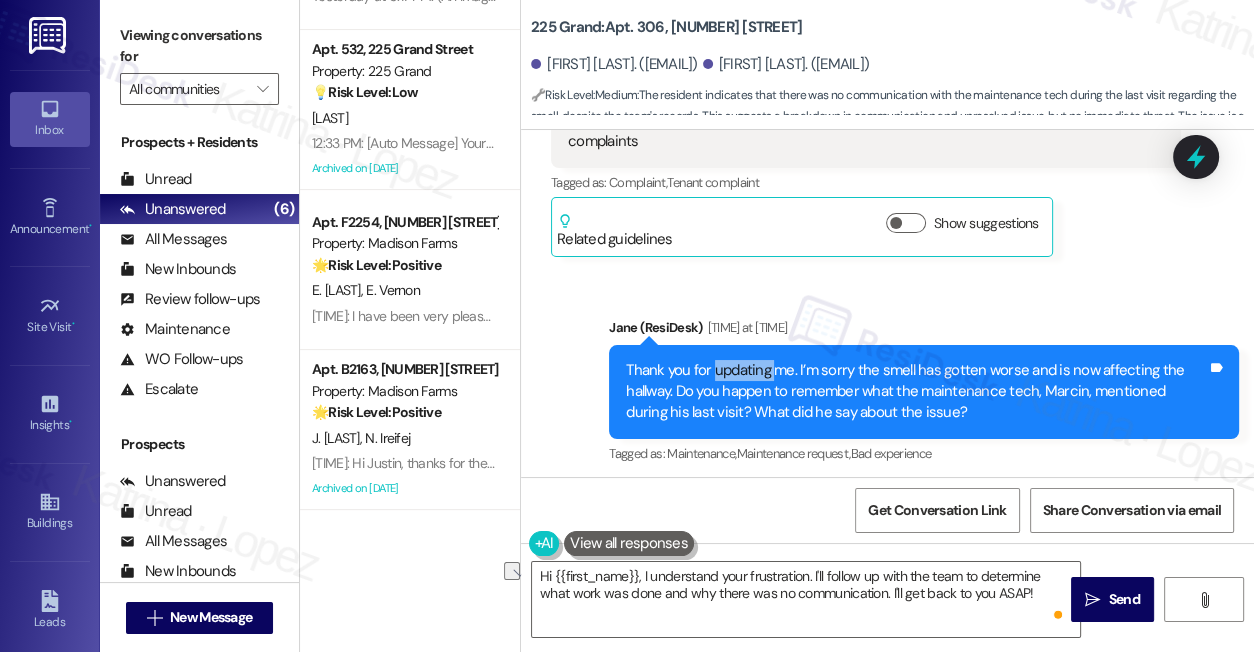 click on "Thank you for updating me. I’m sorry the smell has gotten worse and is now affecting the hallway. Do you happen to remember what the maintenance tech, Marcin, mentioned during his last visit? What did he say about the issue?" at bounding box center [916, 392] 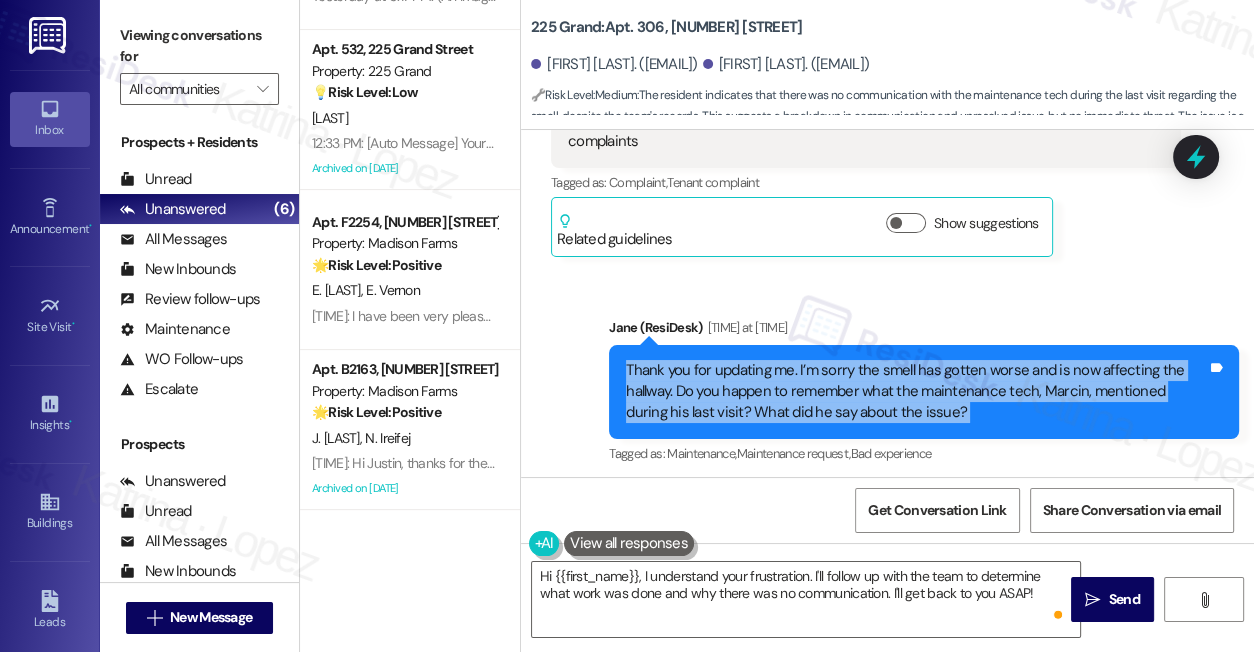 click on "Thank you for updating me. I’m sorry the smell has gotten worse and is now affecting the hallway. Do you happen to remember what the maintenance tech, Marcin, mentioned during his last visit? What did he say about the issue?" at bounding box center [916, 392] 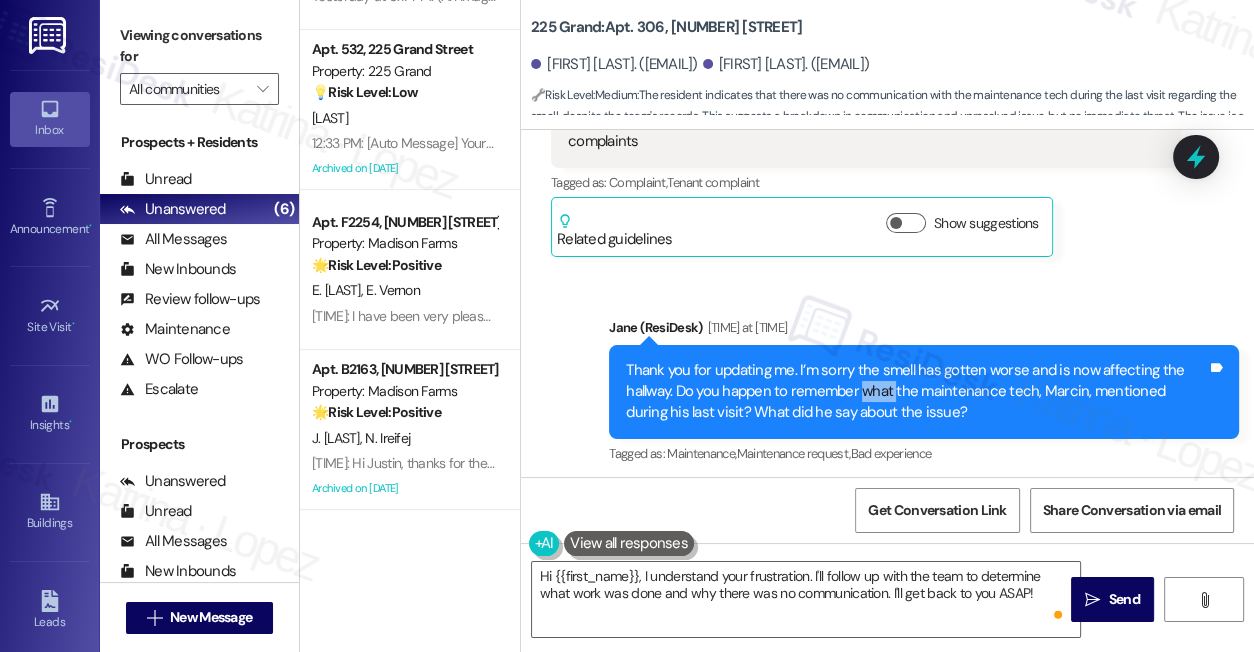 click on "Thank you for updating me. I’m sorry the smell has gotten worse and is now affecting the hallway. Do you happen to remember what the maintenance tech, Marcin, mentioned during his last visit? What did he say about the issue?" at bounding box center (916, 392) 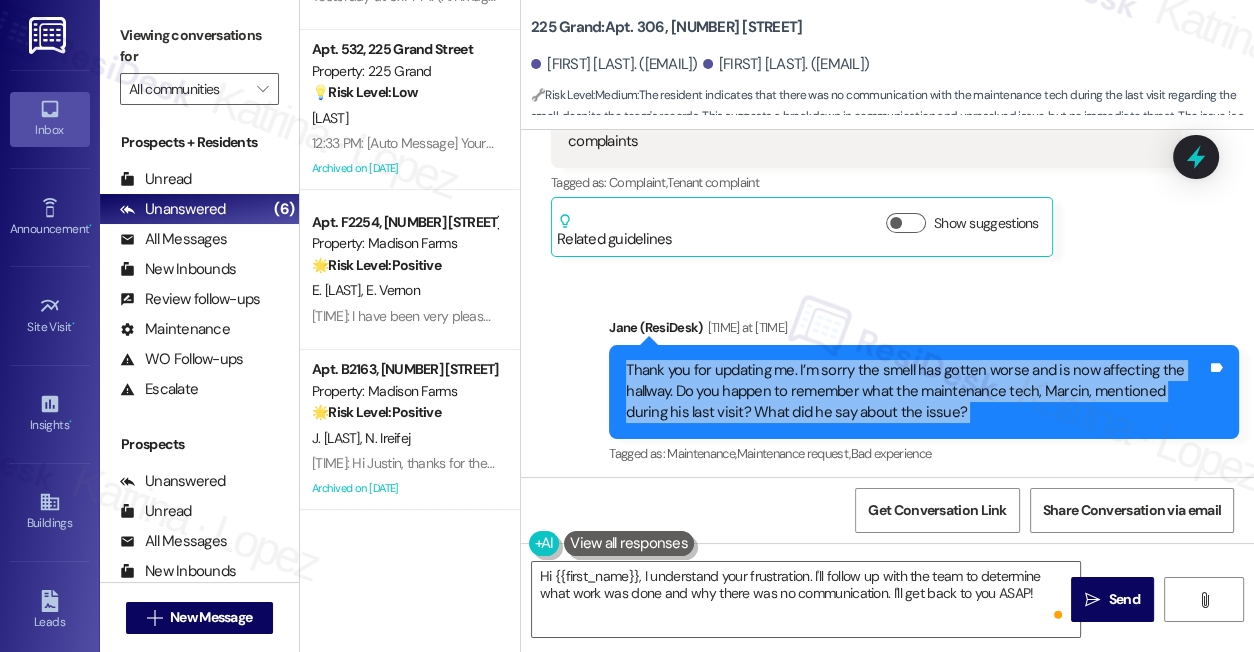 click on "Thank you for updating me. I’m sorry the smell has gotten worse and is now affecting the hallway. Do you happen to remember what the maintenance tech, Marcin, mentioned during his last visit? What did he say about the issue?" at bounding box center [916, 392] 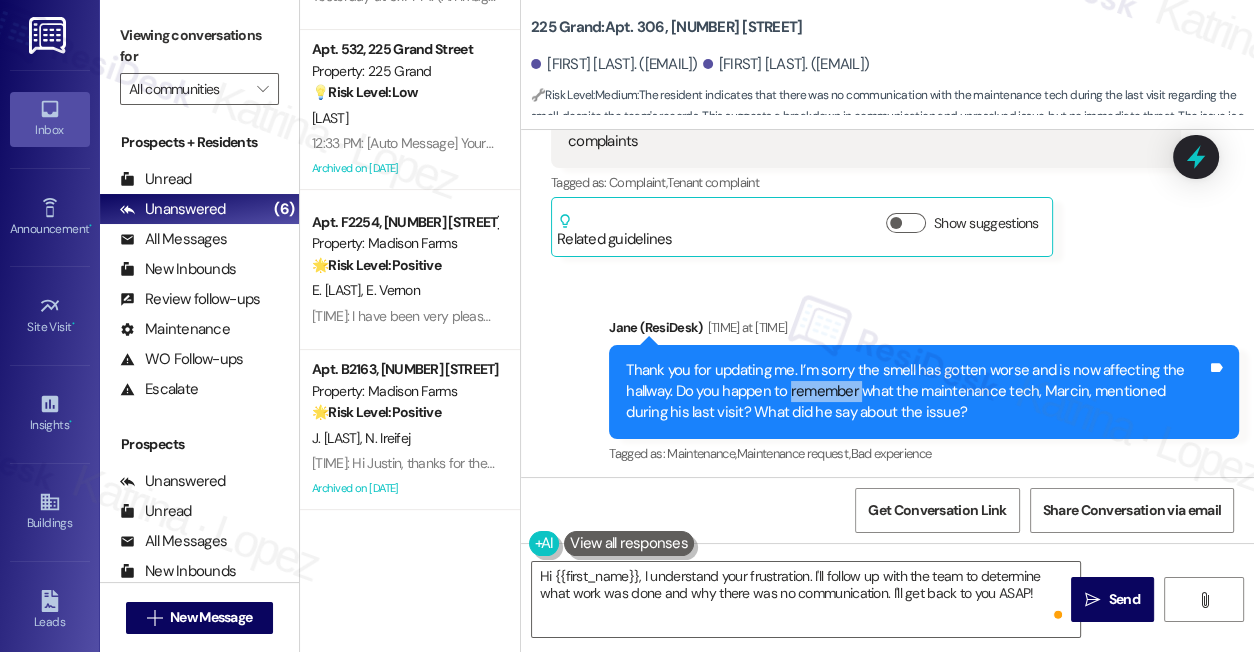 click on "Thank you for updating me. I’m sorry the smell has gotten worse and is now affecting the hallway. Do you happen to remember what the maintenance tech, Marcin, mentioned during his last visit? What did he say about the issue?" at bounding box center [916, 392] 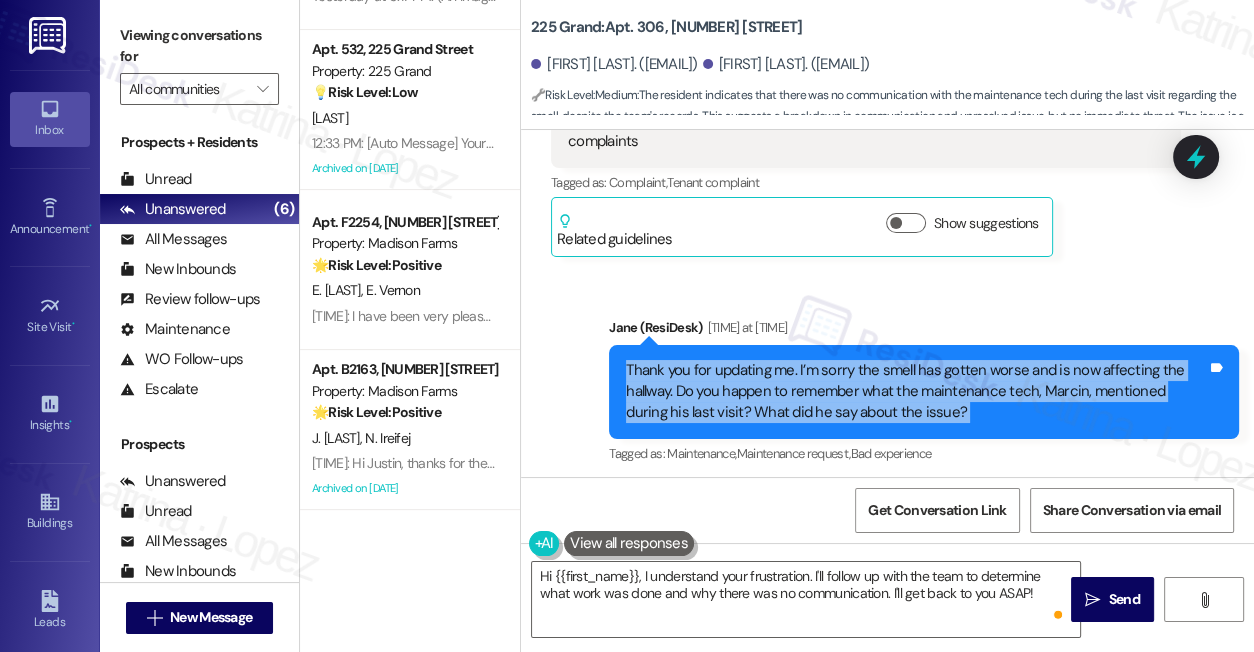 click on "Thank you for updating me. I’m sorry the smell has gotten worse and is now affecting the hallway. Do you happen to remember what the maintenance tech, Marcin, mentioned during his last visit? What did he say about the issue?" at bounding box center (916, 392) 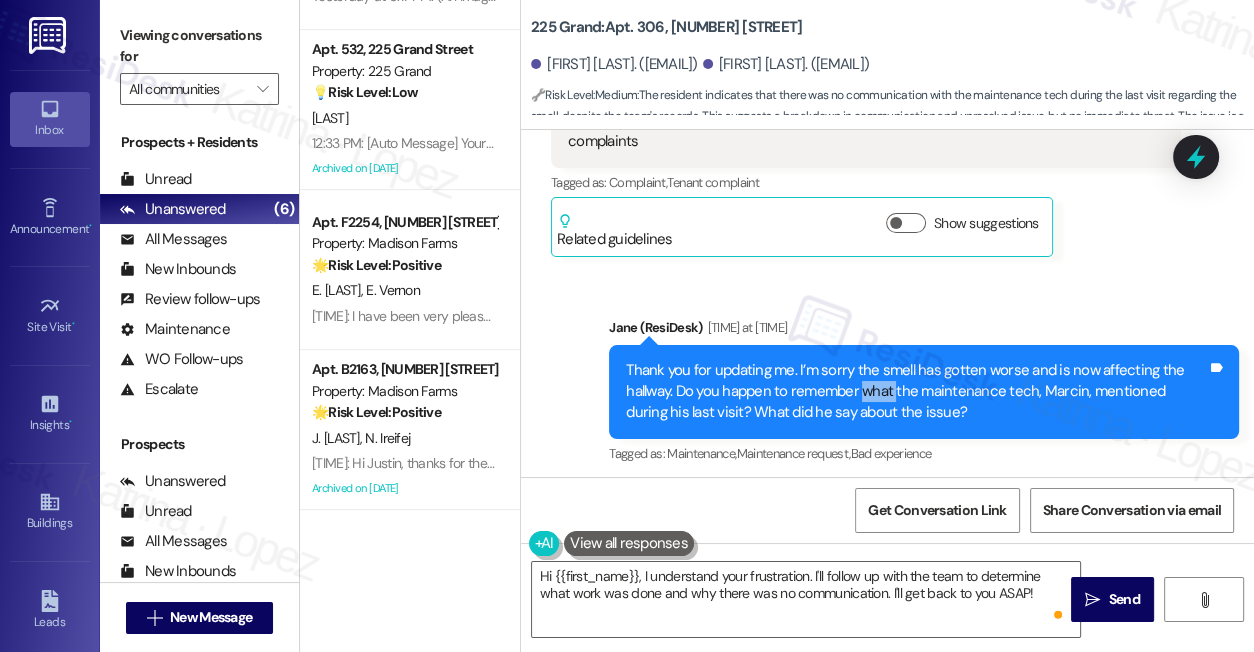 click on "Thank you for updating me. I’m sorry the smell has gotten worse and is now affecting the hallway. Do you happen to remember what the maintenance tech, Marcin, mentioned during his last visit? What did he say about the issue?" at bounding box center (916, 392) 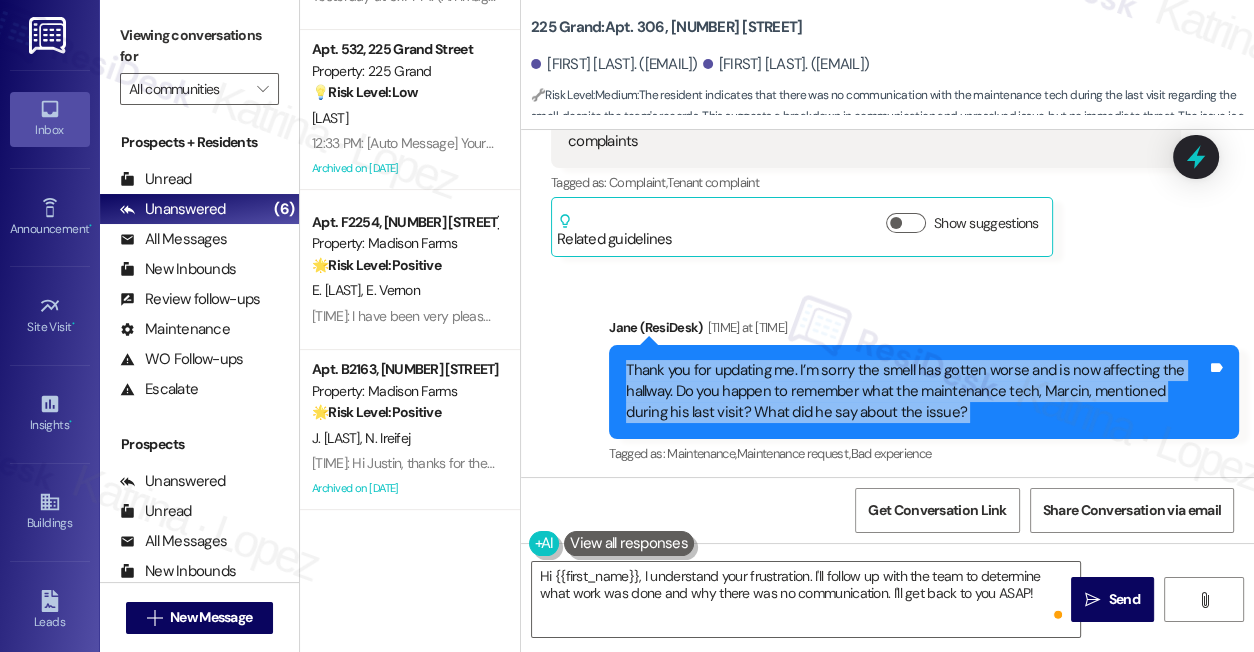 click on "Thank you for updating me. I’m sorry the smell has gotten worse and is now affecting the hallway. Do you happen to remember what the maintenance tech, Marcin, mentioned during his last visit? What did he say about the issue?" at bounding box center (916, 392) 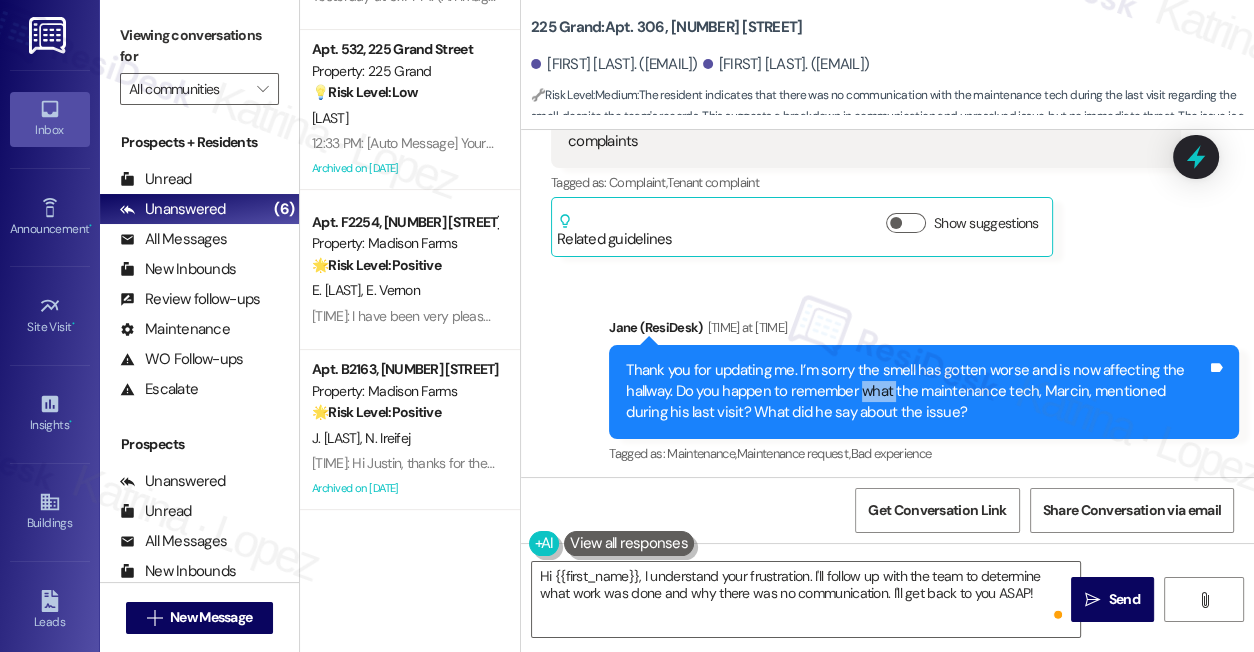click on "Thank you for updating me. I’m sorry the smell has gotten worse and is now affecting the hallway. Do you happen to remember what the maintenance tech, Marcin, mentioned during his last visit? What did he say about the issue?" at bounding box center (916, 392) 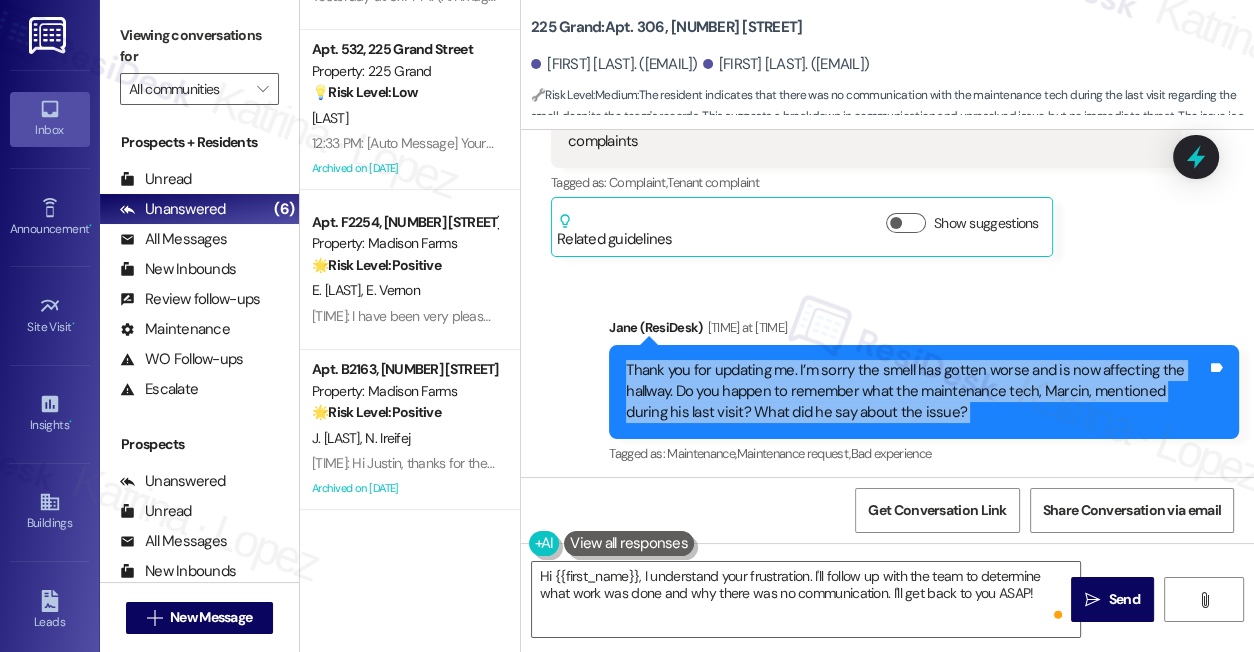 click on "Thank you for updating me. I’m sorry the smell has gotten worse and is now affecting the hallway. Do you happen to remember what the maintenance tech, Marcin, mentioned during his last visit? What did he say about the issue?" at bounding box center (916, 392) 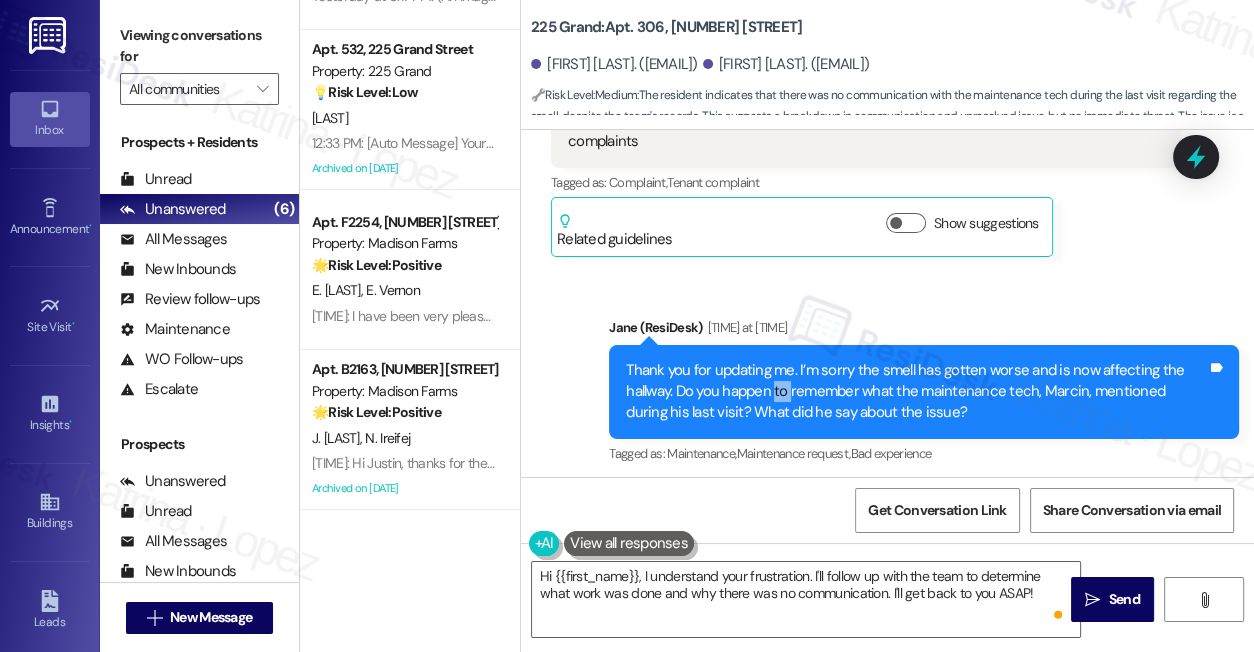 click on "Thank you for updating me. I’m sorry the smell has gotten worse and is now affecting the hallway. Do you happen to remember what the maintenance tech, Marcin, mentioned during his last visit? What did he say about the issue?" at bounding box center [916, 392] 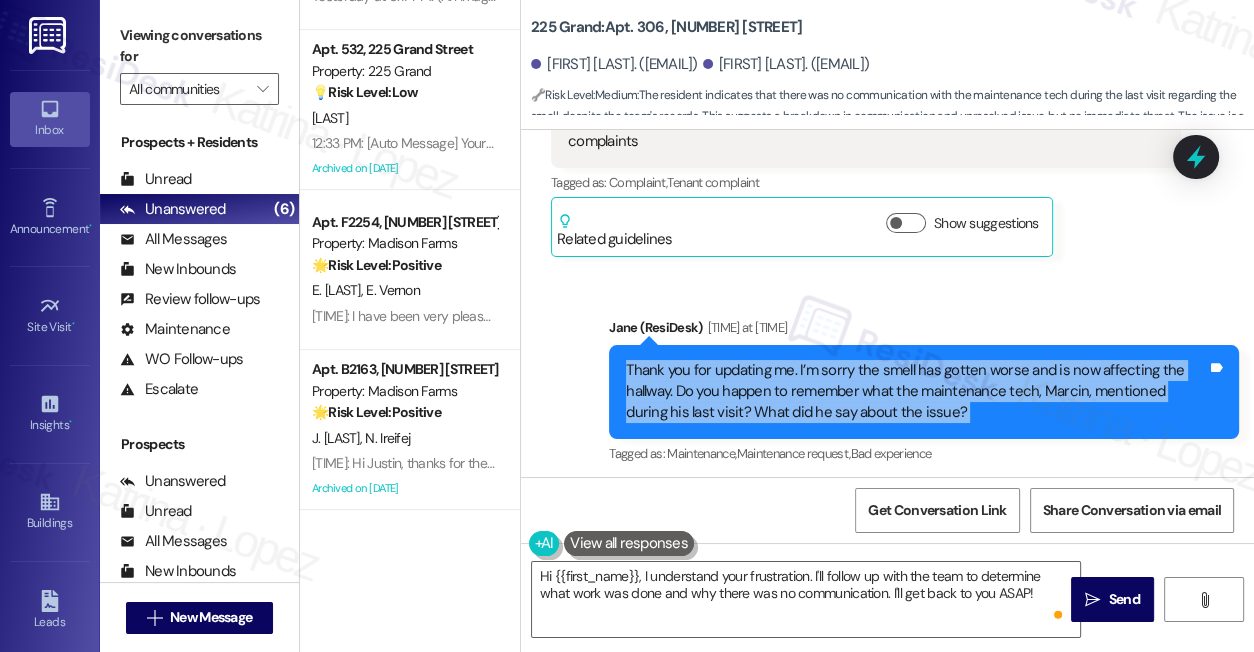 drag, startPoint x: 778, startPoint y: 381, endPoint x: 790, endPoint y: 379, distance: 12.165525 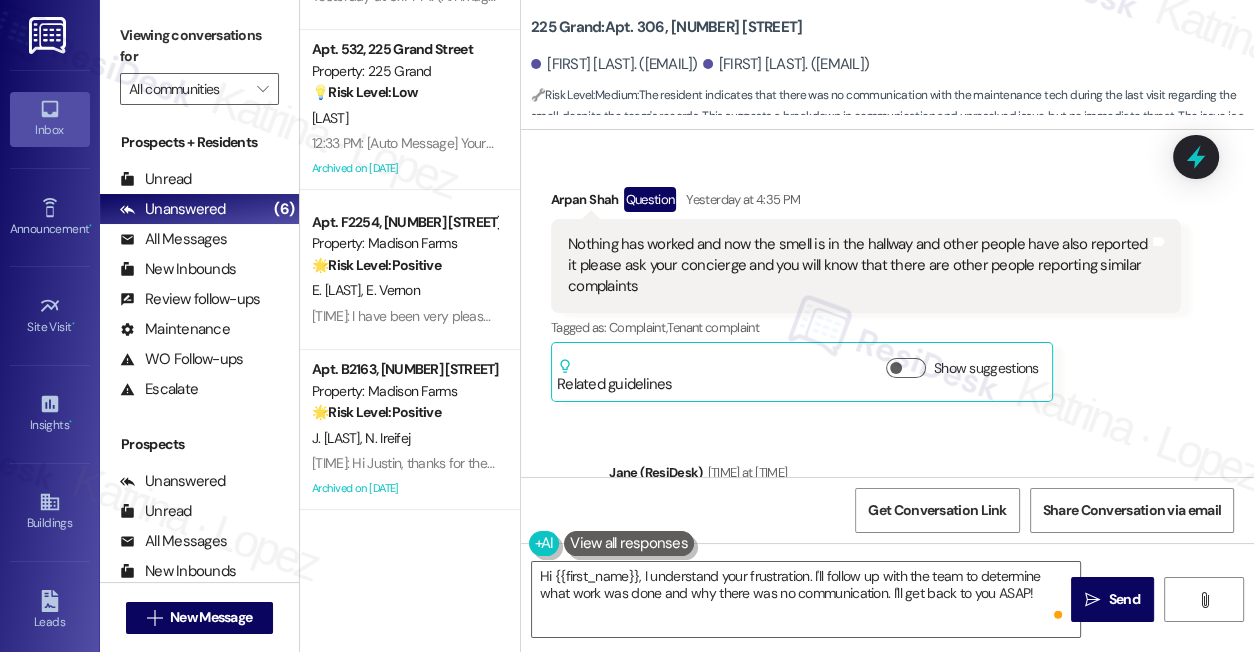 scroll, scrollTop: 17650, scrollLeft: 0, axis: vertical 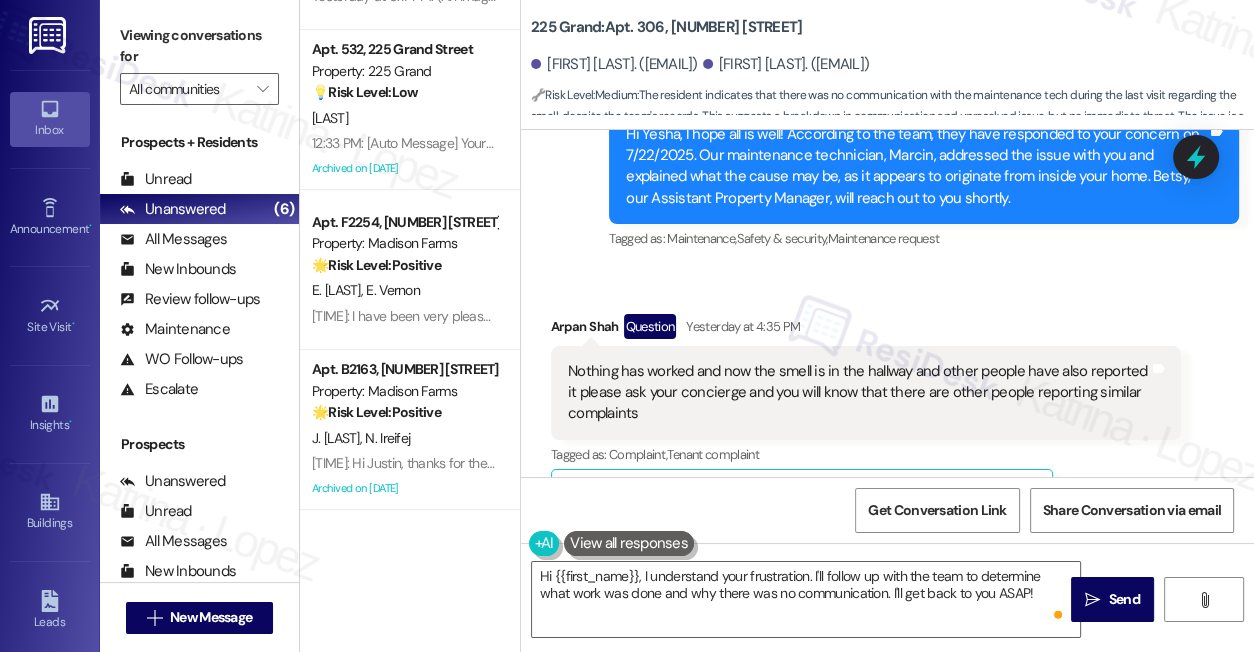 click on "225 Grand:  Apt. 306, [NUMBER] [STREET]" at bounding box center (666, 27) 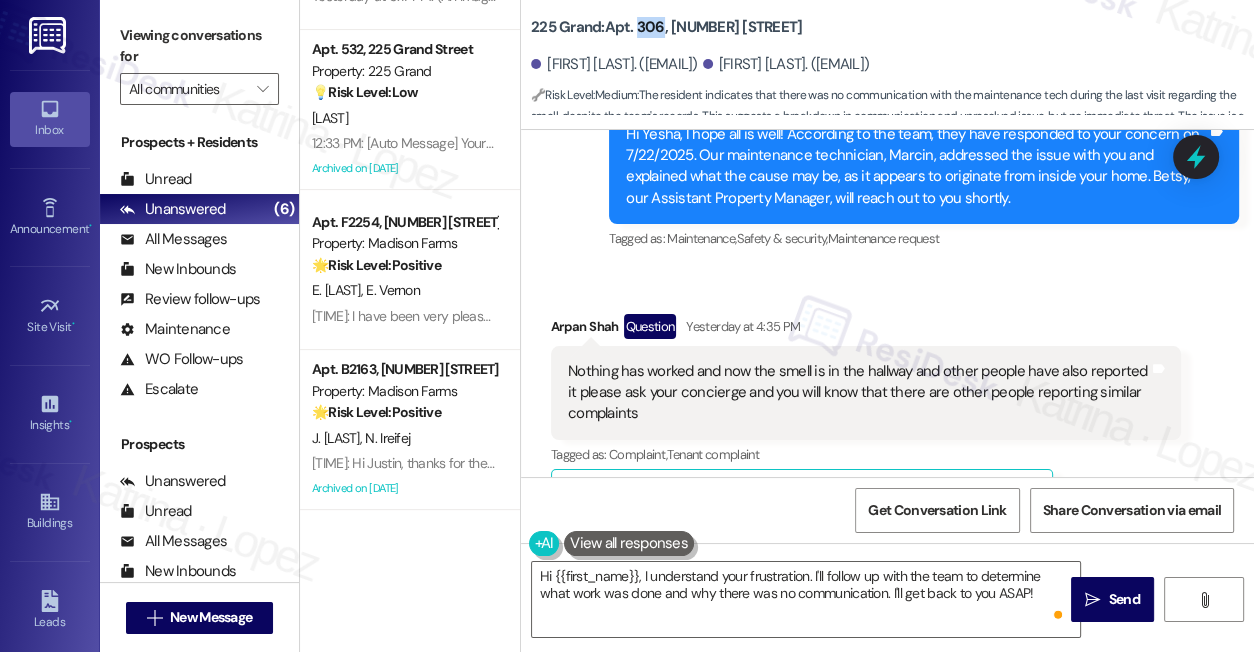 click on "225 Grand:  Apt. 306, [NUMBER] [STREET]" at bounding box center [666, 27] 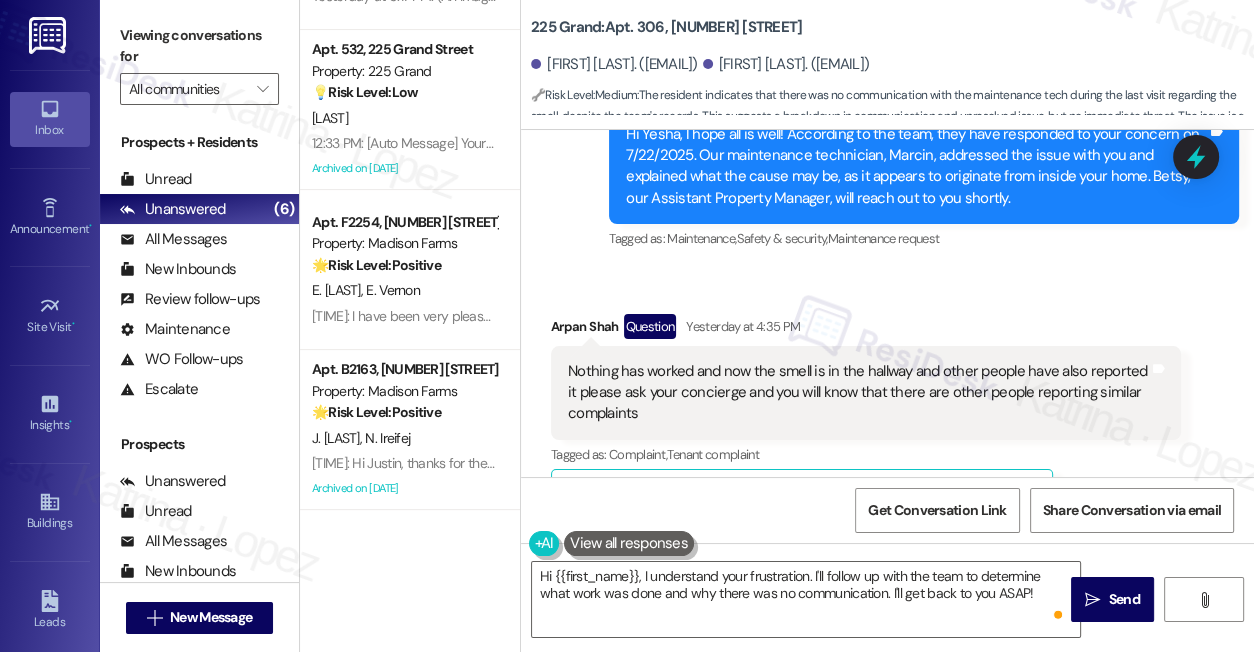 click on "Viewing conversations for" at bounding box center (199, 46) 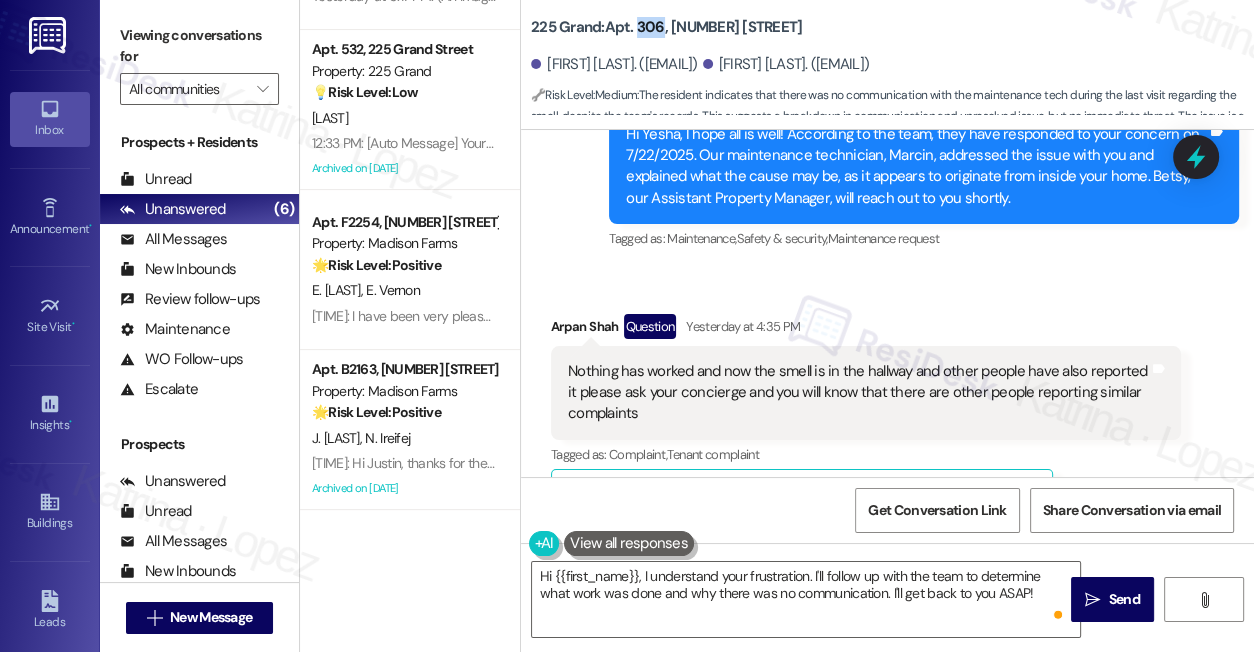 click on "225 Grand:  Apt. 306, [NUMBER] [STREET]" at bounding box center [666, 27] 